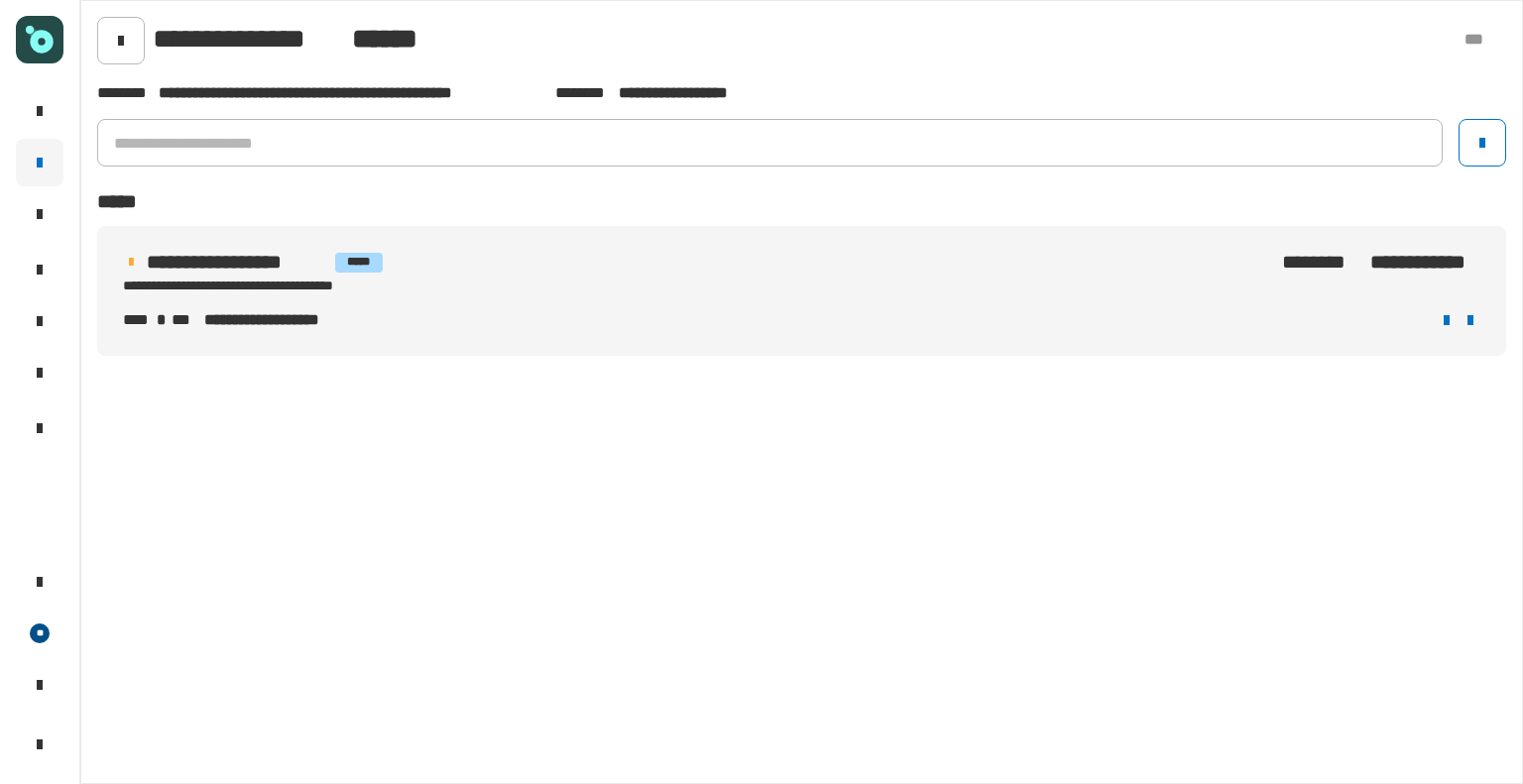 scroll, scrollTop: 0, scrollLeft: 0, axis: both 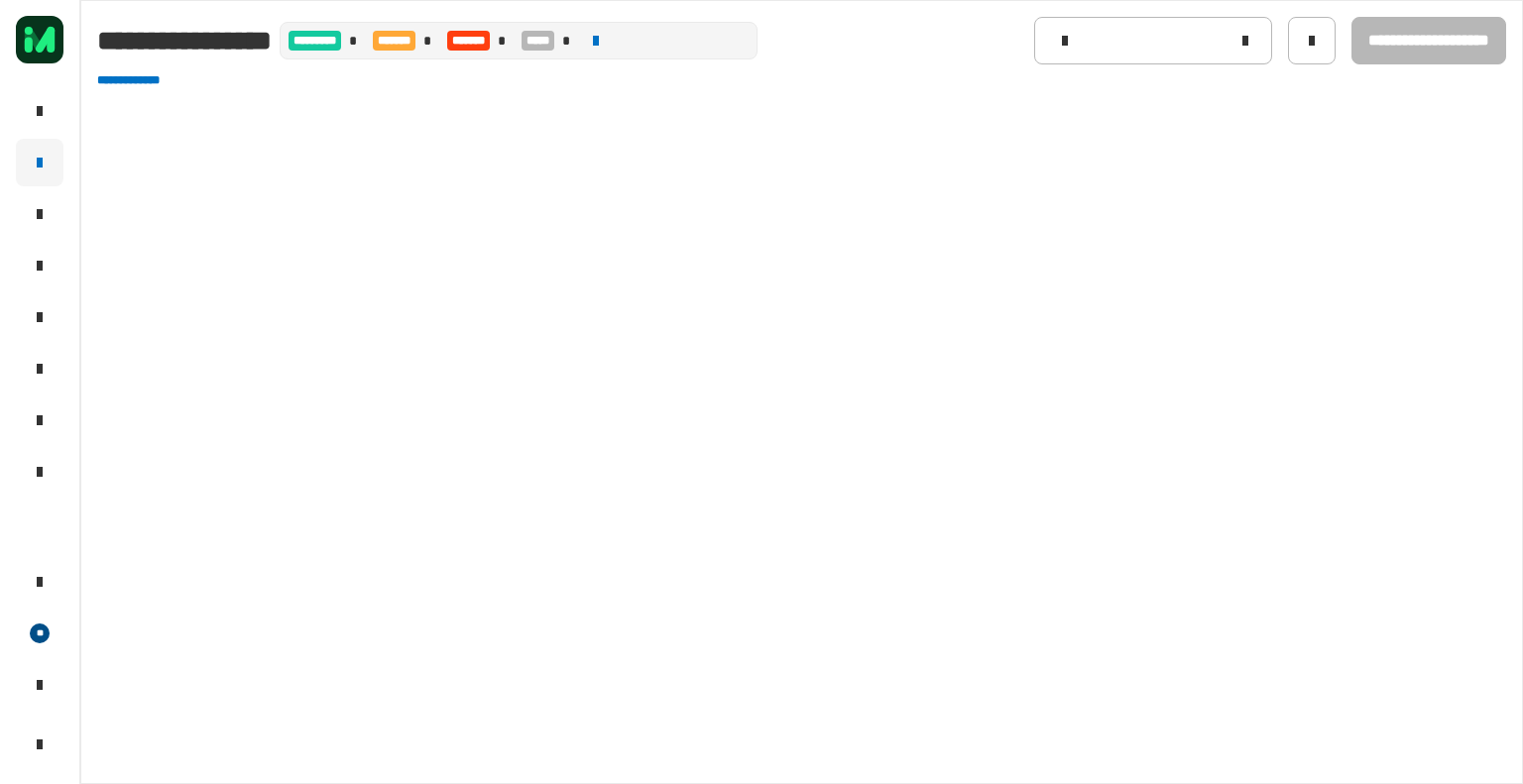 type on "**********" 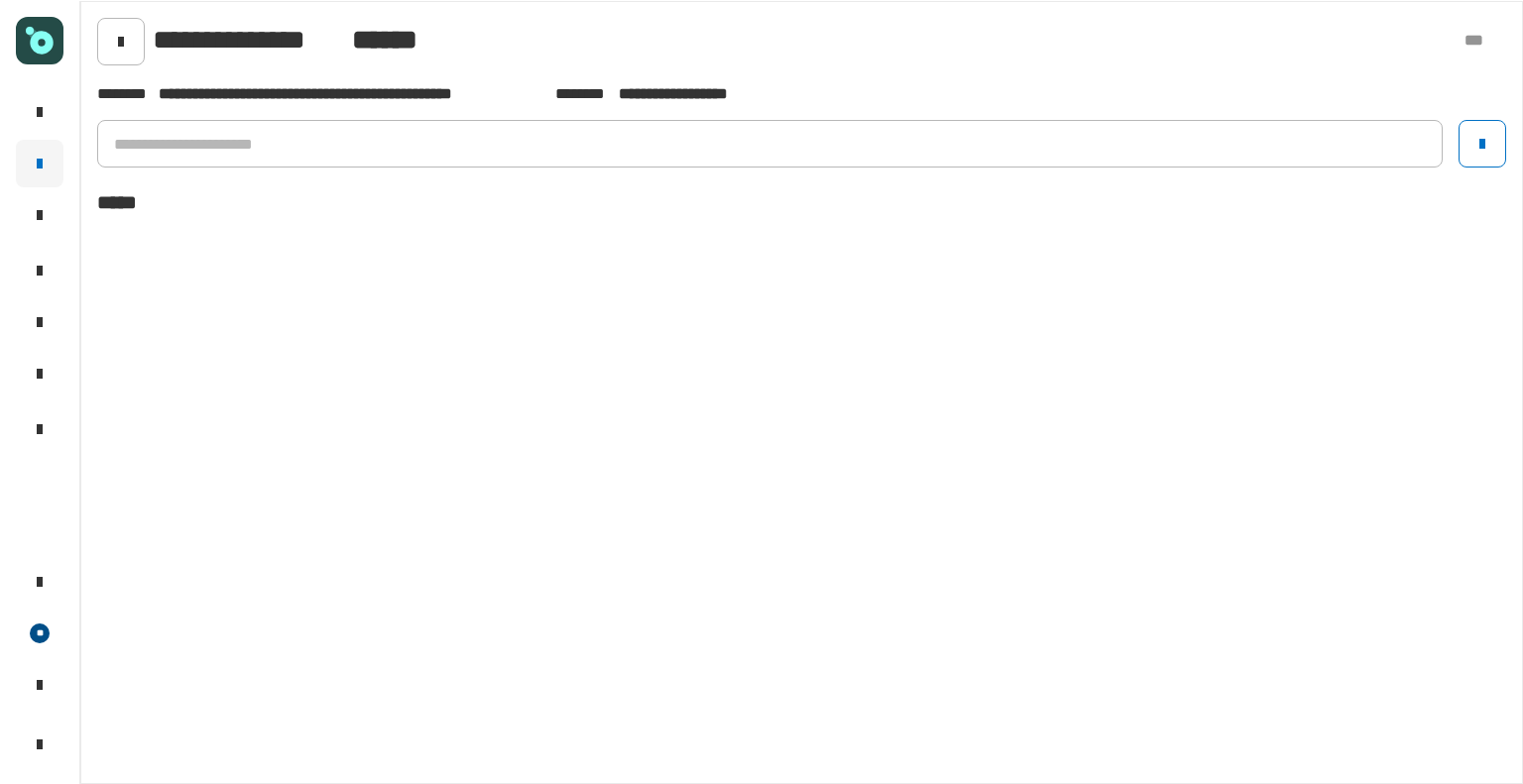 scroll, scrollTop: 0, scrollLeft: 0, axis: both 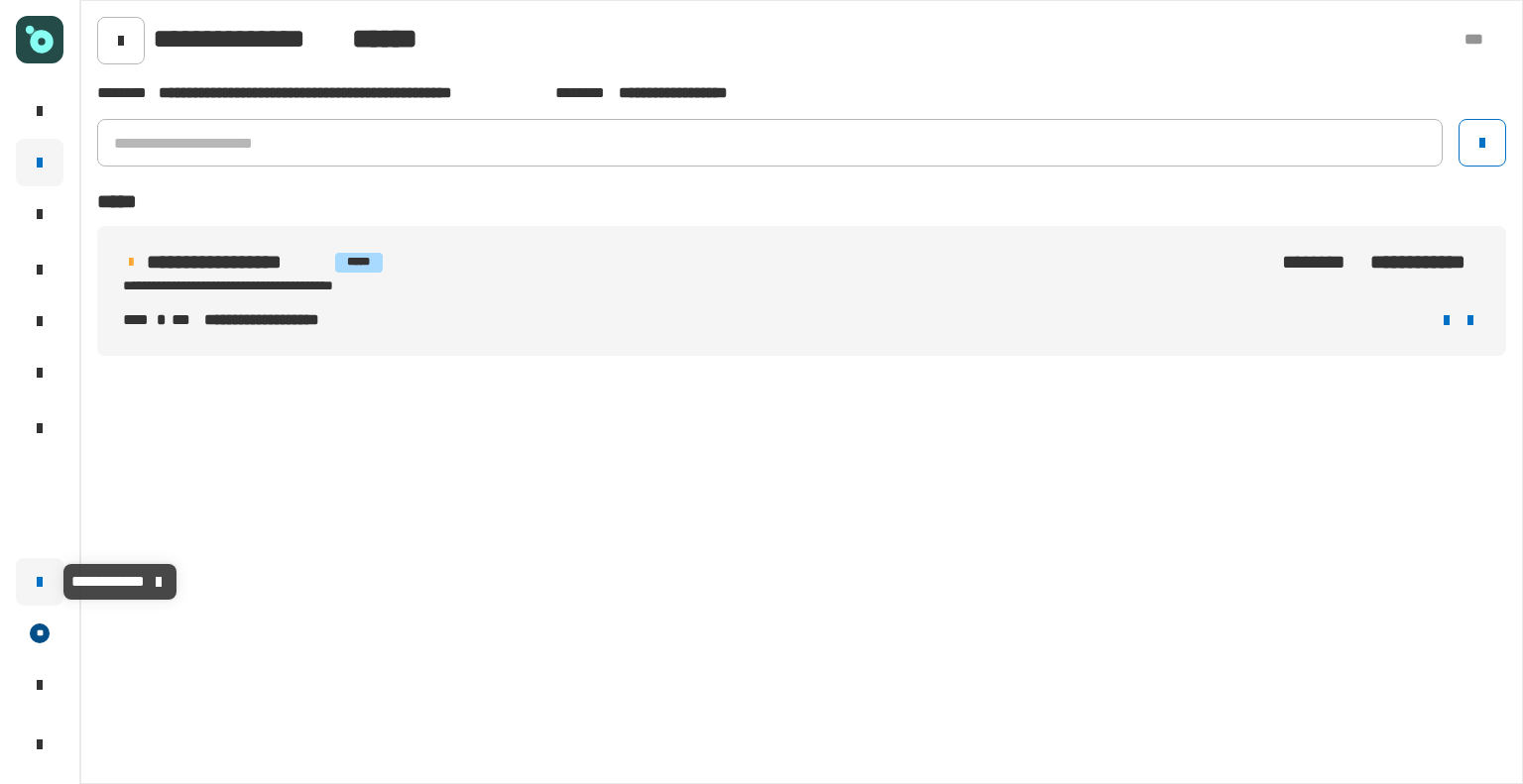 click 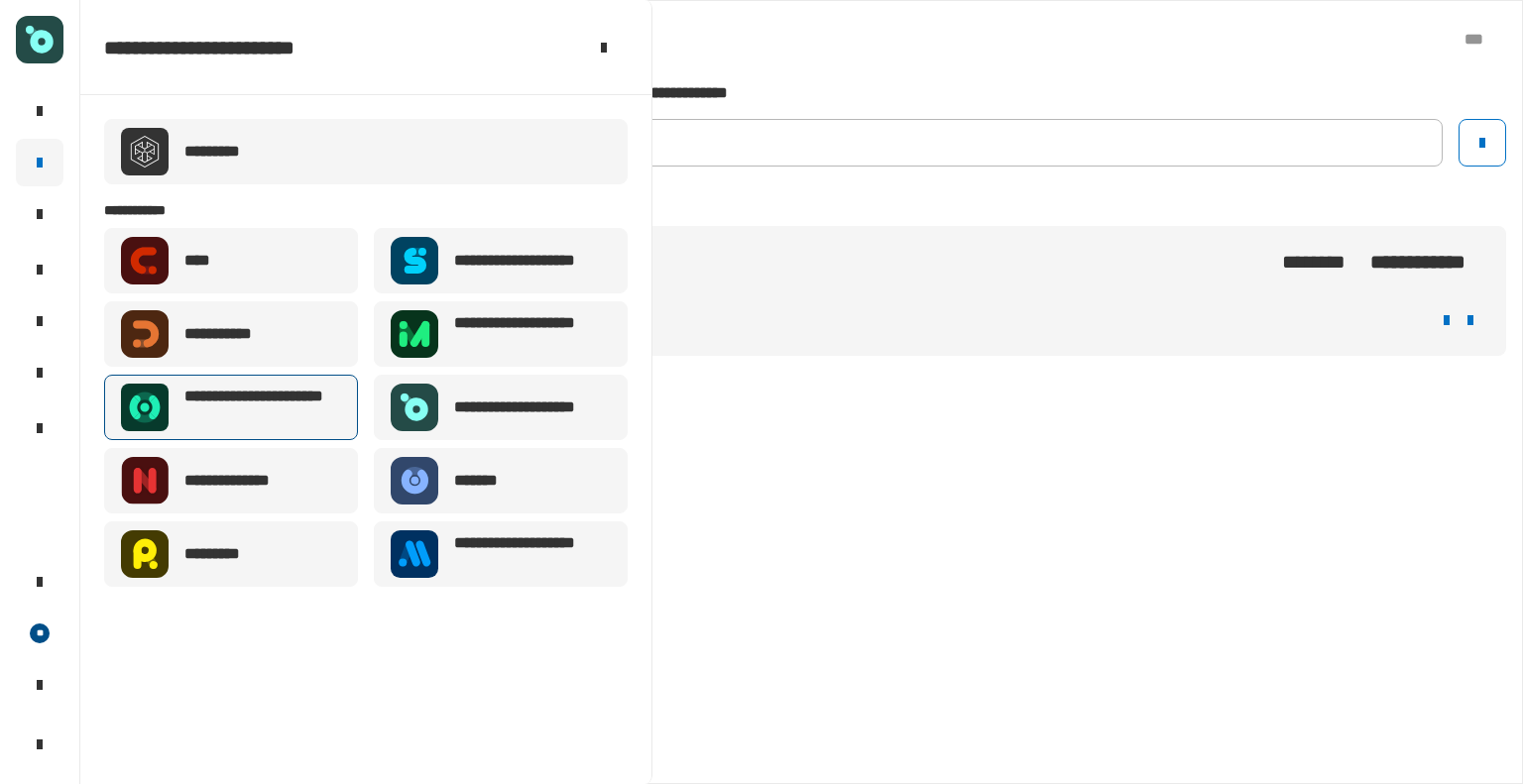 click on "**********" at bounding box center [263, 407] 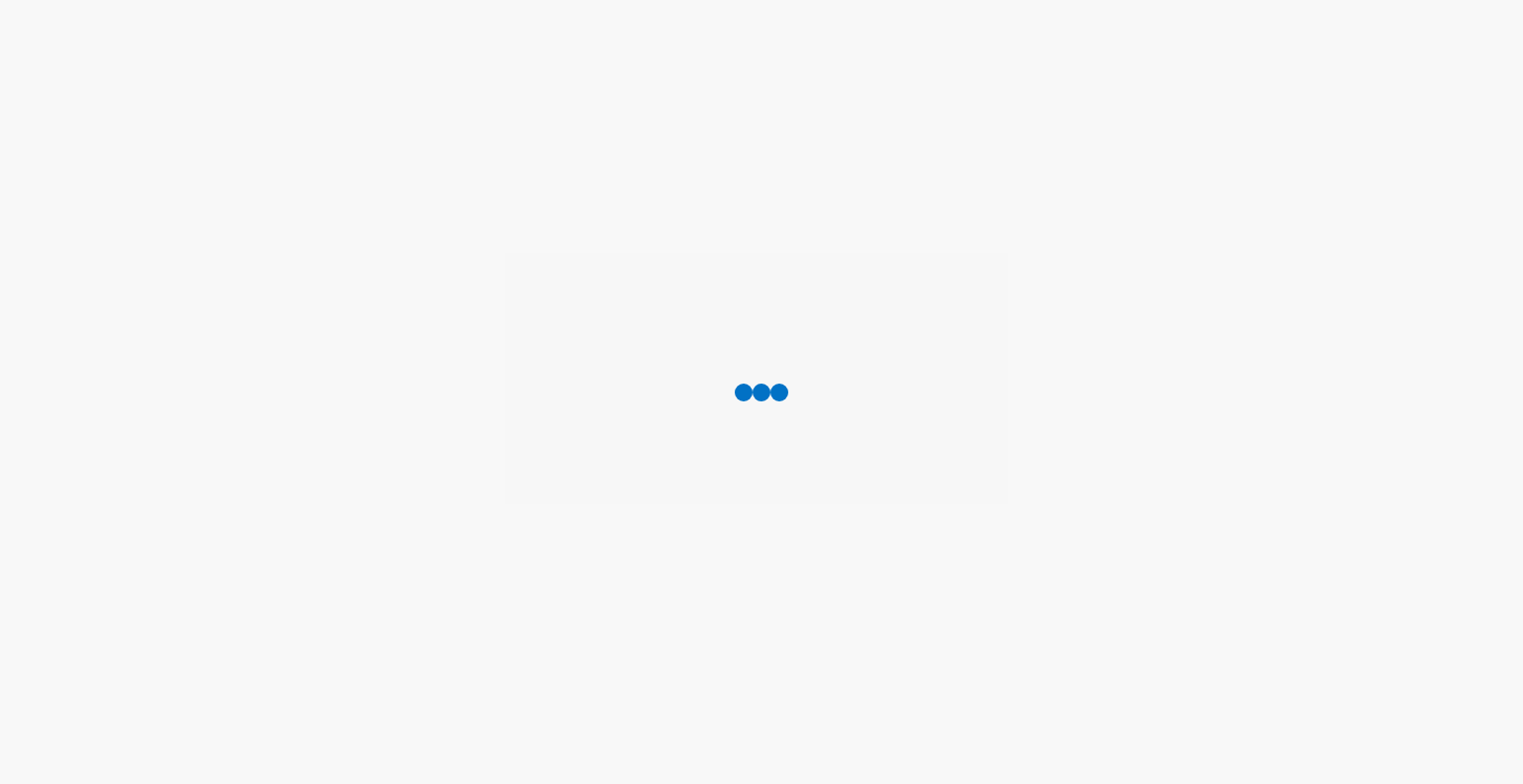 scroll, scrollTop: 0, scrollLeft: 0, axis: both 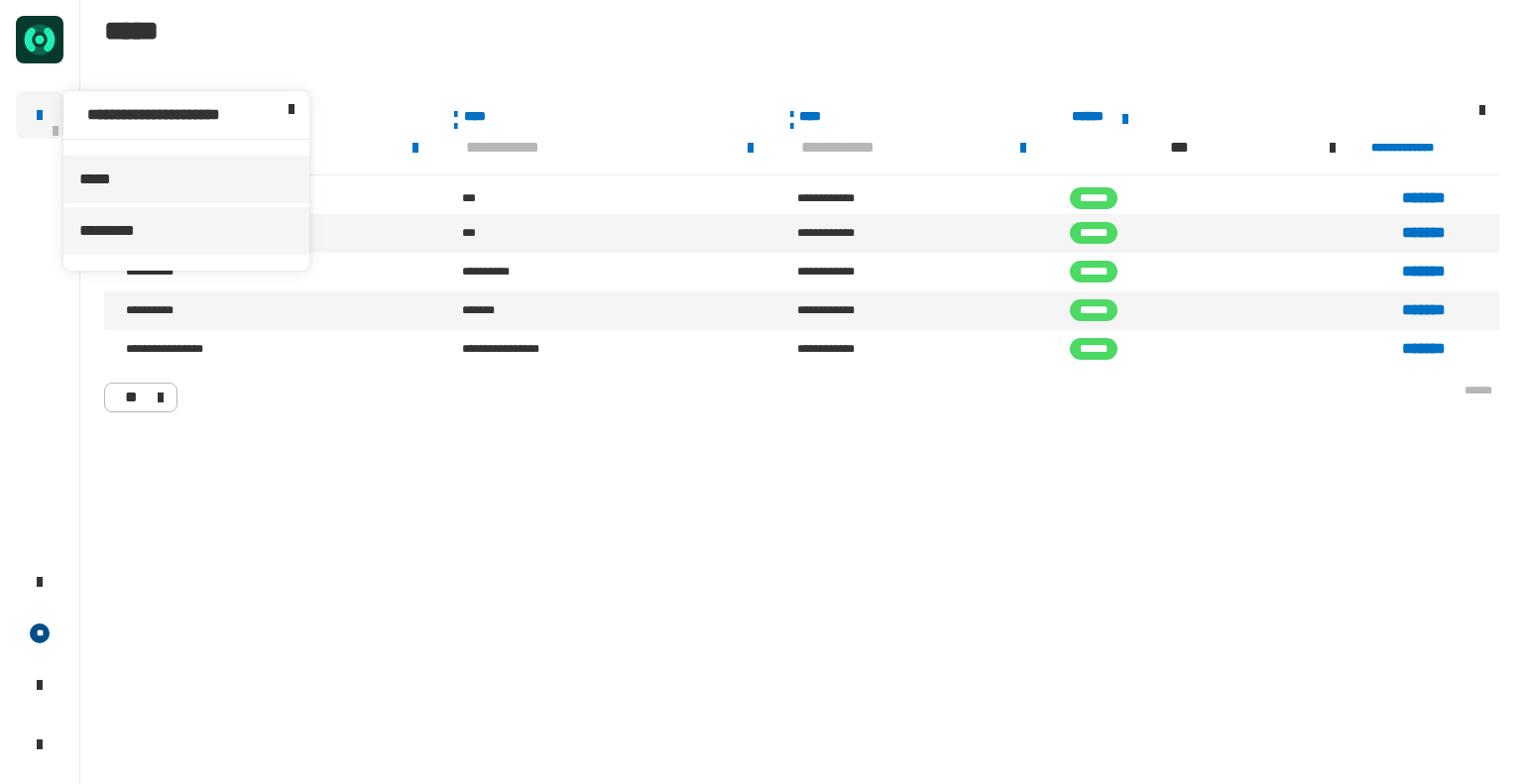 click on "*********" 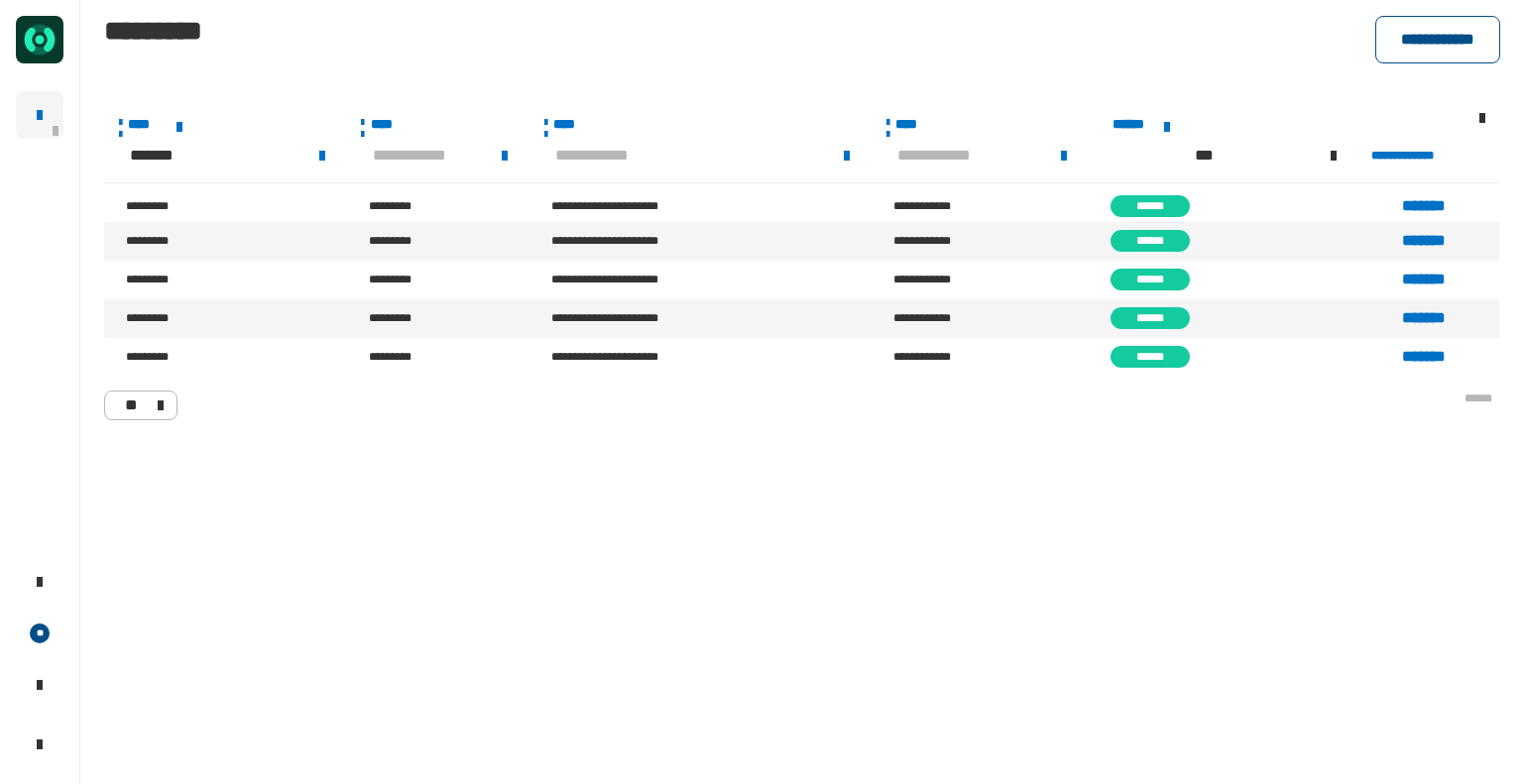 click on "**********" 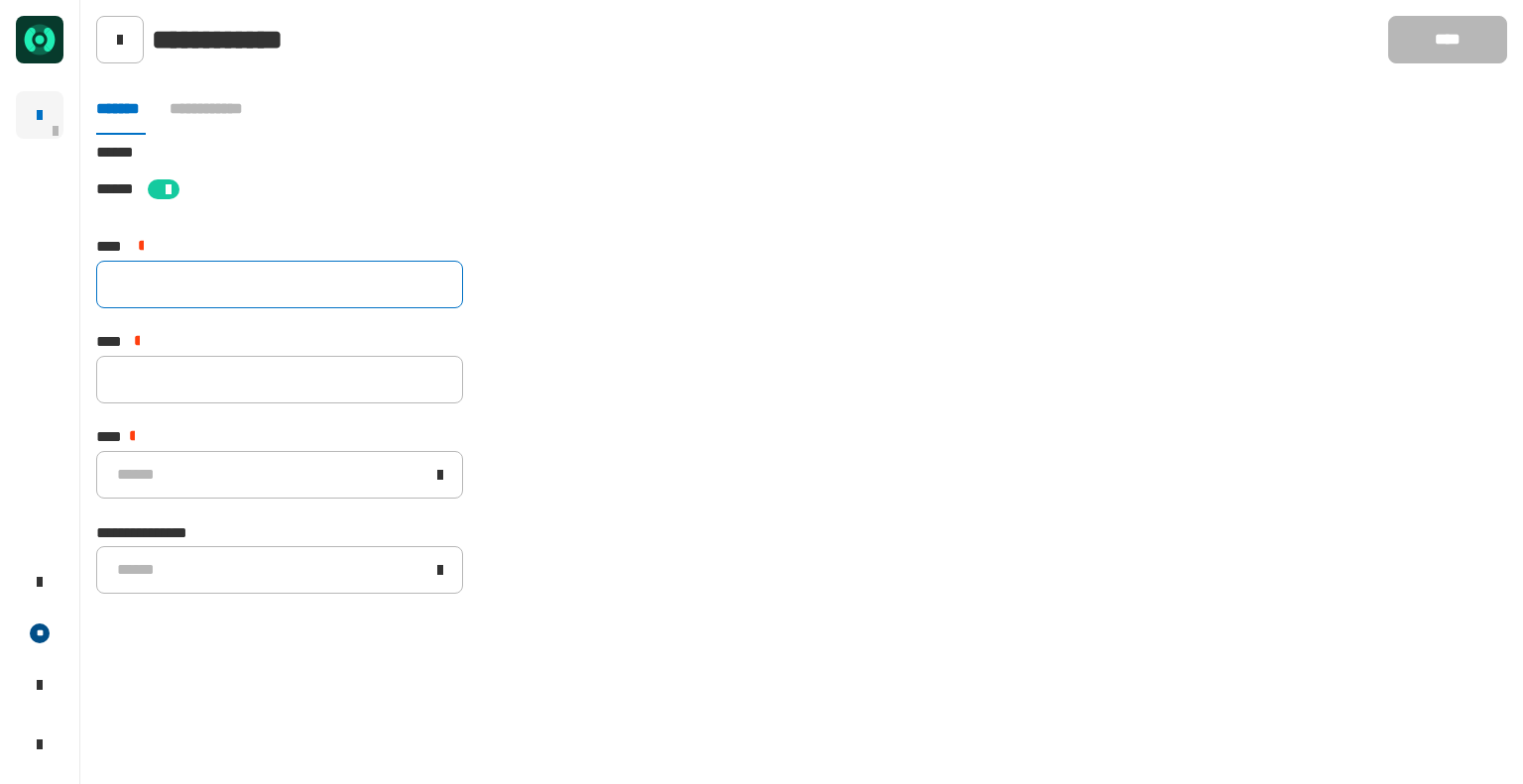 click 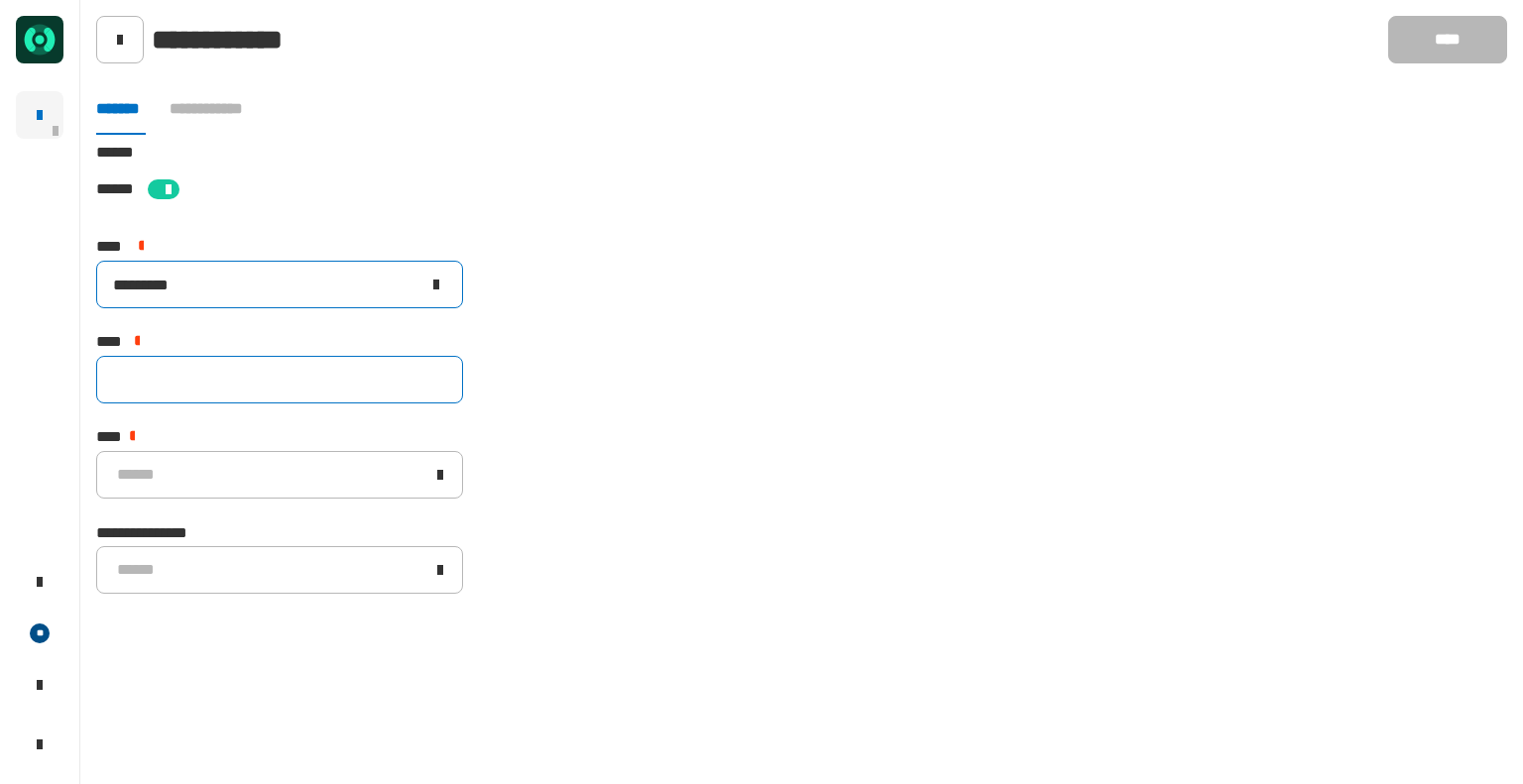 type on "*********" 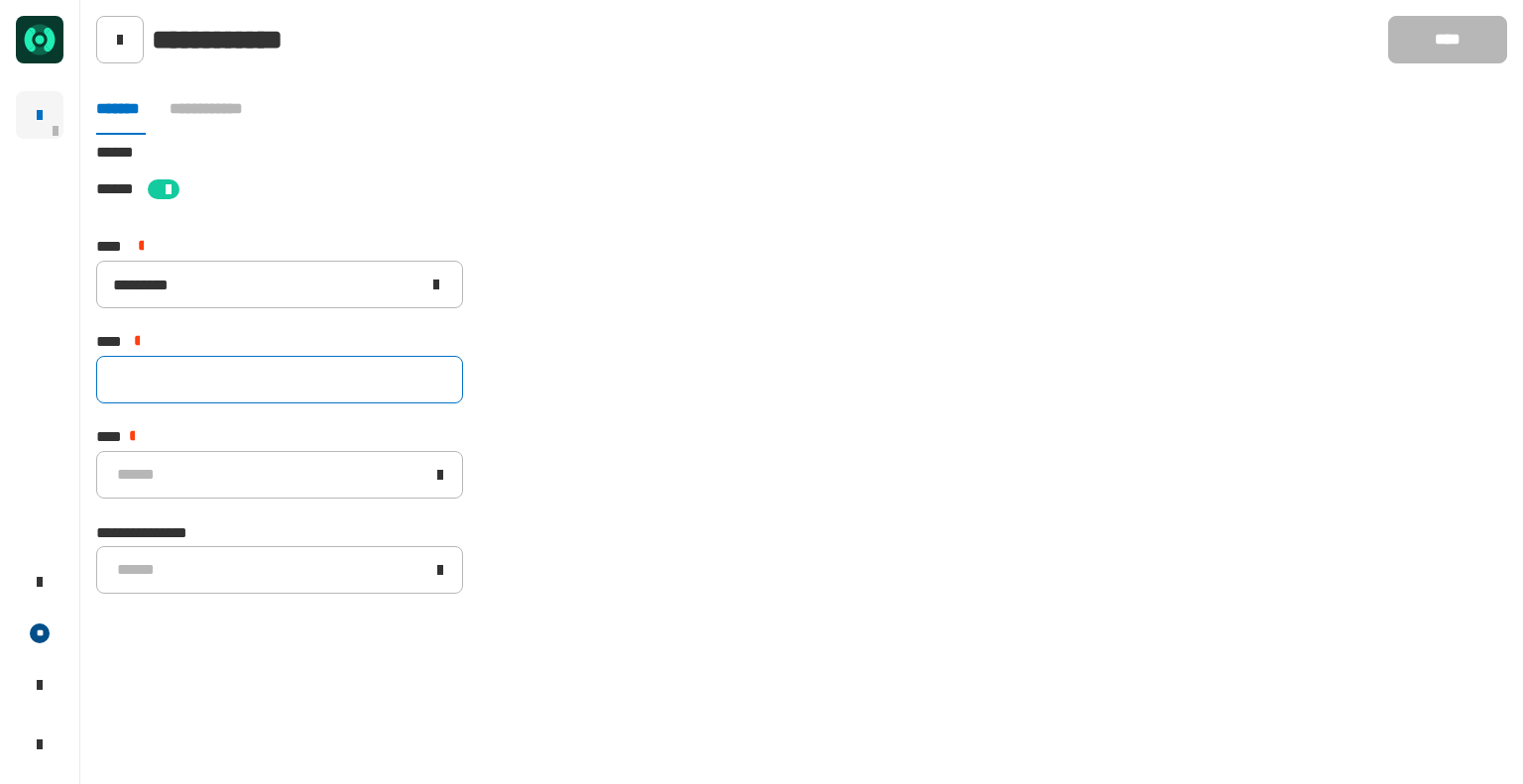 click 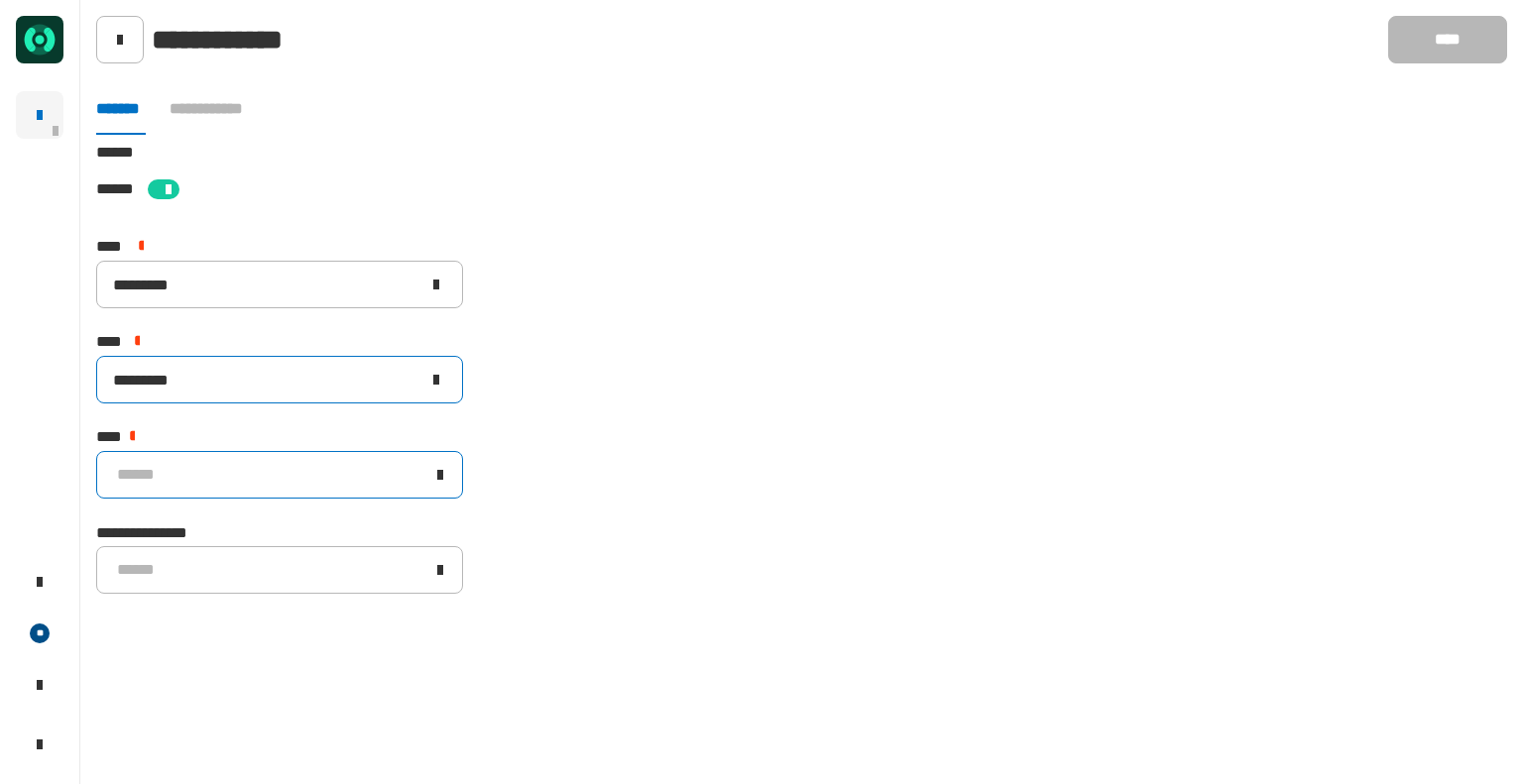 type on "*********" 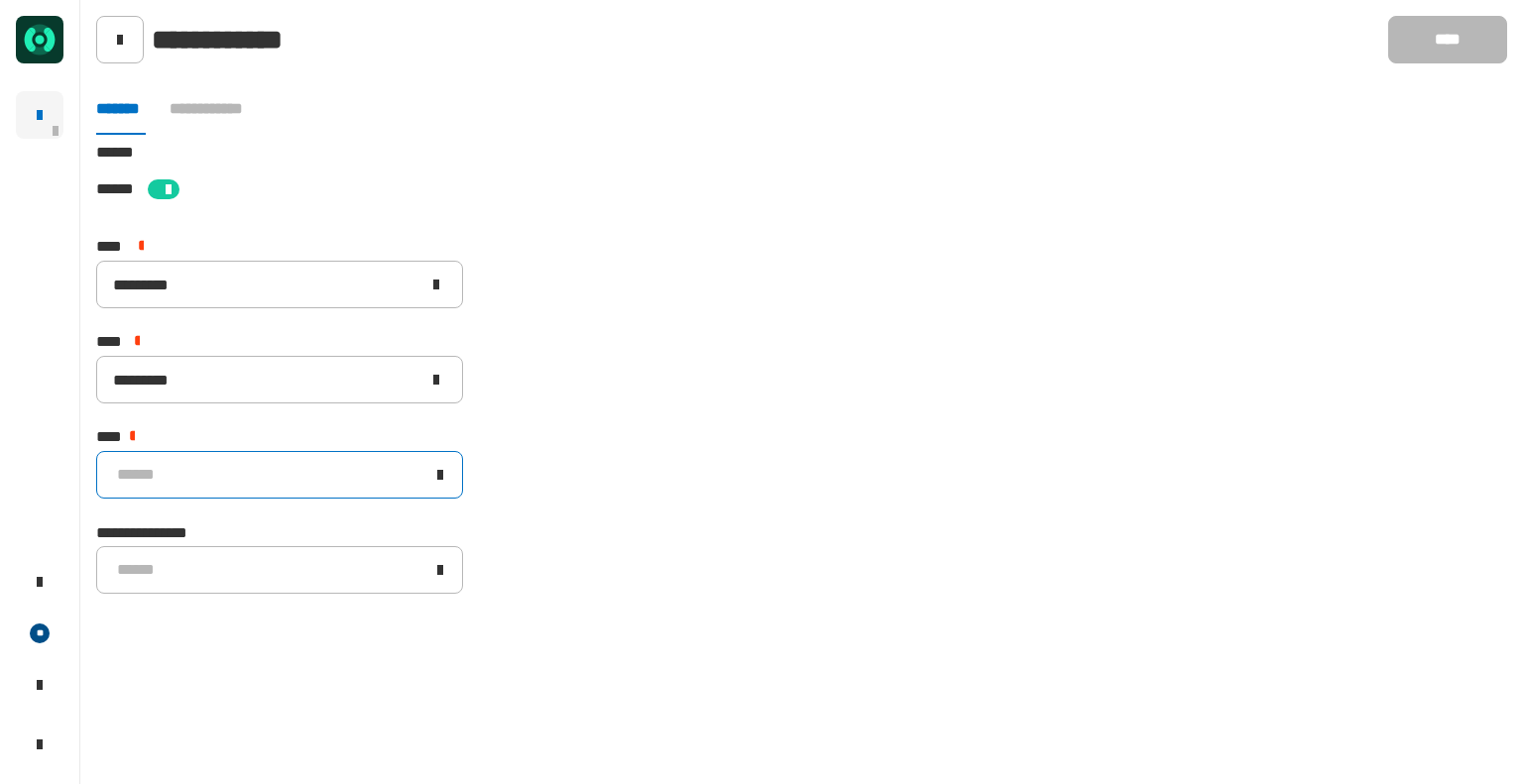 click on "******" 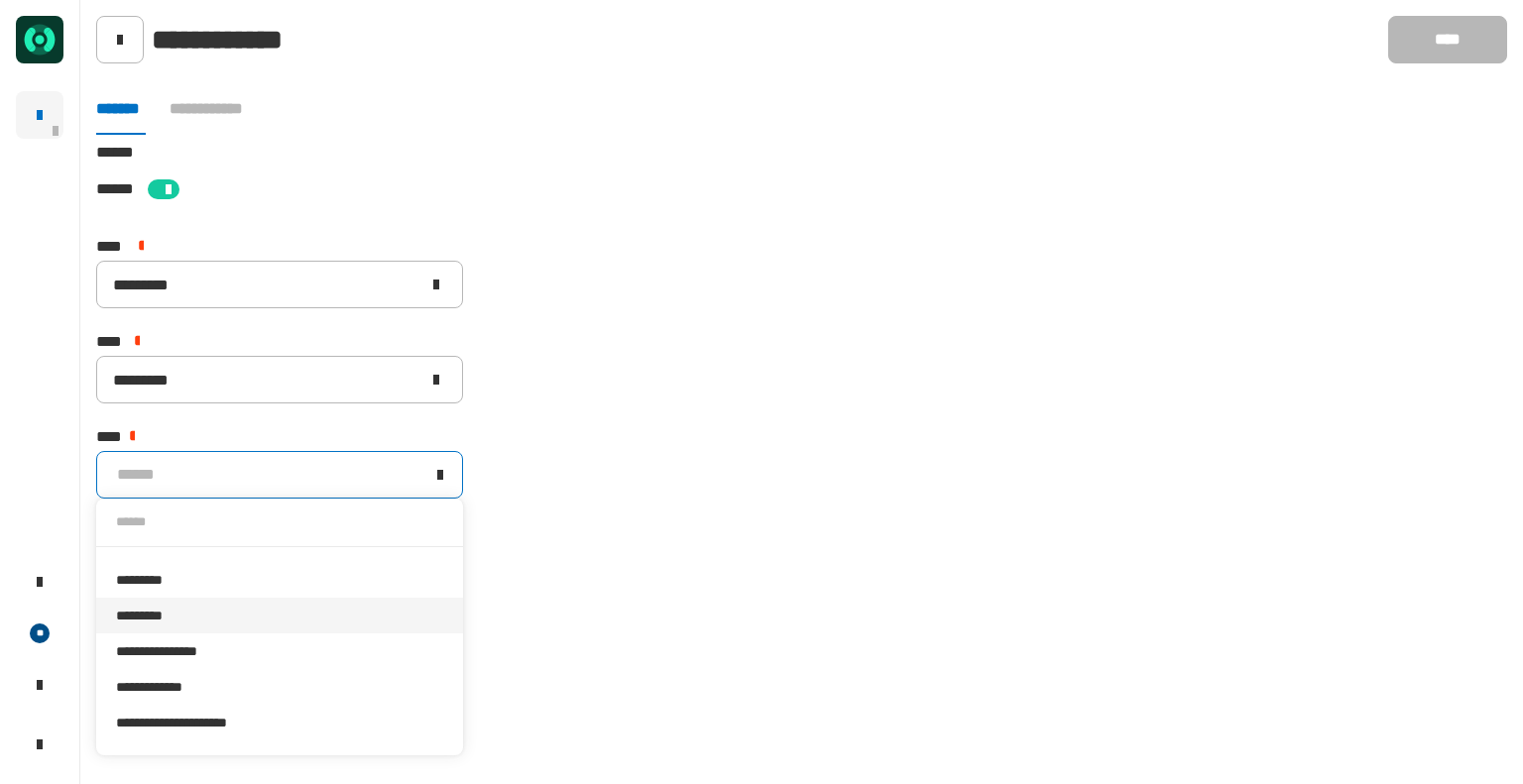 click on "*********" at bounding box center (280, 616) 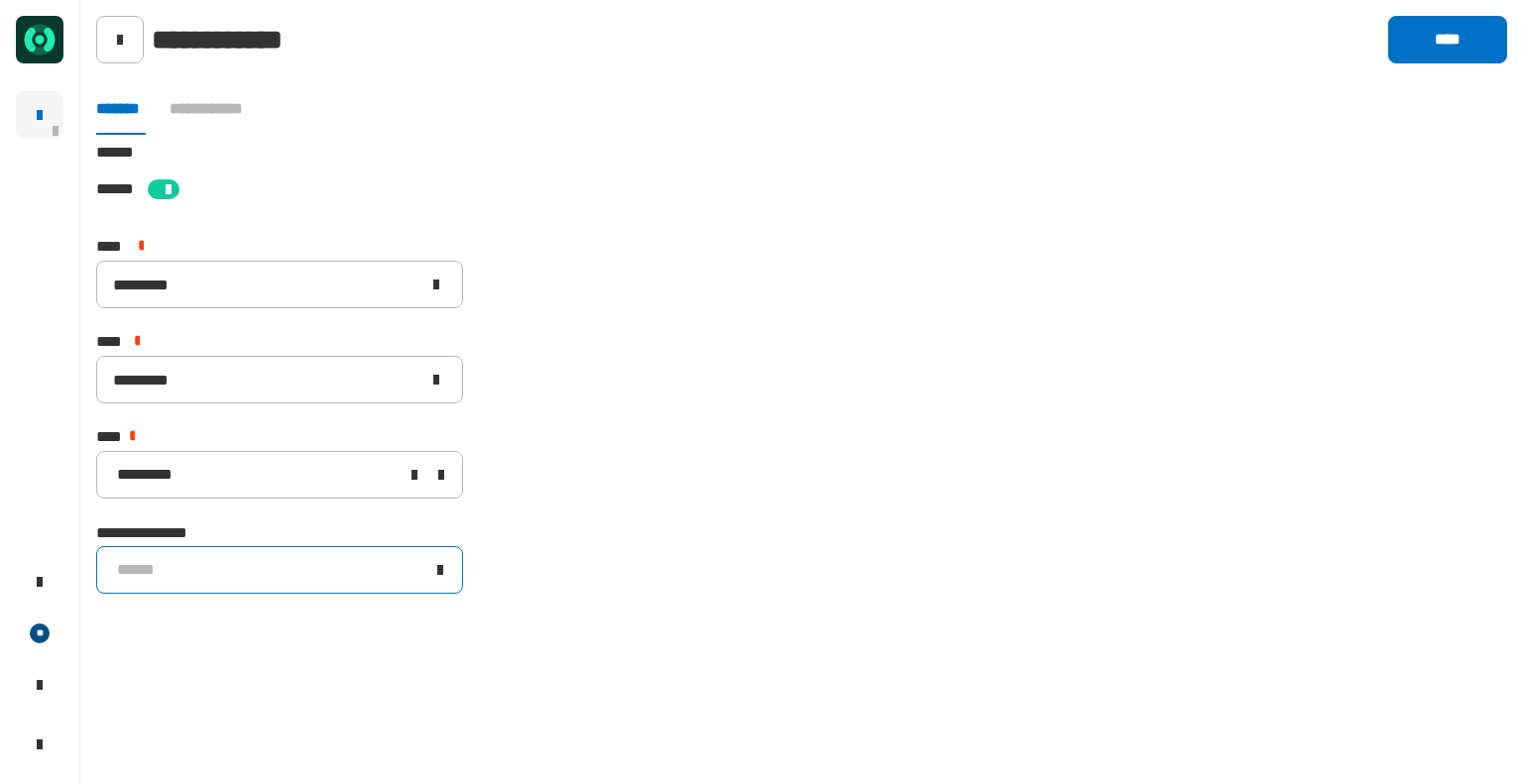 click on "******" 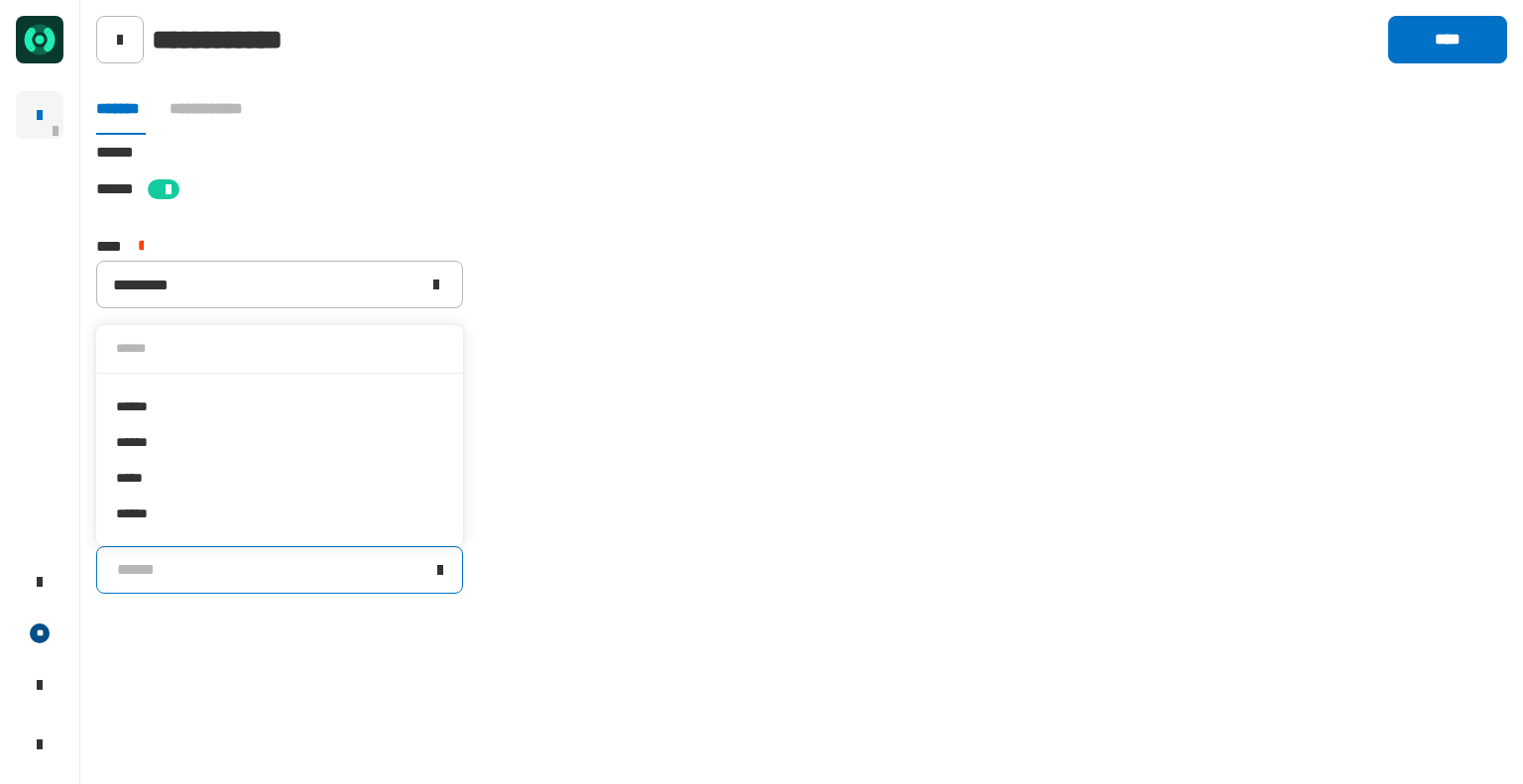 click on "[STREET] [CITY] [STATE] [ZIP] [COUNTRY] [NUMBER] [STREET] [NUMBER] [STREET] [NUMBER] [STREET] [CREDIT_CARD] [PHONE]" 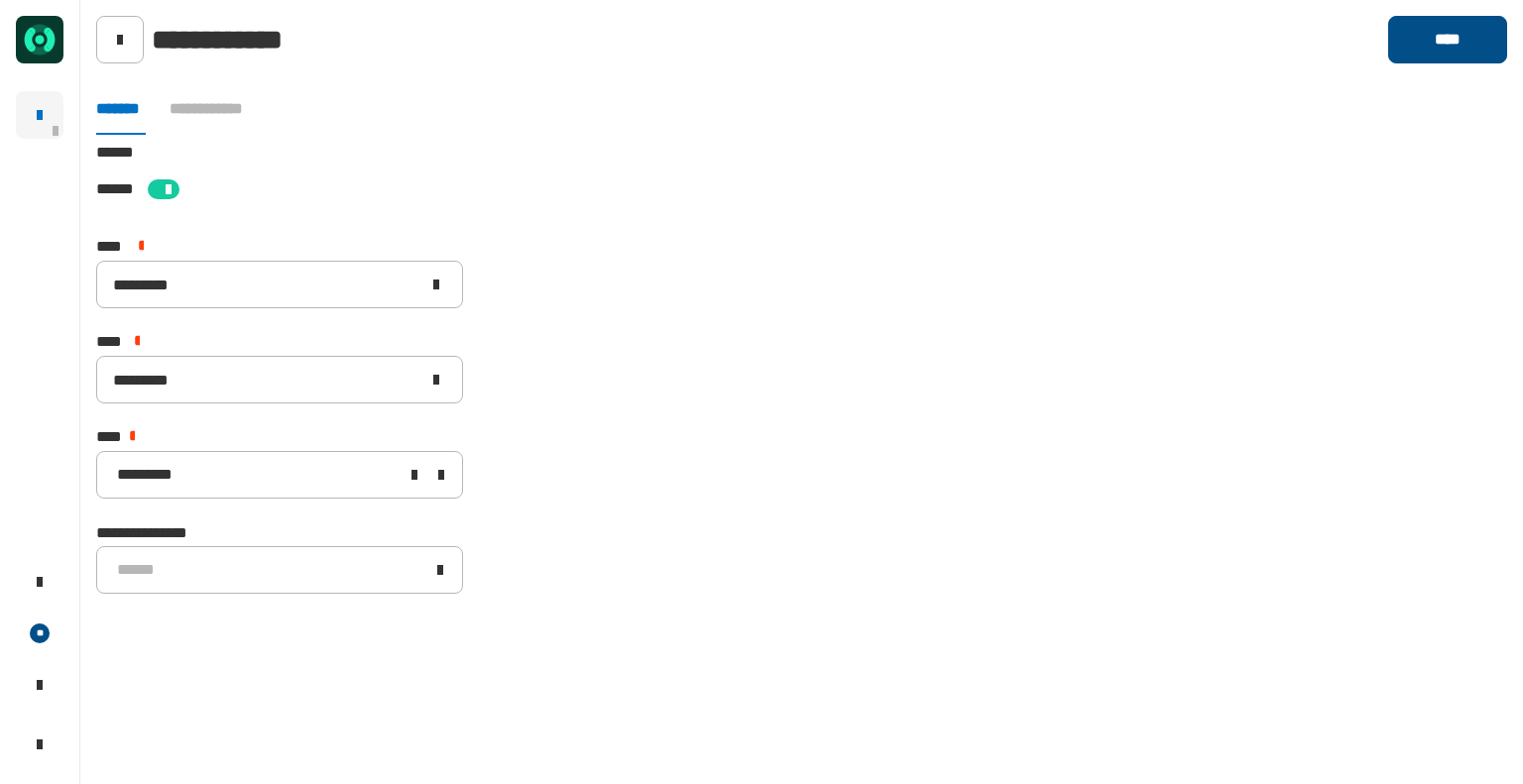 click on "****" 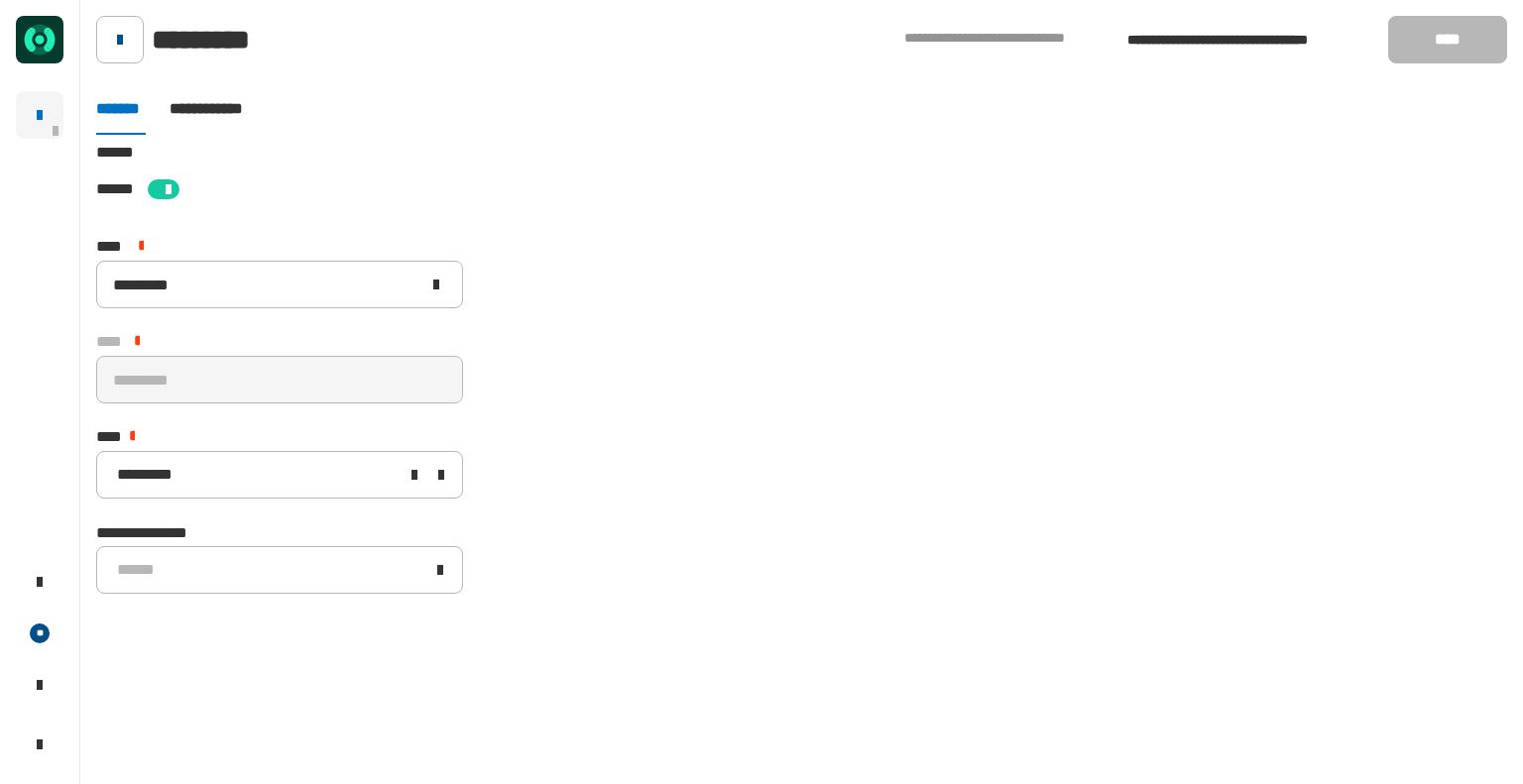 click 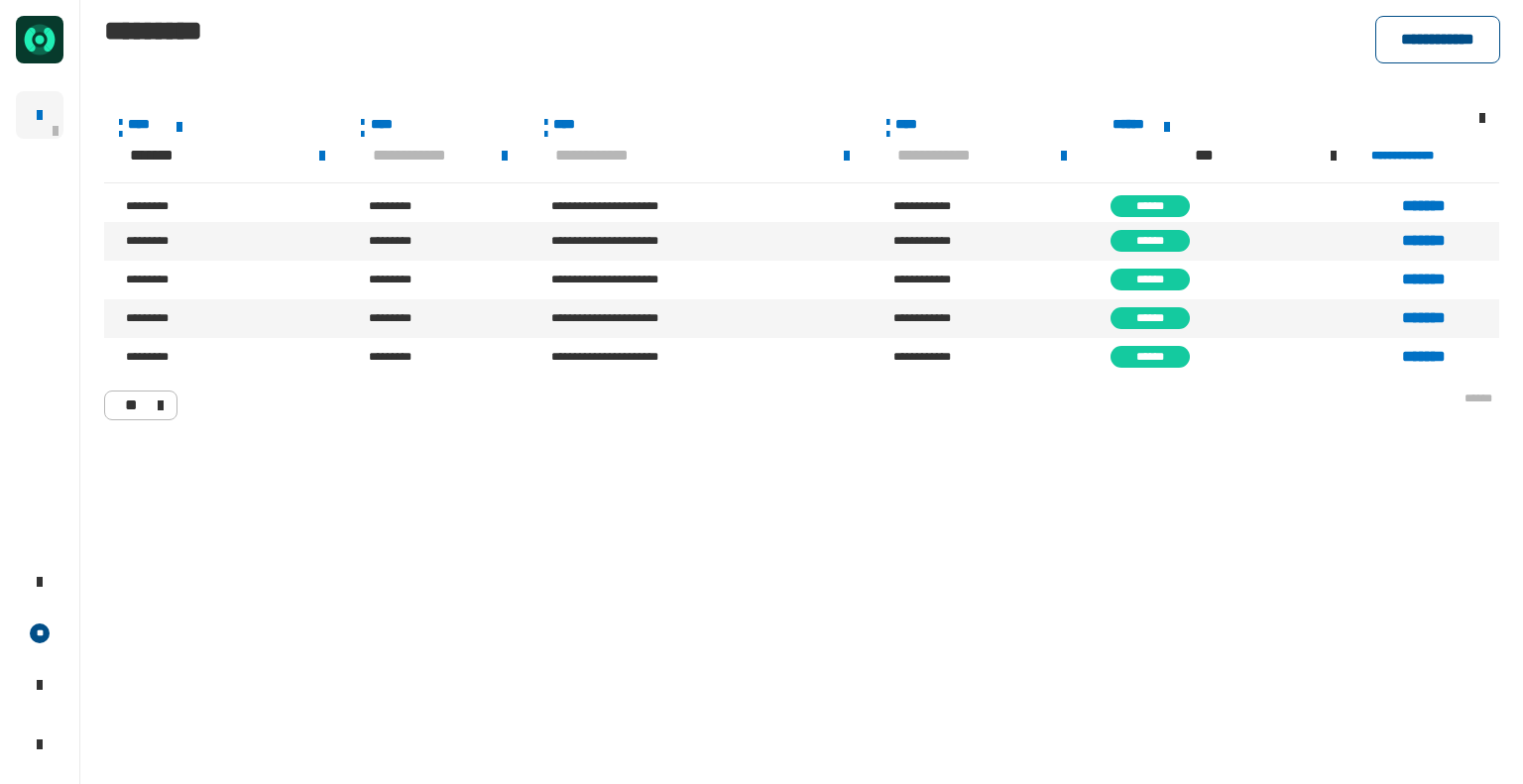 click on "**********" 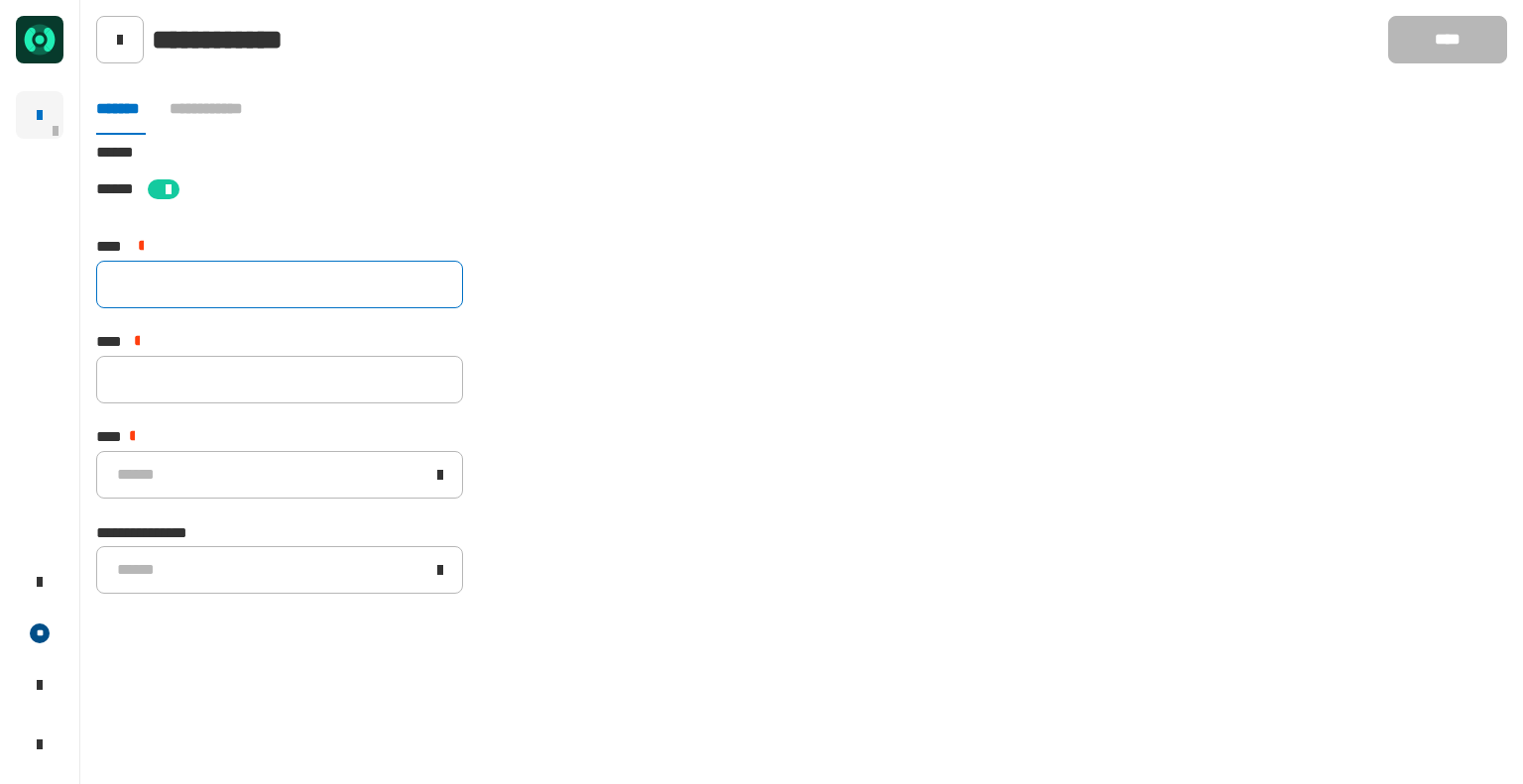 click 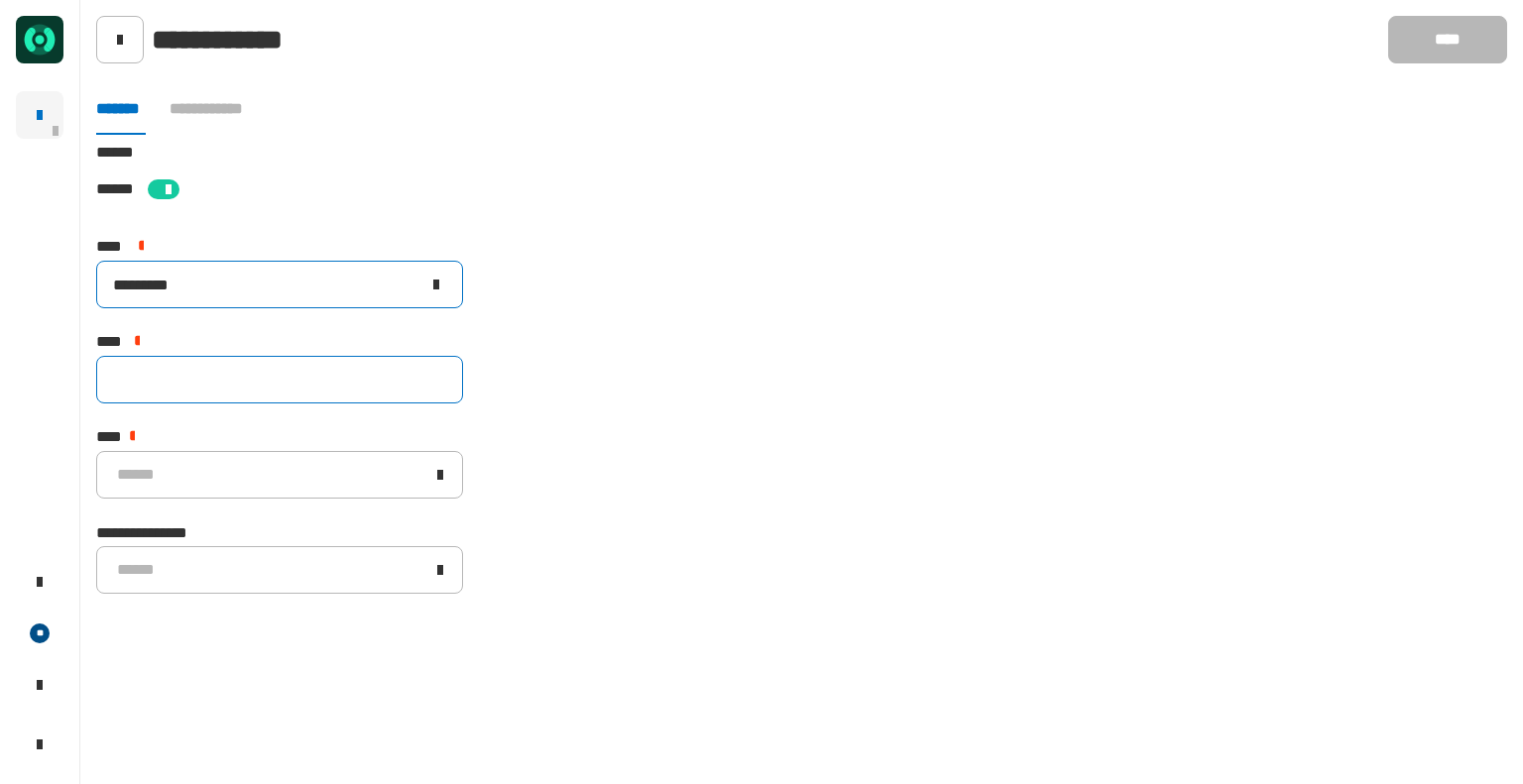 type on "*********" 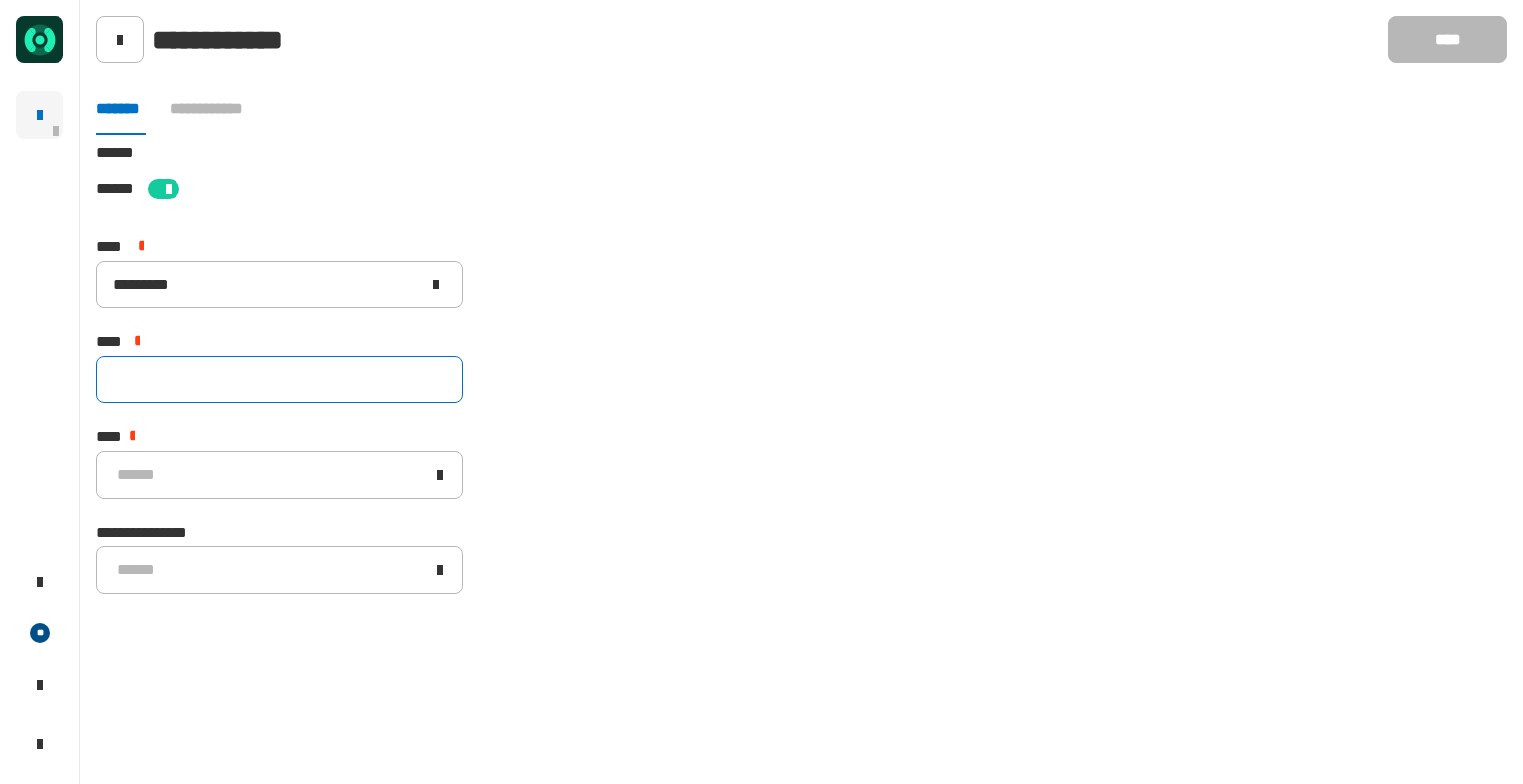 click 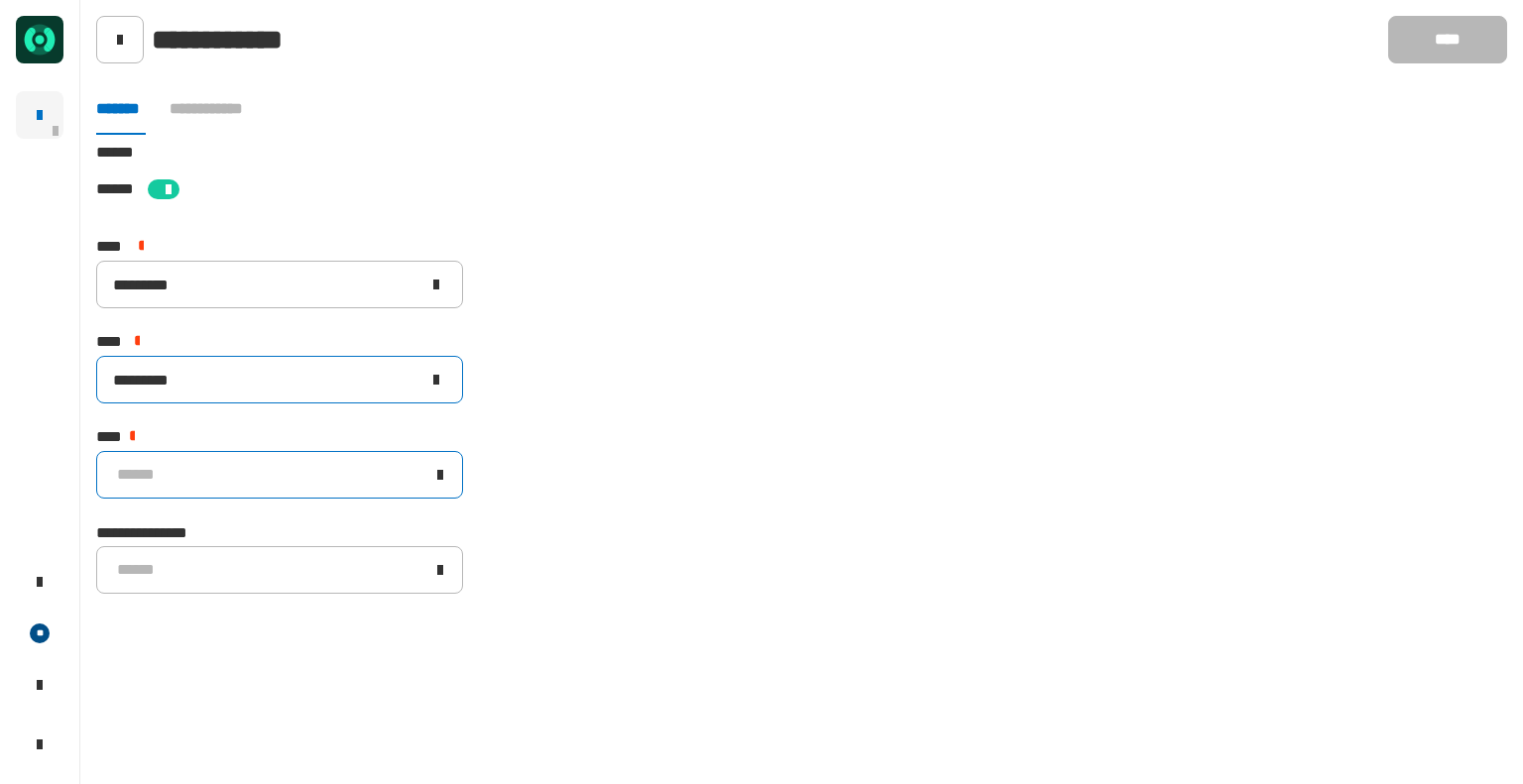 type on "*********" 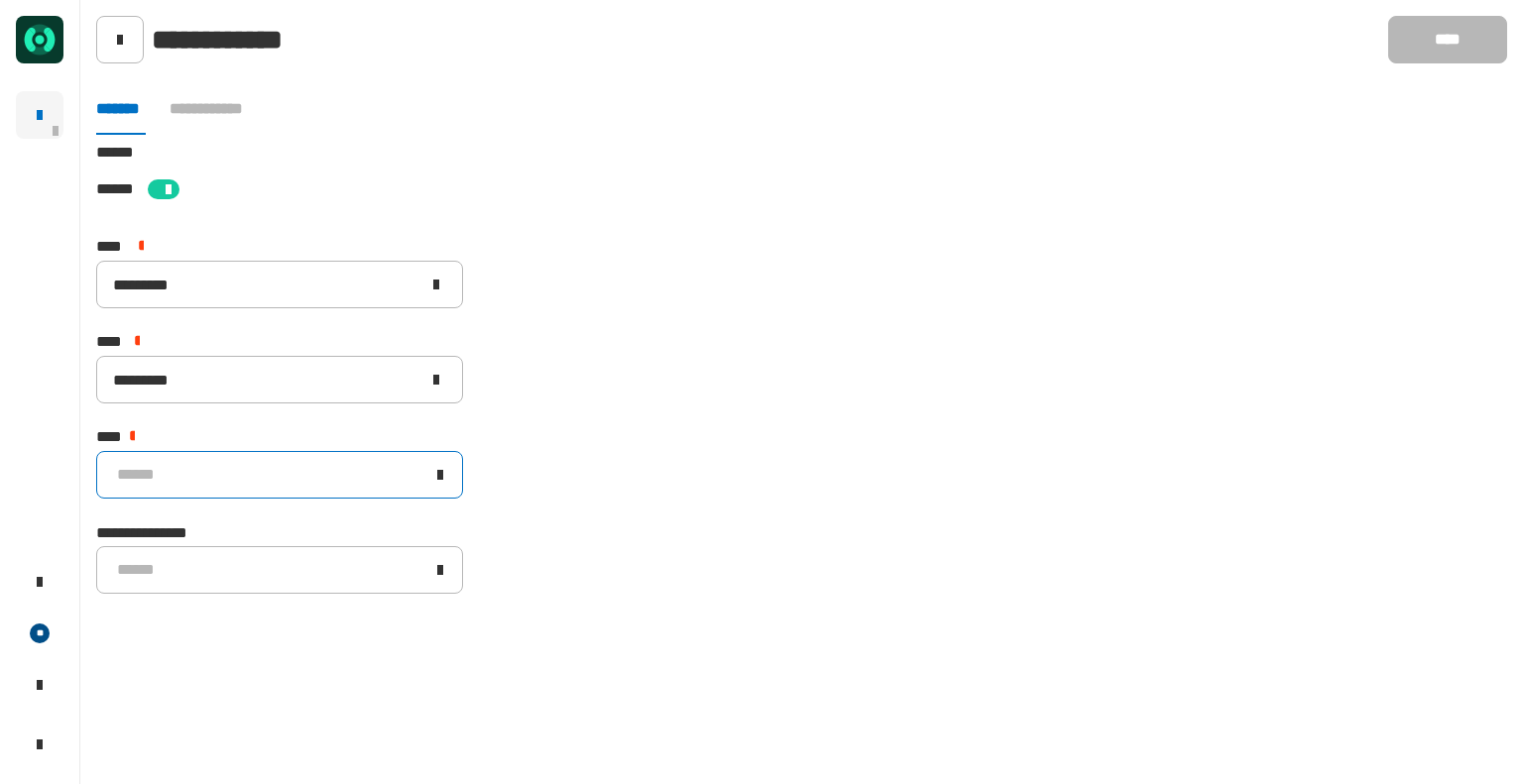 click on "******" 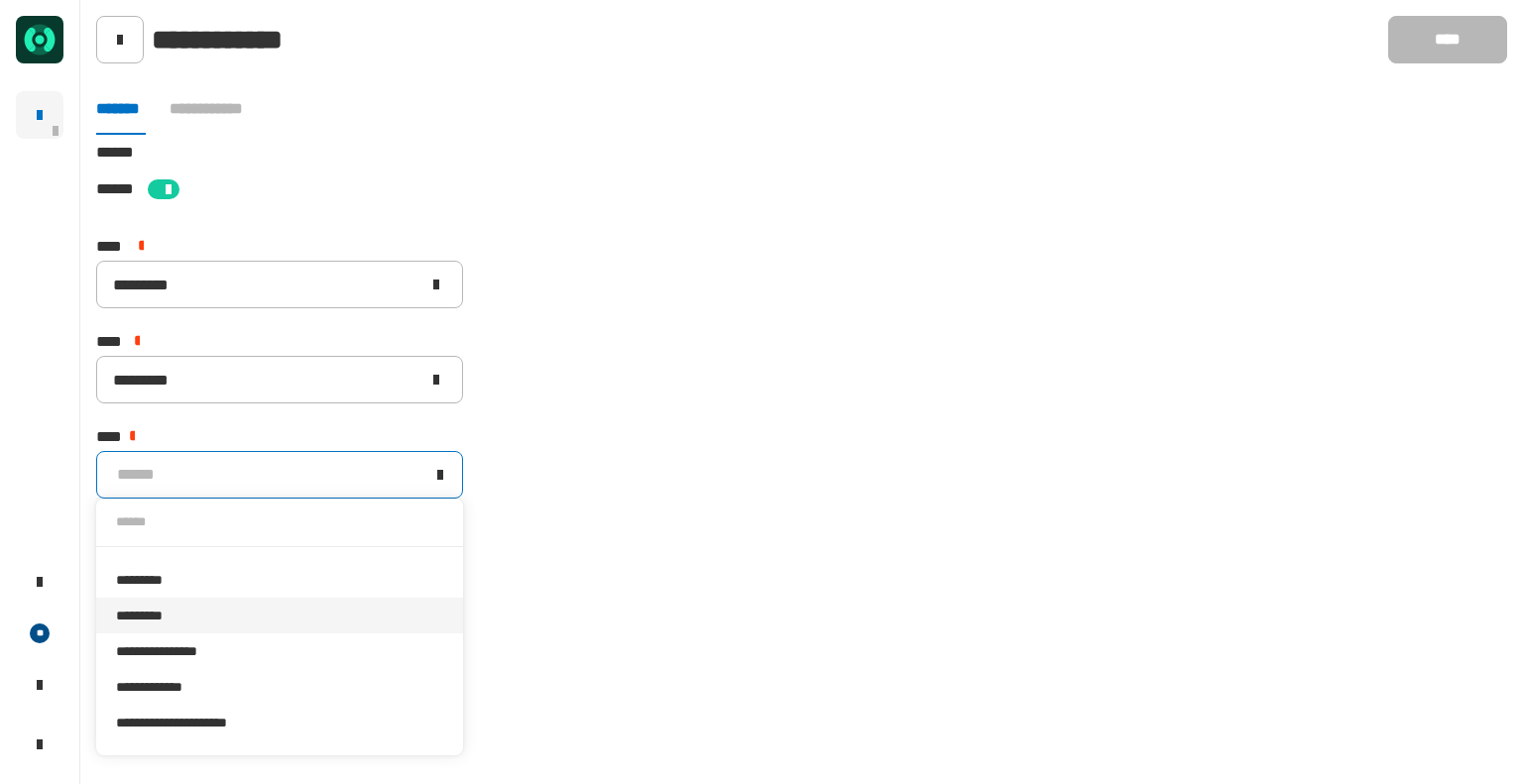 click on "*********" at bounding box center [280, 616] 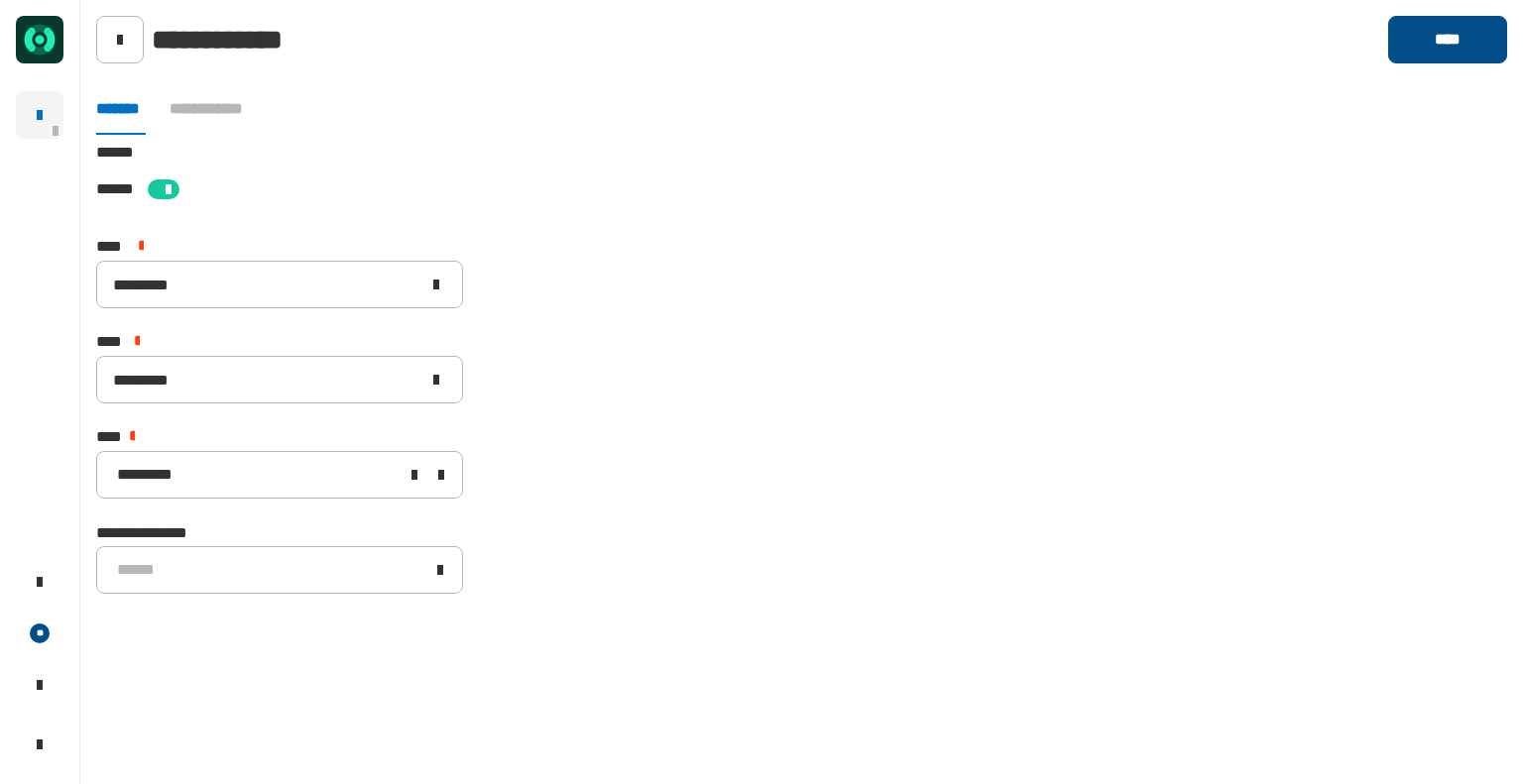 click on "****" 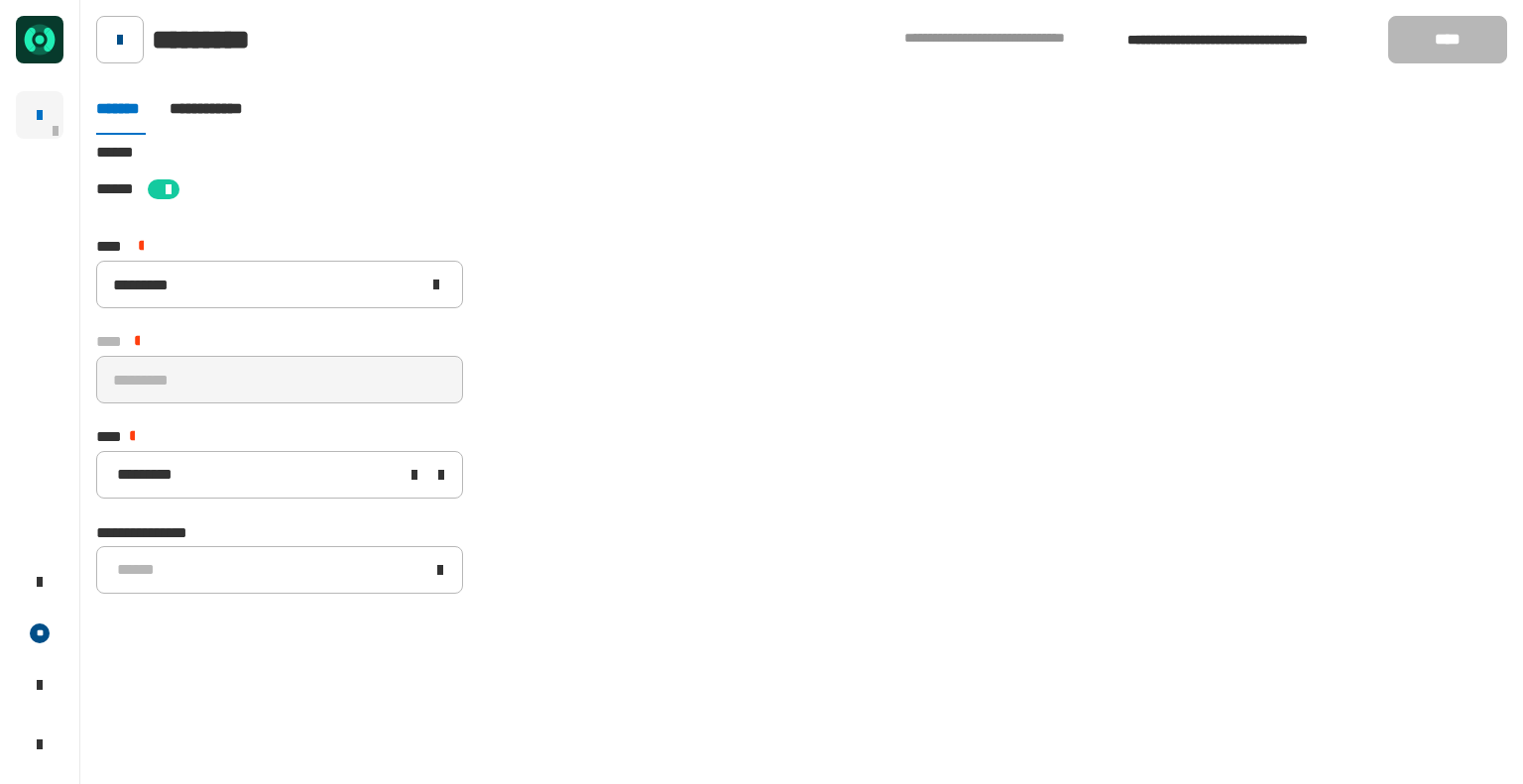click 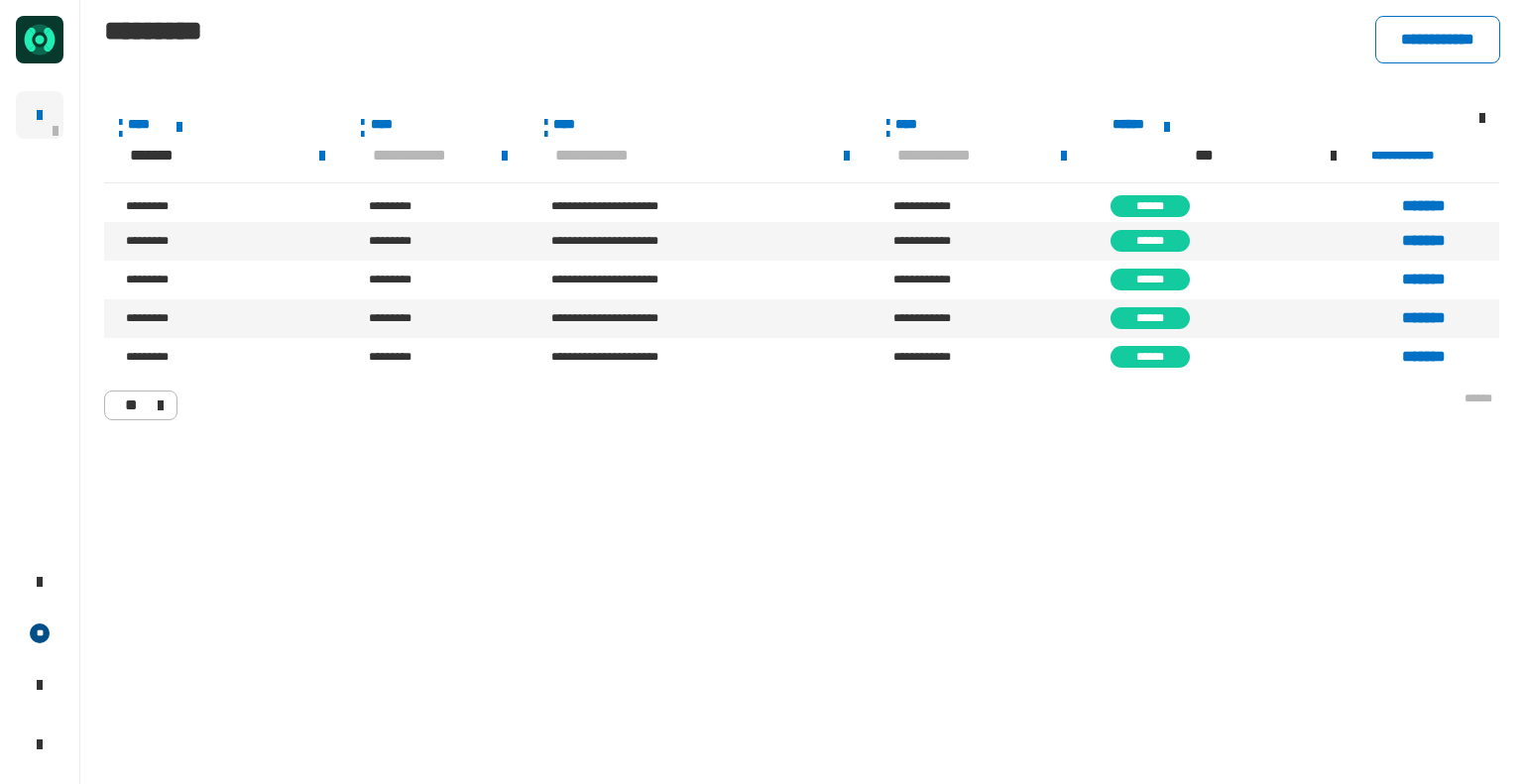 click at bounding box center (120, 135) 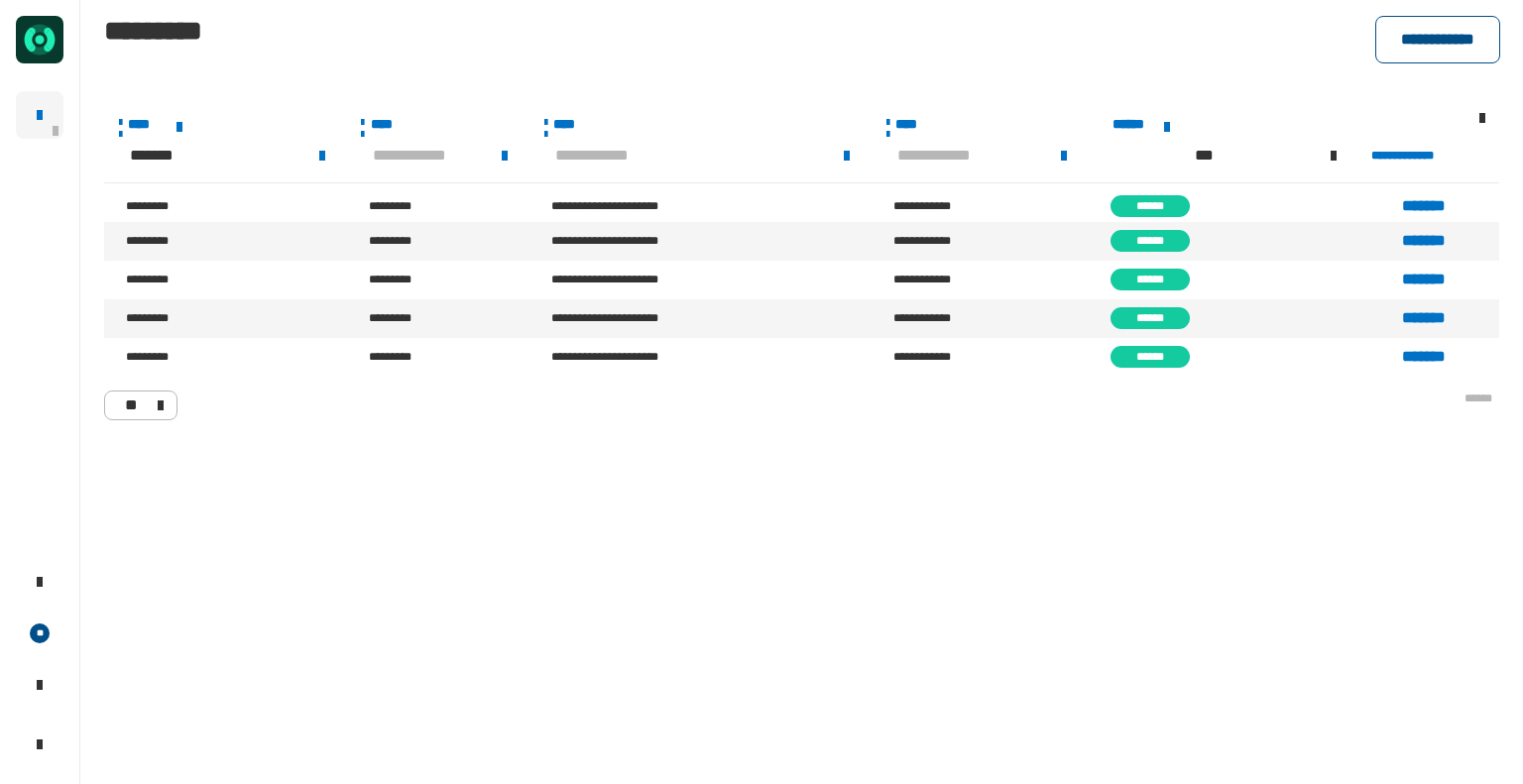 click on "**********" 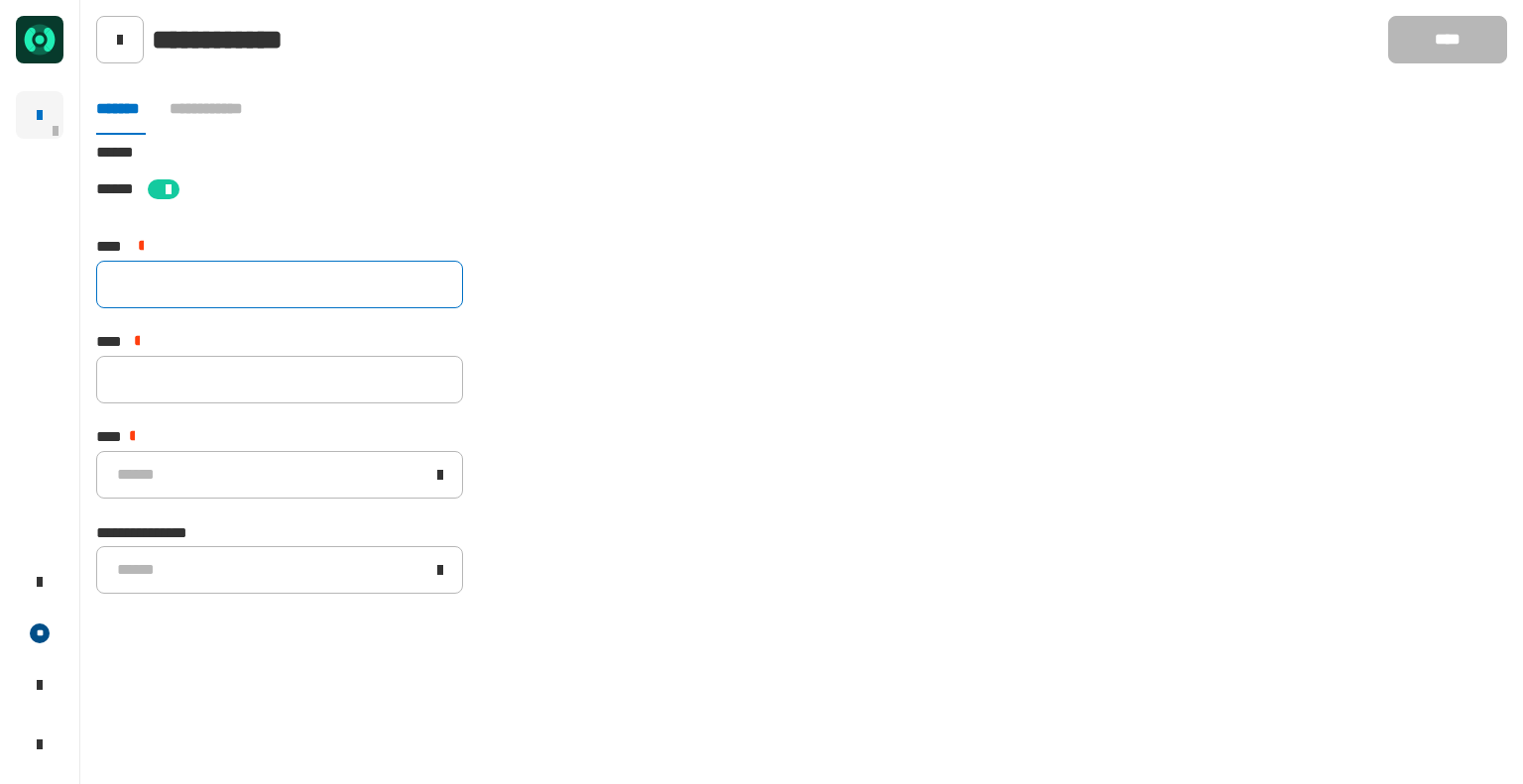 drag, startPoint x: 223, startPoint y: 312, endPoint x: 247, endPoint y: 285, distance: 36.124784 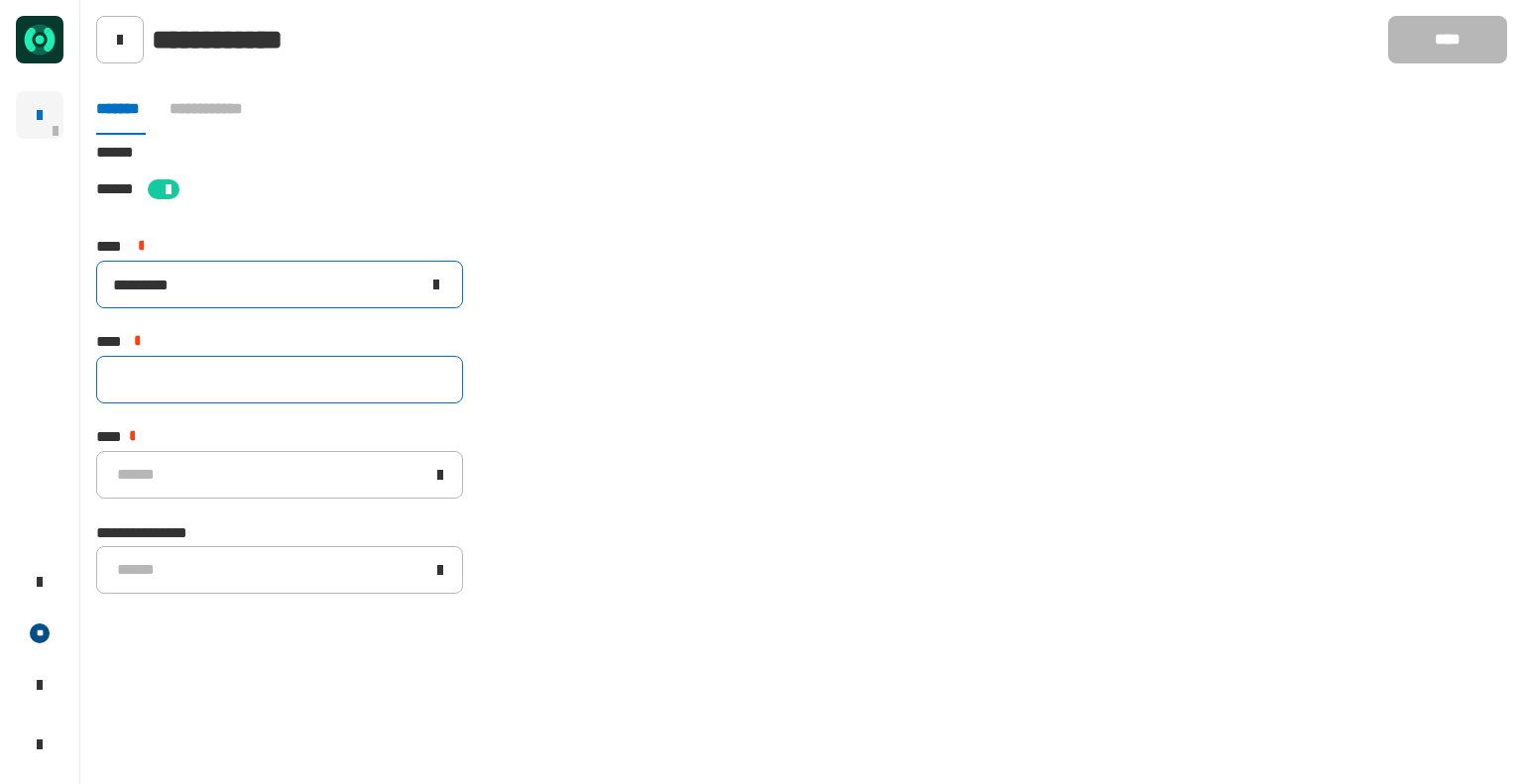 type on "*********" 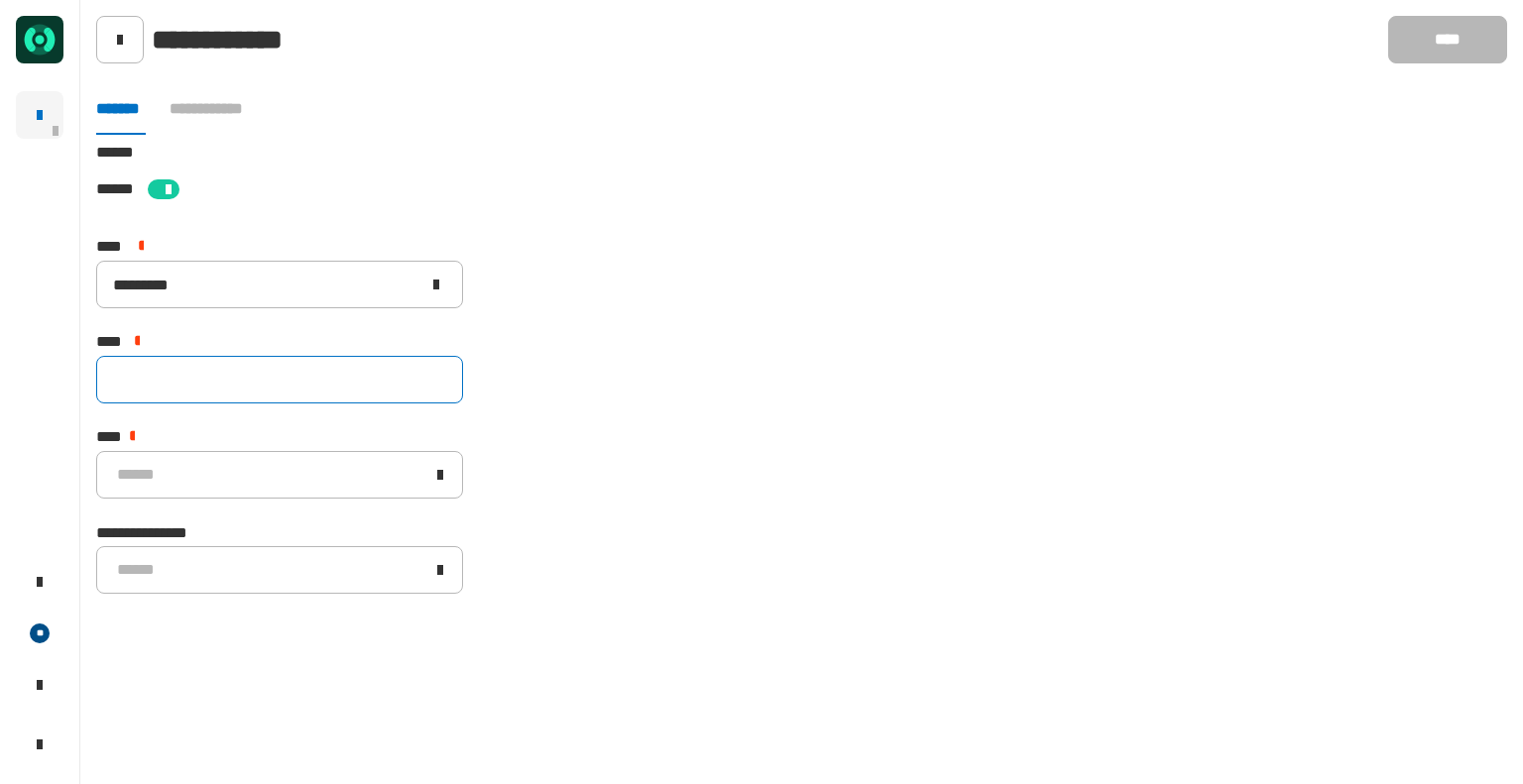 click 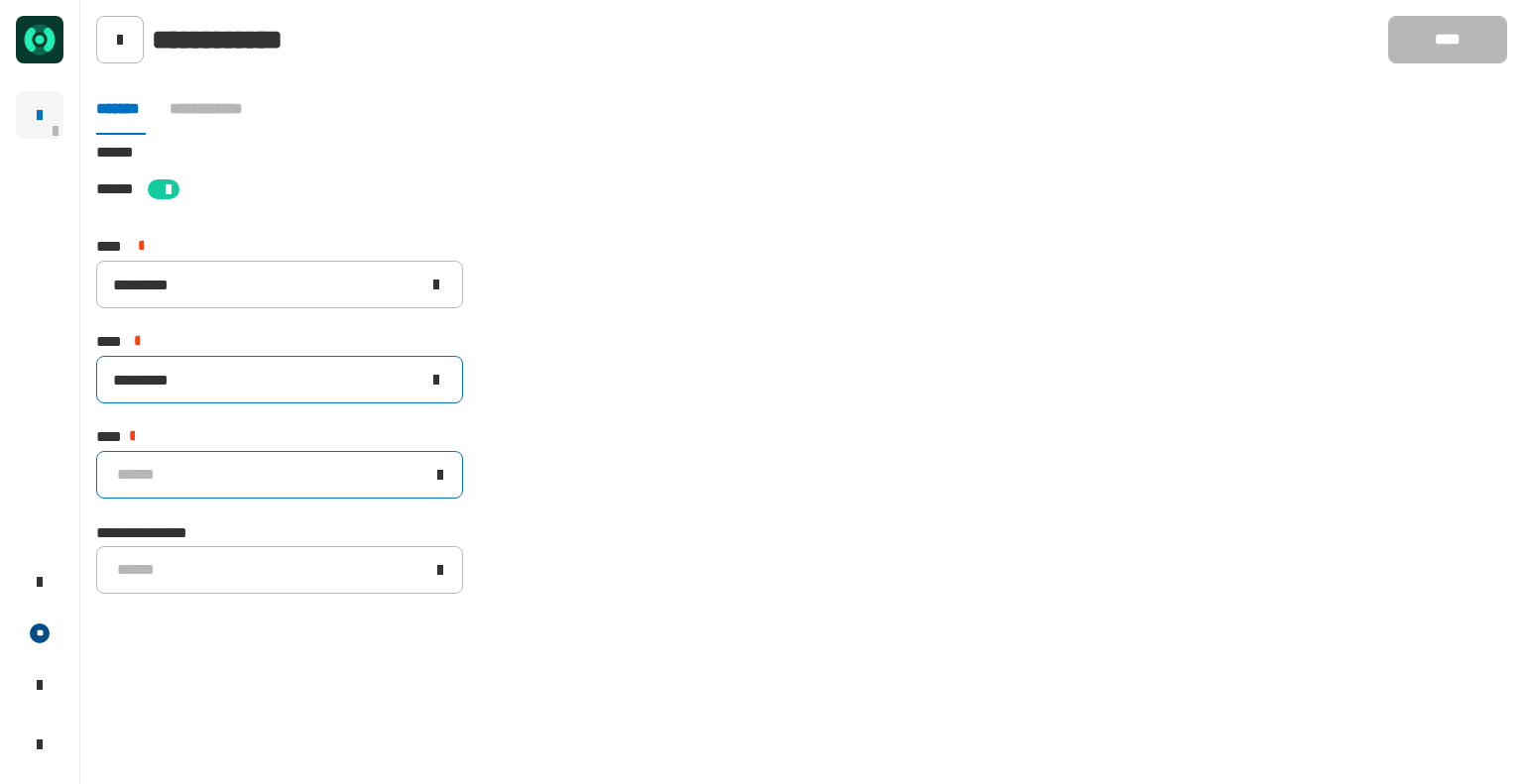 type on "*********" 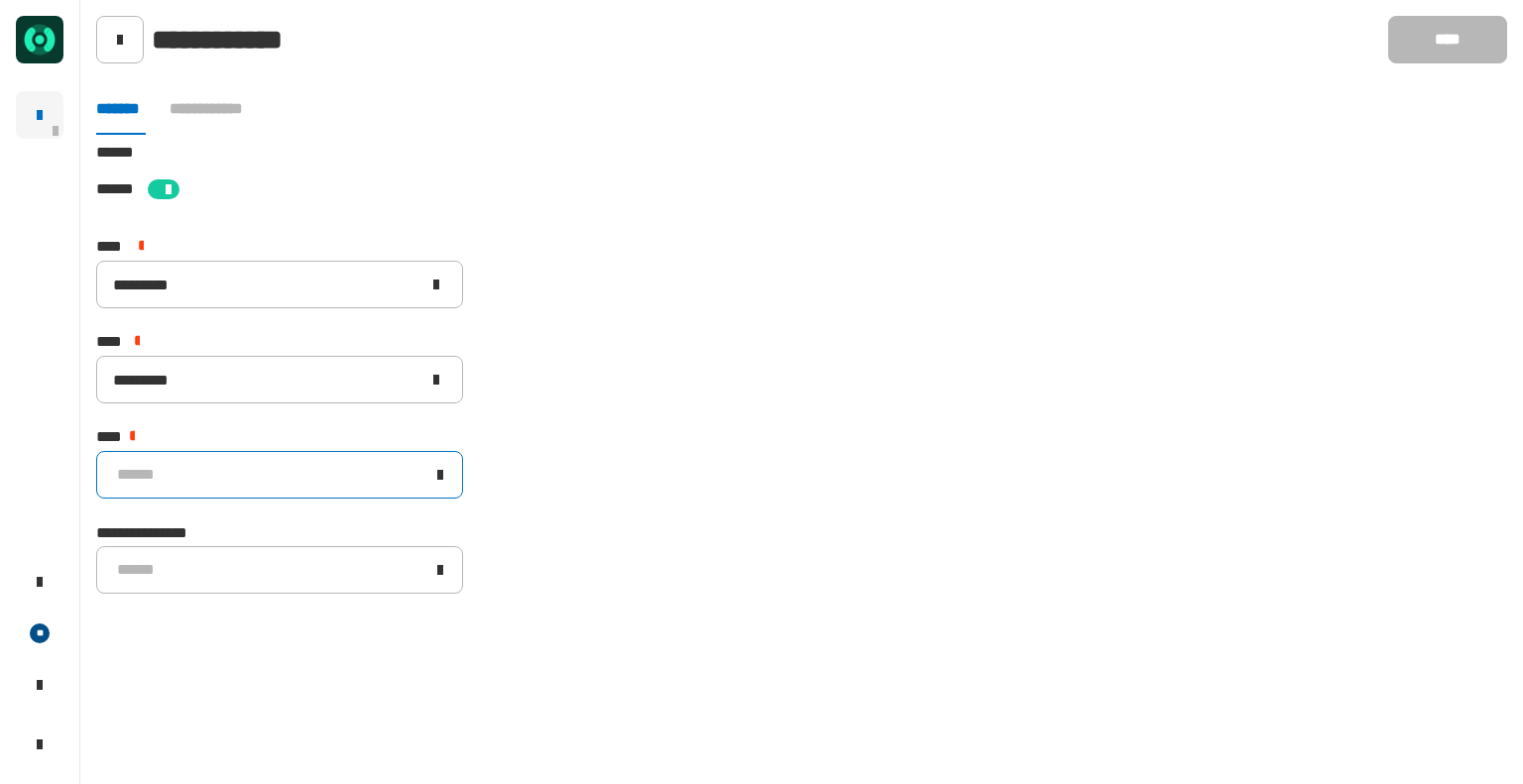 click on "******" 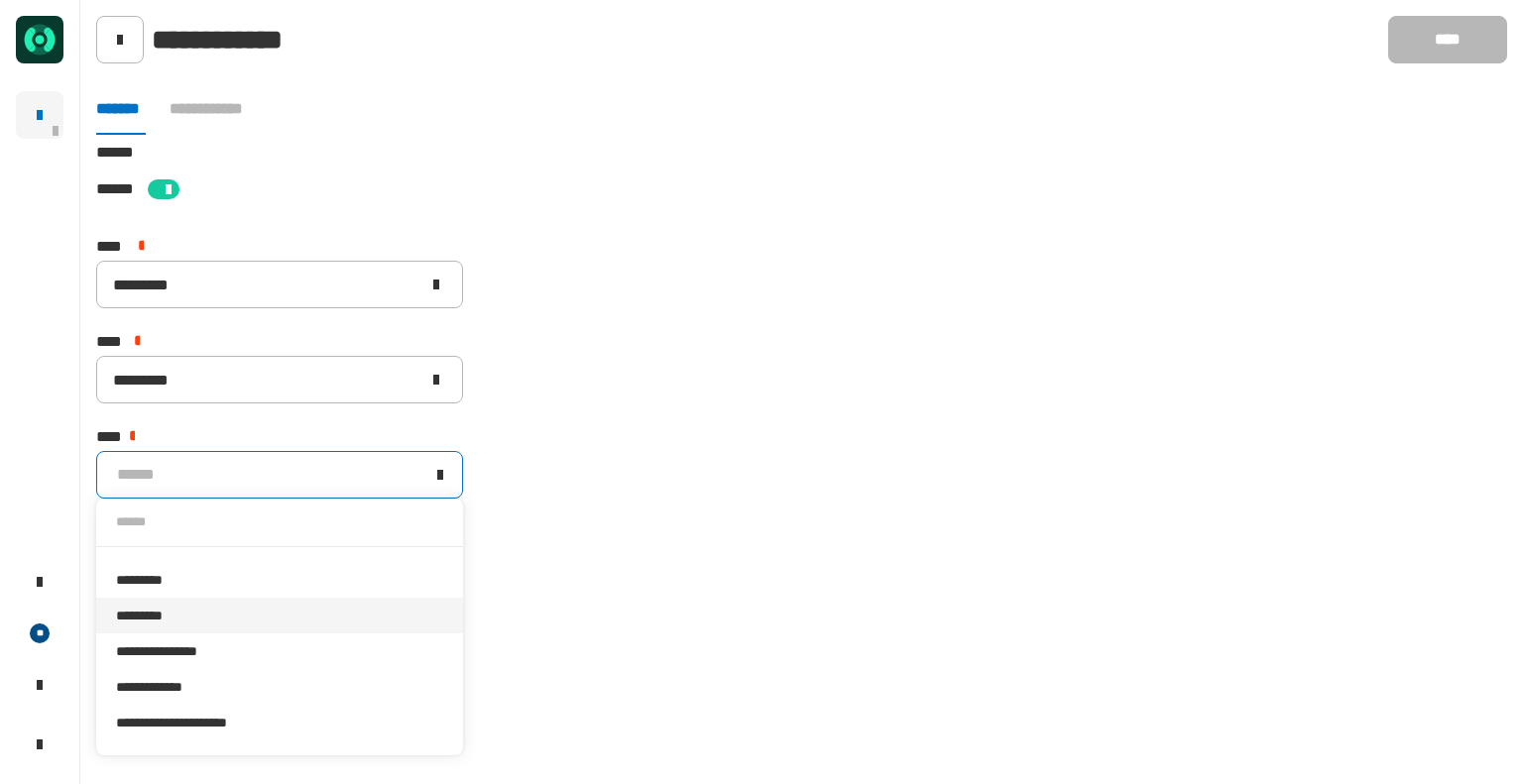click on "*********" at bounding box center [280, 616] 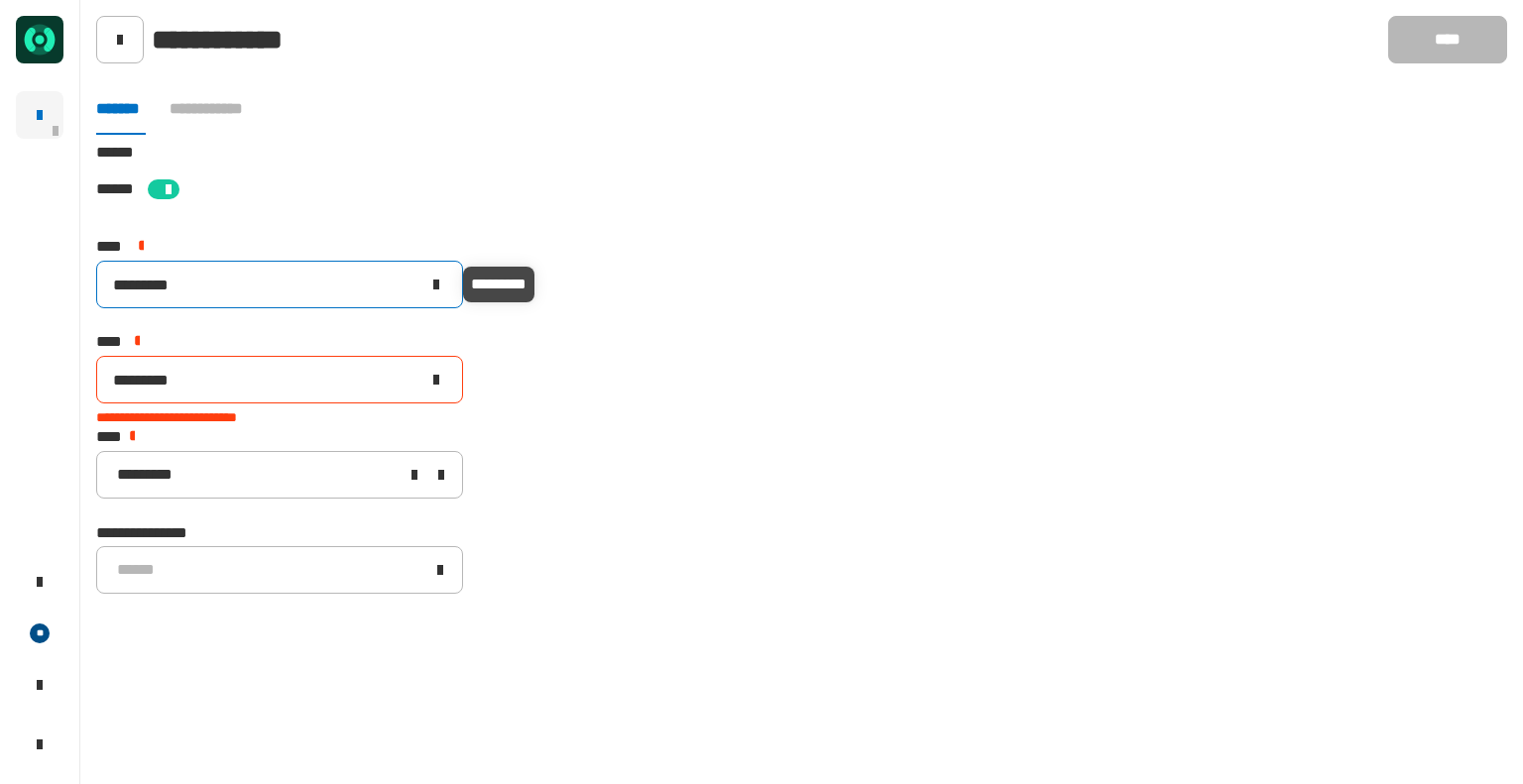 click on "*********" 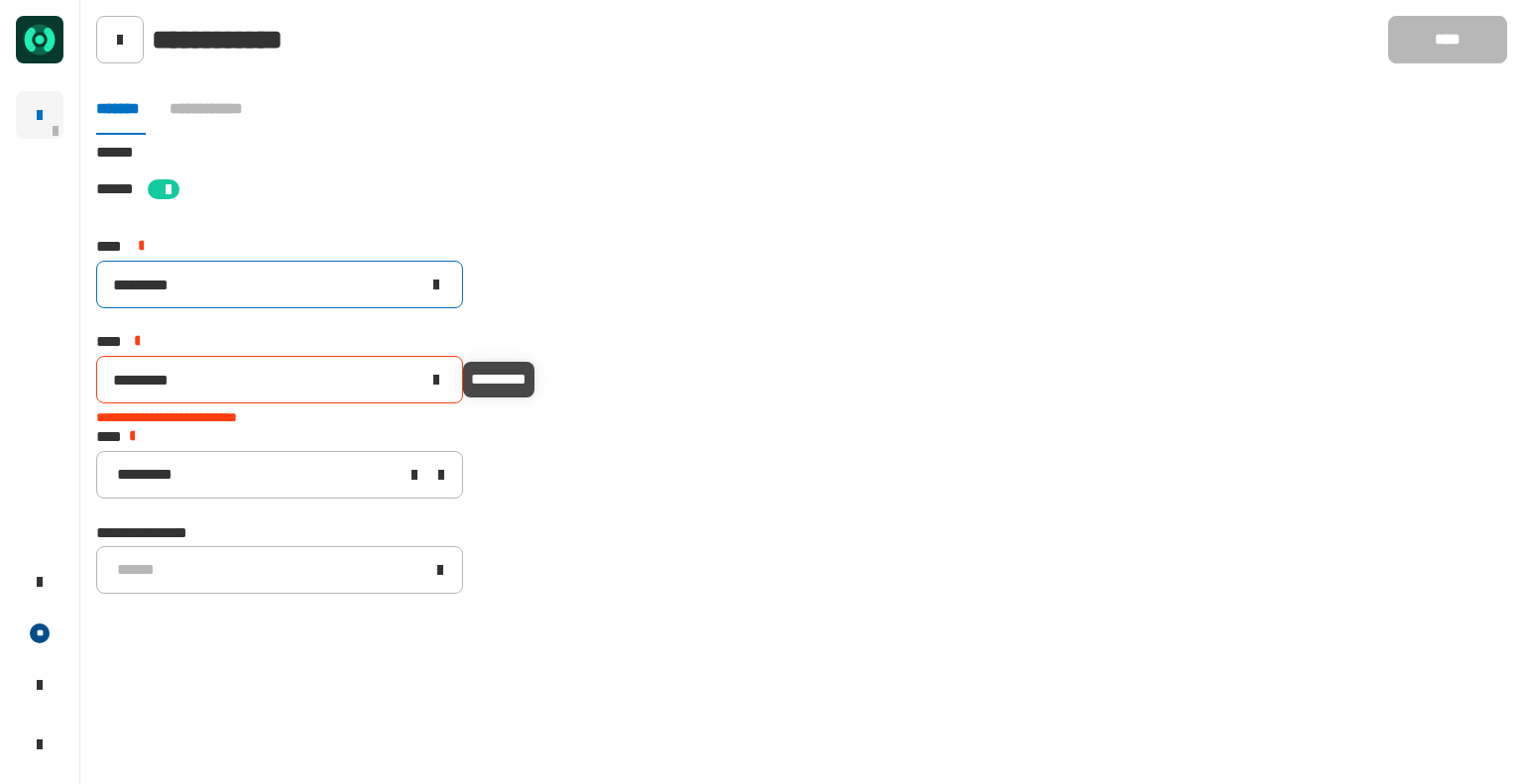 type on "*********" 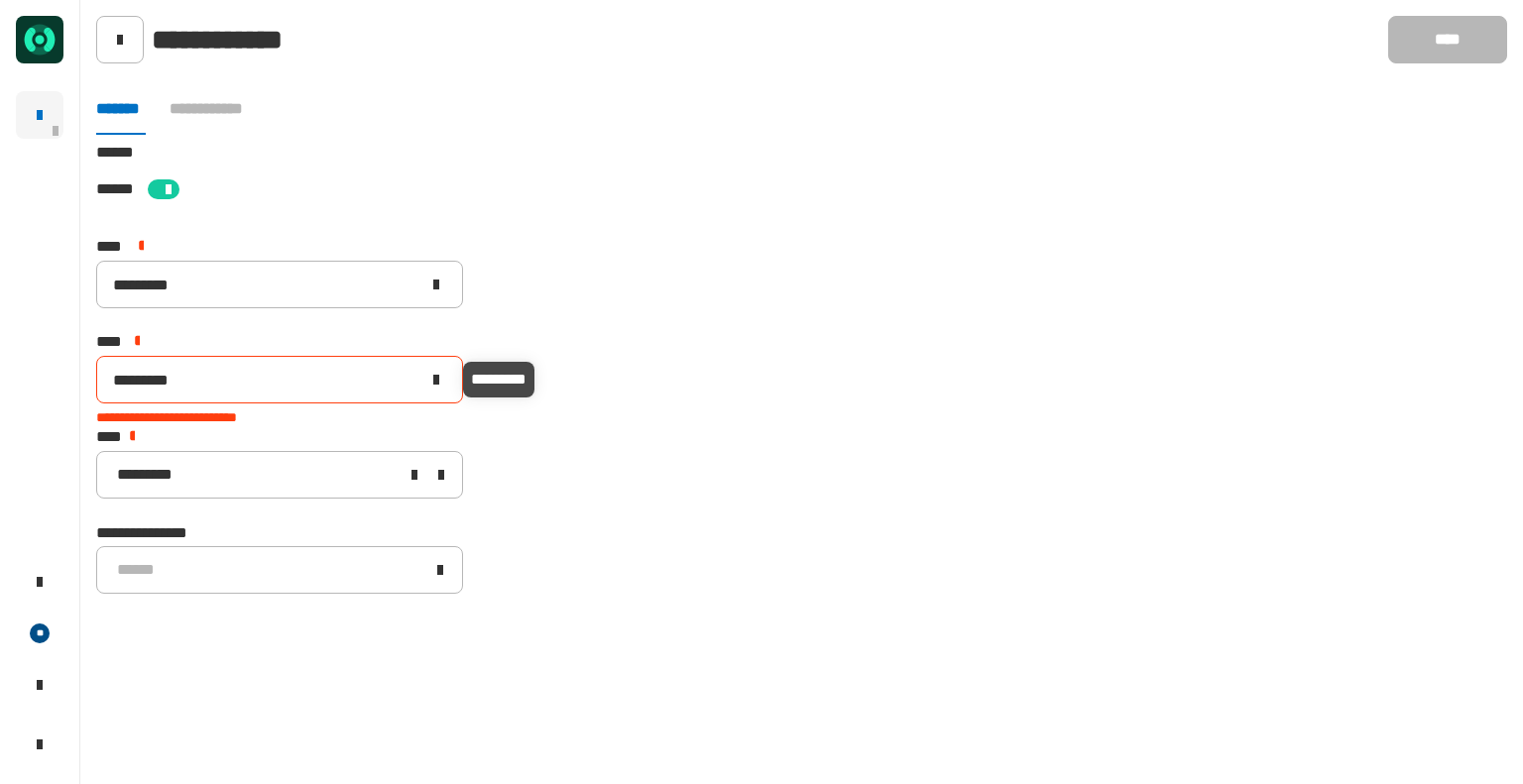 click on "*********" 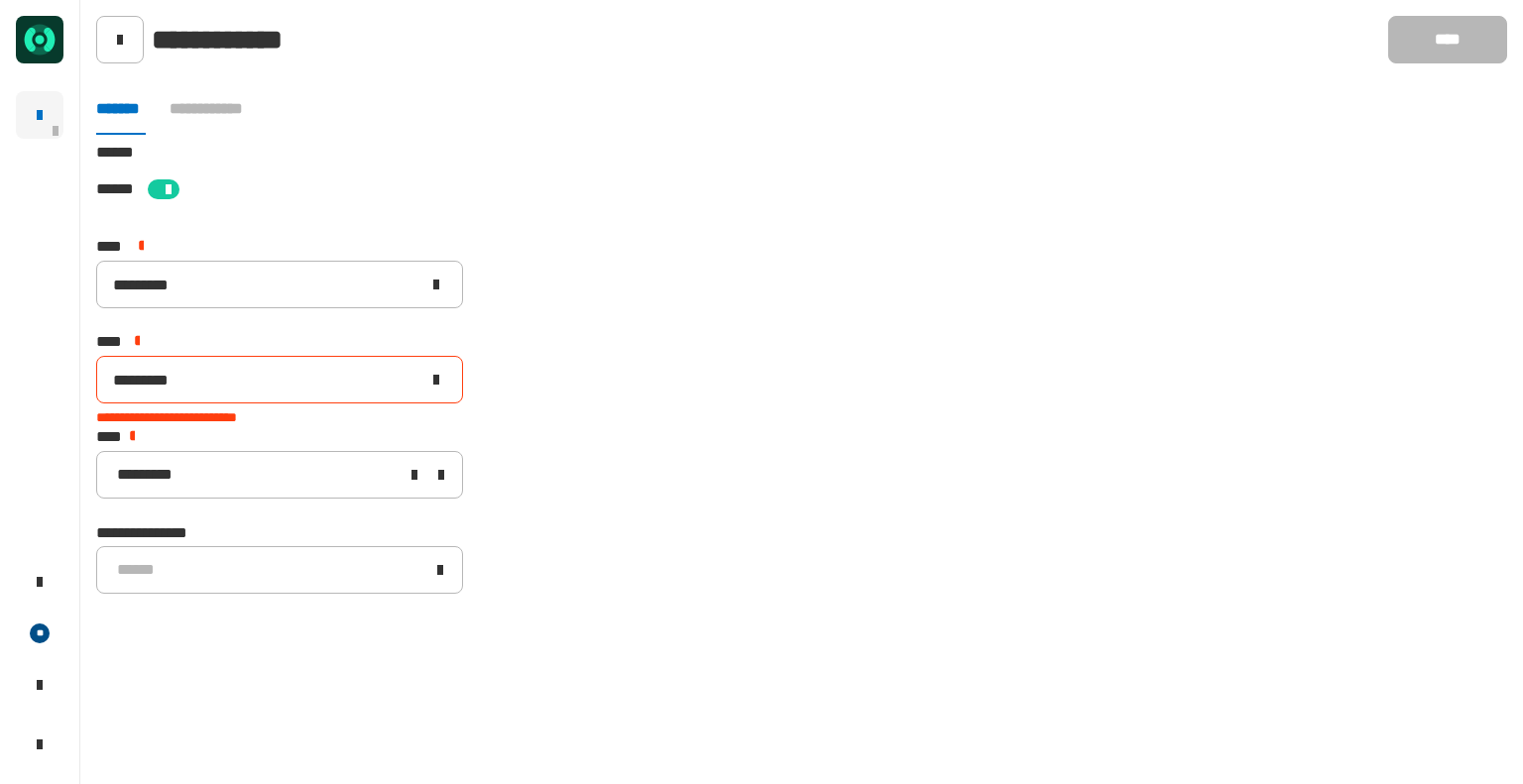 type on "*********" 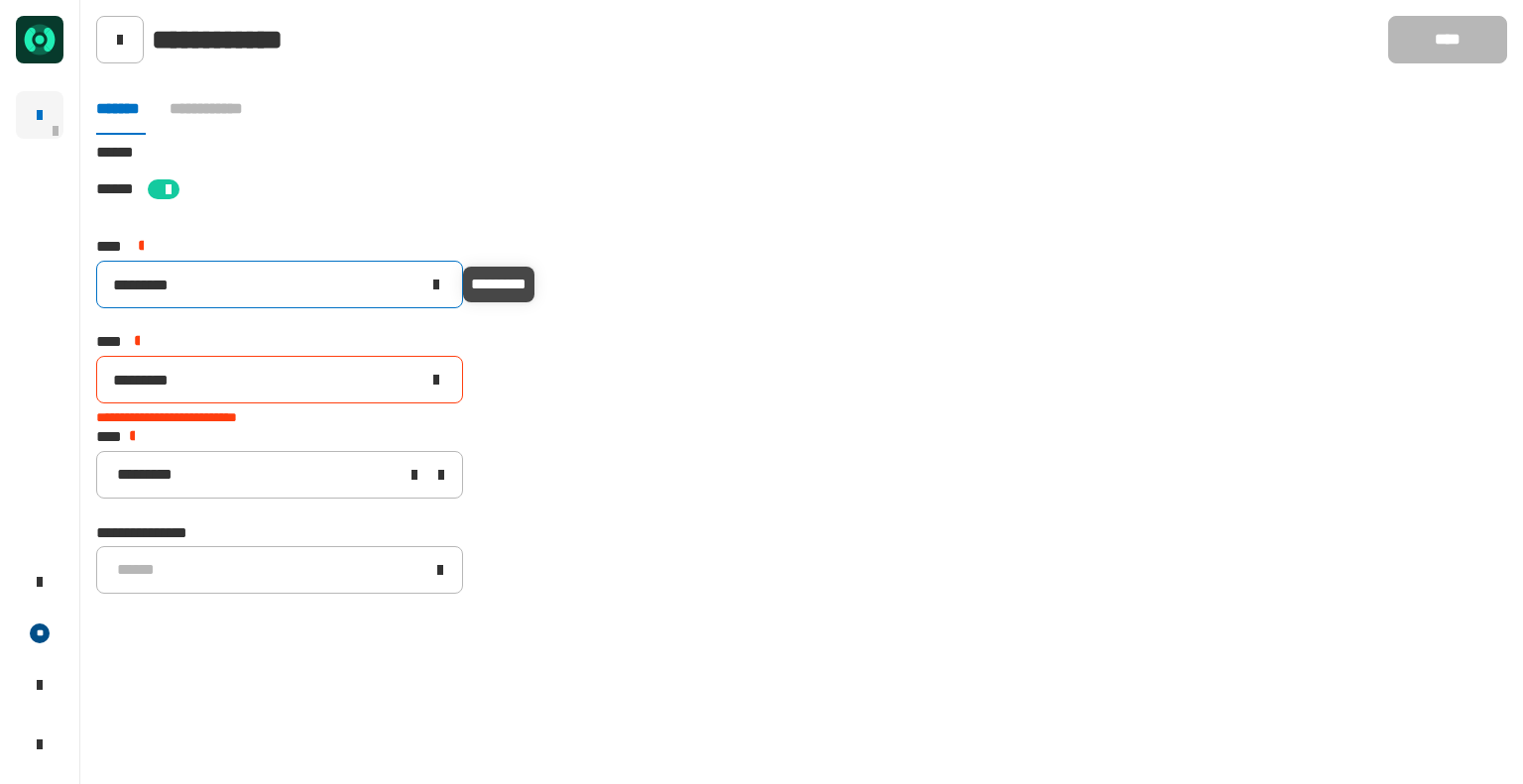 click on "*********" 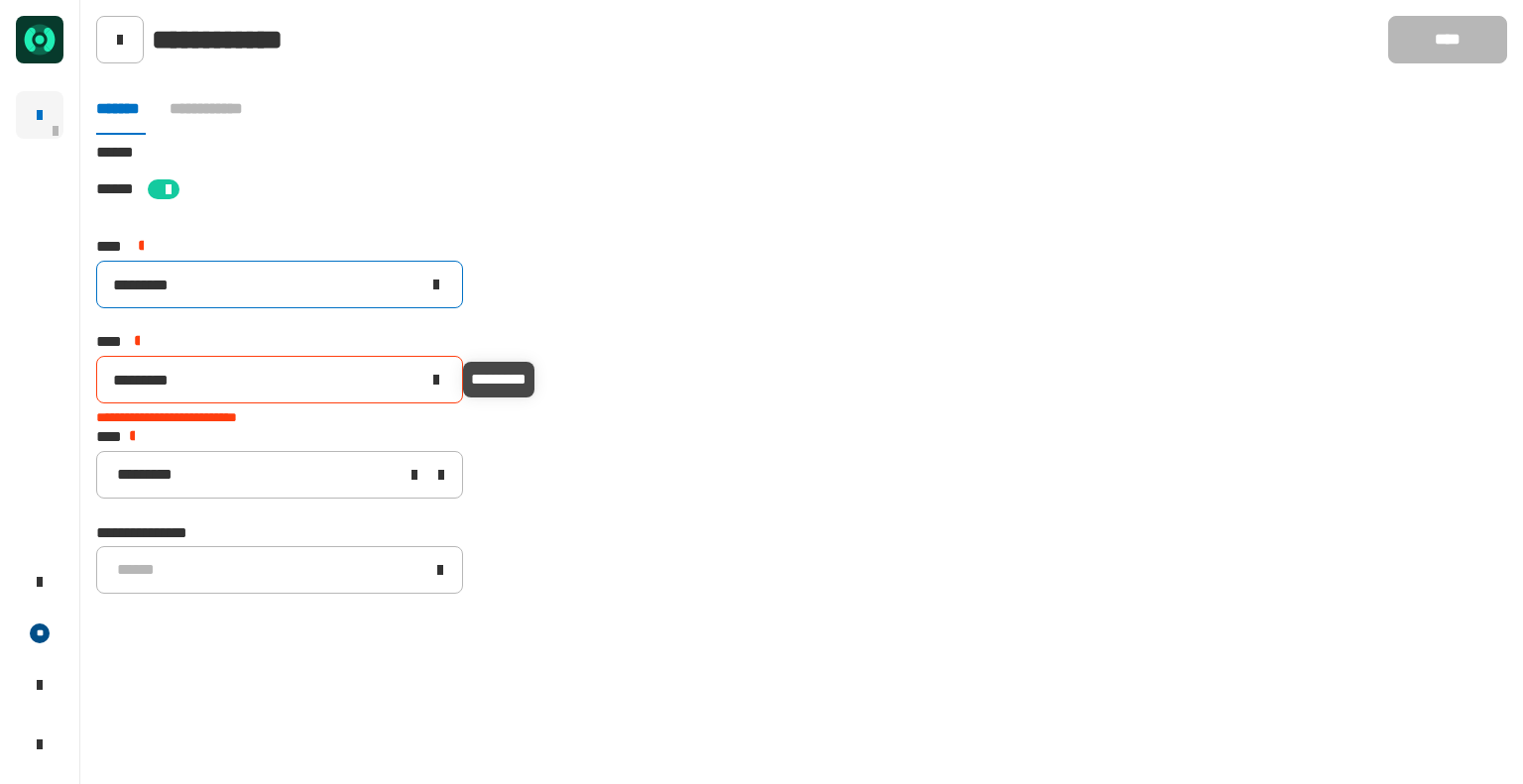 type on "*********" 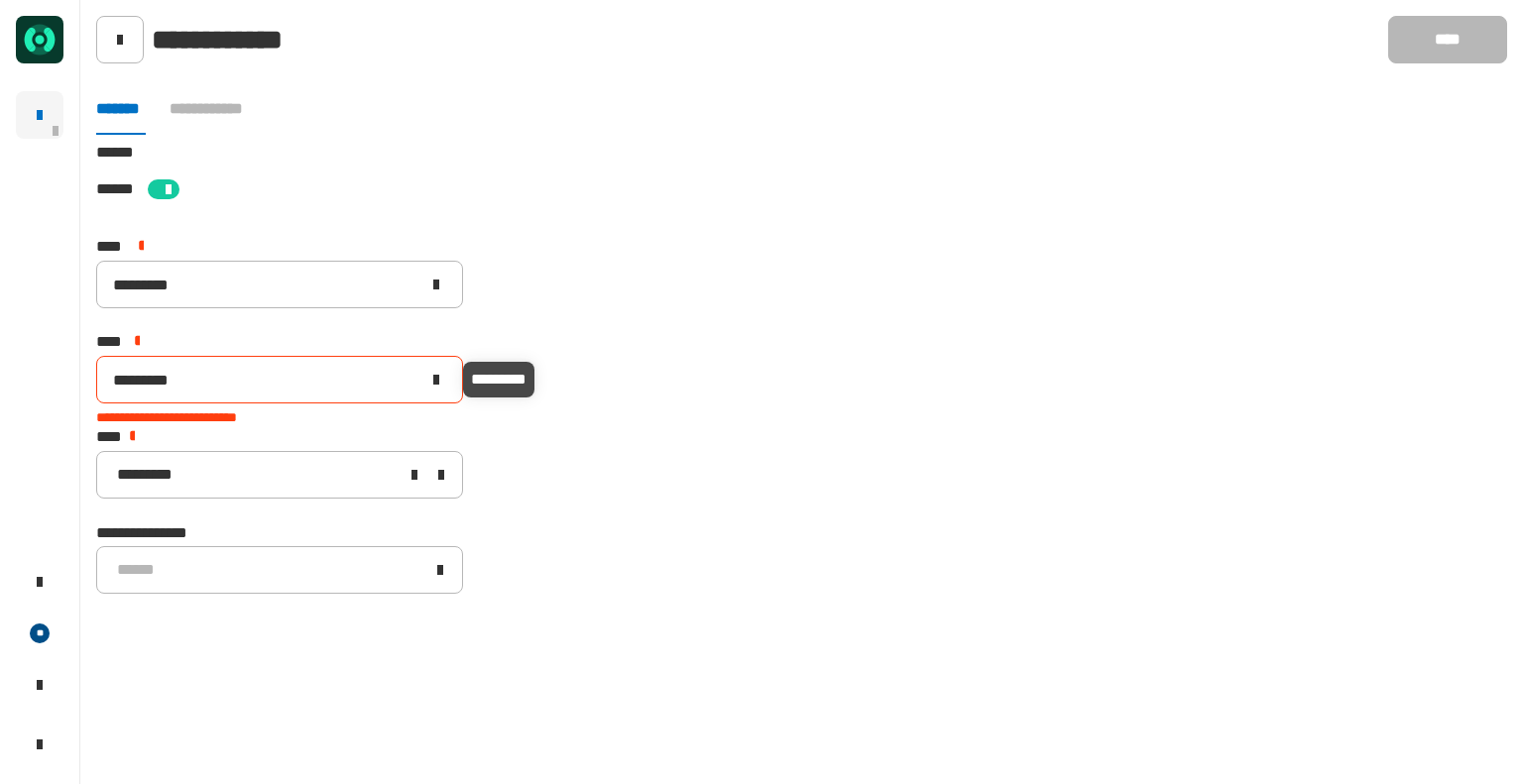 click on "*********" 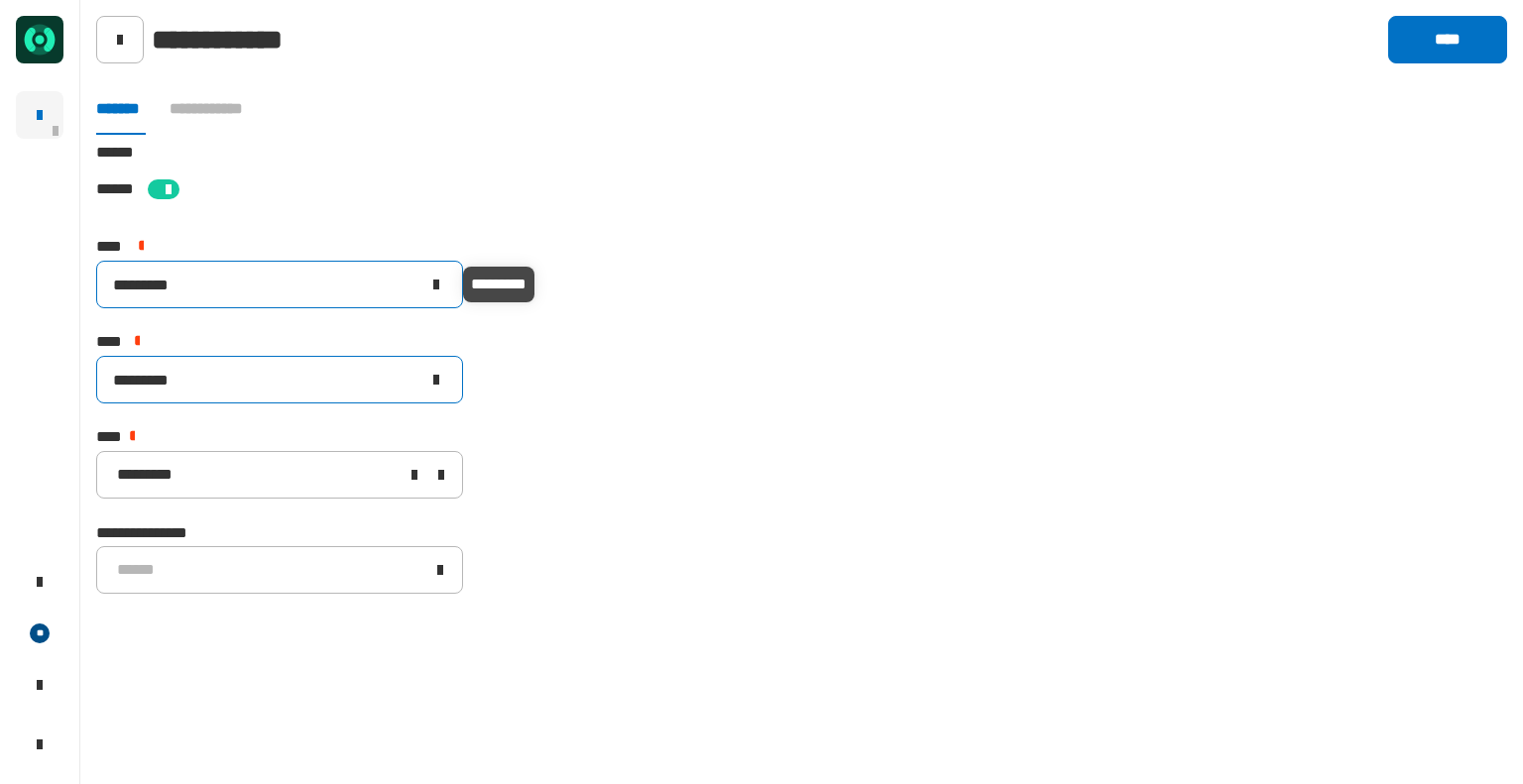 type on "*********" 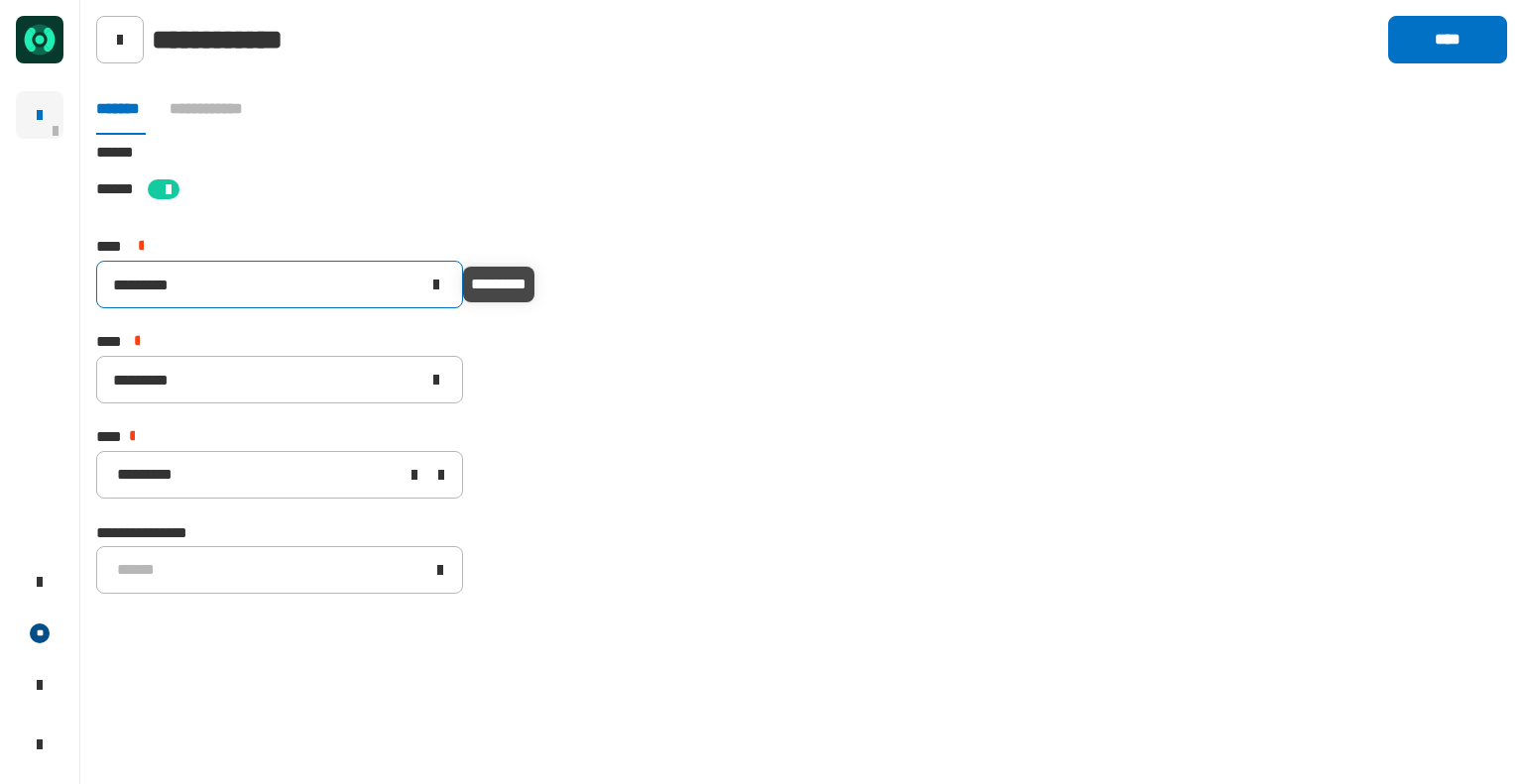 click on "*********" 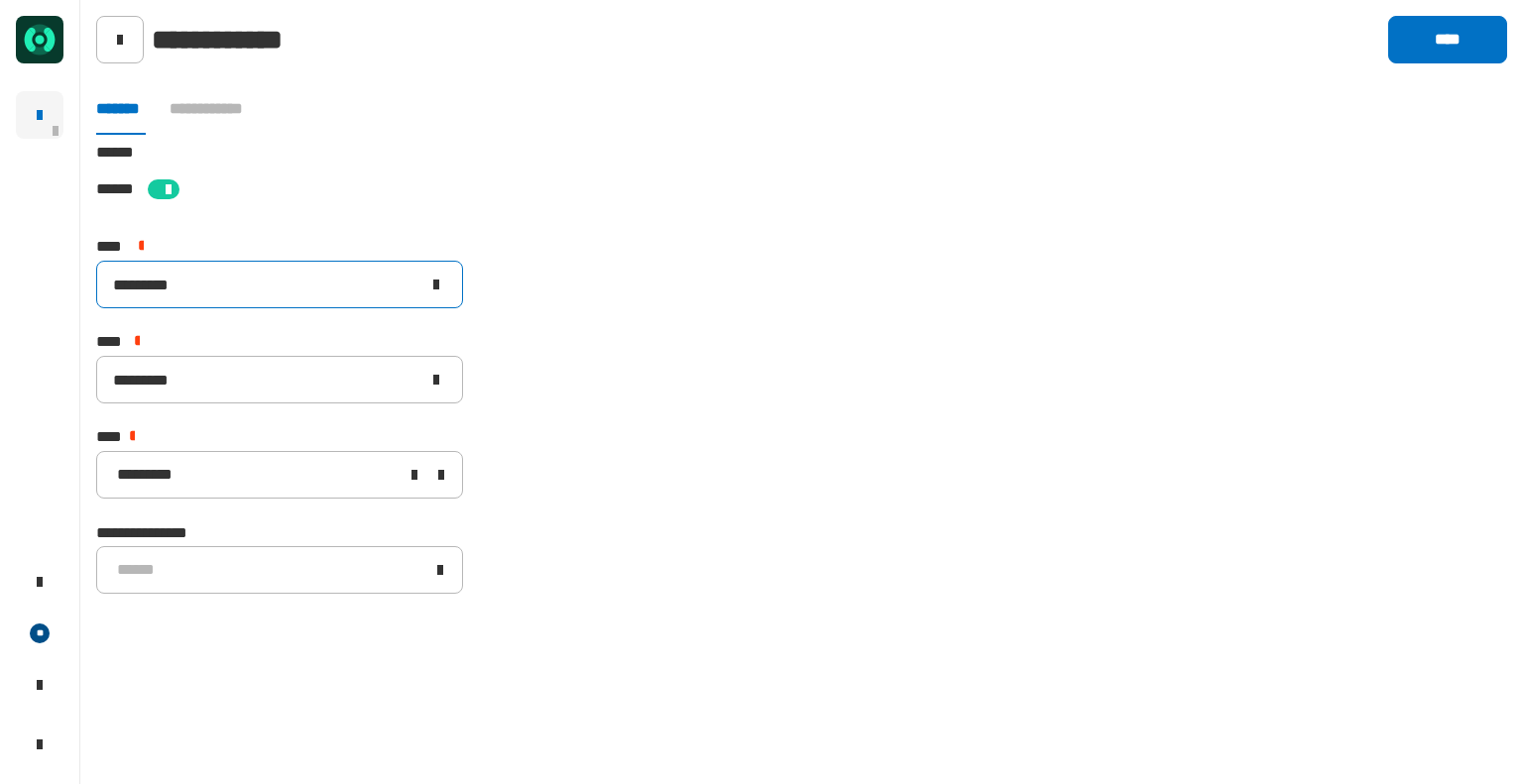 type on "*********" 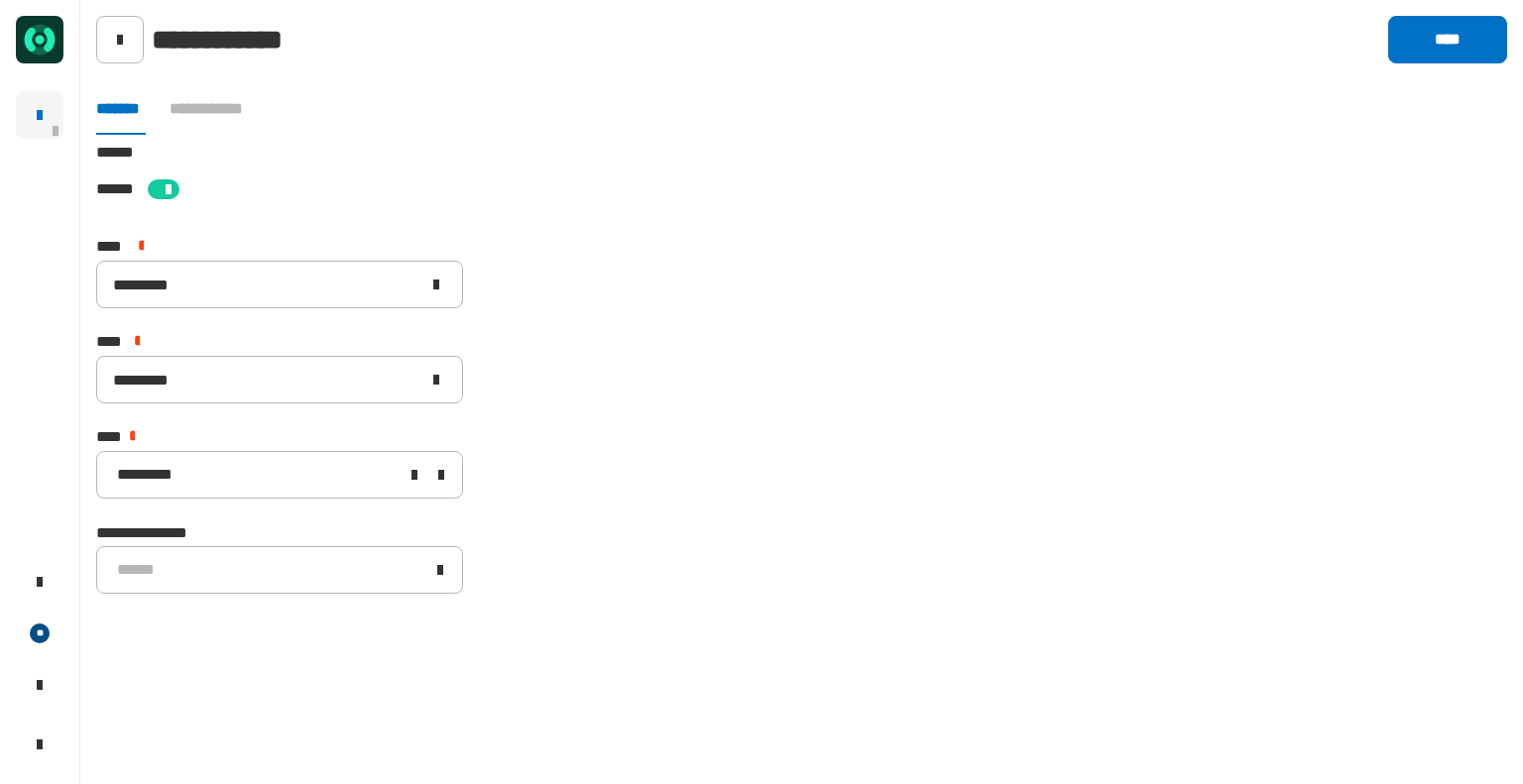 click on "[STREET] [CITY] [STATE] [ZIP] [COUNTRY] [NUMBER] [STREET] [NUMBER] [STREET] [NUMBER] [STREET] [CREDIT_CARD] [PHONE]" 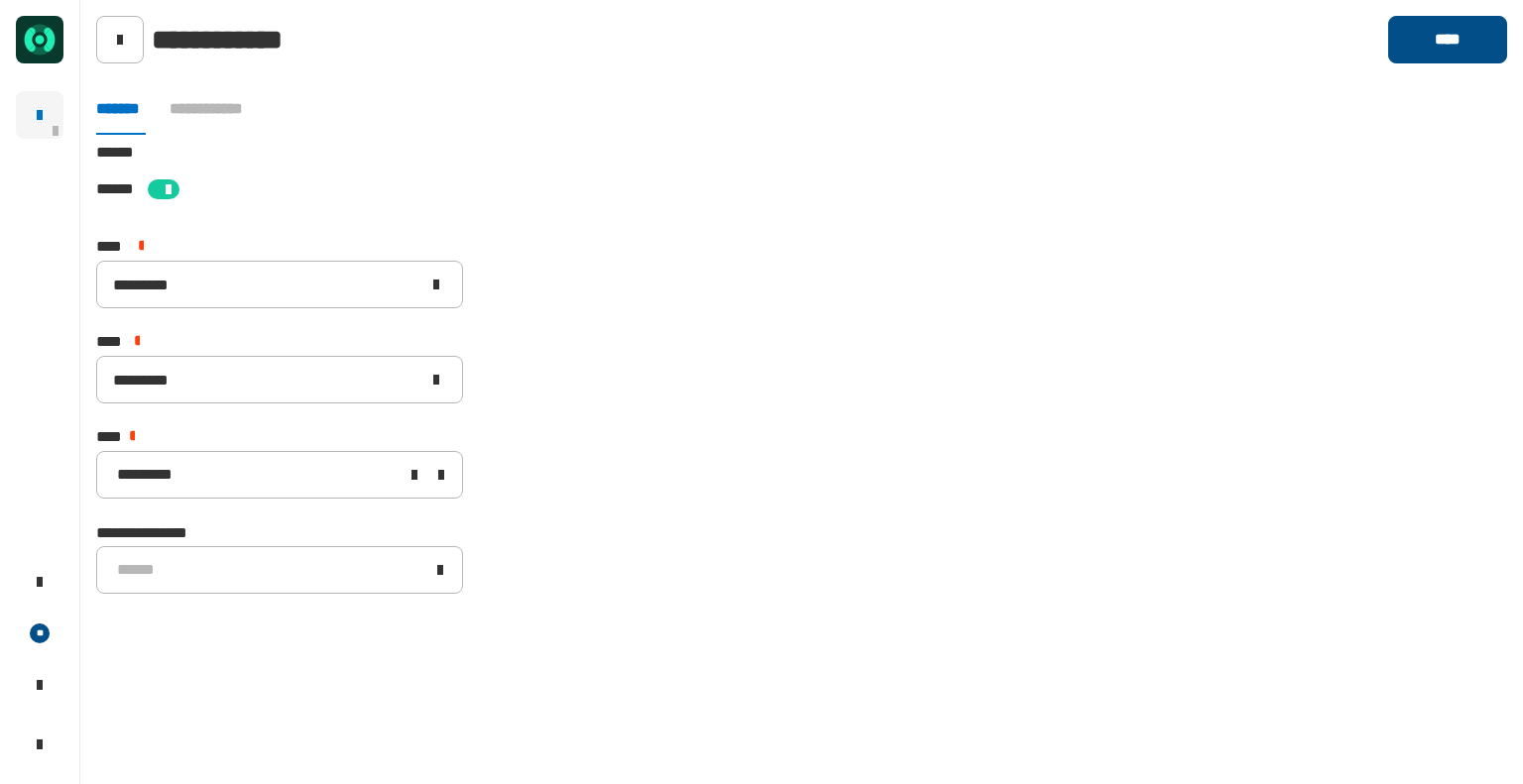 click on "****" 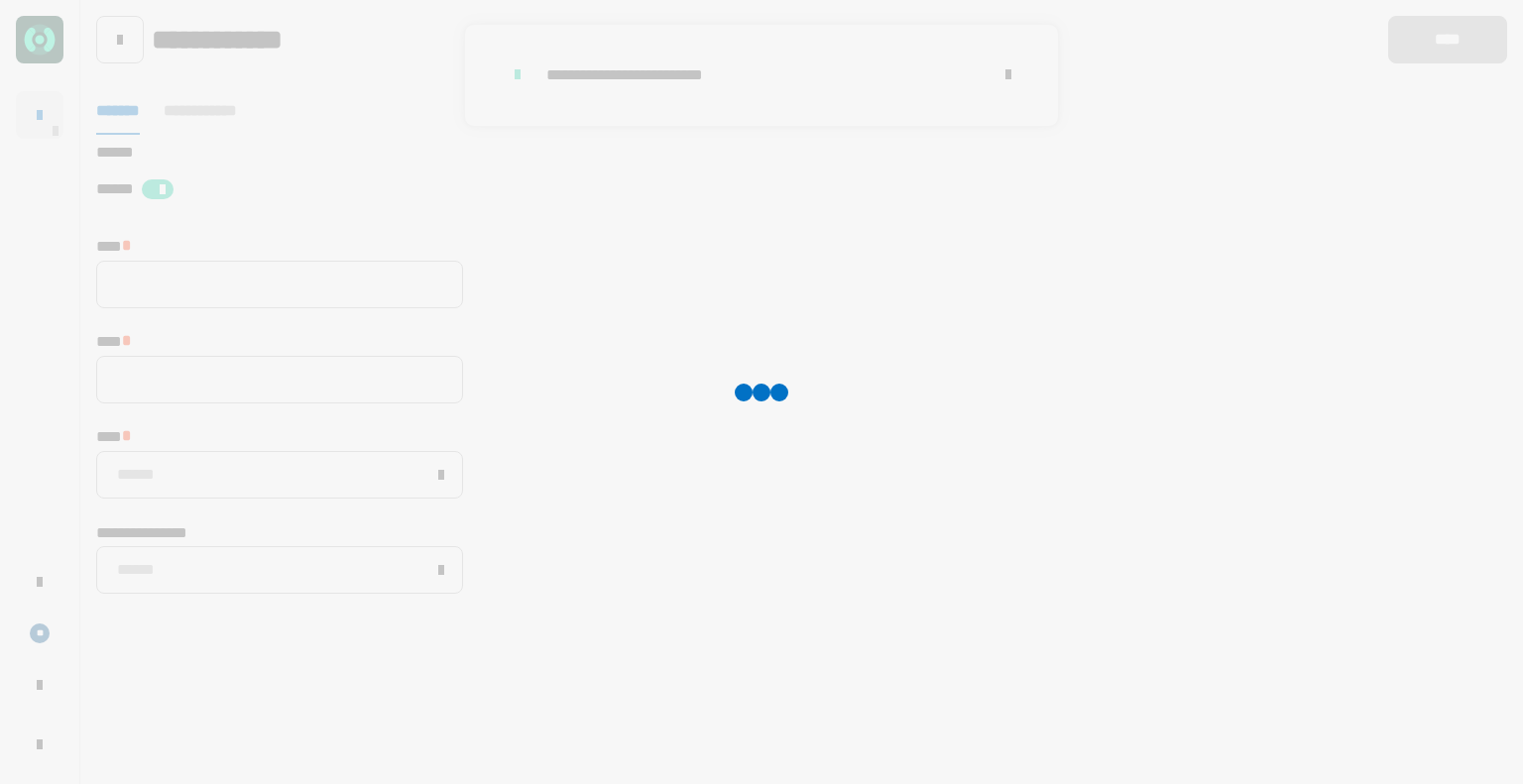 type 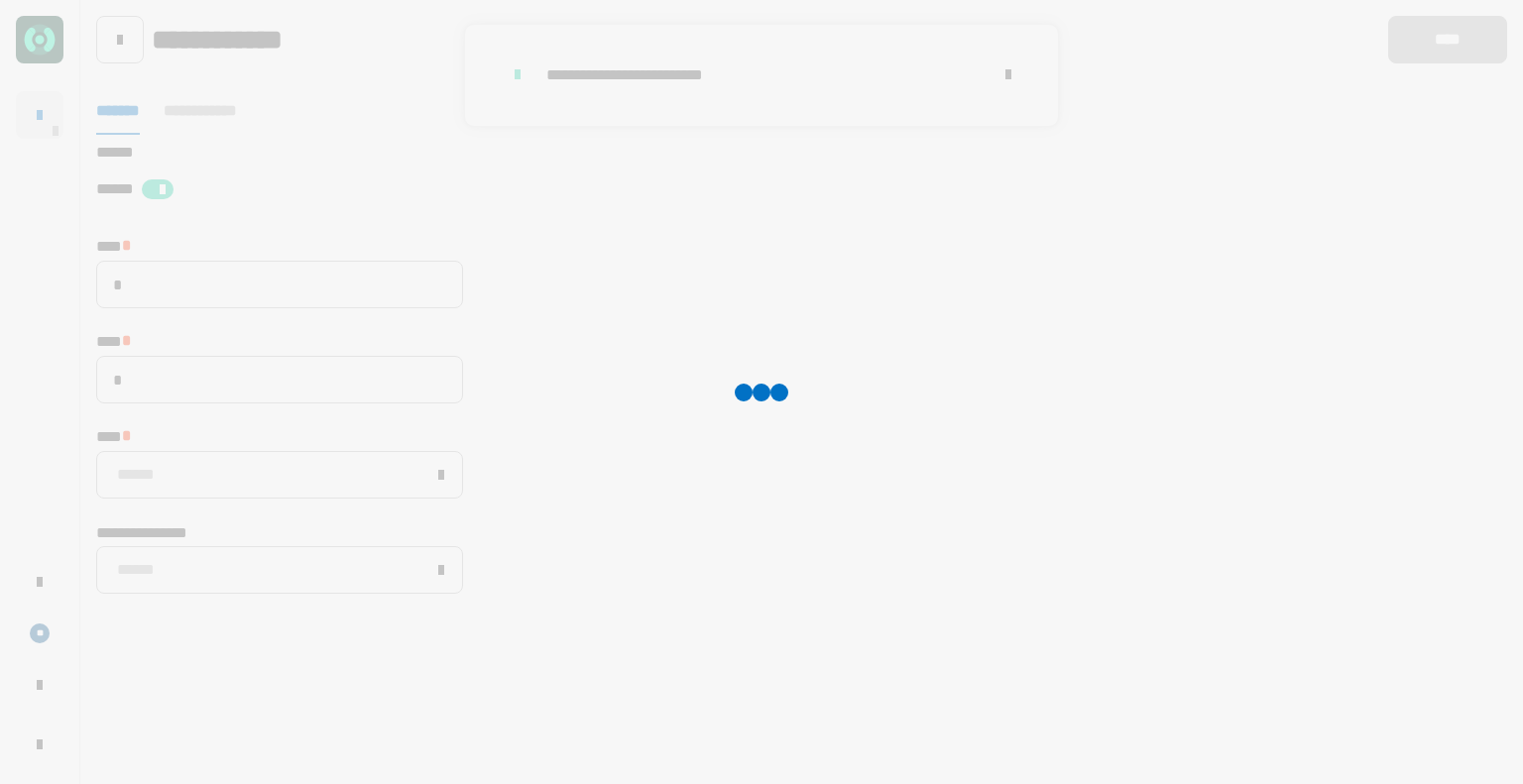 type on "*********" 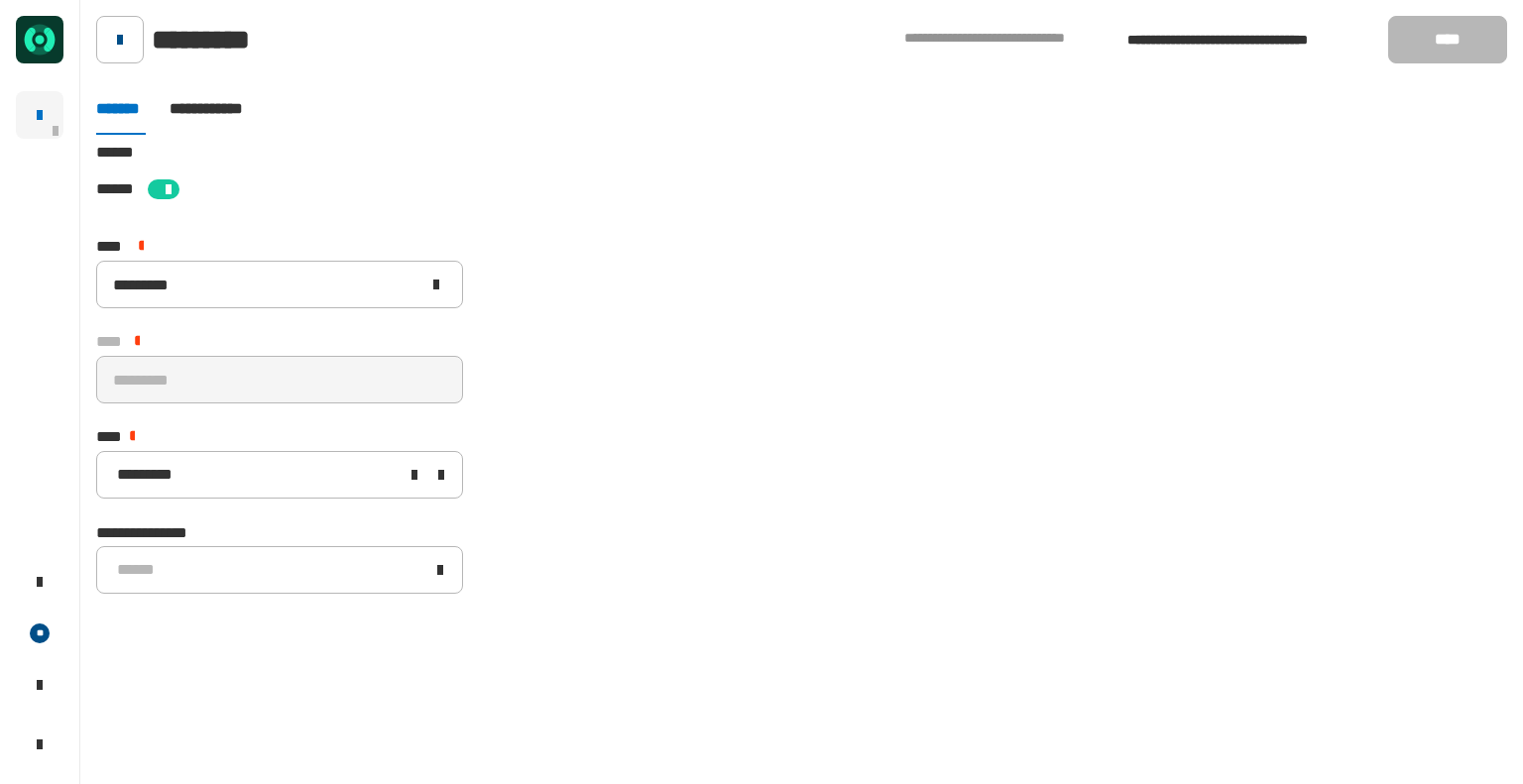 click 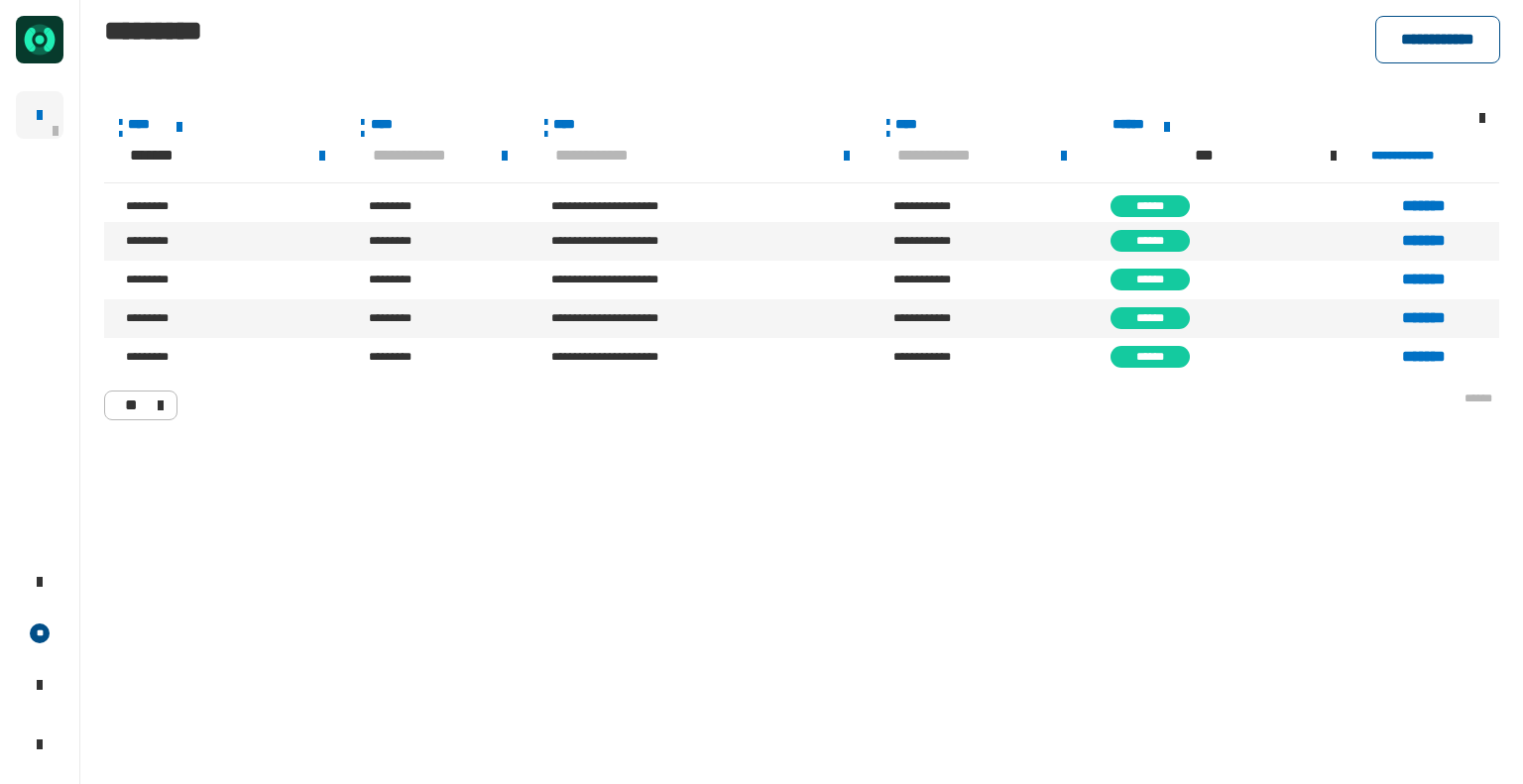 click on "**********" 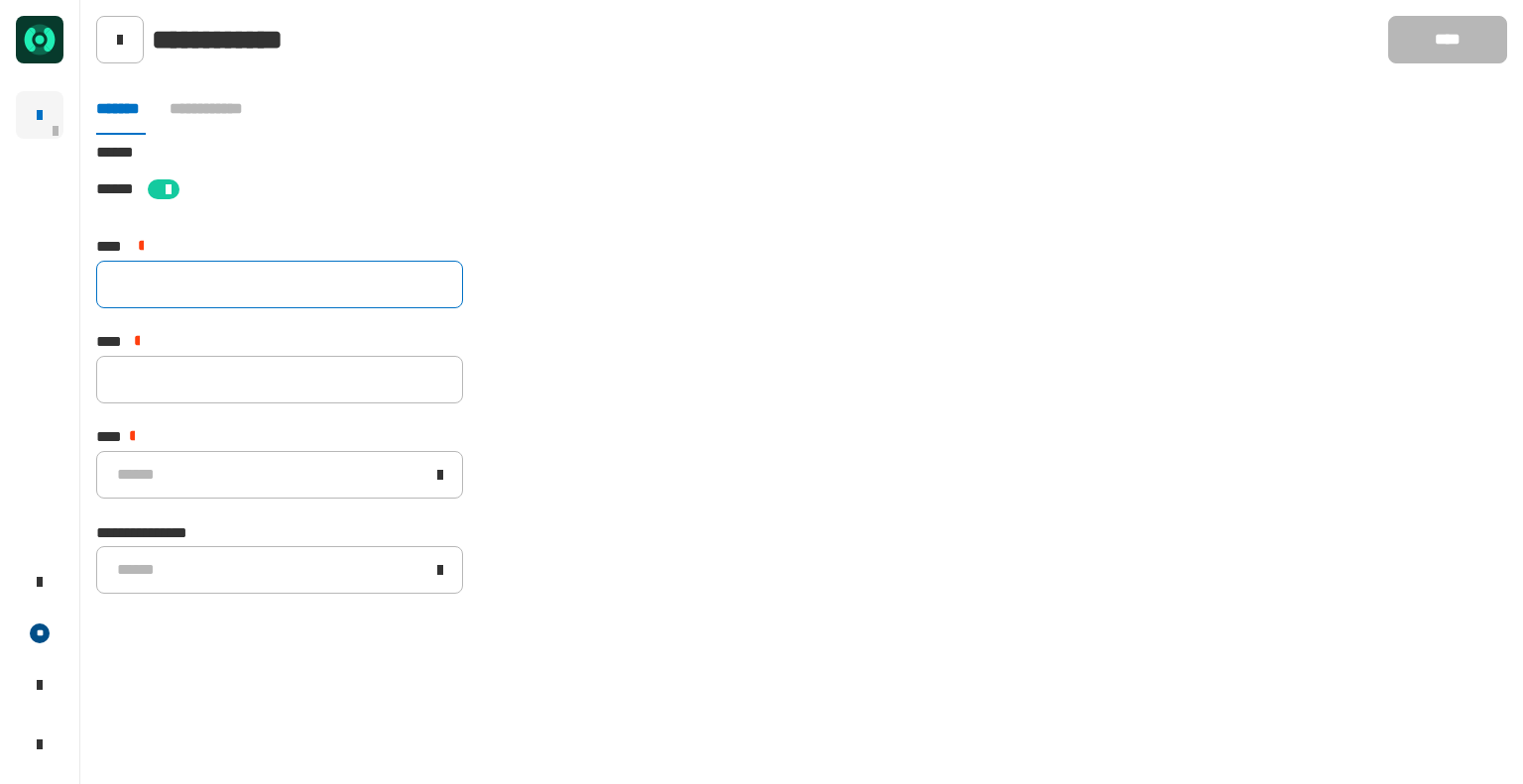 click 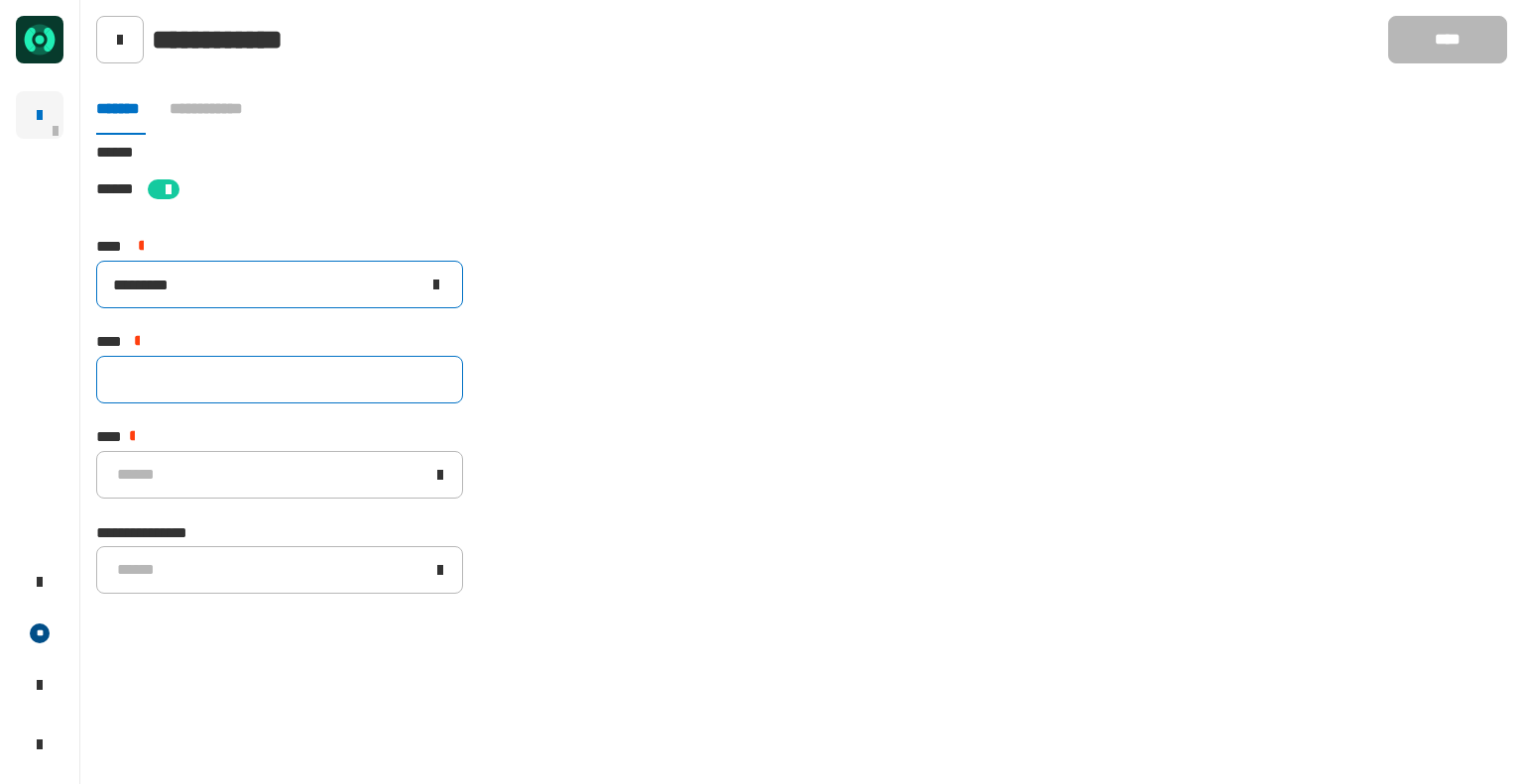 type on "*********" 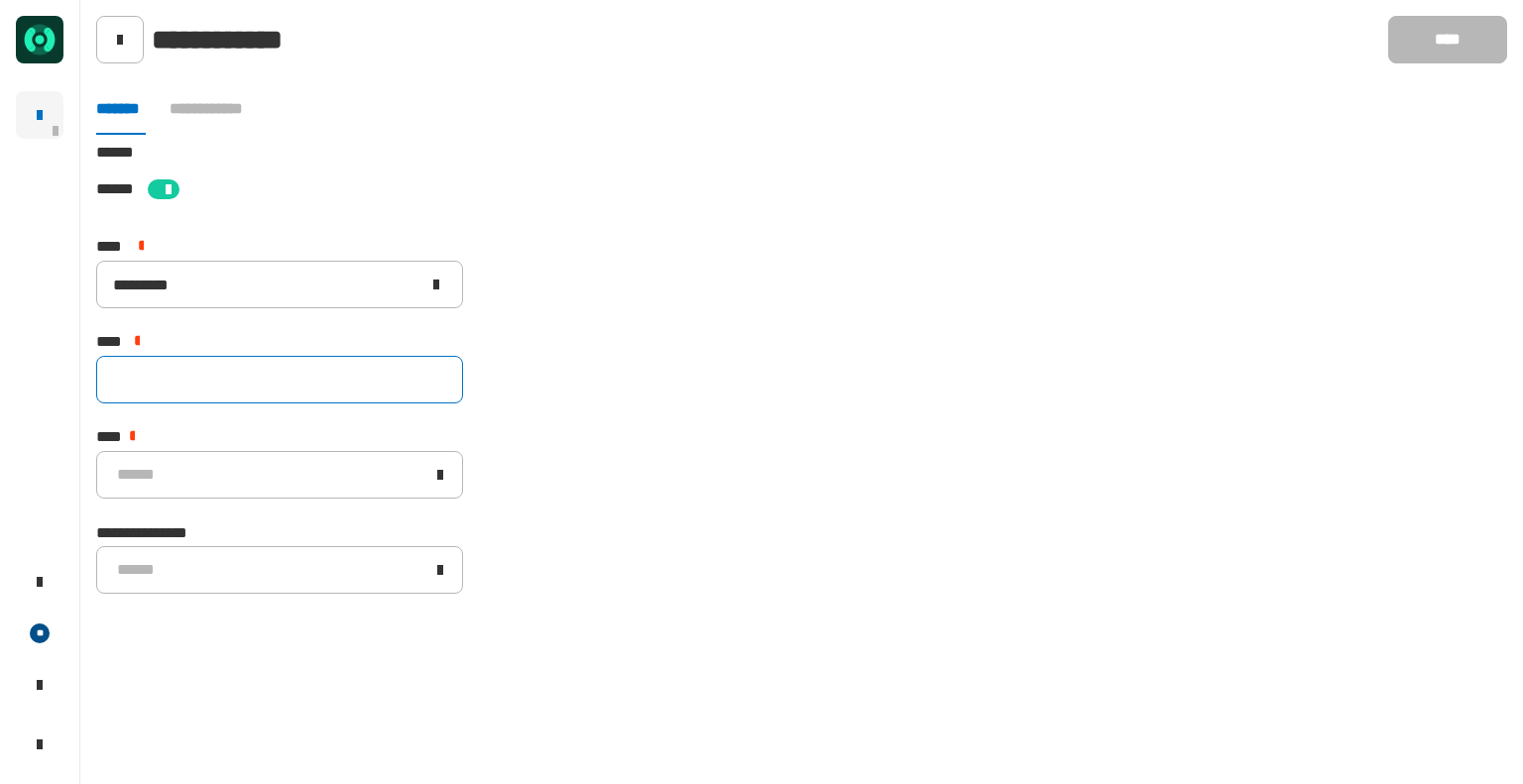 click 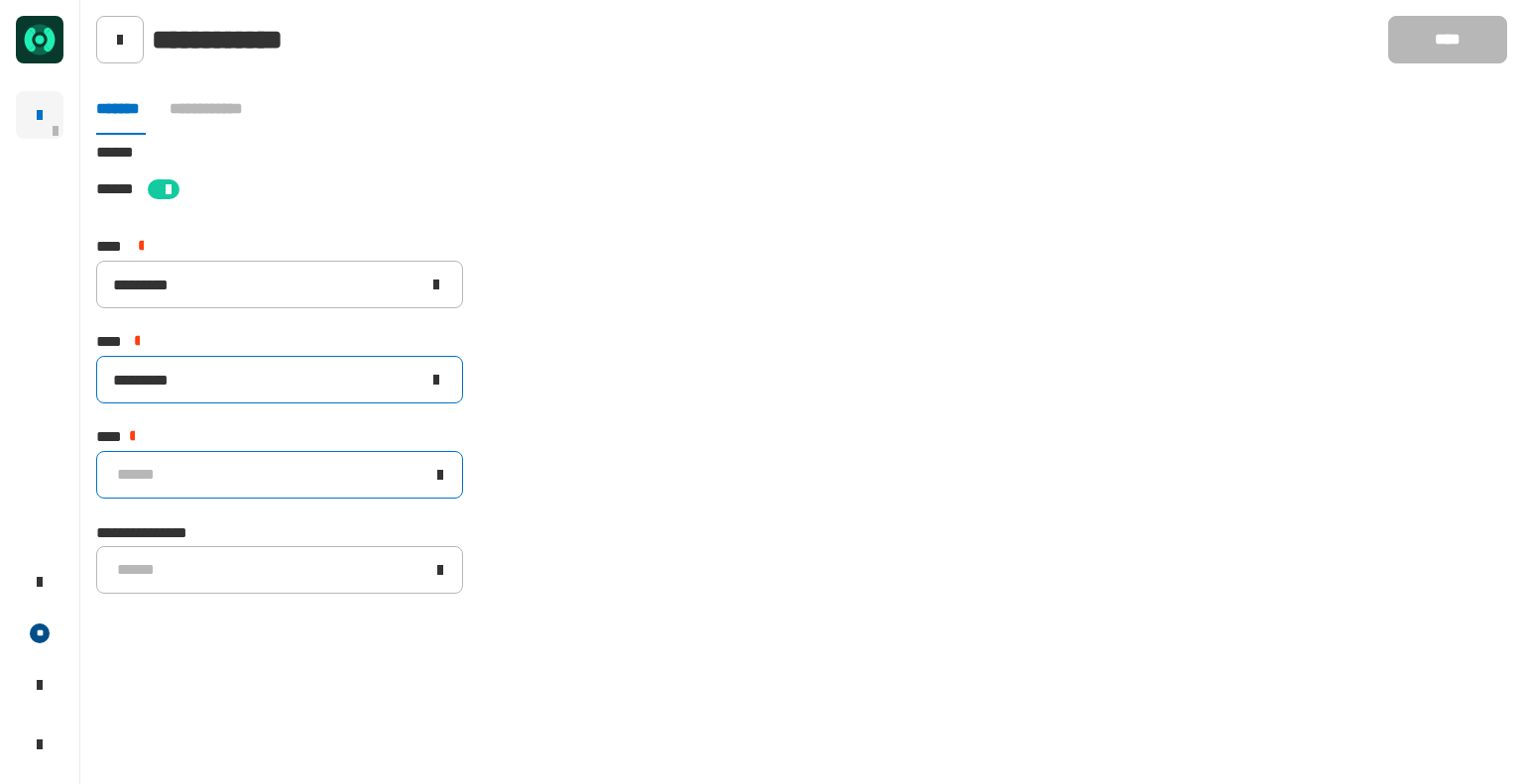 type on "*********" 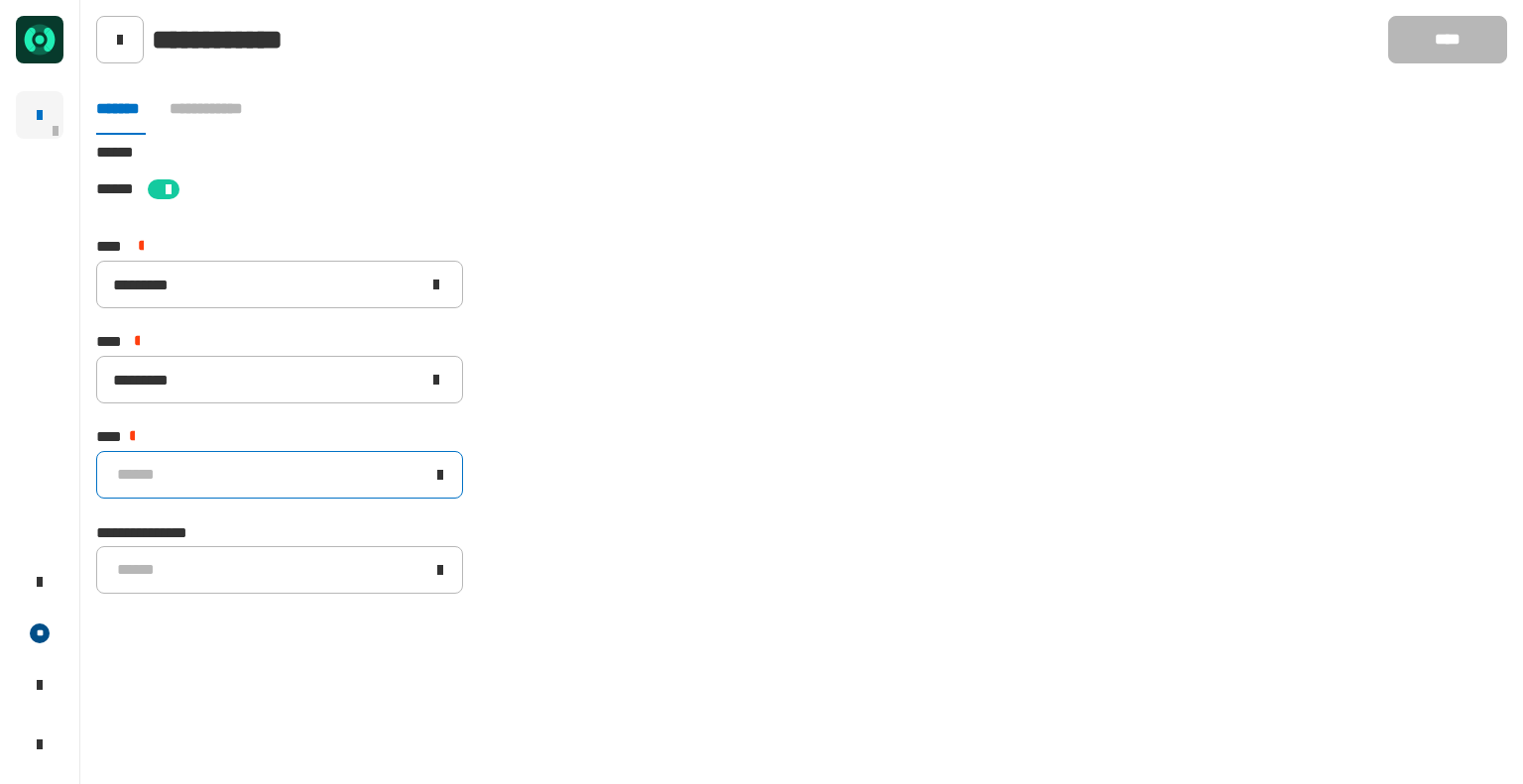 click on "******" 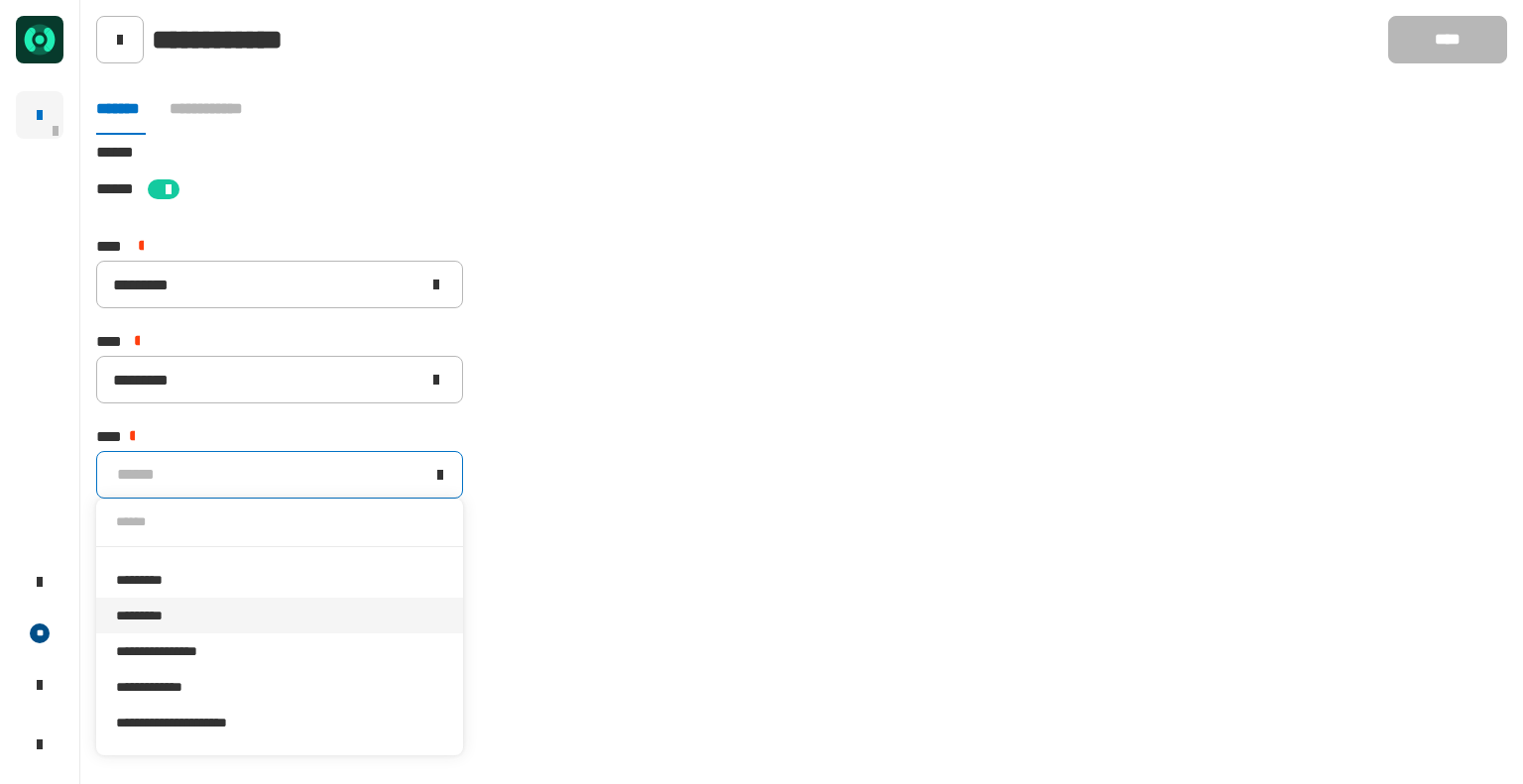 click on "*********" at bounding box center (280, 616) 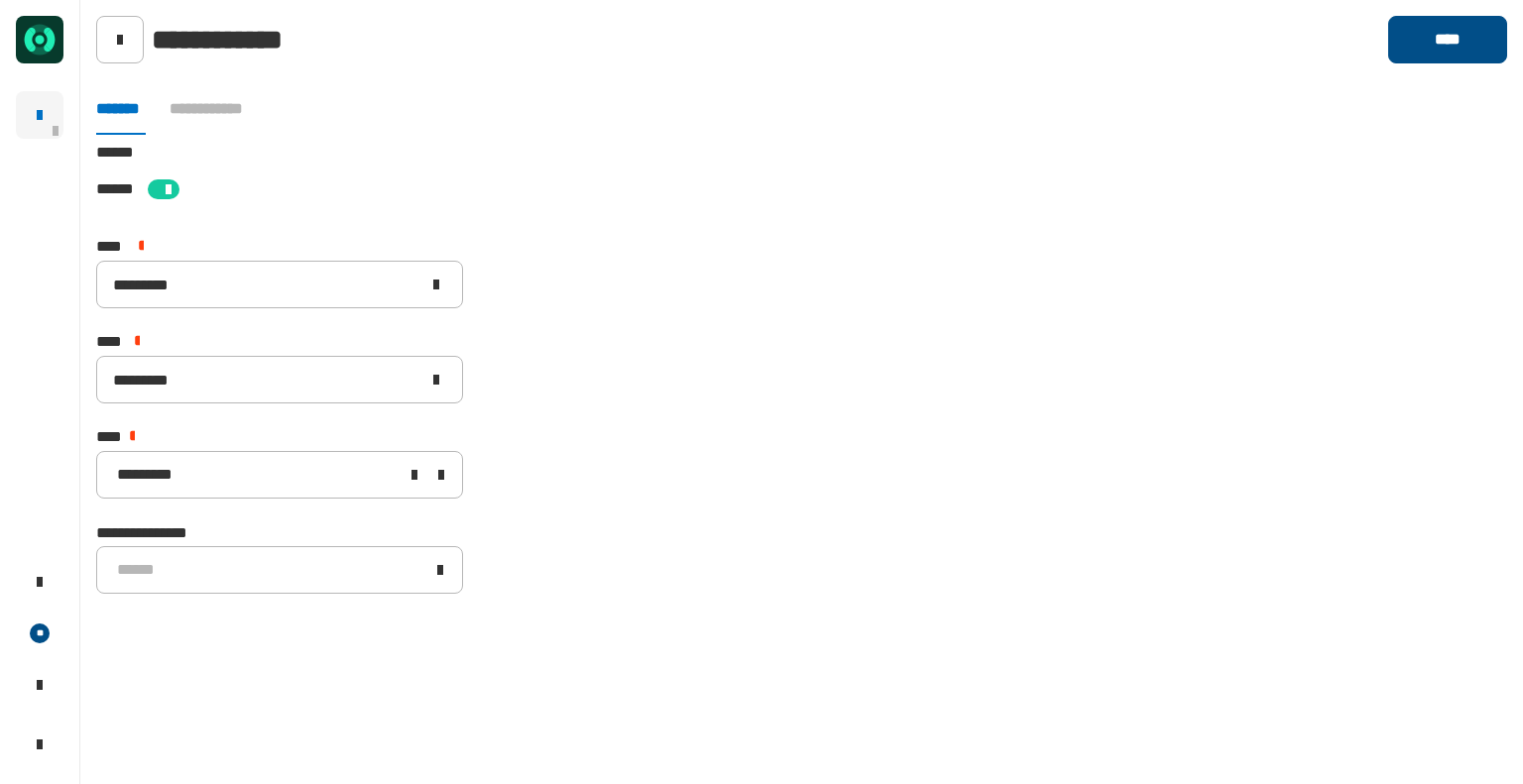 click on "****" 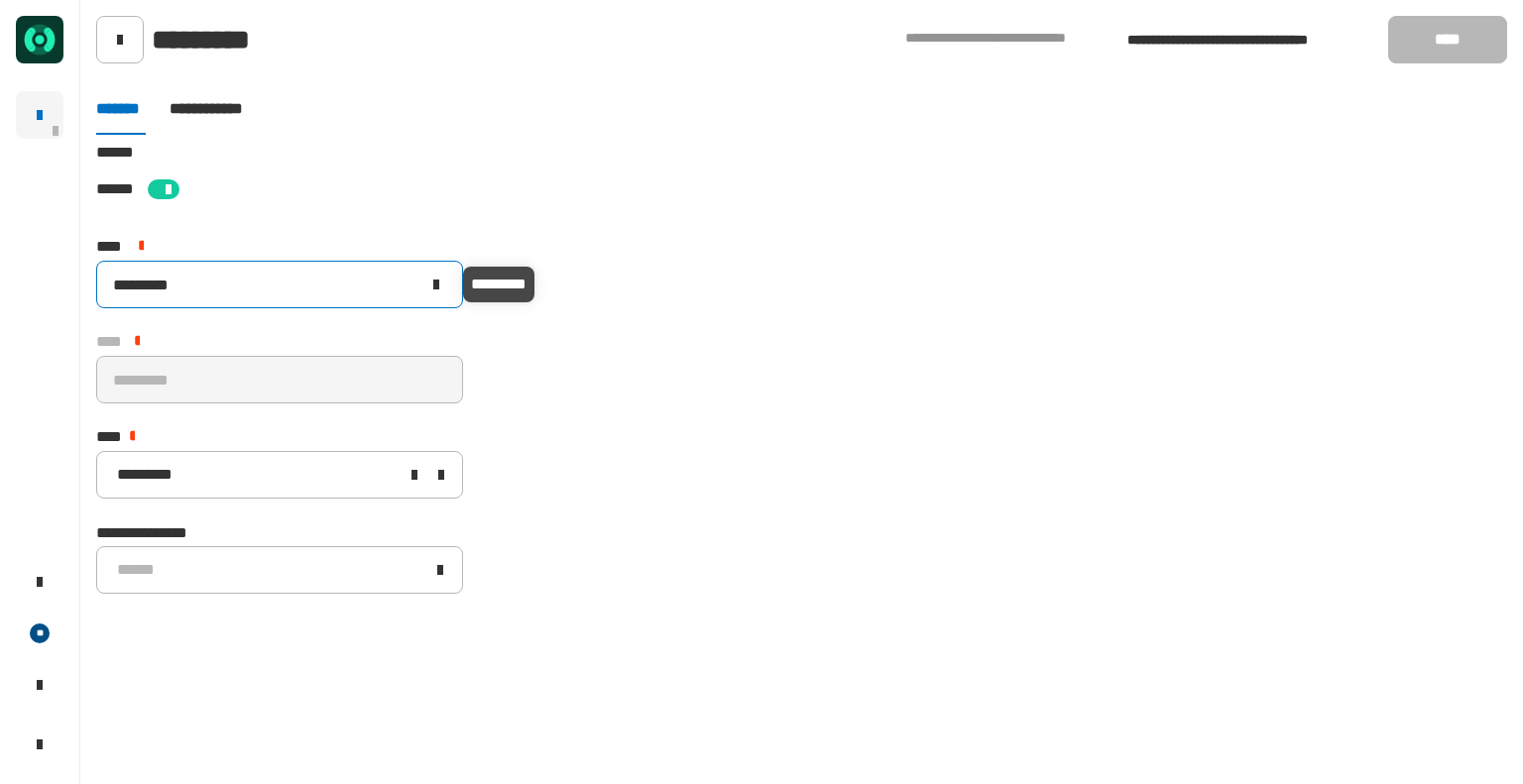 click on "*********" 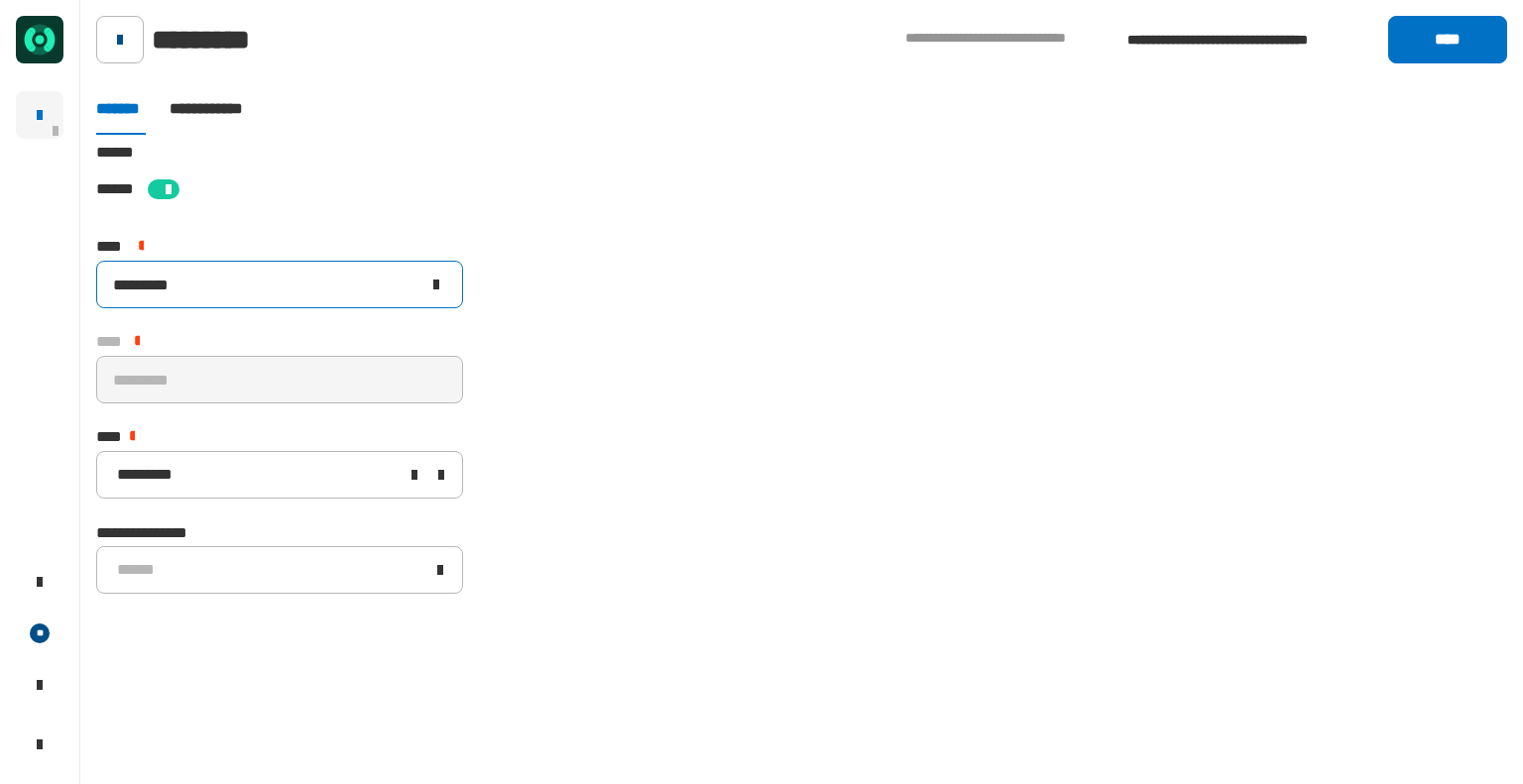 type on "*********" 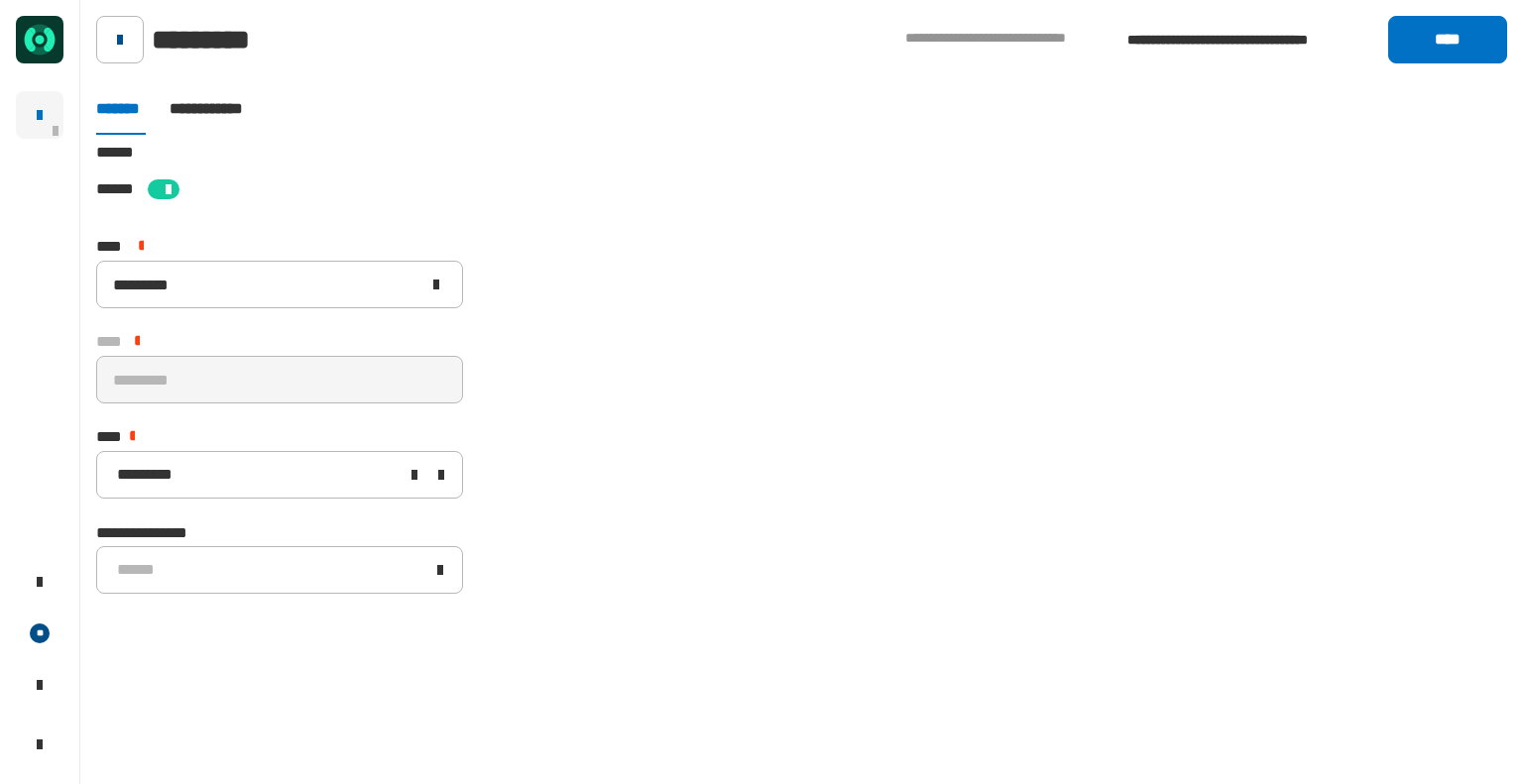 click 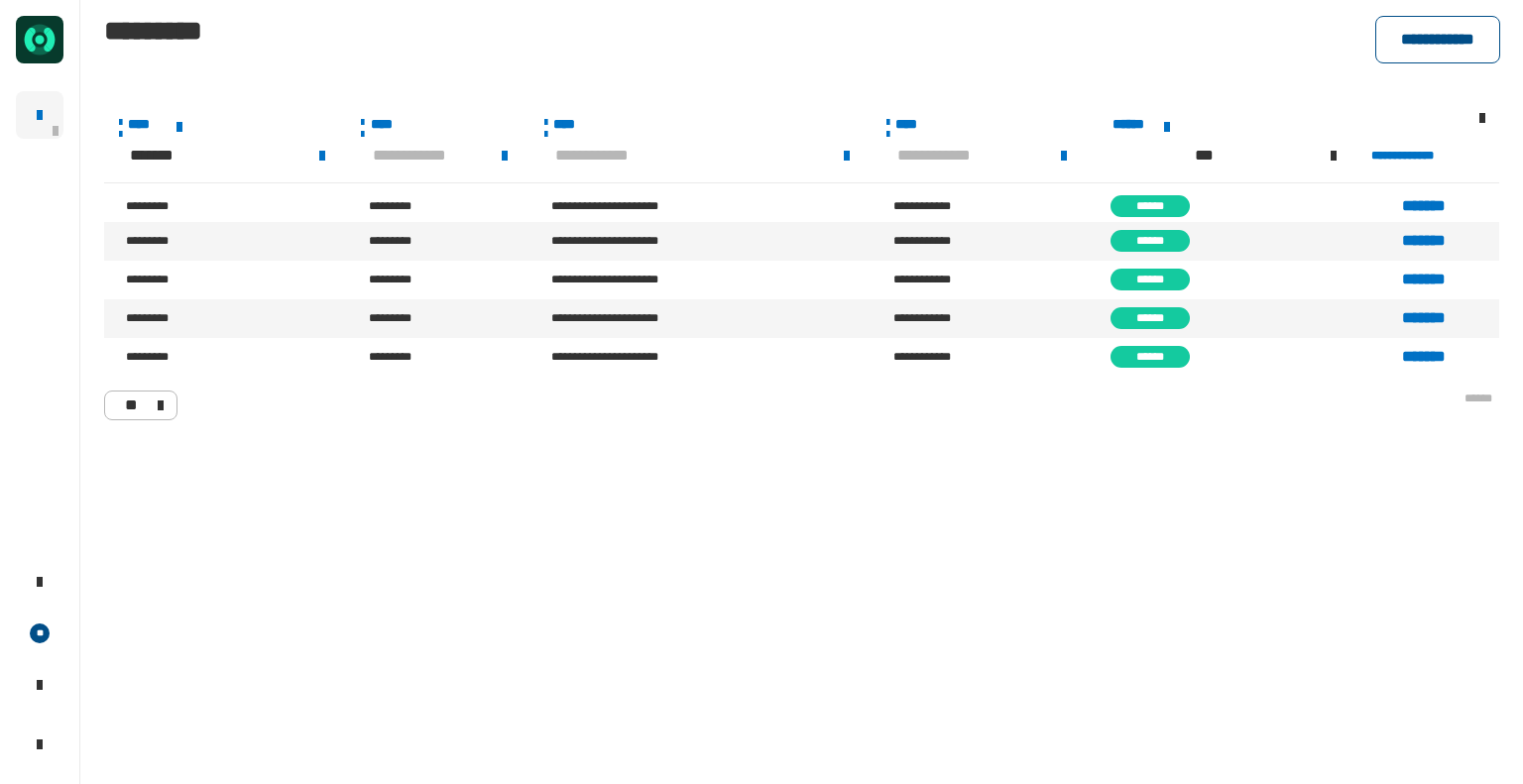 click on "**********" 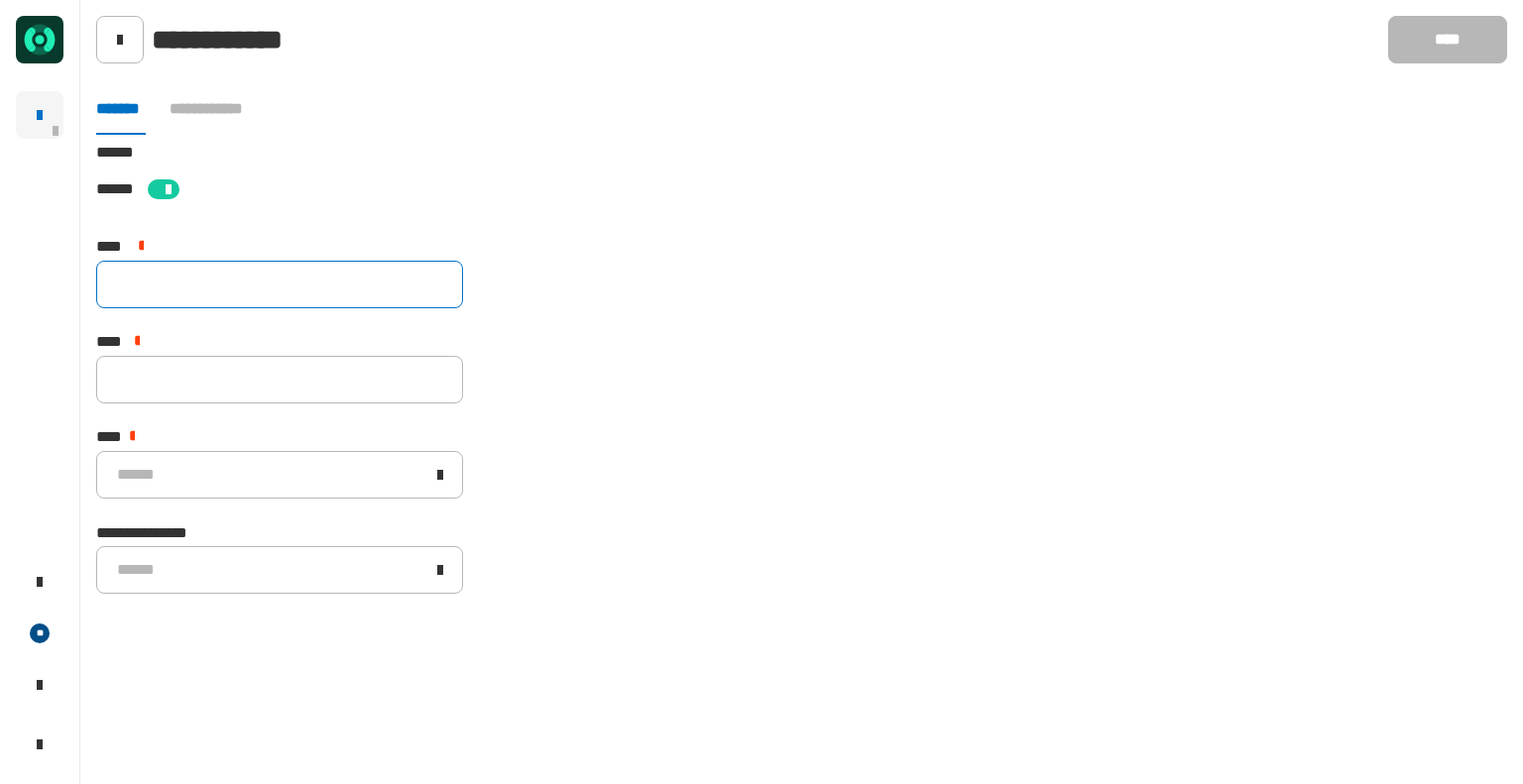 click 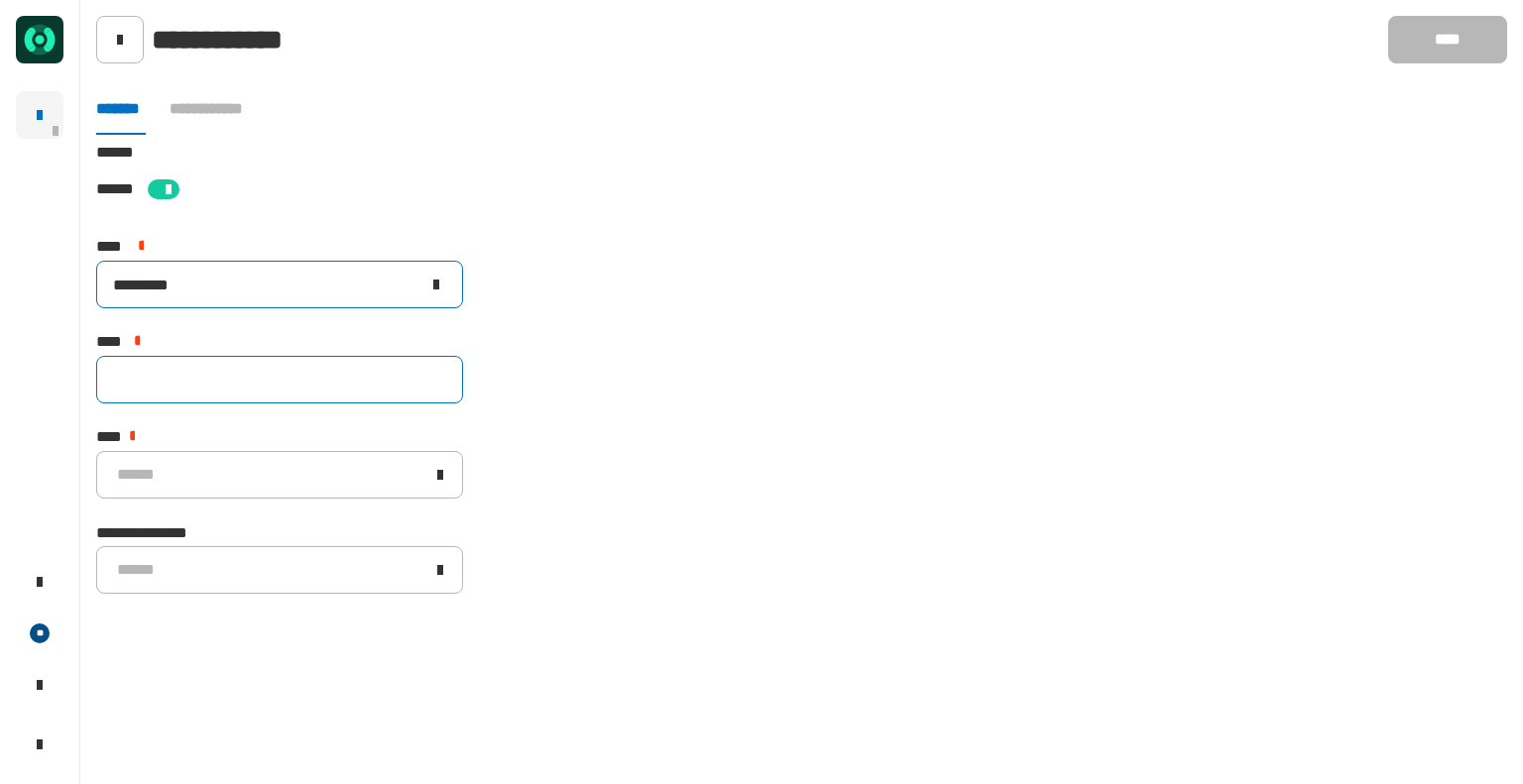 type on "*********" 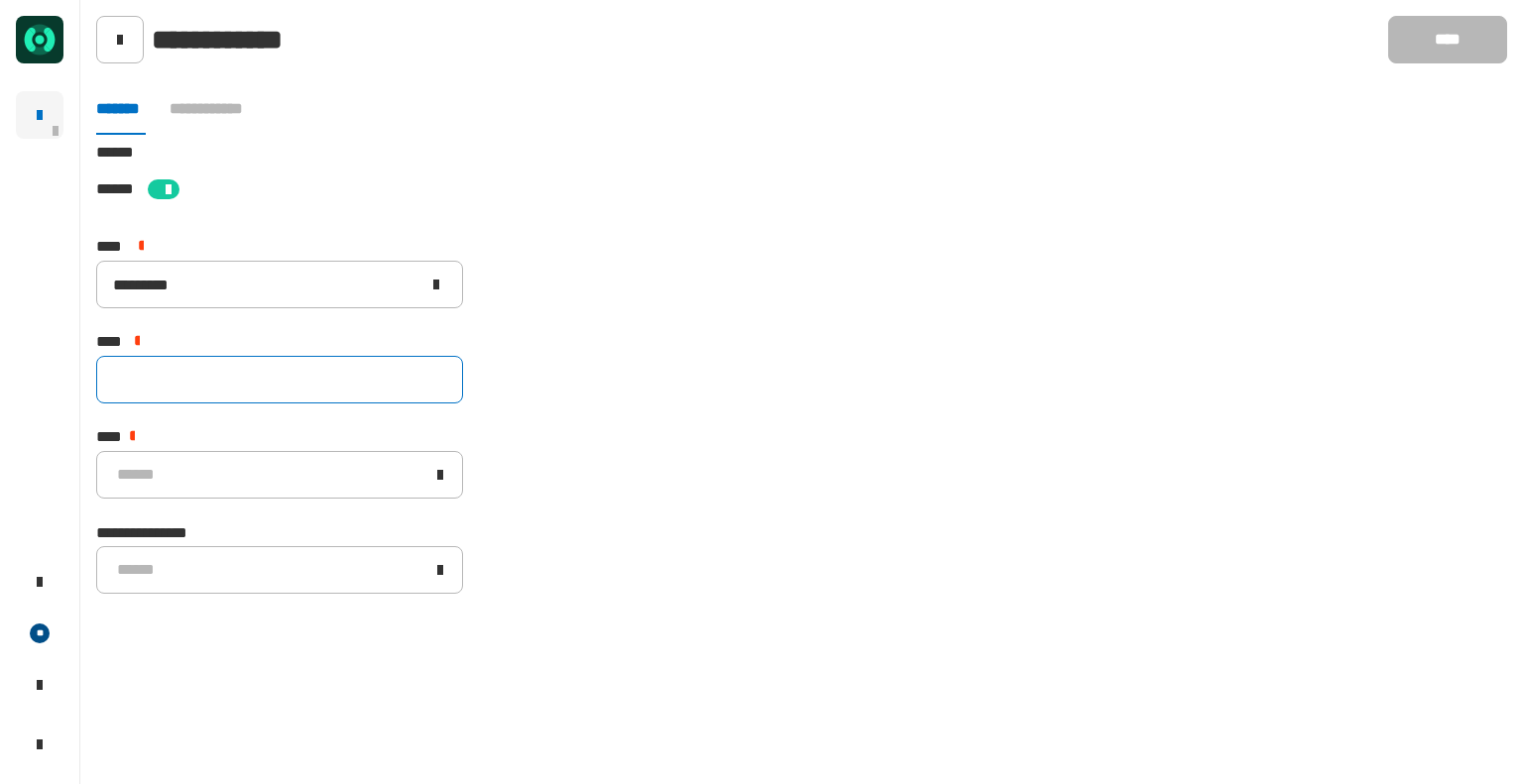 click 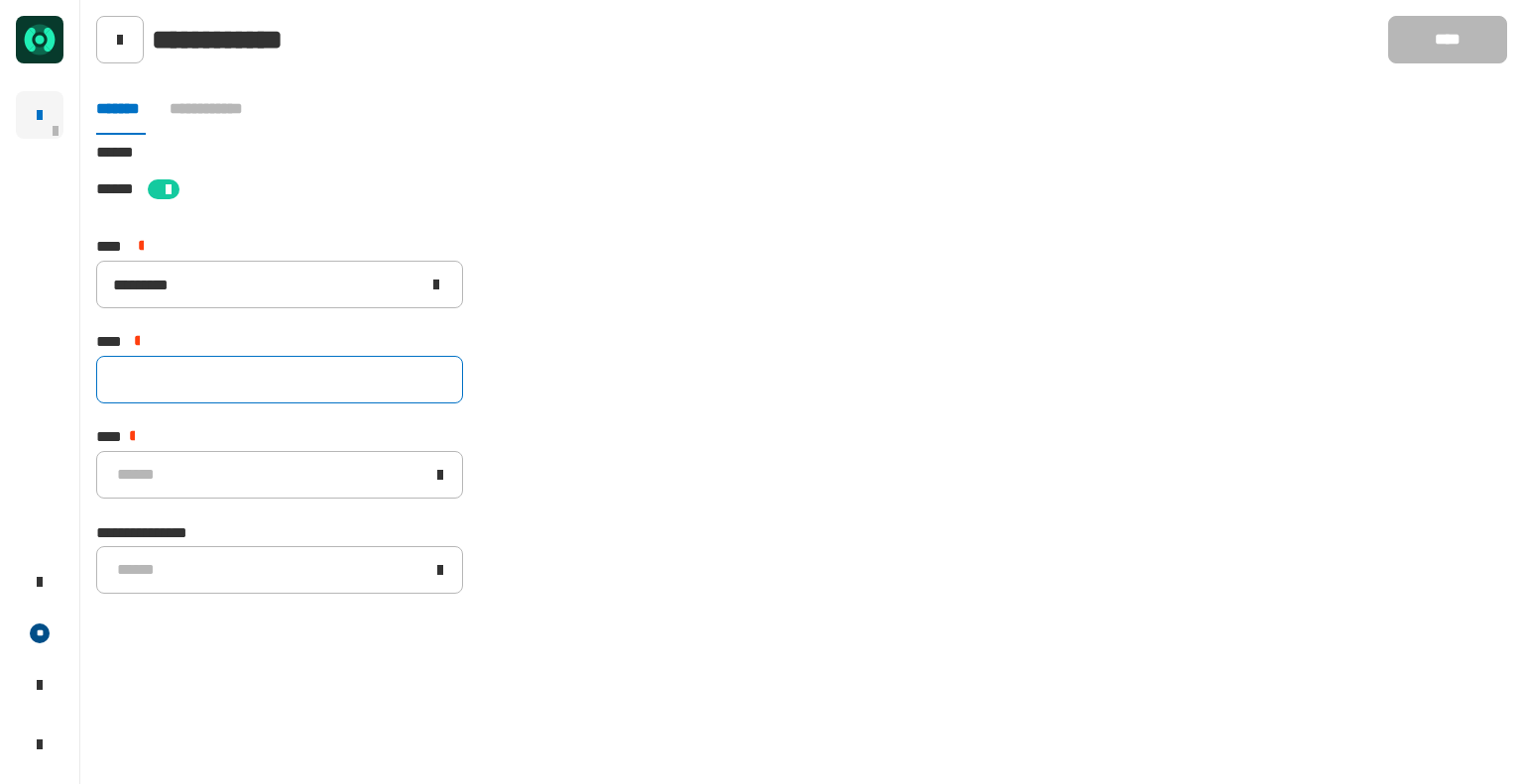 paste on "*********" 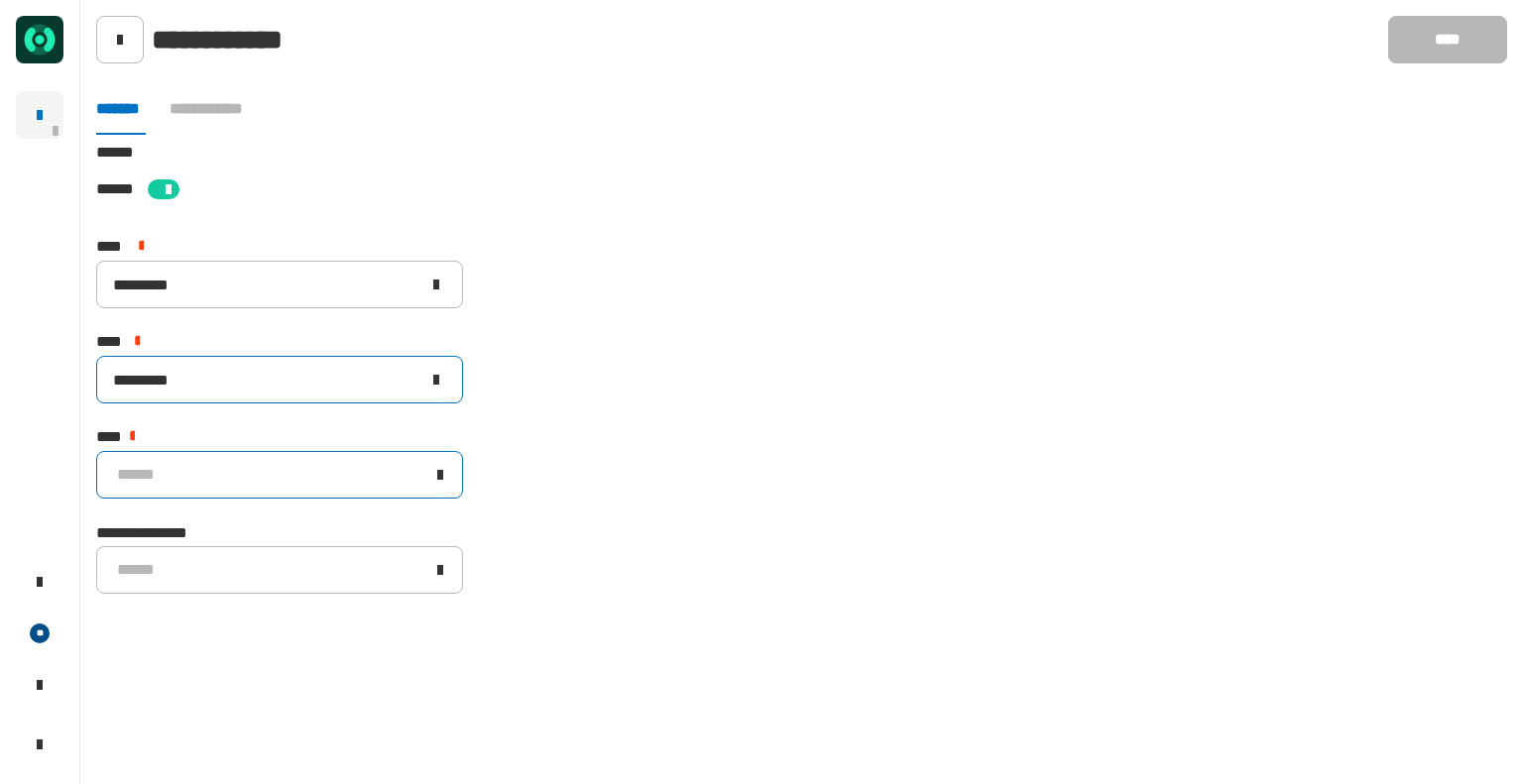 type on "*********" 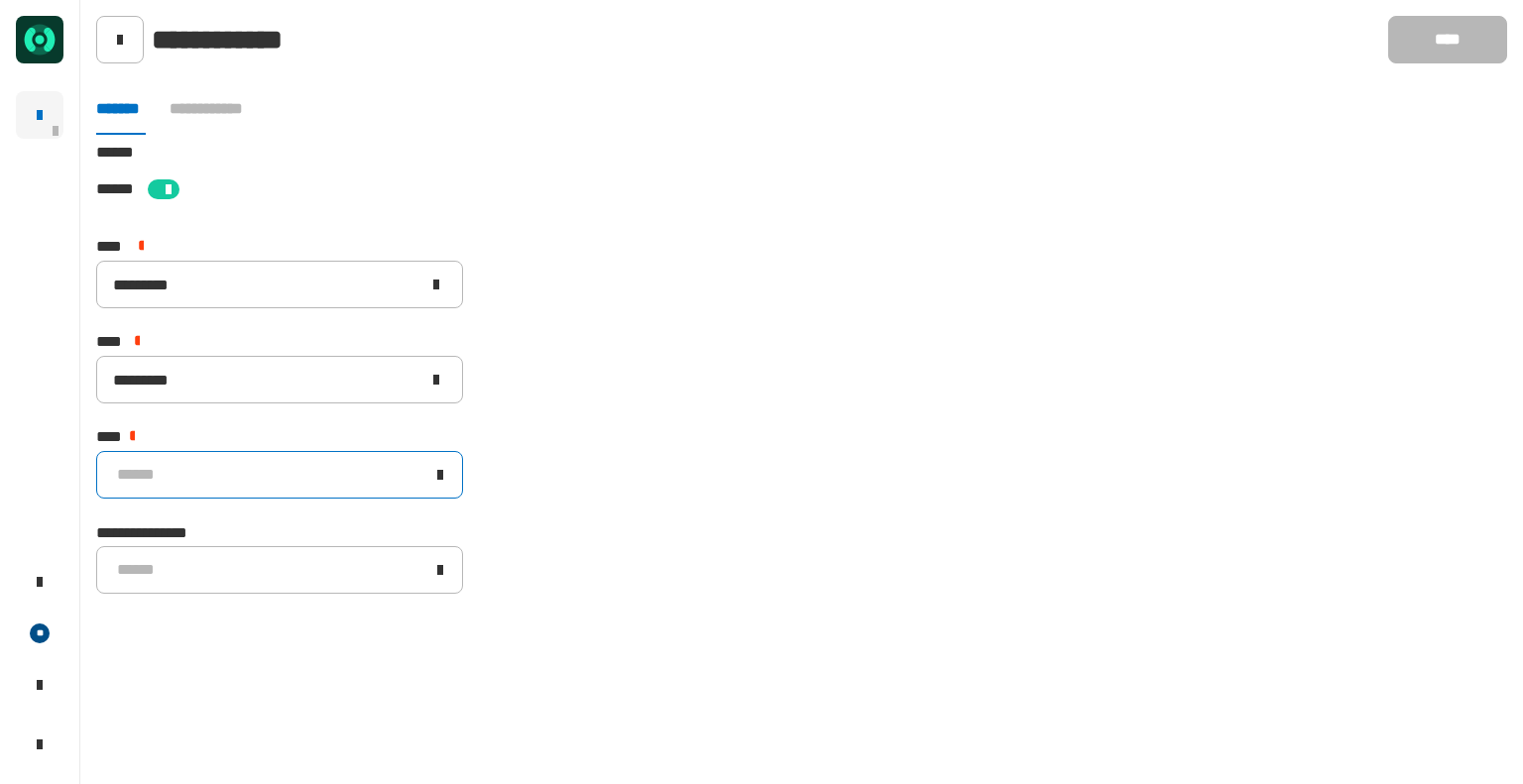 click on "******" 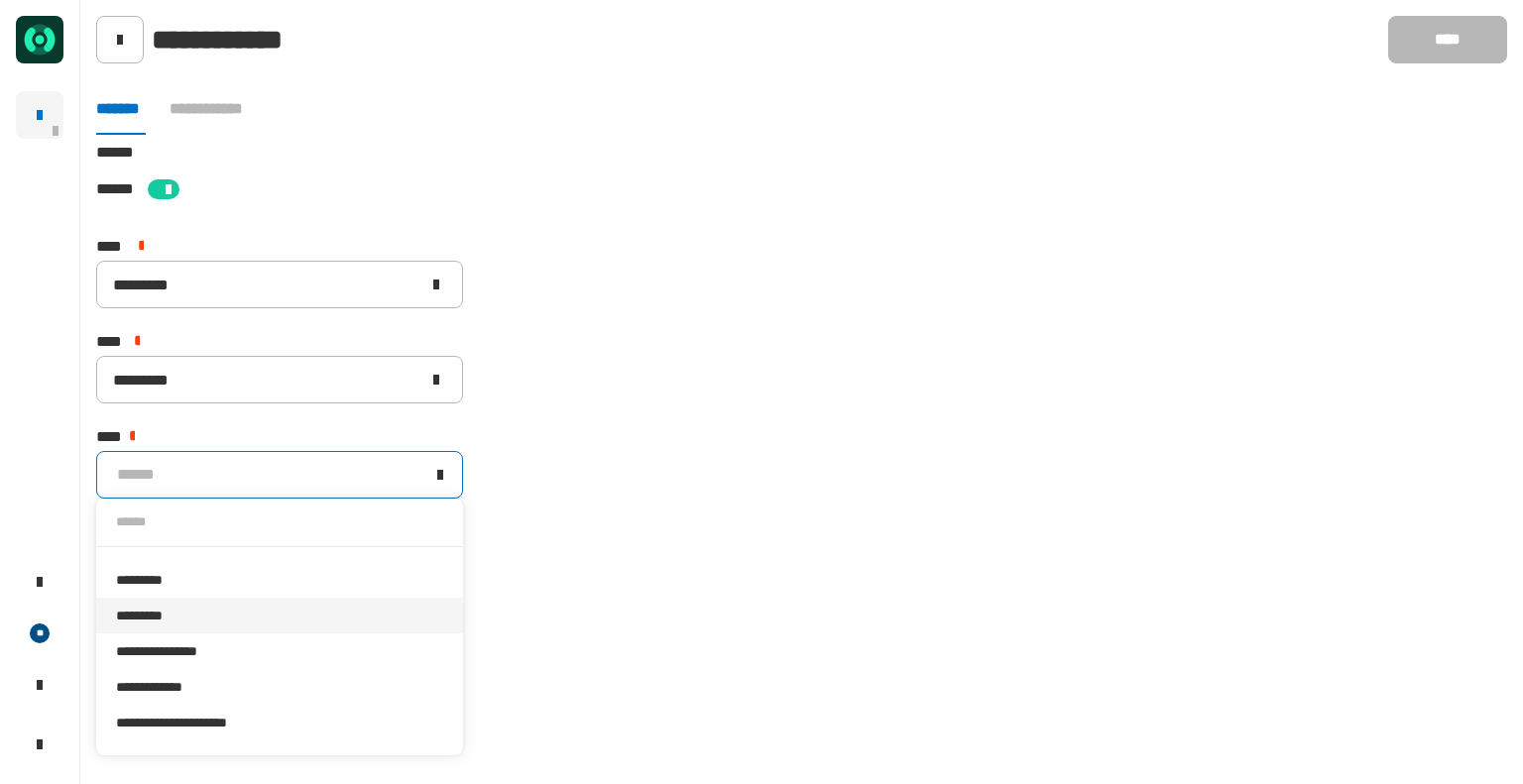 click on "*********" at bounding box center (280, 616) 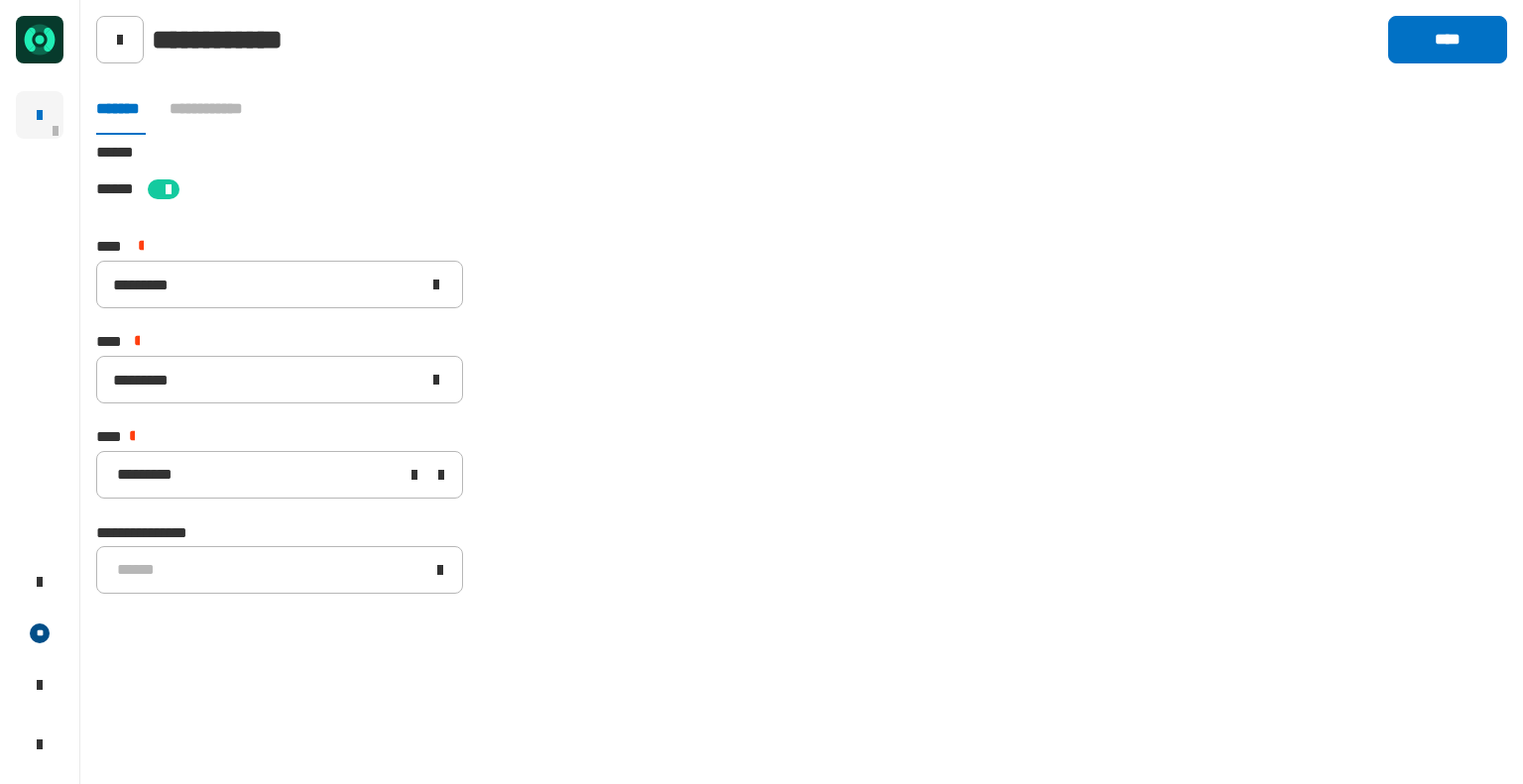 click on "[STREET] [CITY] [STATE] [ZIP] [COUNTRY] [NUMBER] [STREET] [NUMBER] [STREET] [NUMBER] [STREET] [CREDIT_CARD] [PHONE]" 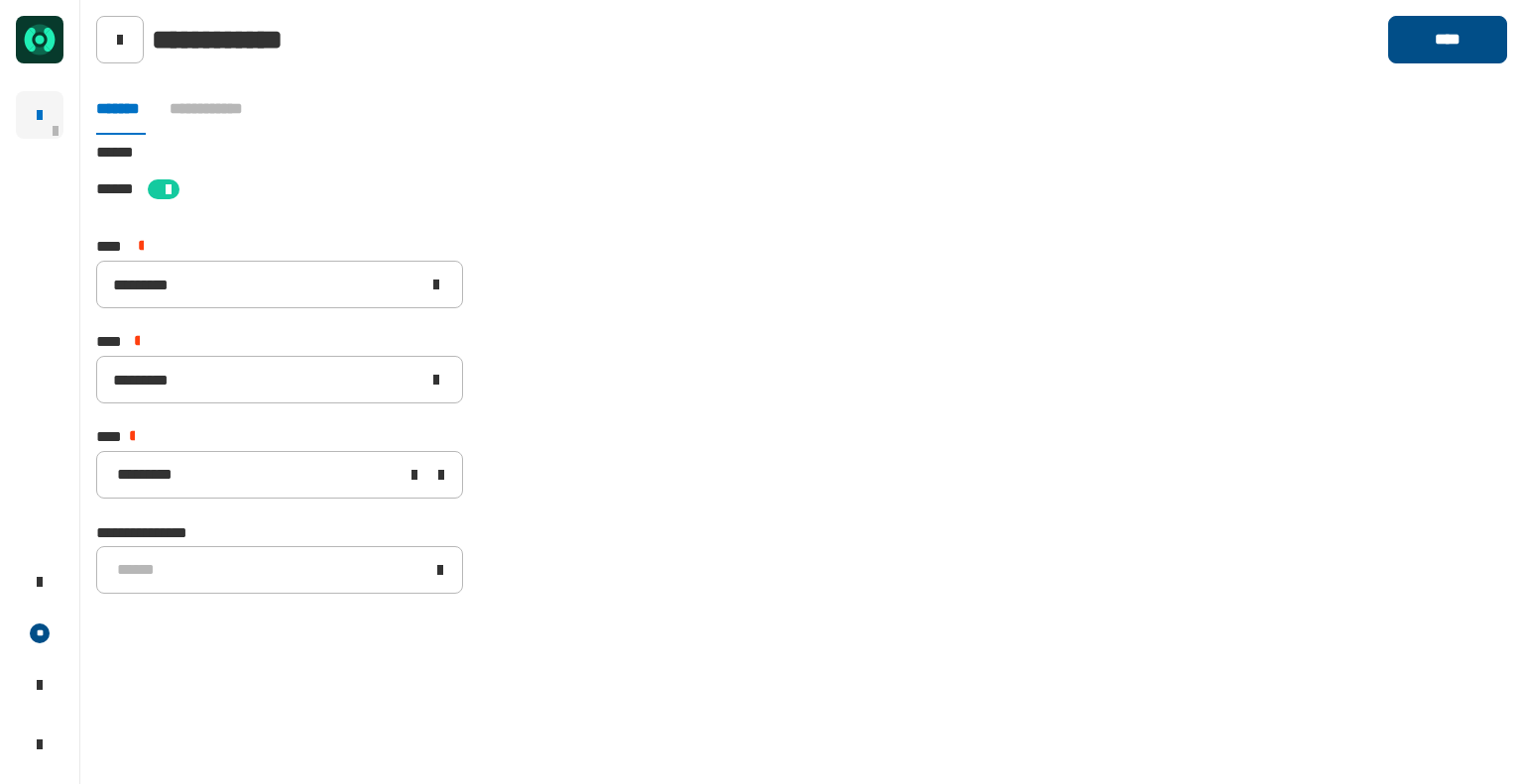 click on "****" 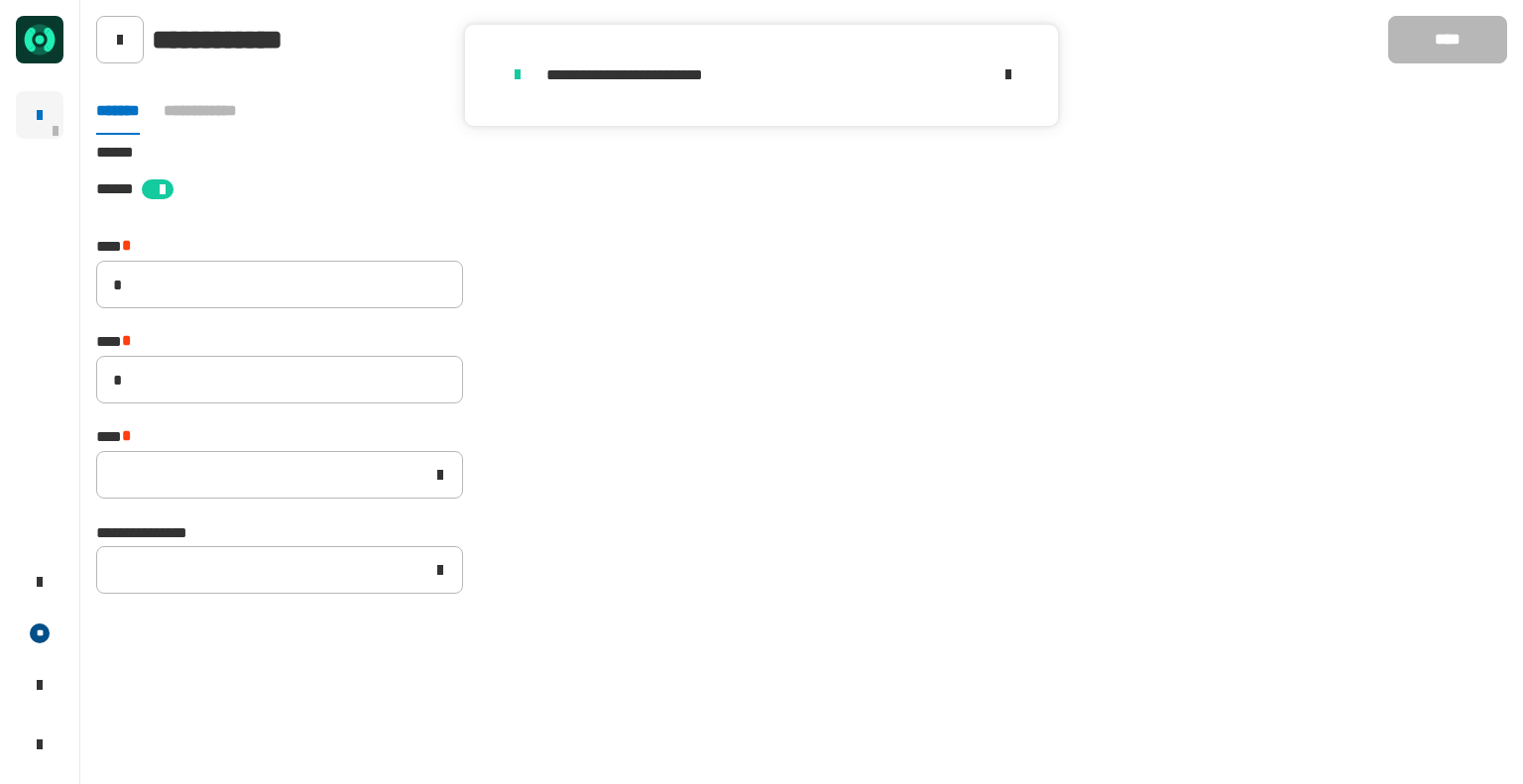 type 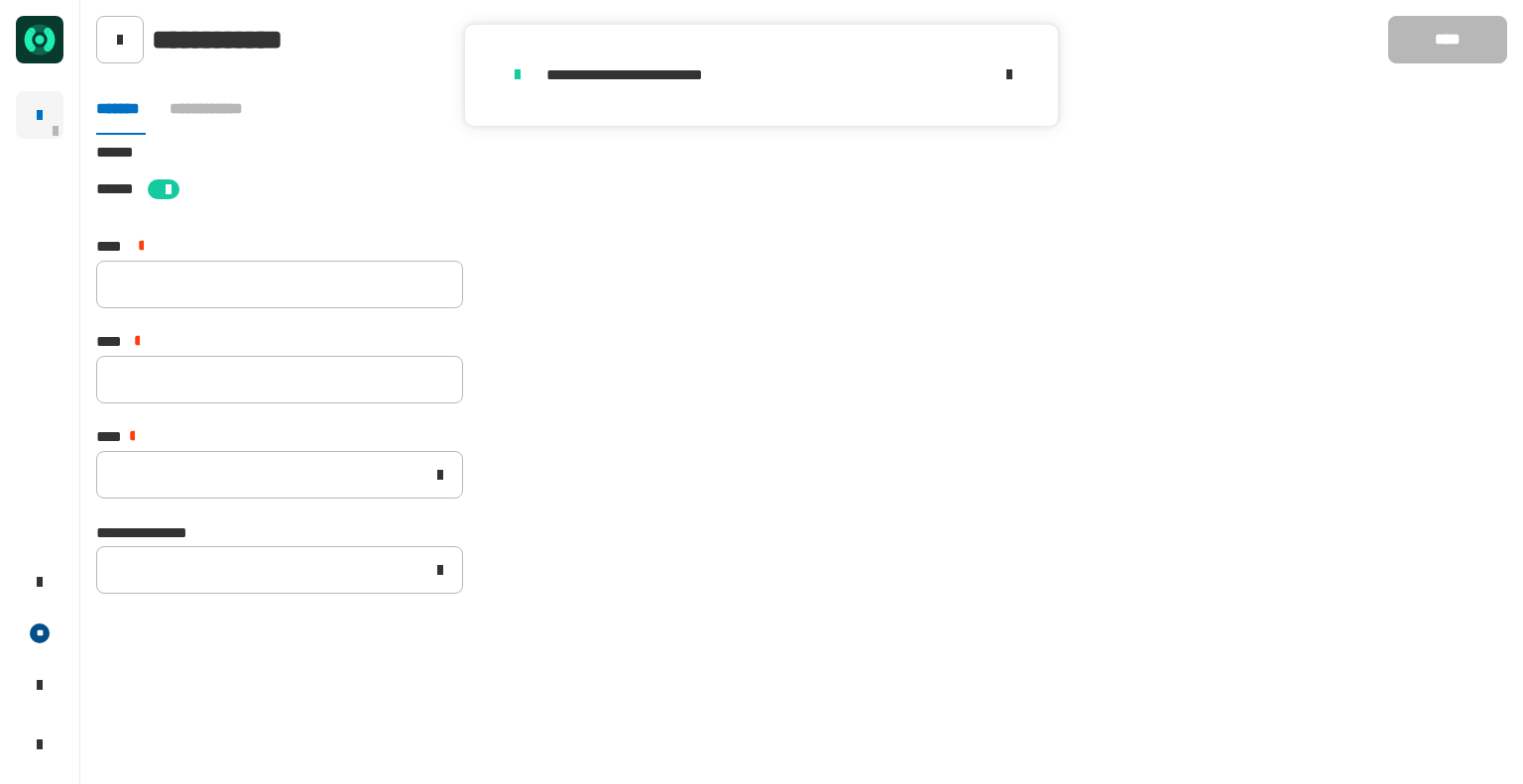 type 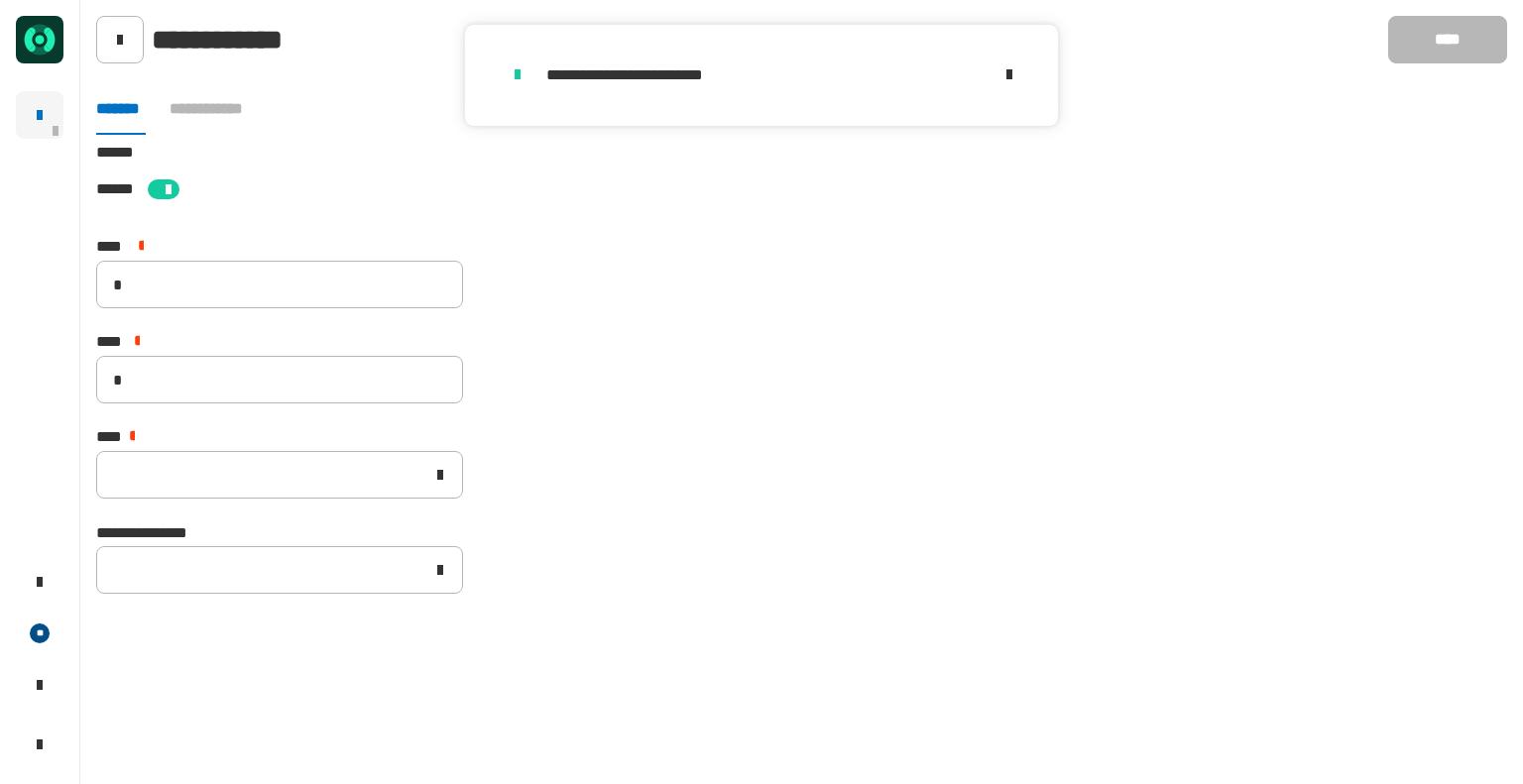 type on "*********" 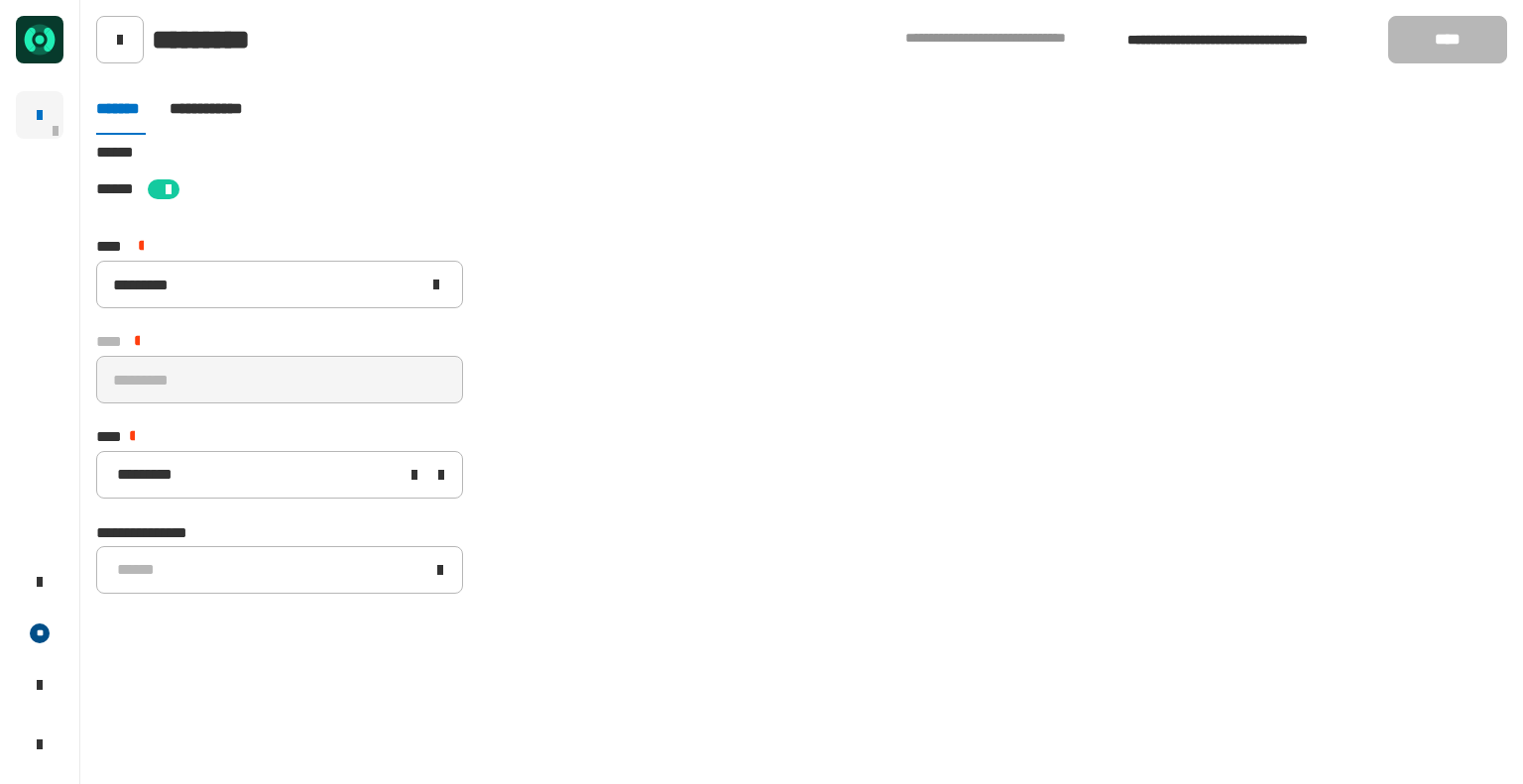 click on "[FIRST] [LAST] [LAST] [NUMBER] [STREET] [CITY] [STATE] [ZIP] [COUNTRY] [NUMBER] [STREET] [NUMBER] [STREET] [NUMBER] [STREET] [CREDIT_CARD] [PHONE] [EMAIL]" 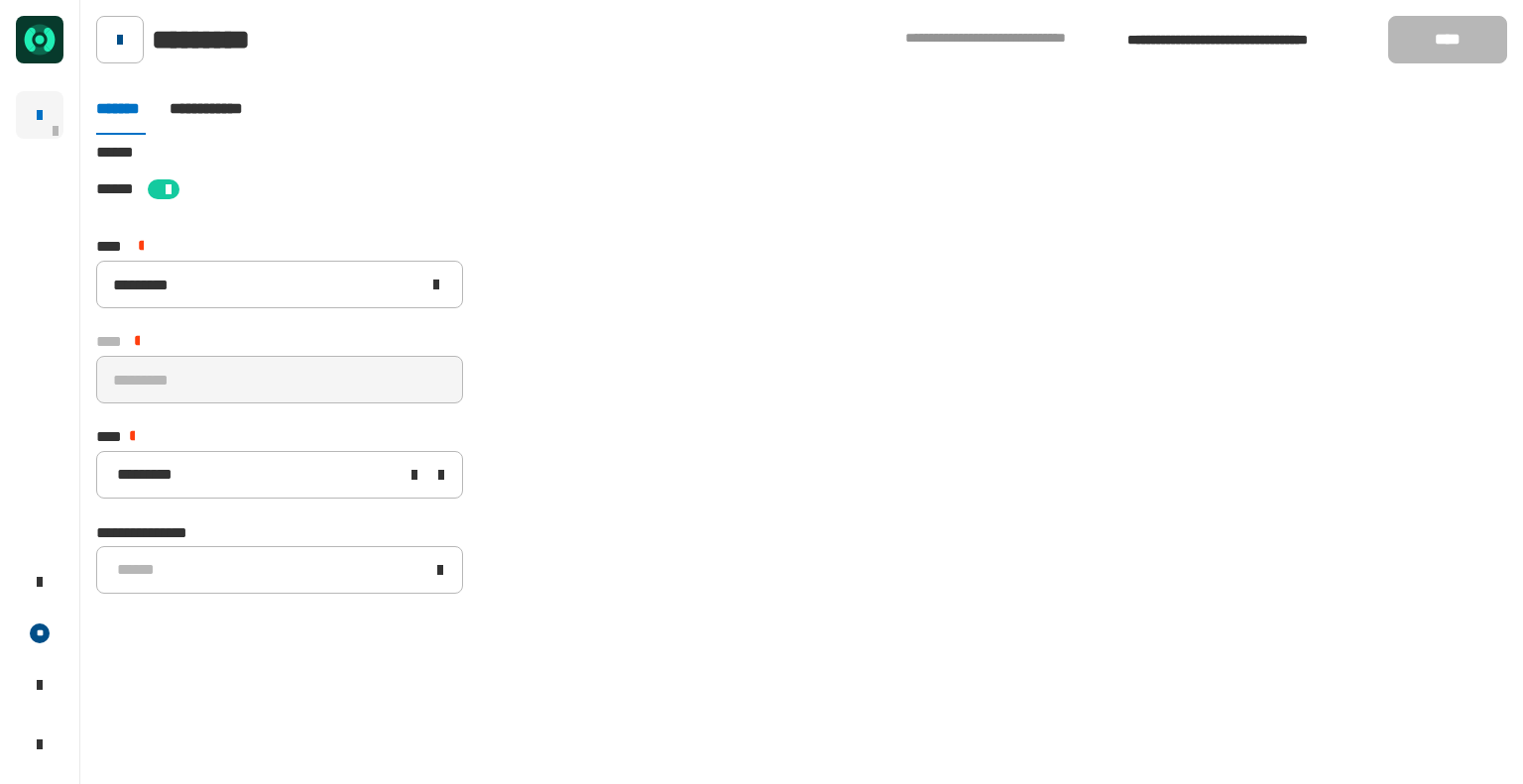 drag, startPoint x: 127, startPoint y: 63, endPoint x: 127, endPoint y: 44, distance: 19 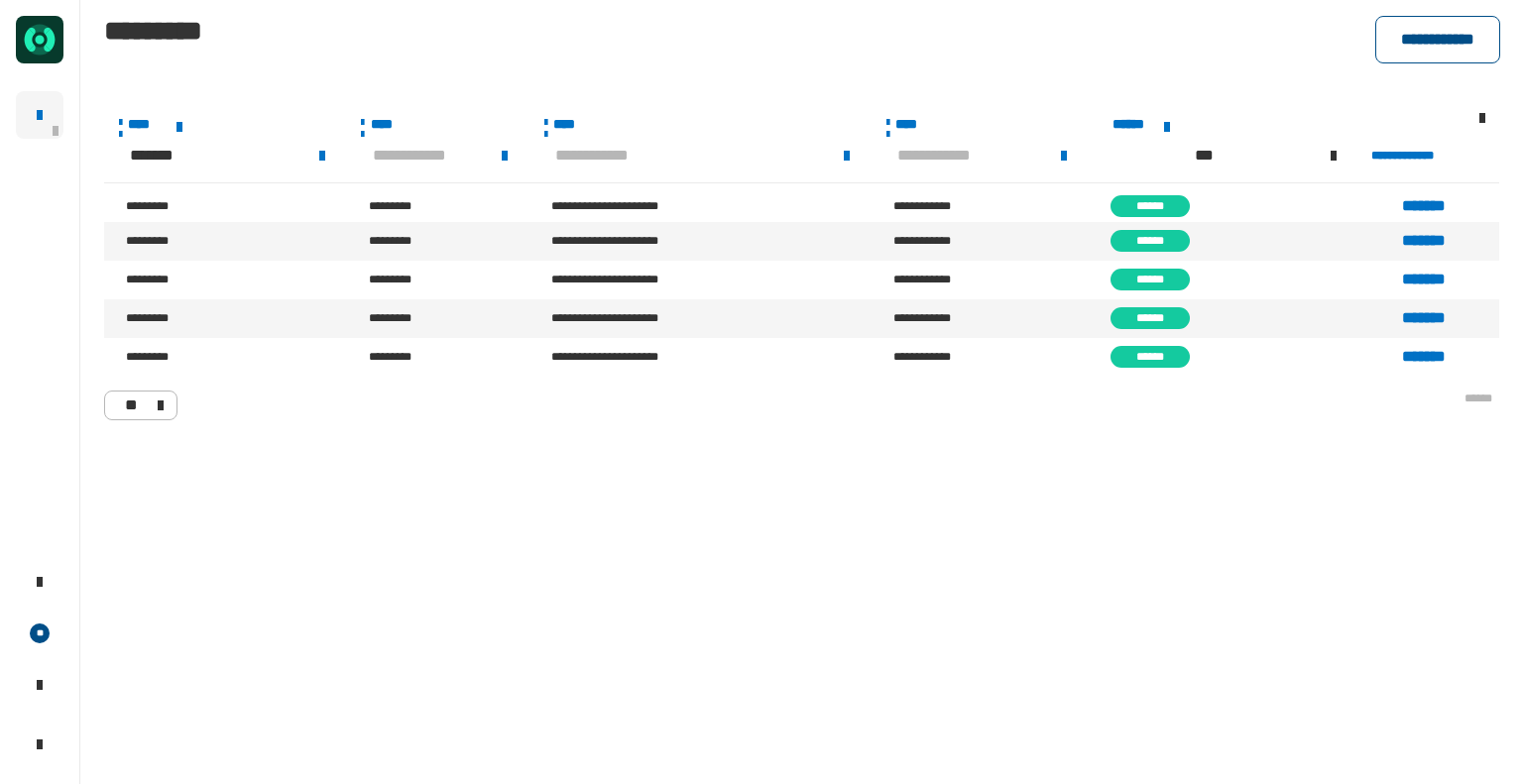 click on "**********" 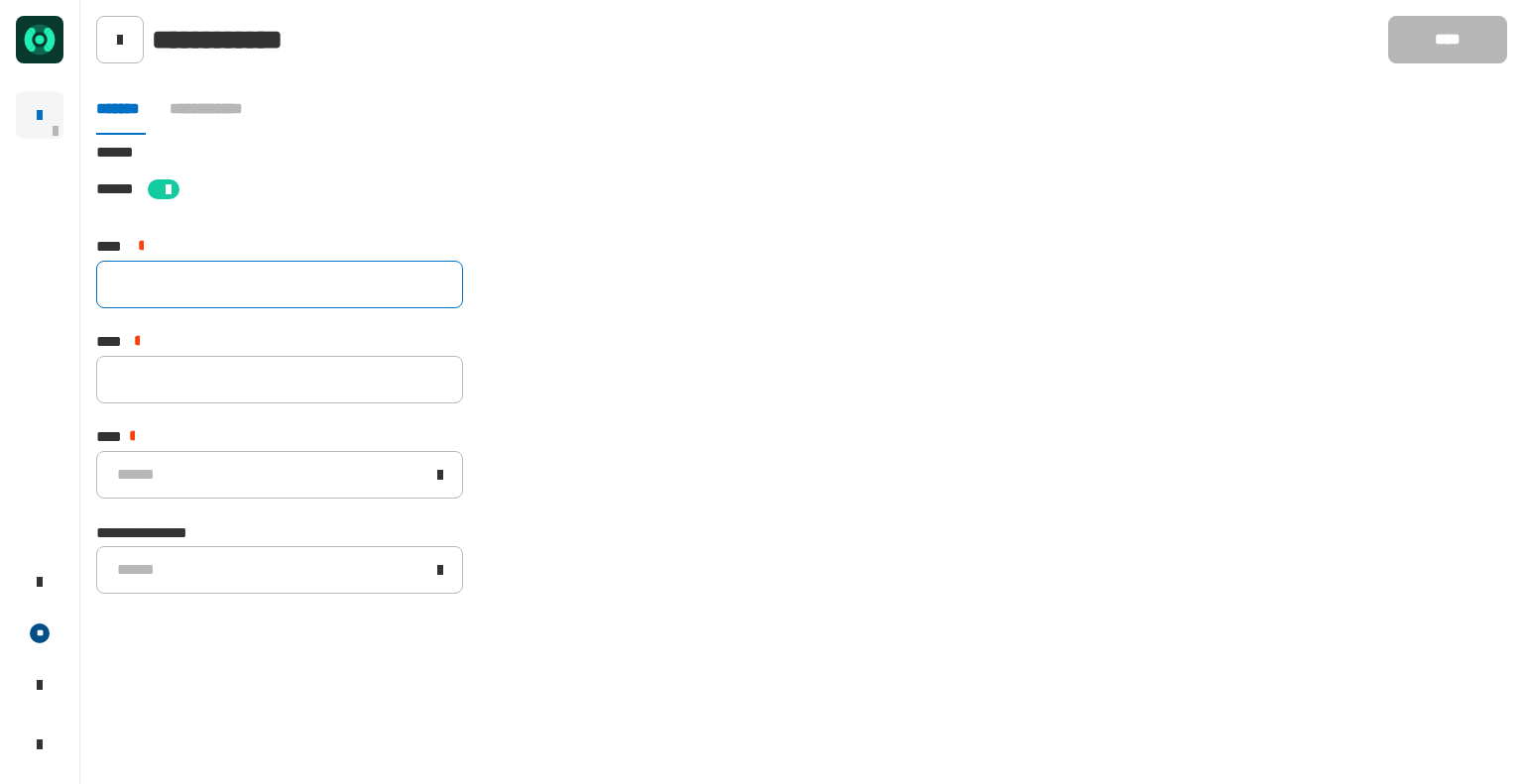 drag, startPoint x: 204, startPoint y: 257, endPoint x: 206, endPoint y: 280, distance: 23.086793 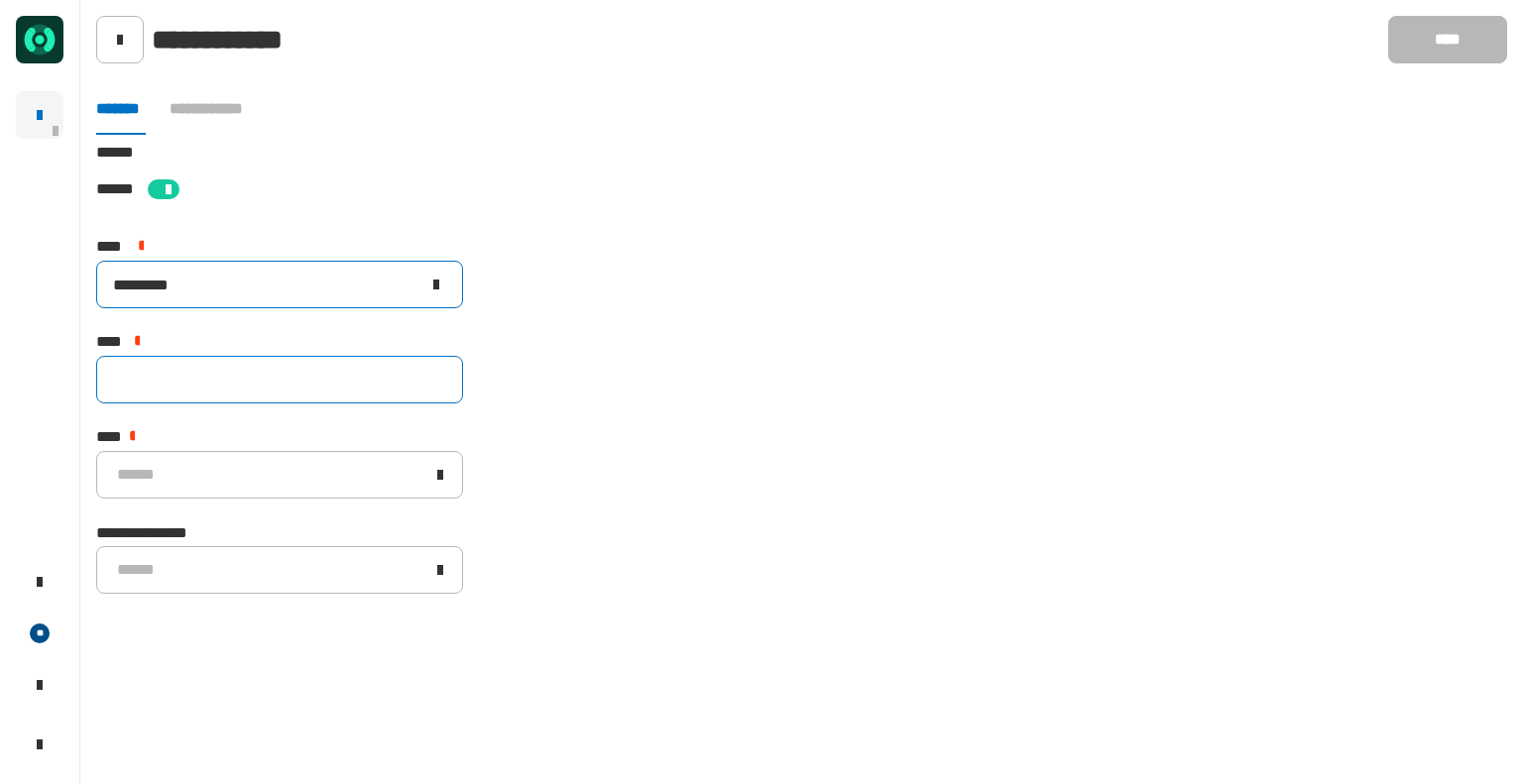 type on "*********" 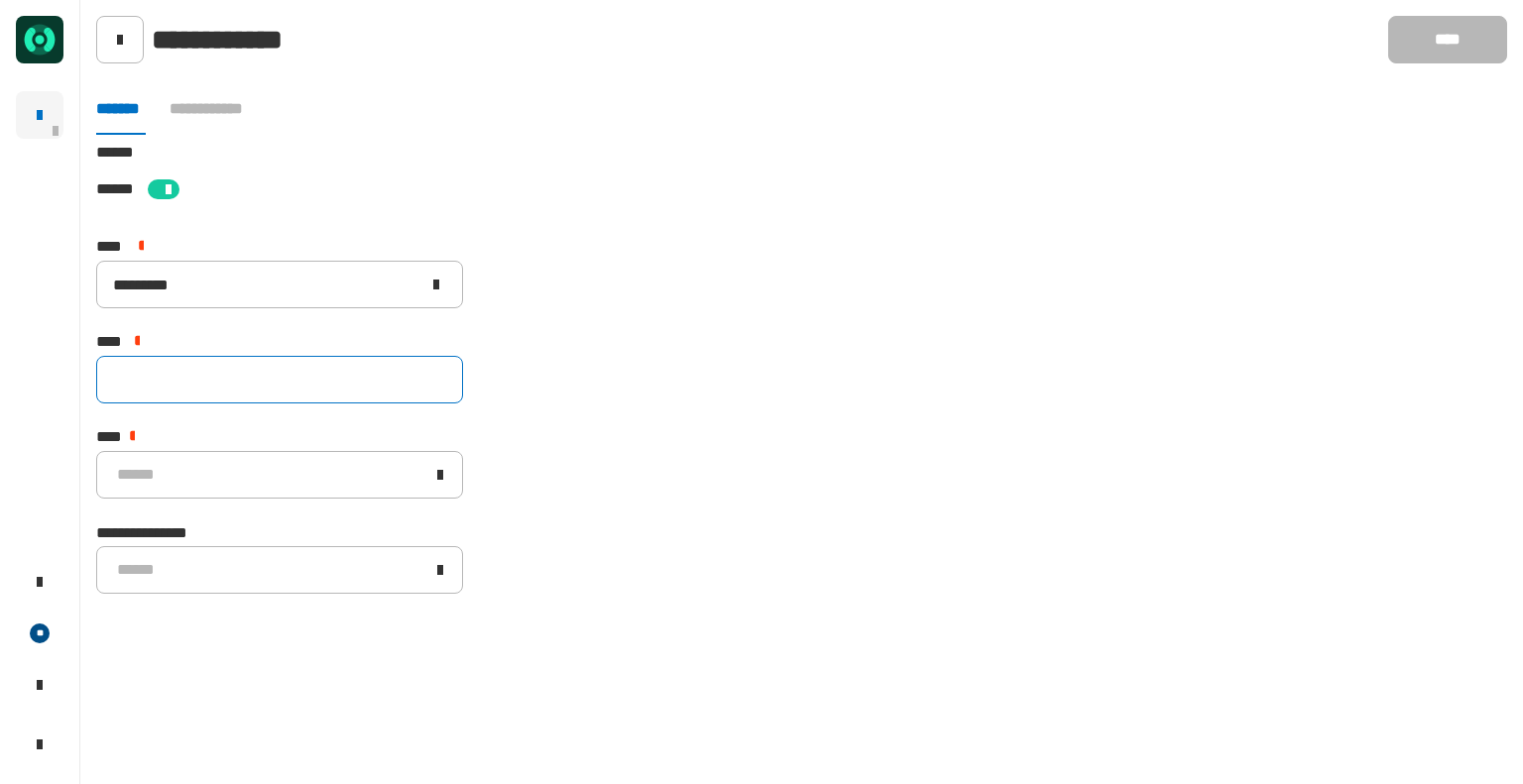click 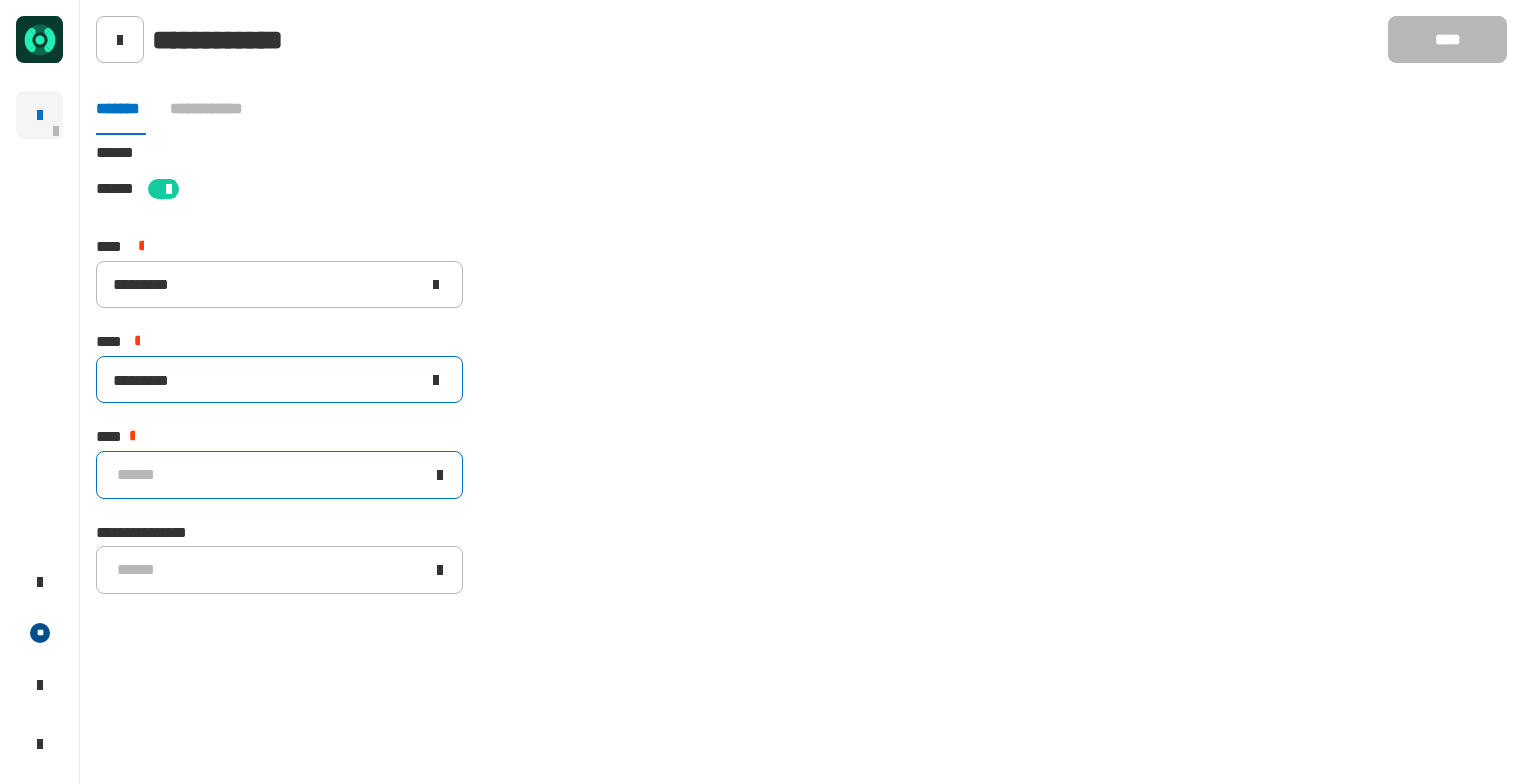 type on "*********" 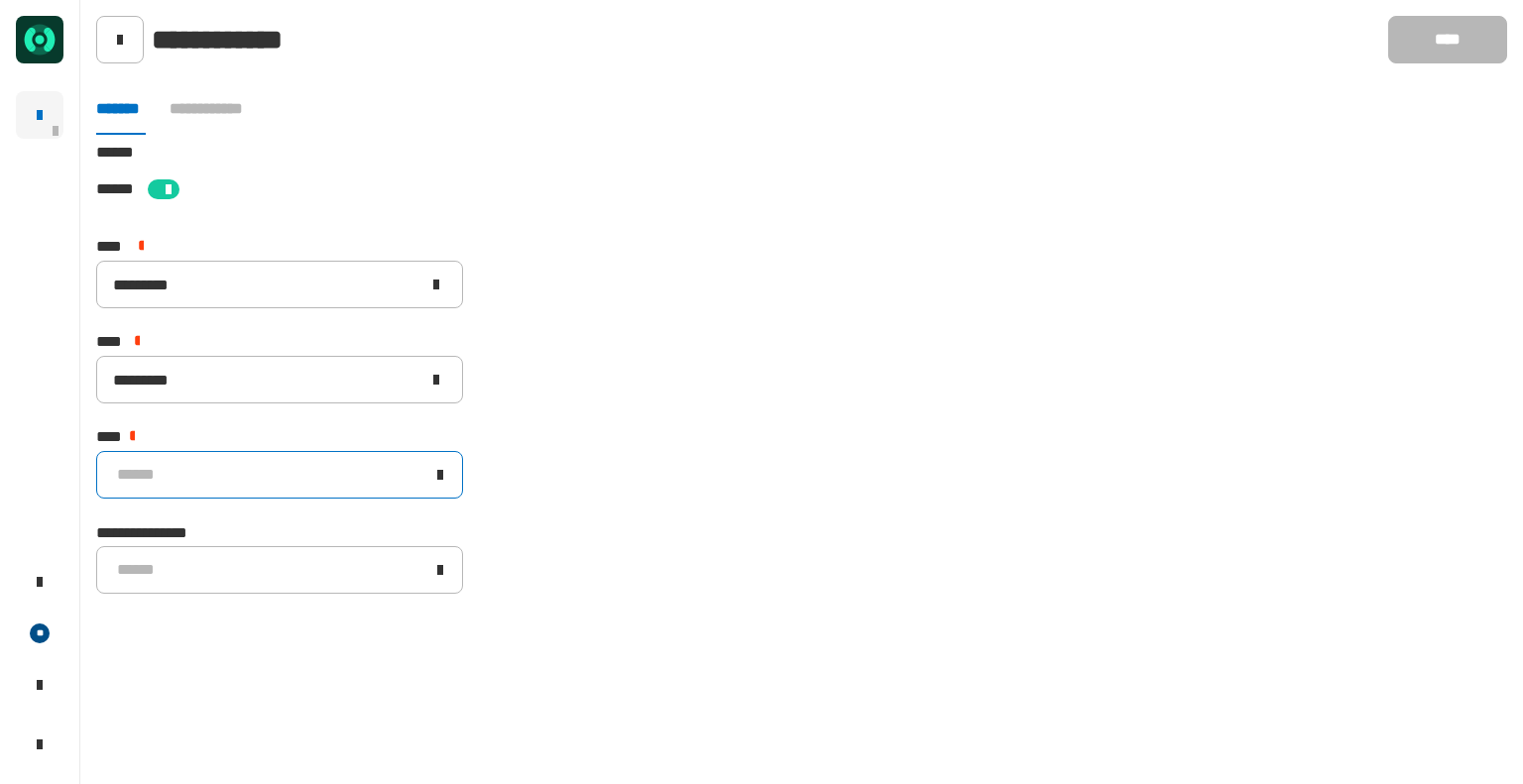 click on "******" 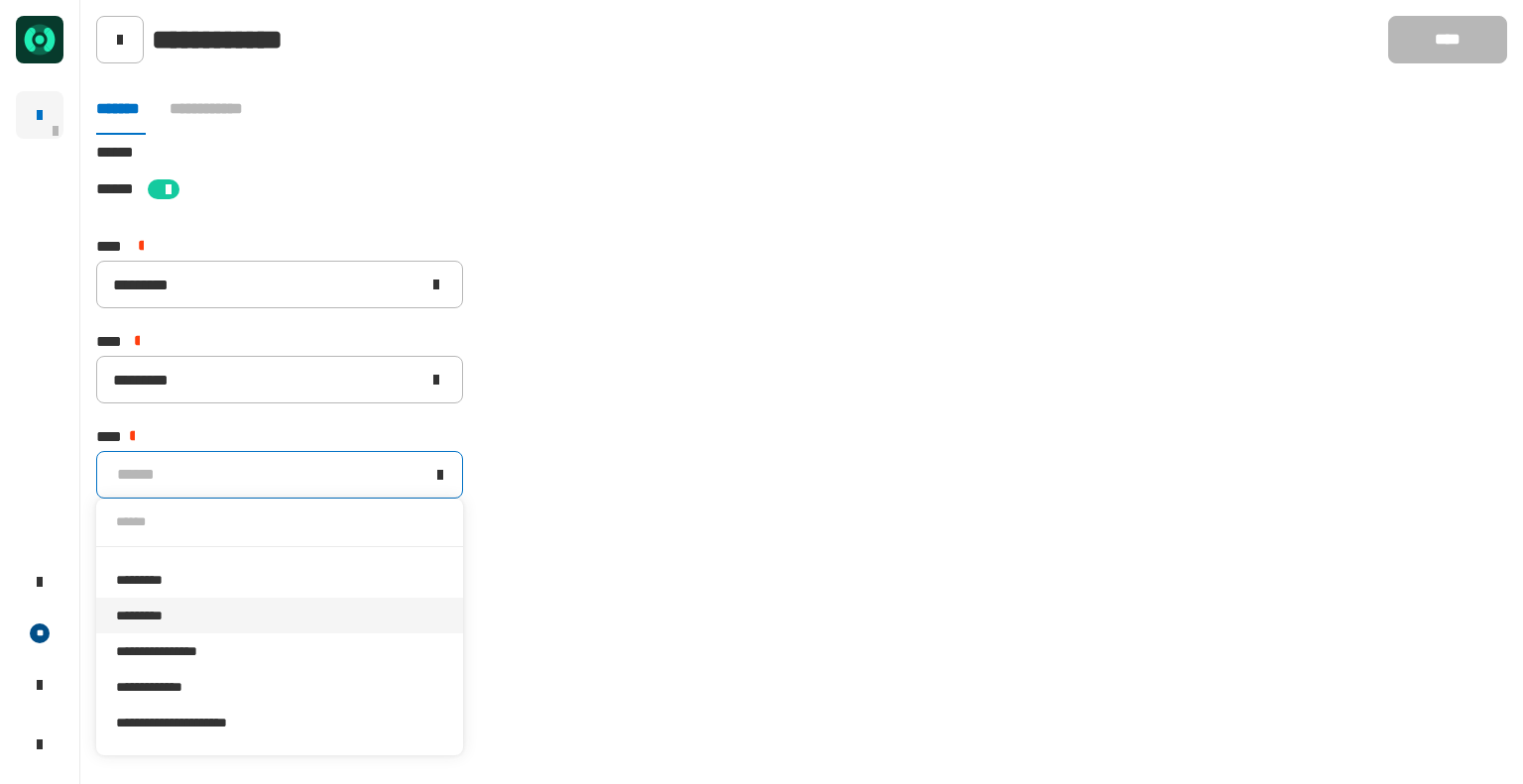 click on "*********" at bounding box center [280, 616] 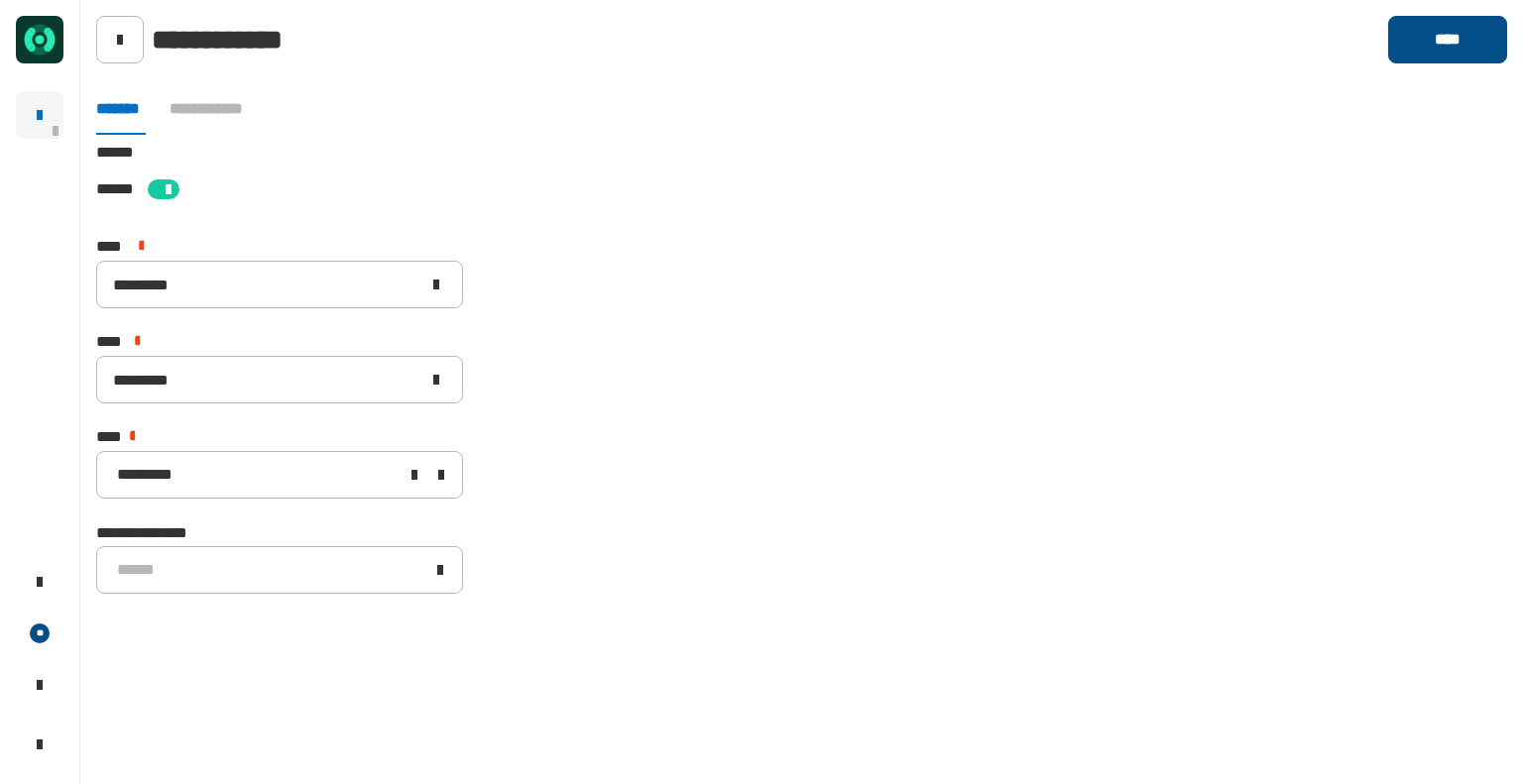 click on "****" 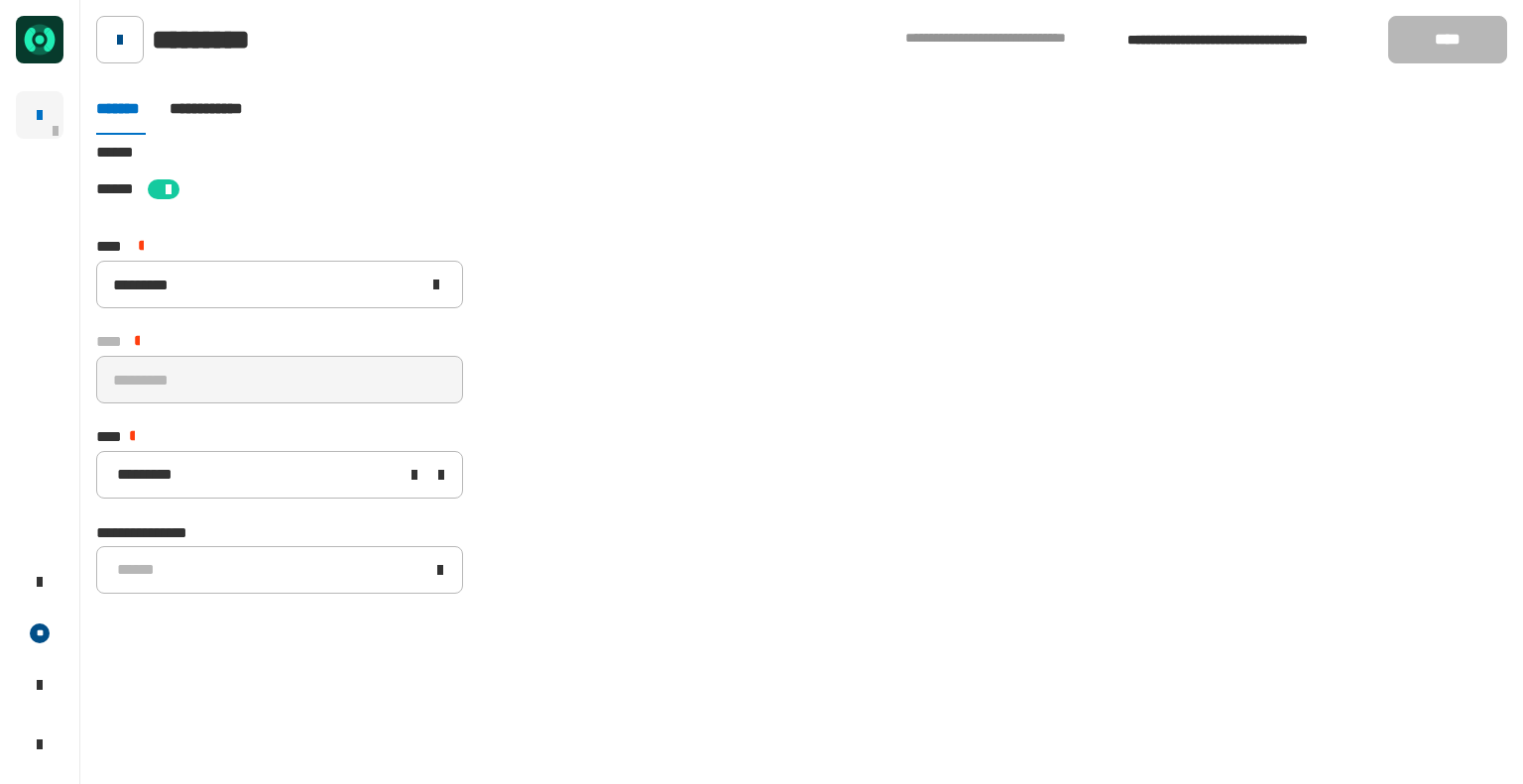 click 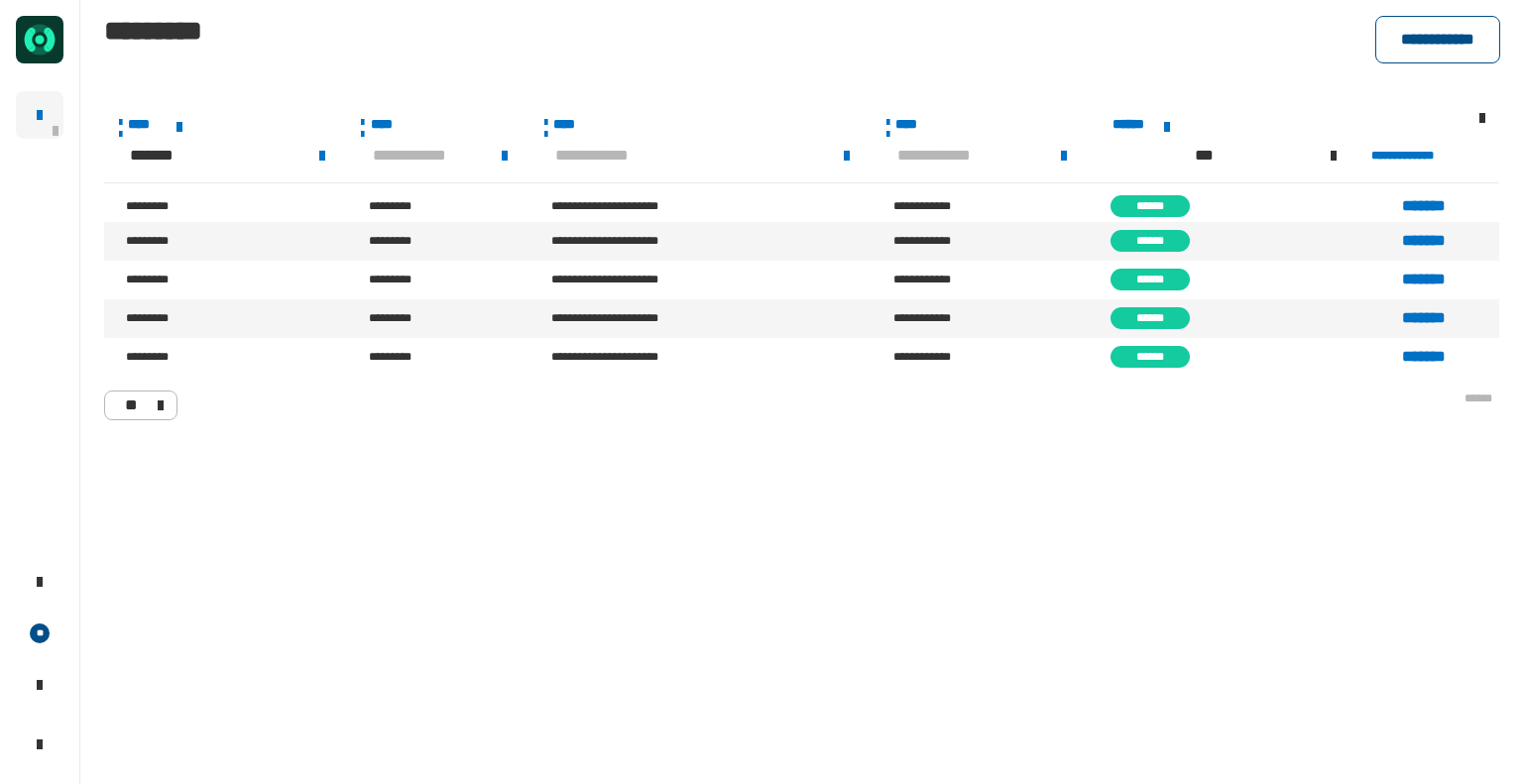 click on "**********" 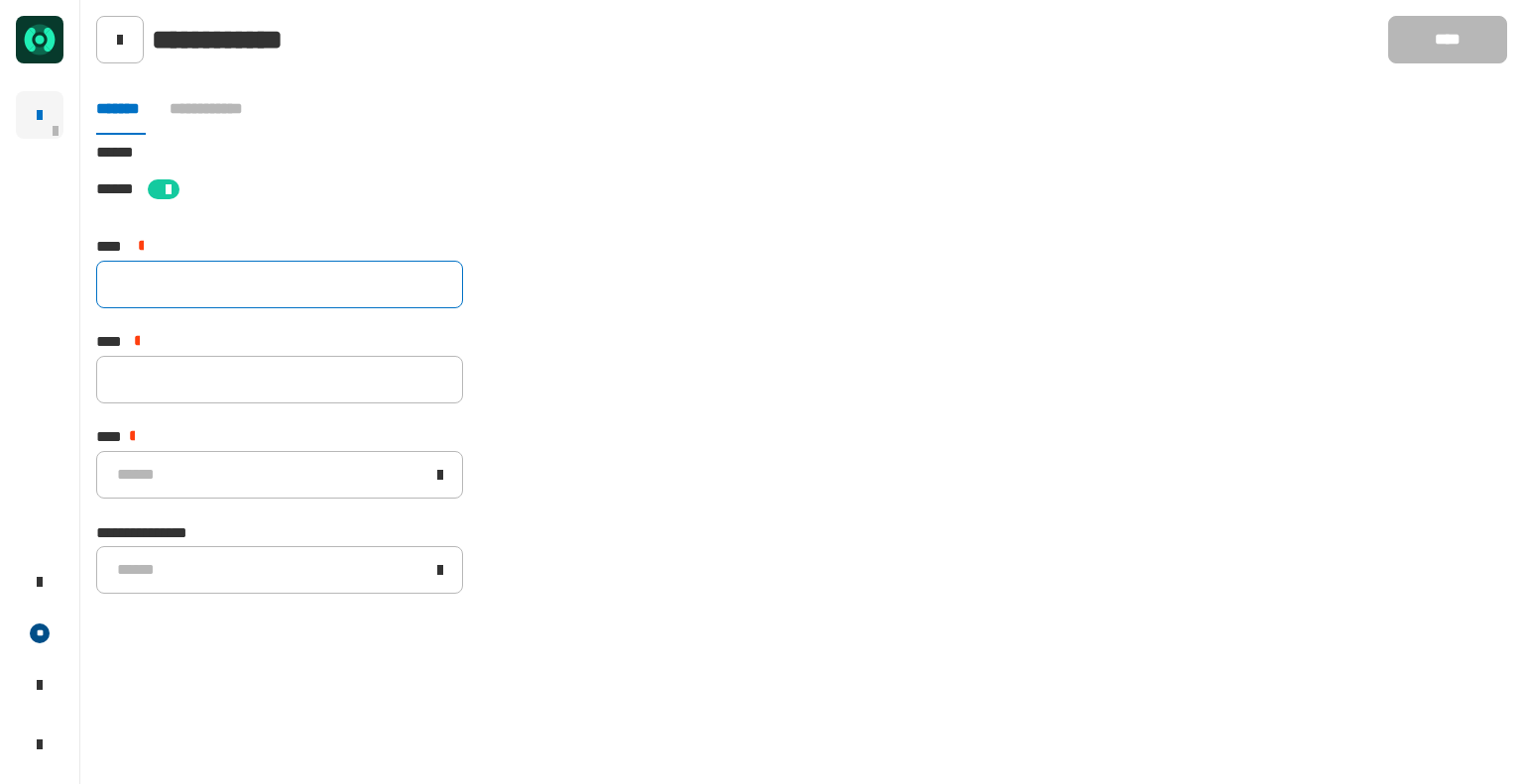 click 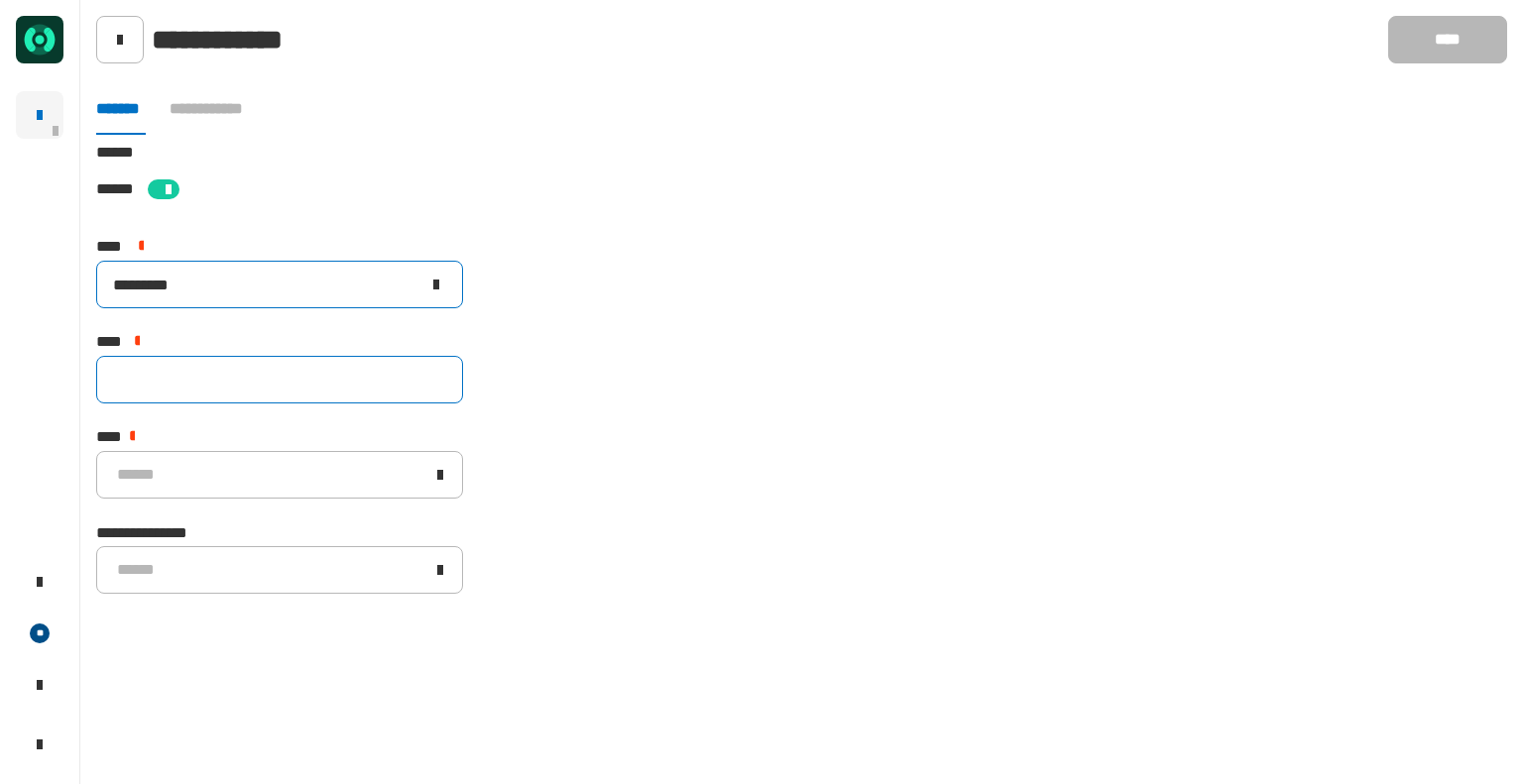 type on "*********" 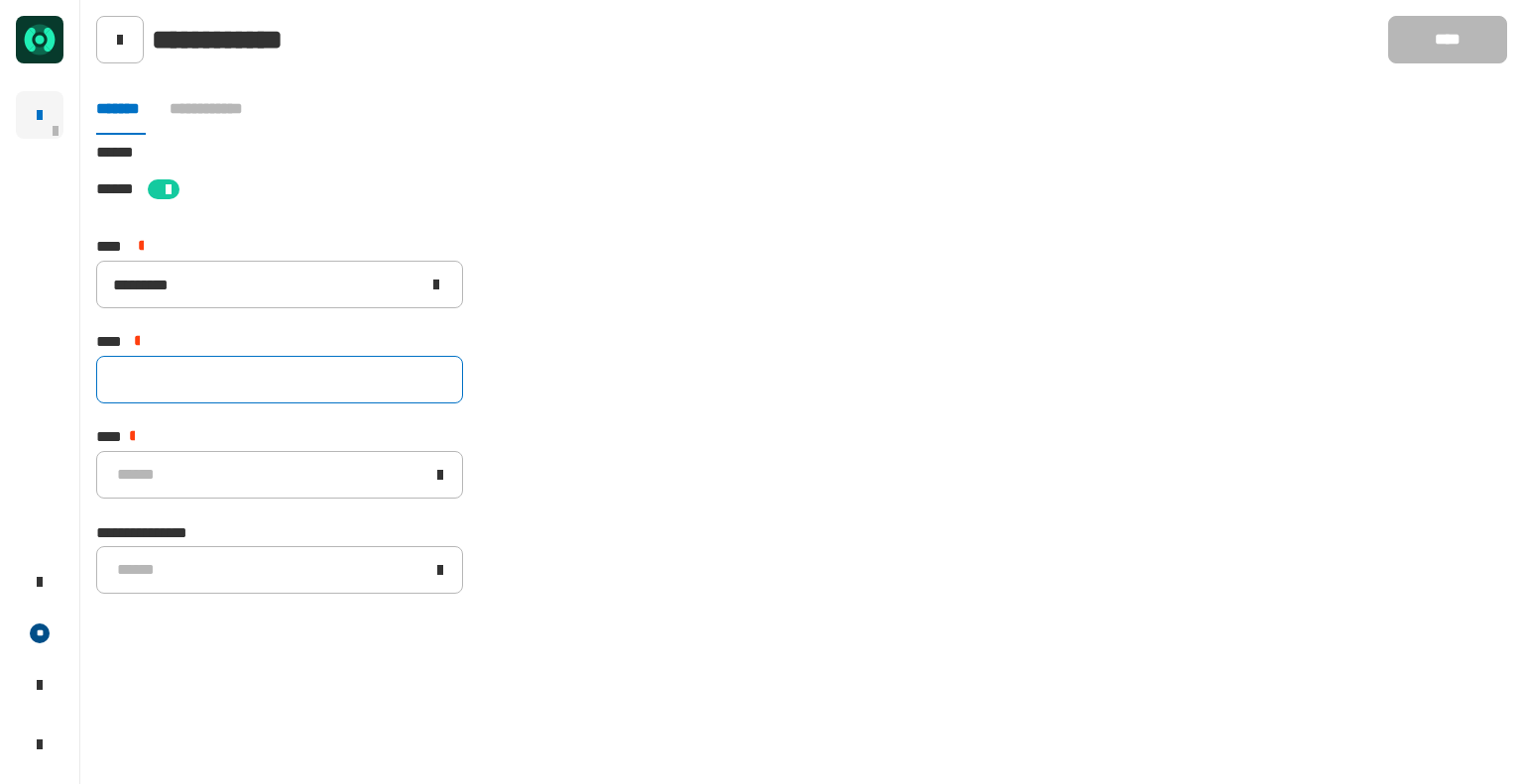 click 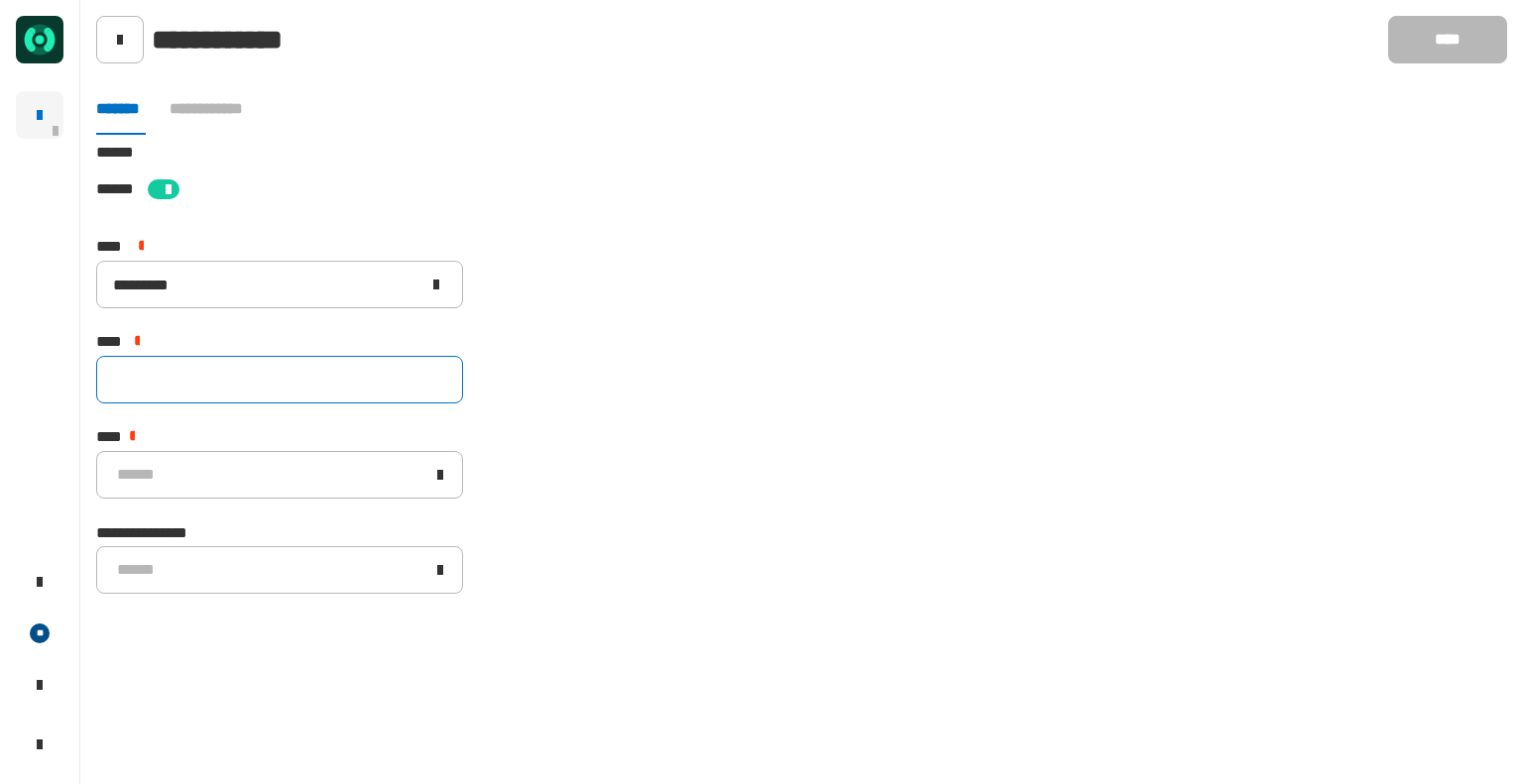 paste on "*********" 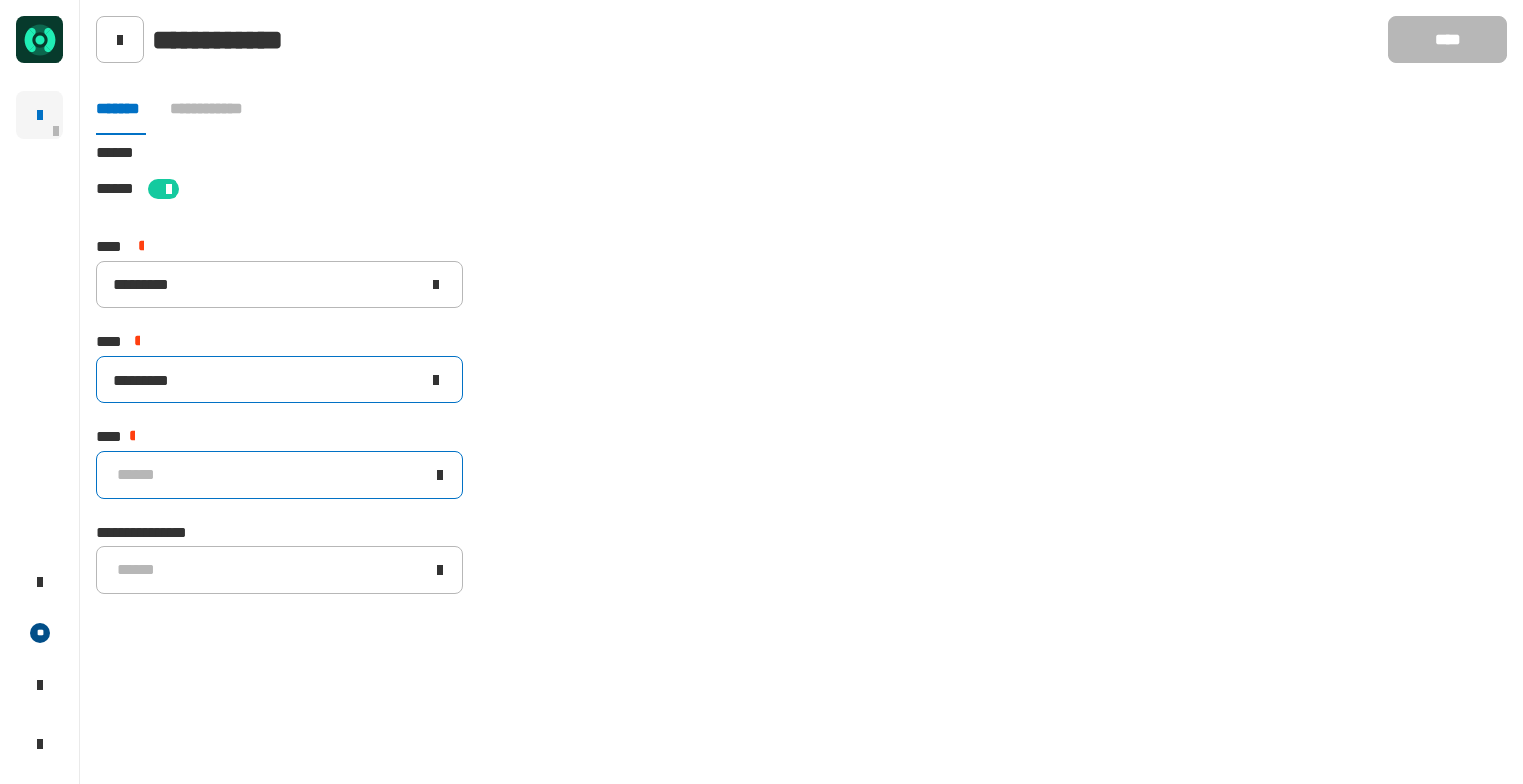type on "*********" 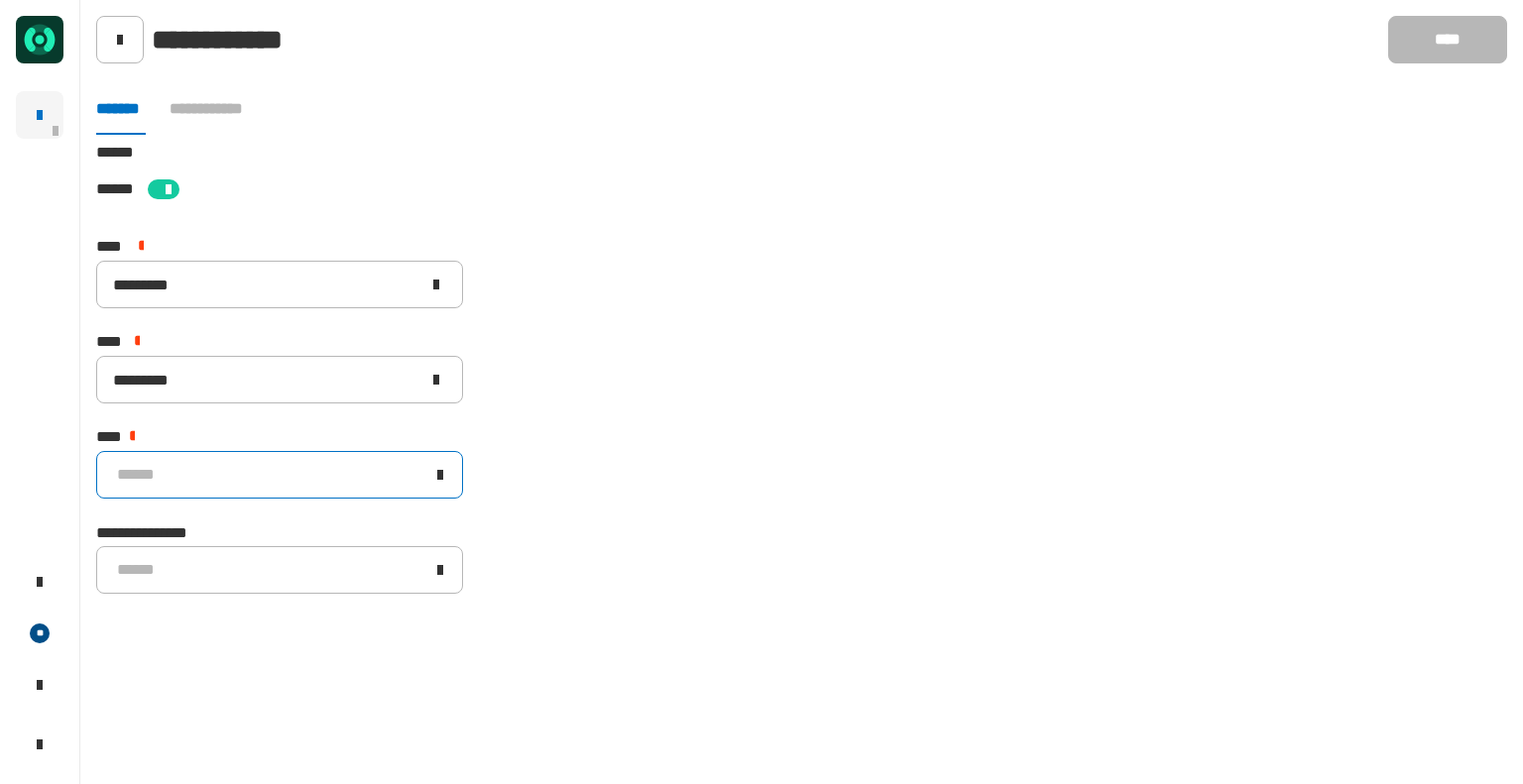 click on "******" 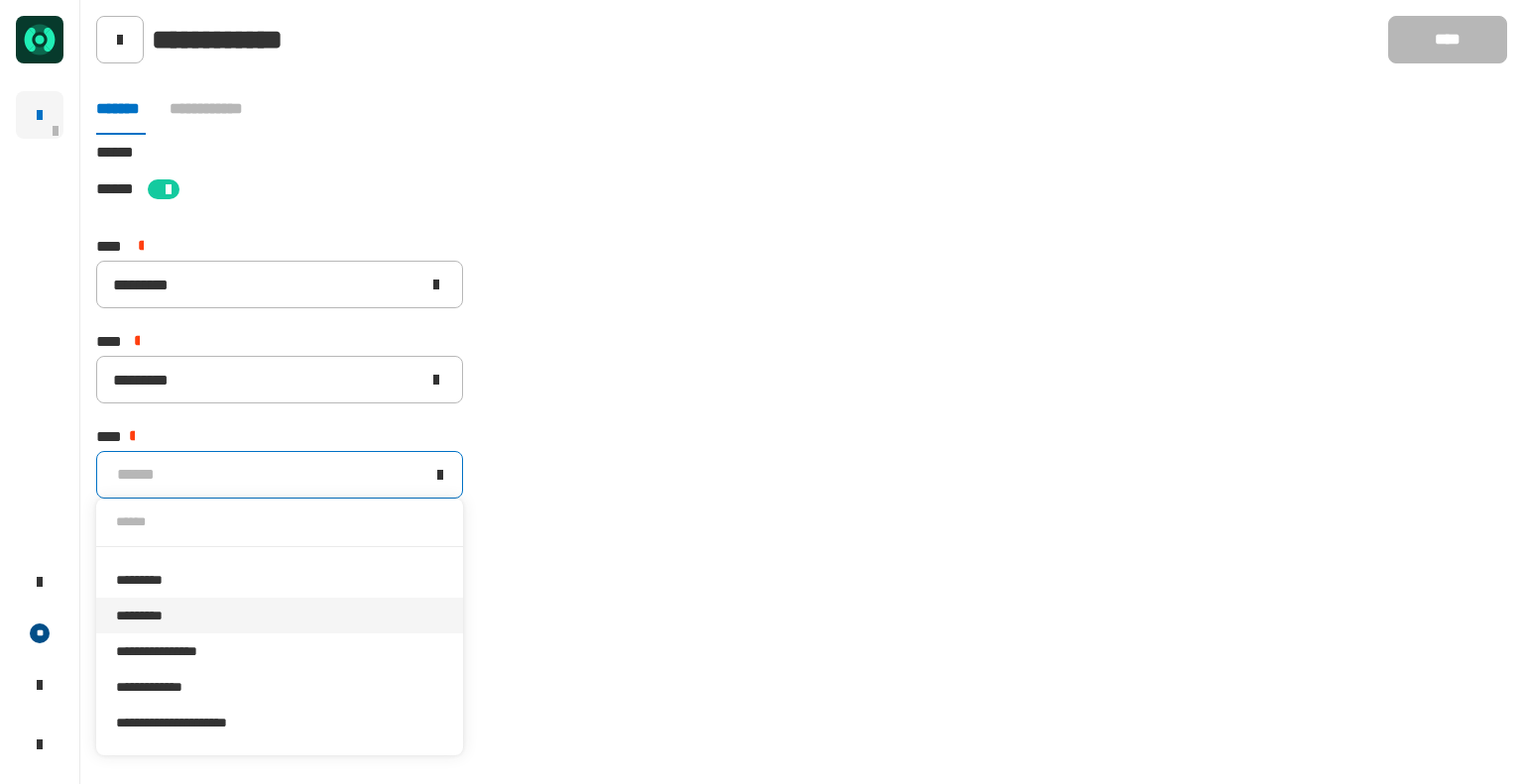click on "*********" at bounding box center [280, 616] 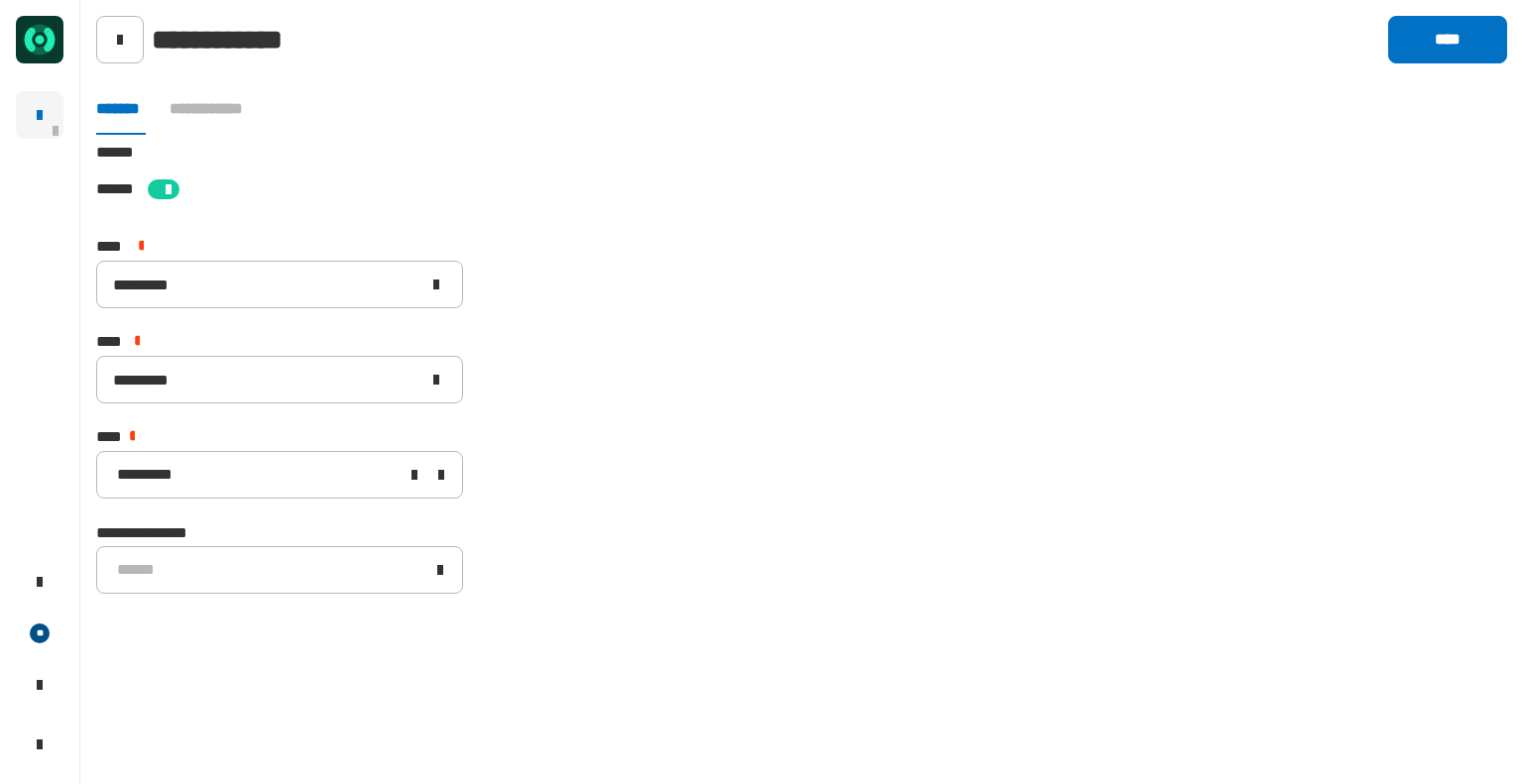 click on "[STREET] [CITY] [STATE] [ZIP] [COUNTRY] [NUMBER] [STREET] [NUMBER] [STREET] [NUMBER] [STREET] [CREDIT_CARD] [PHONE]" 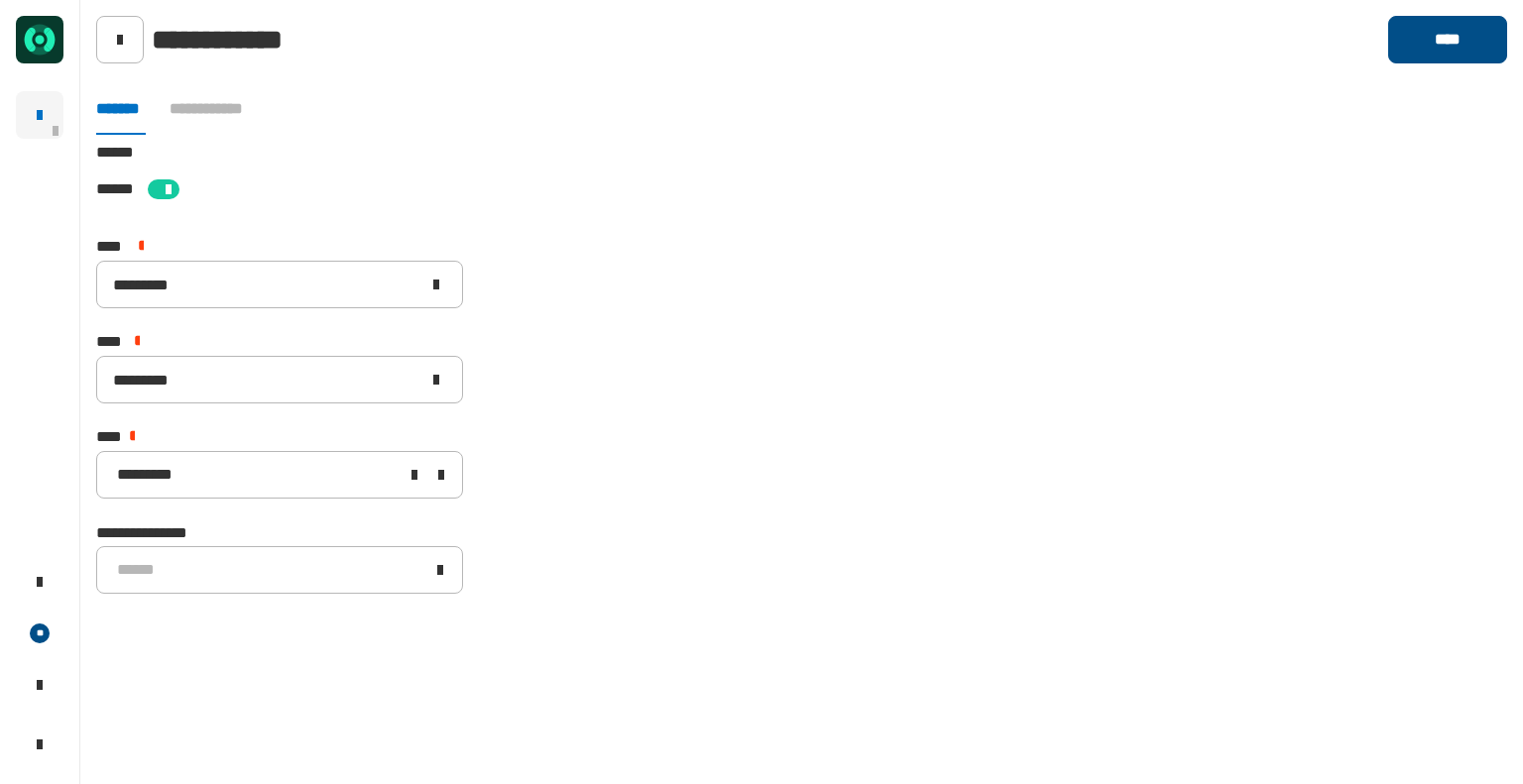 click on "****" 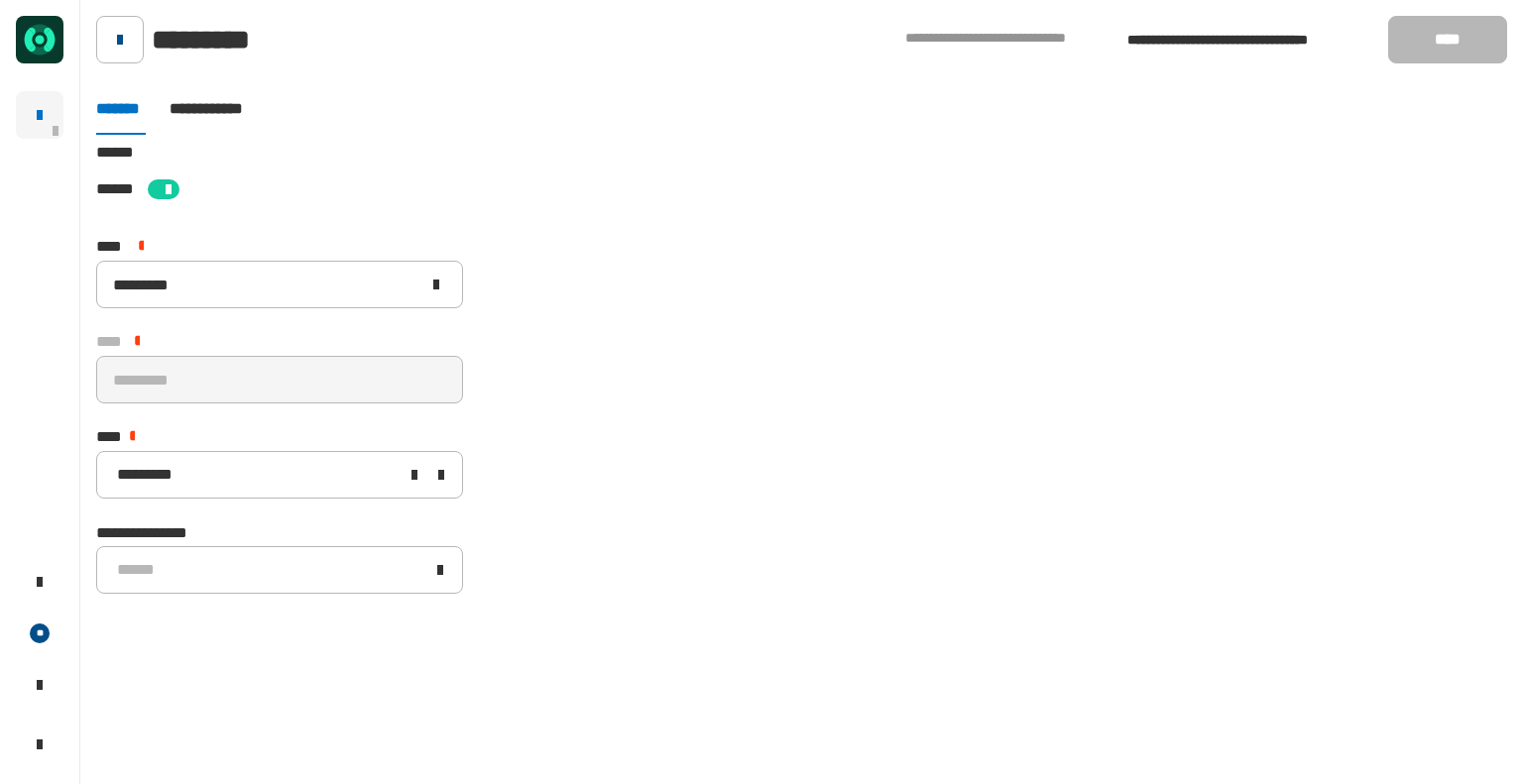 click 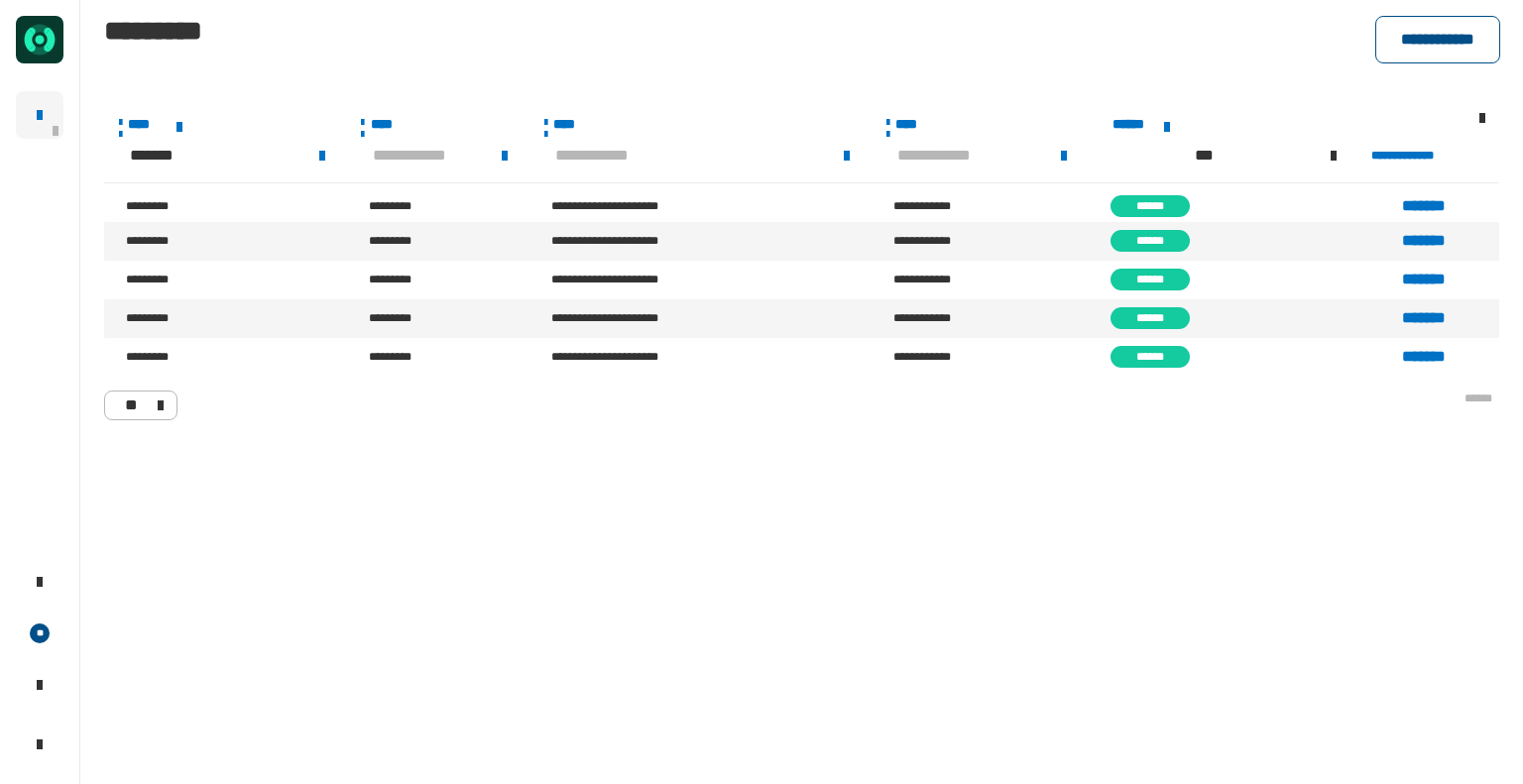 click on "**********" 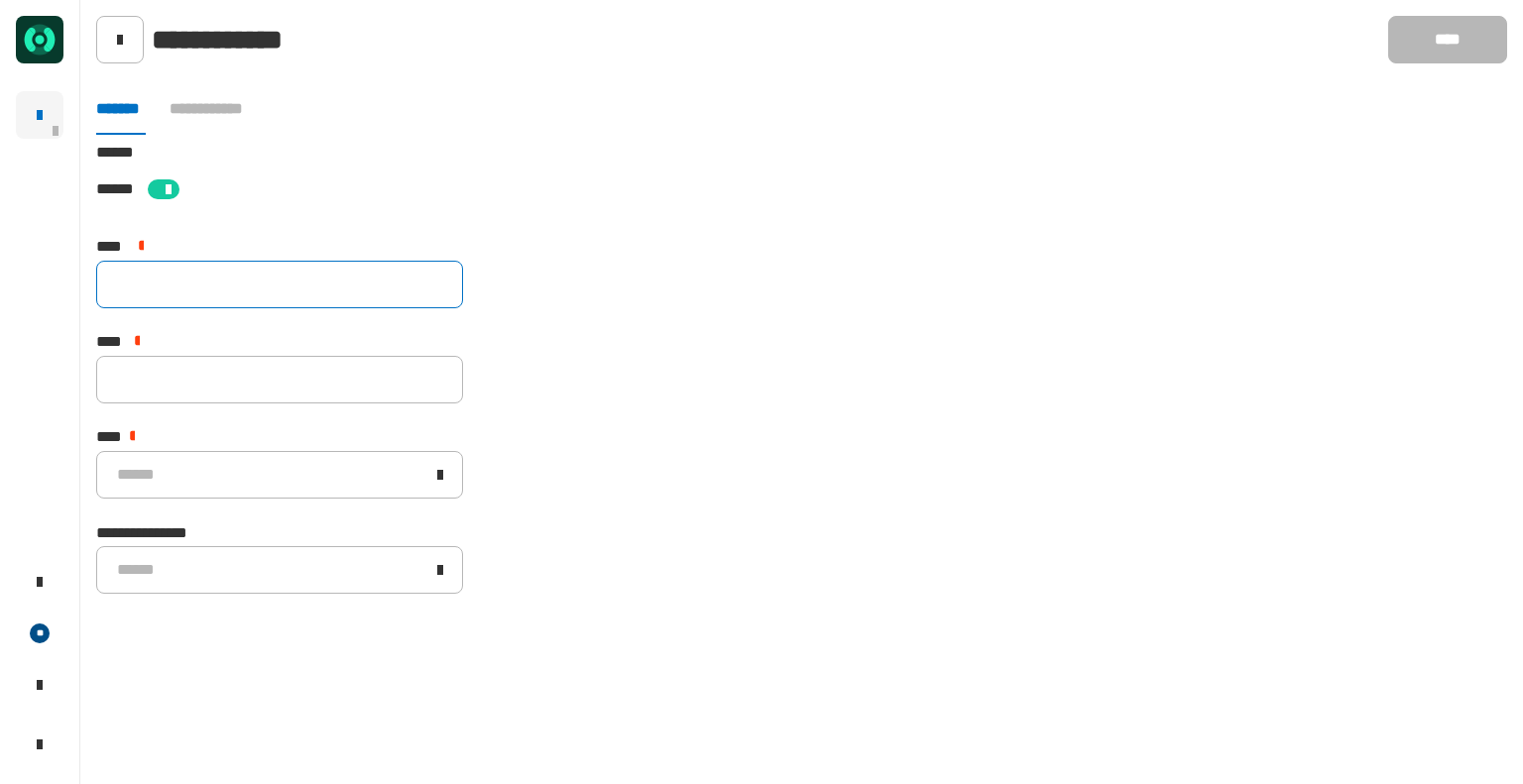 click 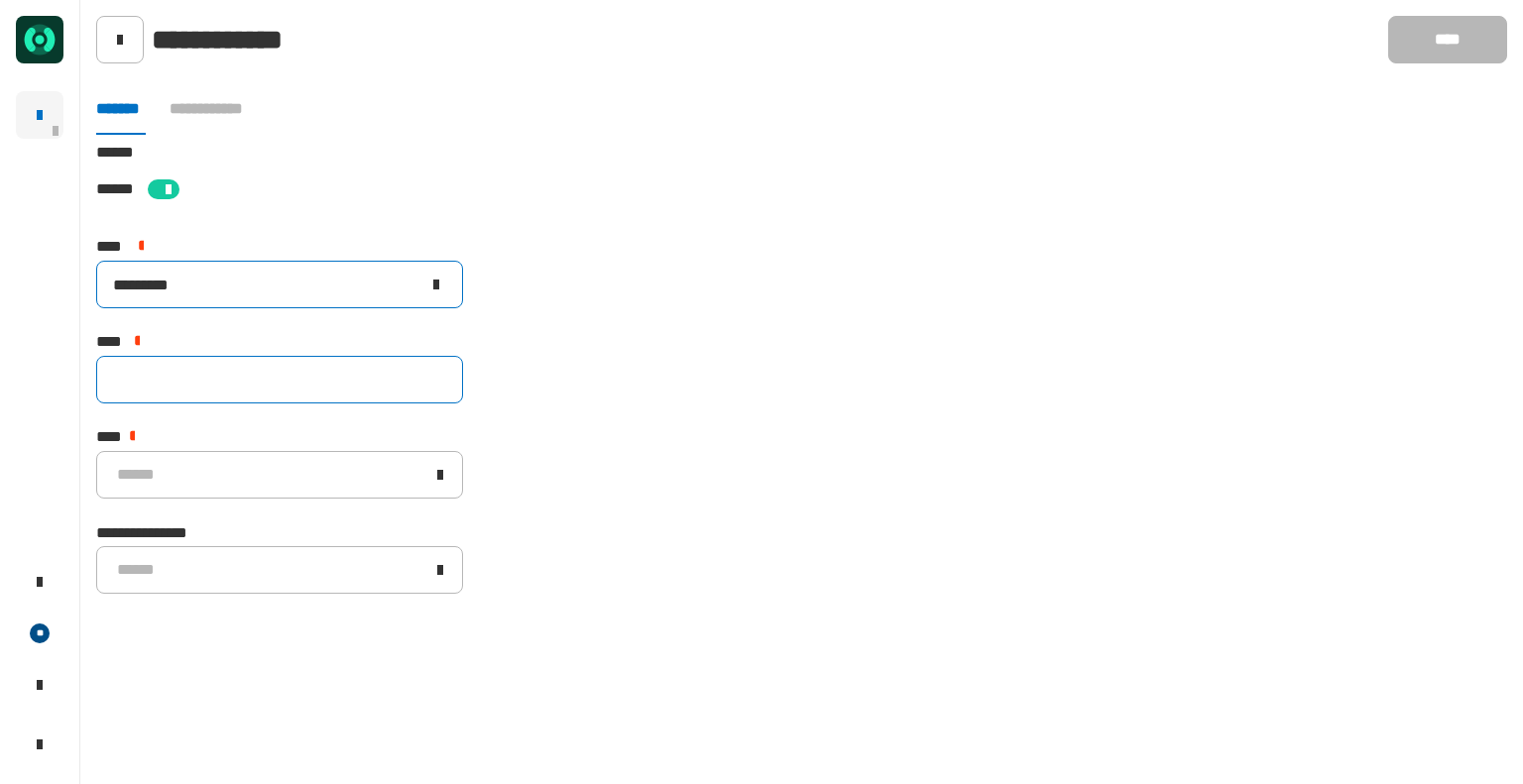 type on "*********" 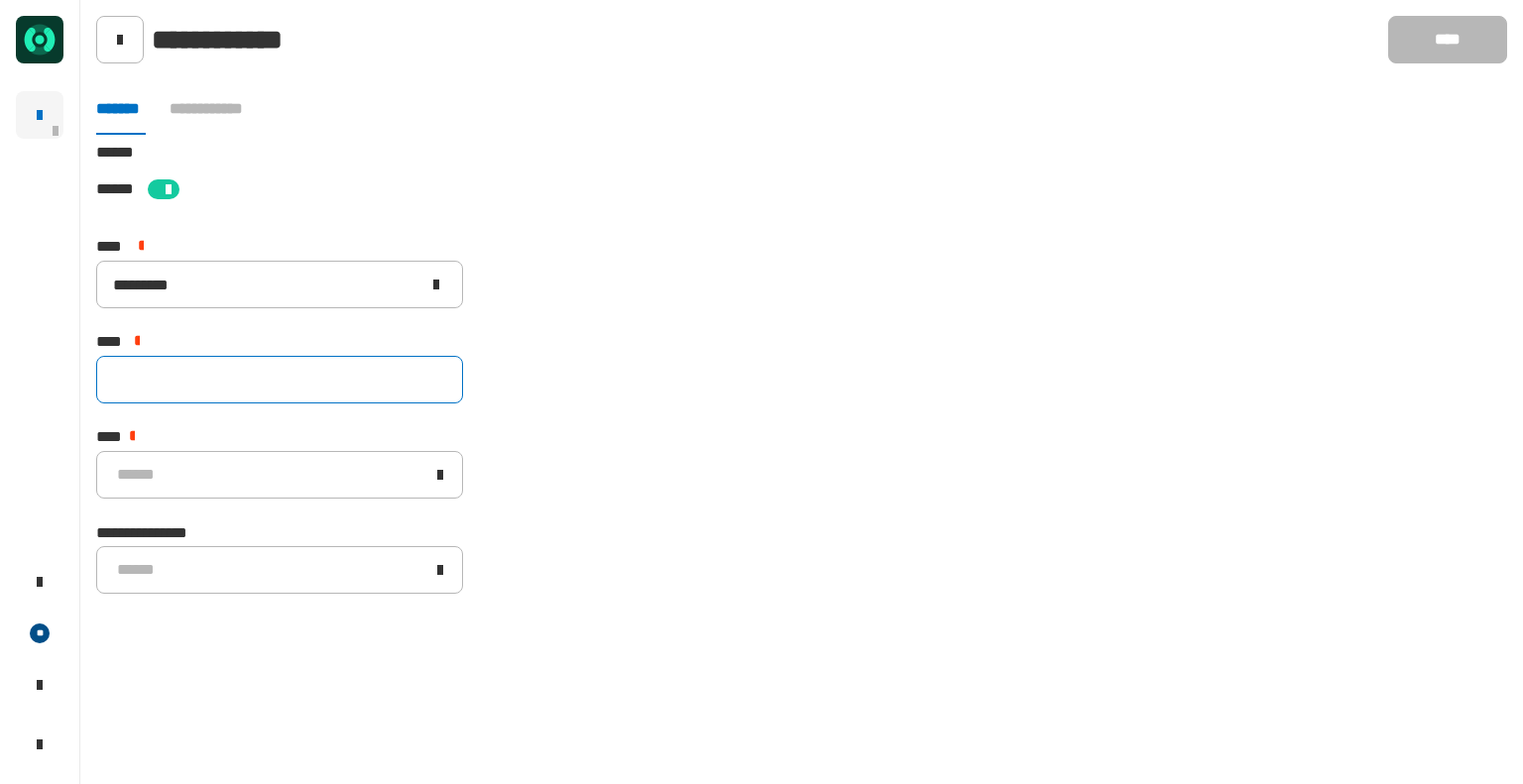 click 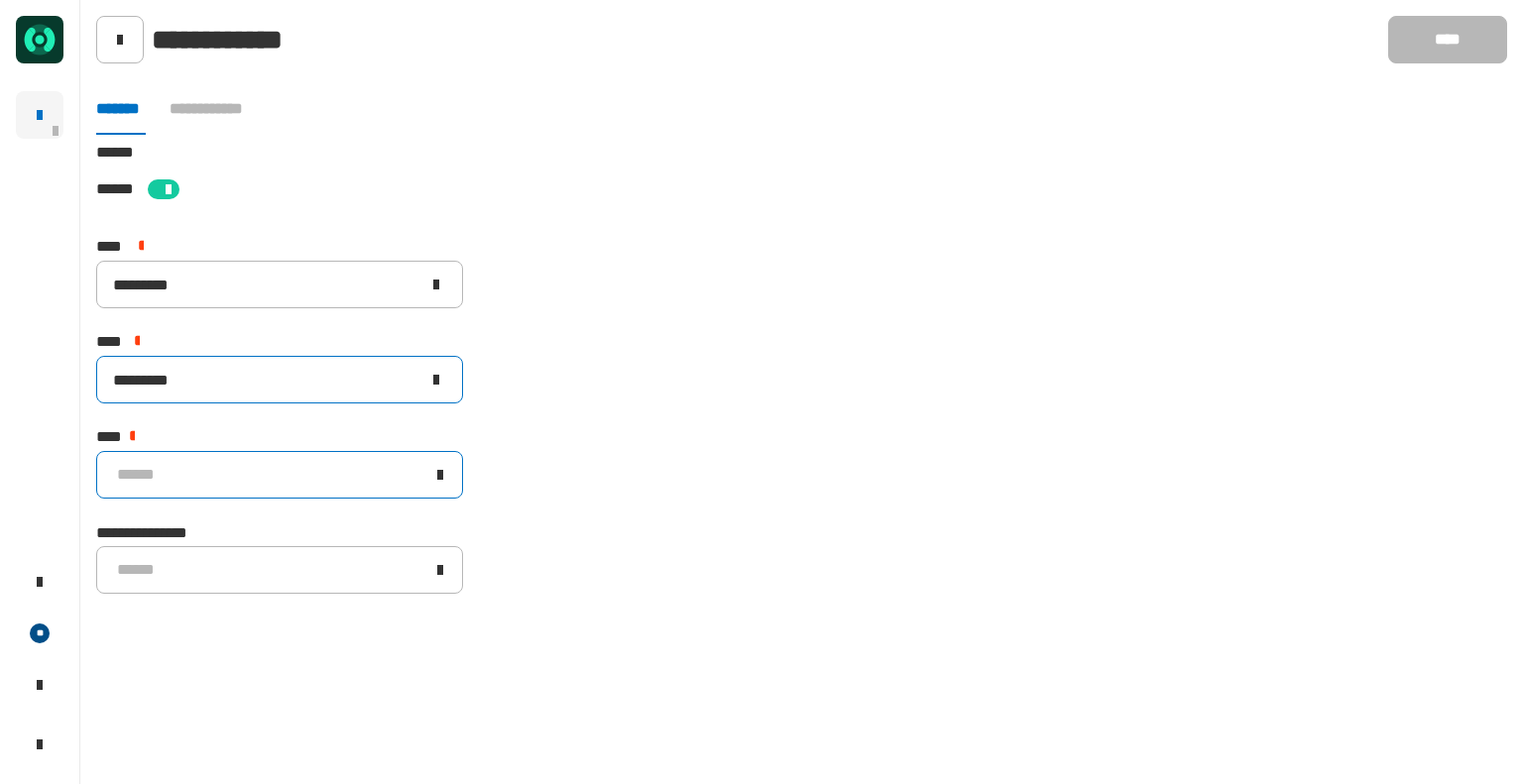 type on "*********" 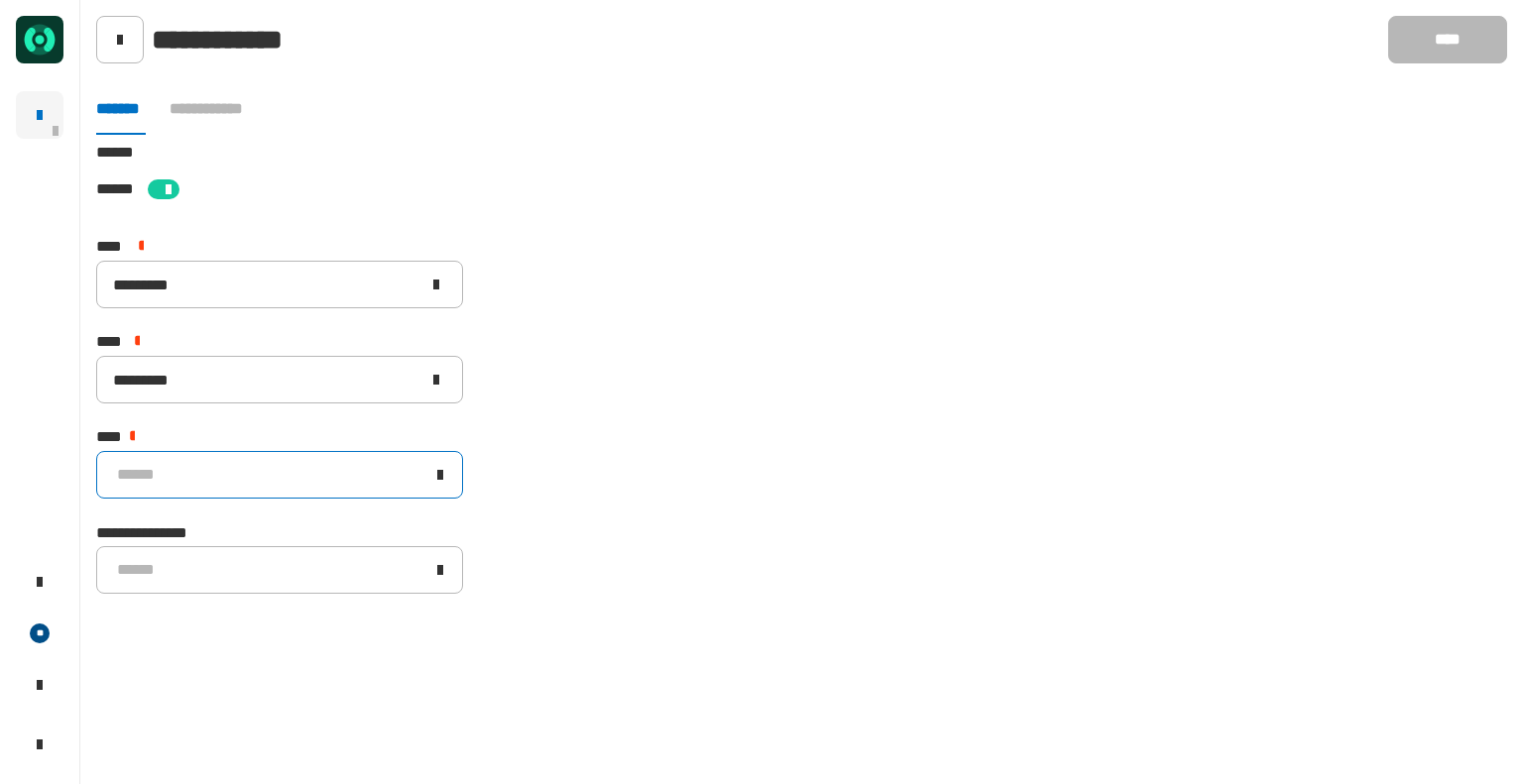 click on "******" 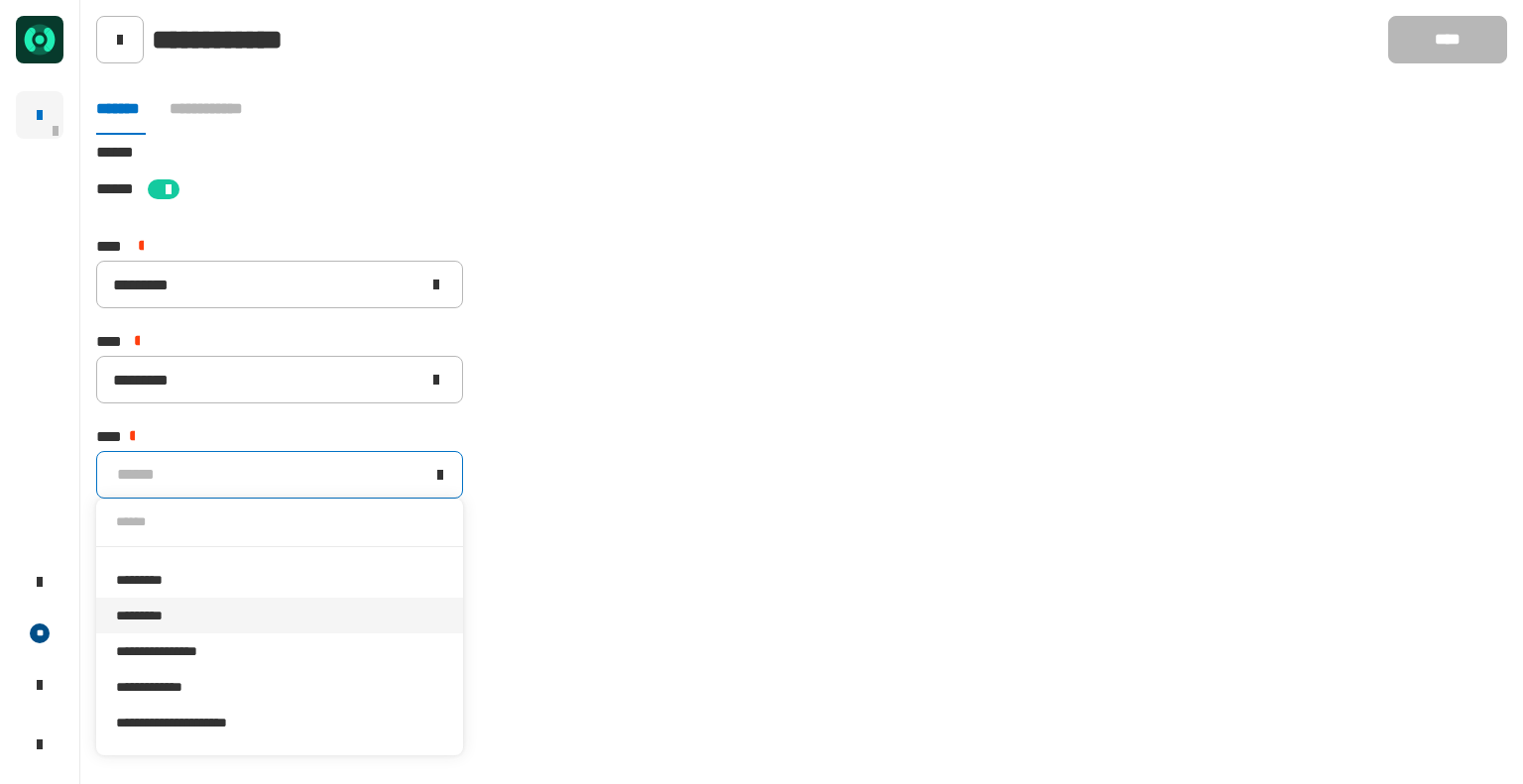 click on "*********" at bounding box center (280, 616) 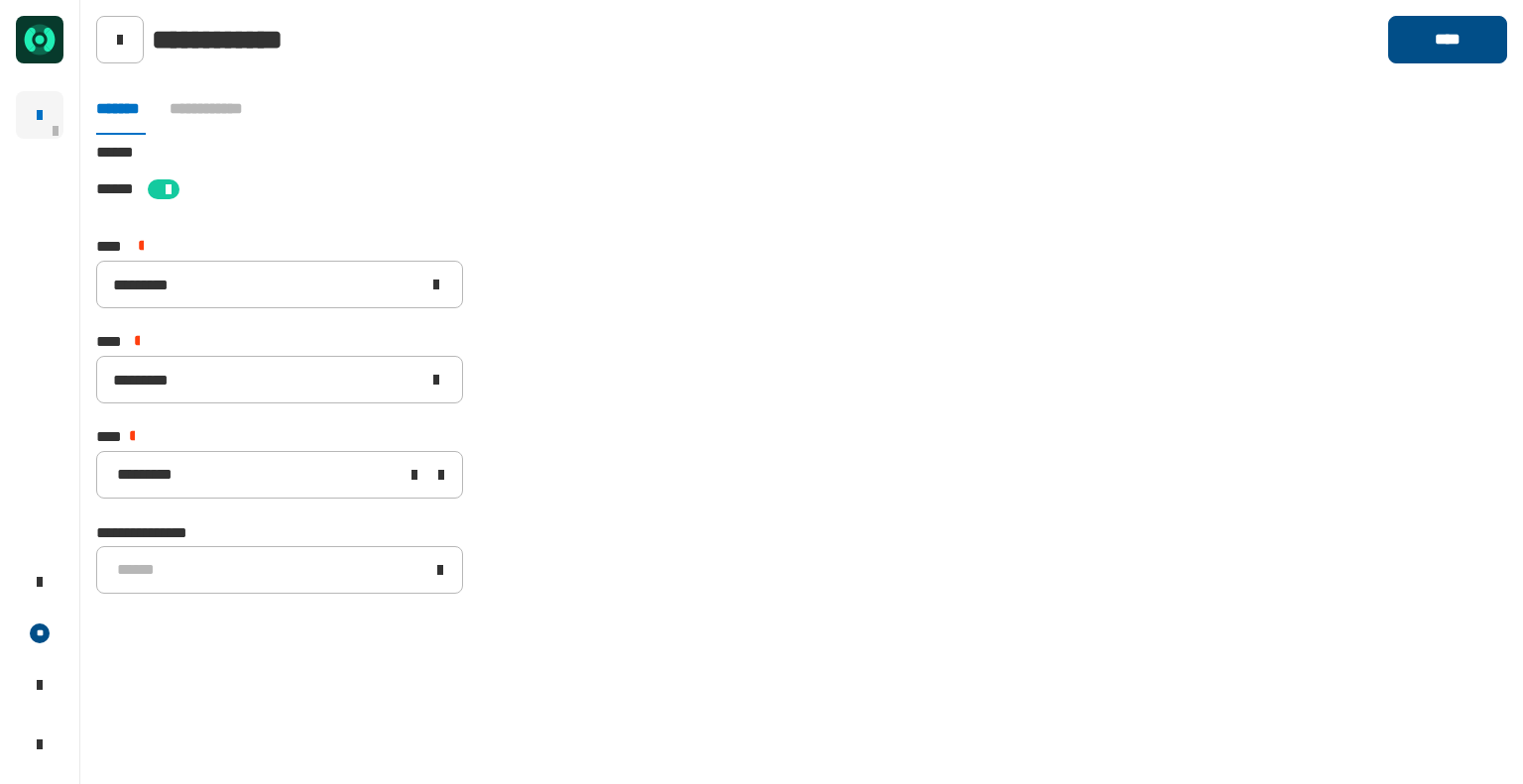 click on "****" 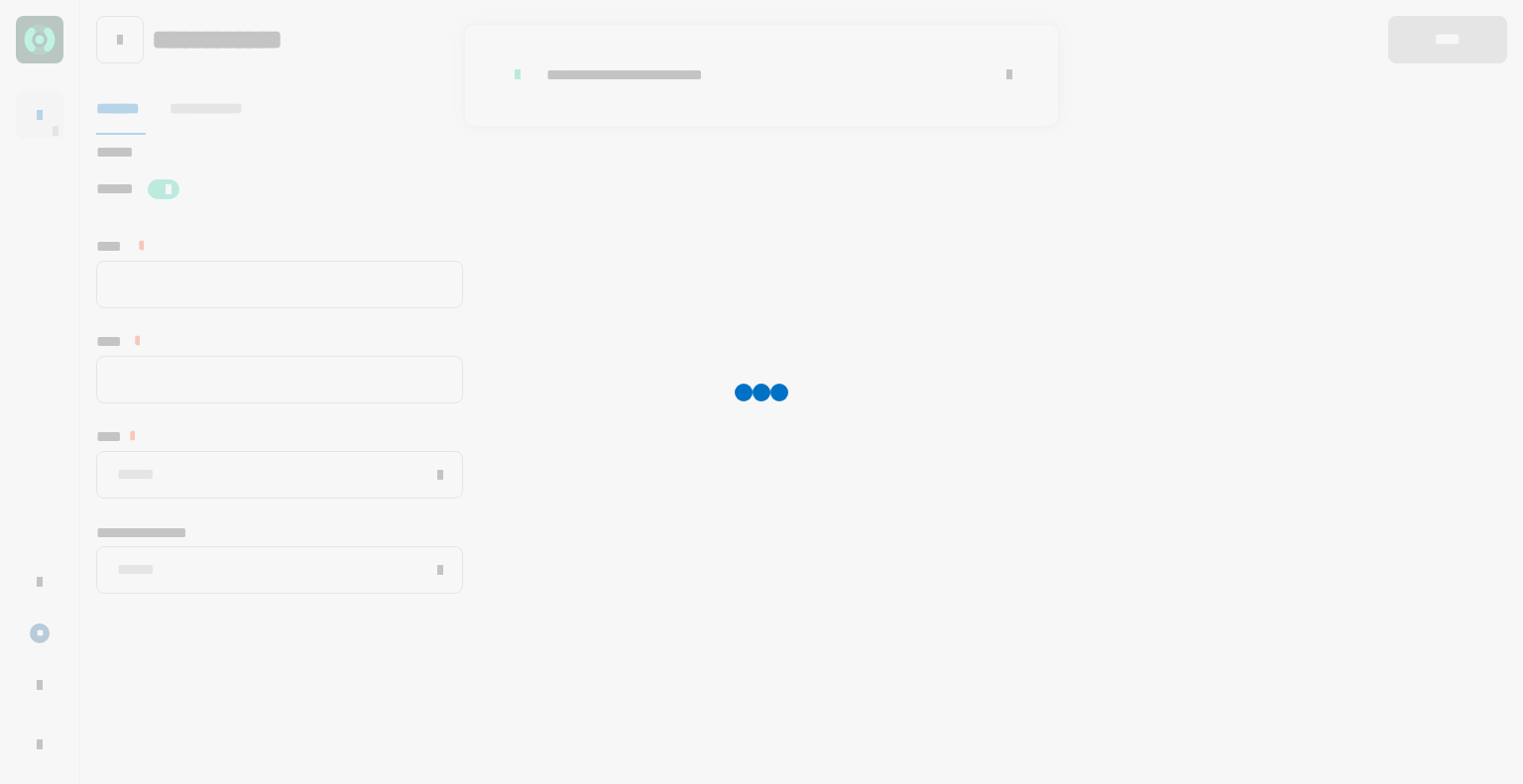 type 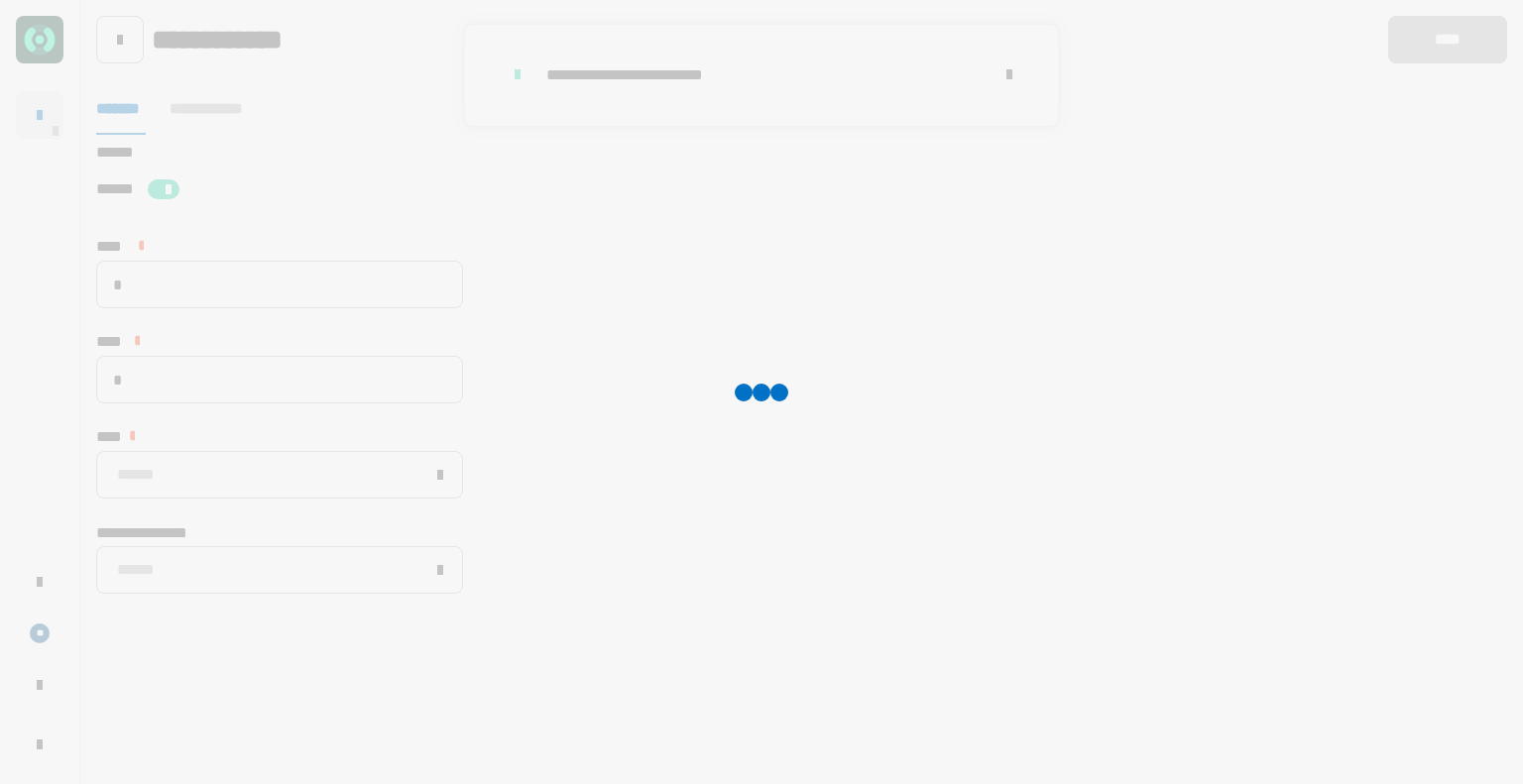 type on "*********" 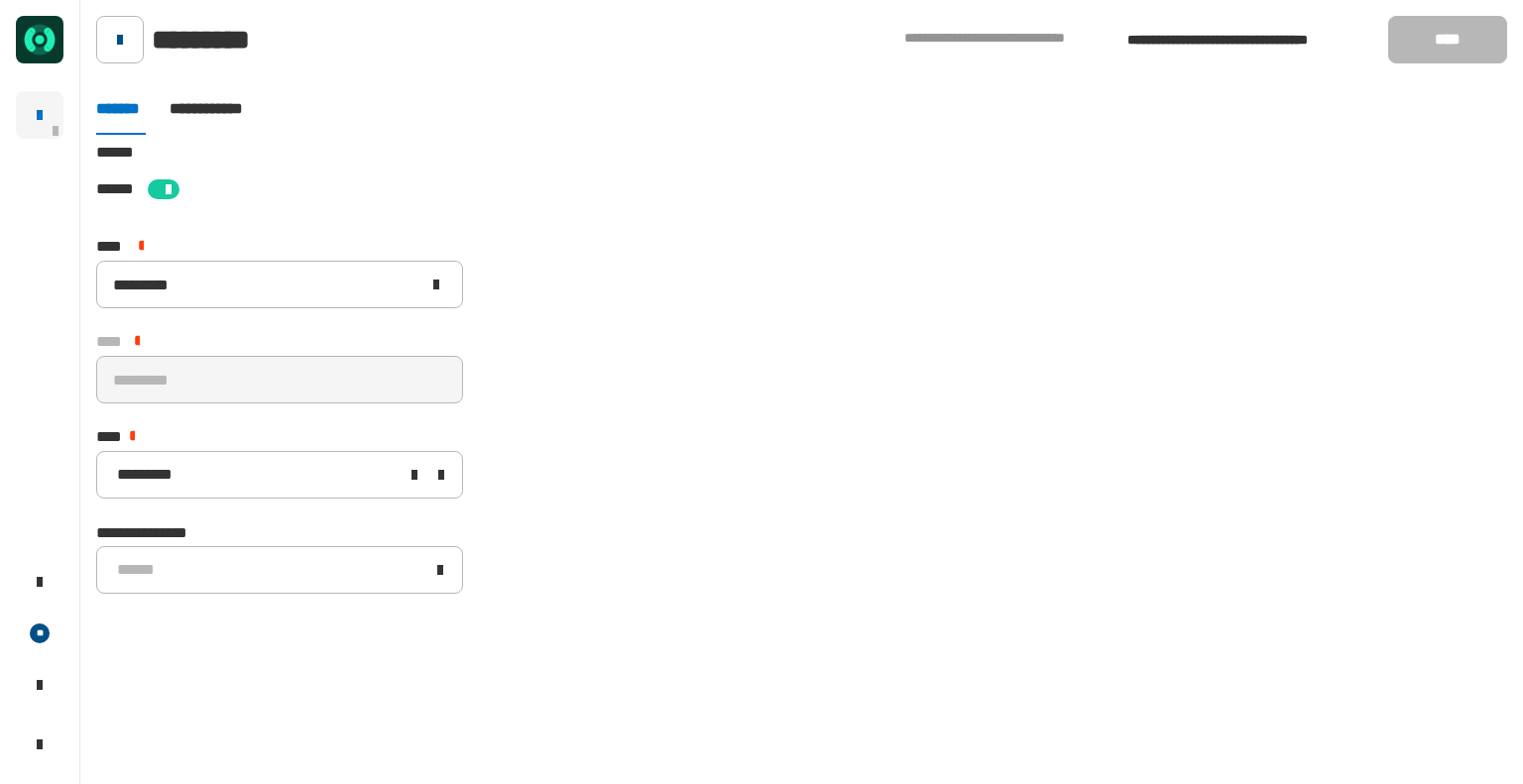 click 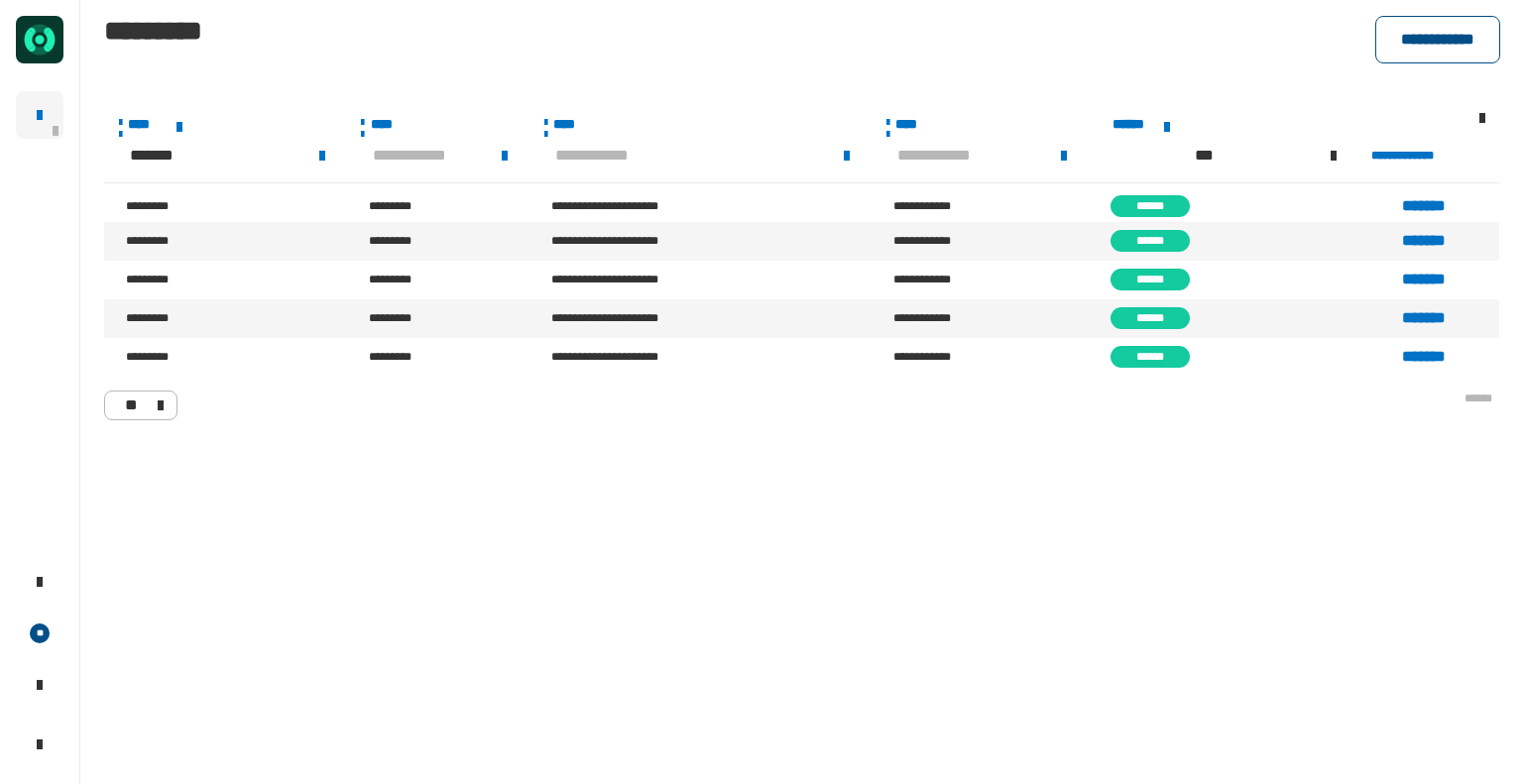 click on "**********" 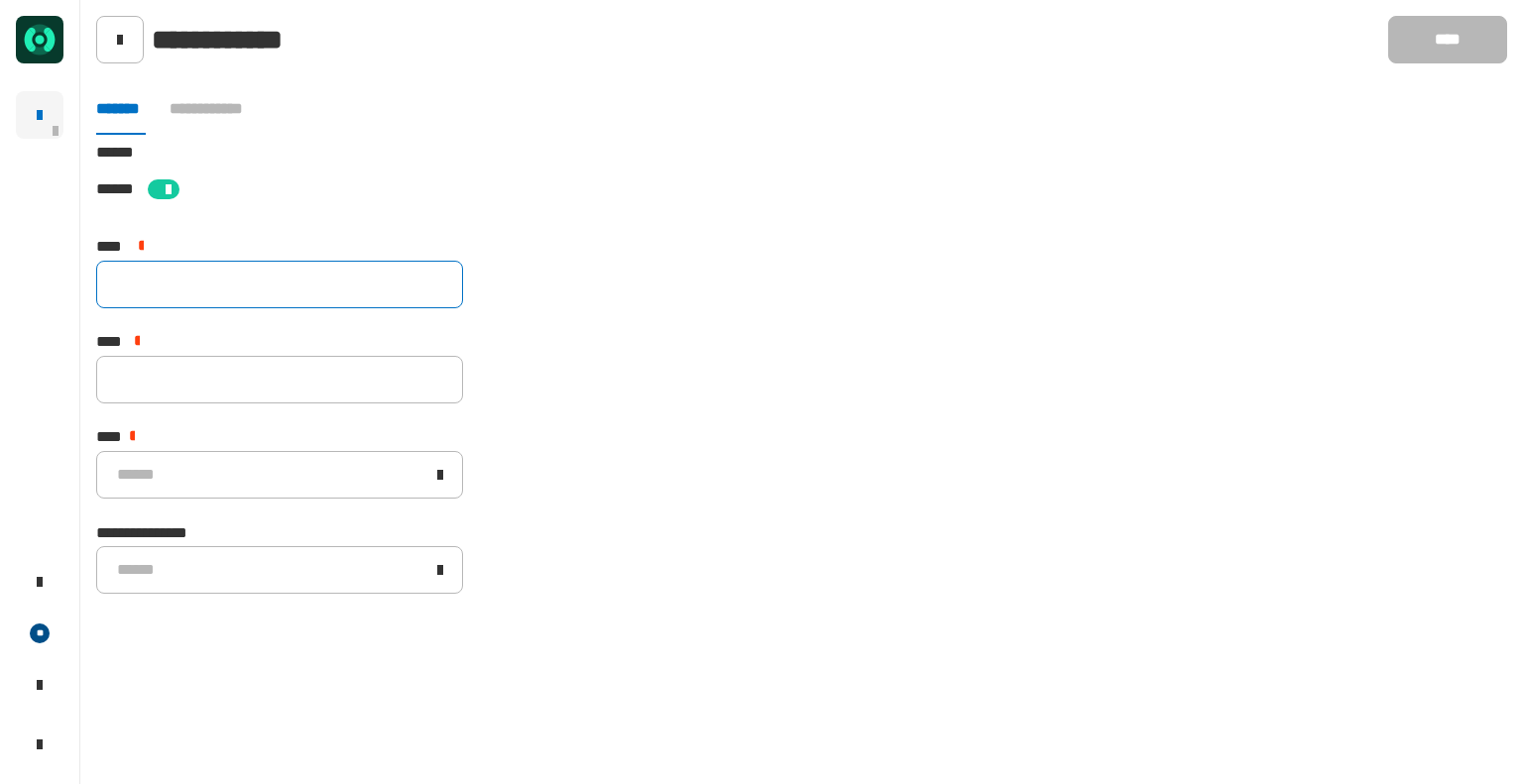 click 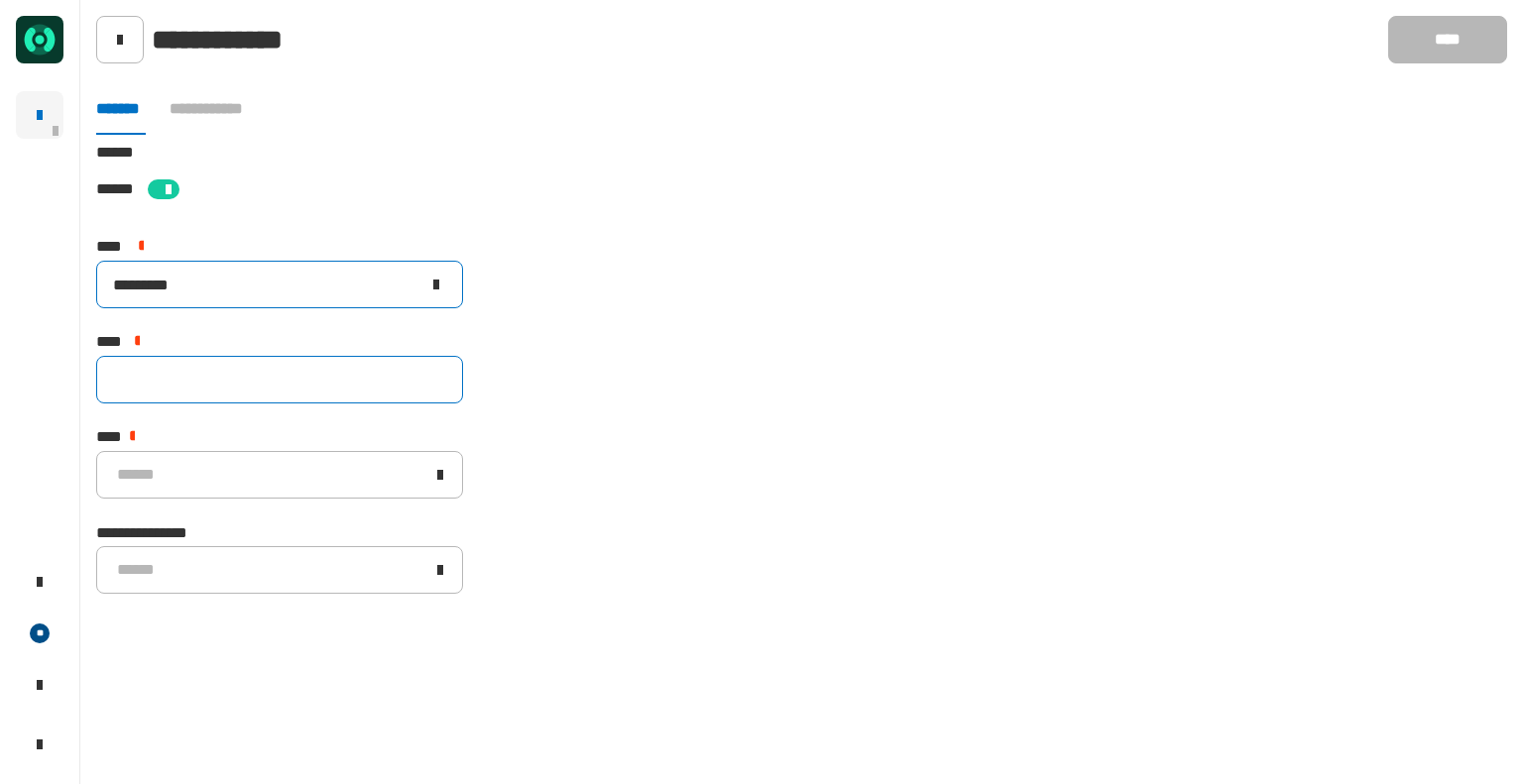 type on "*********" 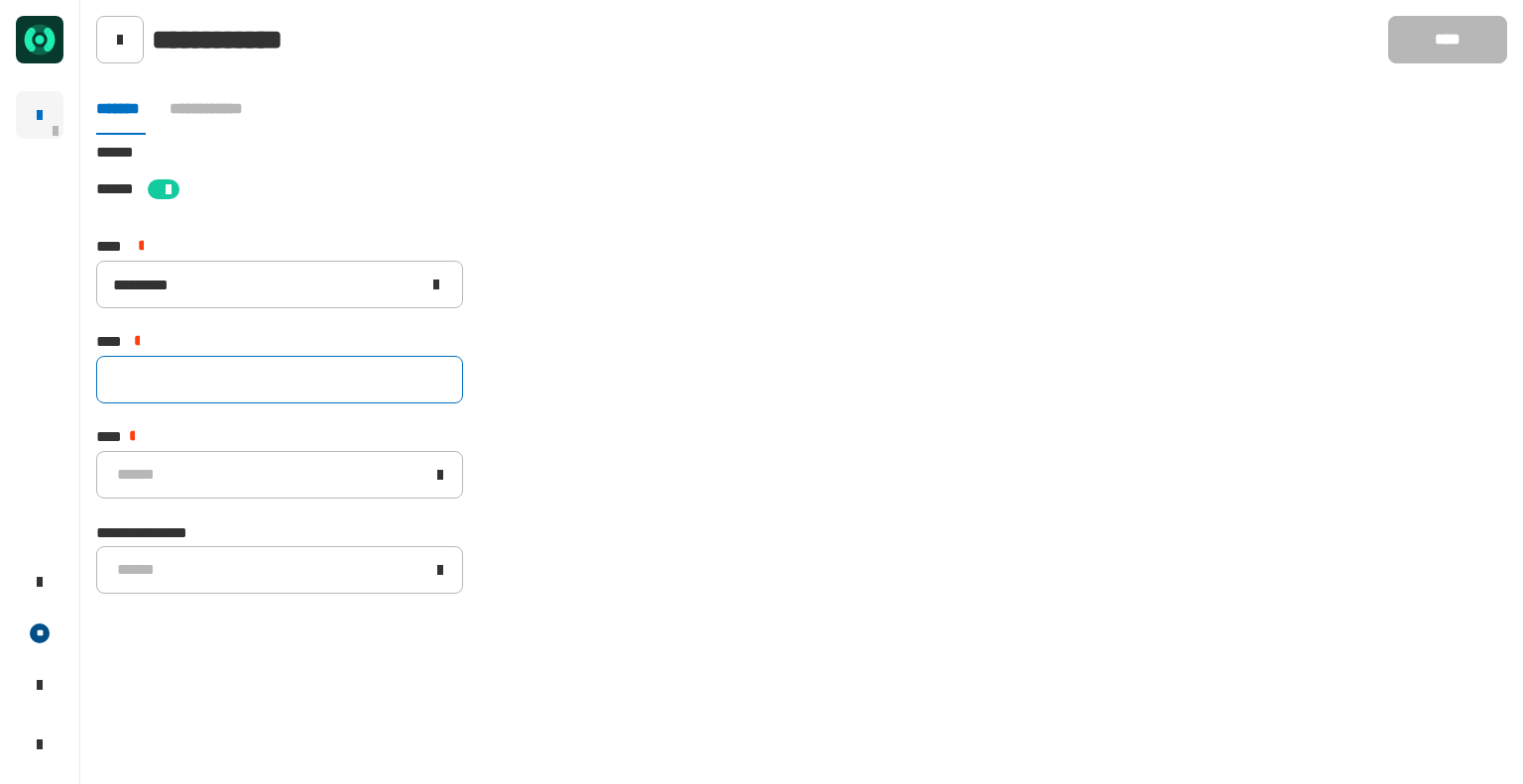 click 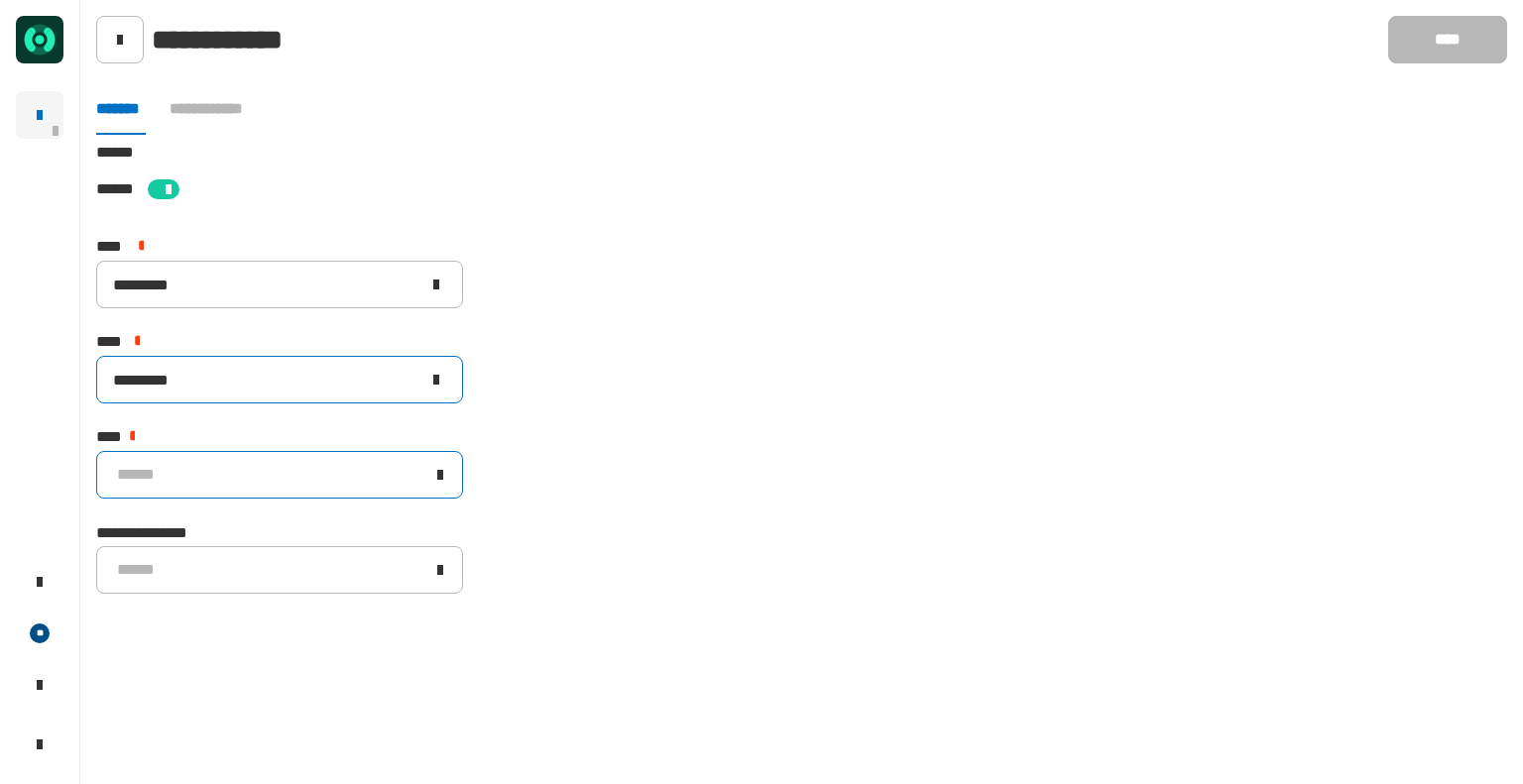 type on "*********" 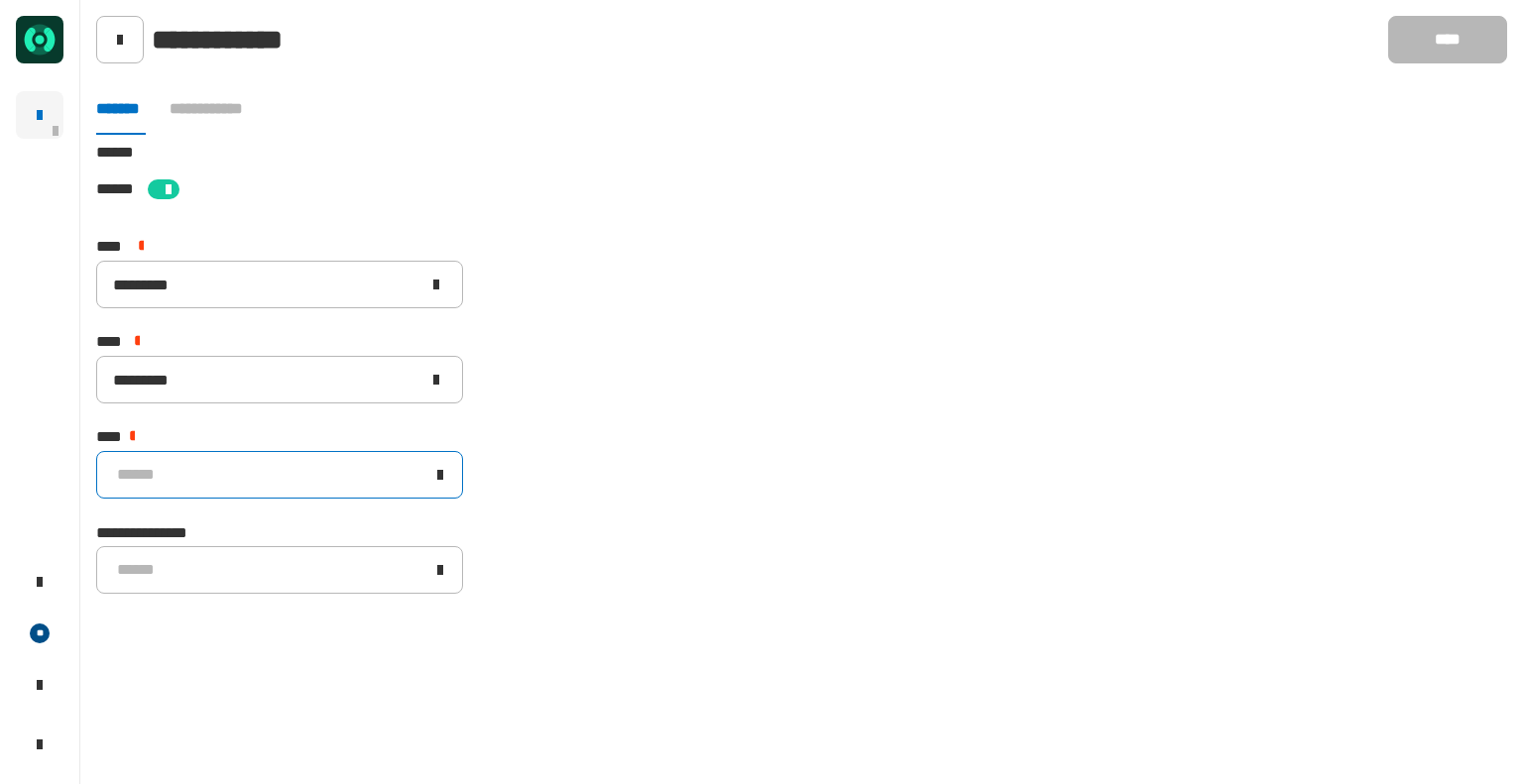 click on "******" 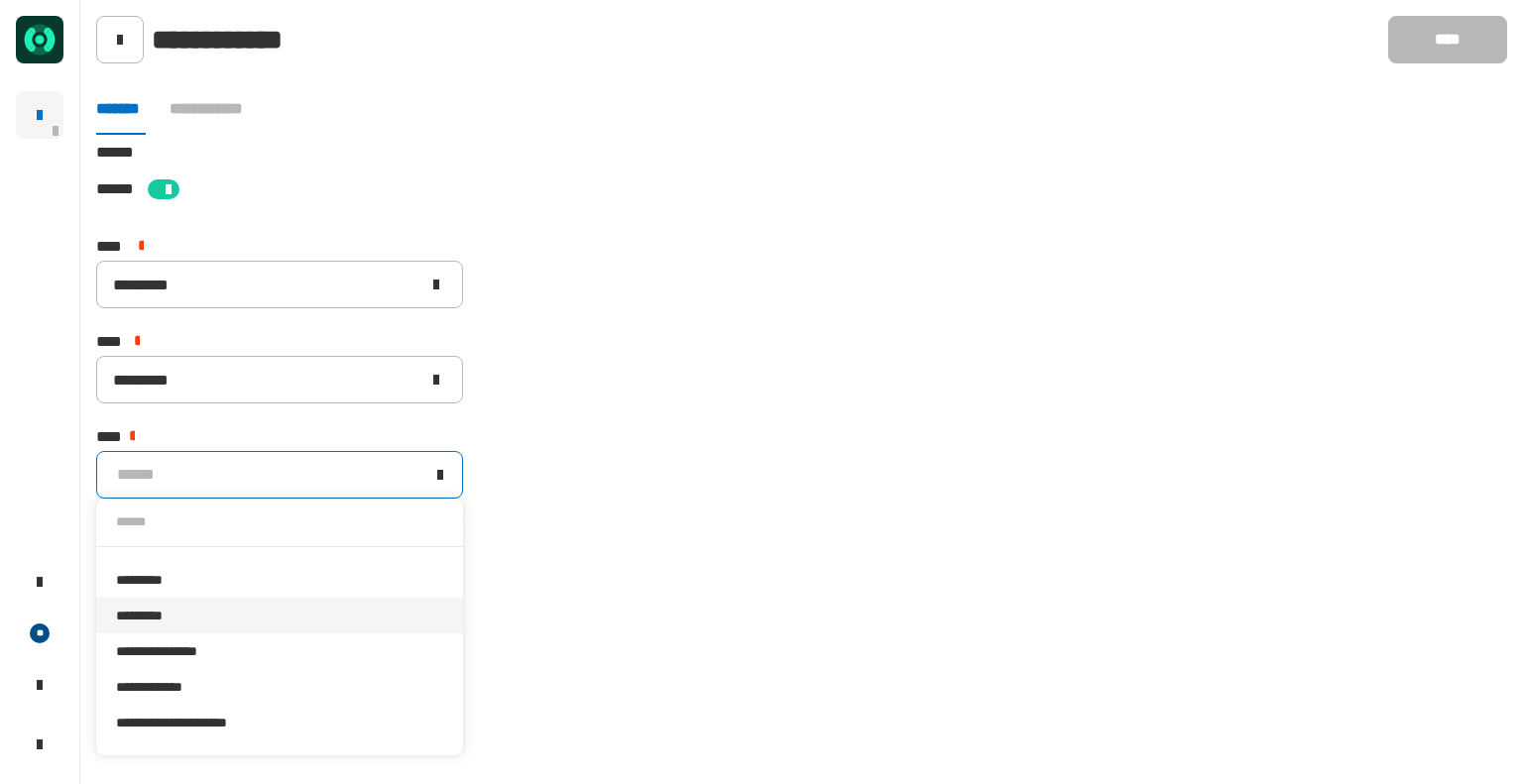 click on "*********" at bounding box center [280, 616] 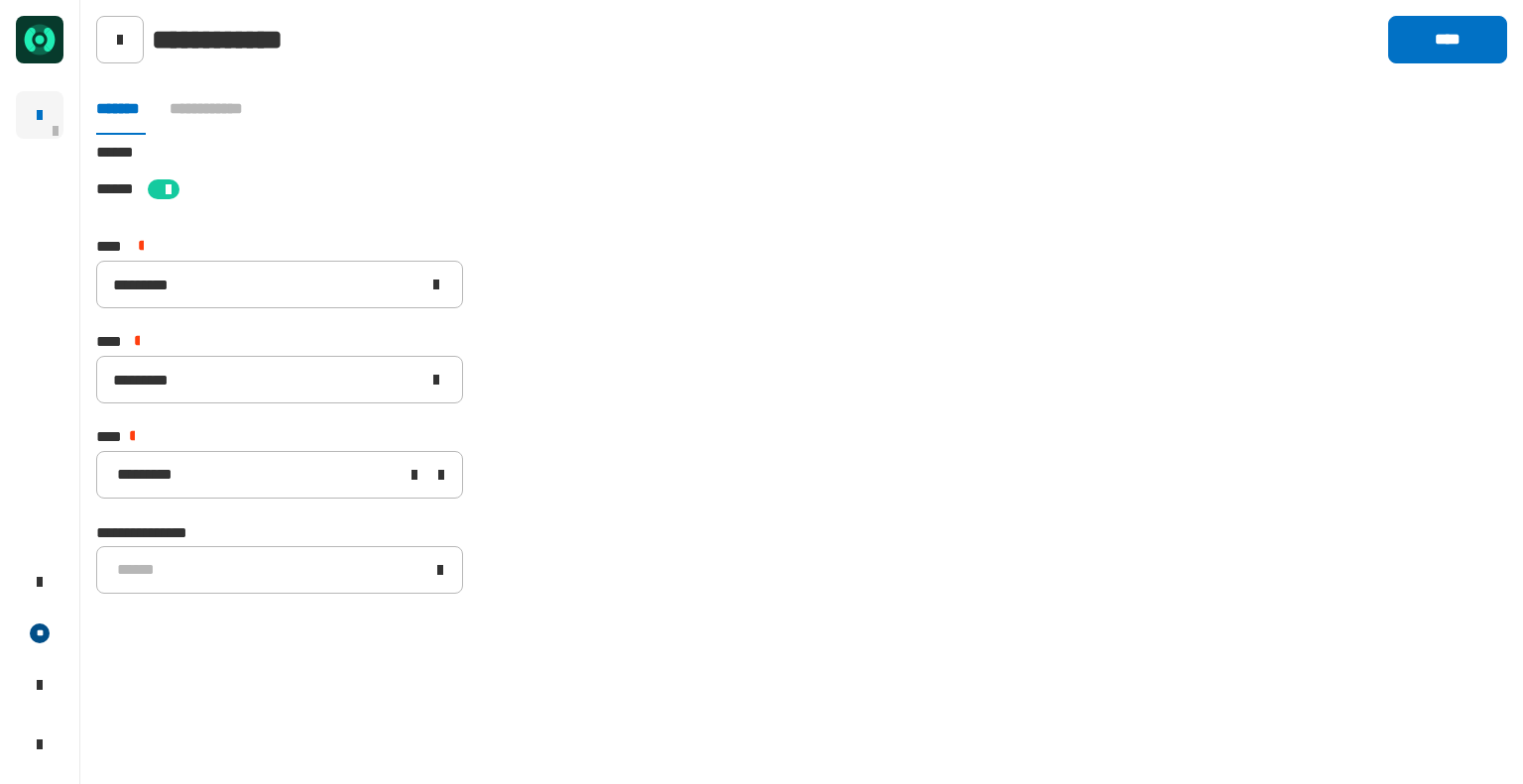 click on "[STREET] [CITY] [STATE] [ZIP] [COUNTRY] [NUMBER] [STREET] [NUMBER] [STREET] [NUMBER] [STREET] [CREDIT_CARD] [PHONE]" 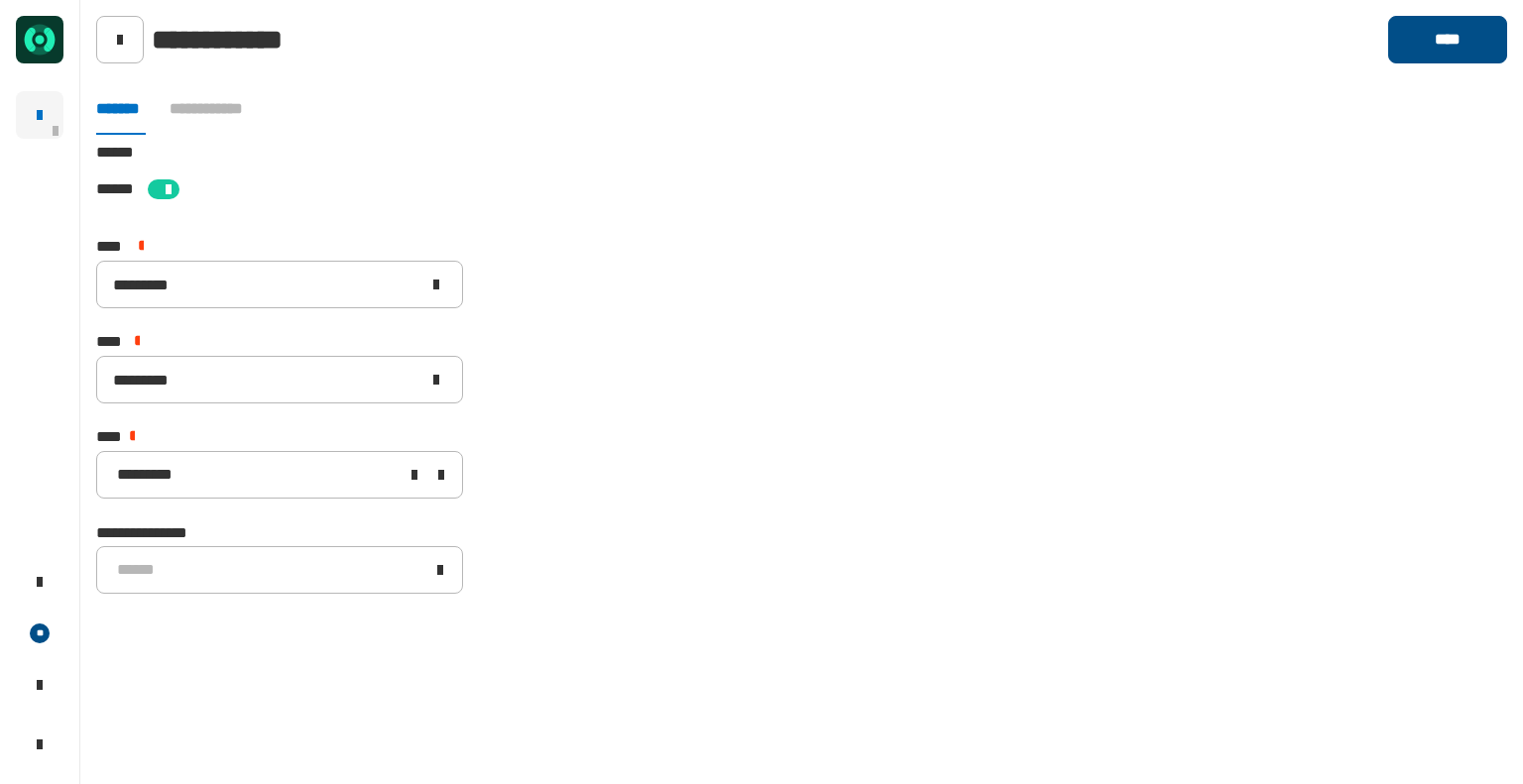 click on "****" 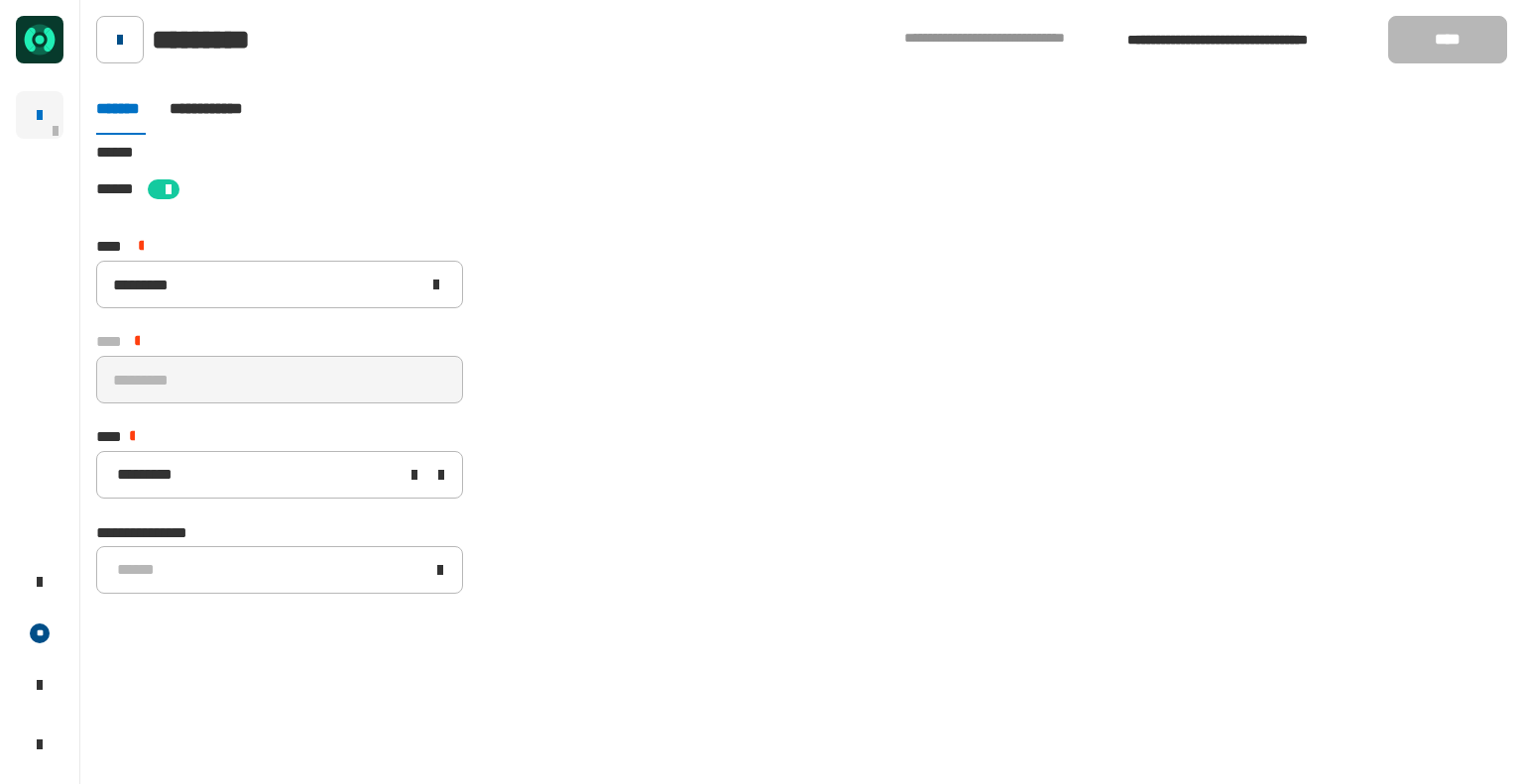 click 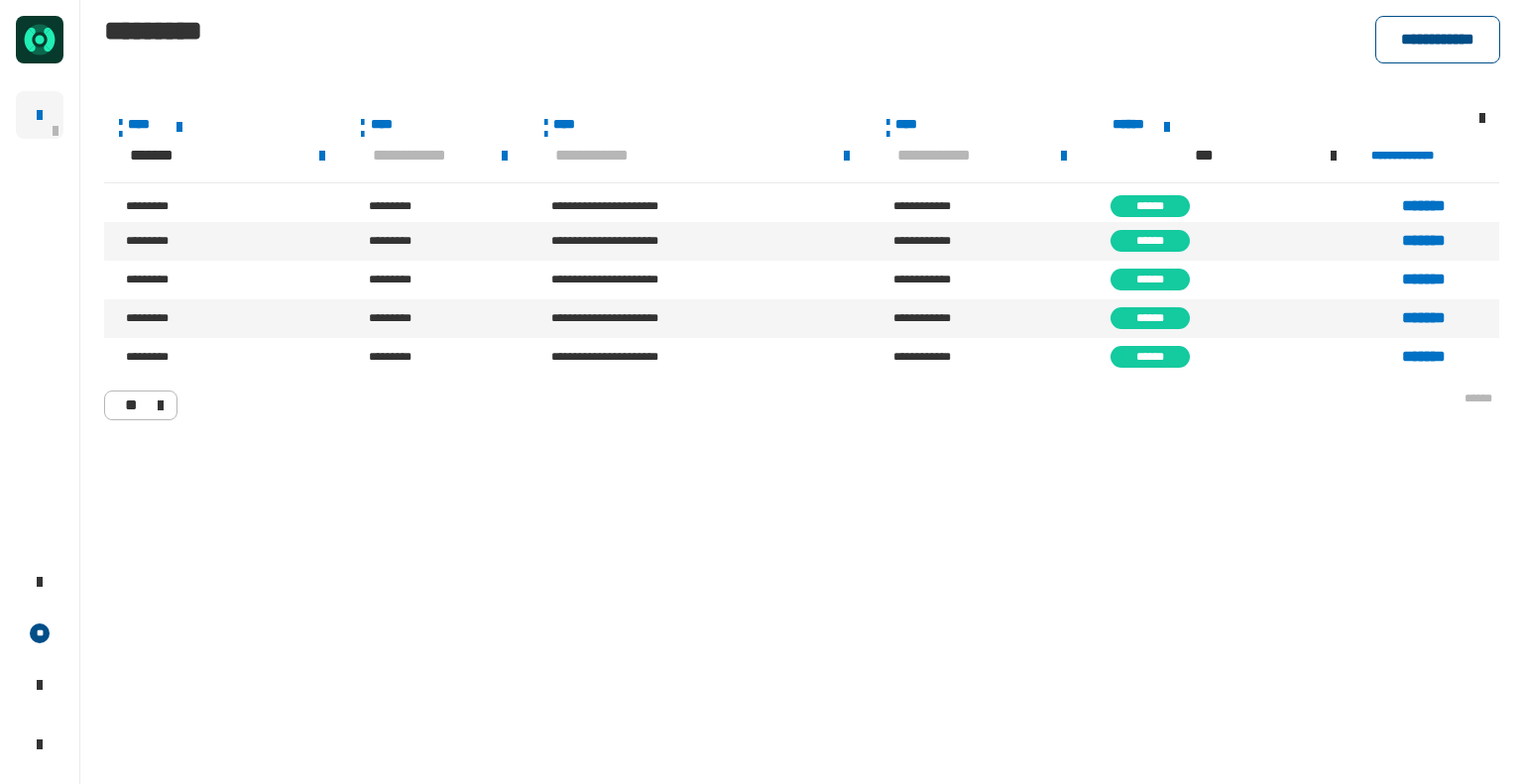 click on "**********" 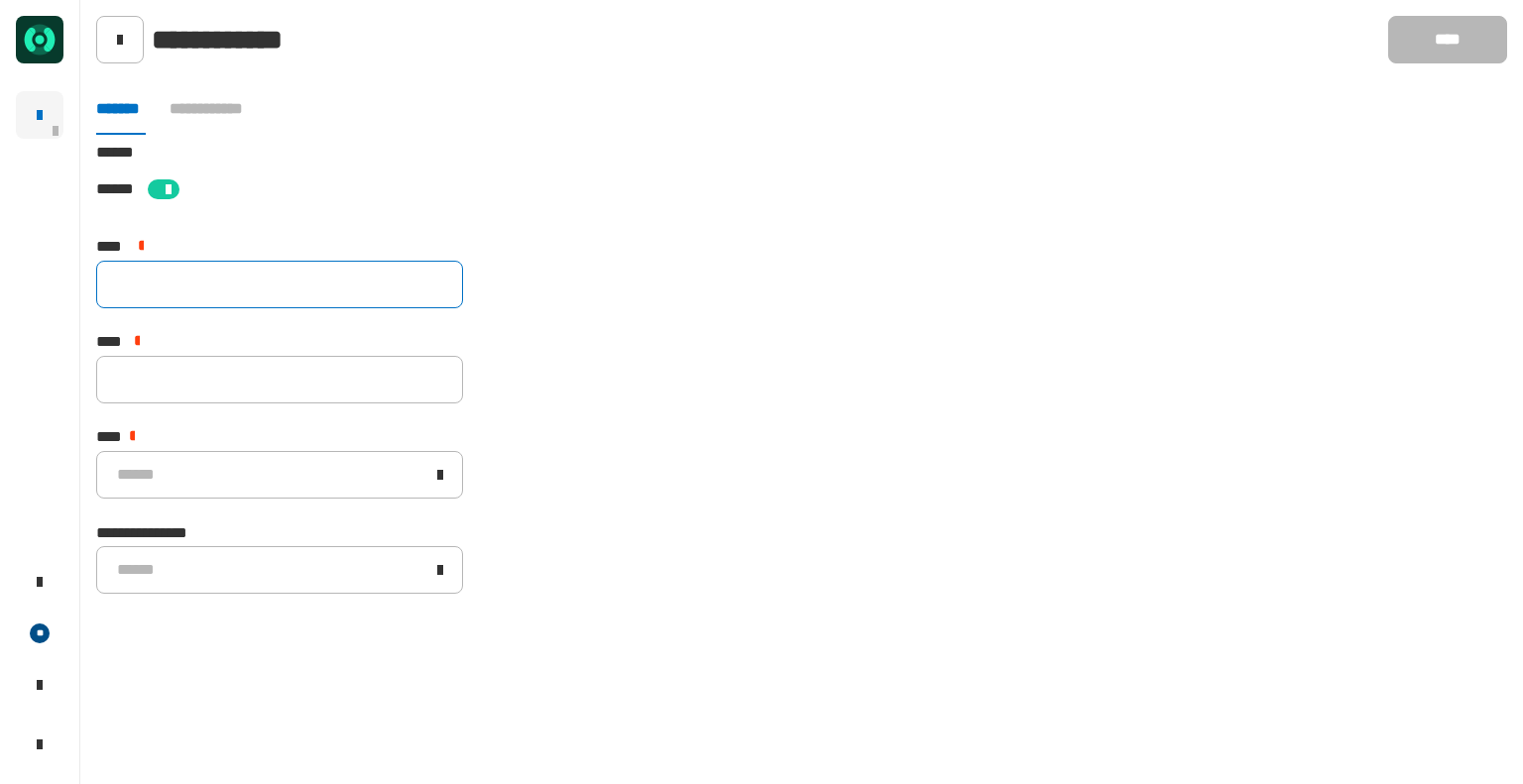 click 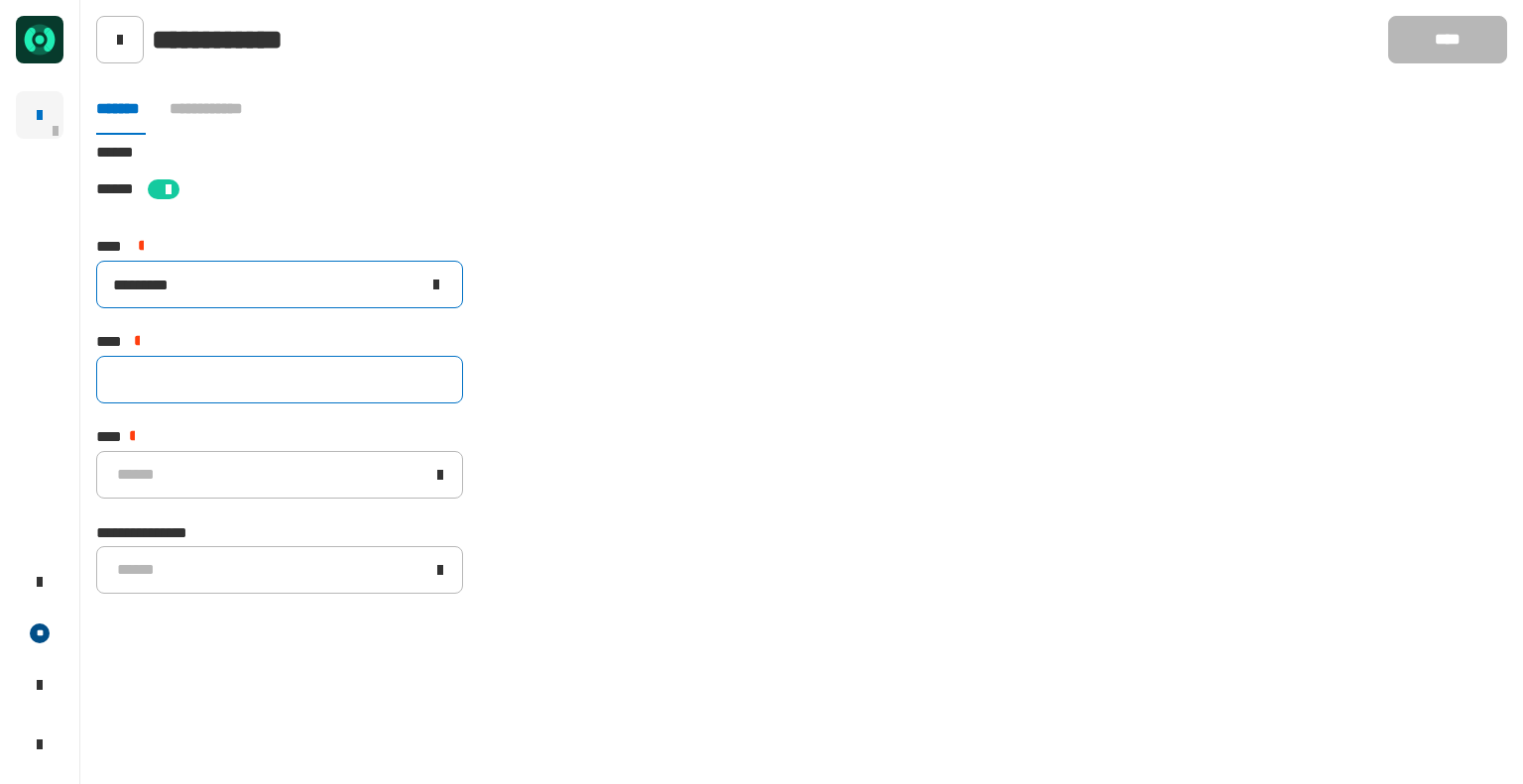 type on "*********" 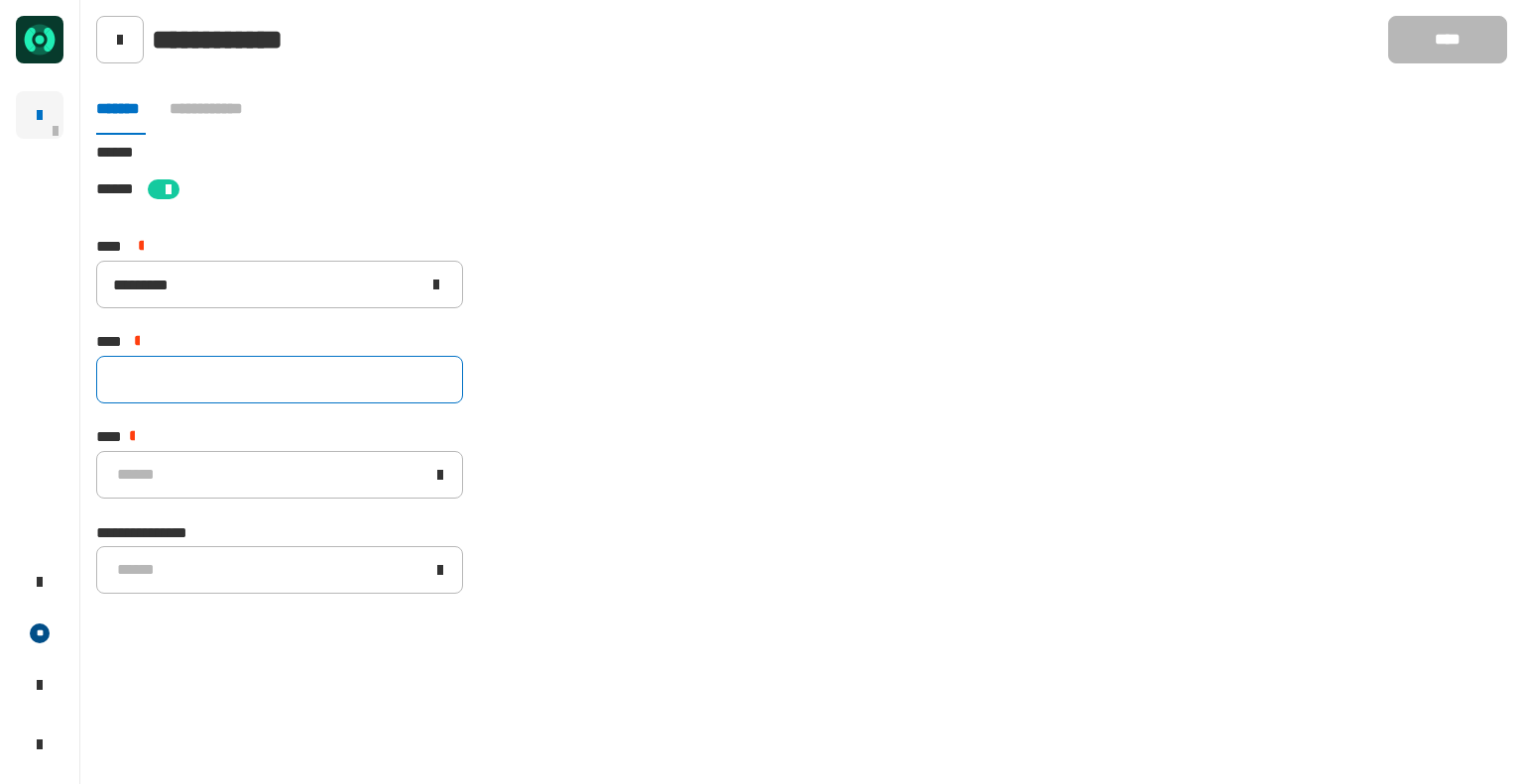 drag, startPoint x: 194, startPoint y: 368, endPoint x: 175, endPoint y: 385, distance: 25.4951 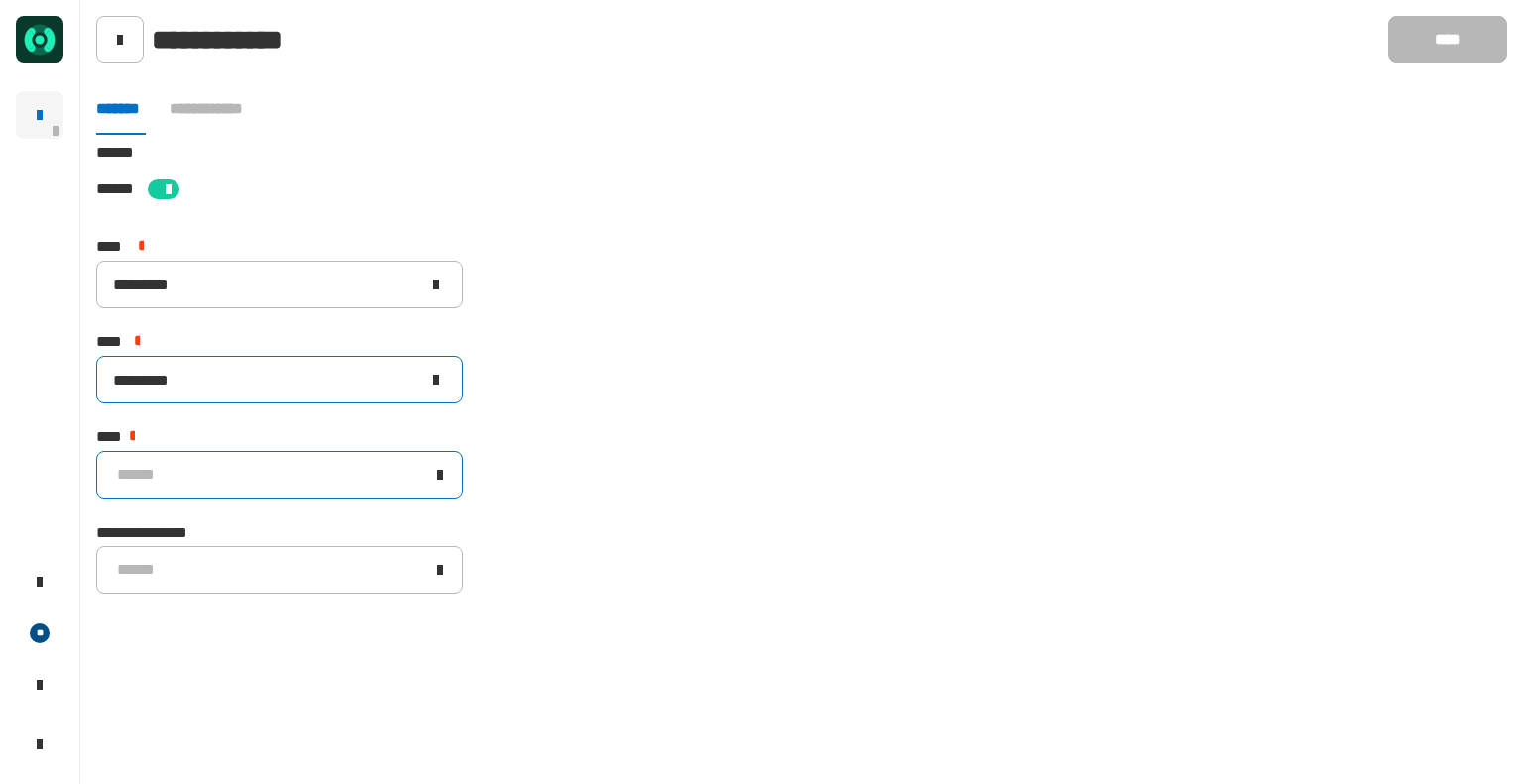 type on "*********" 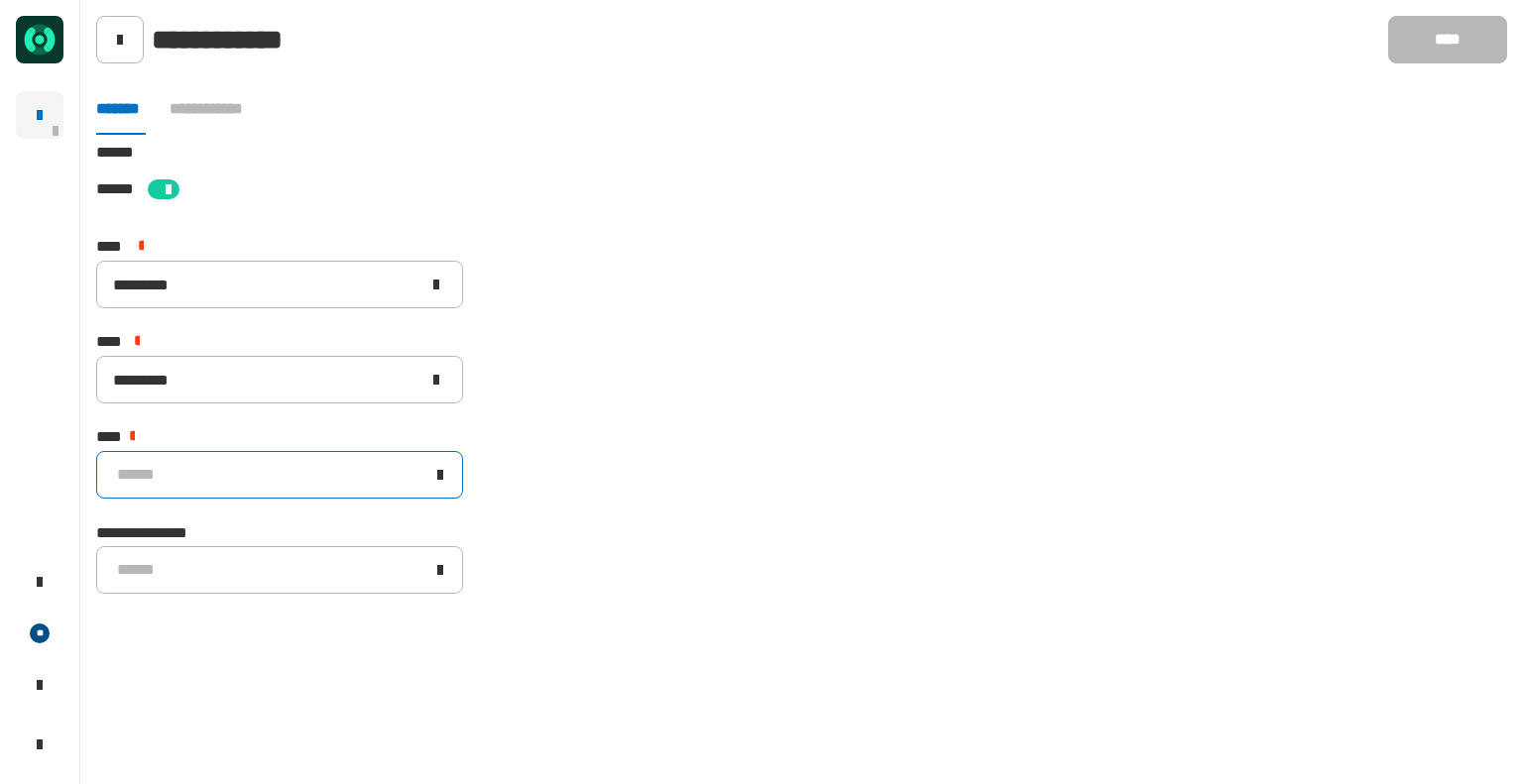 click on "******" 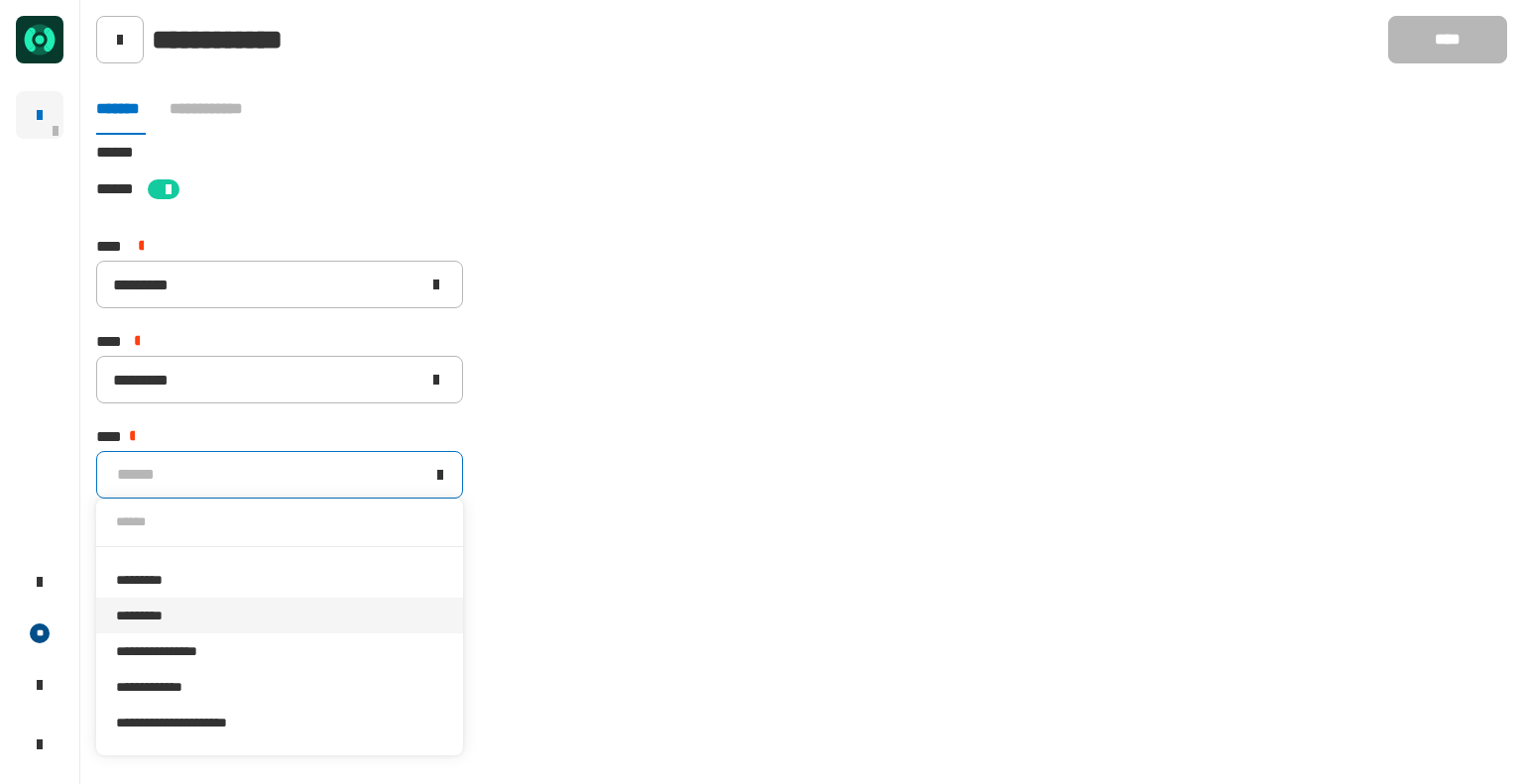 click on "*********" at bounding box center (280, 616) 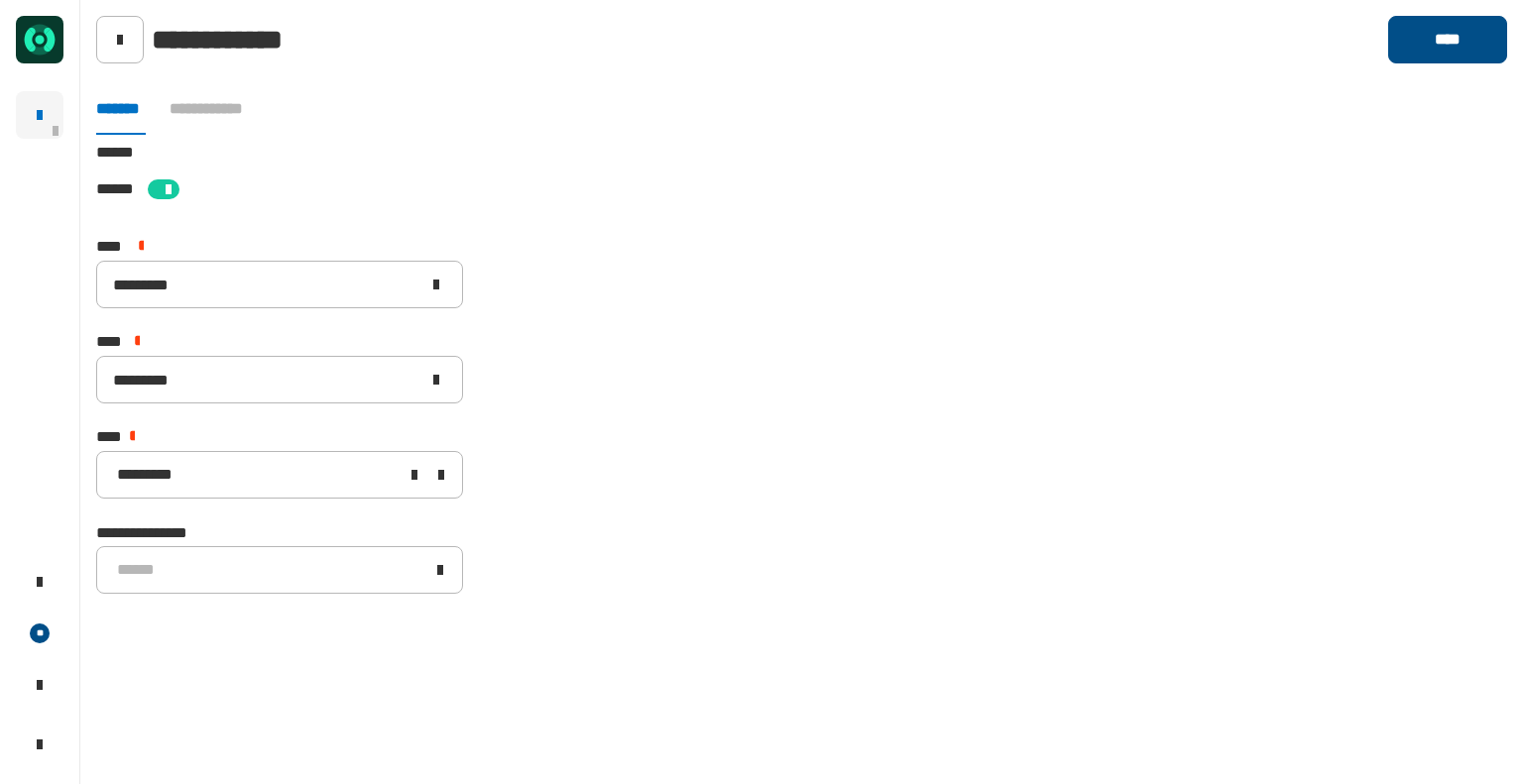 click on "****" 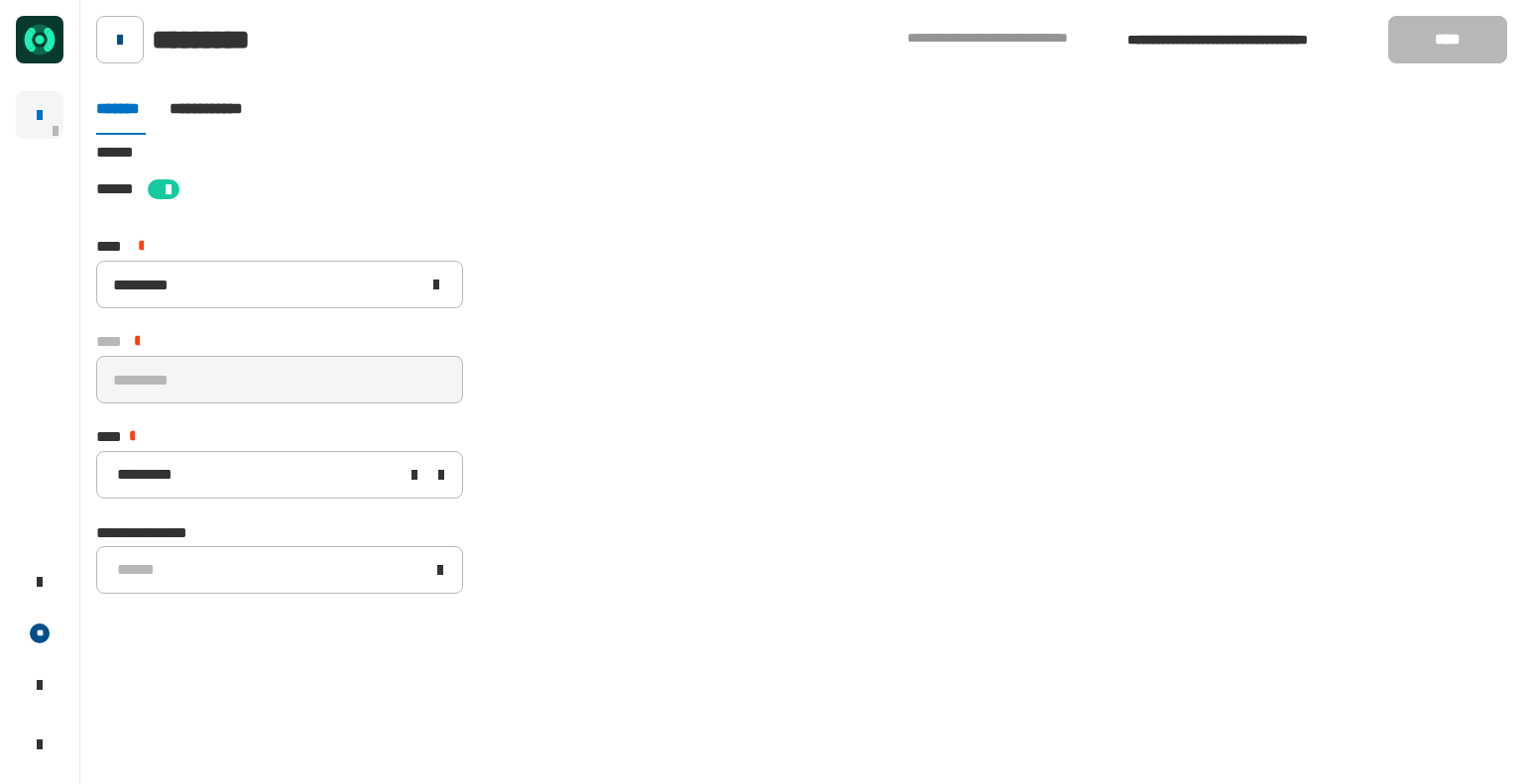 drag, startPoint x: 90, startPoint y: 56, endPoint x: 132, endPoint y: 40, distance: 44.94441 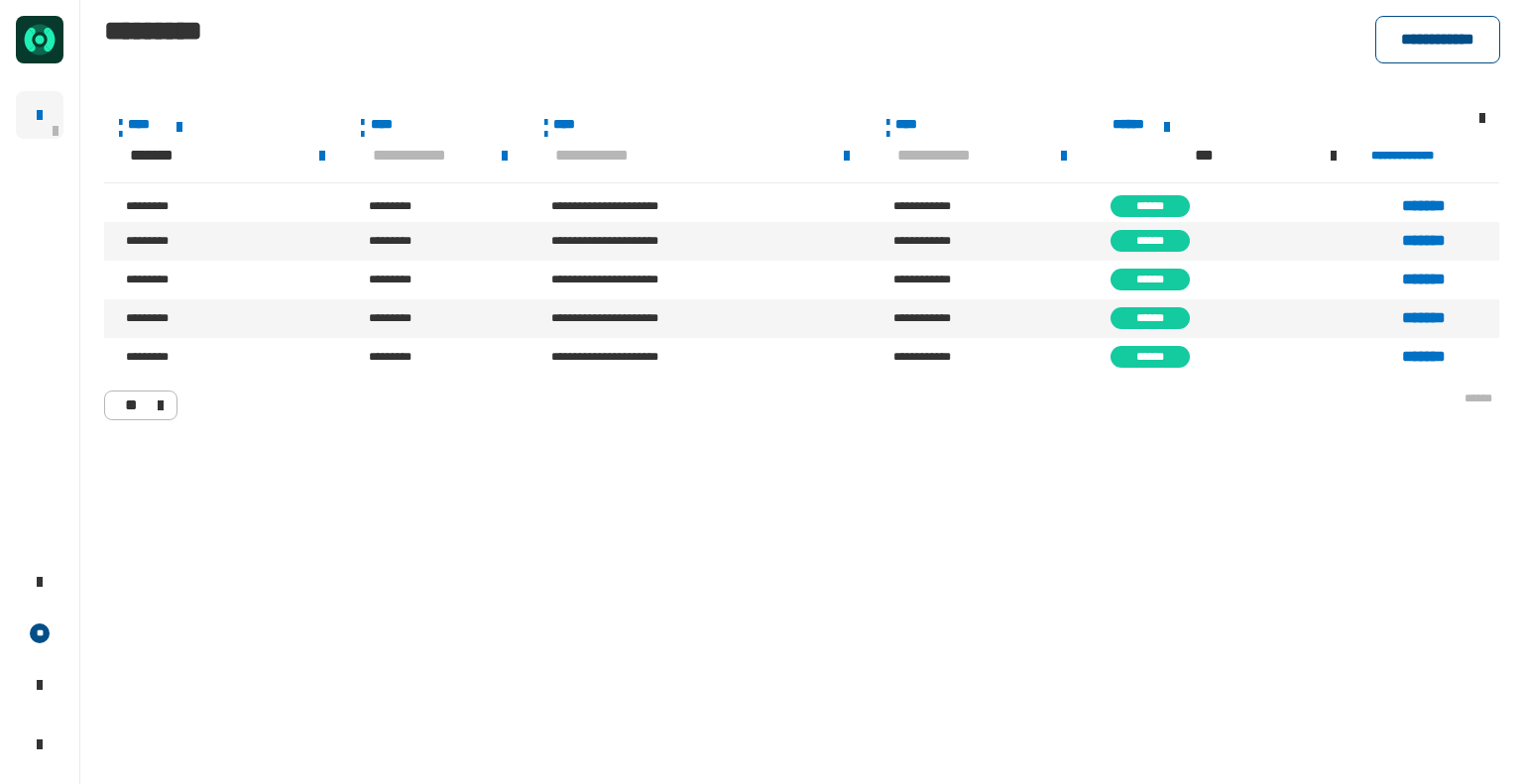 click on "**********" 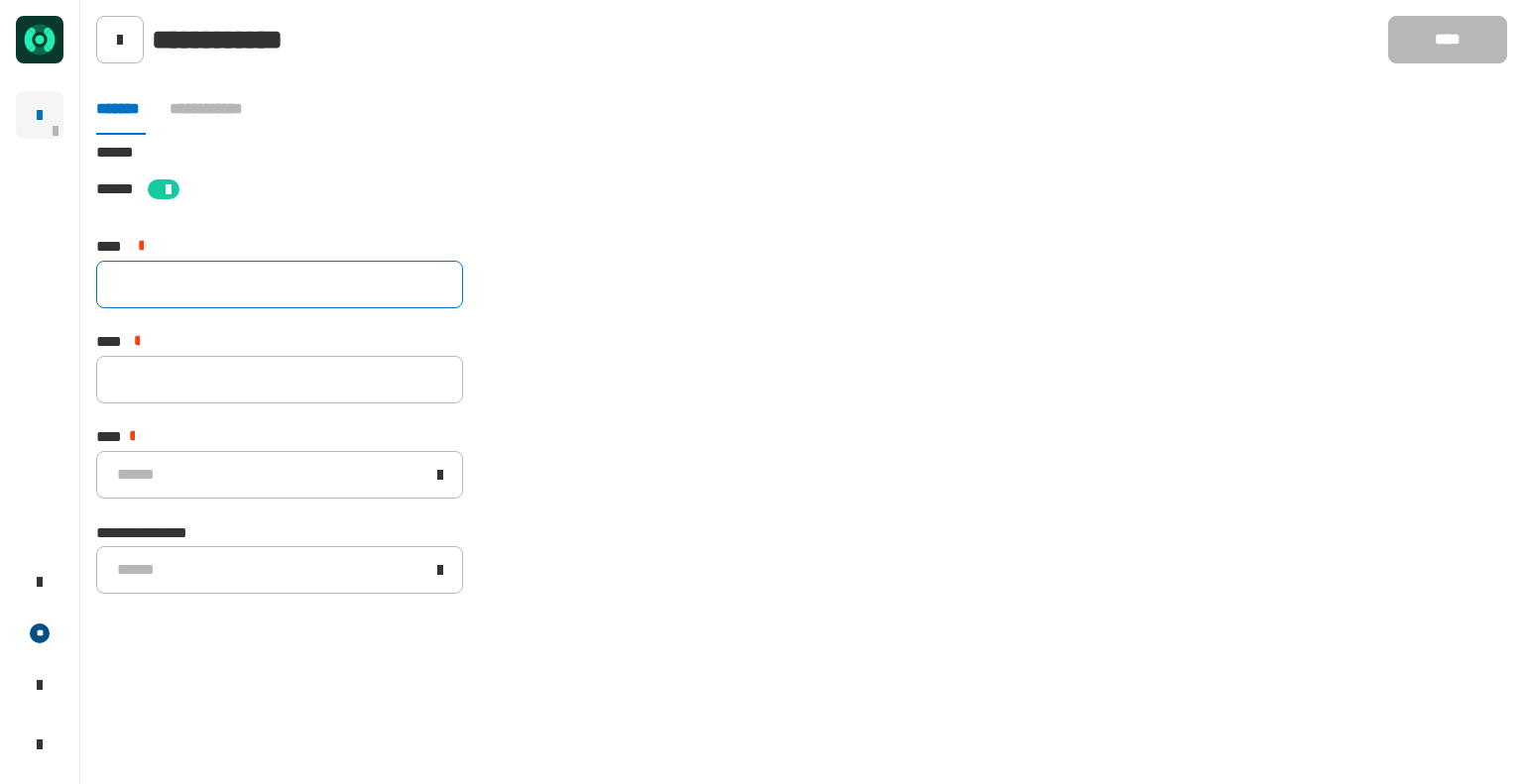 click 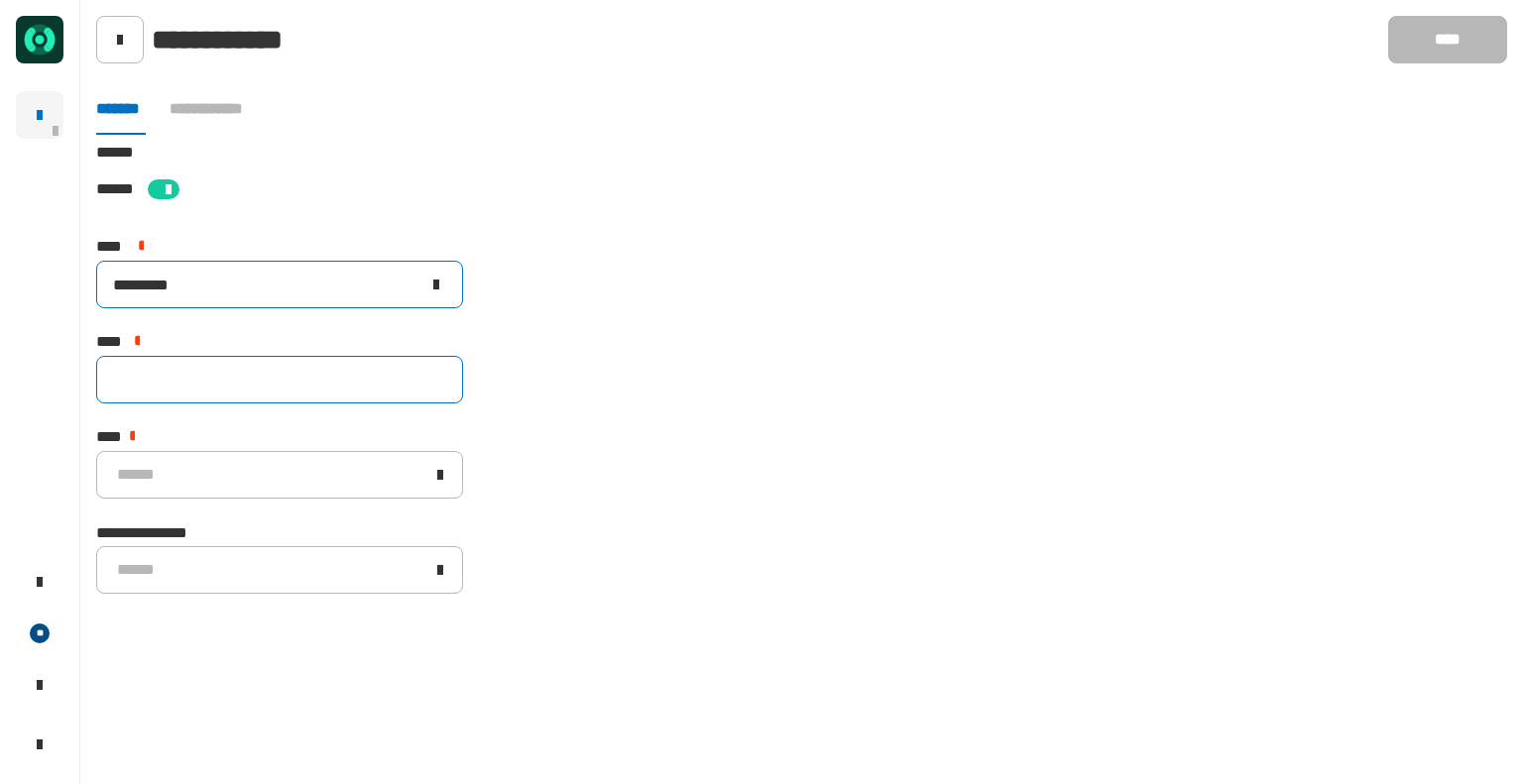 type on "*********" 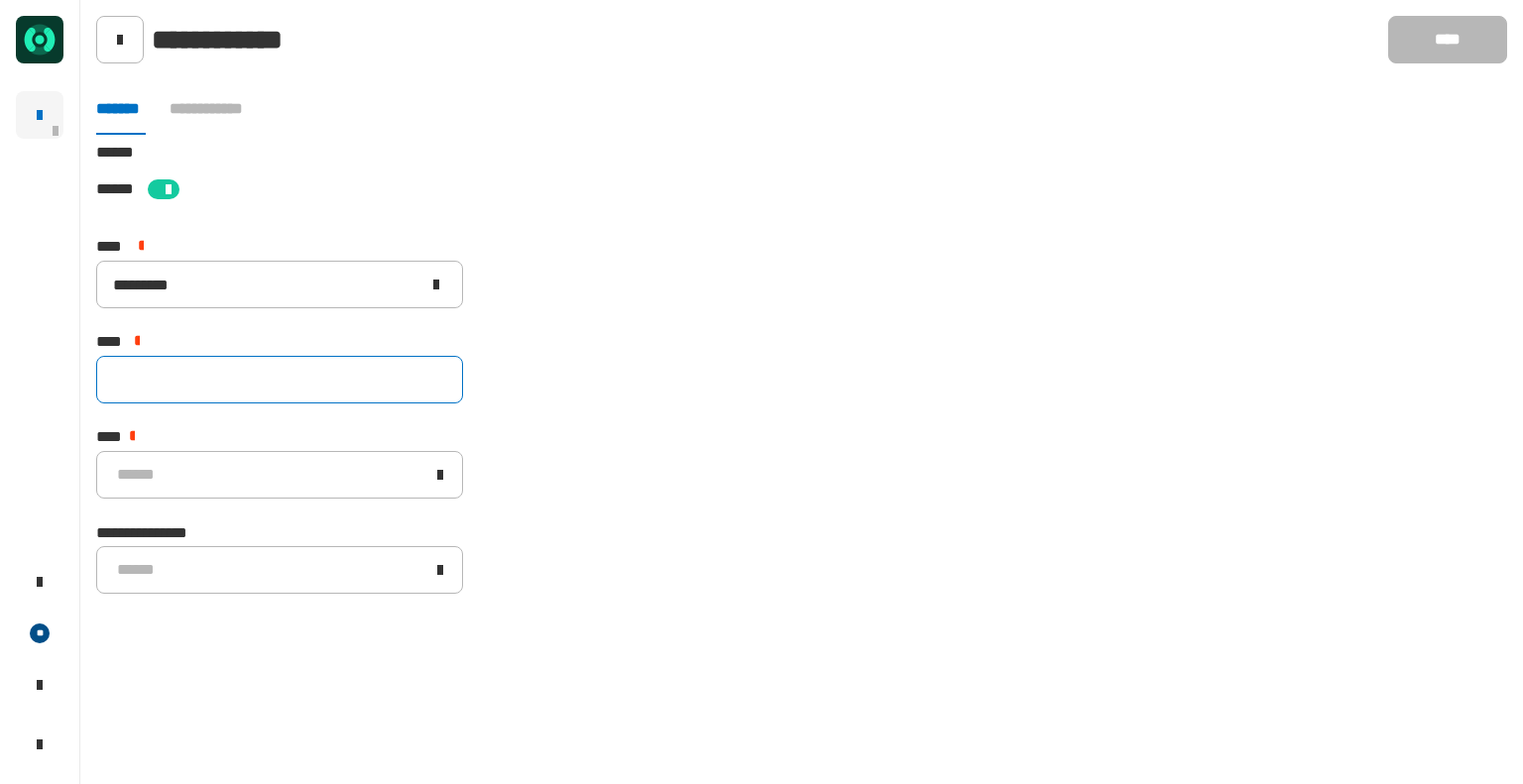 click 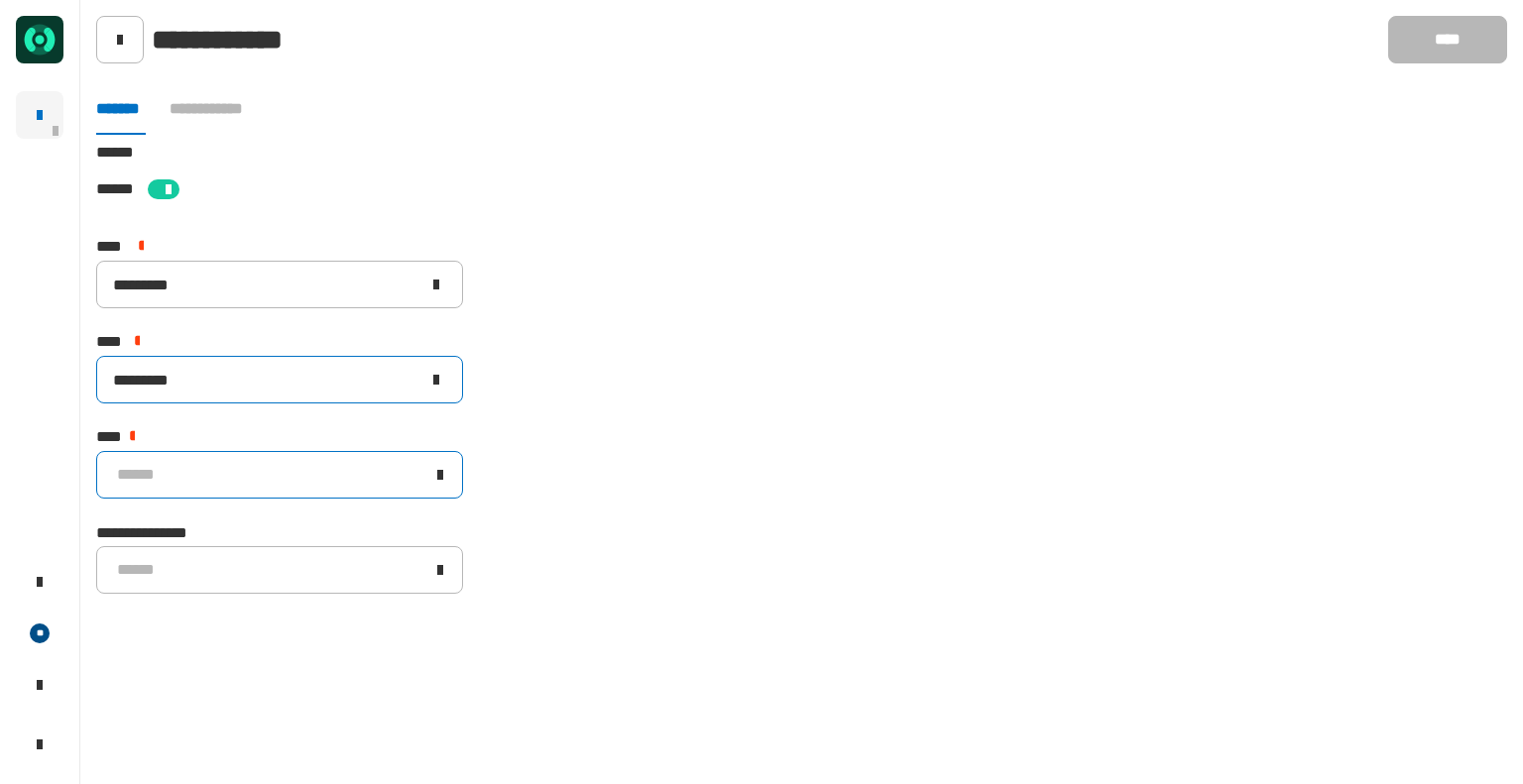 type on "*********" 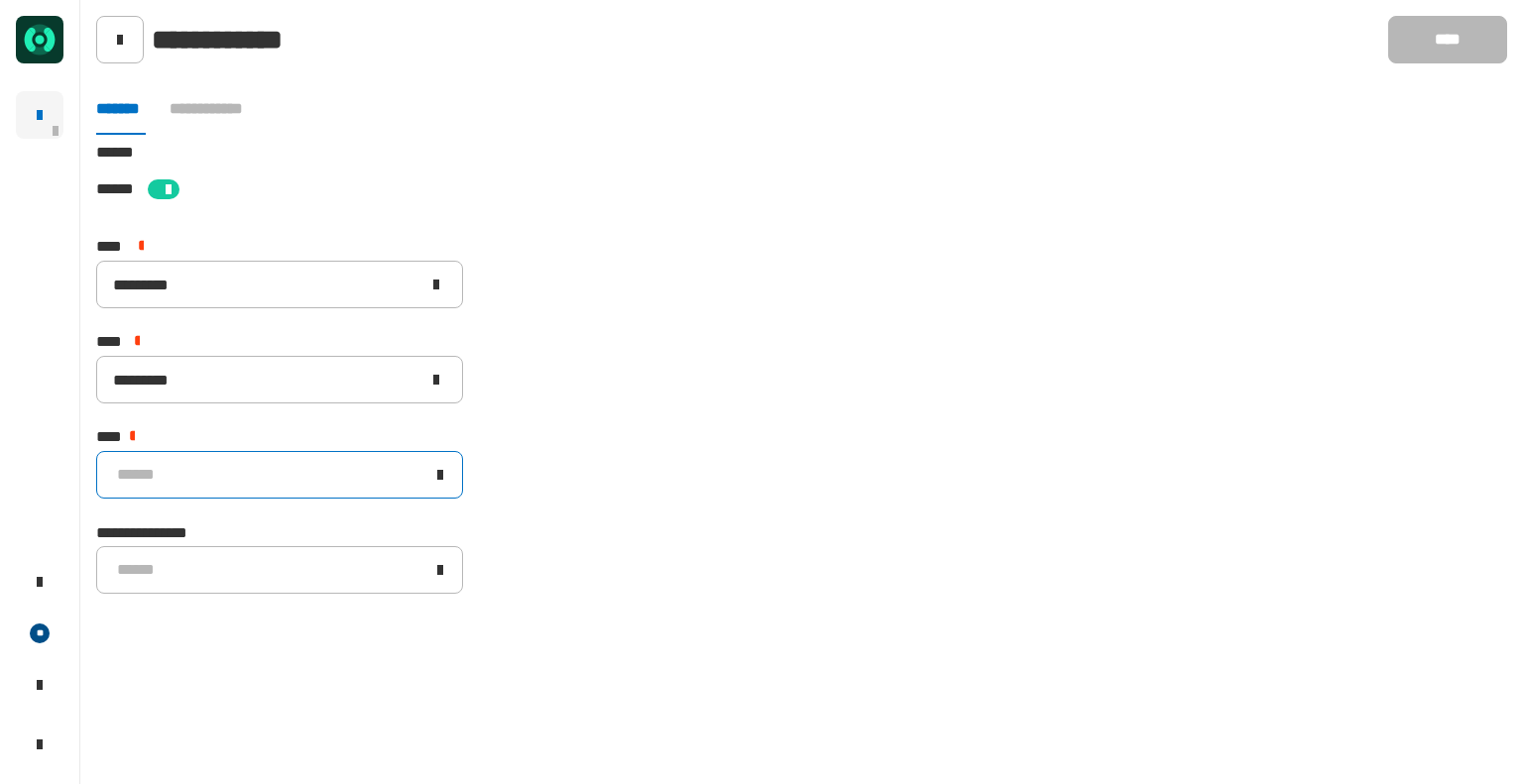 click on "******" 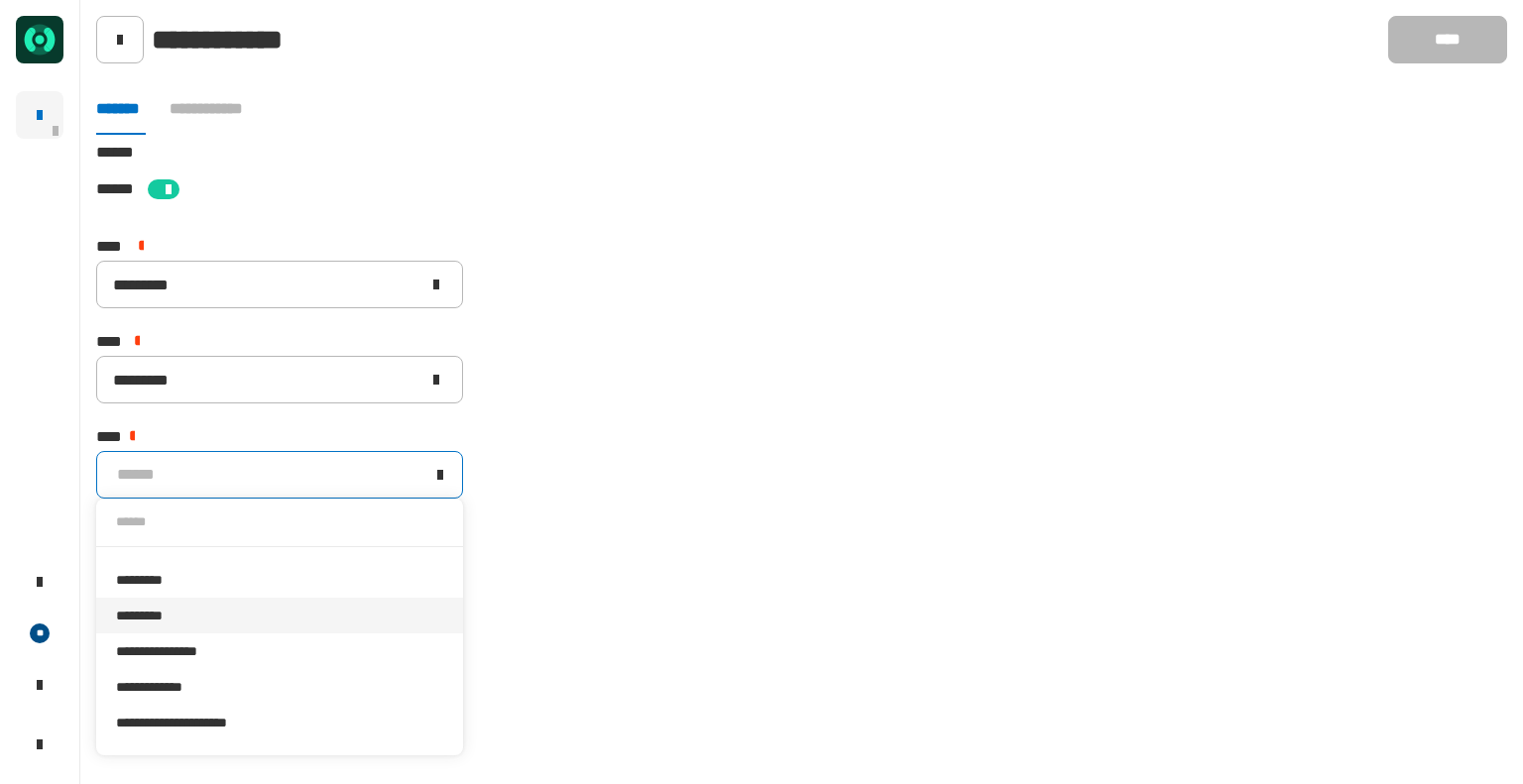 click on "*********" at bounding box center (280, 616) 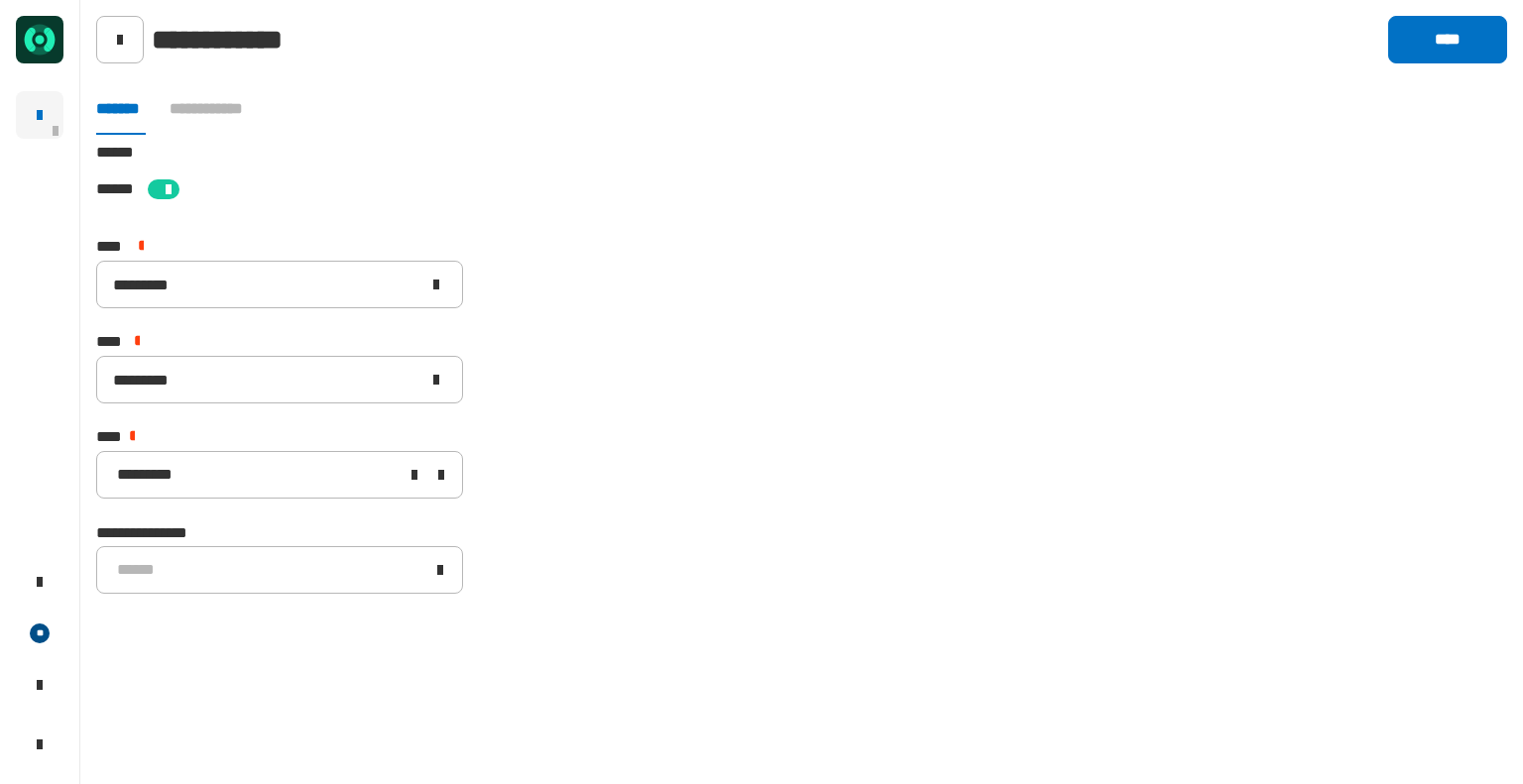 click on "[STREET] [CITY] [STATE] [ZIP] [COUNTRY] [NUMBER] [STREET] [NUMBER] [STREET] [NUMBER] [STREET] [CREDIT_CARD] [PHONE]" 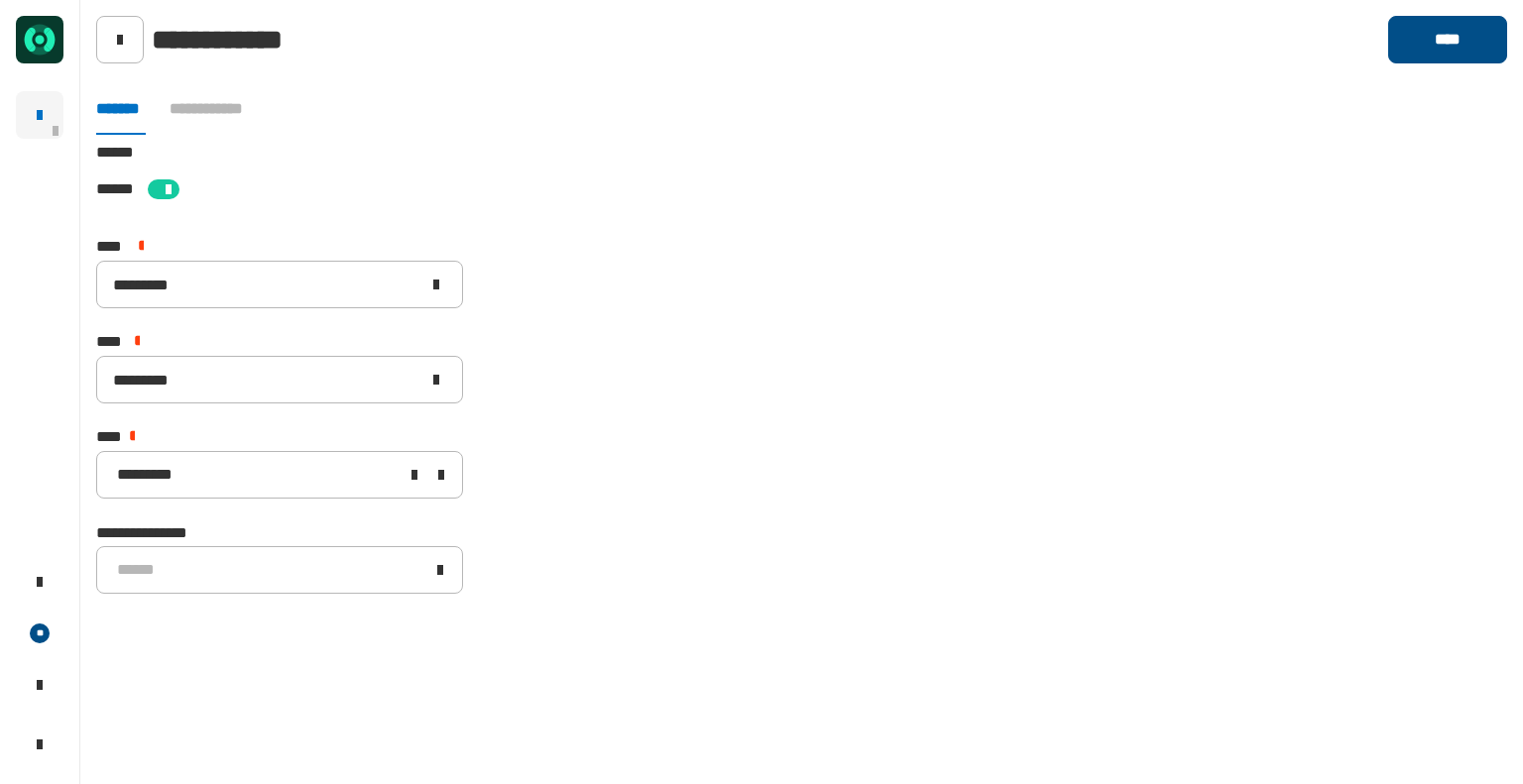 click on "****" 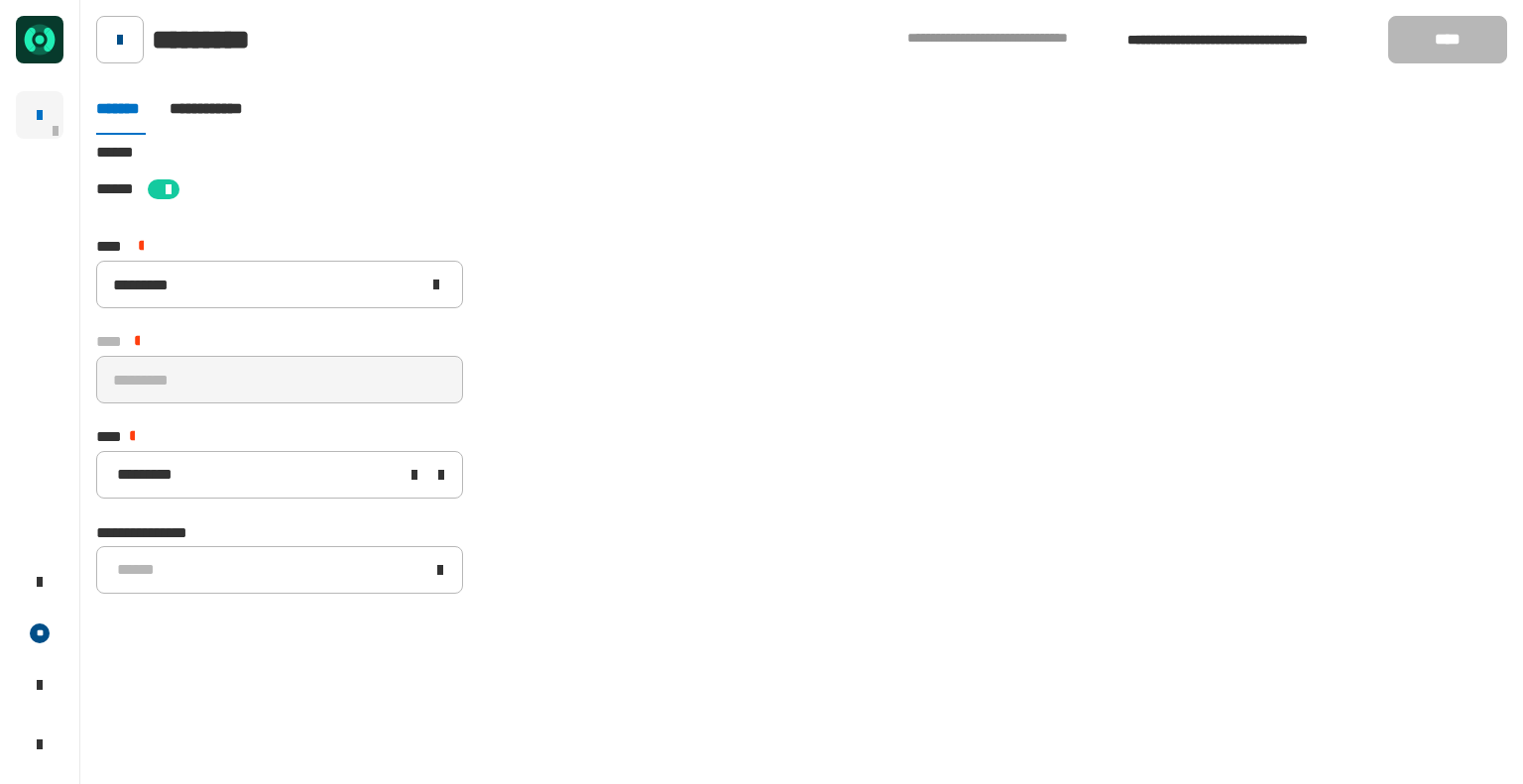 click 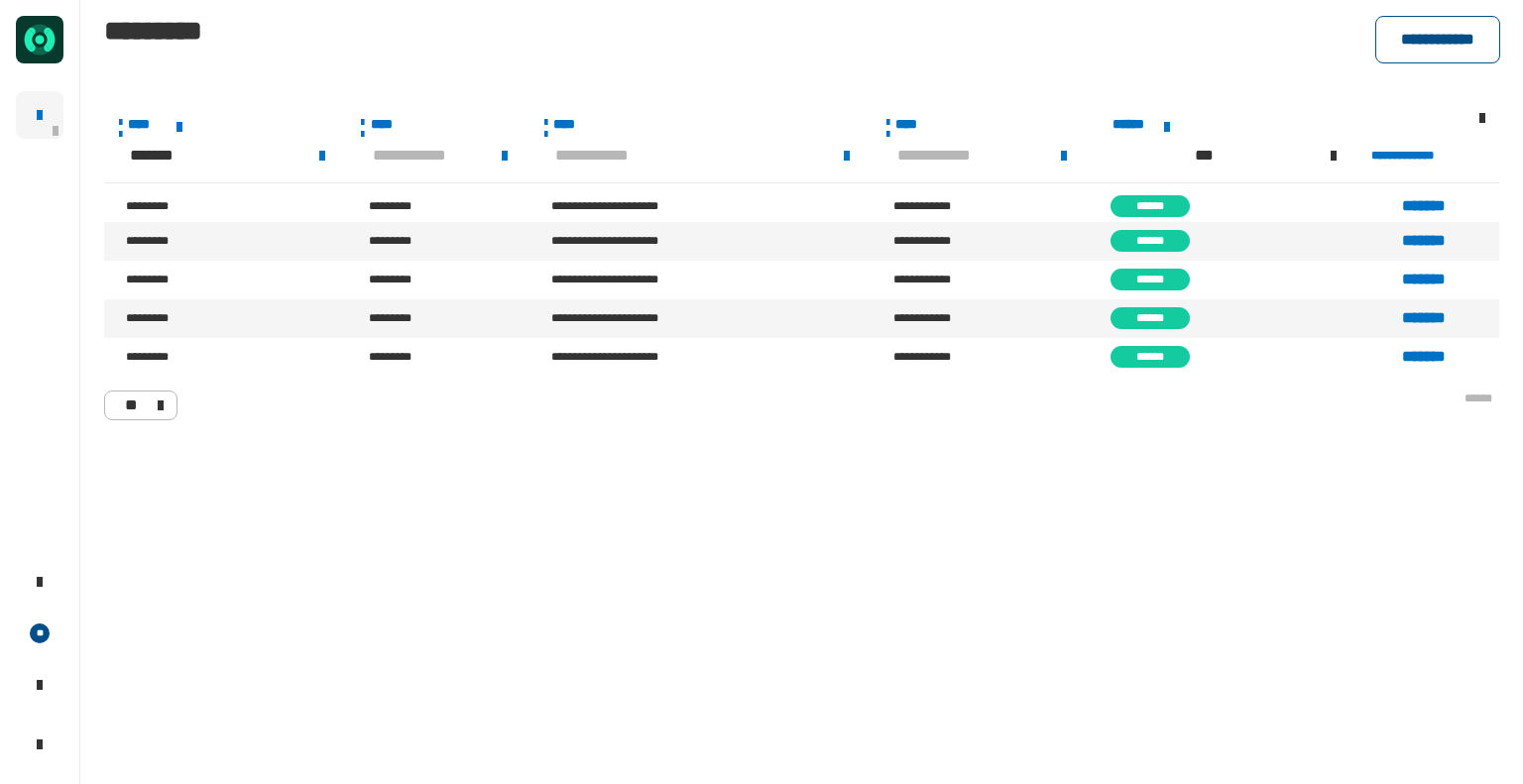 click on "**********" 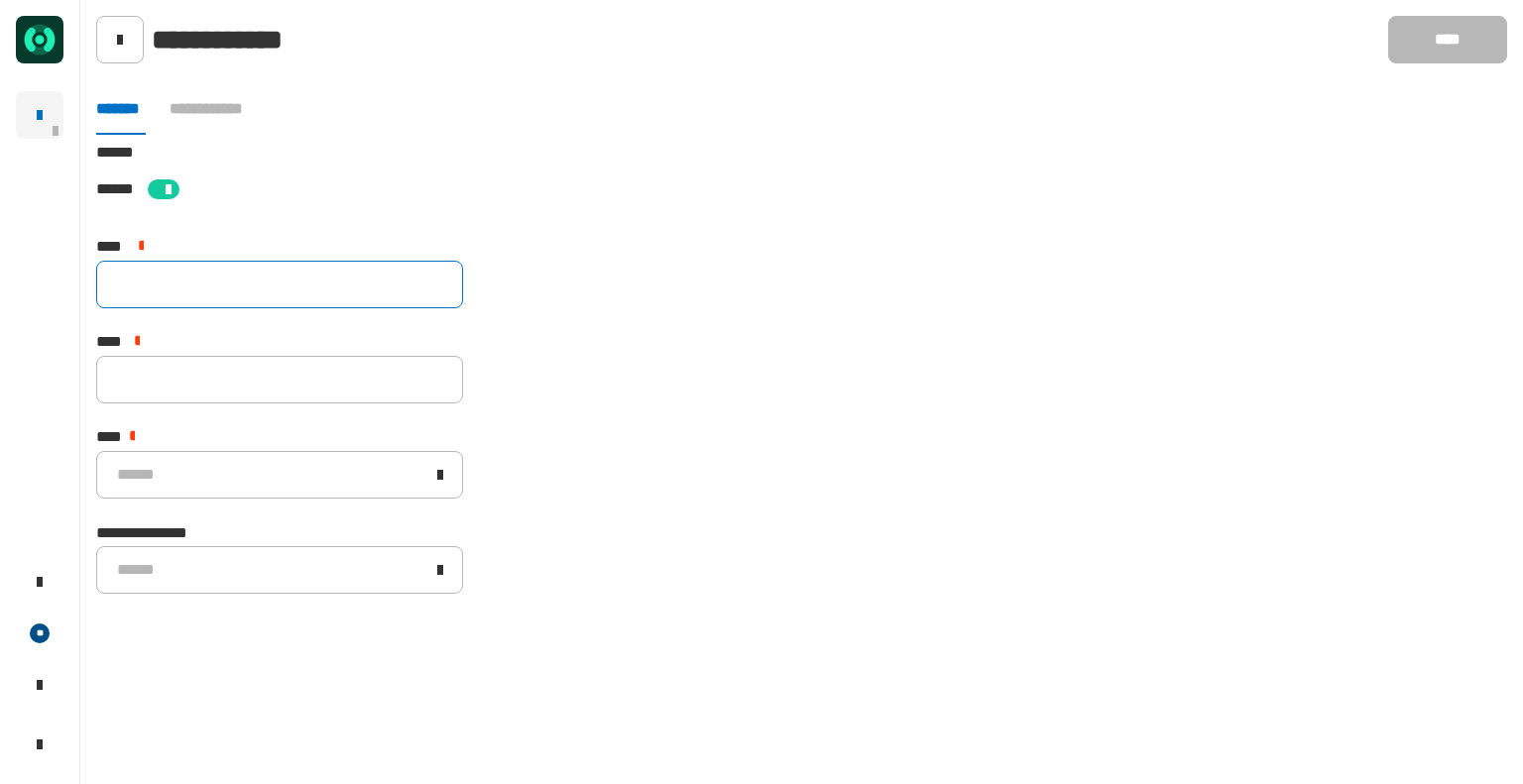 click 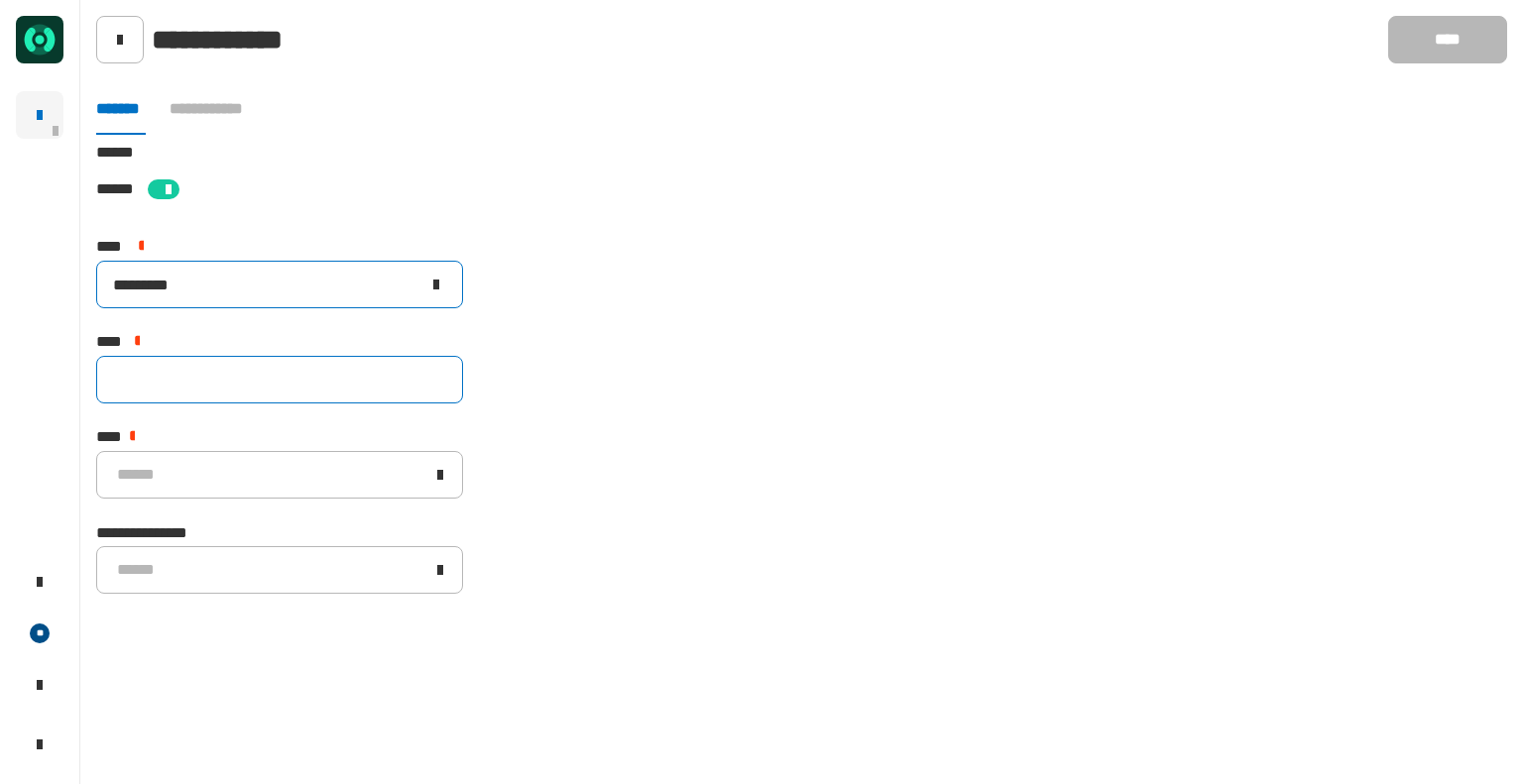 type on "*********" 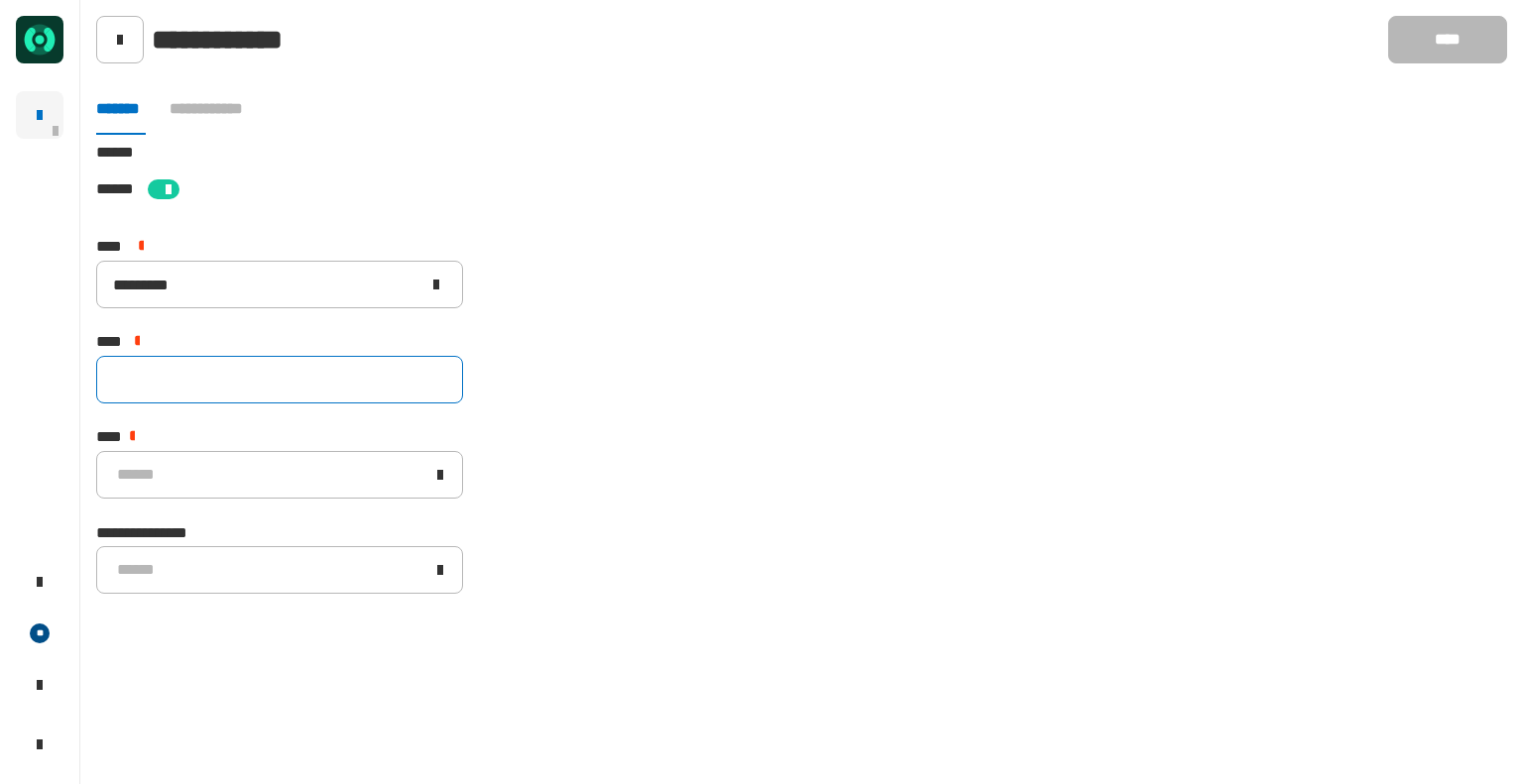 click 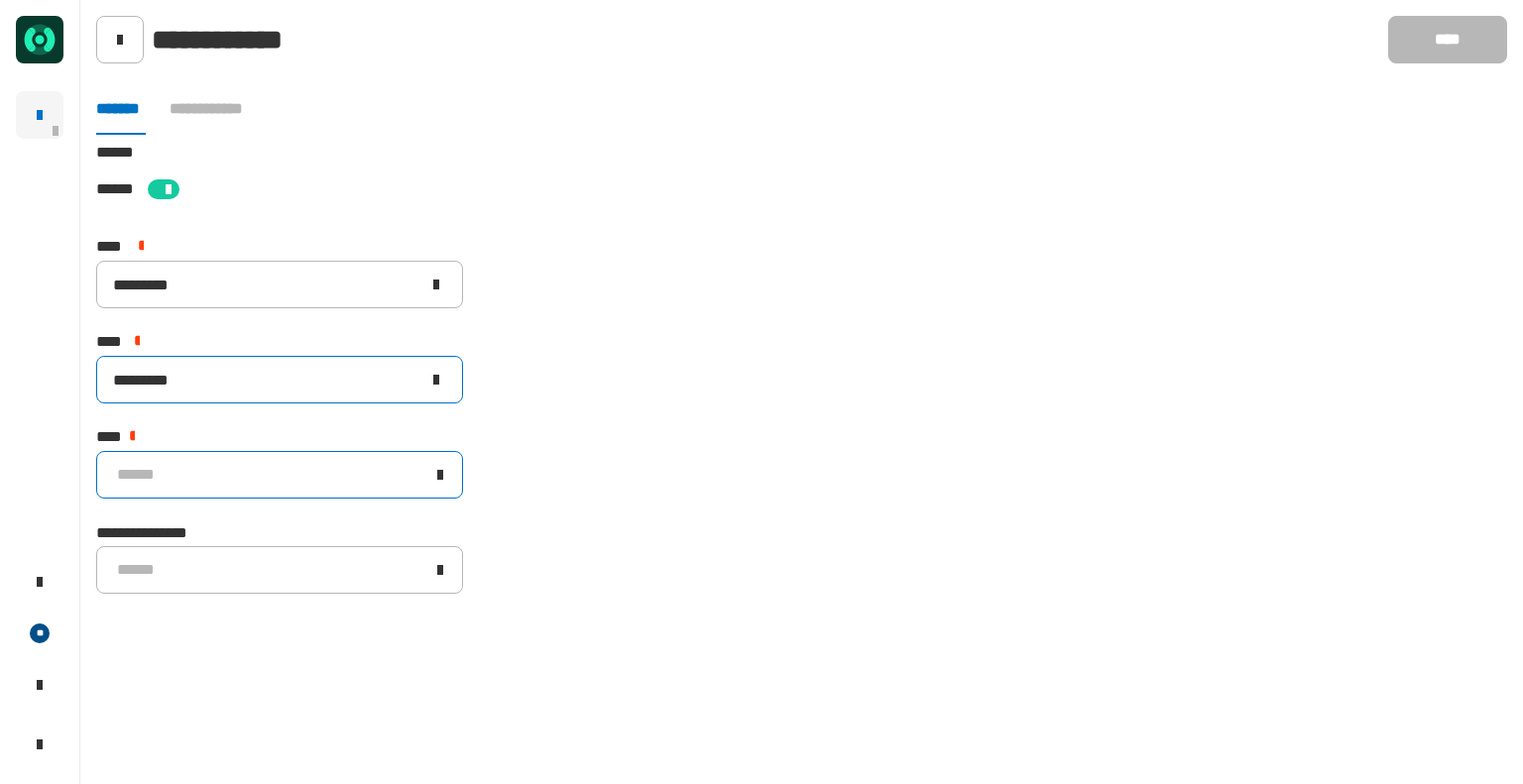 type on "*********" 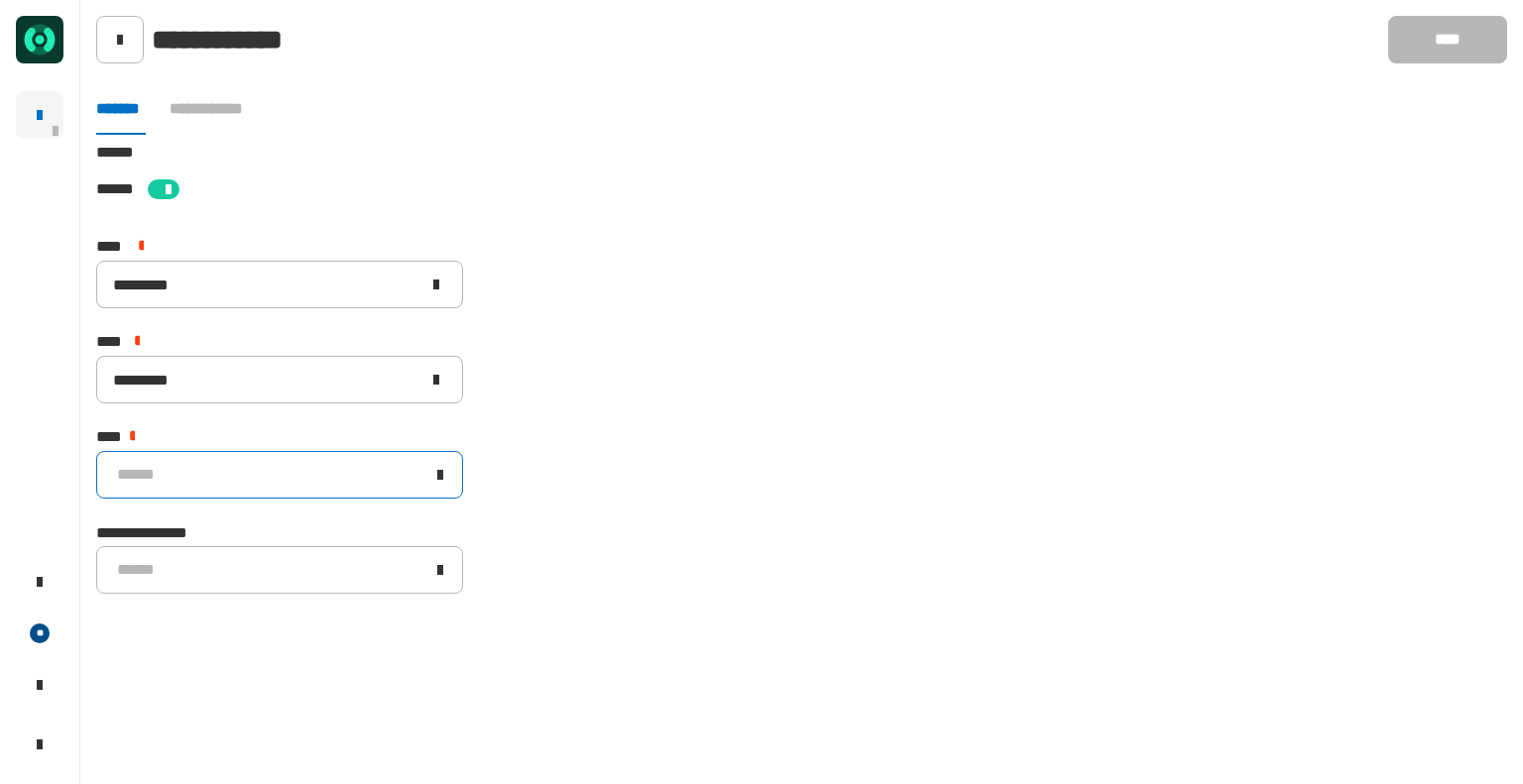 click on "******" 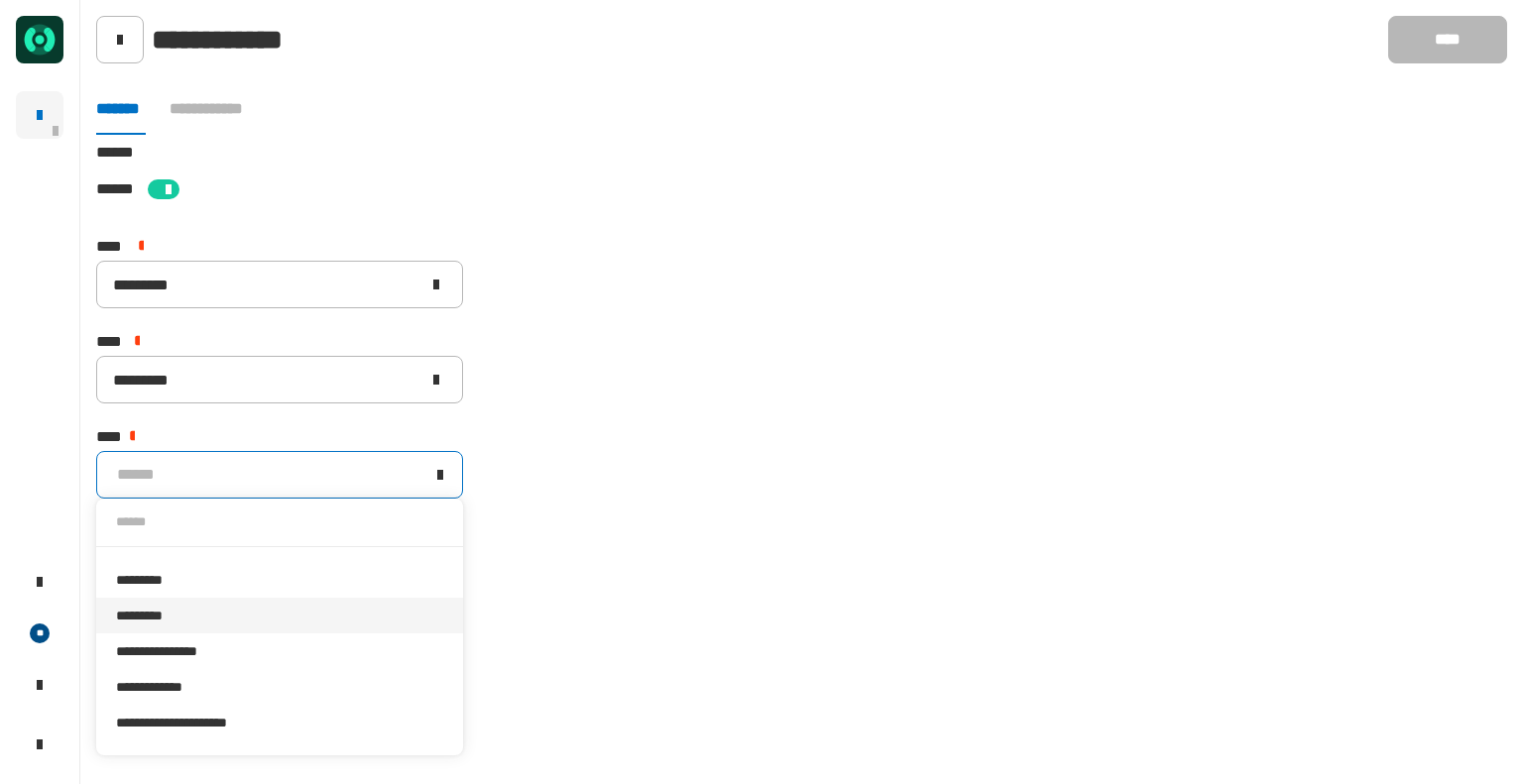 click on "*********" at bounding box center (280, 616) 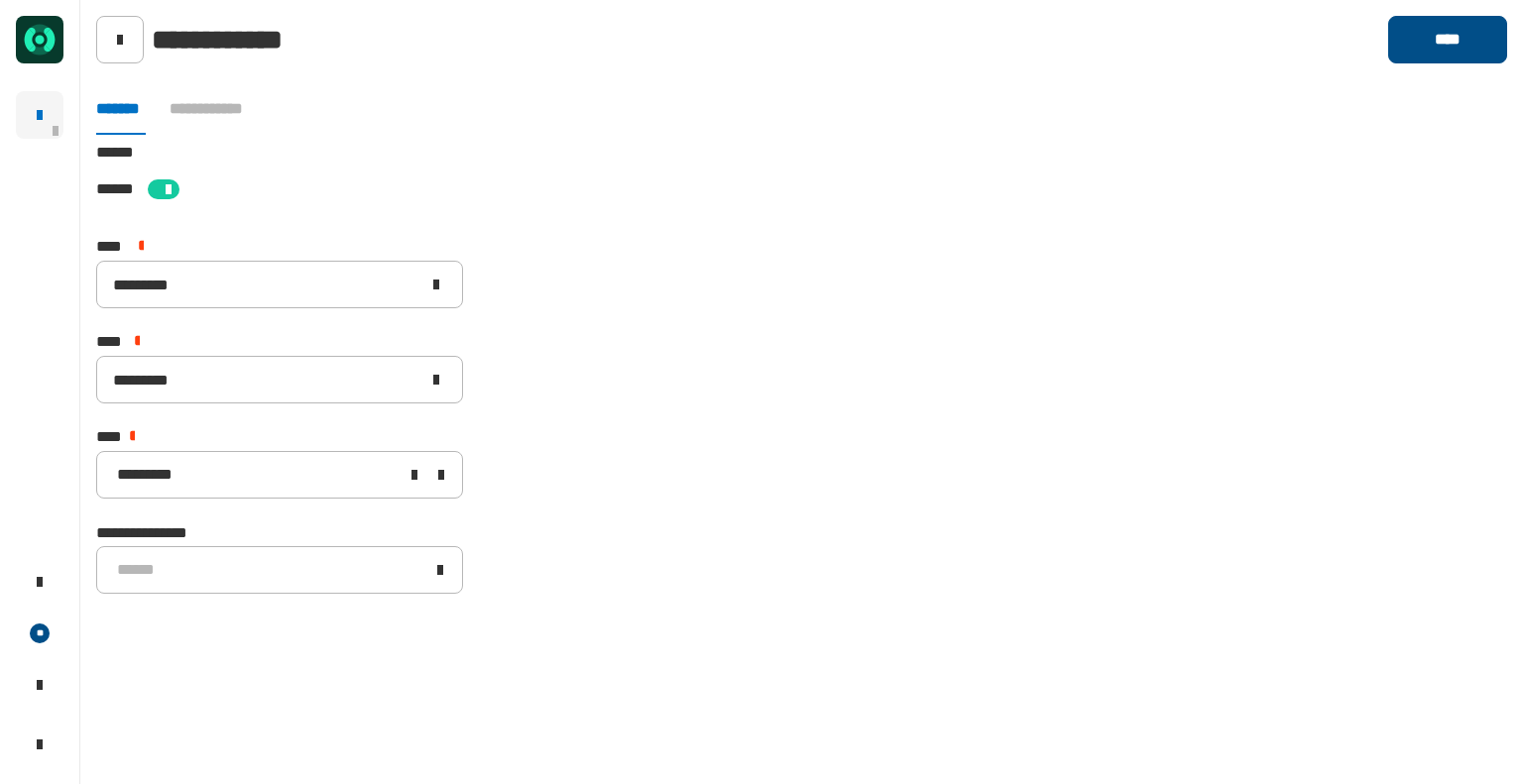 click on "****" 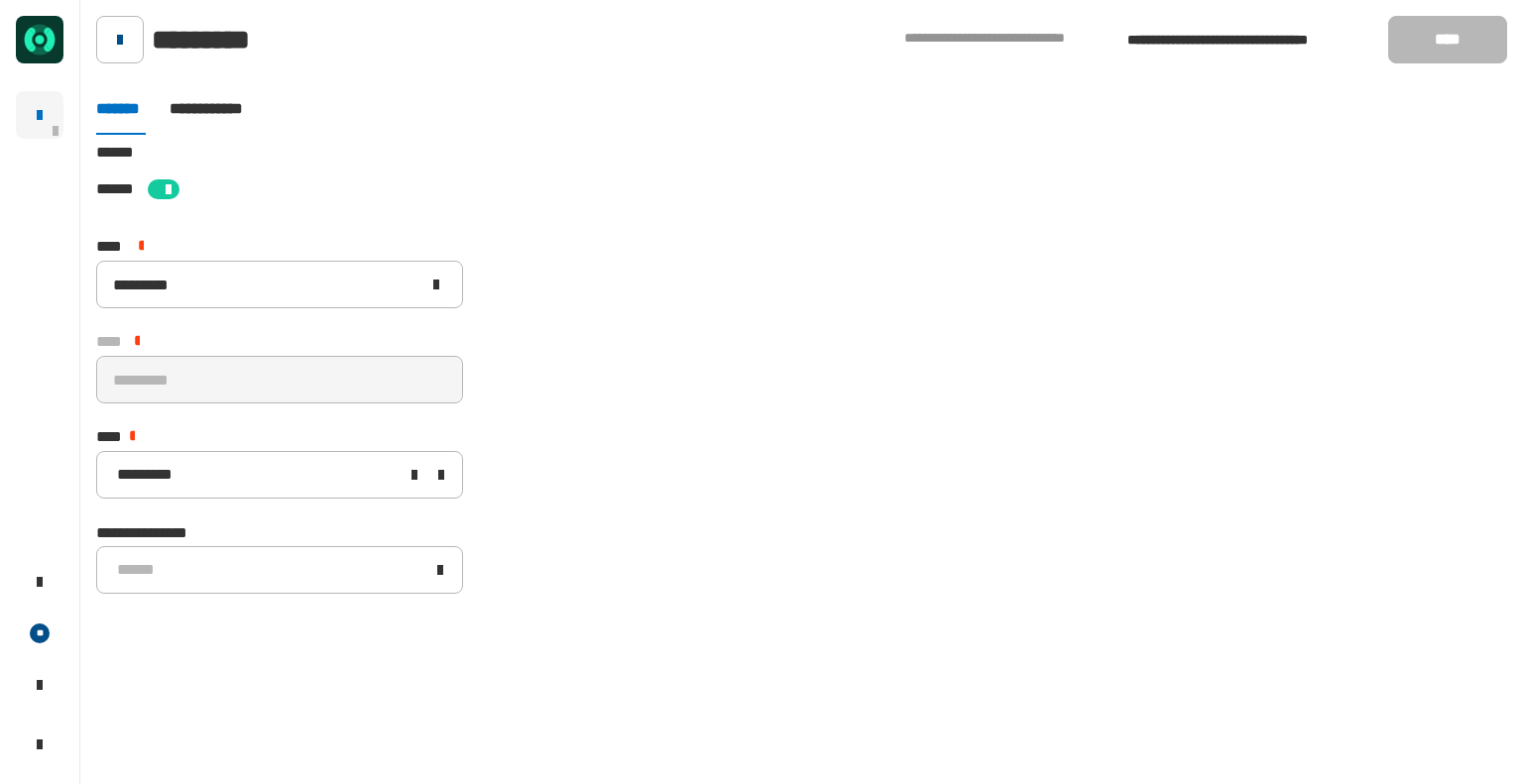 click 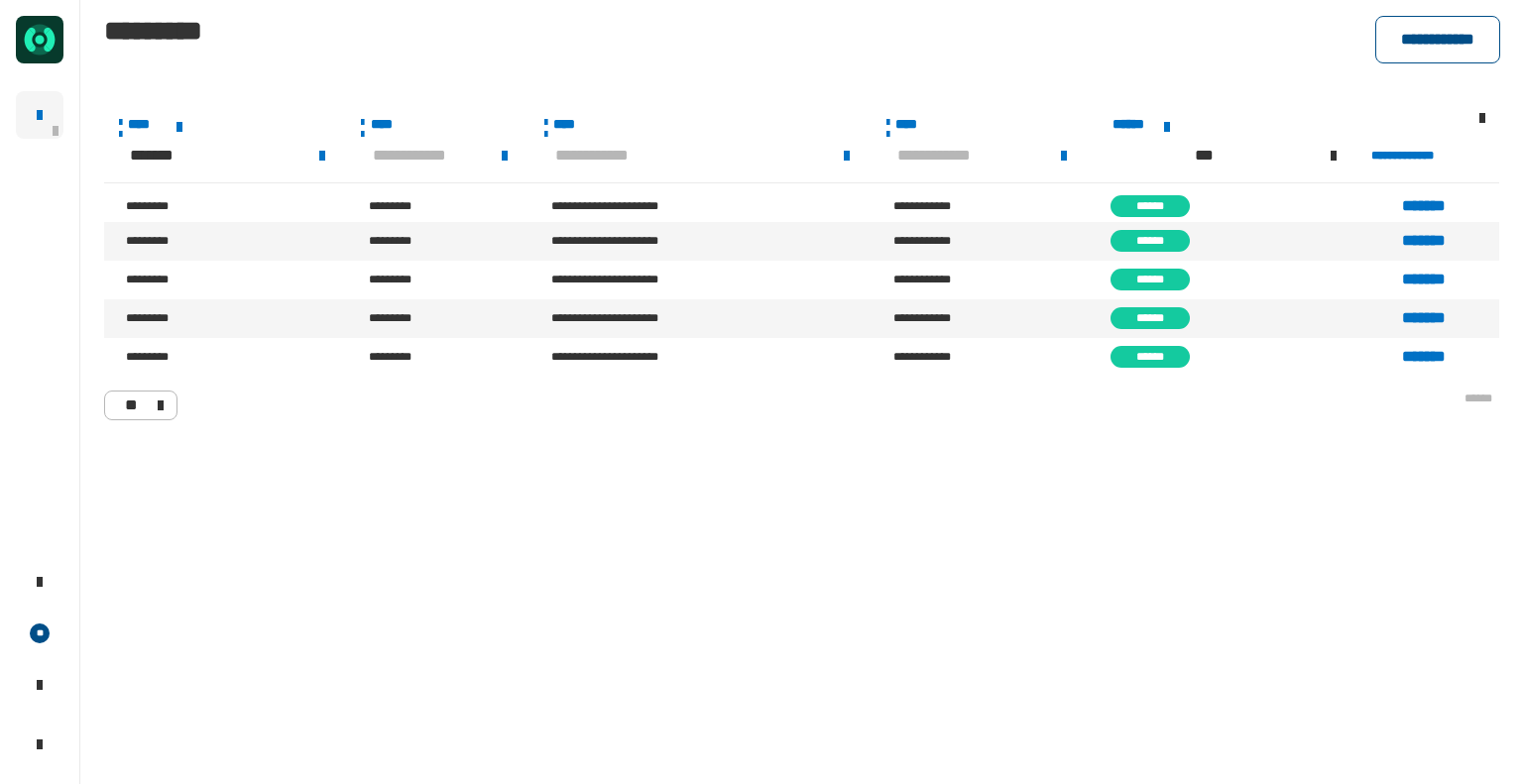 click on "**********" 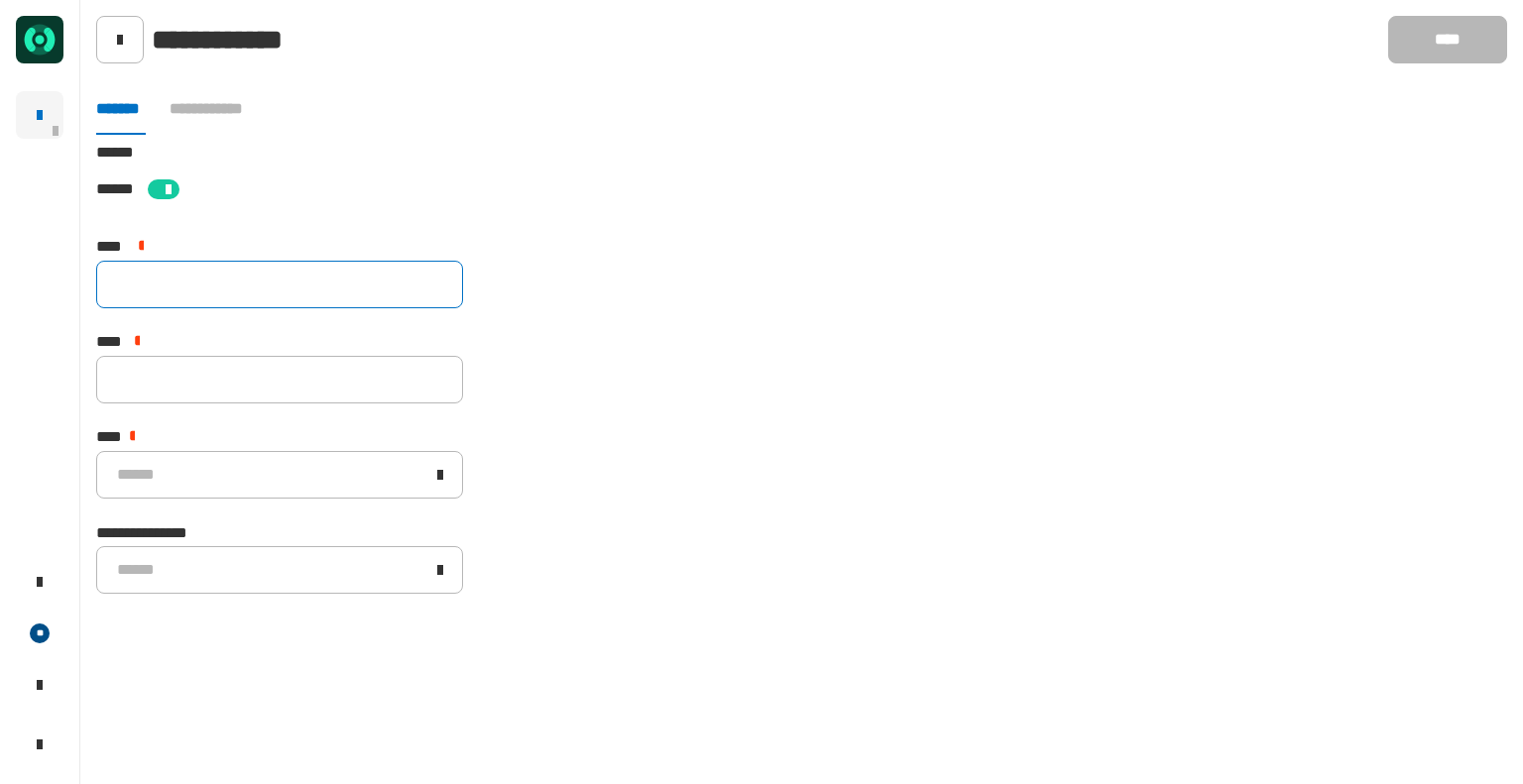 click 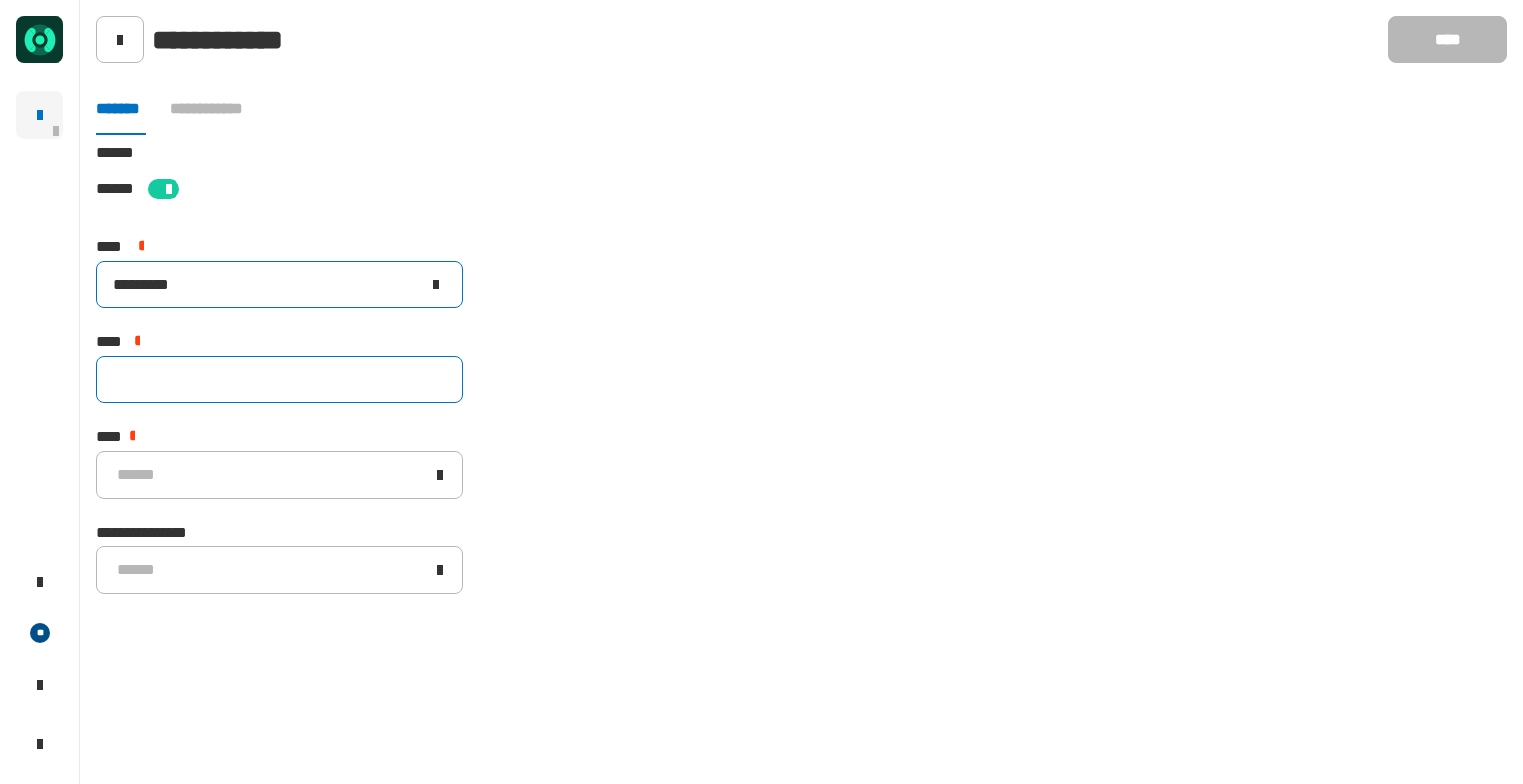 type on "*********" 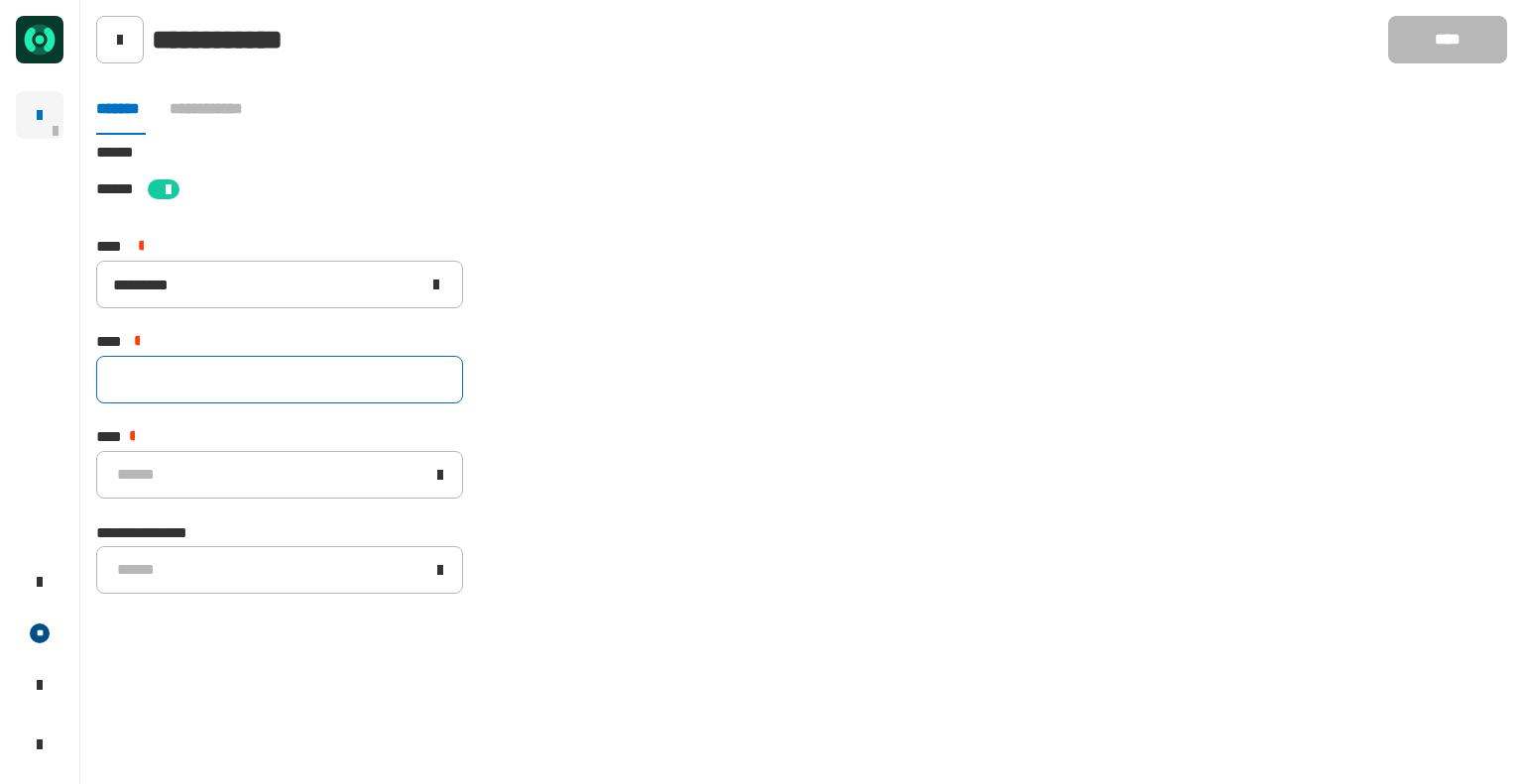 click 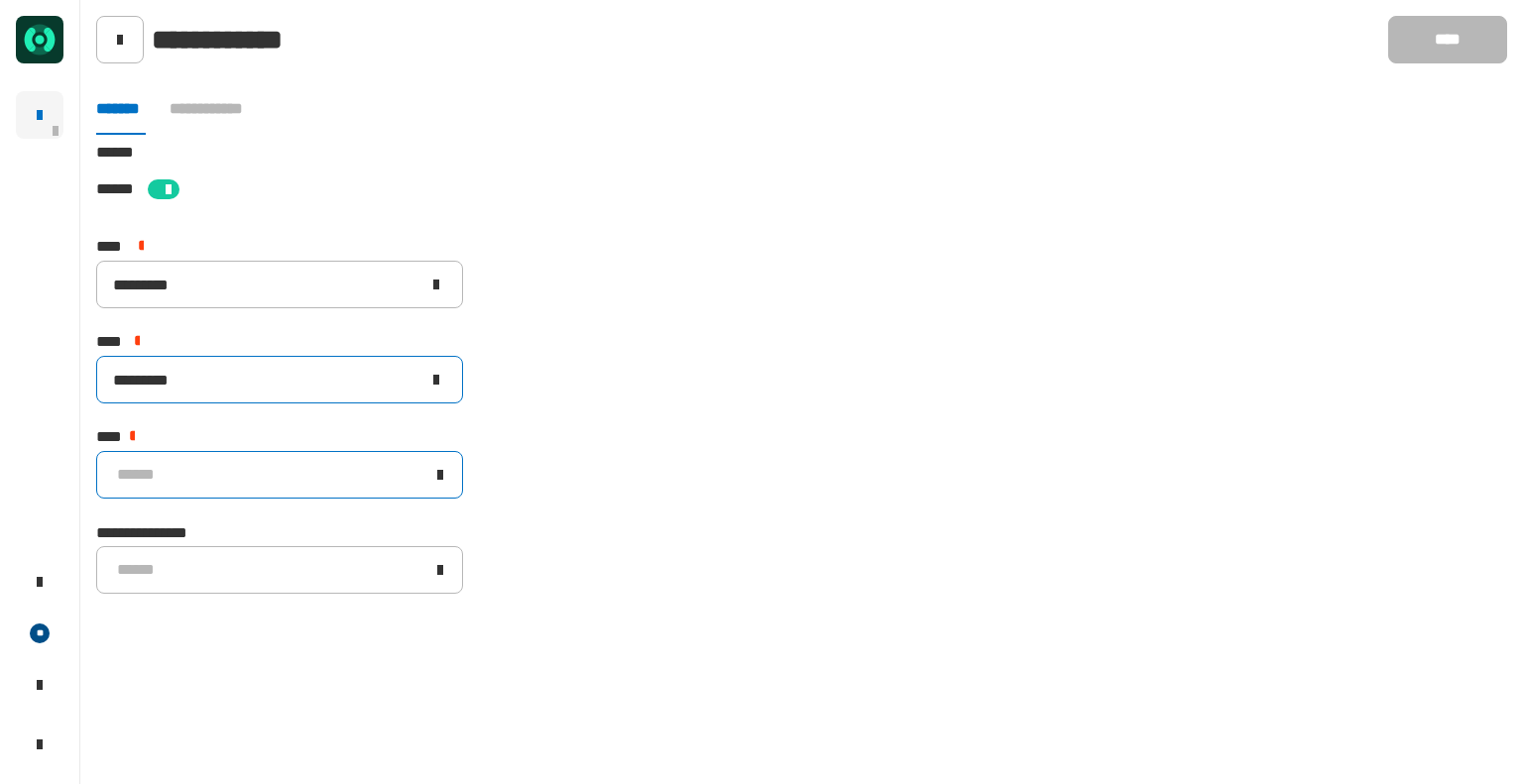type on "*********" 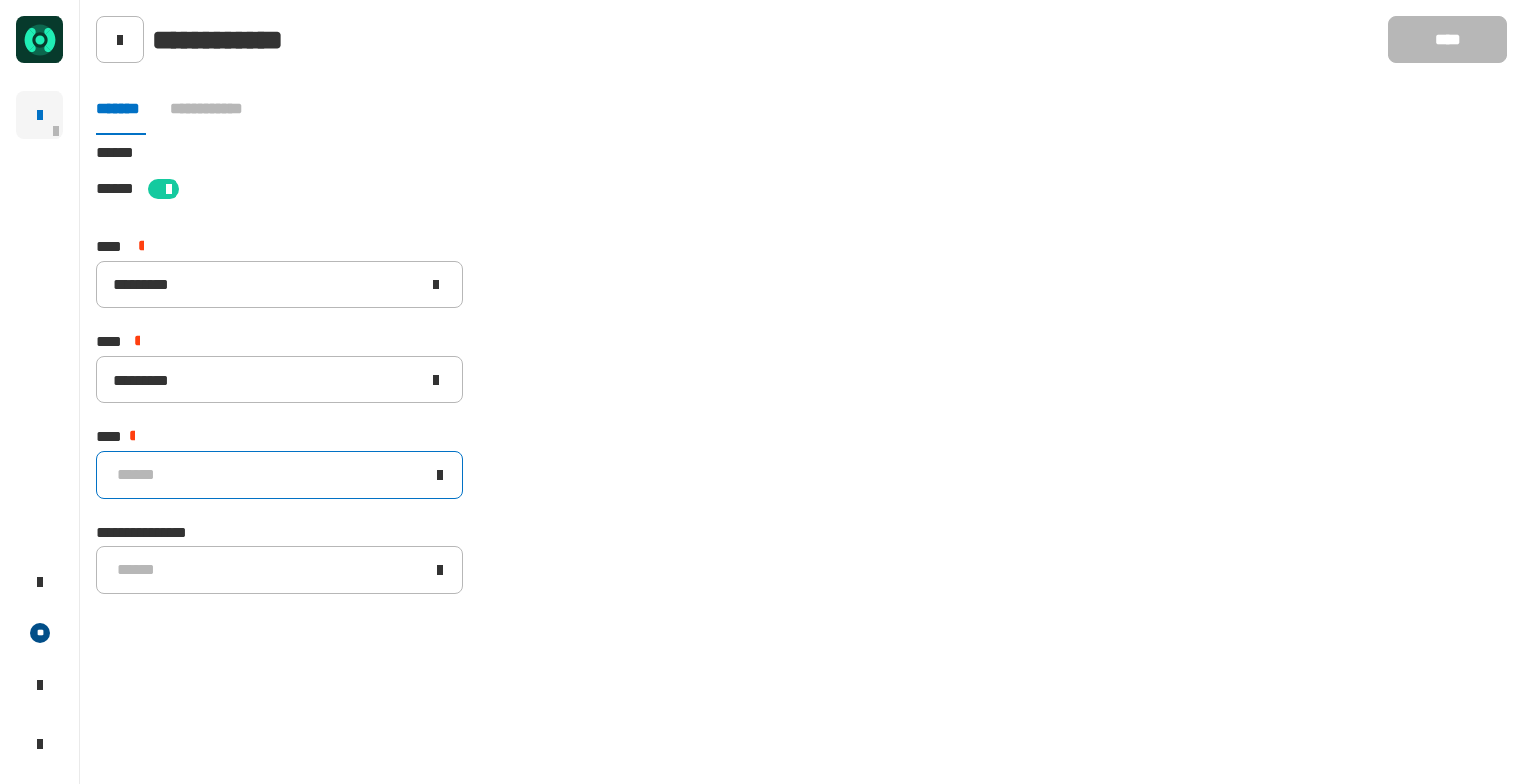 click on "******" 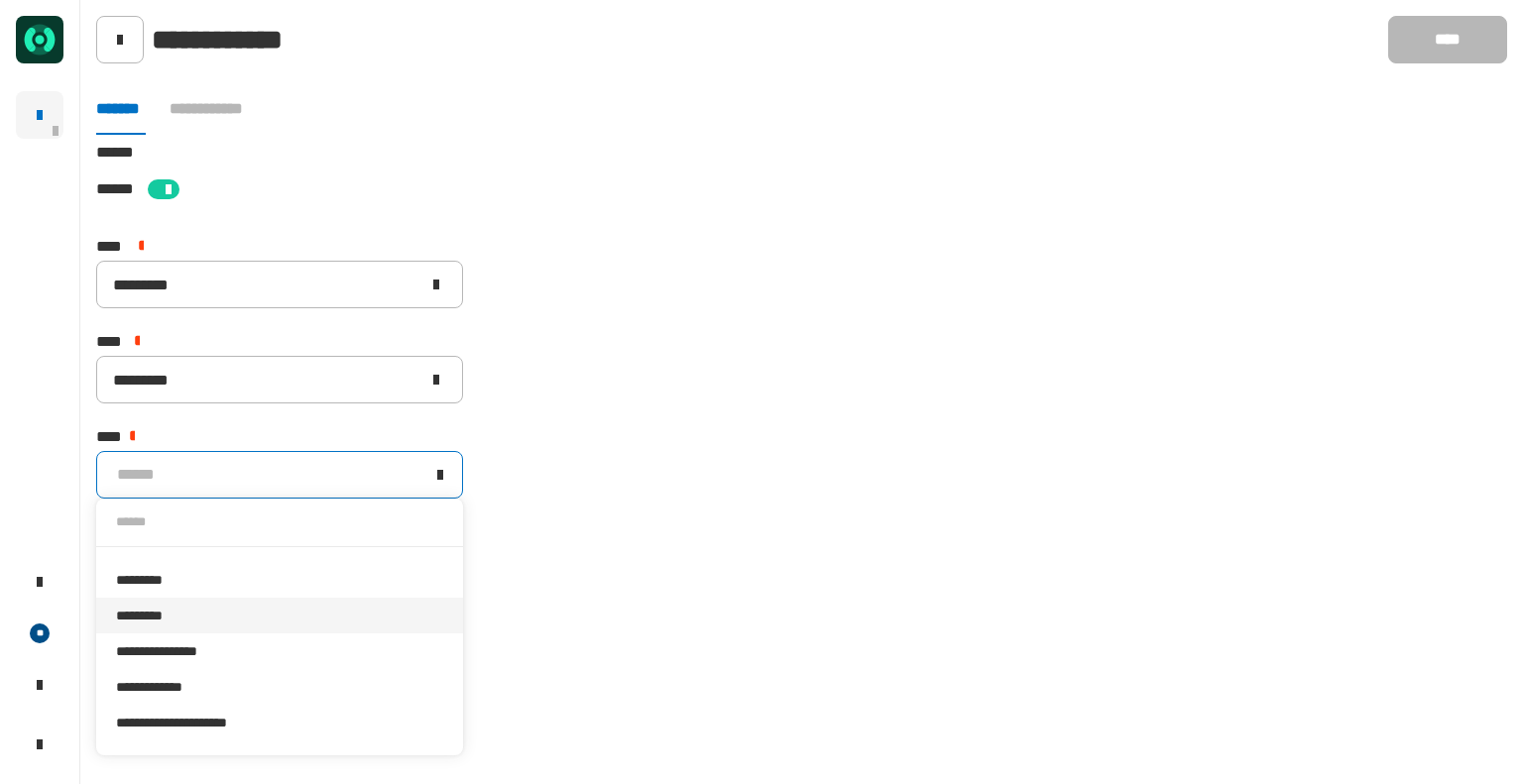 click on "*********" at bounding box center (280, 616) 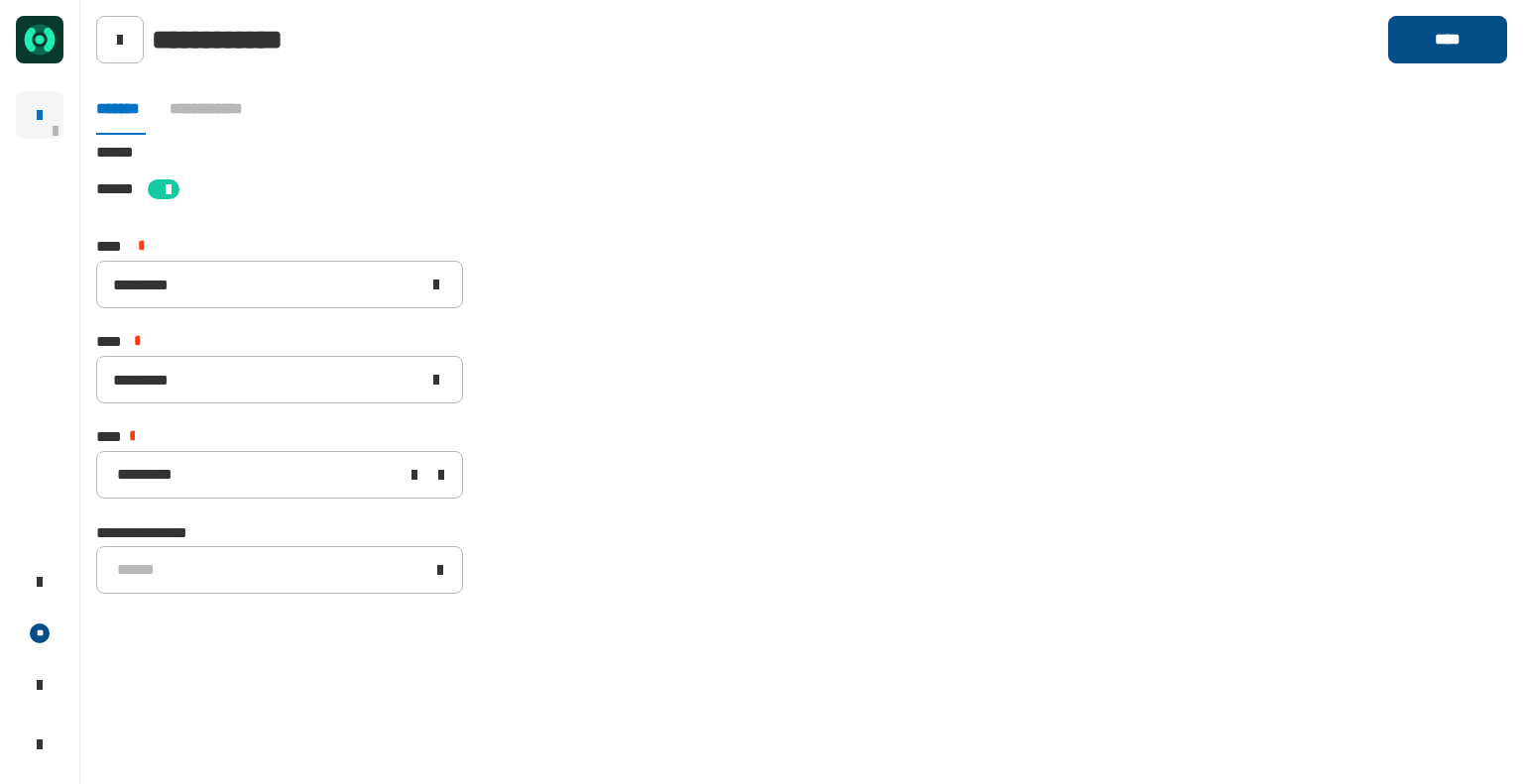 click on "****" 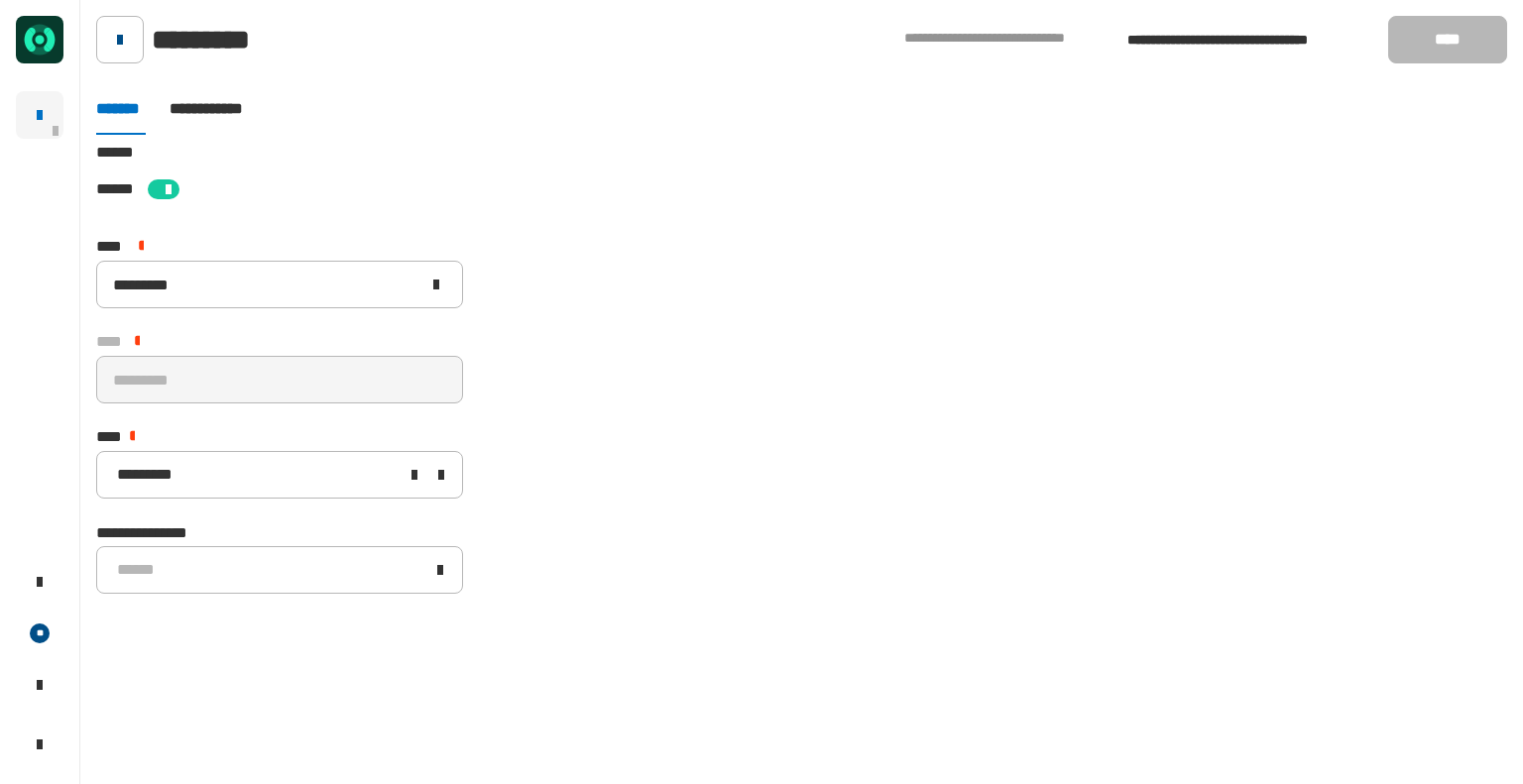 click 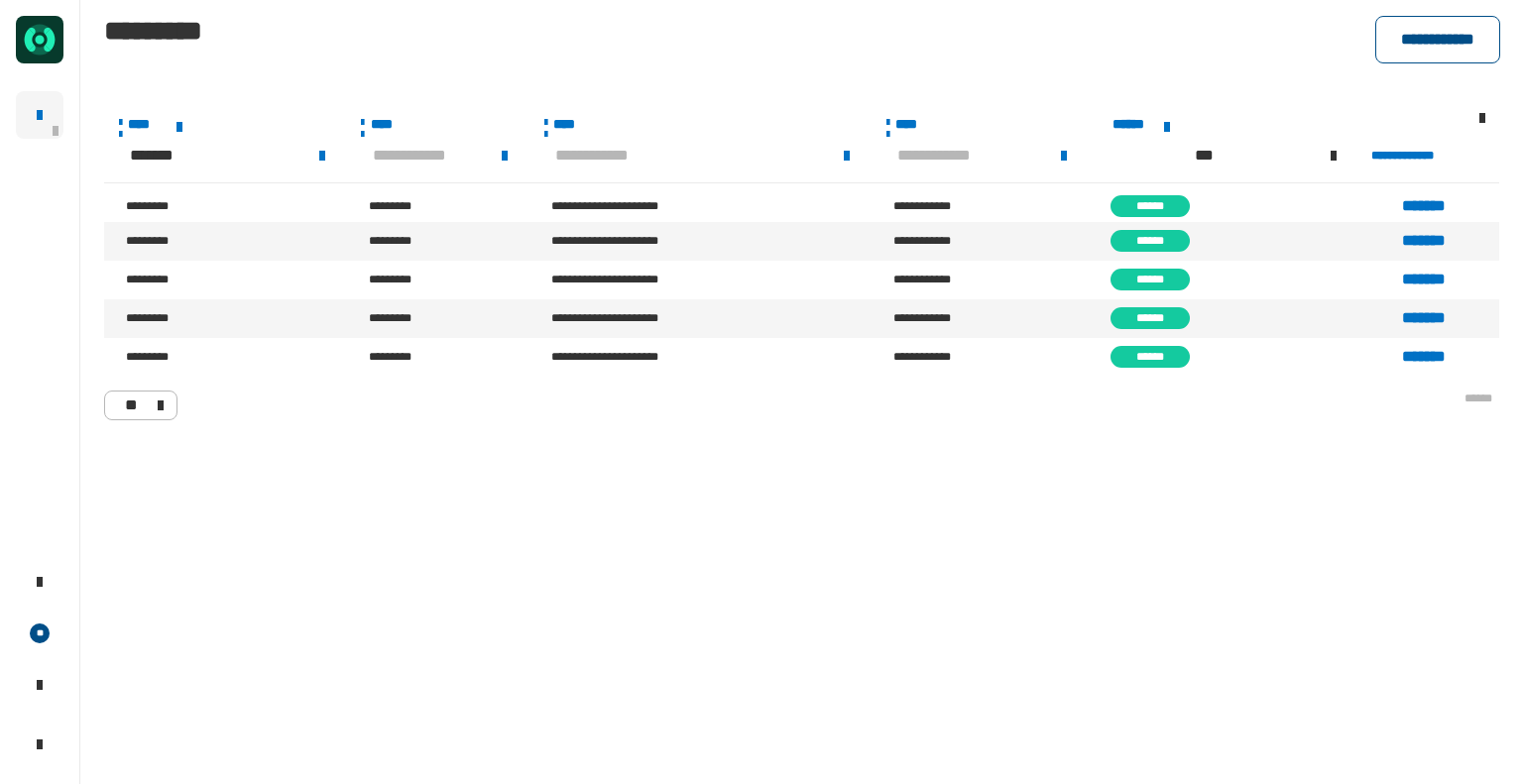 click on "**********" 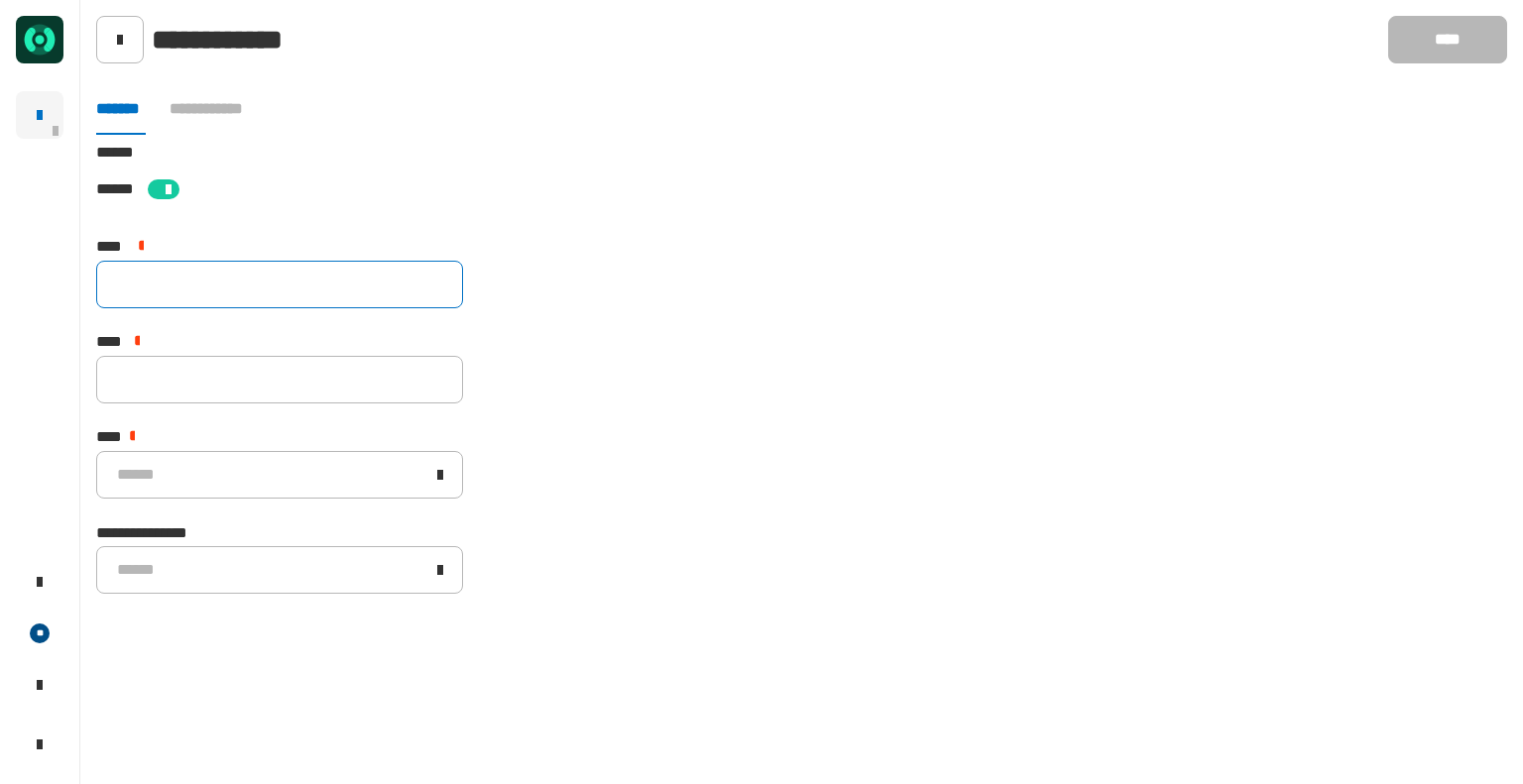 click 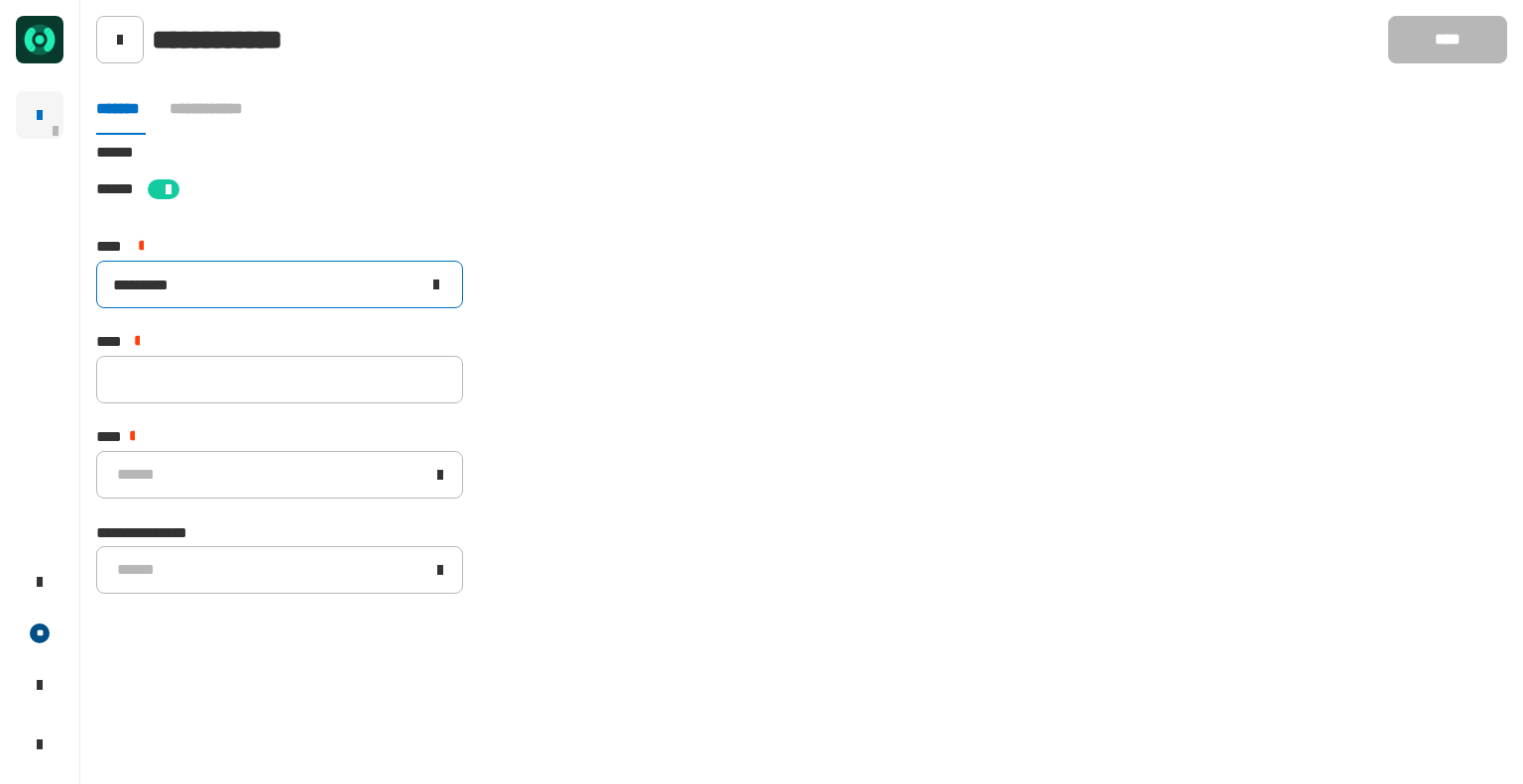 type on "*********" 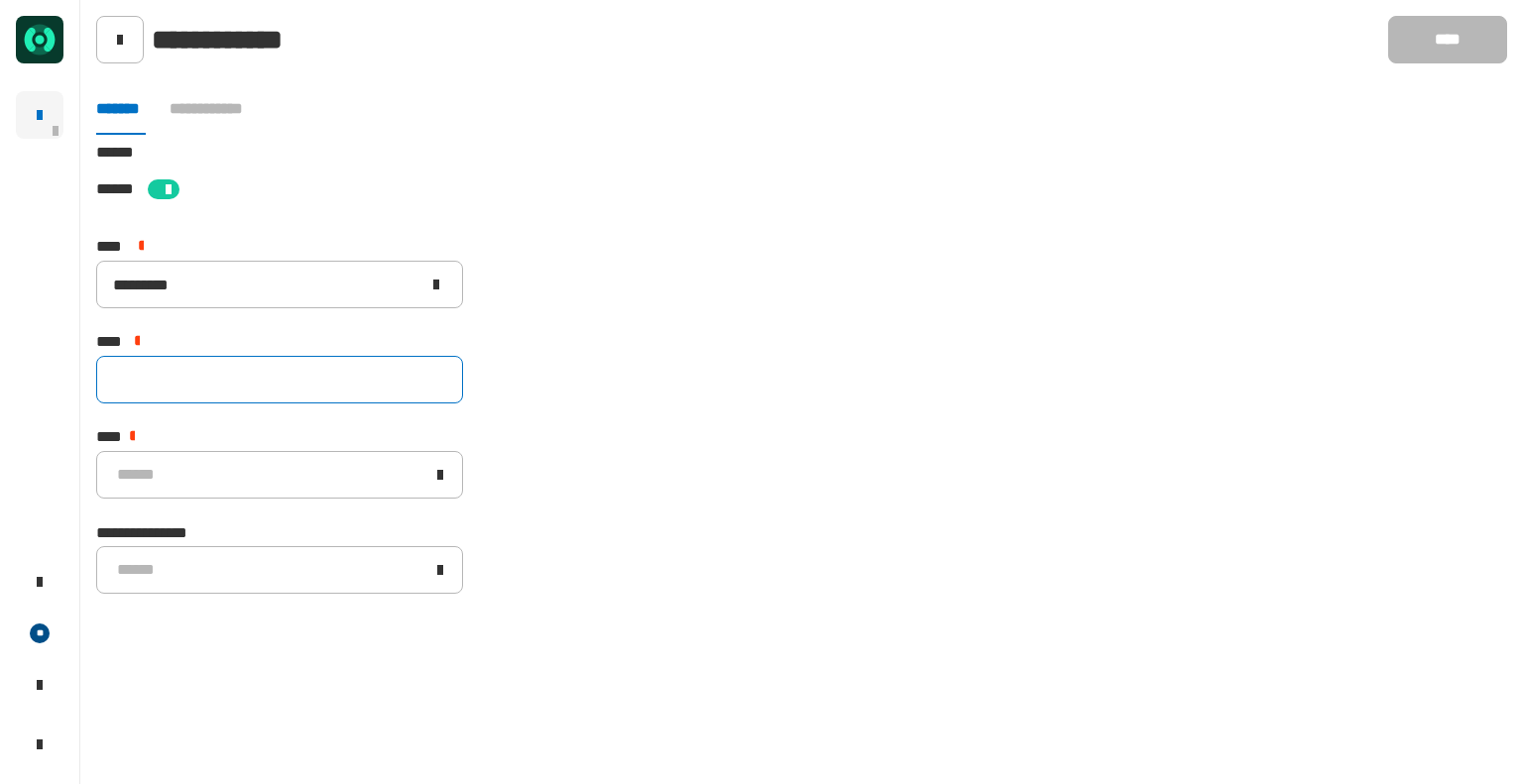 drag, startPoint x: 242, startPoint y: 407, endPoint x: 265, endPoint y: 380, distance: 35.4683 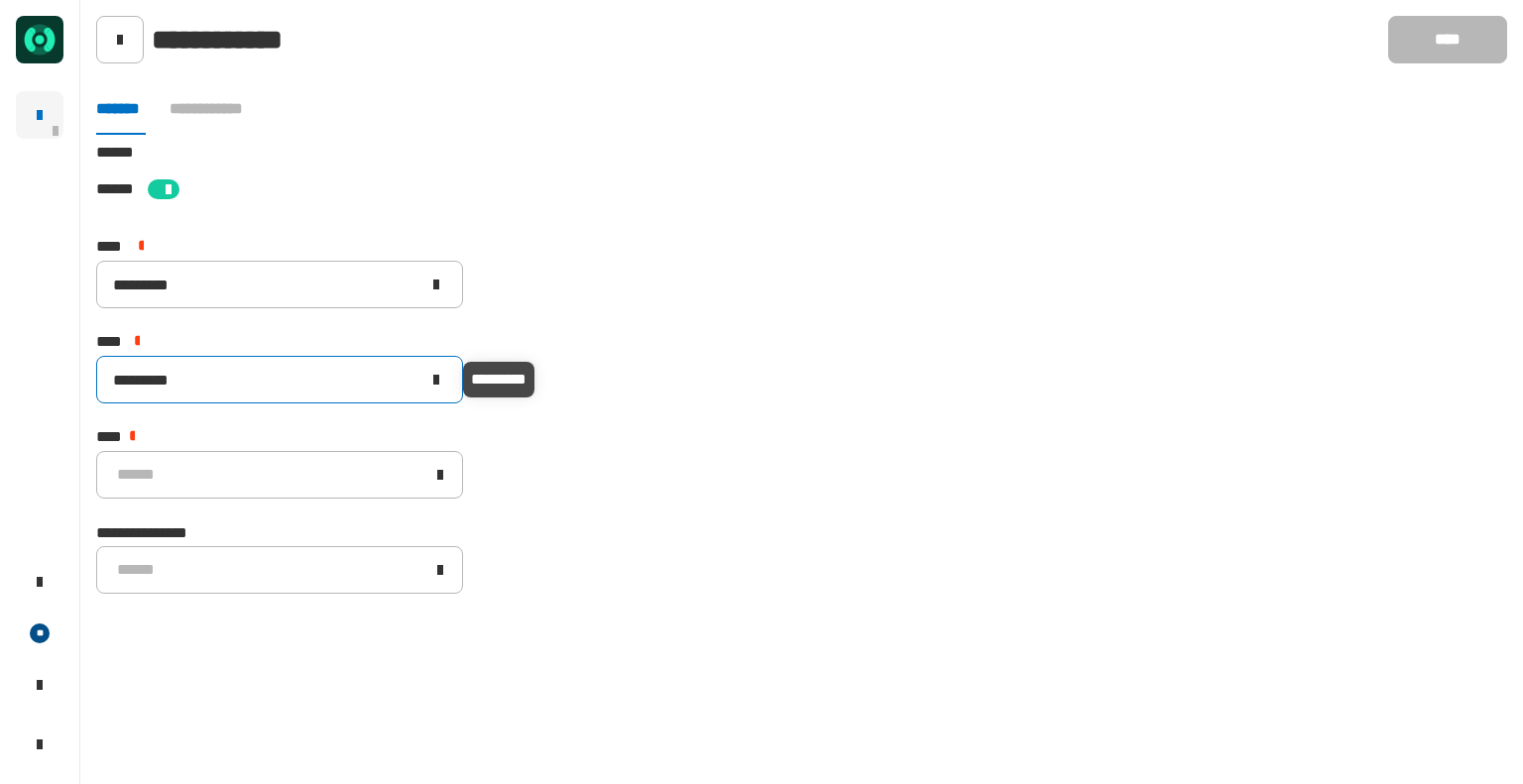 type on "*********" 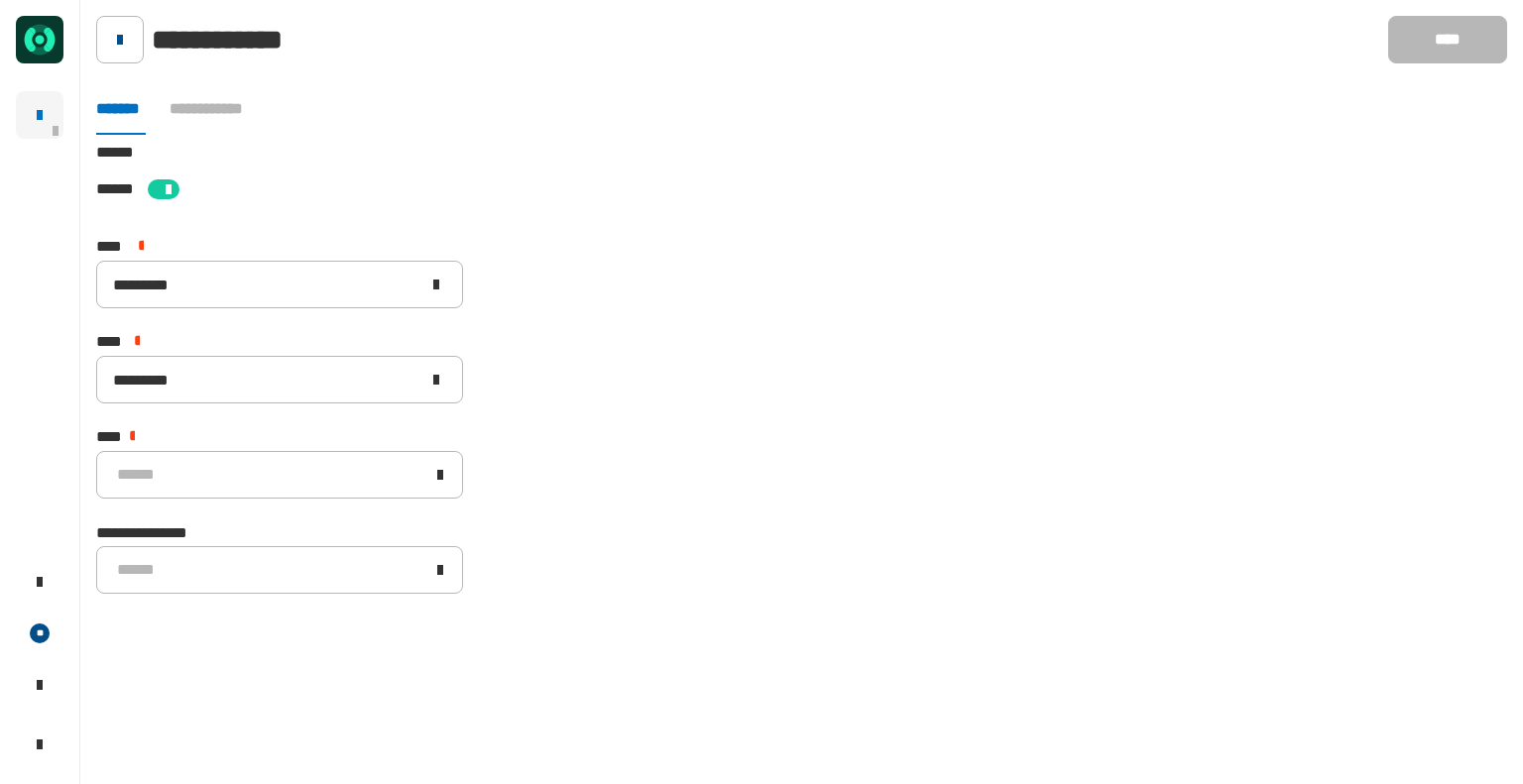 click 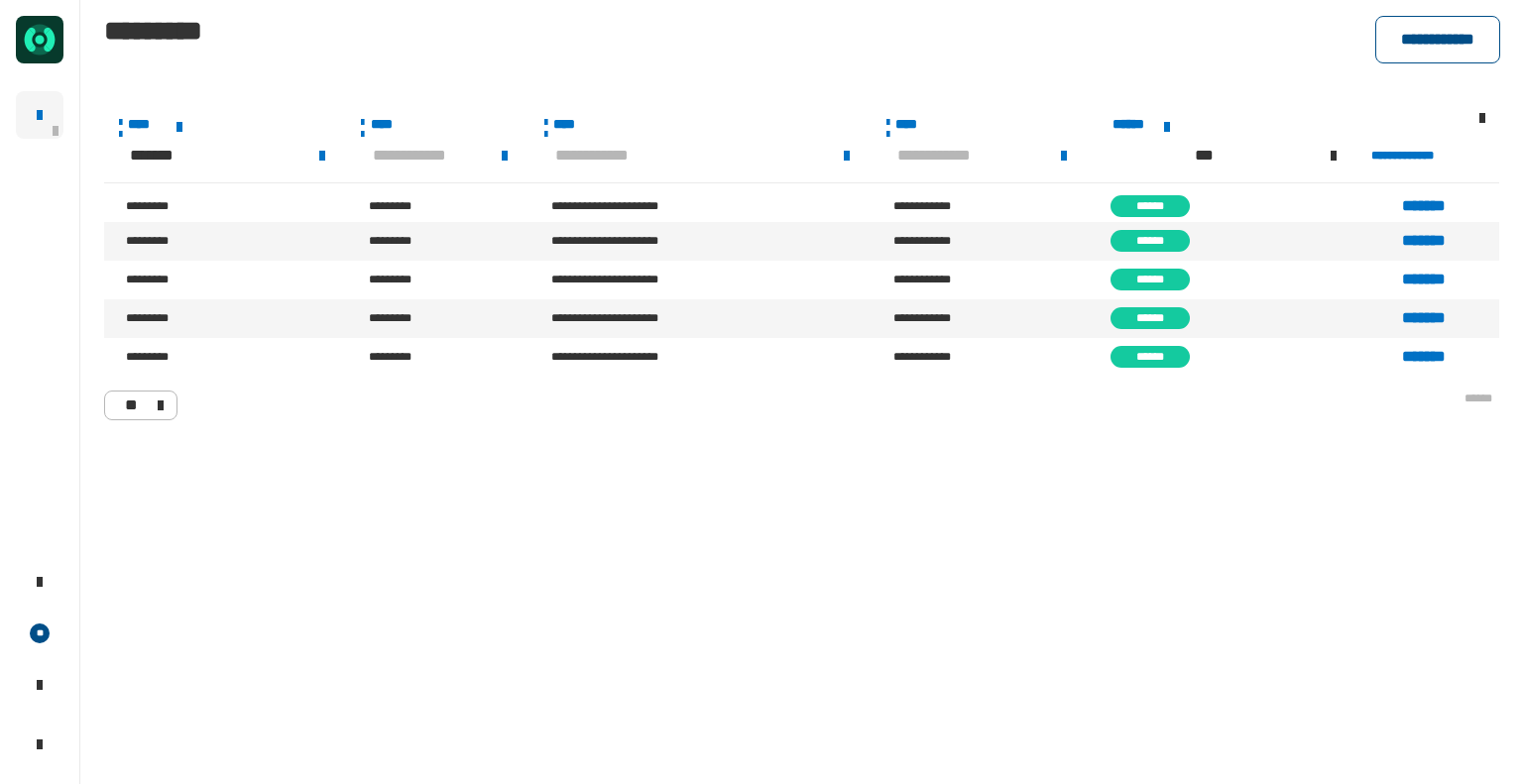 click on "**********" 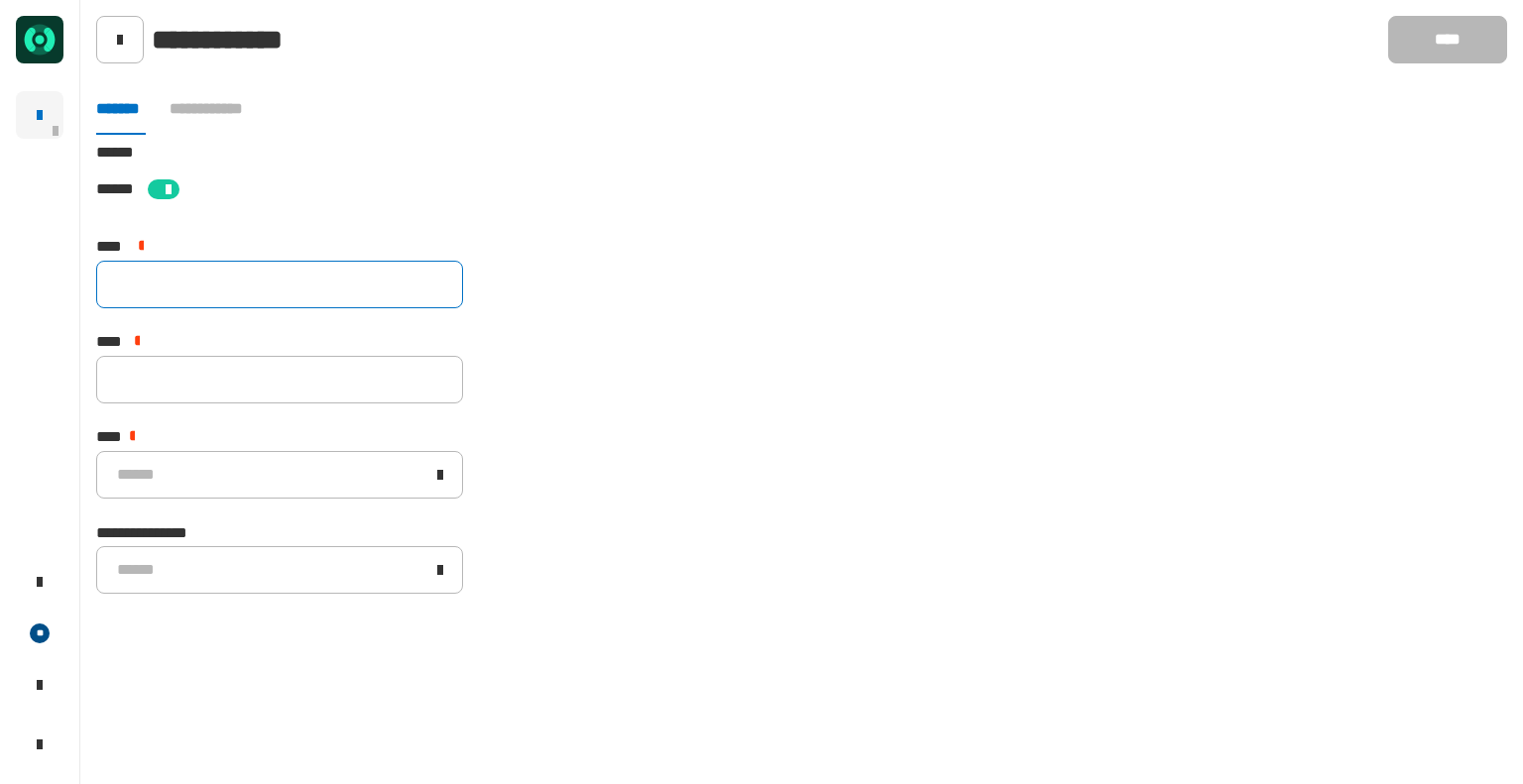 click 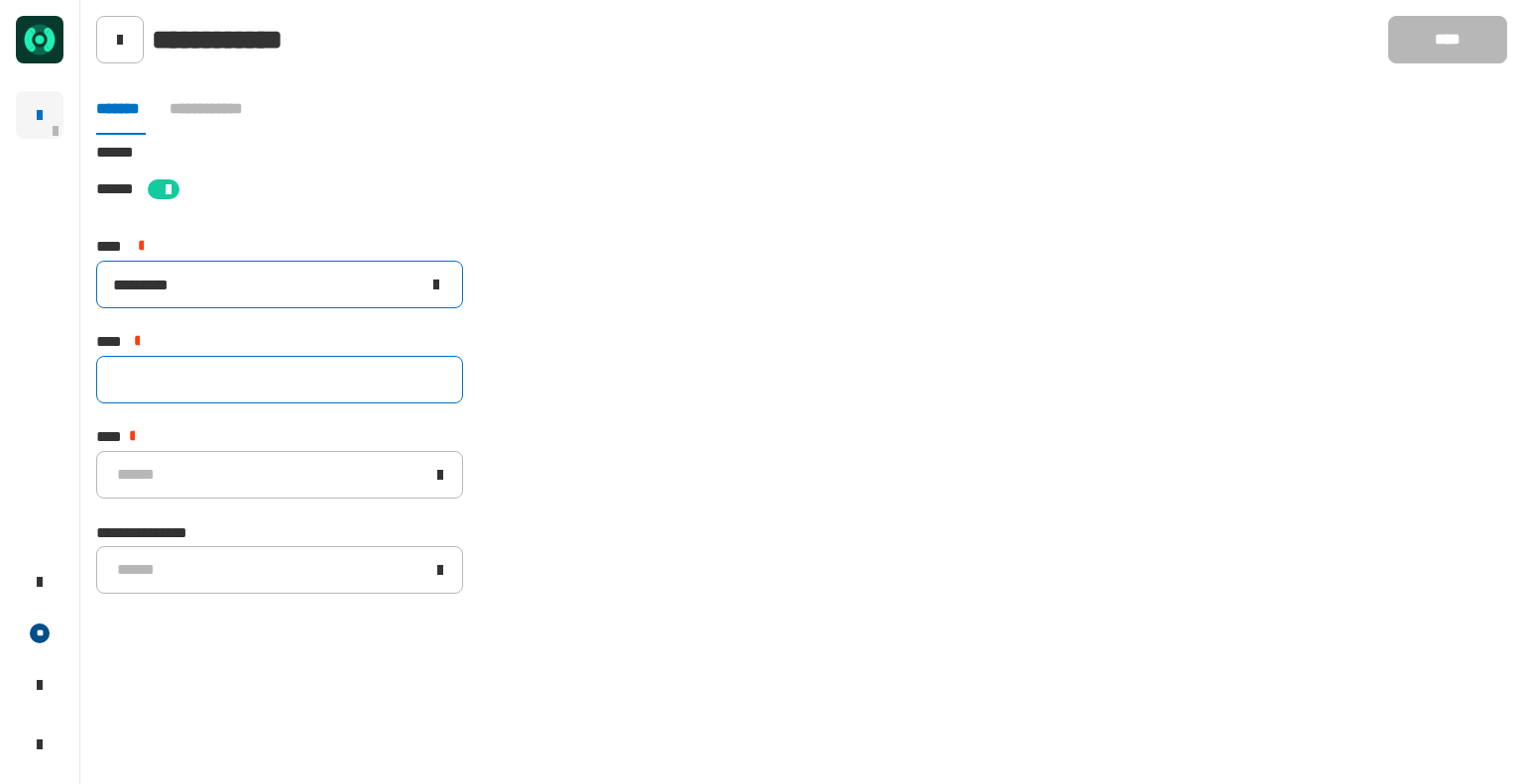 type on "*********" 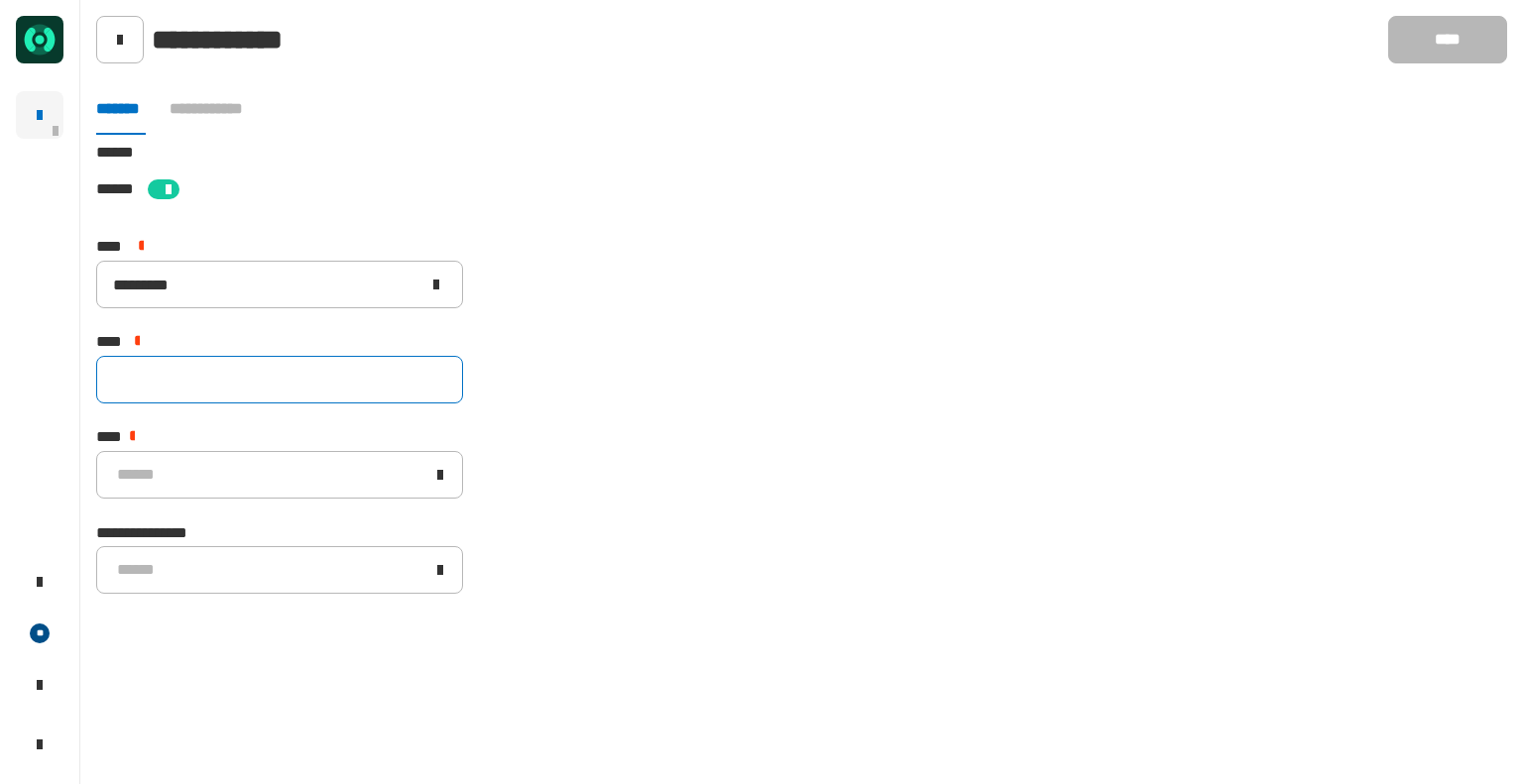 click 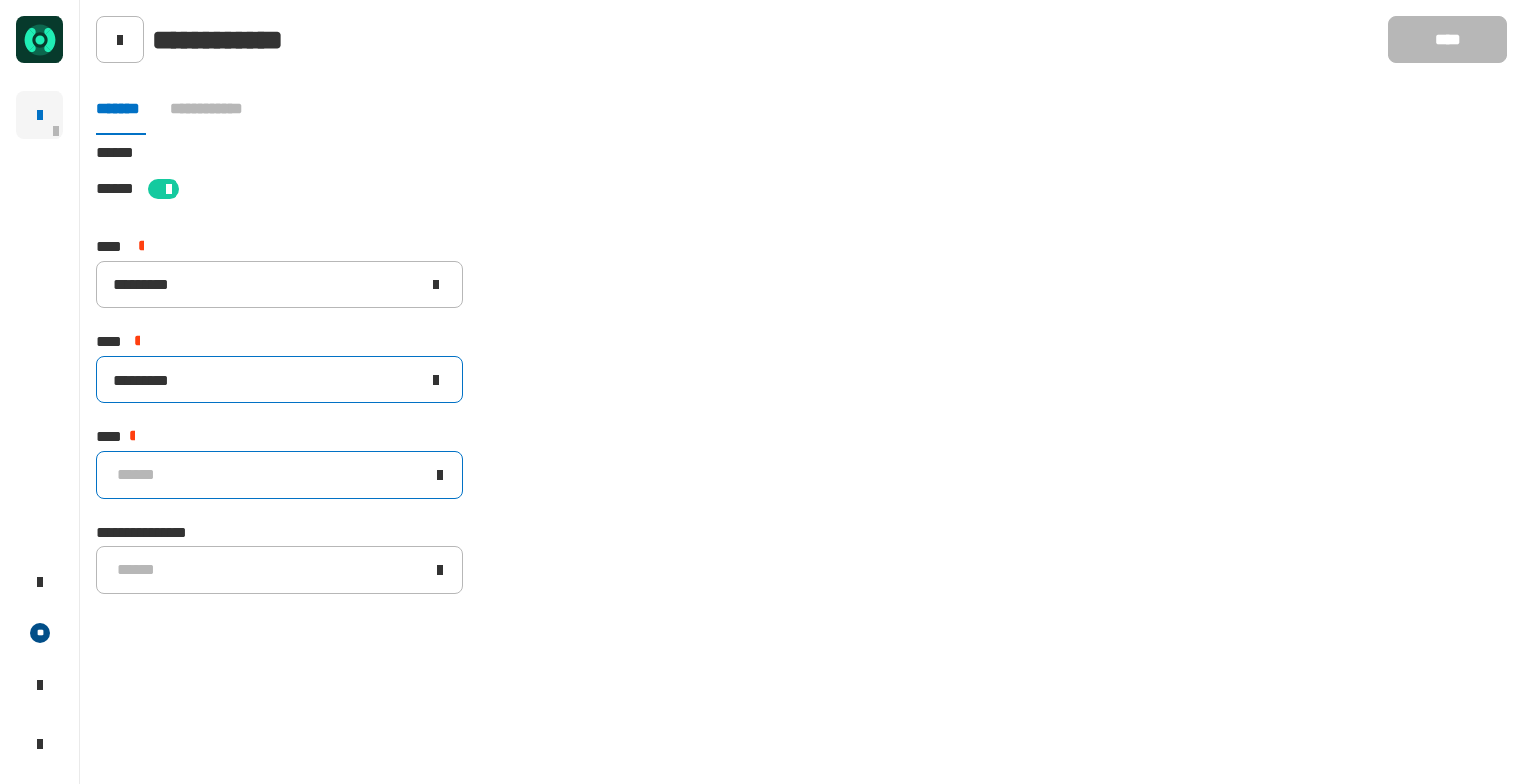 type on "*********" 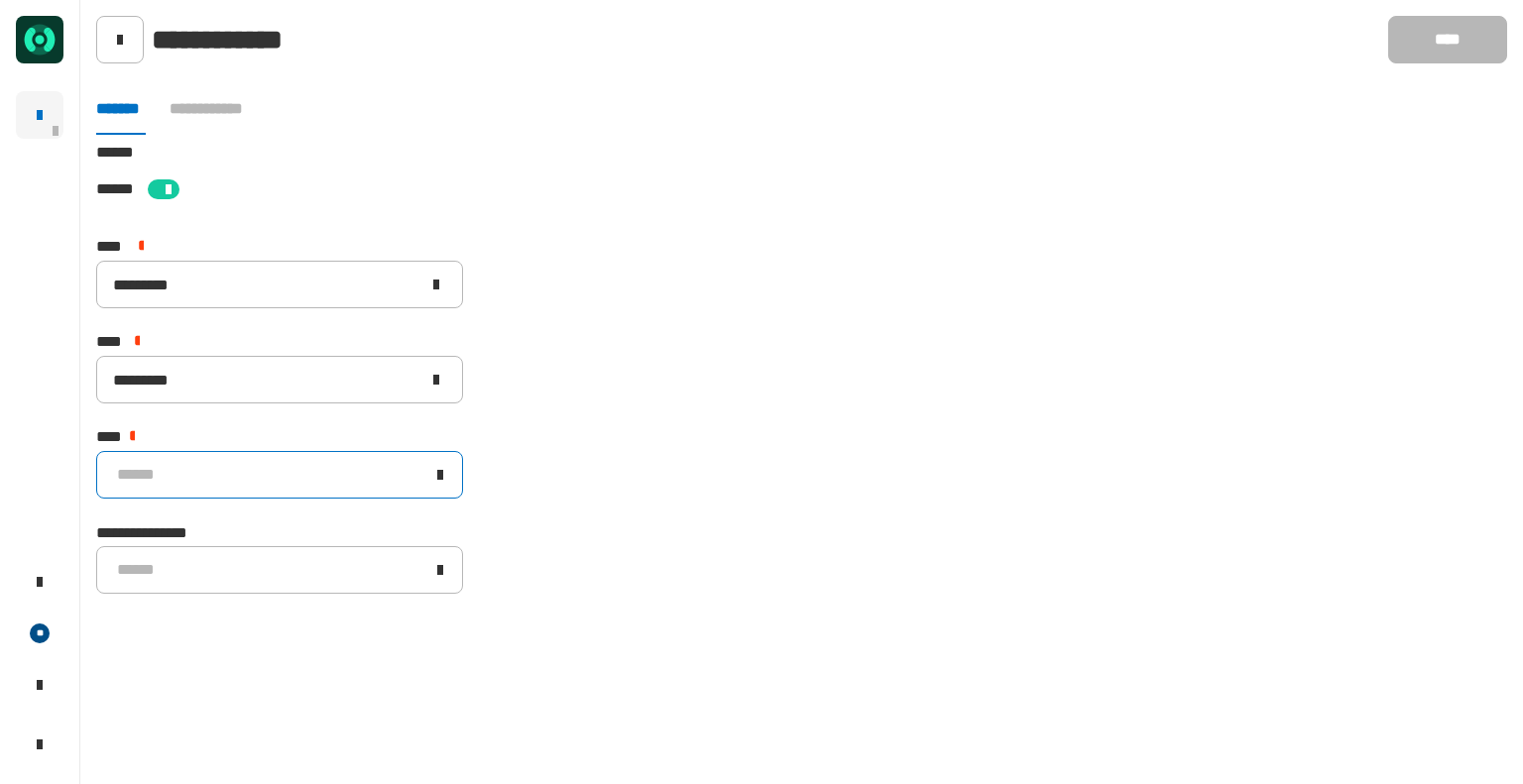 click on "******" 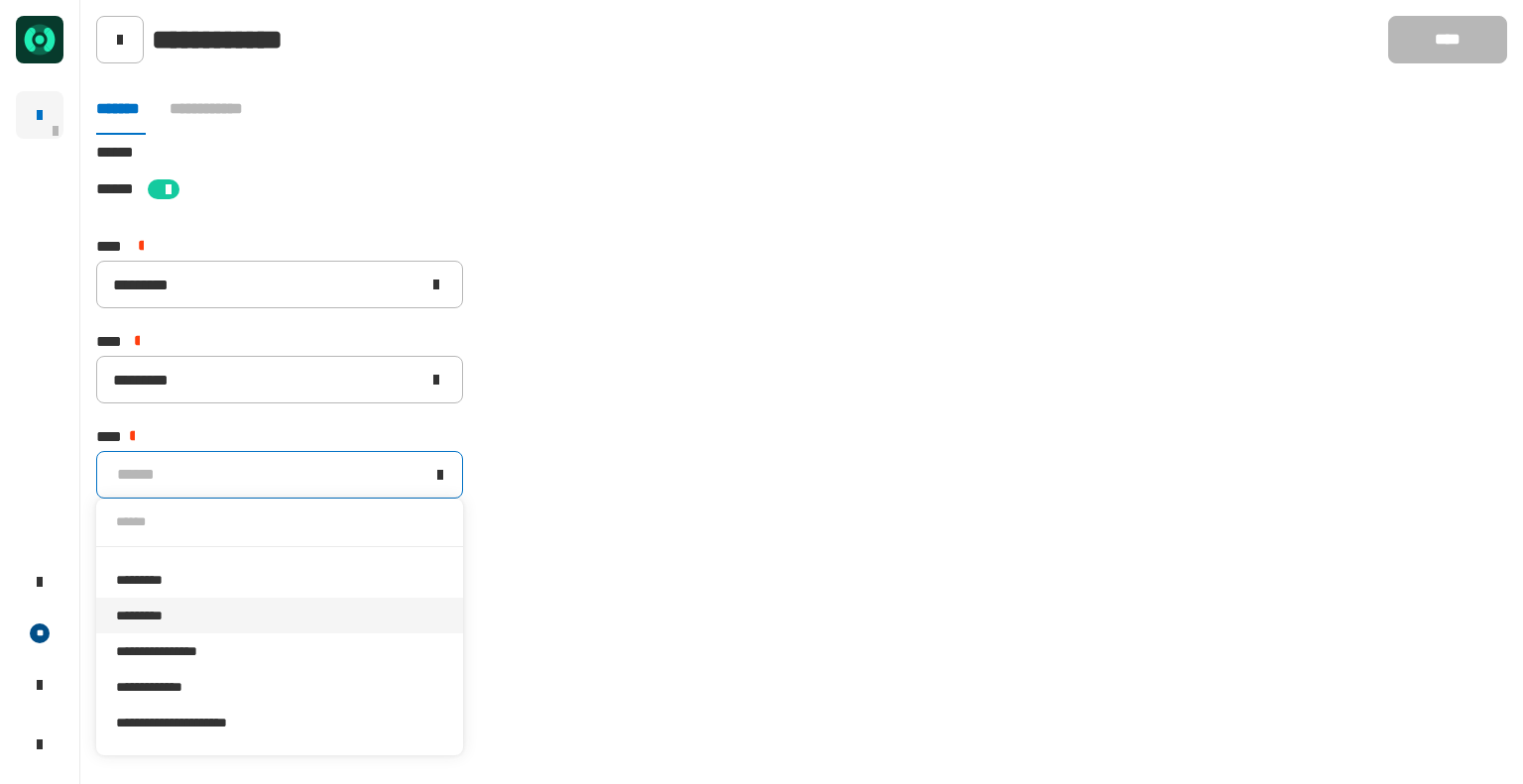 click on "*********" at bounding box center [280, 616] 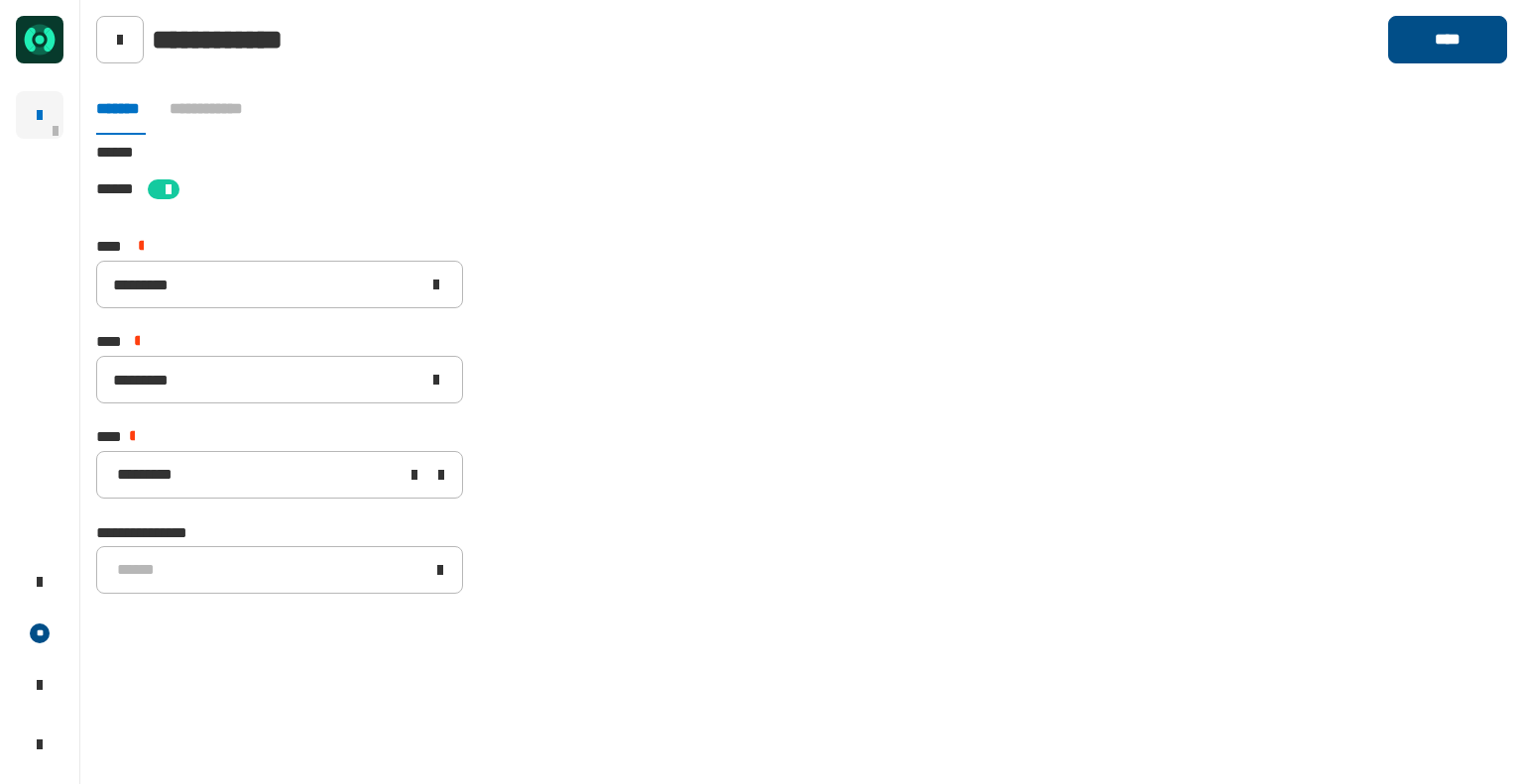 click on "****" 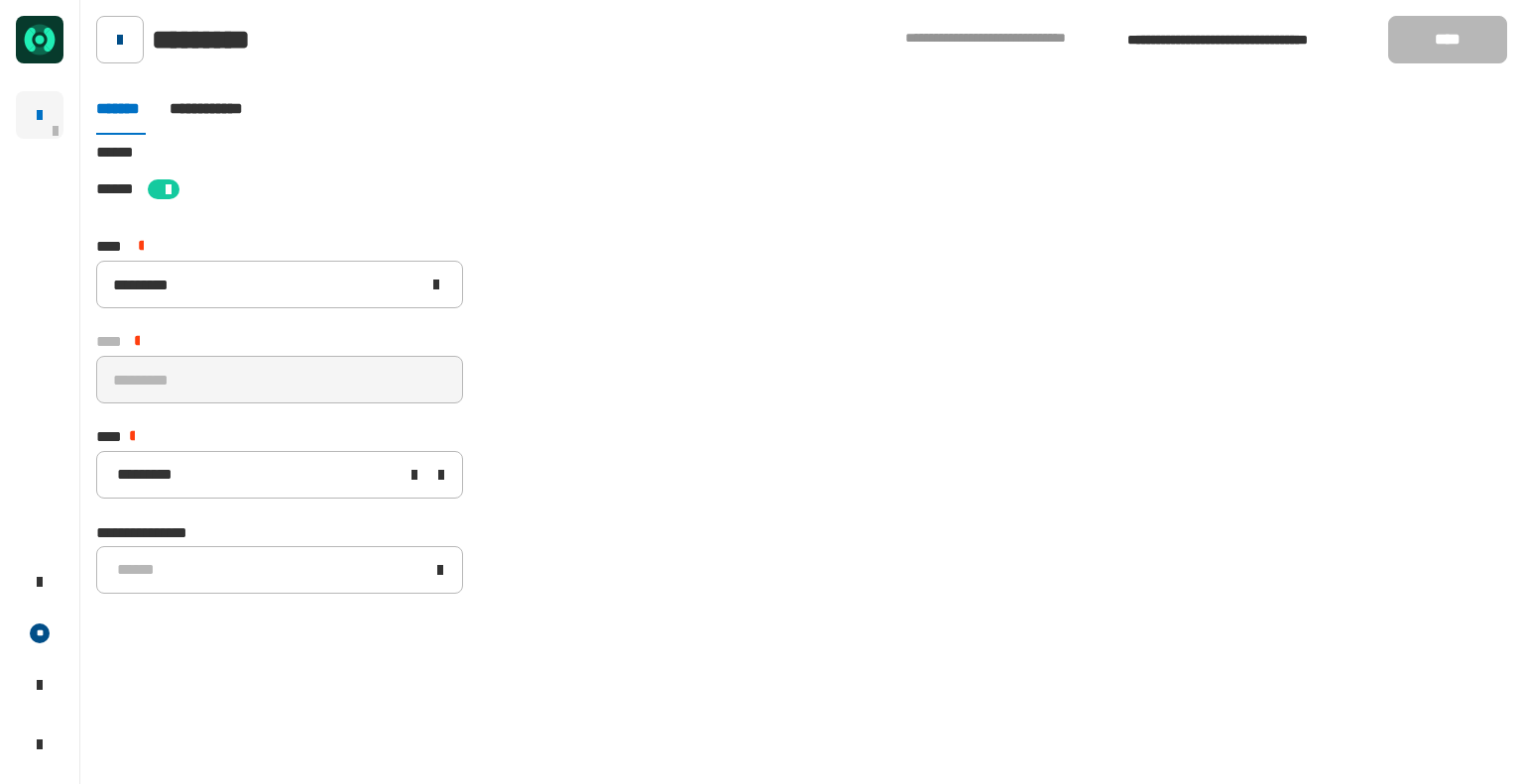 click 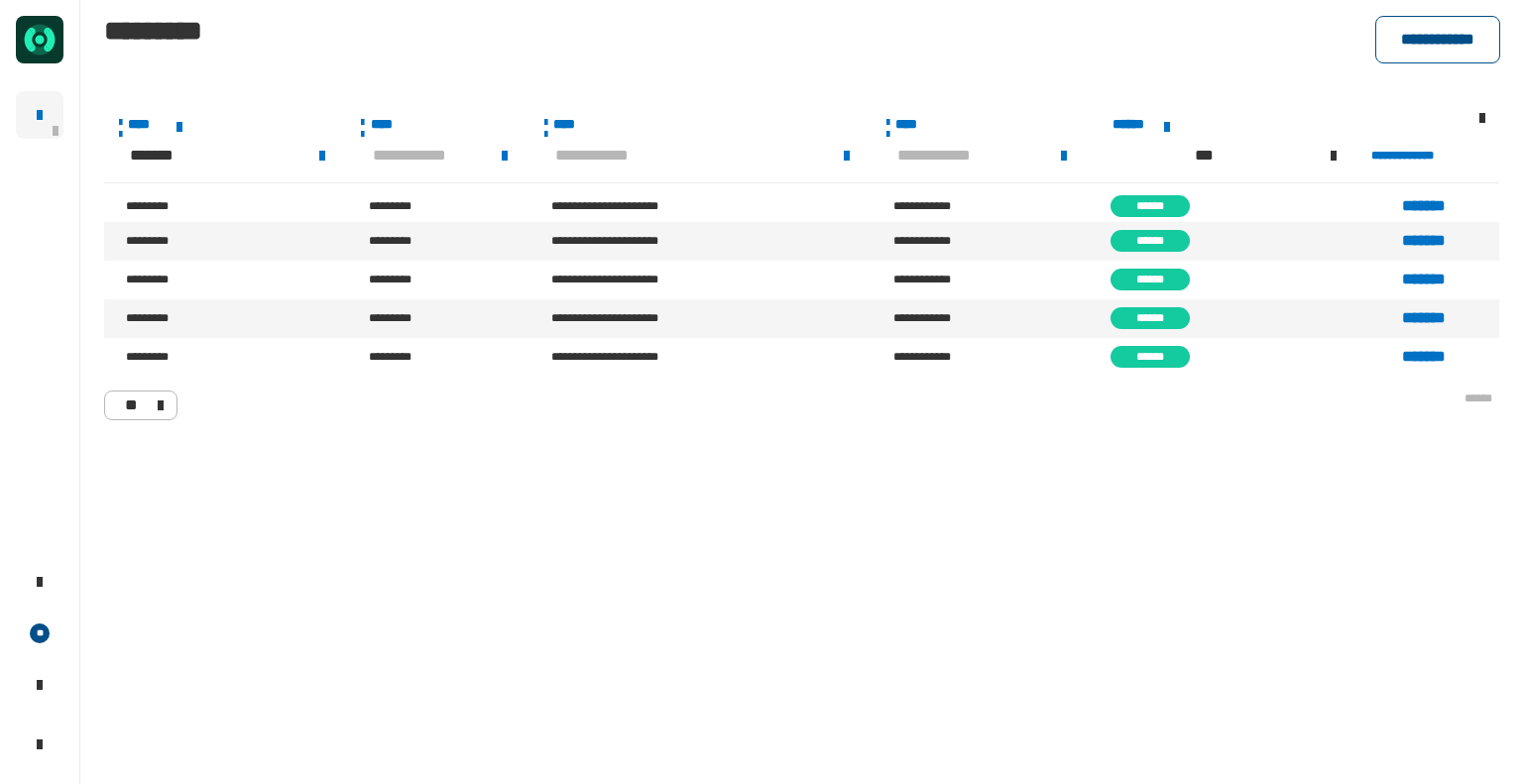 click on "**********" 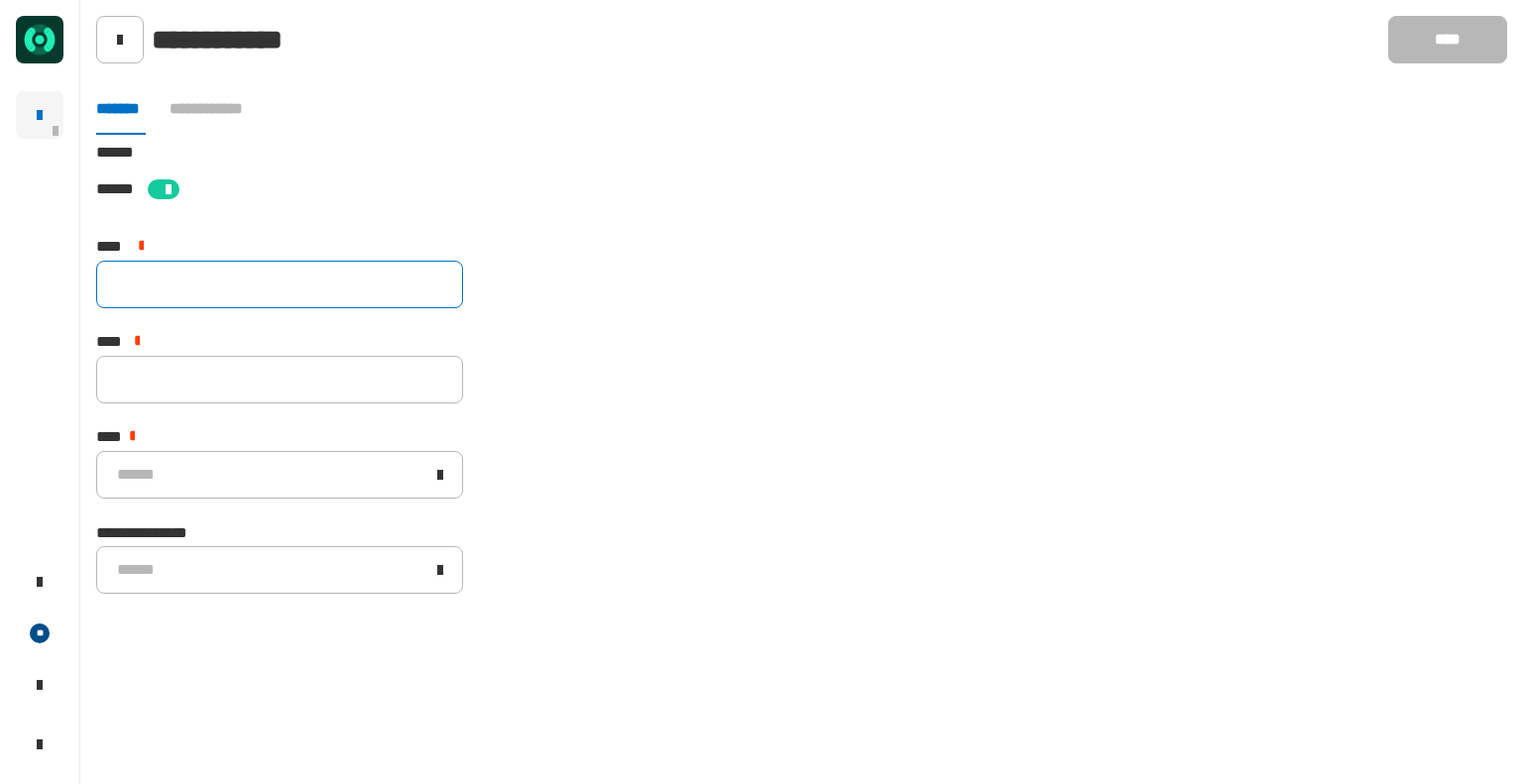 click 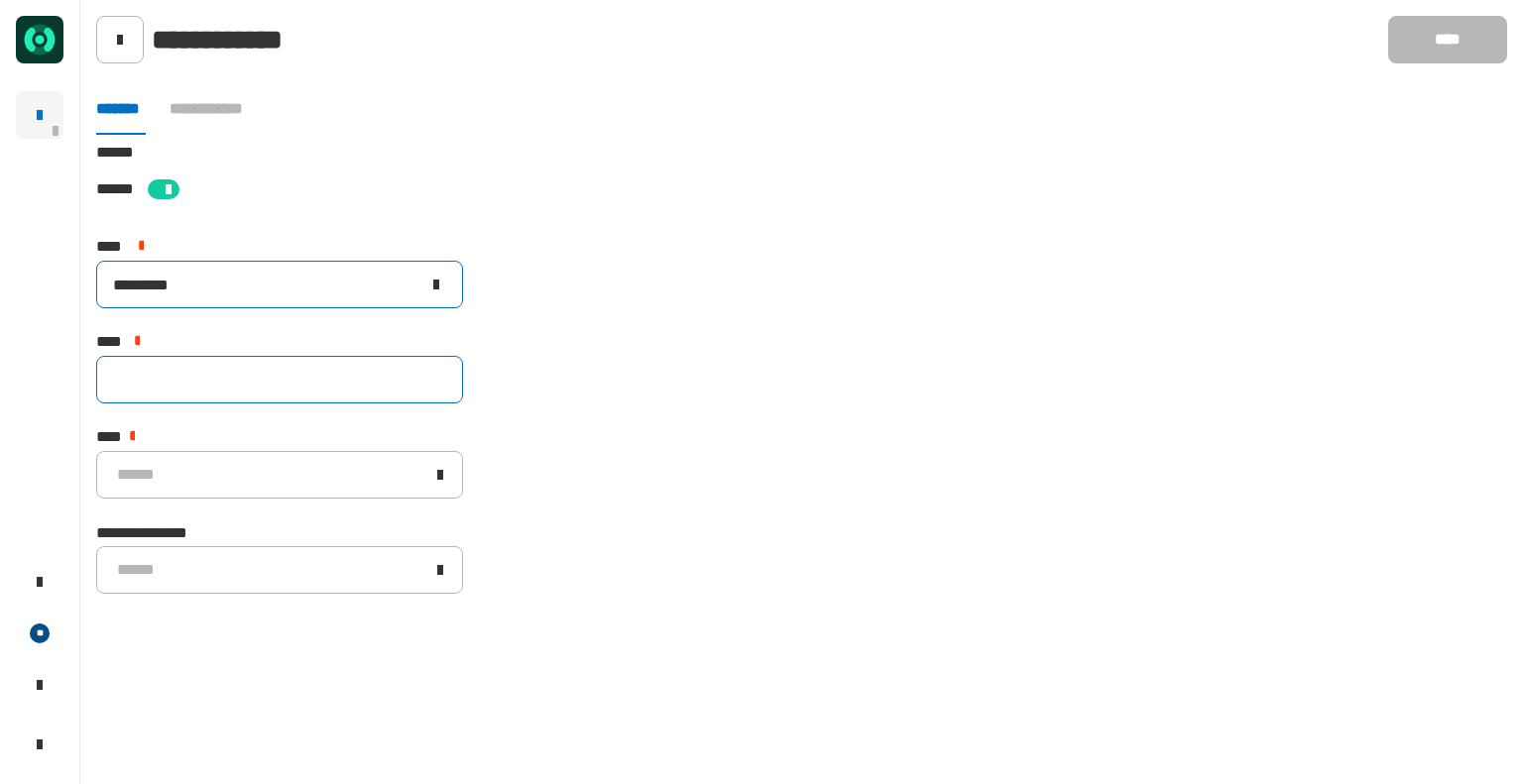 type on "*********" 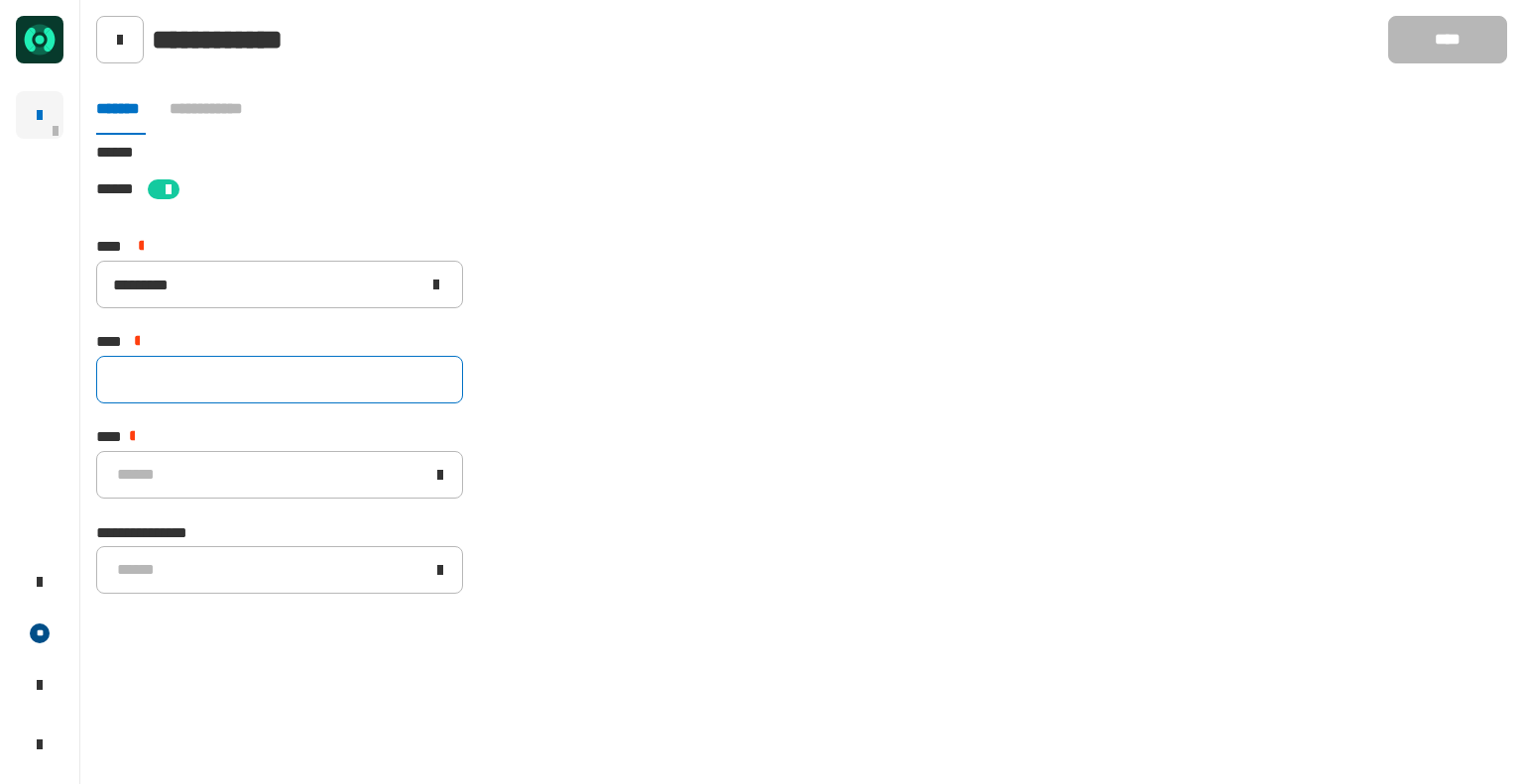 click 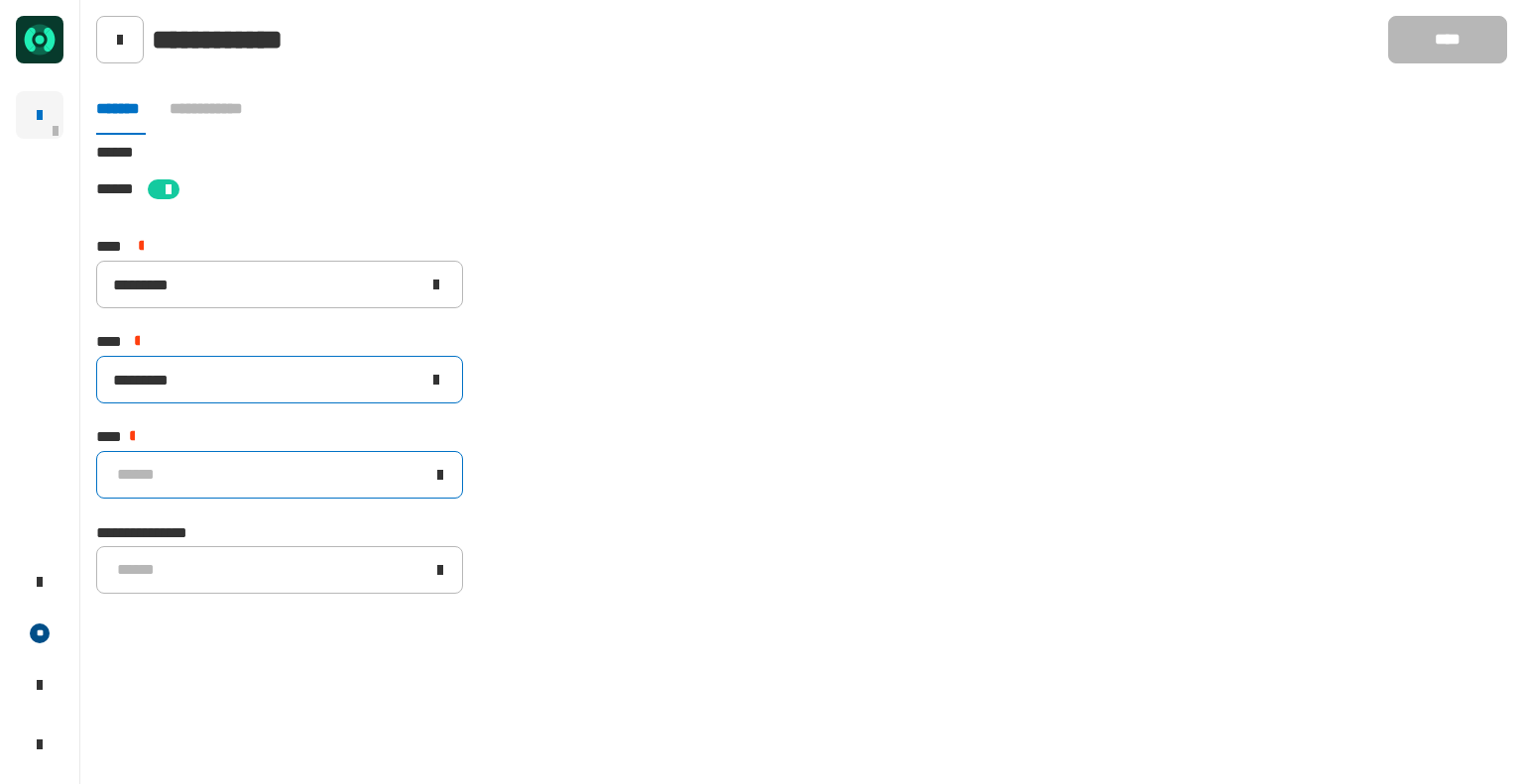type on "*********" 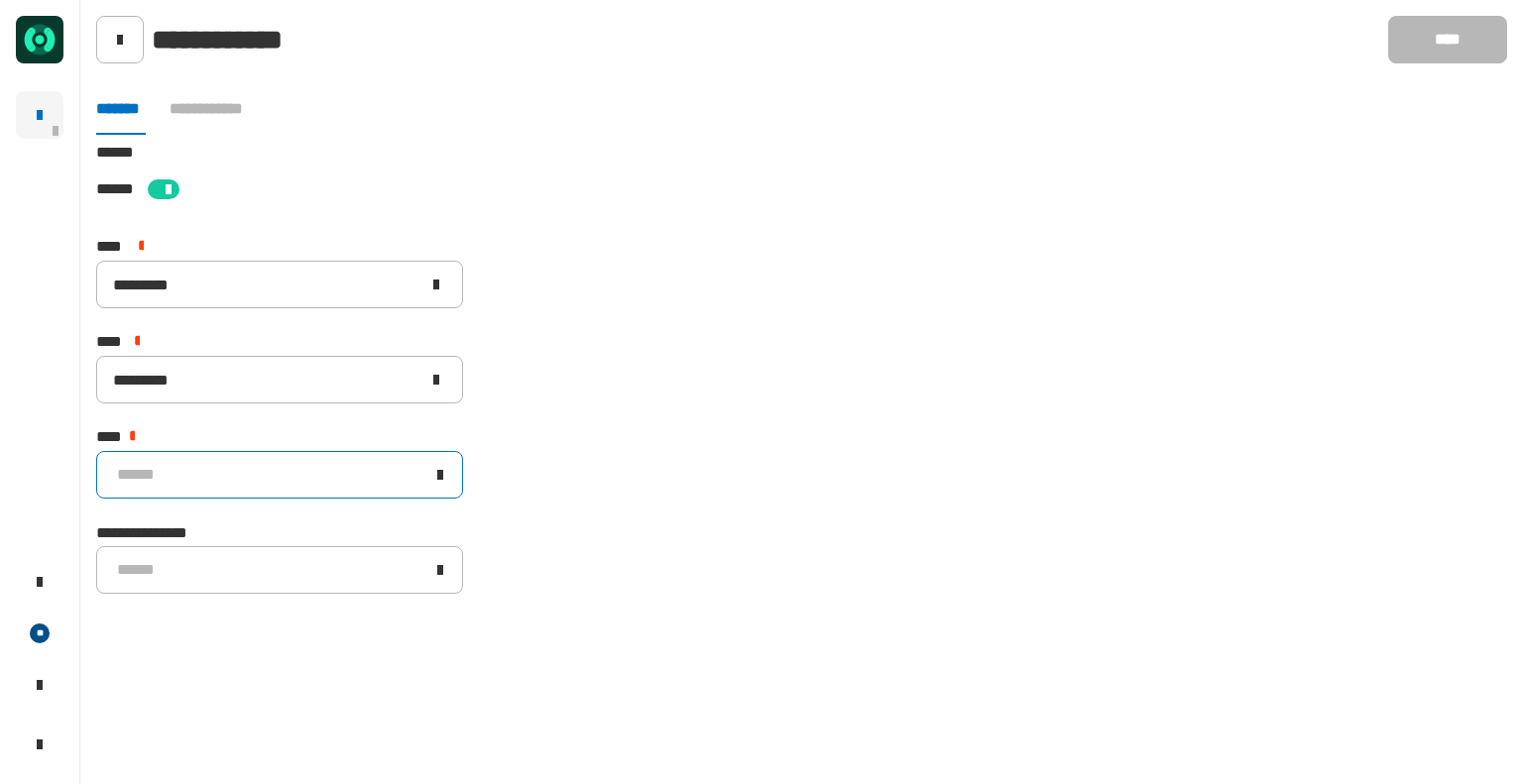 click on "******" 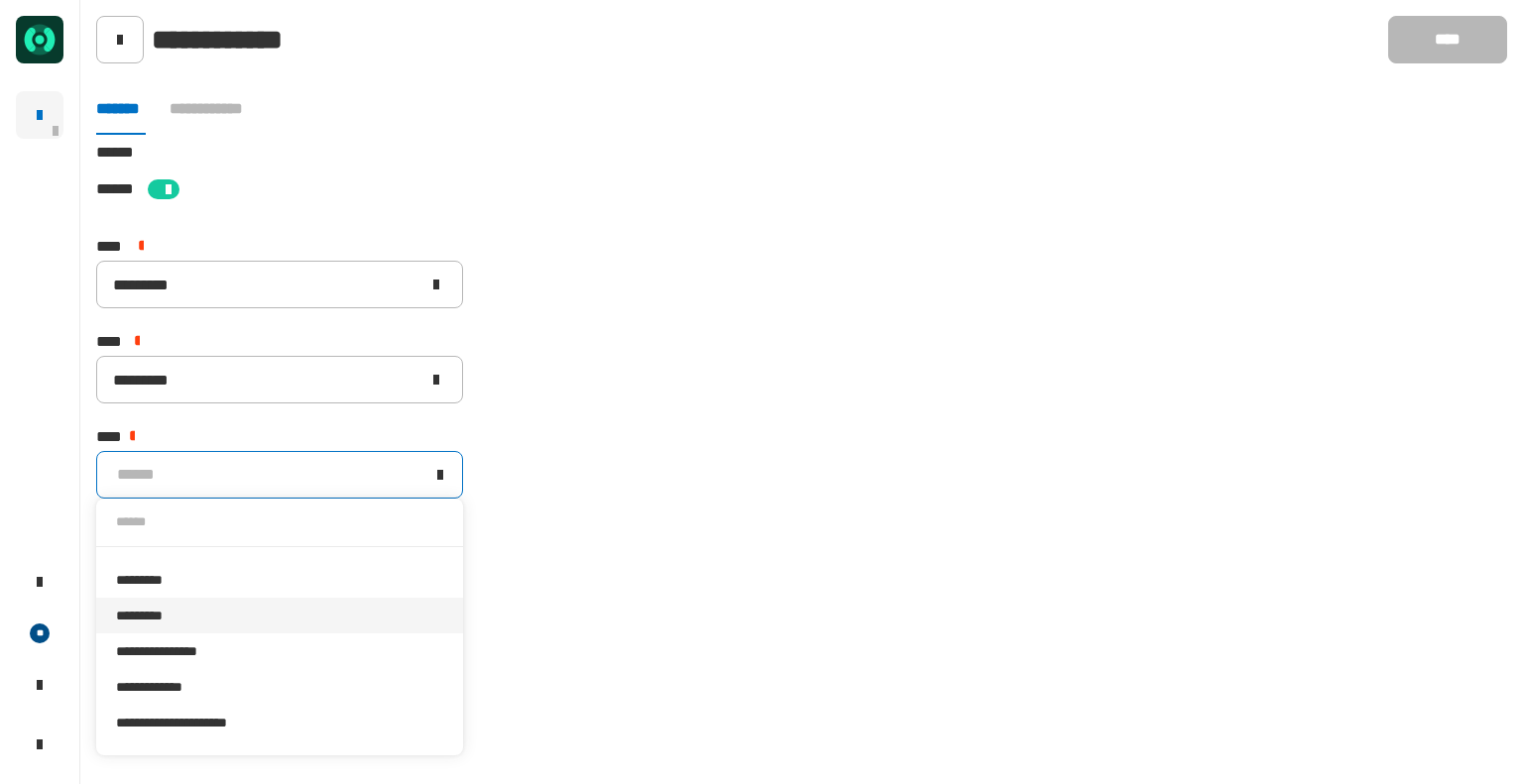 click on "*********" at bounding box center [280, 616] 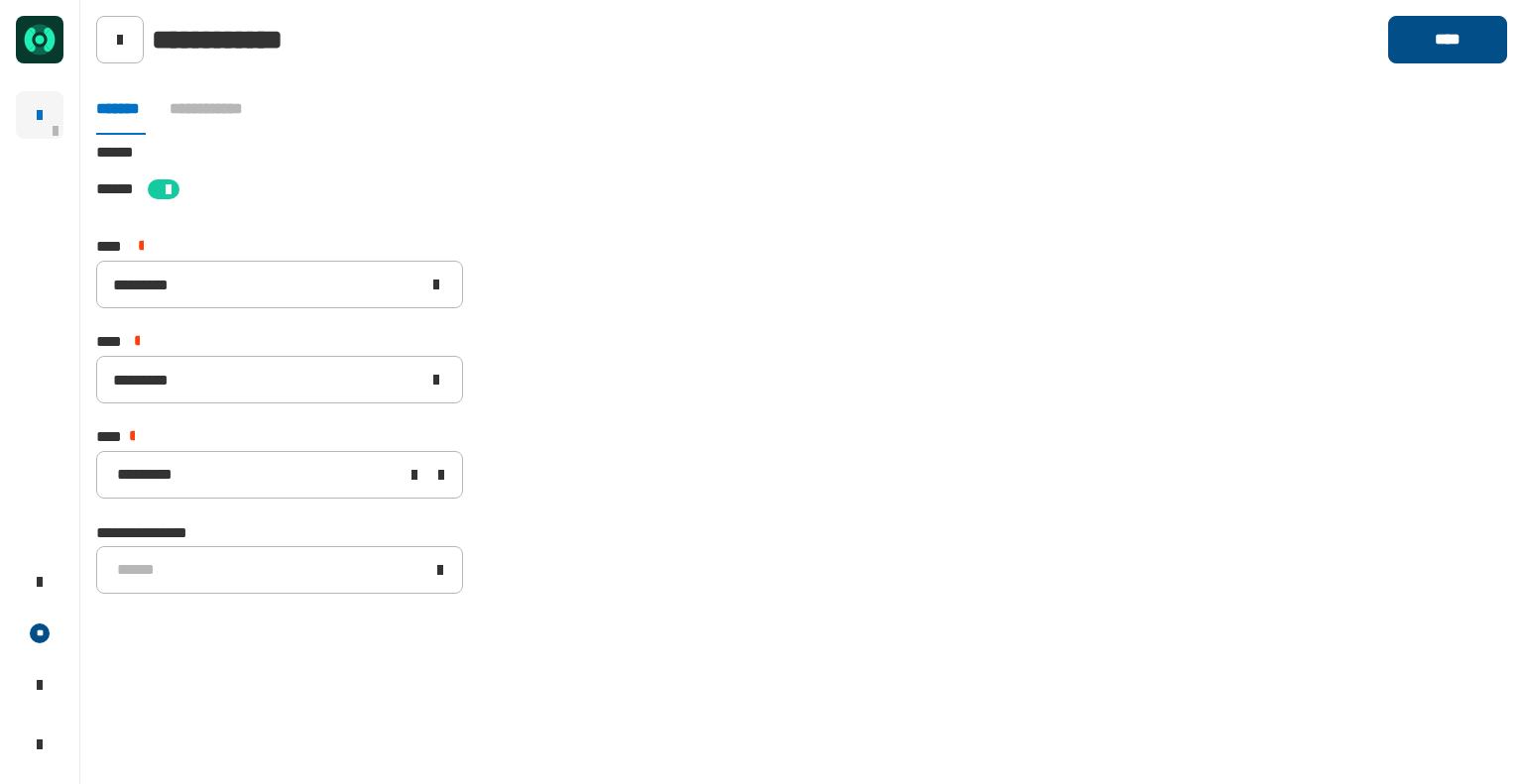 click on "****" 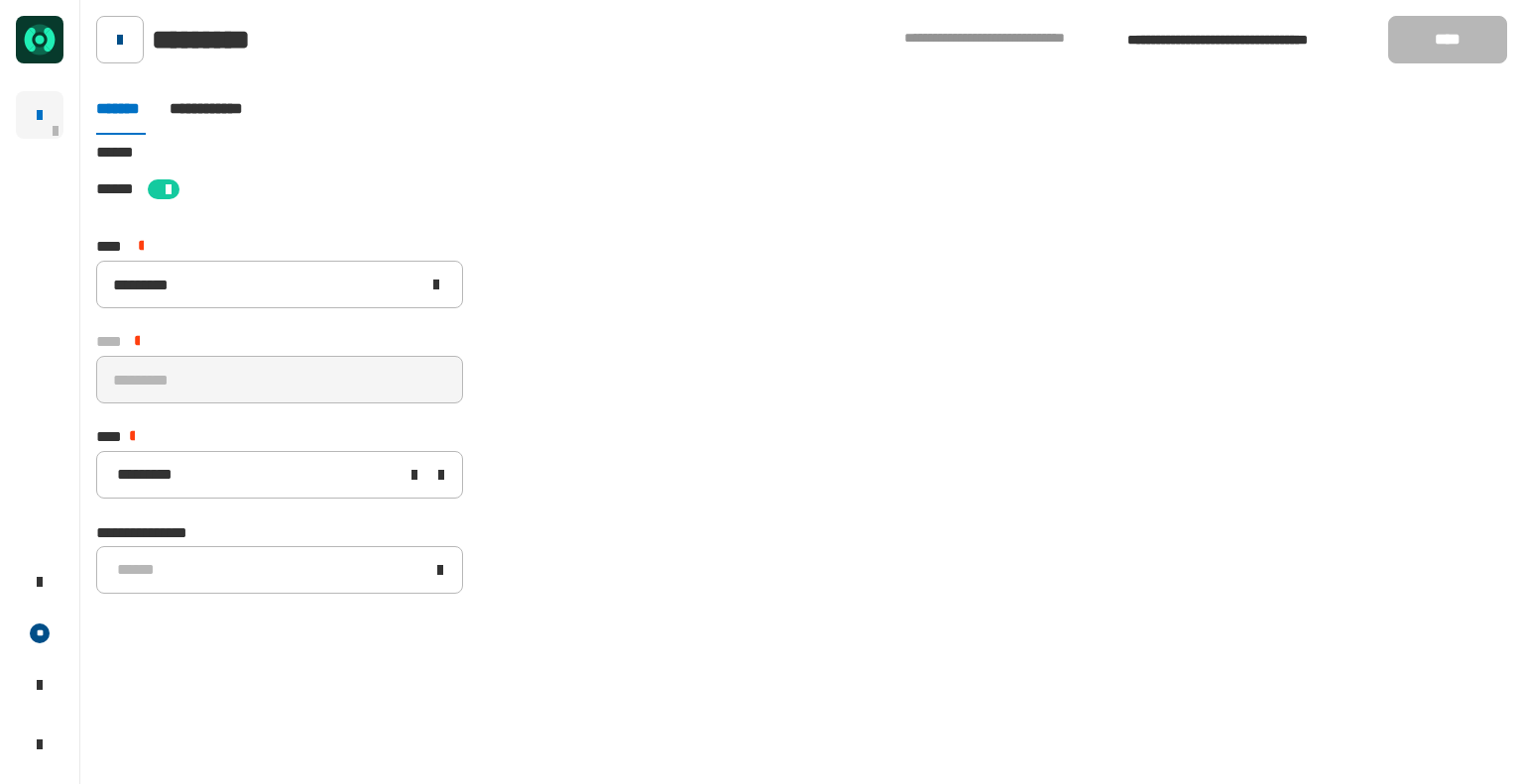 click 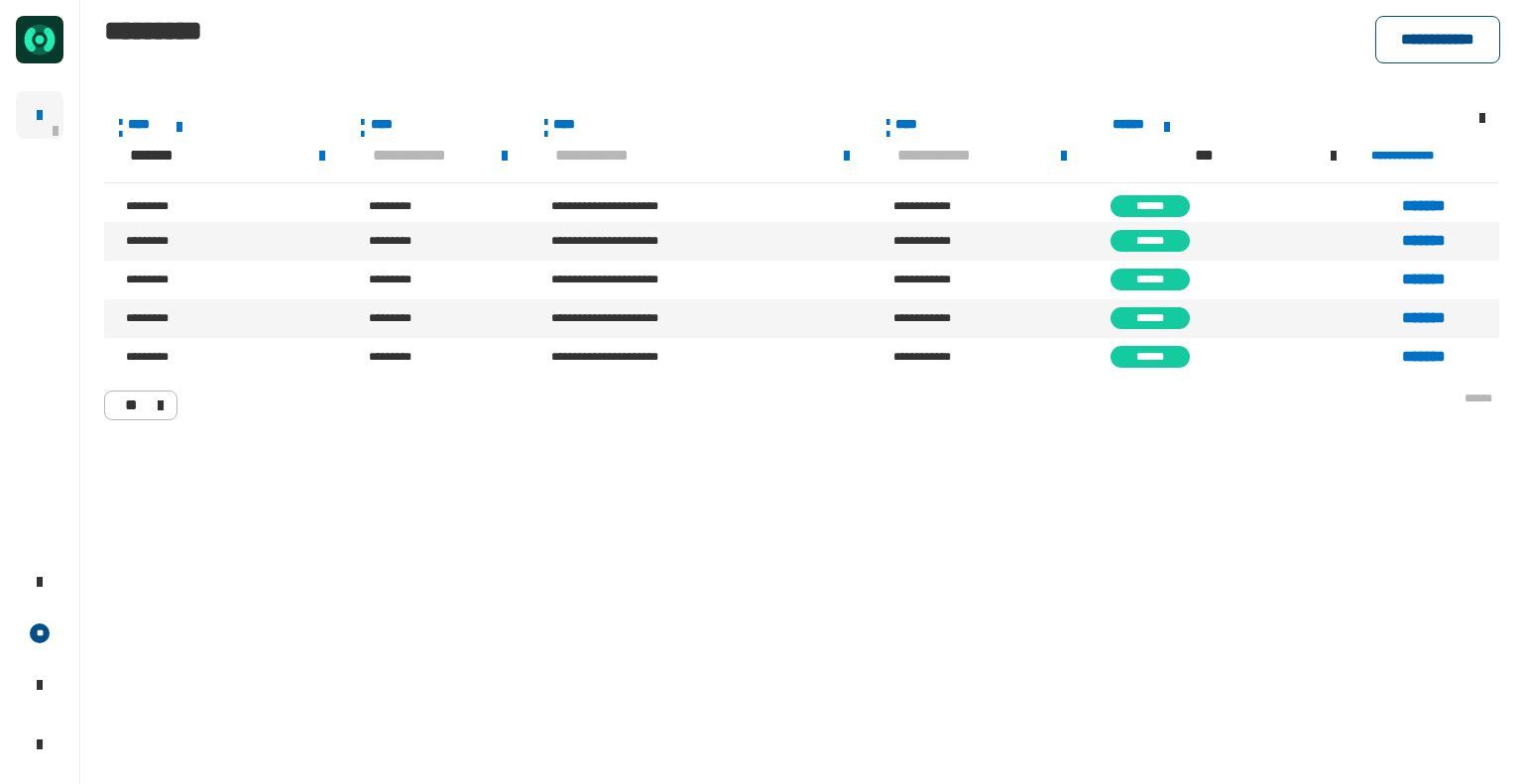 click on "**********" 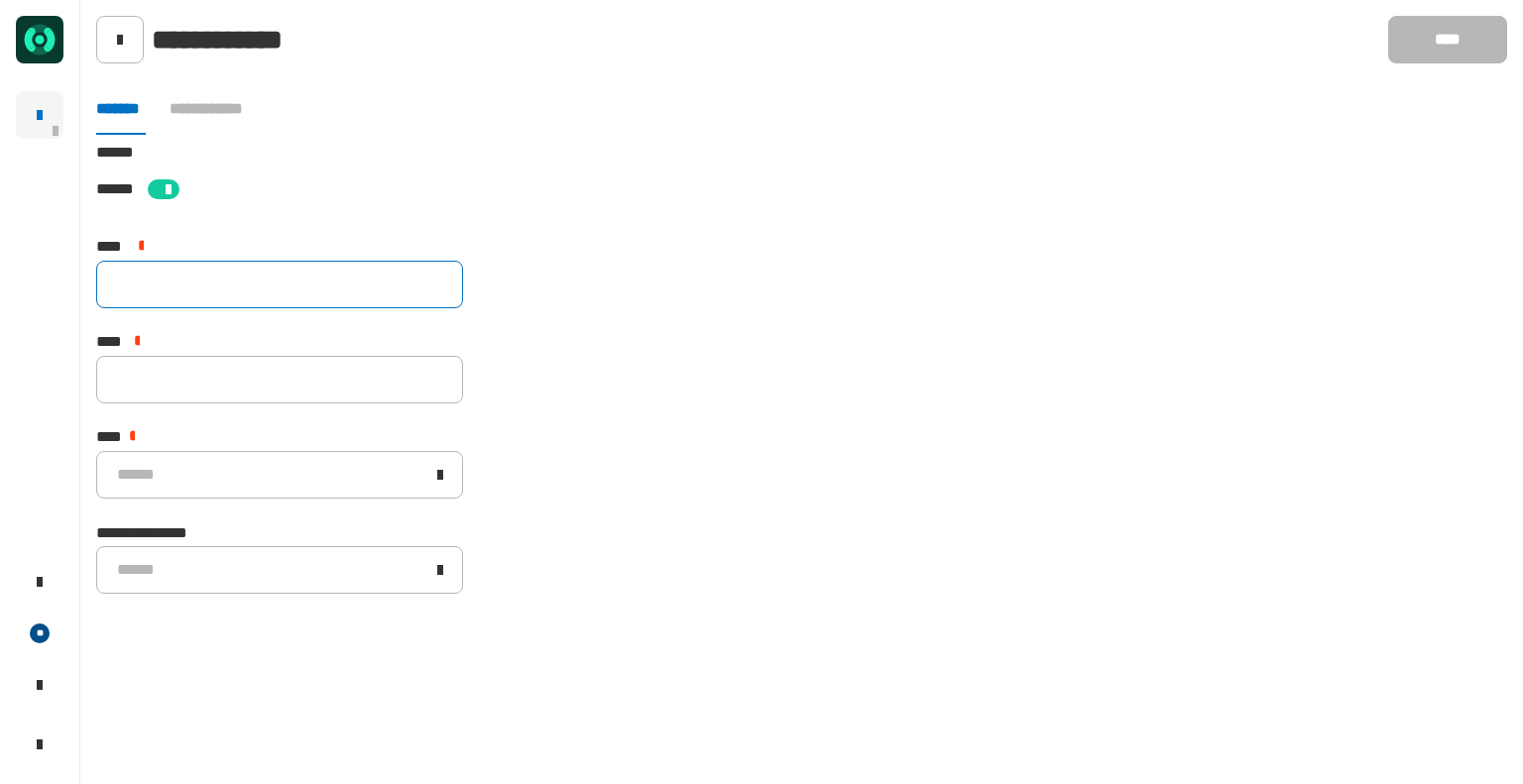 click 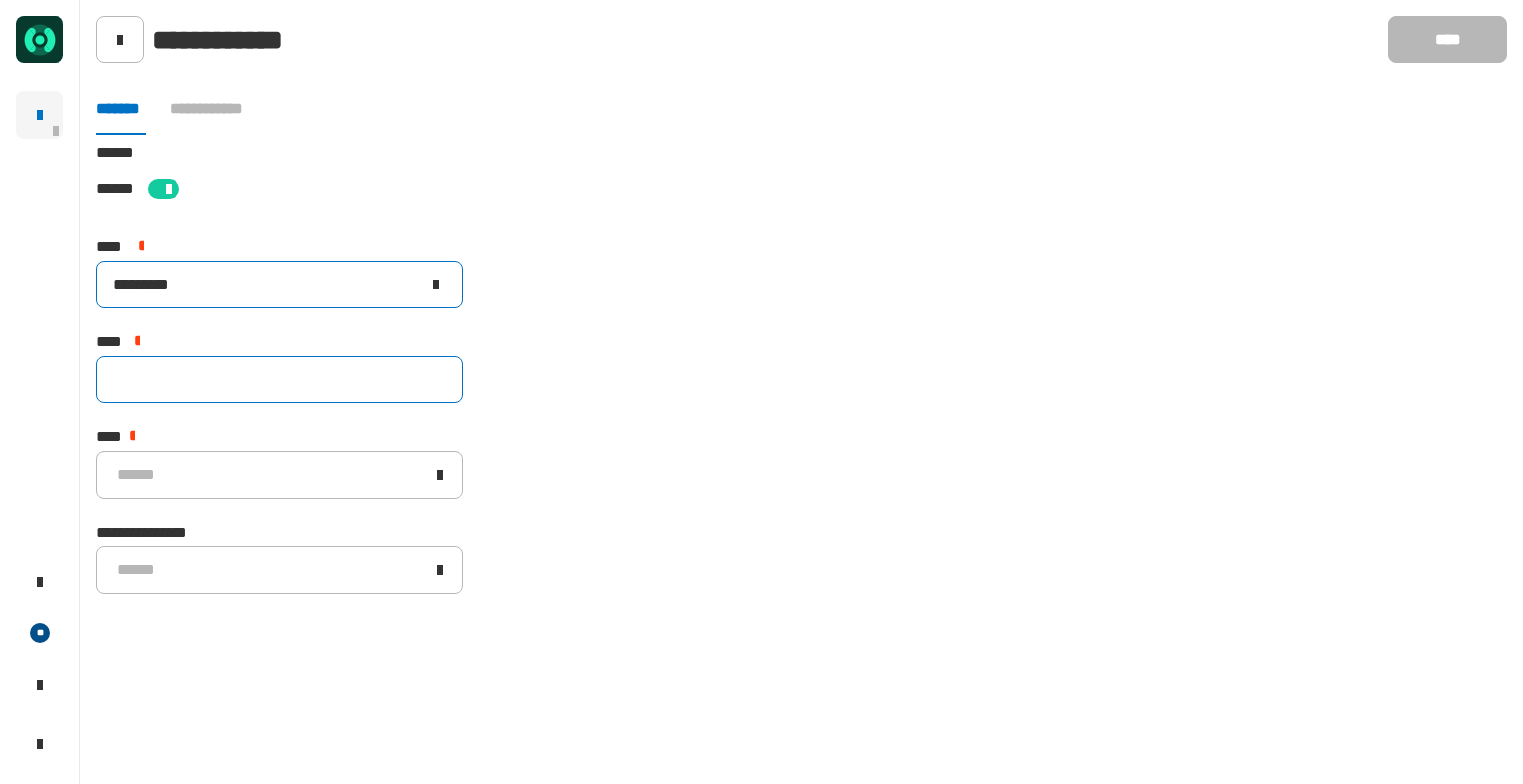 type on "*********" 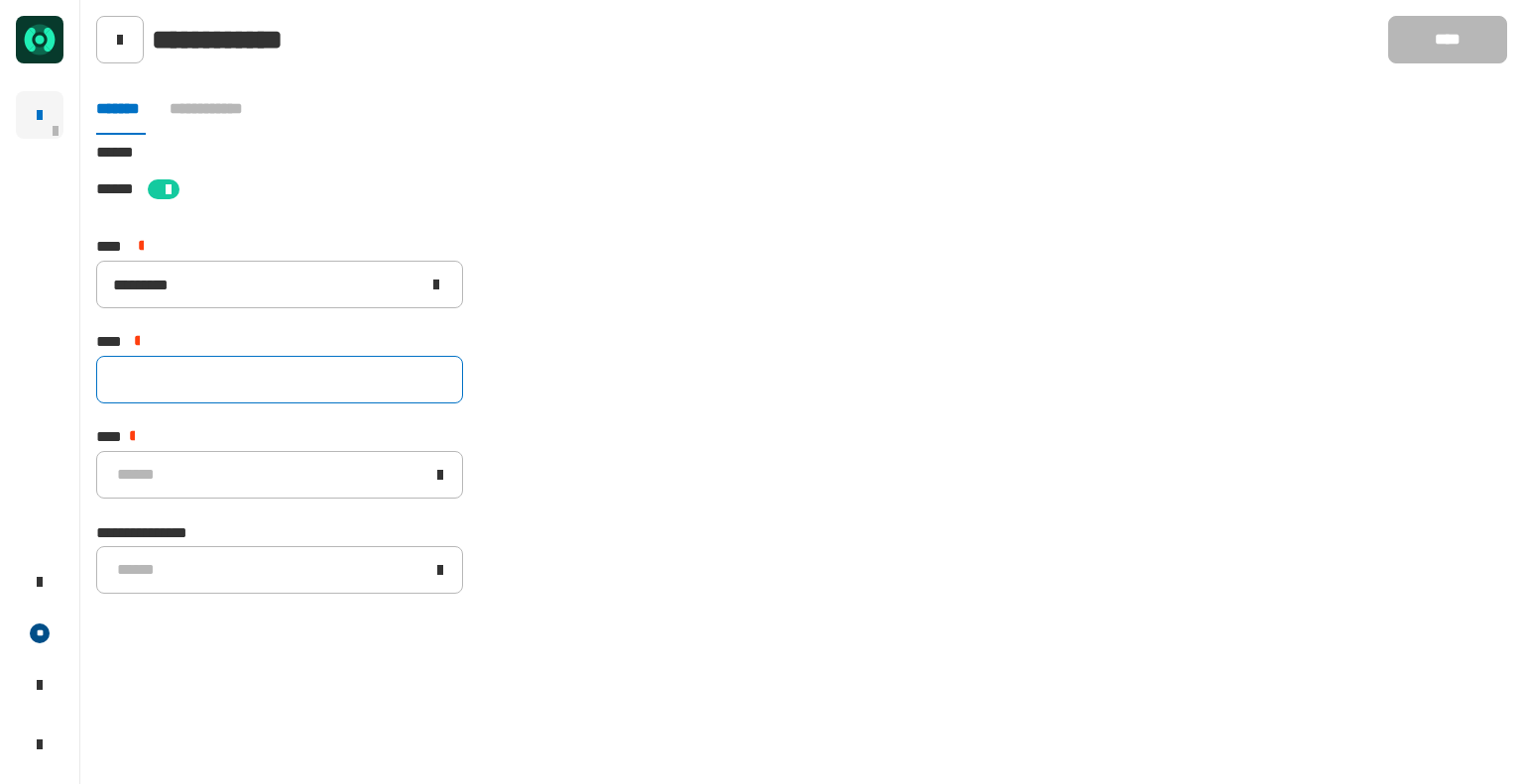 click 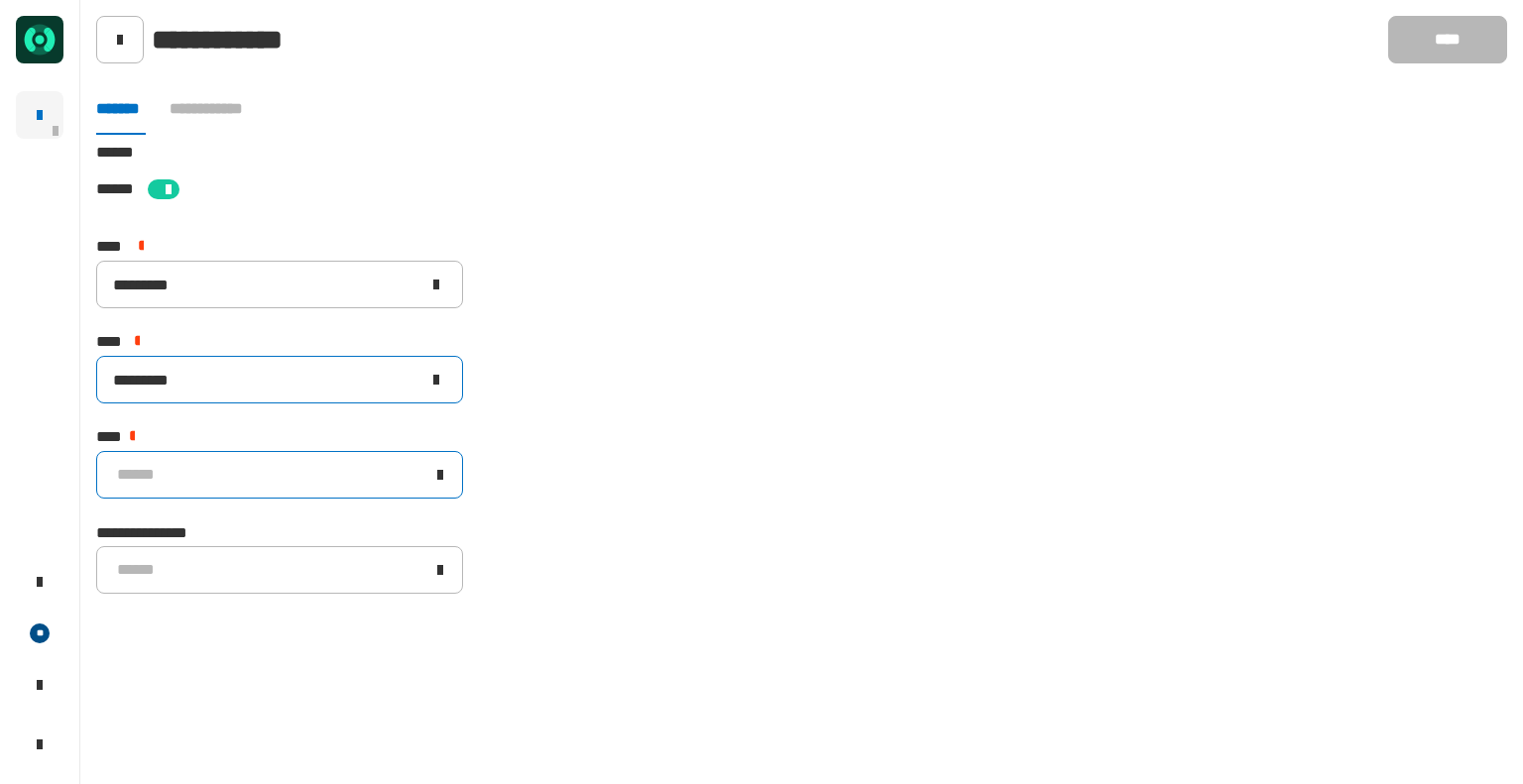 type on "*********" 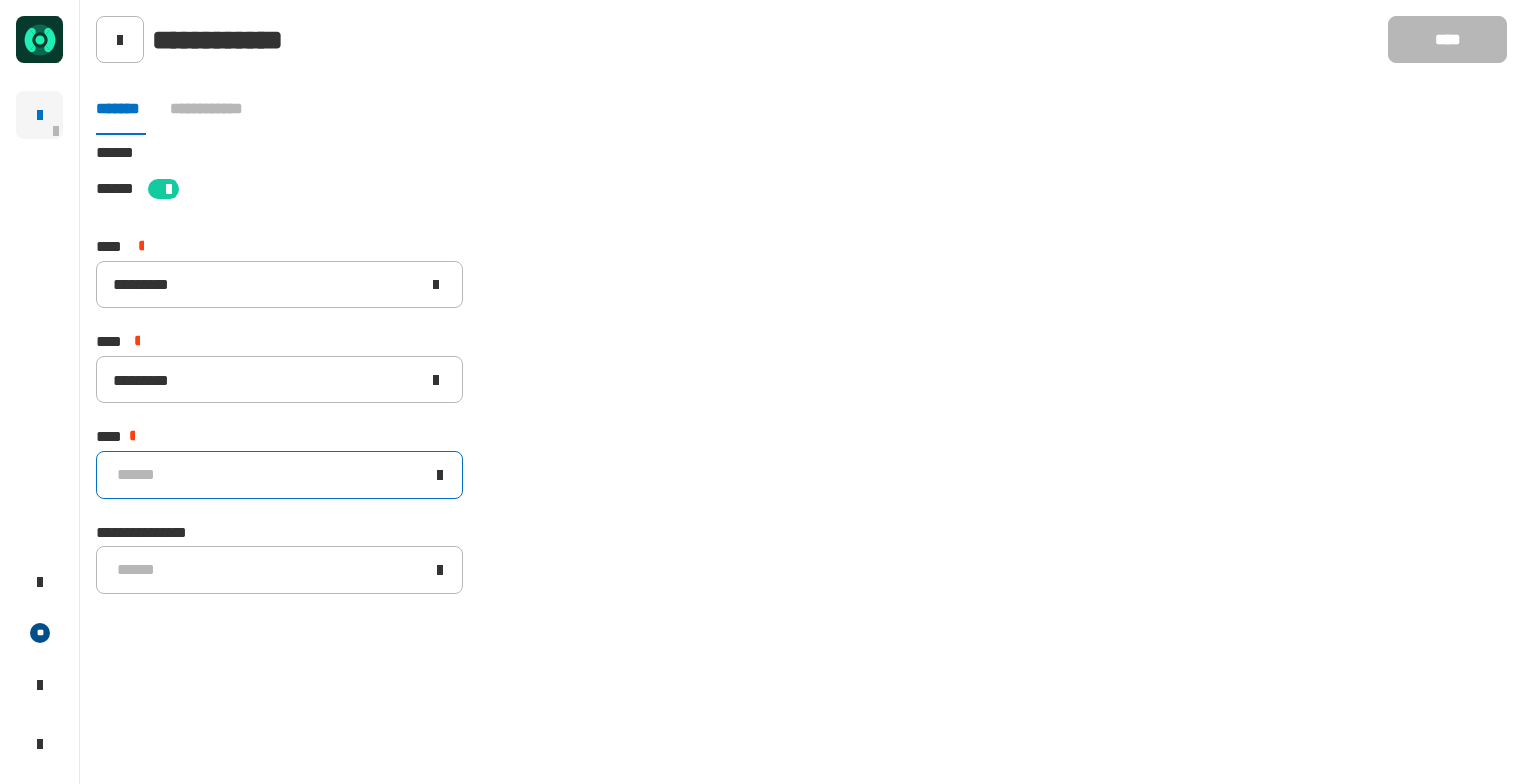 click on "******" 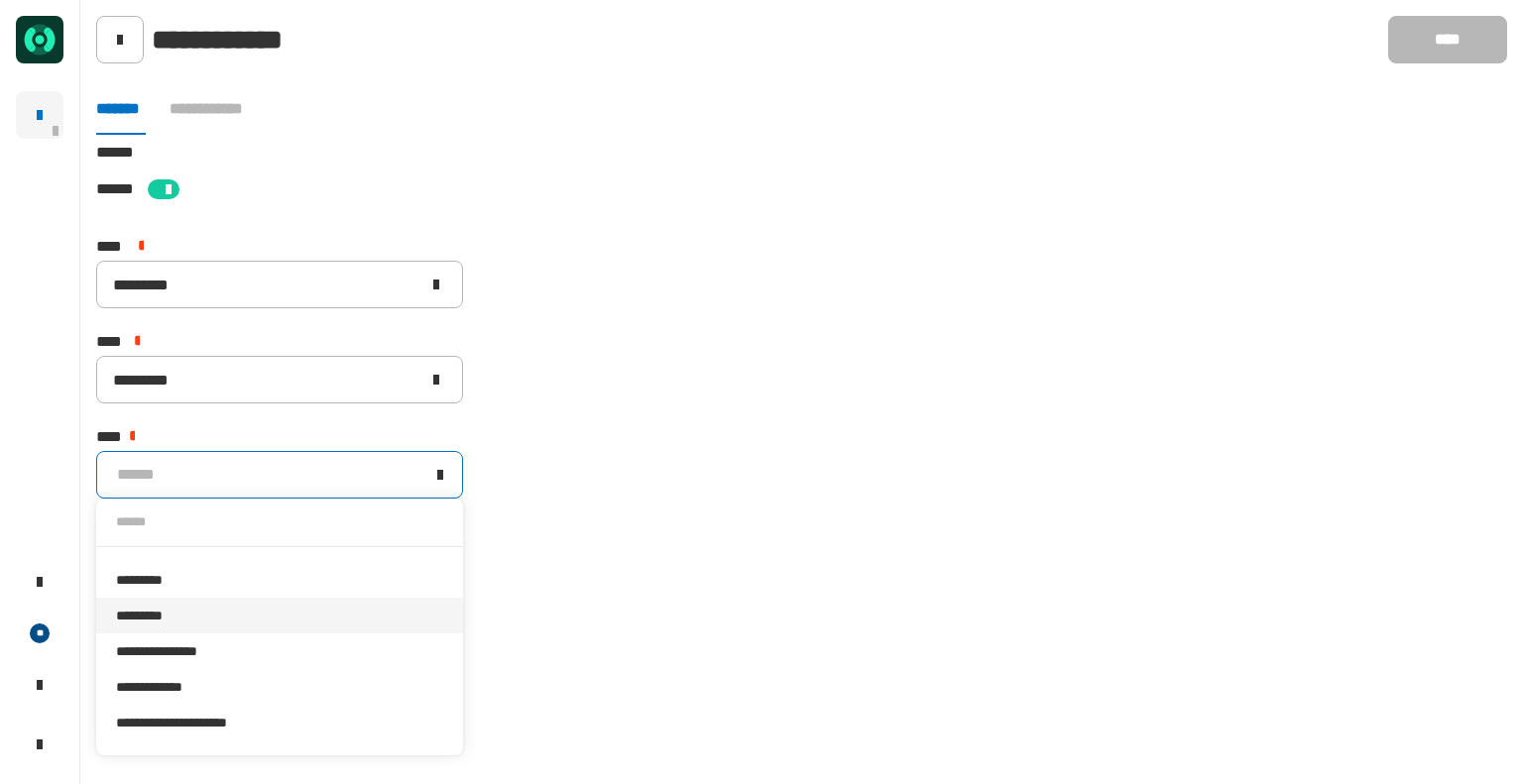 click on "*********" at bounding box center [280, 616] 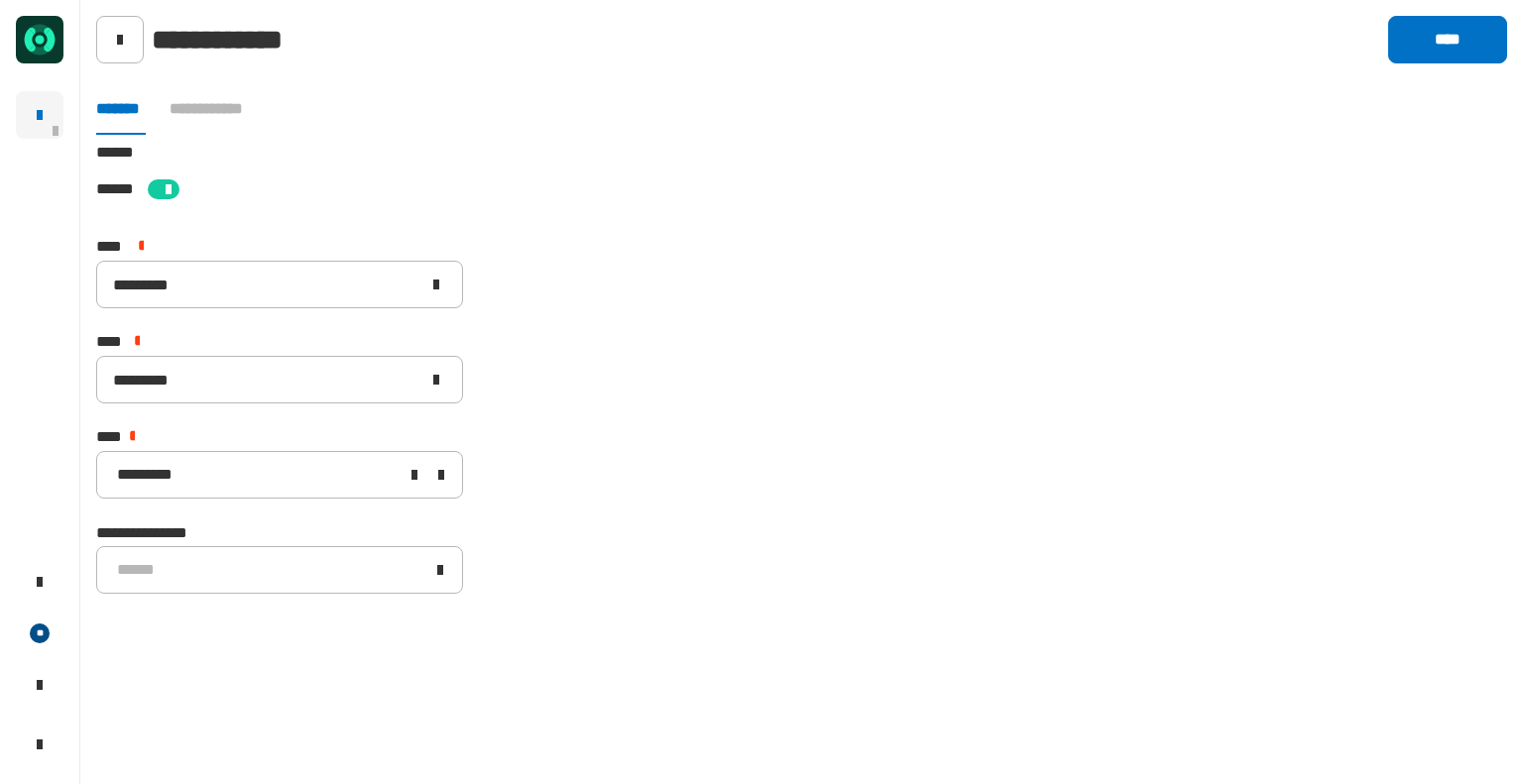 click on "[STREET] [CITY] [STATE] [ZIP] [COUNTRY] [NUMBER] [STREET] [NUMBER] [STREET] [NUMBER] [STREET] [CREDIT_CARD] [PHONE]" 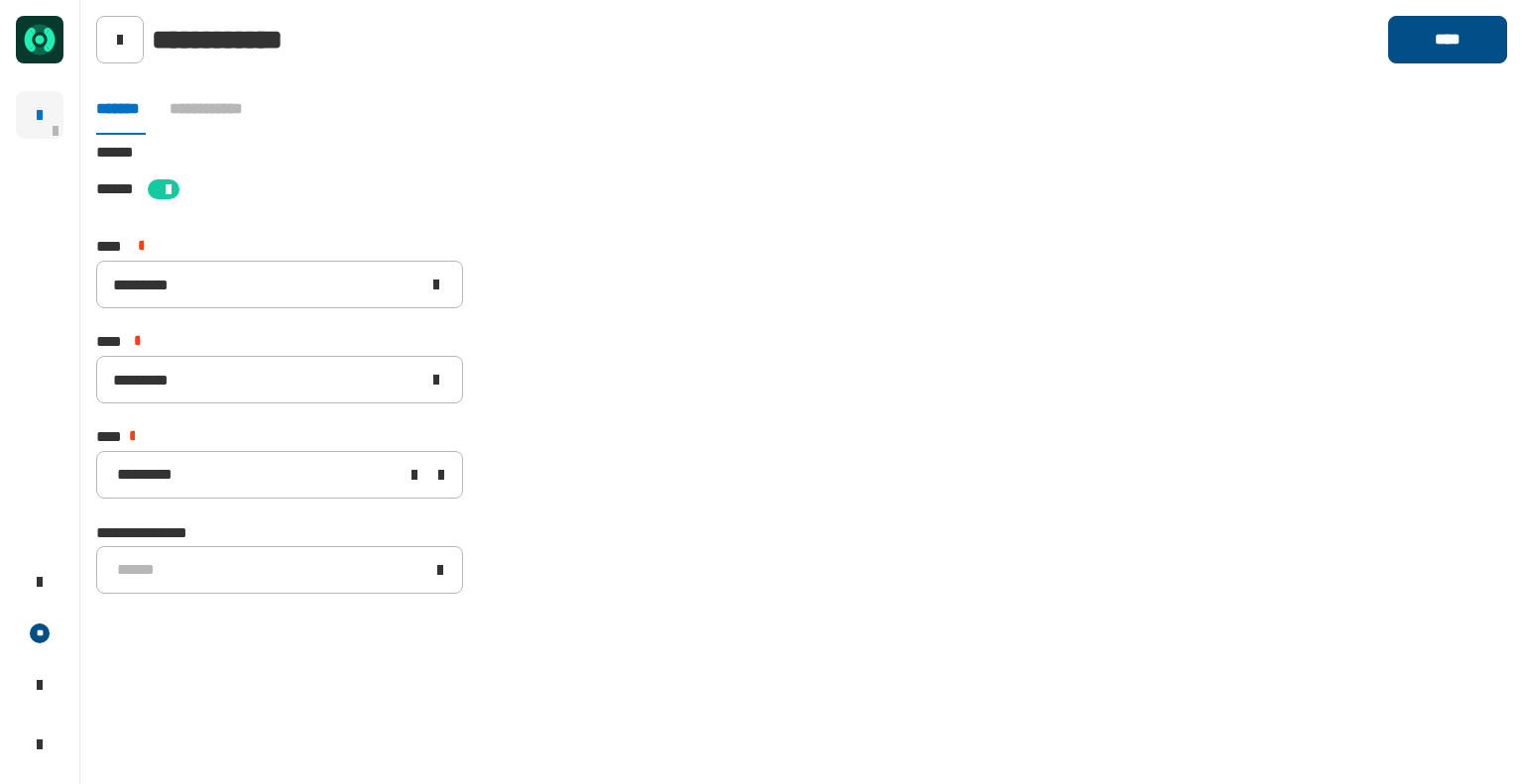 click on "****" 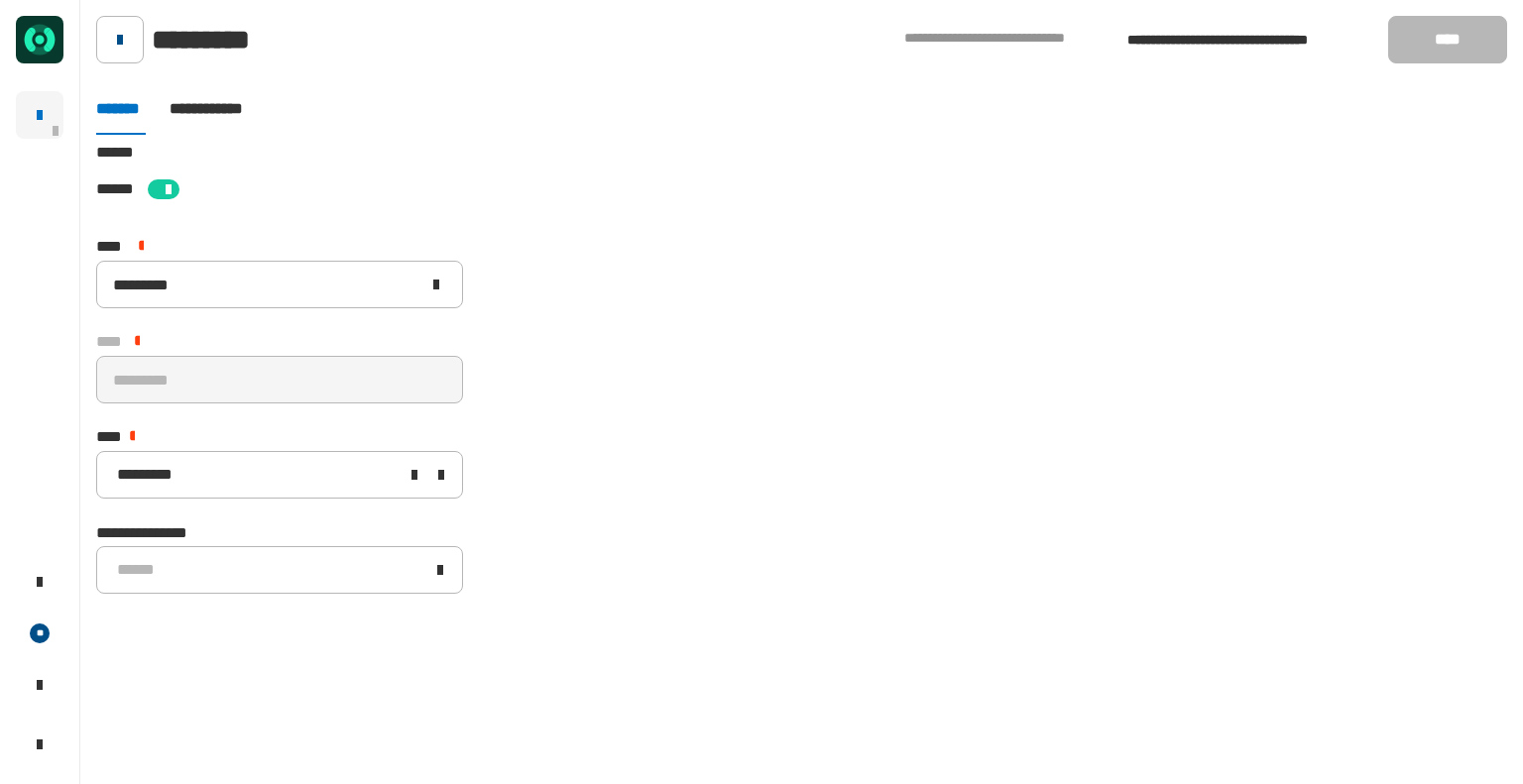 click 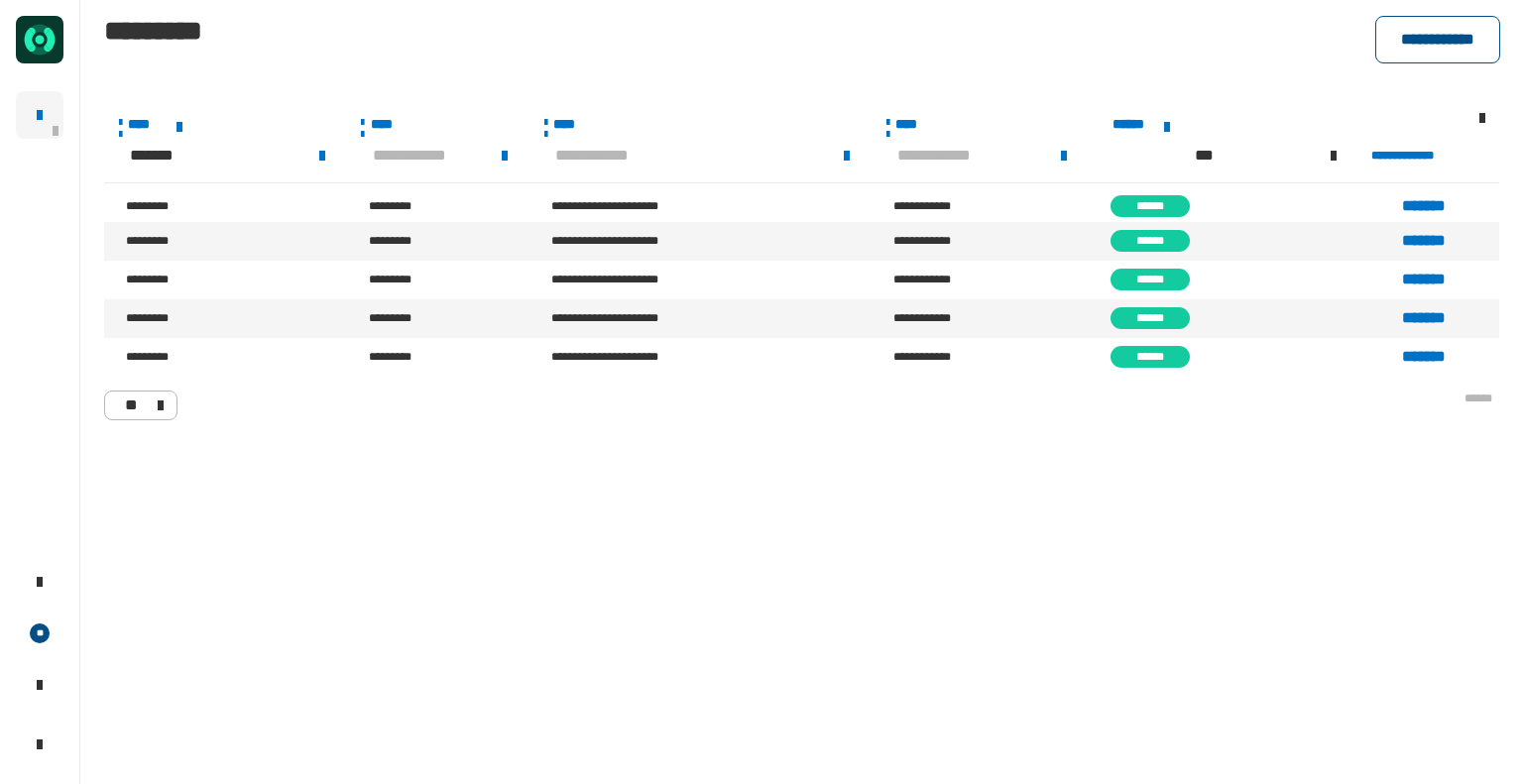 click on "**********" 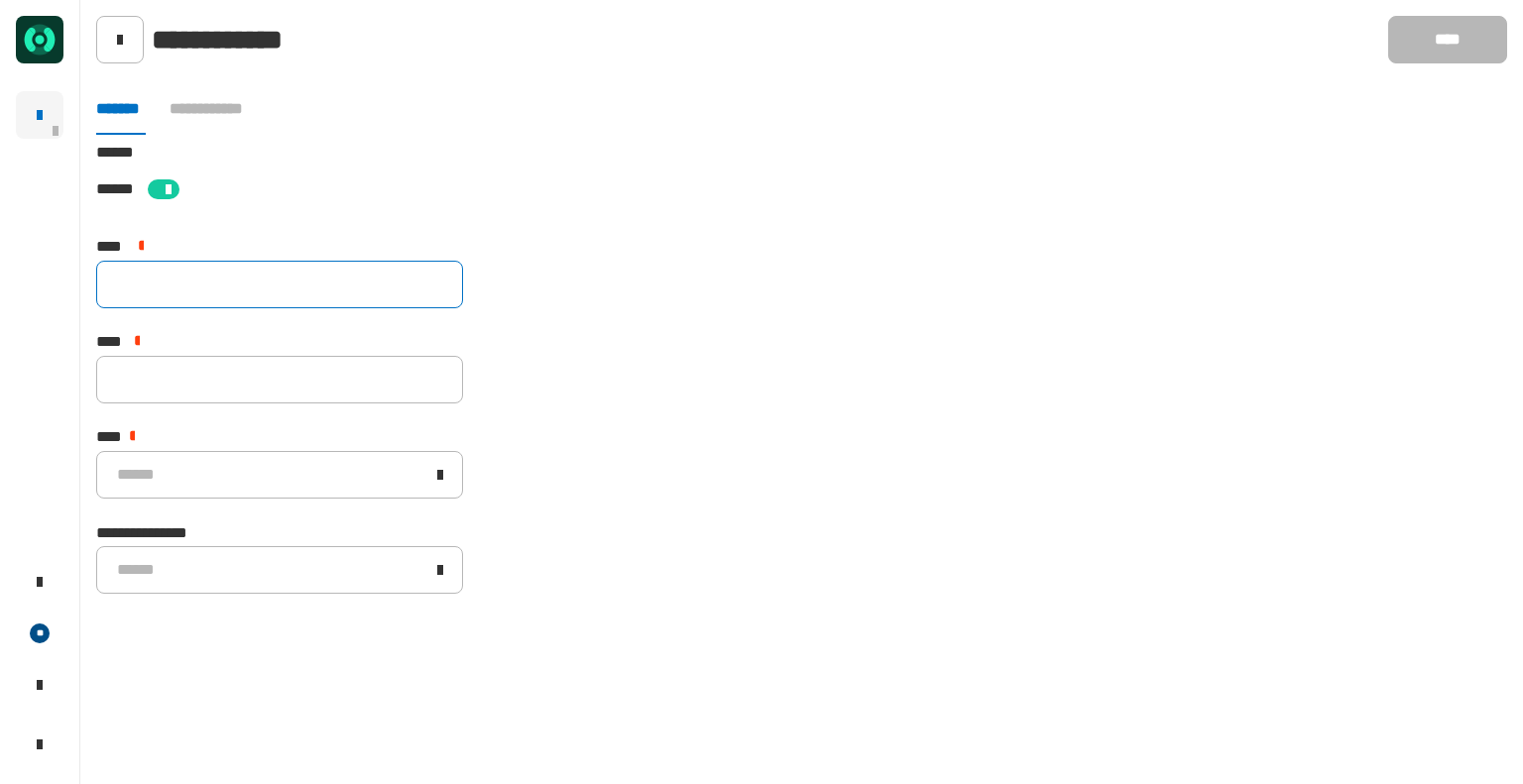 click 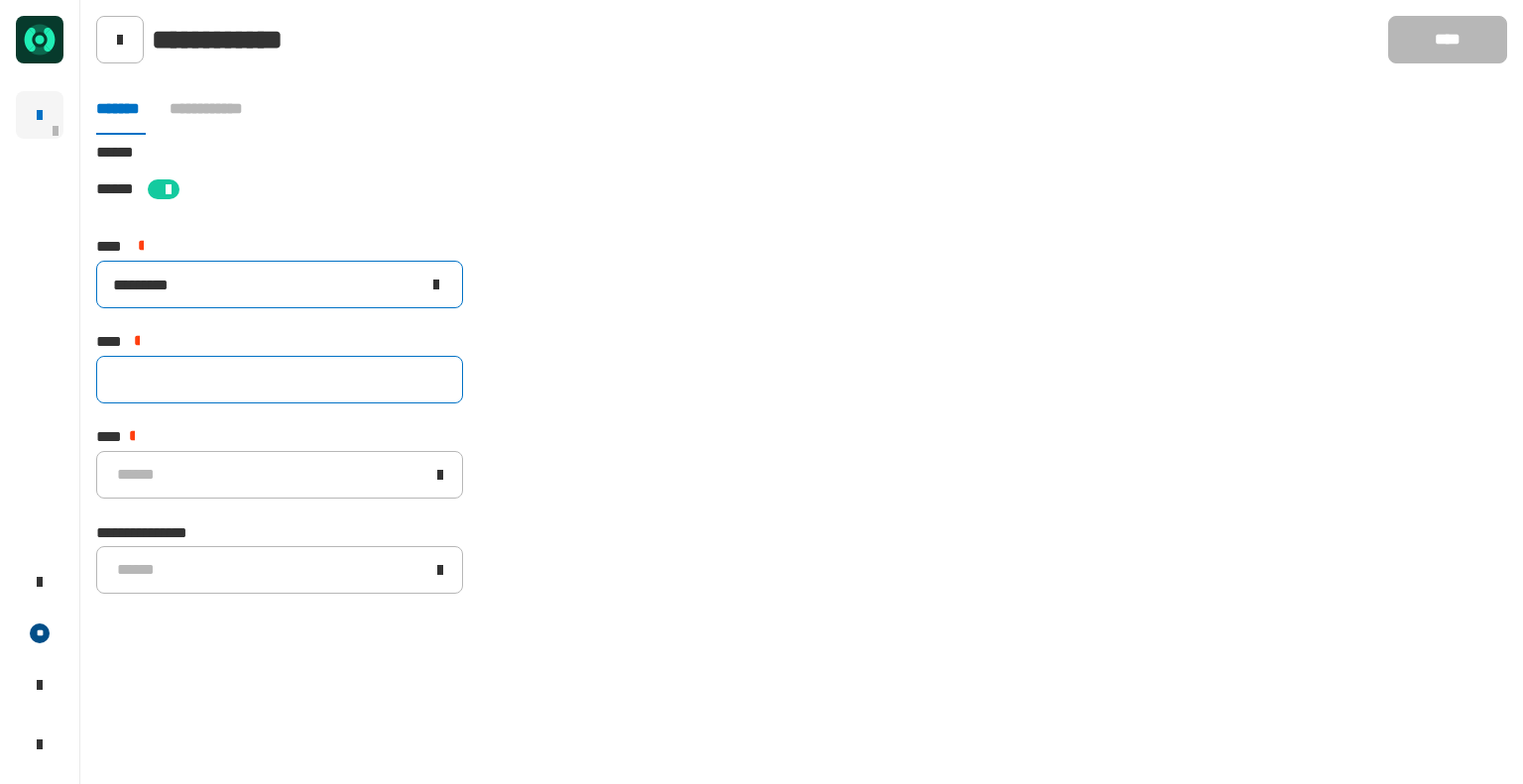 type on "*********" 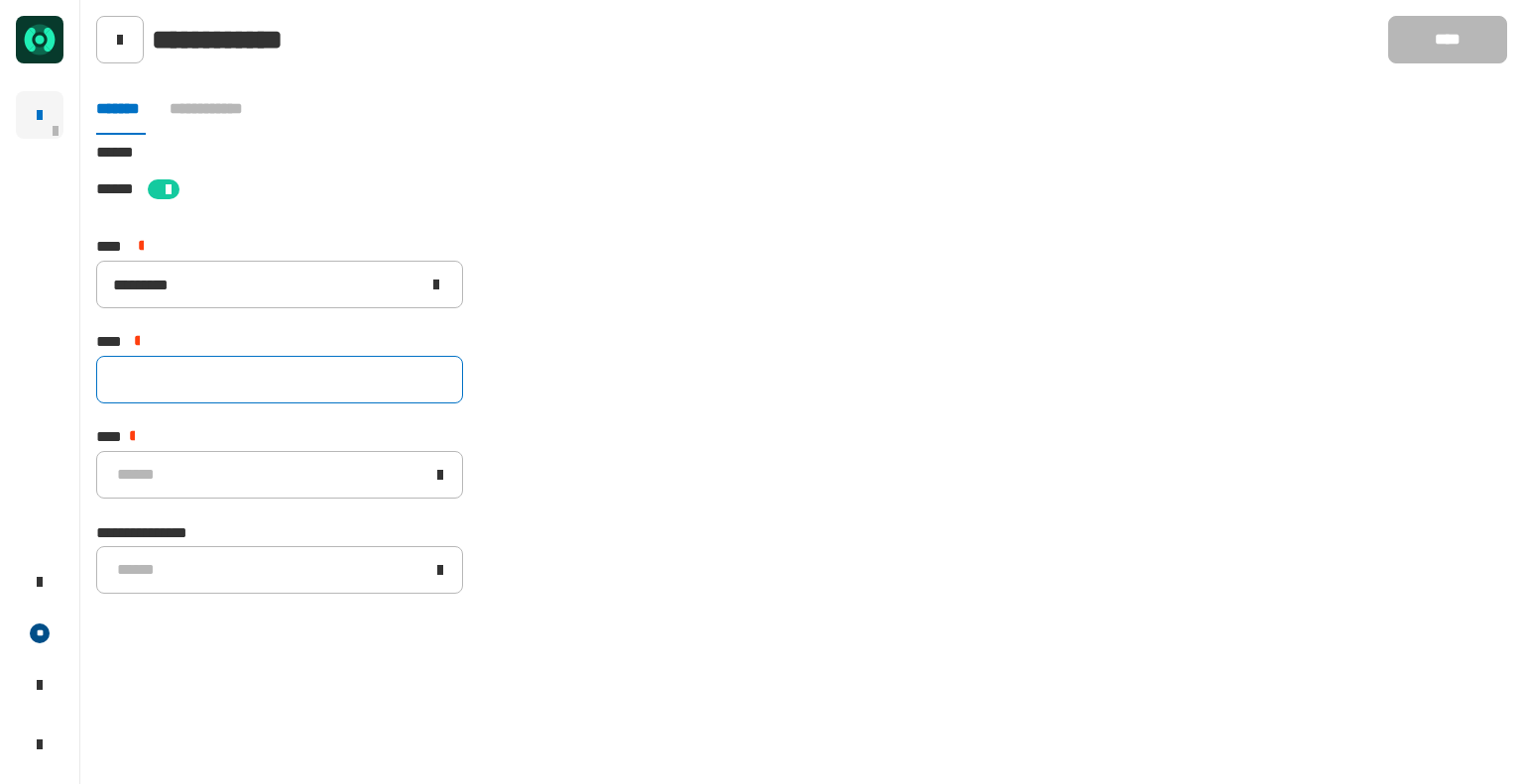 click 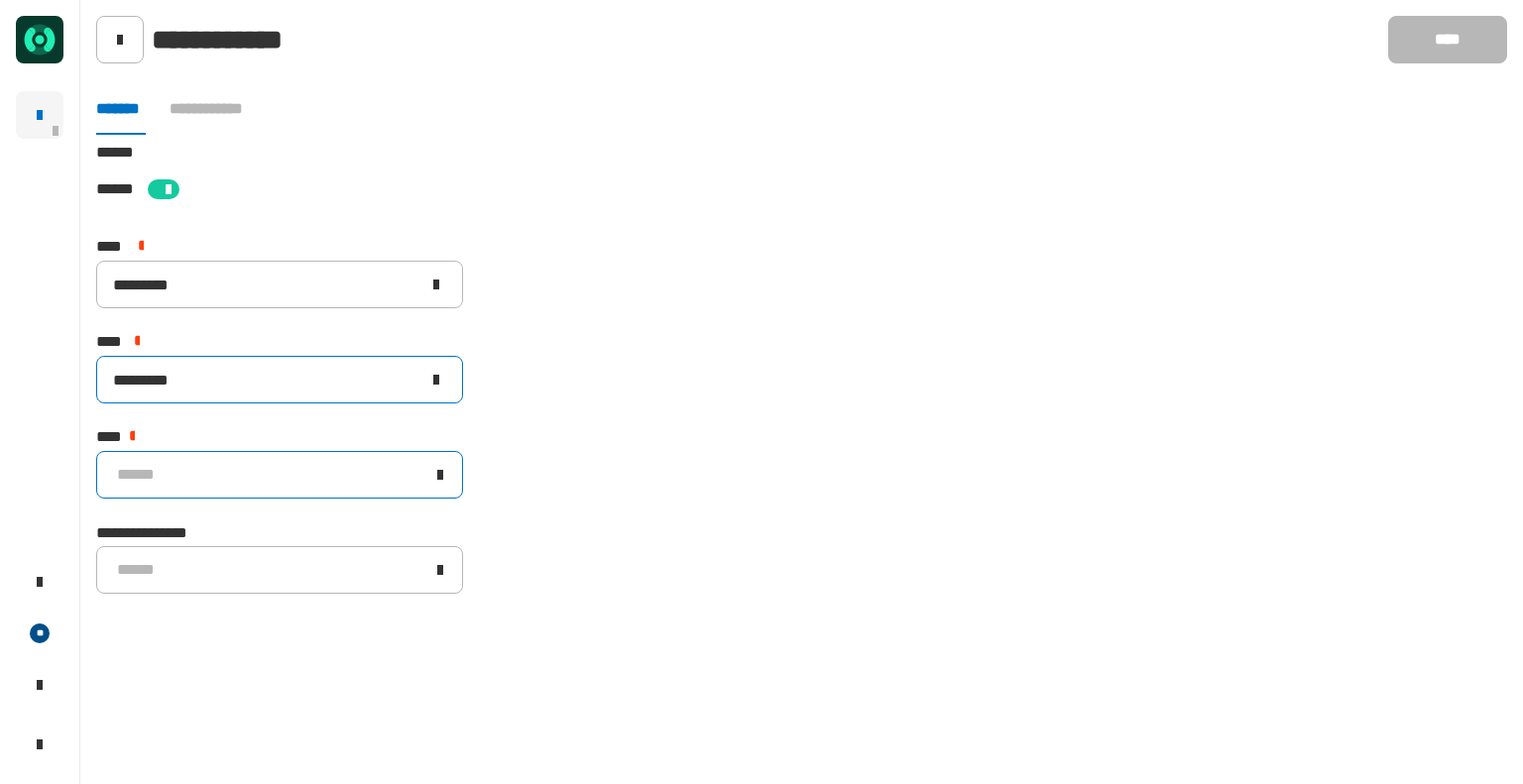 type on "*********" 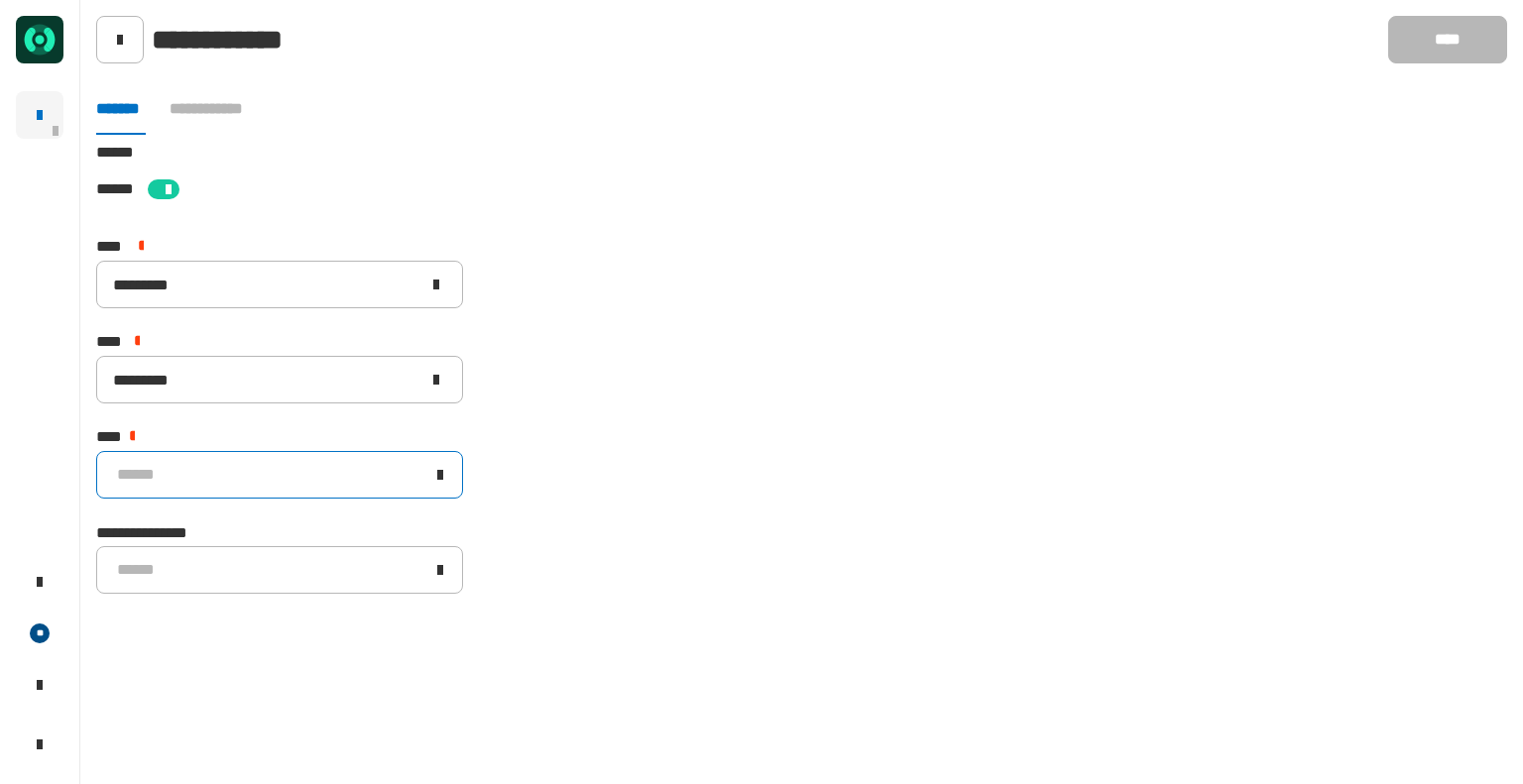 click on "******" 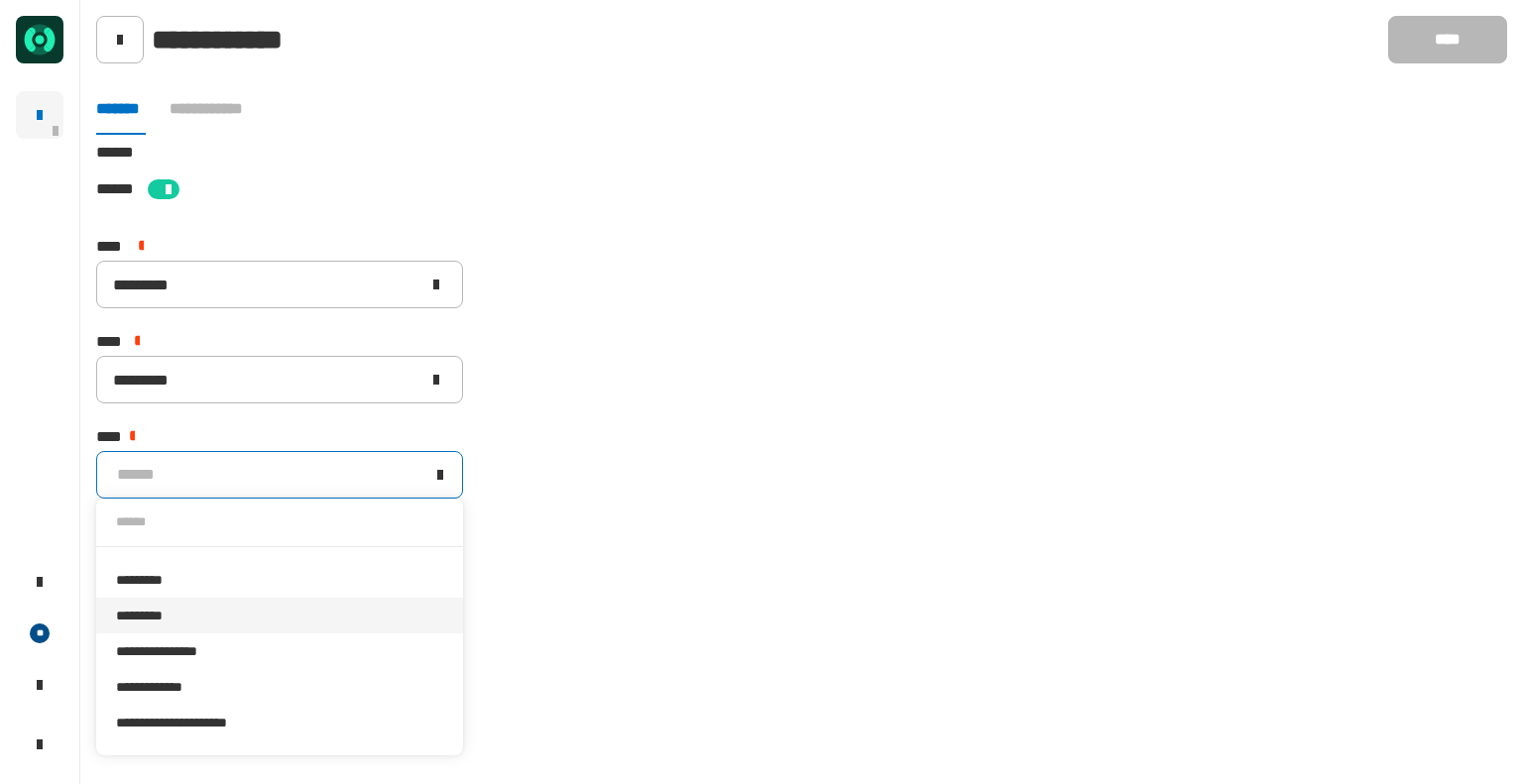 click on "*********" at bounding box center (280, 616) 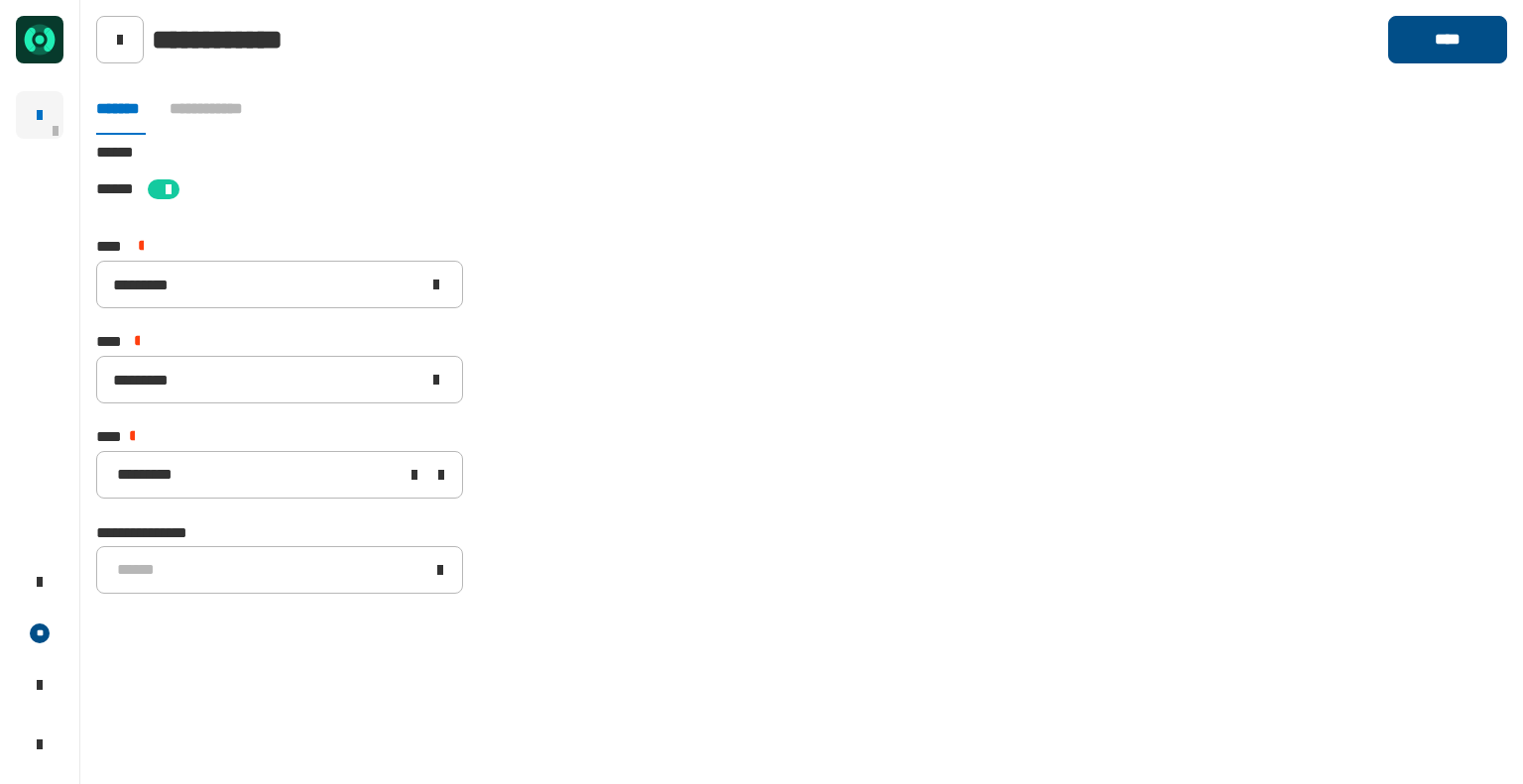 click on "****" 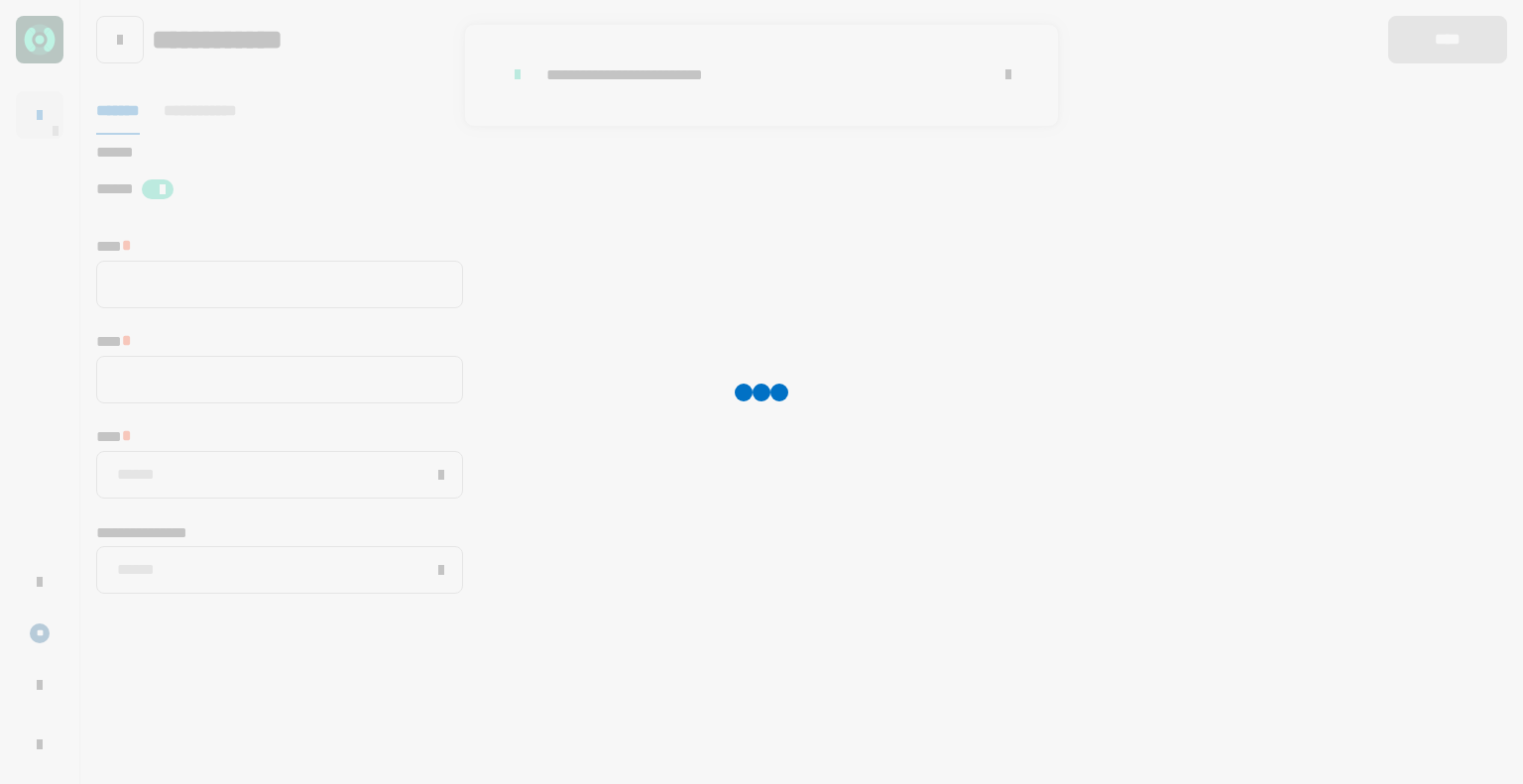 type 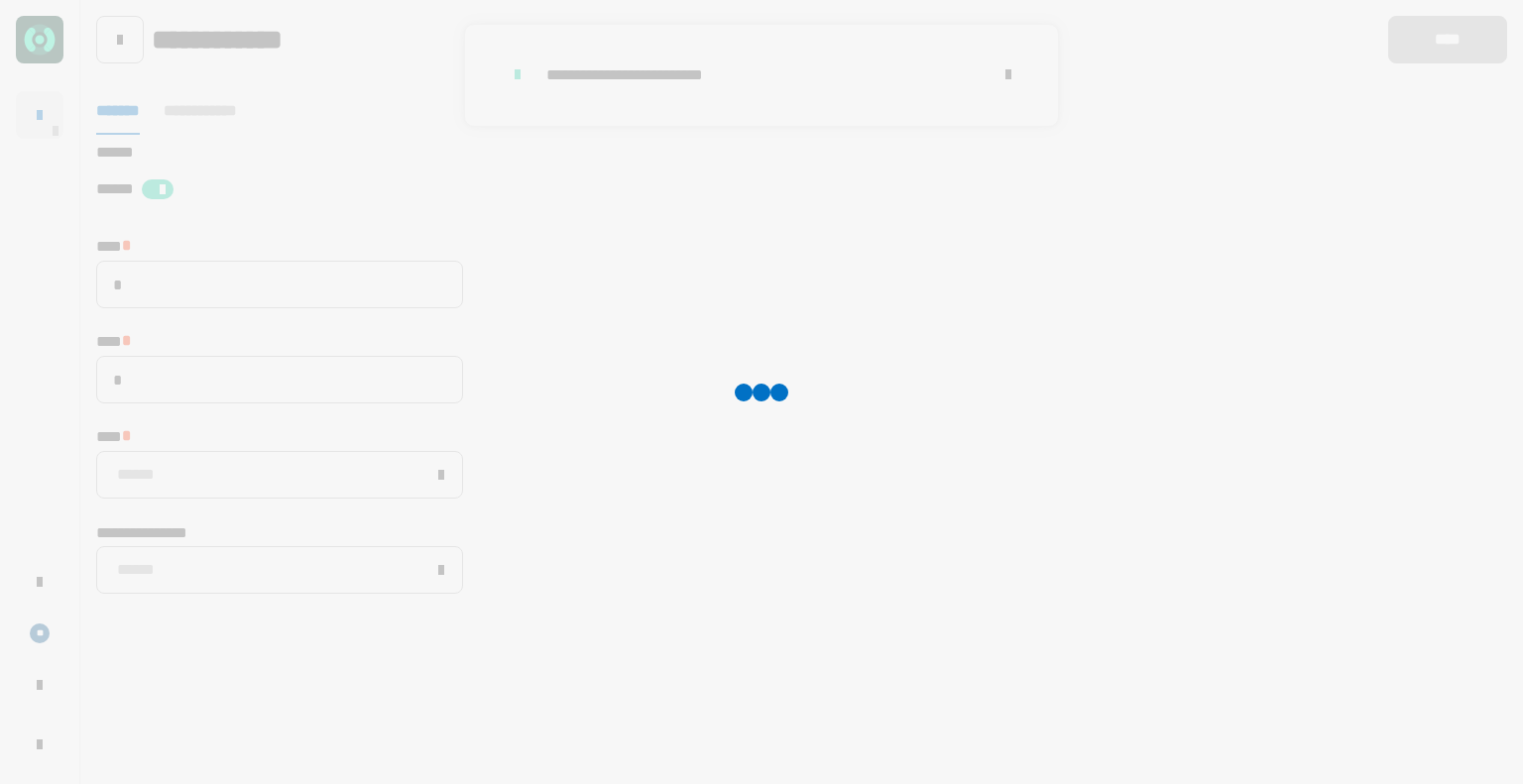 type on "*********" 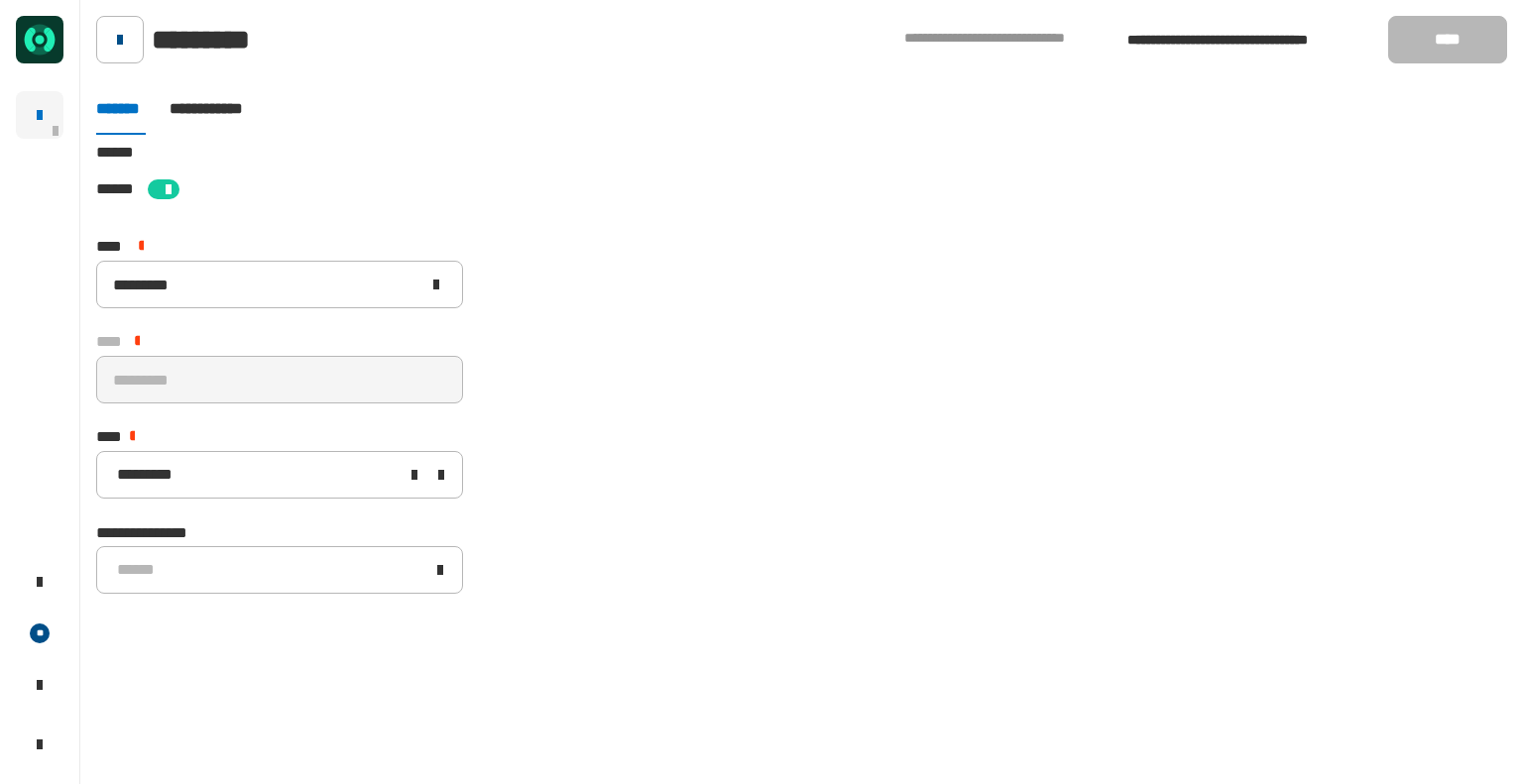 click 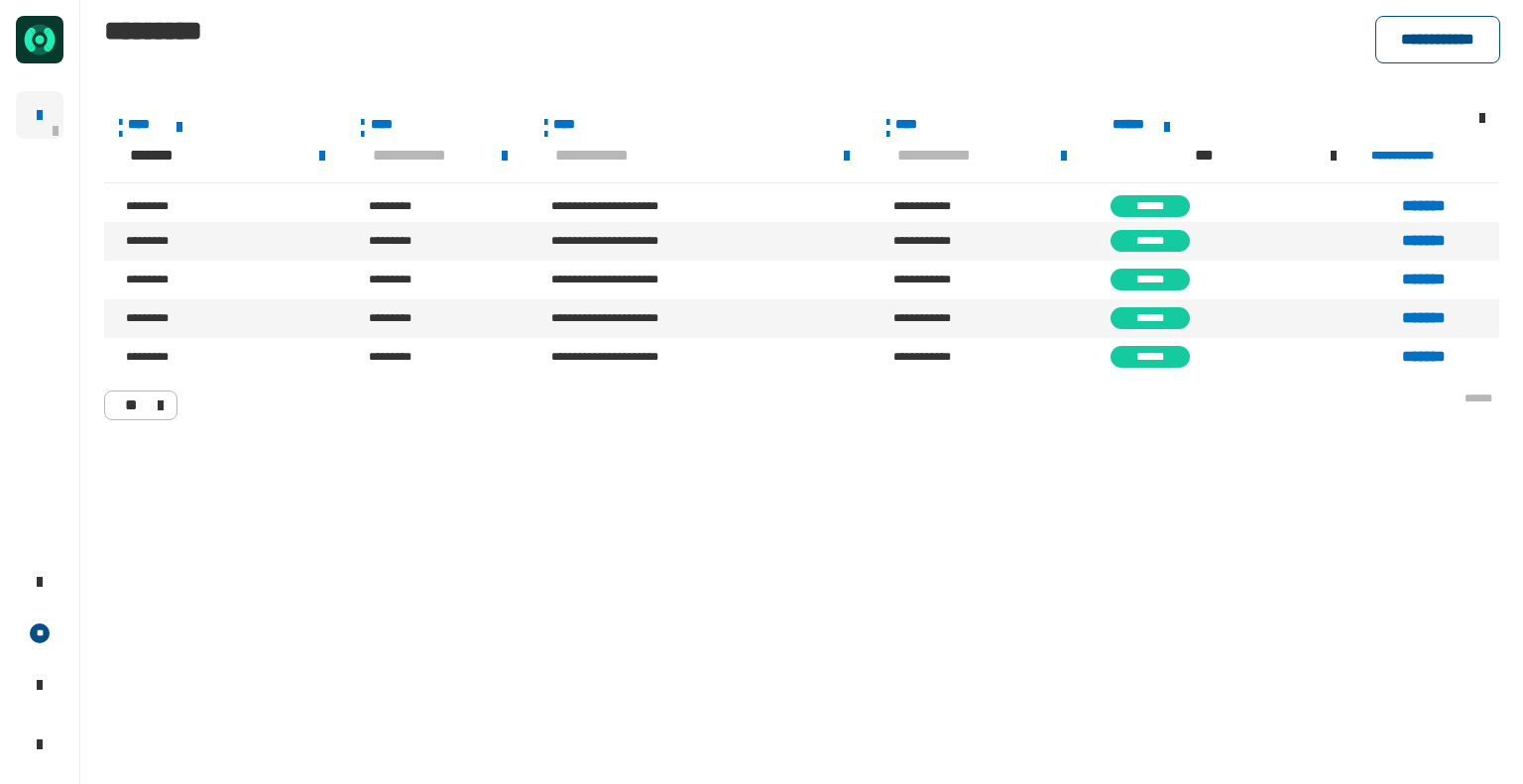 click on "**********" 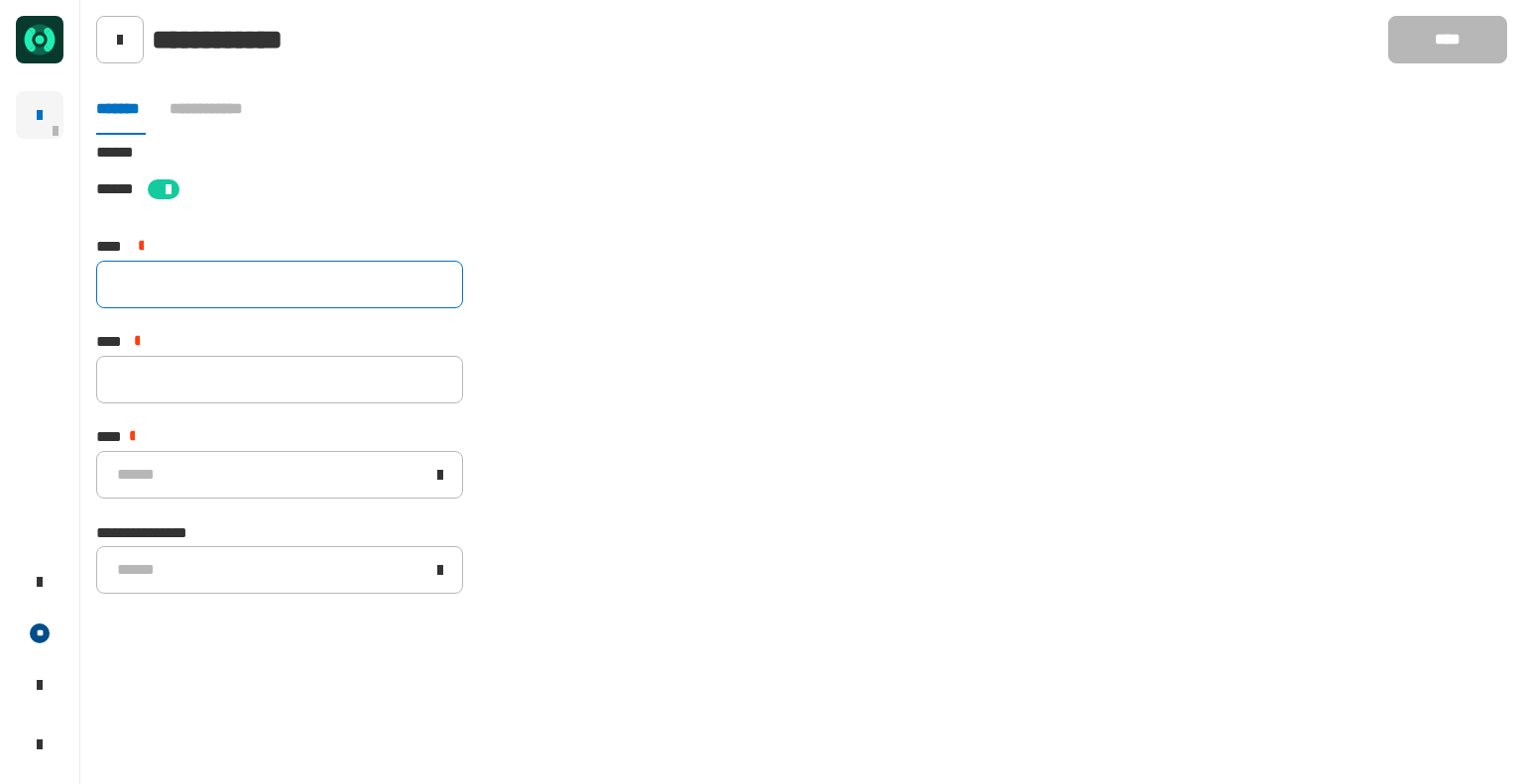 click 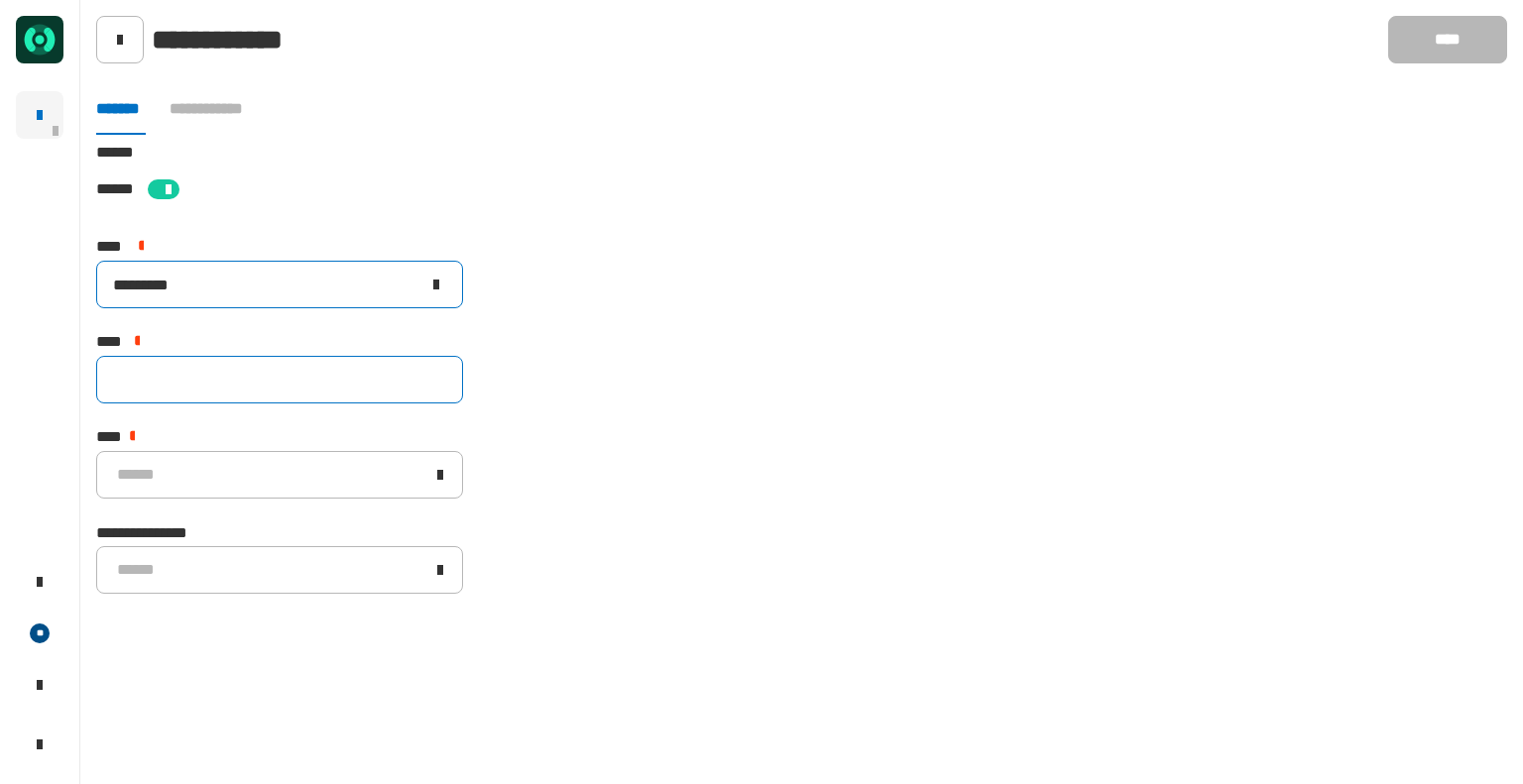 type on "*********" 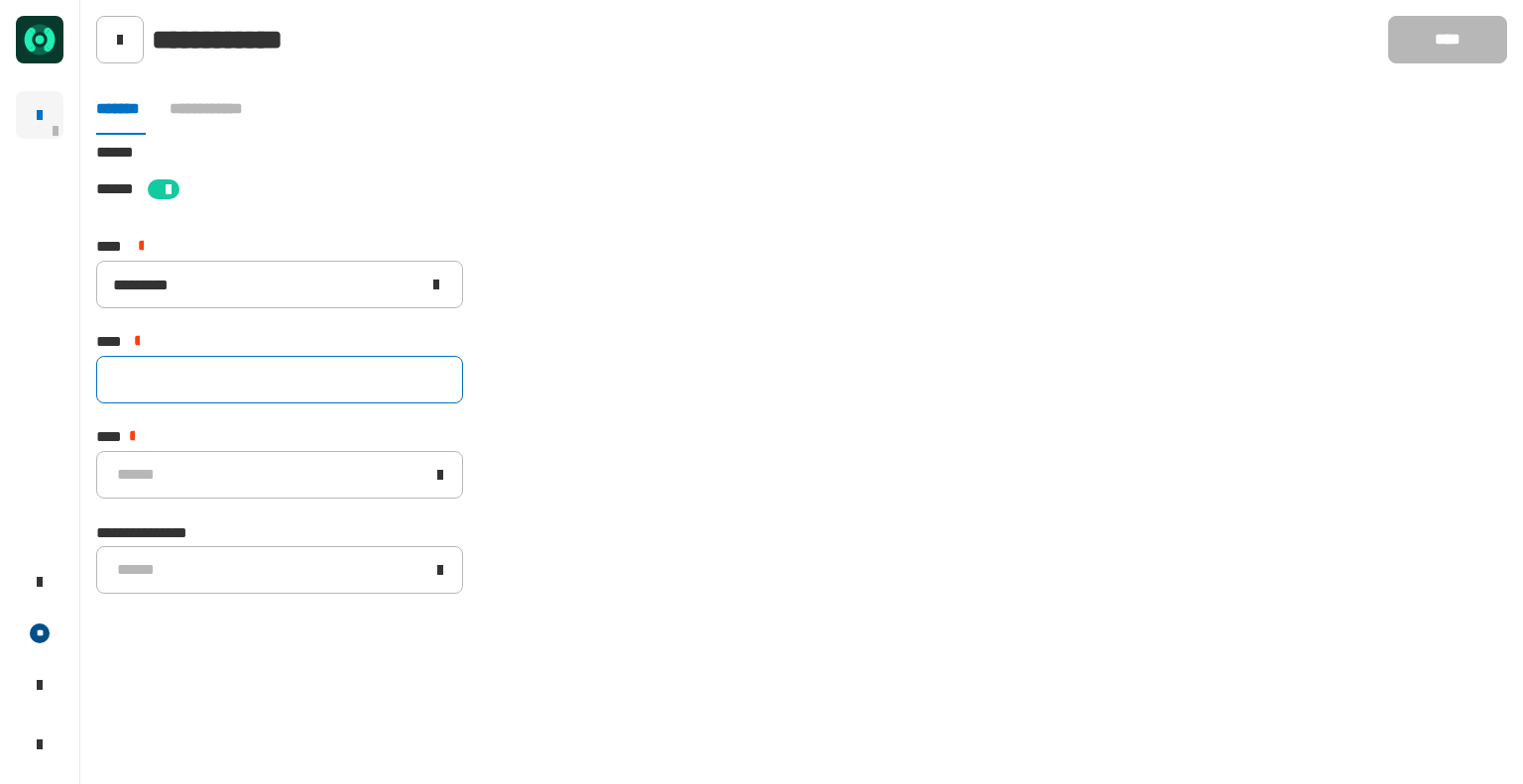 click 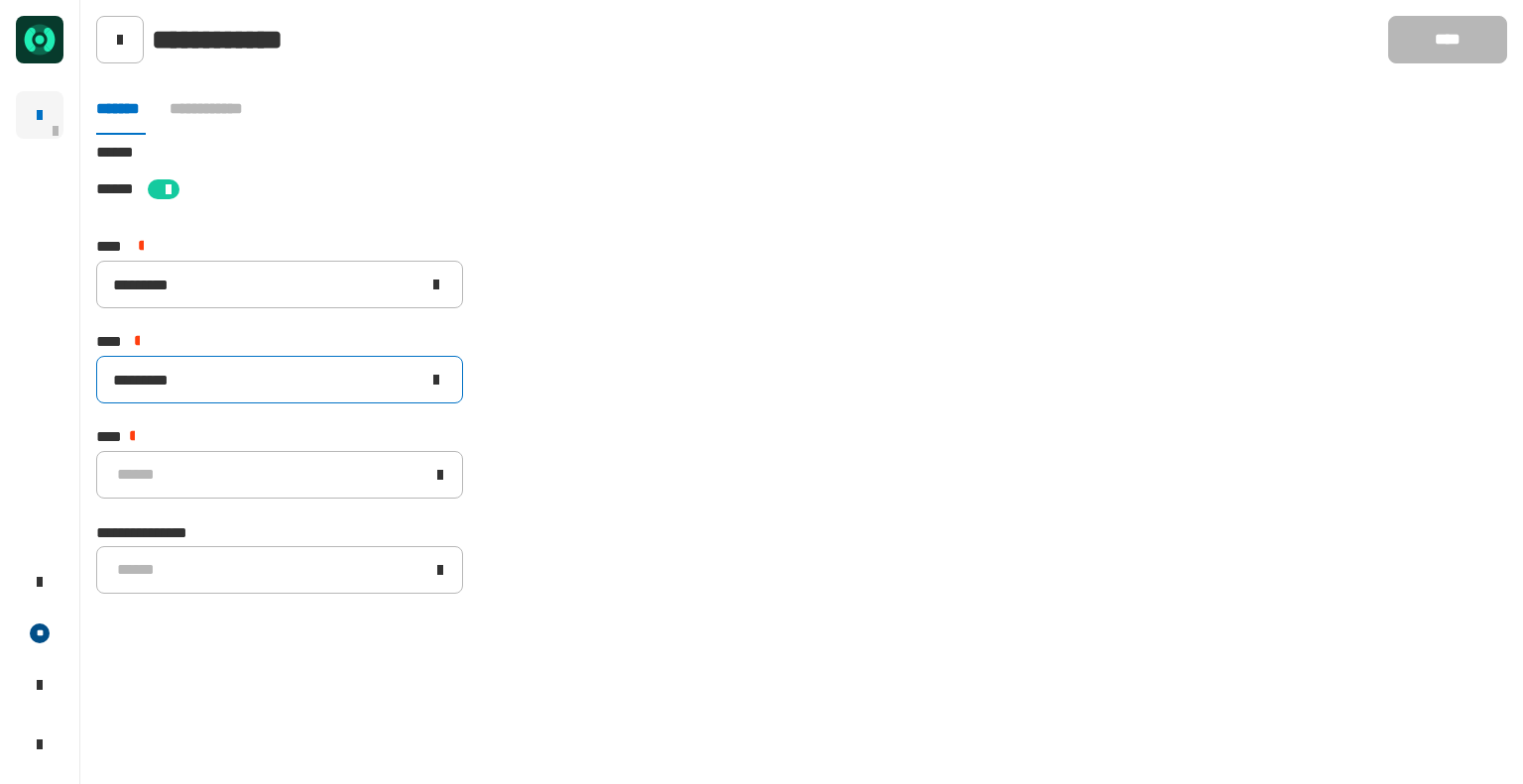 type on "*********" 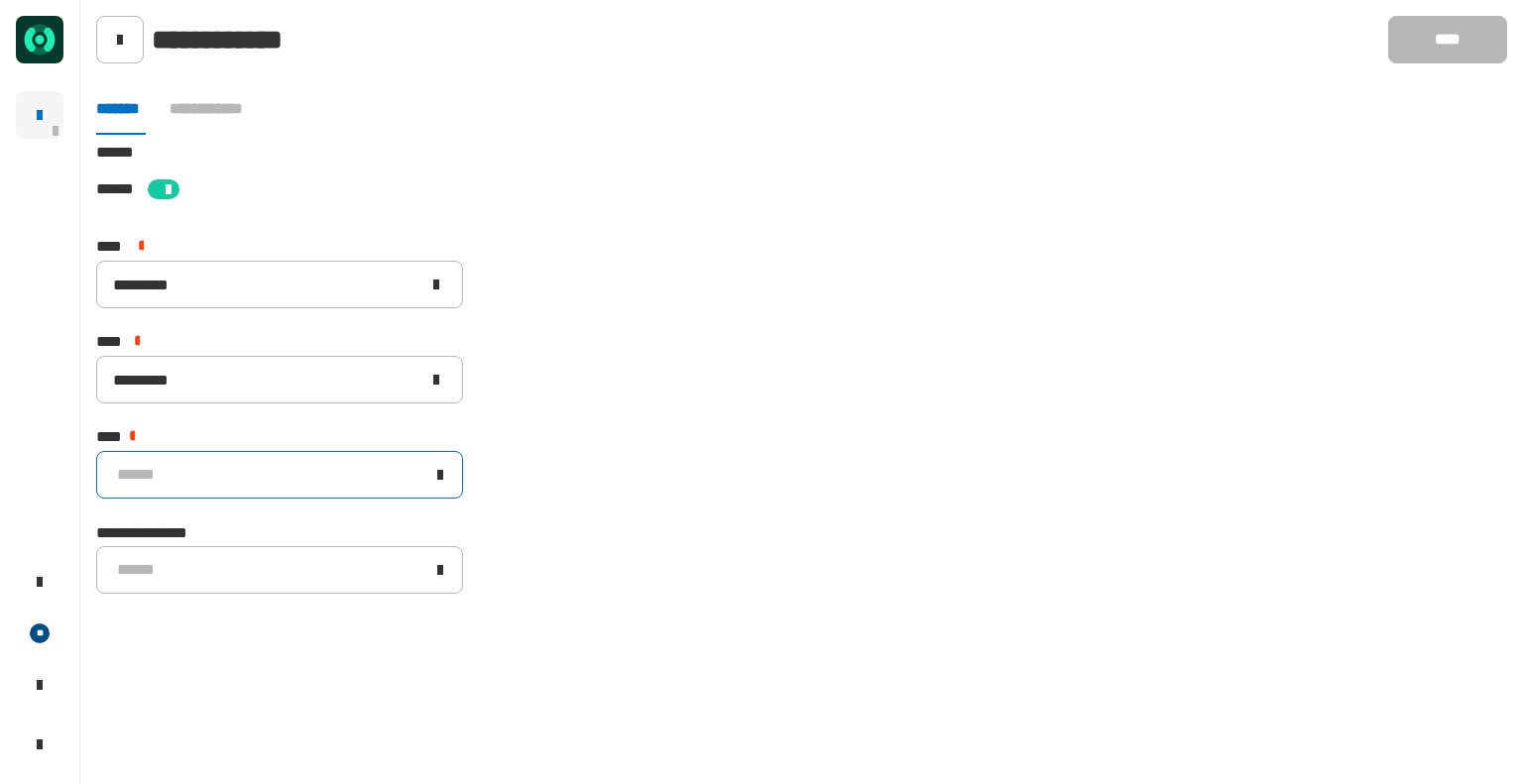 click on "******" 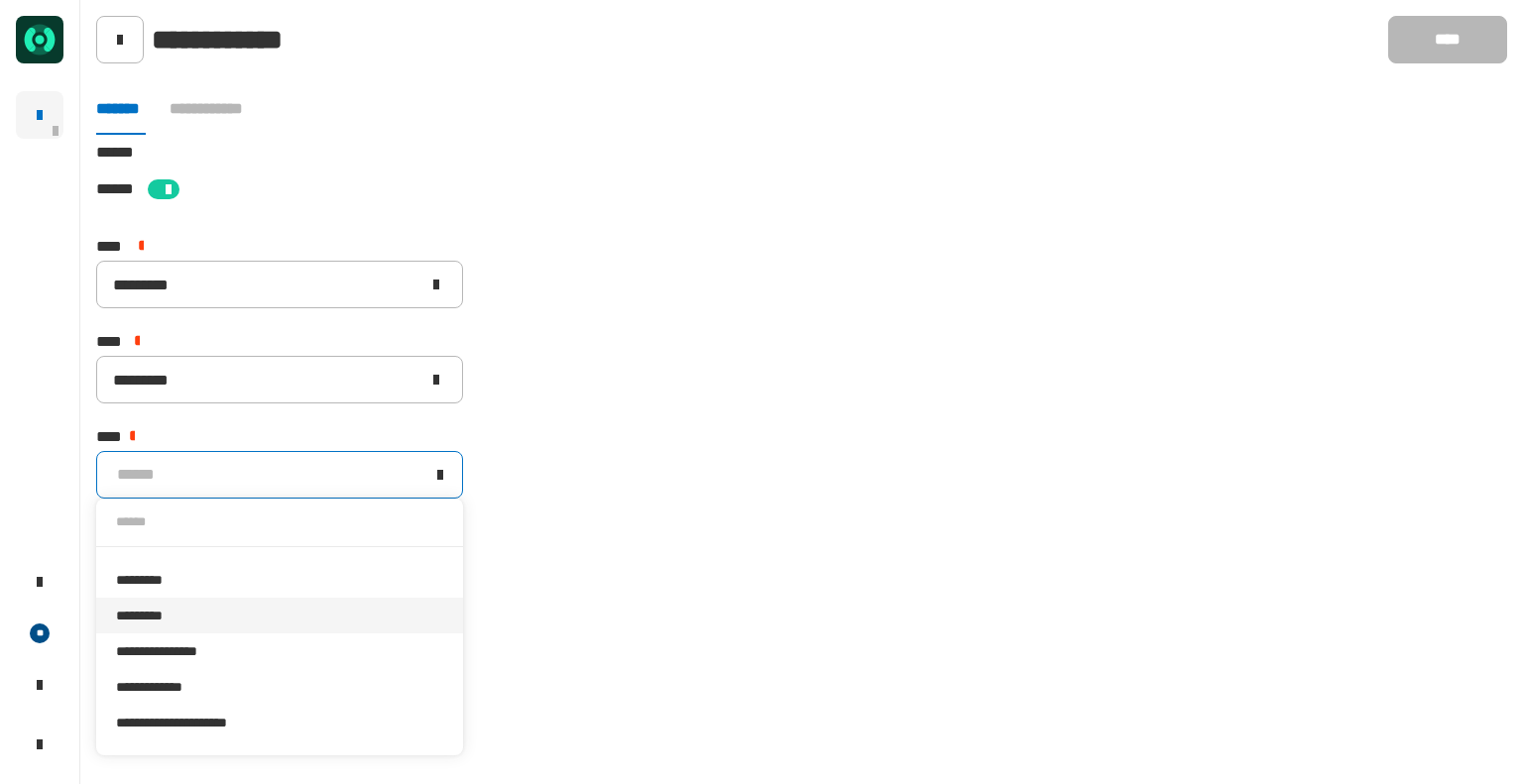 click on "*********" at bounding box center [280, 616] 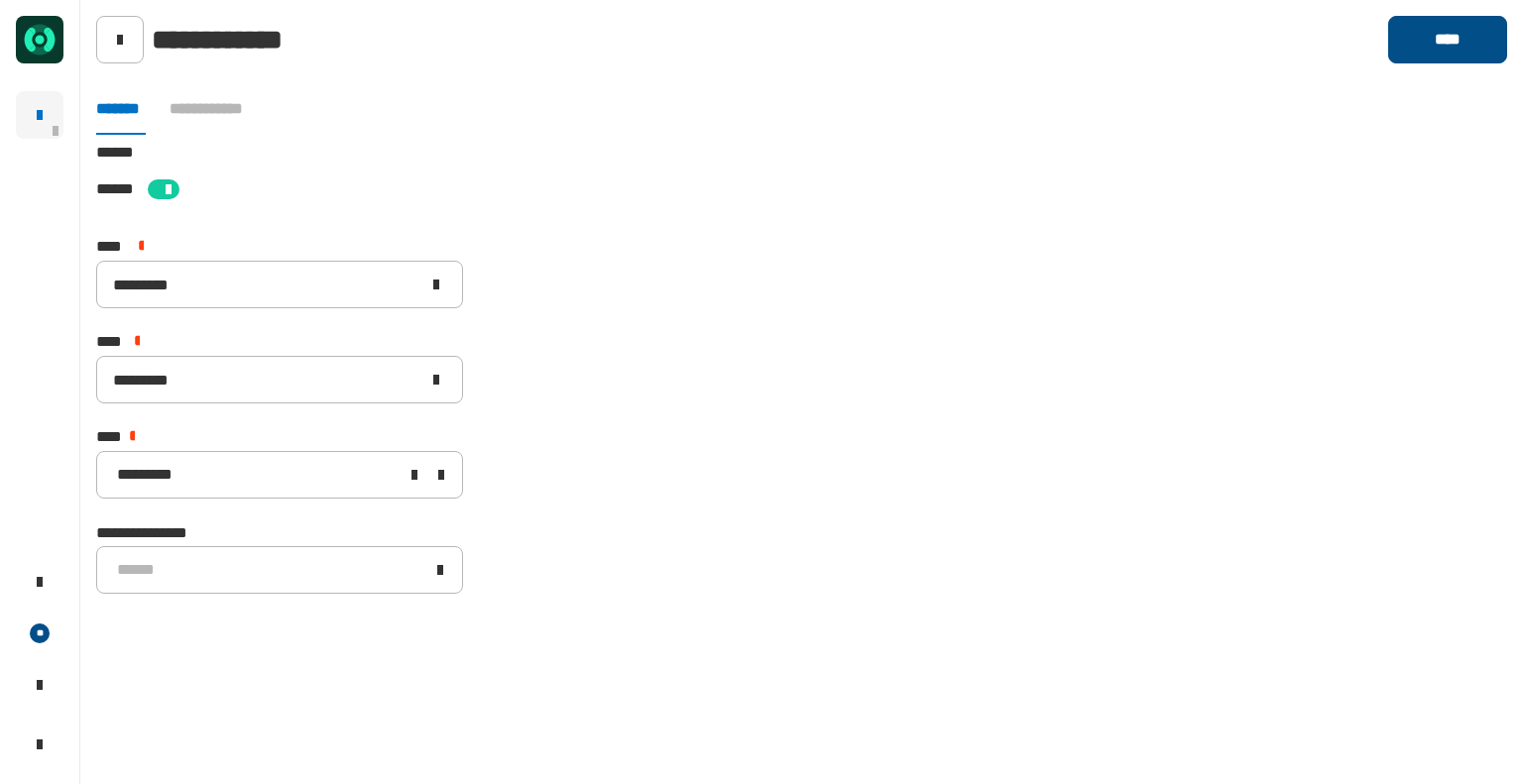 click on "****" 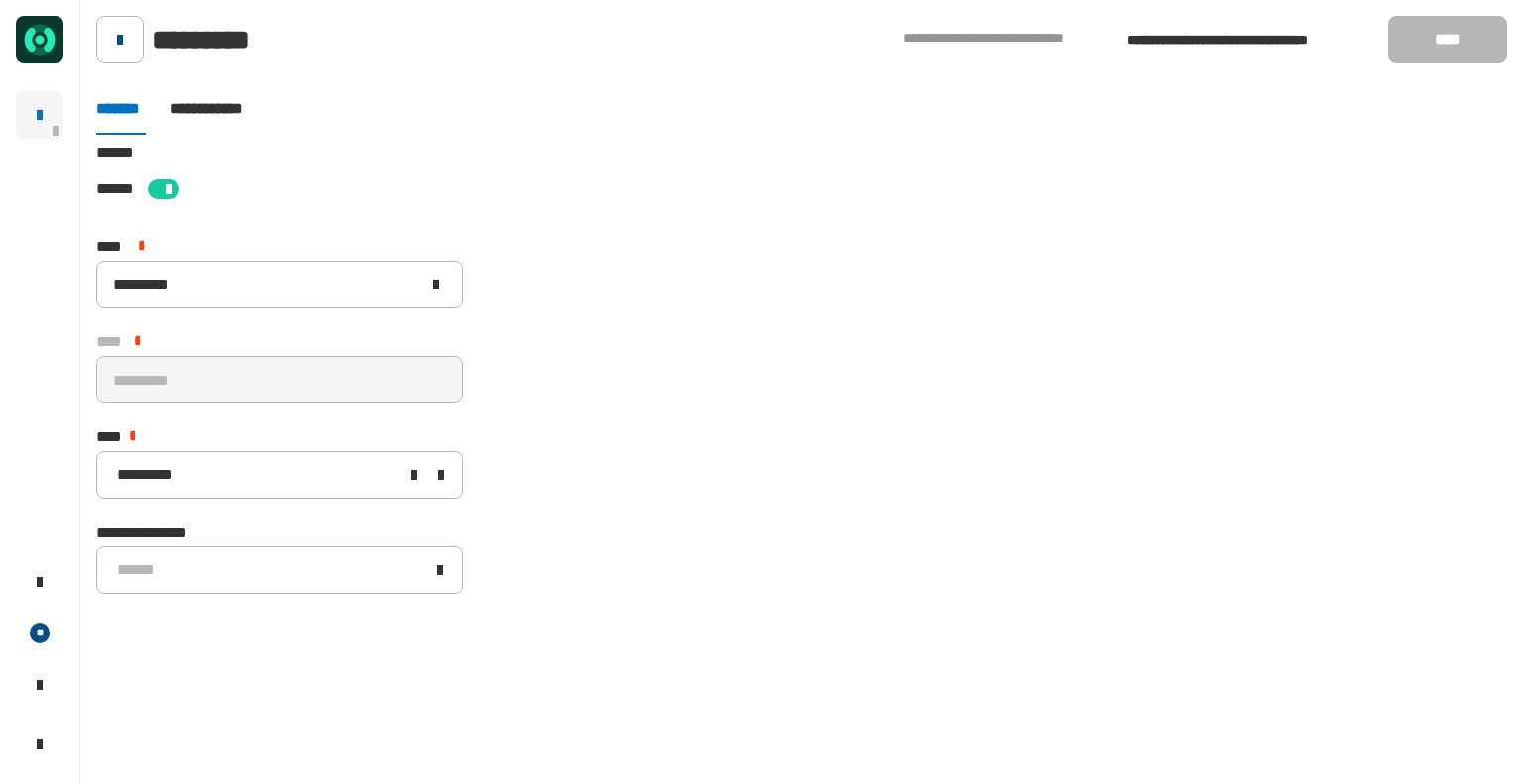 click 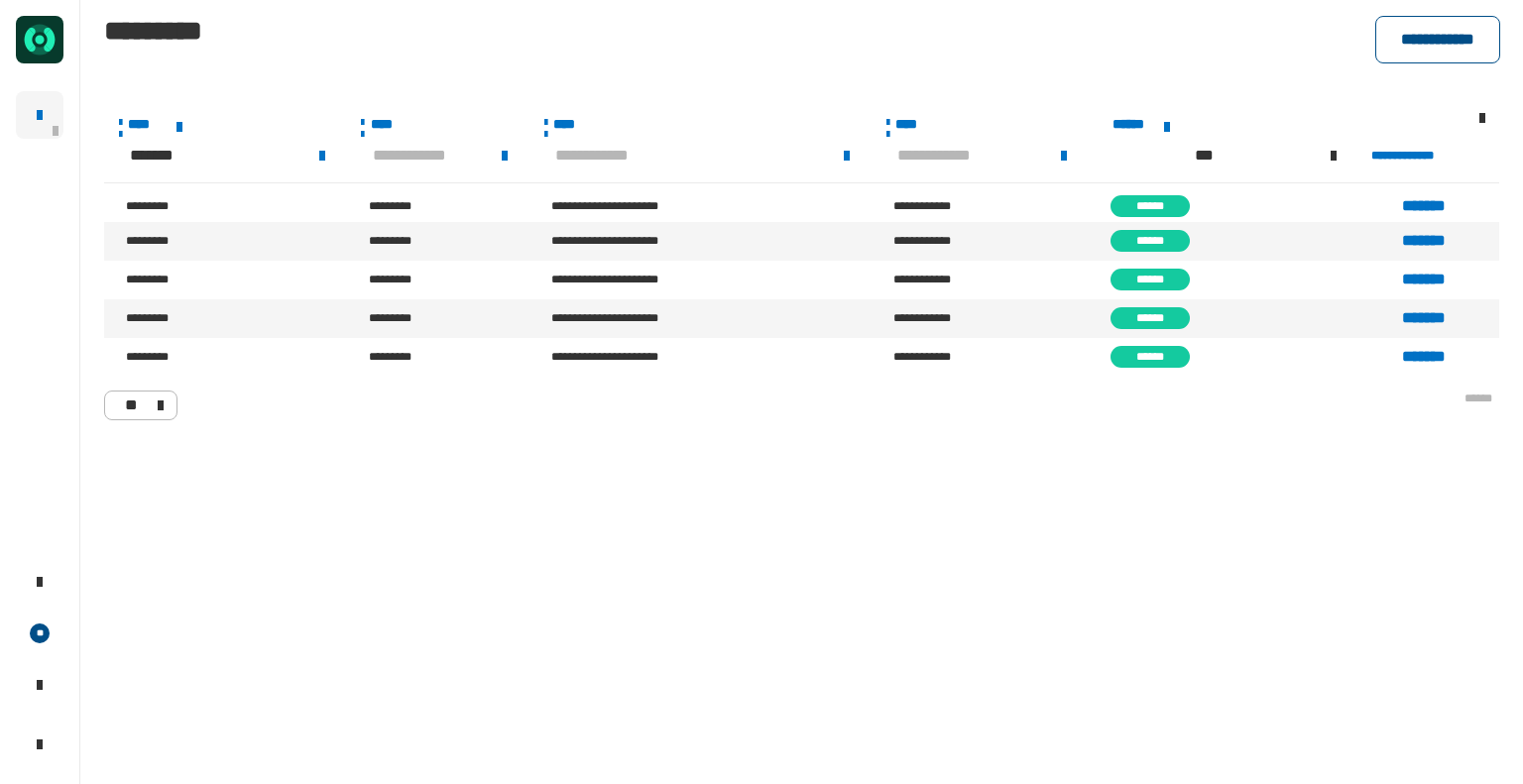 click on "**********" 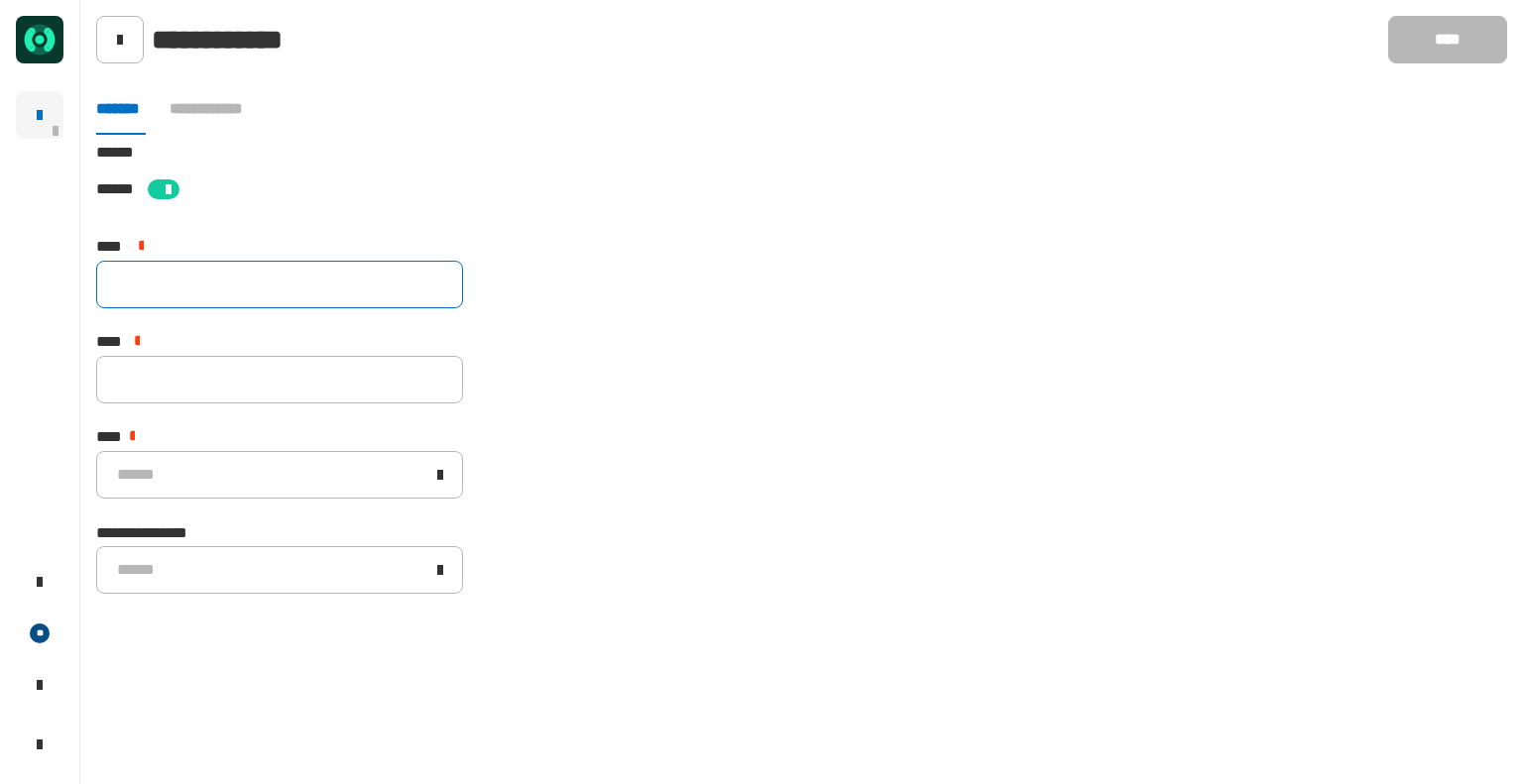 click 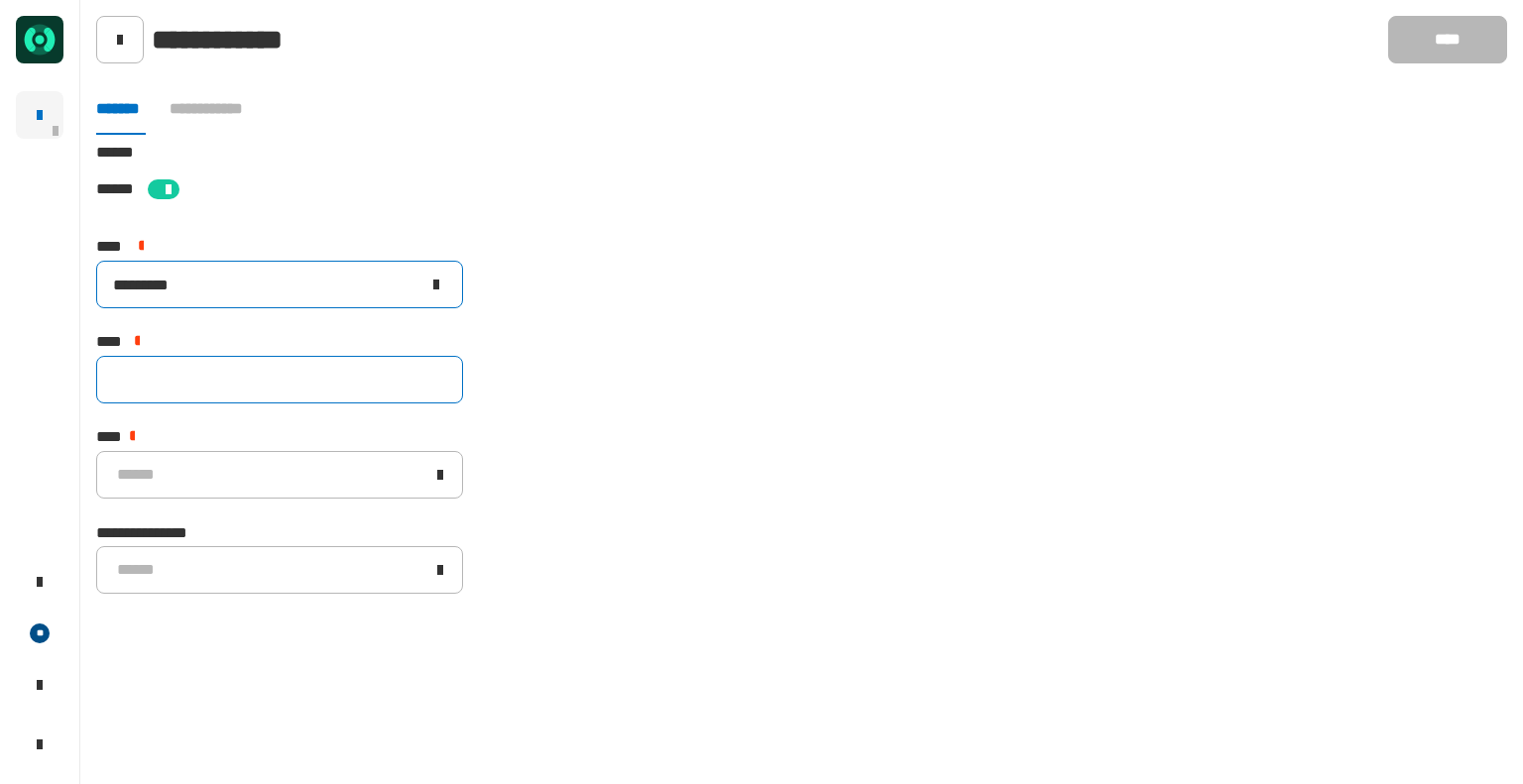 type on "*********" 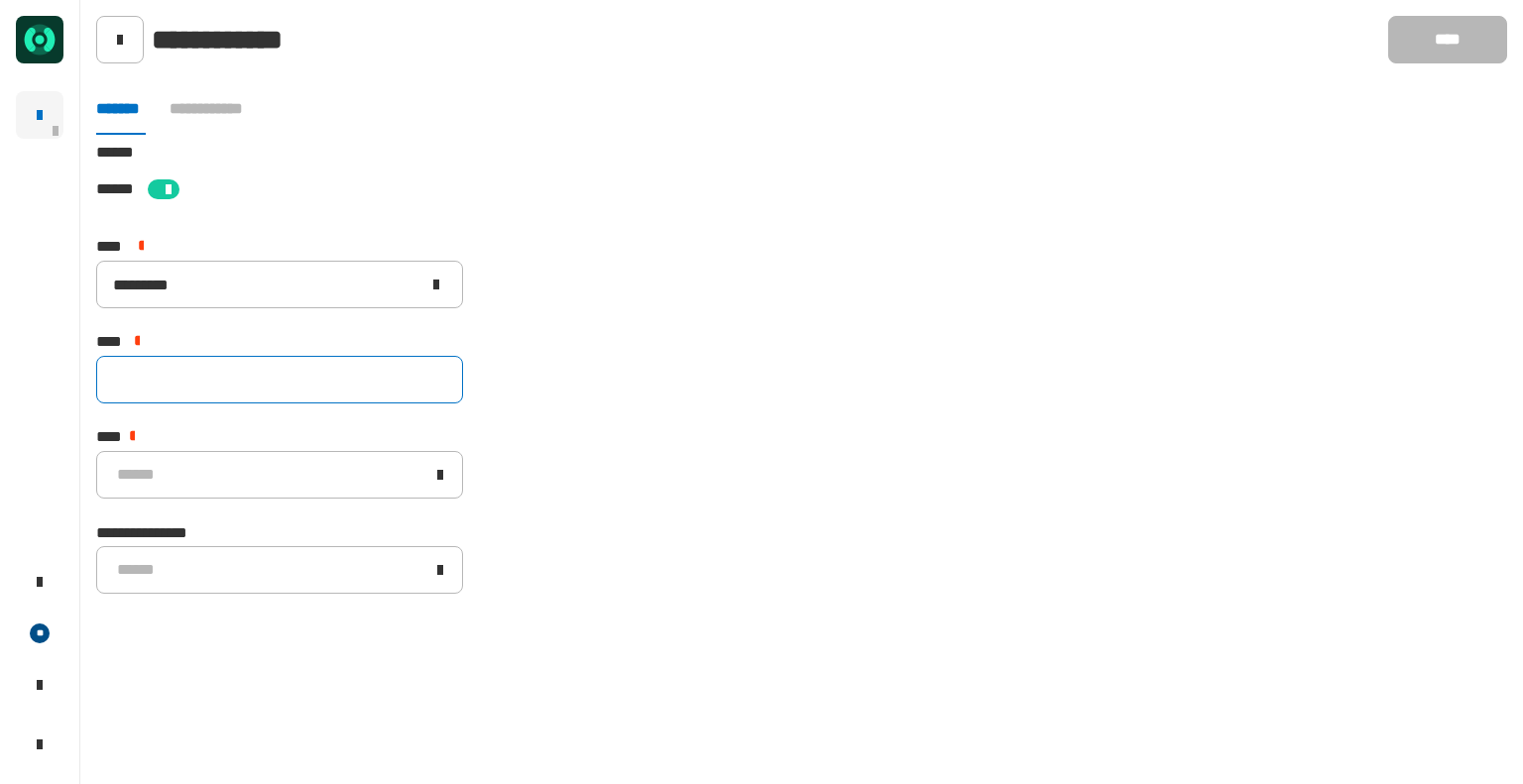 click 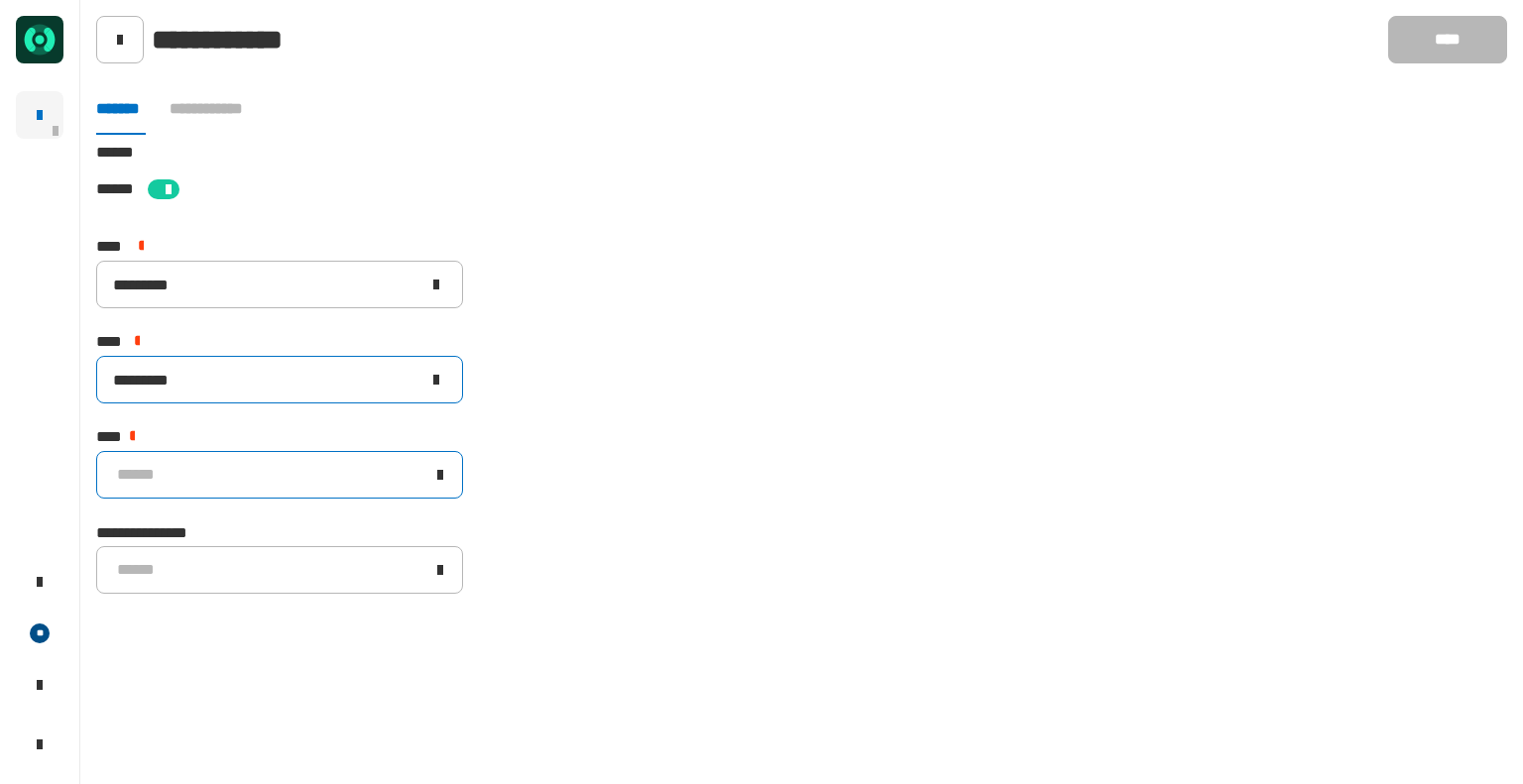 type on "*********" 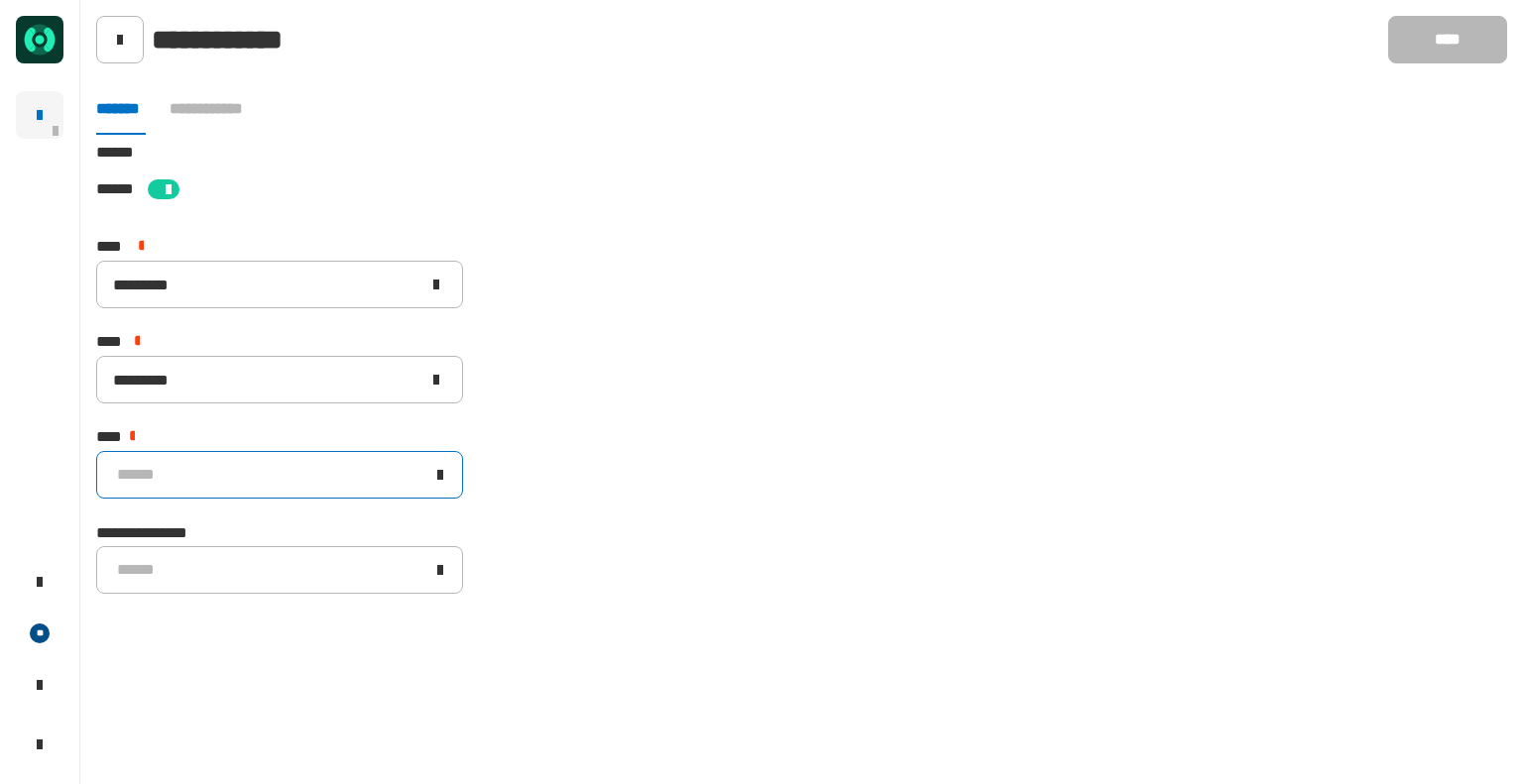 click on "******" 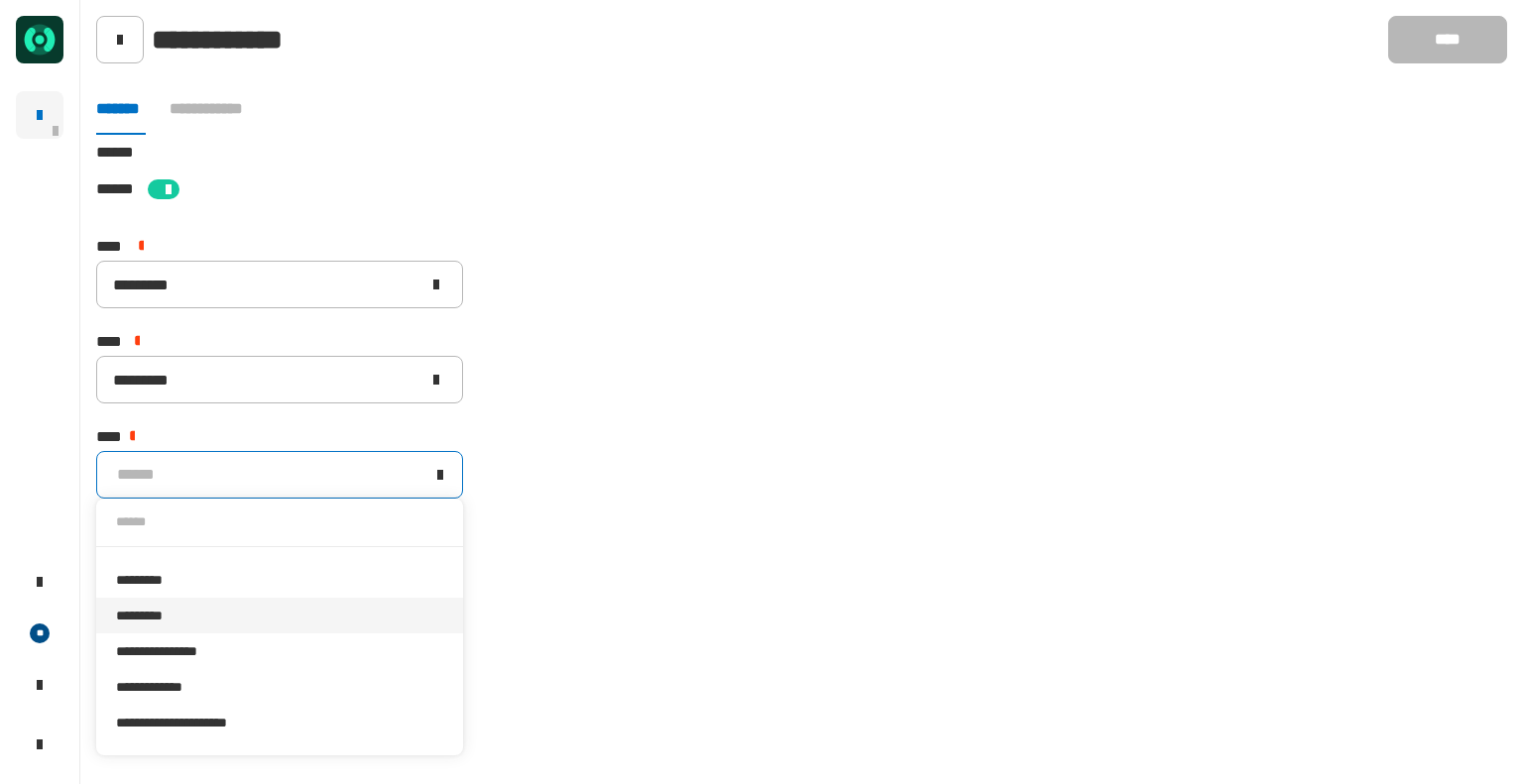 click on "*********" at bounding box center [280, 616] 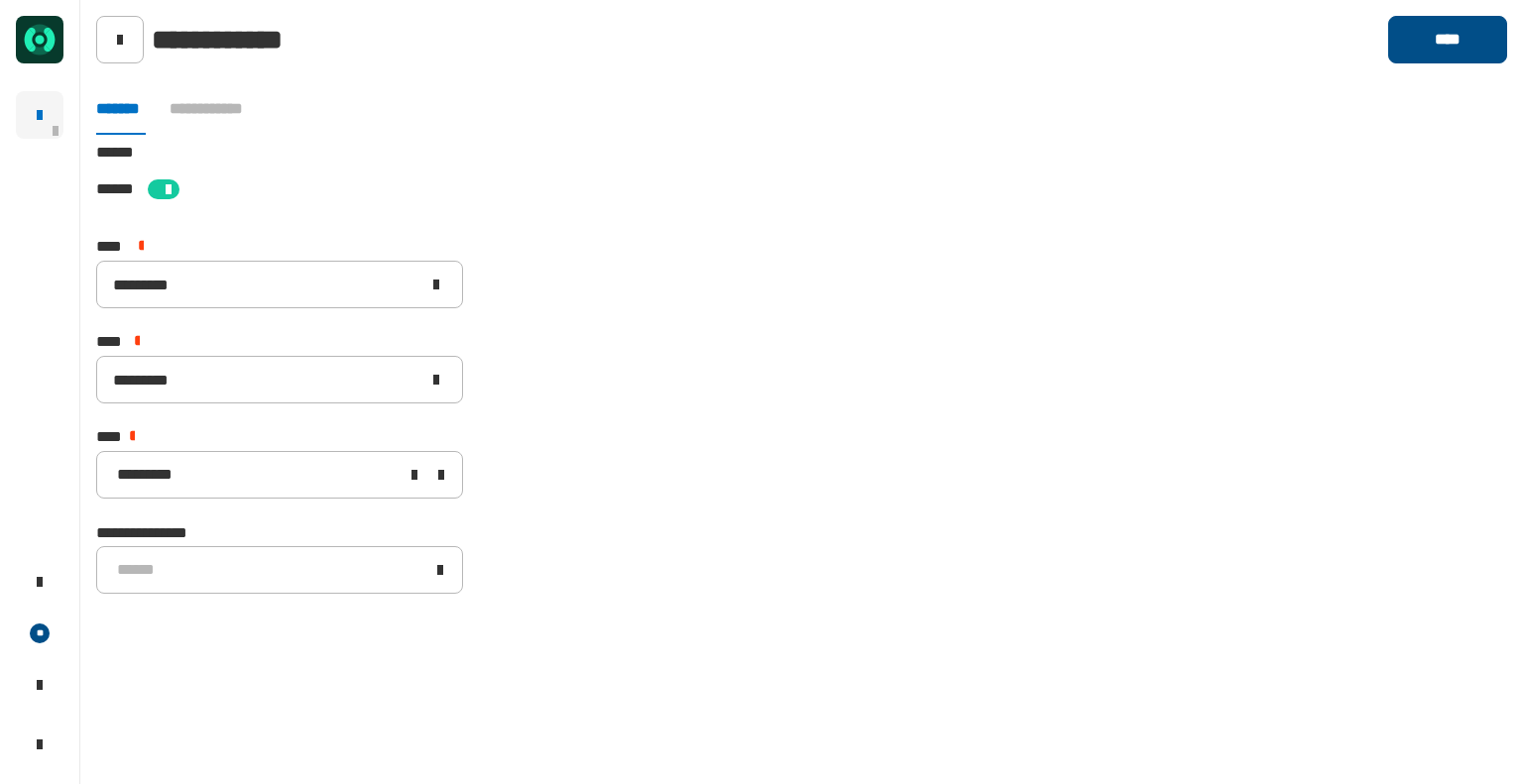 click on "****" 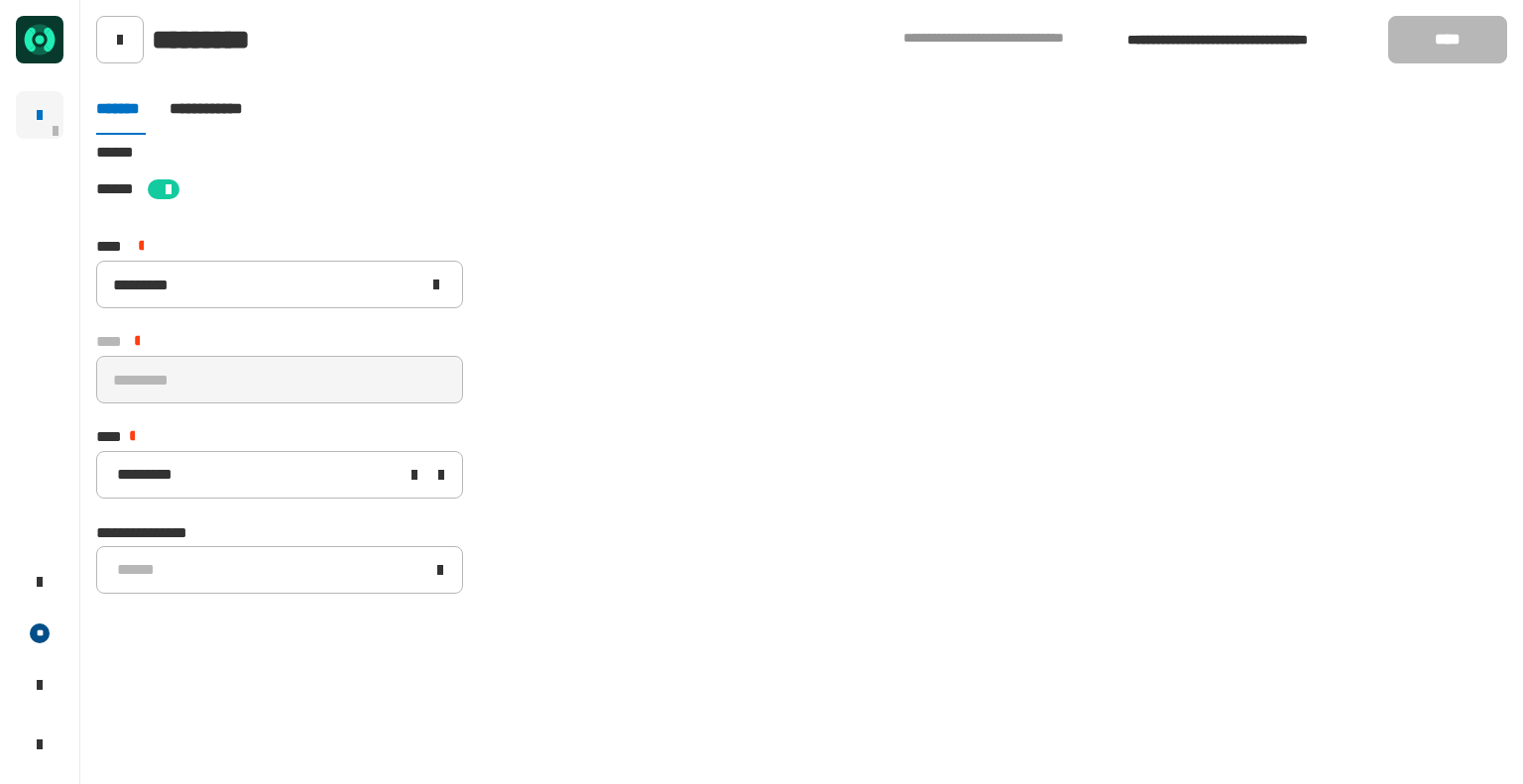 click on "[FIRST] [LAST] [LAST] [NUMBER] [STREET] [CITY] [STATE] [ZIP] [COUNTRY] [NUMBER] [STREET] [NUMBER] [STREET] [NUMBER] [STREET] [CREDIT_CARD] [PHONE] [EMAIL]" 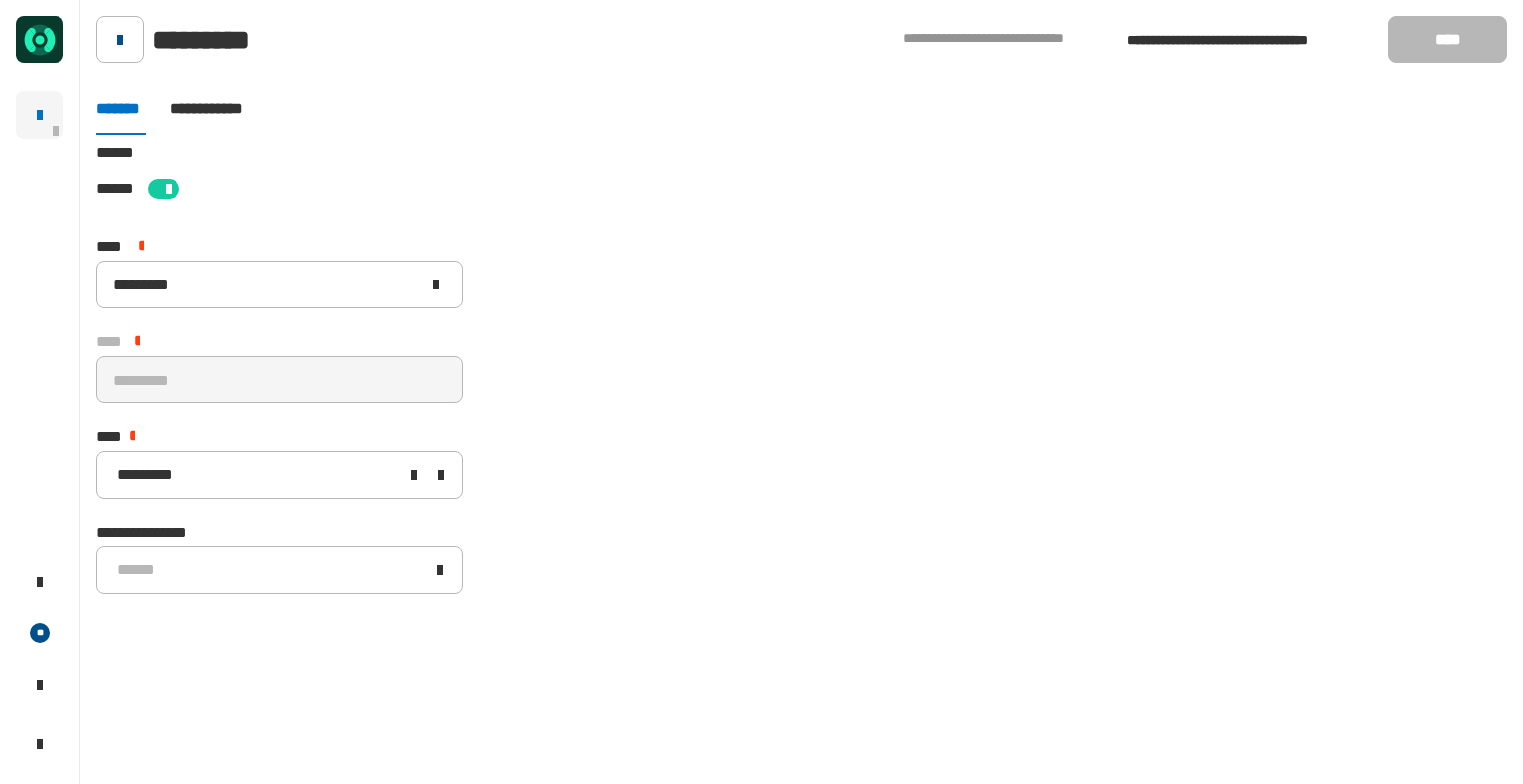 click 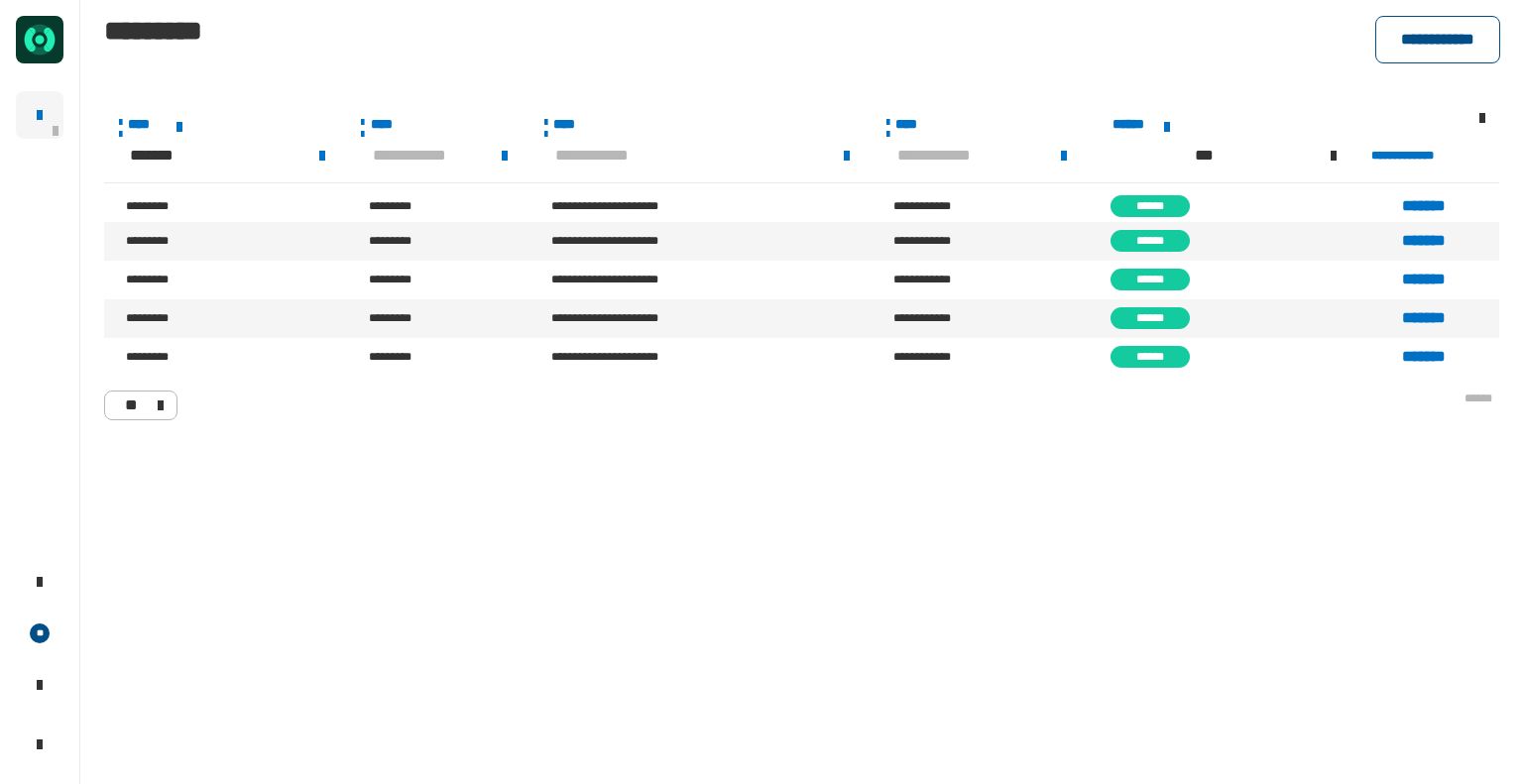 click on "**********" 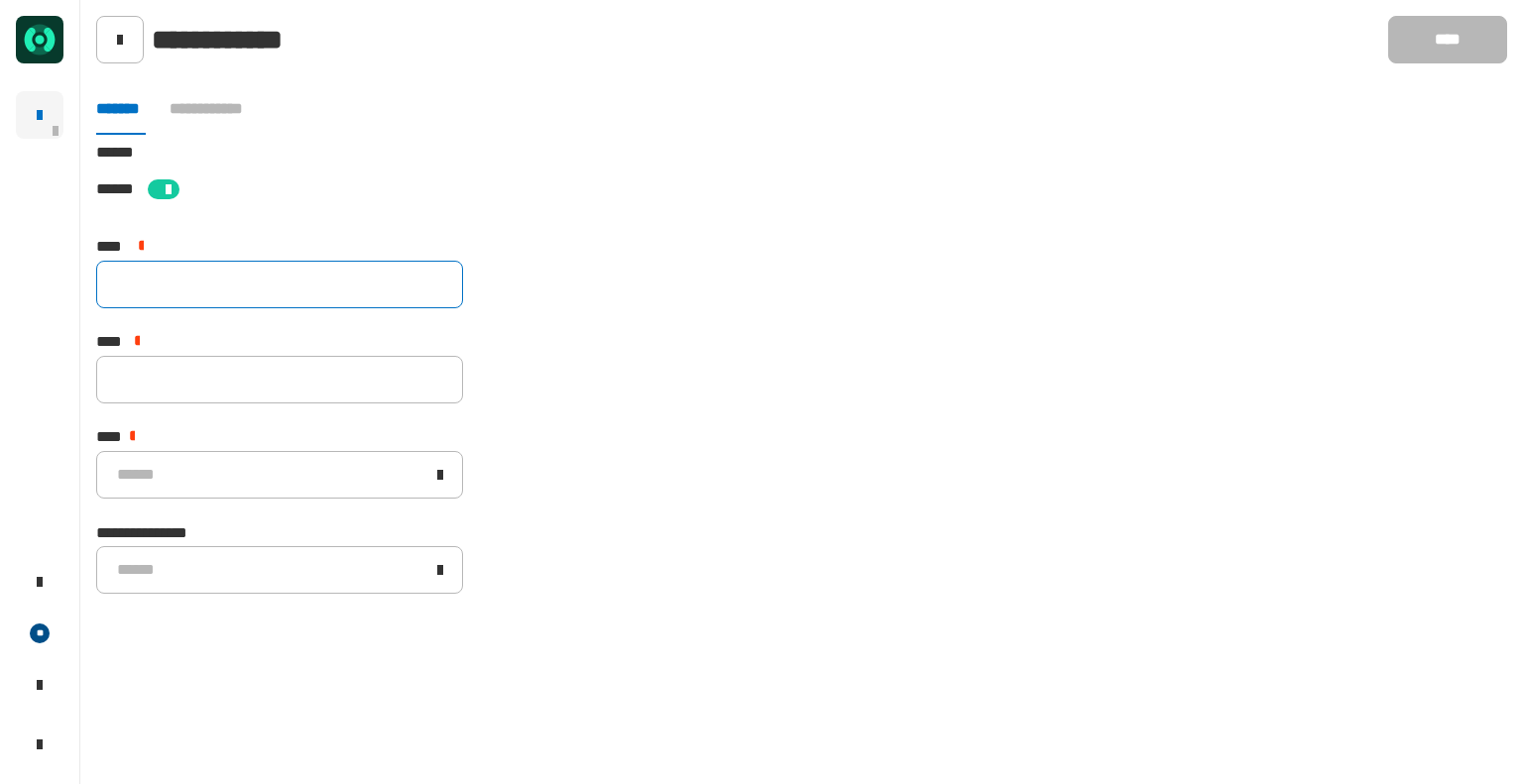 click 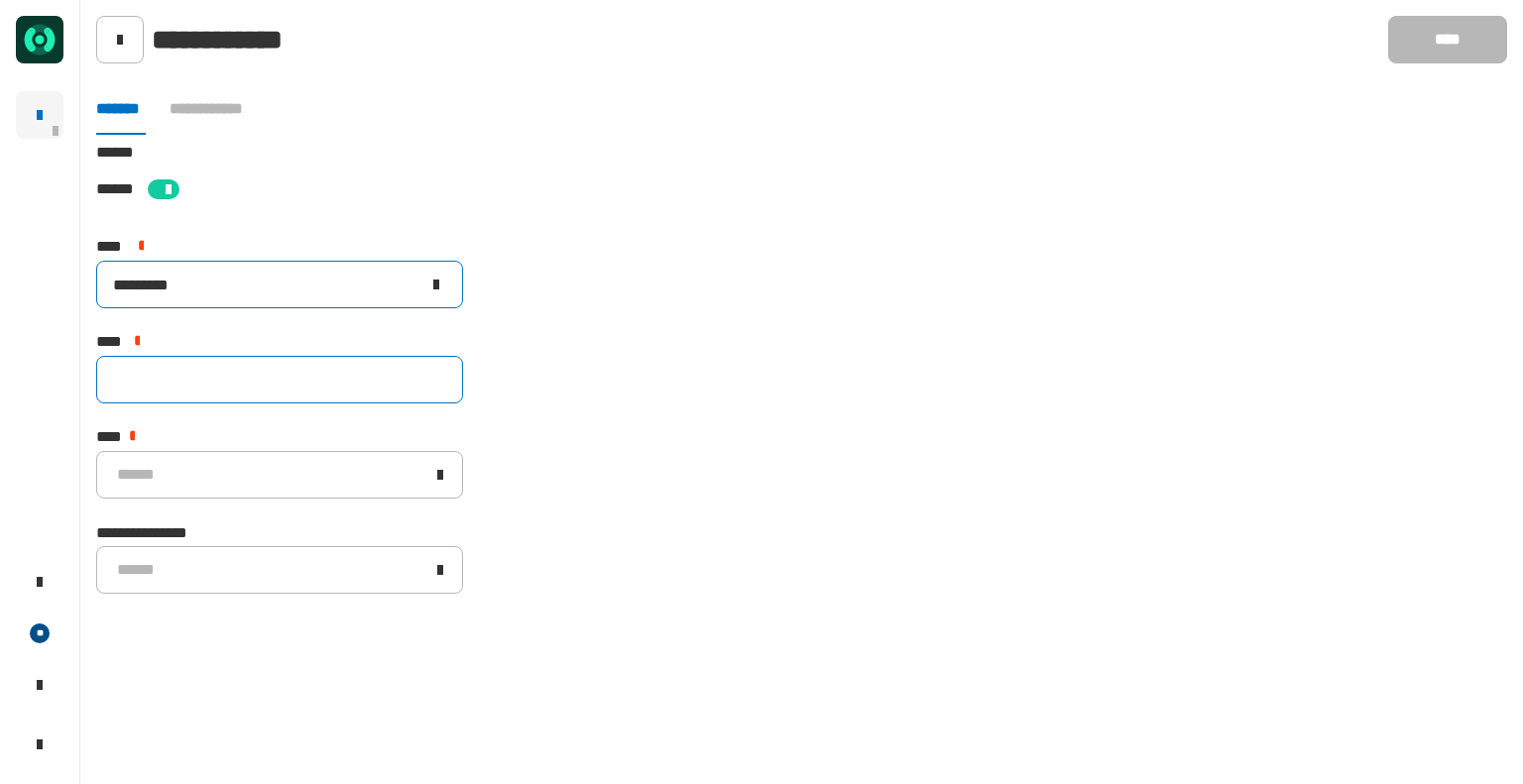 type on "*********" 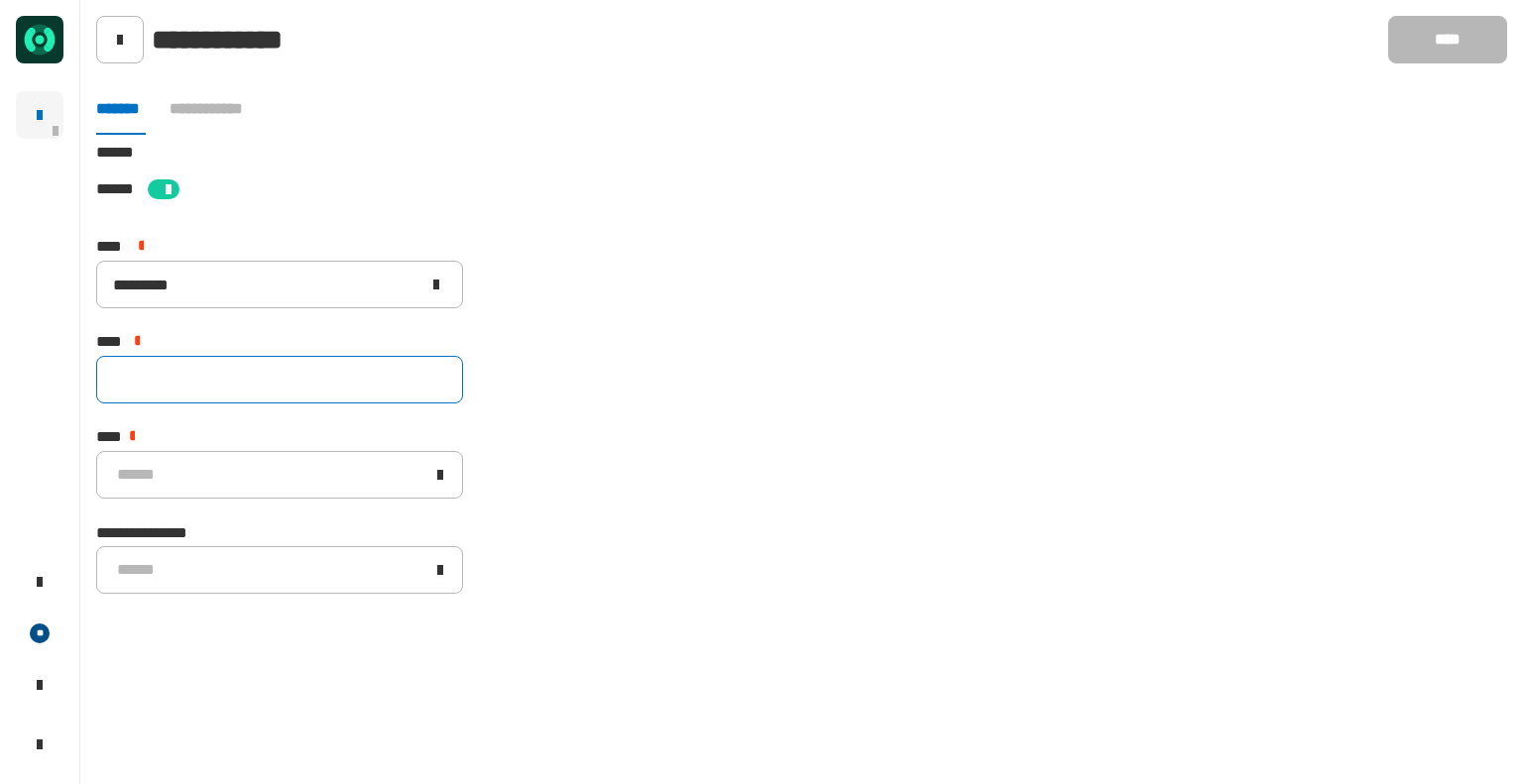 click 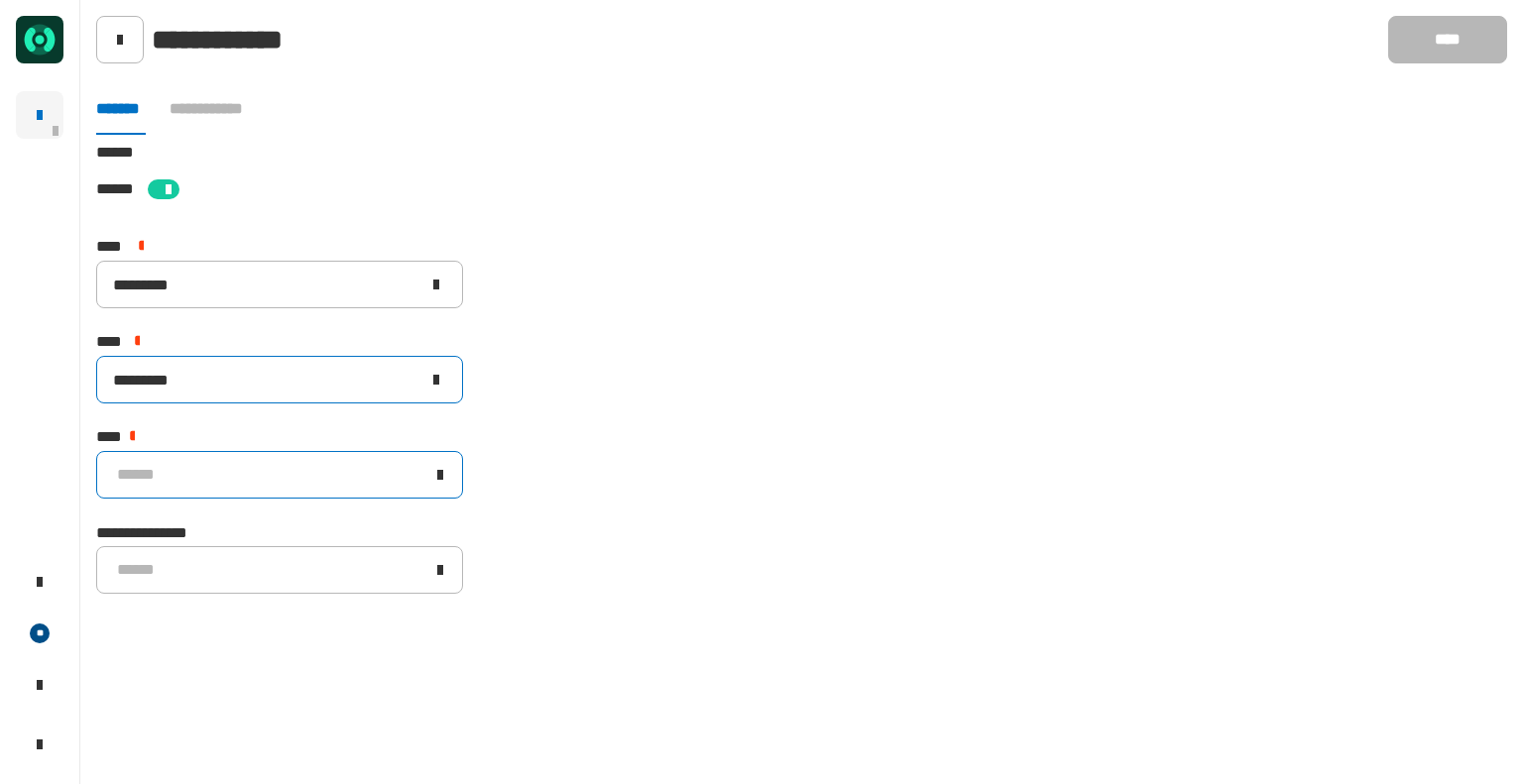type on "*********" 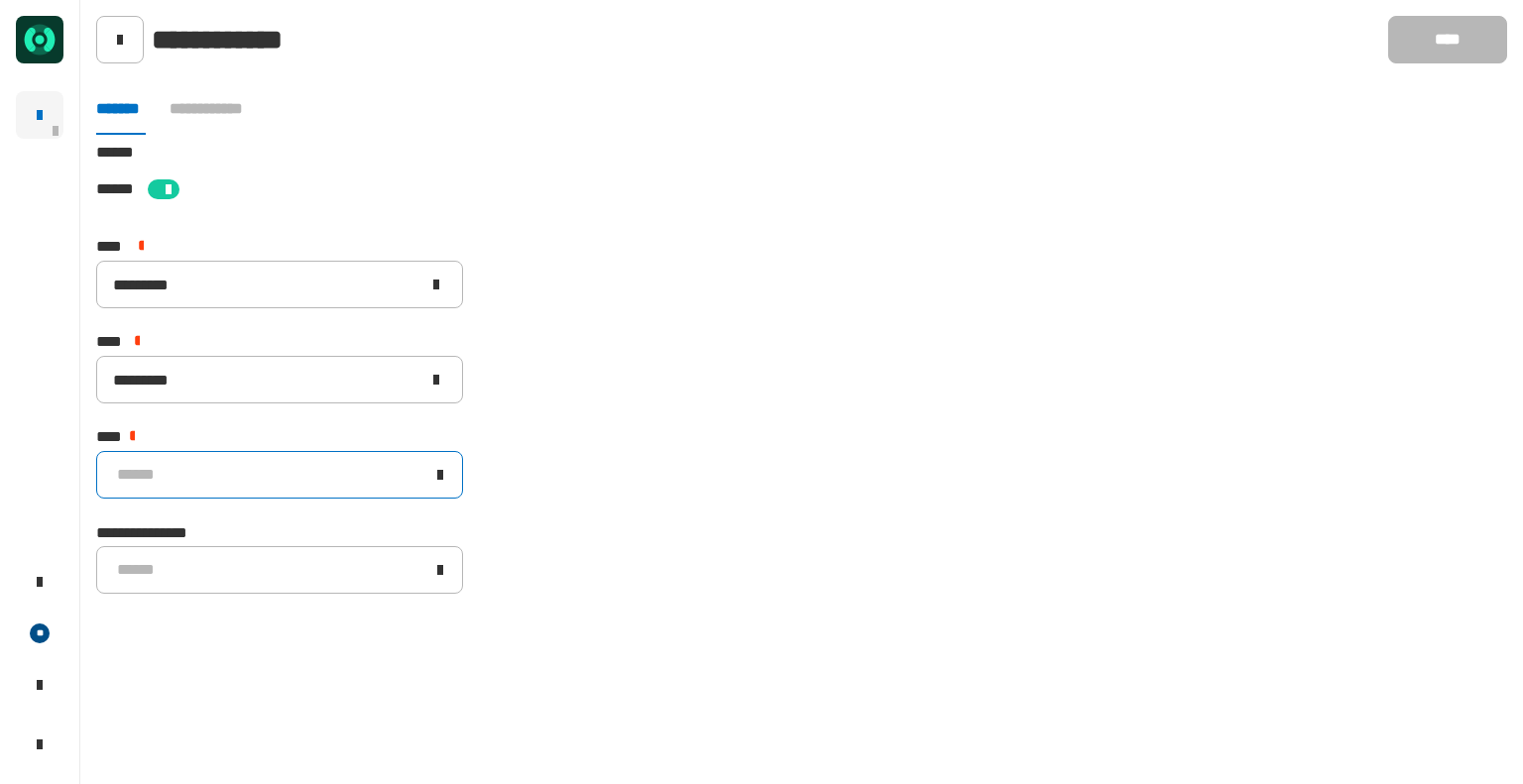 click on "******" 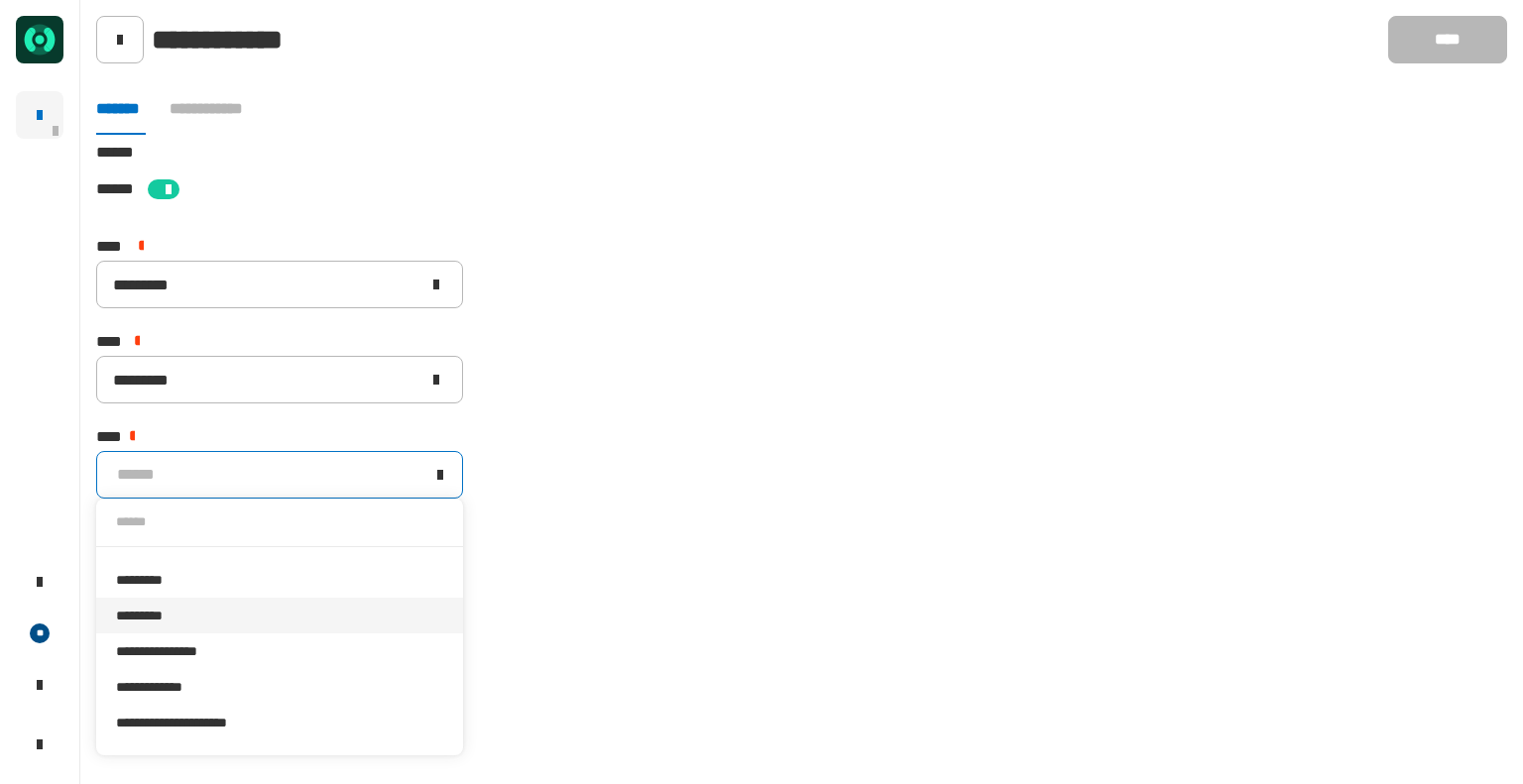 click on "*********" at bounding box center [280, 616] 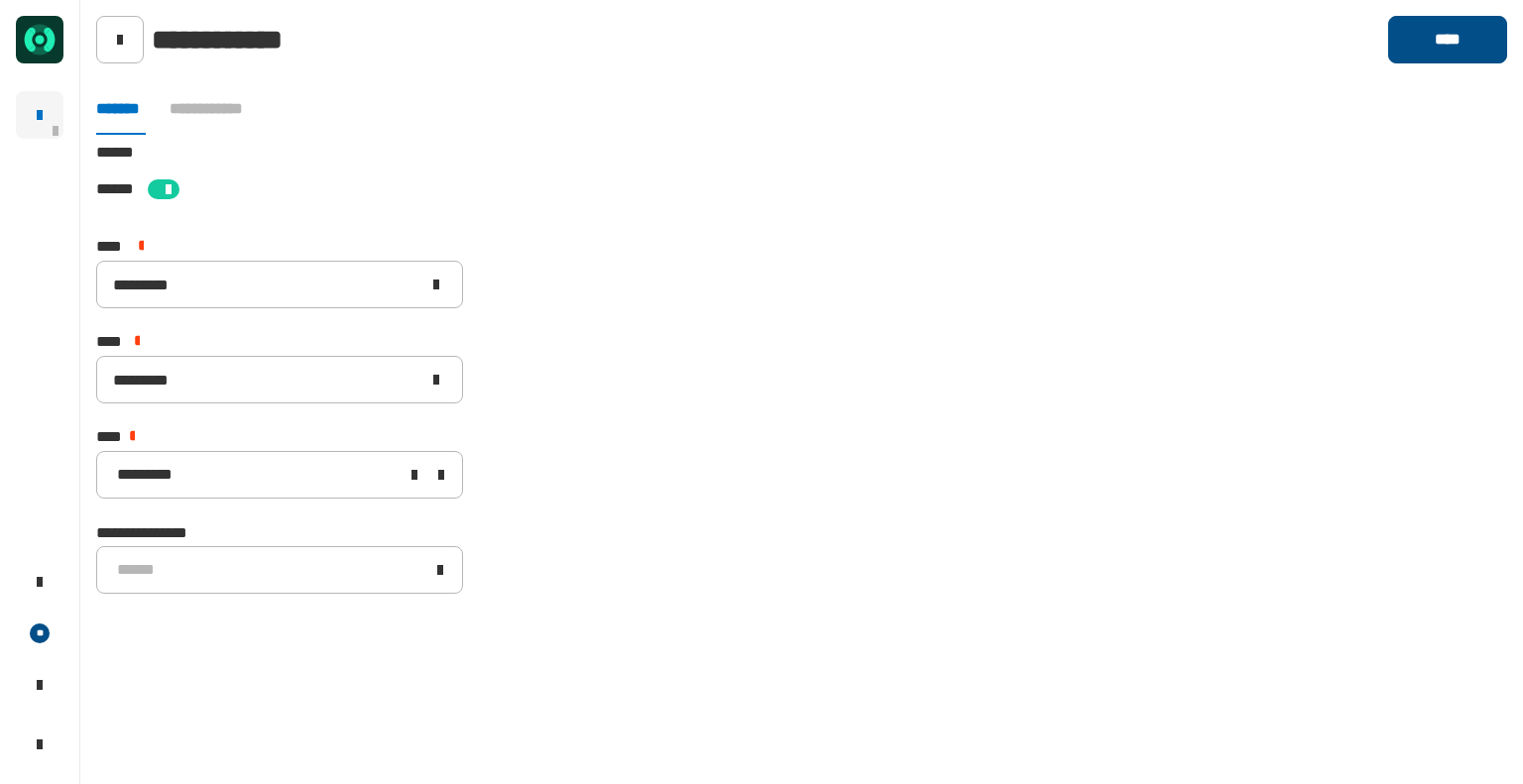 click on "****" 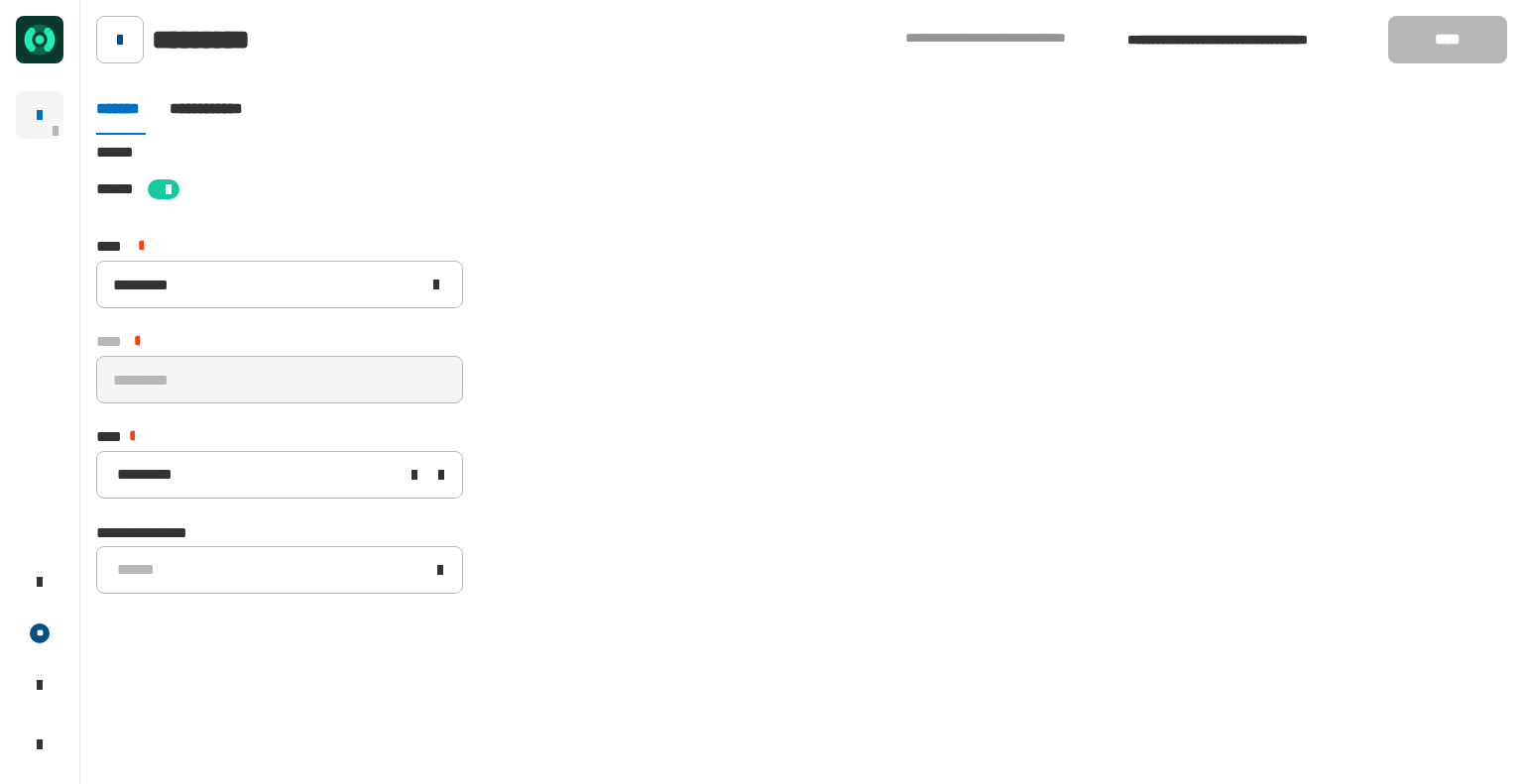 click 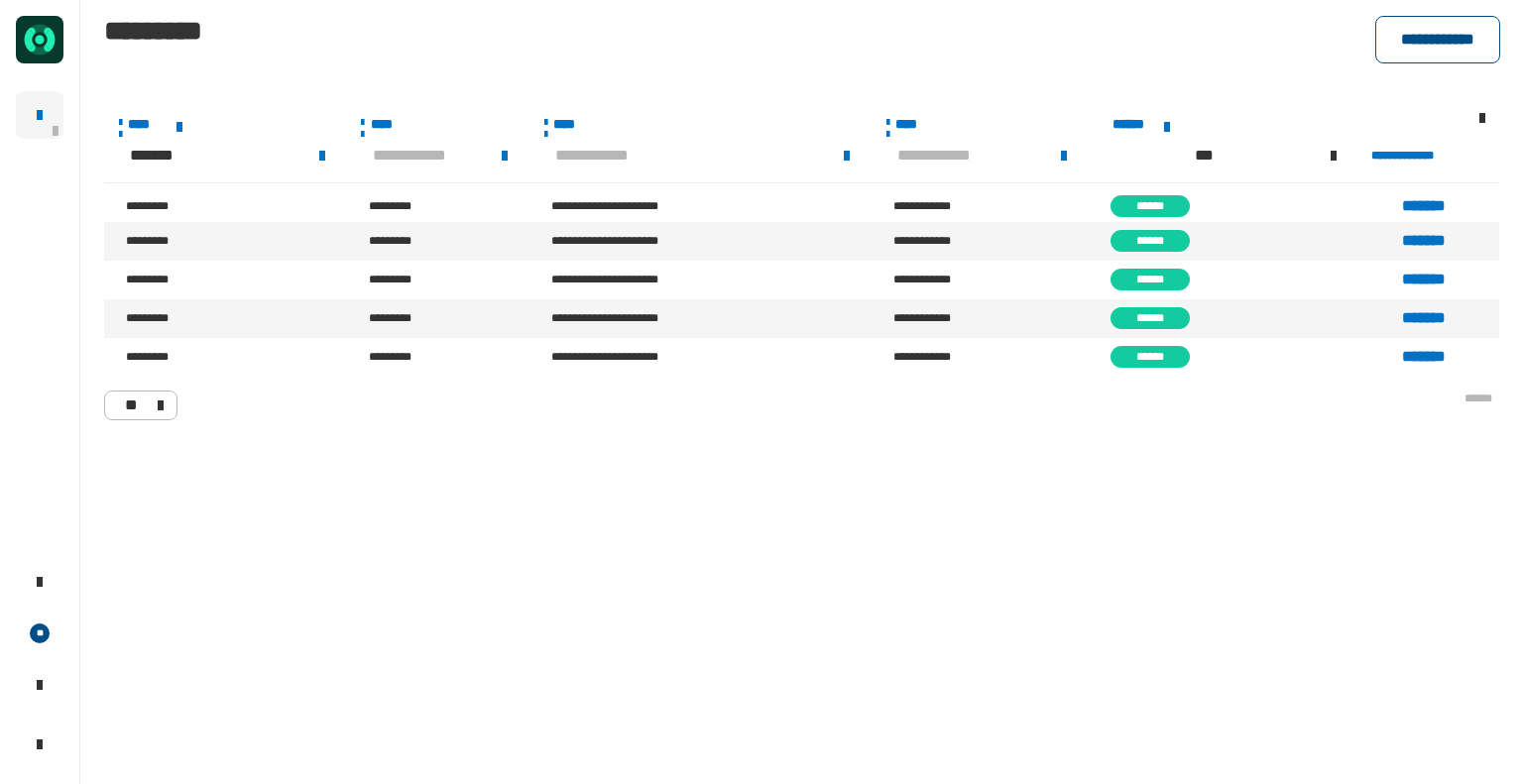click on "**********" 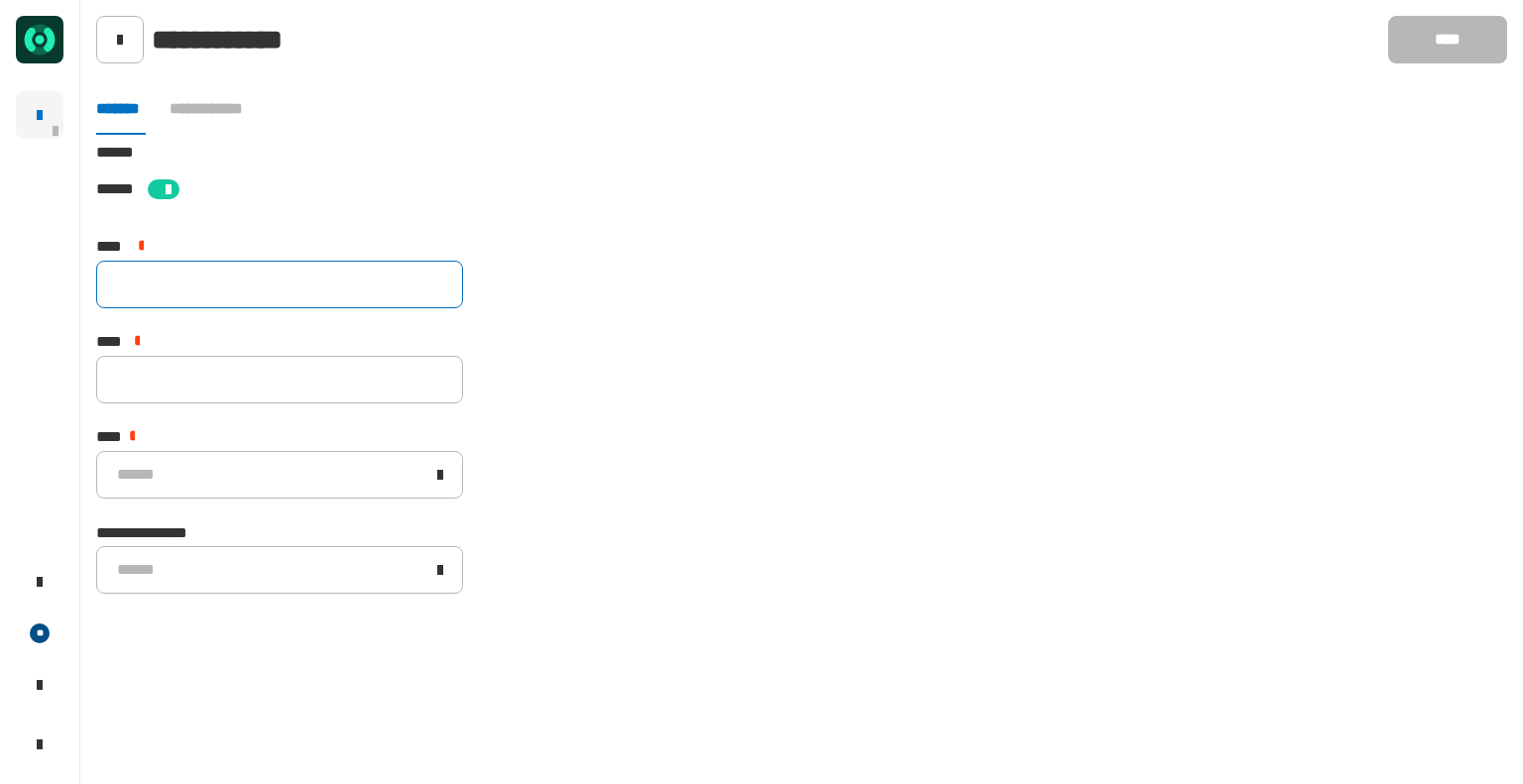 click 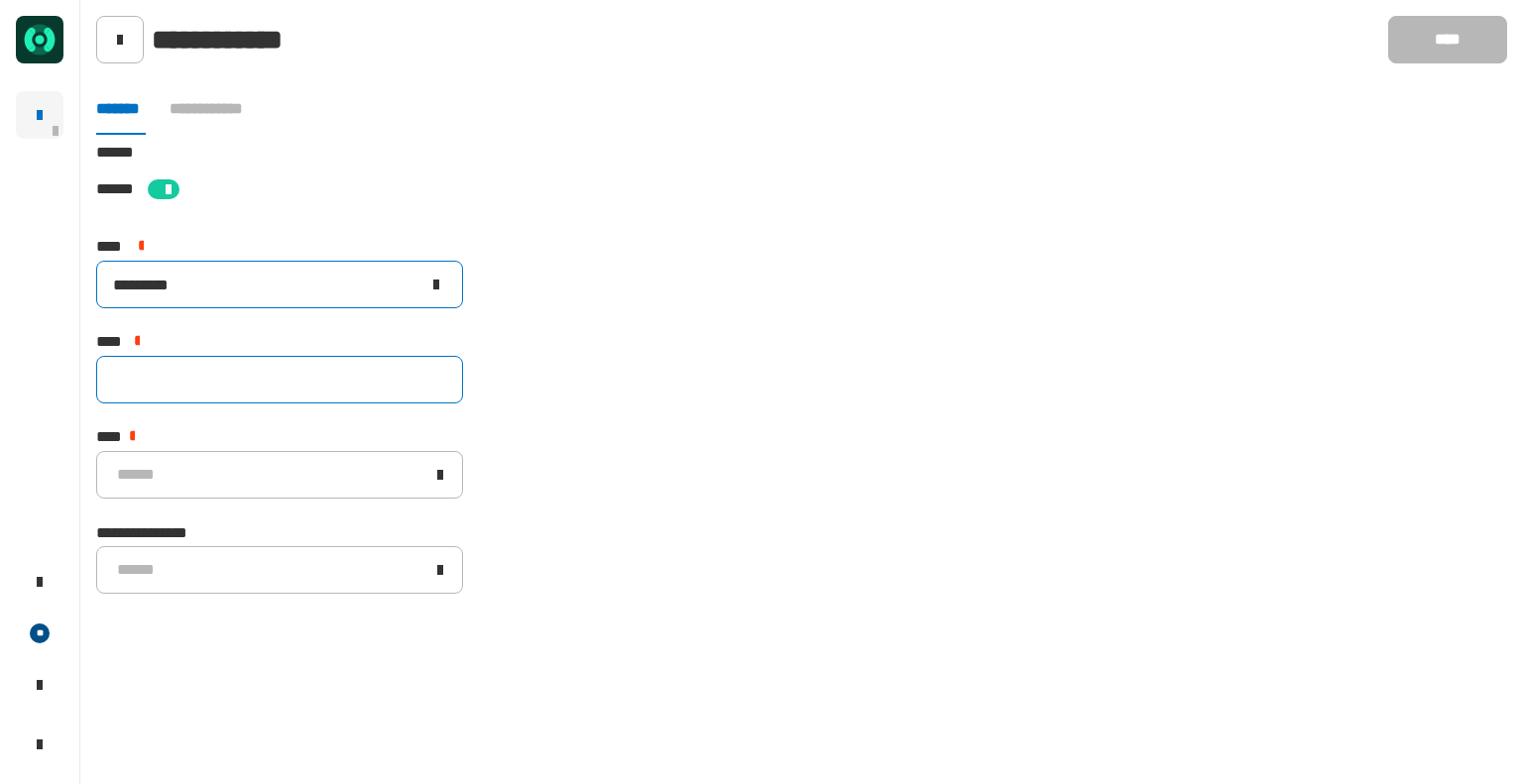 type on "*********" 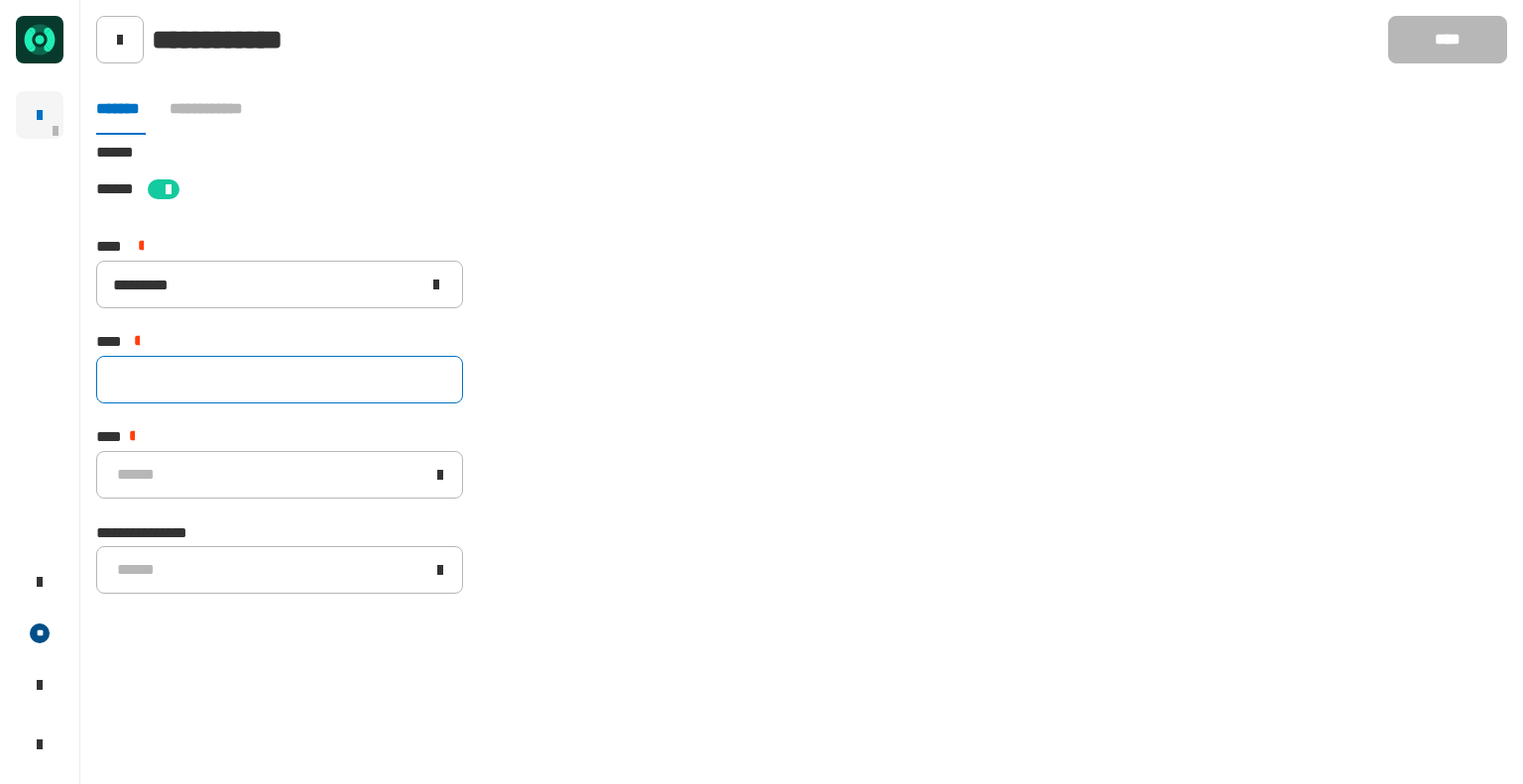 click 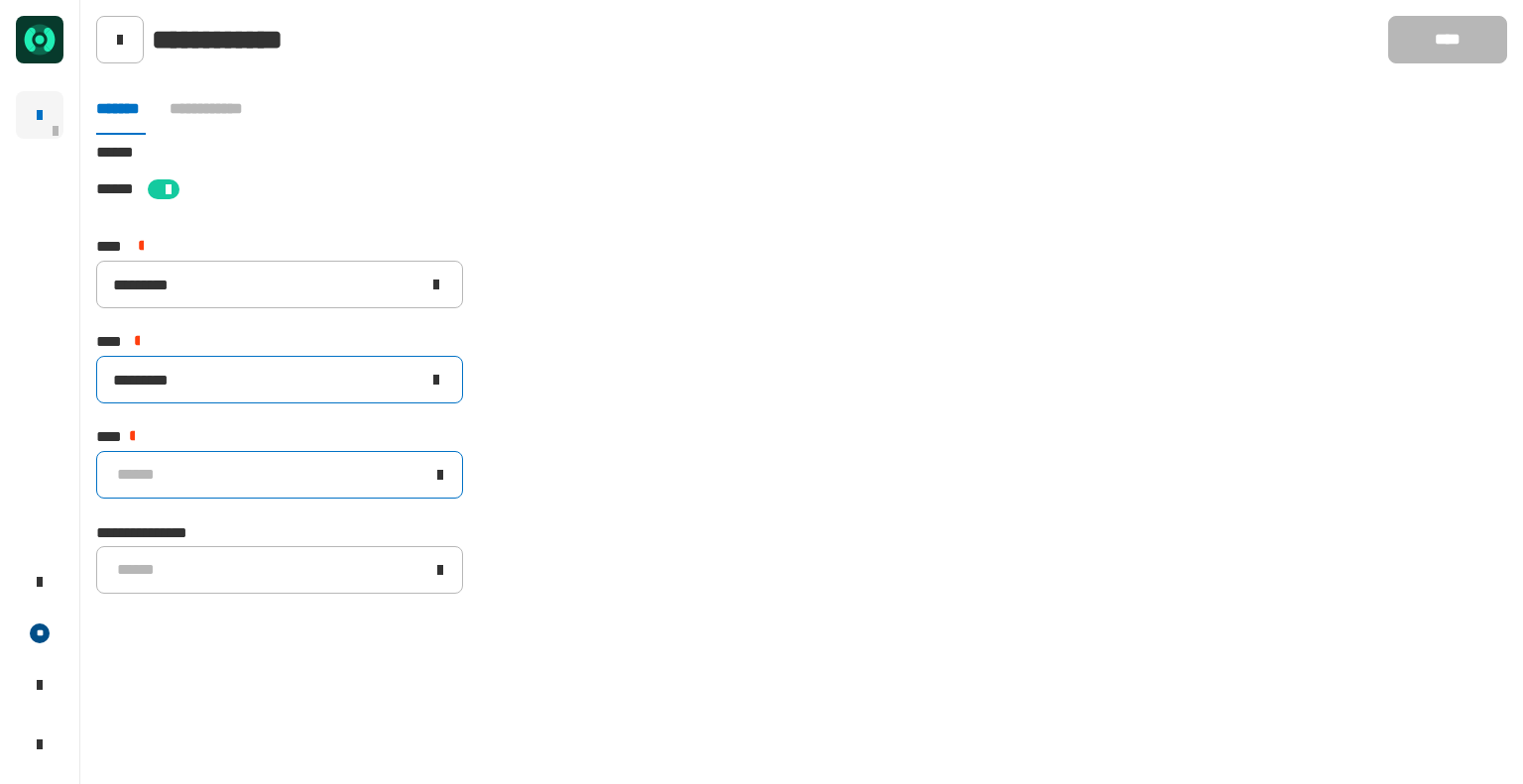 type on "*********" 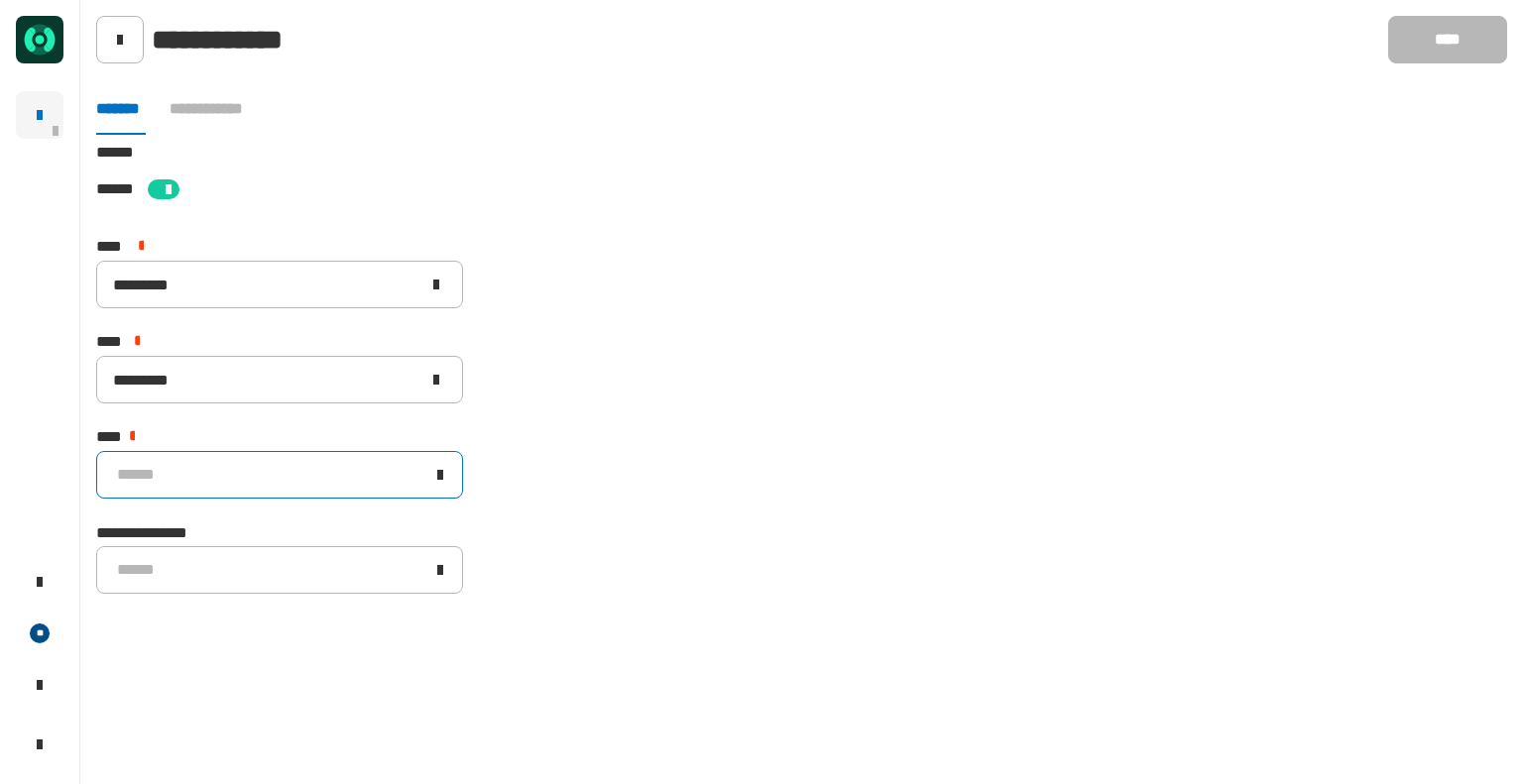 click on "******" 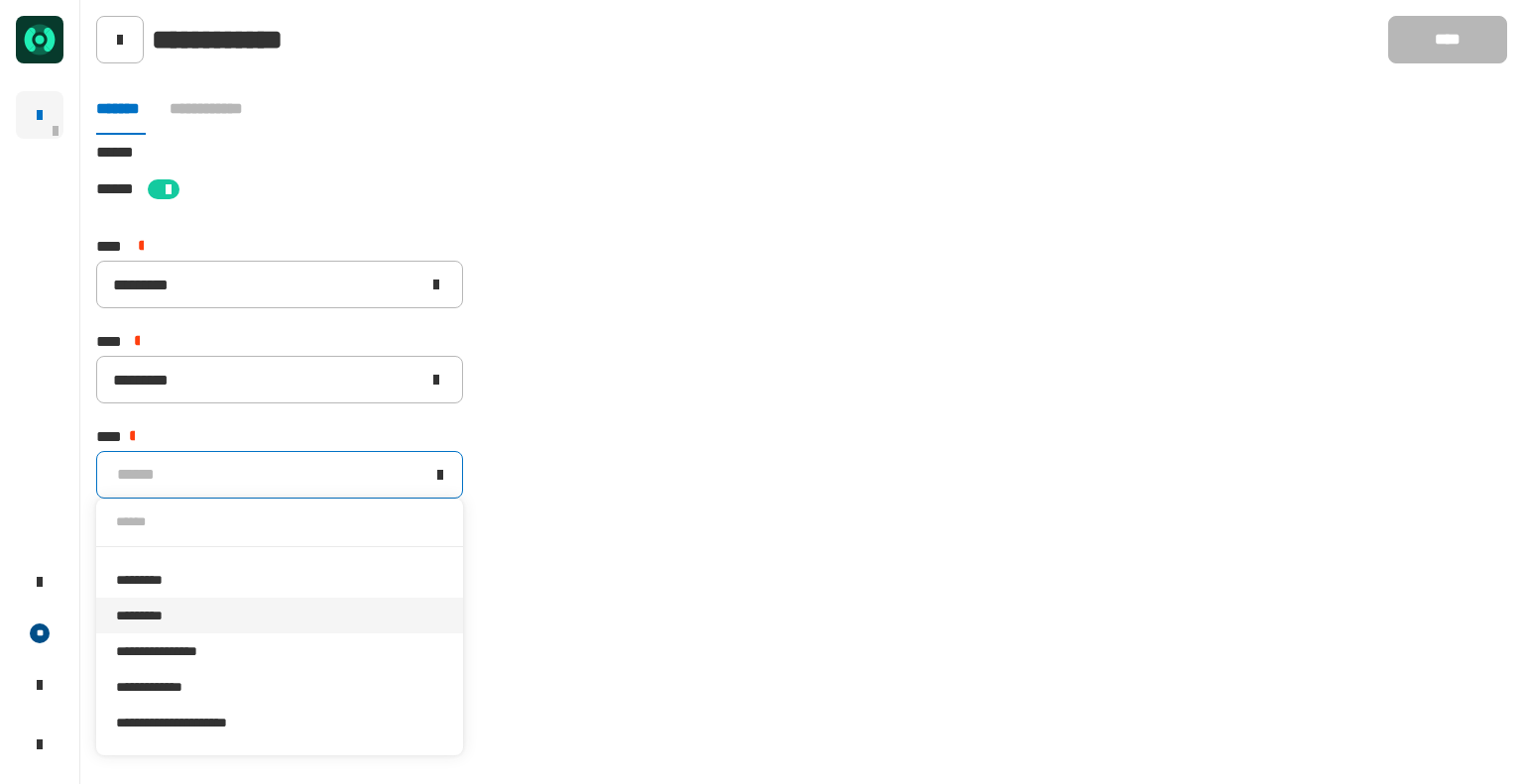 click on "*********" at bounding box center (280, 616) 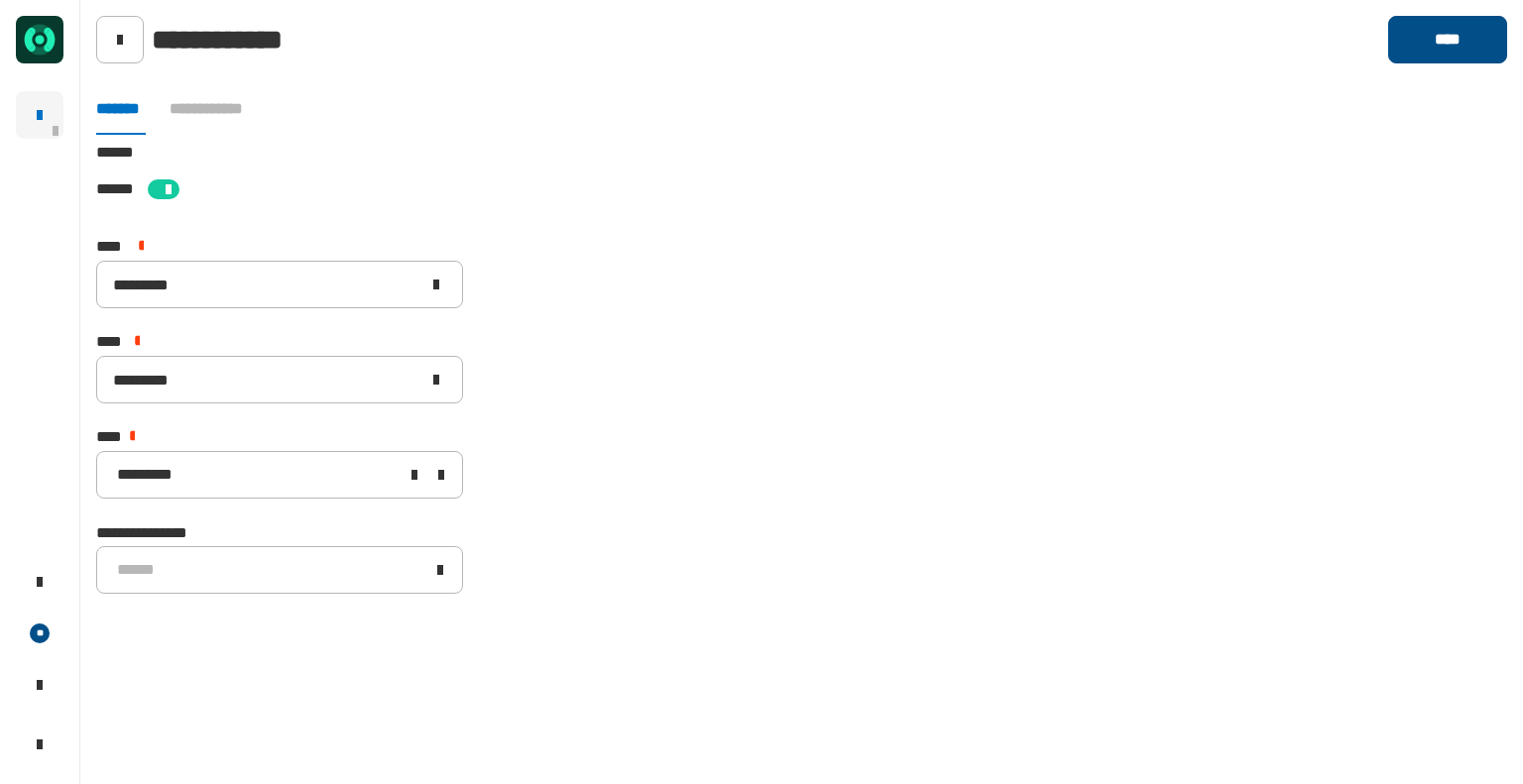 click on "****" 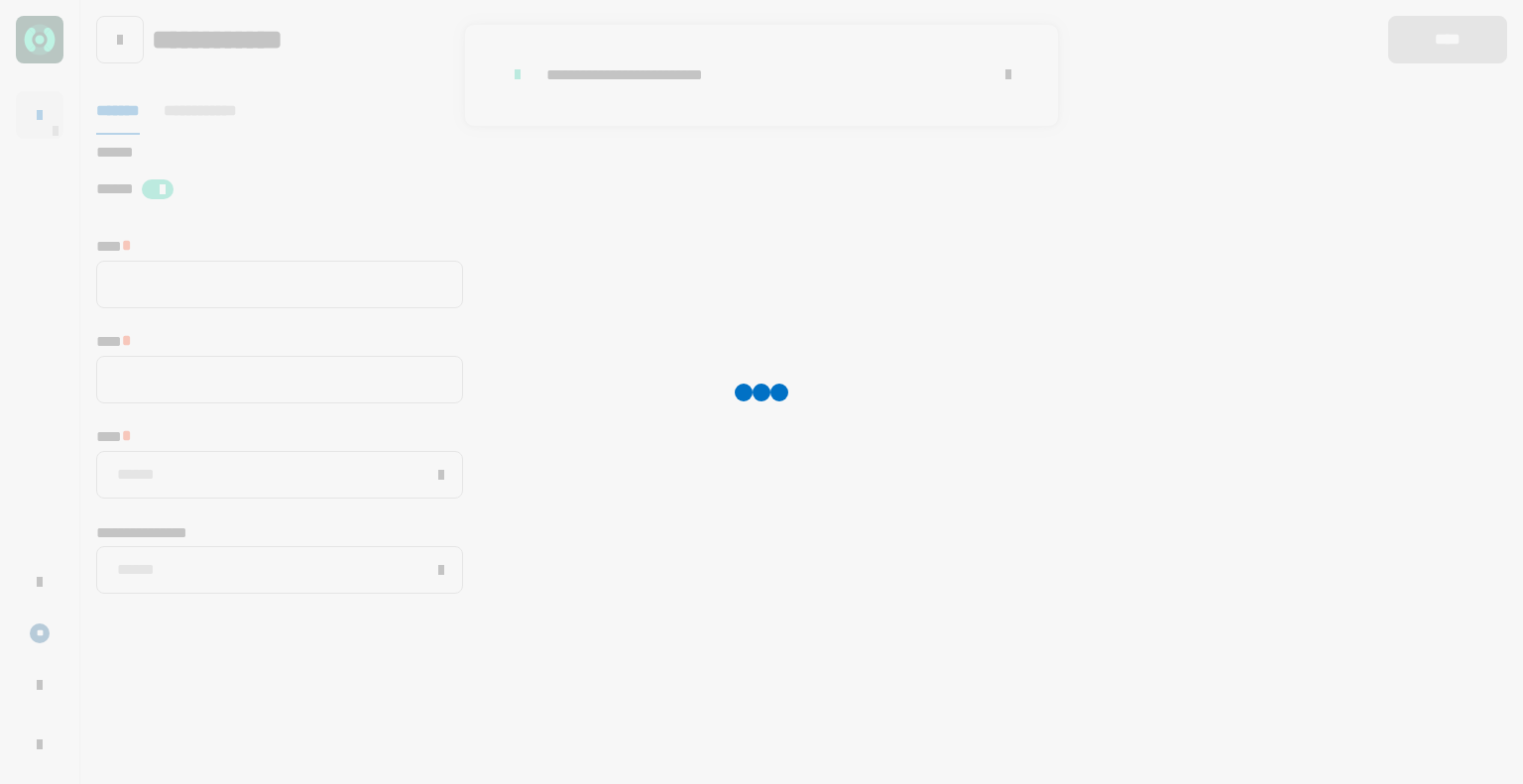 type 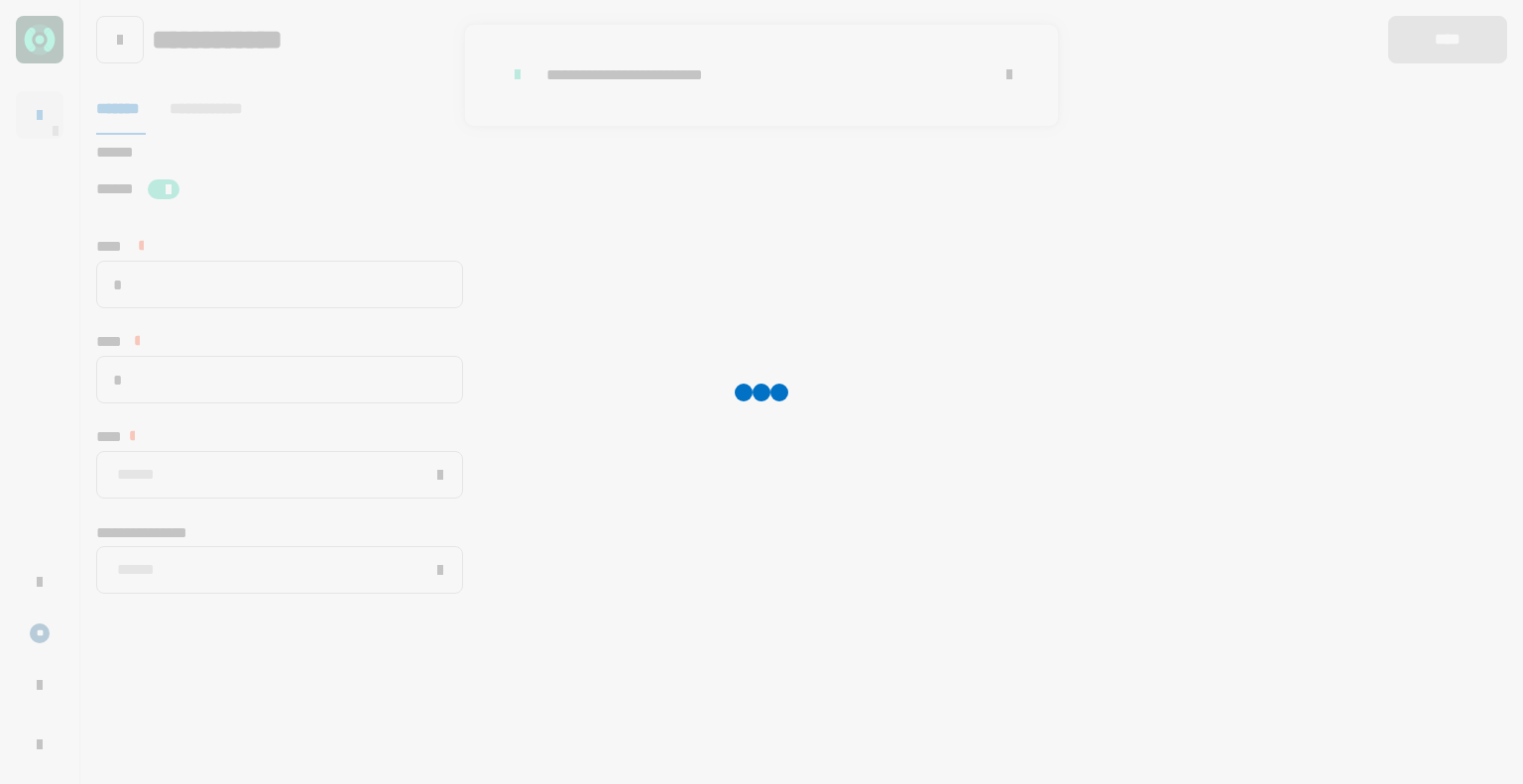 type on "*********" 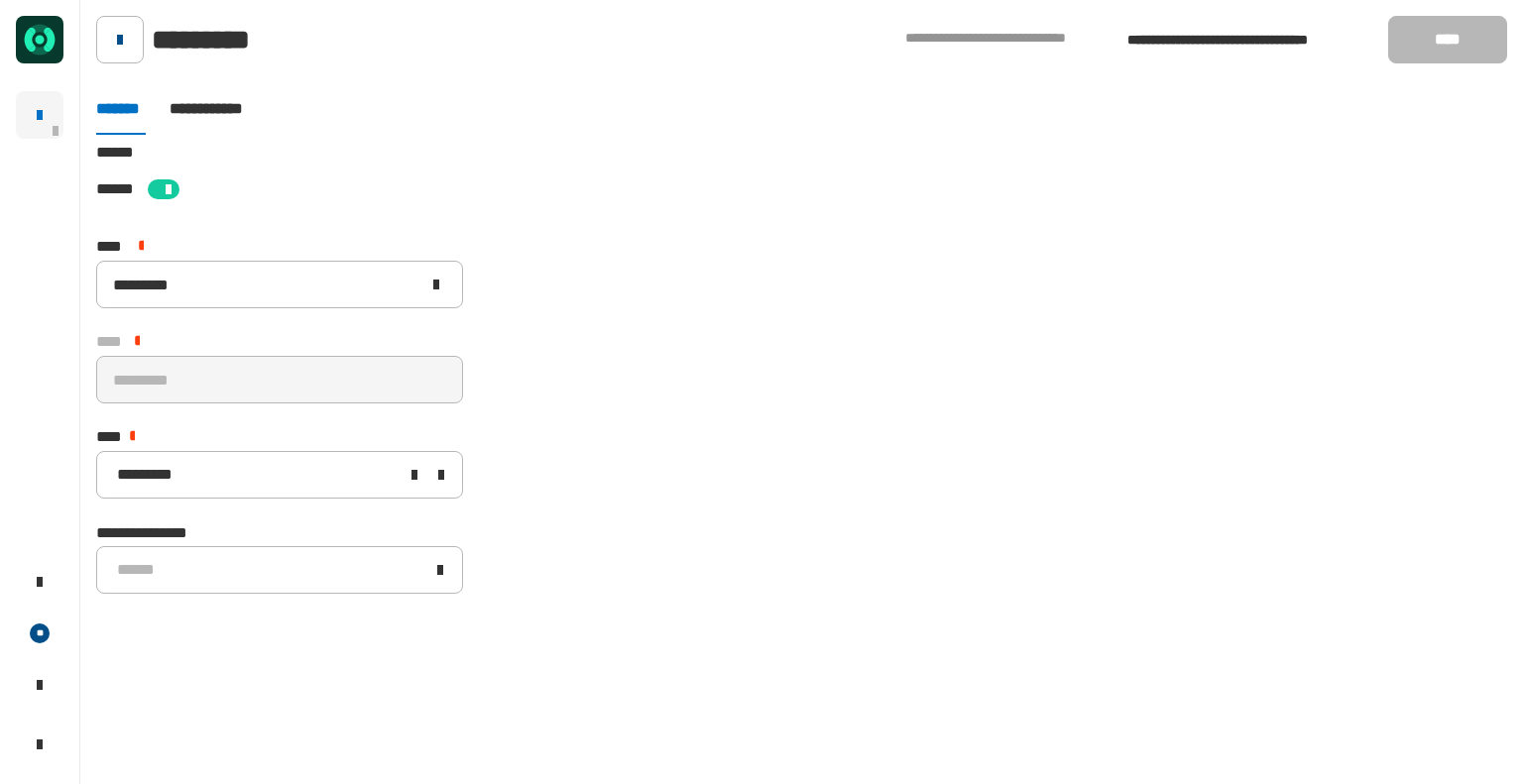 click 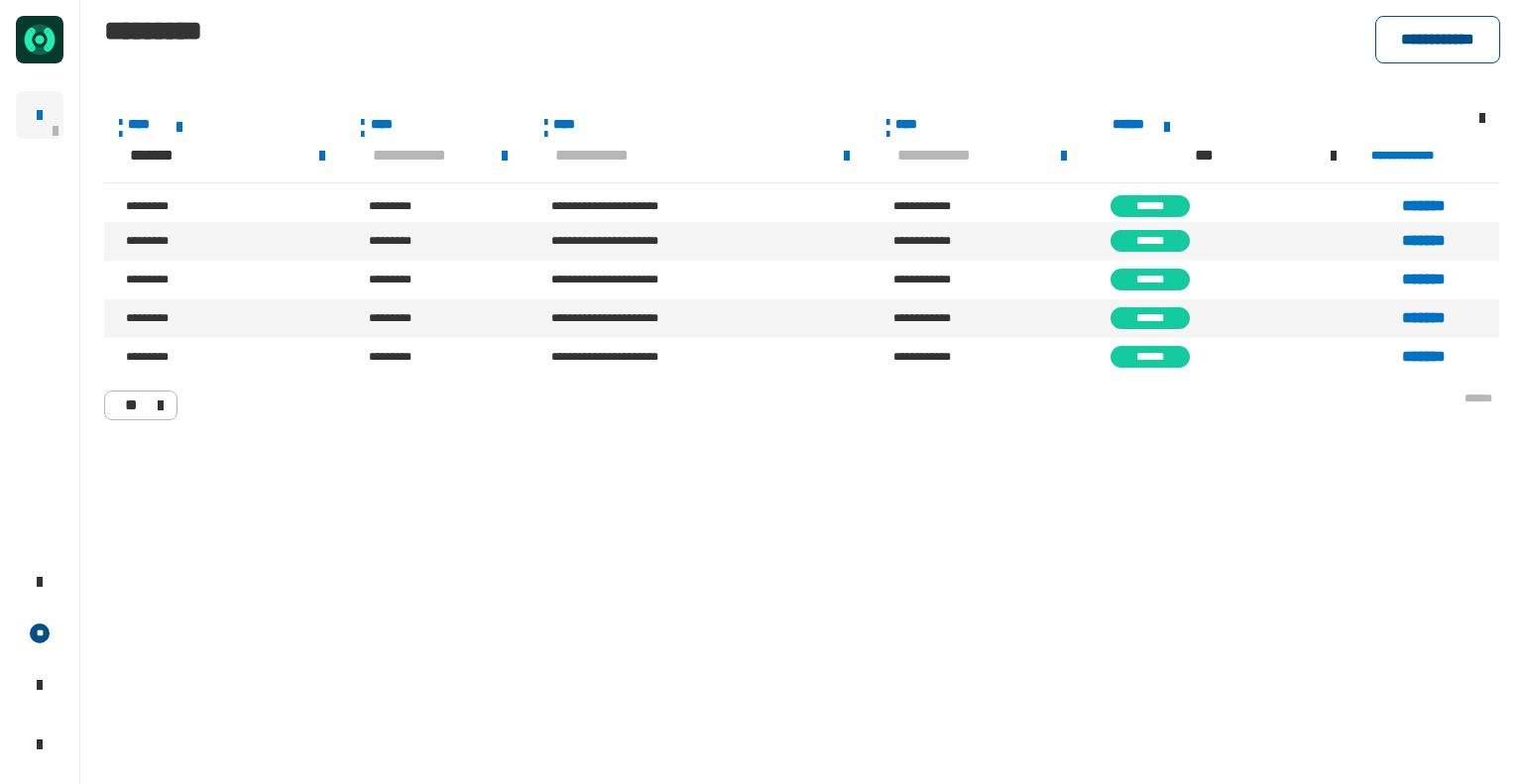 click on "**********" 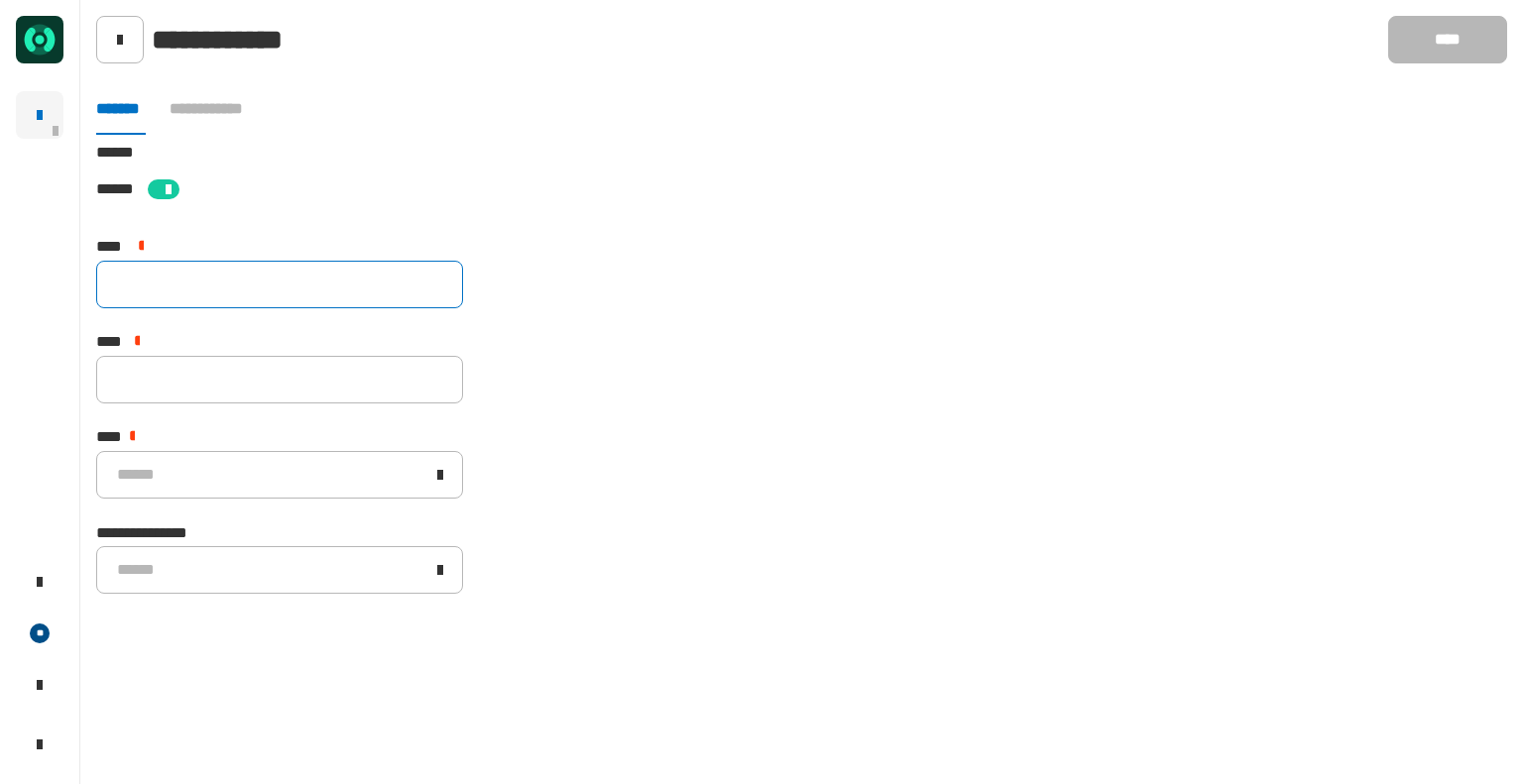 click 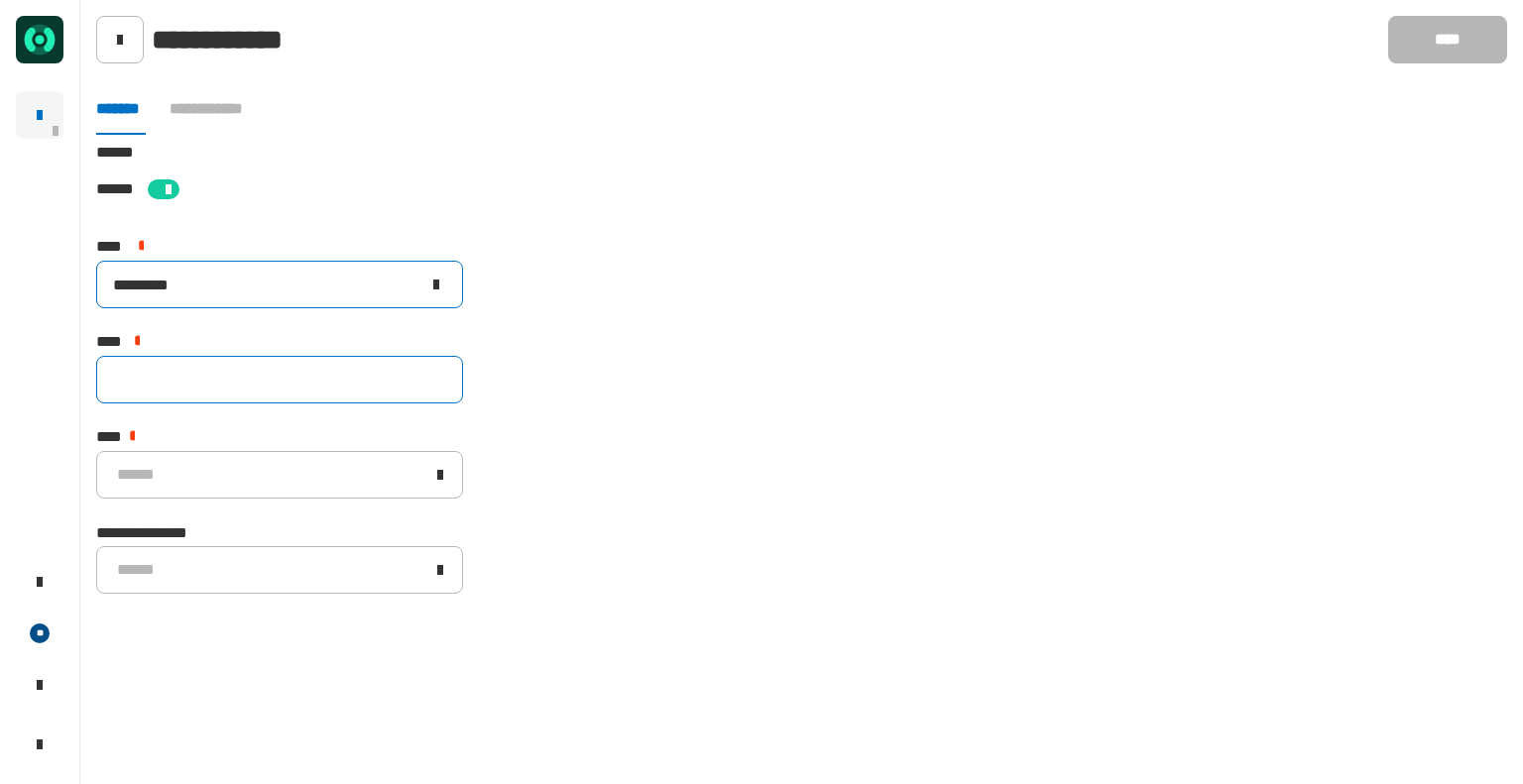 type on "*********" 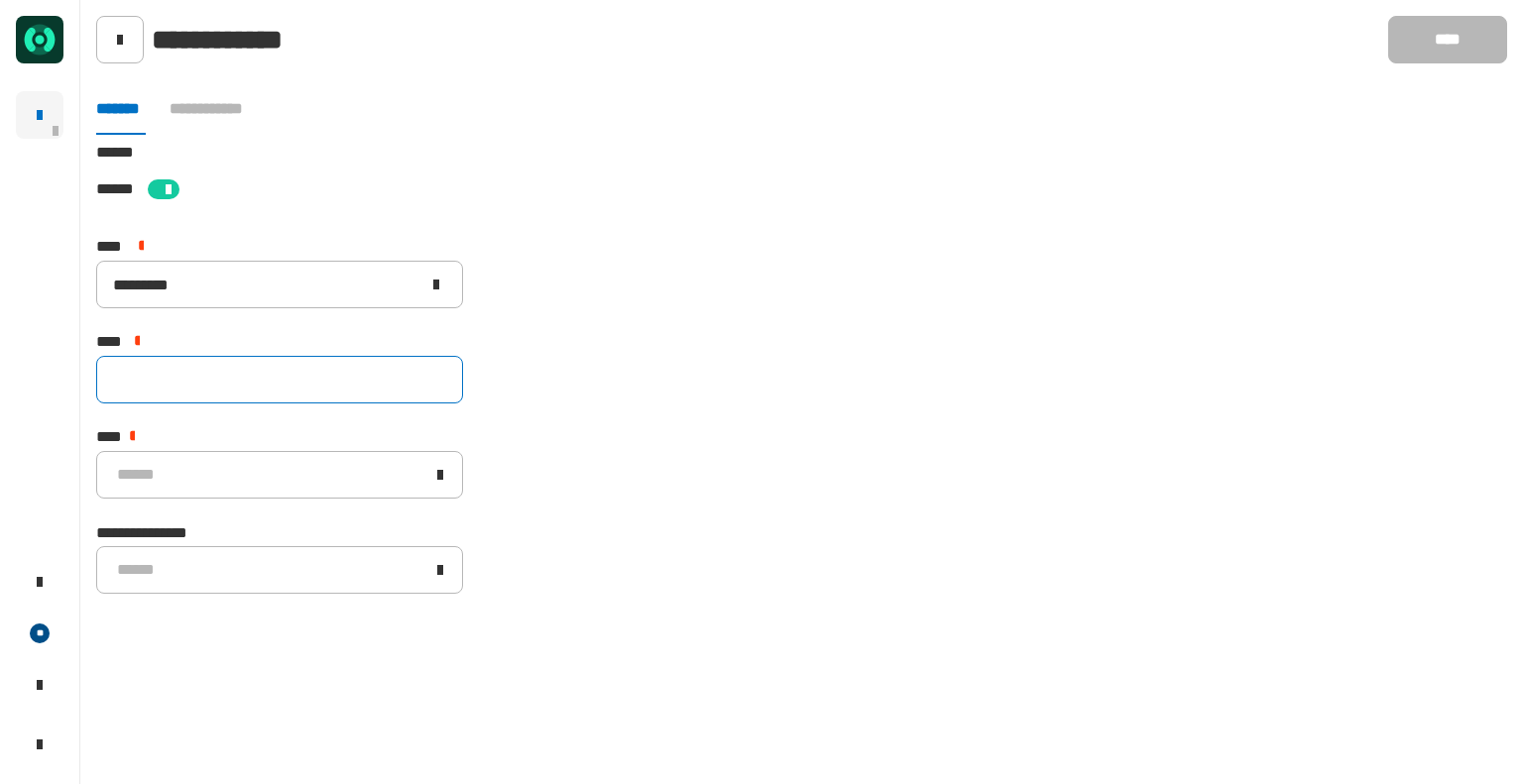 click 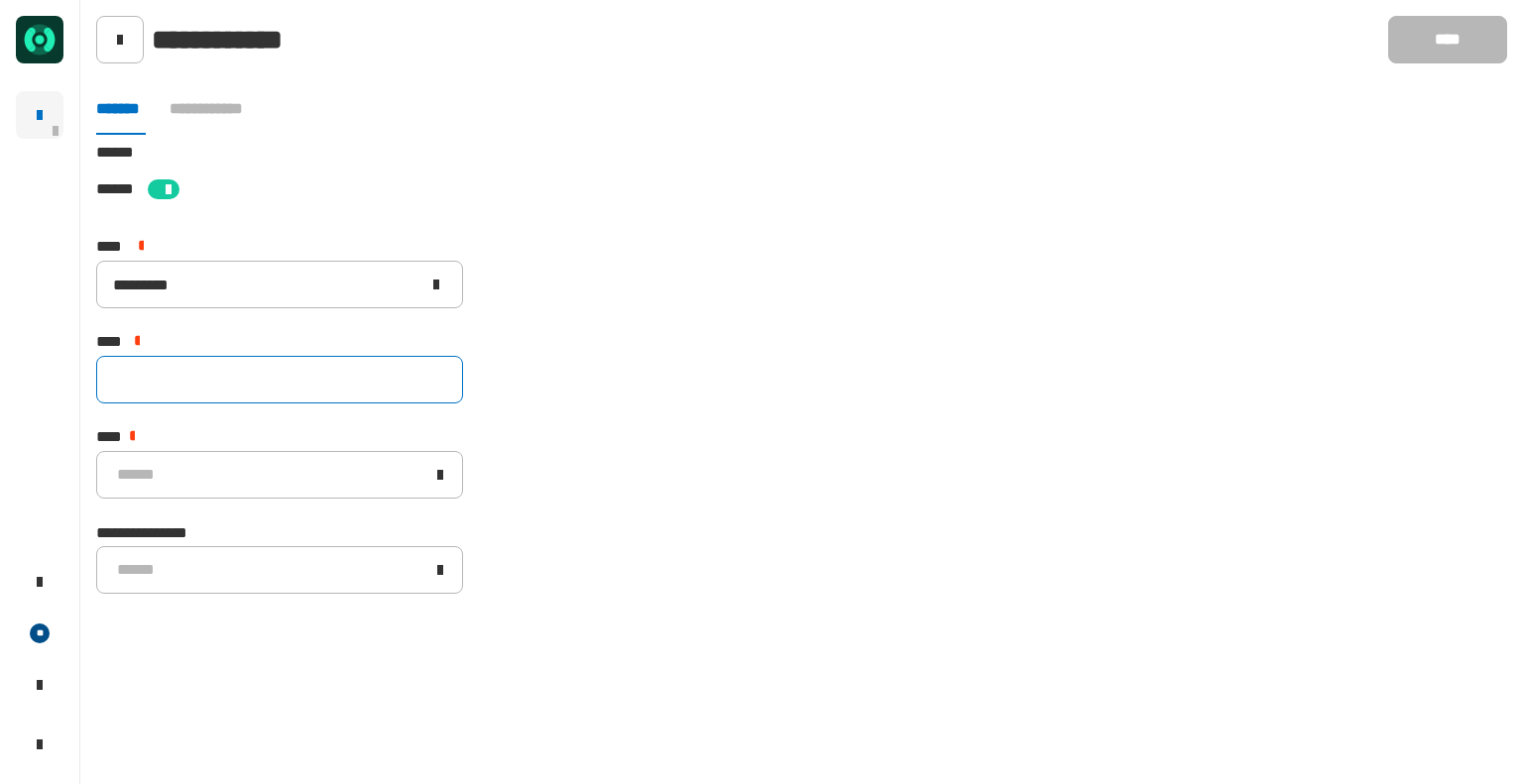 paste on "*********" 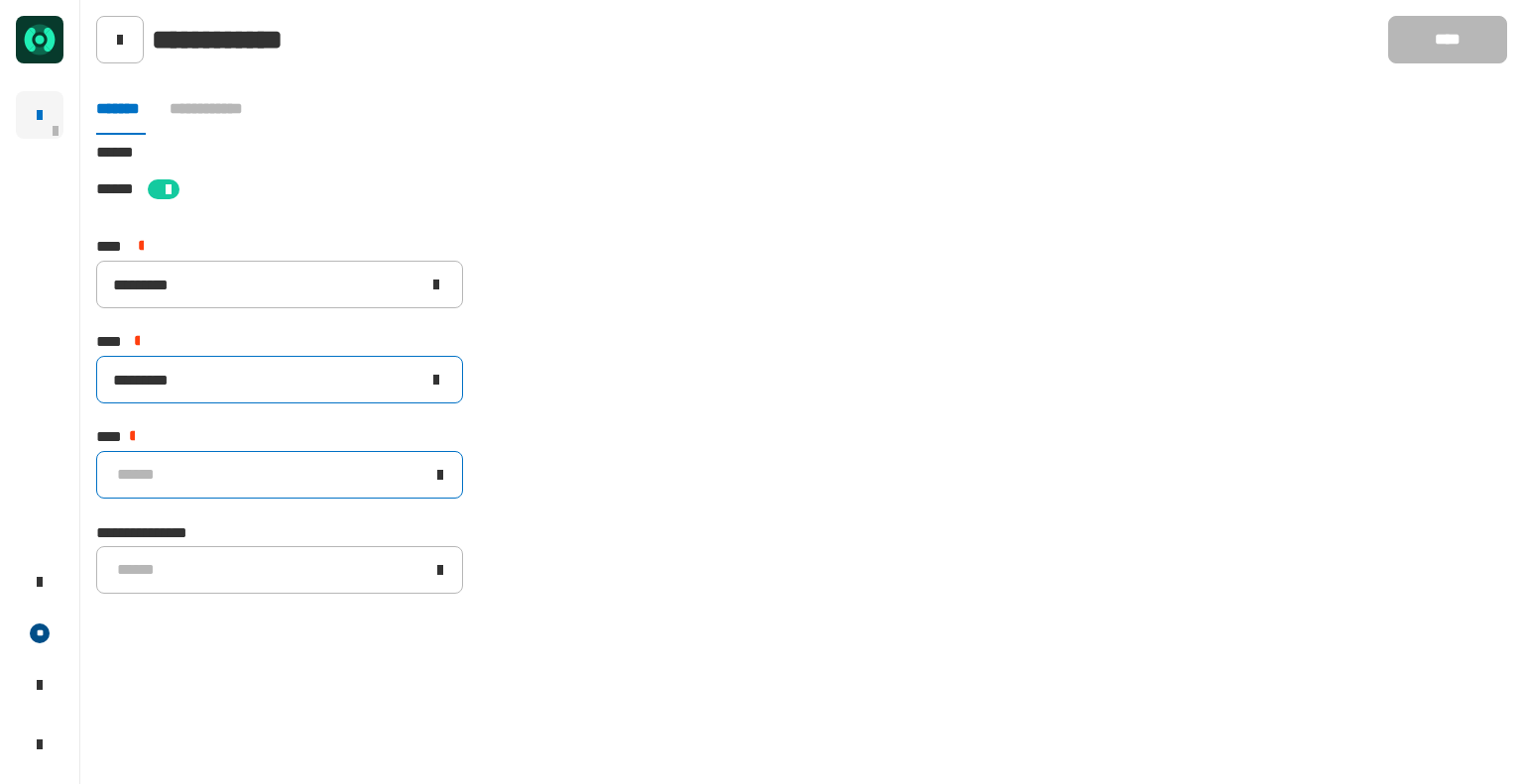 type on "*********" 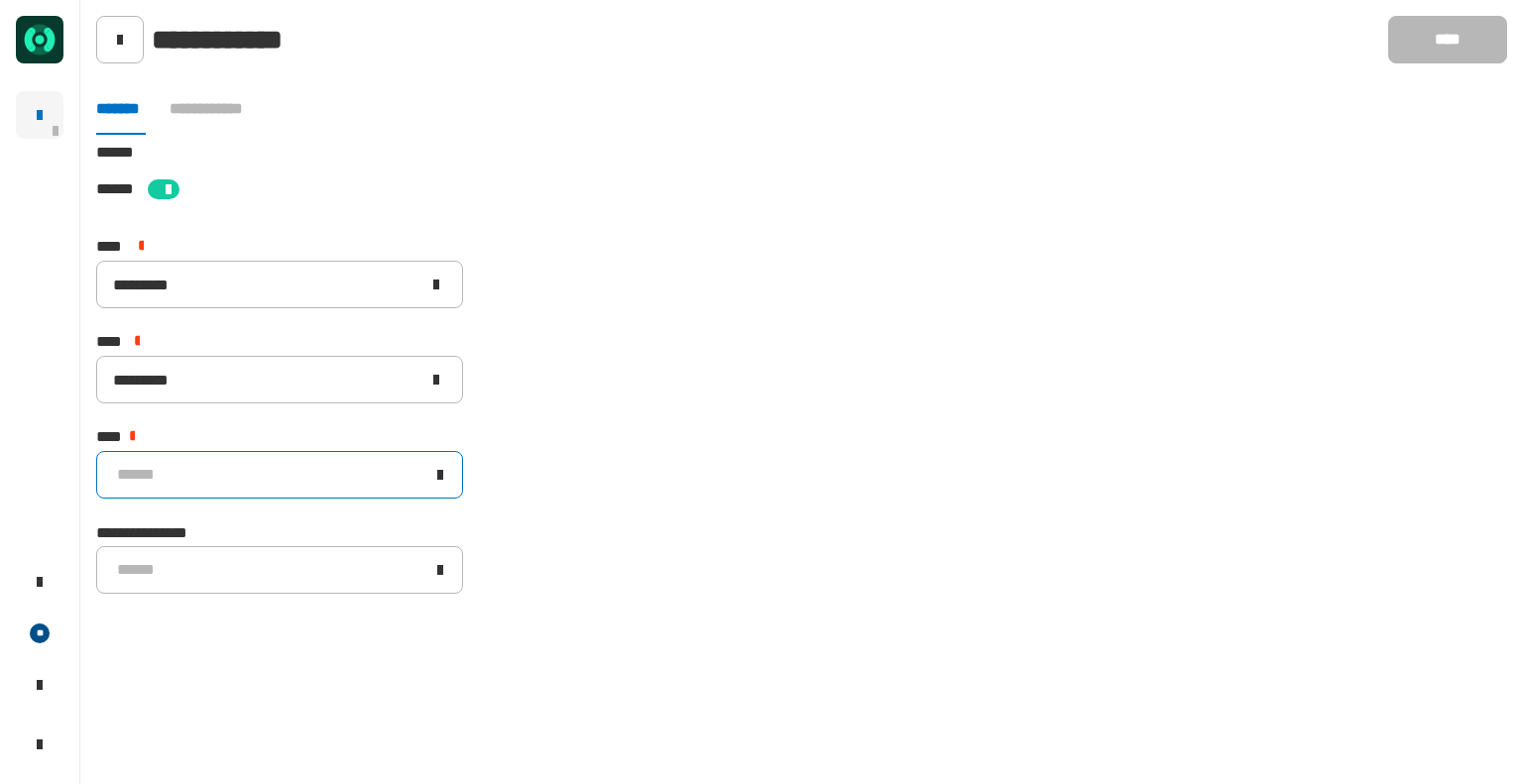click on "******" 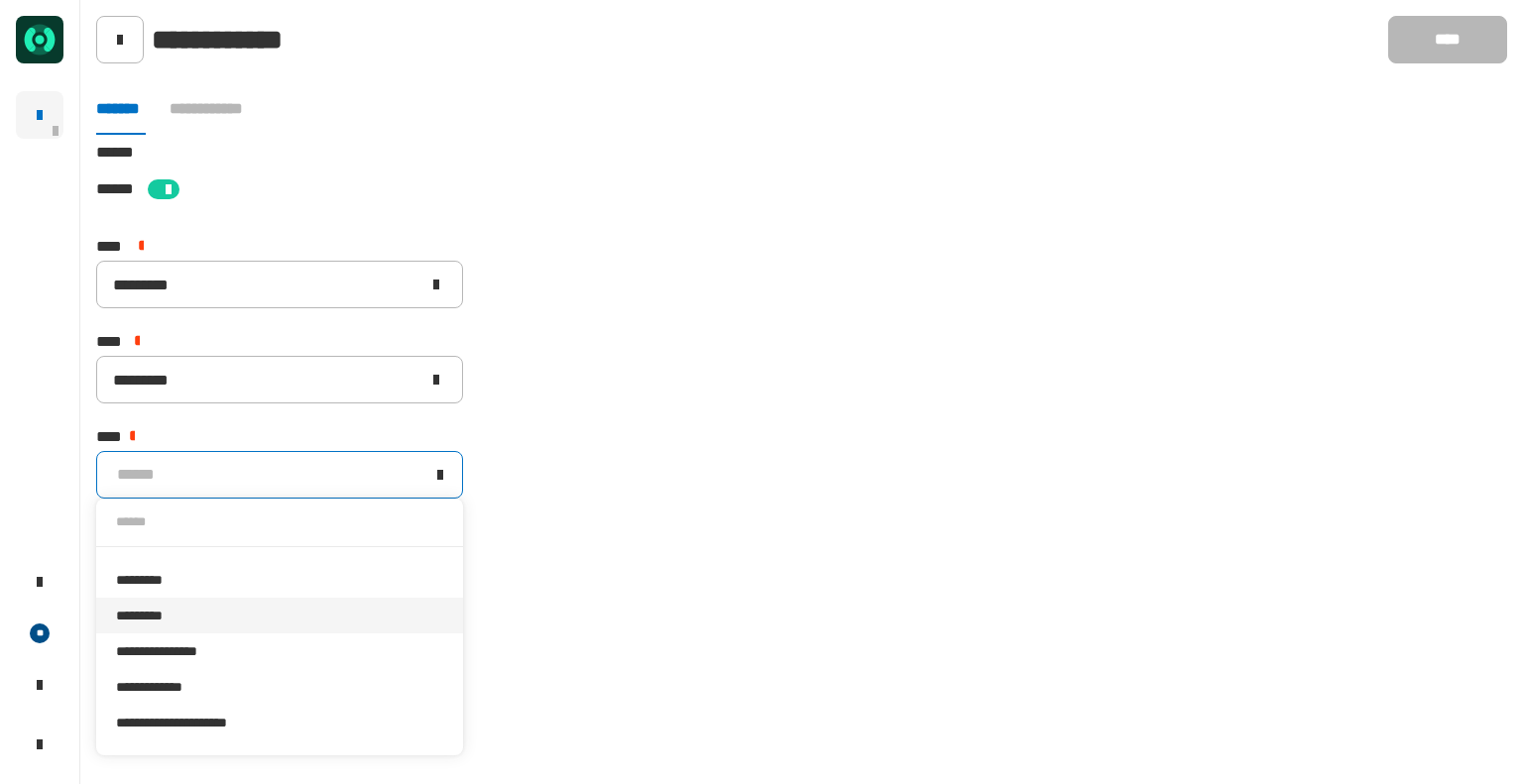 click on "*********" at bounding box center (280, 616) 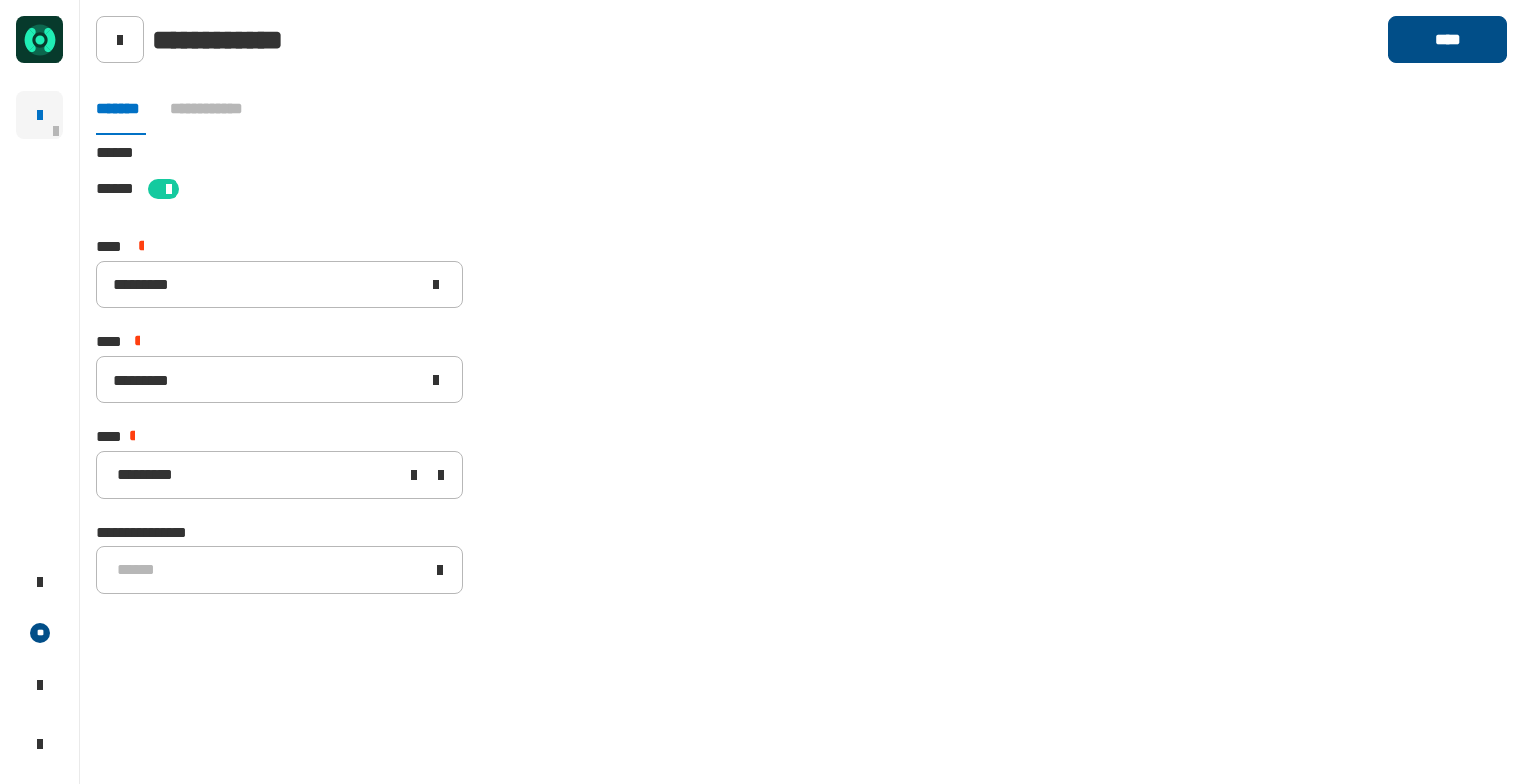 click on "****" 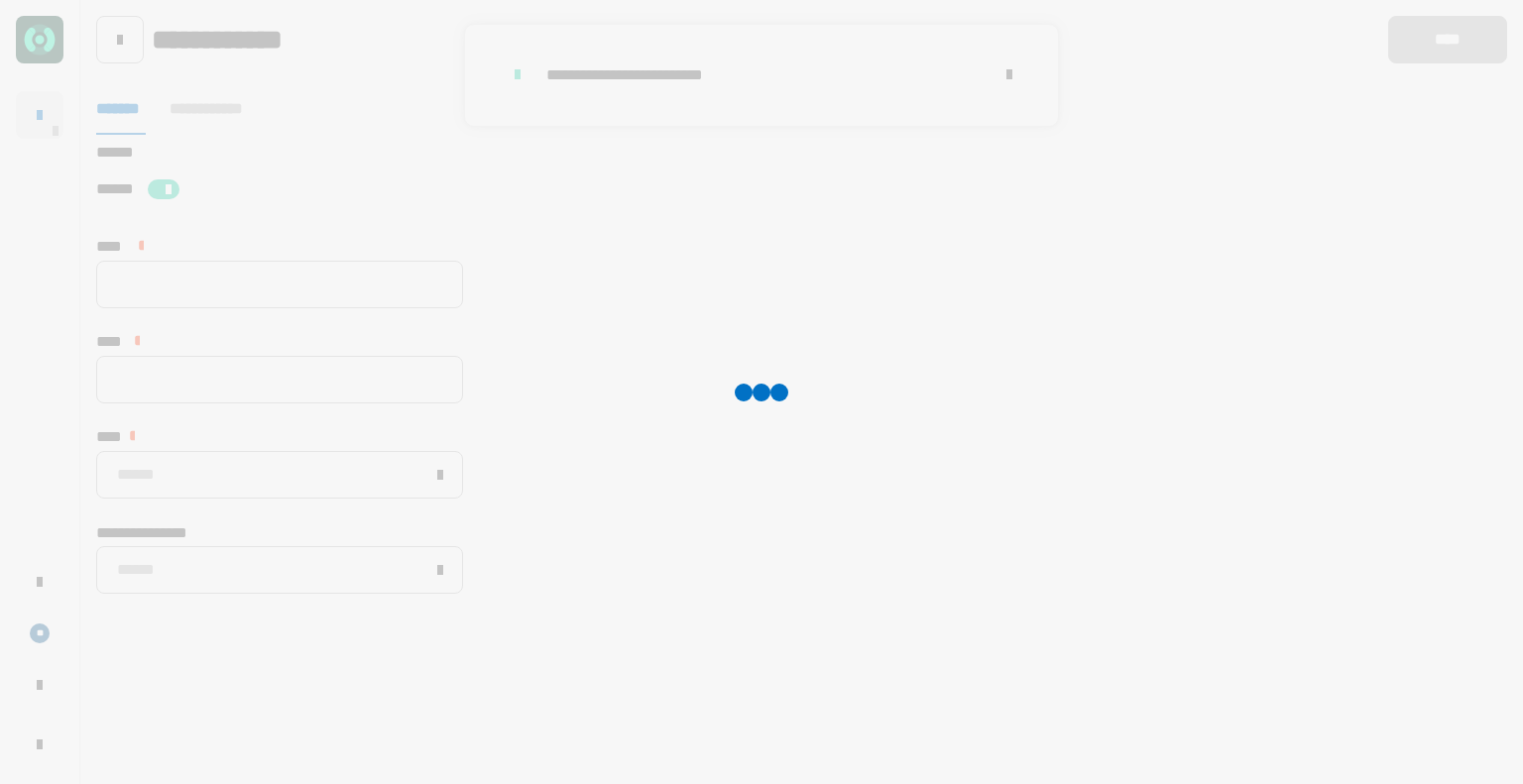 type 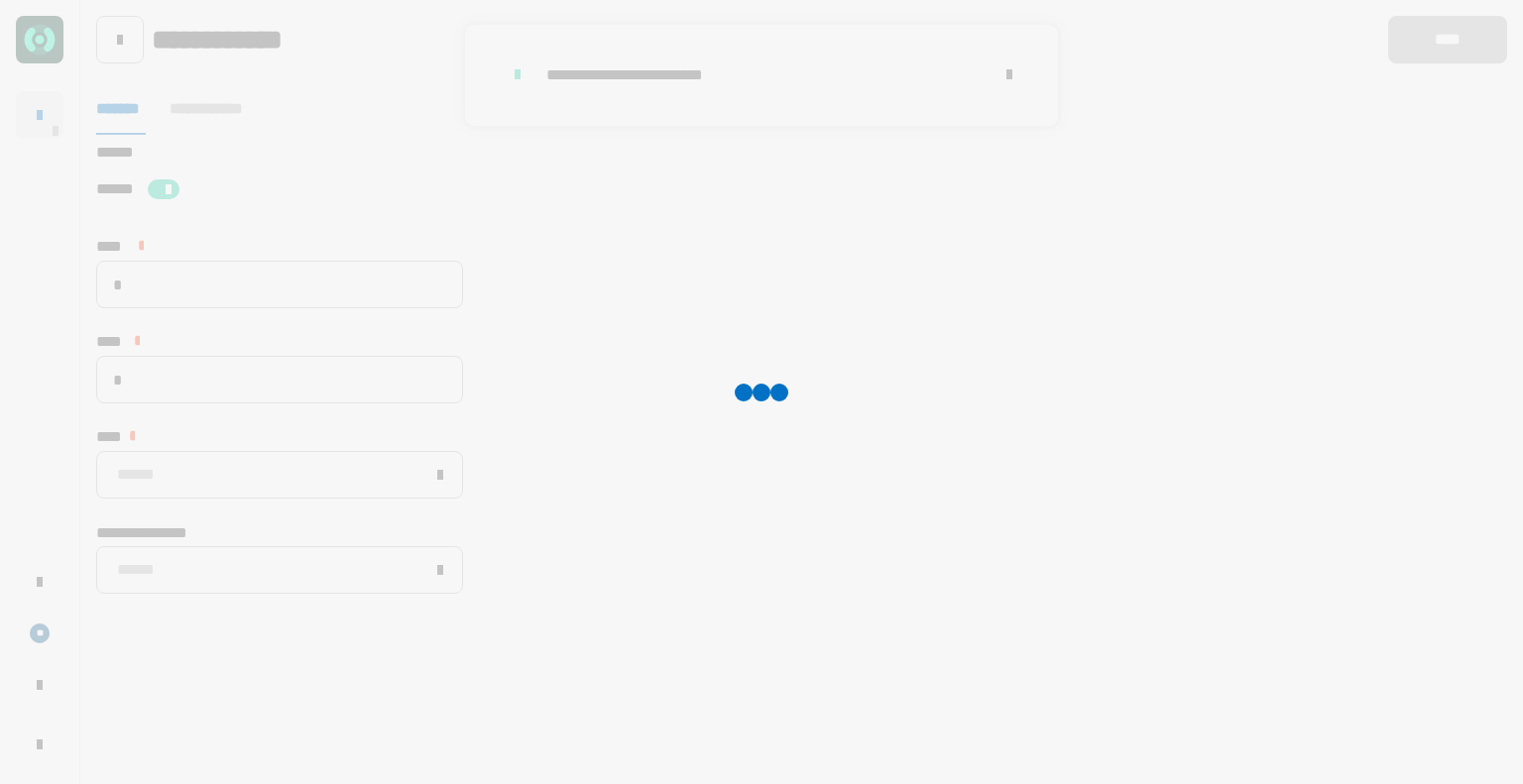 type on "*********" 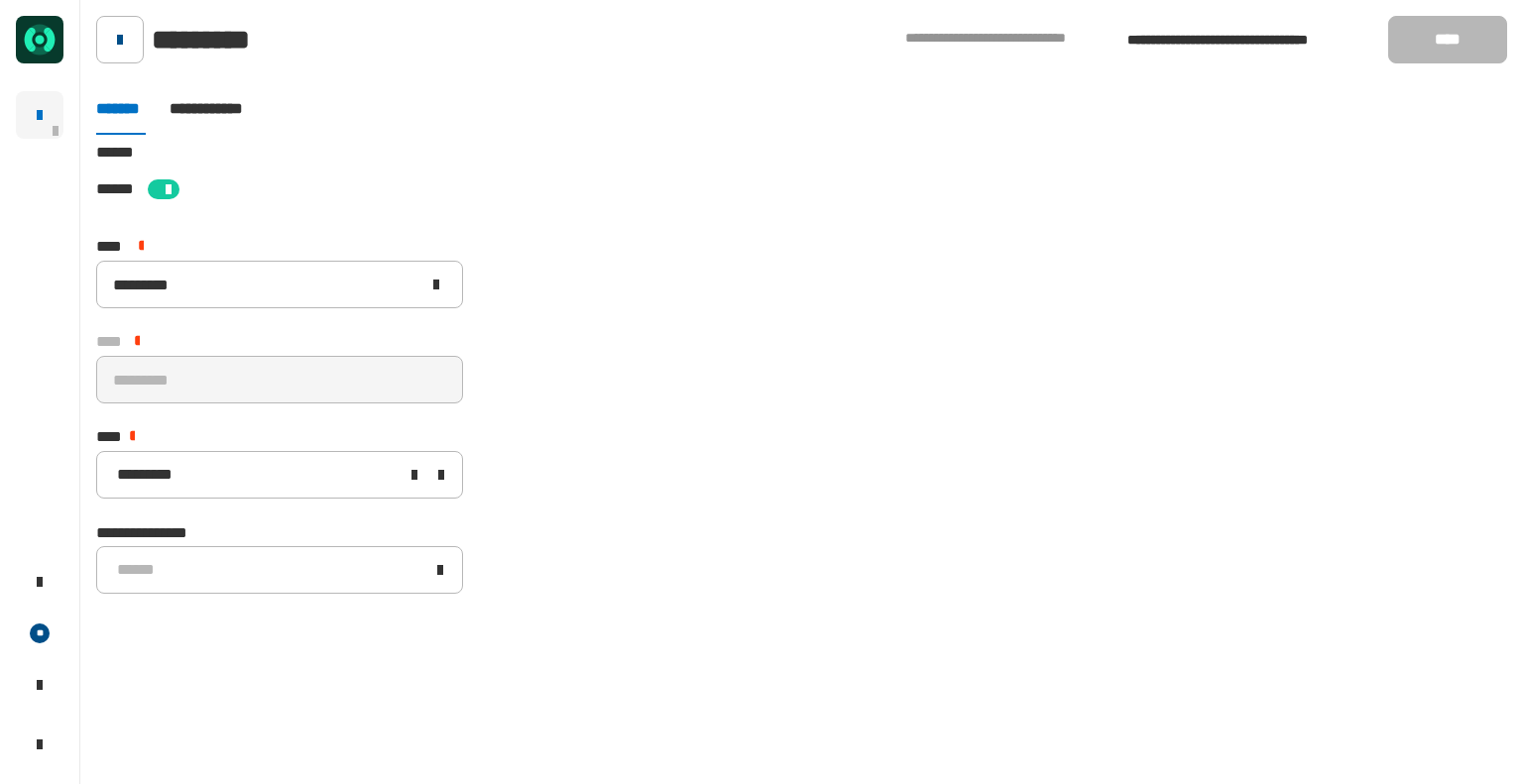 click 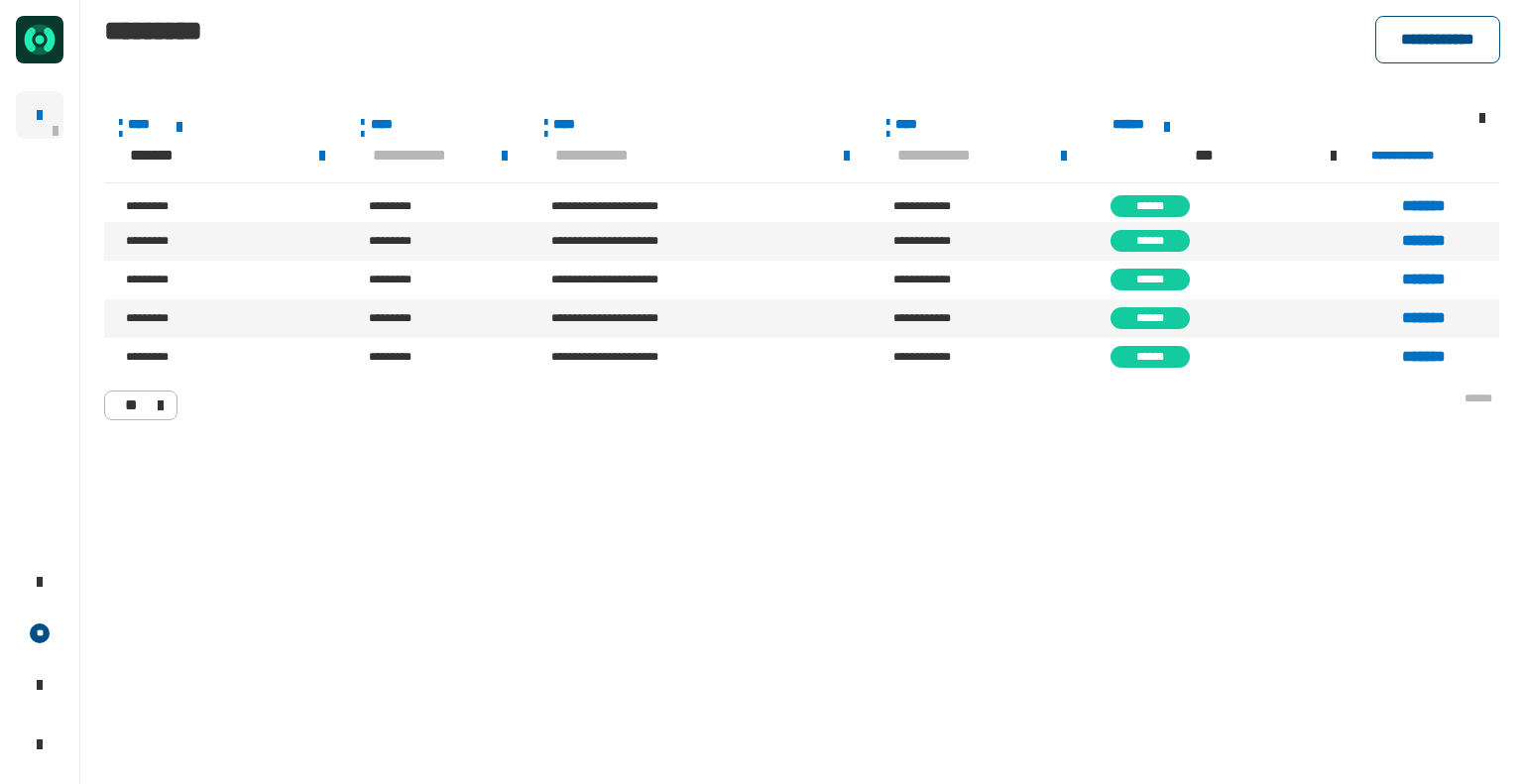 click on "**********" 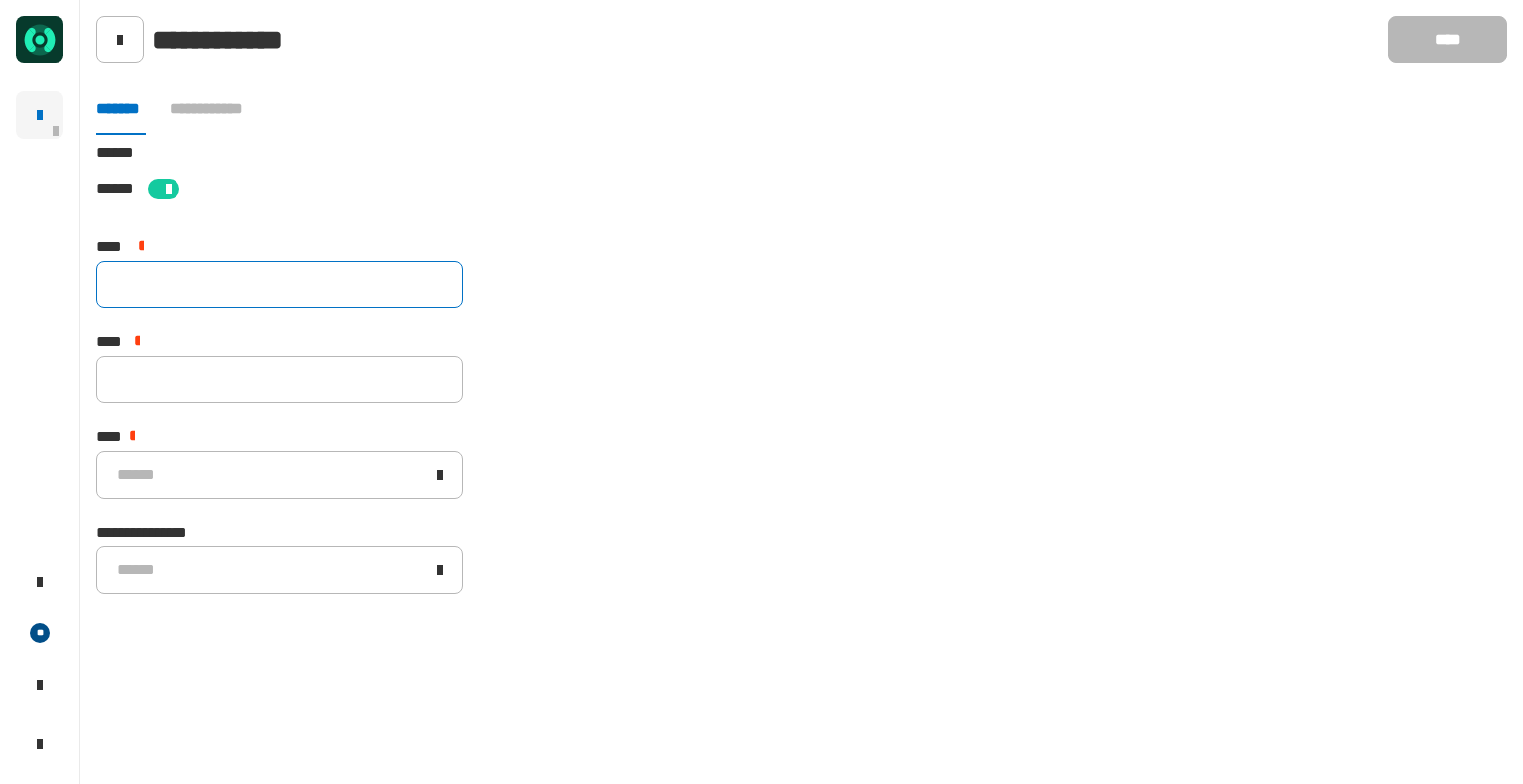 click 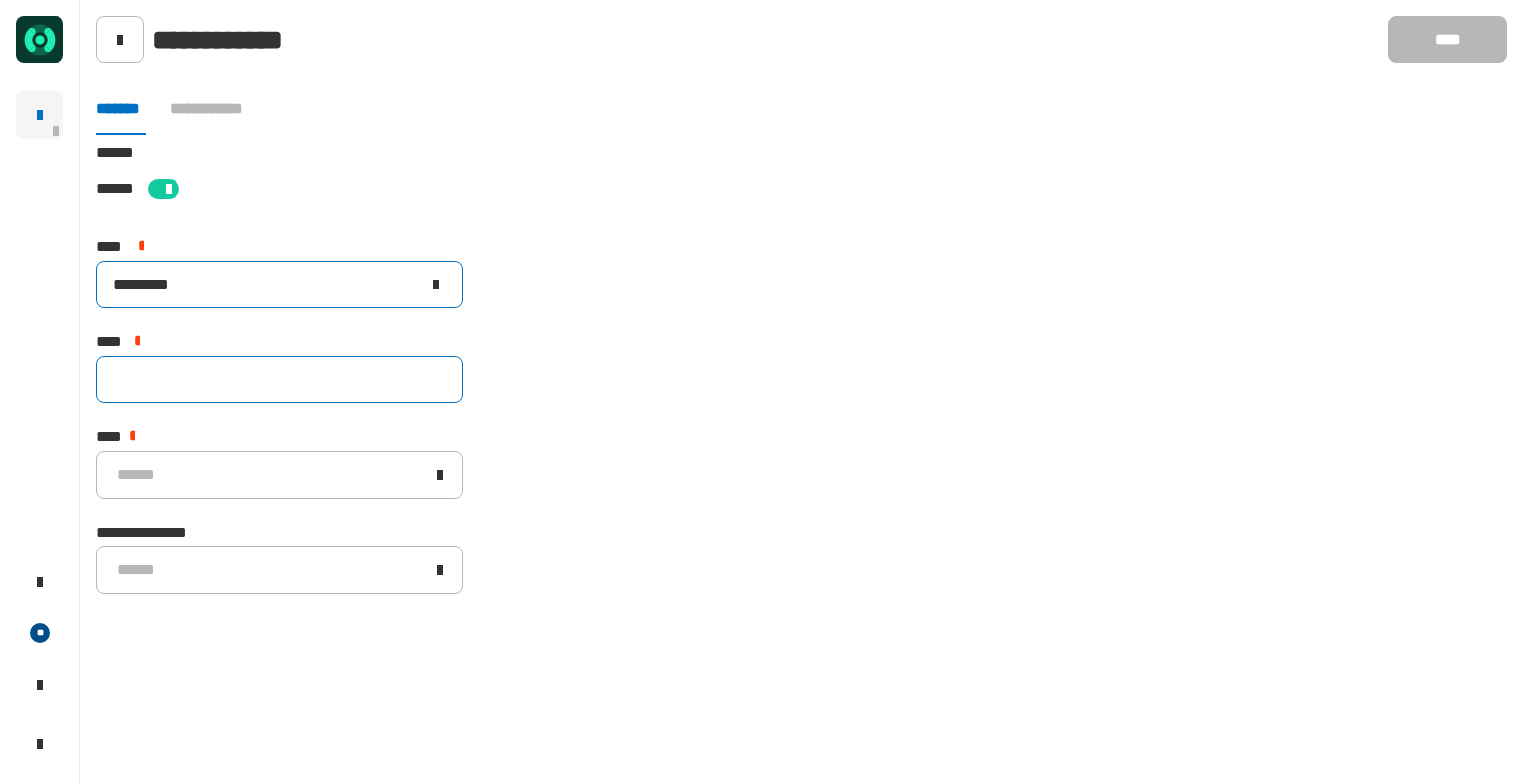 type on "*********" 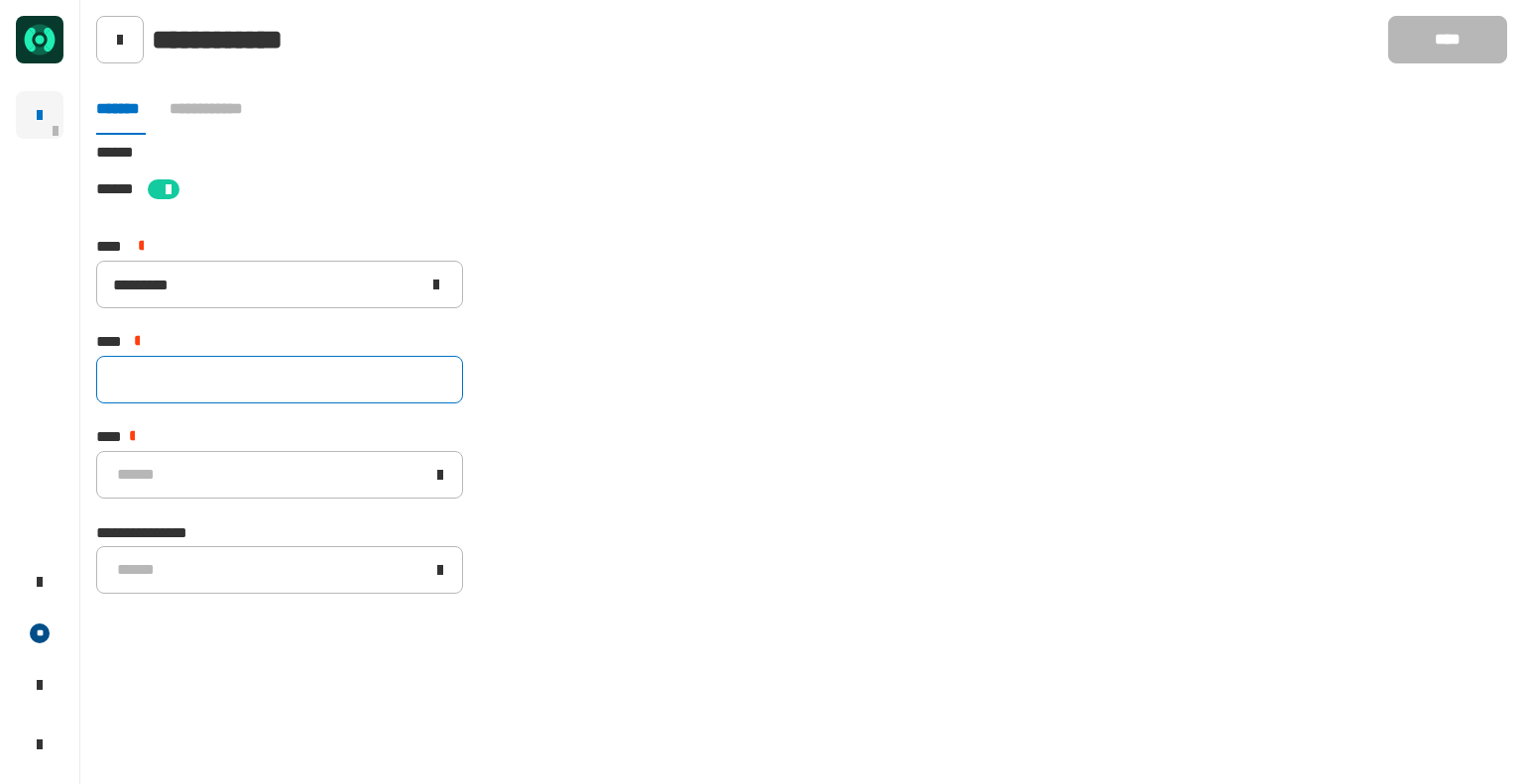 click 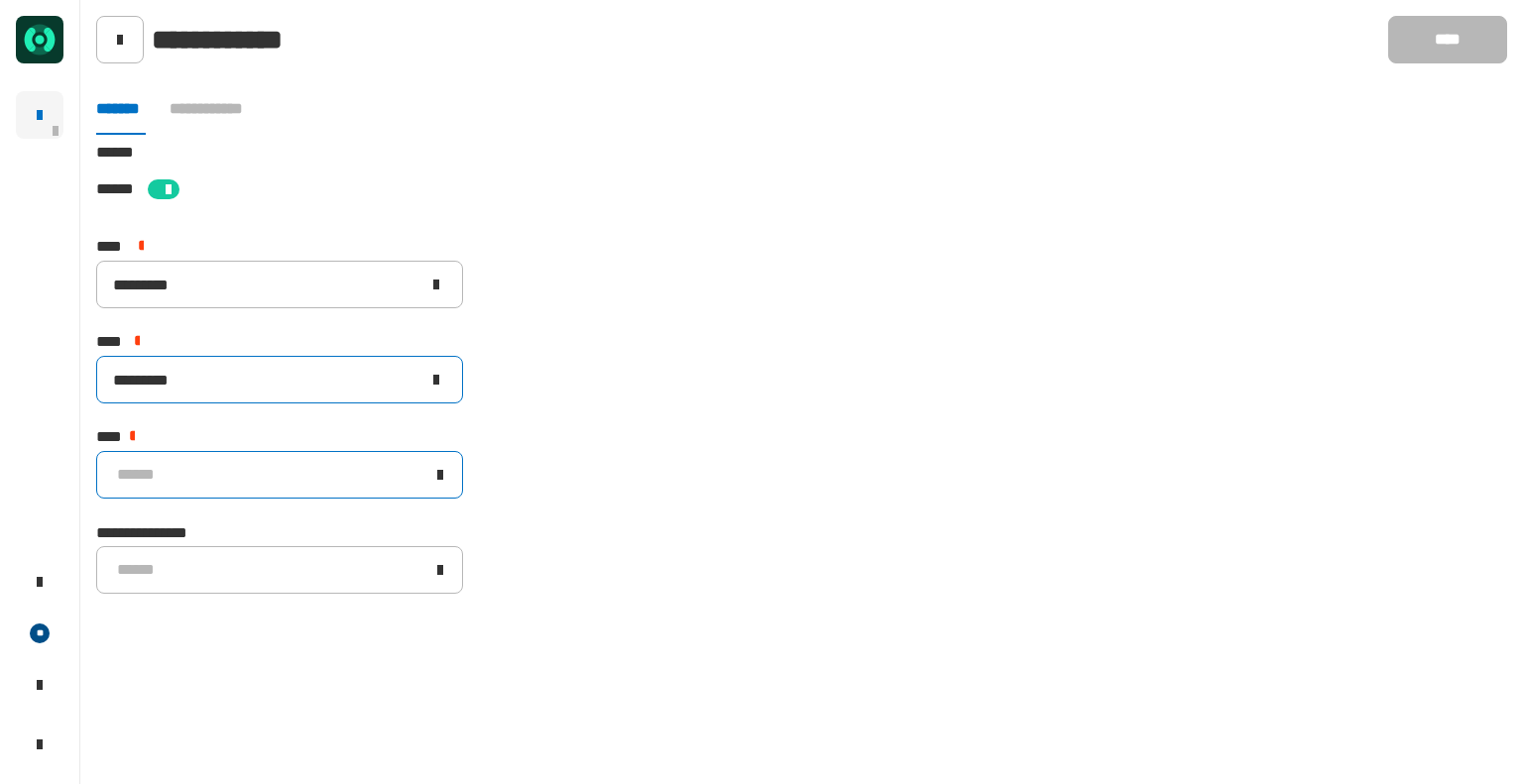 type on "*********" 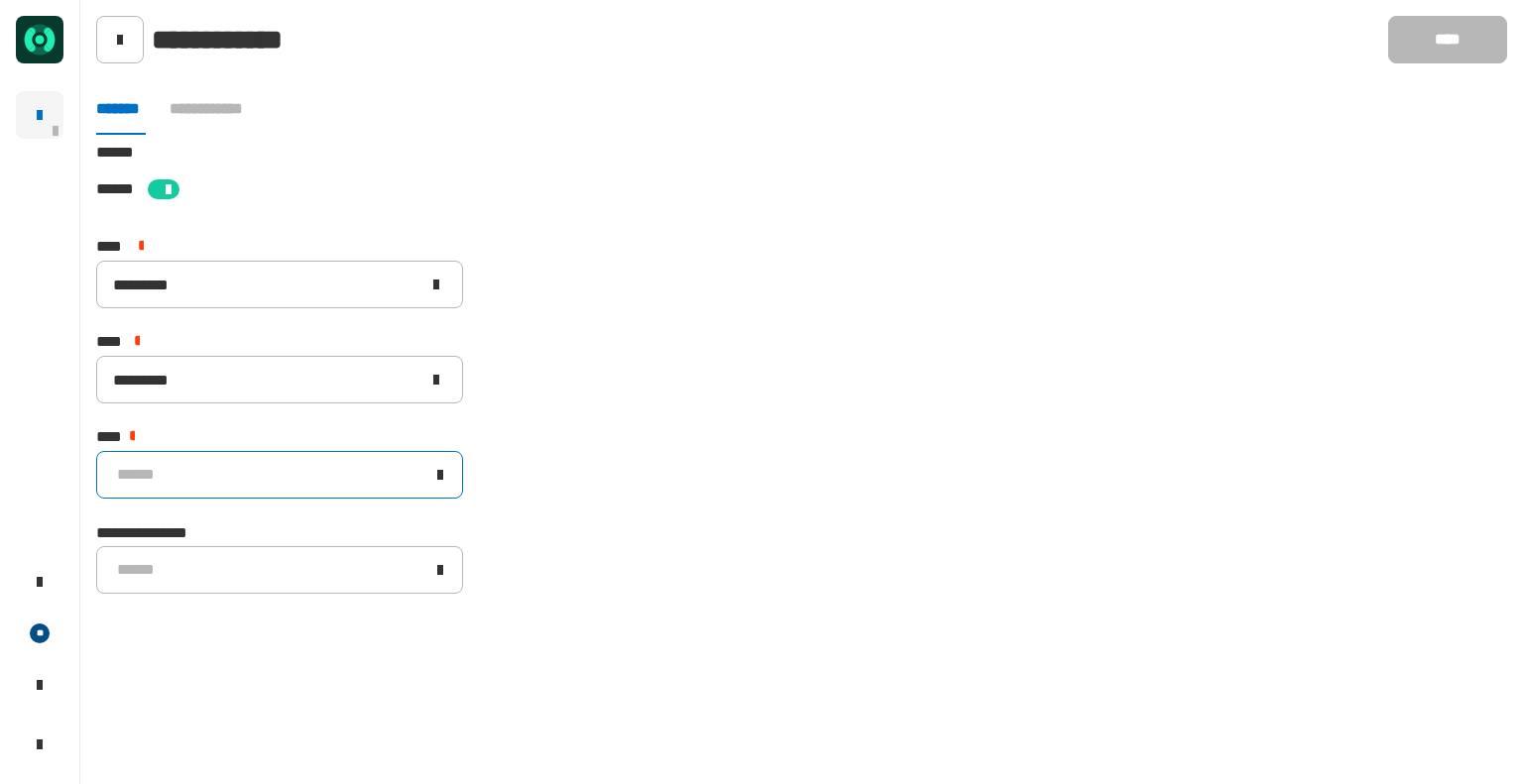 click on "******" 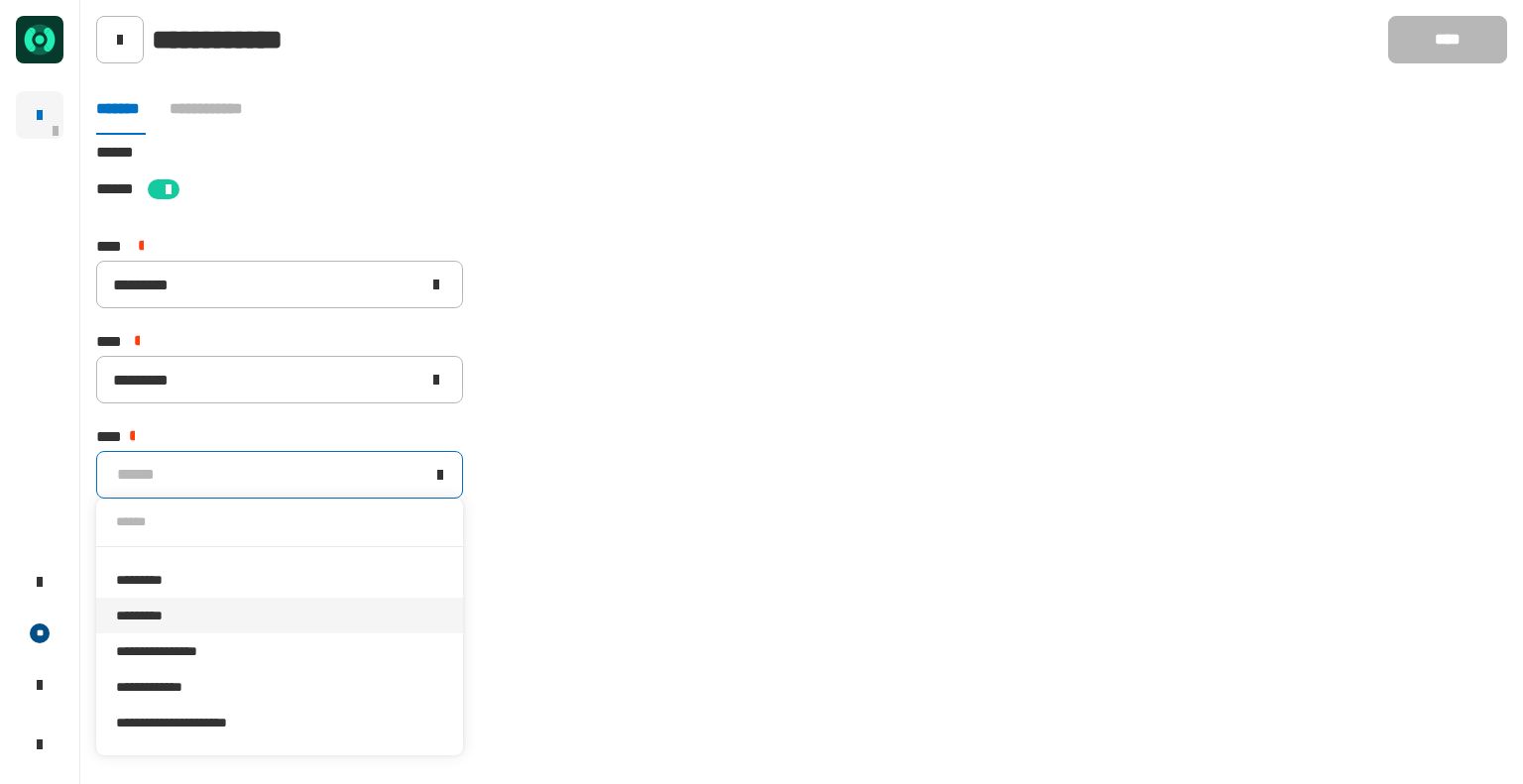 click on "*********" at bounding box center (280, 616) 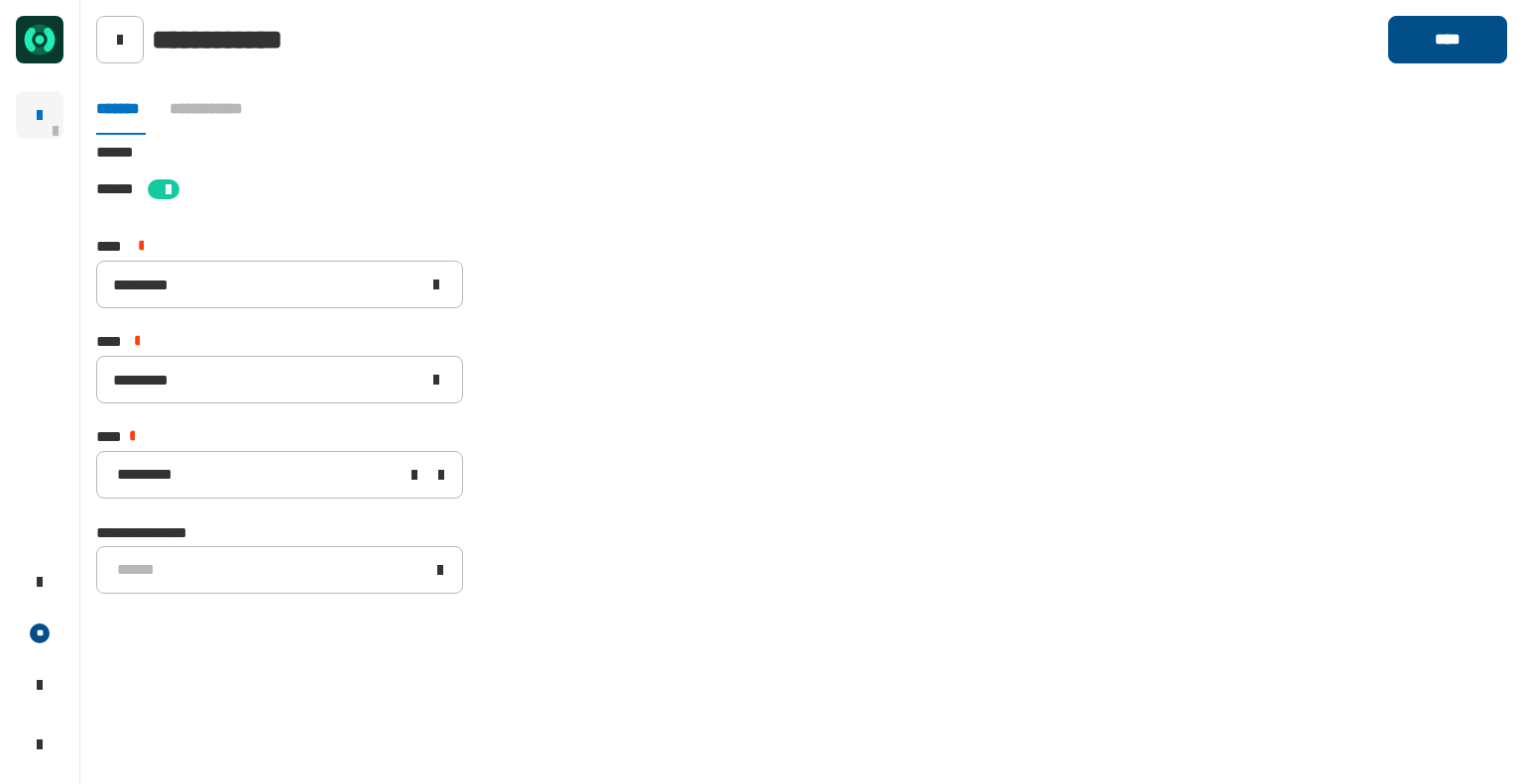 click on "****" 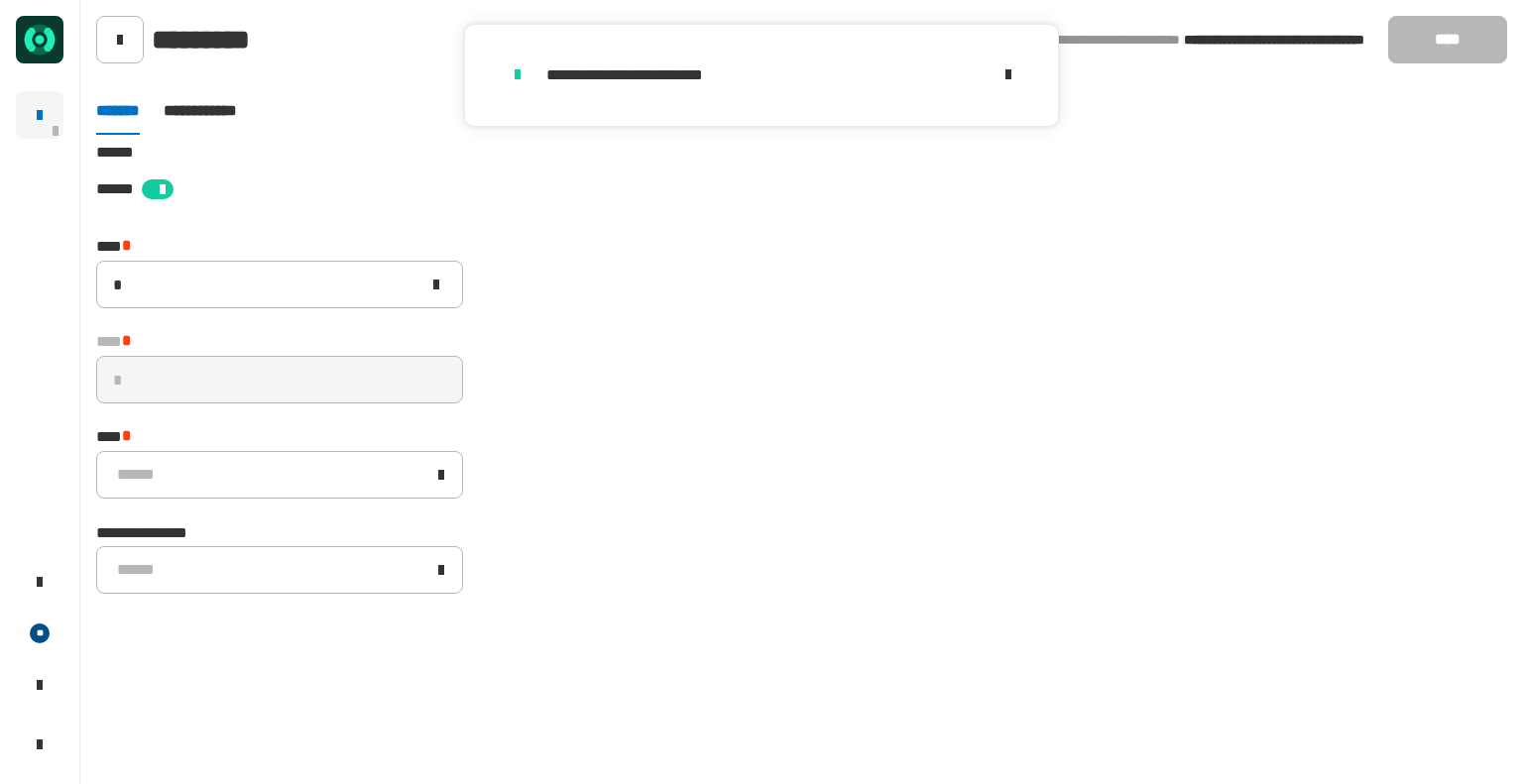 type on "*********" 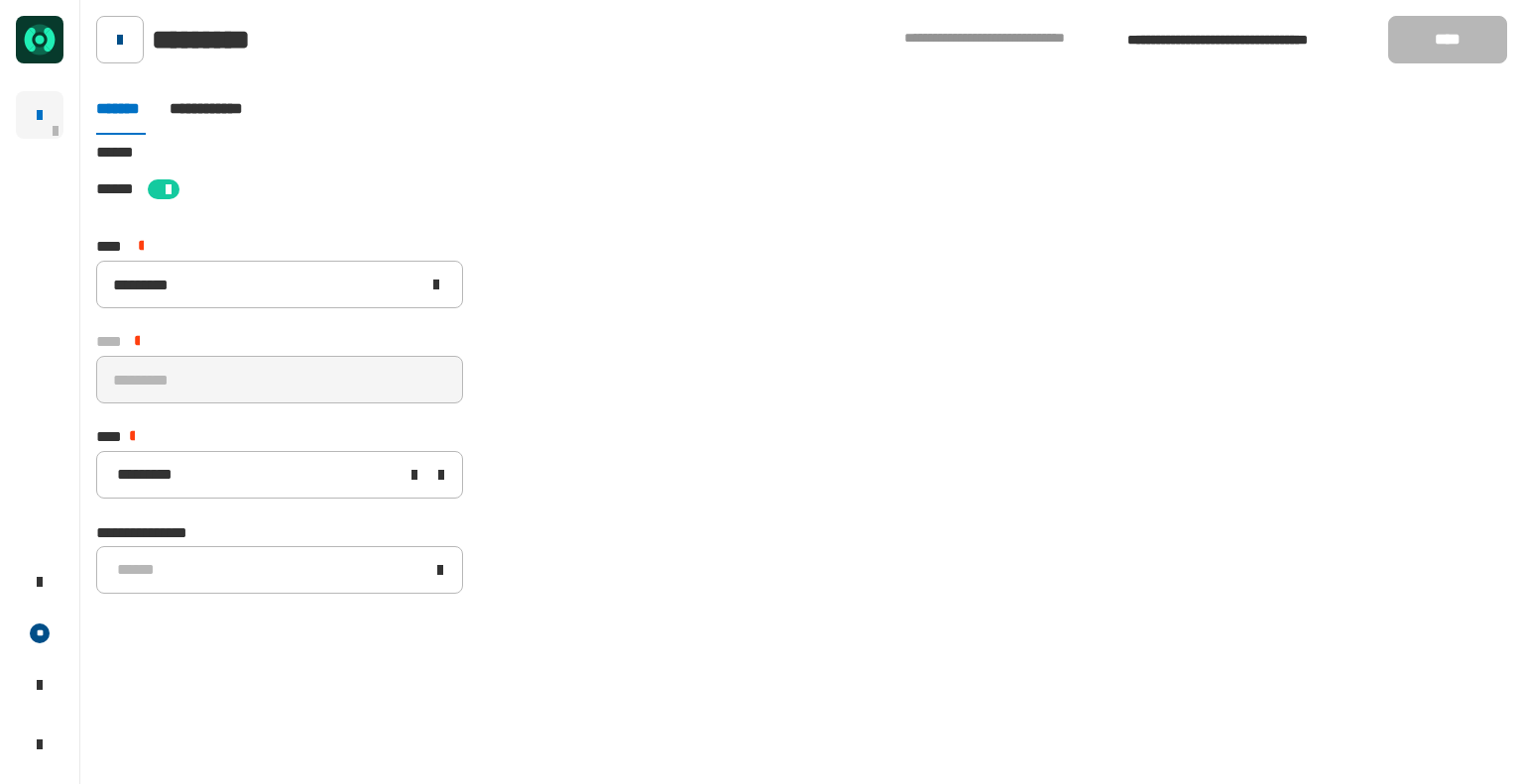 click 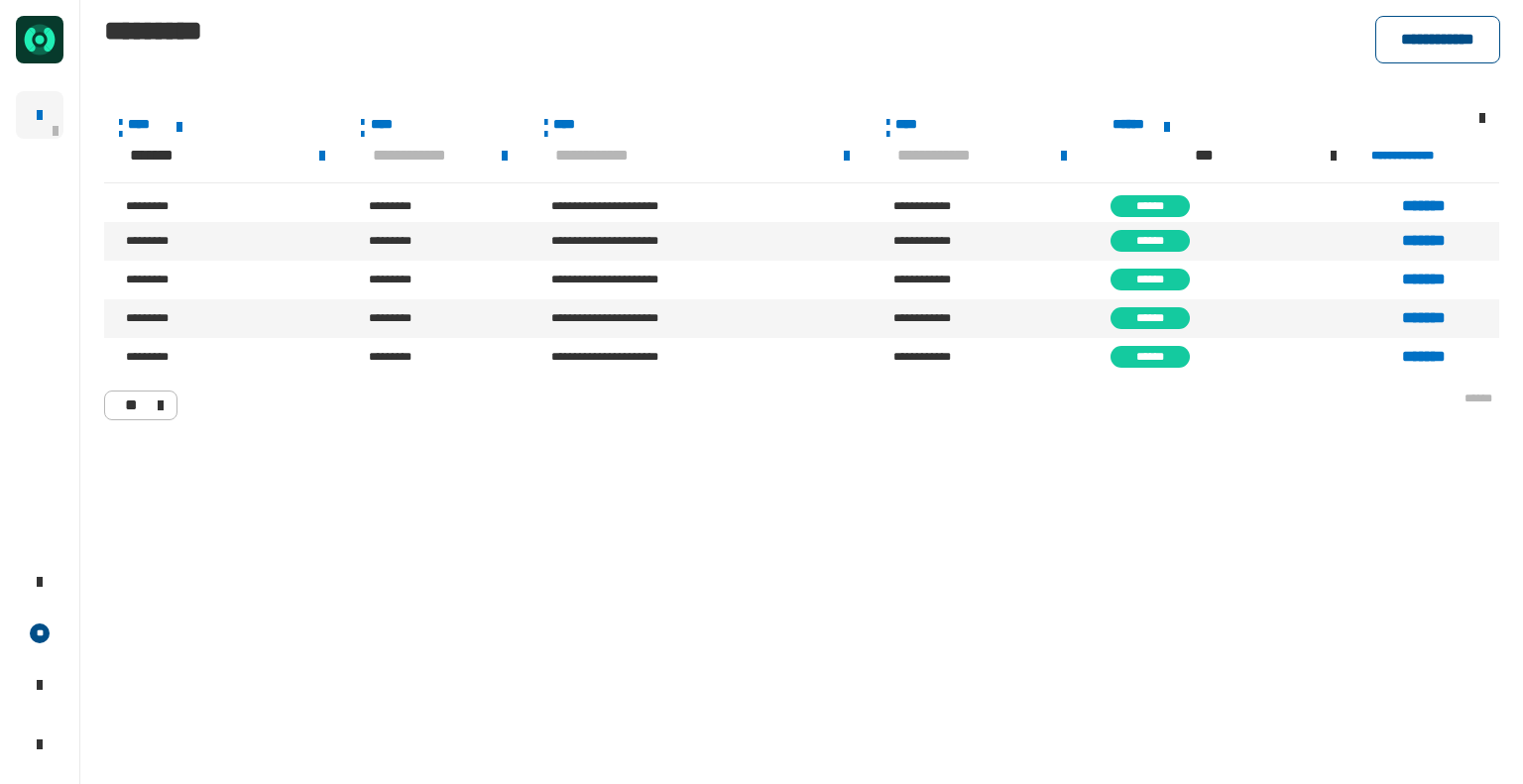 click on "**********" 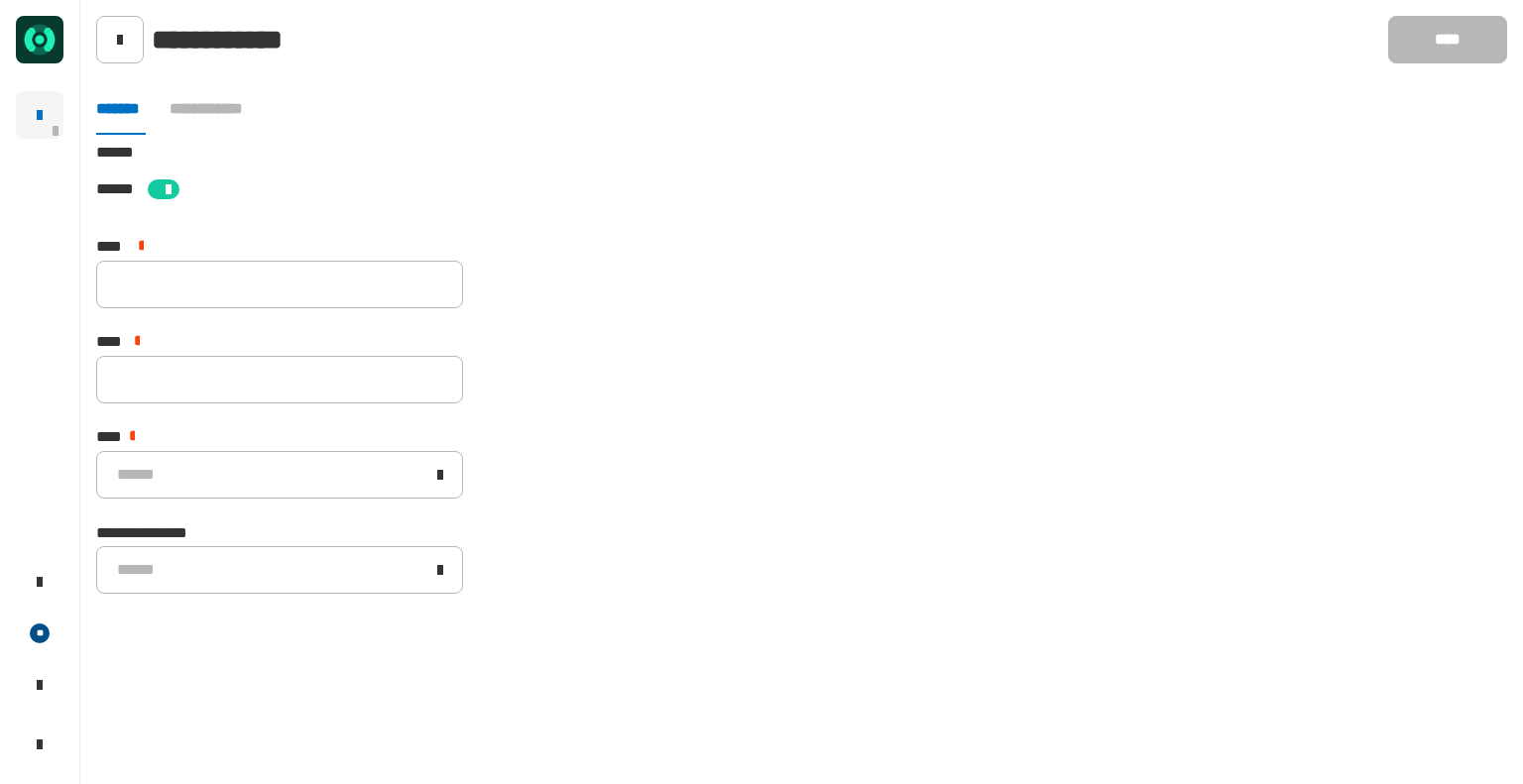 click on "**** *" 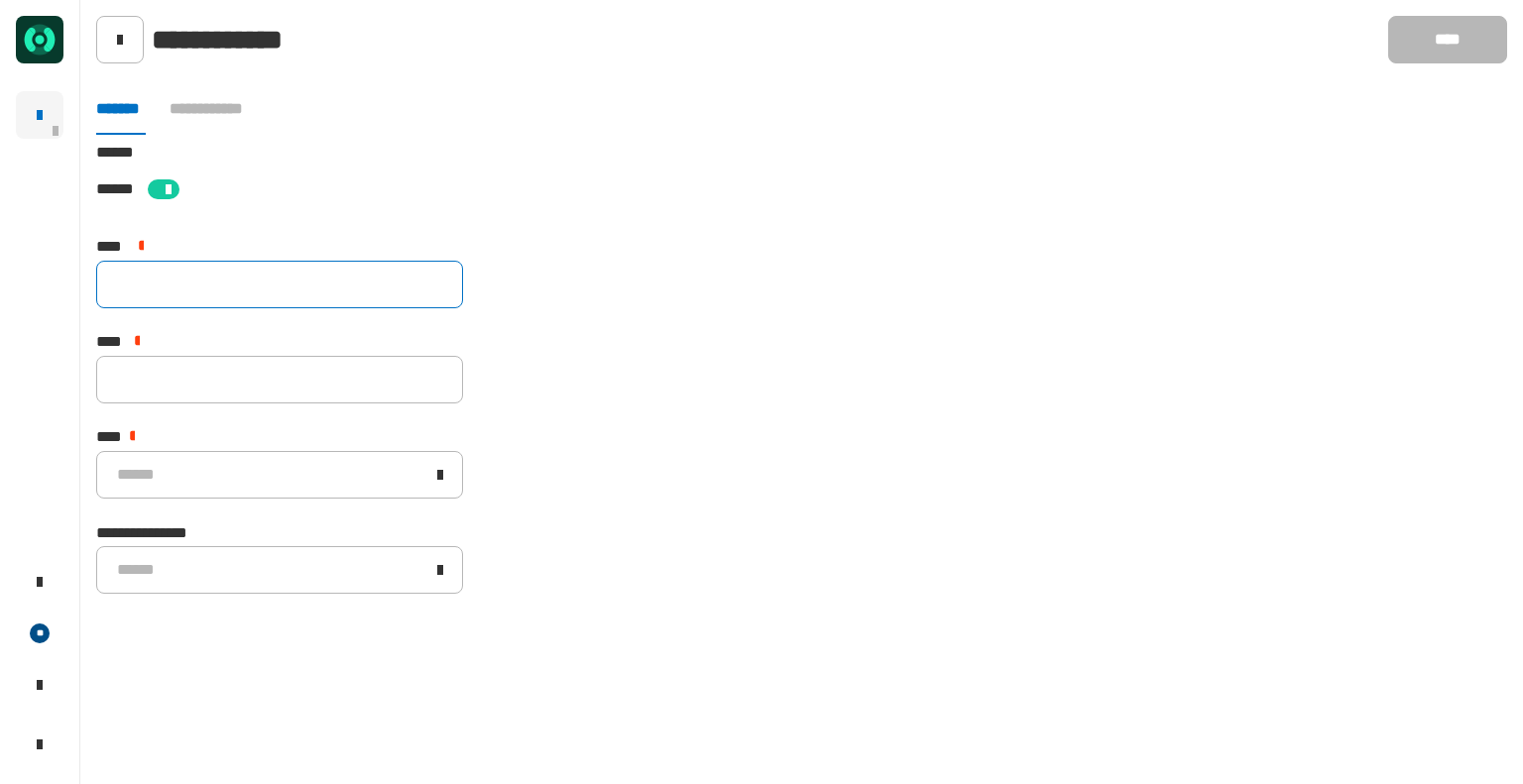 click 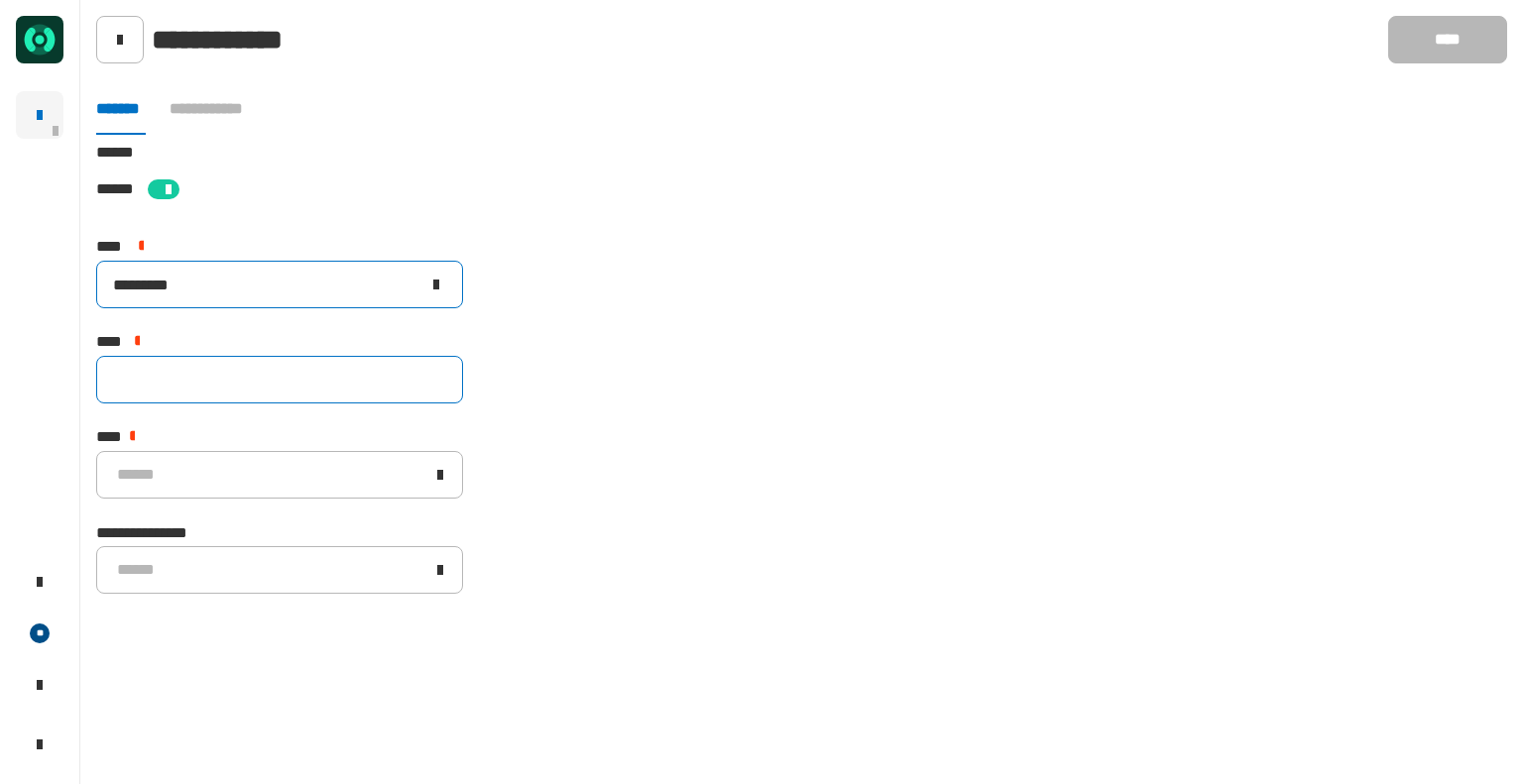 type on "*********" 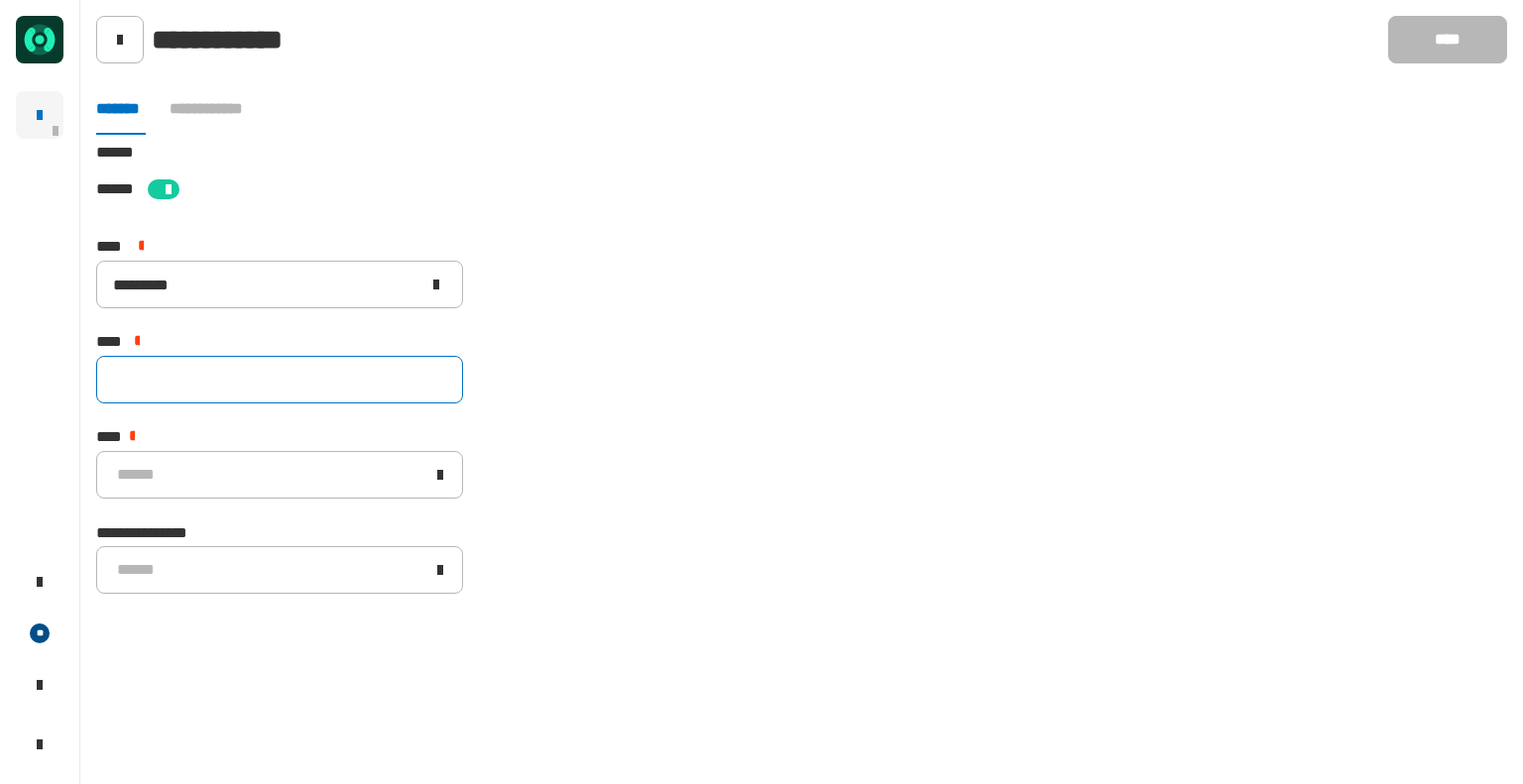 click 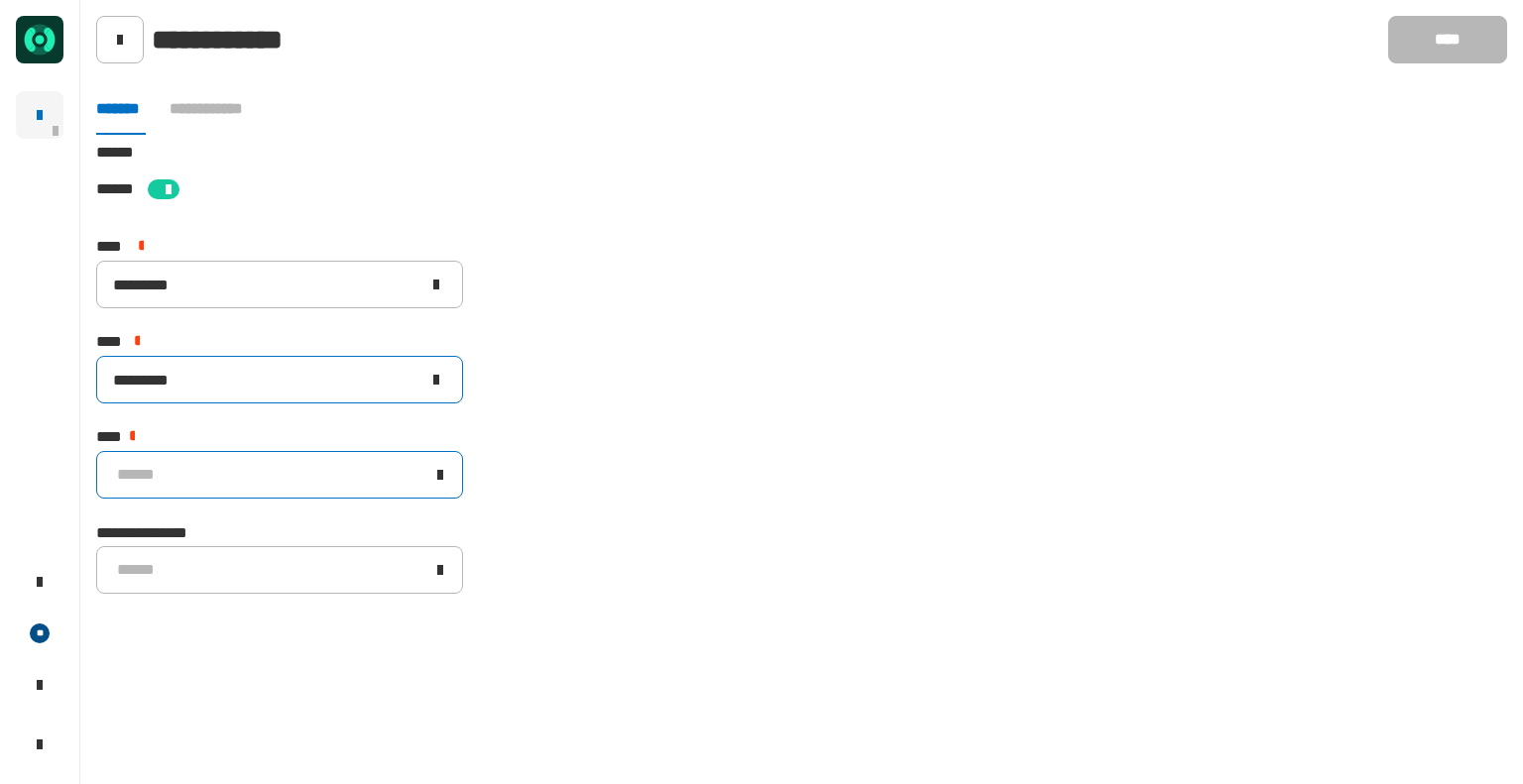 type on "*********" 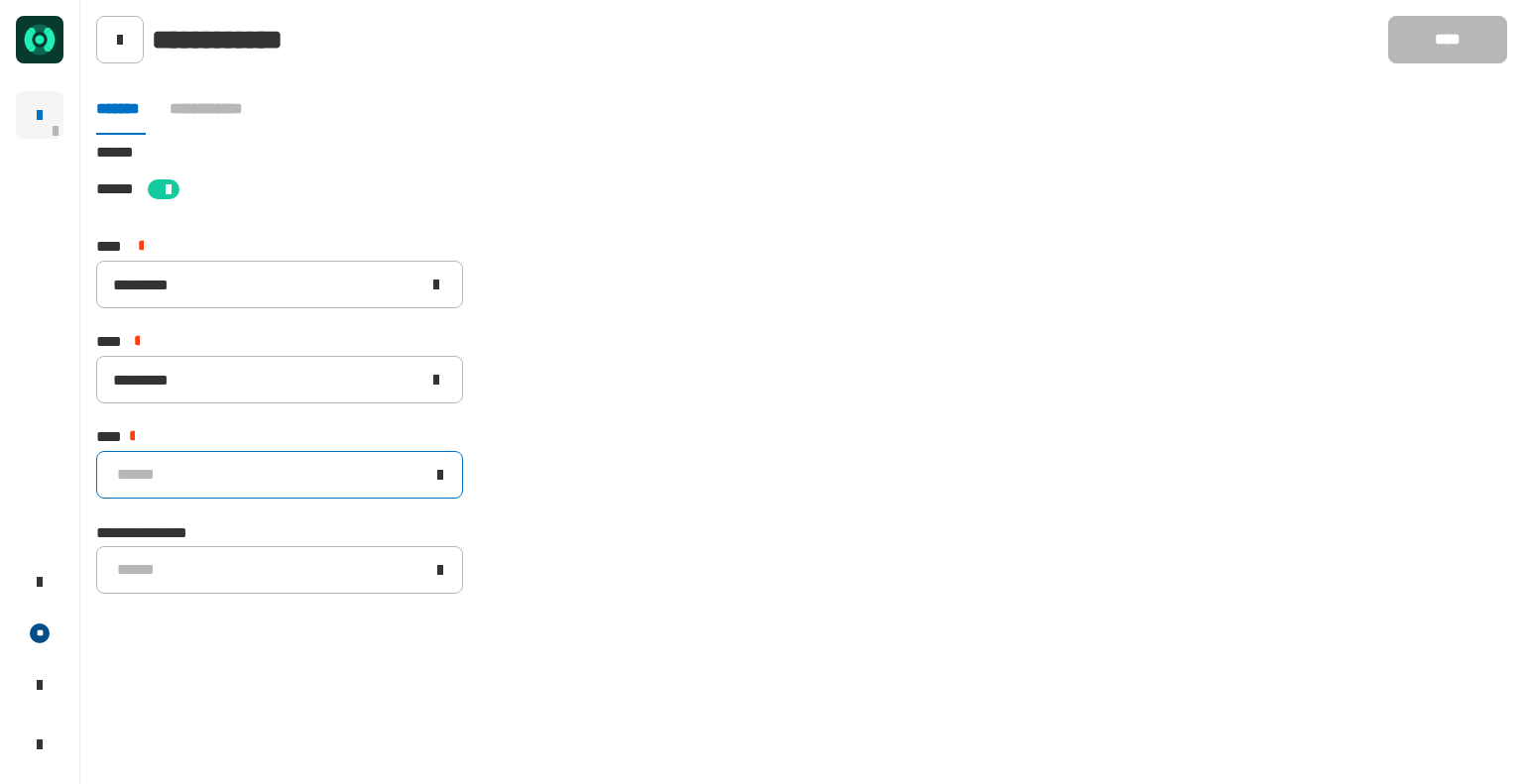 click on "******" 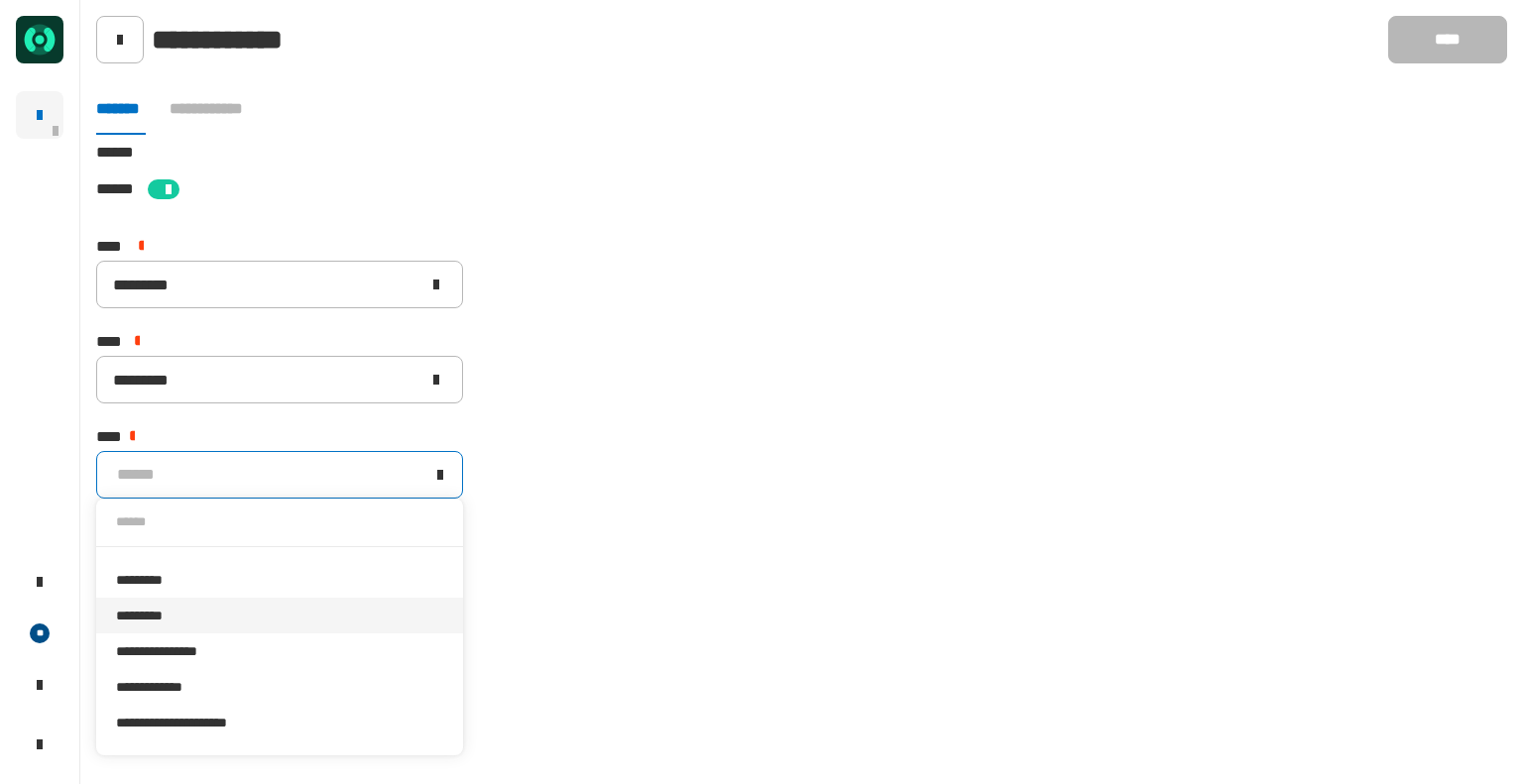 click on "*********" at bounding box center [280, 616] 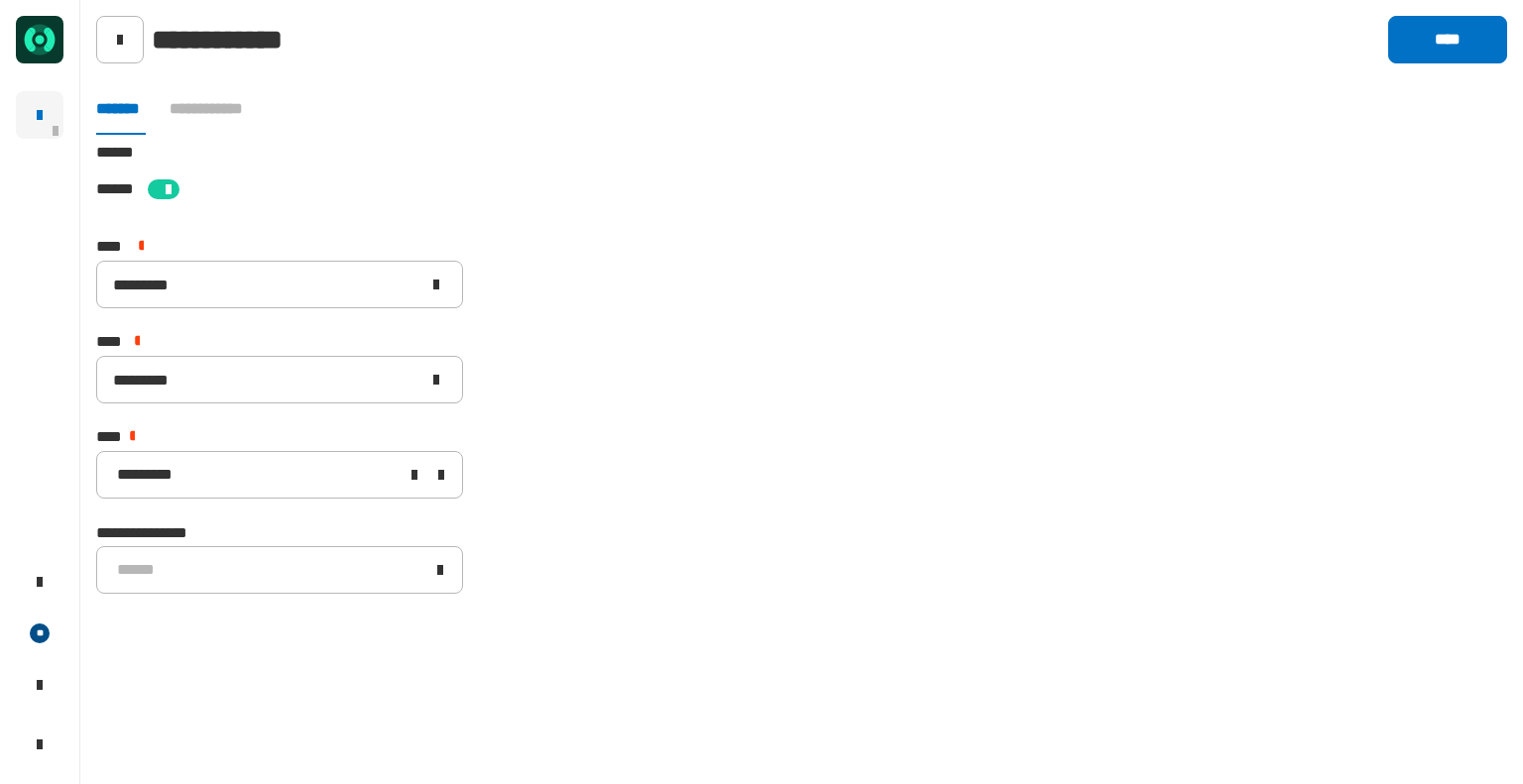 click on "[STREET] [CITY] [STATE] [ZIP] [COUNTRY] [NUMBER] [STREET] [NUMBER] [STREET] [NUMBER] [STREET] [CREDIT_CARD] [PHONE]" 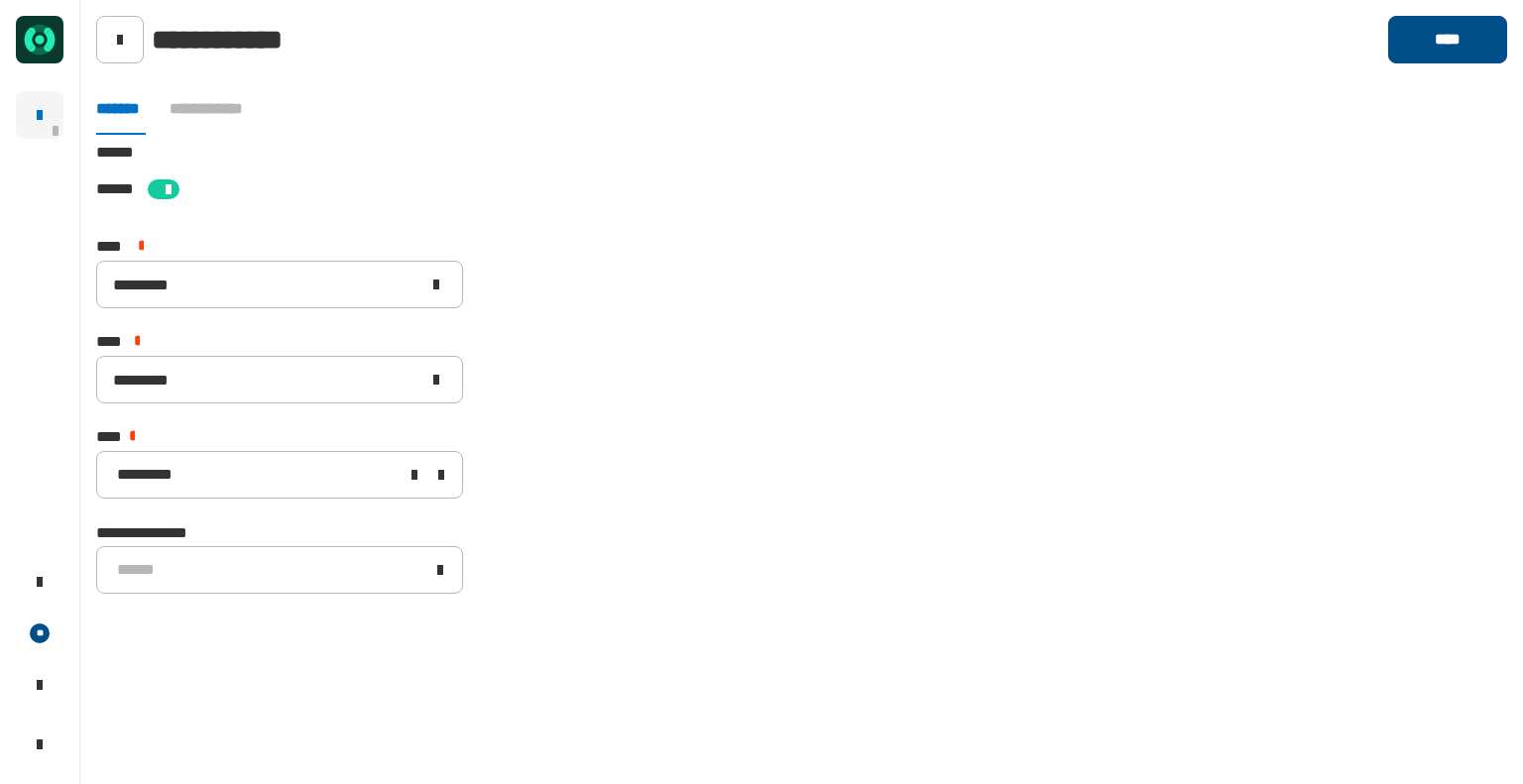 click on "****" 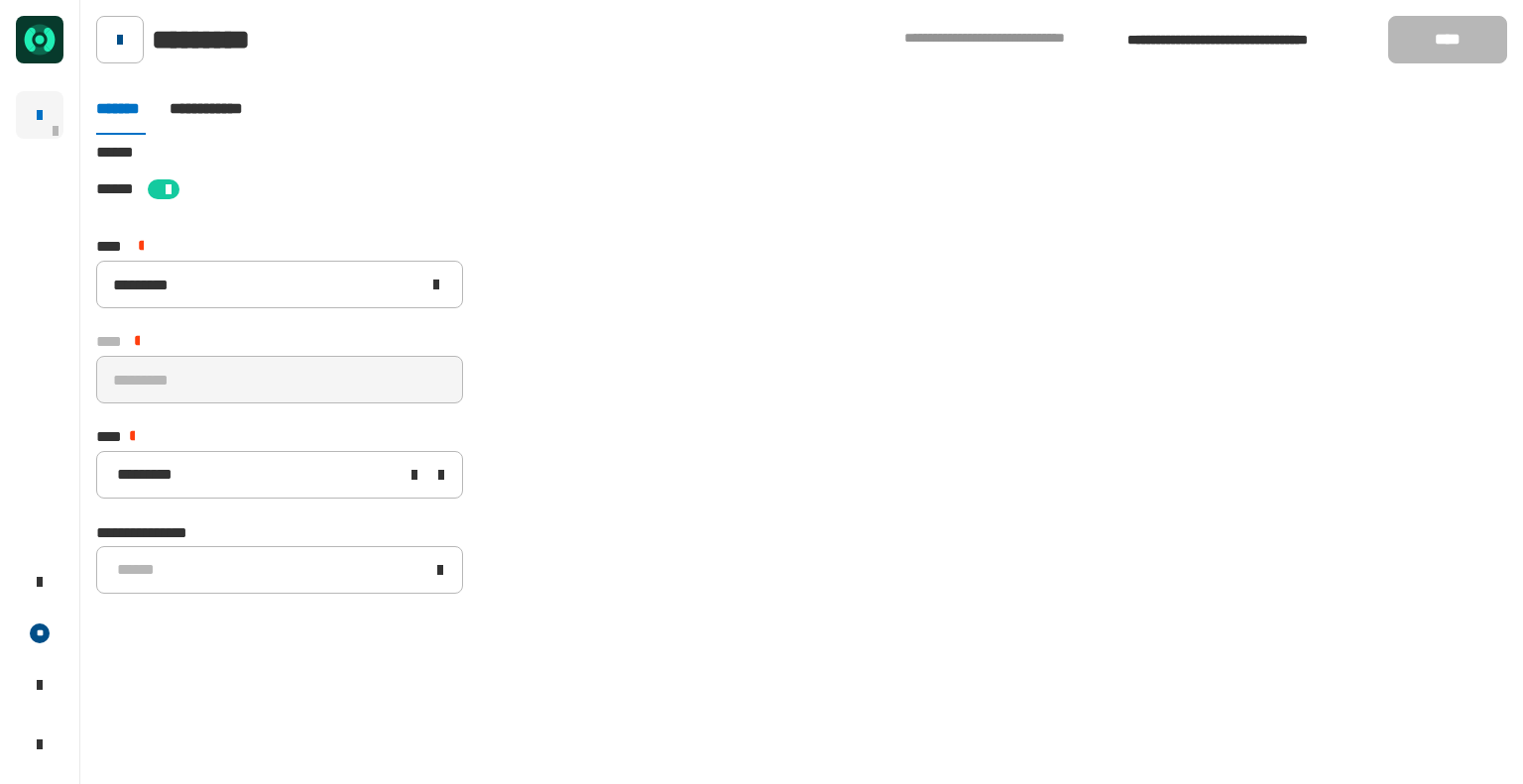 click 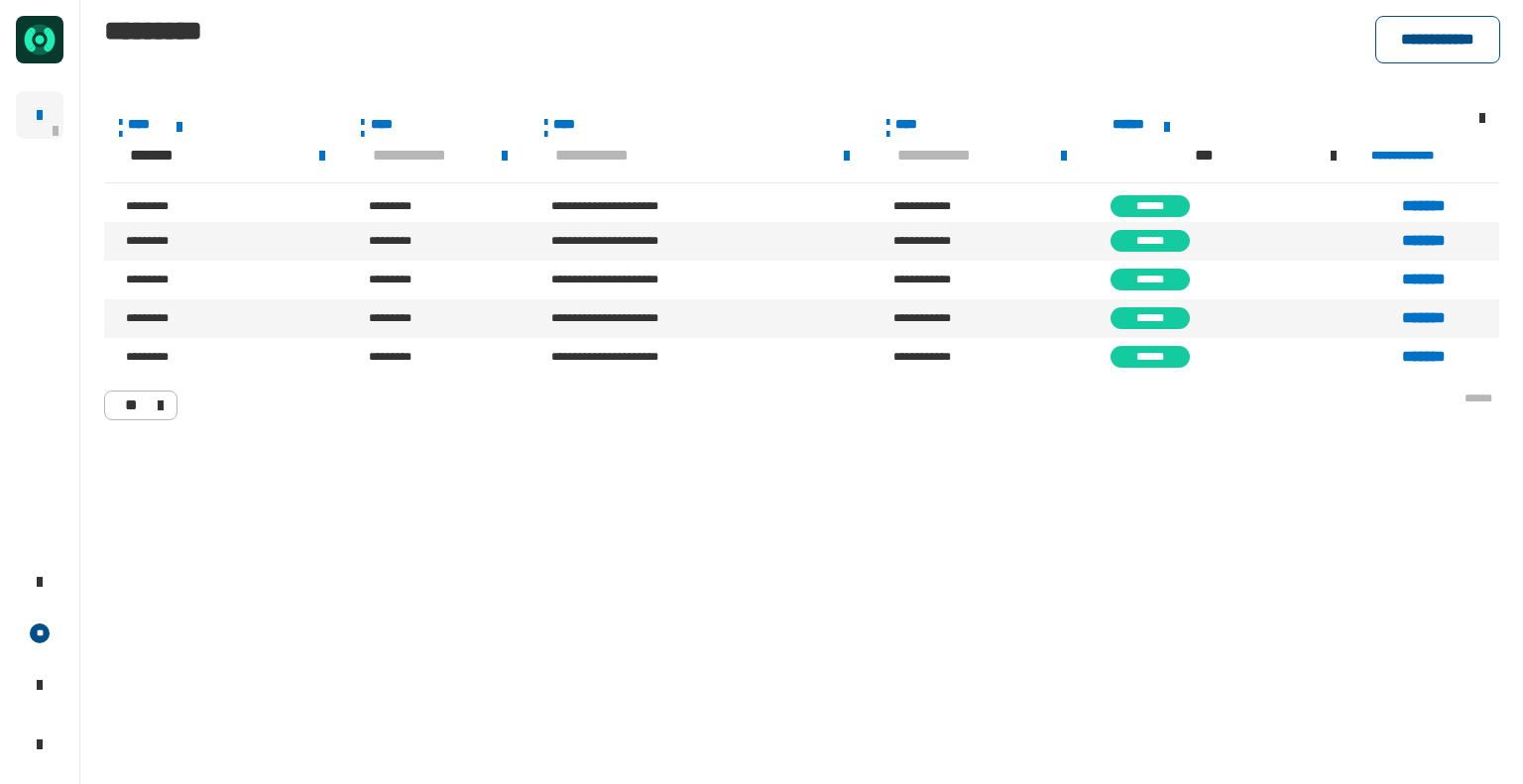click on "**********" 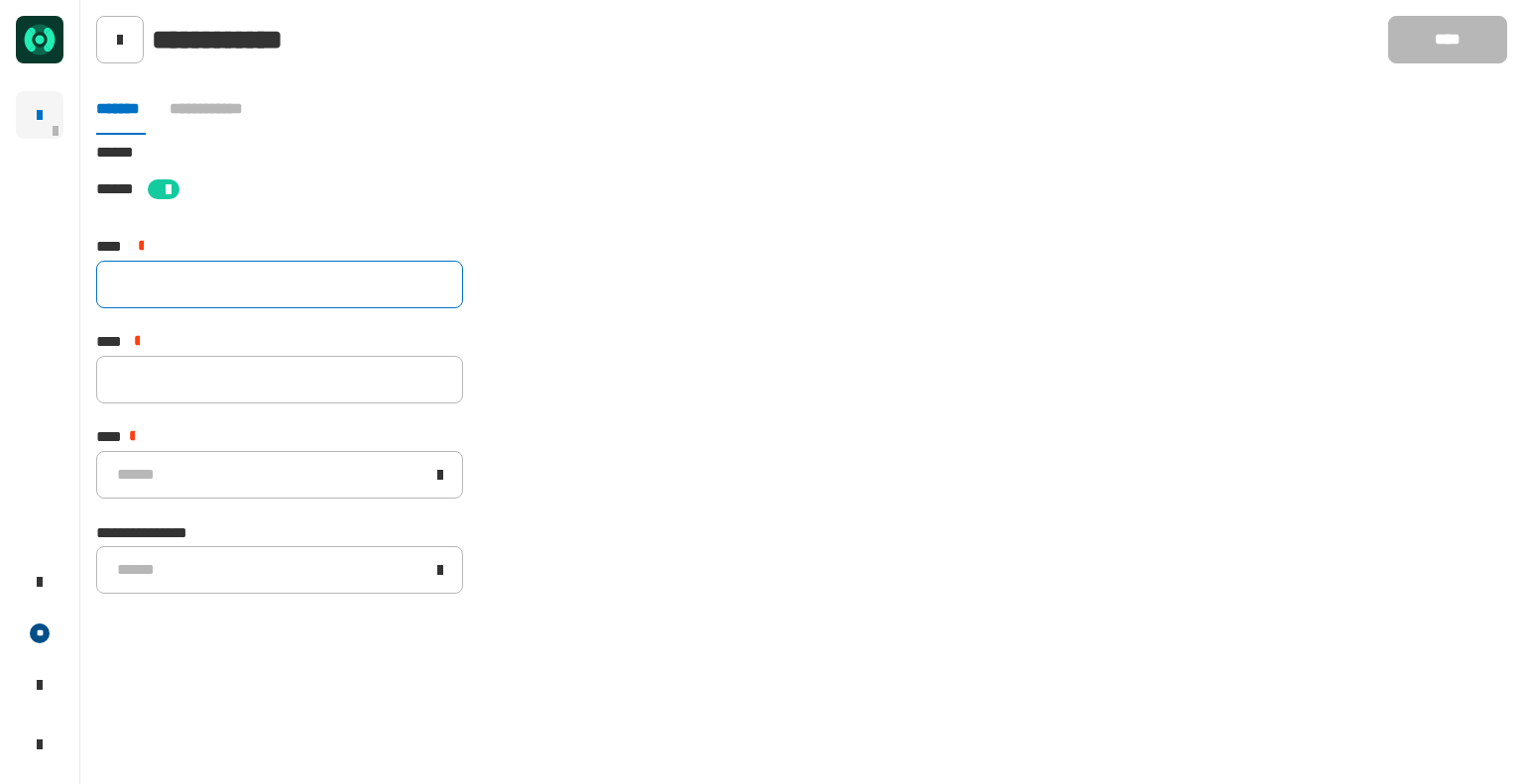 click 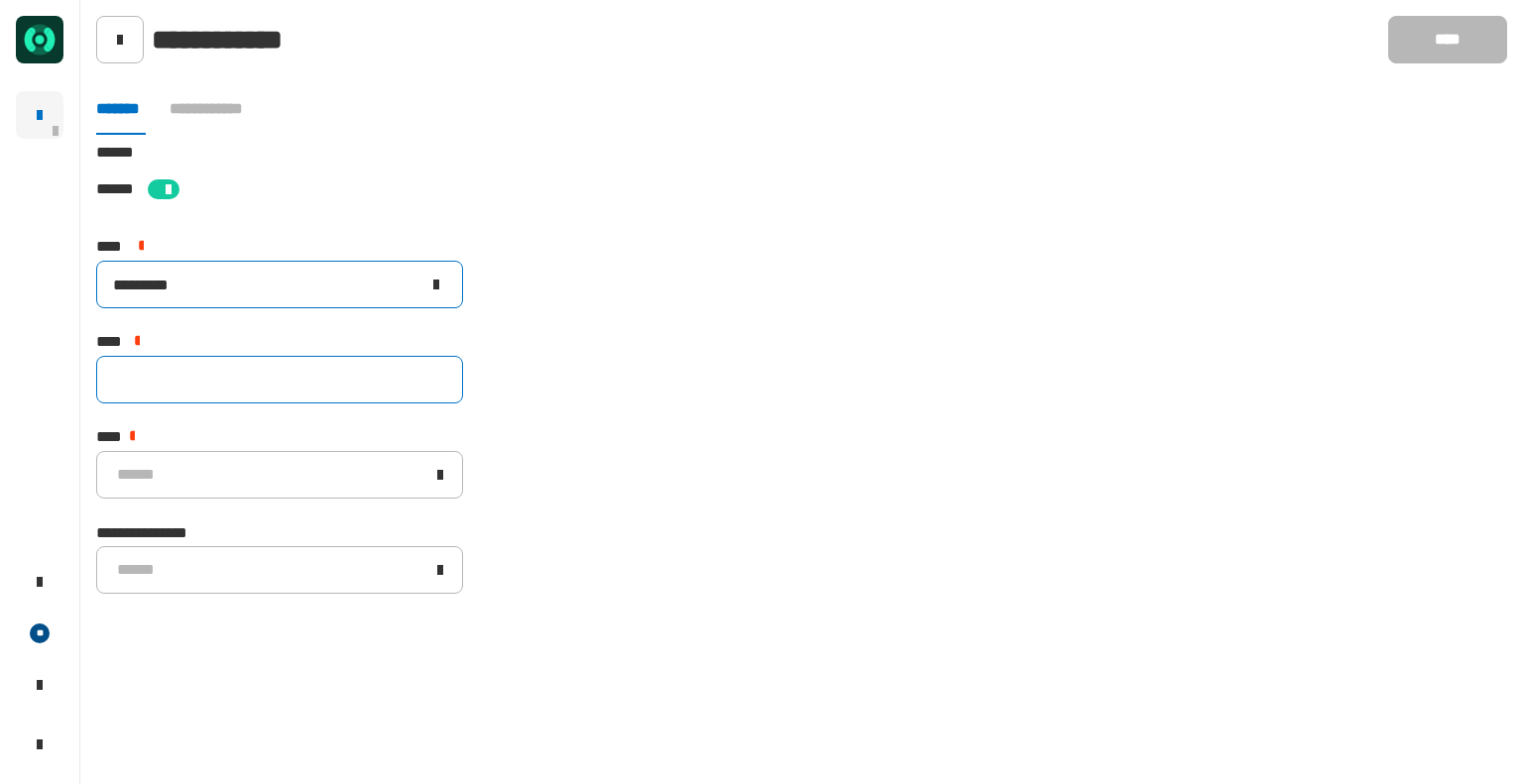type on "*********" 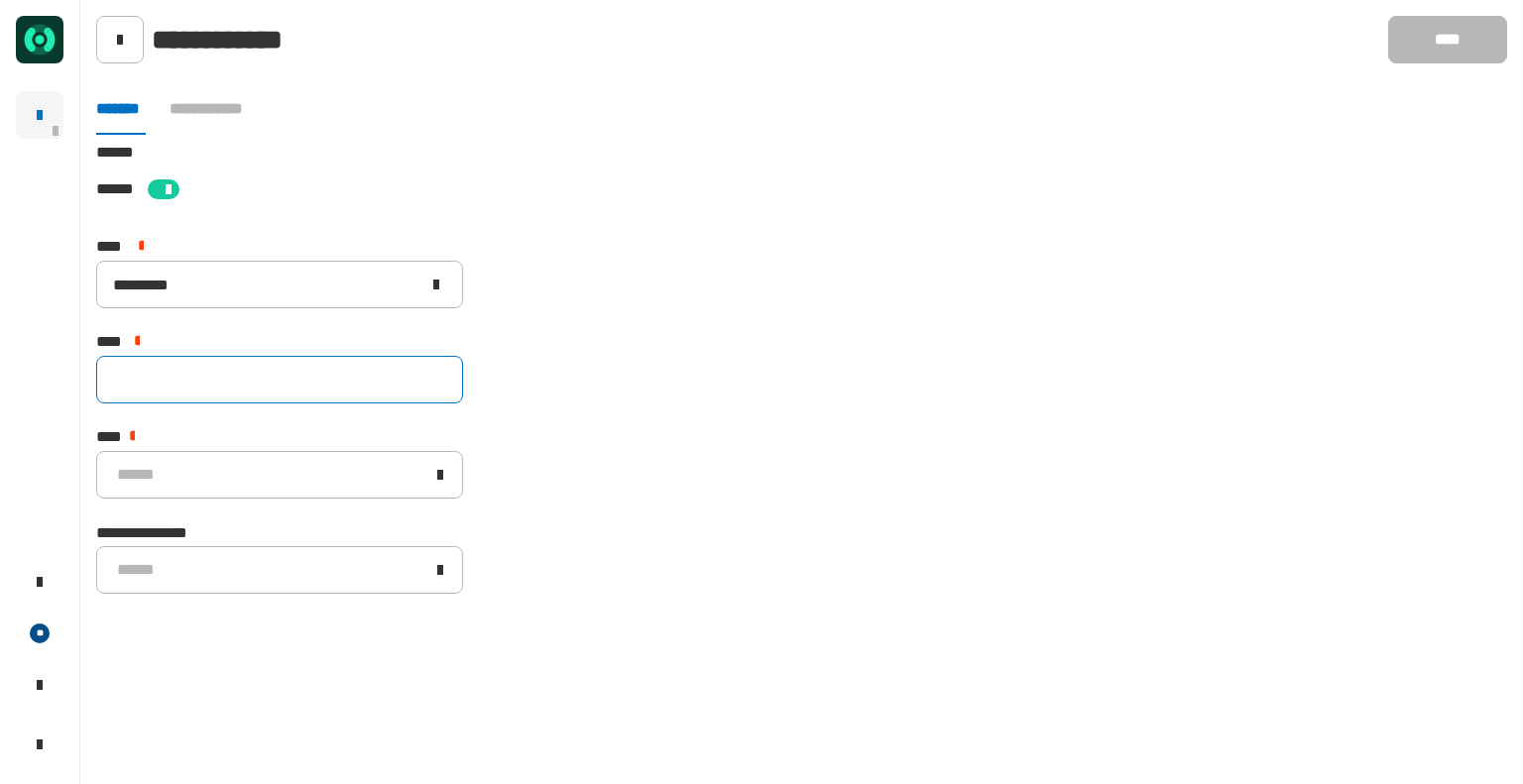 click 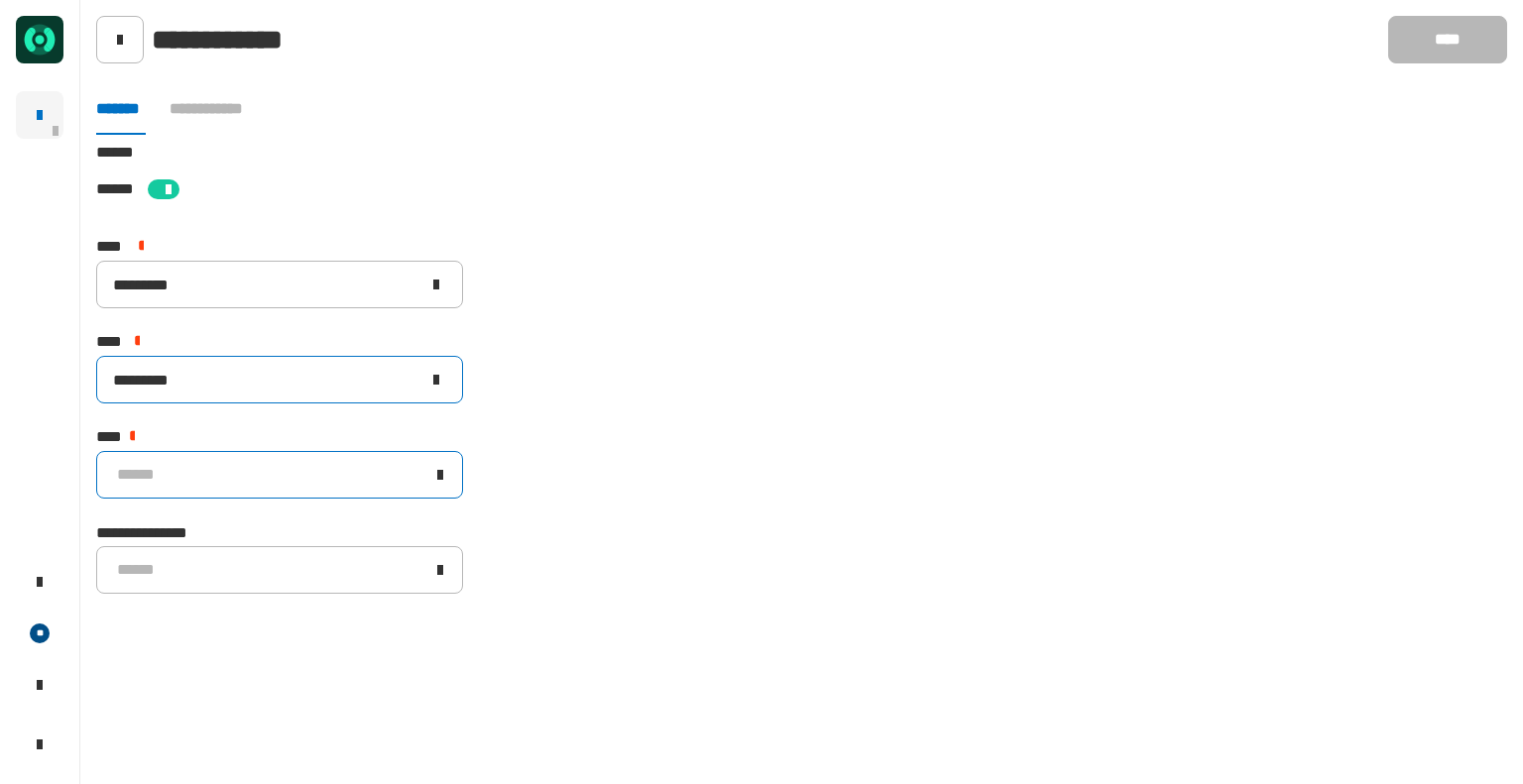 type on "*********" 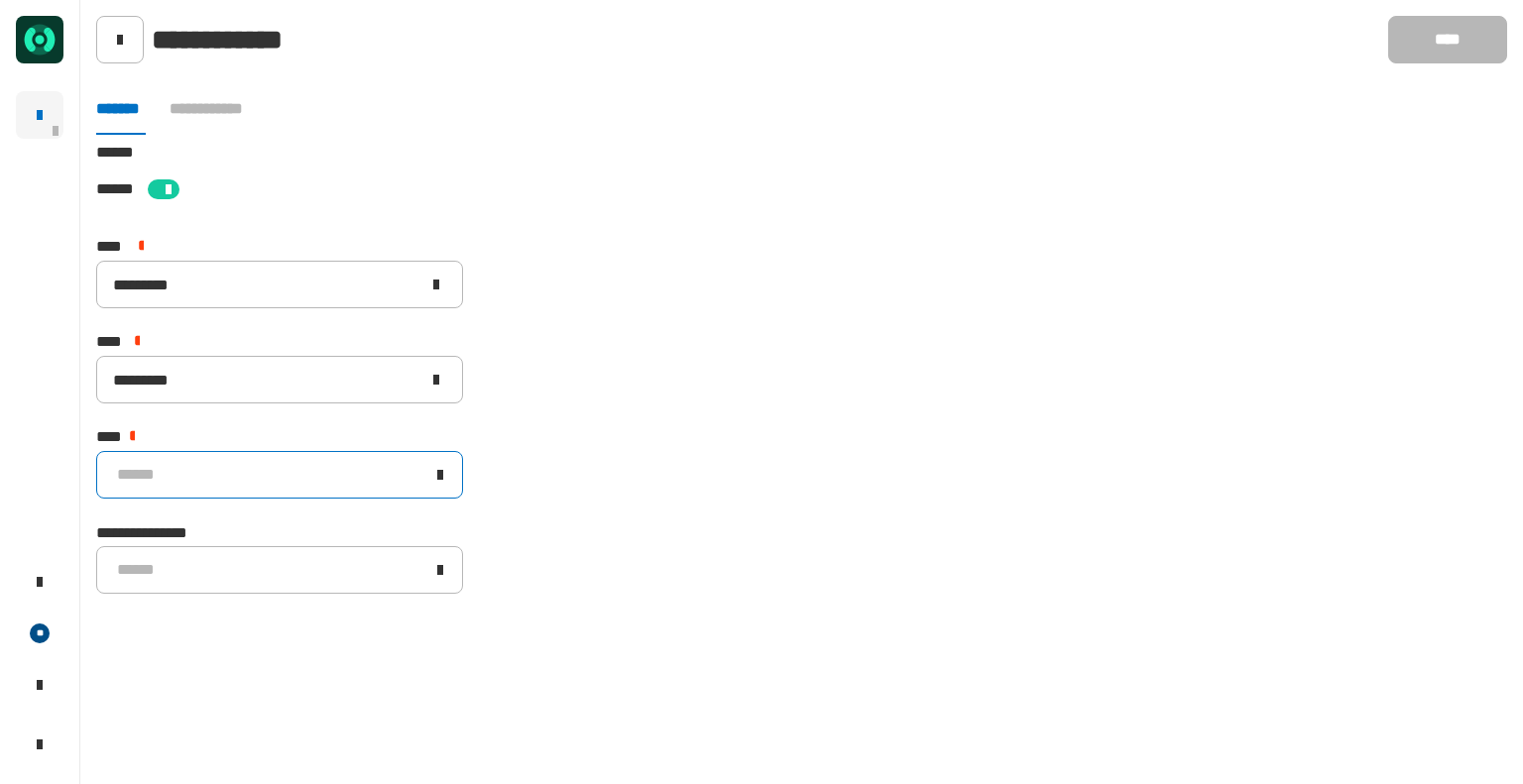 click on "******" 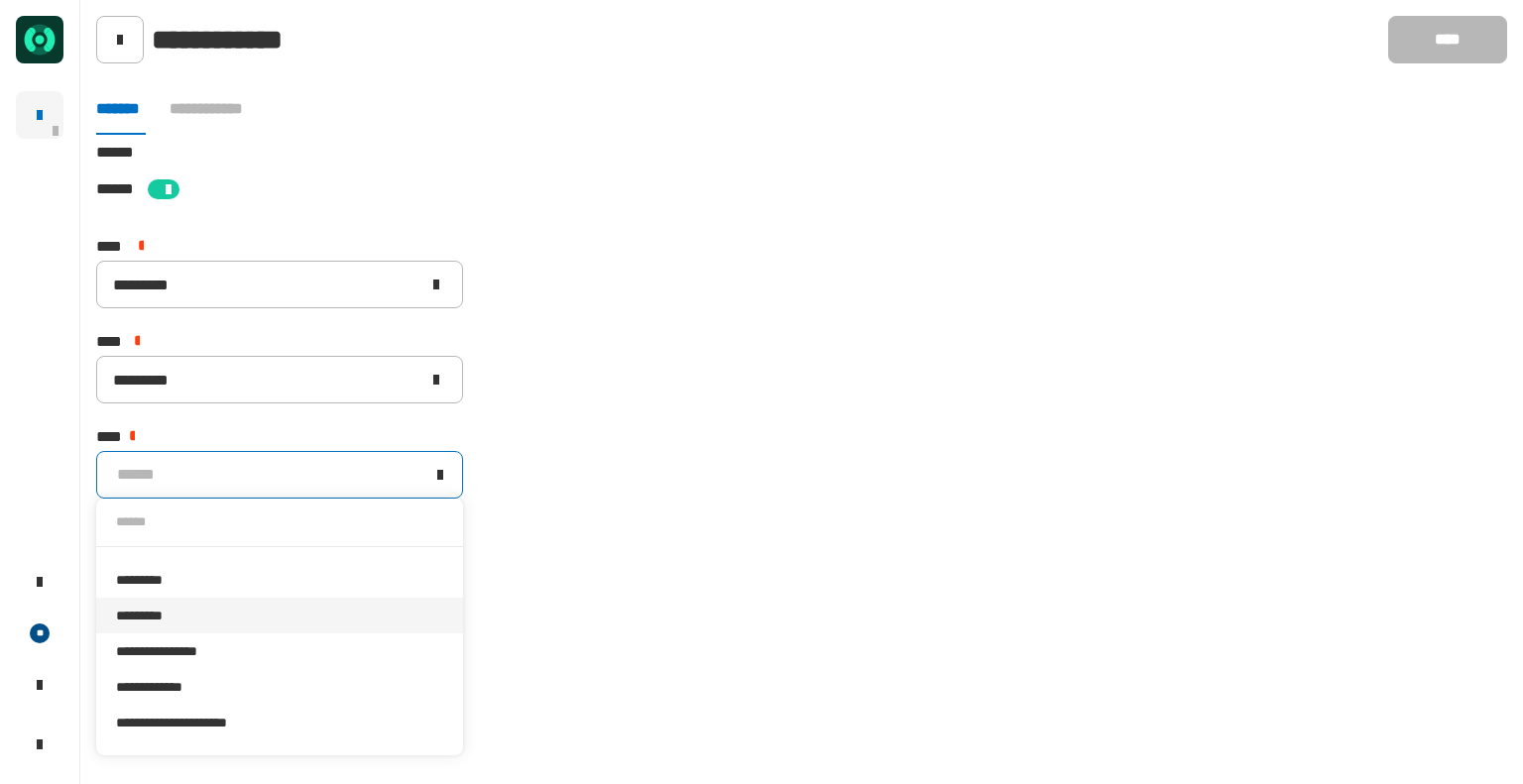 click on "*********" at bounding box center [280, 616] 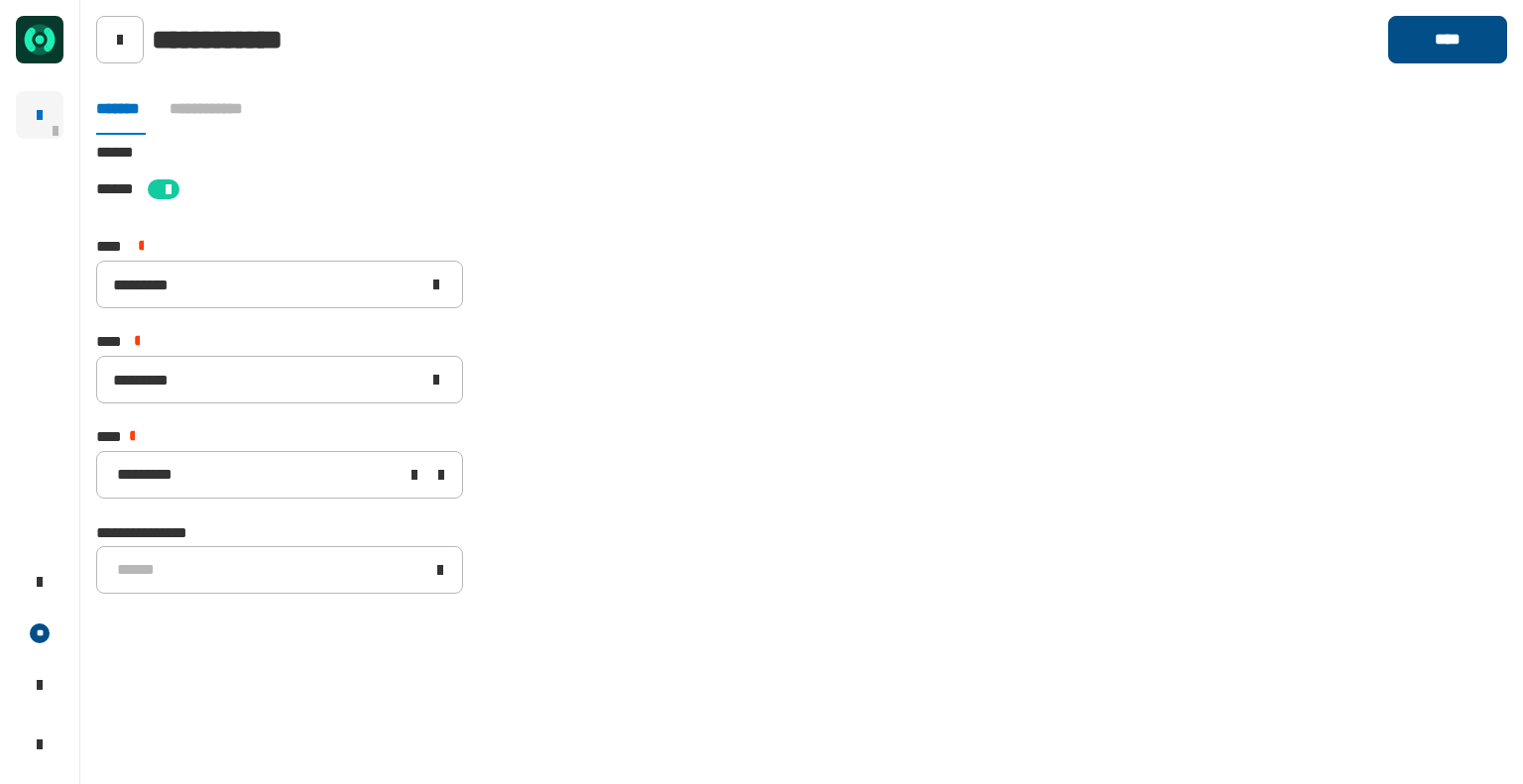 click on "****" 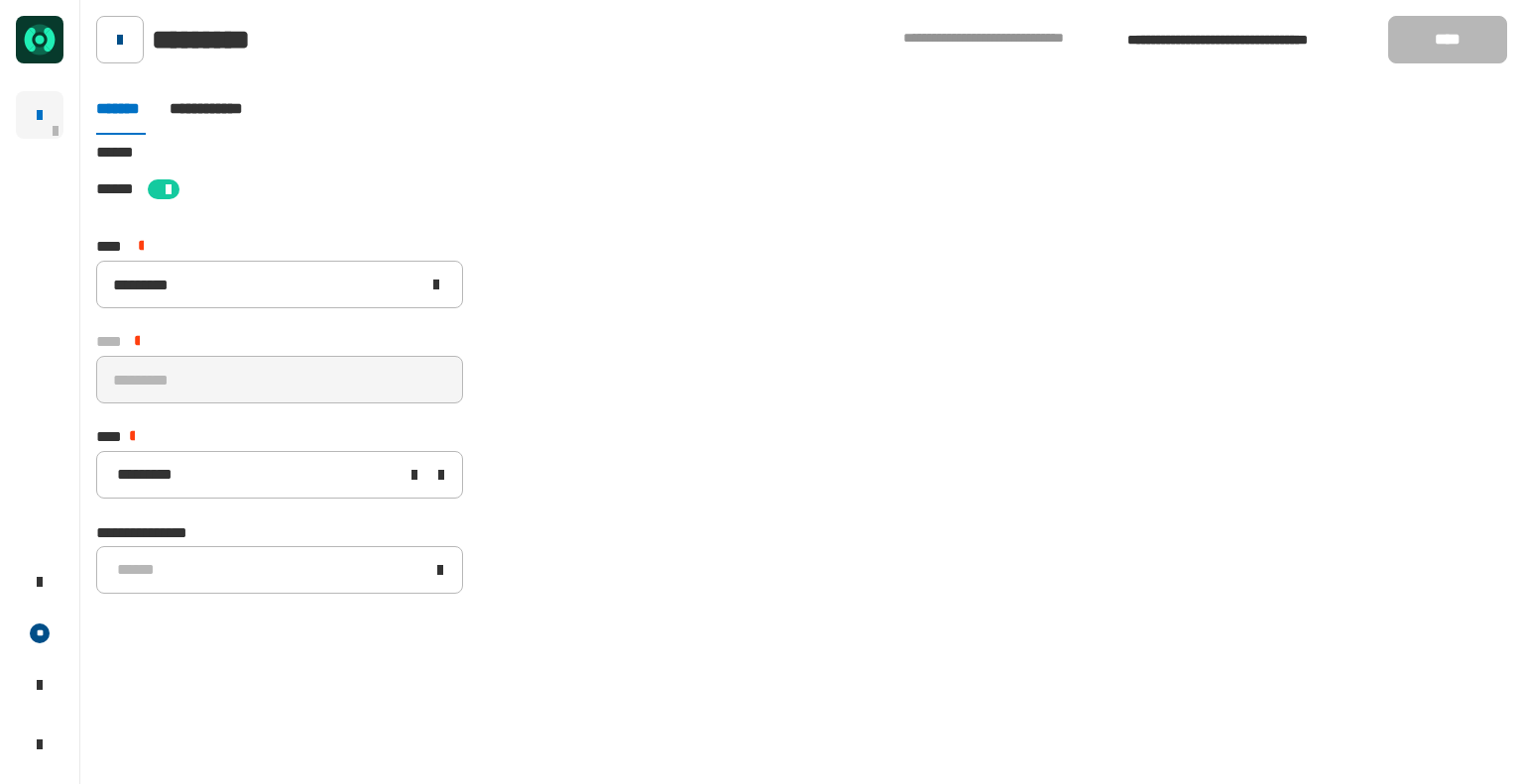 click 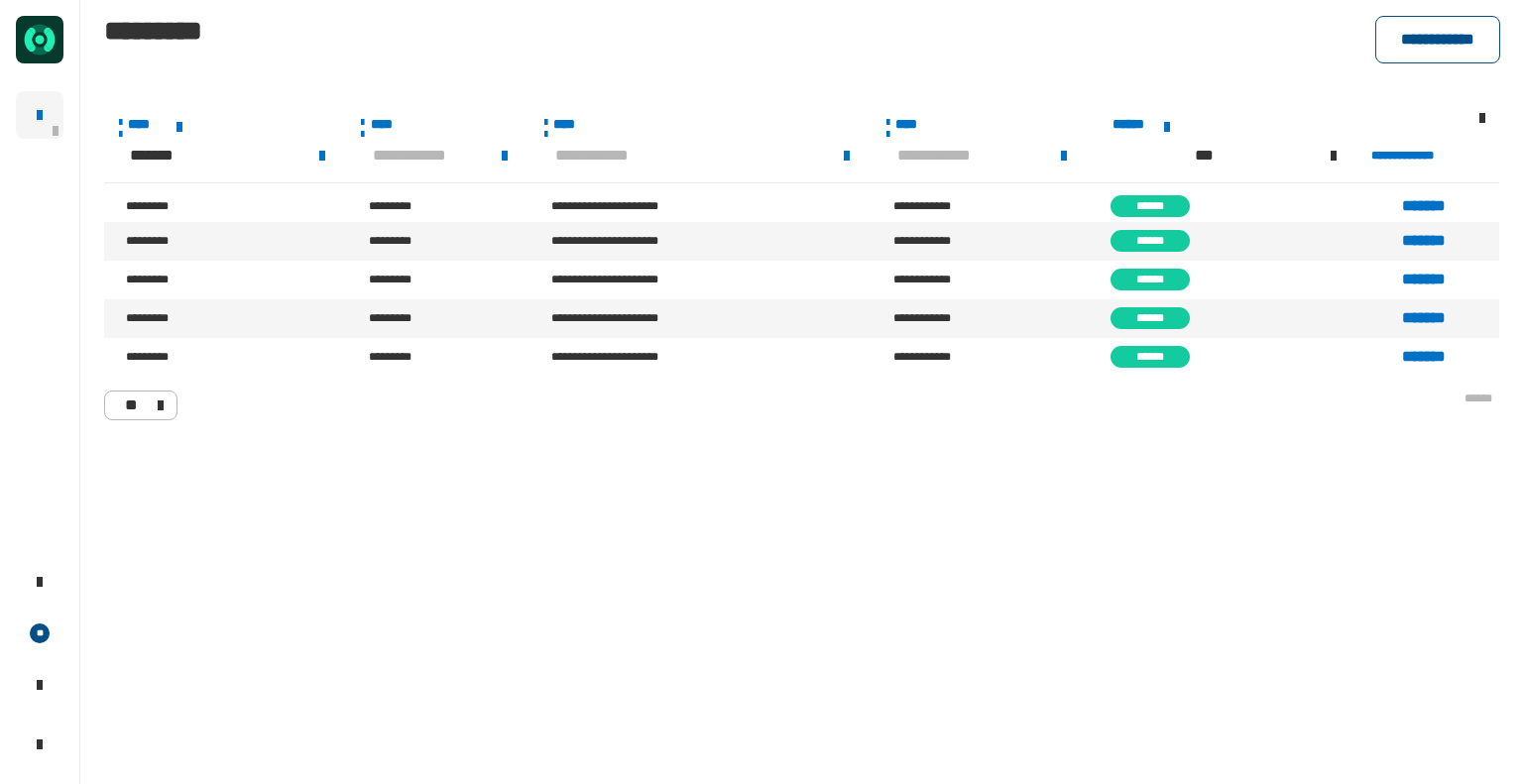 click on "**********" 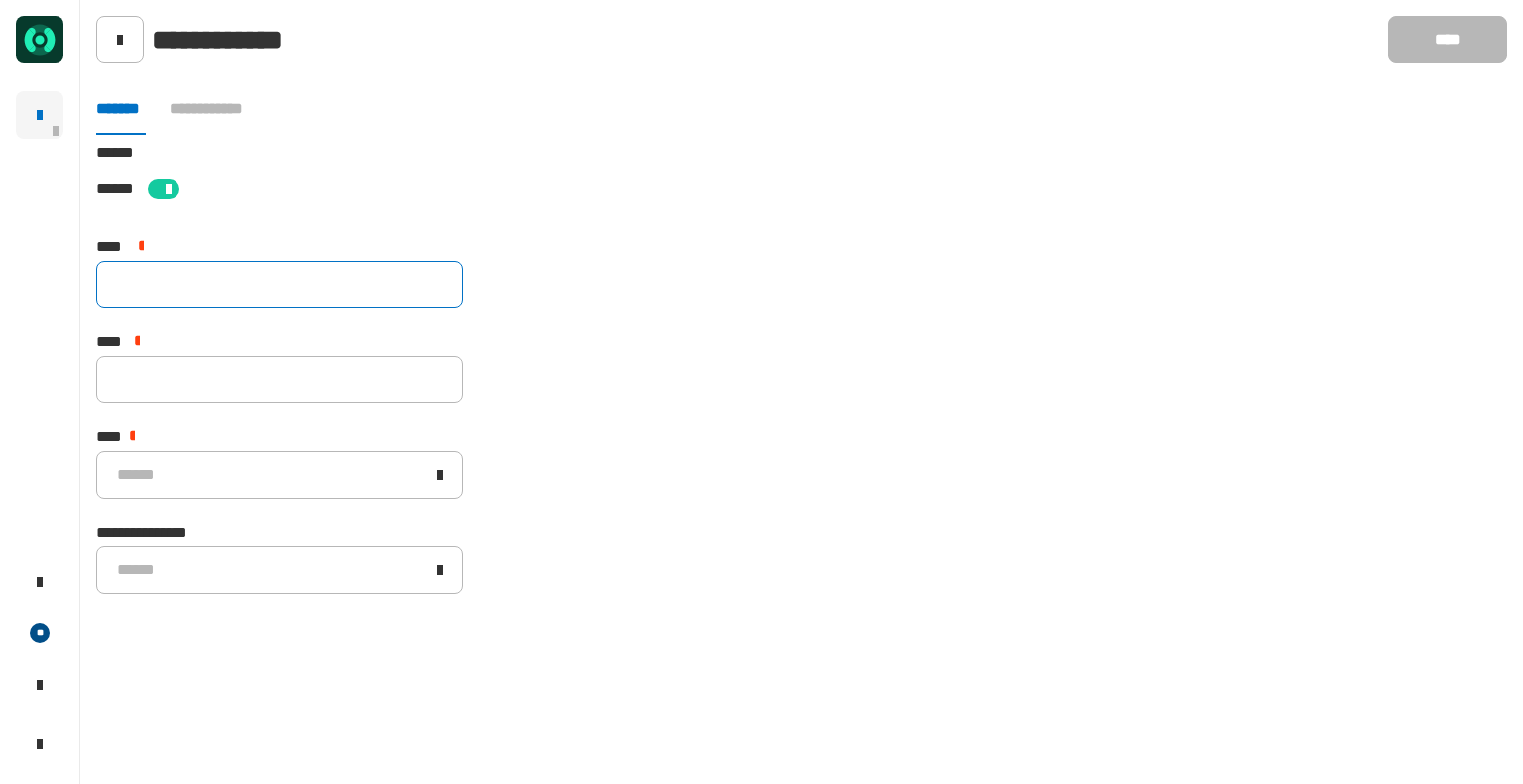 click 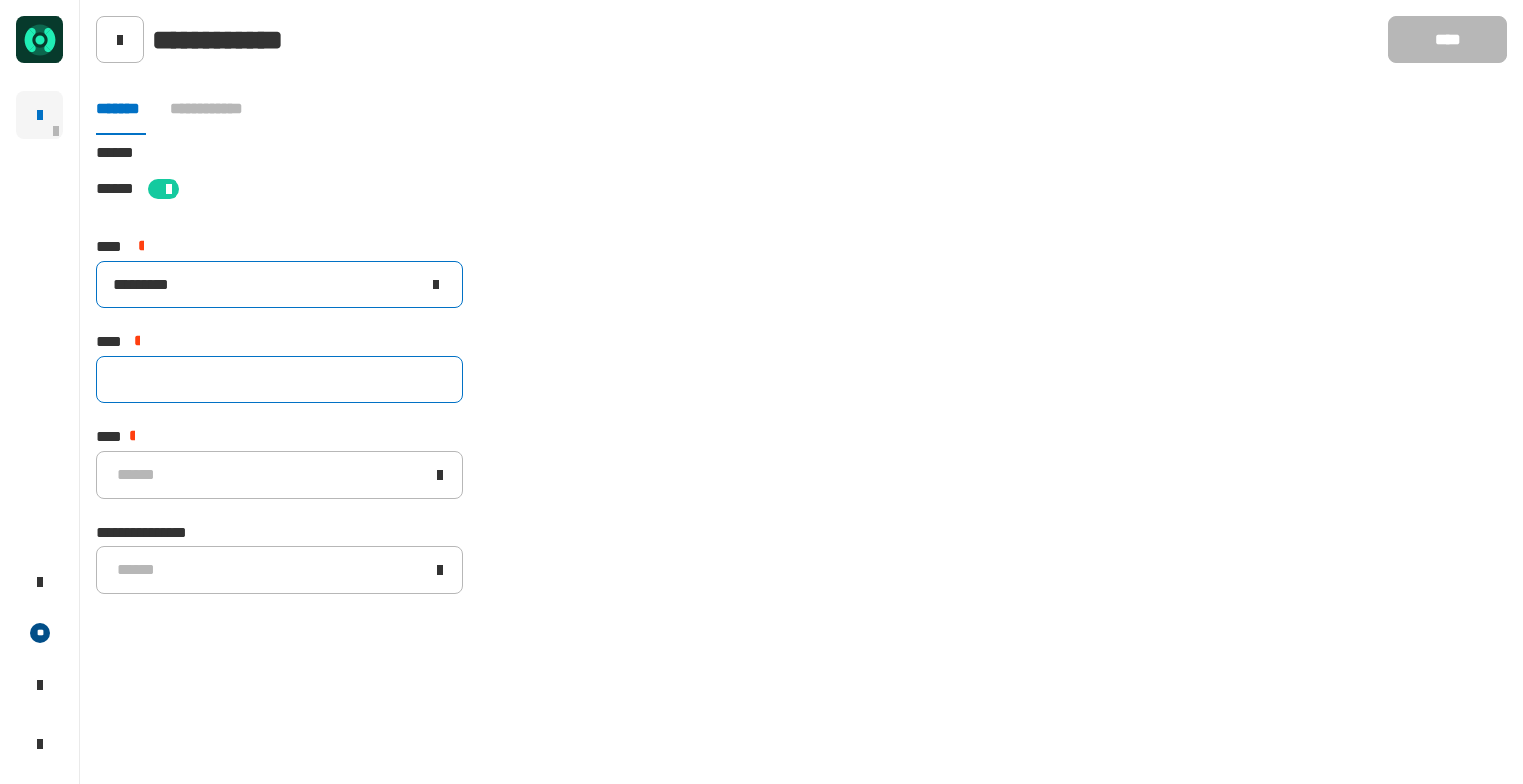 type on "*********" 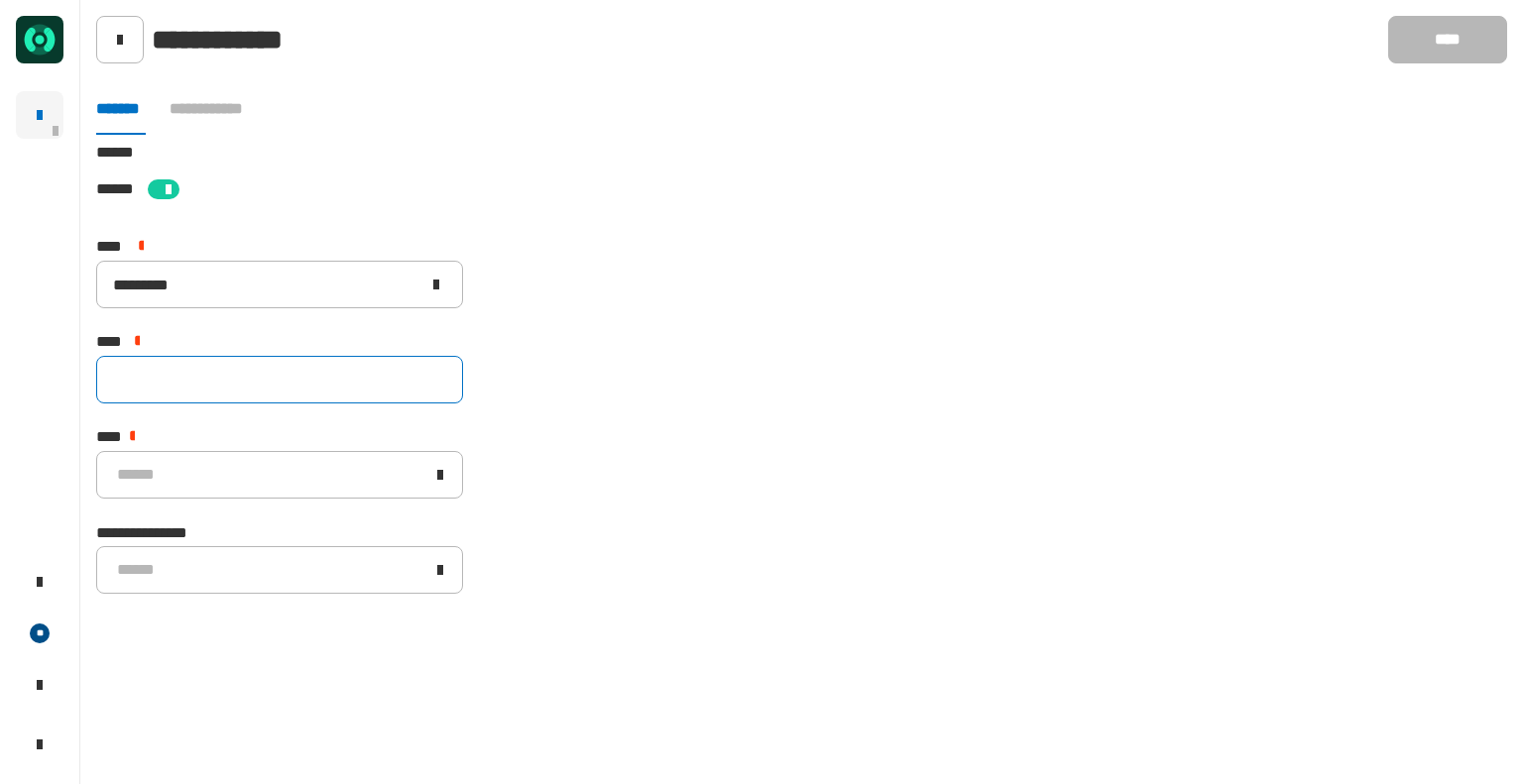 click 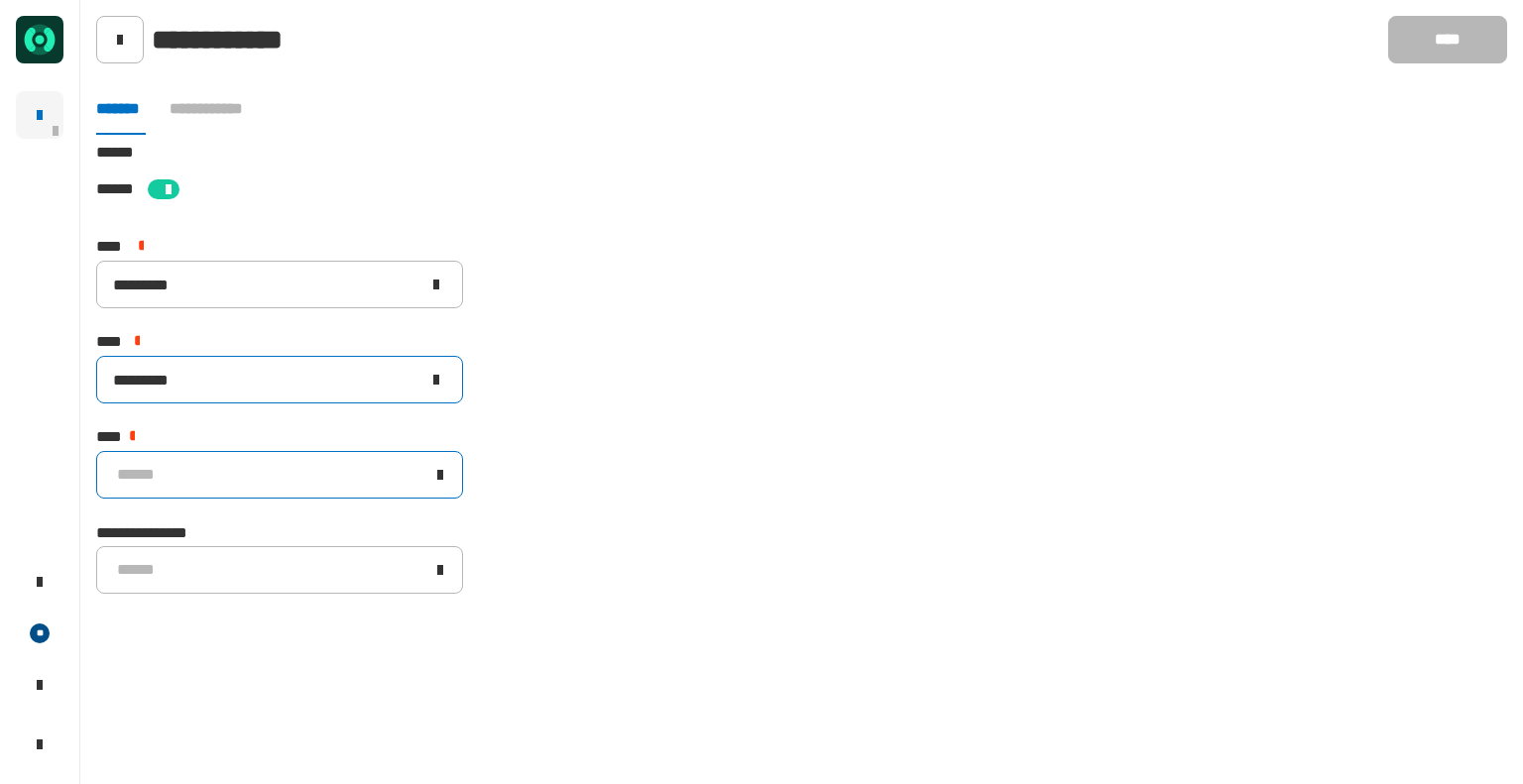 type on "*********" 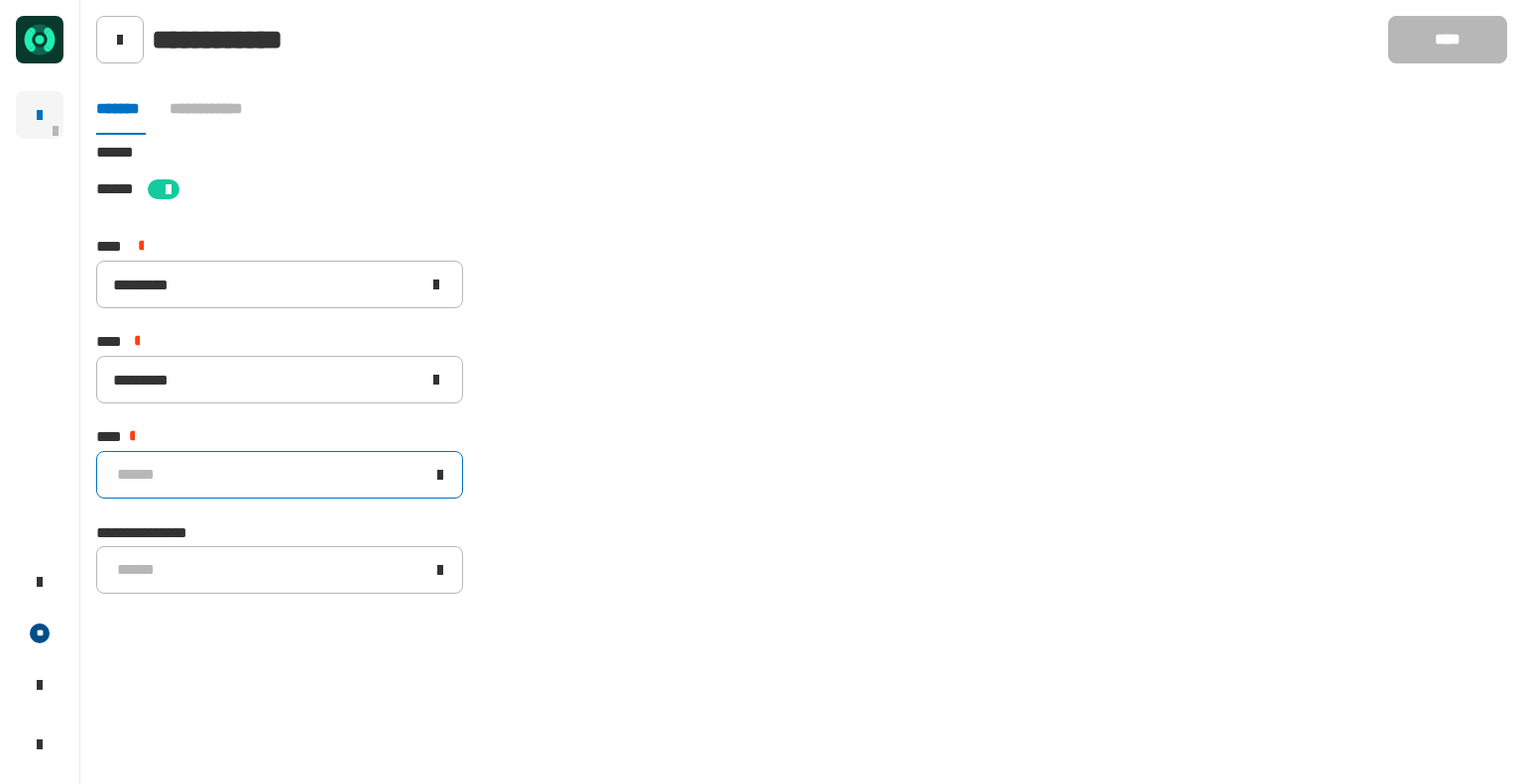 click on "******" 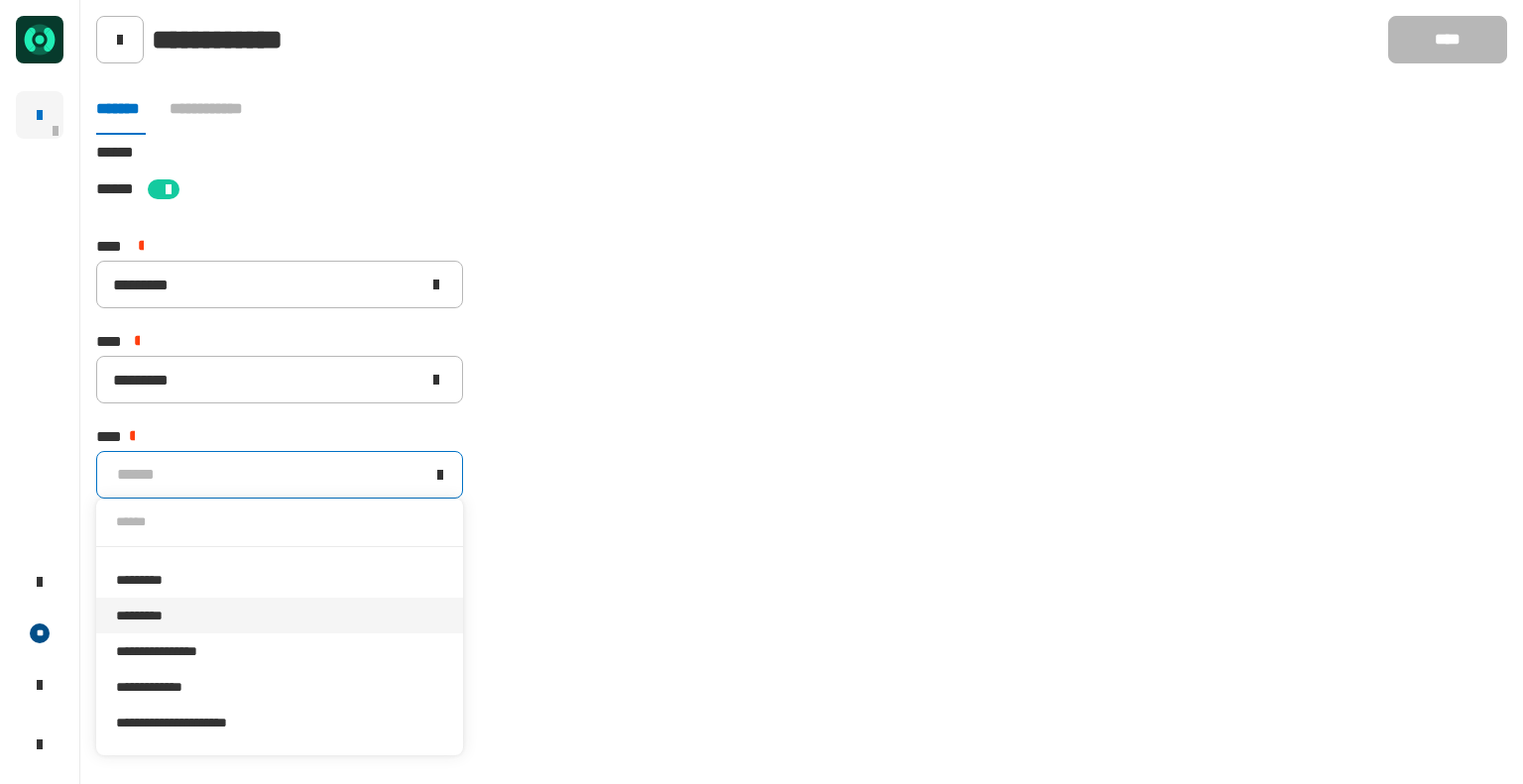 click on "*********" at bounding box center [280, 616] 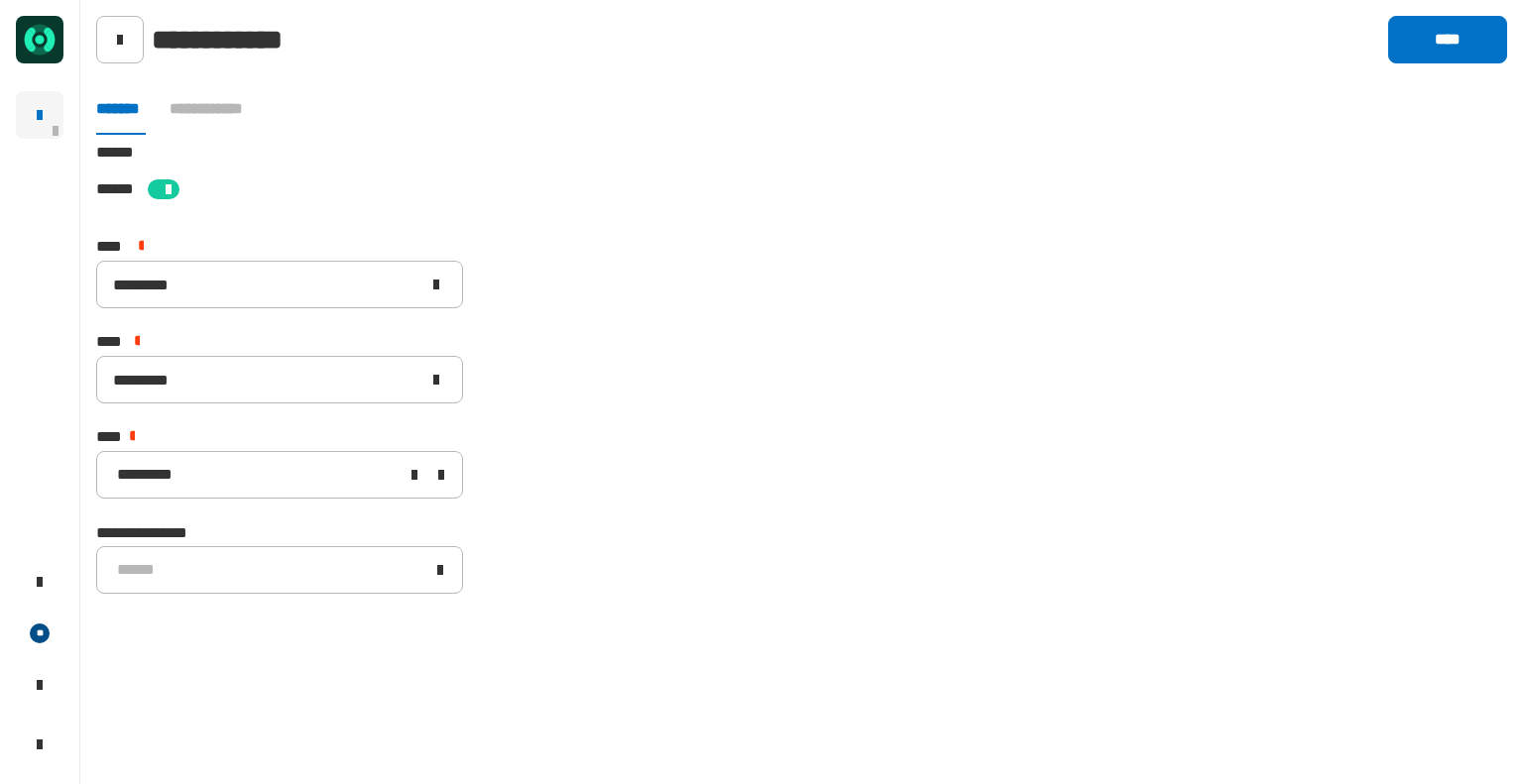 click on "[STREET] [CITY] [STATE] [ZIP] [COUNTRY] [NUMBER] [STREET] [NUMBER] [STREET] [NUMBER] [STREET] [CREDIT_CARD] [PHONE]" 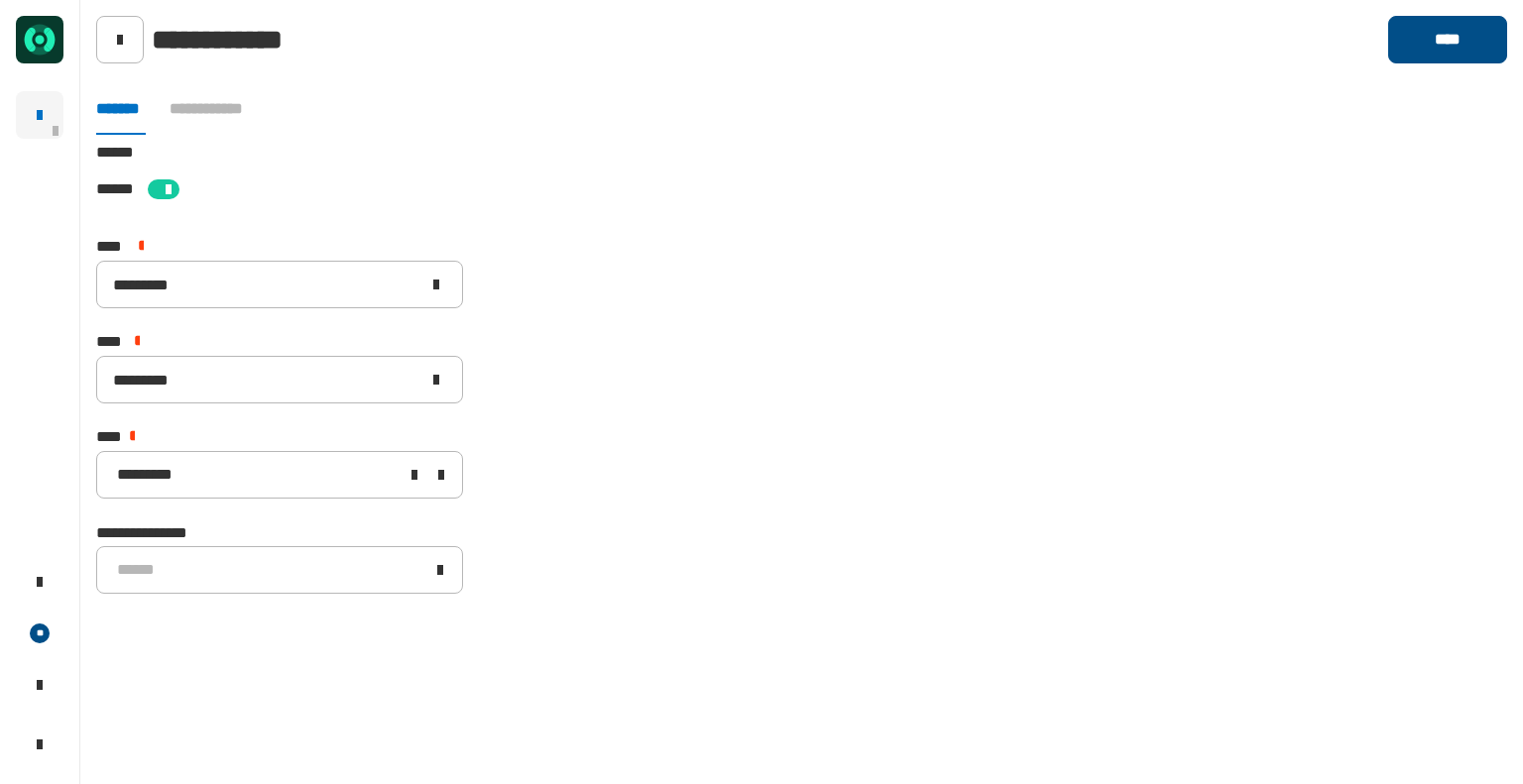 click on "****" 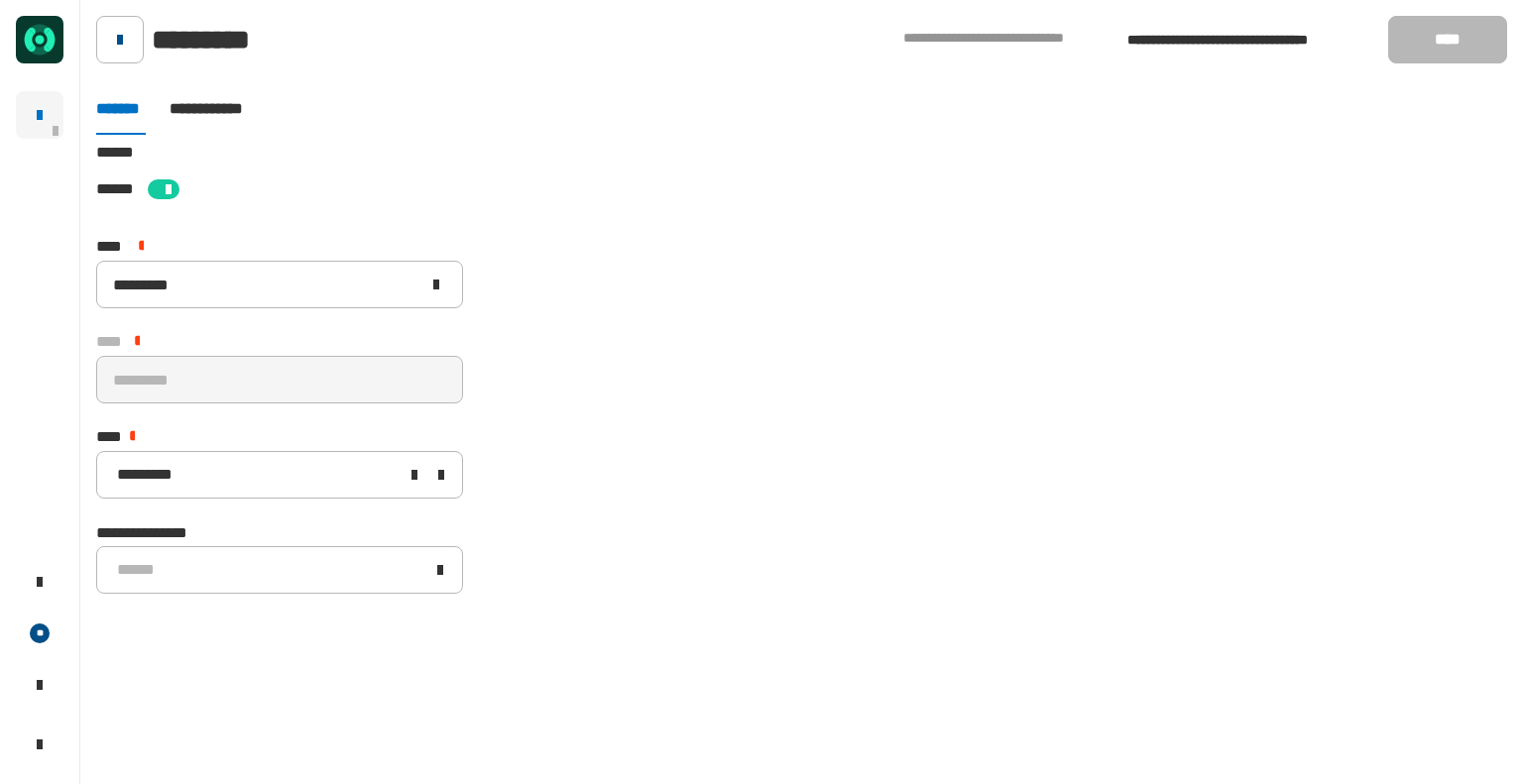click 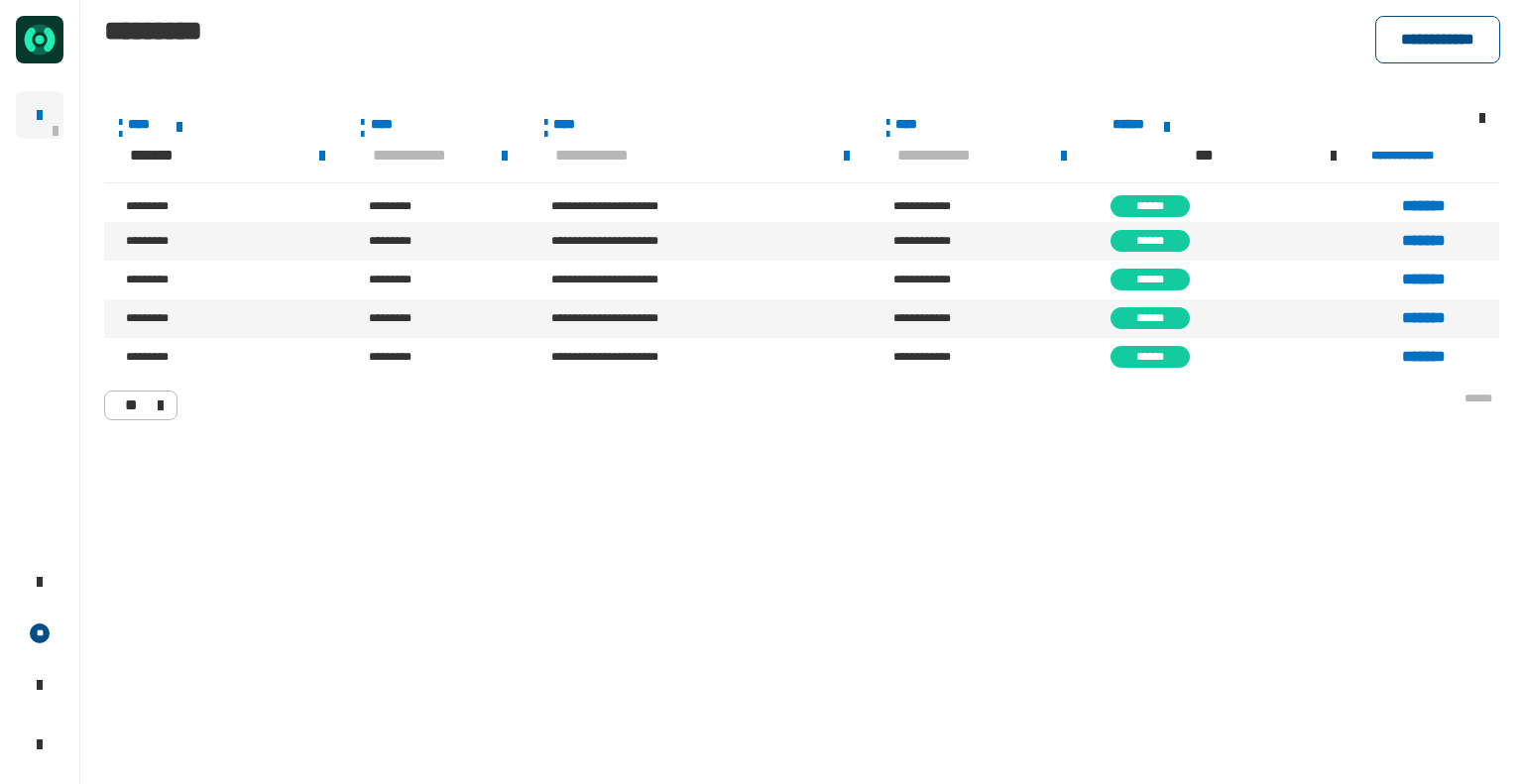 click on "**********" 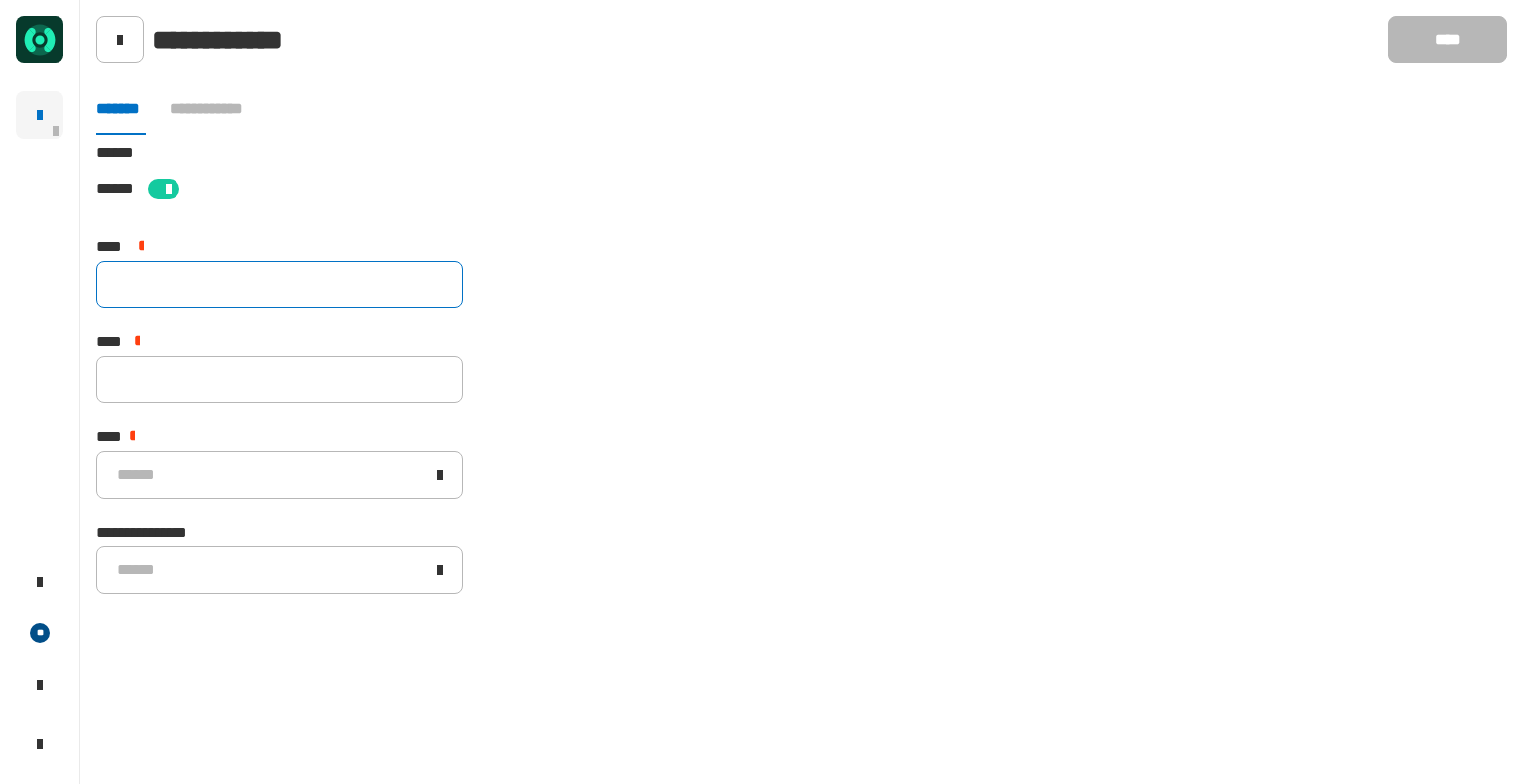 click 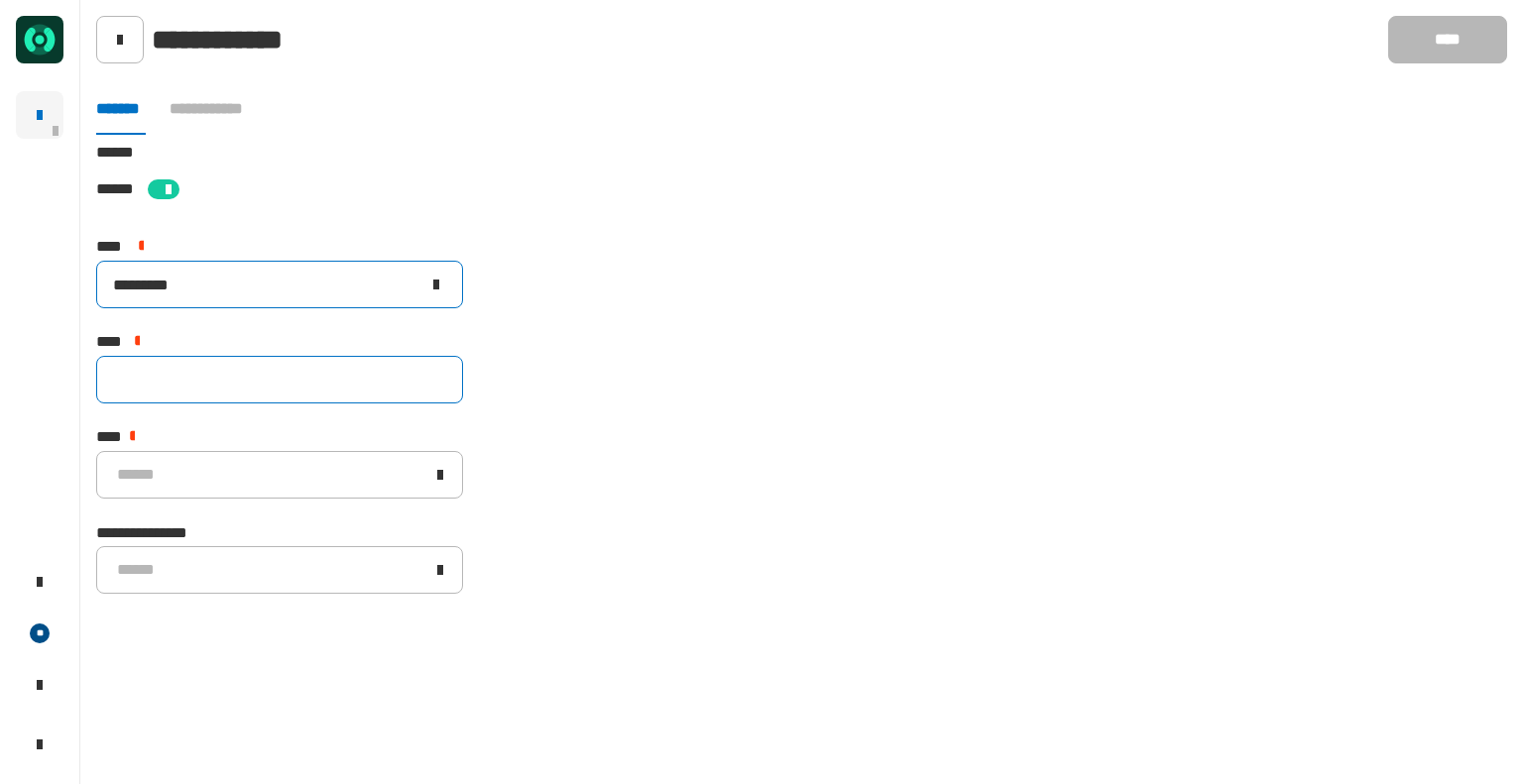 type on "*********" 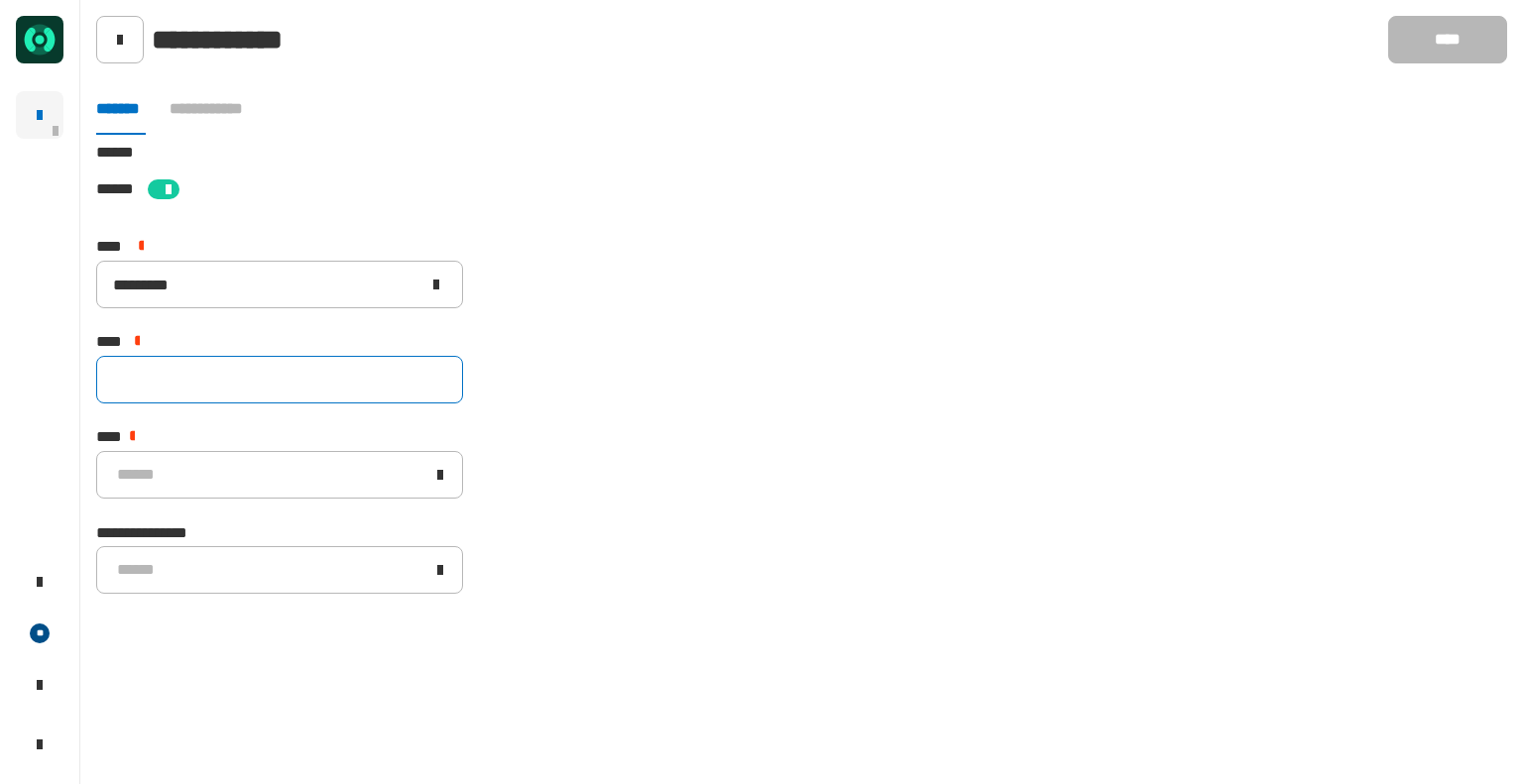 click 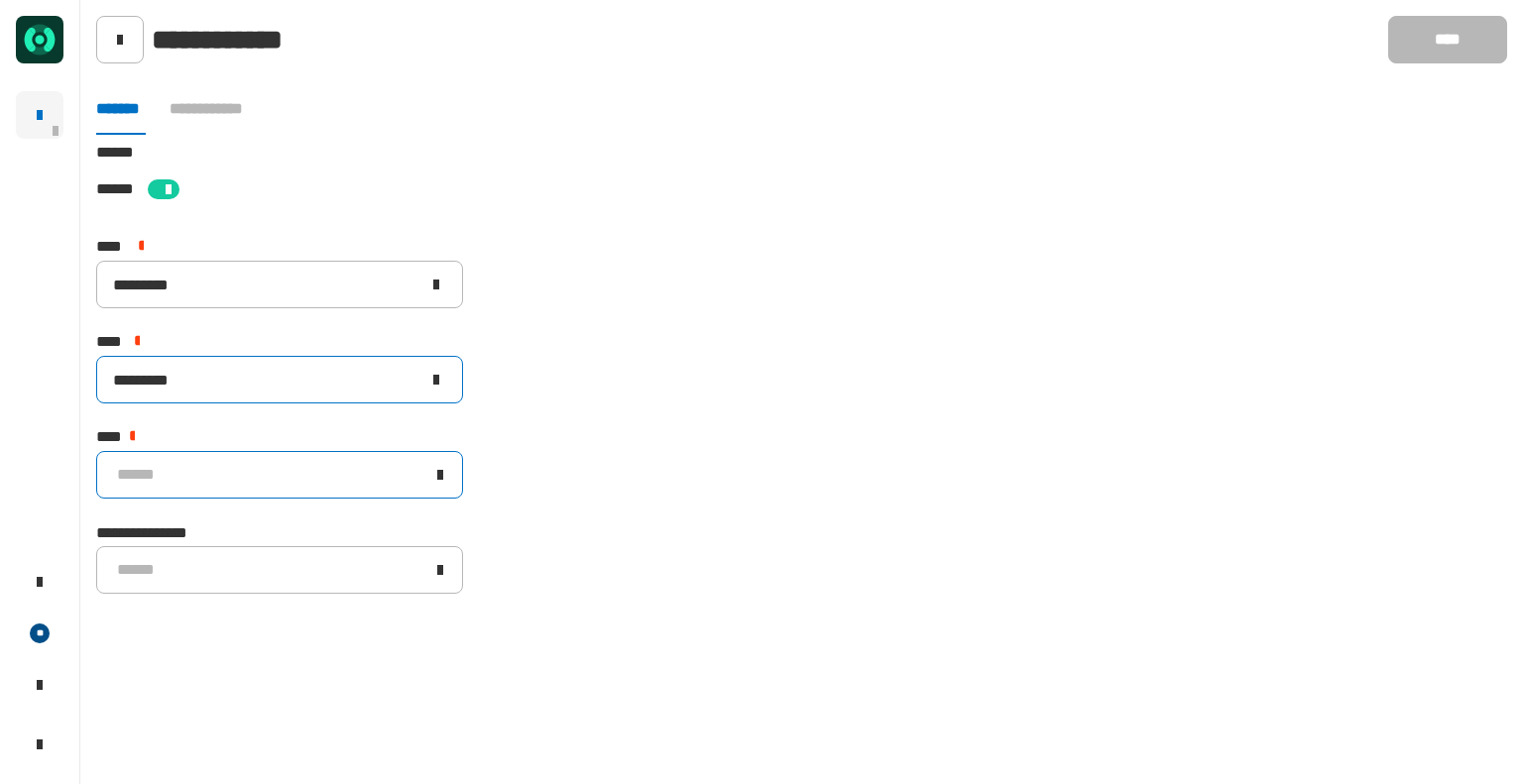 type on "*********" 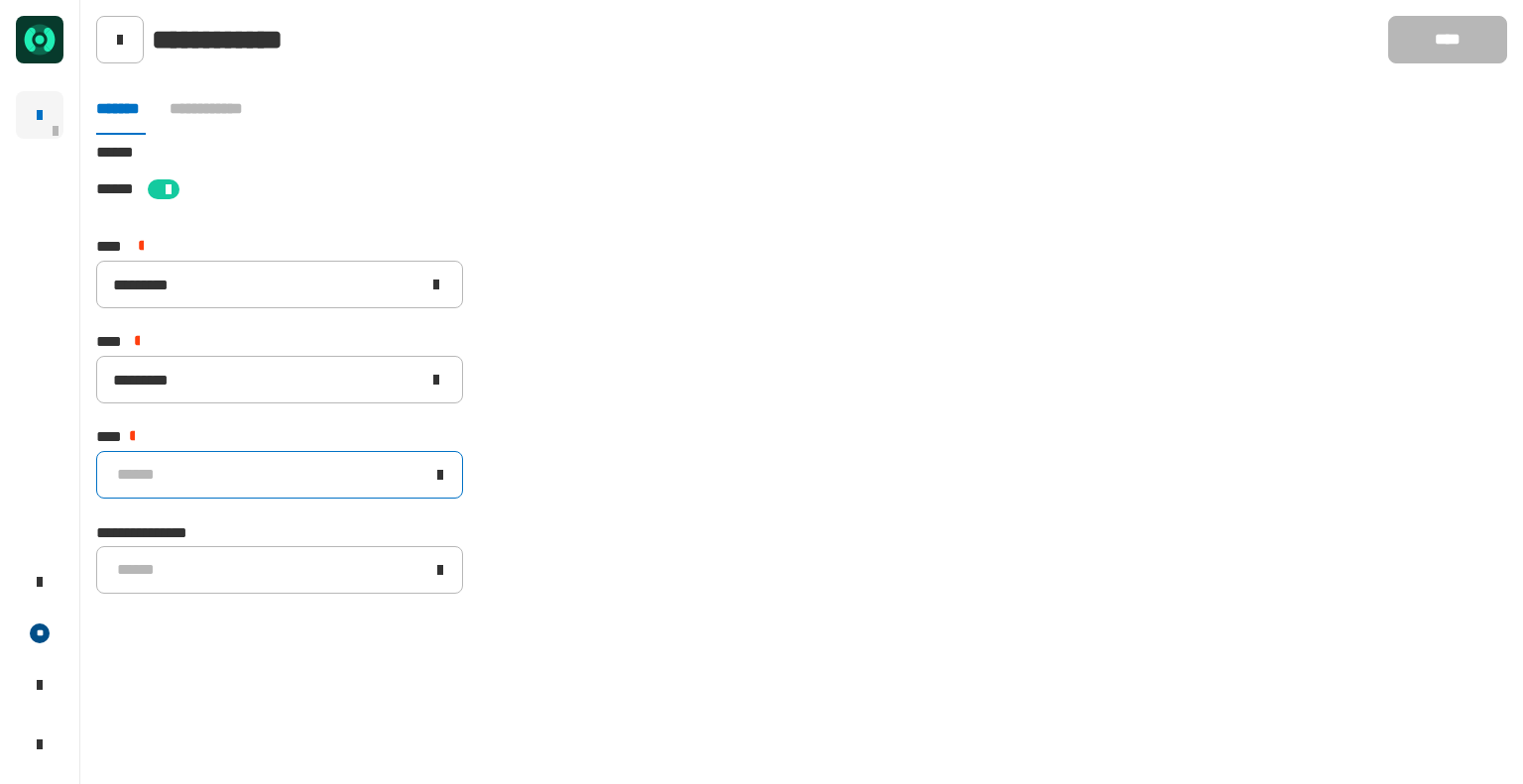 click on "******" 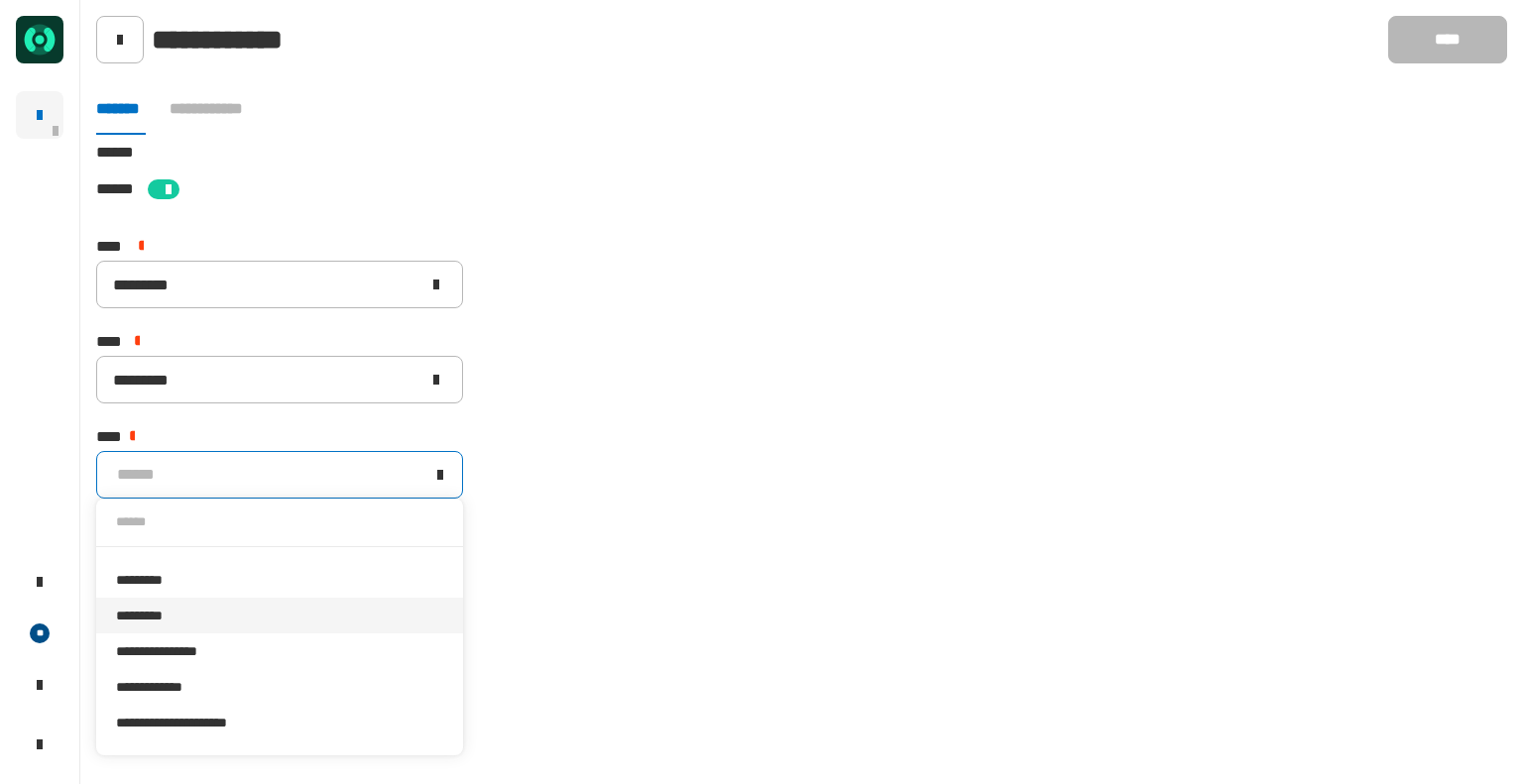 click on "*********" at bounding box center [280, 616] 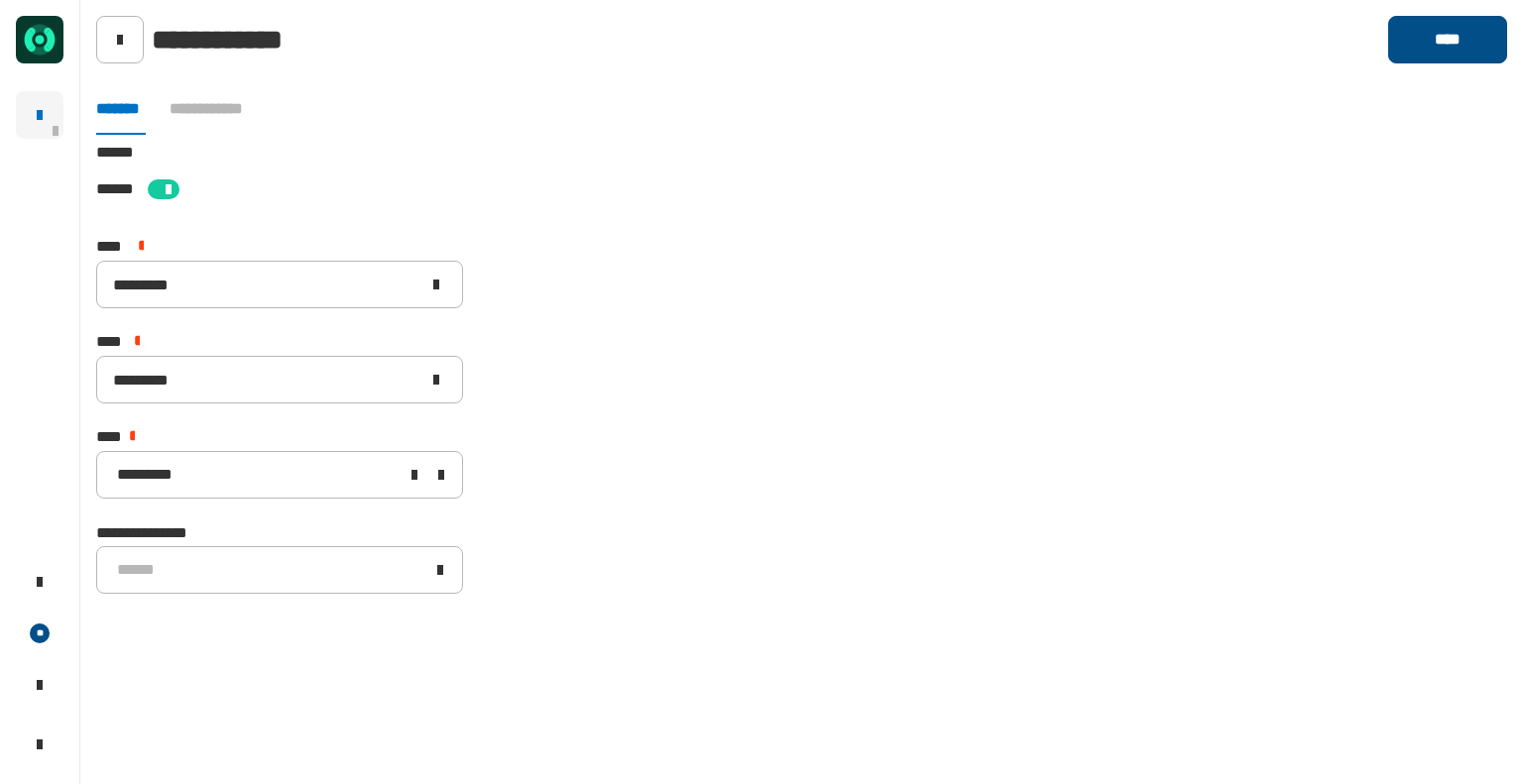 click on "****" 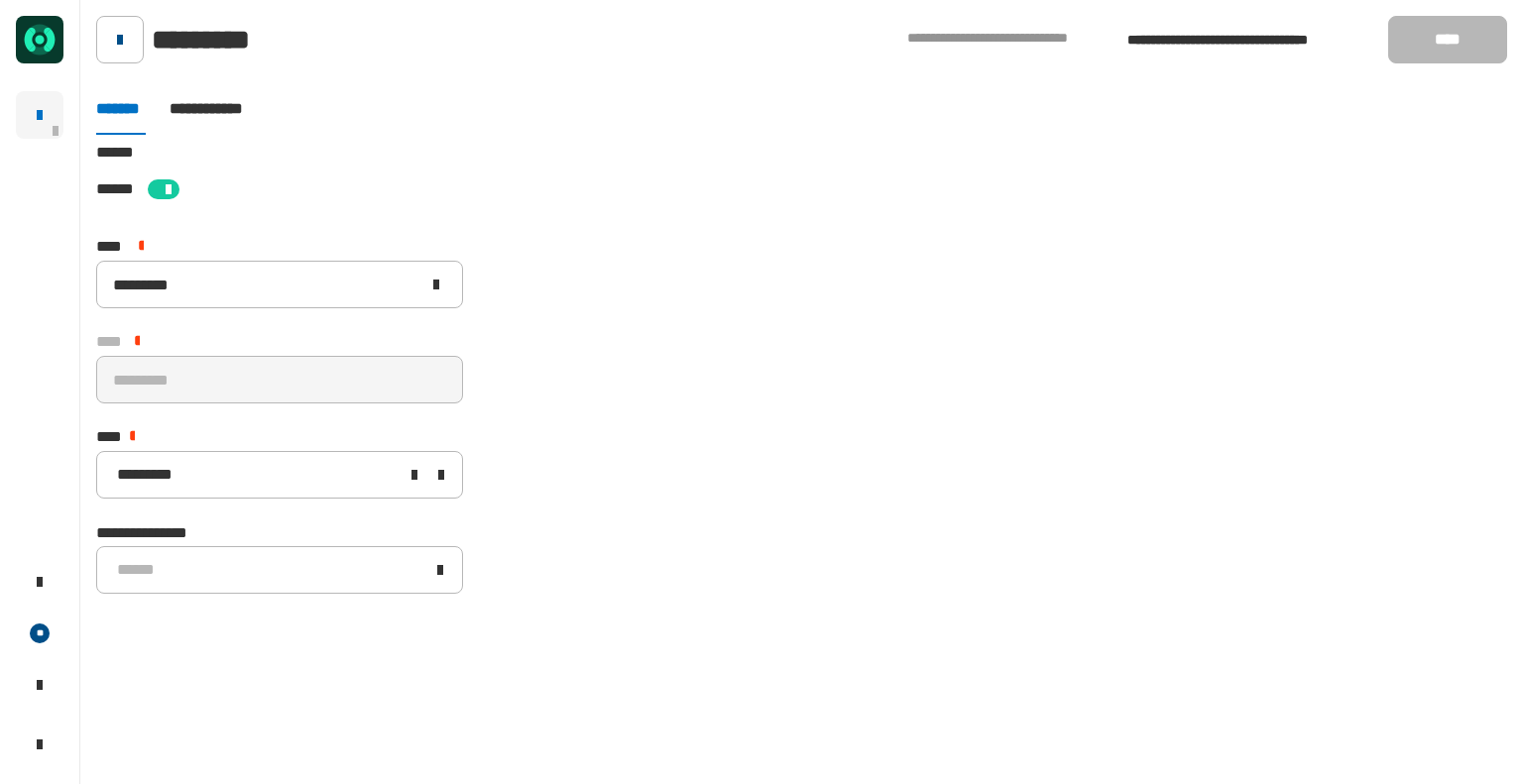 click 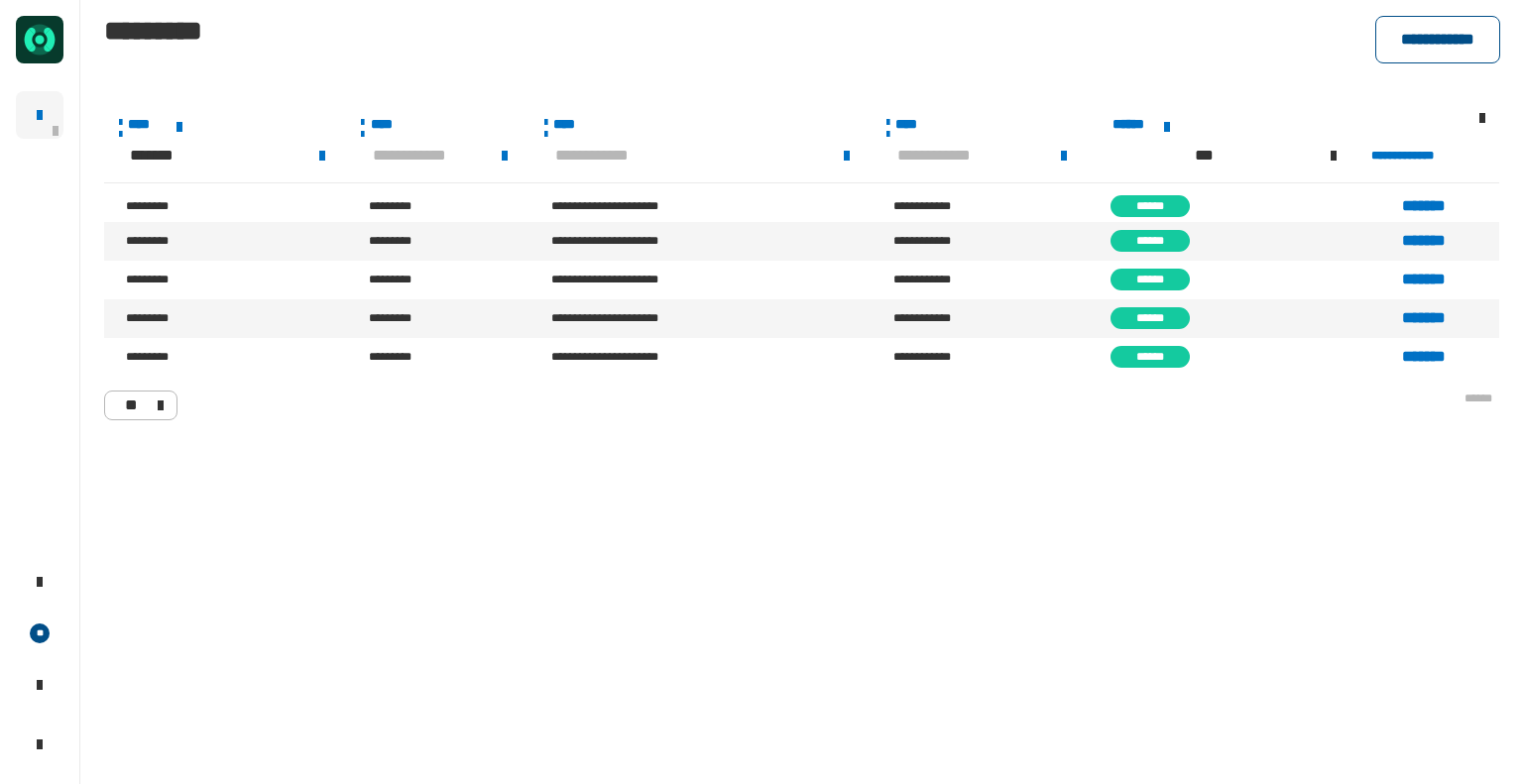 click on "**********" 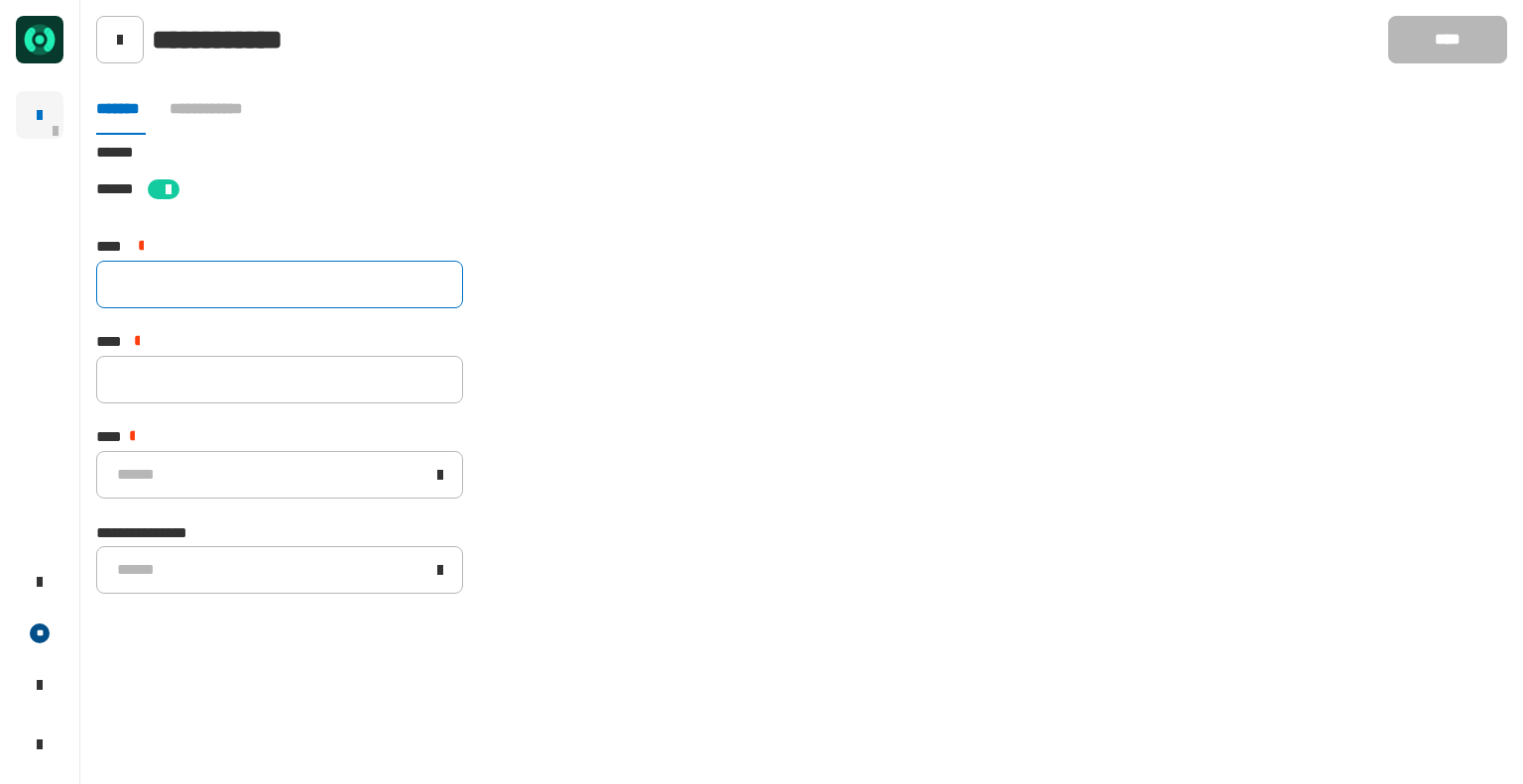 click 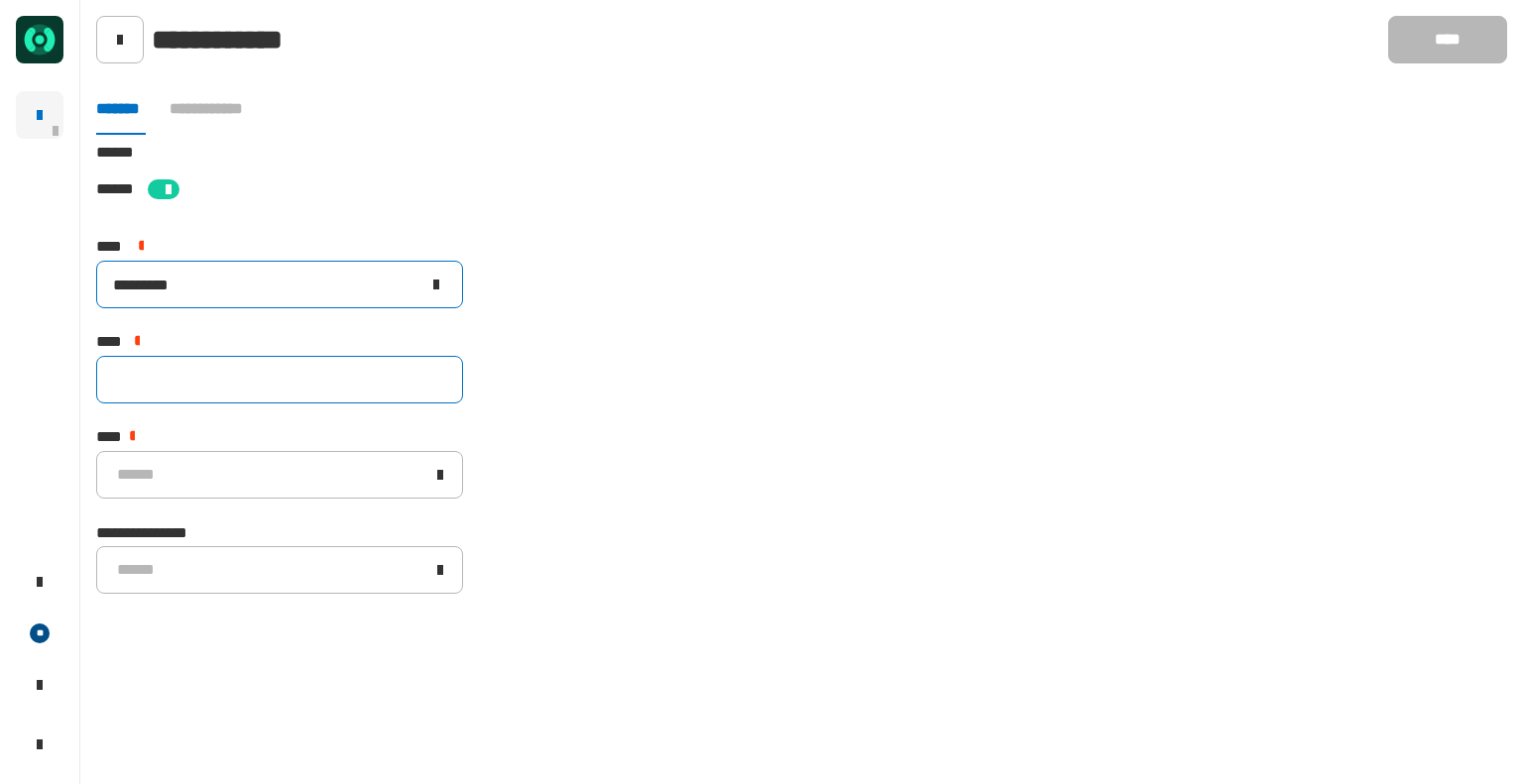 type on "*********" 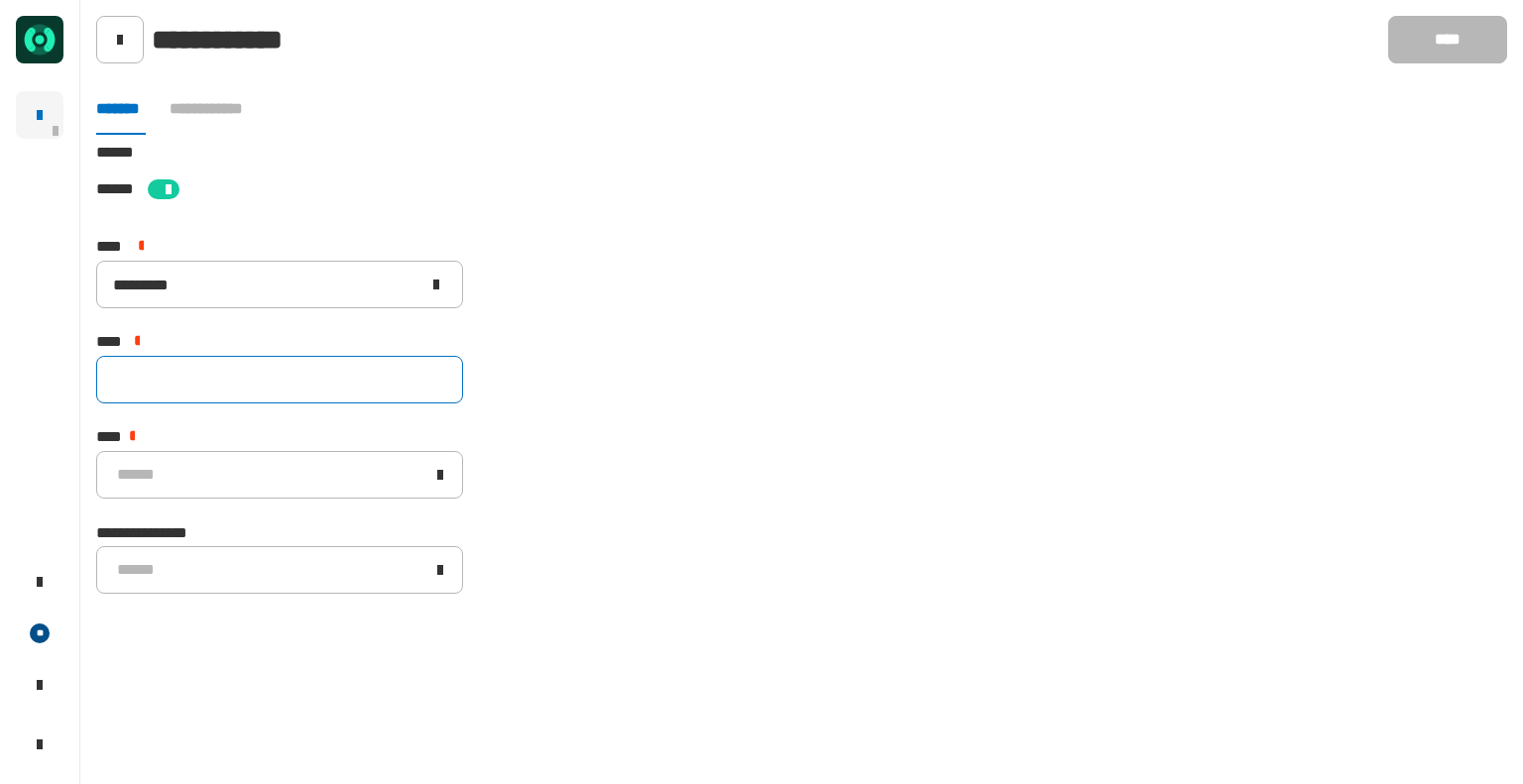 click 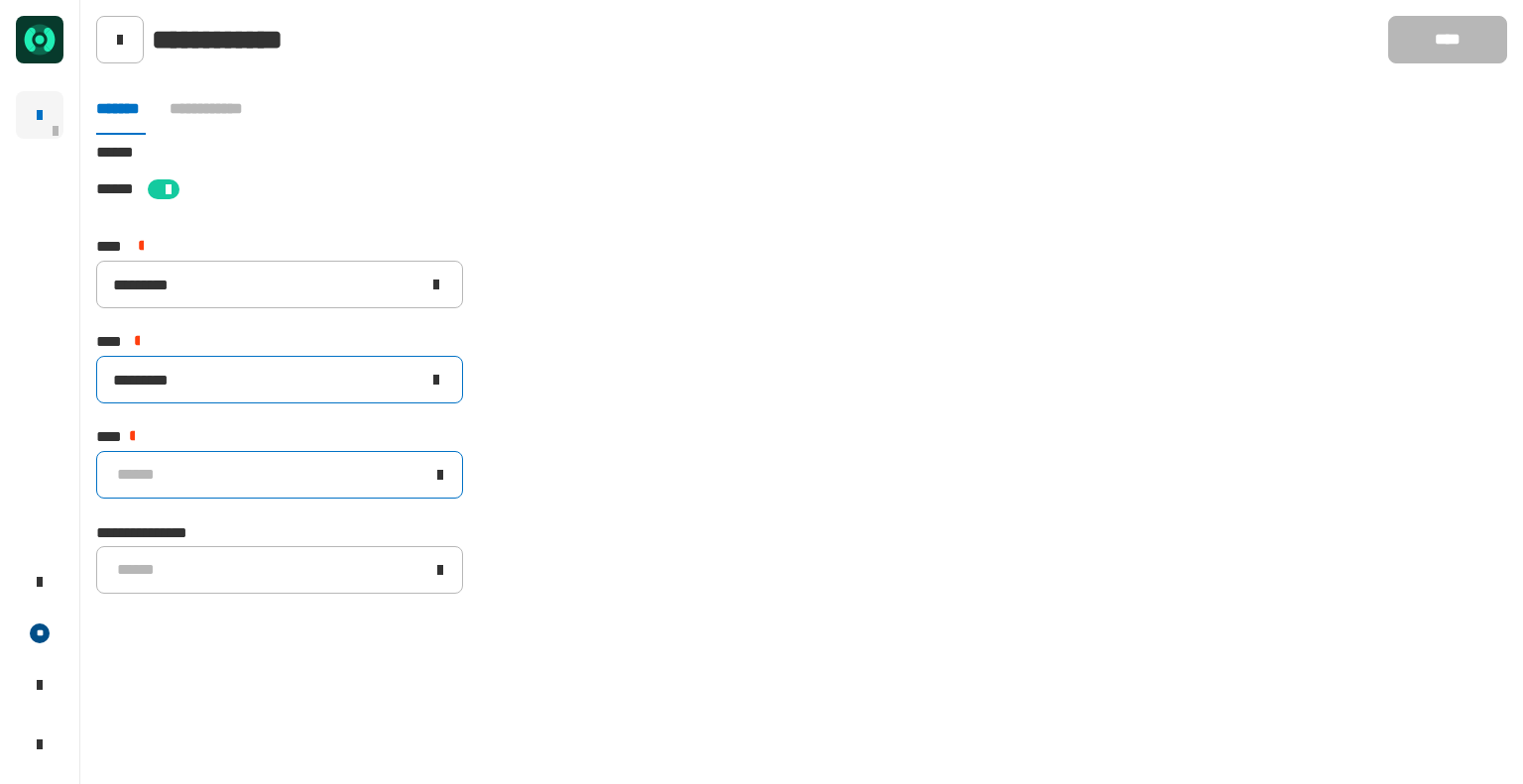 type on "*********" 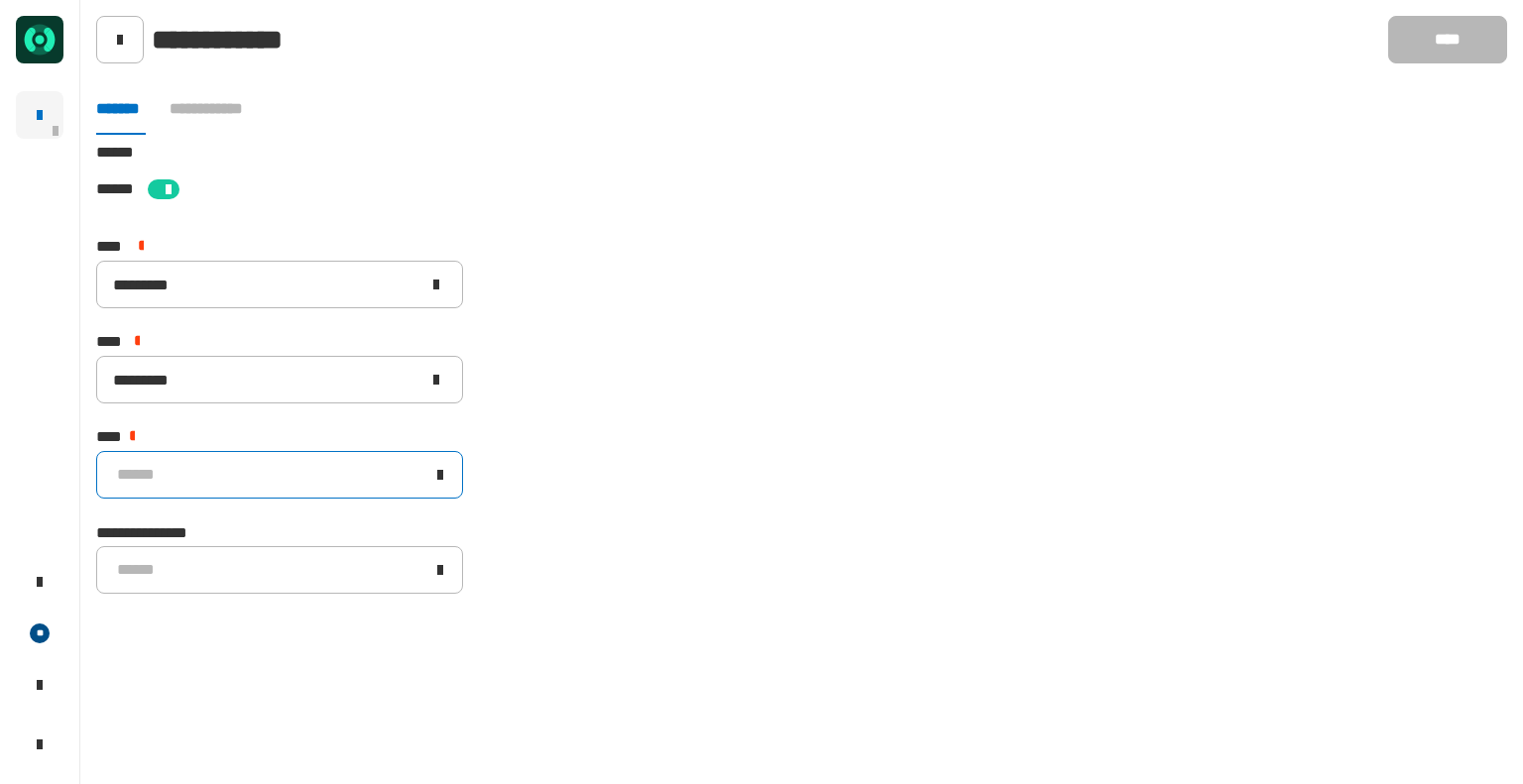 click on "******" 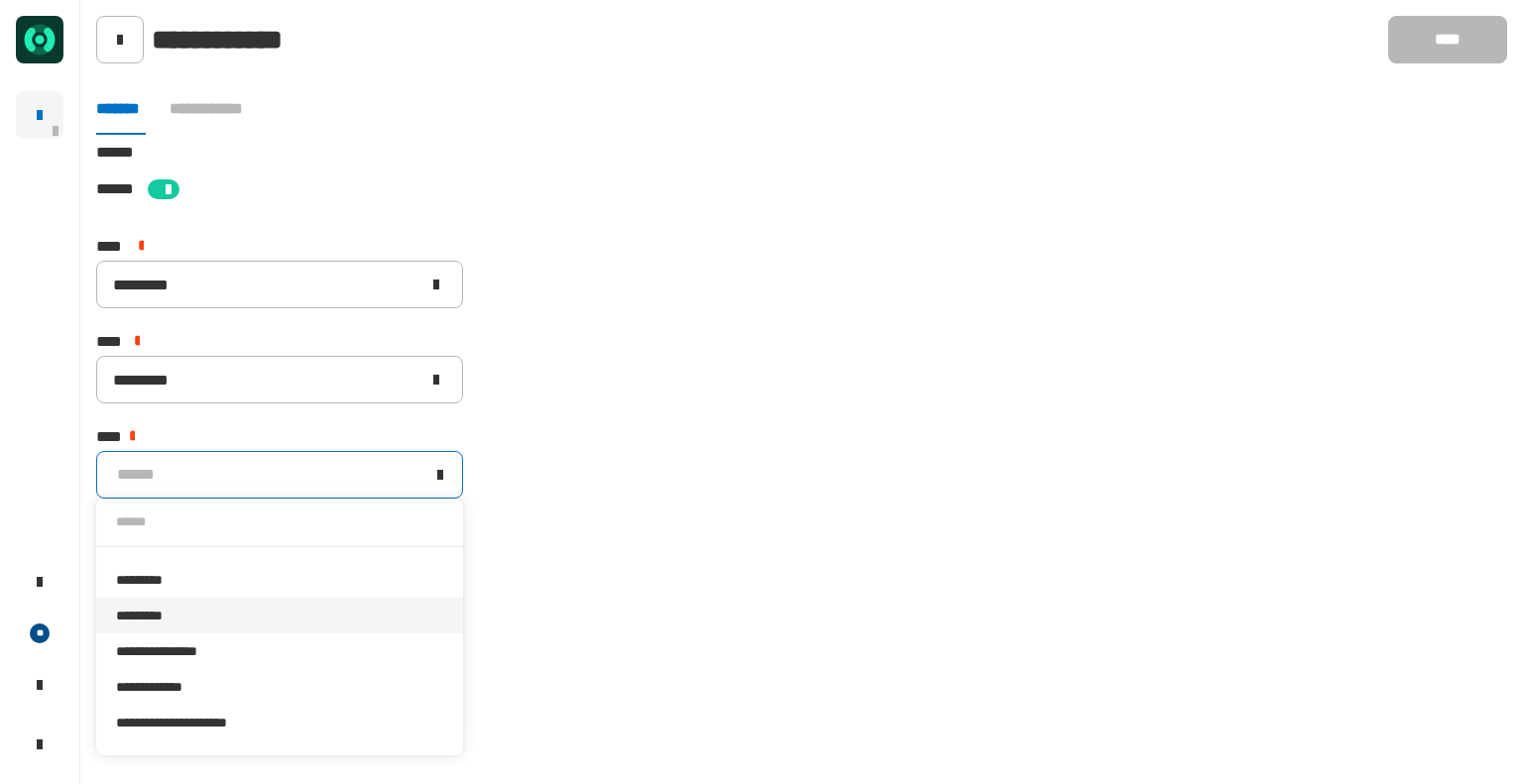 click on "*********" at bounding box center [280, 616] 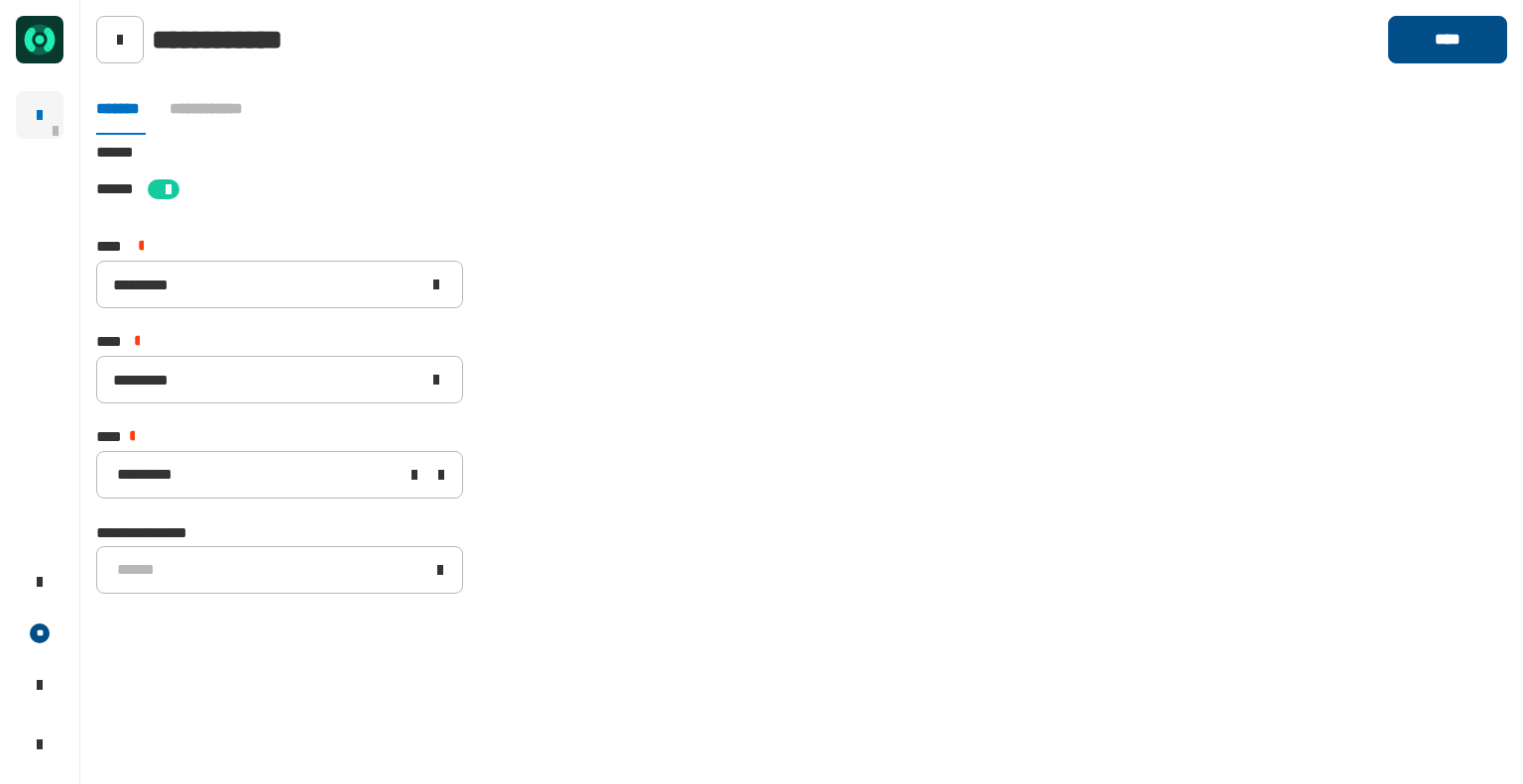 click on "****" 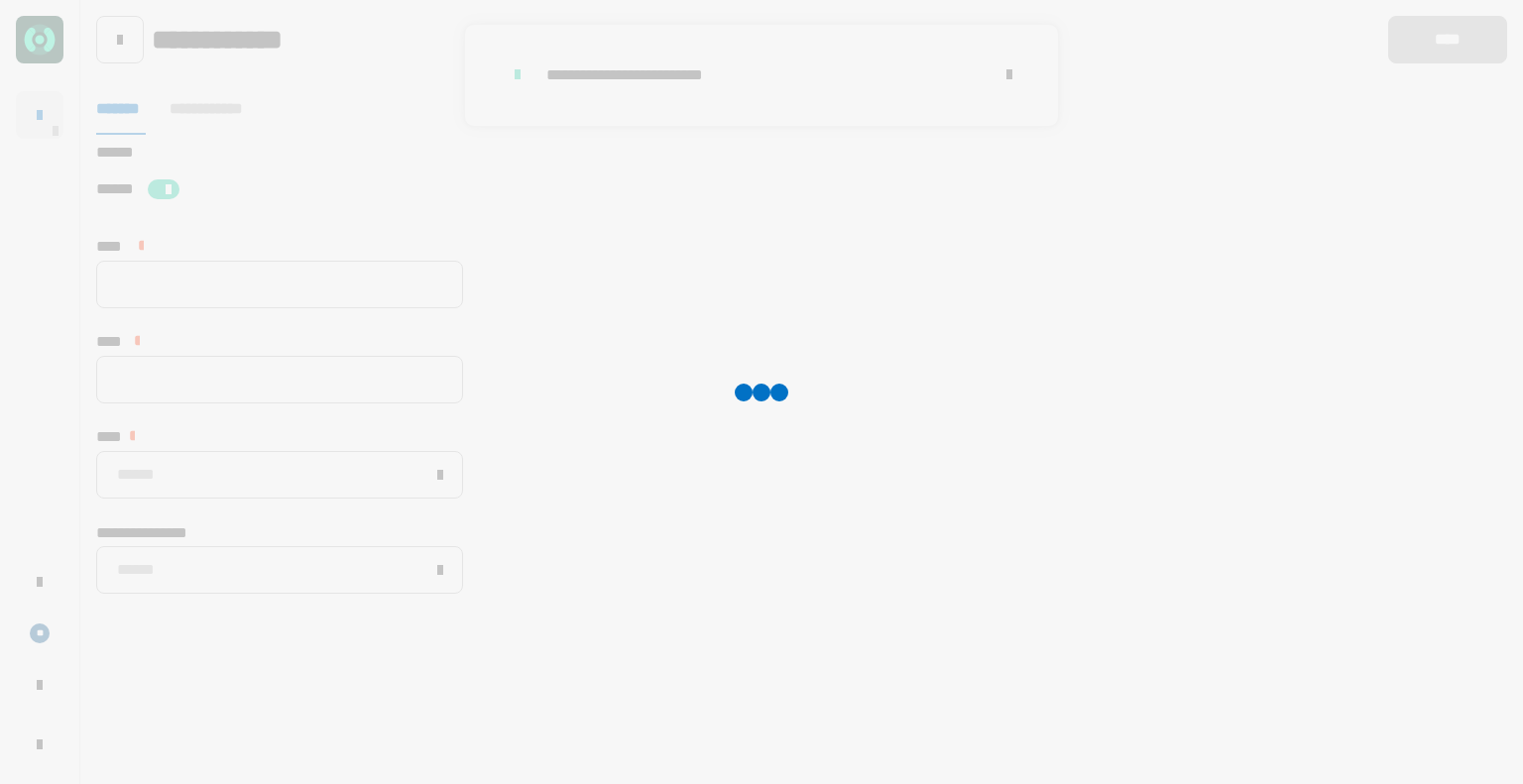 type 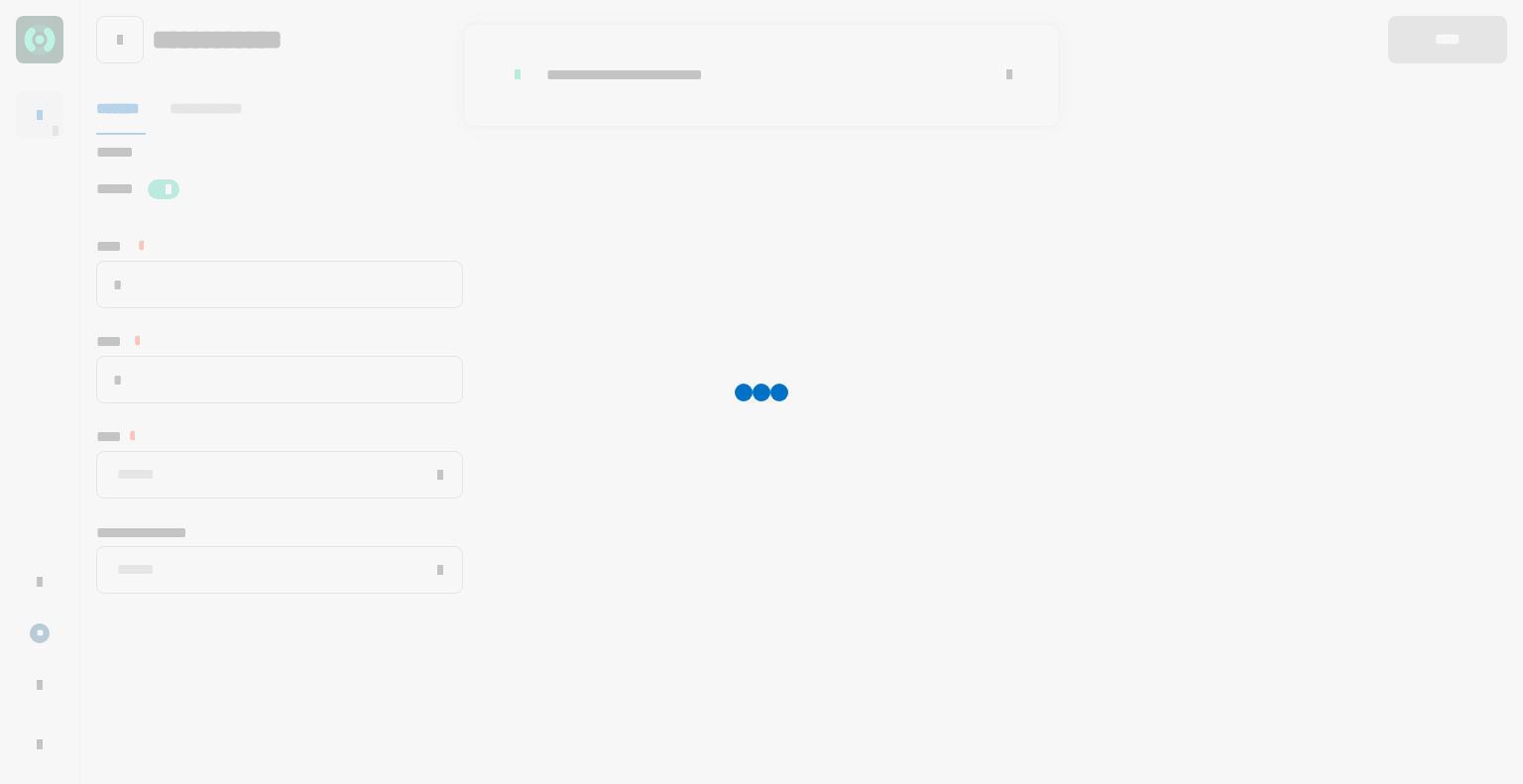 type on "*********" 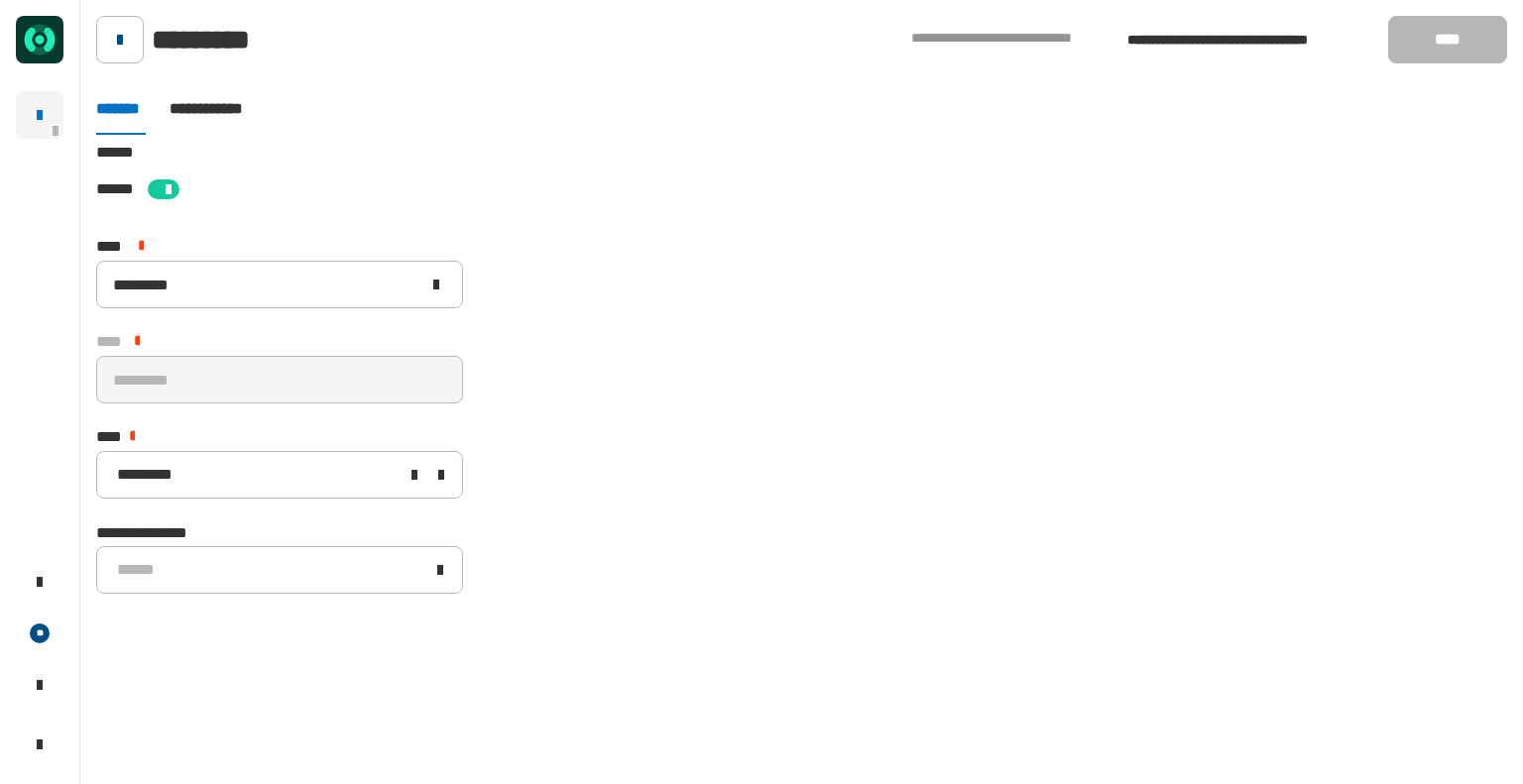 click 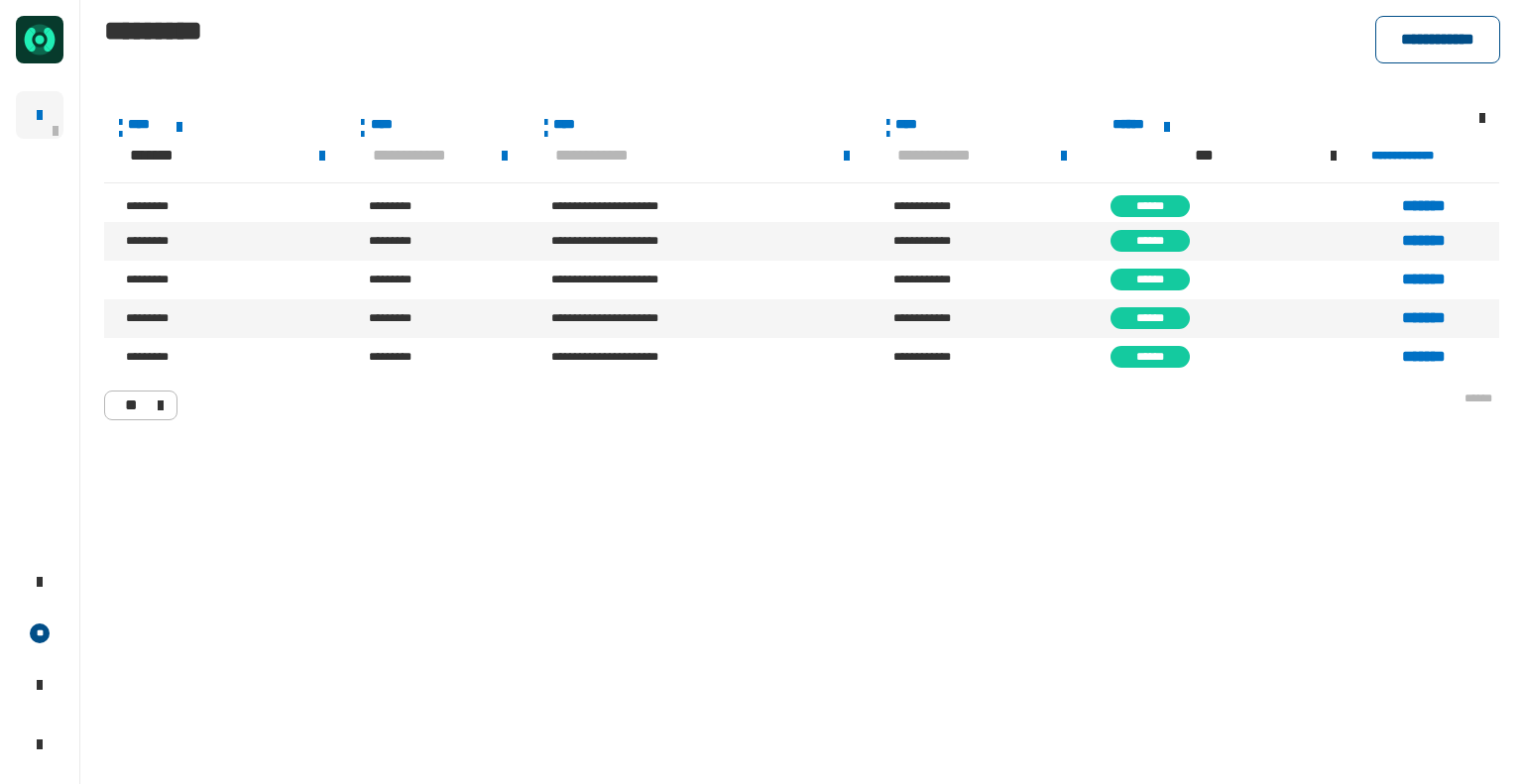click on "**********" 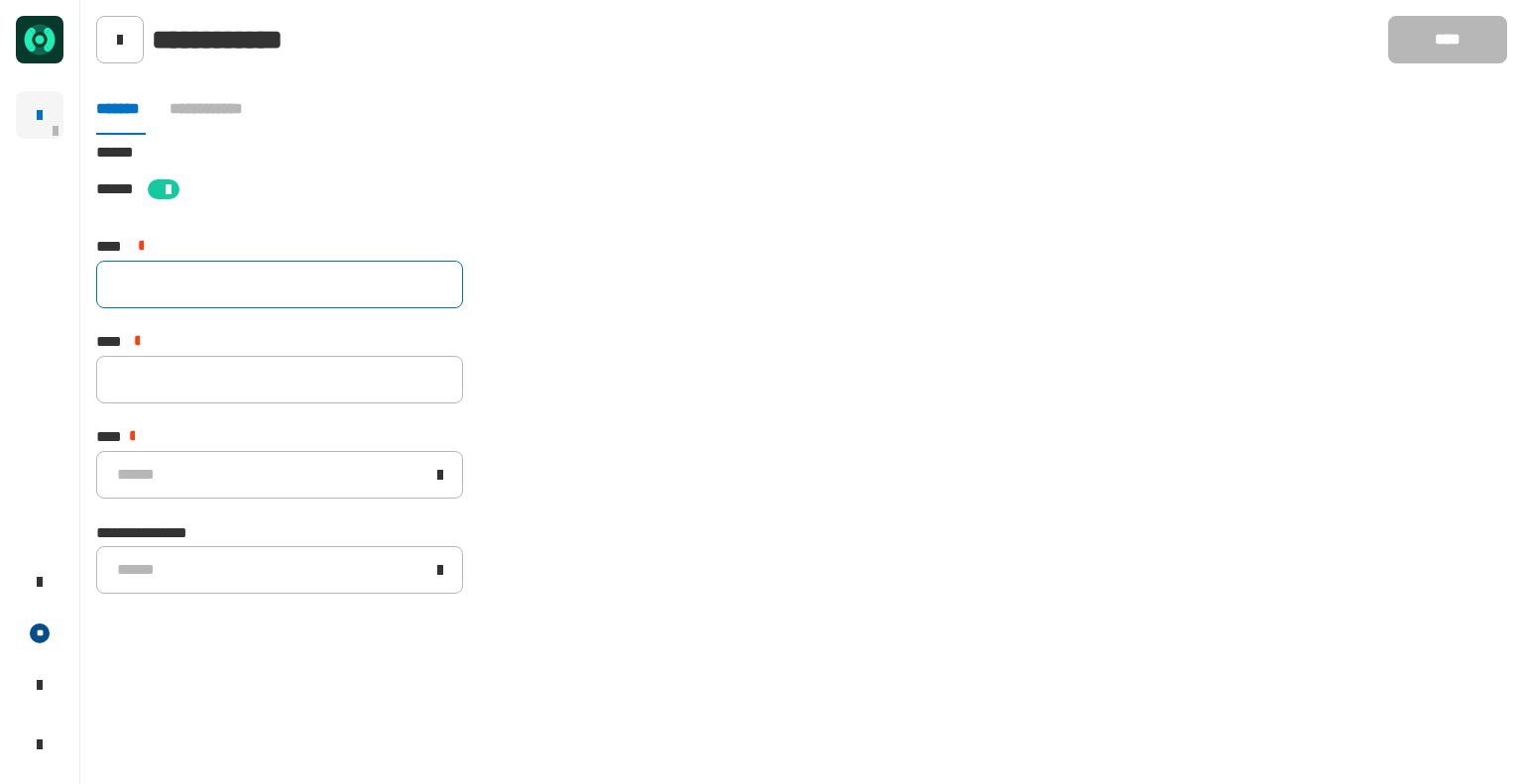 click 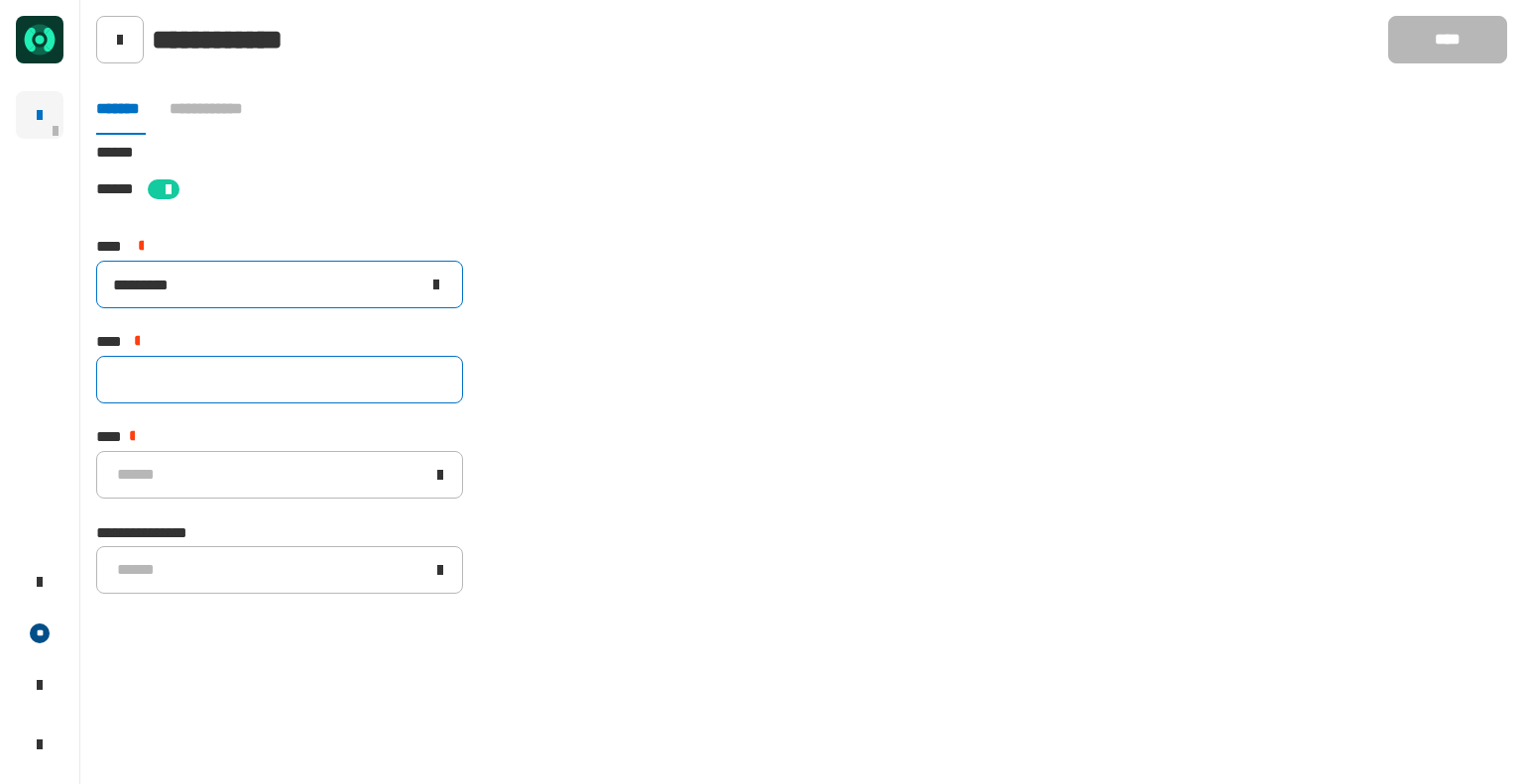 type on "*********" 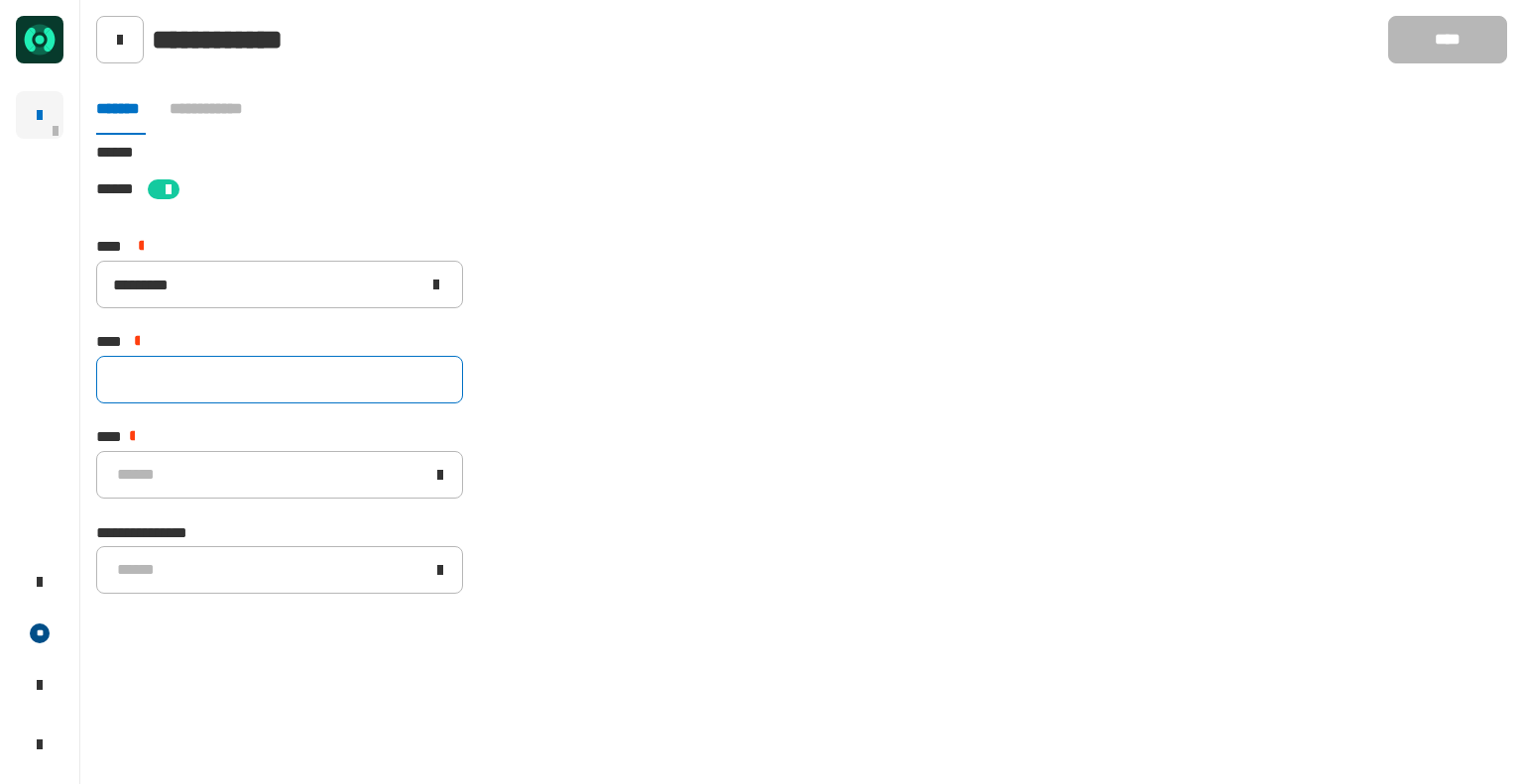 paste on "*********" 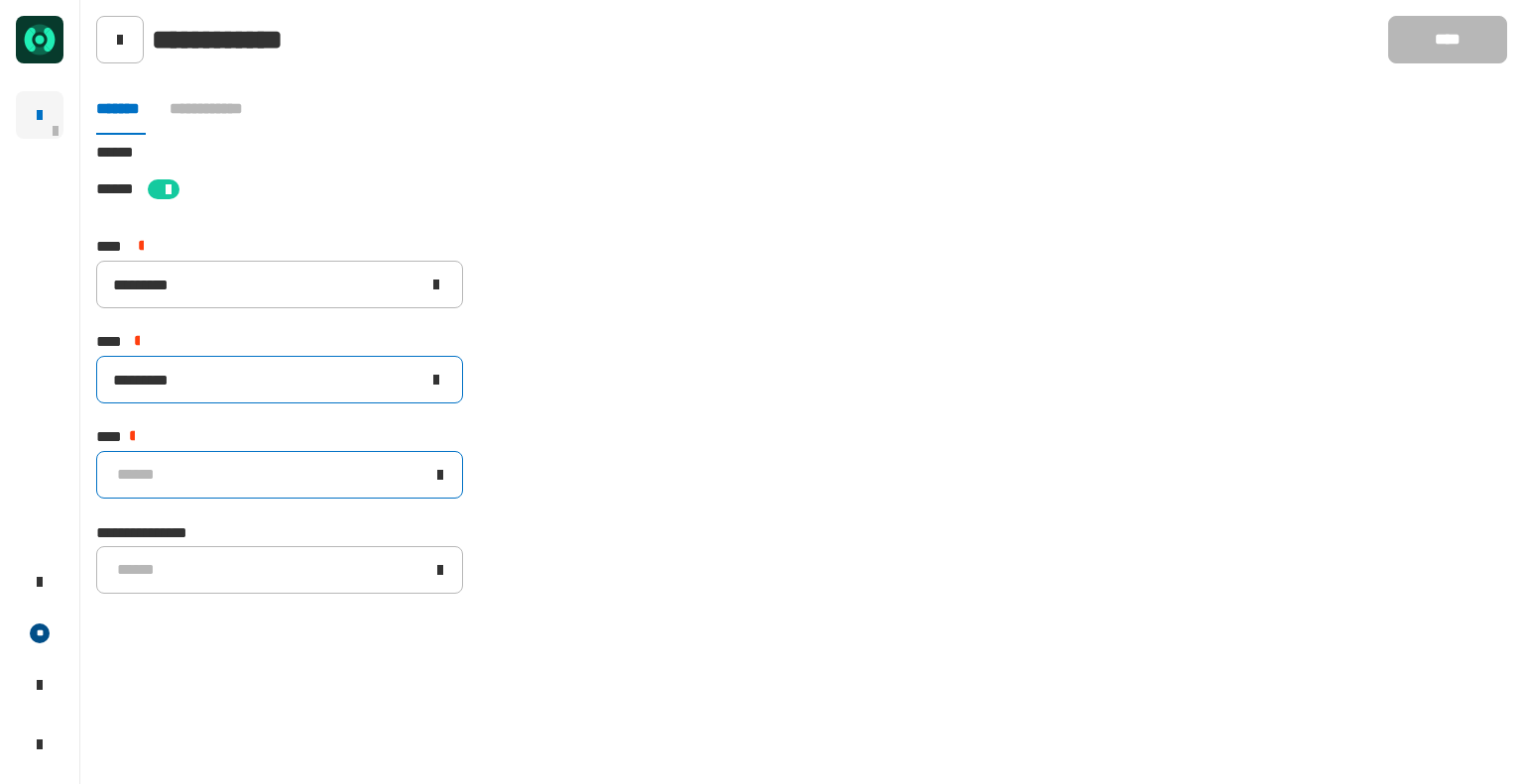 type on "*********" 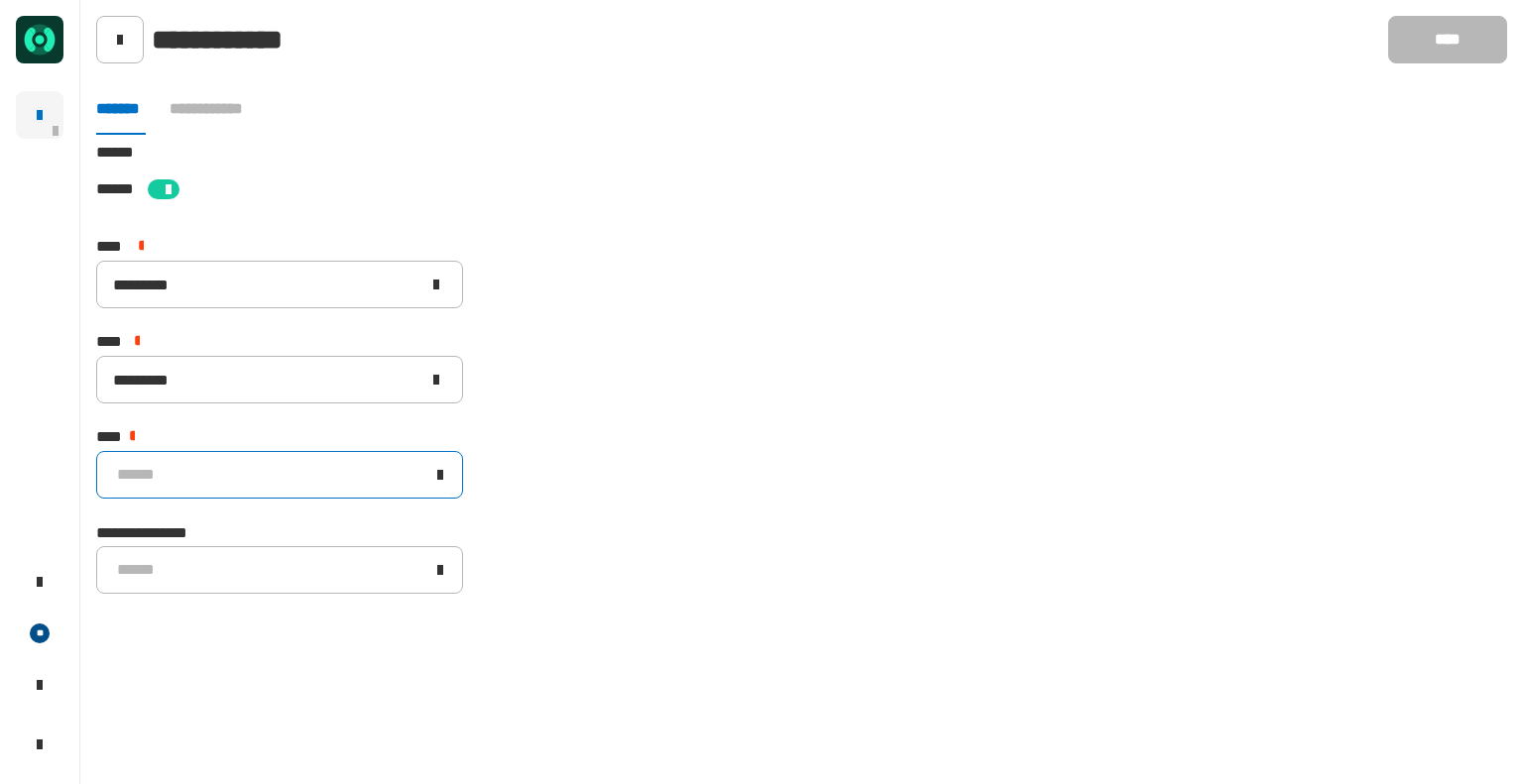 click on "******" 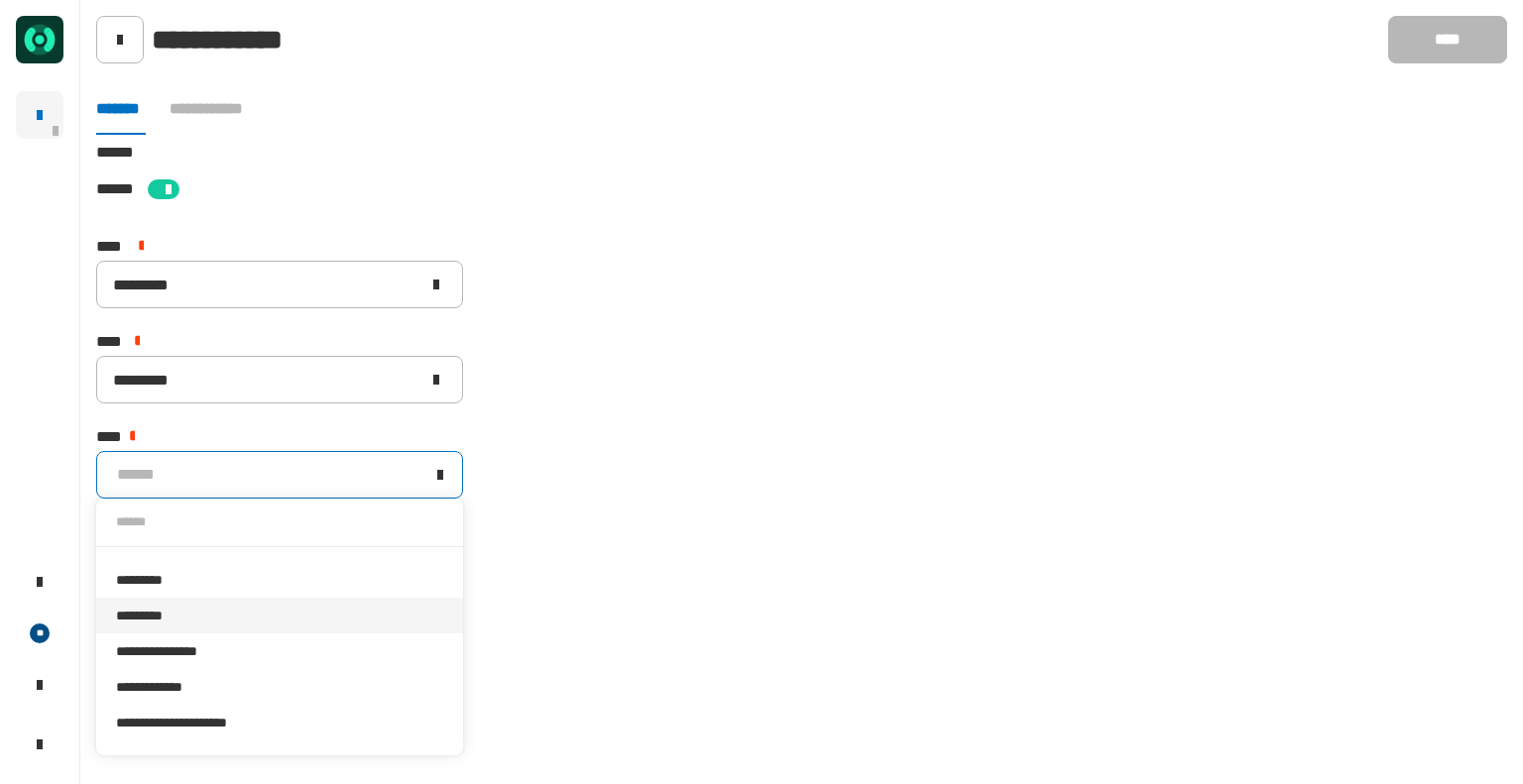 click on "*********" at bounding box center [280, 616] 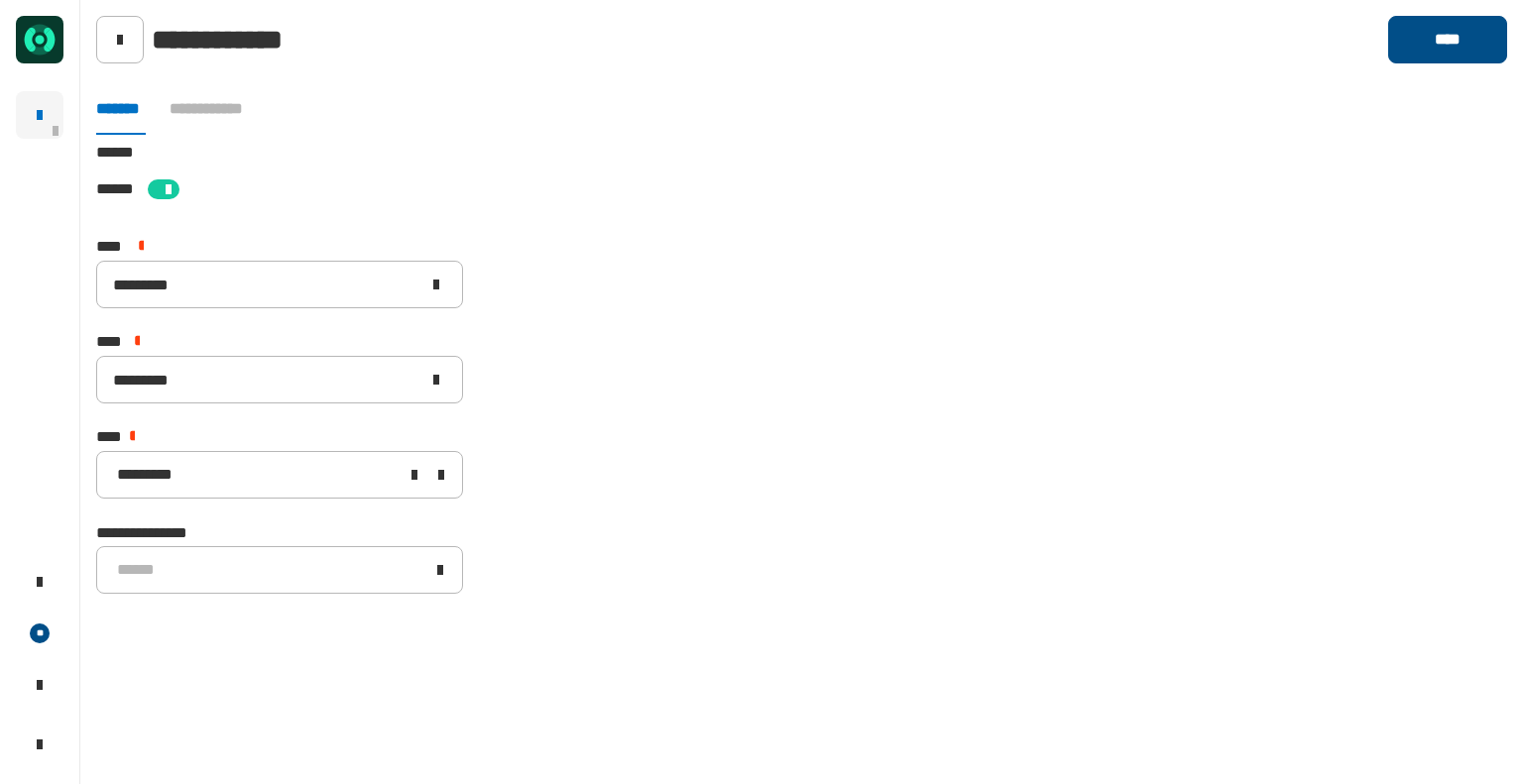 click on "****" 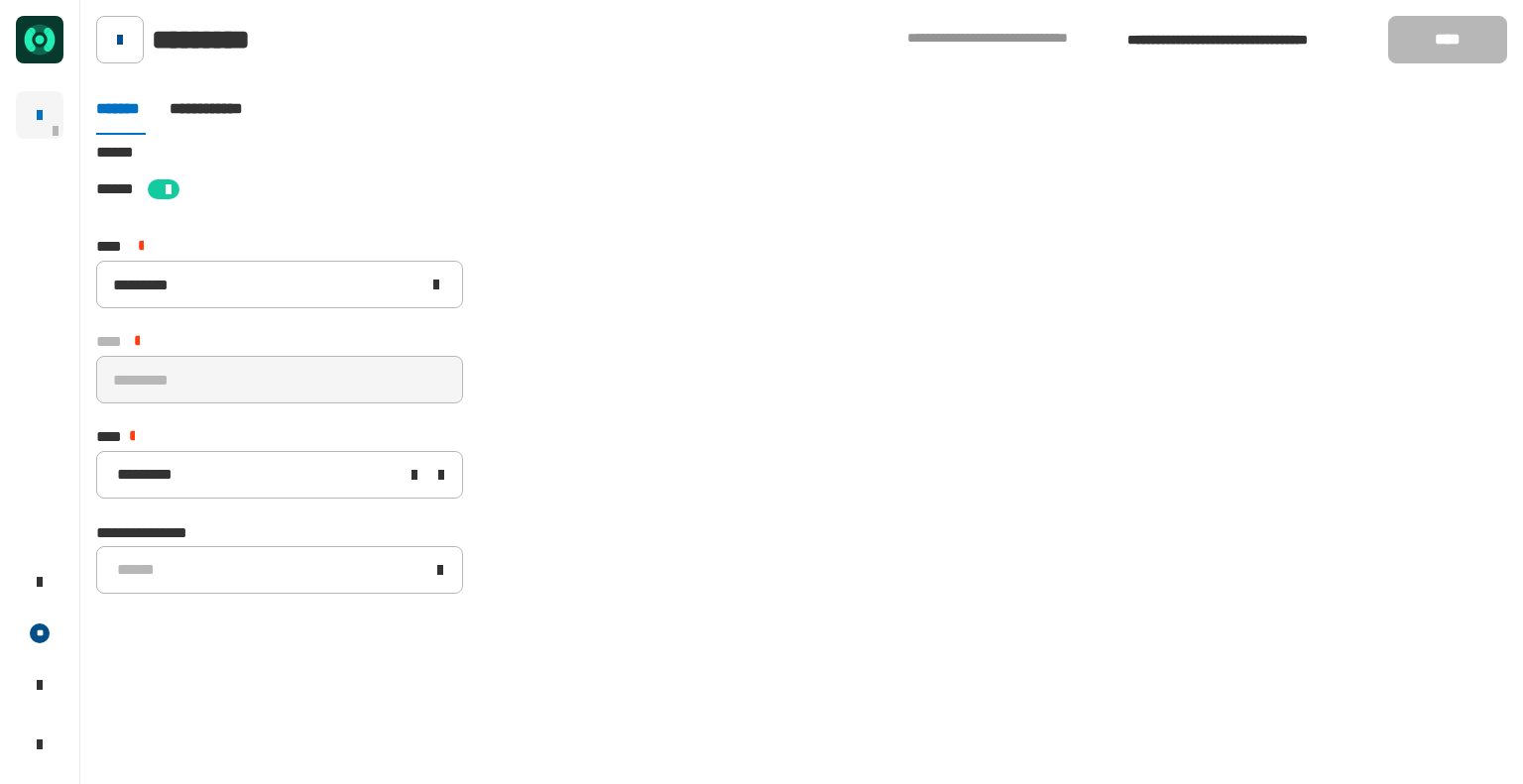 click 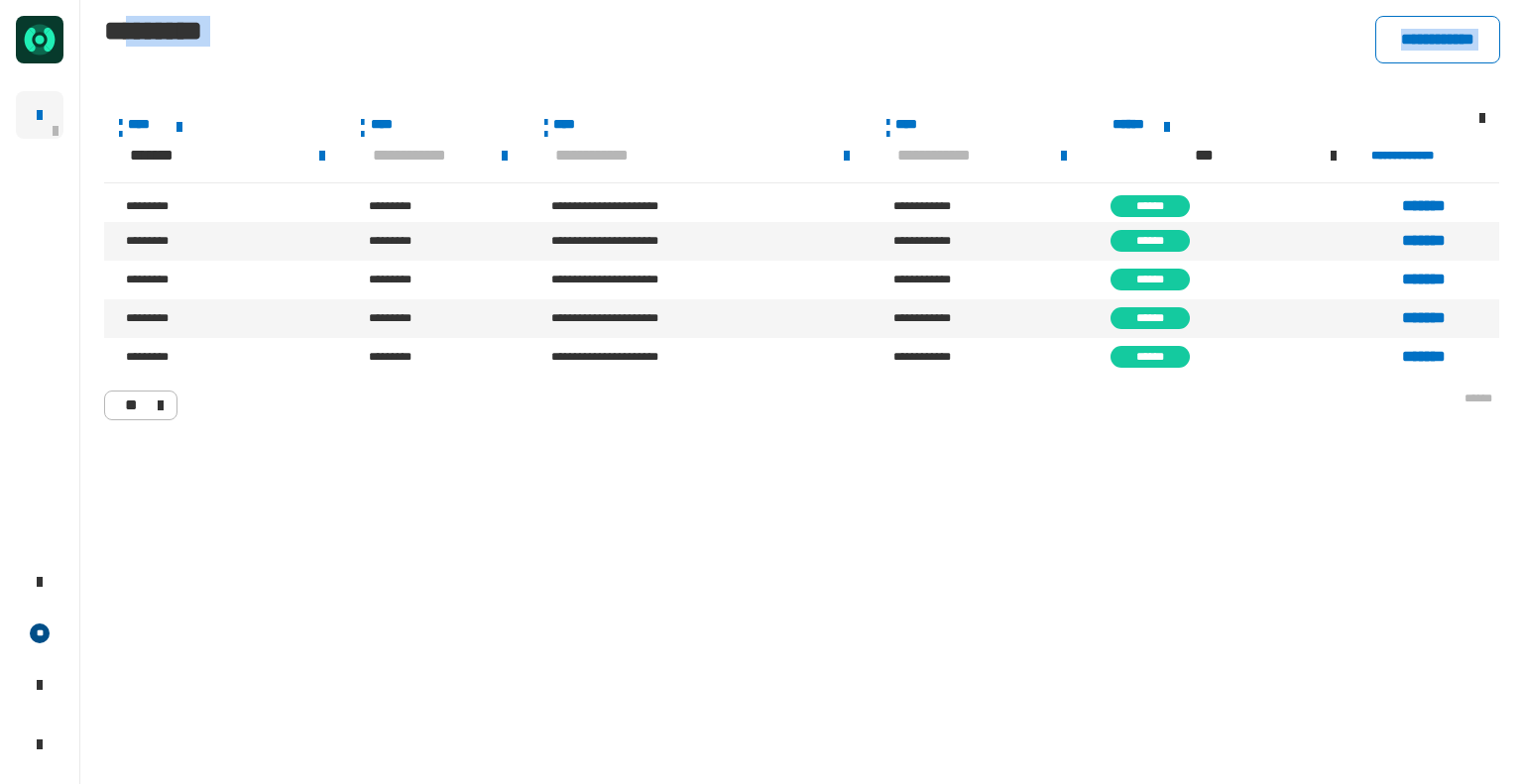 drag, startPoint x: 132, startPoint y: 58, endPoint x: 1005, endPoint y: 135, distance: 876.3892 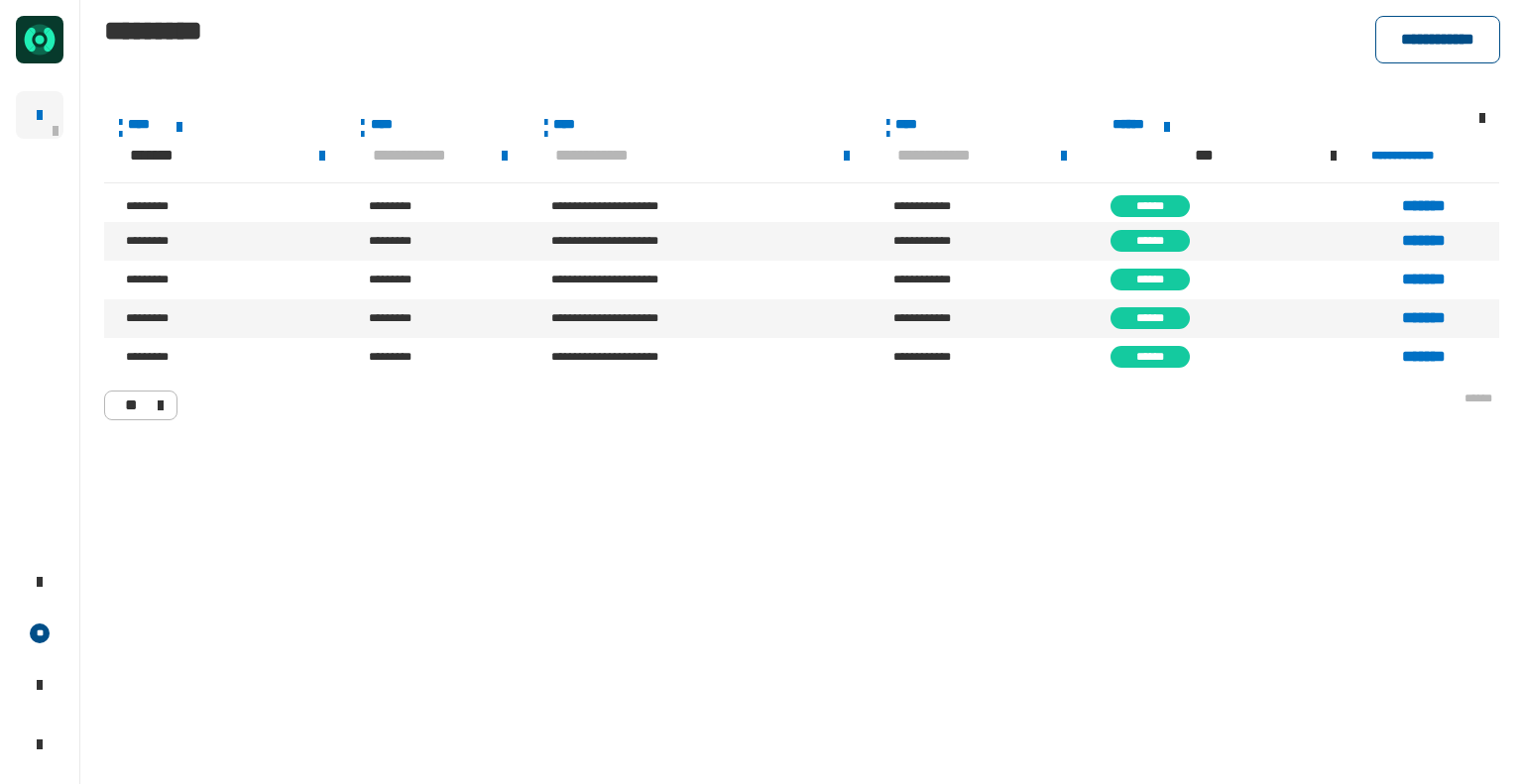 click on "**********" 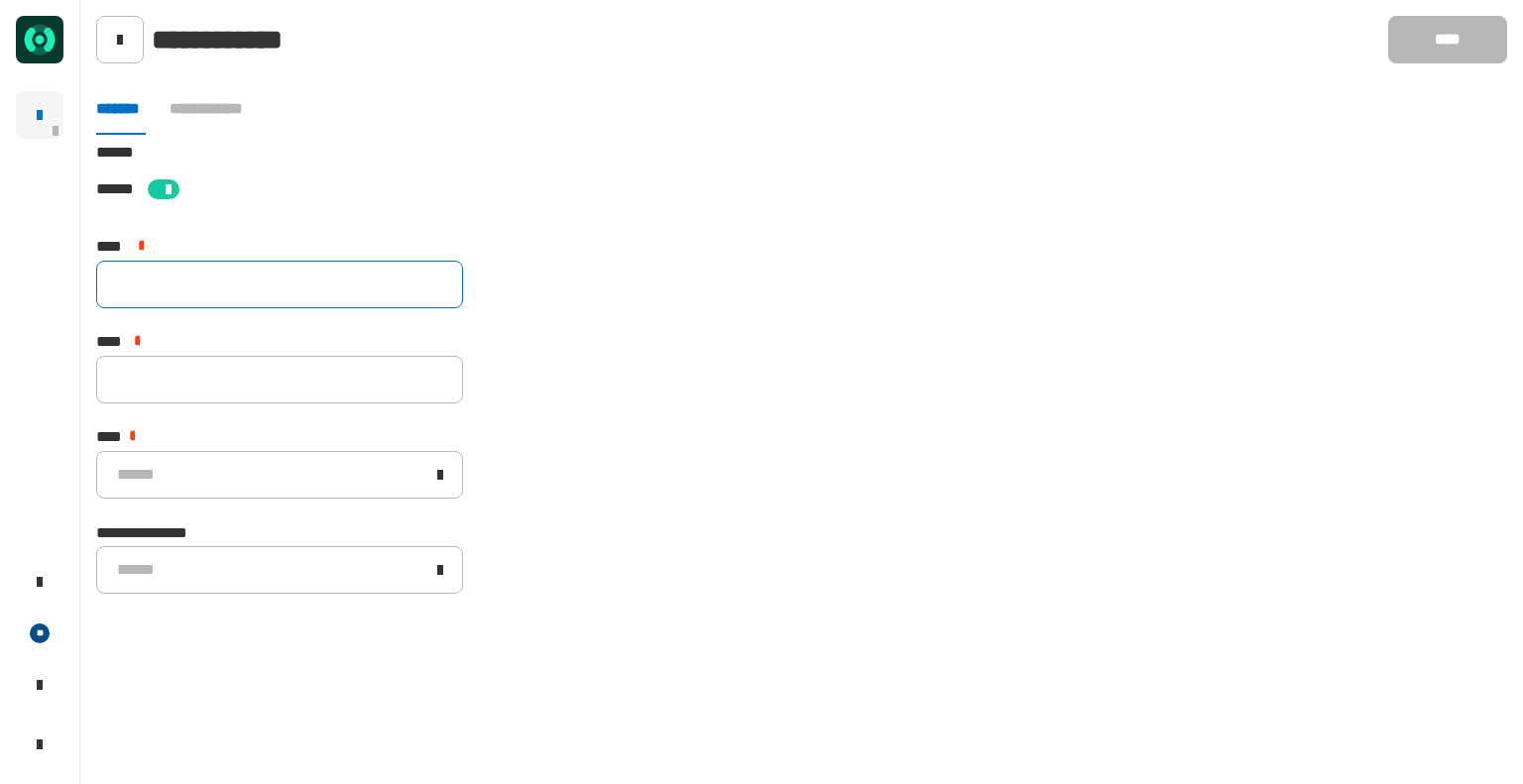 click 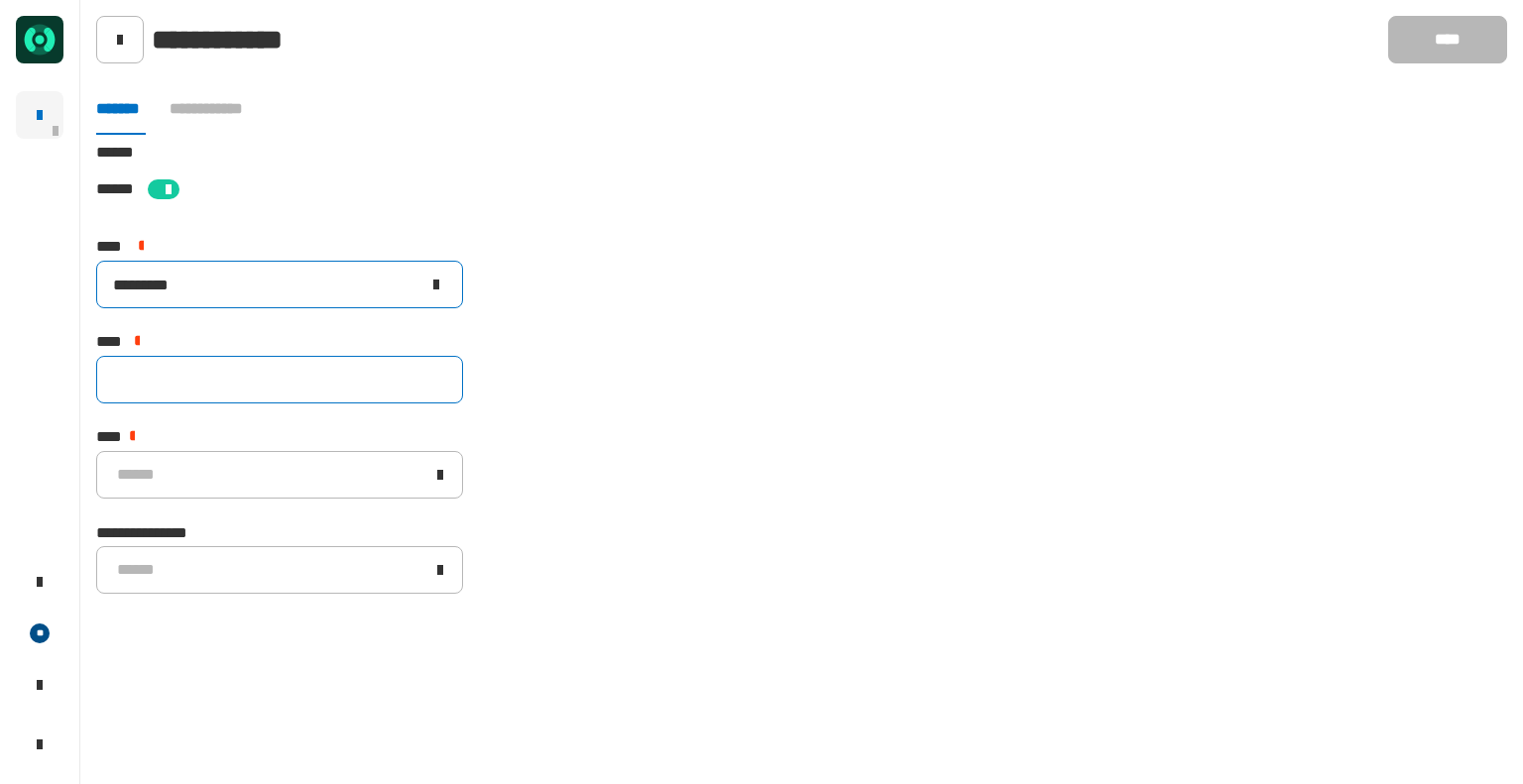 type on "*********" 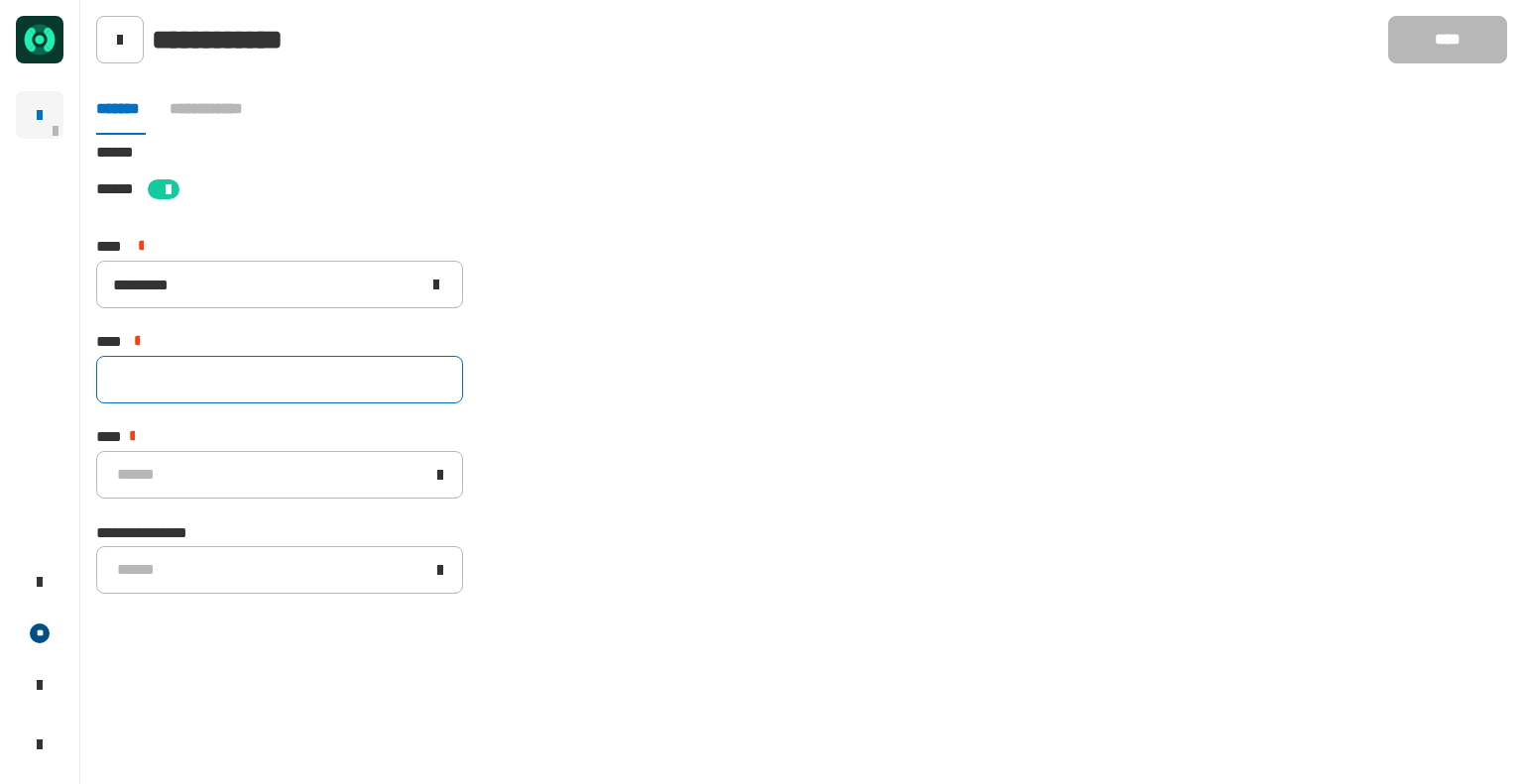 click 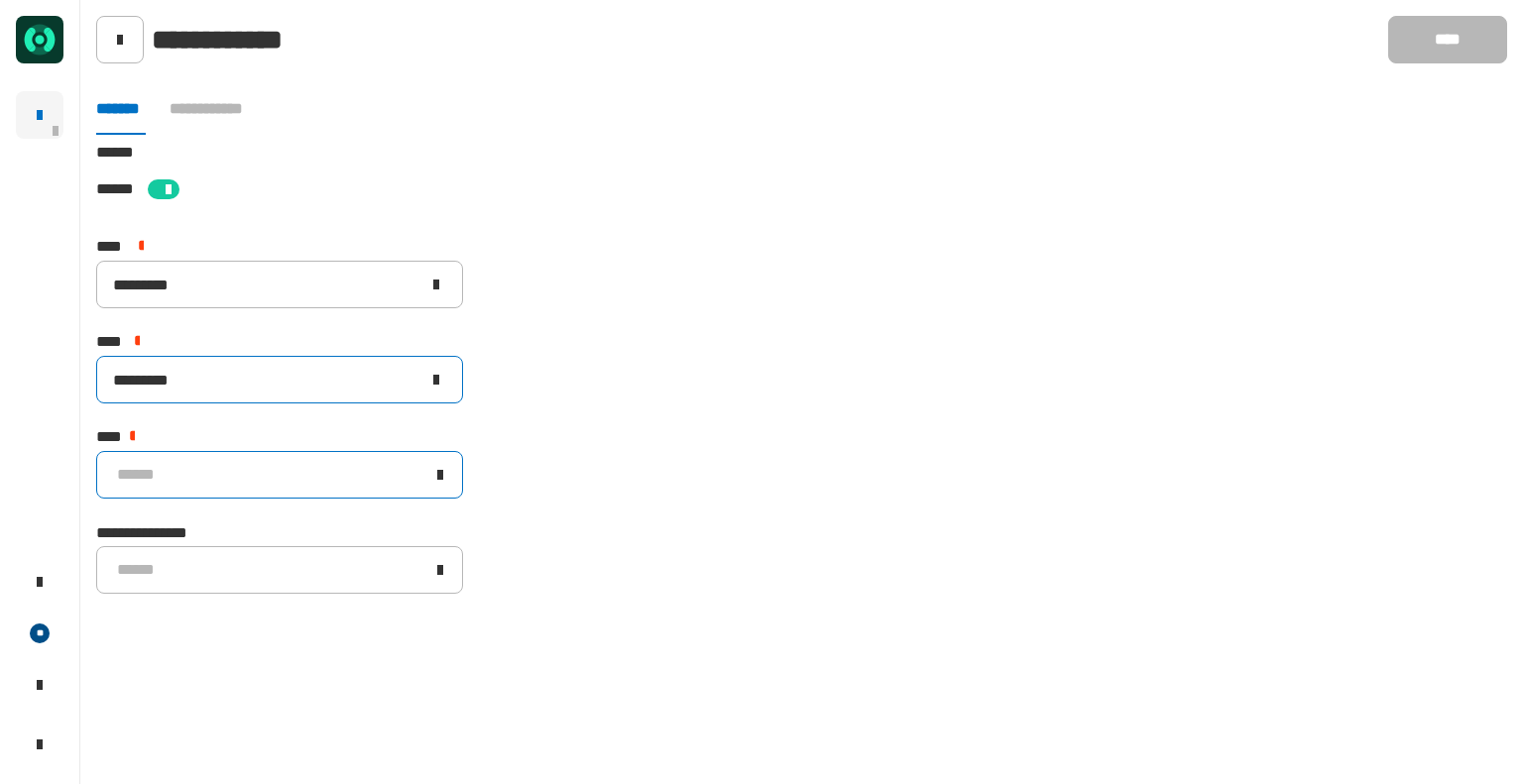 type on "*********" 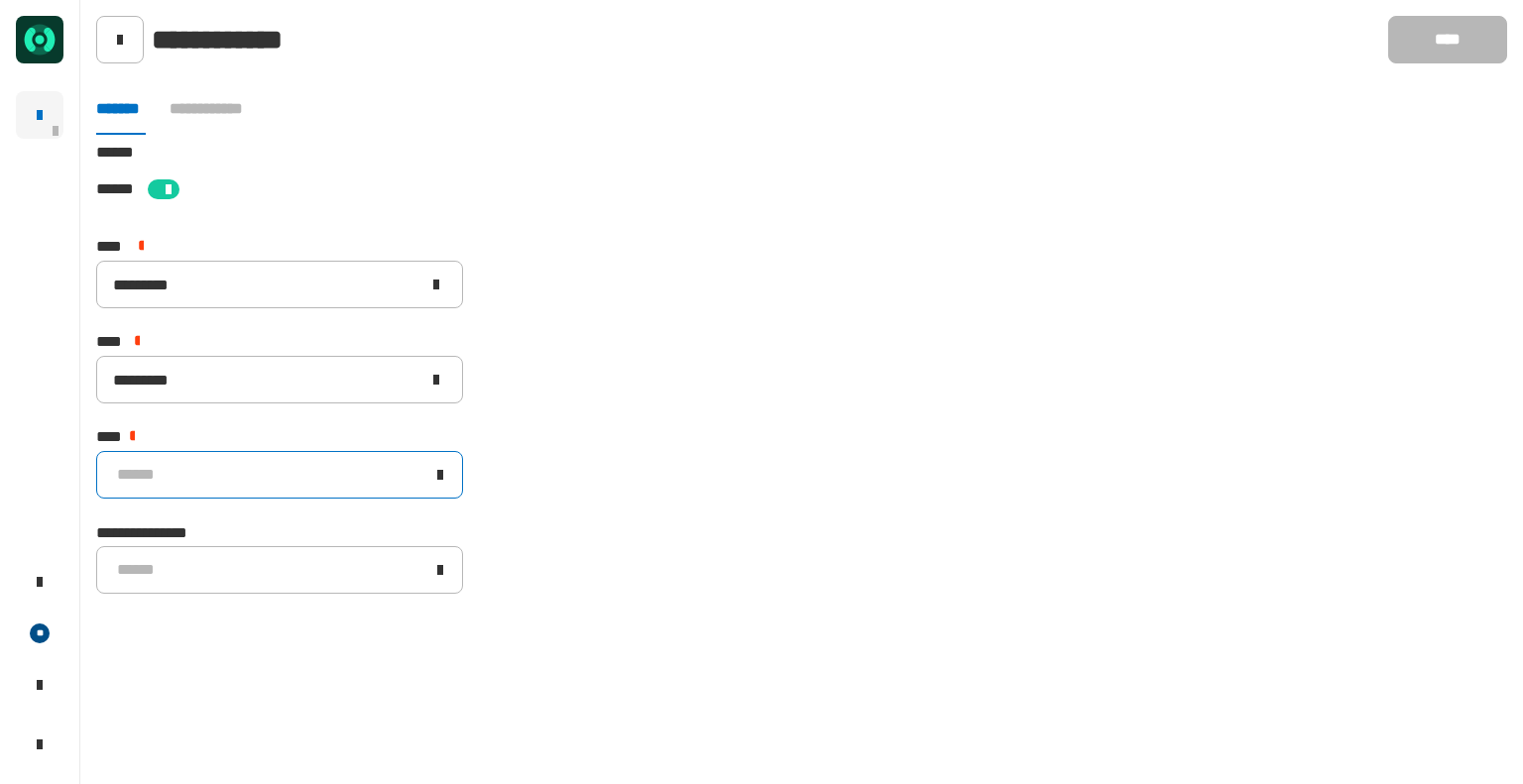 click on "******" 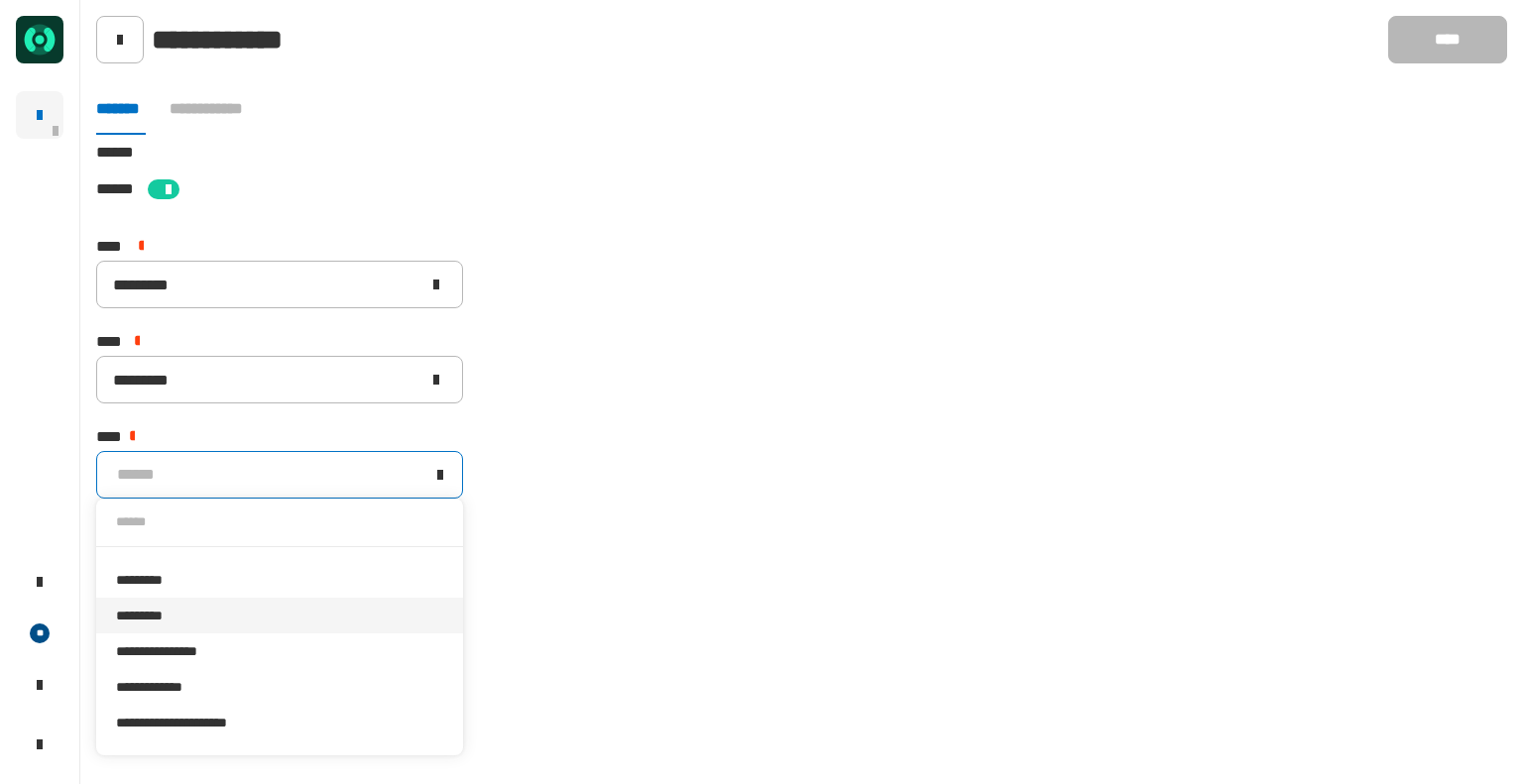 click on "*********" at bounding box center [280, 616] 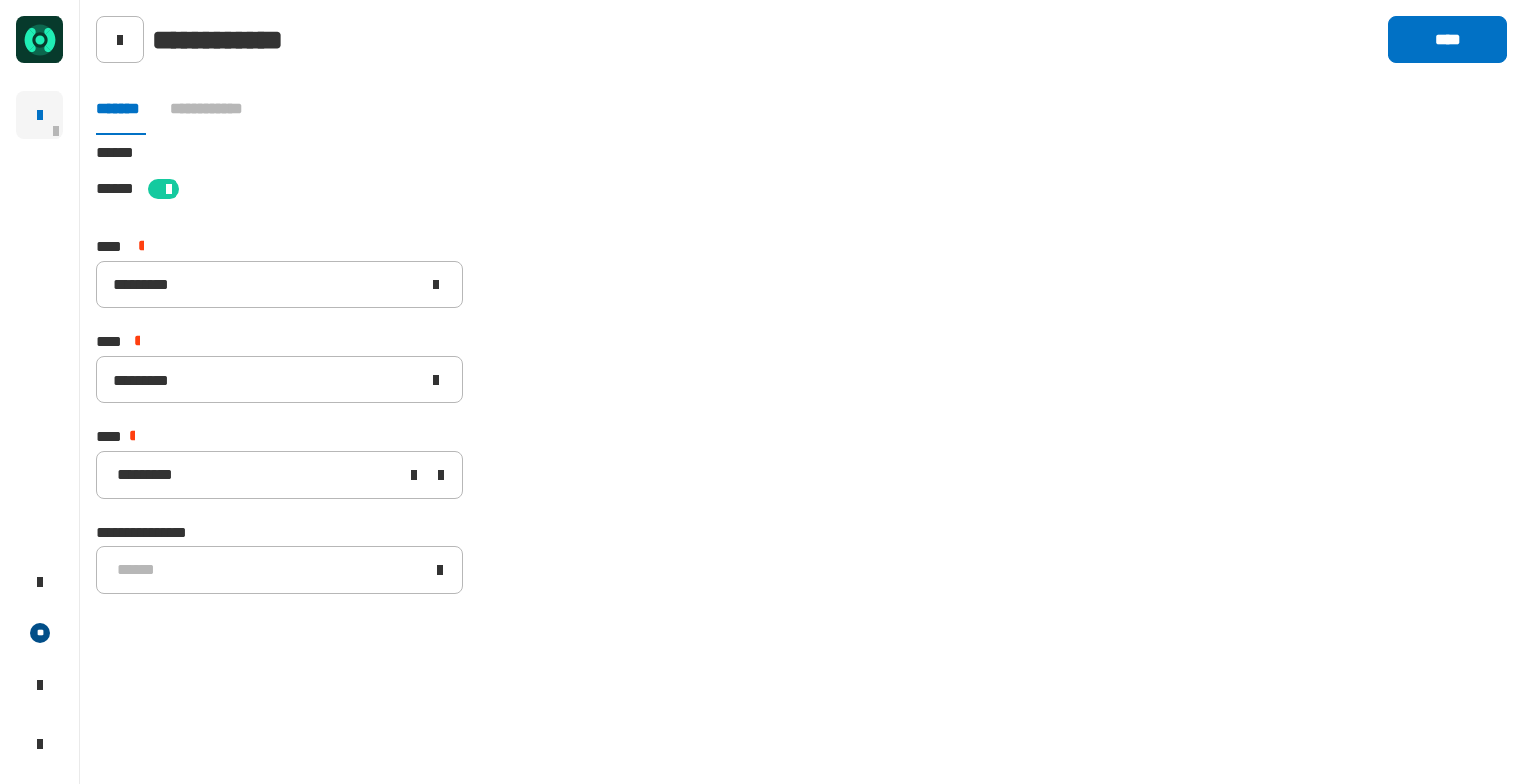 click on "[STREET] [CITY] [STATE] [ZIP] [COUNTRY] [NUMBER] [STREET] [NUMBER] [STREET] [NUMBER] [STREET] [CREDIT_CARD] [PHONE]" 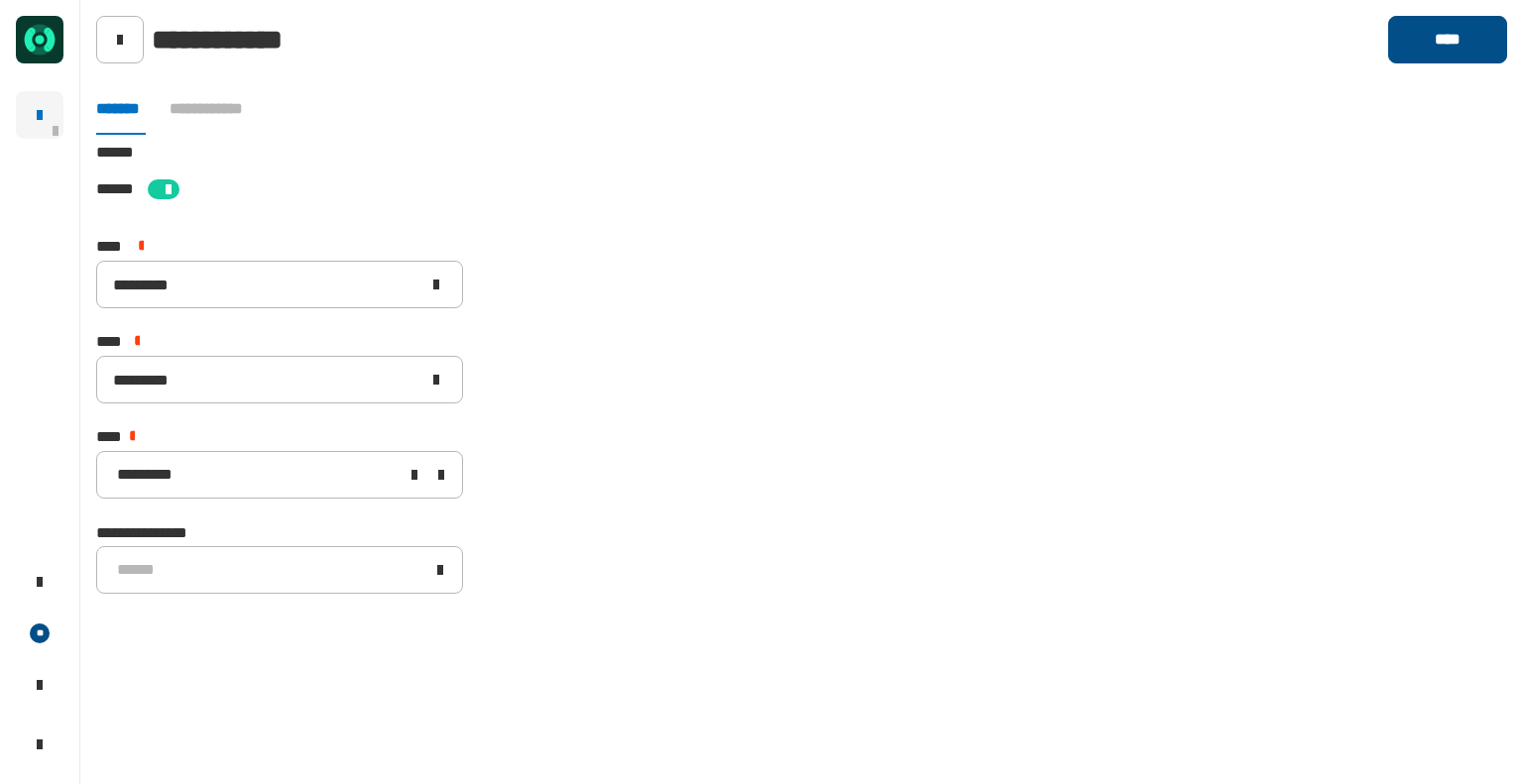 click on "****" 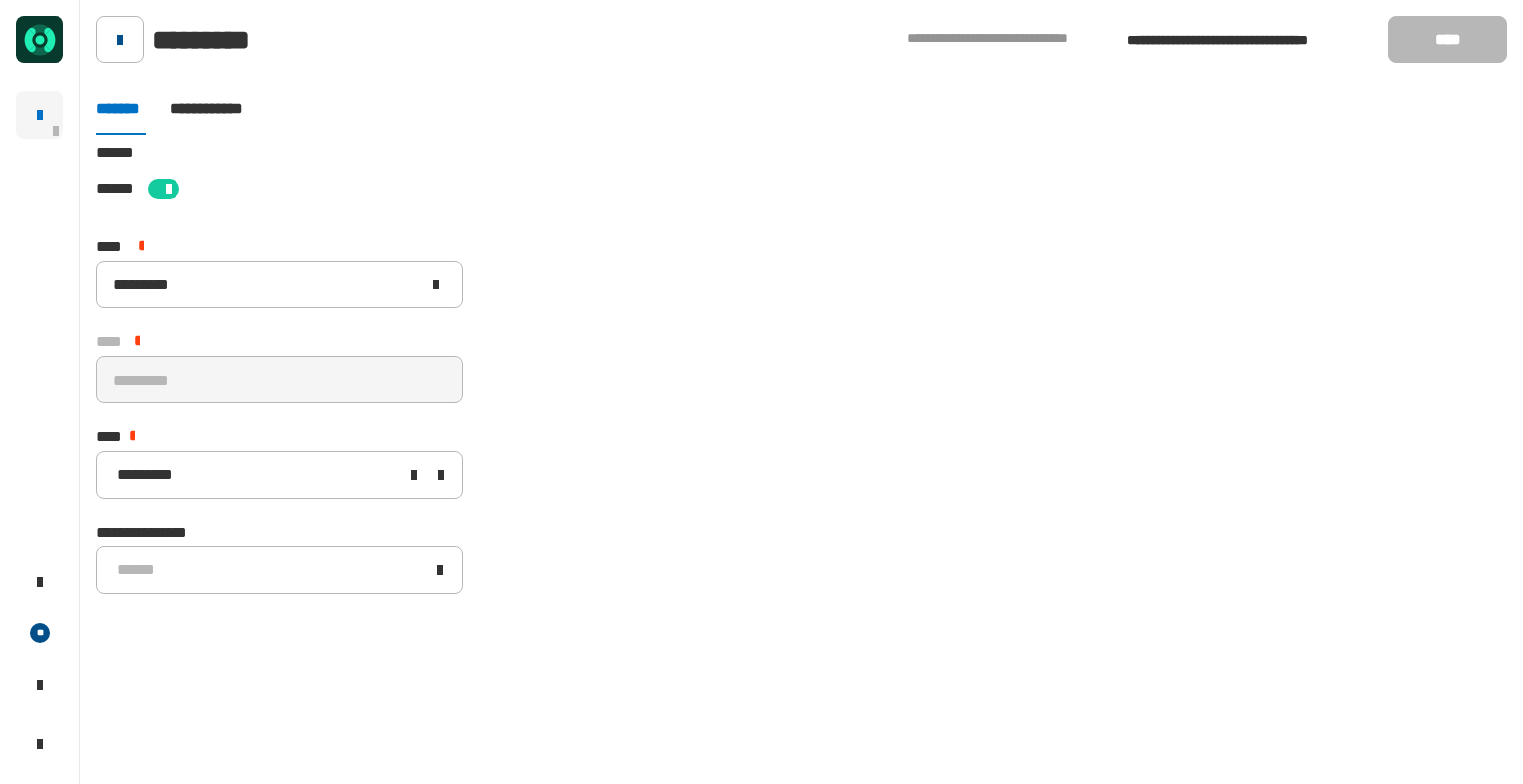 click 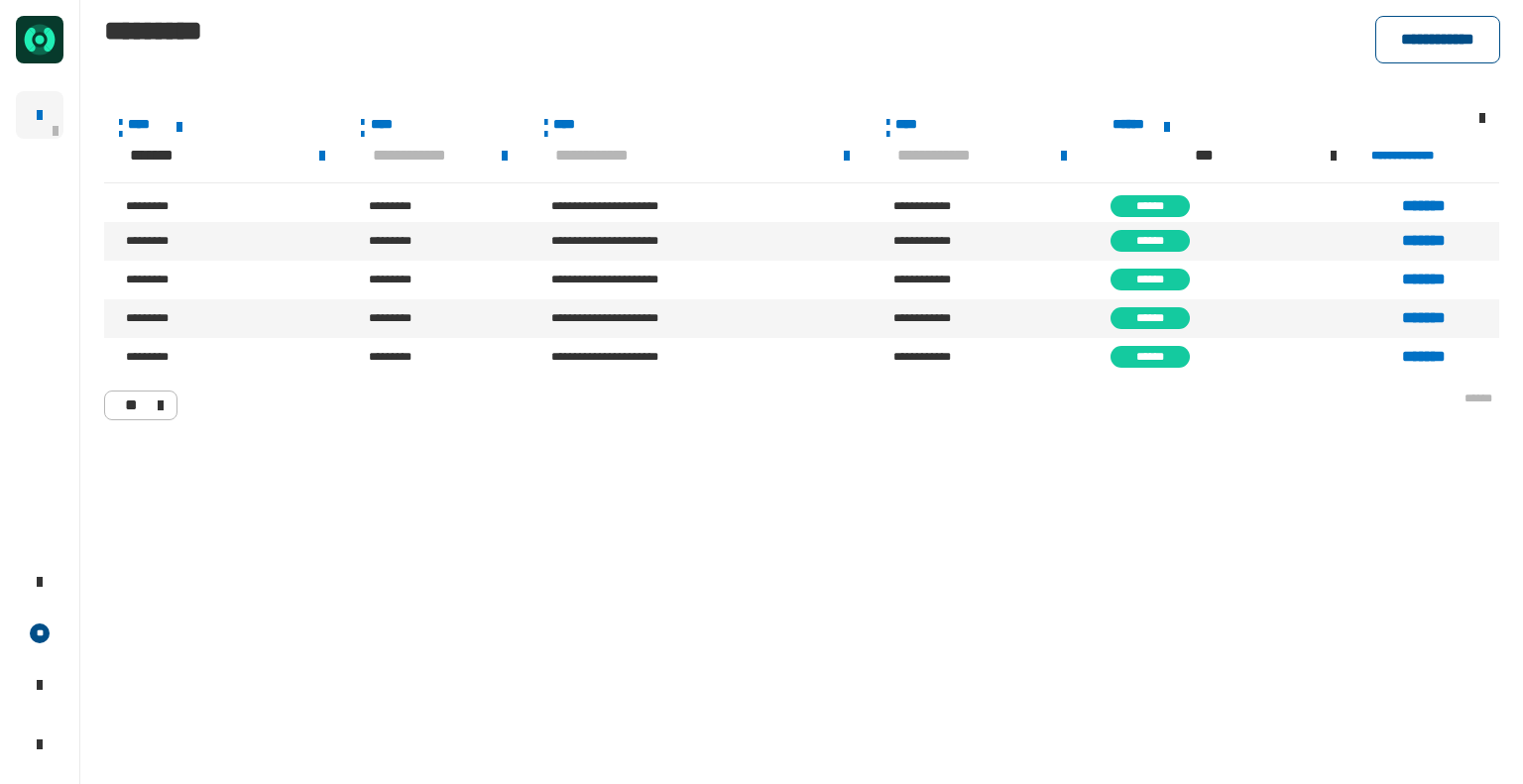 click on "**********" 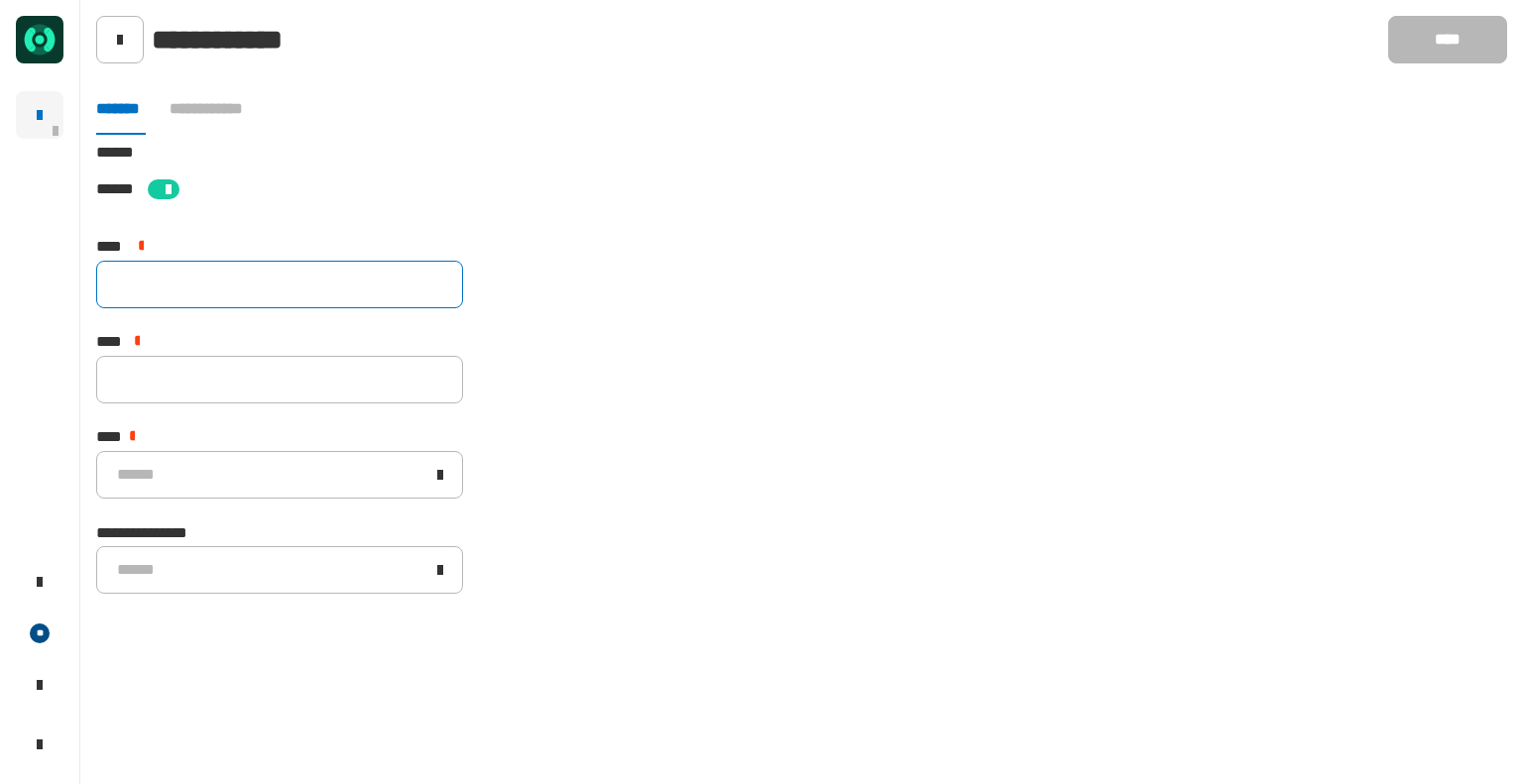 click 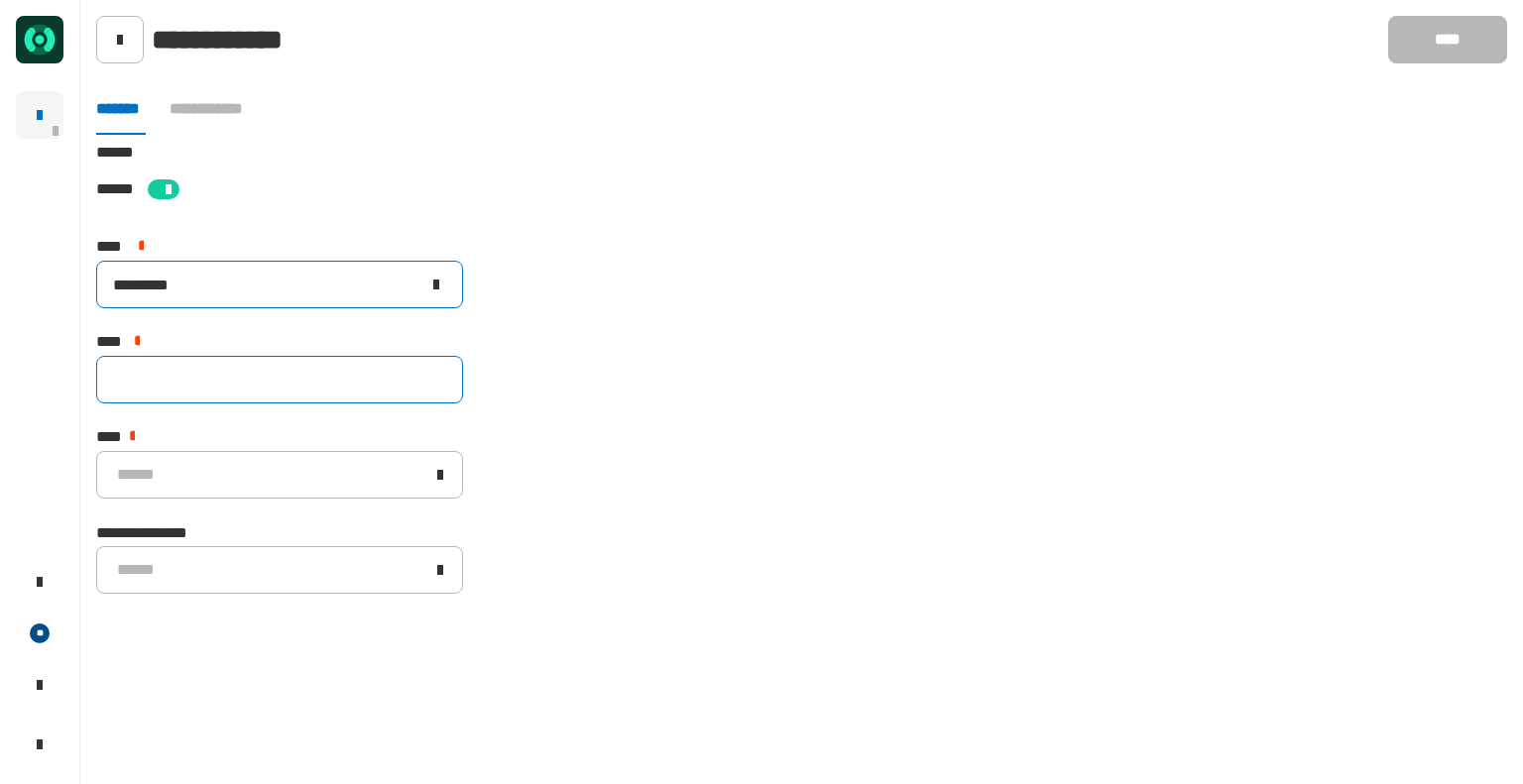 type on "*********" 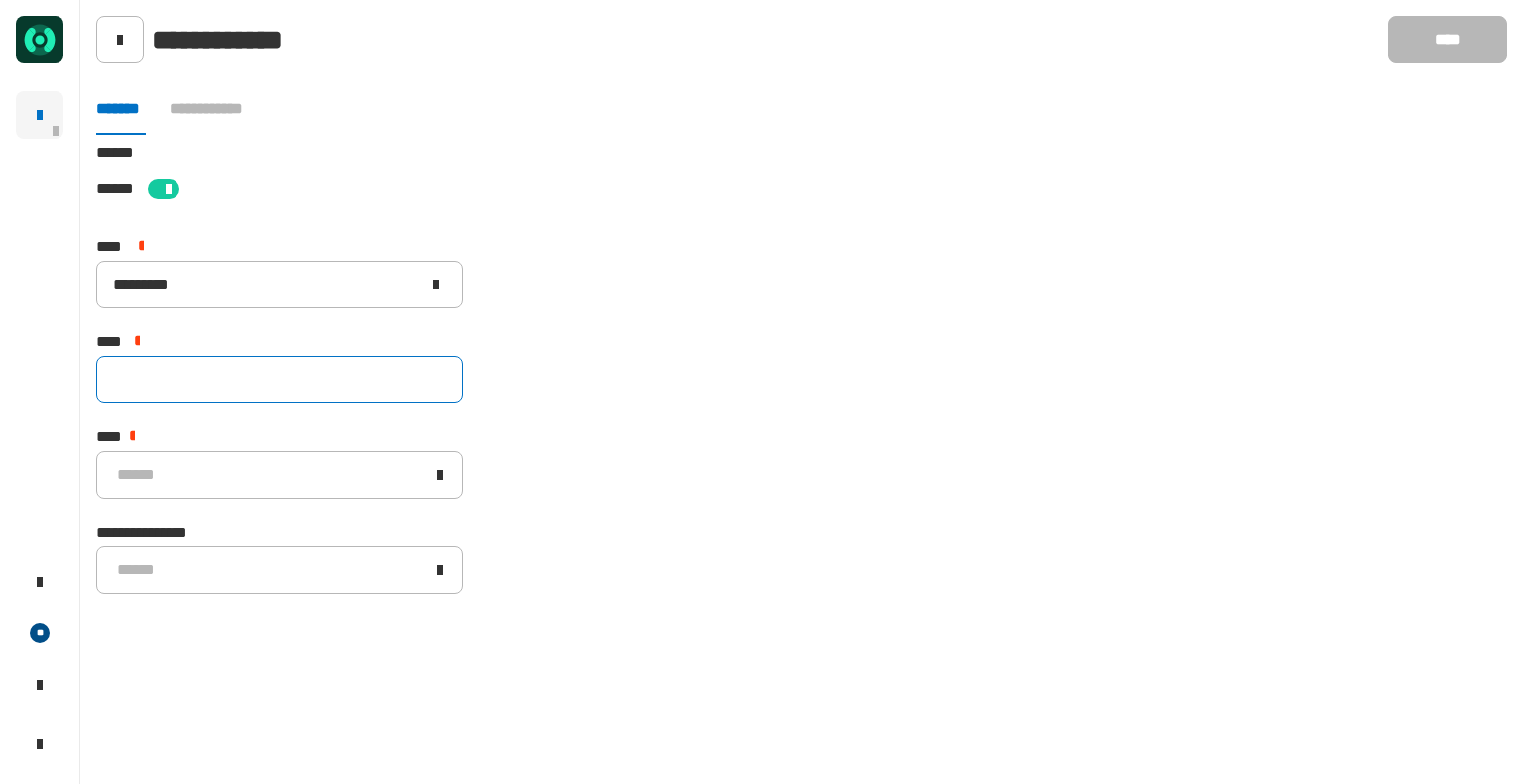 click 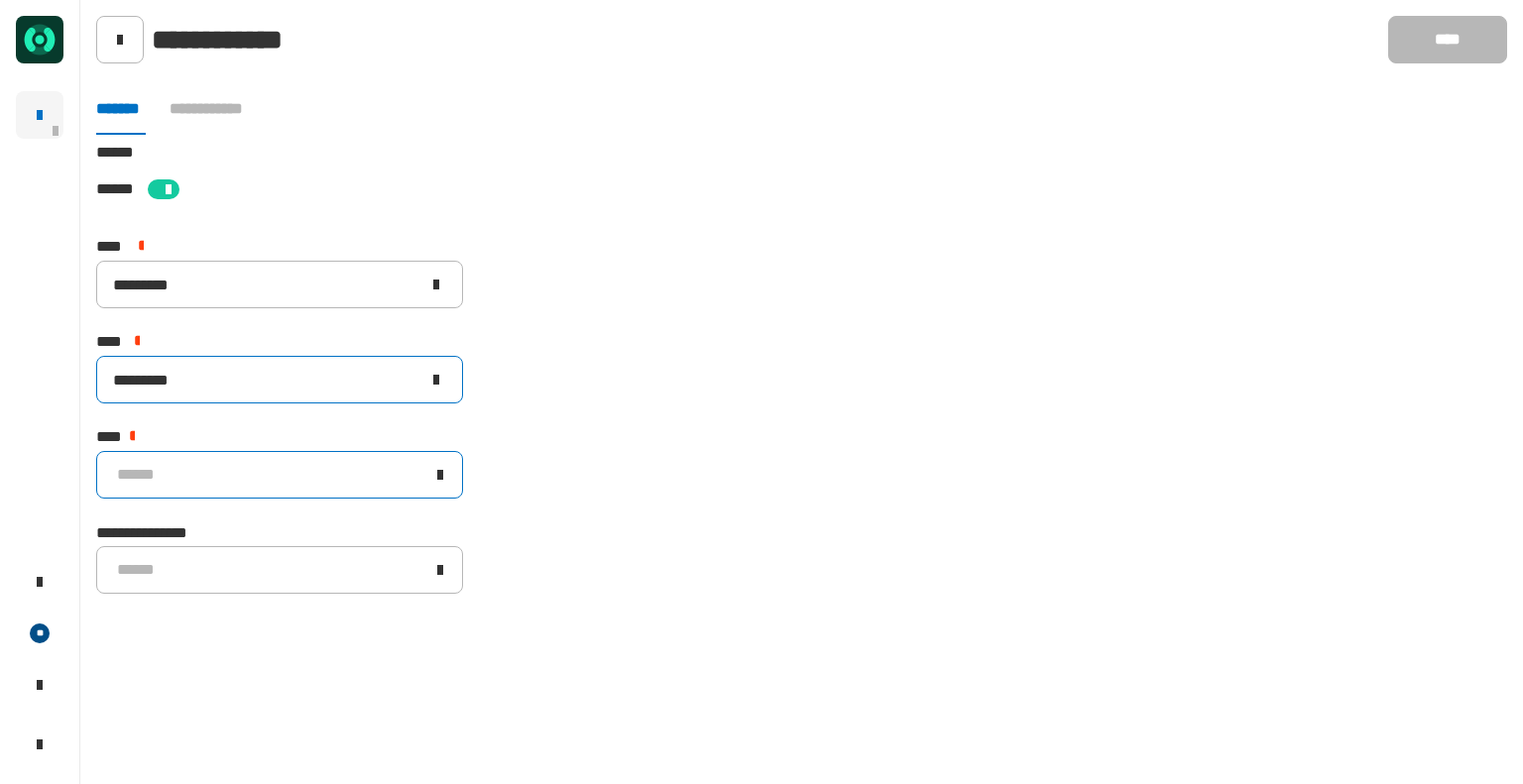 type on "*********" 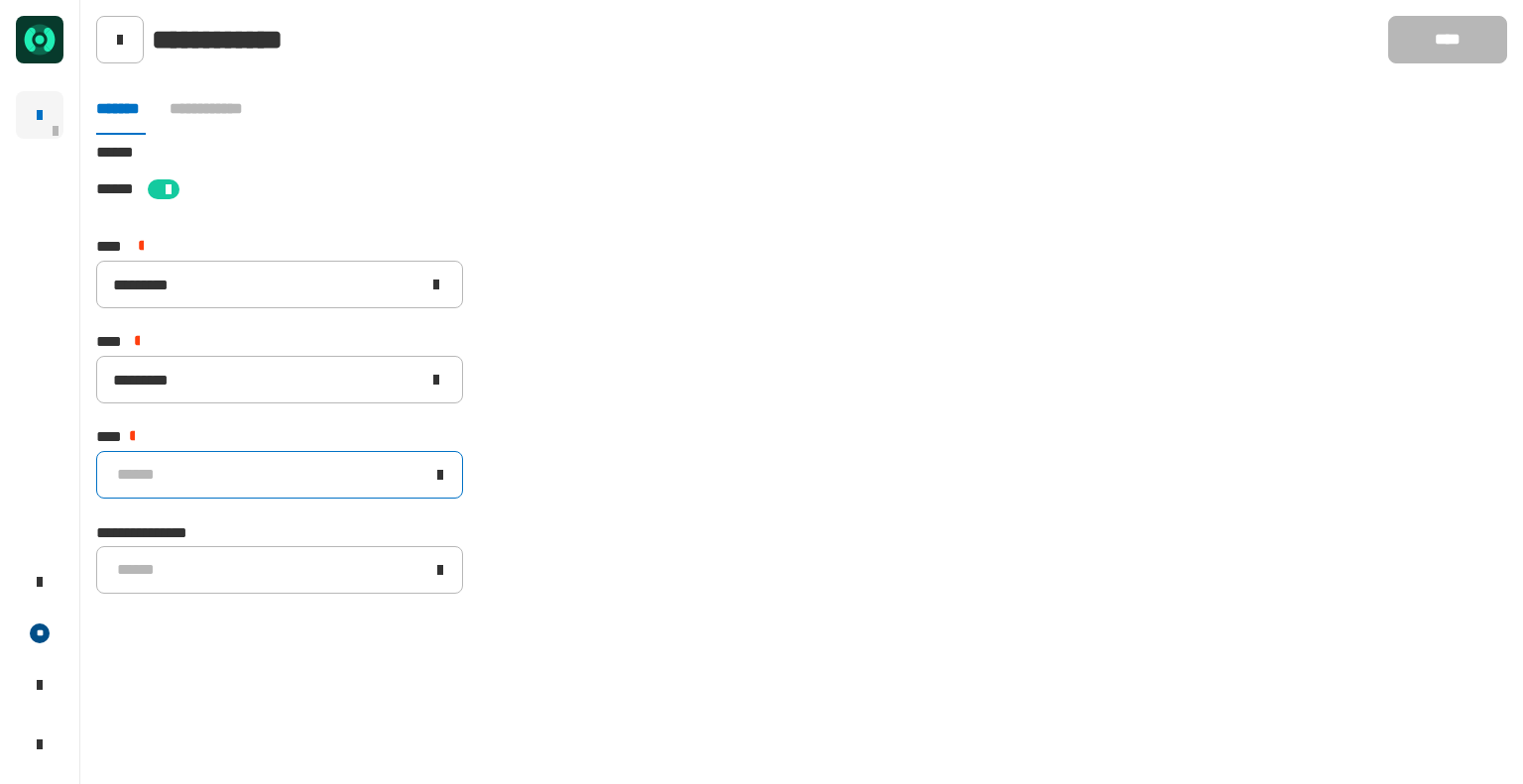 click on "******" 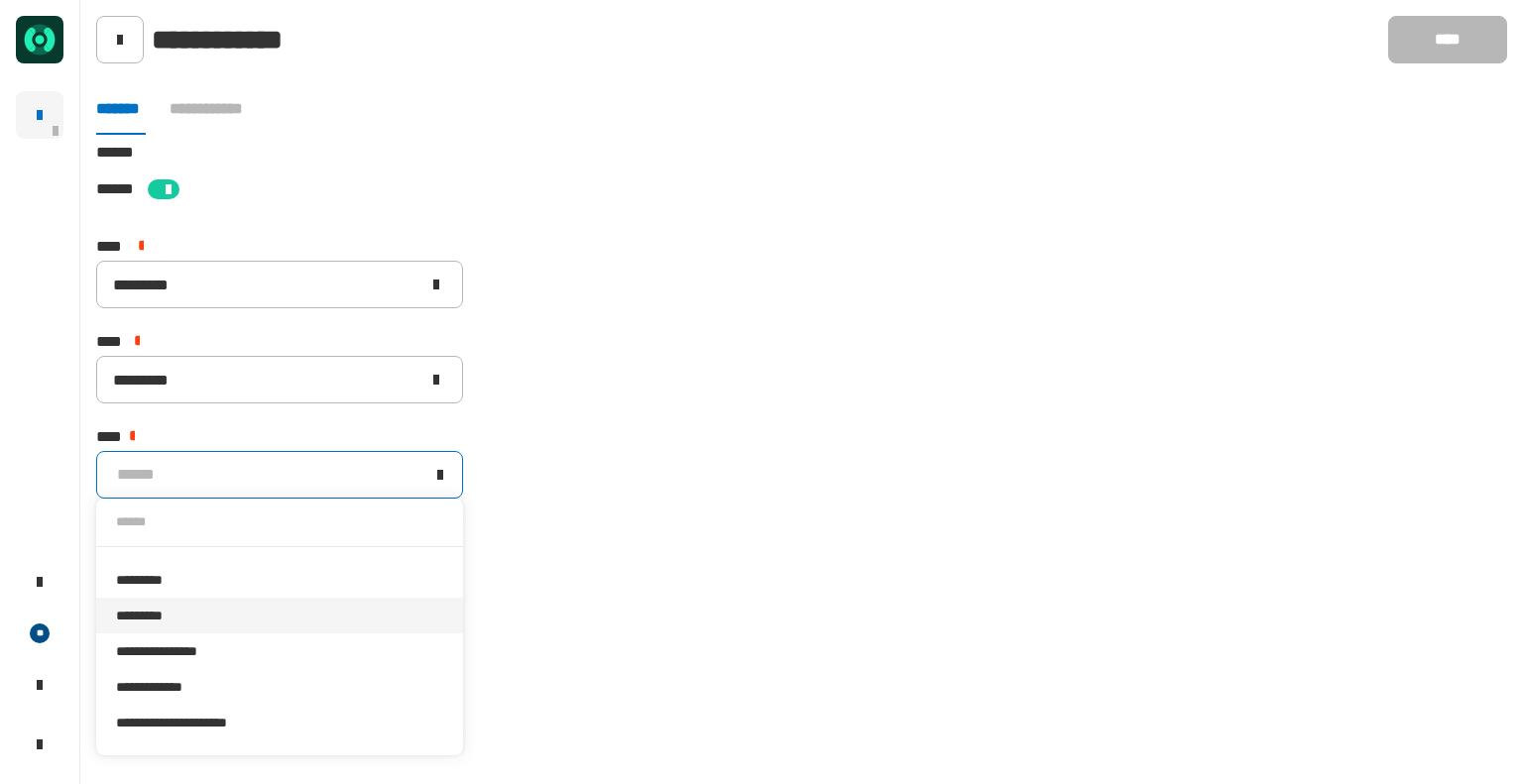 click on "*********" at bounding box center [280, 616] 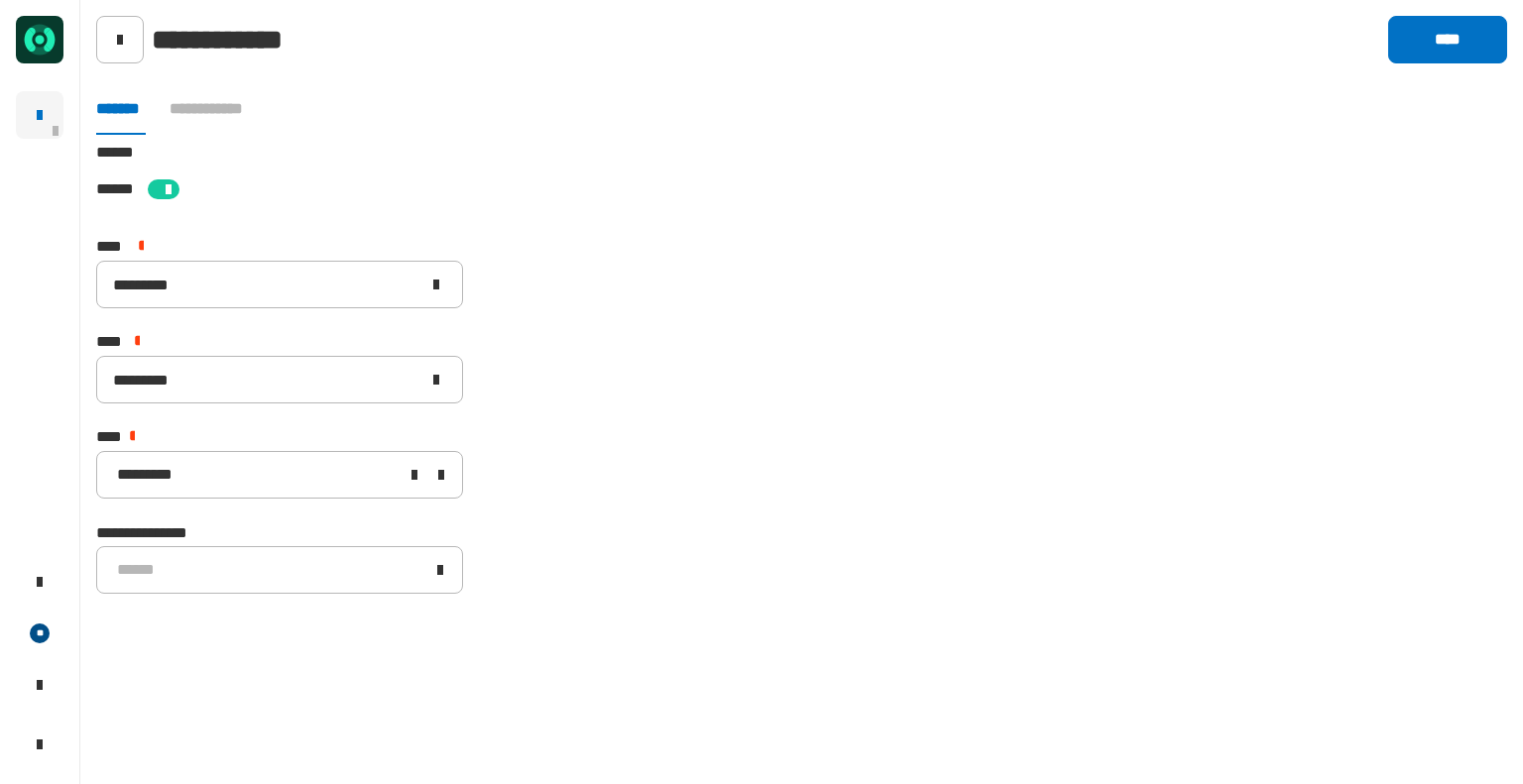 click on "[STREET] [CITY] [STATE] [ZIP] [COUNTRY] [NUMBER] [STREET] [NUMBER] [STREET] [NUMBER] [STREET] [CREDIT_CARD] [PHONE]" 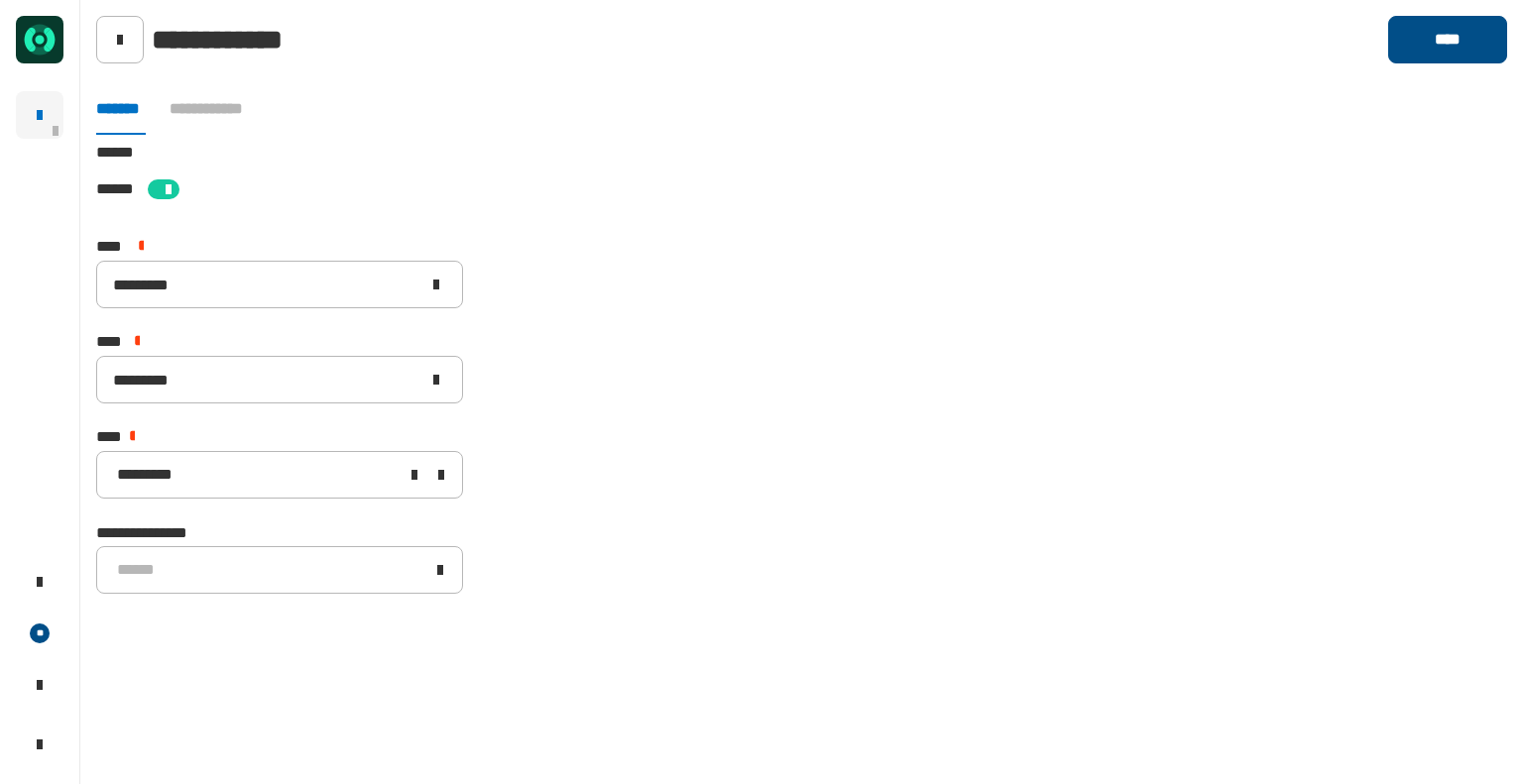 click on "****" 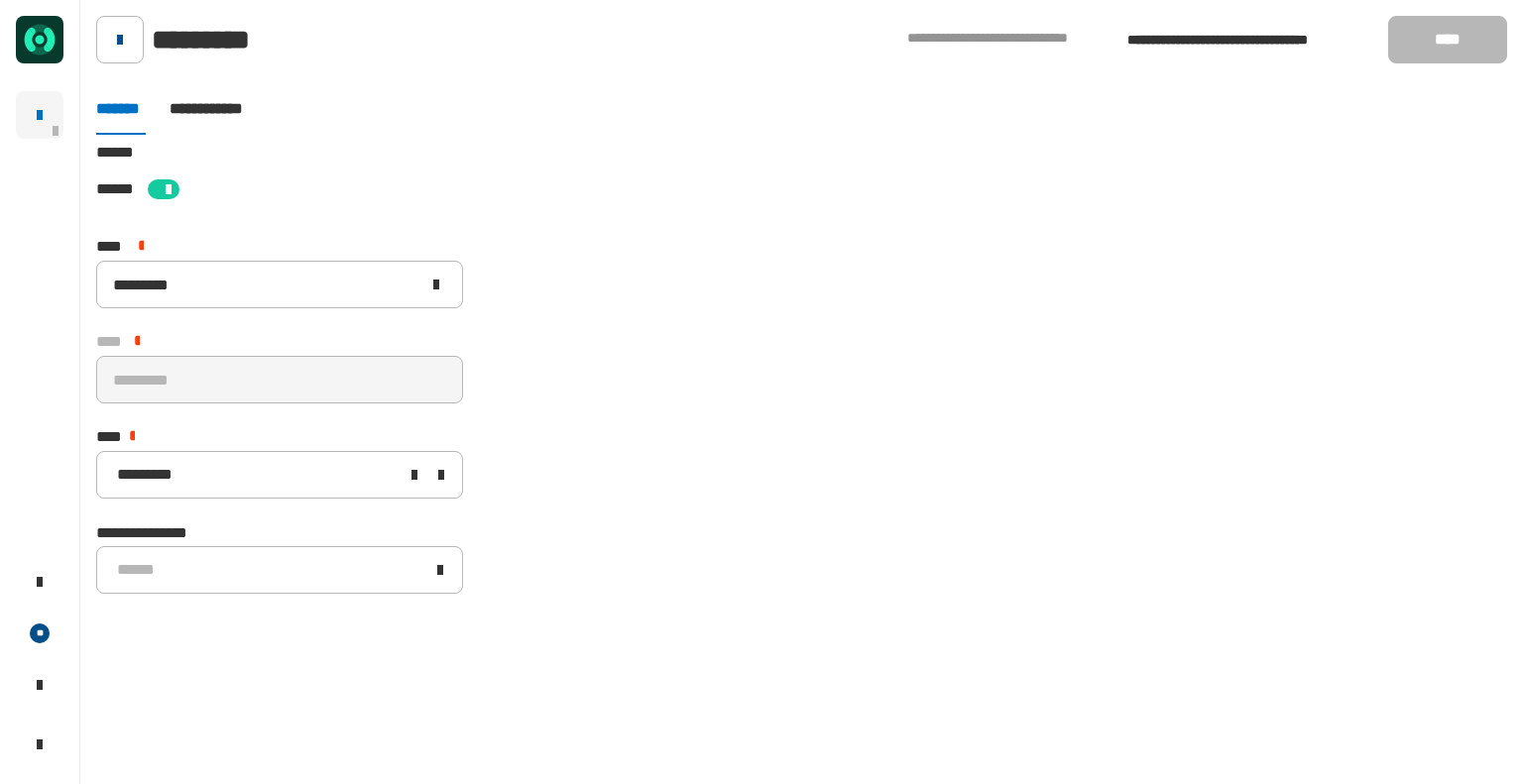 click 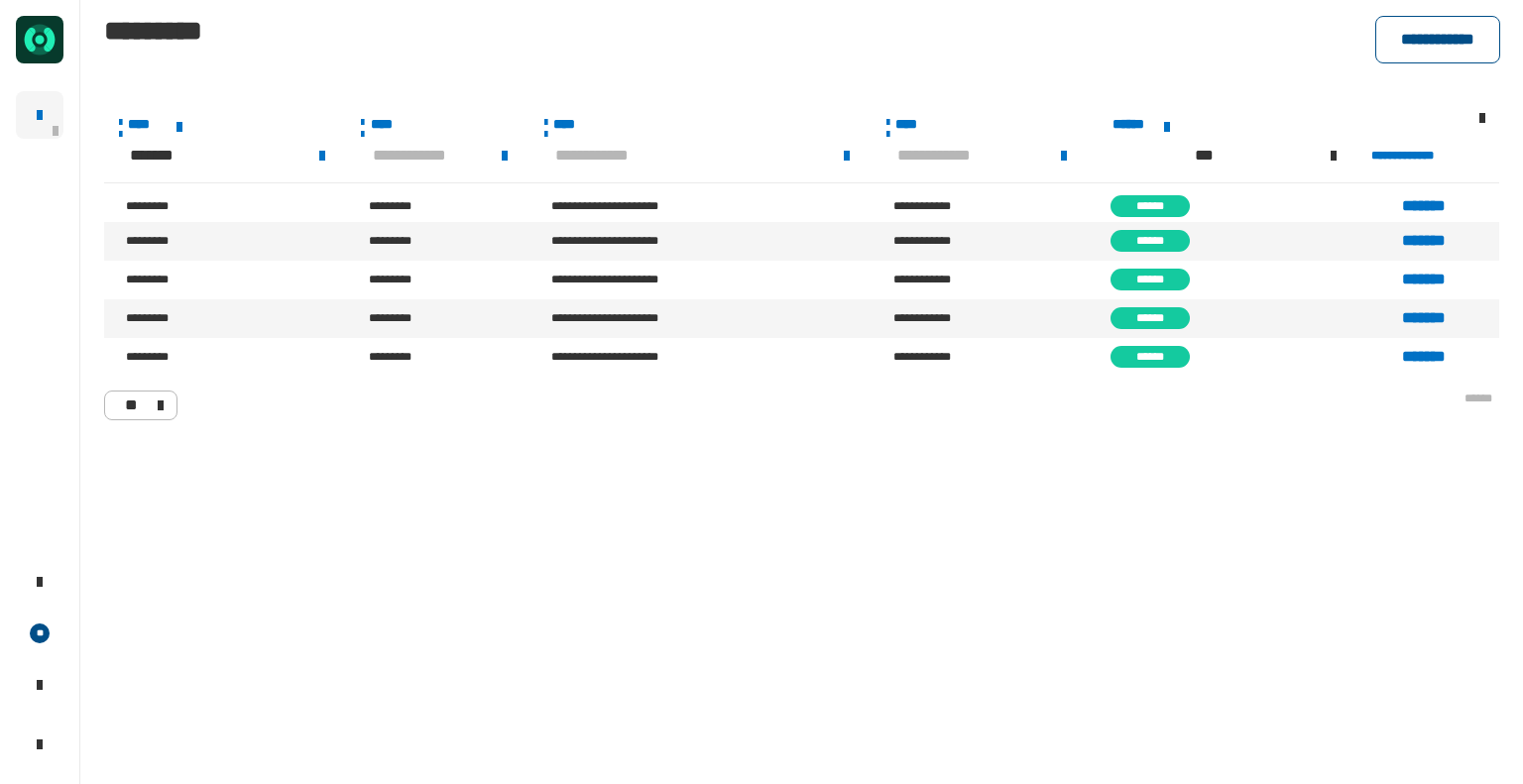 click on "**********" 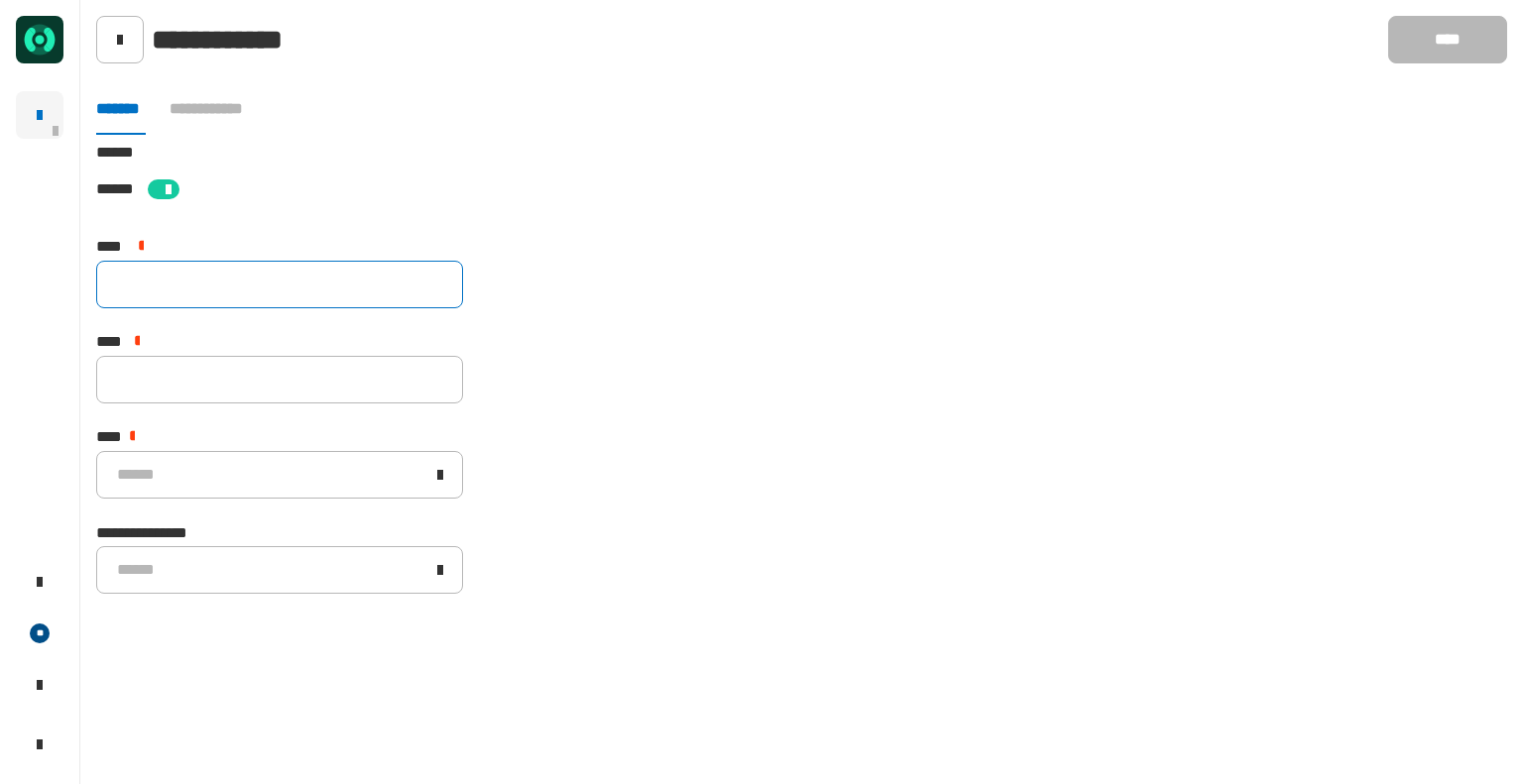 click 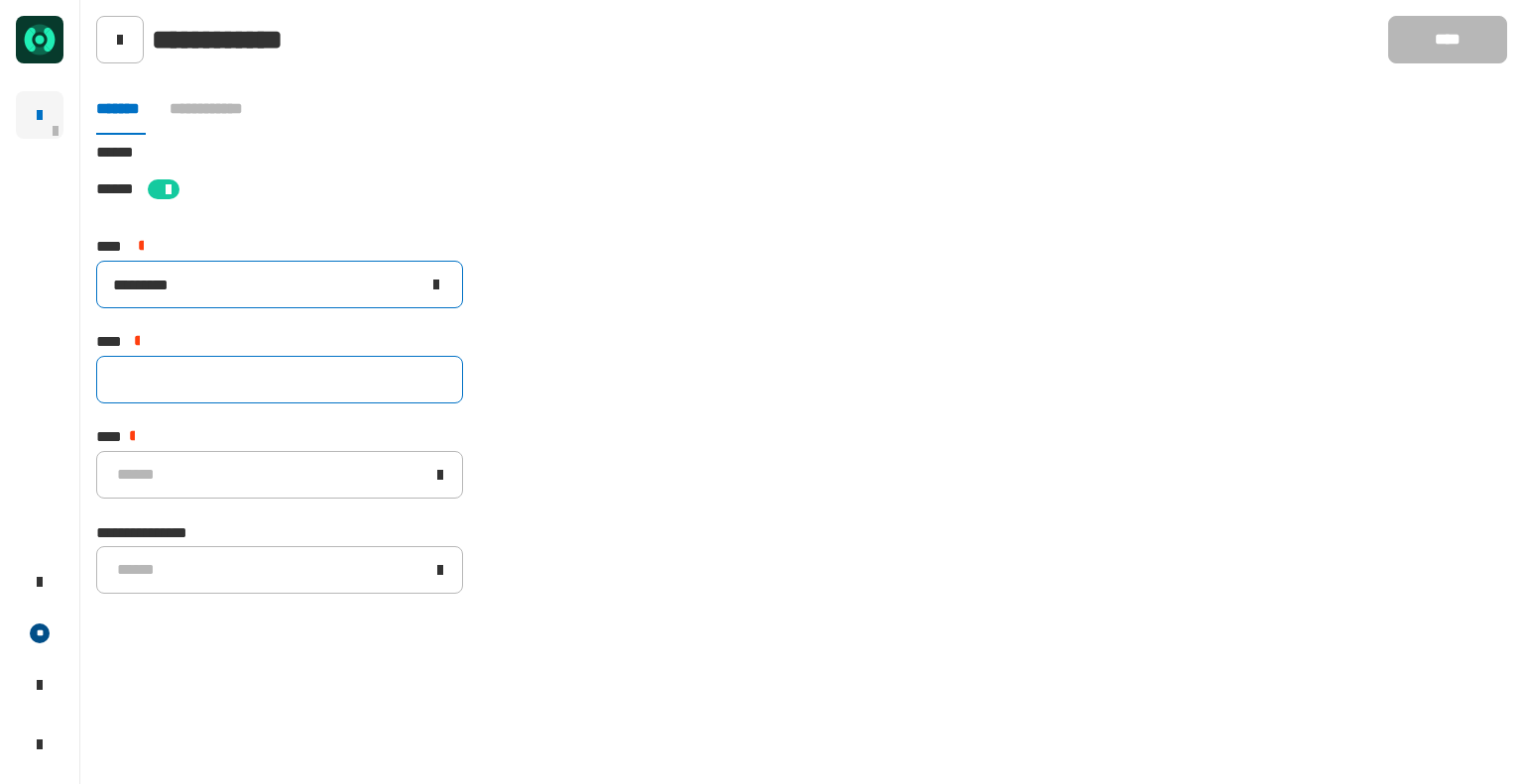 type on "*********" 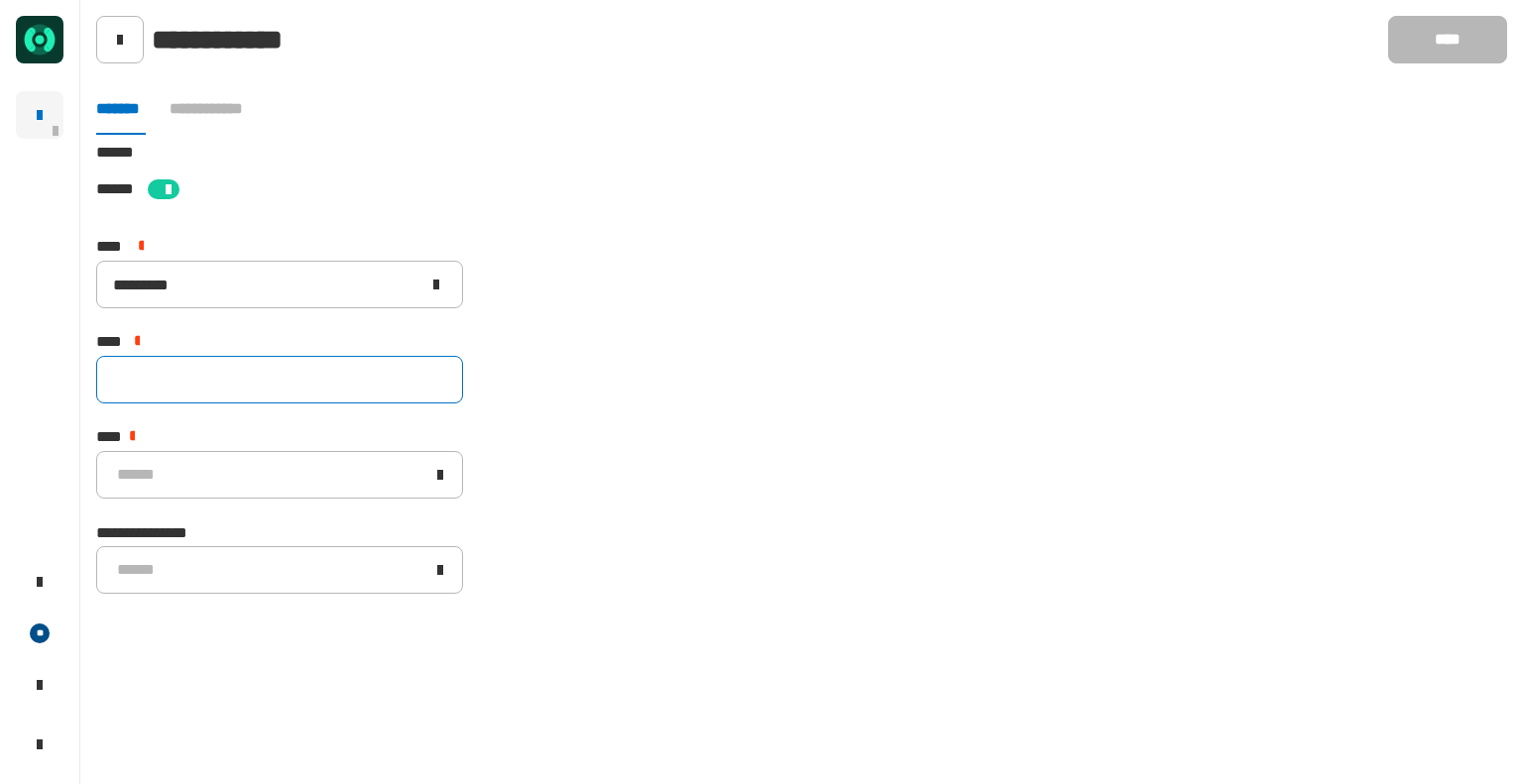 click 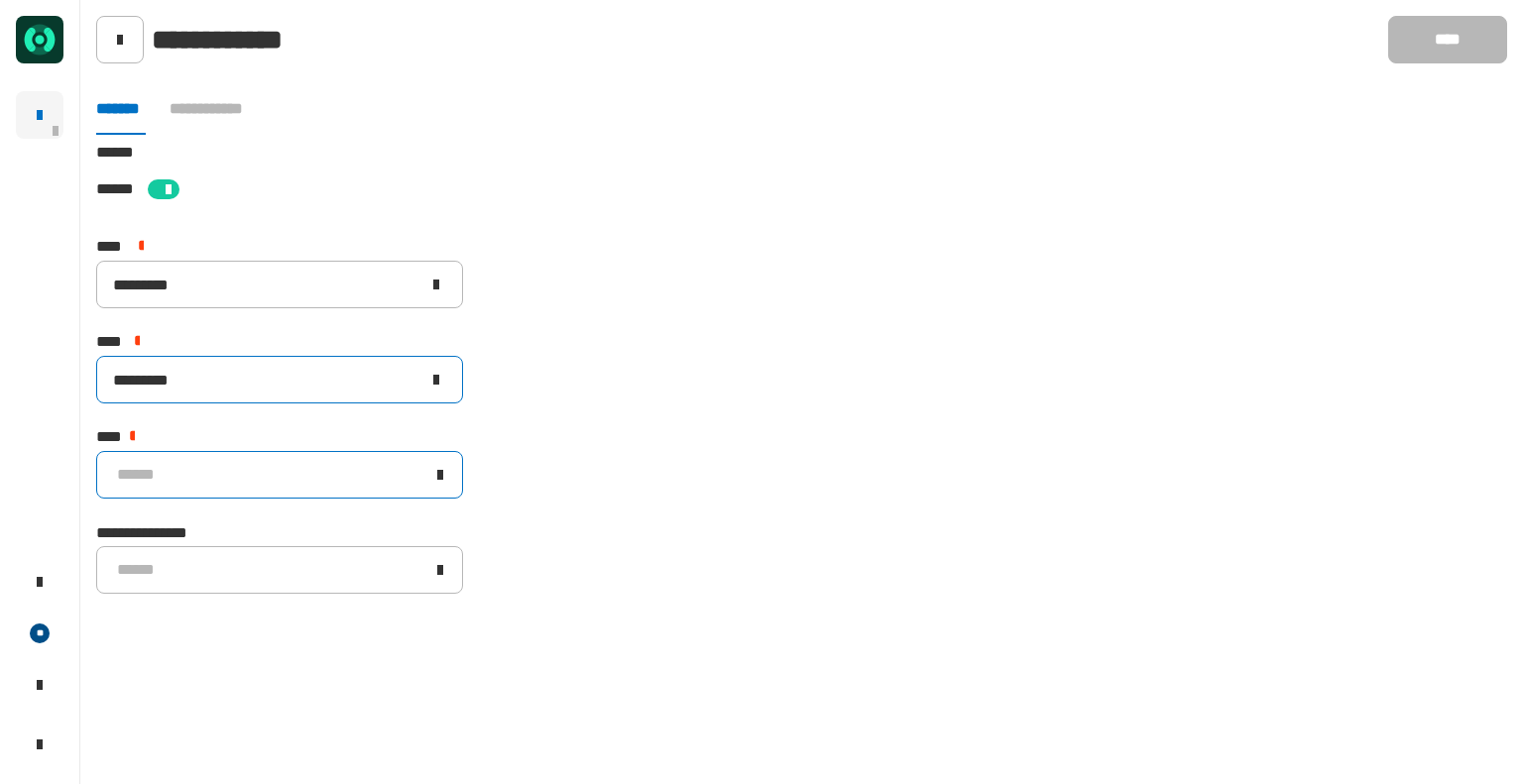 type on "*********" 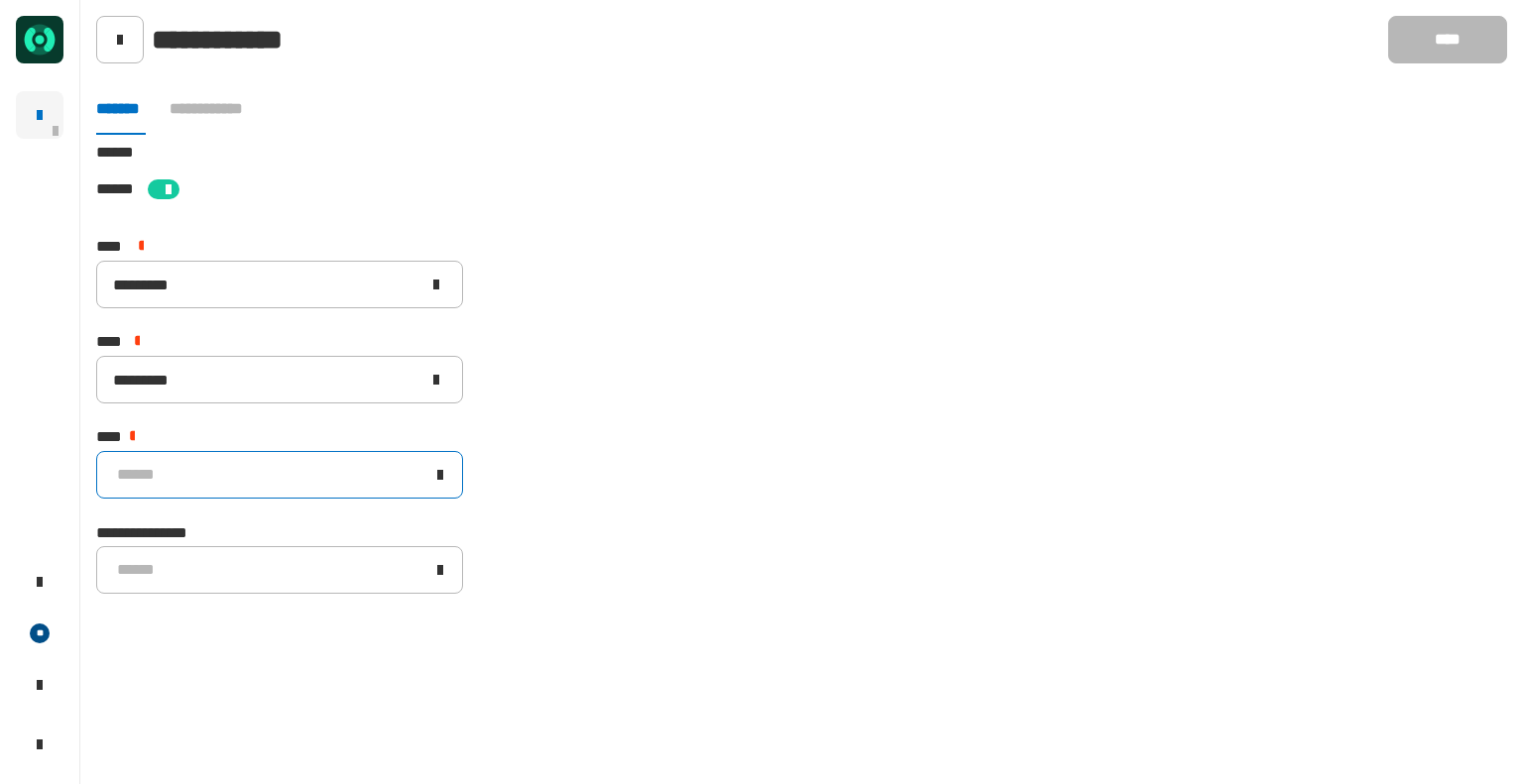 click on "******" 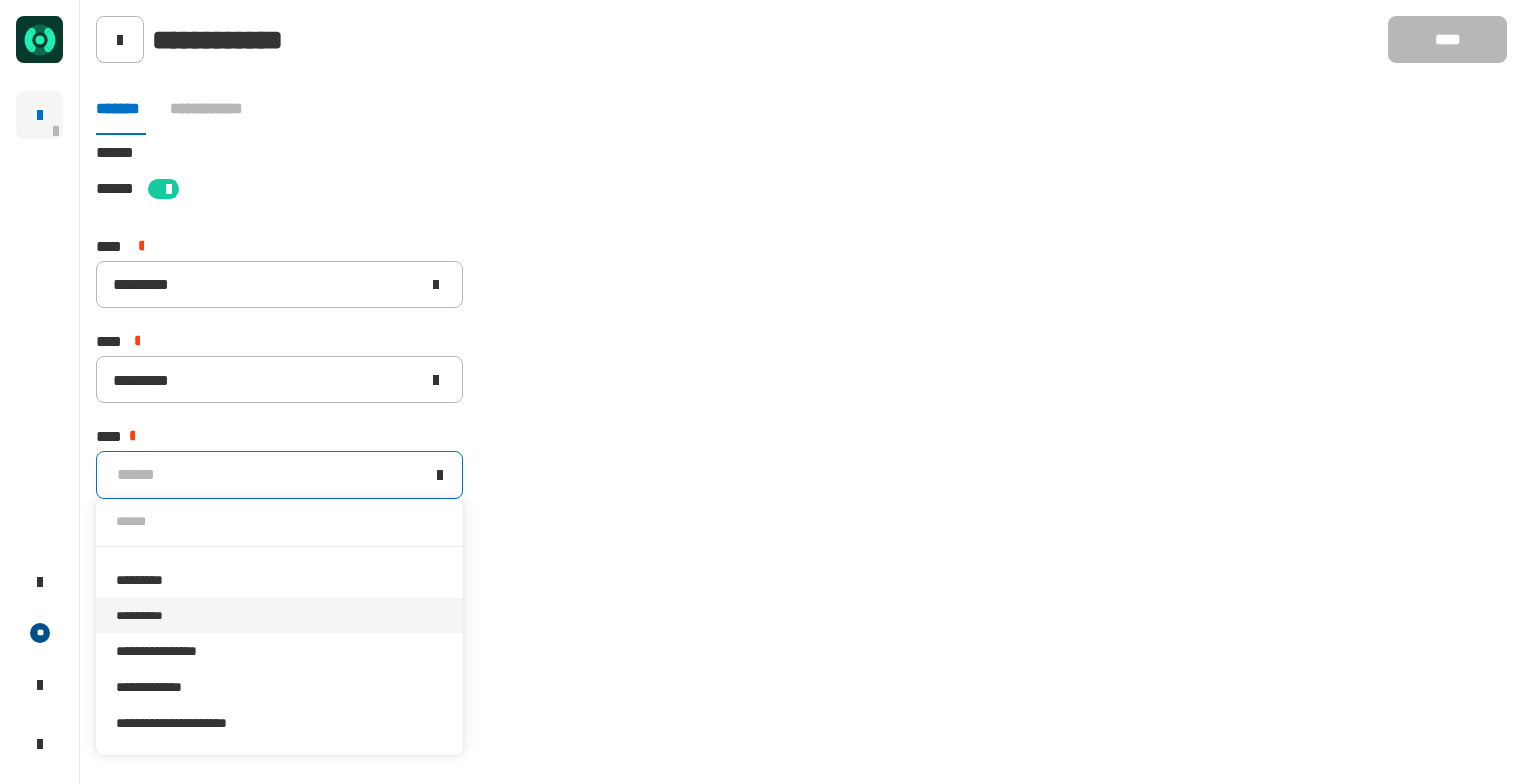 click on "*********" at bounding box center [280, 616] 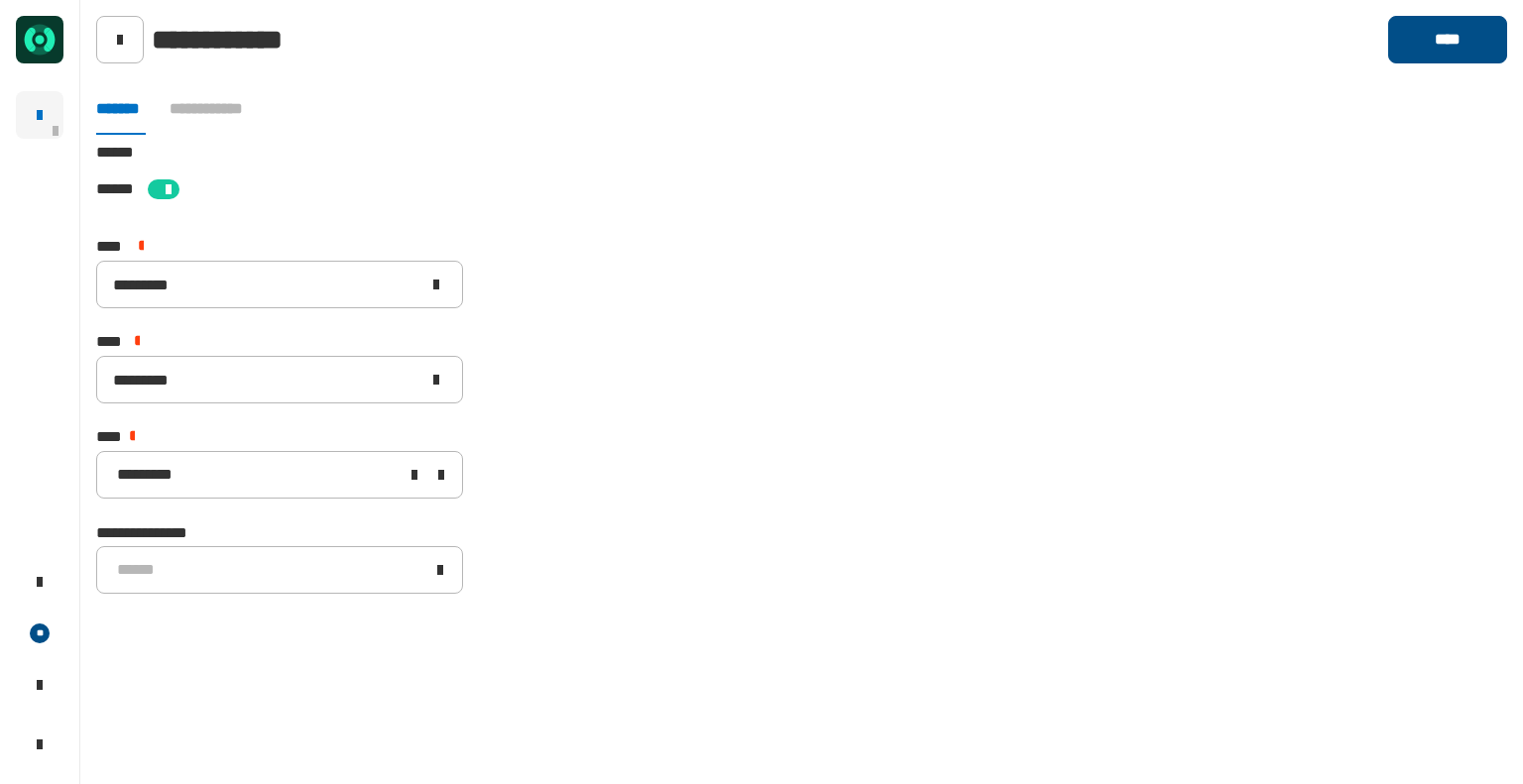 click on "****" 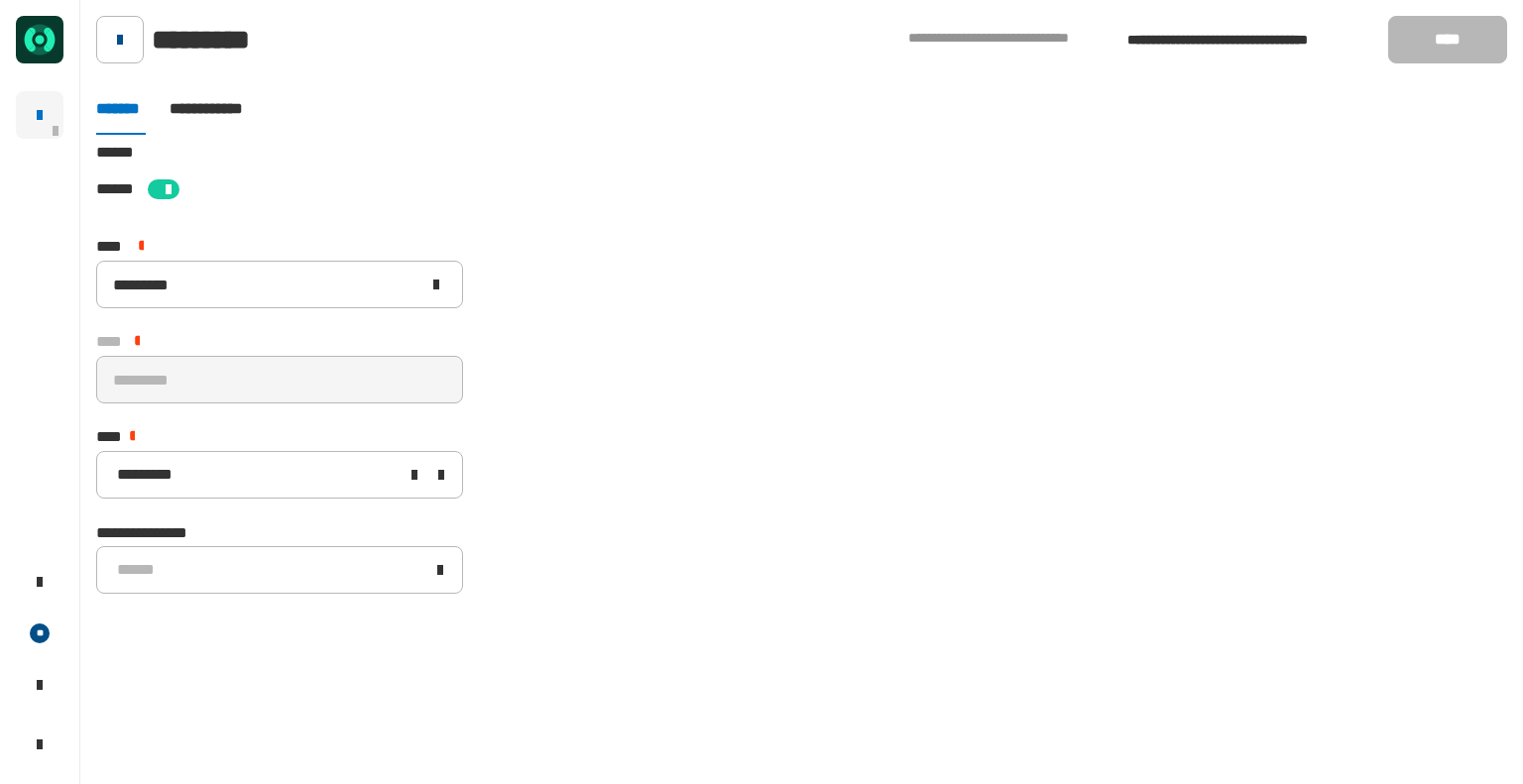click 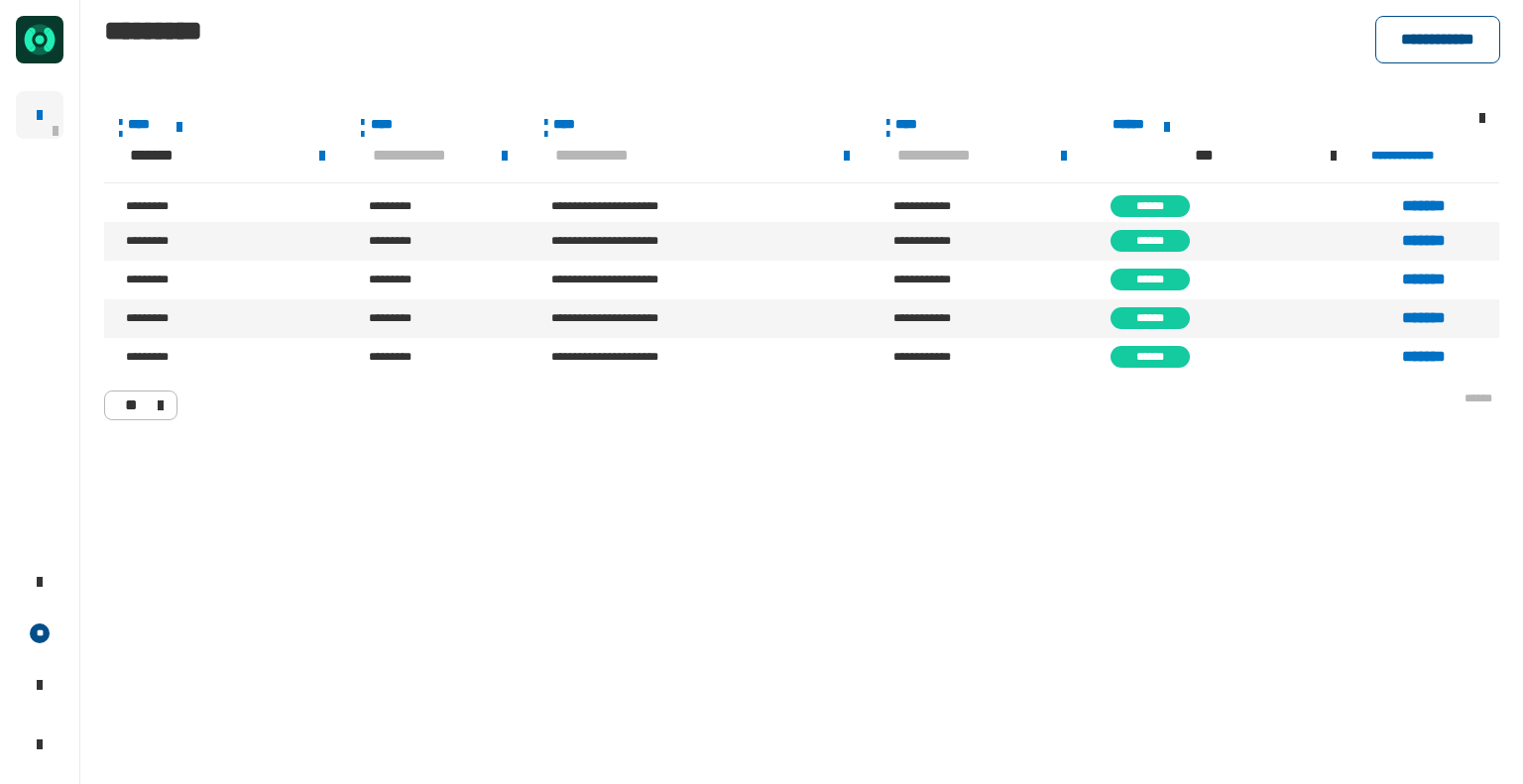 click on "**********" 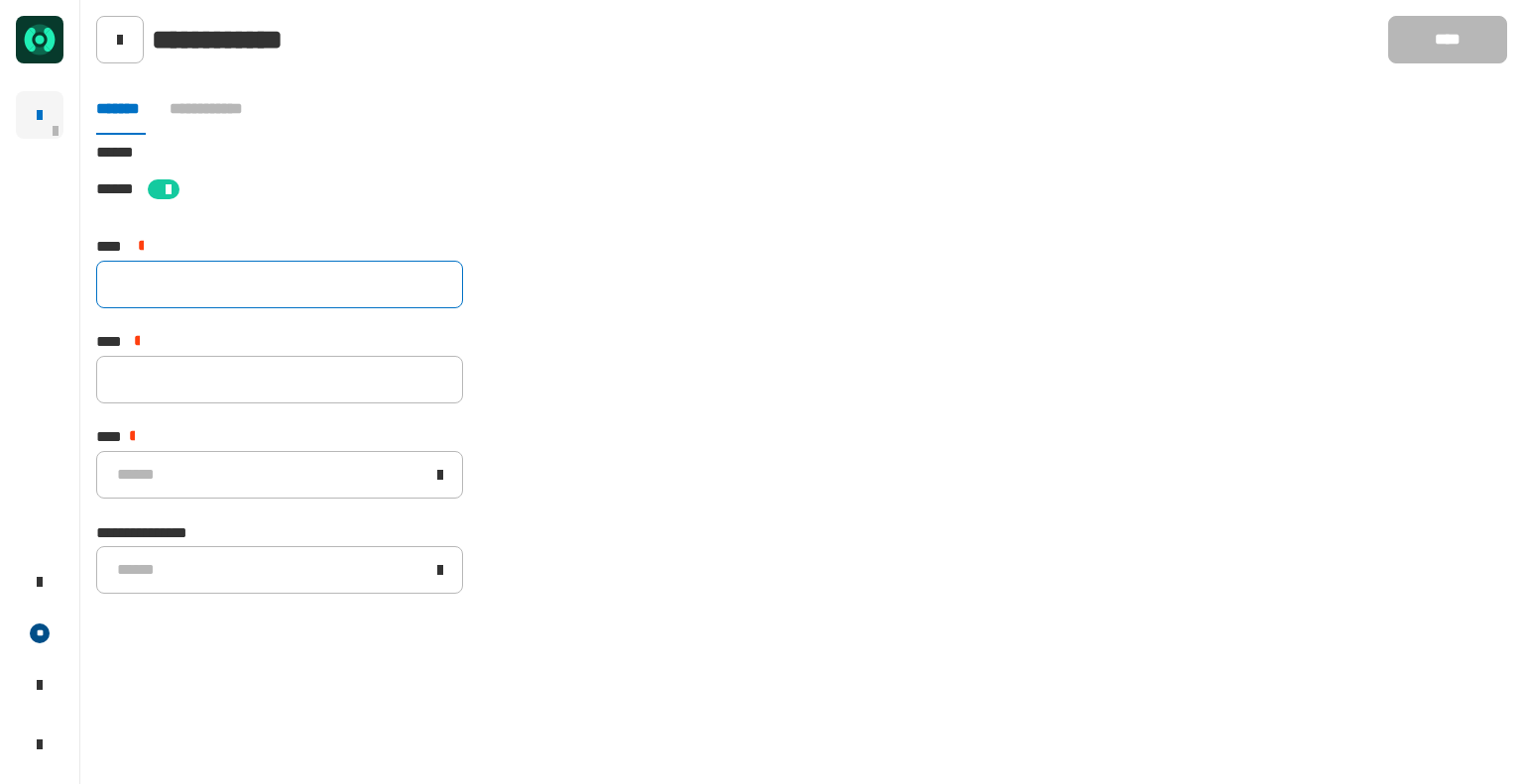 click 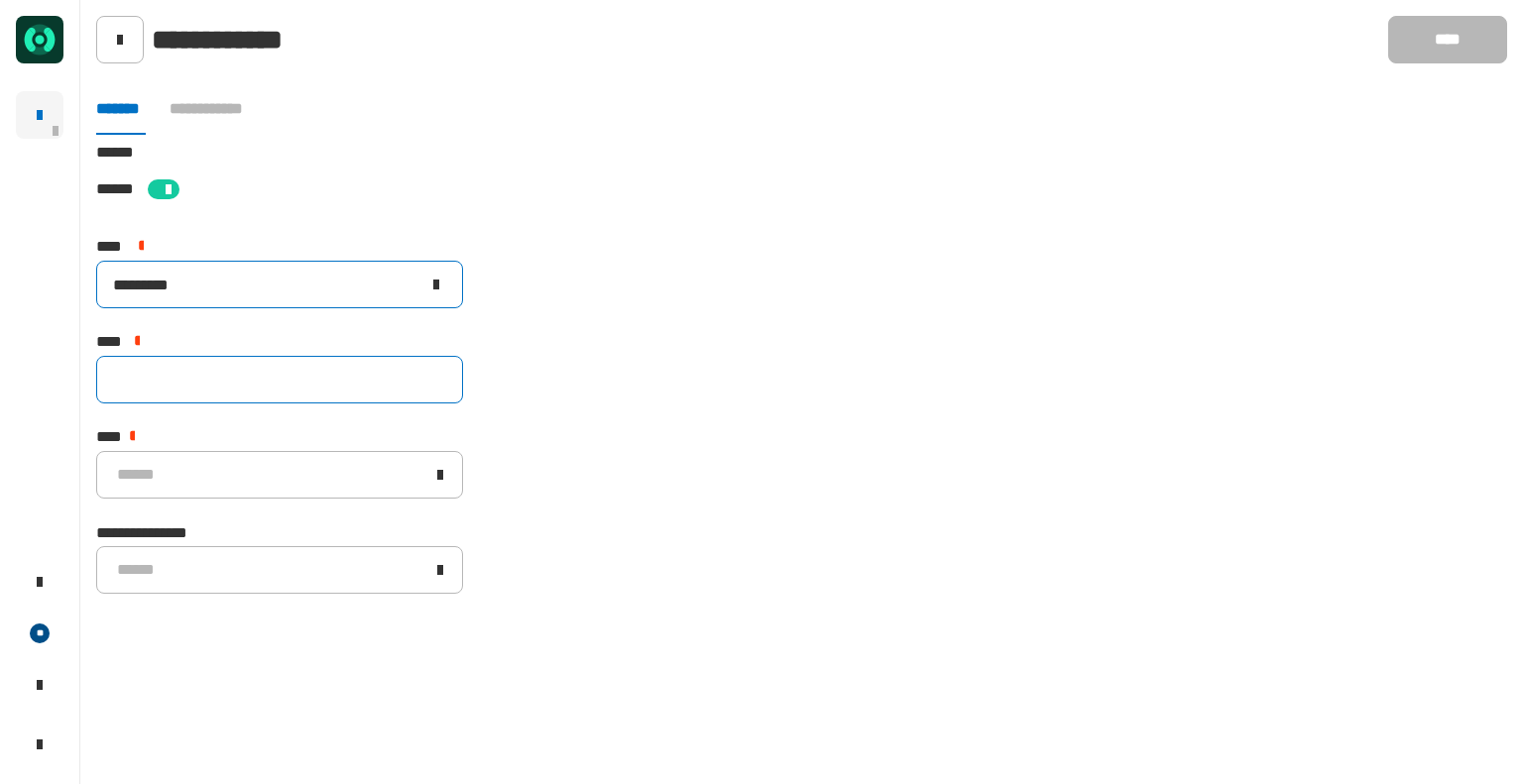 type on "*********" 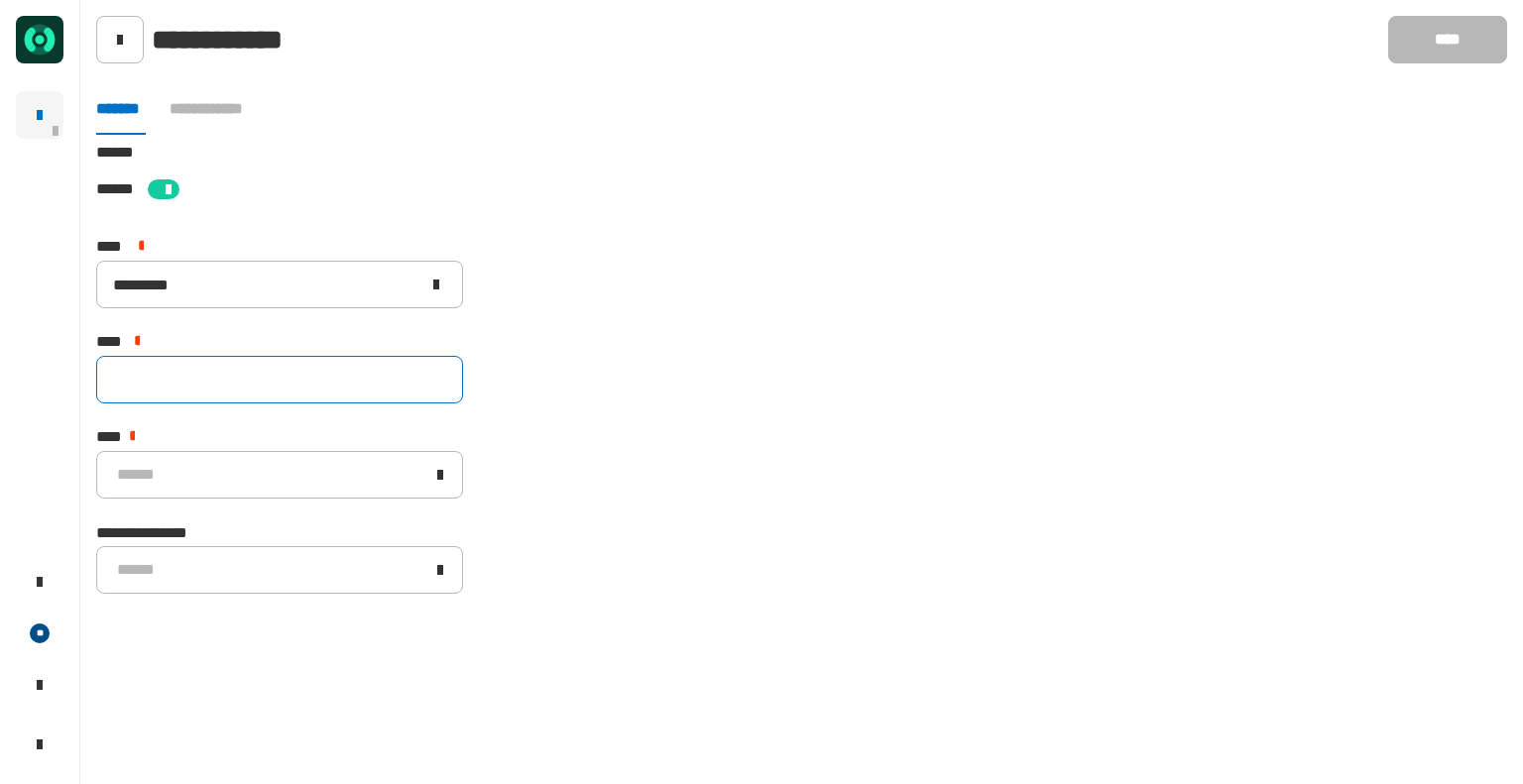click 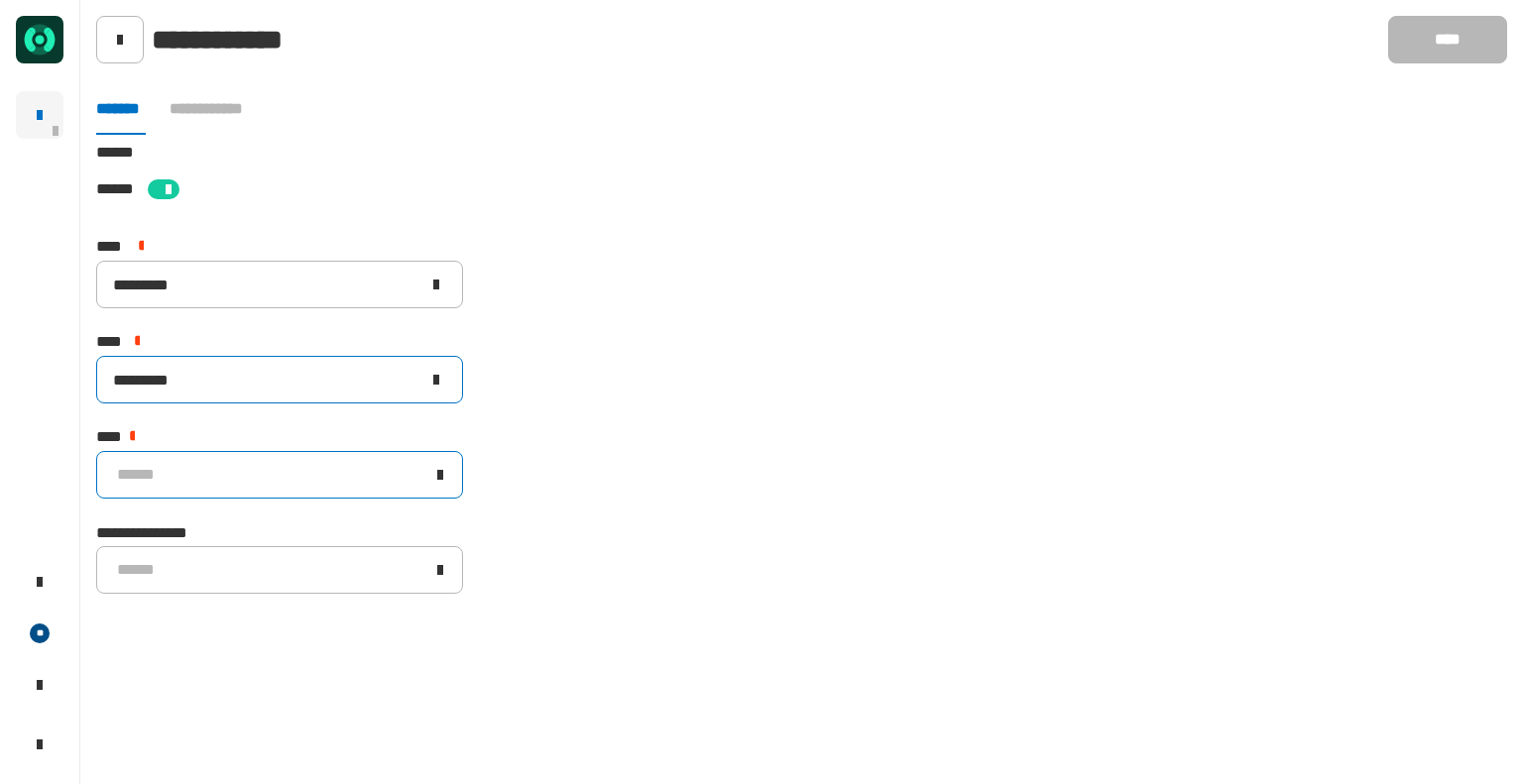 type on "*********" 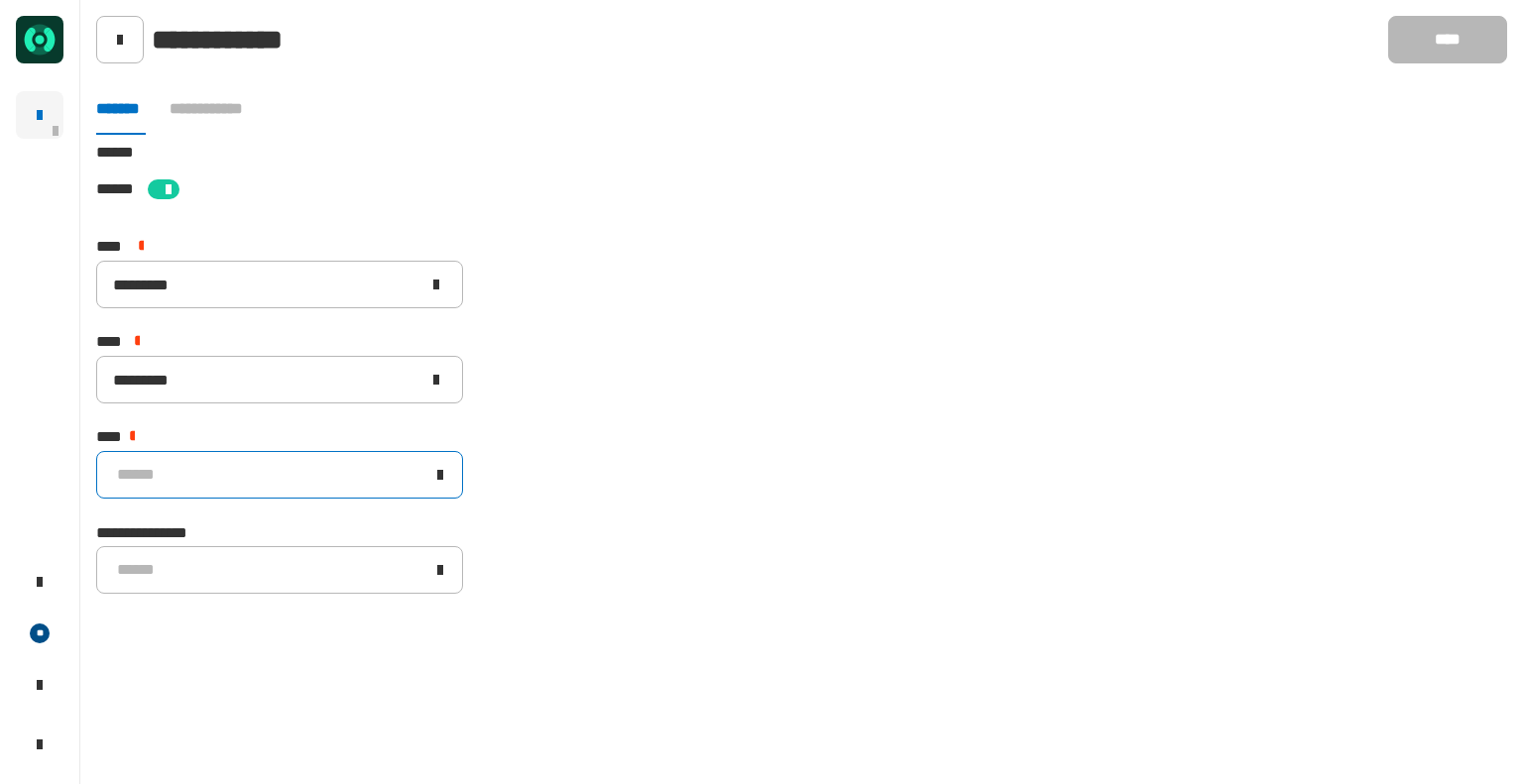 click on "******" 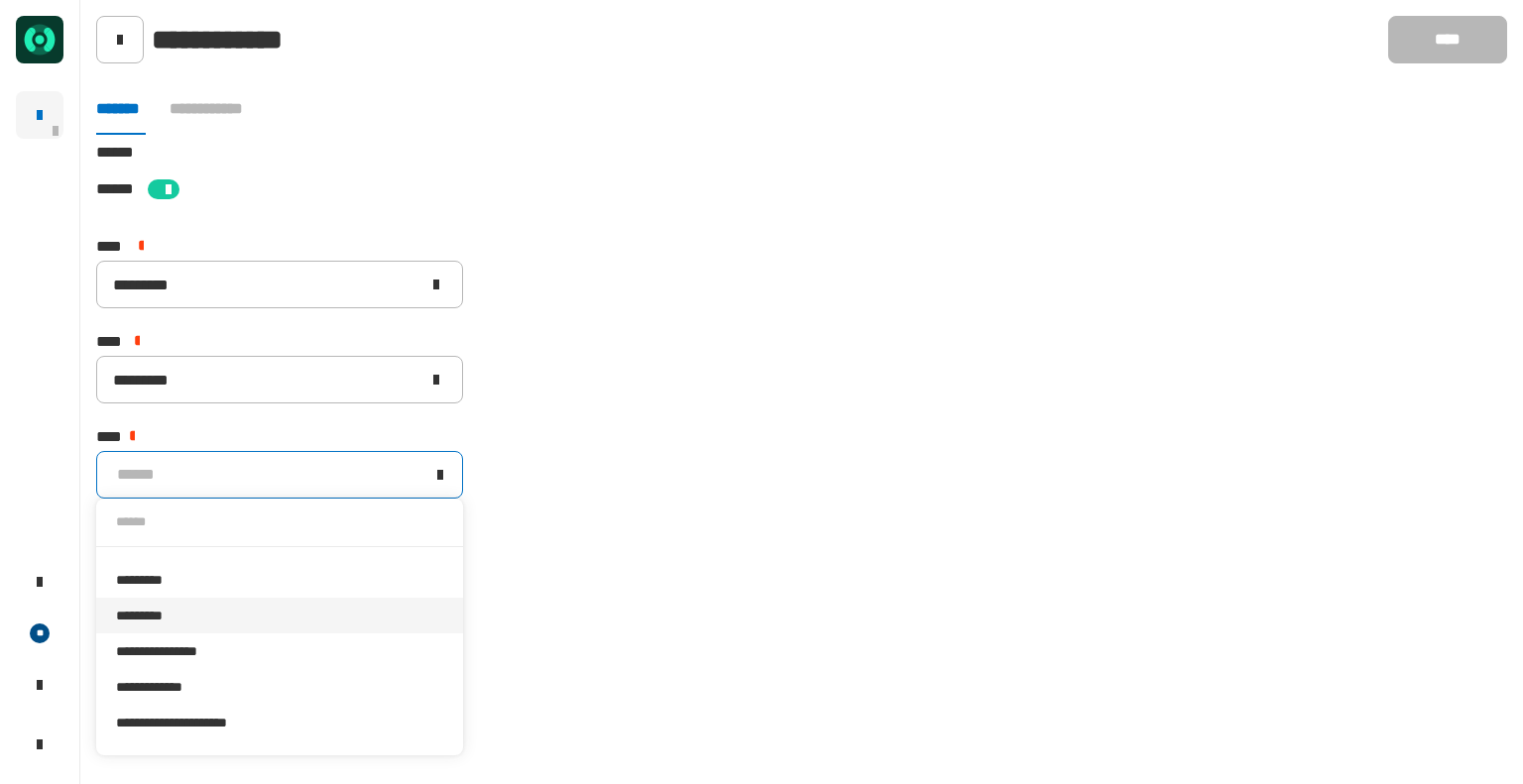 click on "*********" at bounding box center [280, 616] 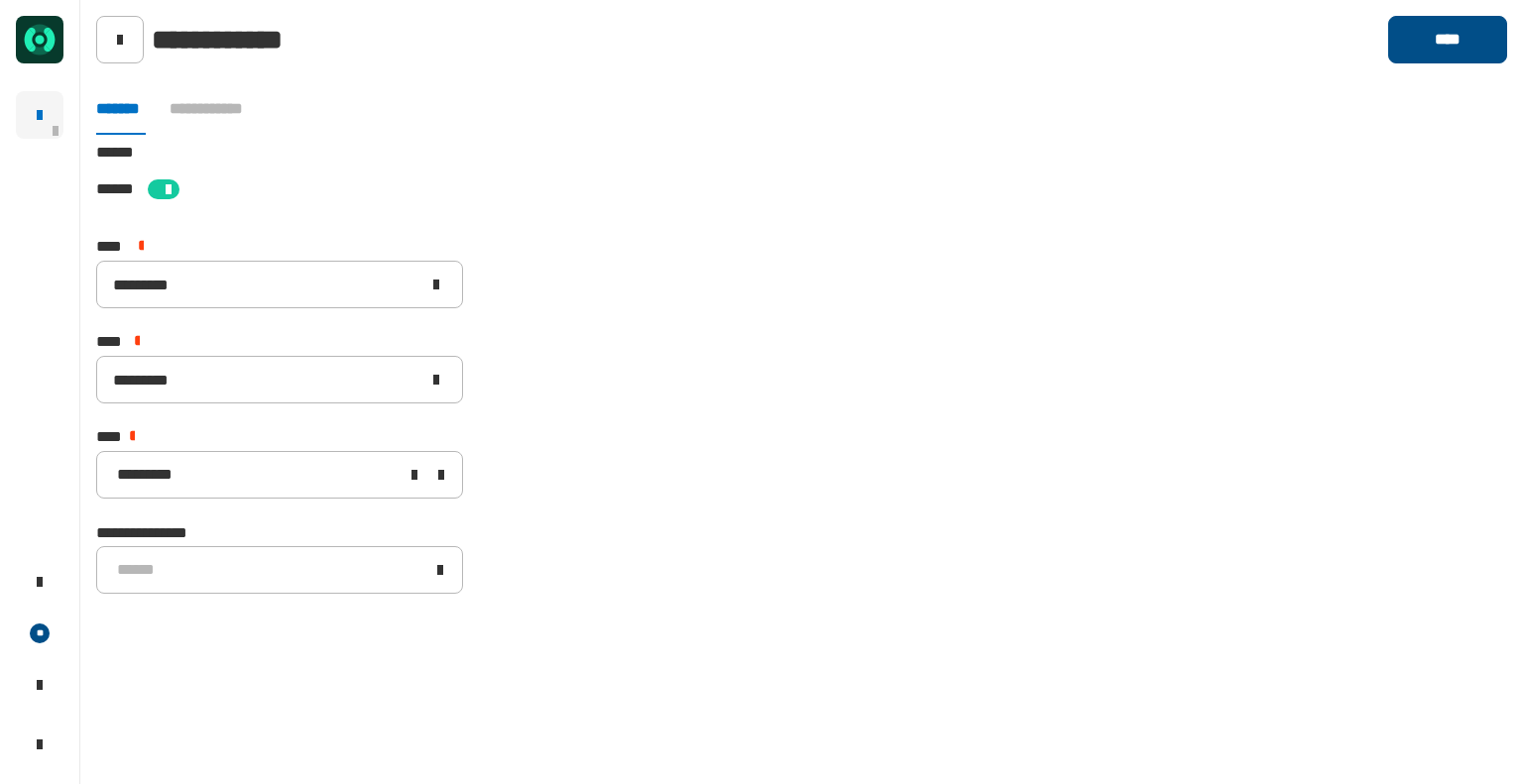 click on "****" 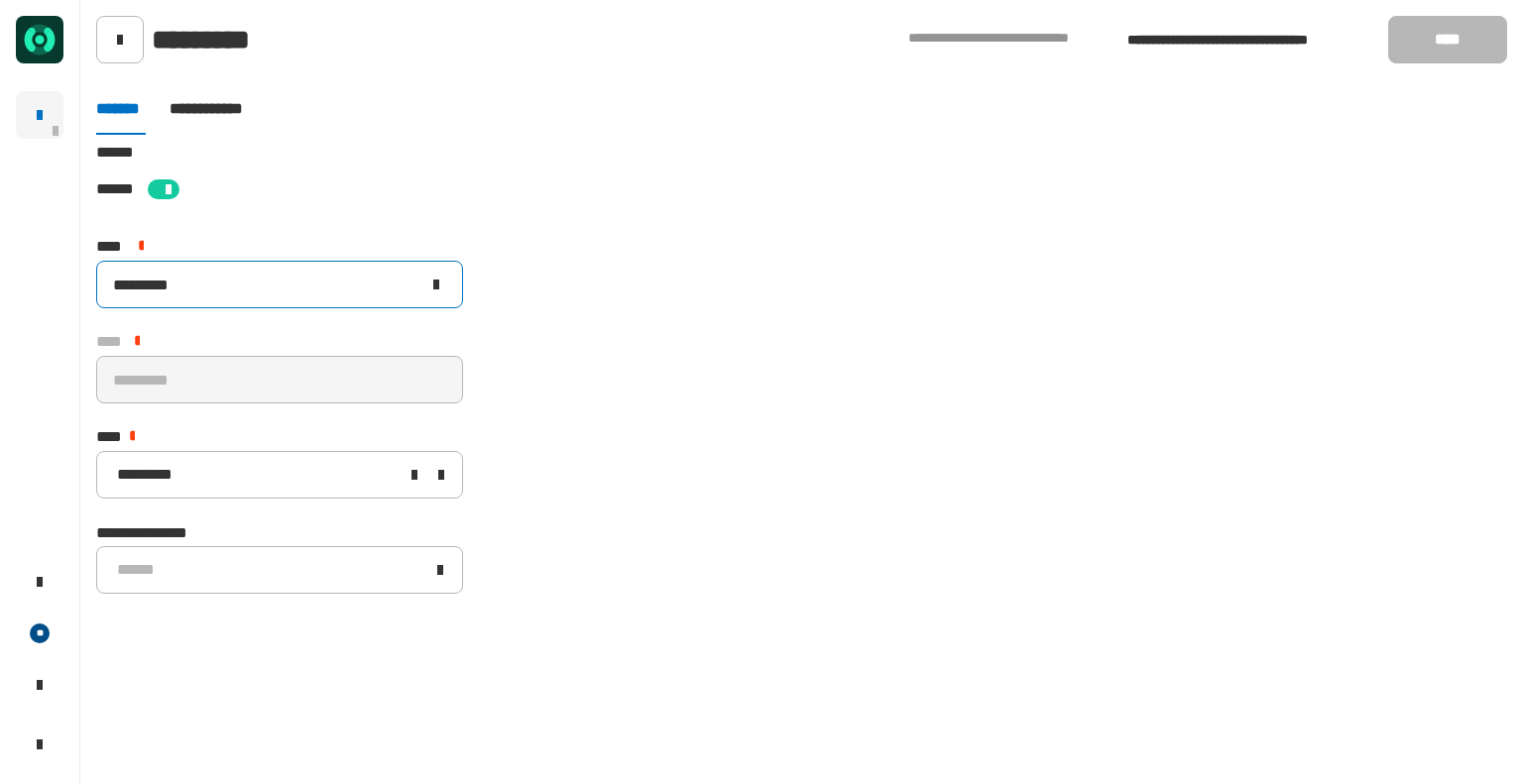 click 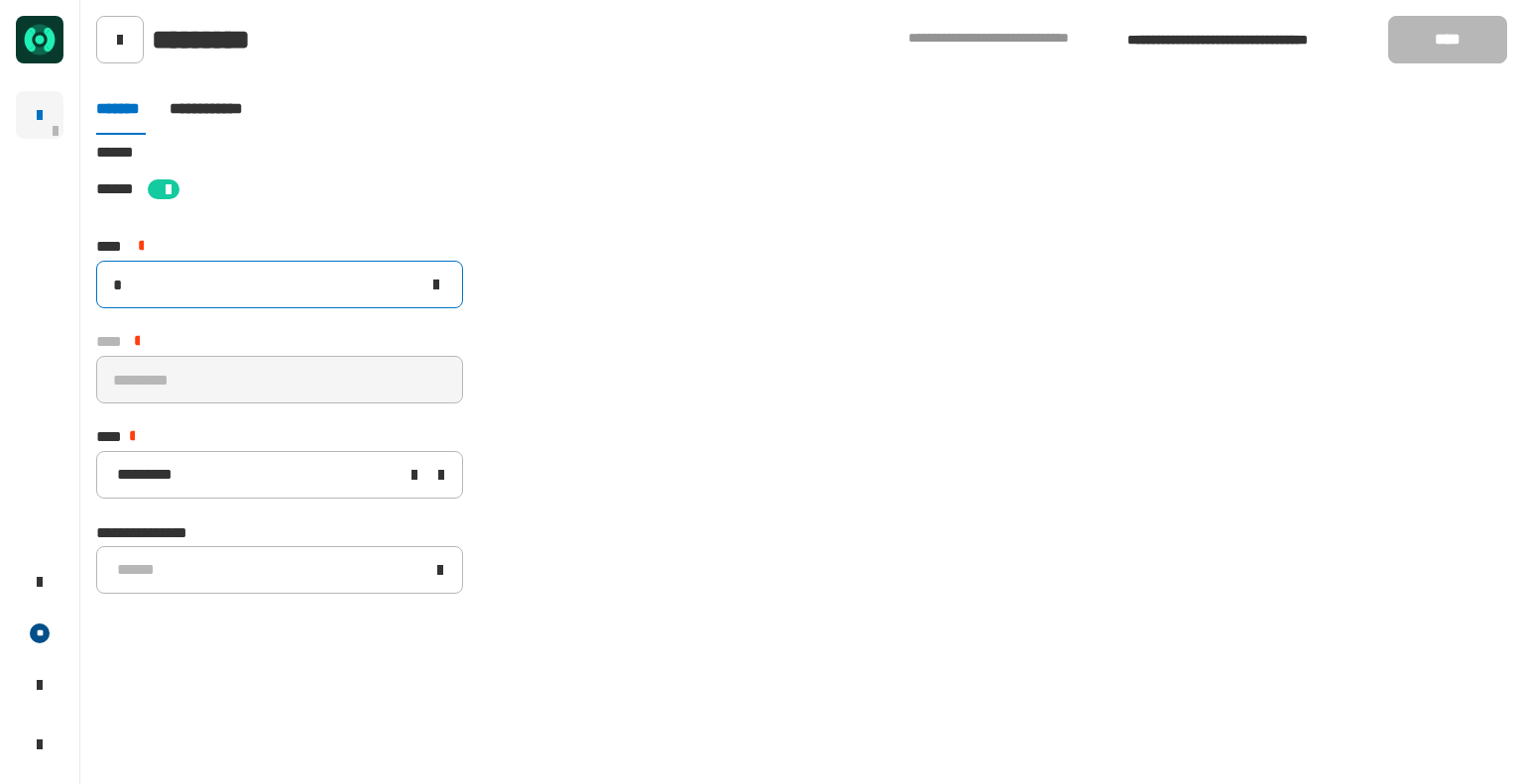 type 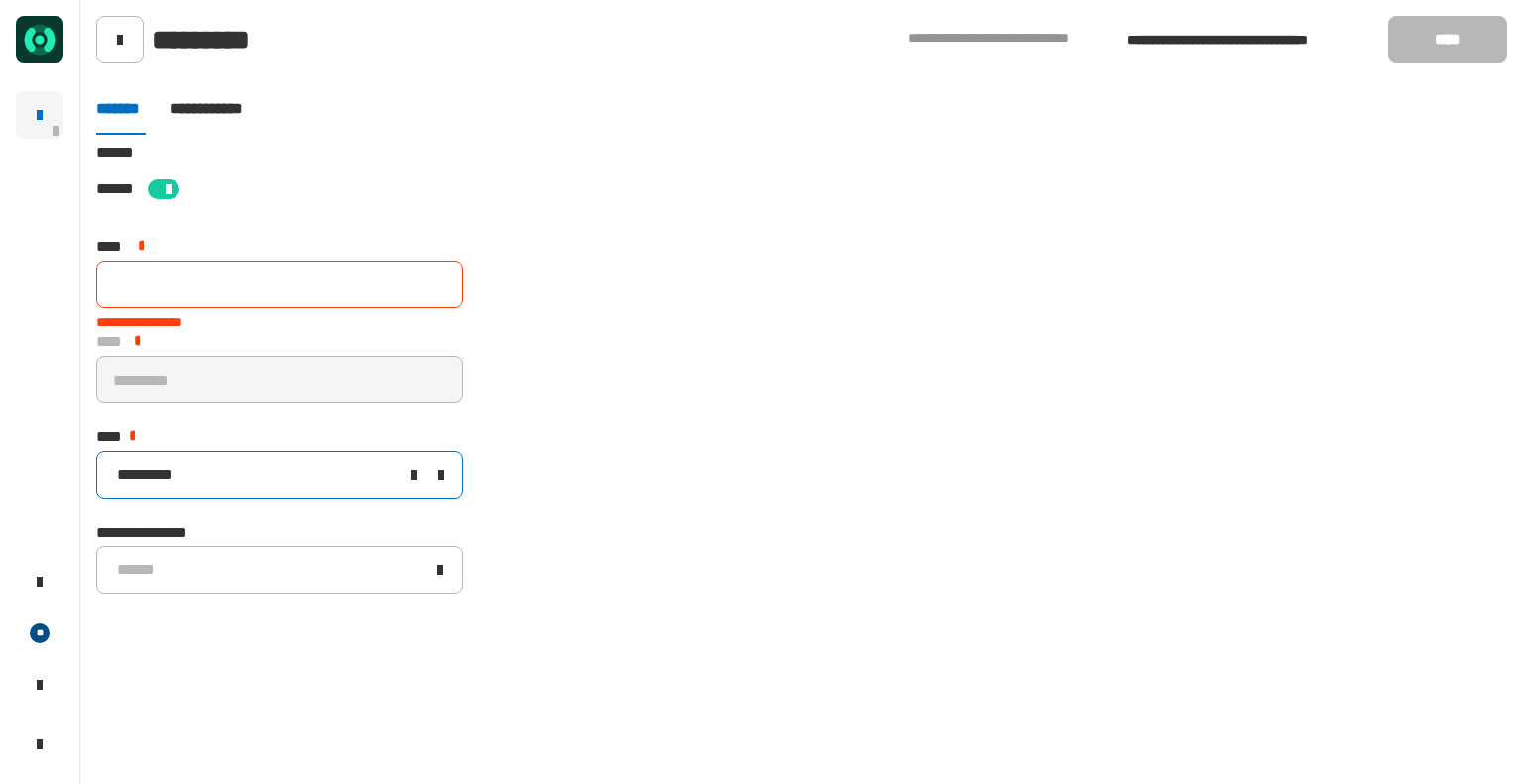 click 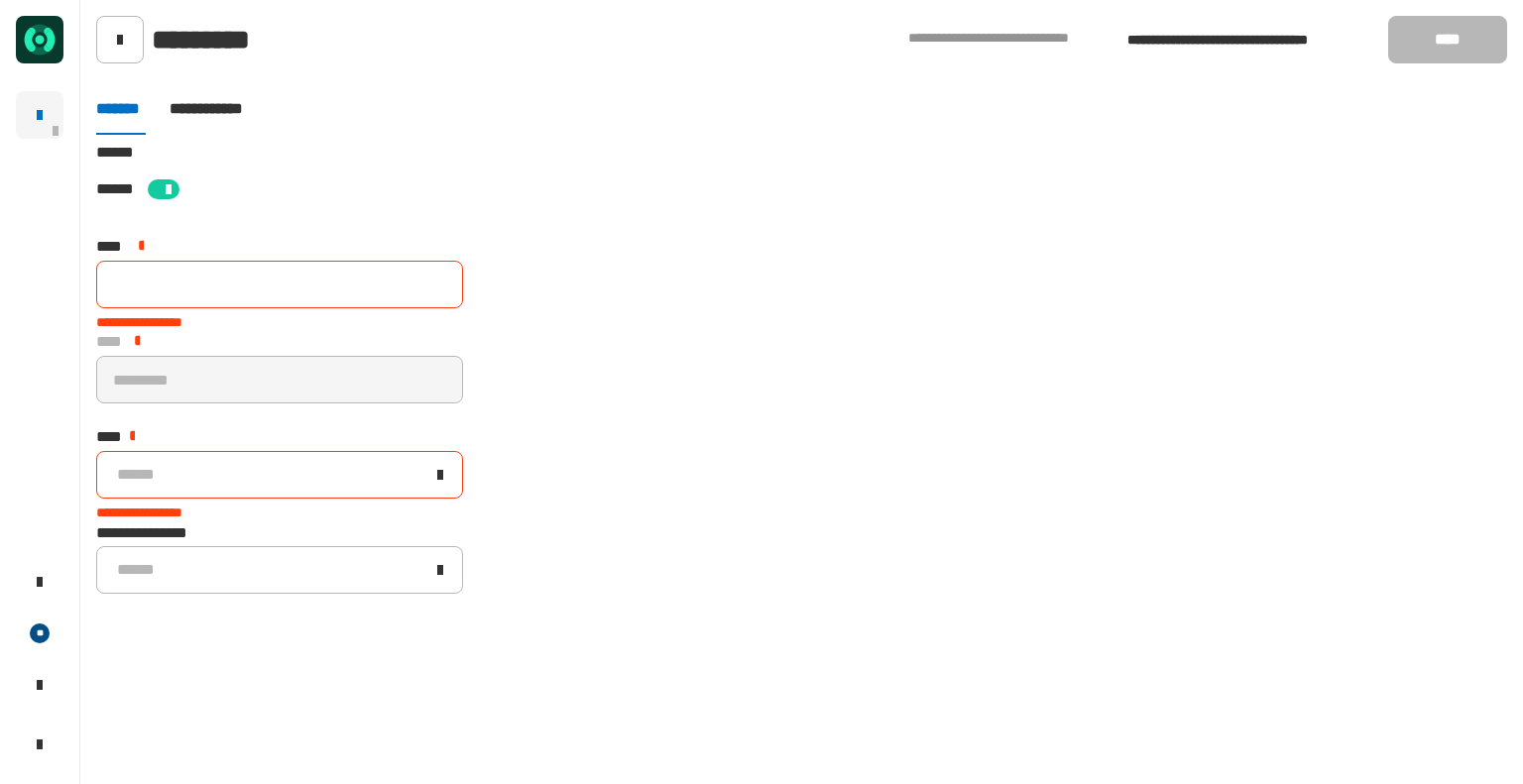 click on "*********" 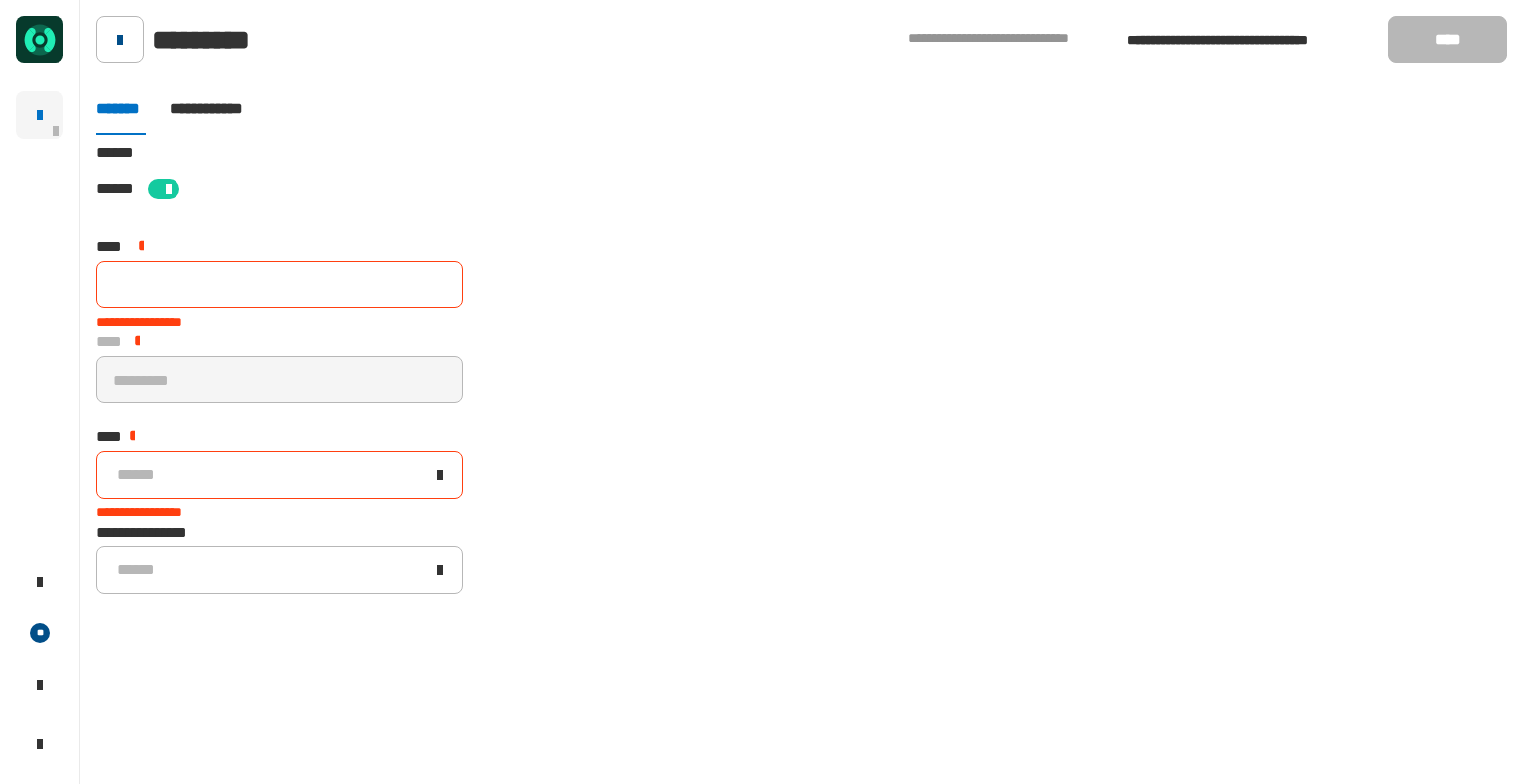 click 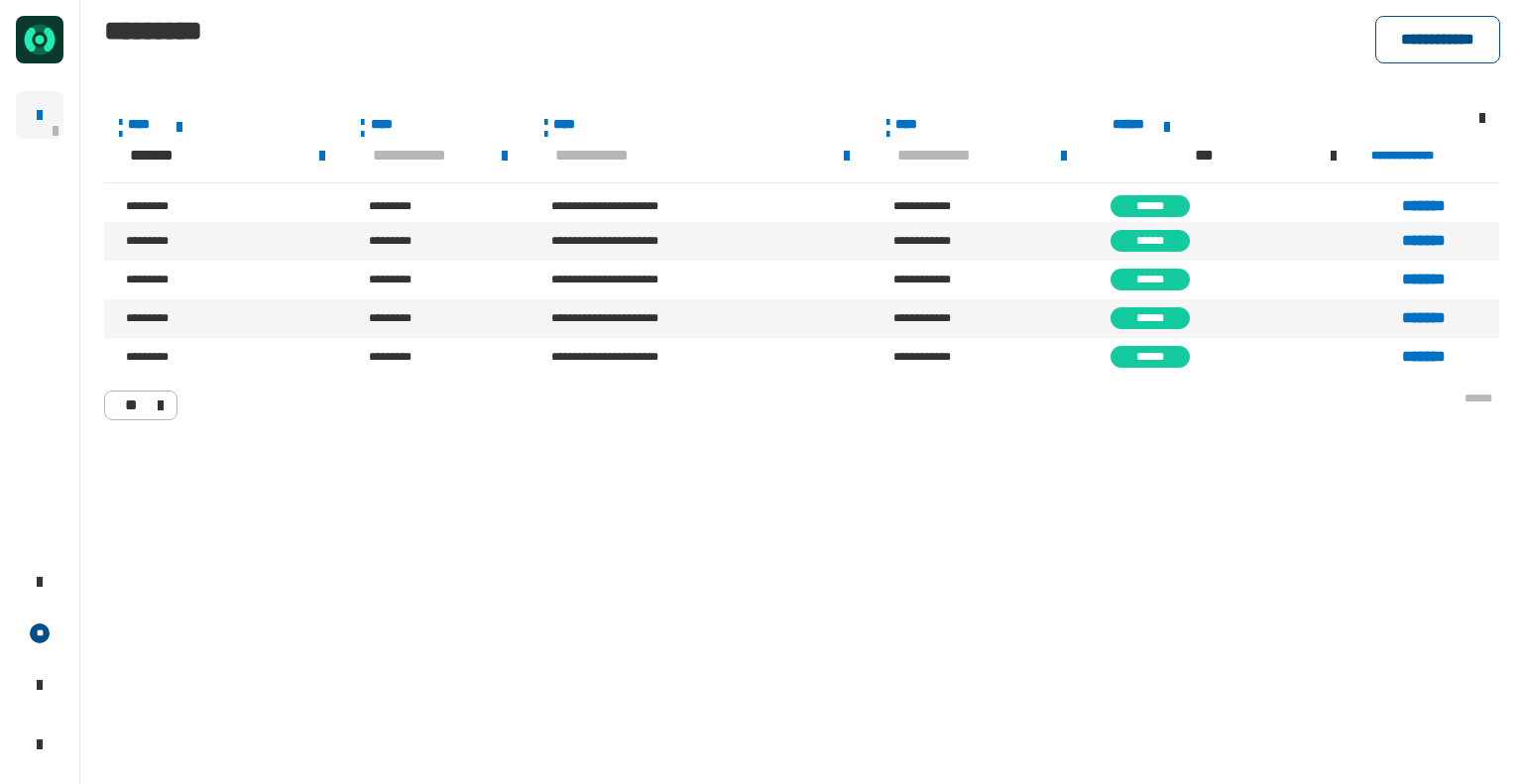 click on "**********" 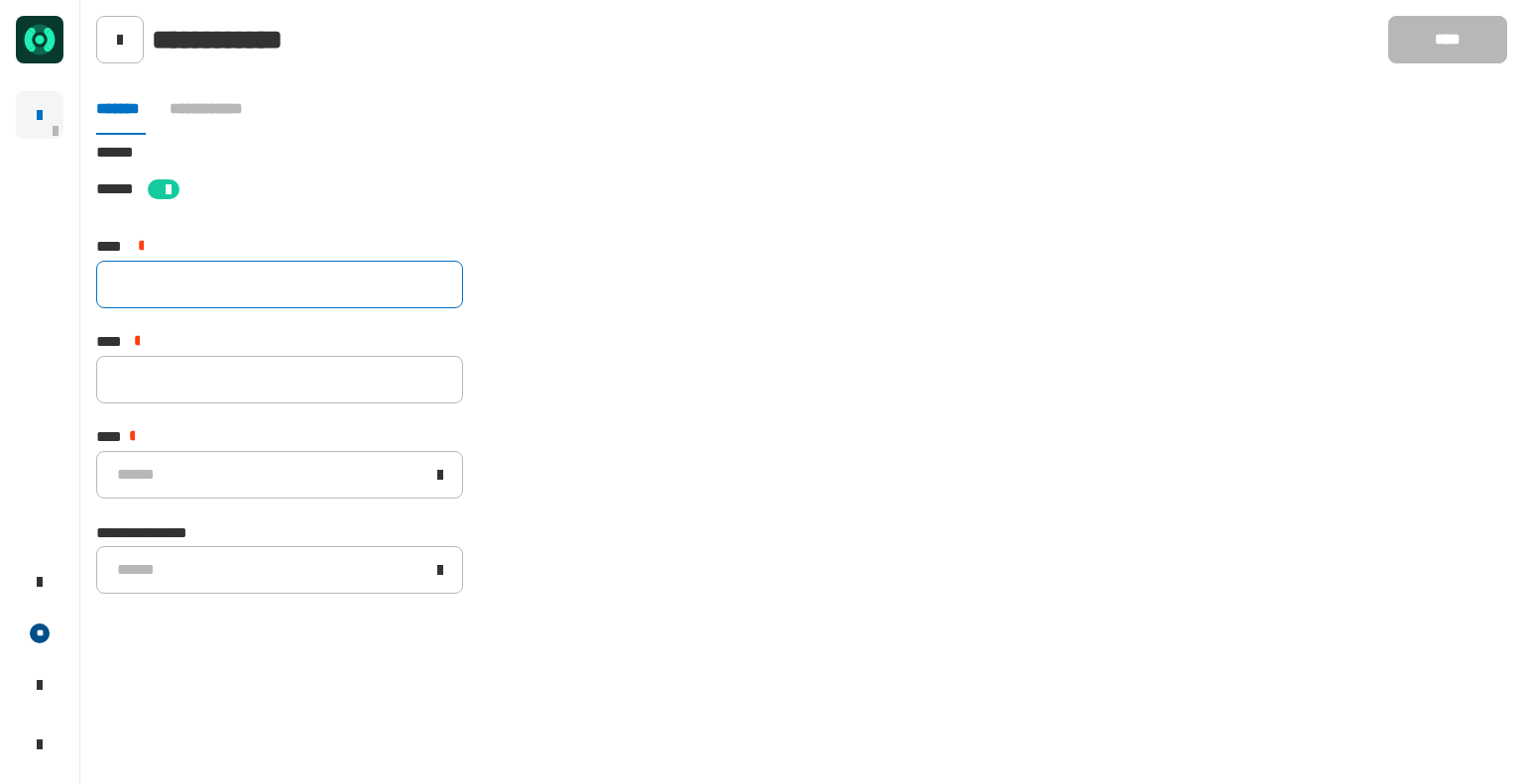 click 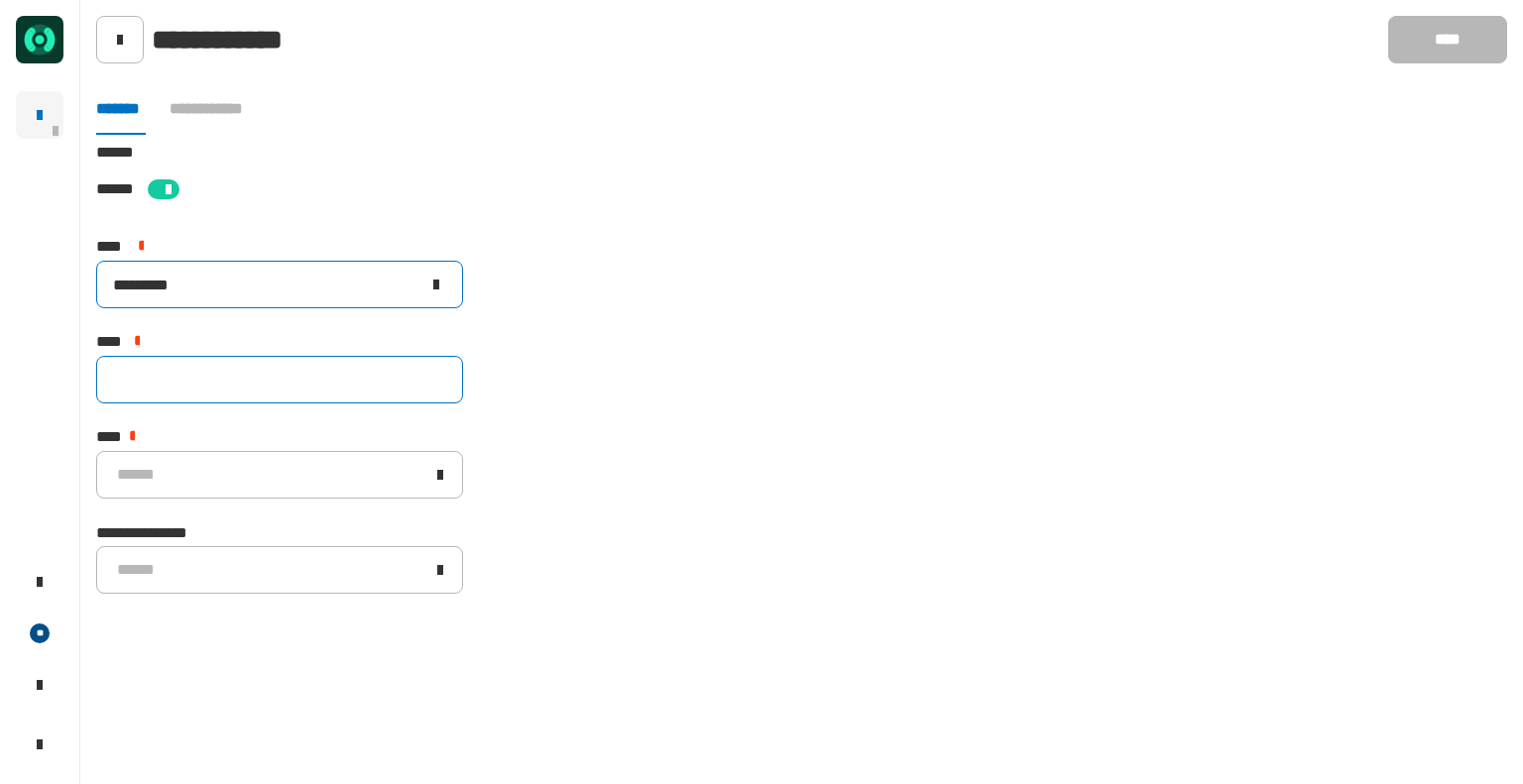 type on "*********" 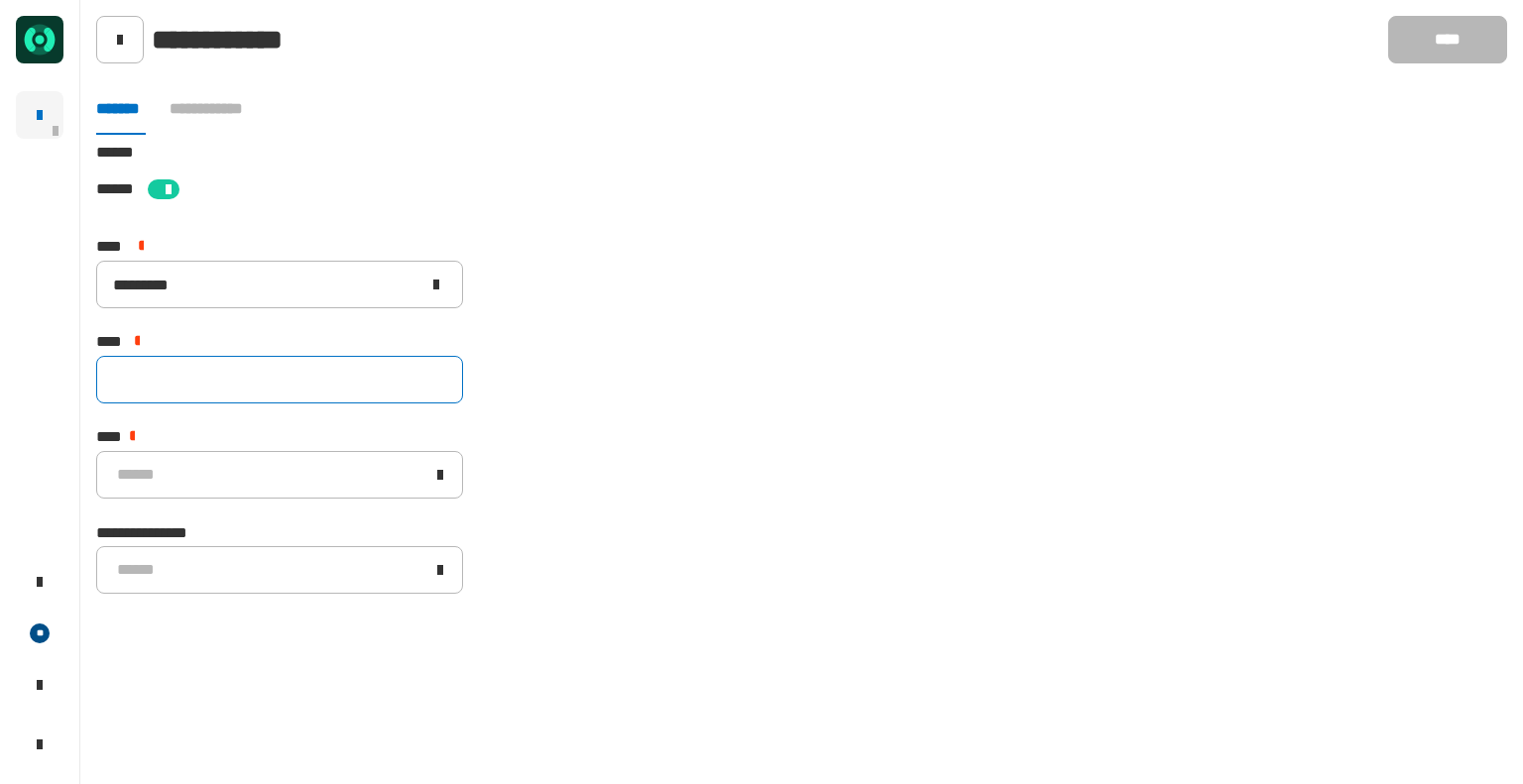 click 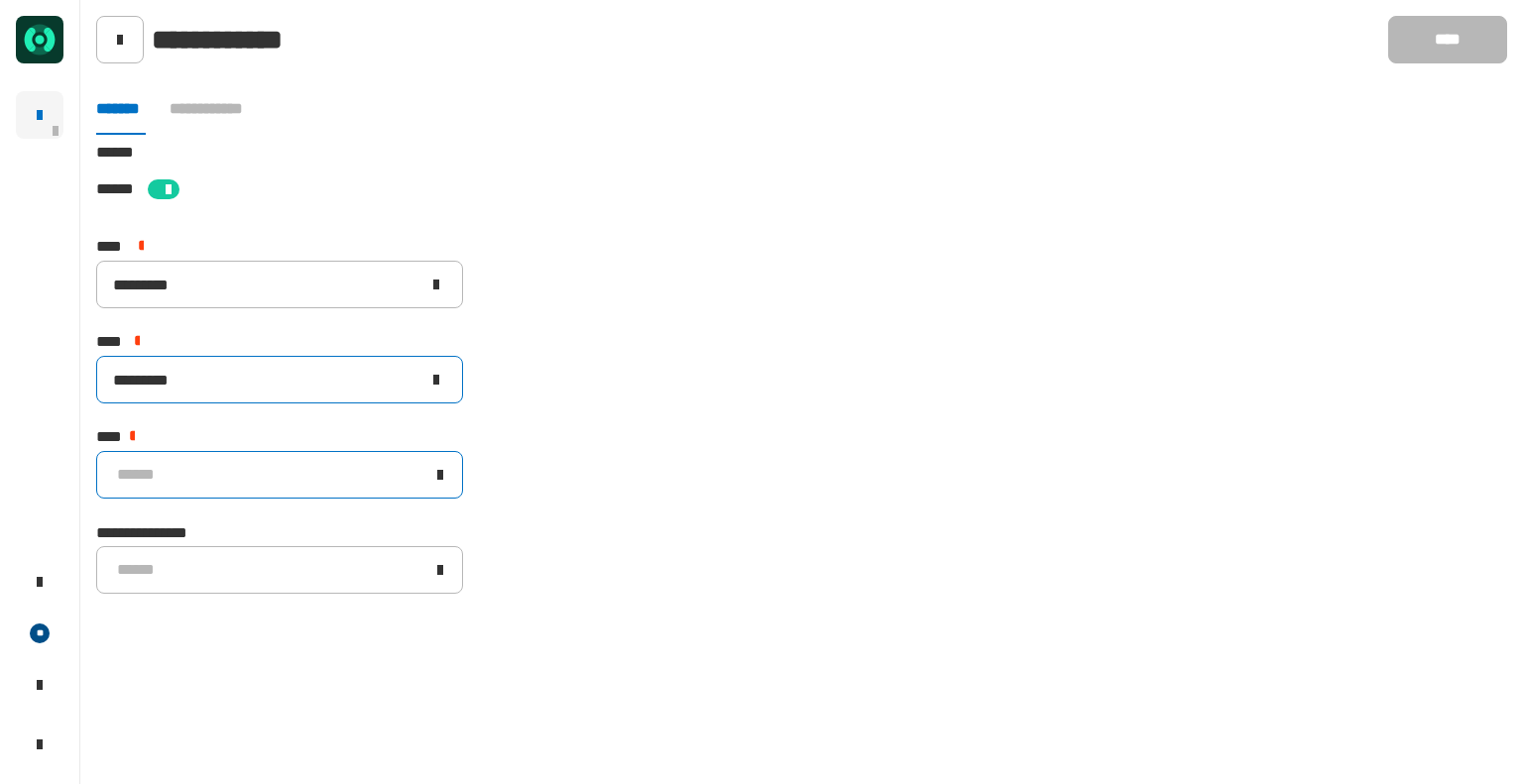 type on "*********" 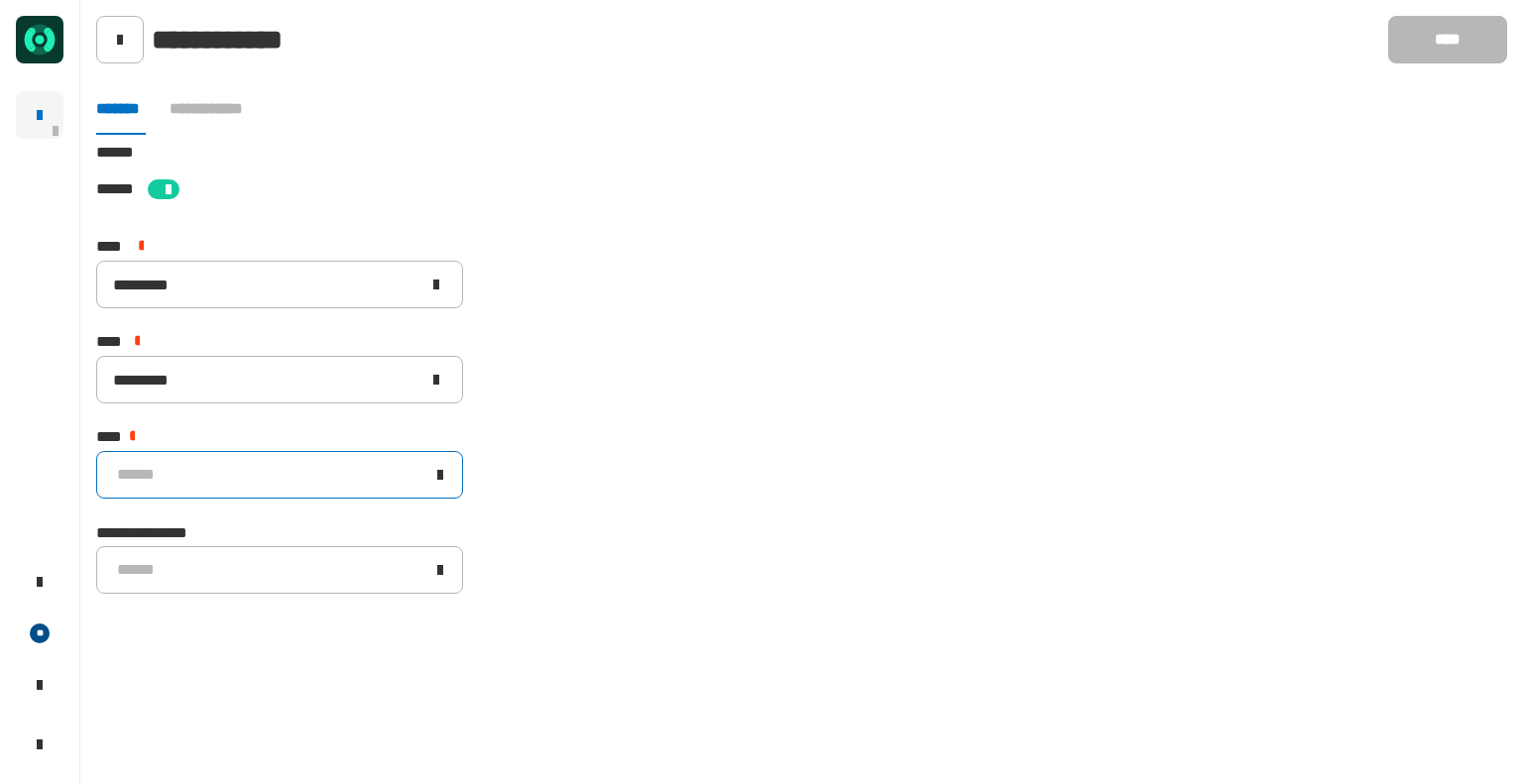 click on "******" 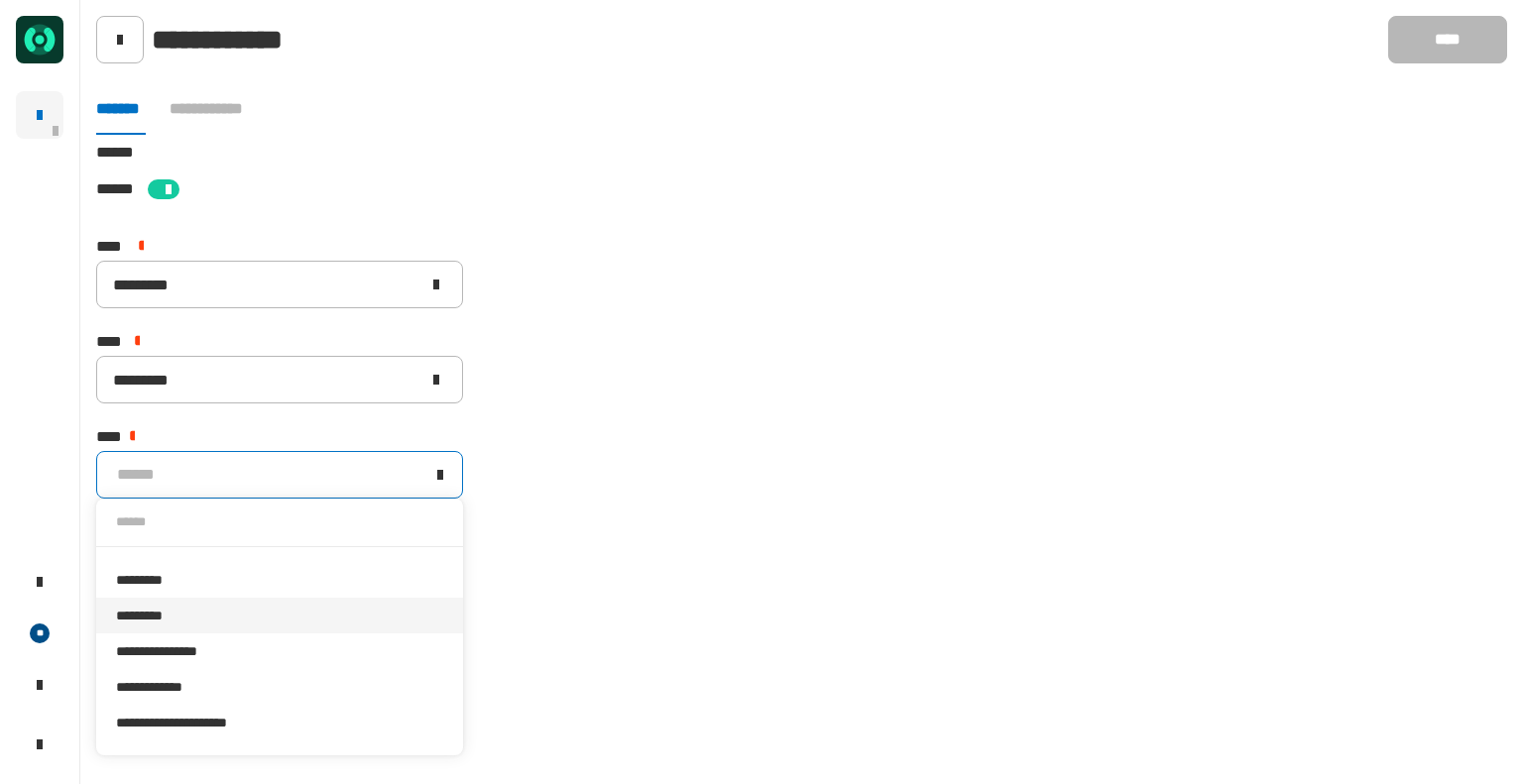 click on "*********" at bounding box center (280, 616) 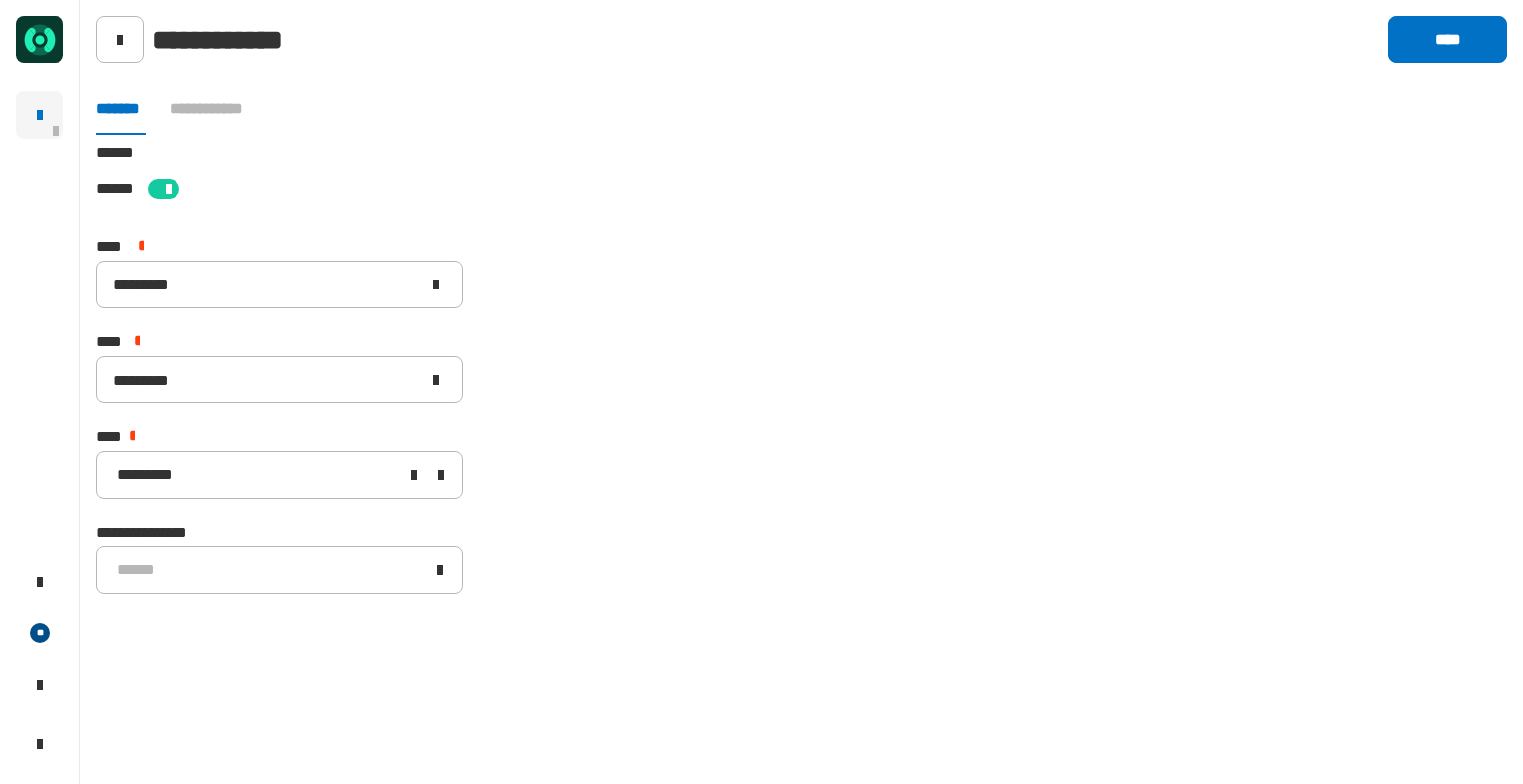 click on "[STREET] [CITY] [STATE] [ZIP] [COUNTRY] [NUMBER] [STREET] [NUMBER] [STREET] [NUMBER] [STREET] [CREDIT_CARD] [PHONE]" 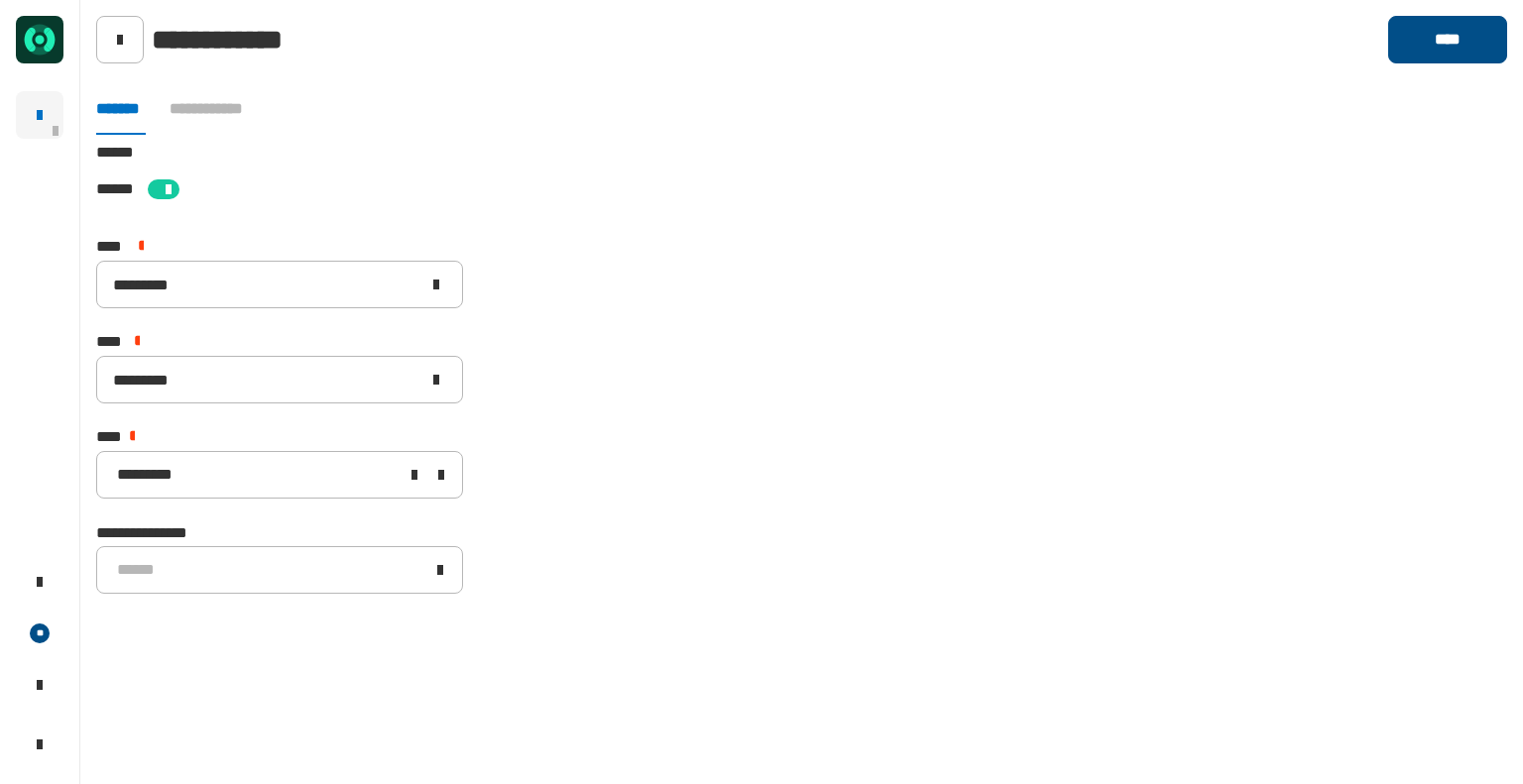 click on "****" 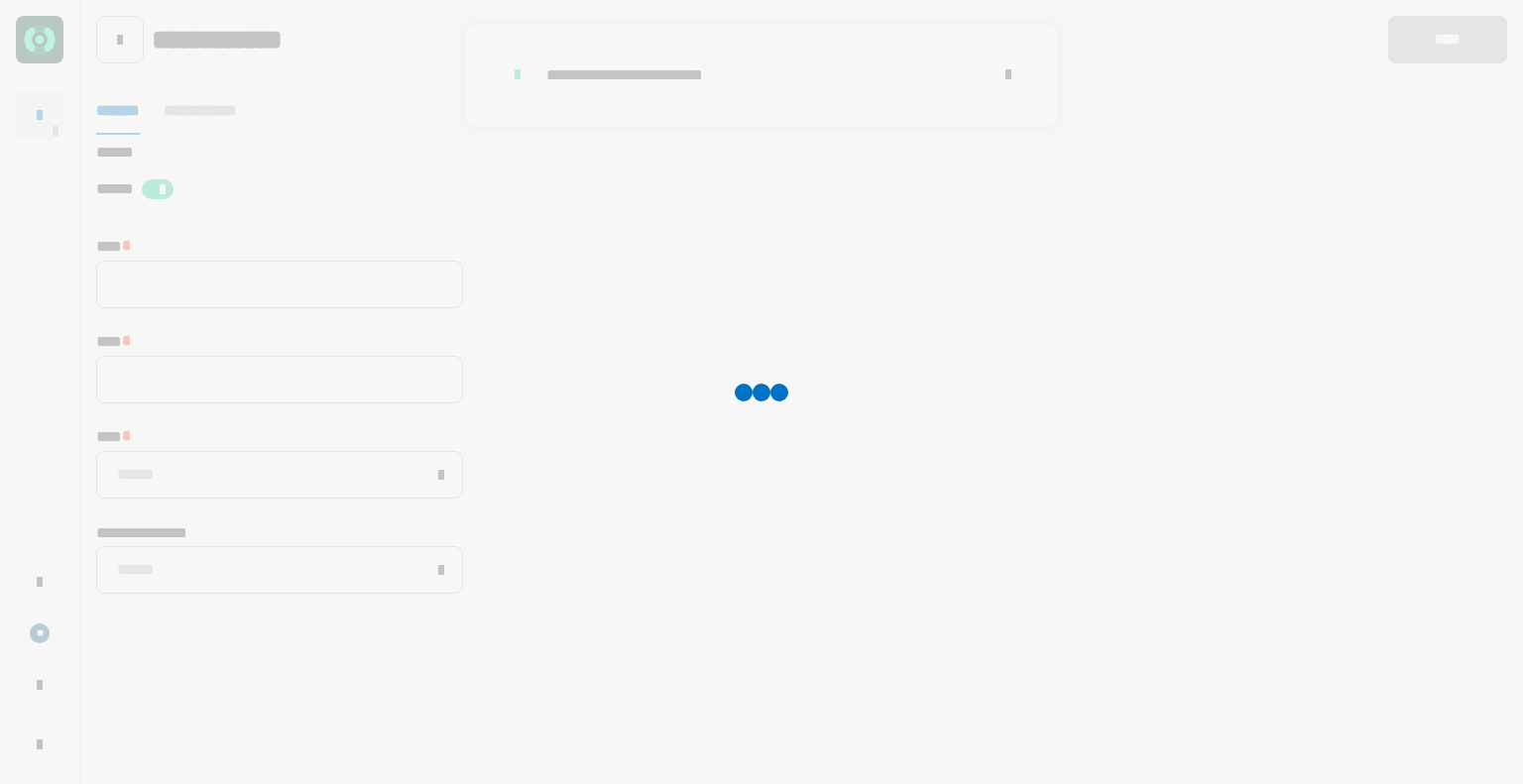 type 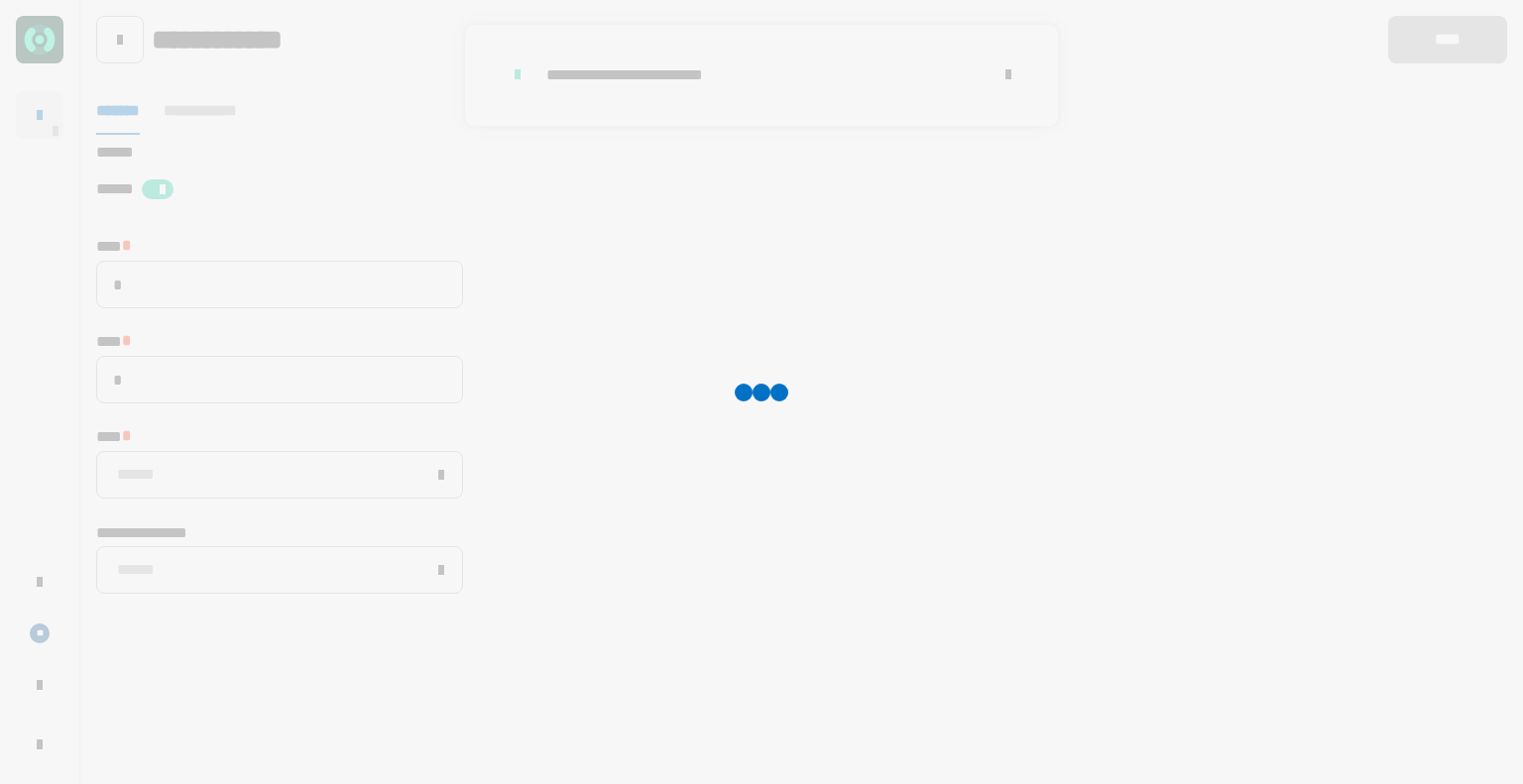 type on "*********" 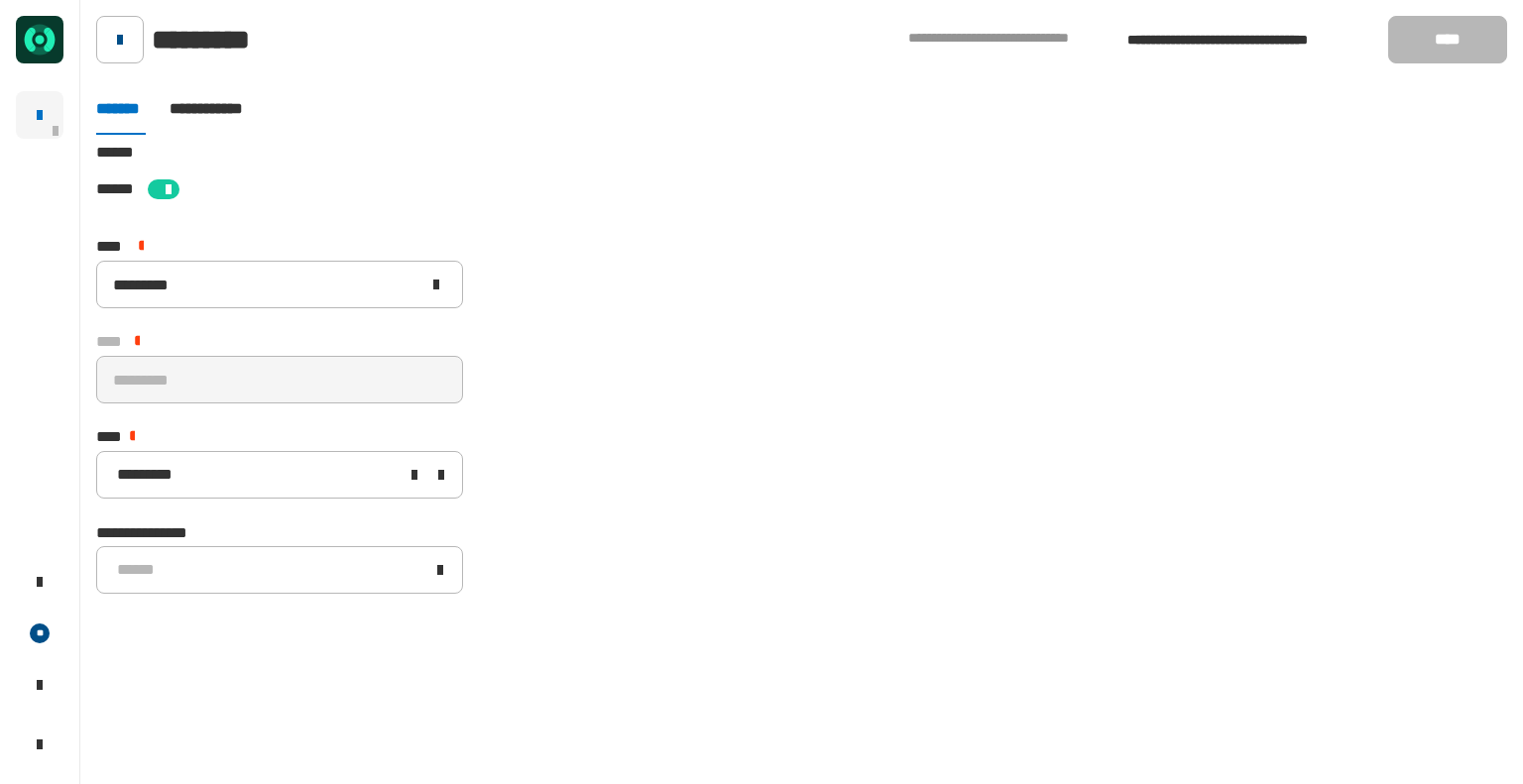 click 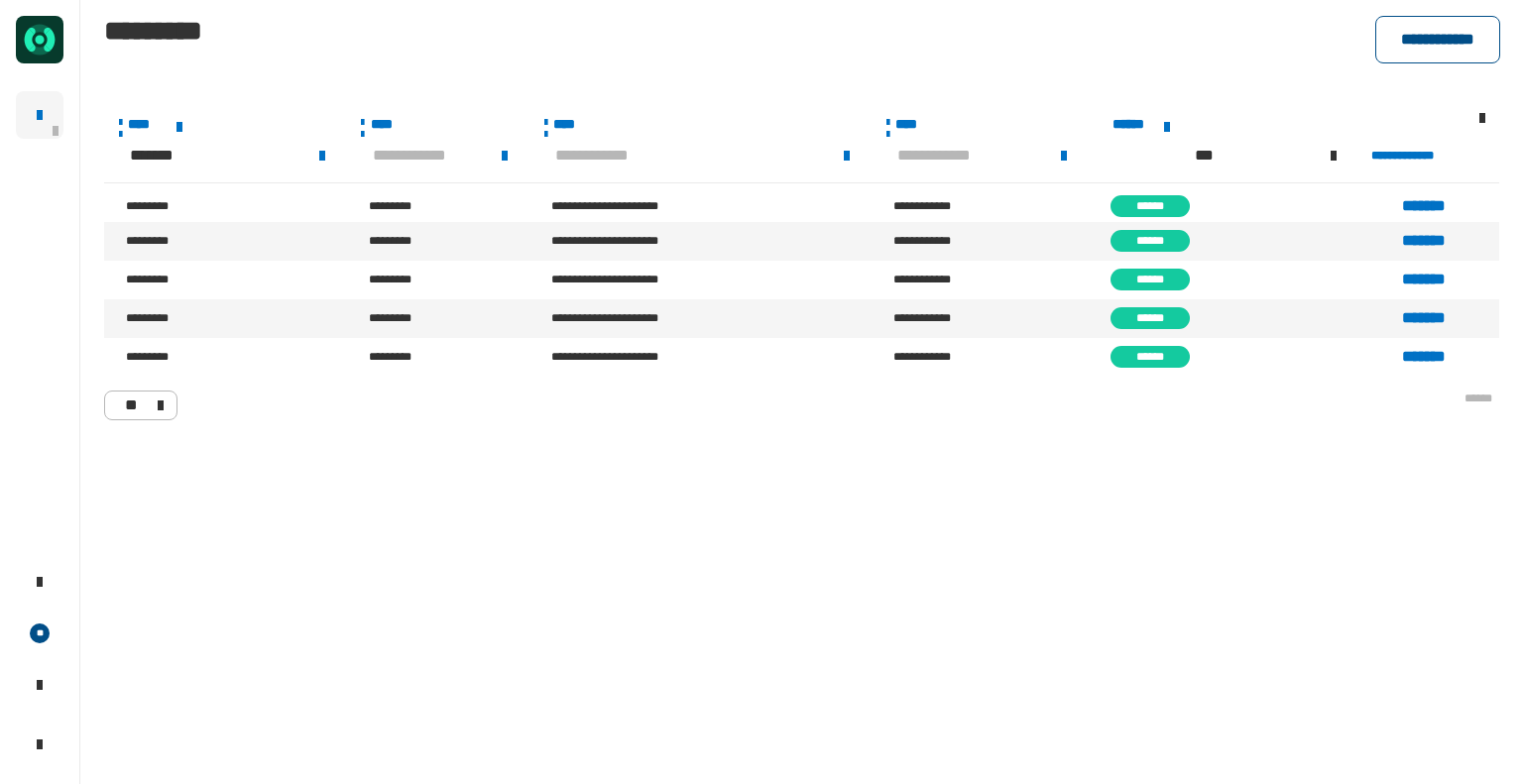 click on "**********" 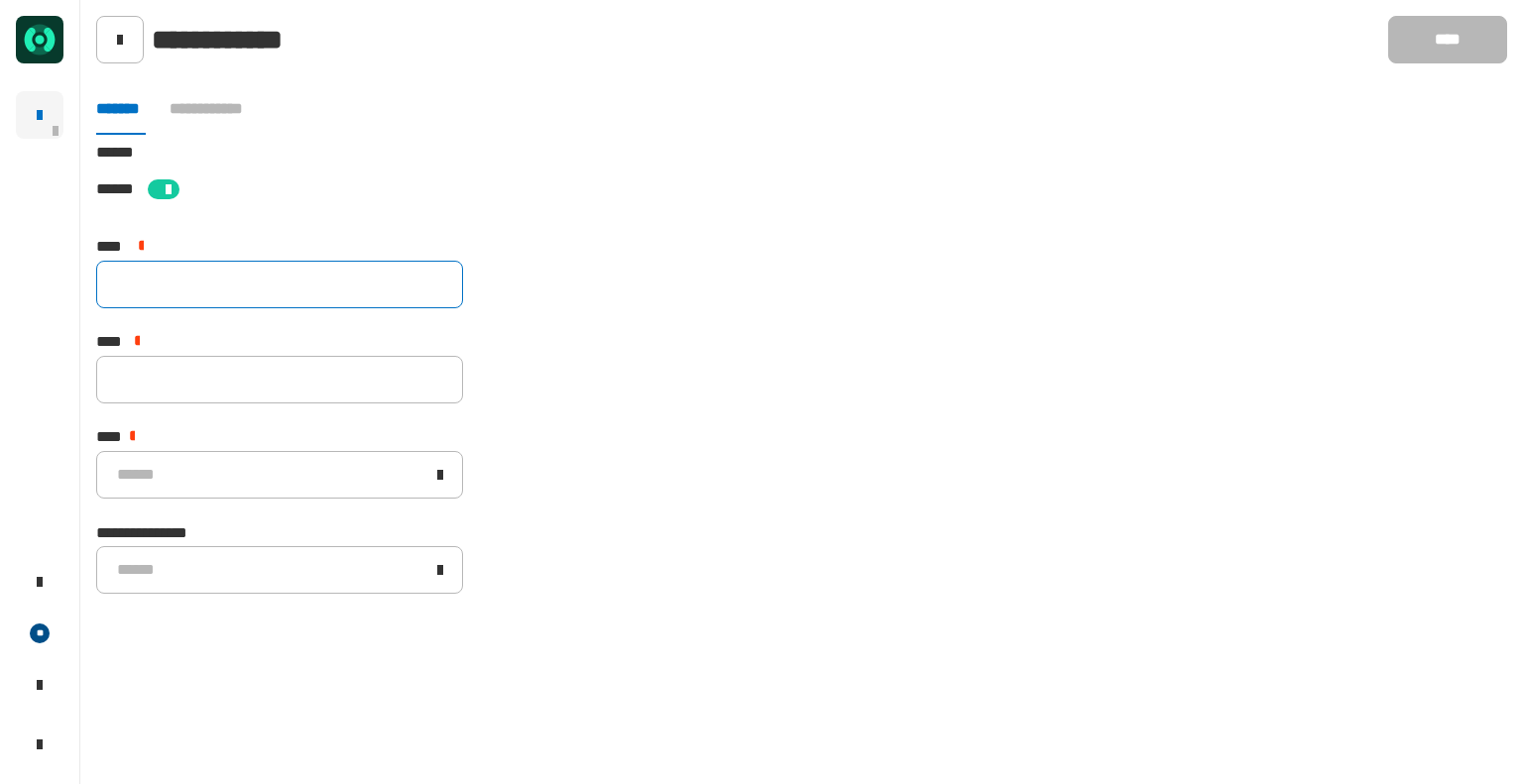 click 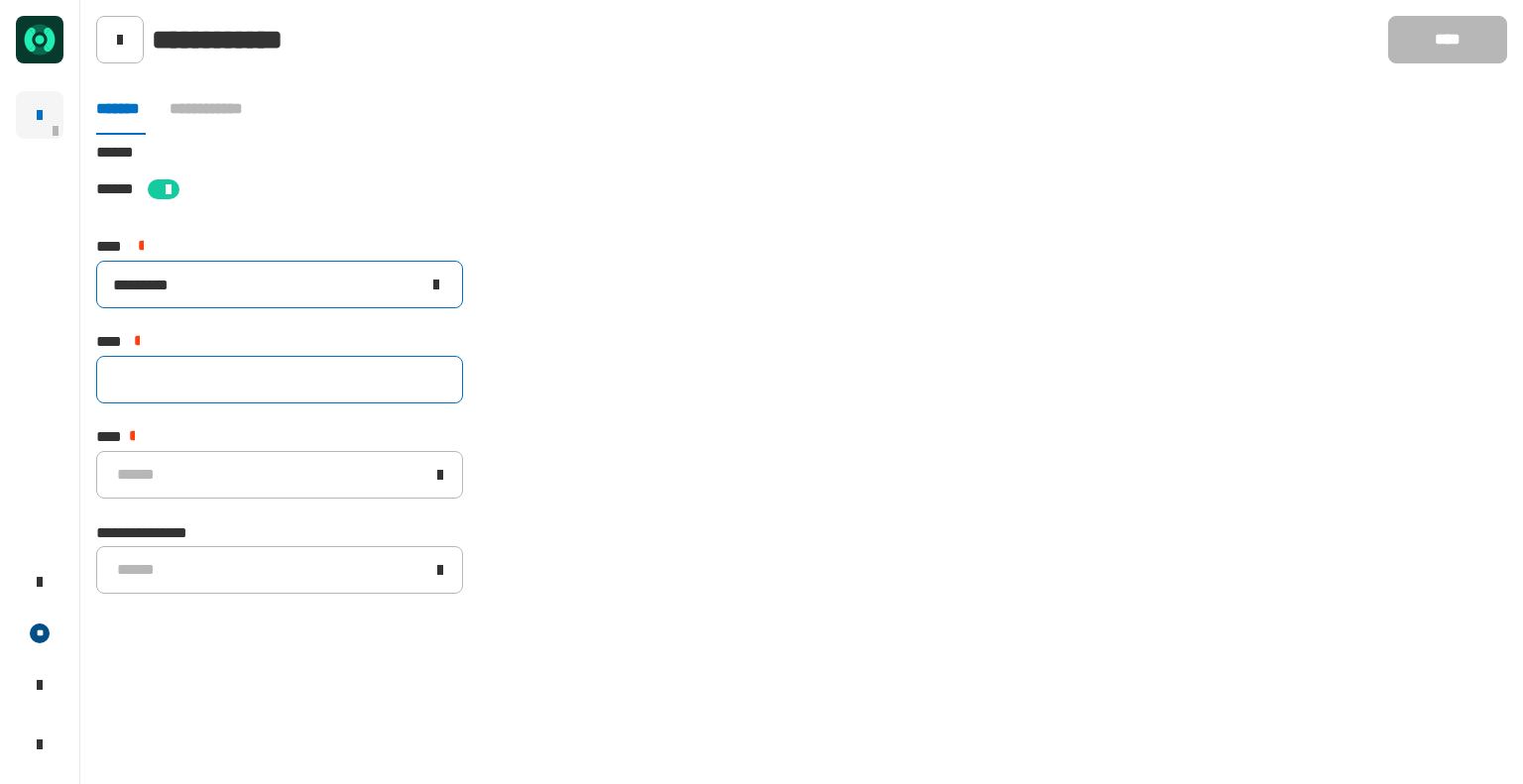 type on "*********" 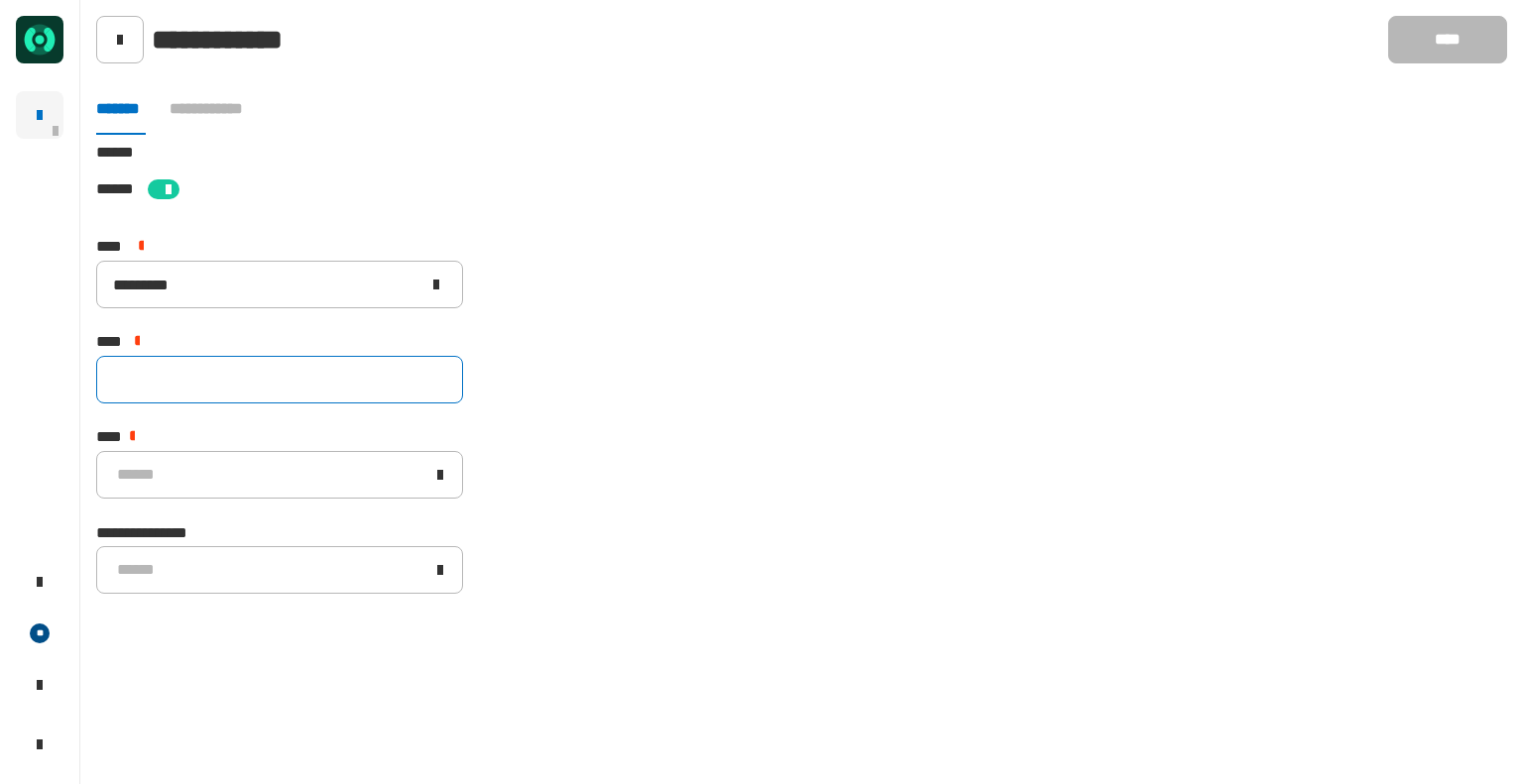 click 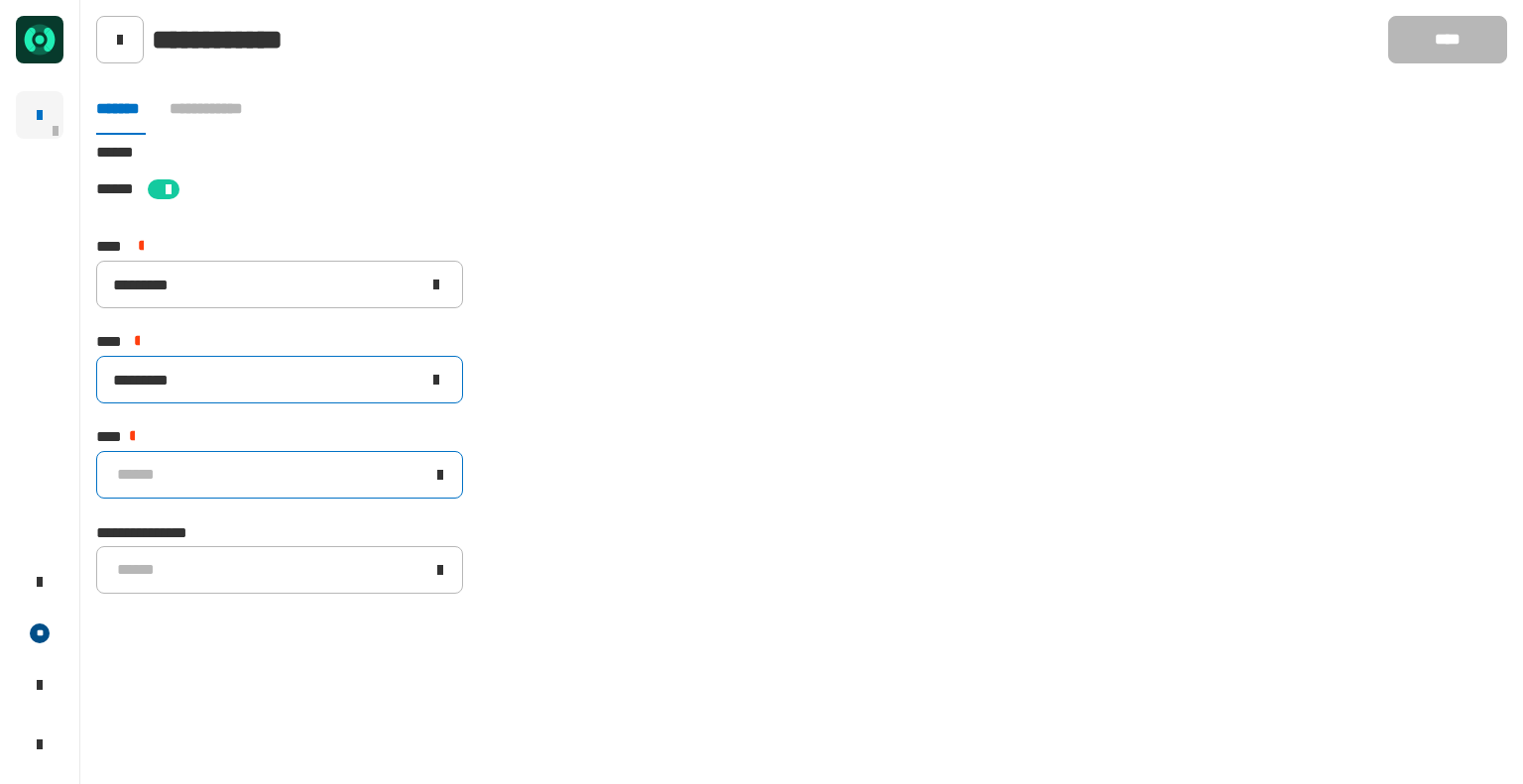 type on "*********" 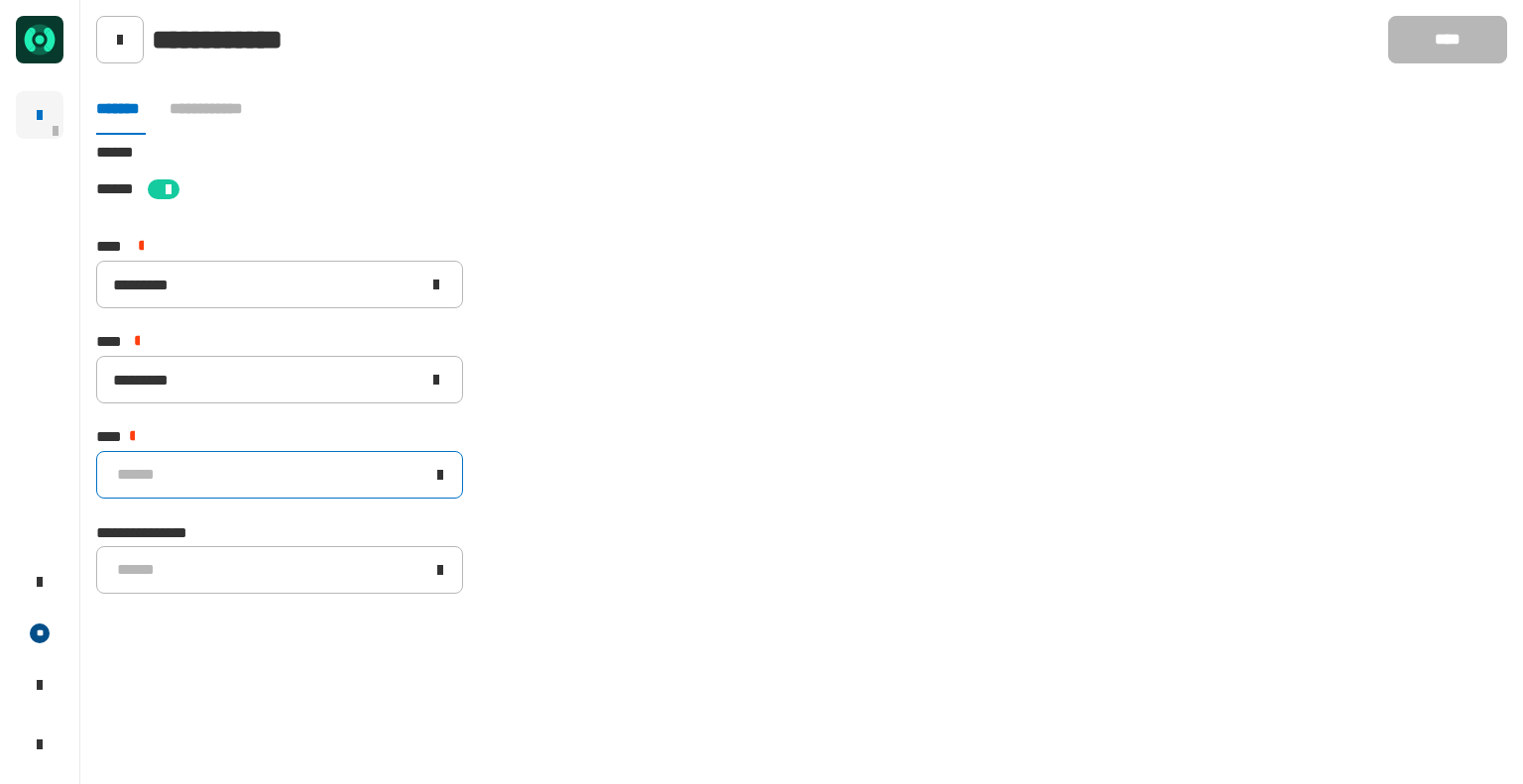 click on "******" 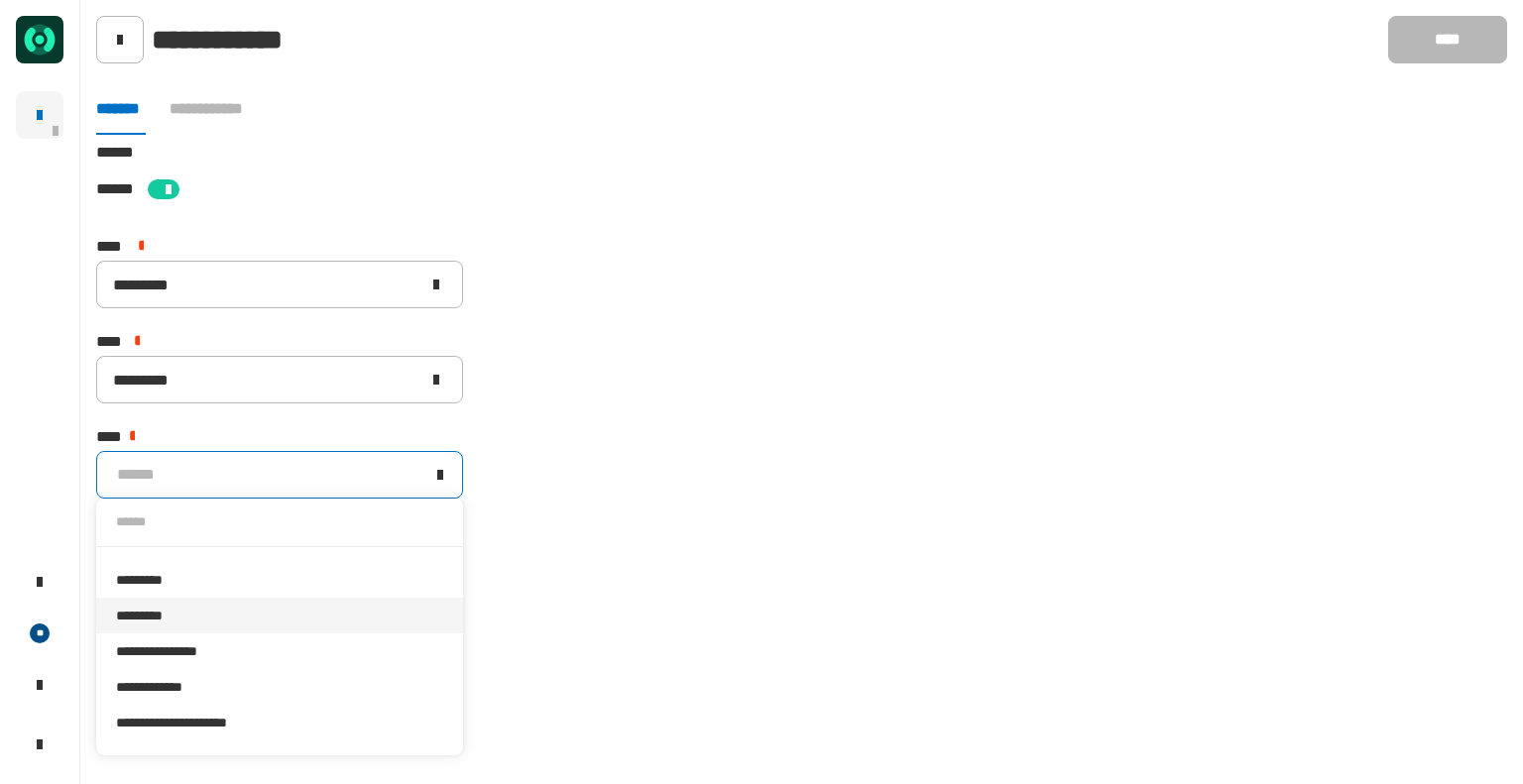 click on "*********" at bounding box center (280, 616) 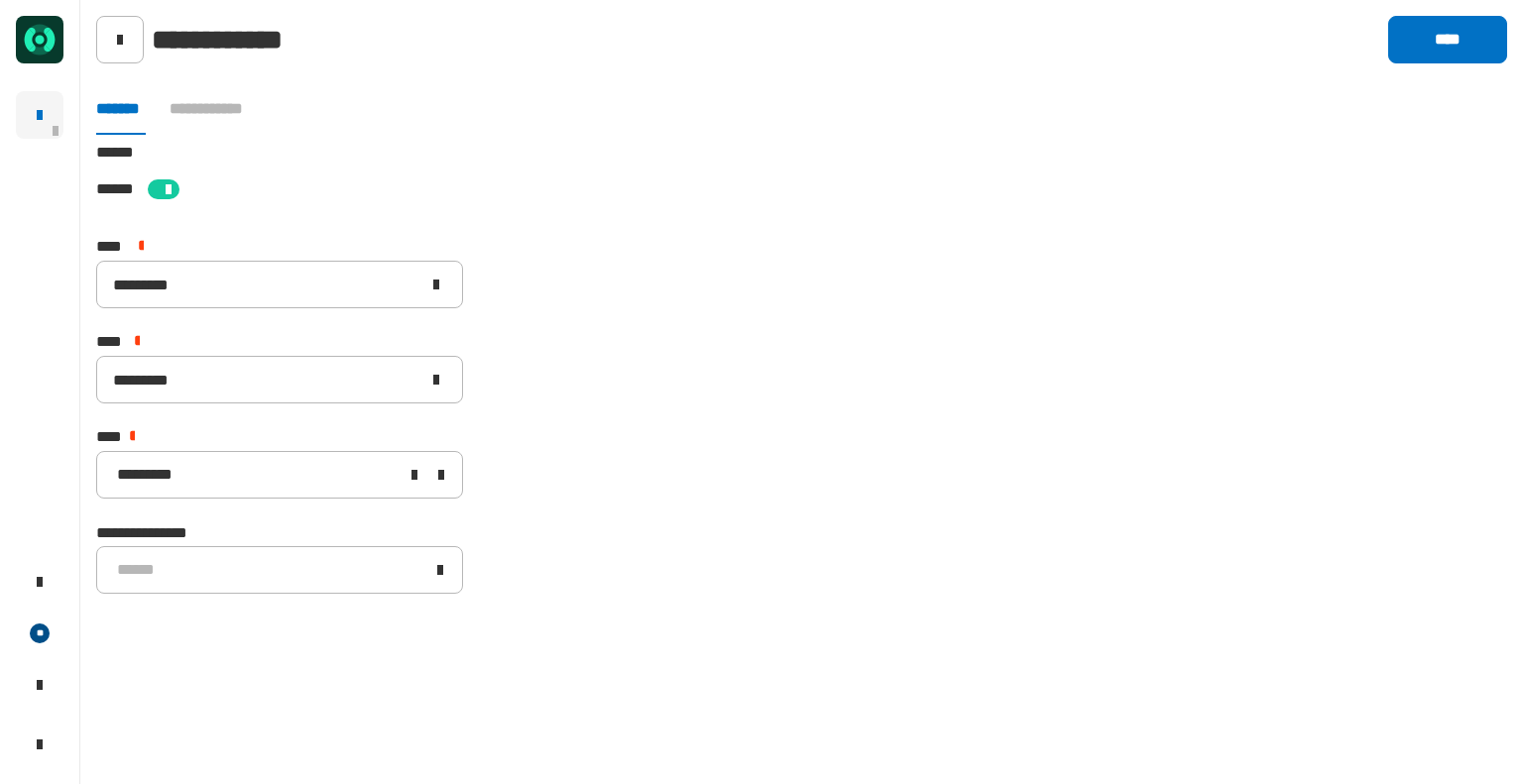 click on "[STREET] [CITY] [STATE] [ZIP] [COUNTRY] [NUMBER] [STREET] [NUMBER] [STREET] [NUMBER] [STREET] [CREDIT_CARD] [PHONE]" 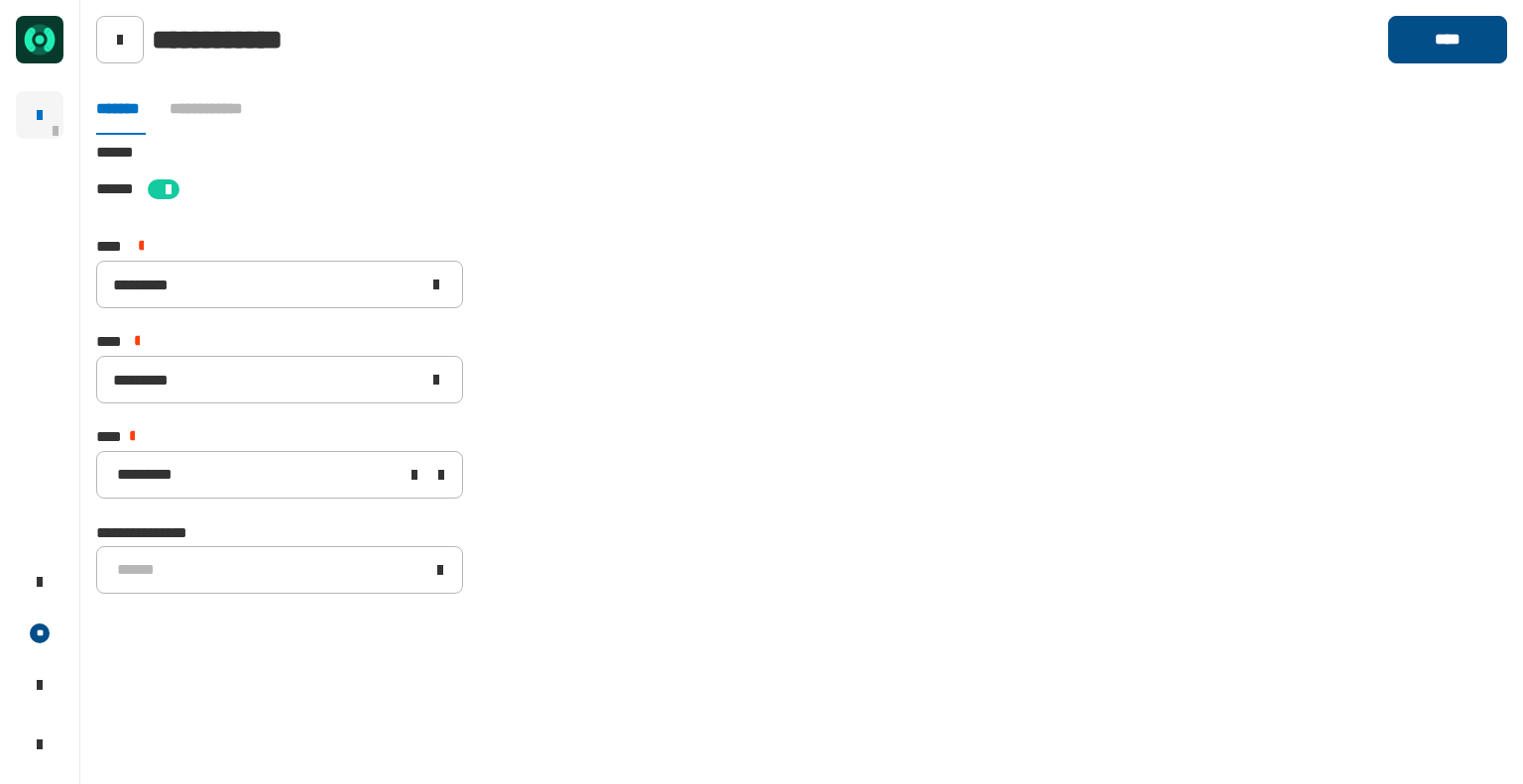 click on "****" 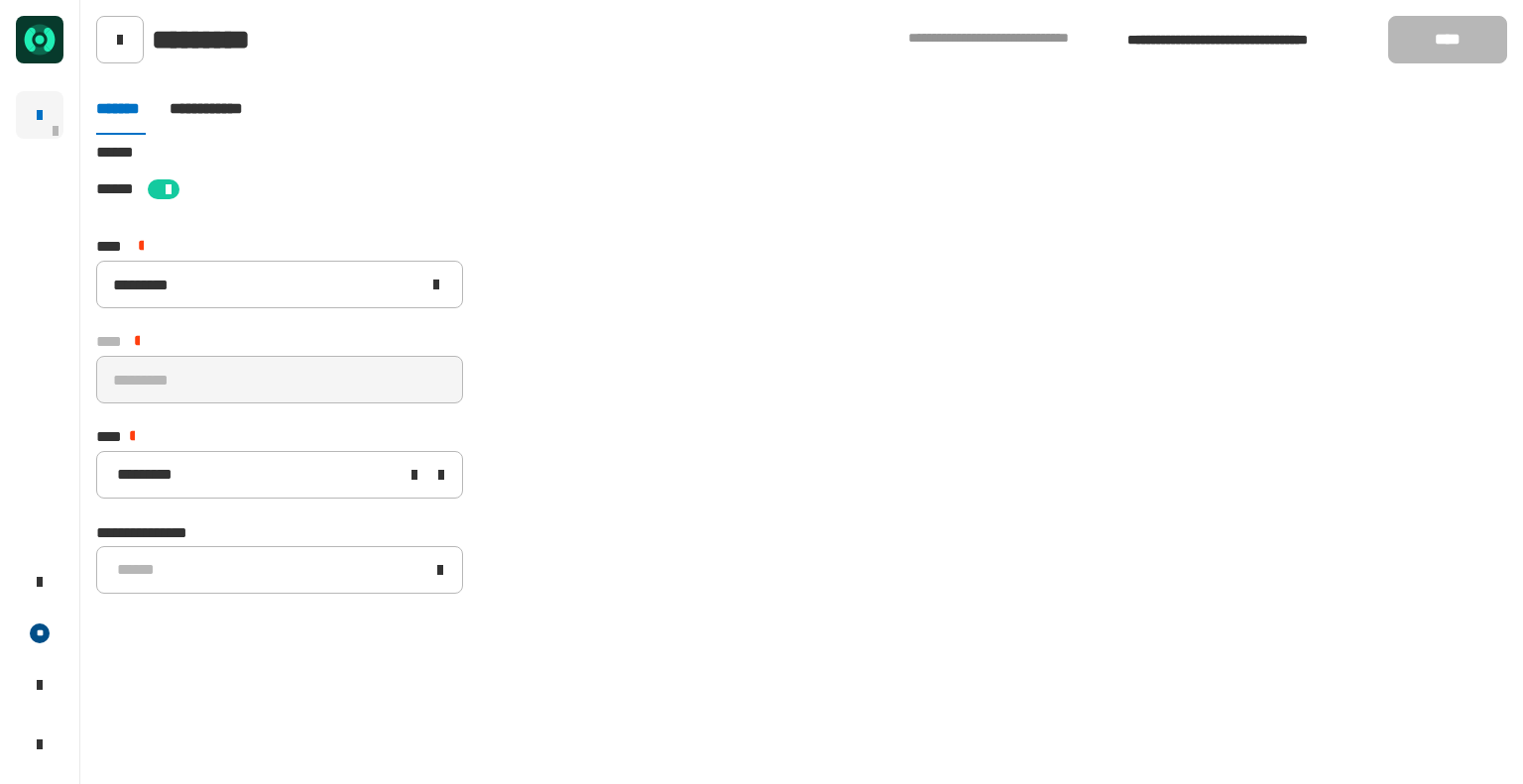 click on "[FIRST] [LAST] [LAST] [NUMBER] [STREET] [CITY] [STATE] [ZIP] [COUNTRY] [NUMBER] [STREET] [NUMBER] [STREET] [NUMBER] [STREET] [CREDIT_CARD] [PHONE] [EMAIL]" 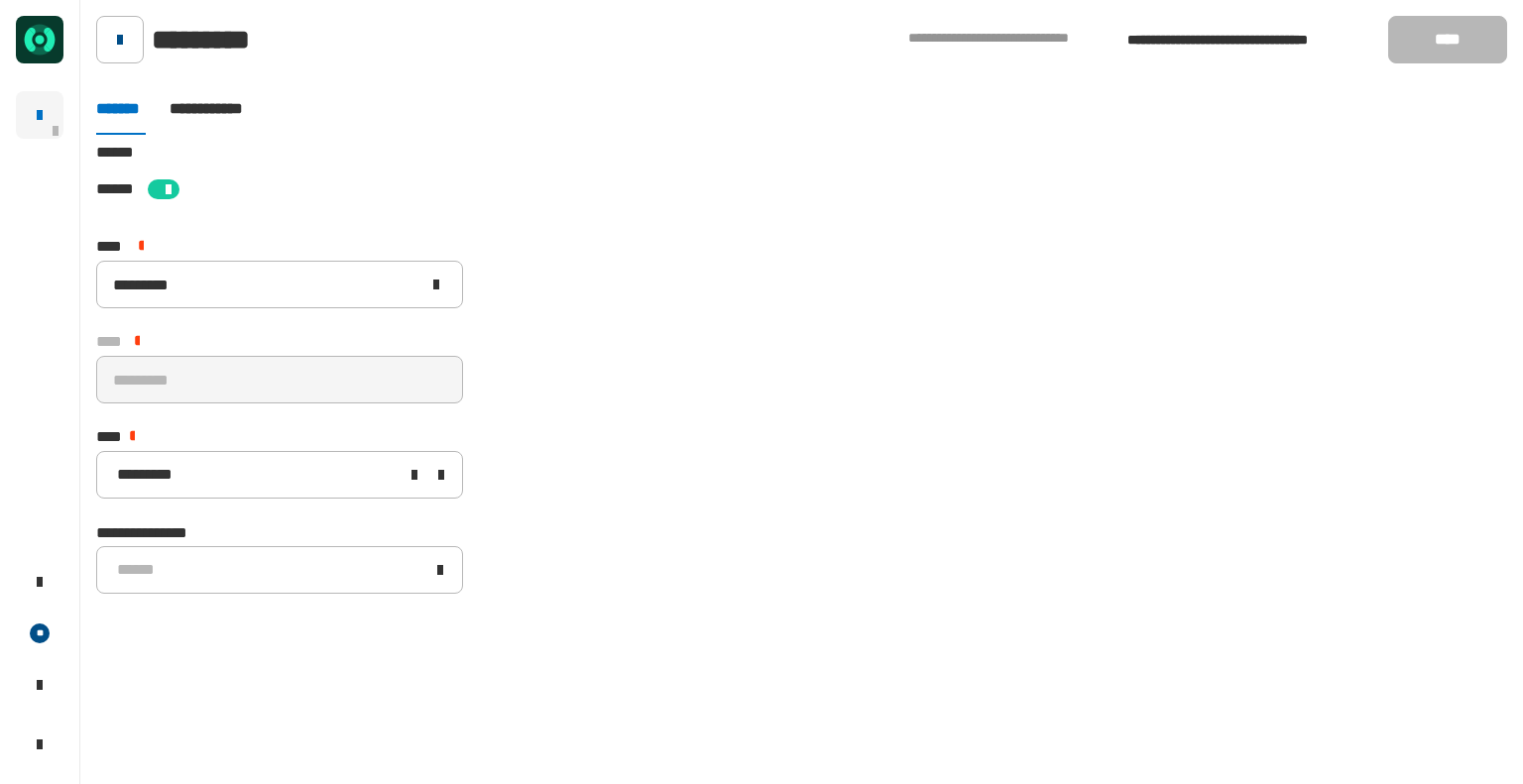 click 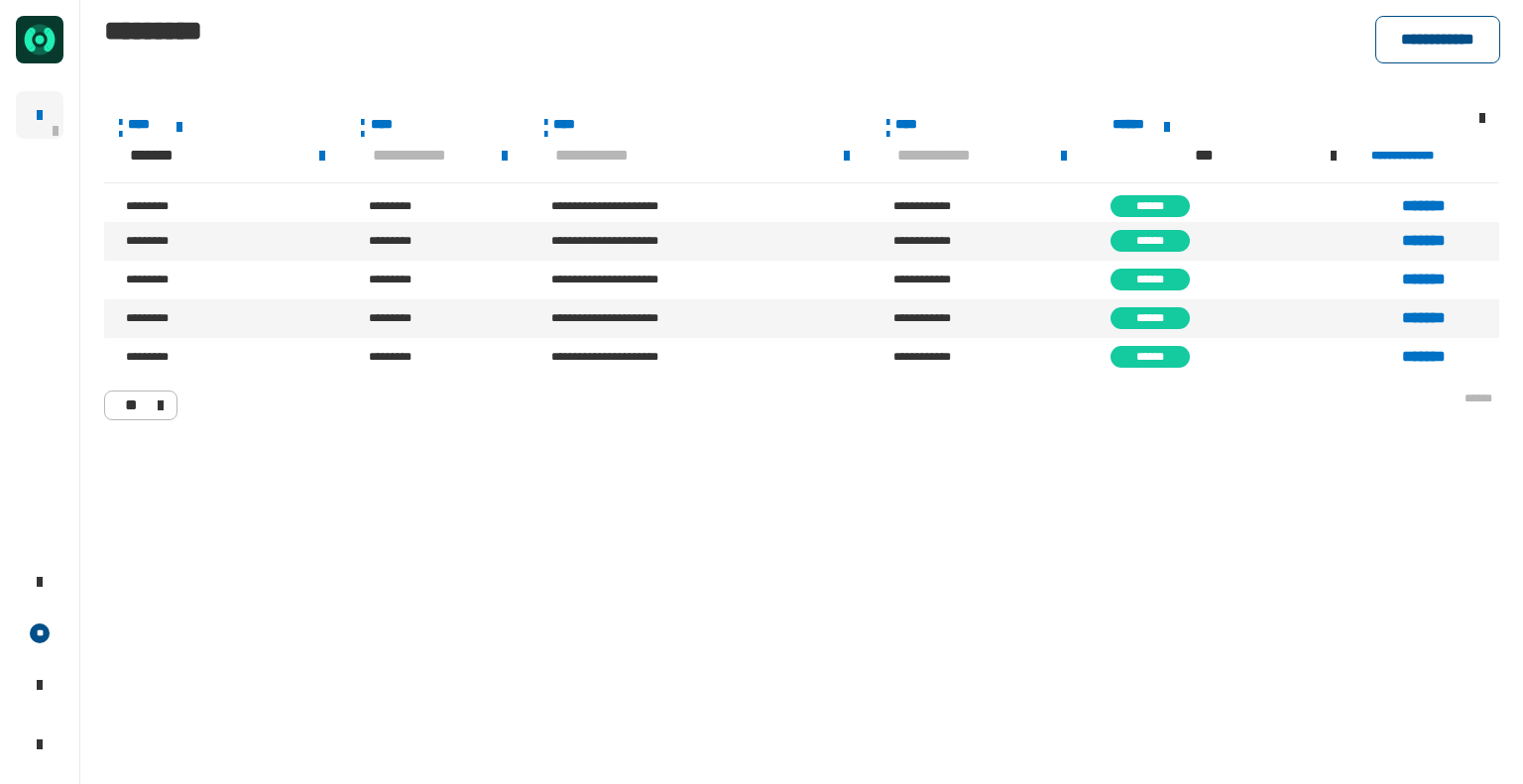 click on "**********" 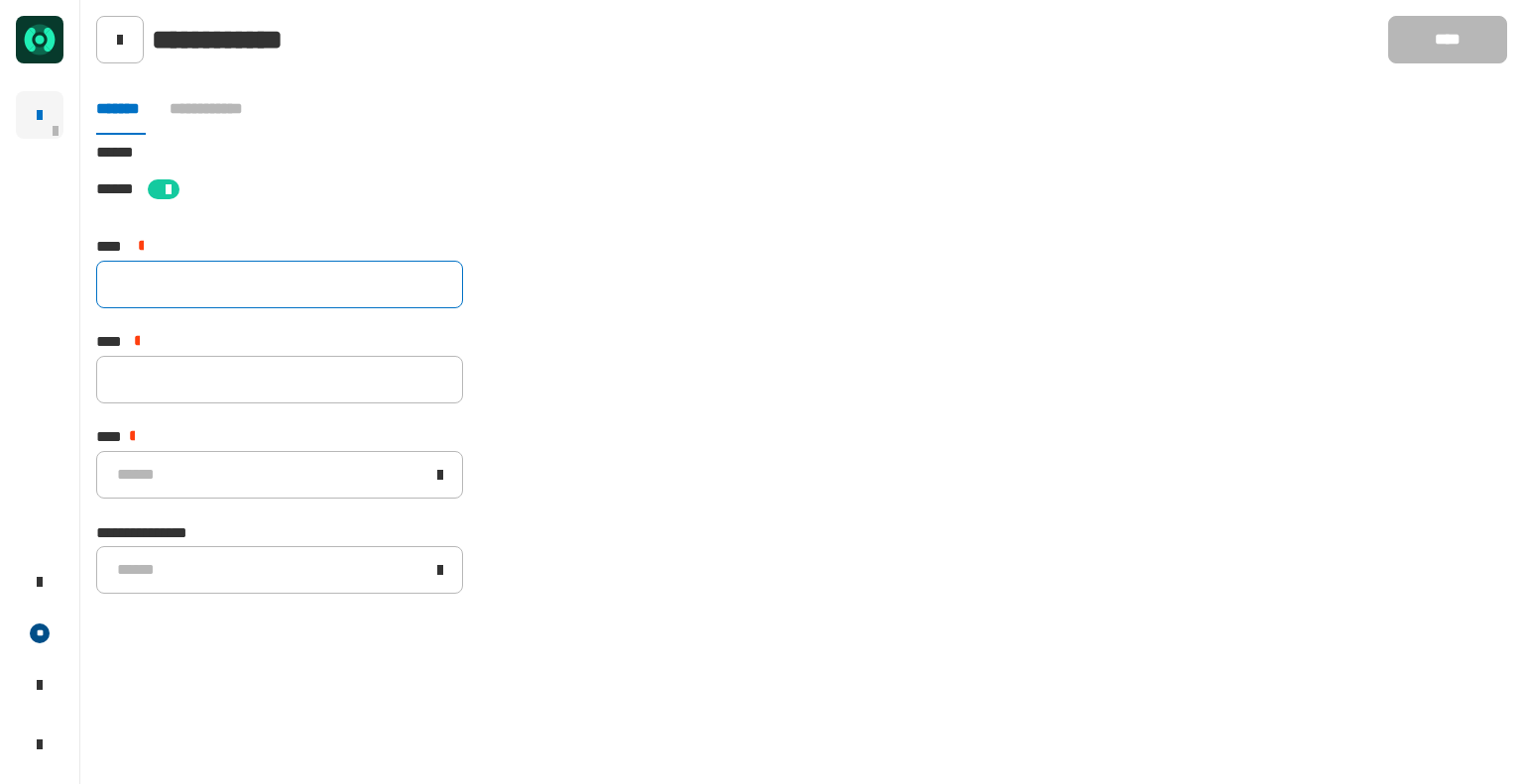 click 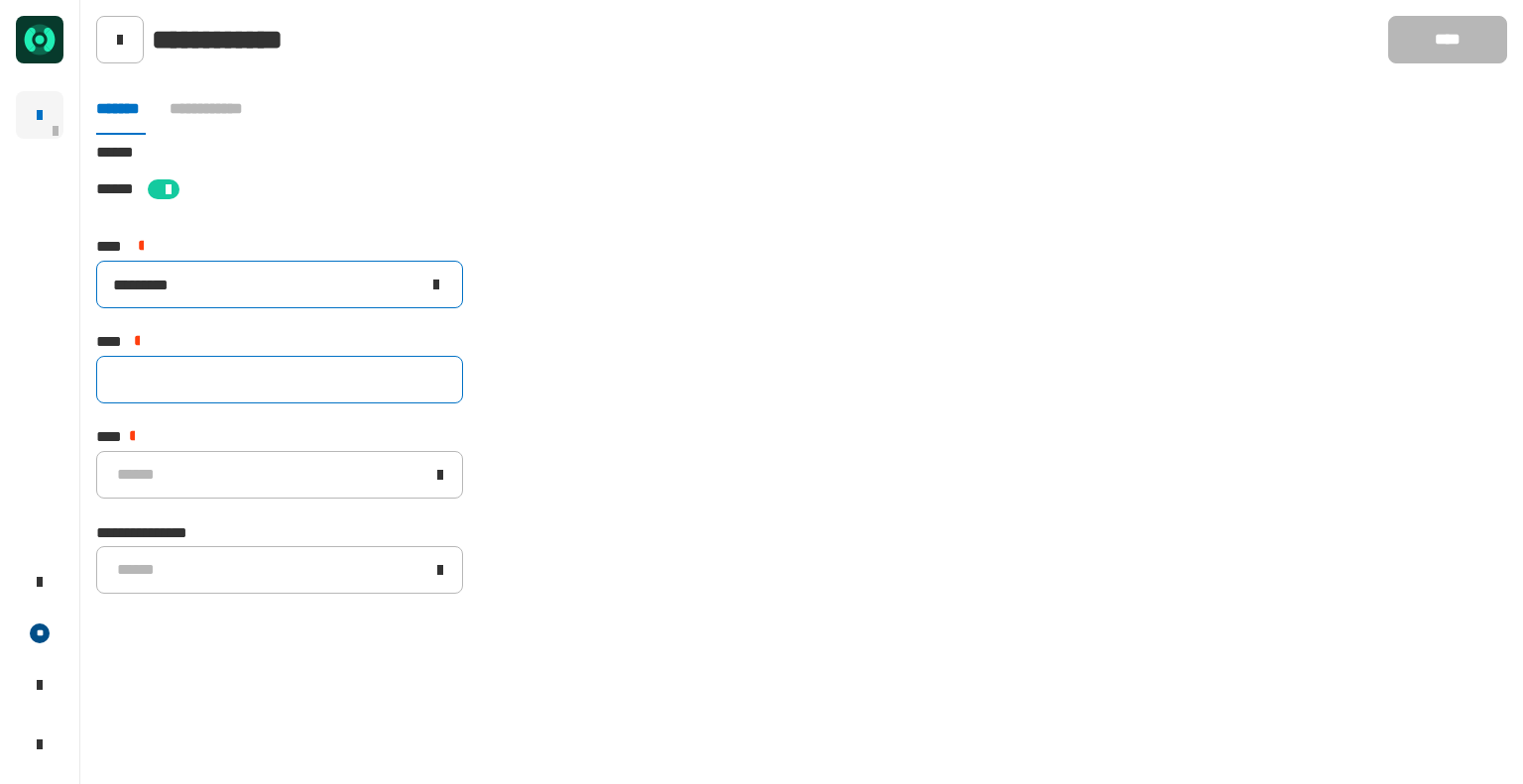 type on "*********" 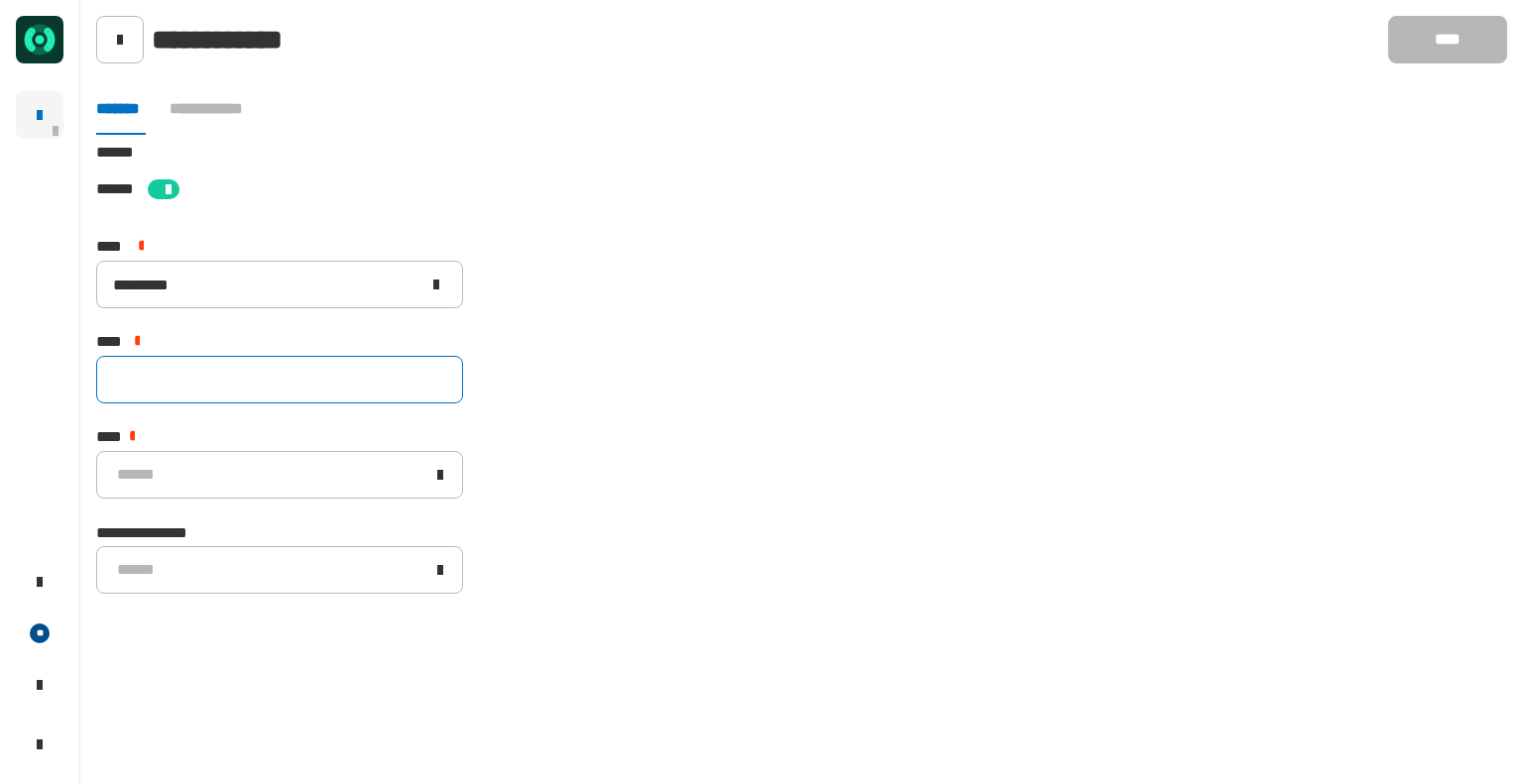 click 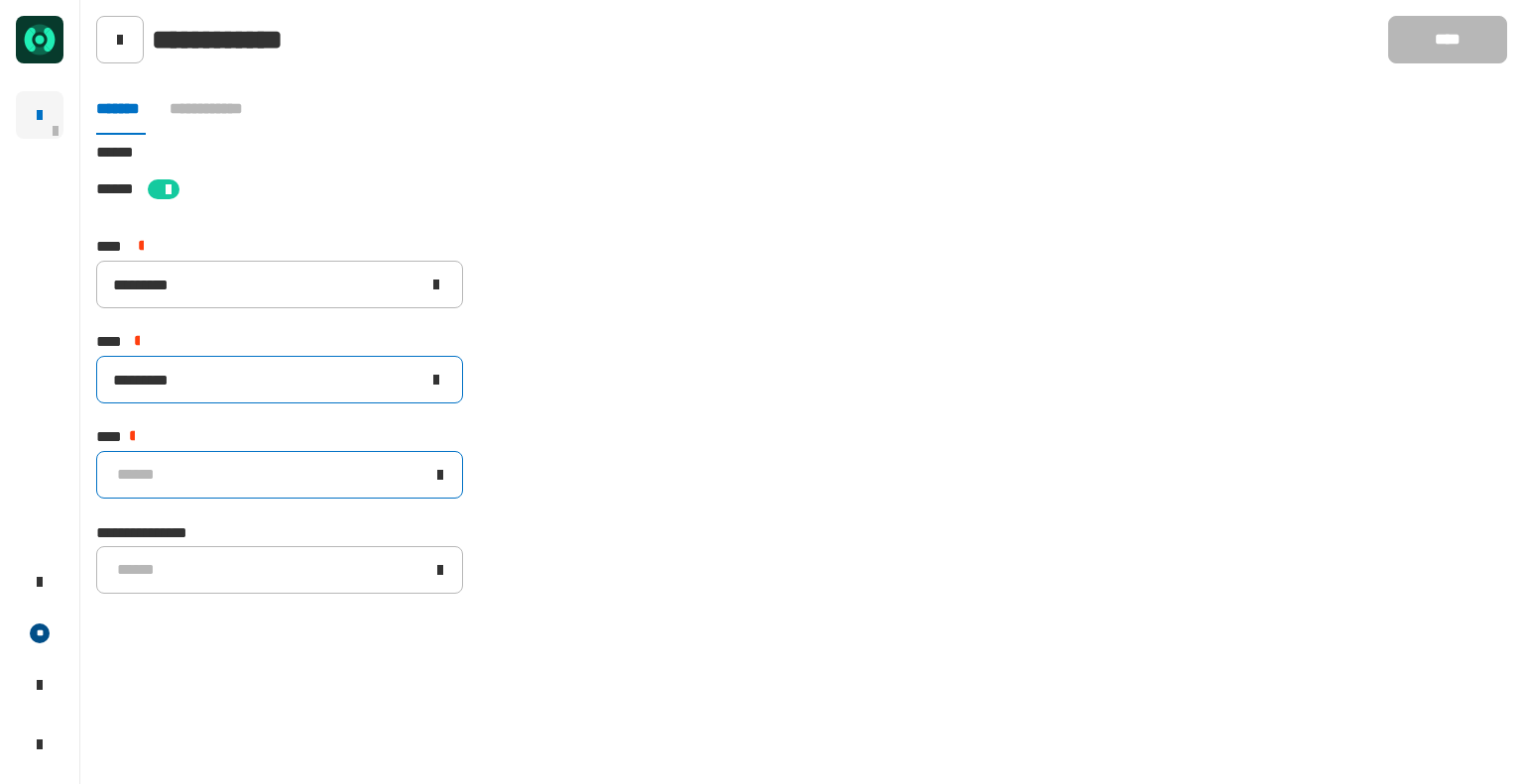 type on "*********" 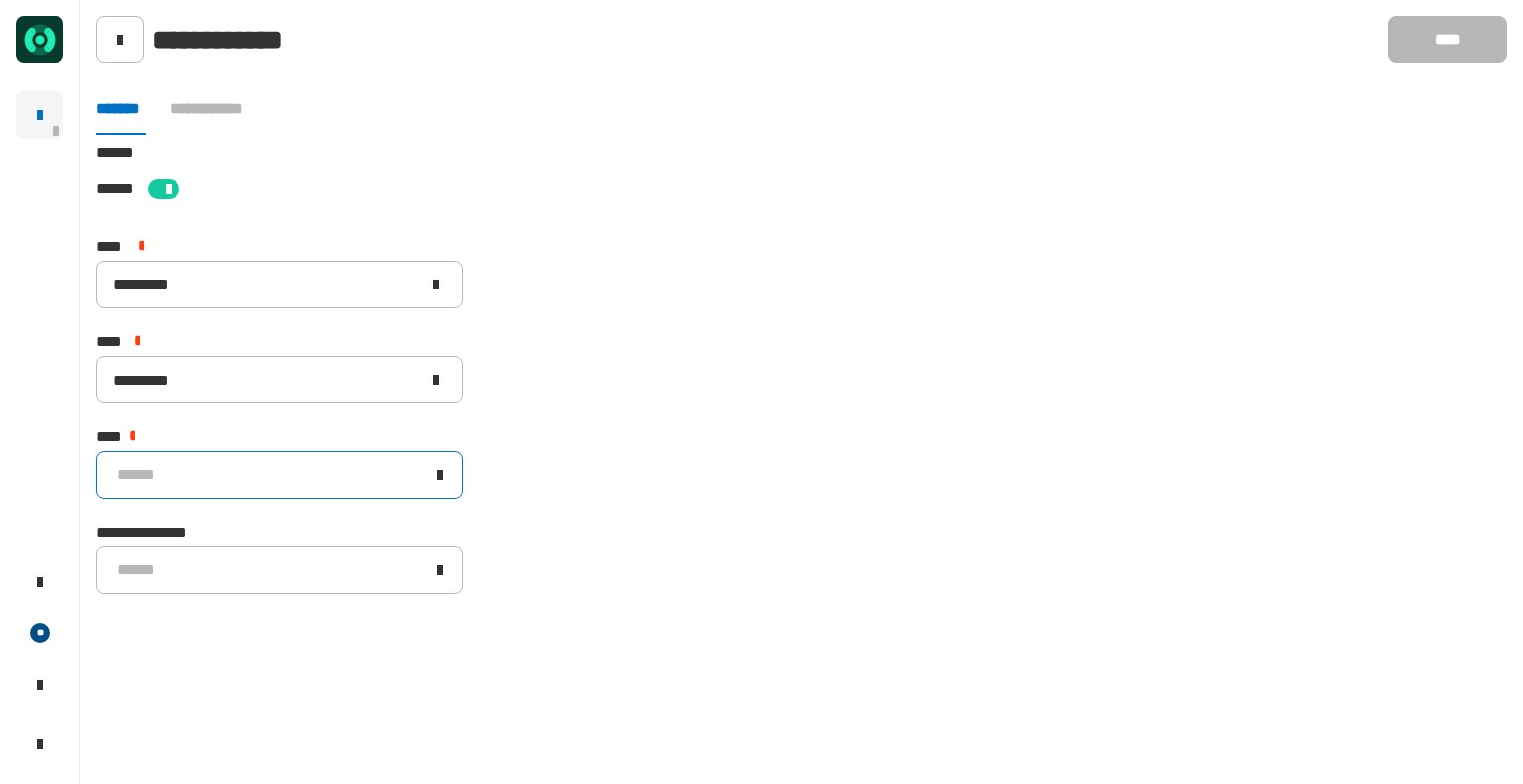 click on "******" 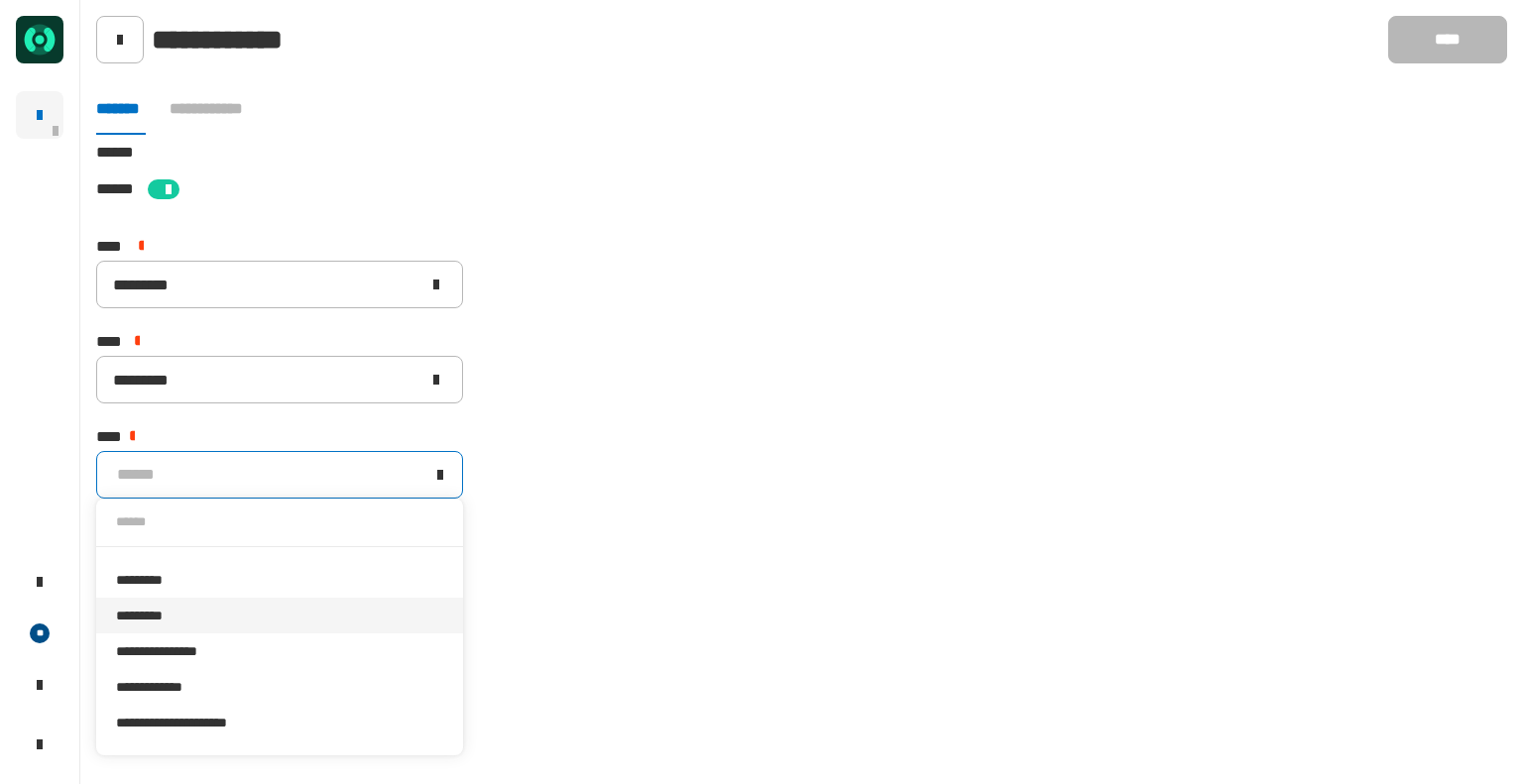 click on "*********" at bounding box center [280, 616] 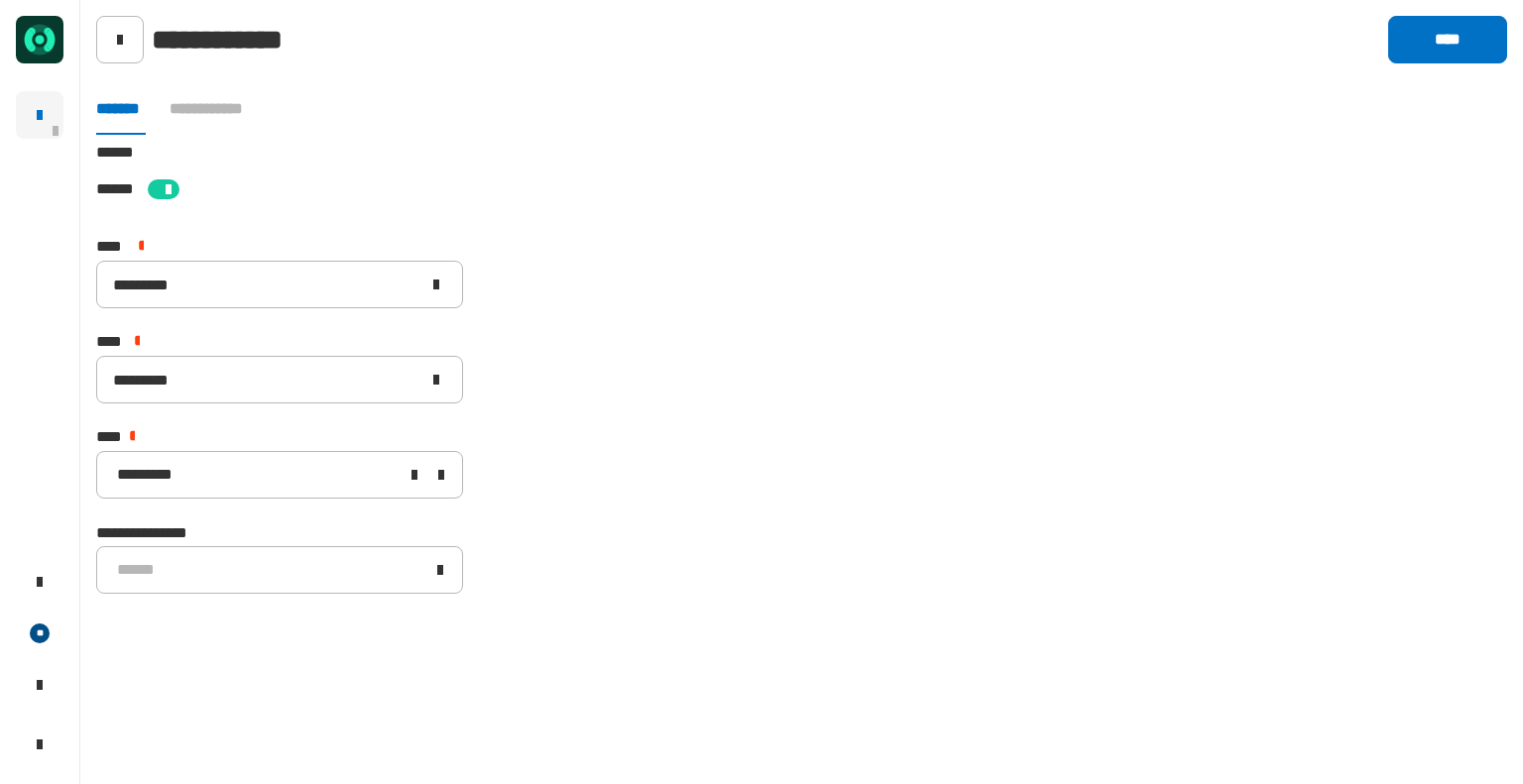 click on "[STREET] [CITY] [STATE] [ZIP] [COUNTRY] [NUMBER] [STREET] [NUMBER] [STREET] [NUMBER] [STREET] [CREDIT_CARD] [PHONE]" 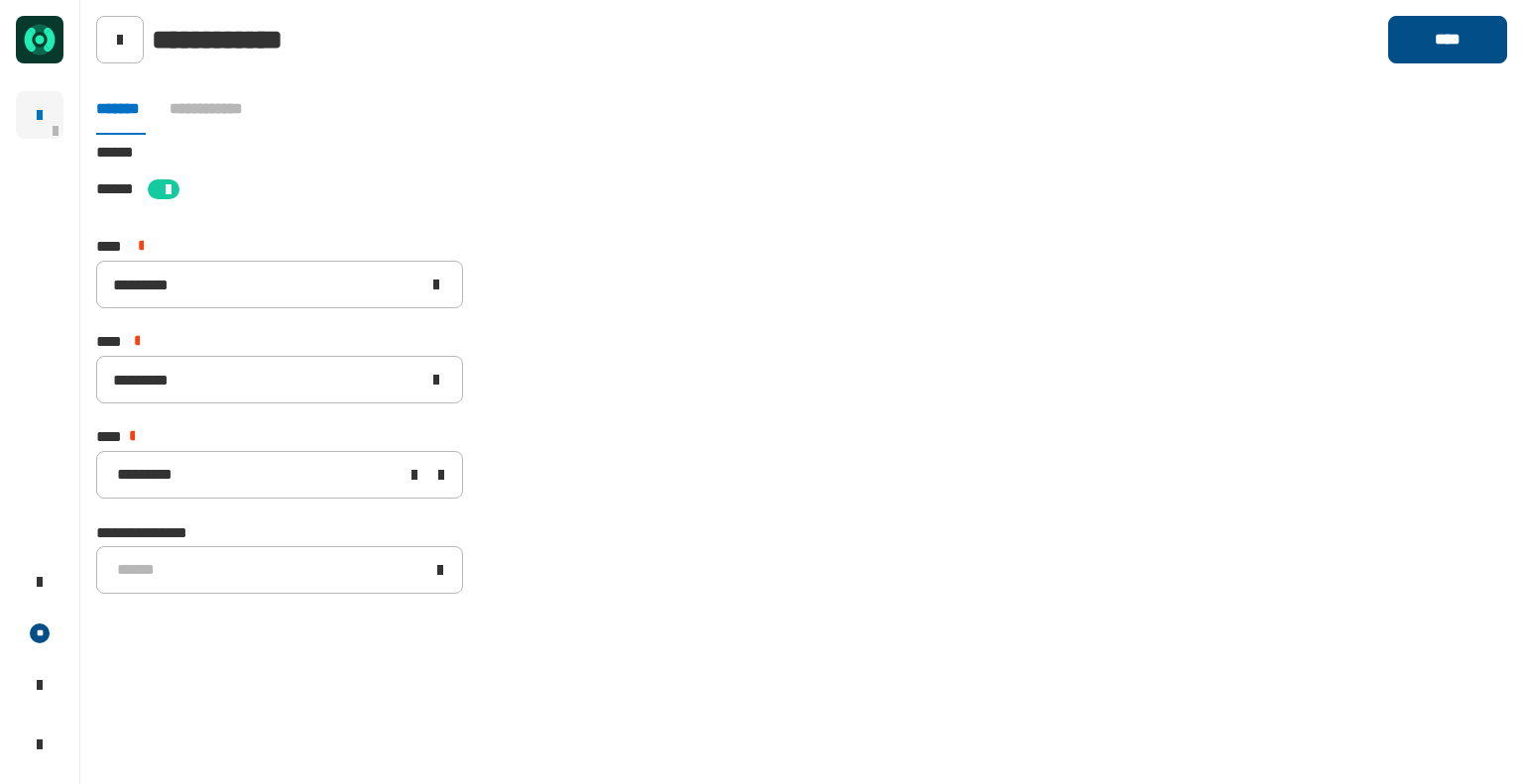 click on "****" 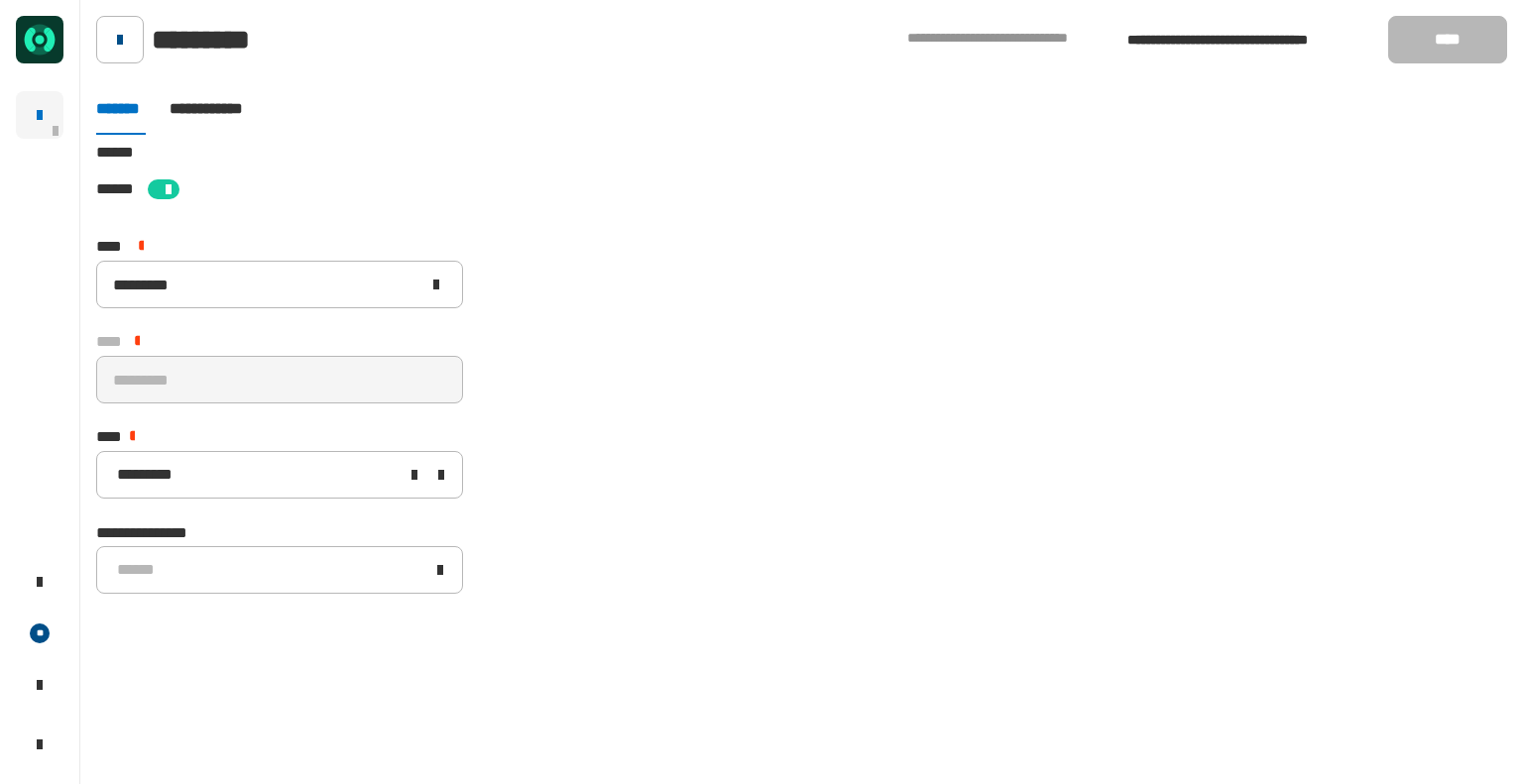 click 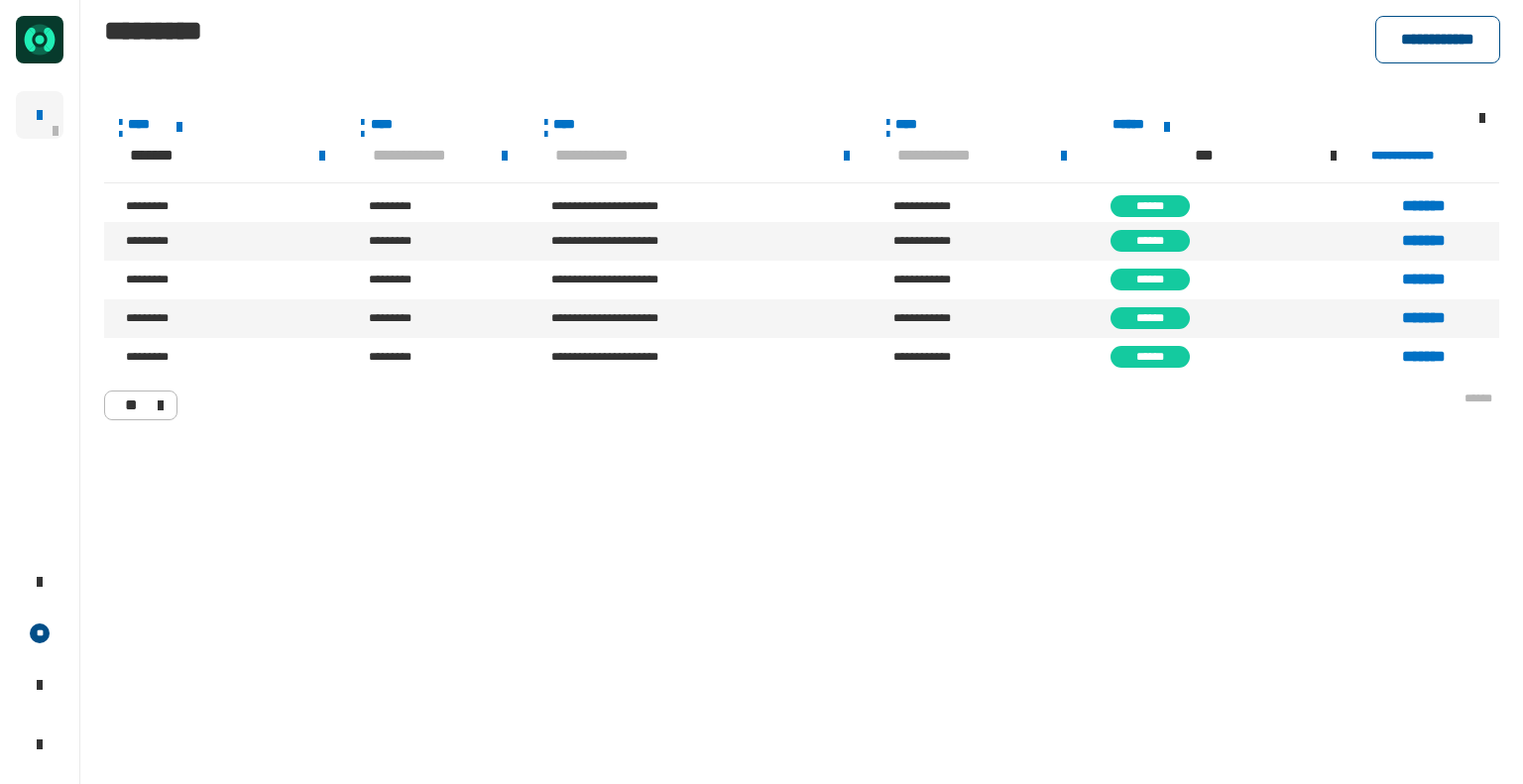 click on "**********" 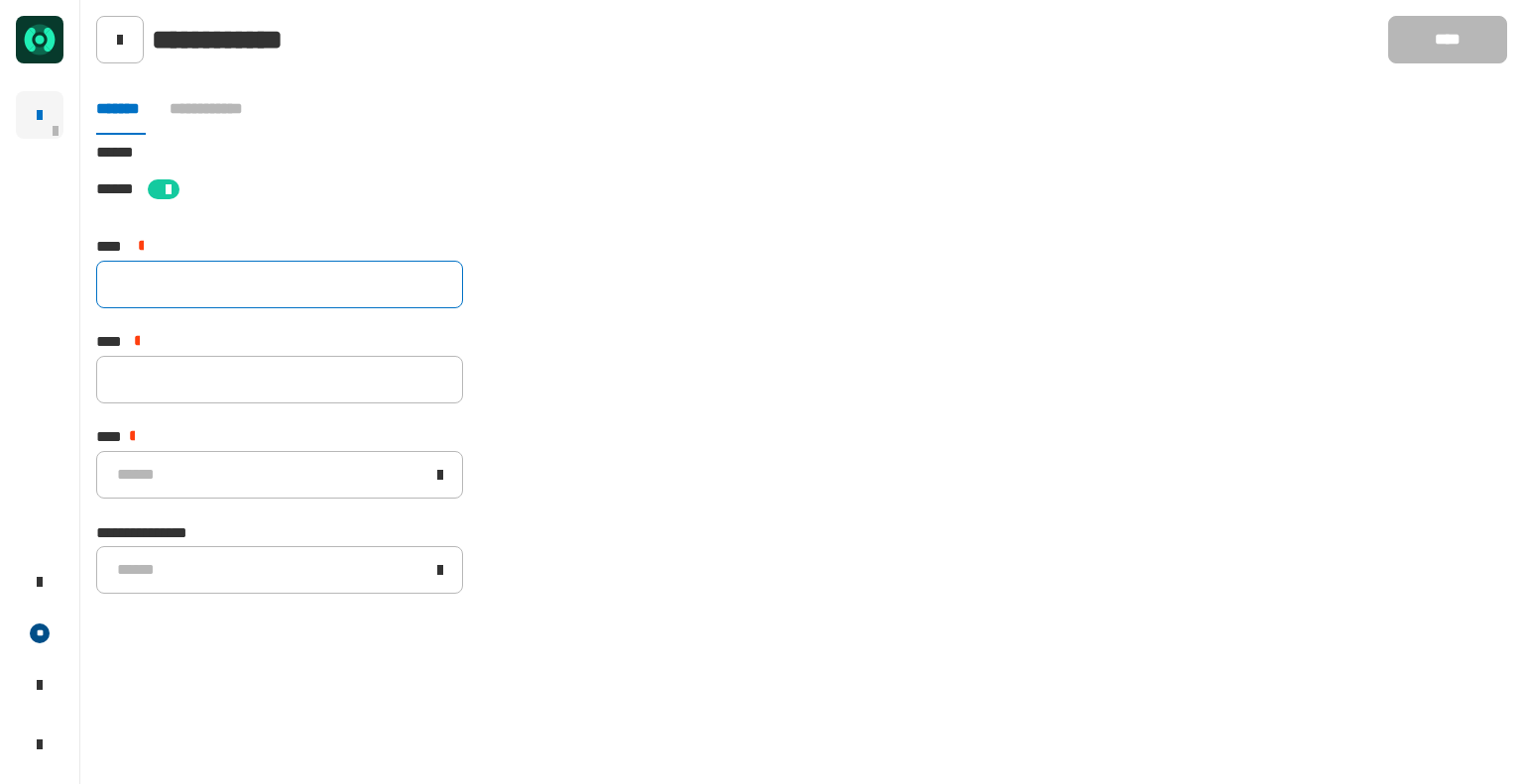 click 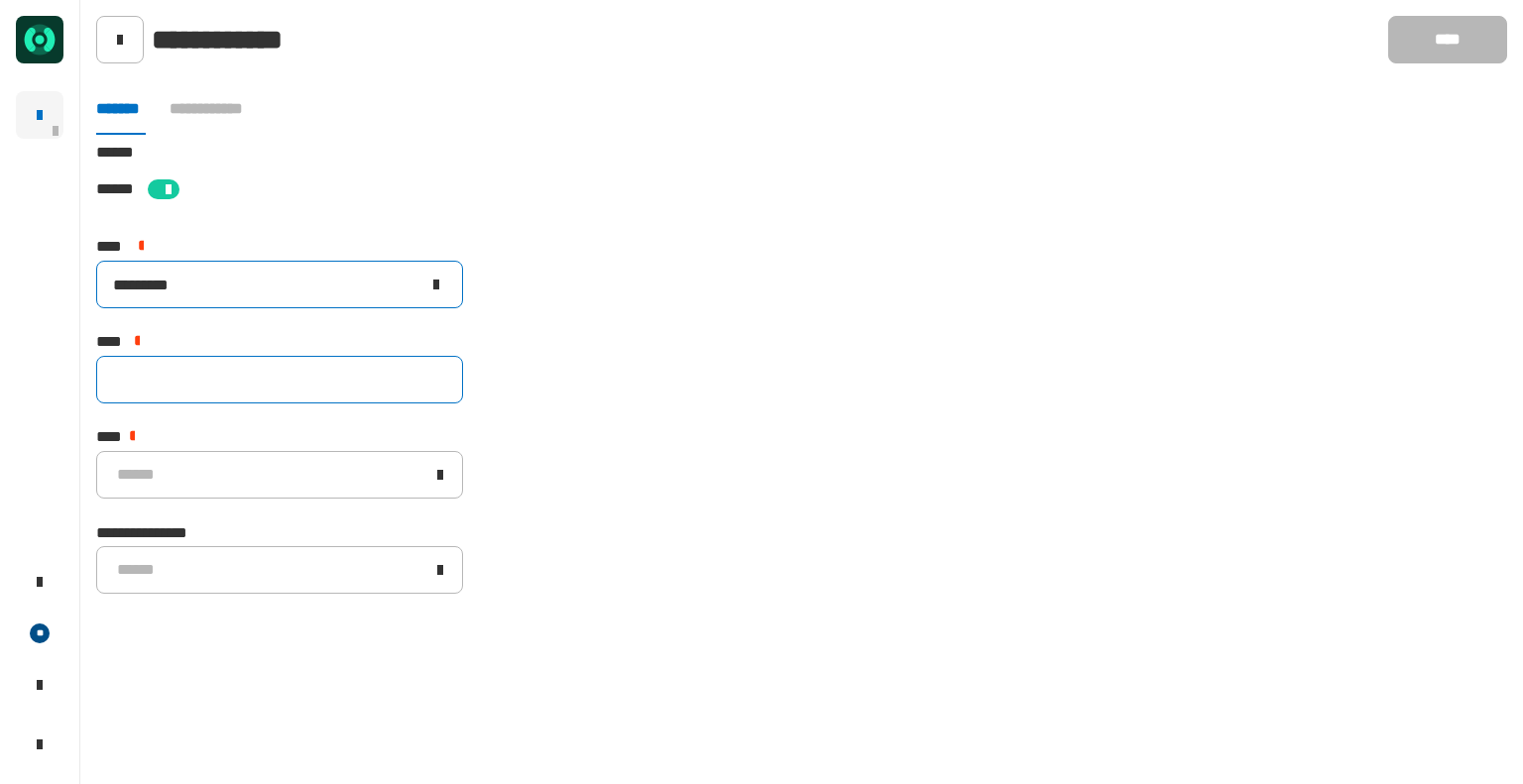 type on "*********" 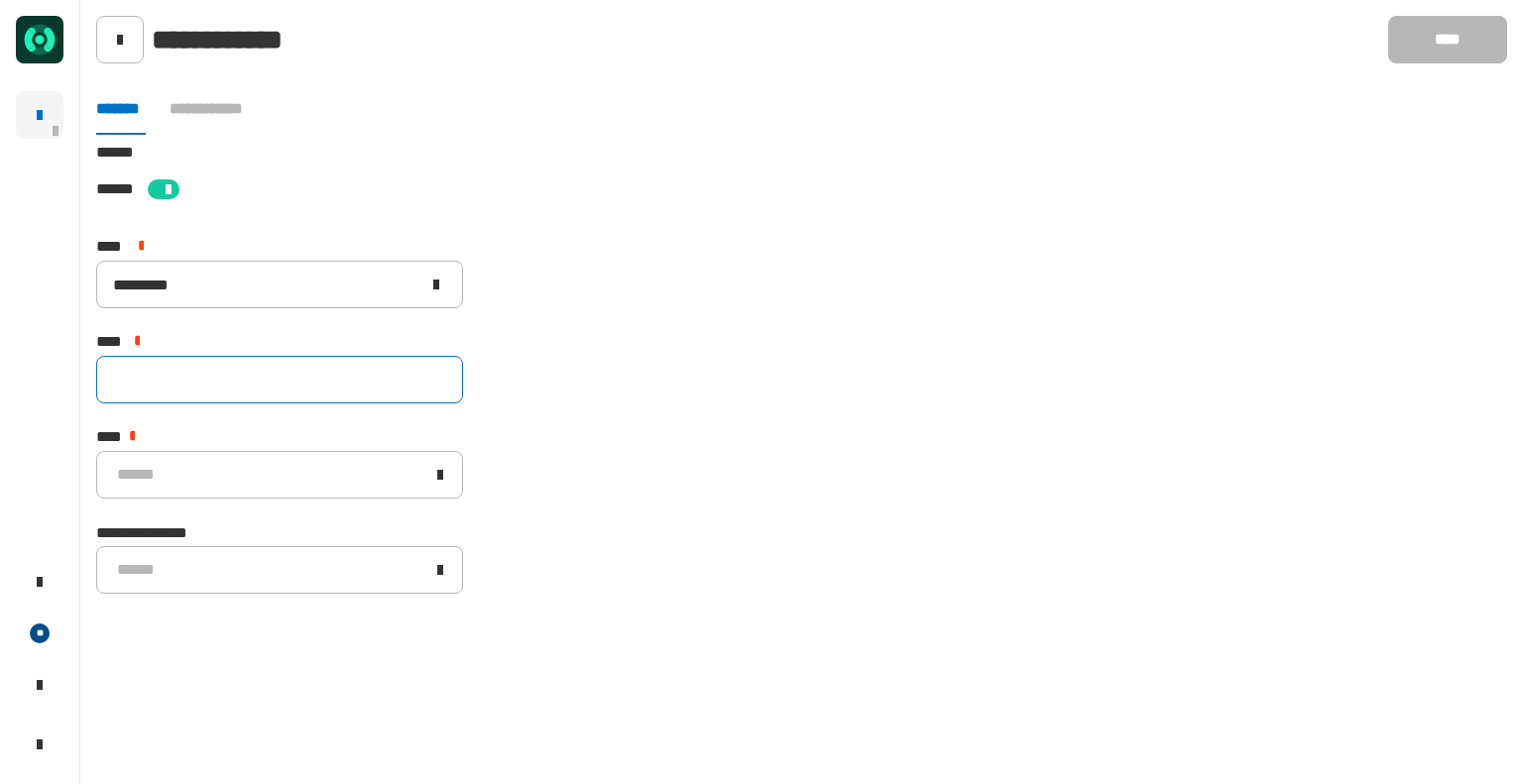 click 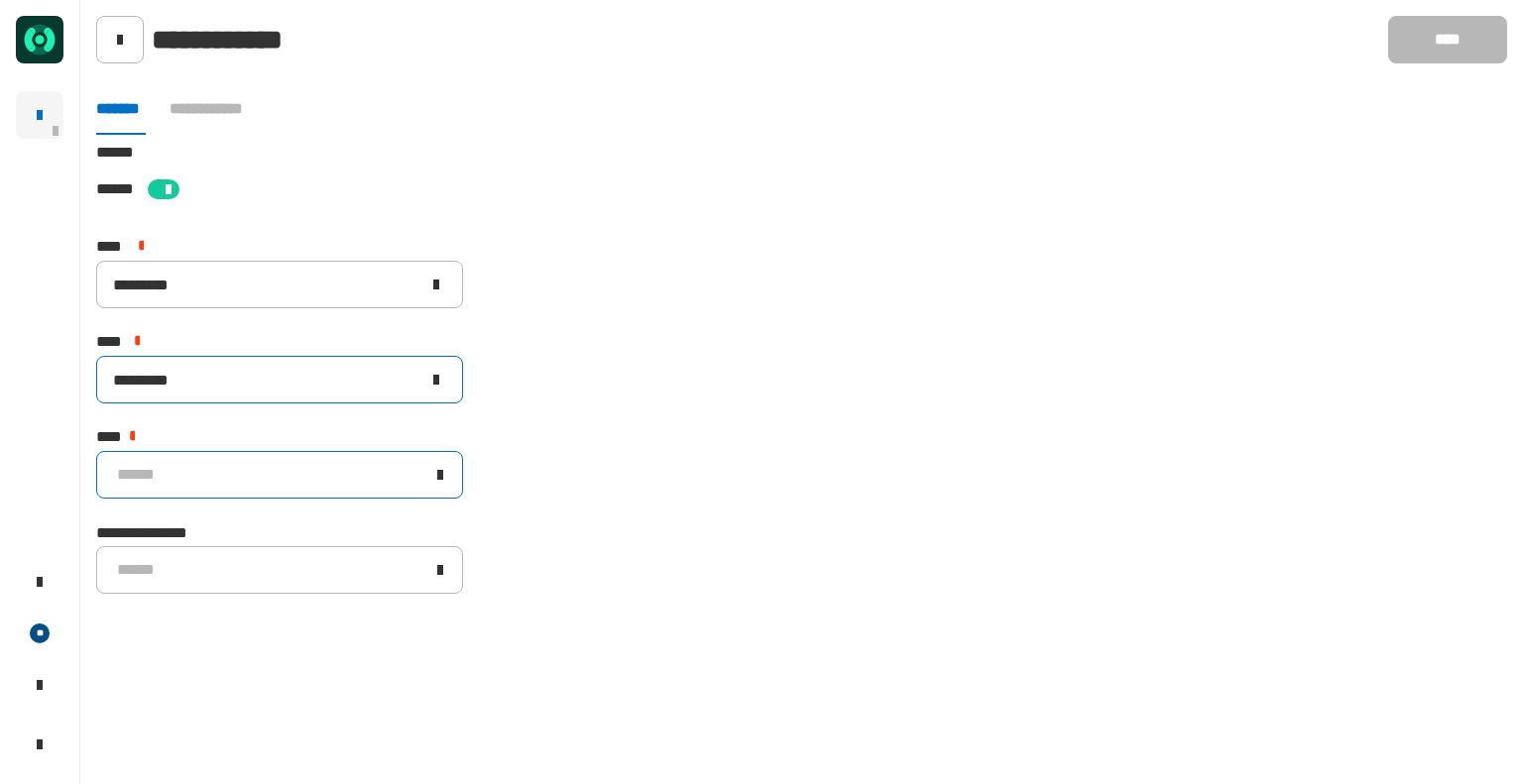 type on "*********" 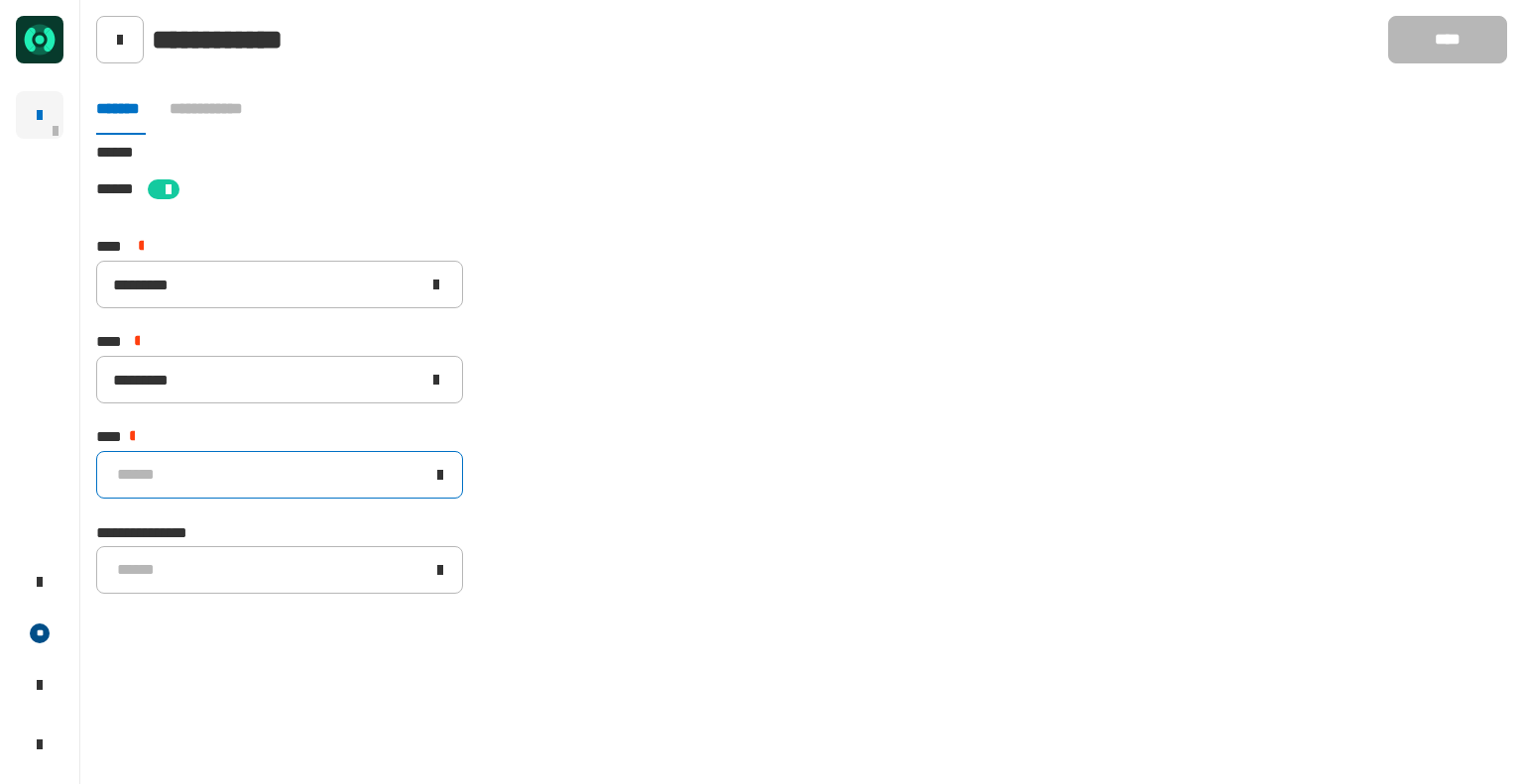 click on "******" 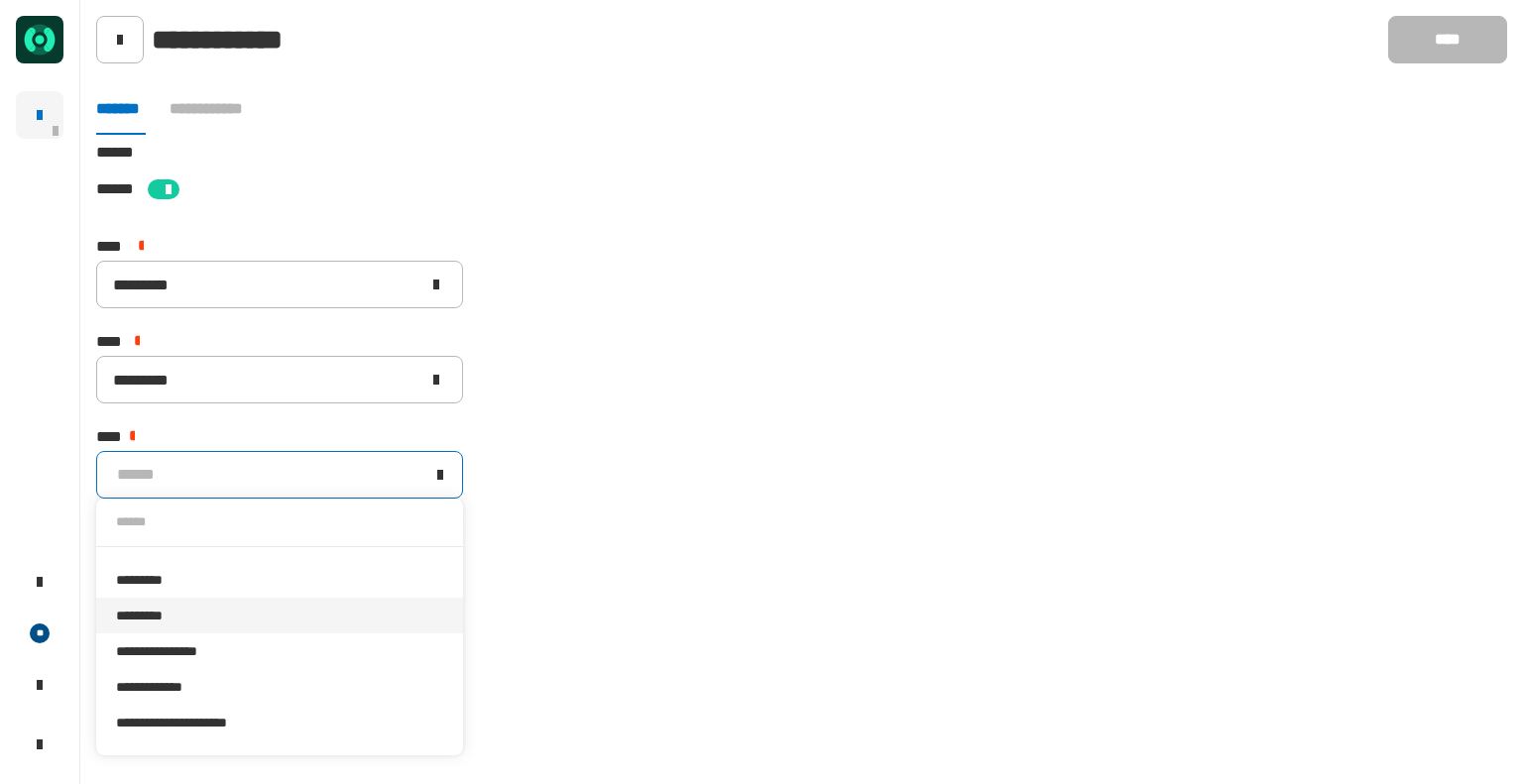 click on "*********" at bounding box center [280, 616] 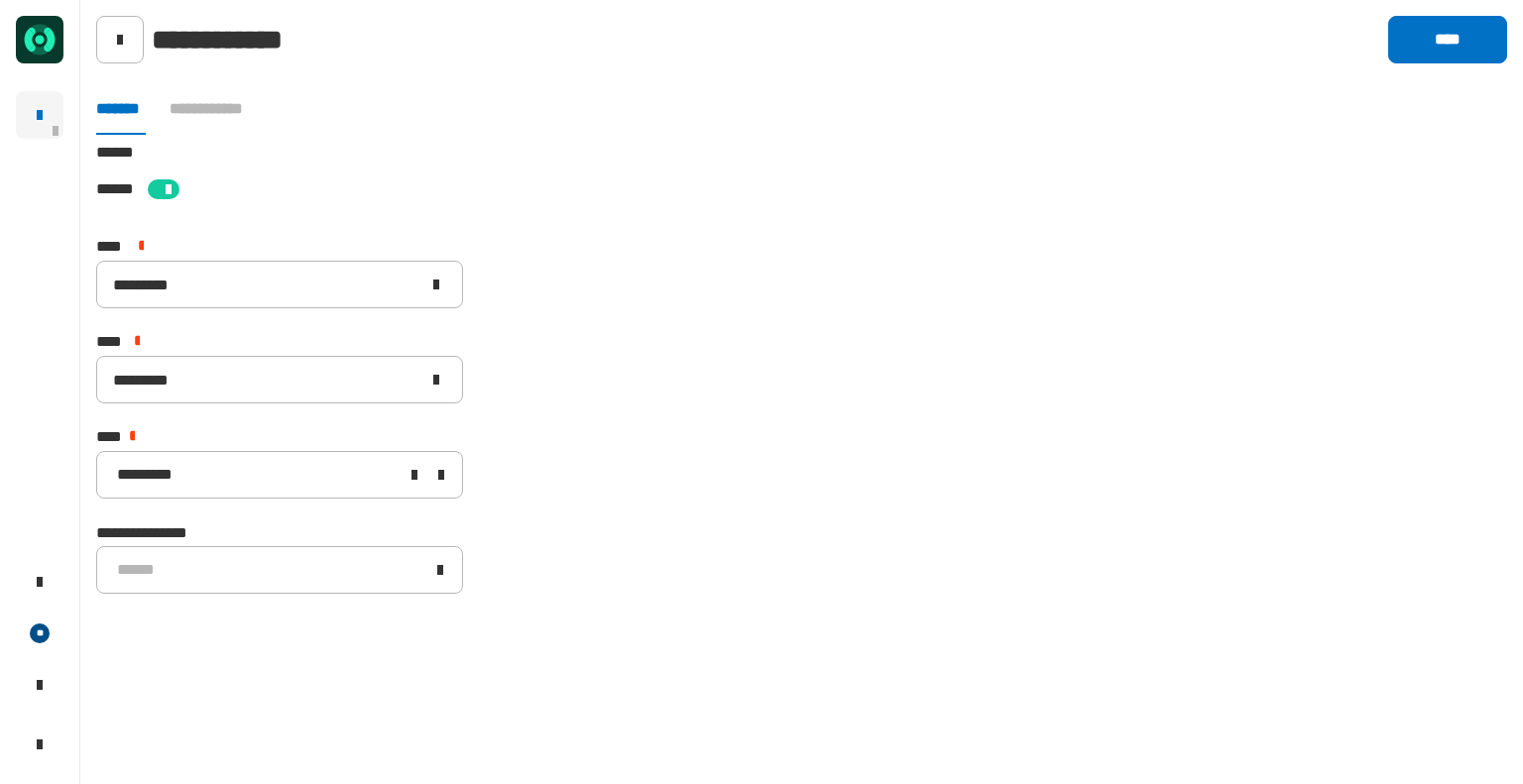 click on "[STREET] [CITY] [STATE] [ZIP] [COUNTRY] [NUMBER] [STREET] [NUMBER] [STREET] [NUMBER] [STREET] [CREDIT_CARD] [PHONE]" 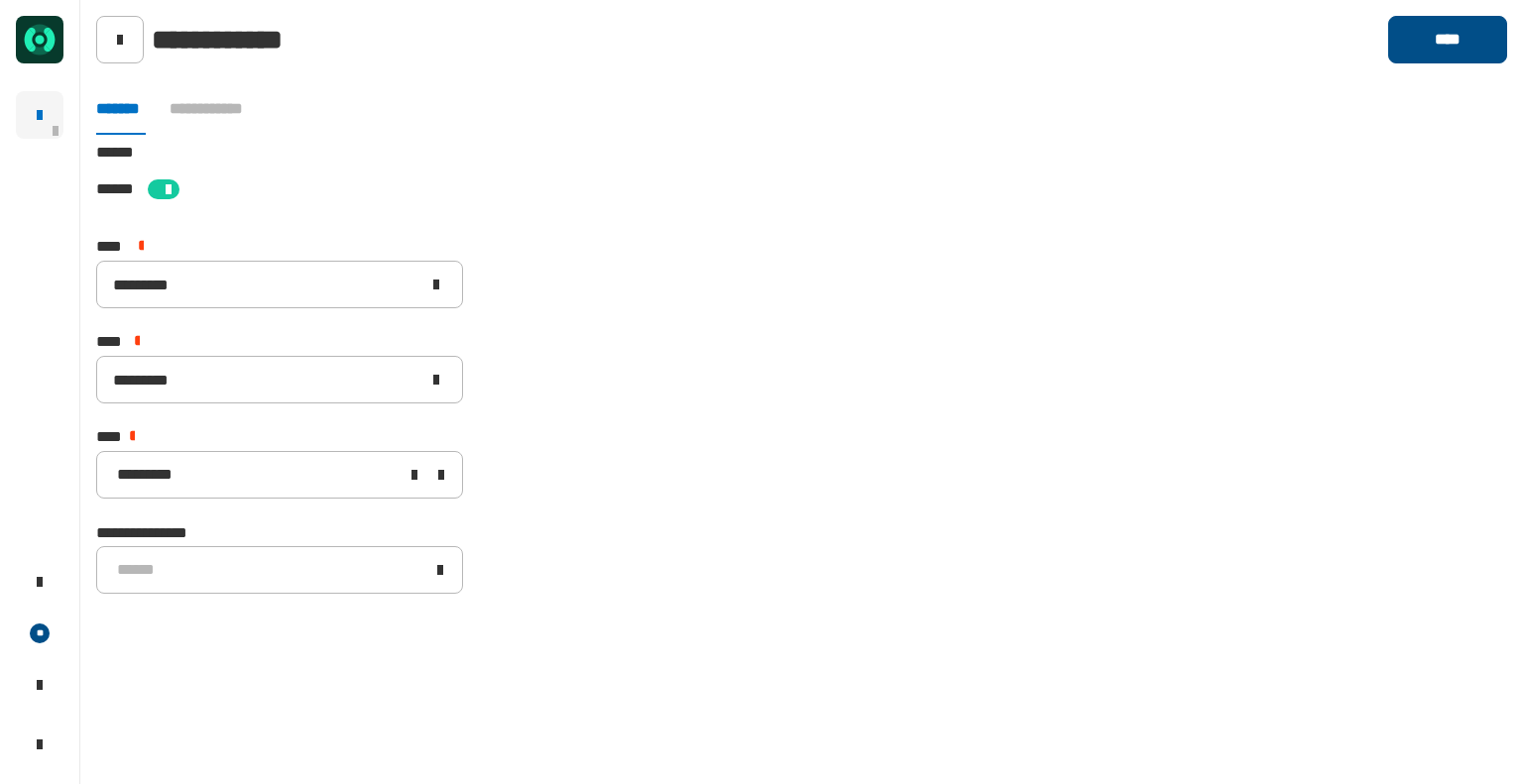 click on "****" 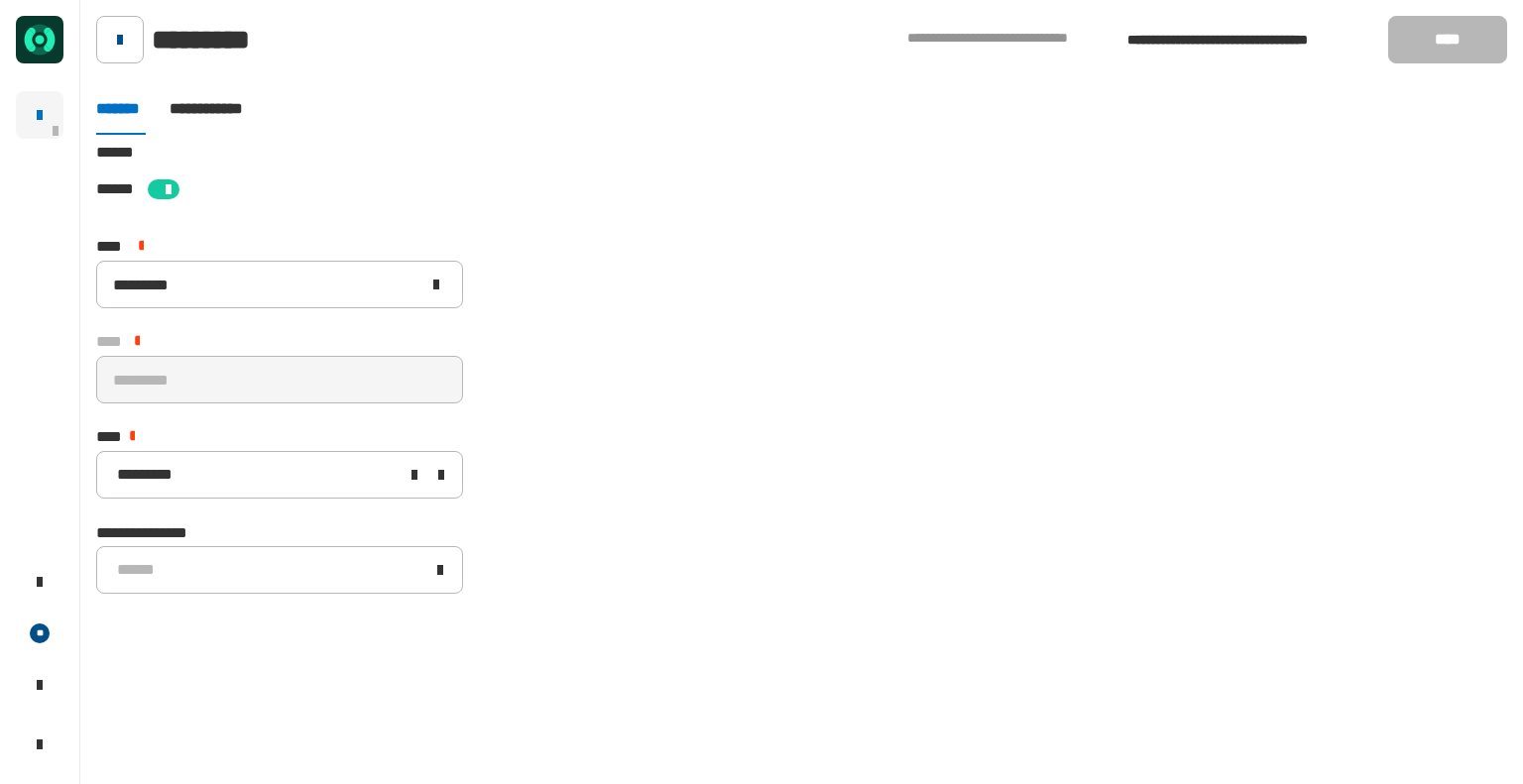 click 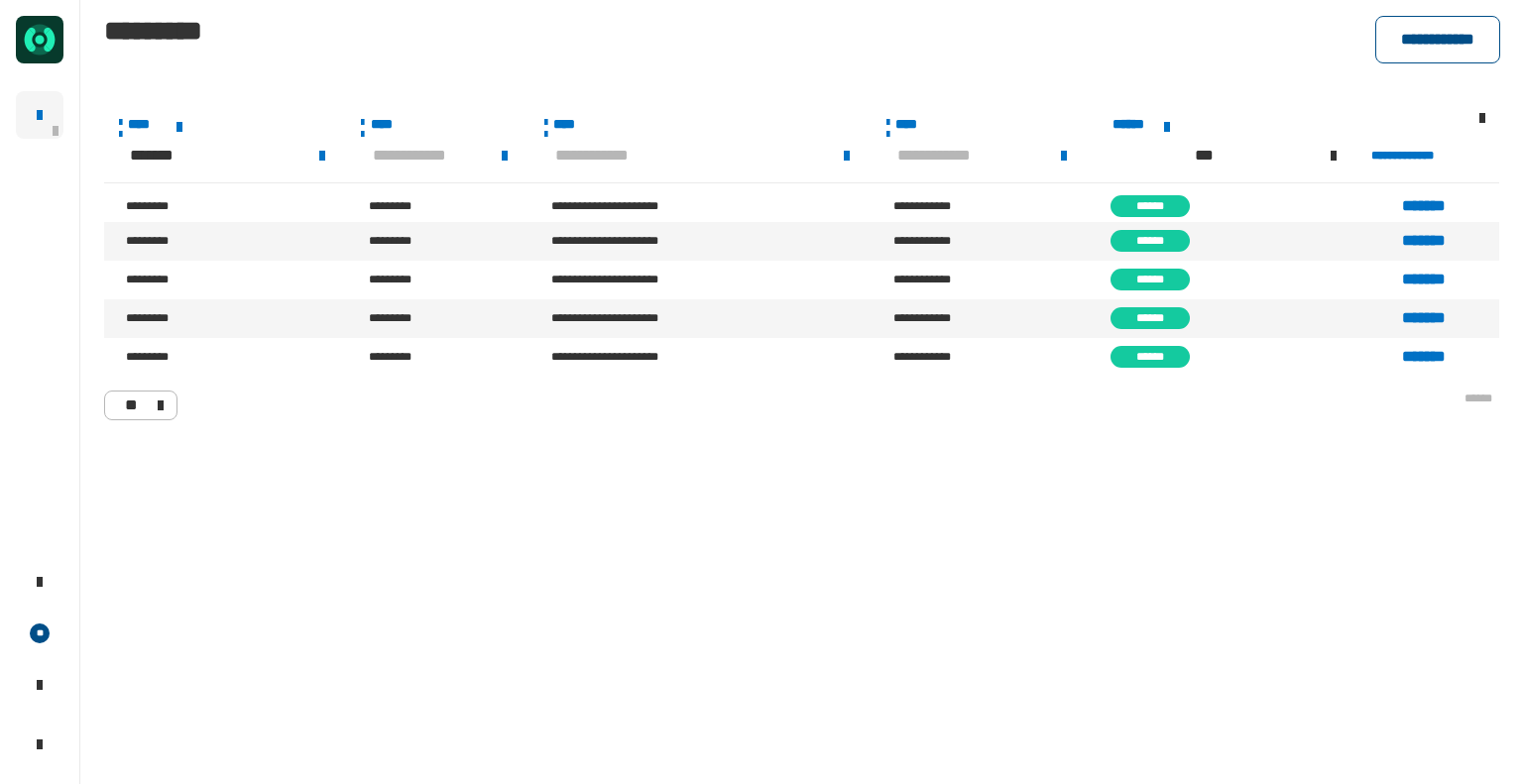 click on "**********" 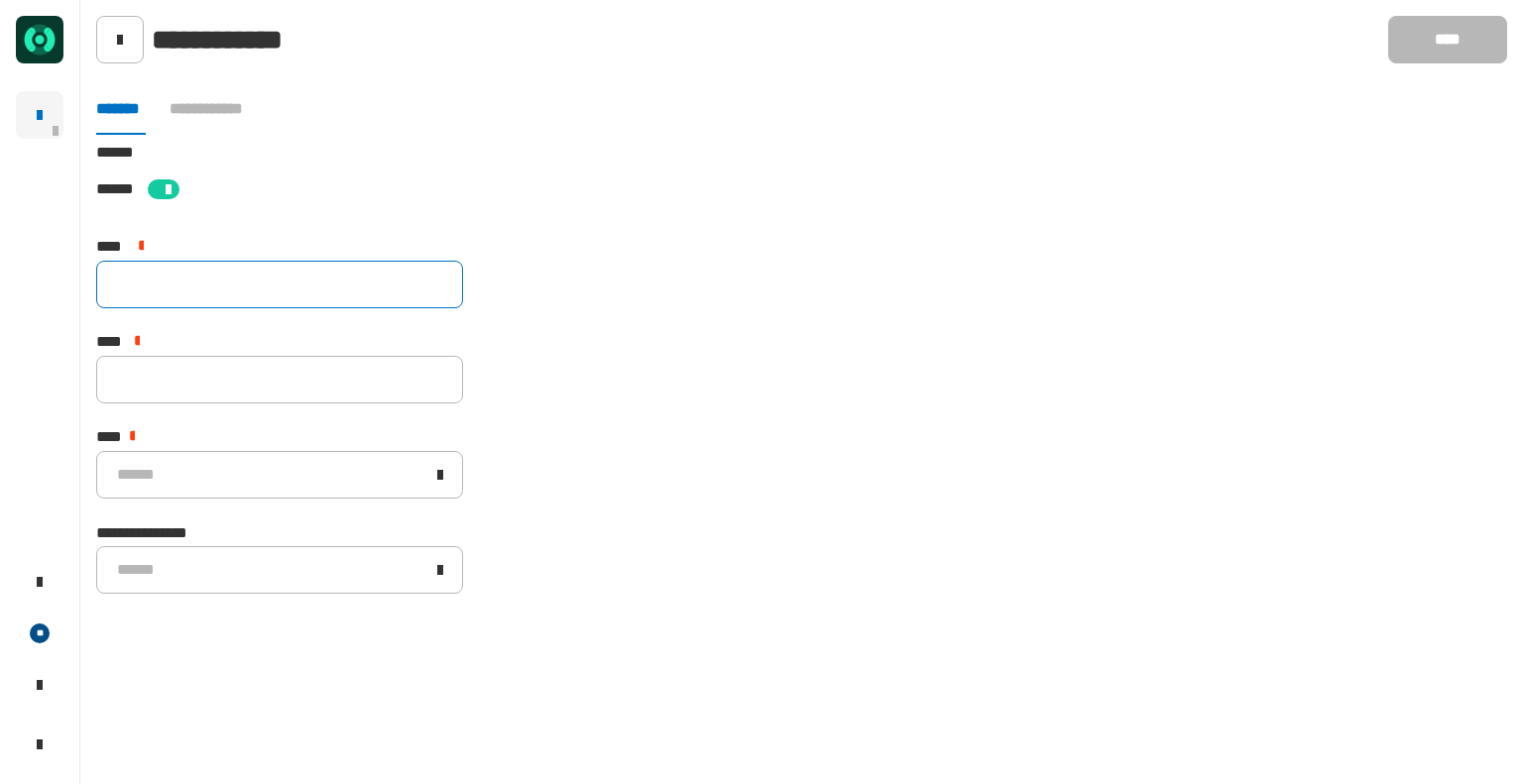 click 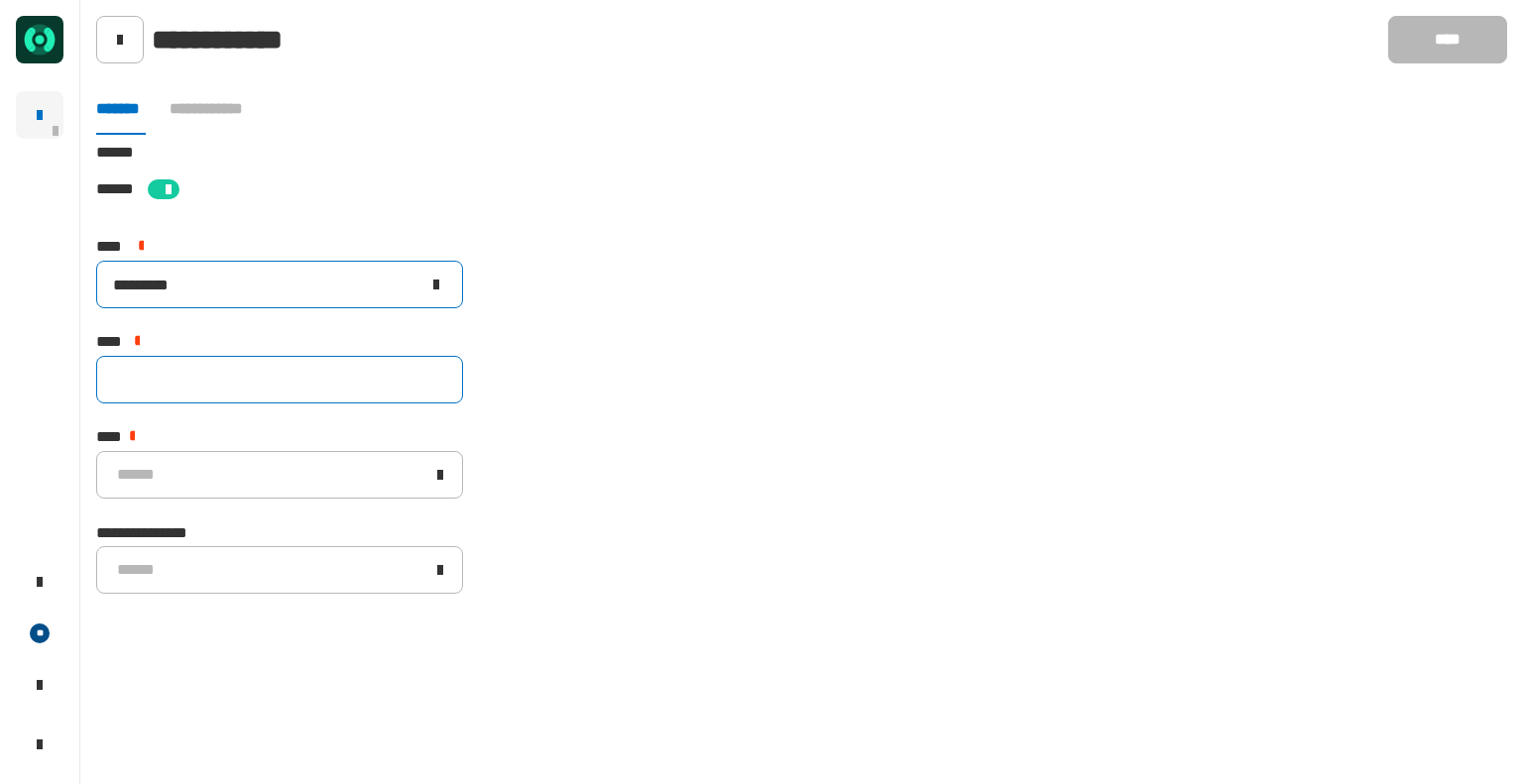 type on "*********" 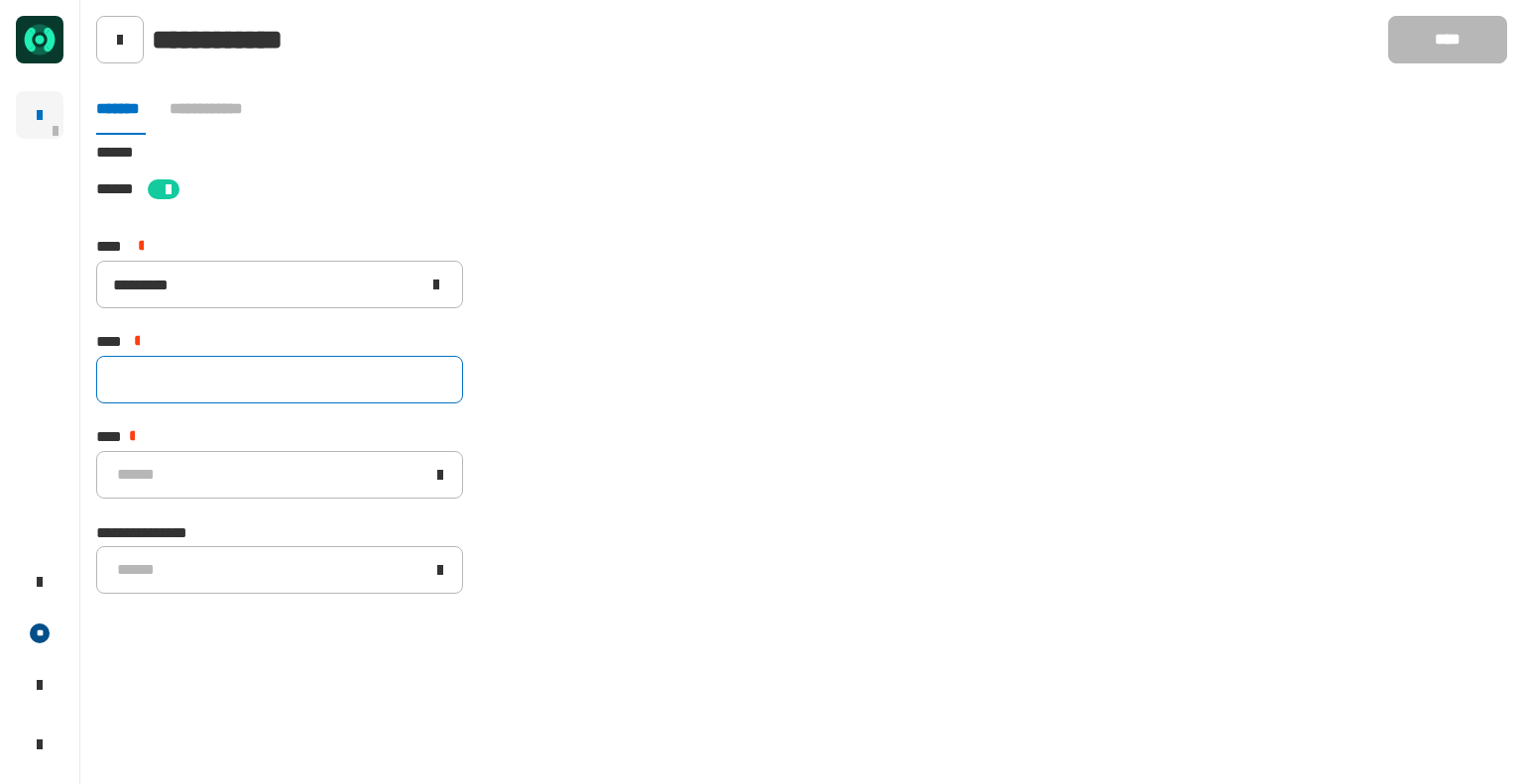 click 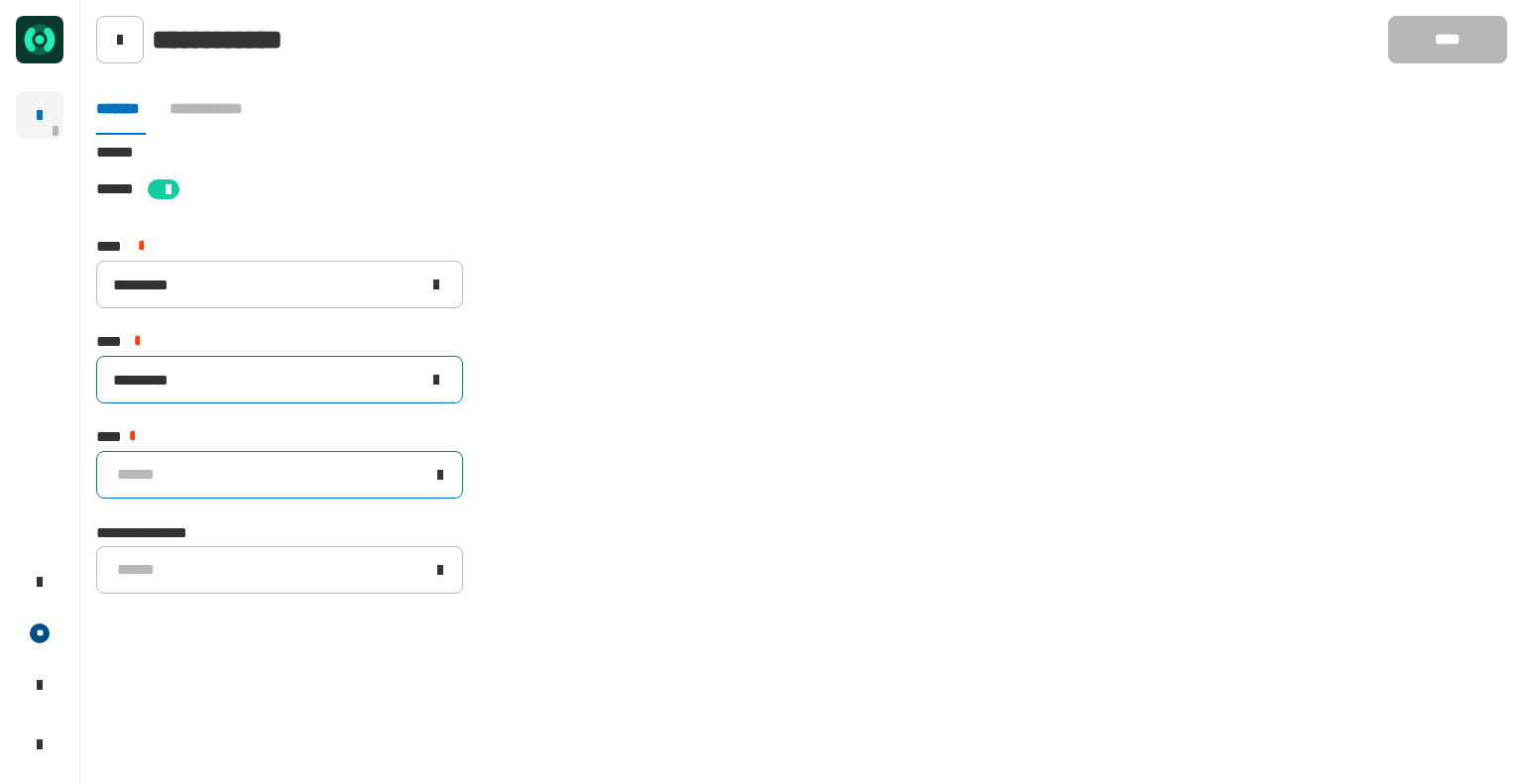 type on "*********" 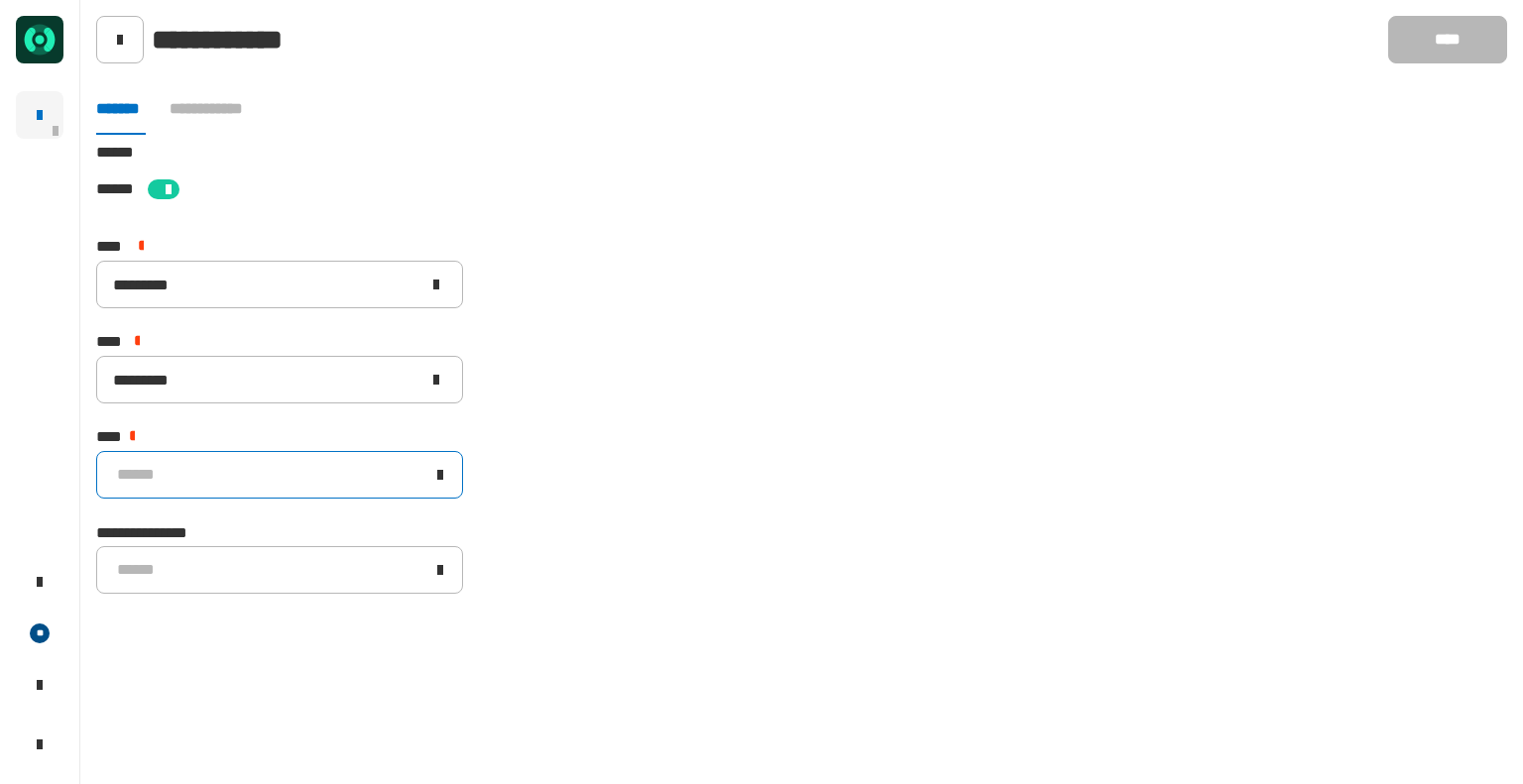 click on "******" 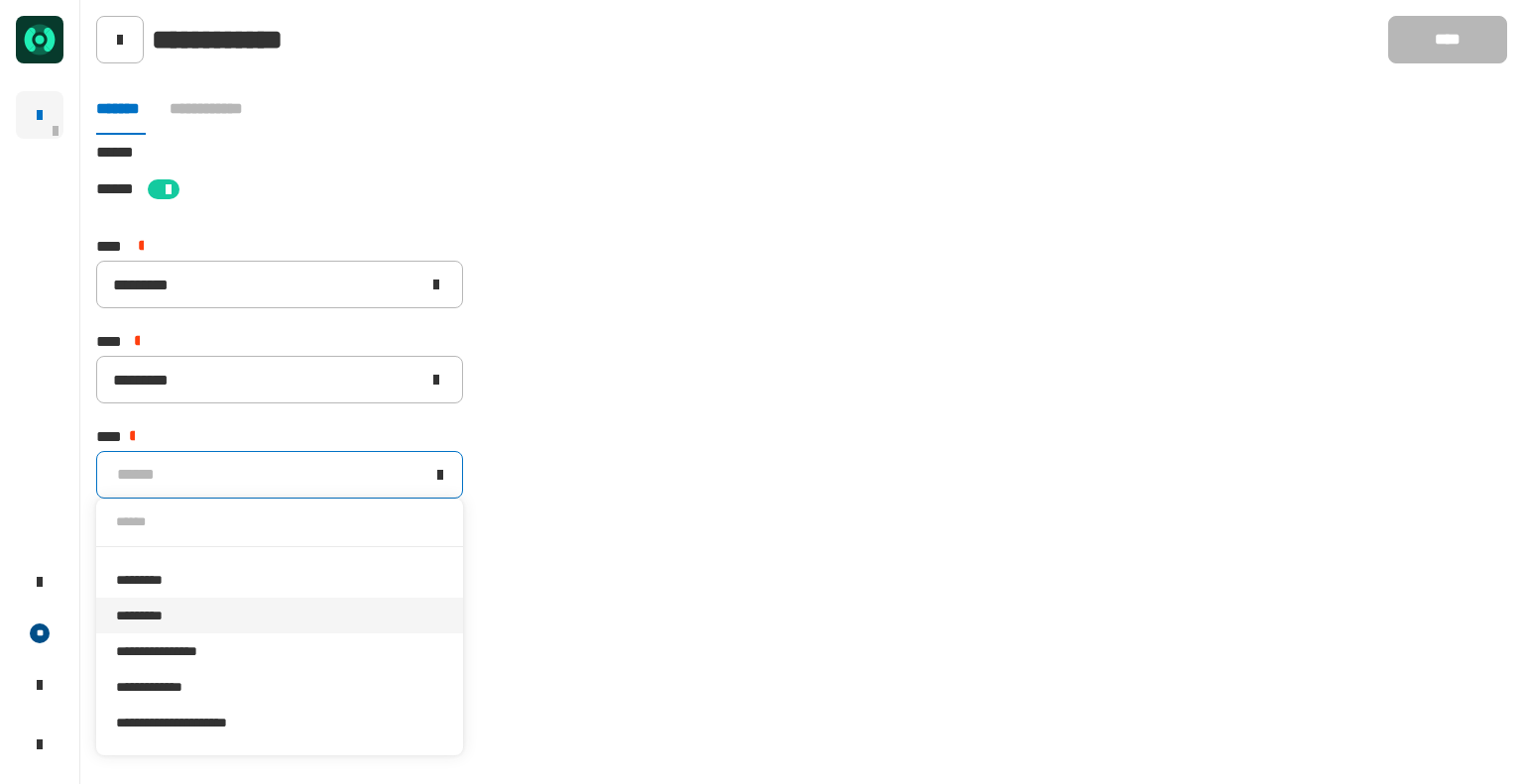 click on "*********" at bounding box center [280, 616] 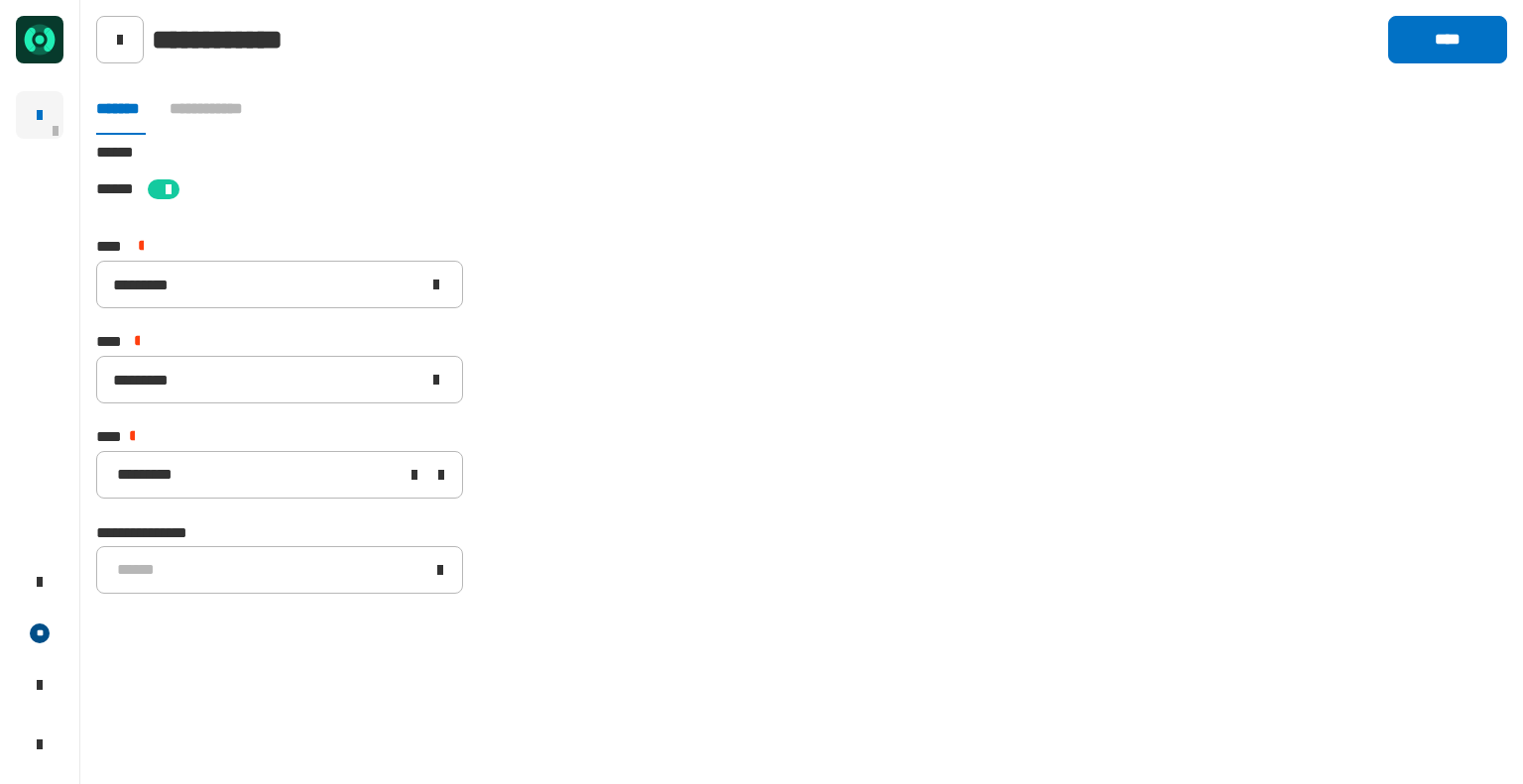 click on "[STREET] [CITY] [STATE] [ZIP] [COUNTRY] [NUMBER] [STREET] [NUMBER] [STREET] [NUMBER] [STREET] [CREDIT_CARD] [PHONE]" 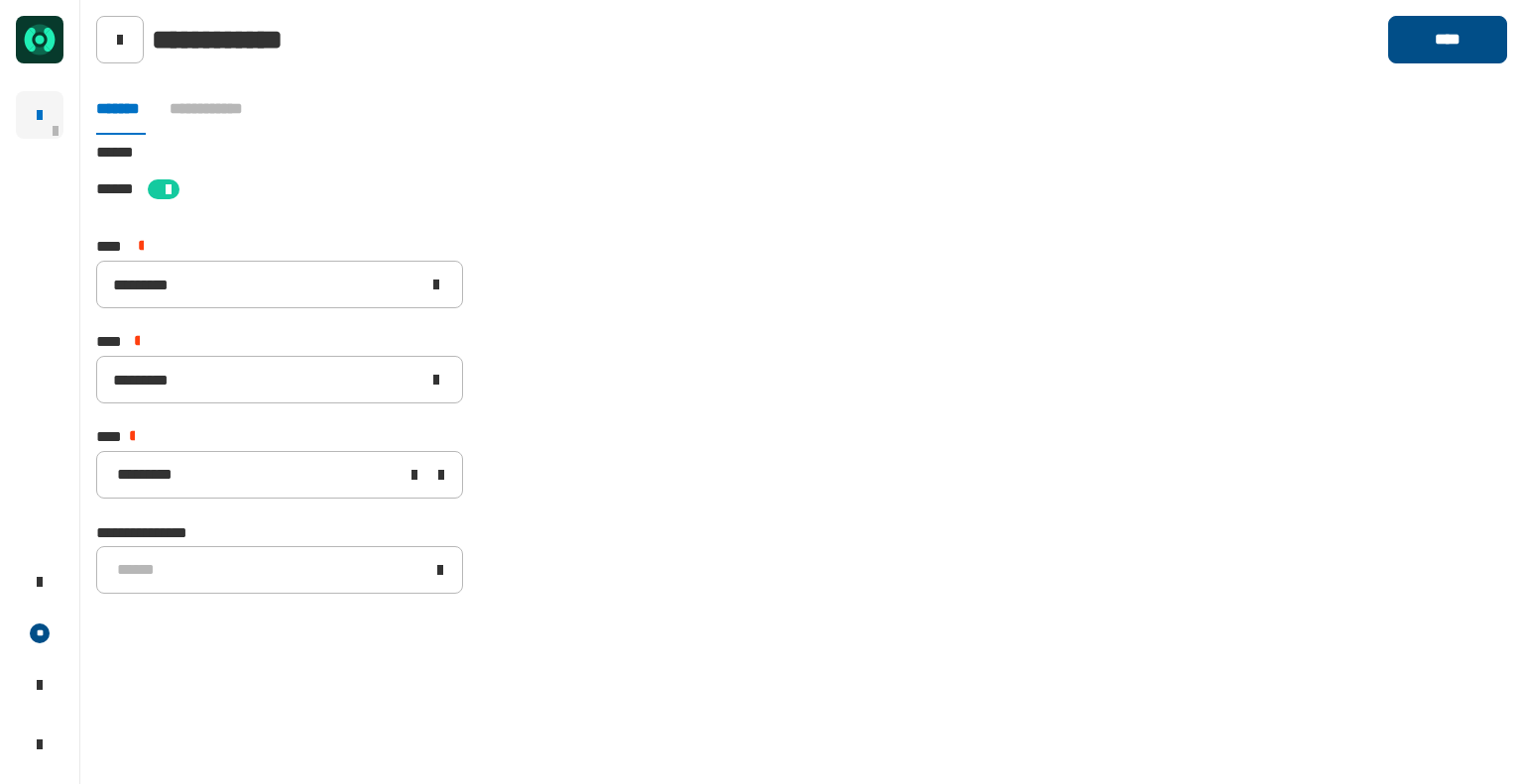 click on "****" 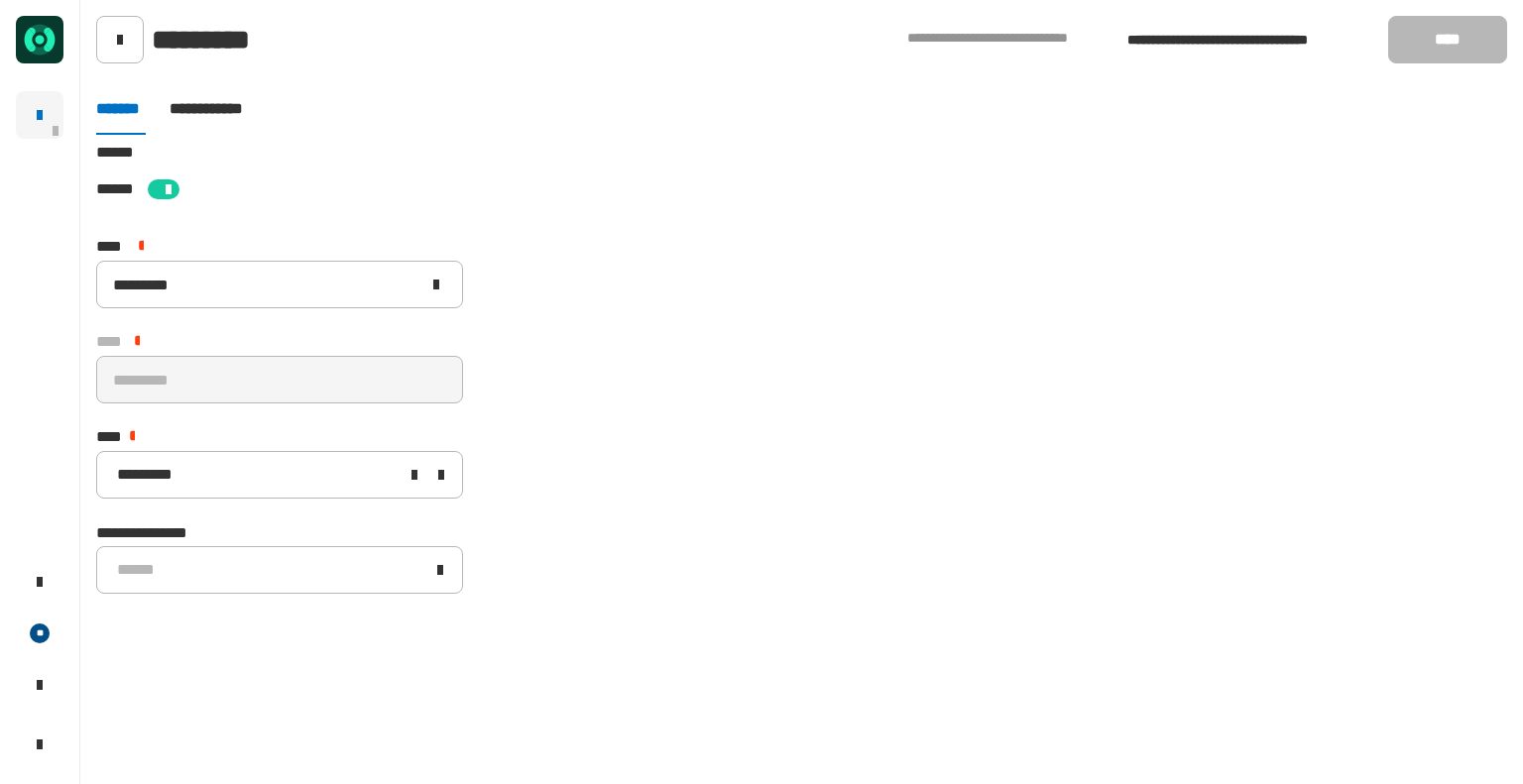 click on "*********" 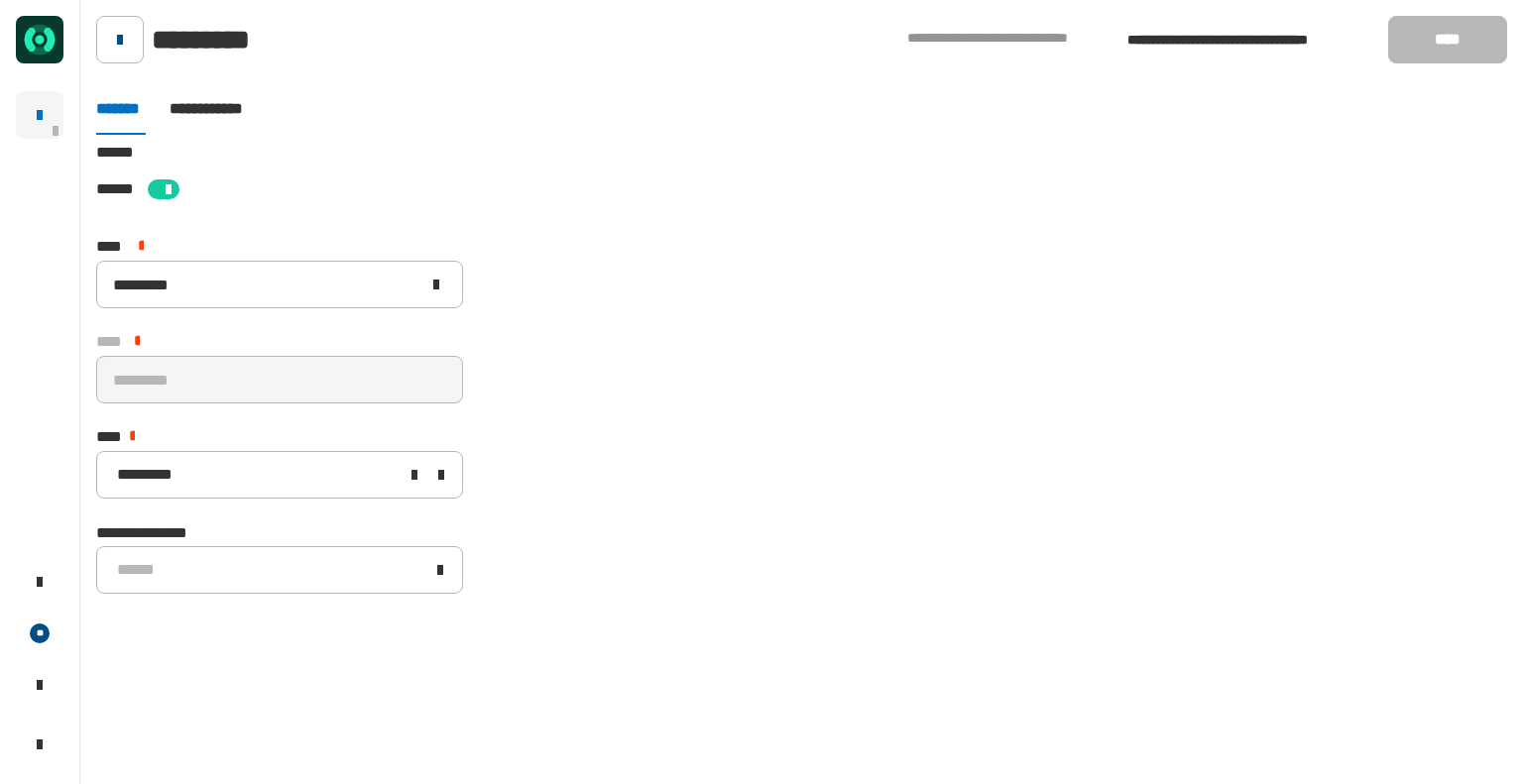 click 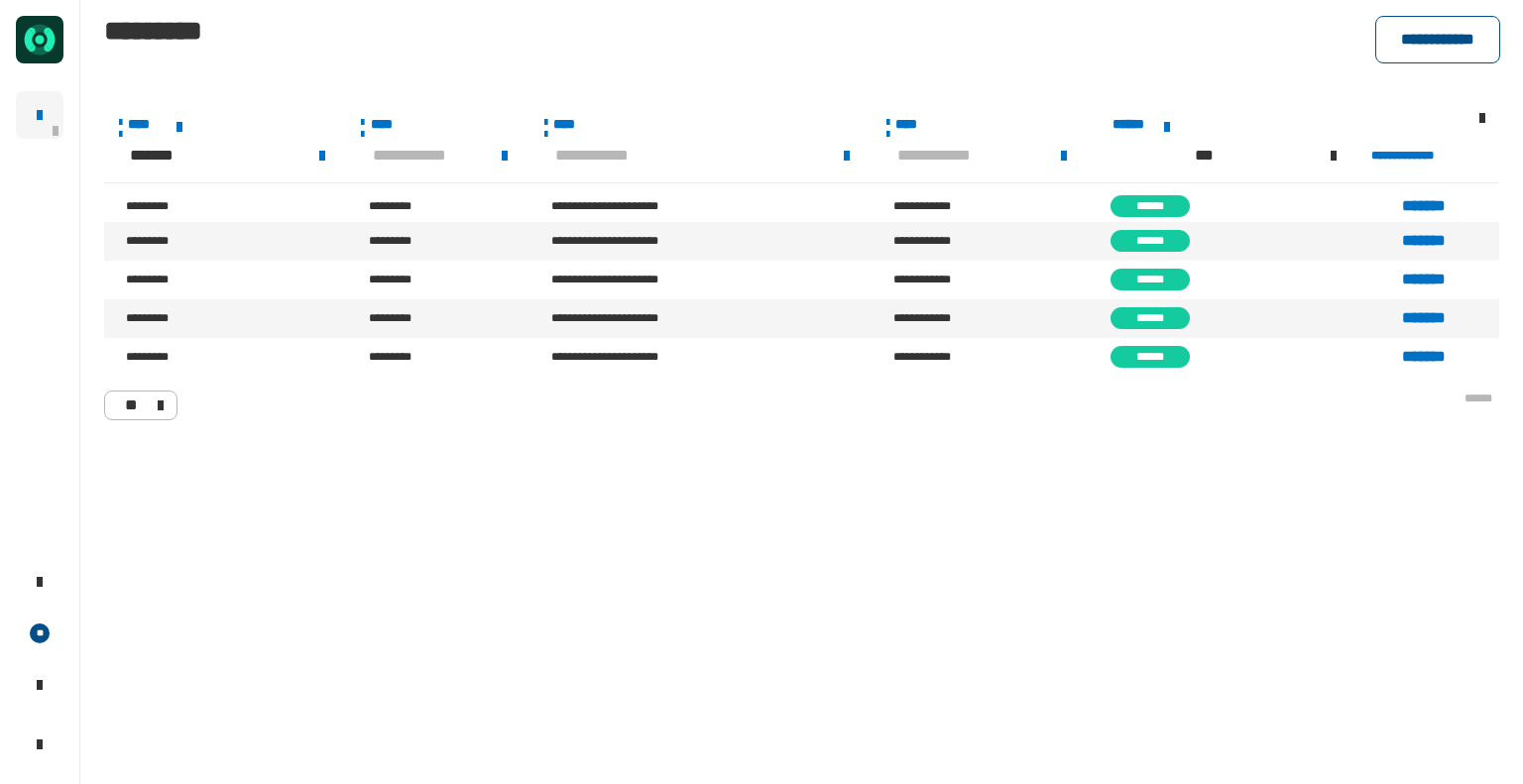 click on "**********" 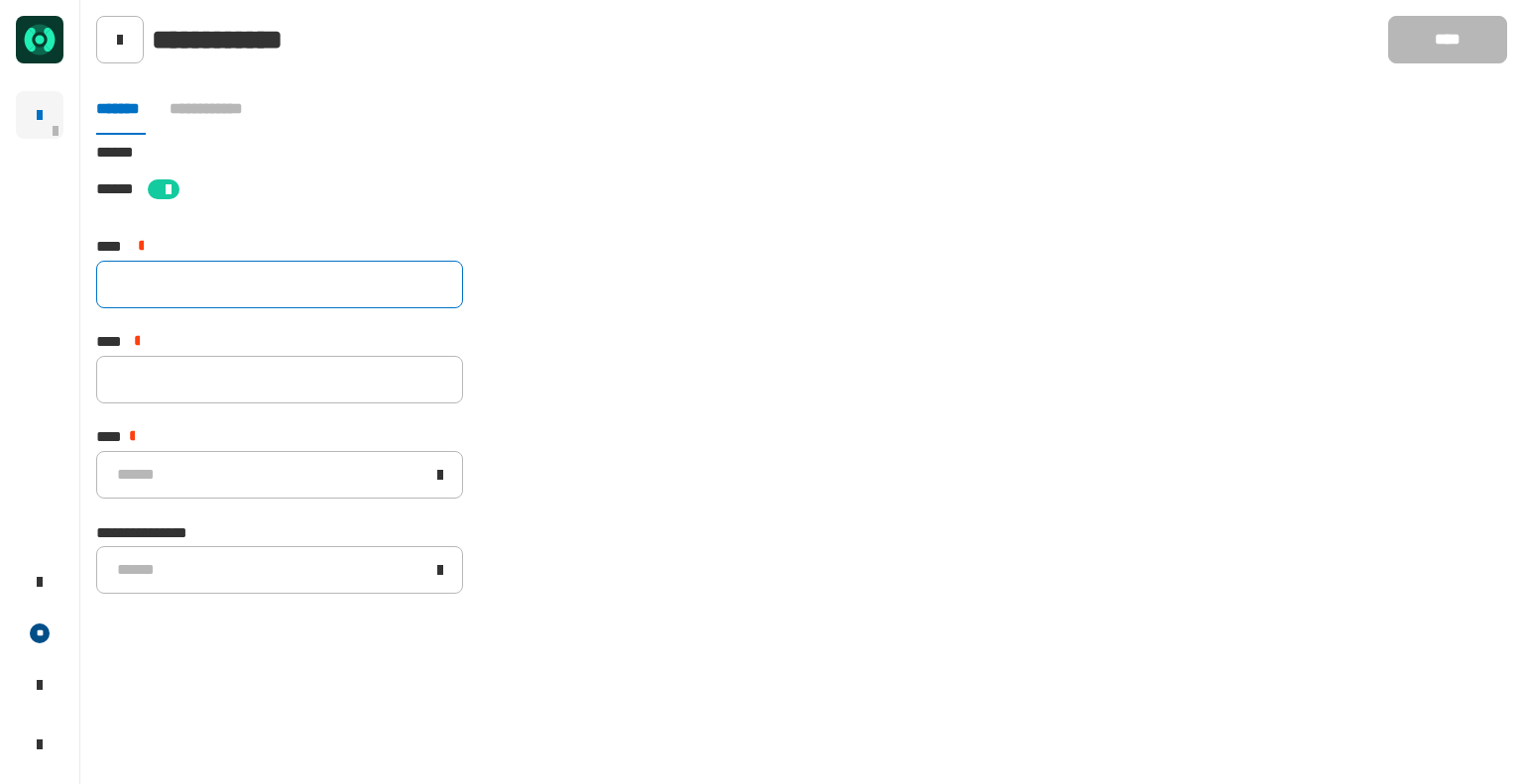 click 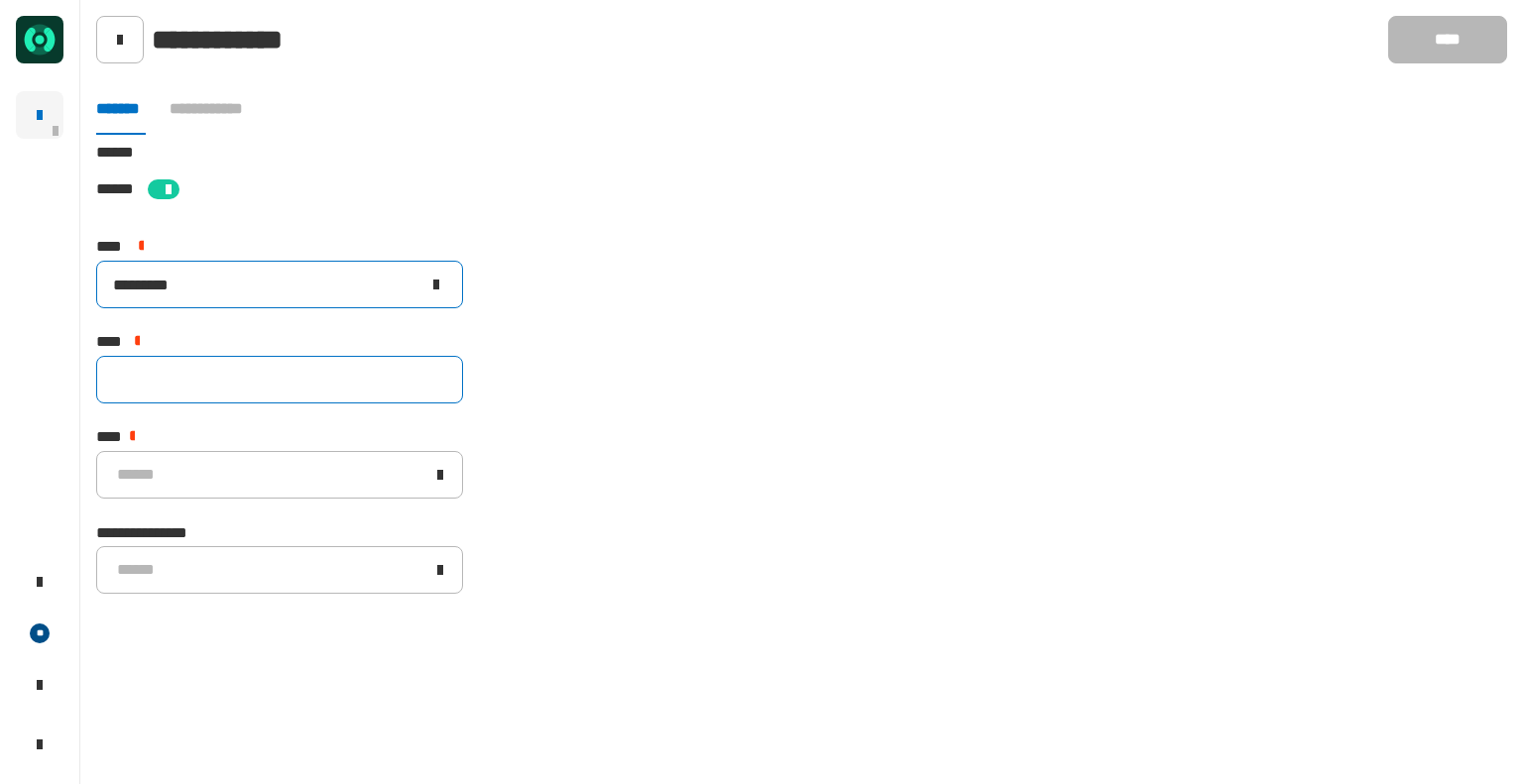 type on "*********" 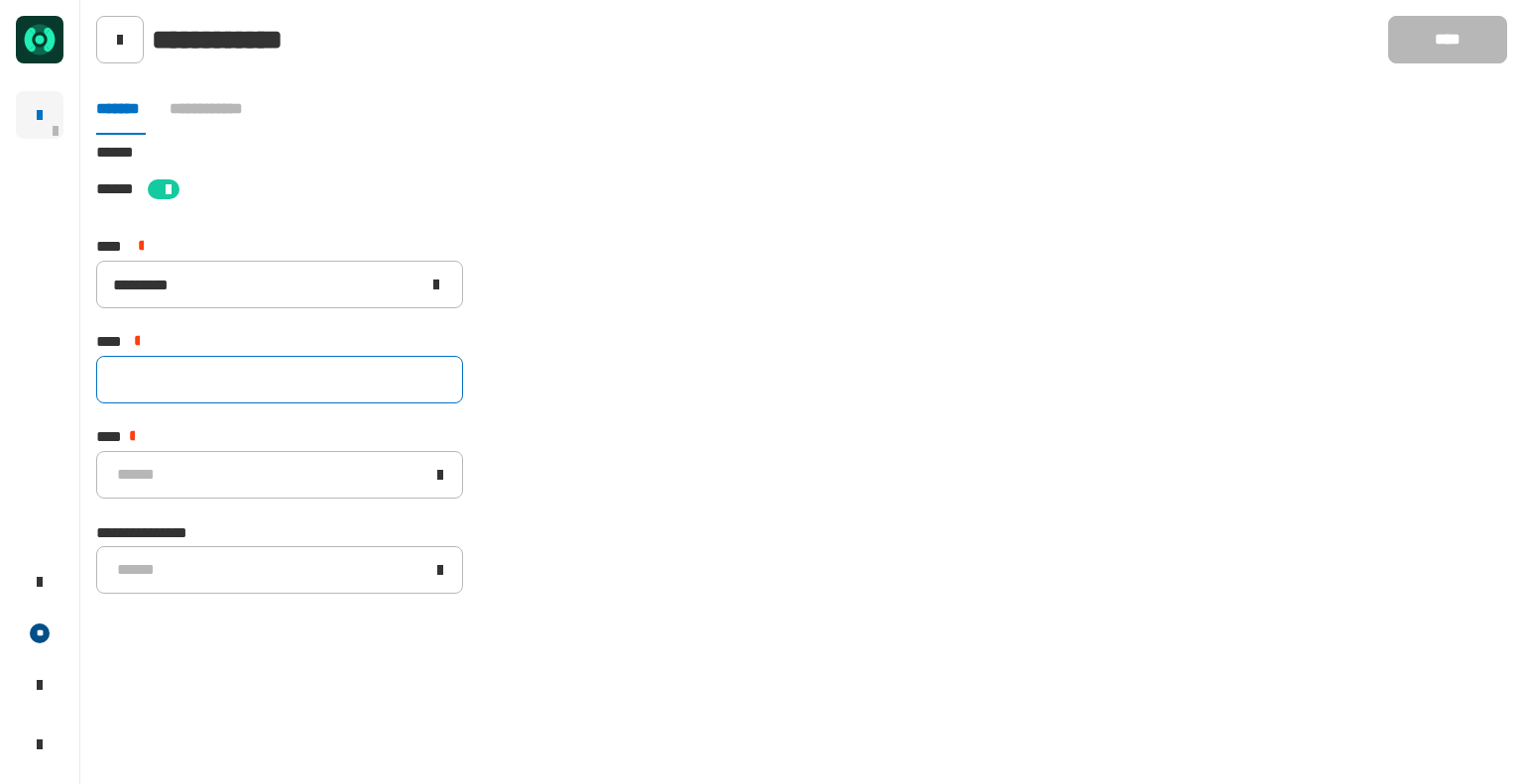 click 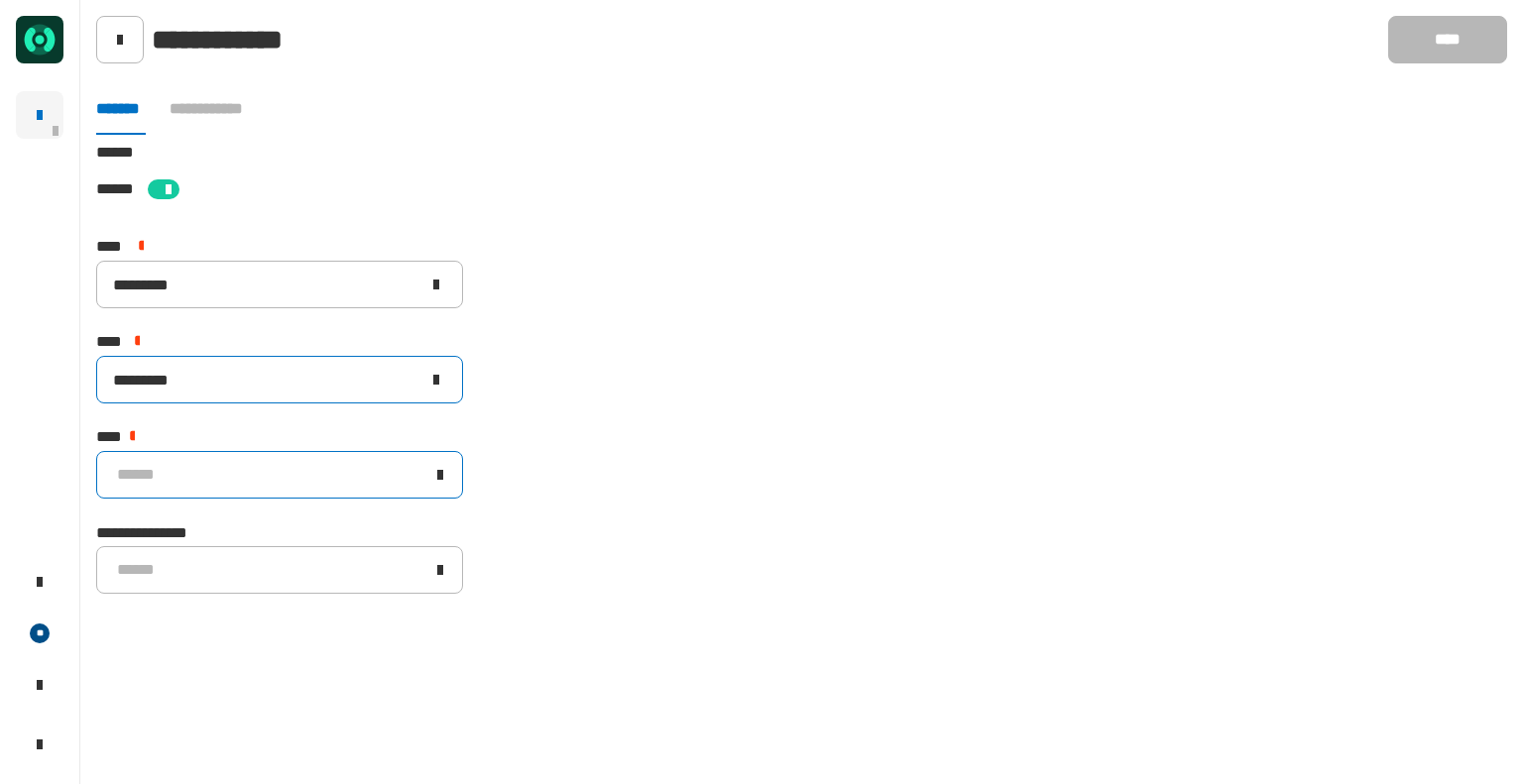type on "*********" 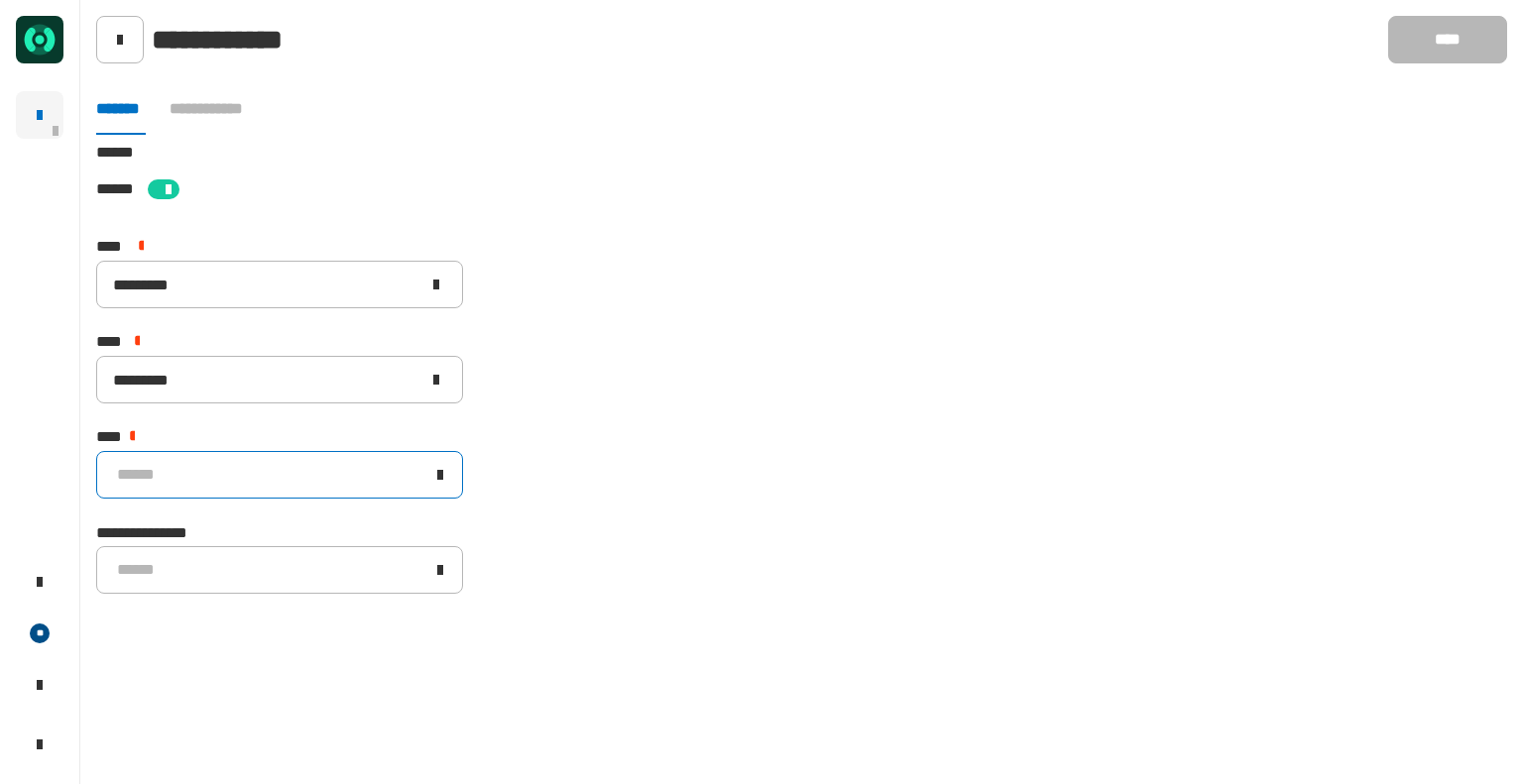 click on "******" 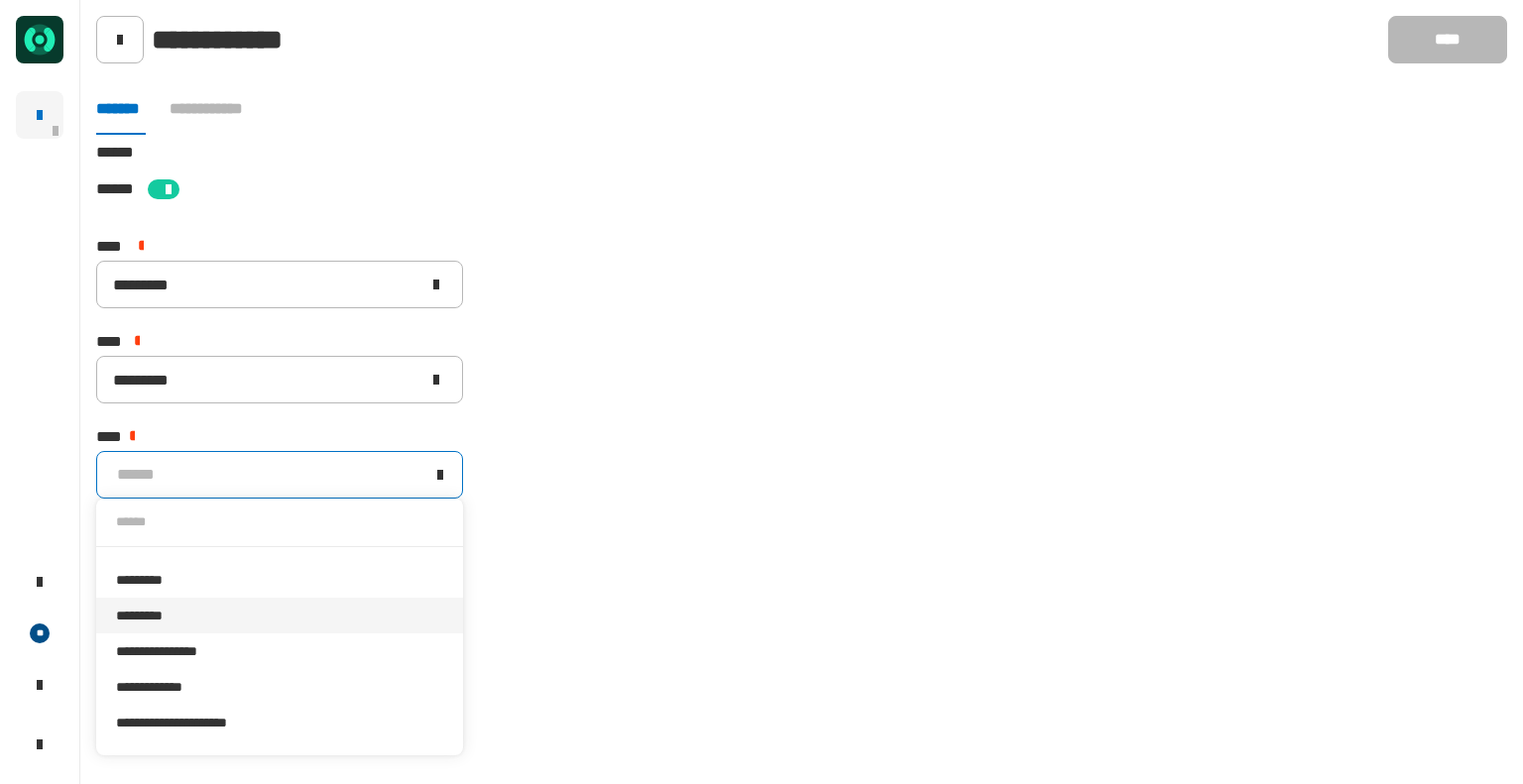 click on "*********" at bounding box center (280, 616) 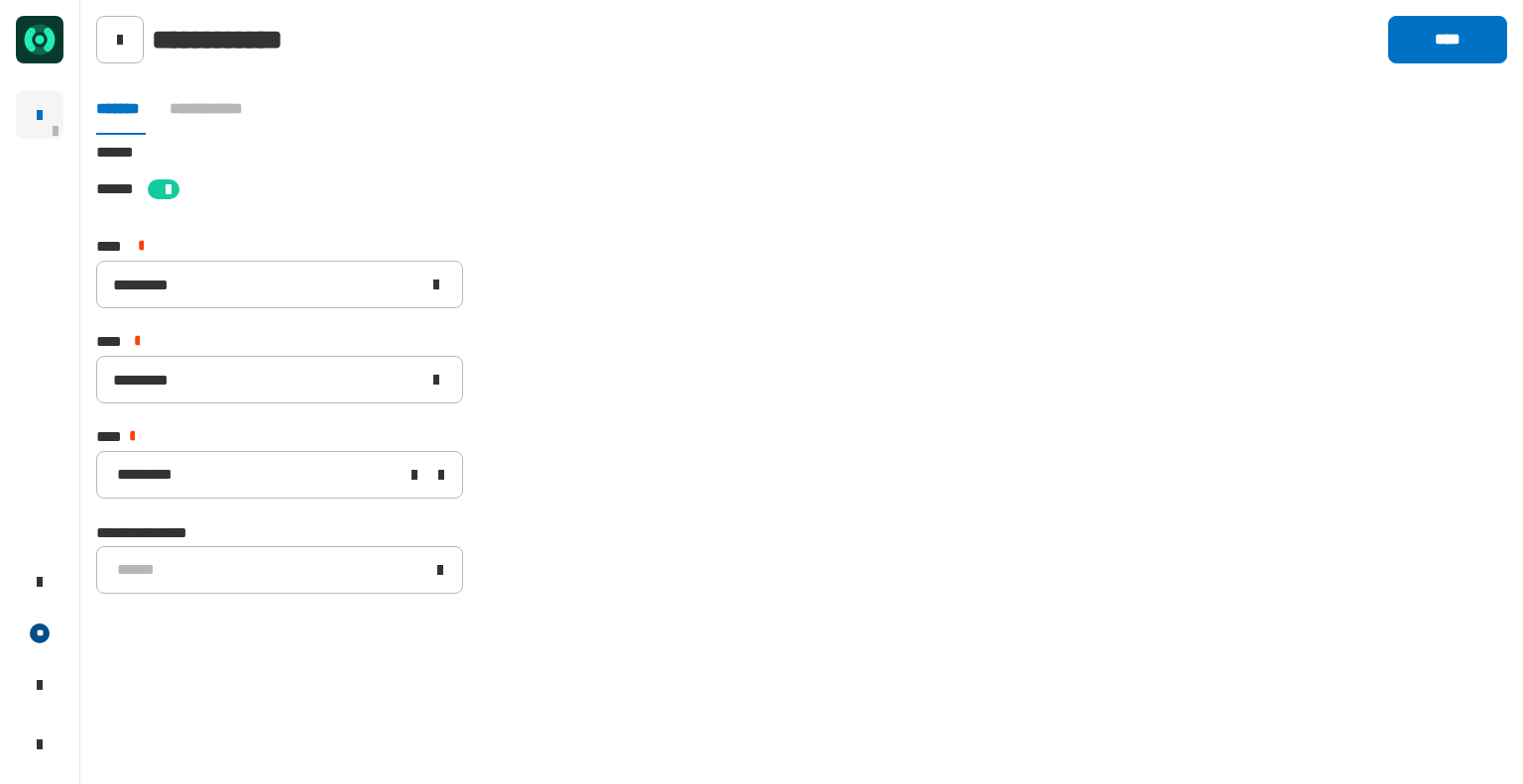 click on "[STREET] [CITY] [STATE] [ZIP] [COUNTRY] [NUMBER] [STREET] [NUMBER] [STREET] [NUMBER] [STREET] [CREDIT_CARD] [PHONE]" 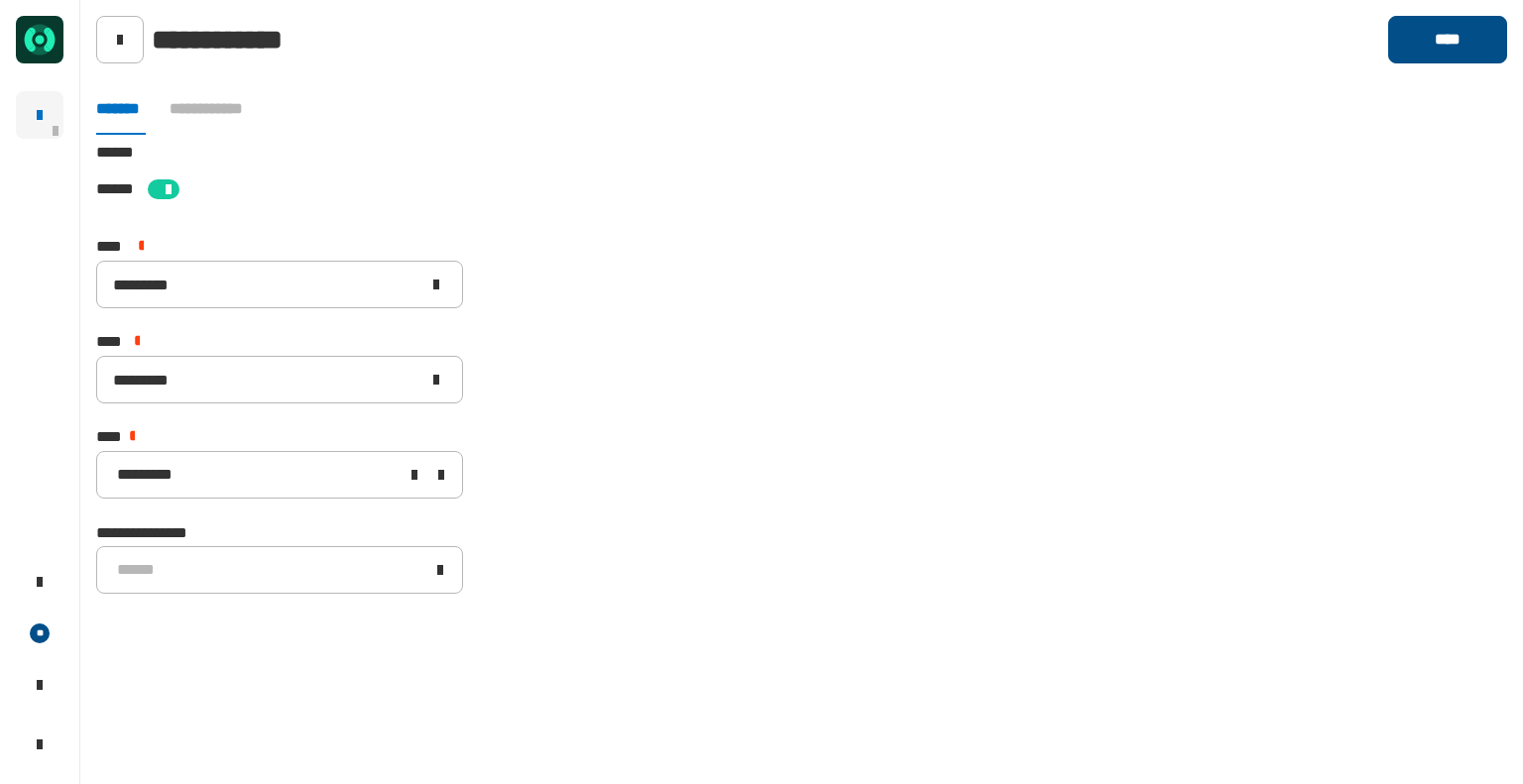 click on "****" 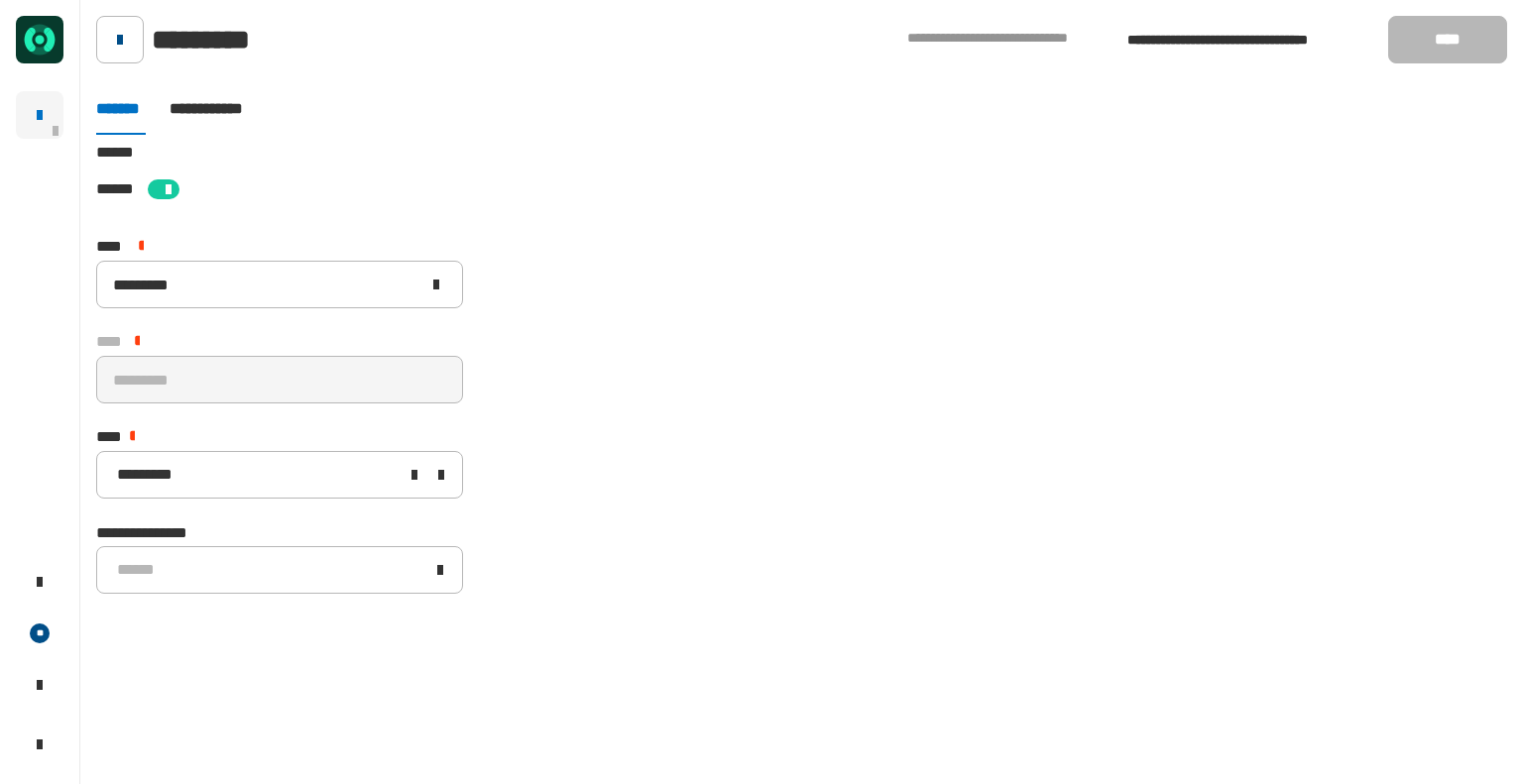 click 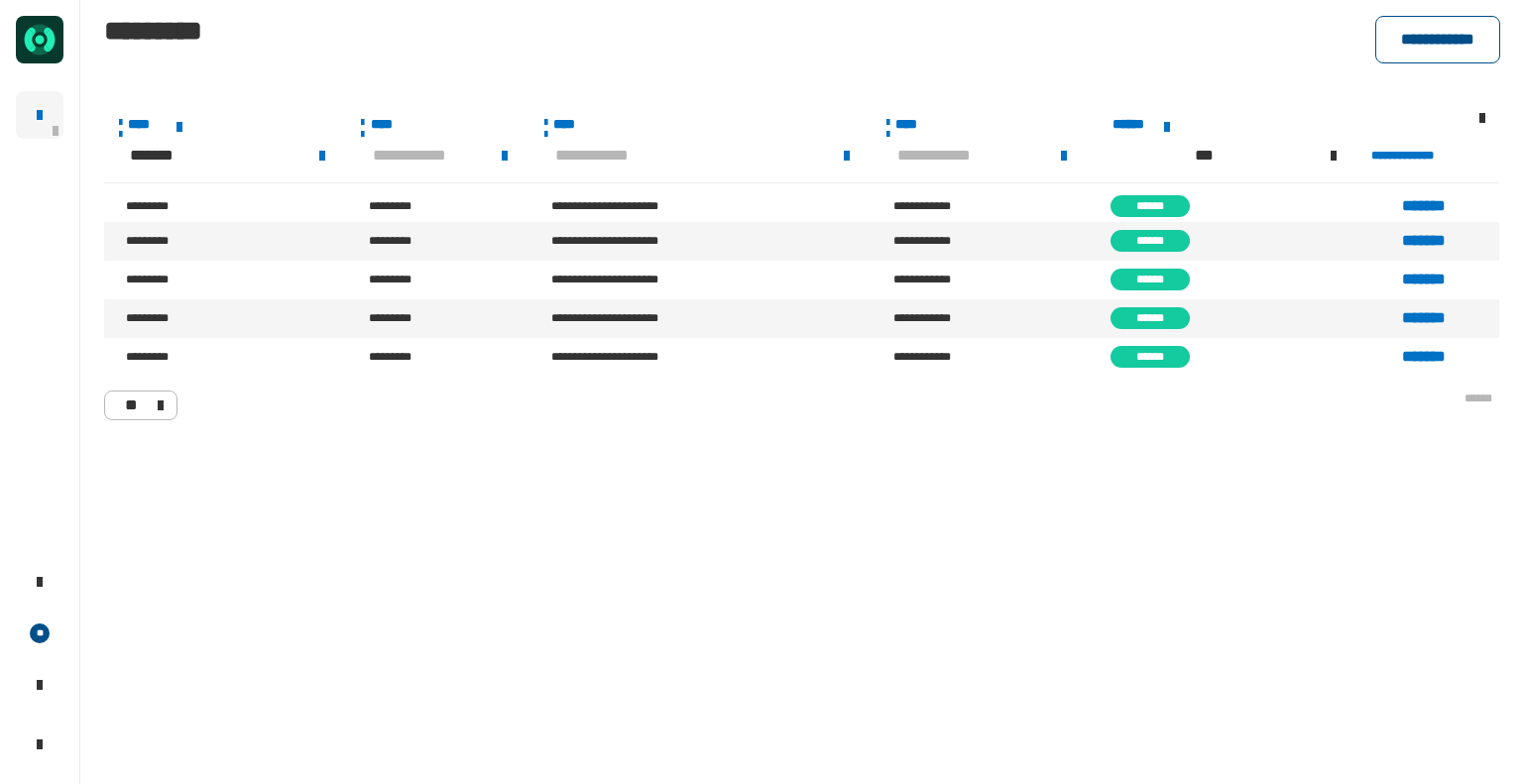 click on "**********" 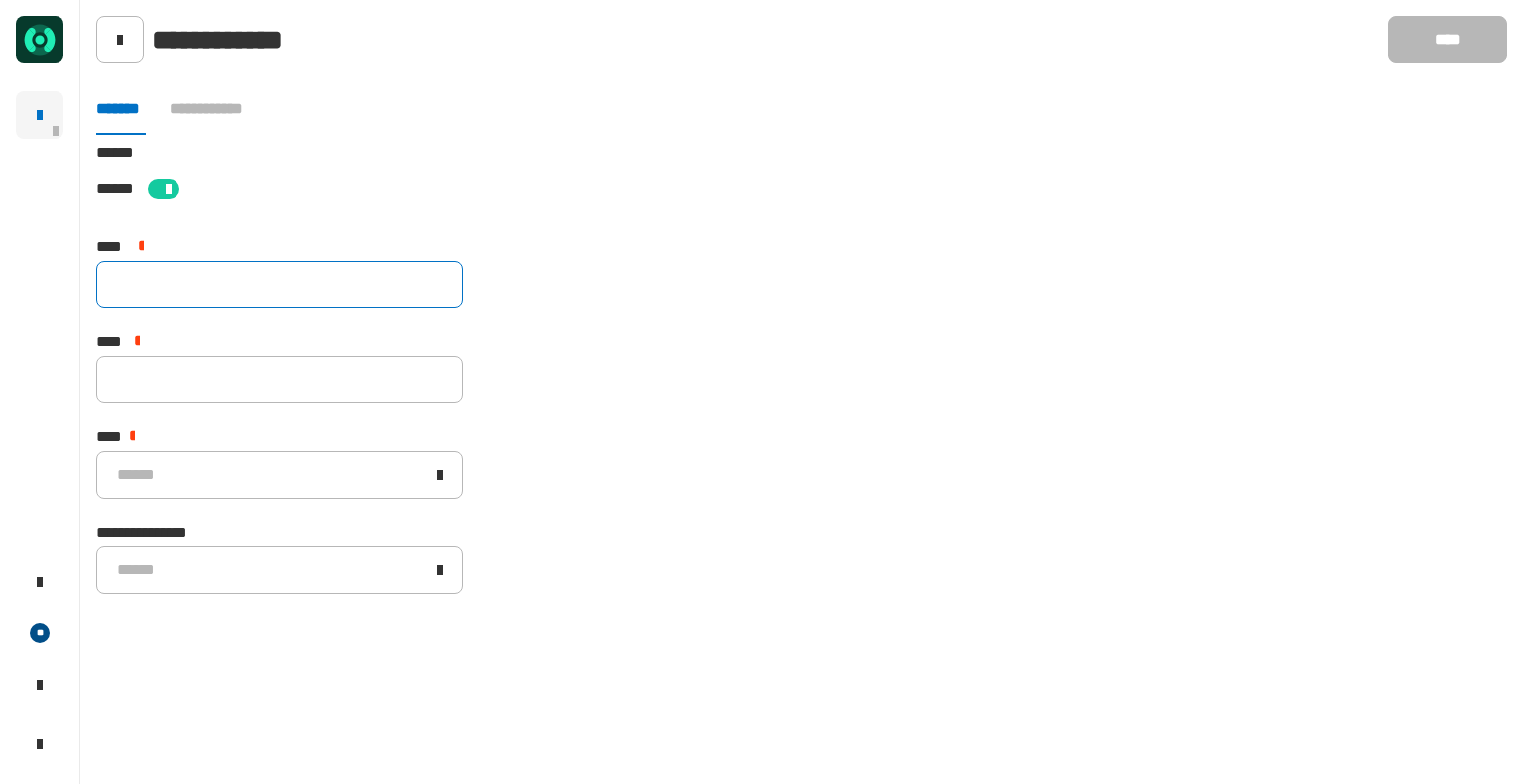 click 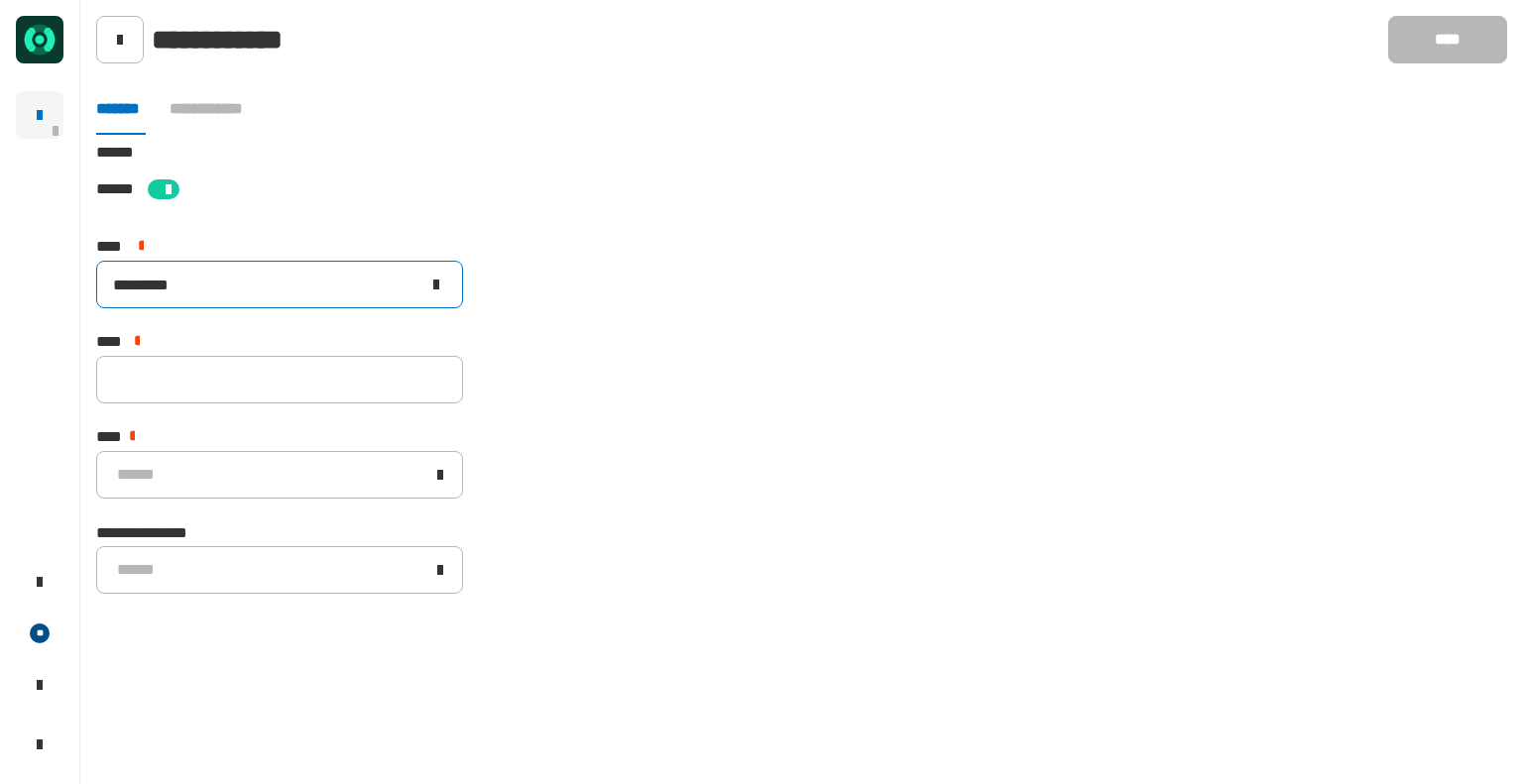 type on "*********" 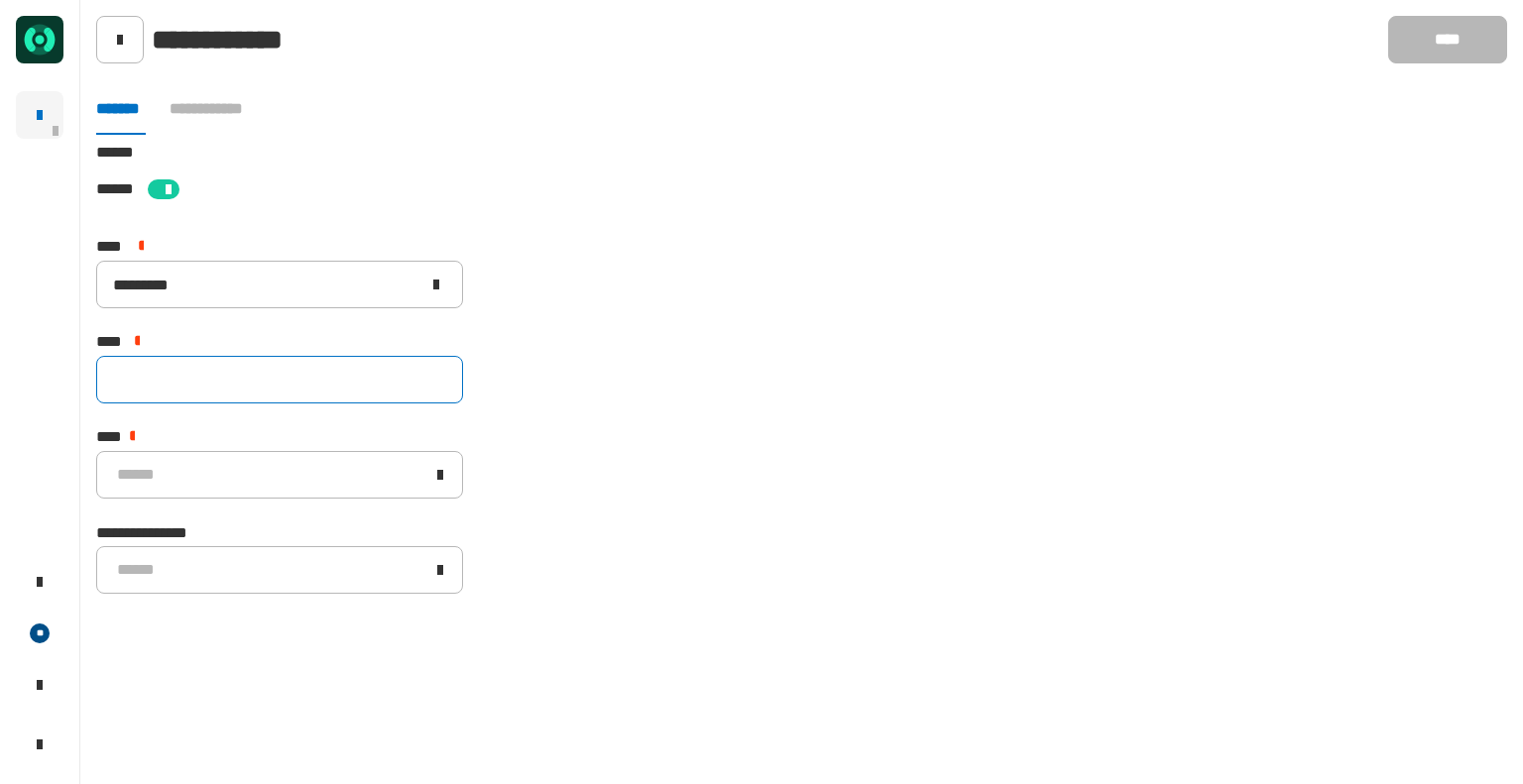 drag, startPoint x: 279, startPoint y: 407, endPoint x: 301, endPoint y: 373, distance: 40.496913 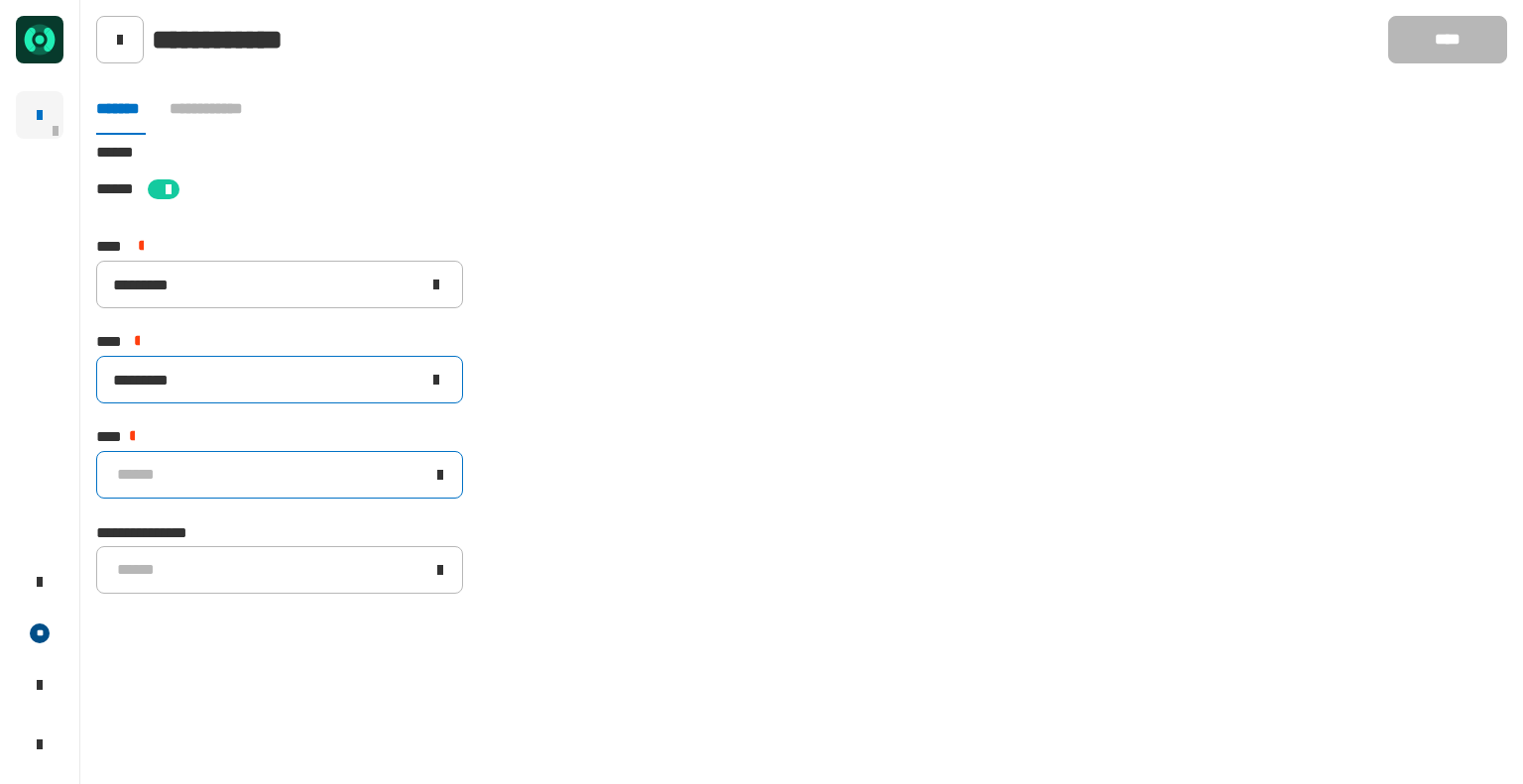 type on "*********" 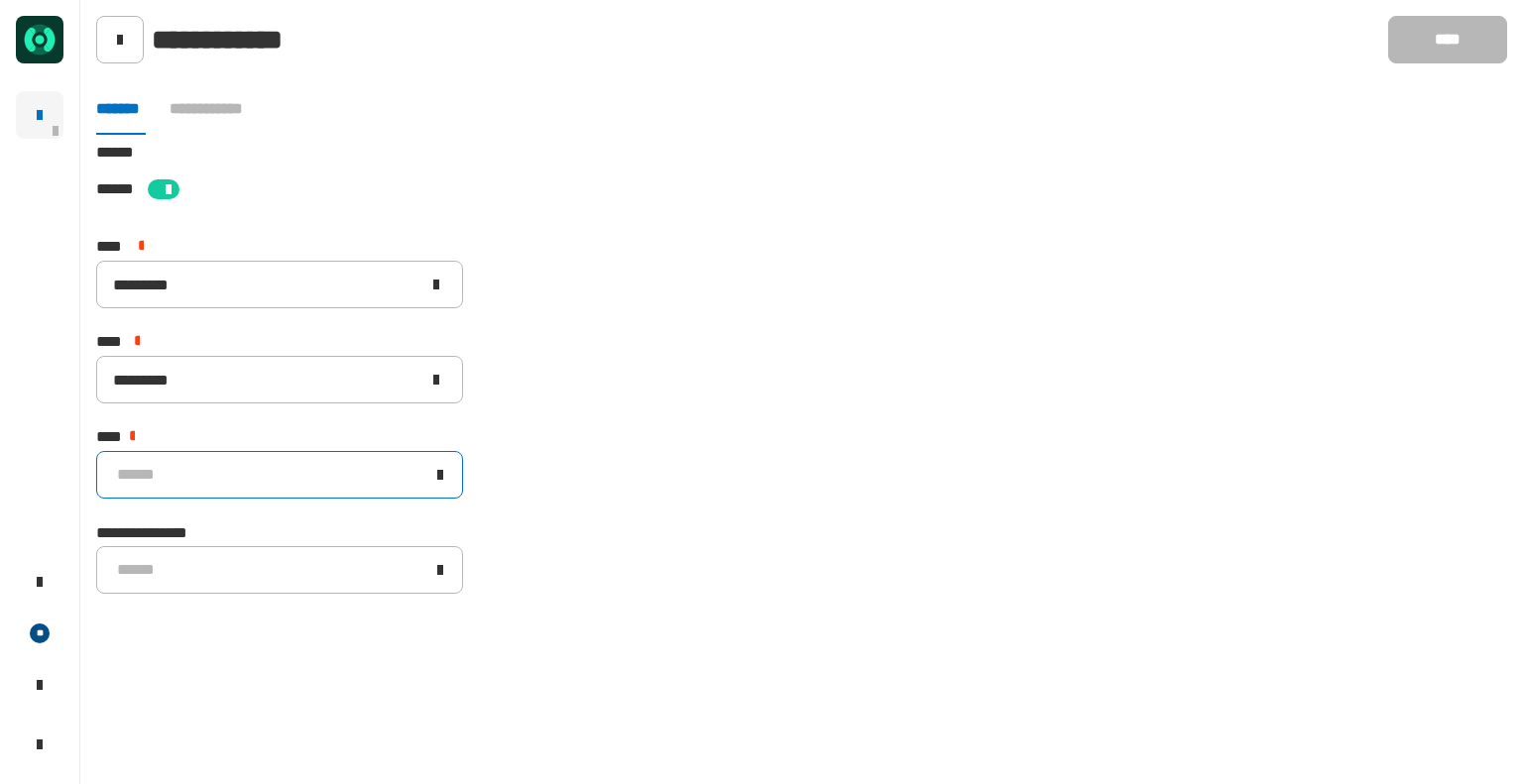 click on "******" 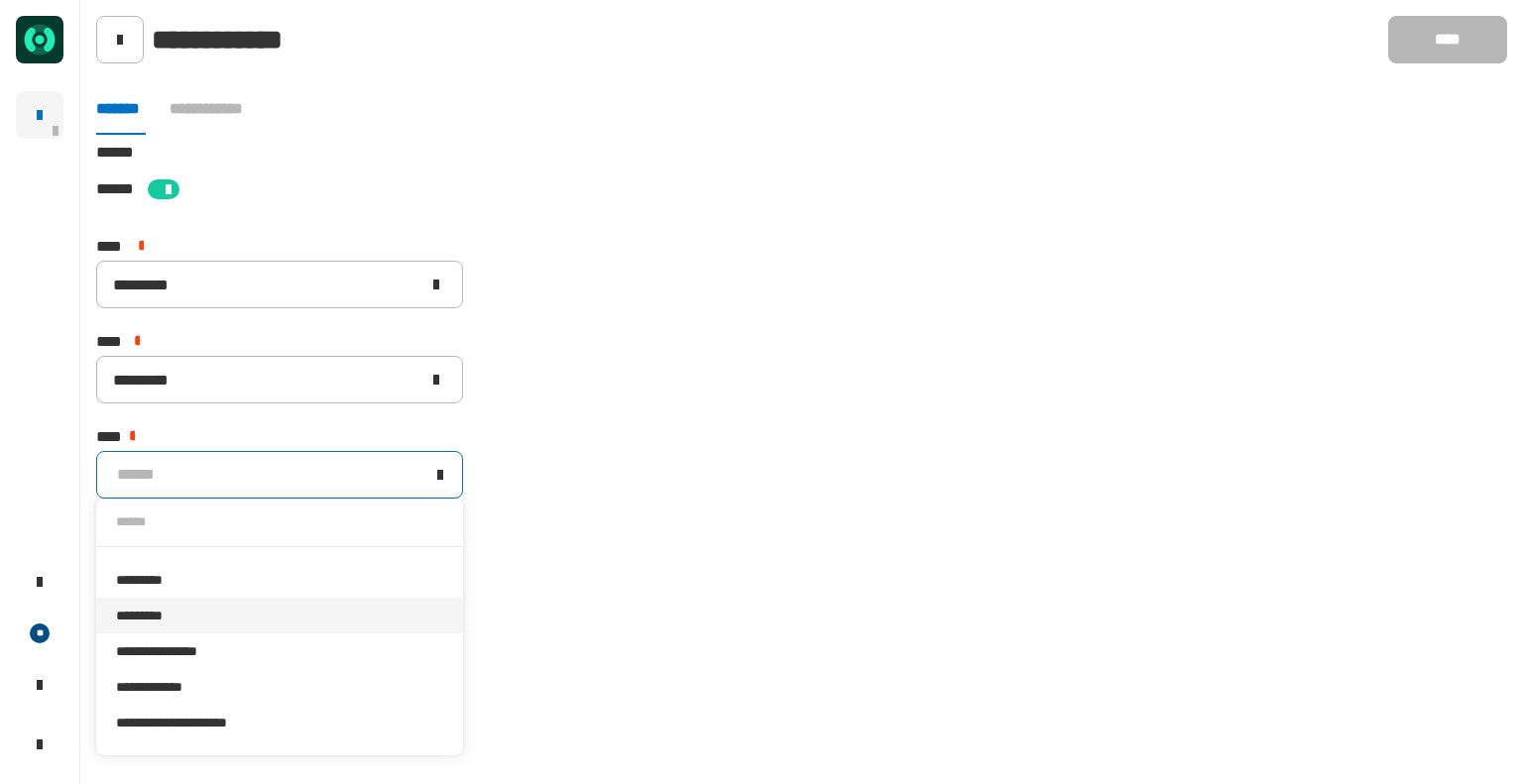 click on "*********" at bounding box center (280, 616) 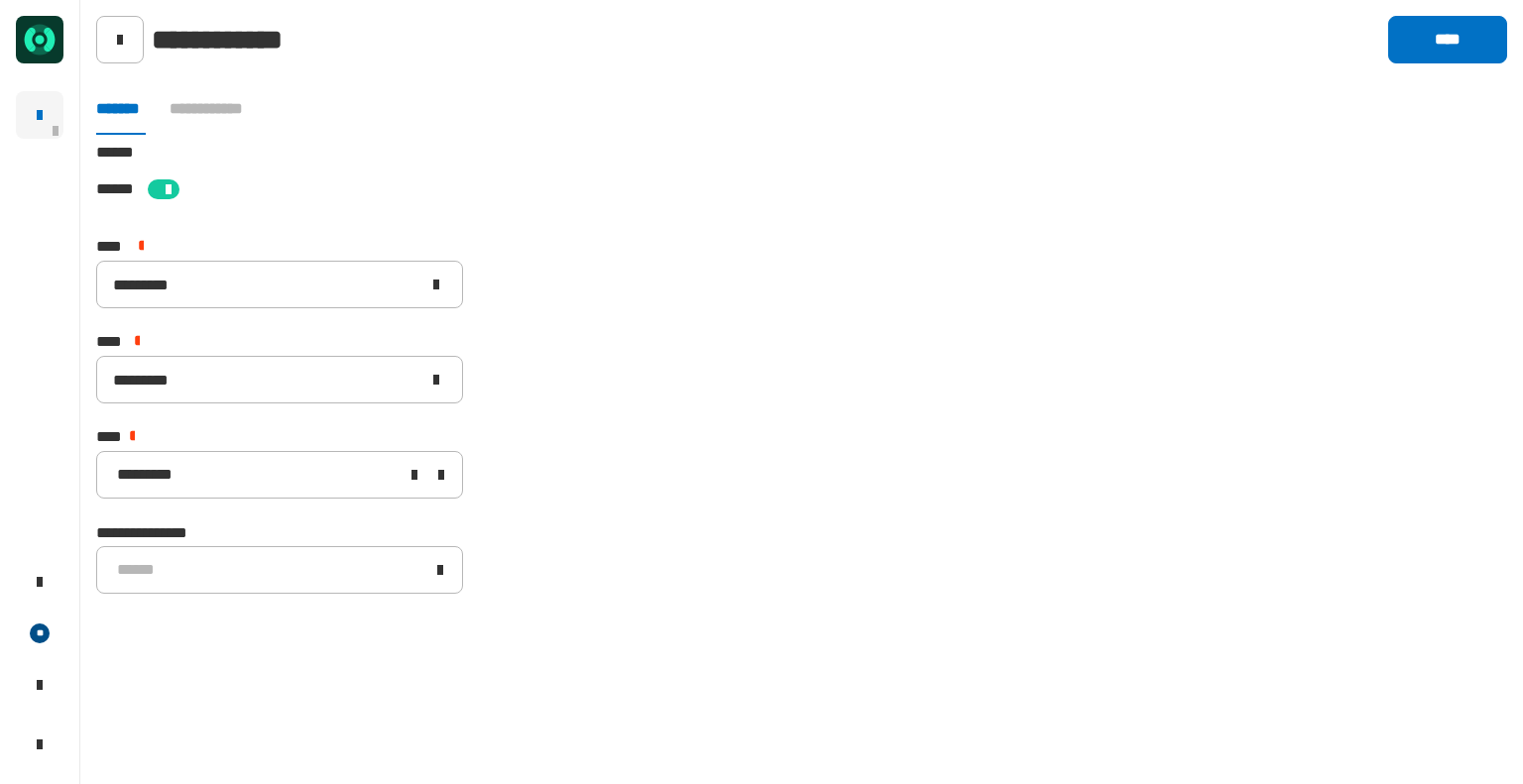 click on "[STREET] [CITY] [STATE] [ZIP] [COUNTRY] [NUMBER] [STREET] [NUMBER] [STREET] [NUMBER] [STREET] [CREDIT_CARD] [PHONE]" 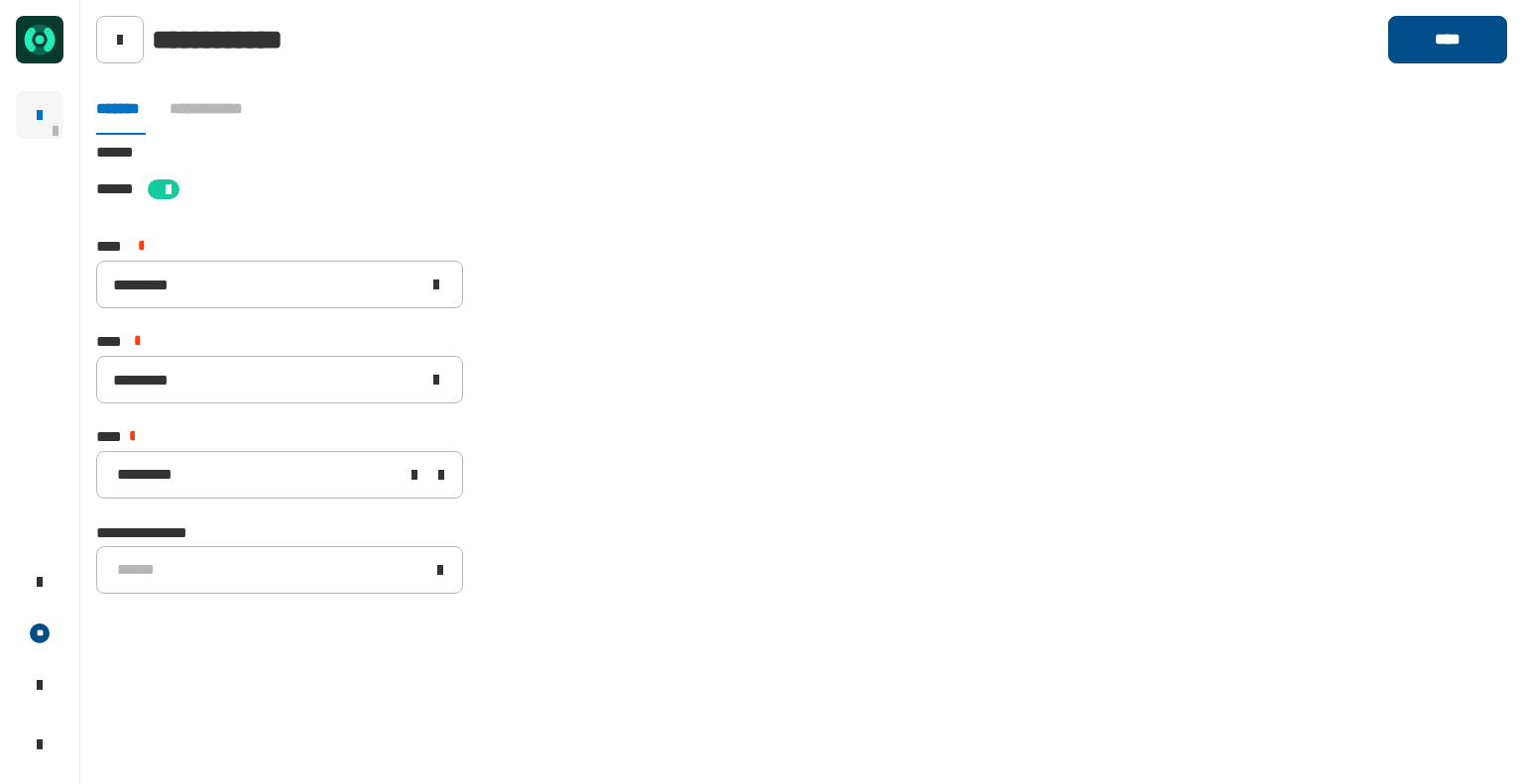 click on "****" 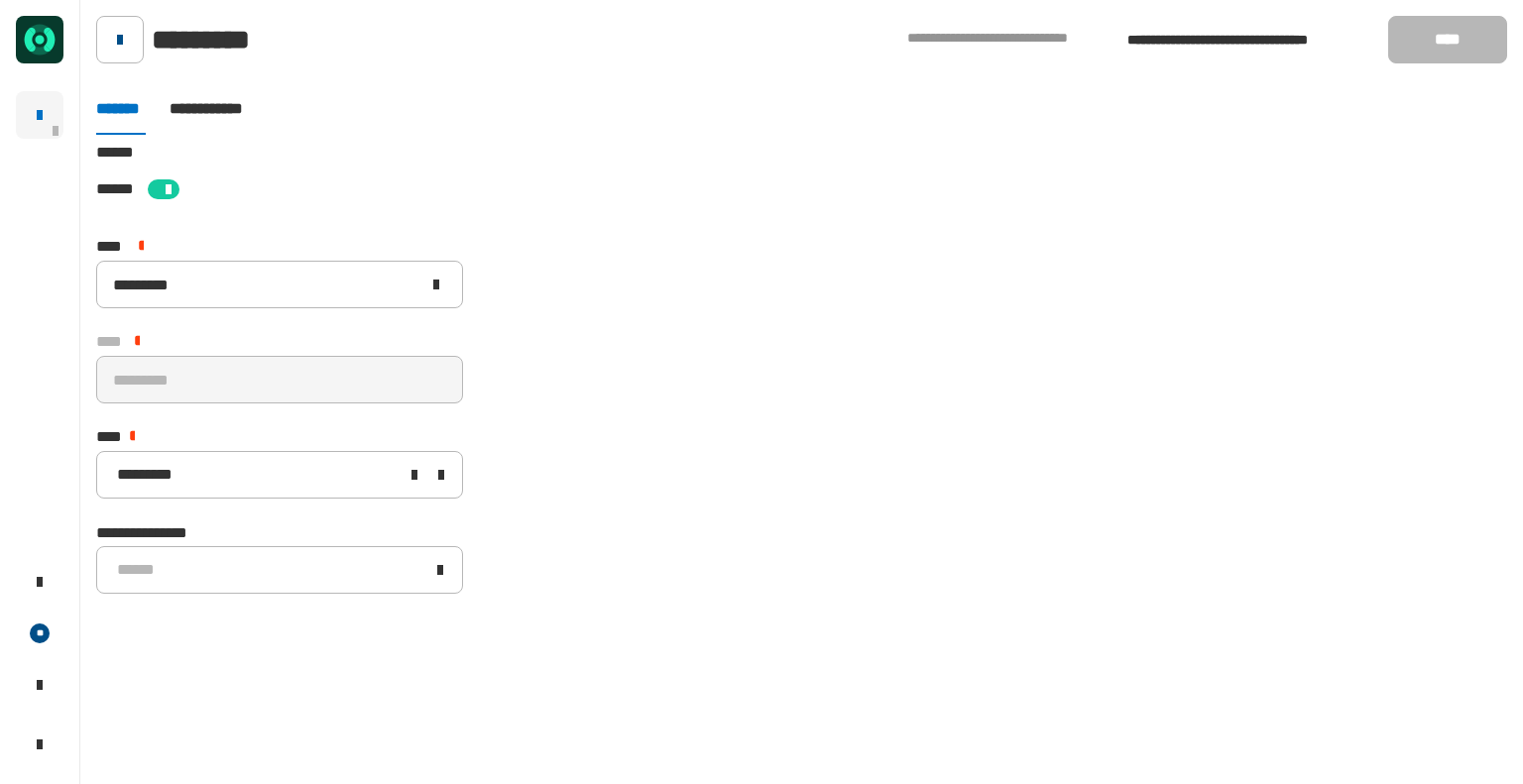 click 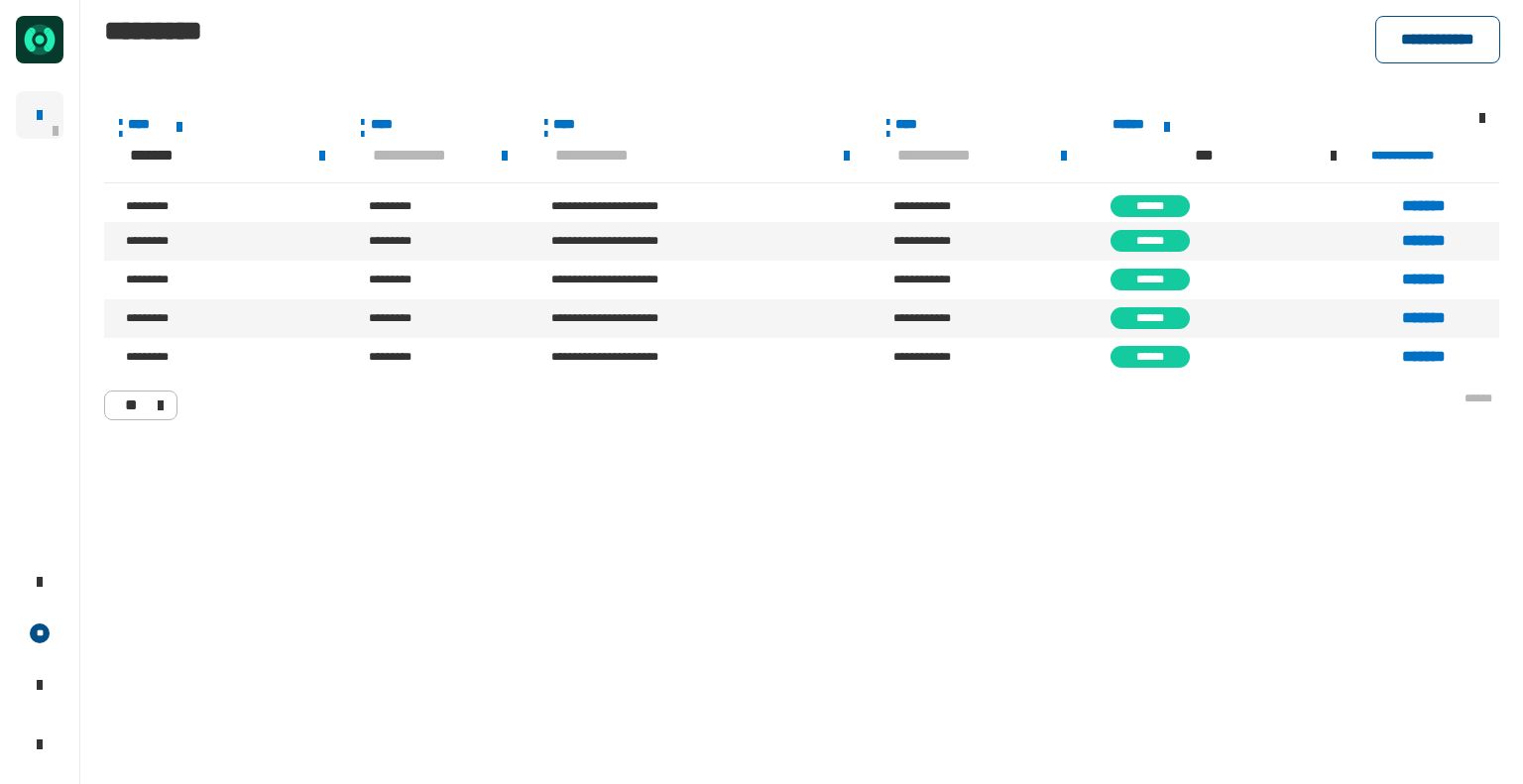 click on "**********" 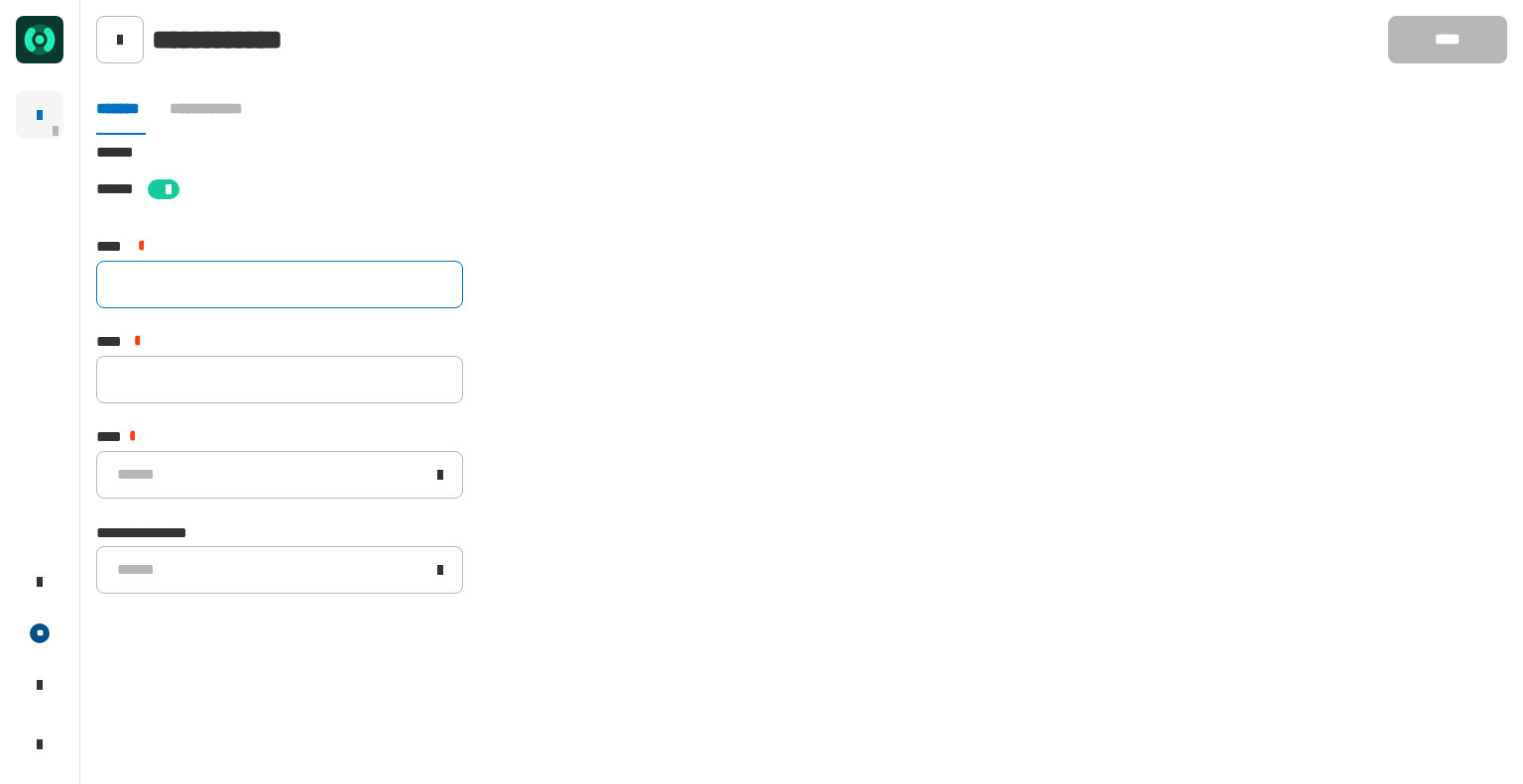 drag, startPoint x: 321, startPoint y: 313, endPoint x: 293, endPoint y: 290, distance: 36.23534 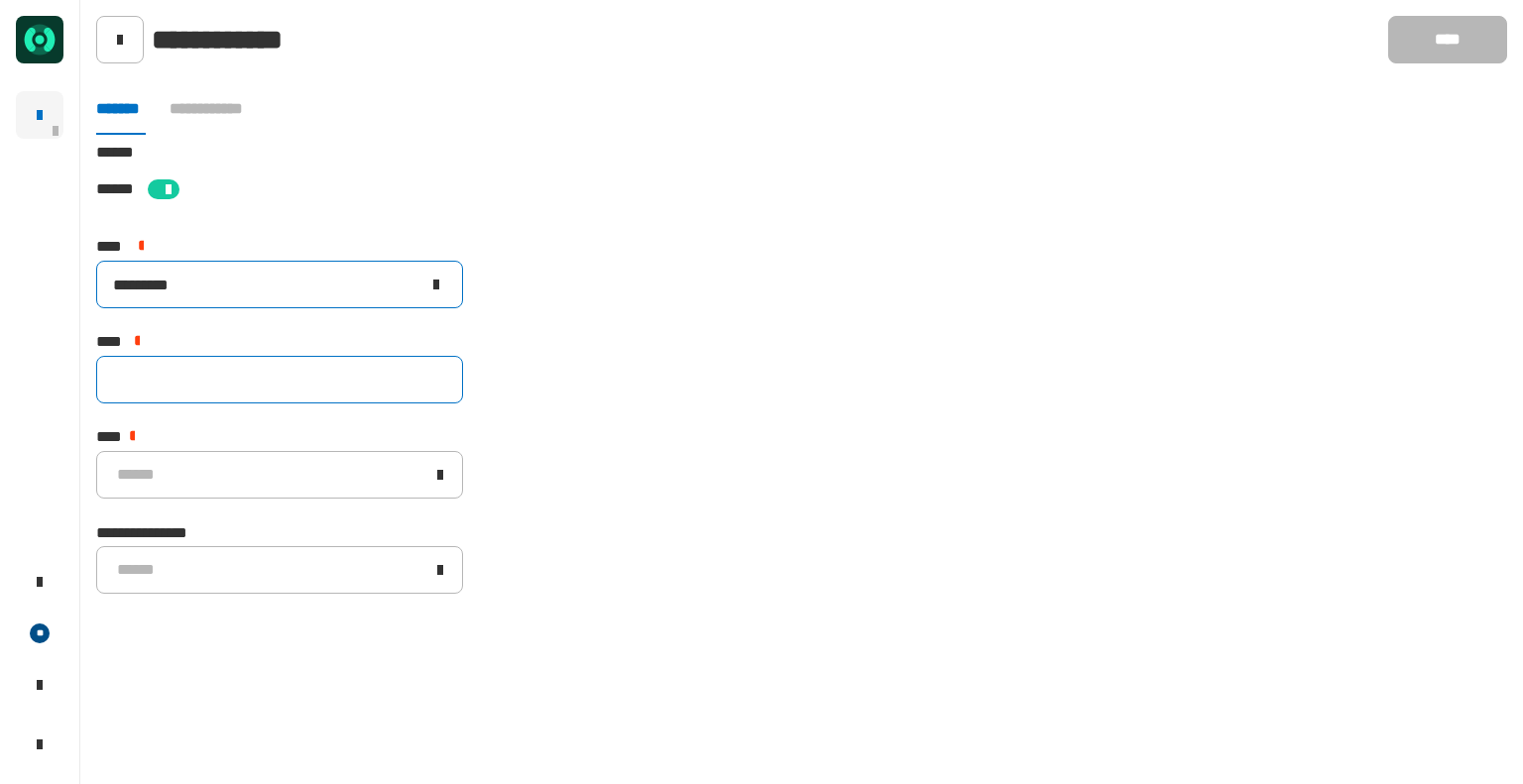 type on "*********" 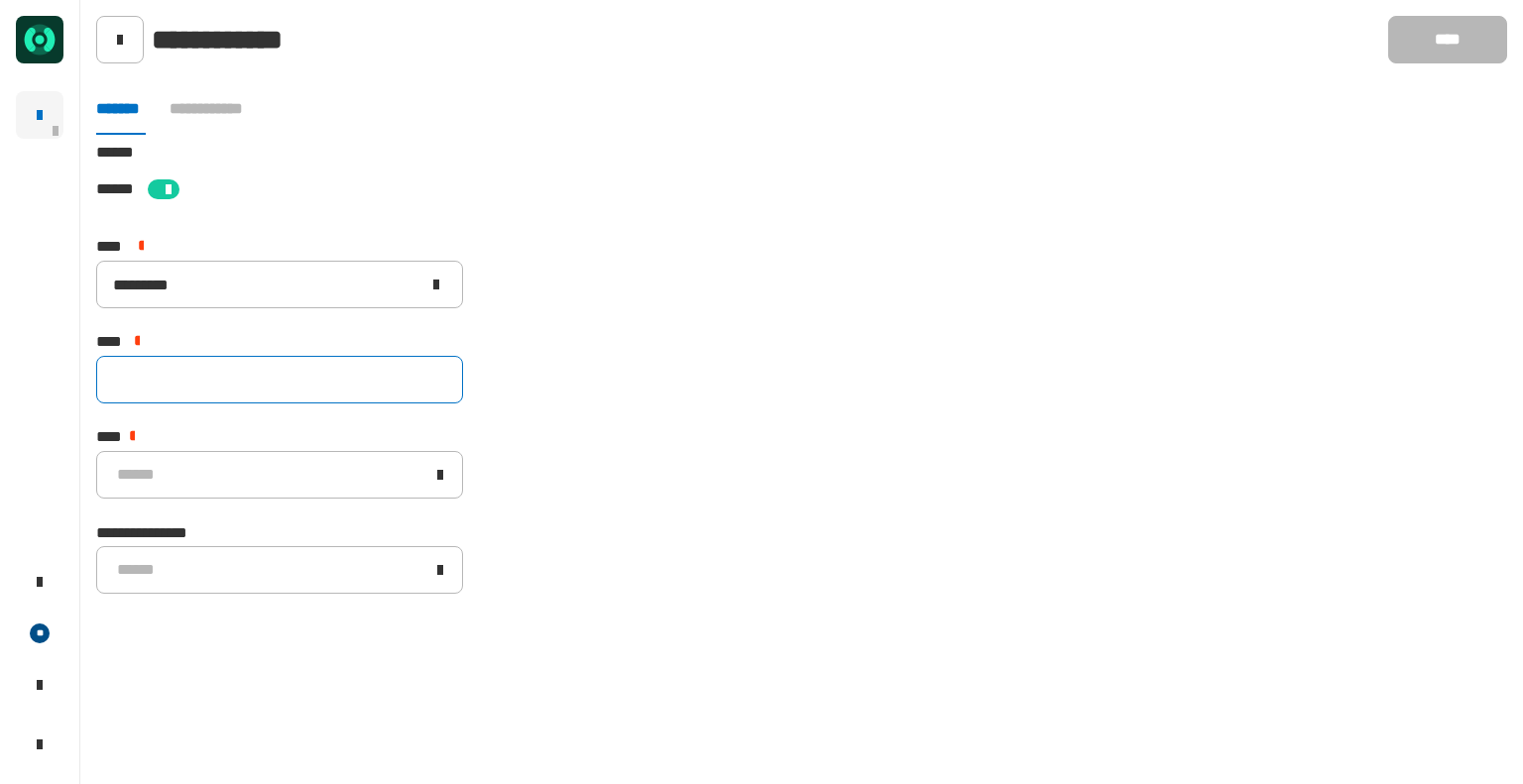 click 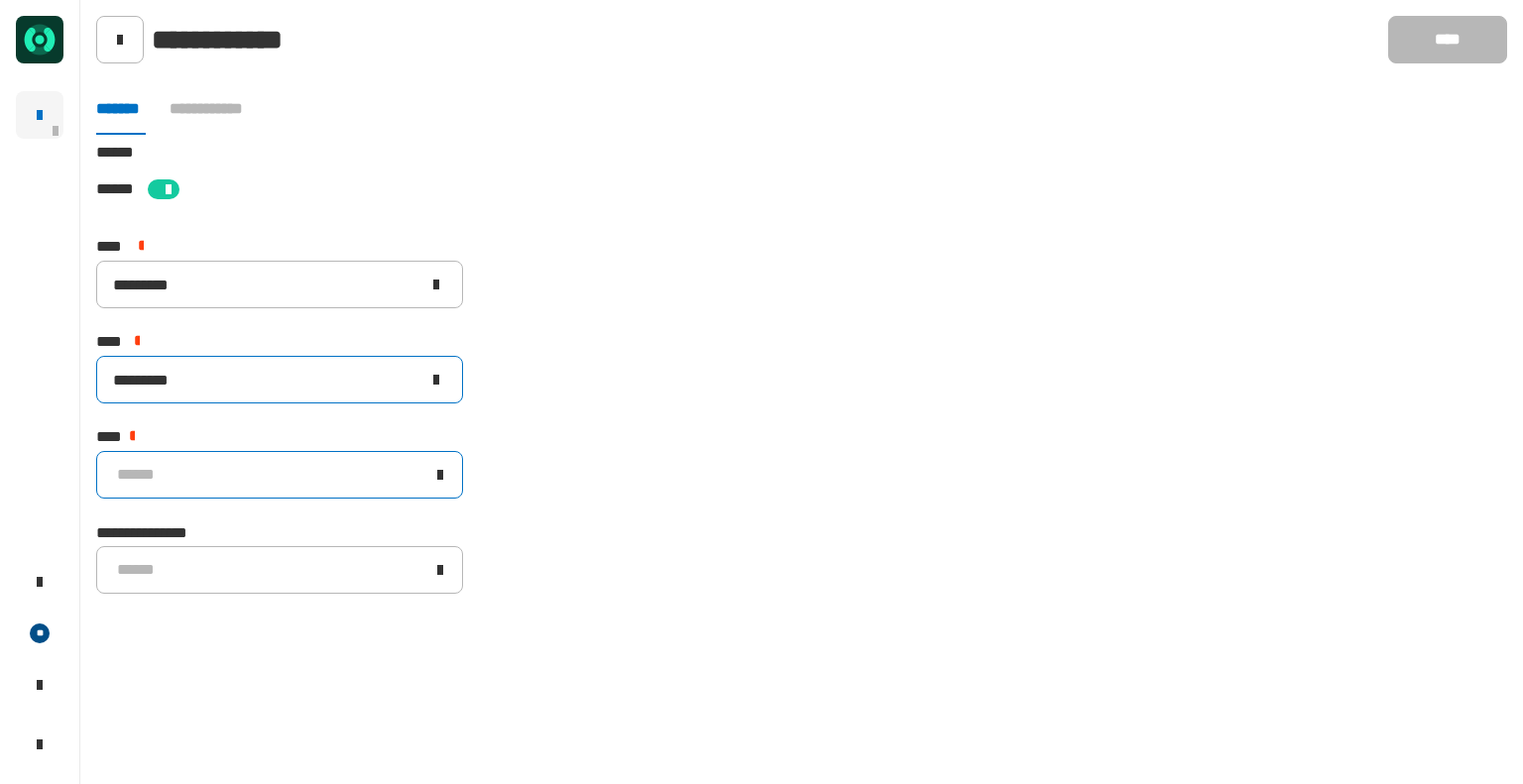 type on "*********" 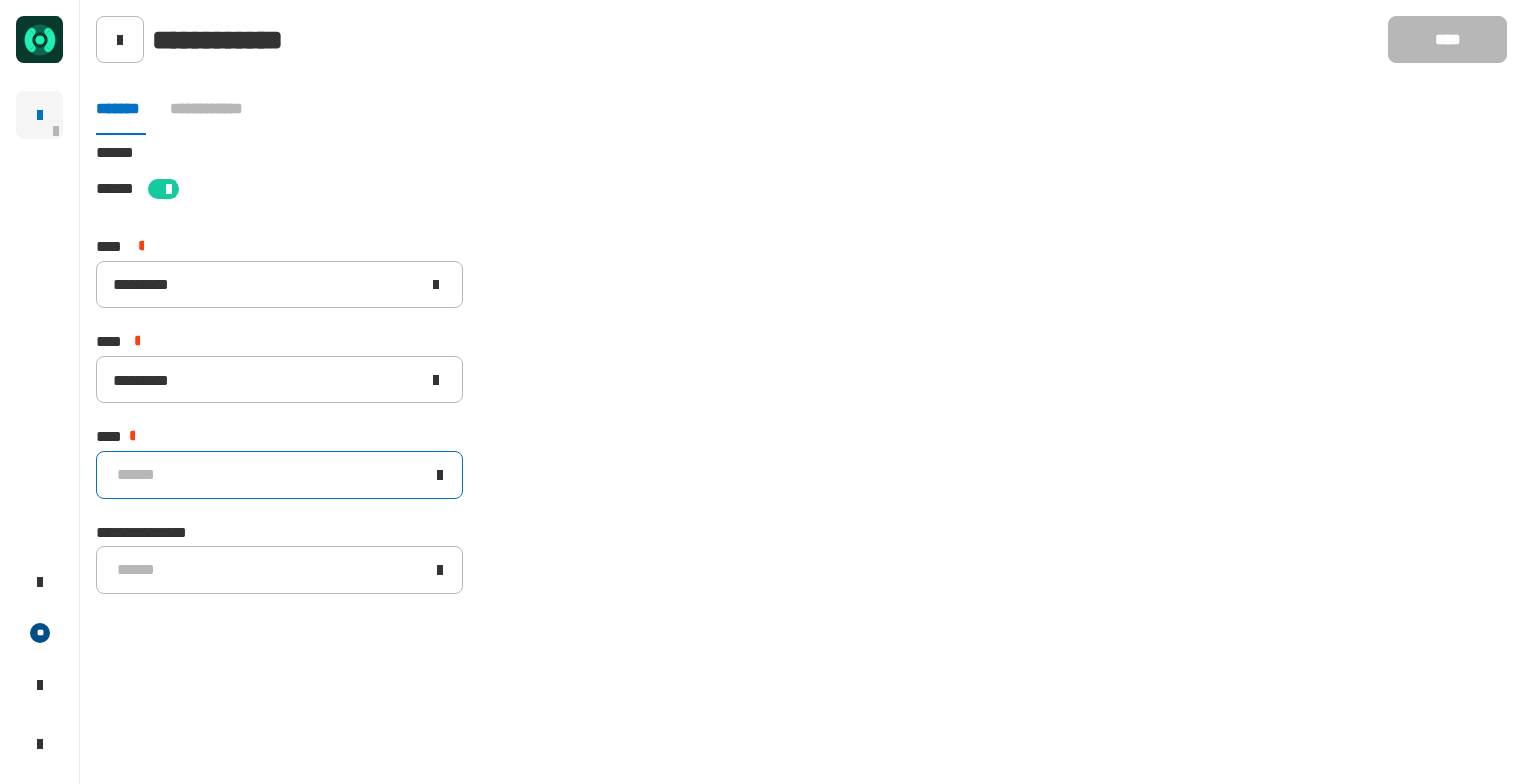click on "******" 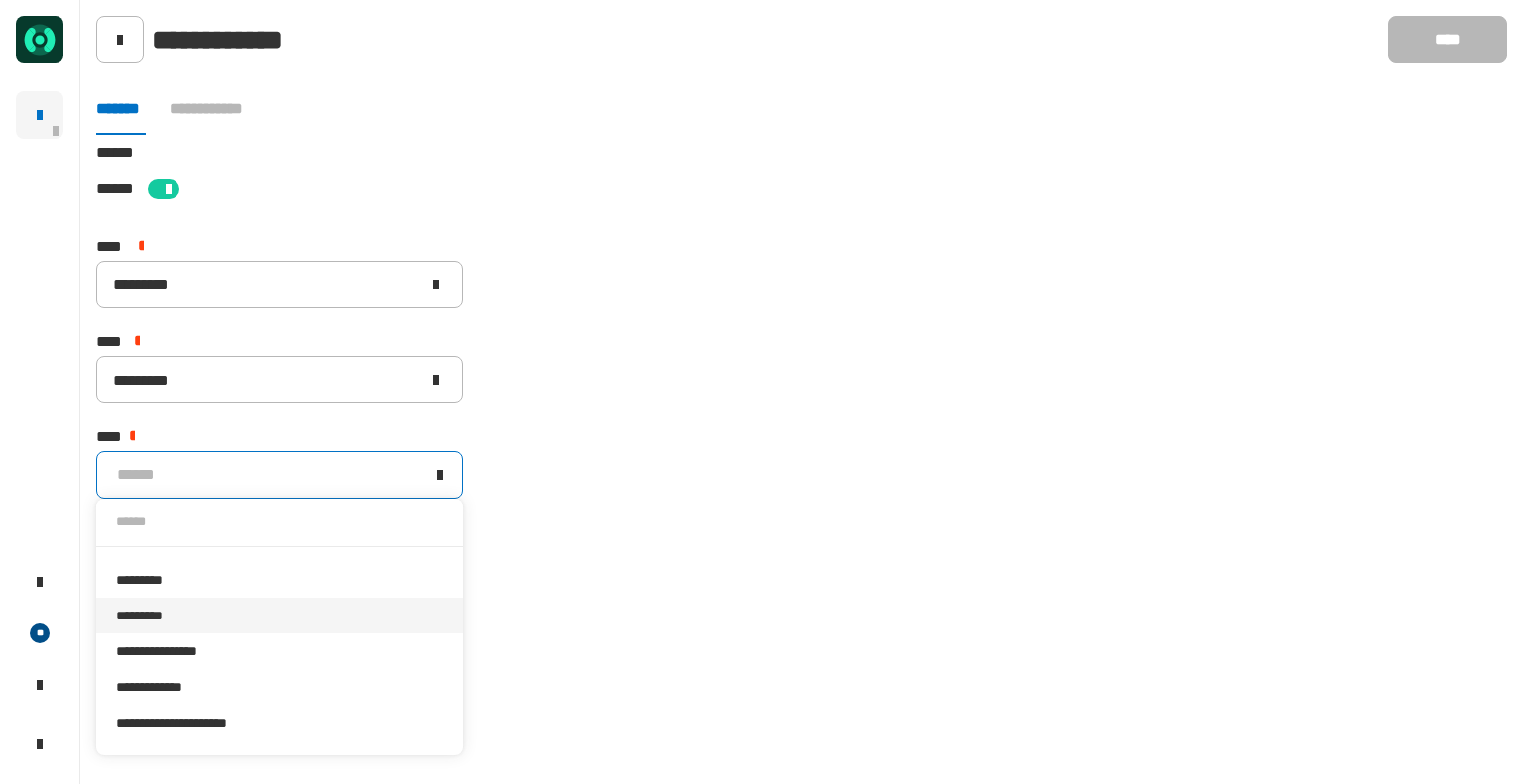 click on "*********" at bounding box center [280, 616] 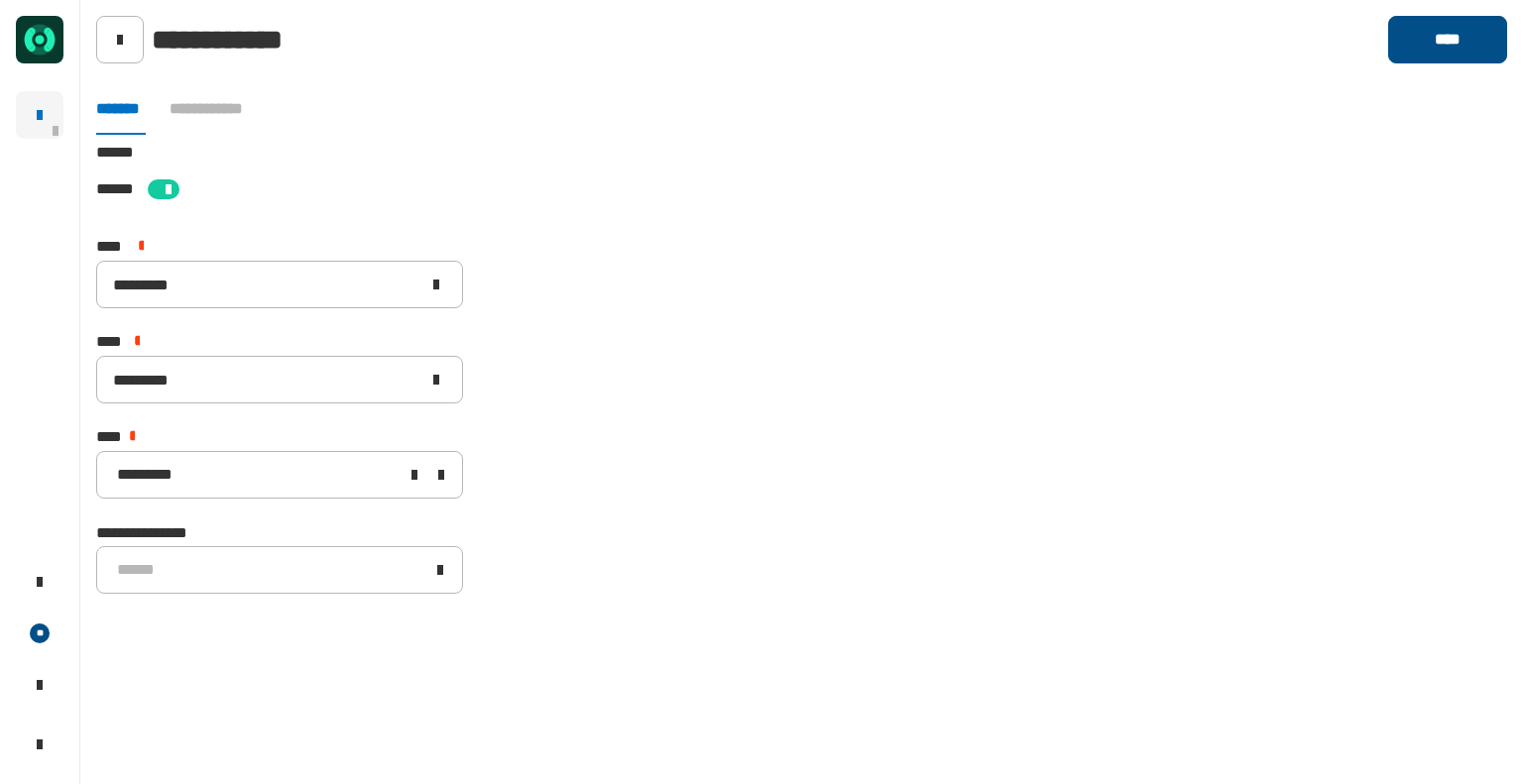 click on "****" 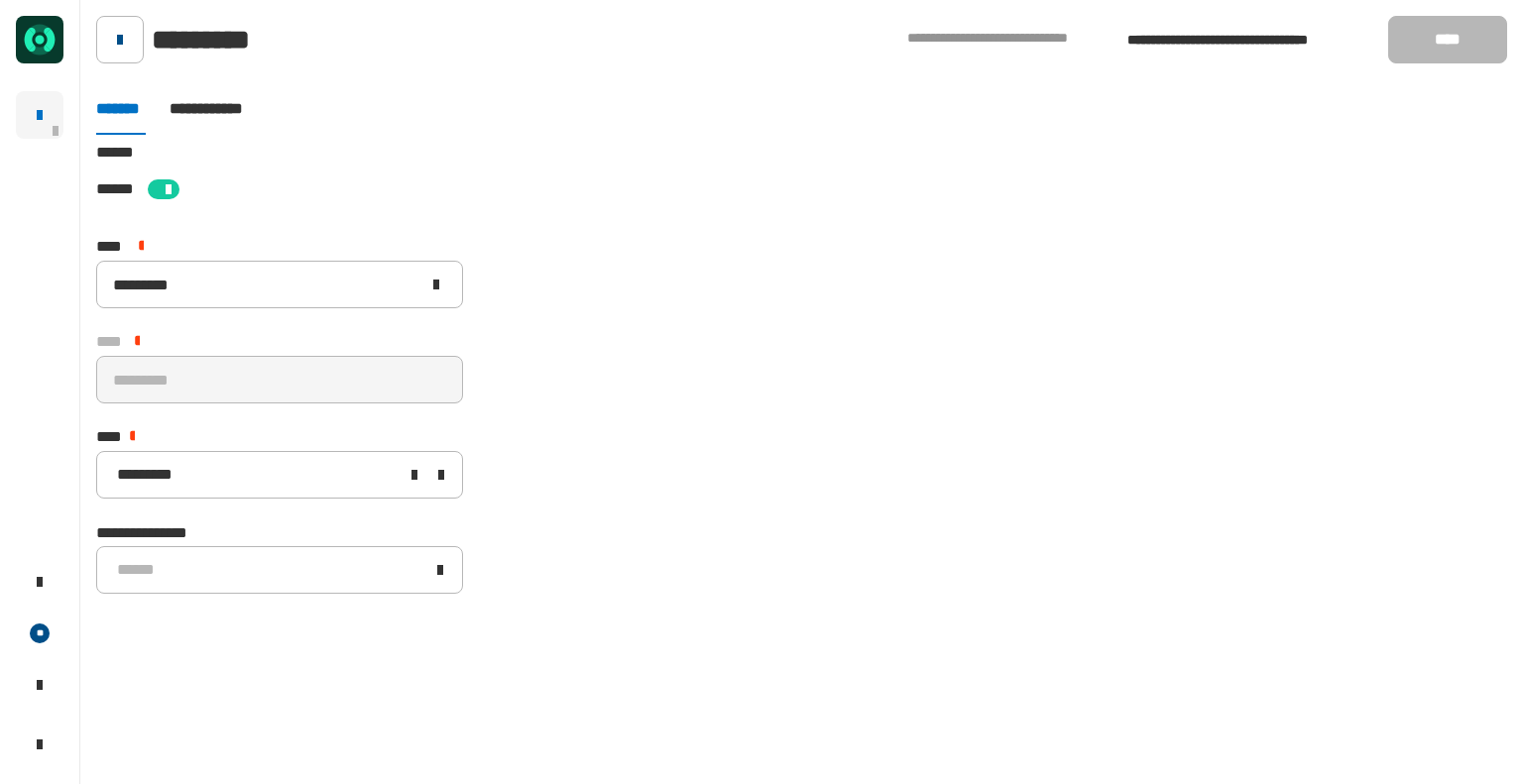 click 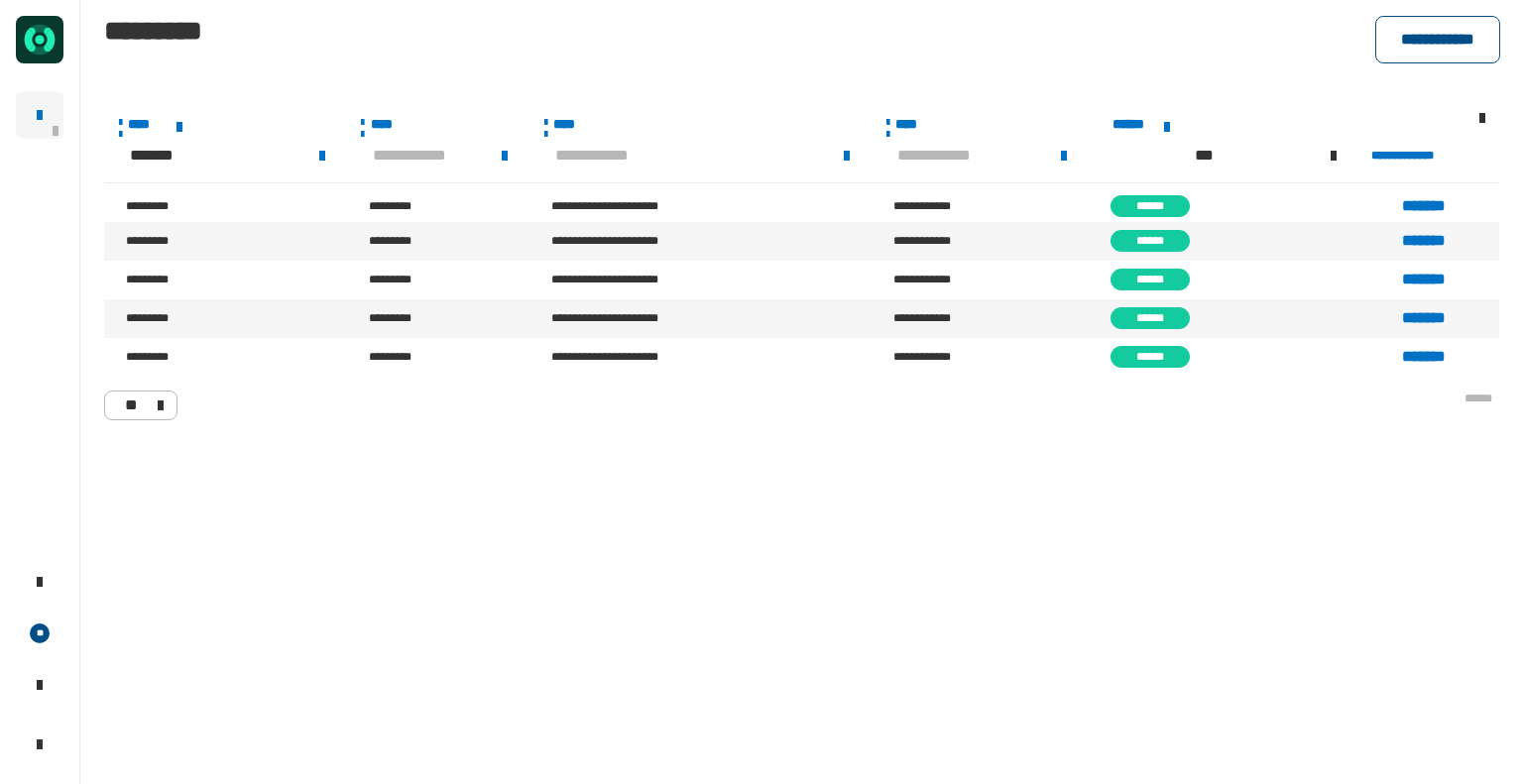 click on "**********" 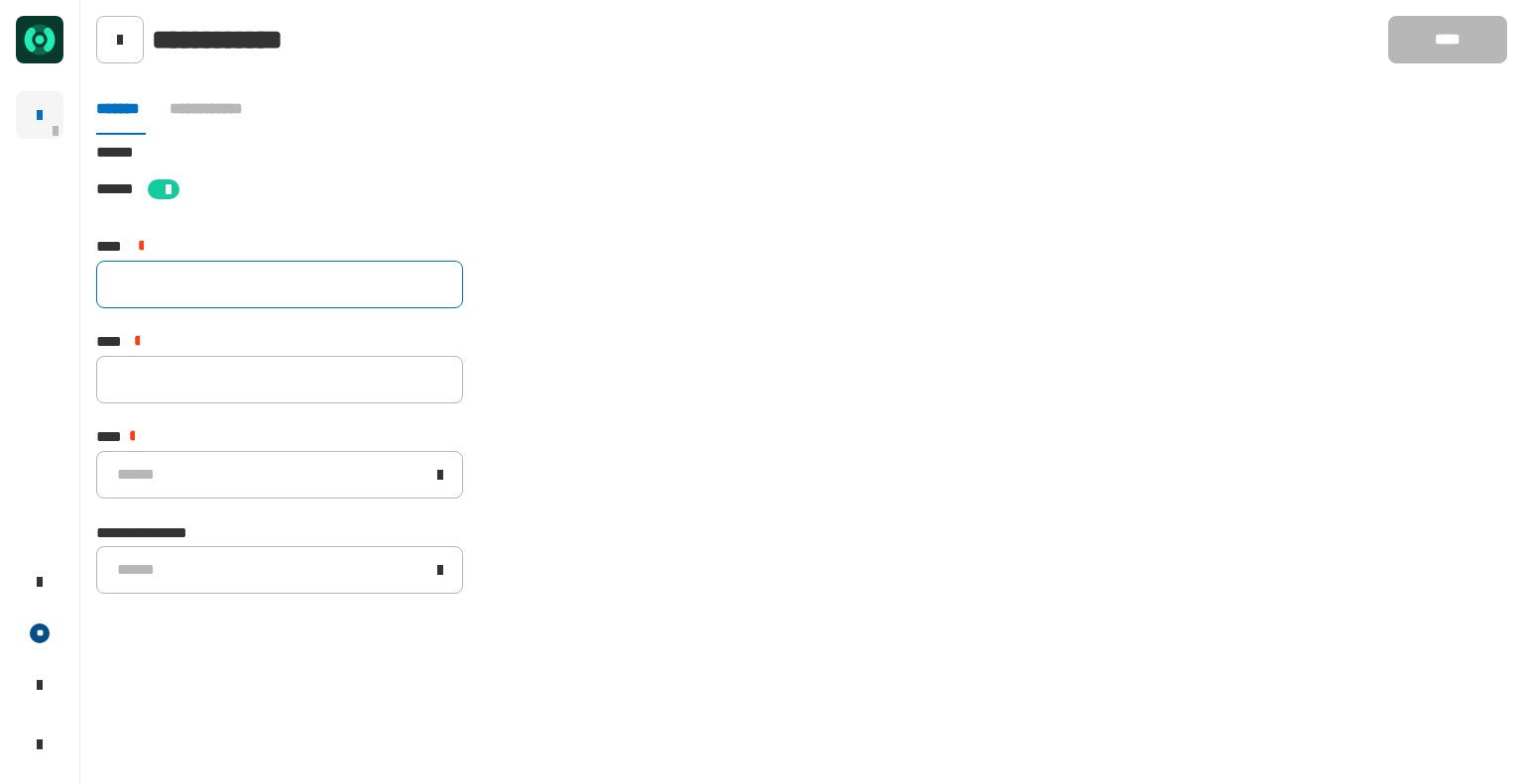 click 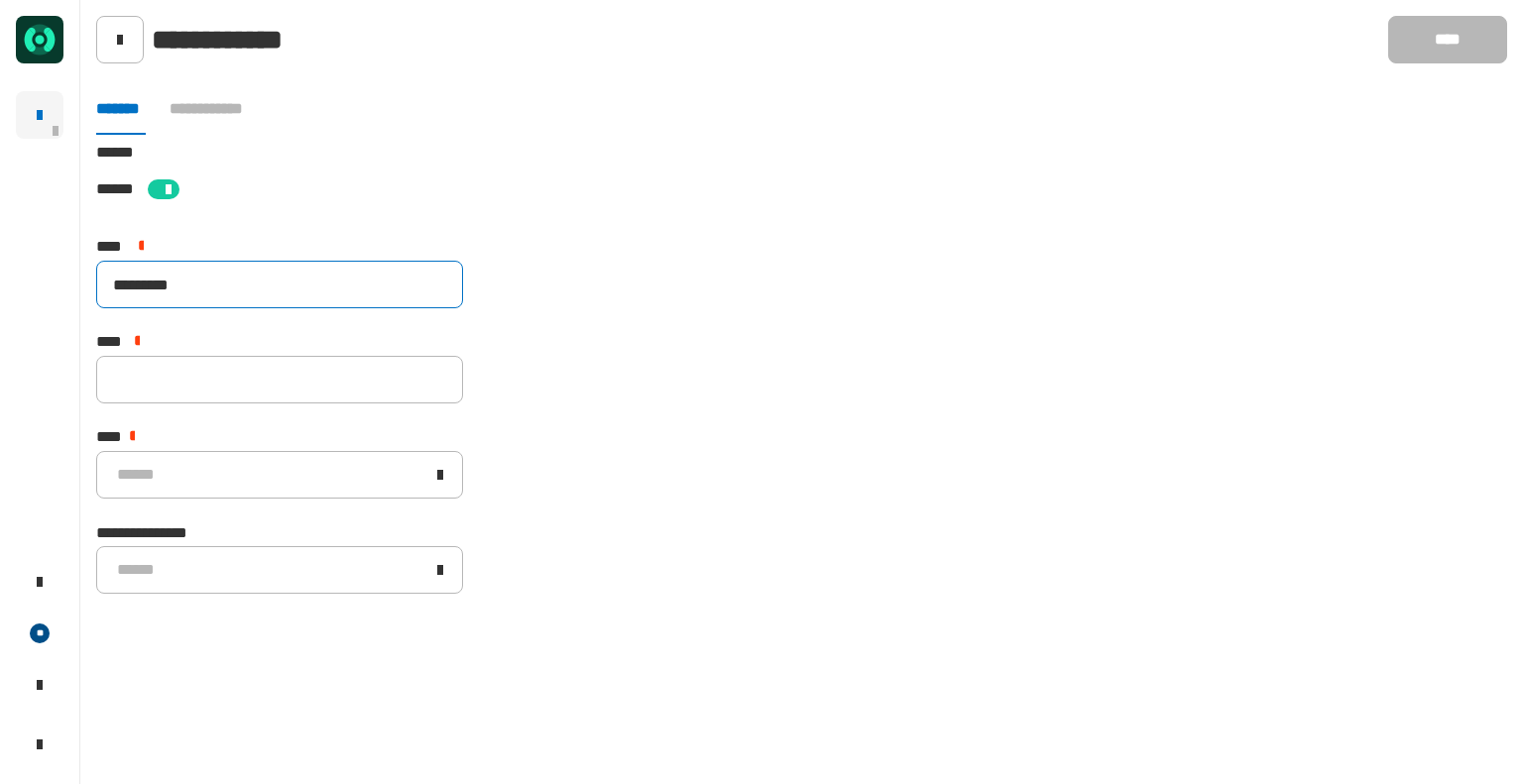 click on "*********" 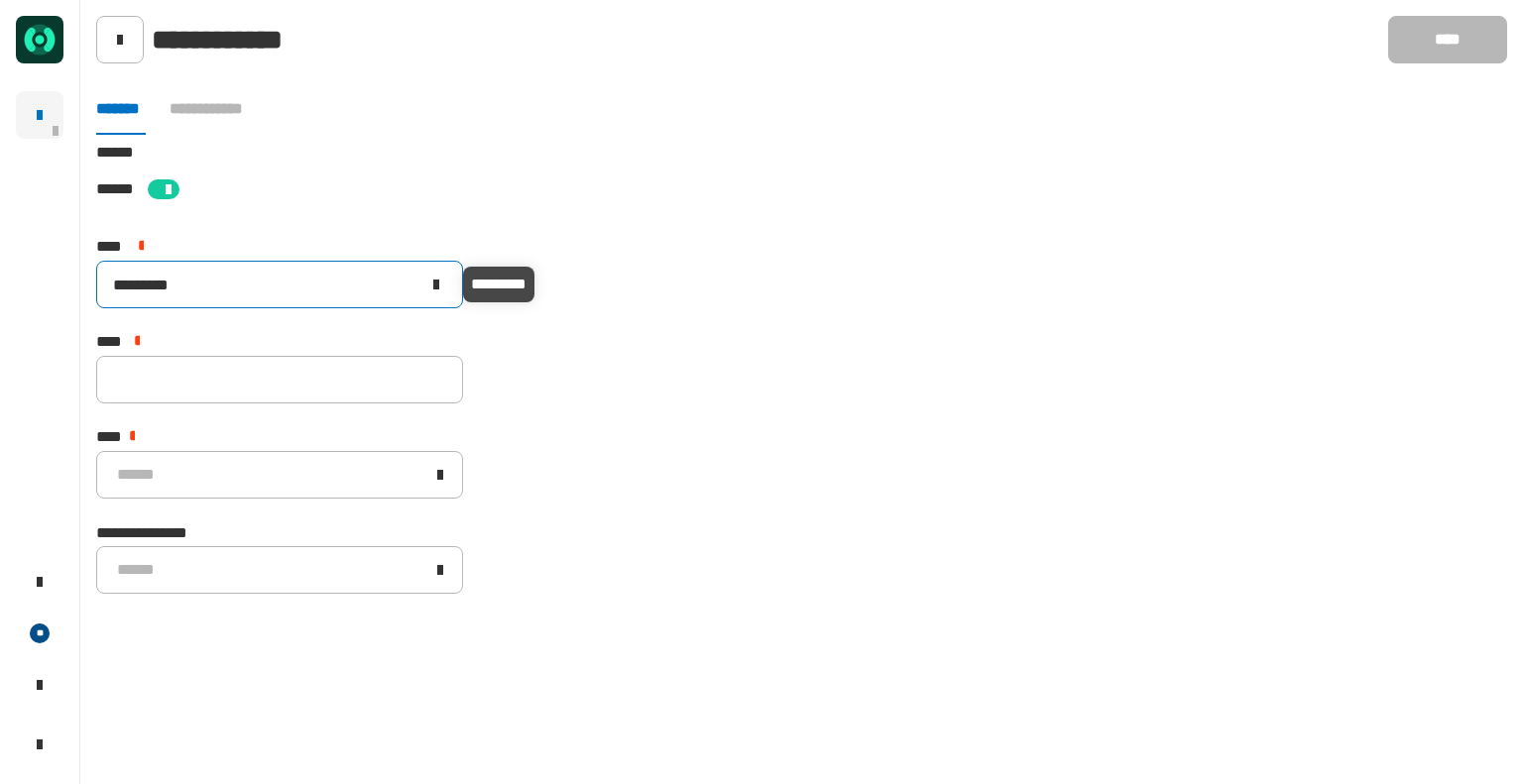 click on "*********" 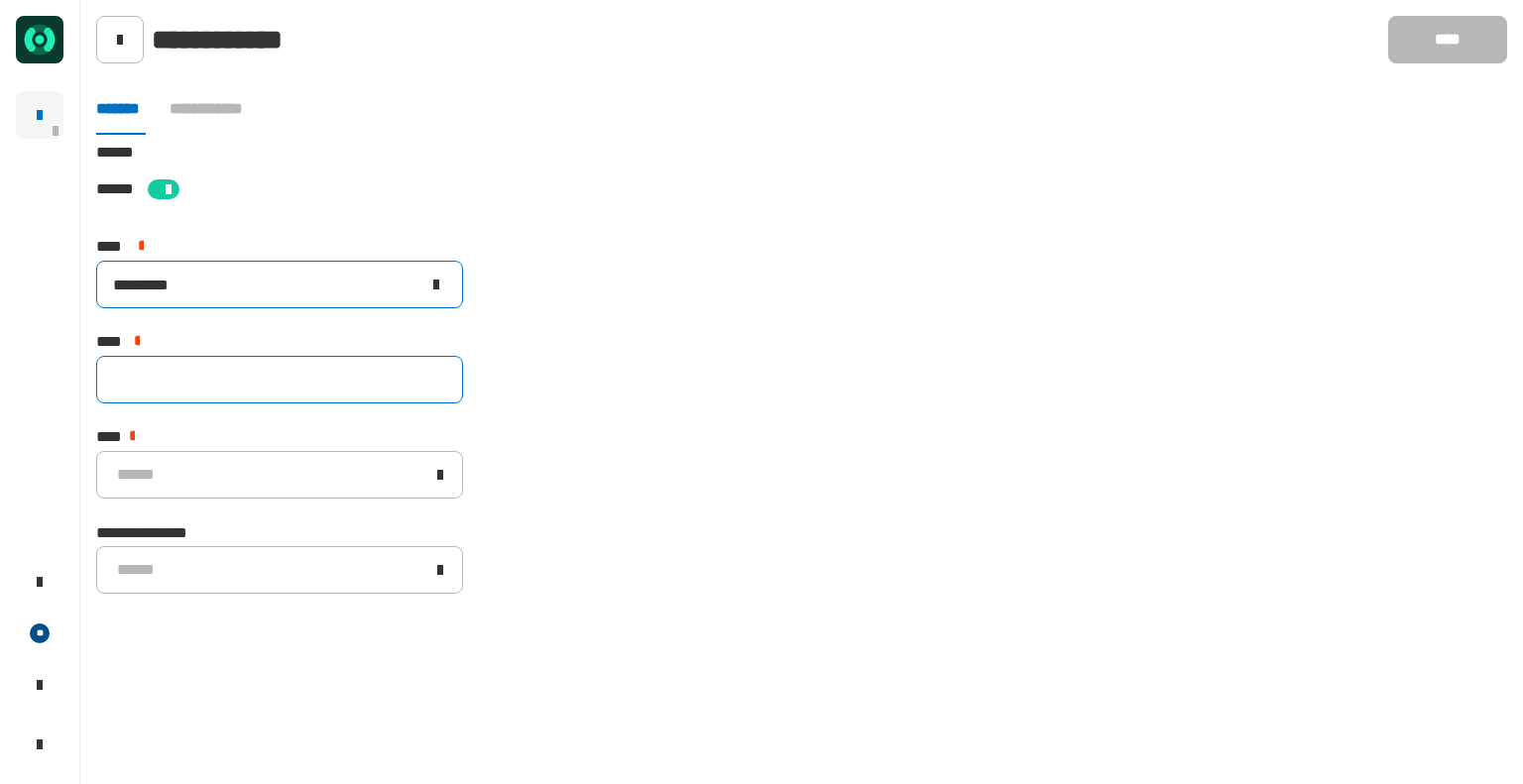 type on "*********" 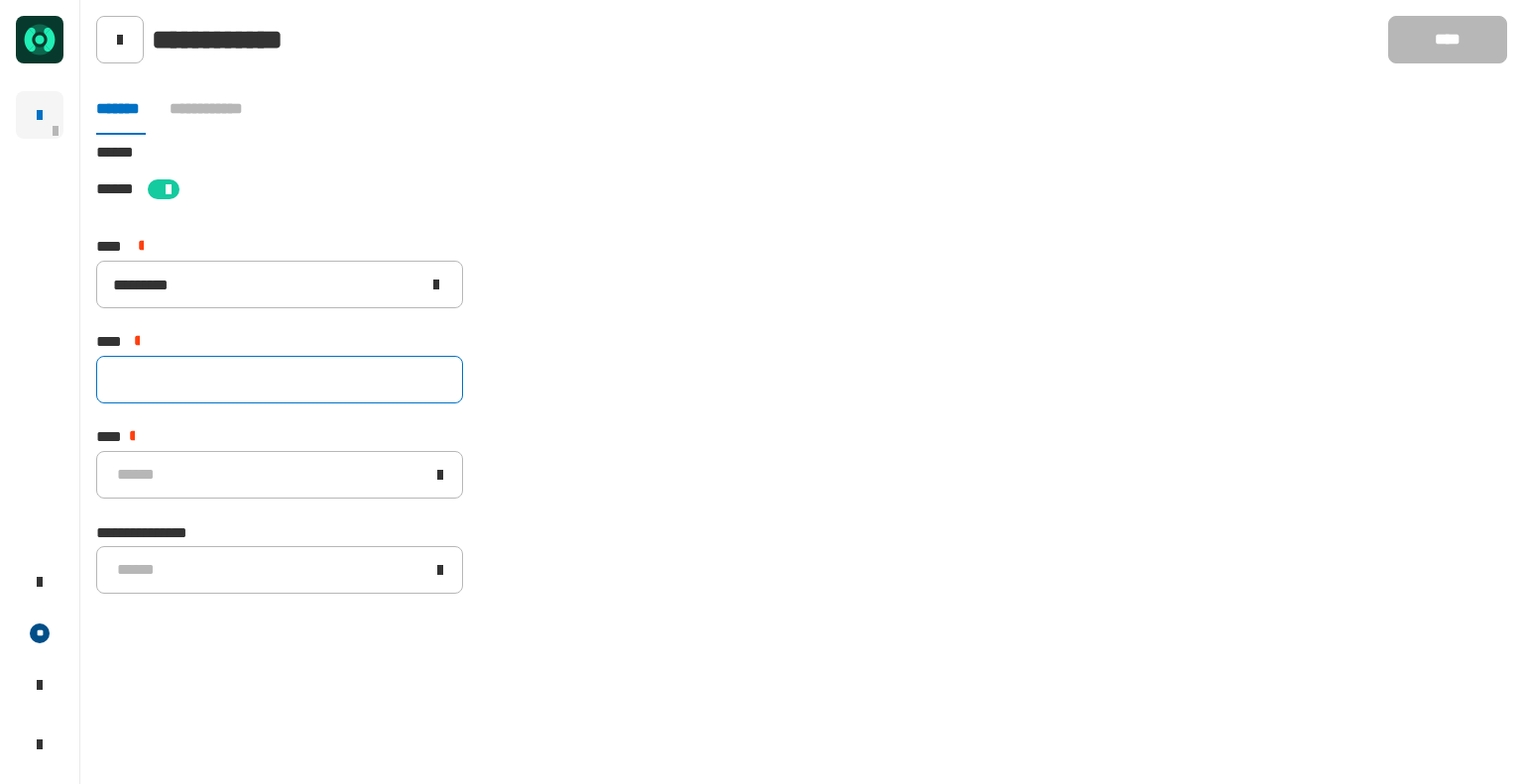 click 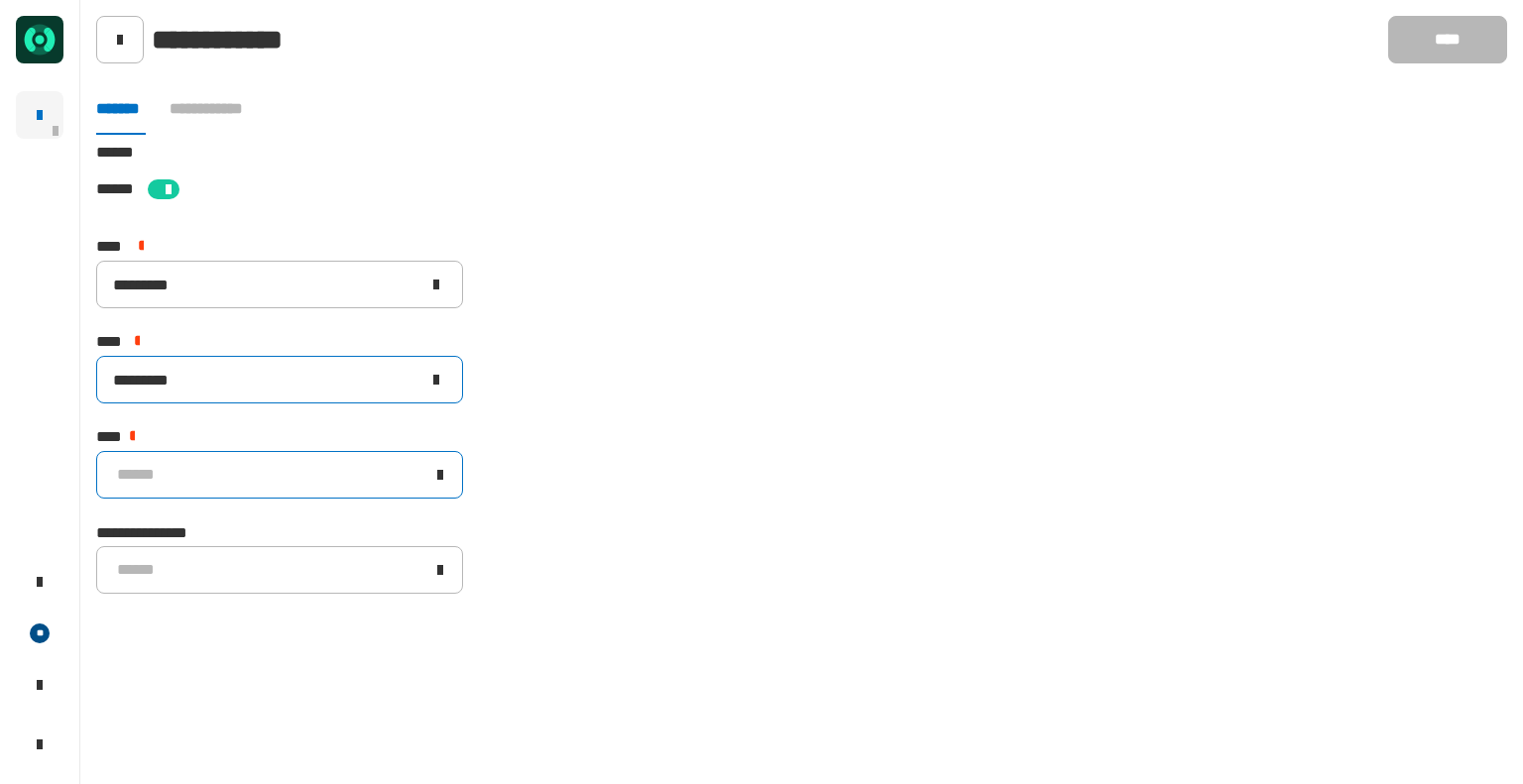 type on "*********" 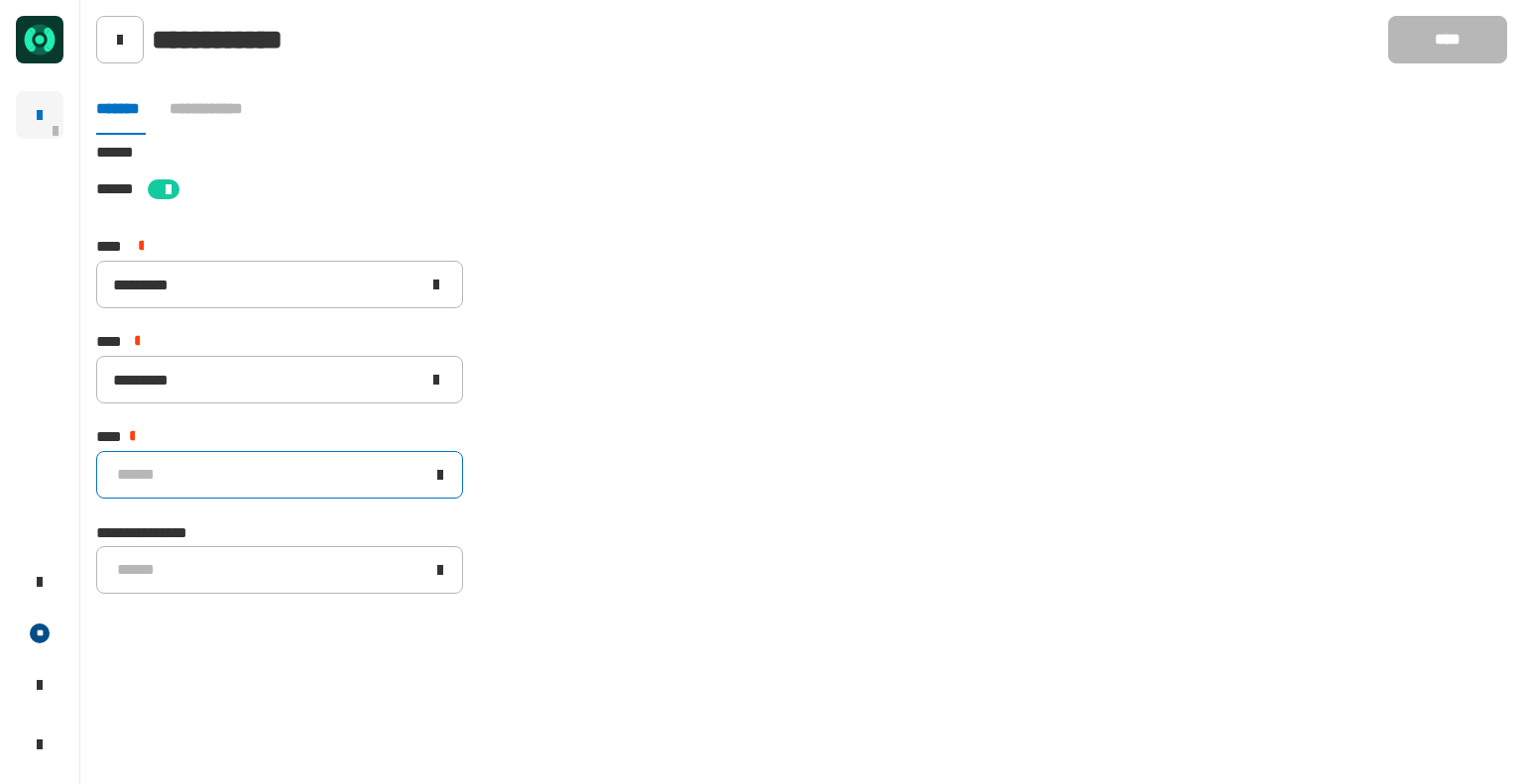 click on "******" 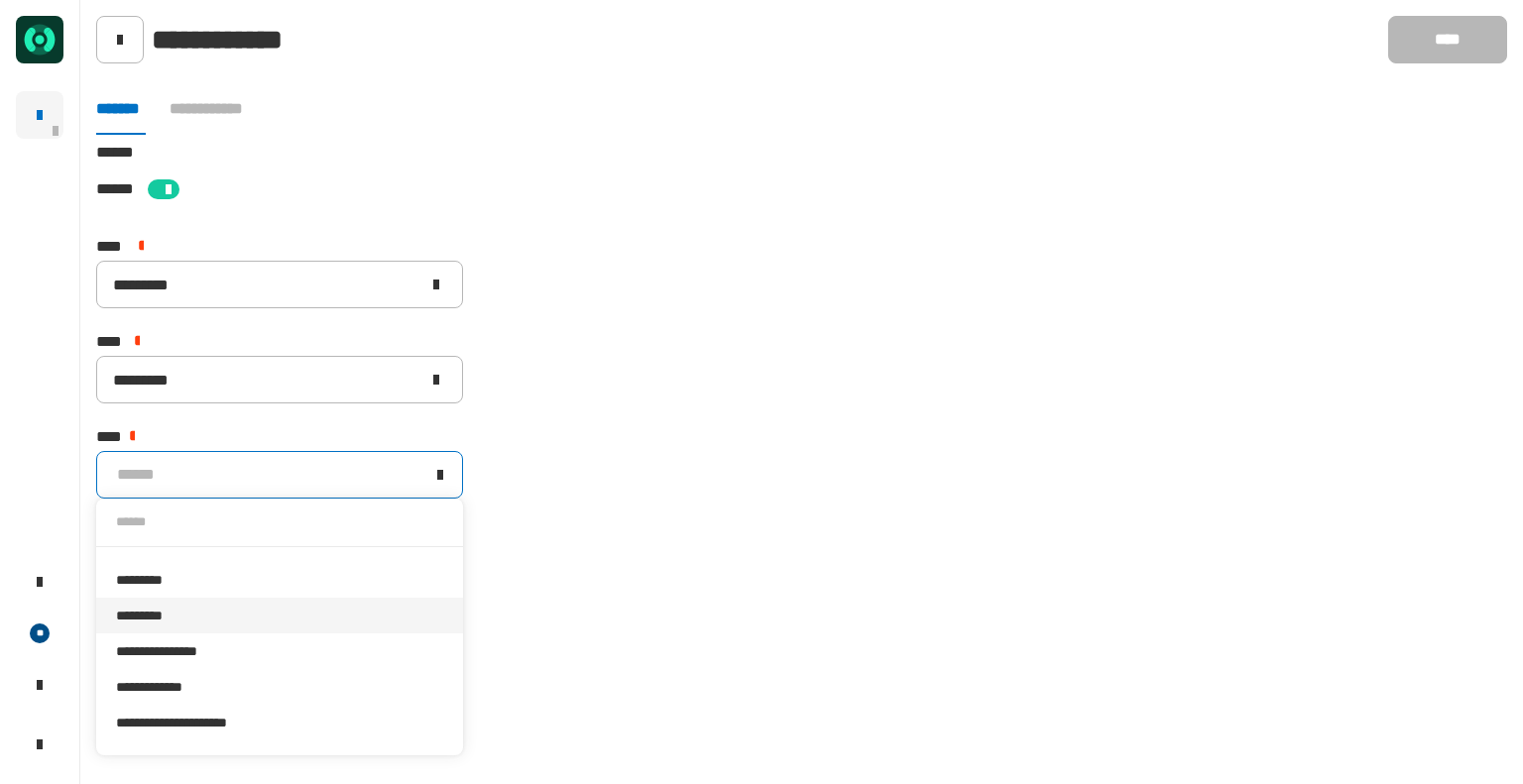 click on "*********" at bounding box center (280, 616) 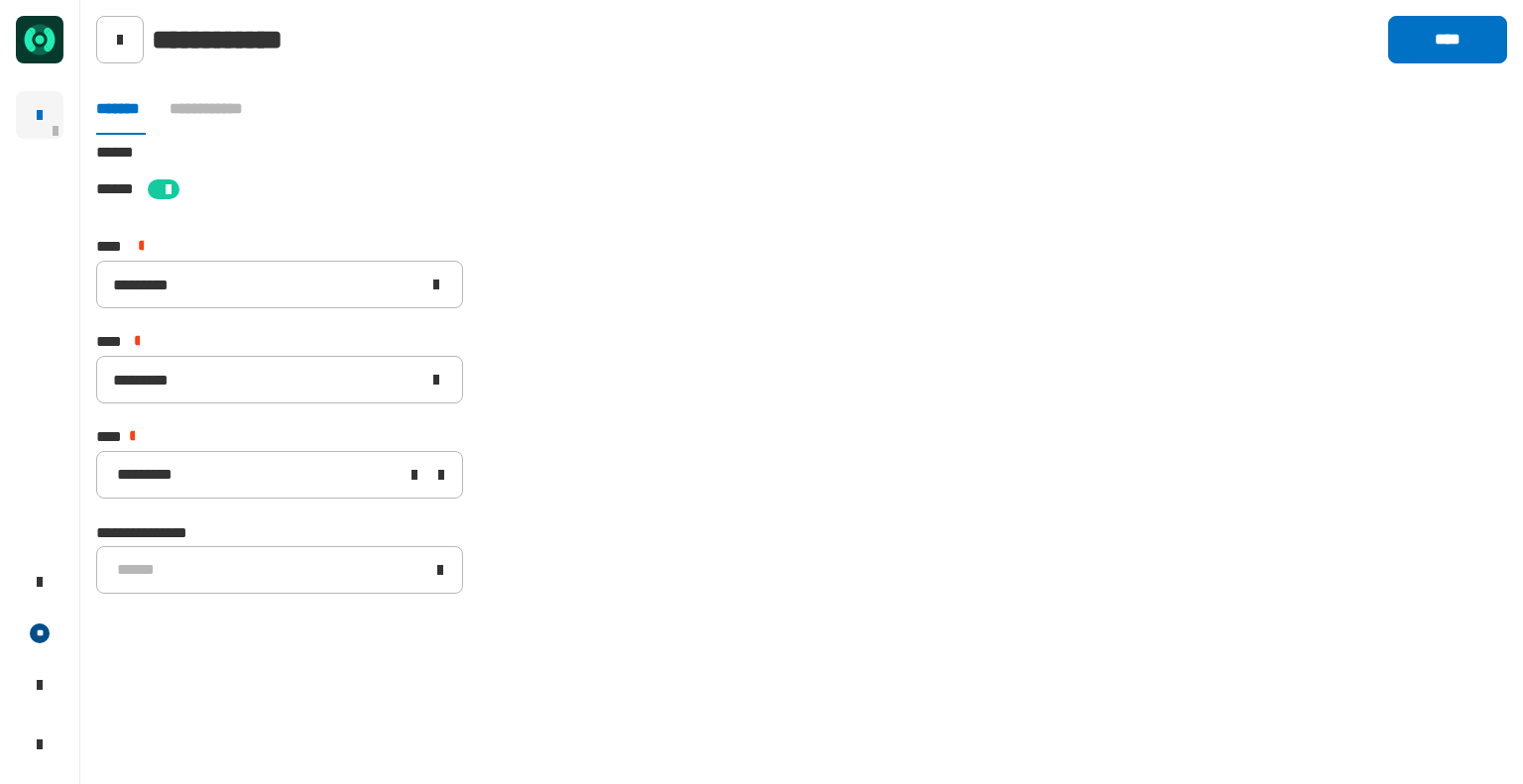 click on "[STREET] [CITY] [STATE] [ZIP] [COUNTRY] [NUMBER] [STREET] [NUMBER] [STREET] [NUMBER] [STREET] [CREDIT_CARD] [PHONE]" 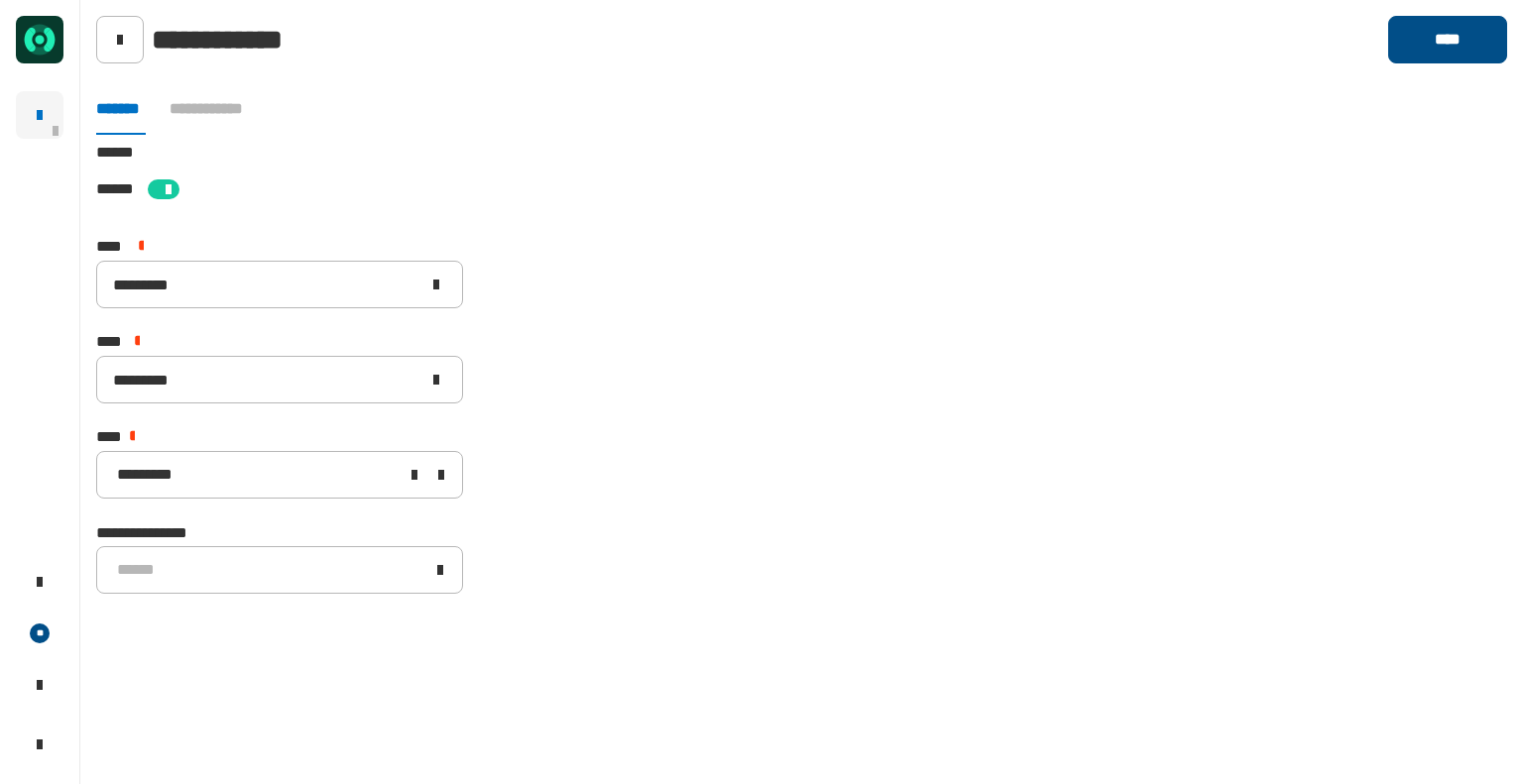 click on "****" 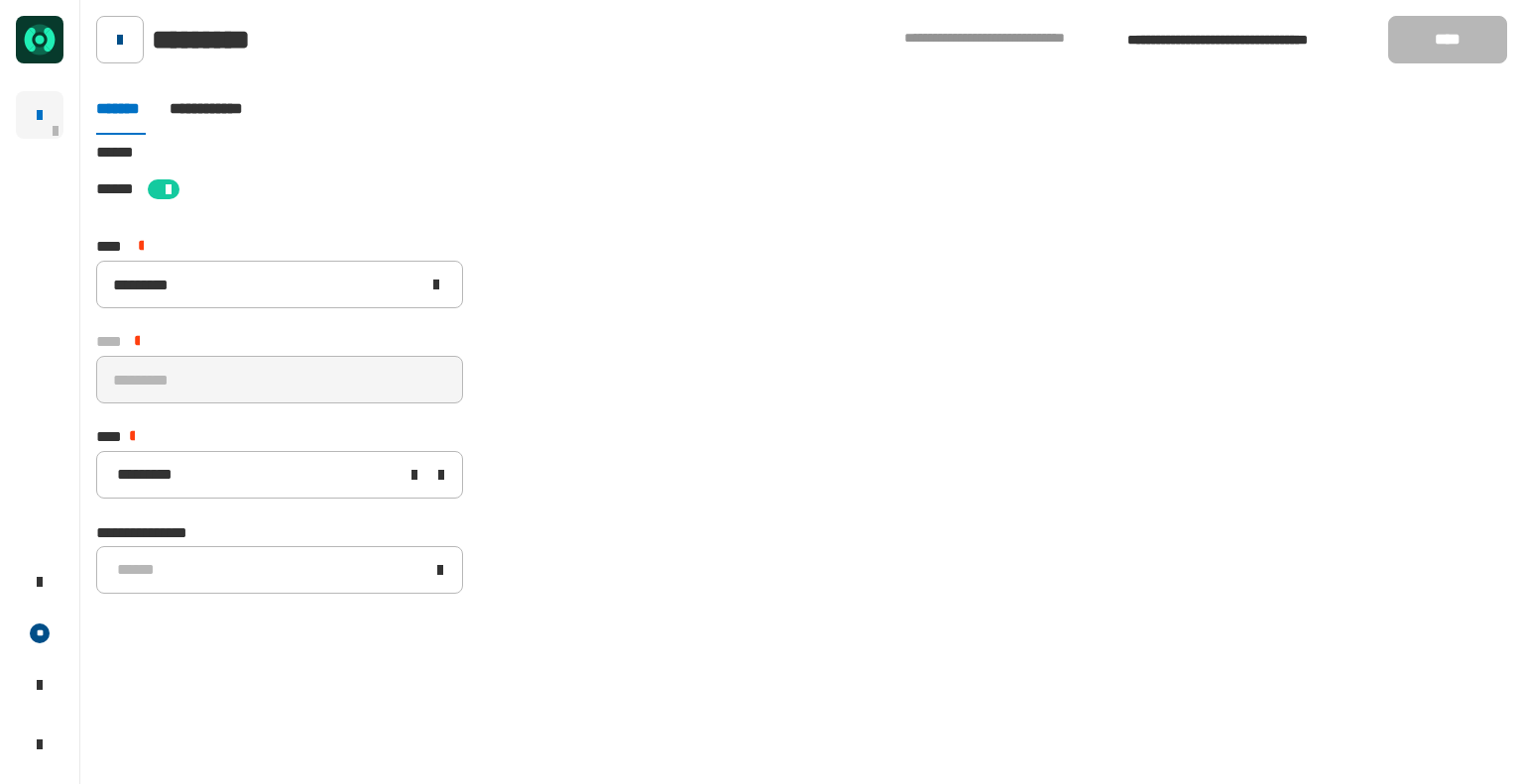 click 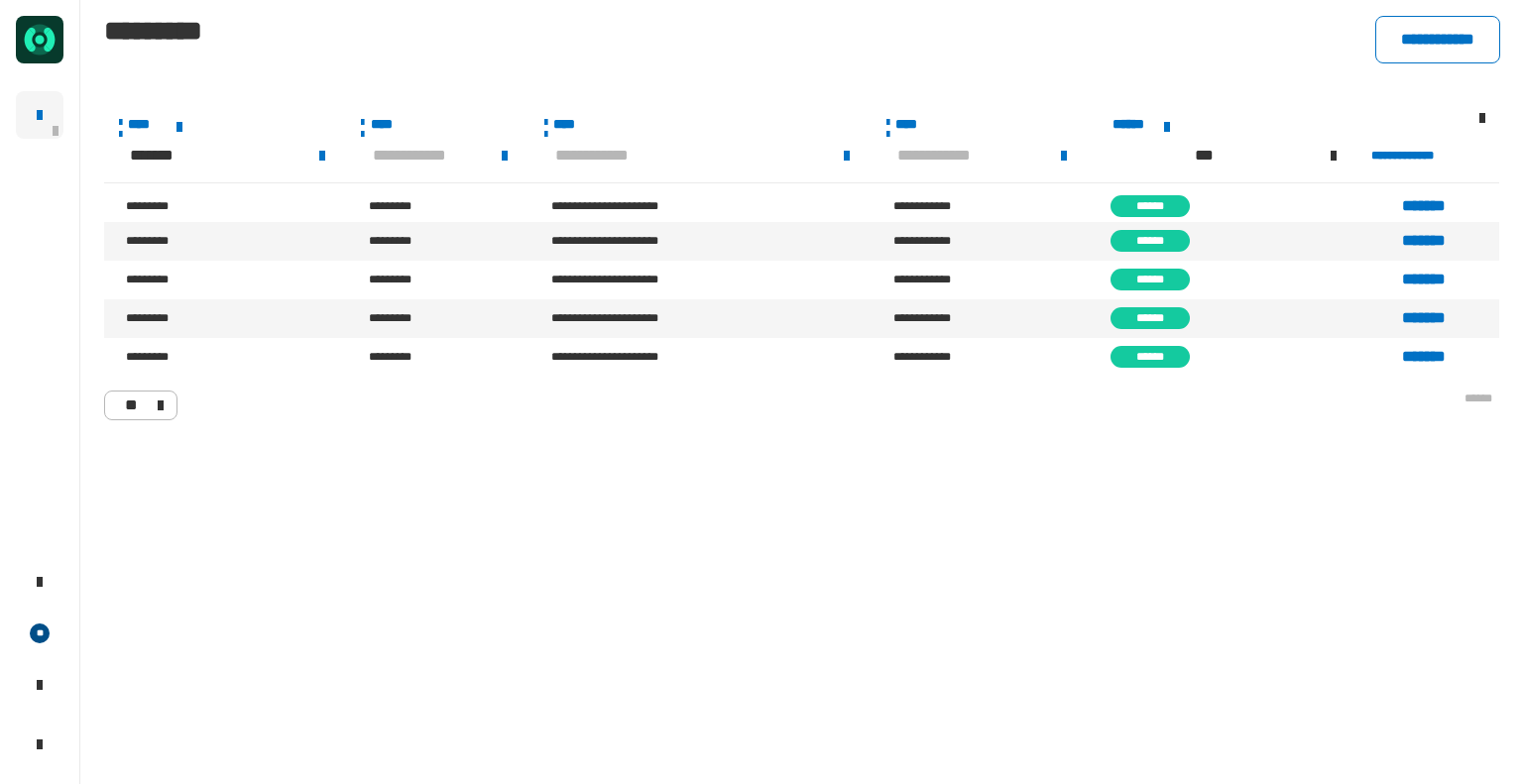 click on "**********" 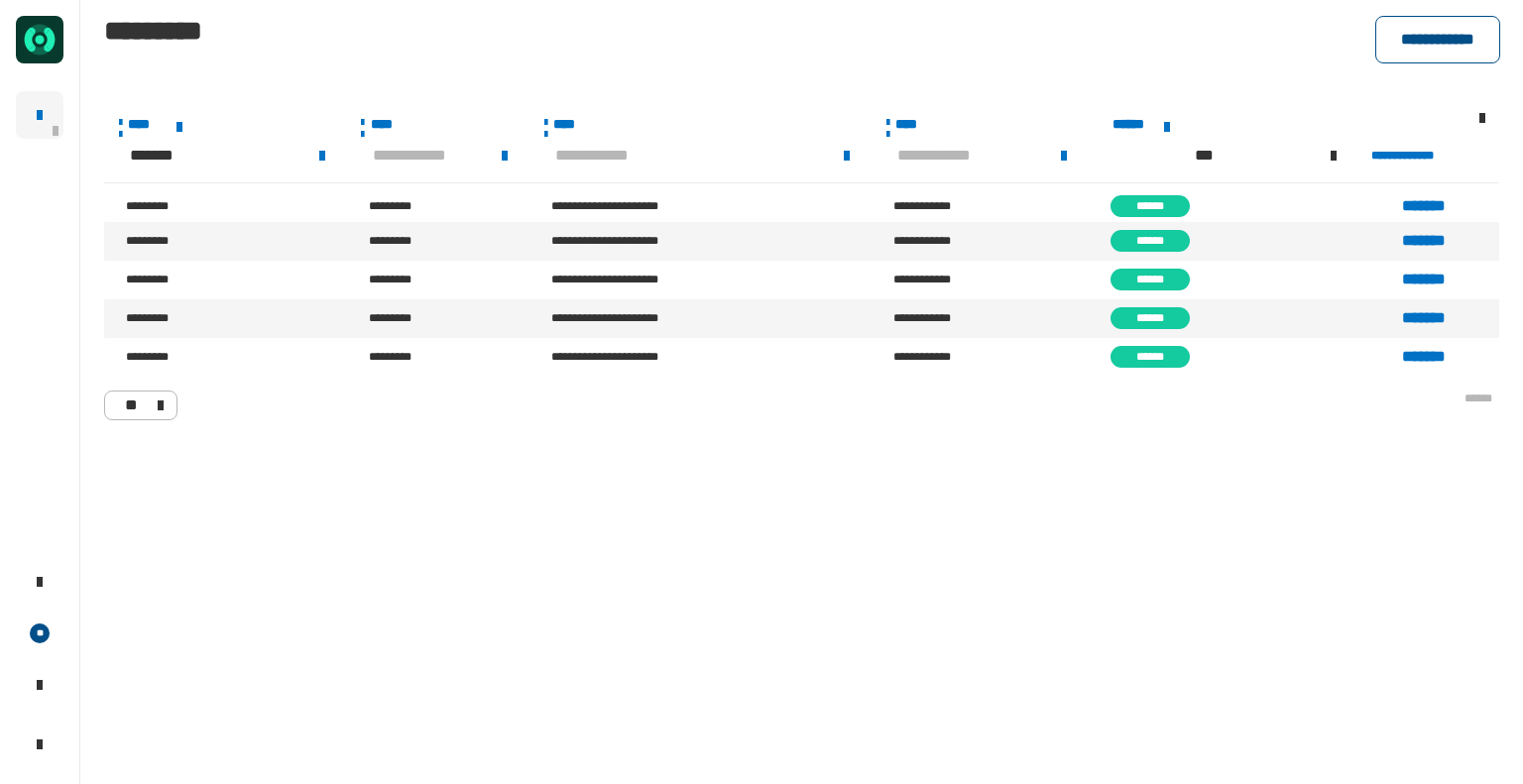 click on "**********" 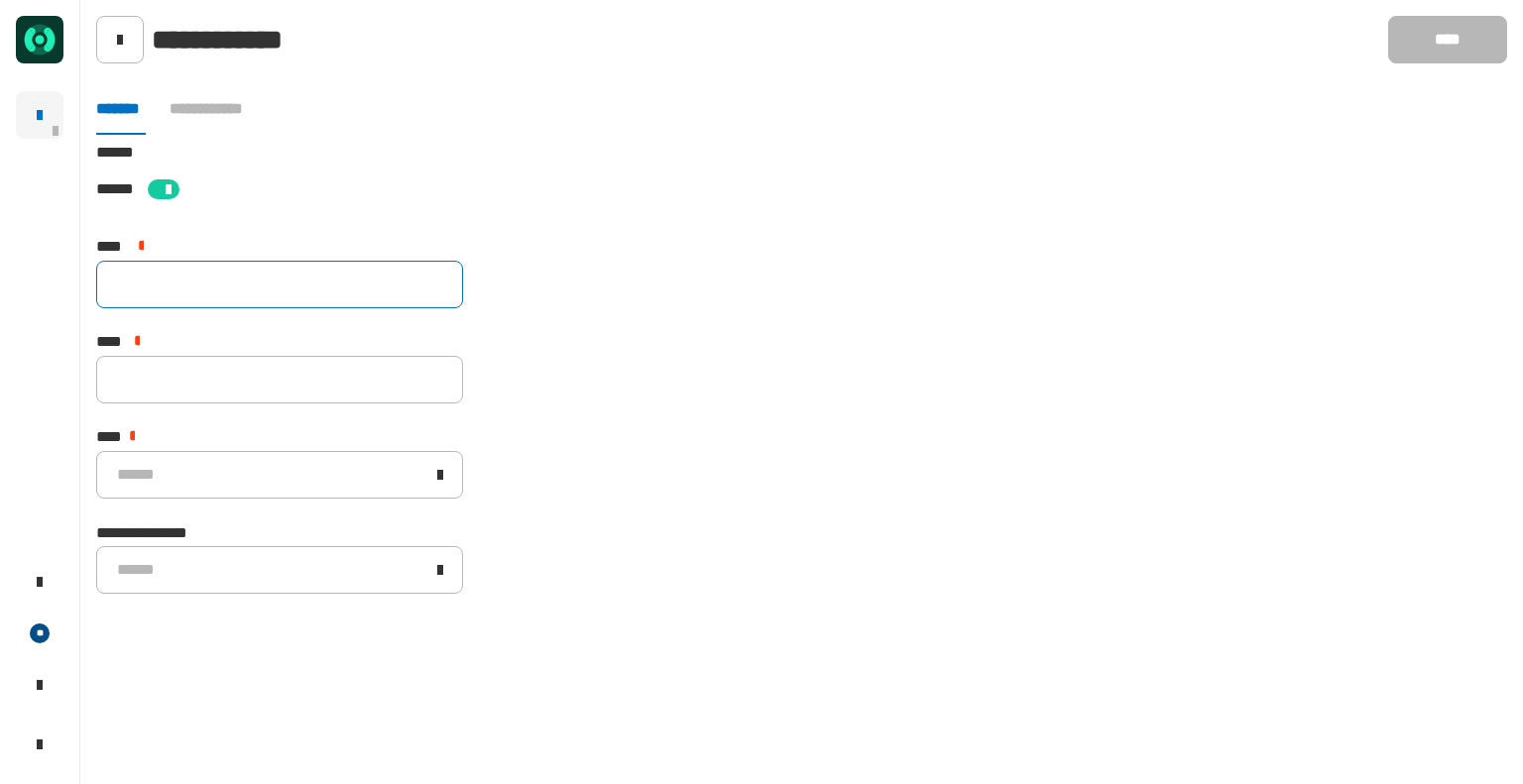 click 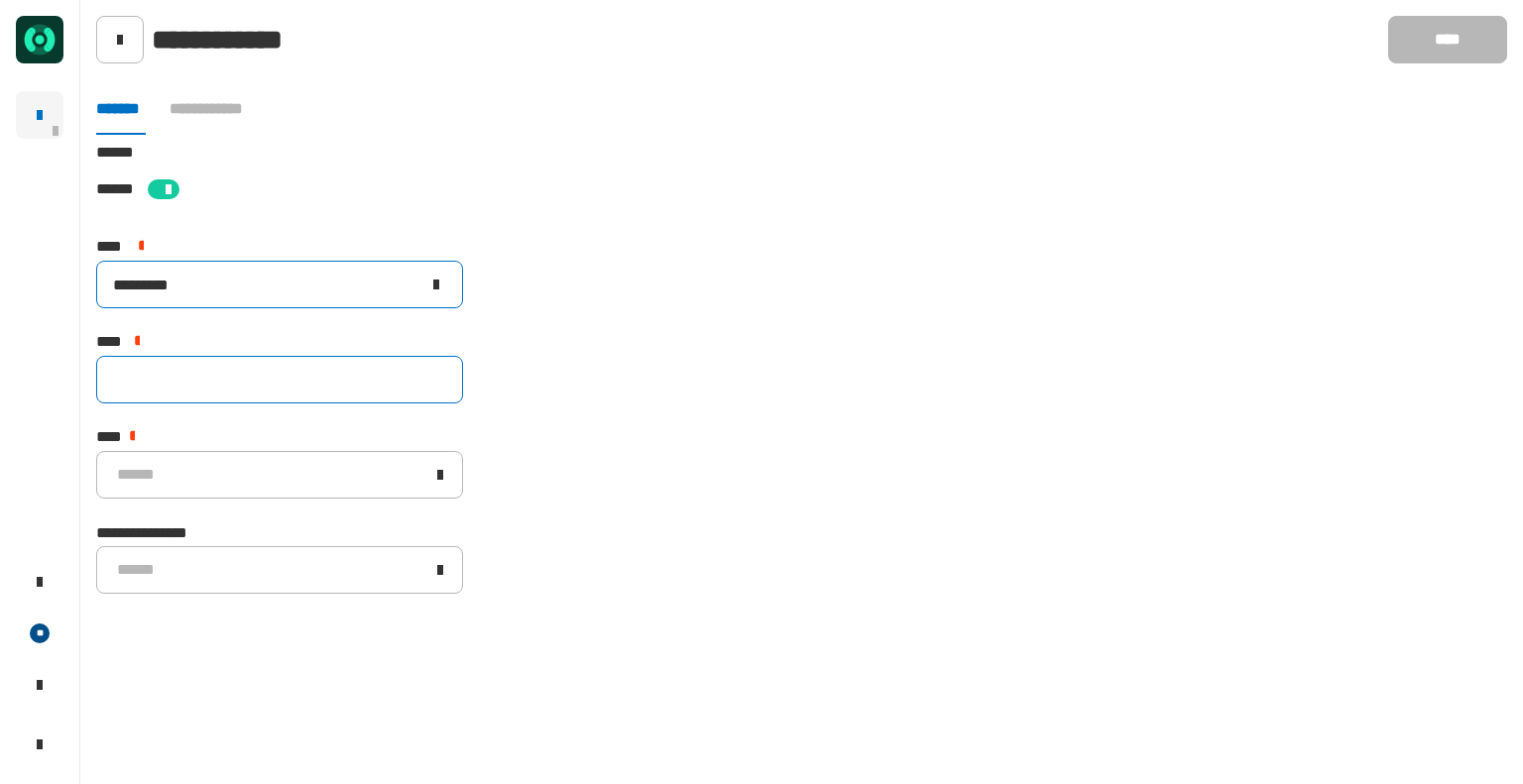 type on "*********" 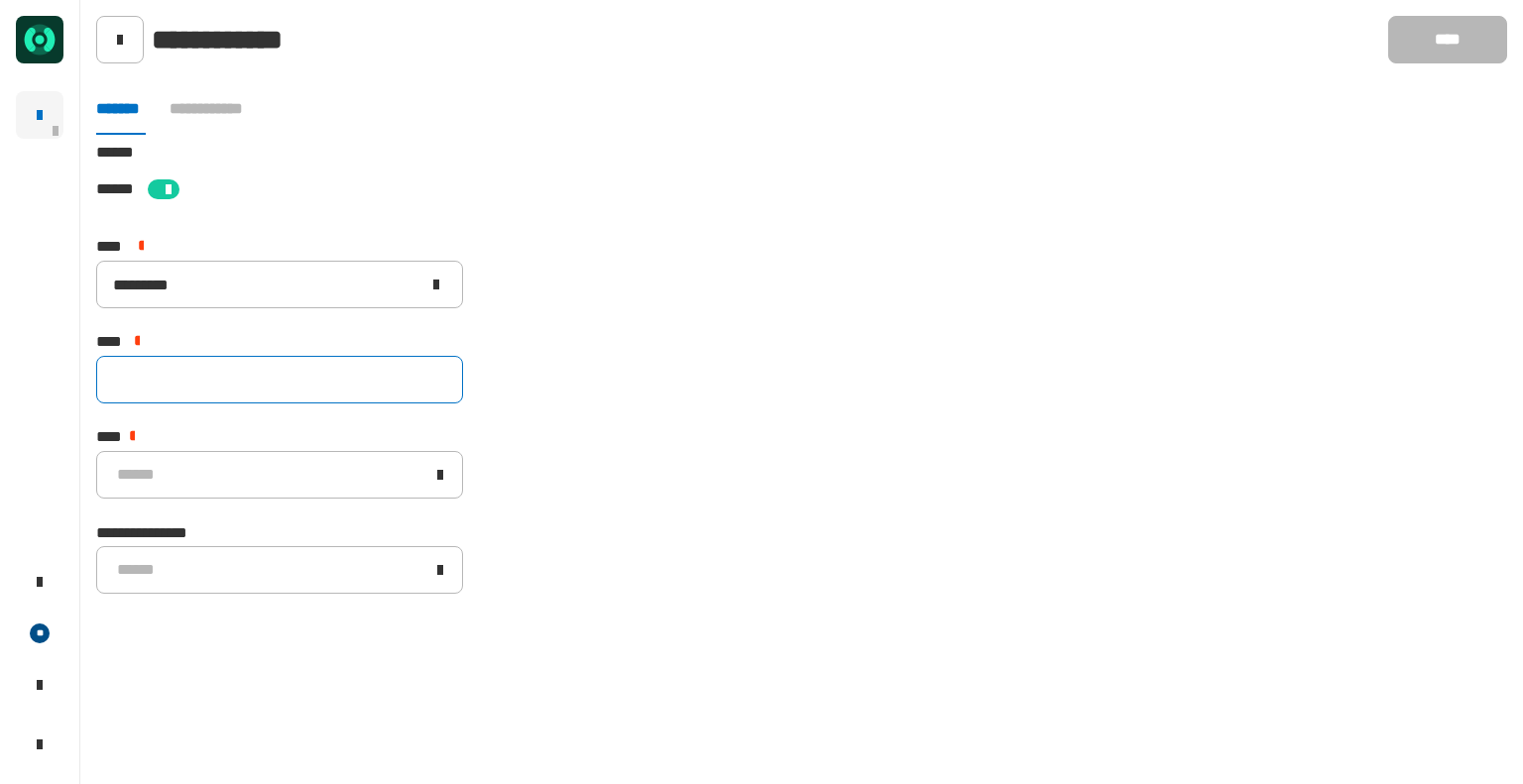 click 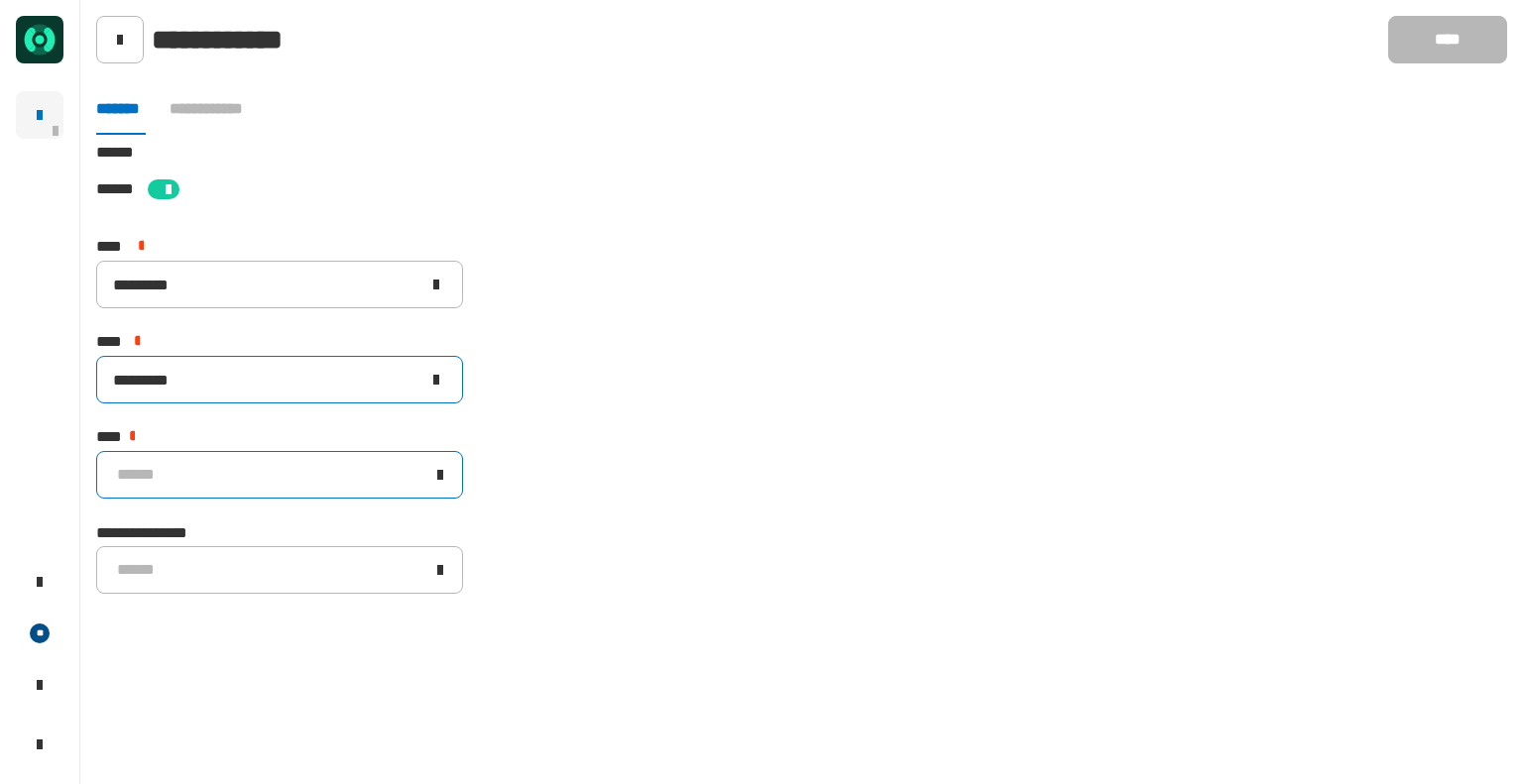 type on "*********" 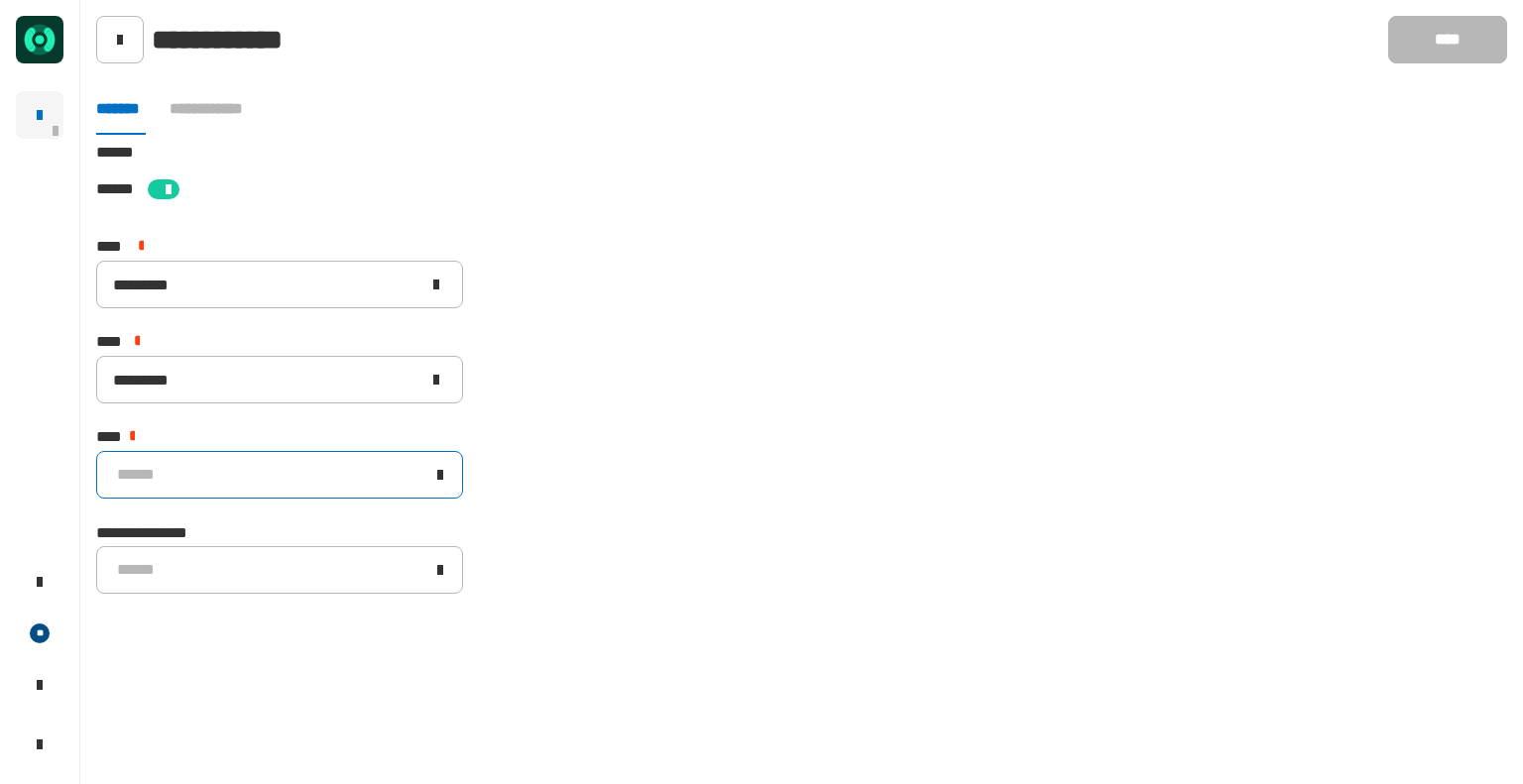 click on "******" 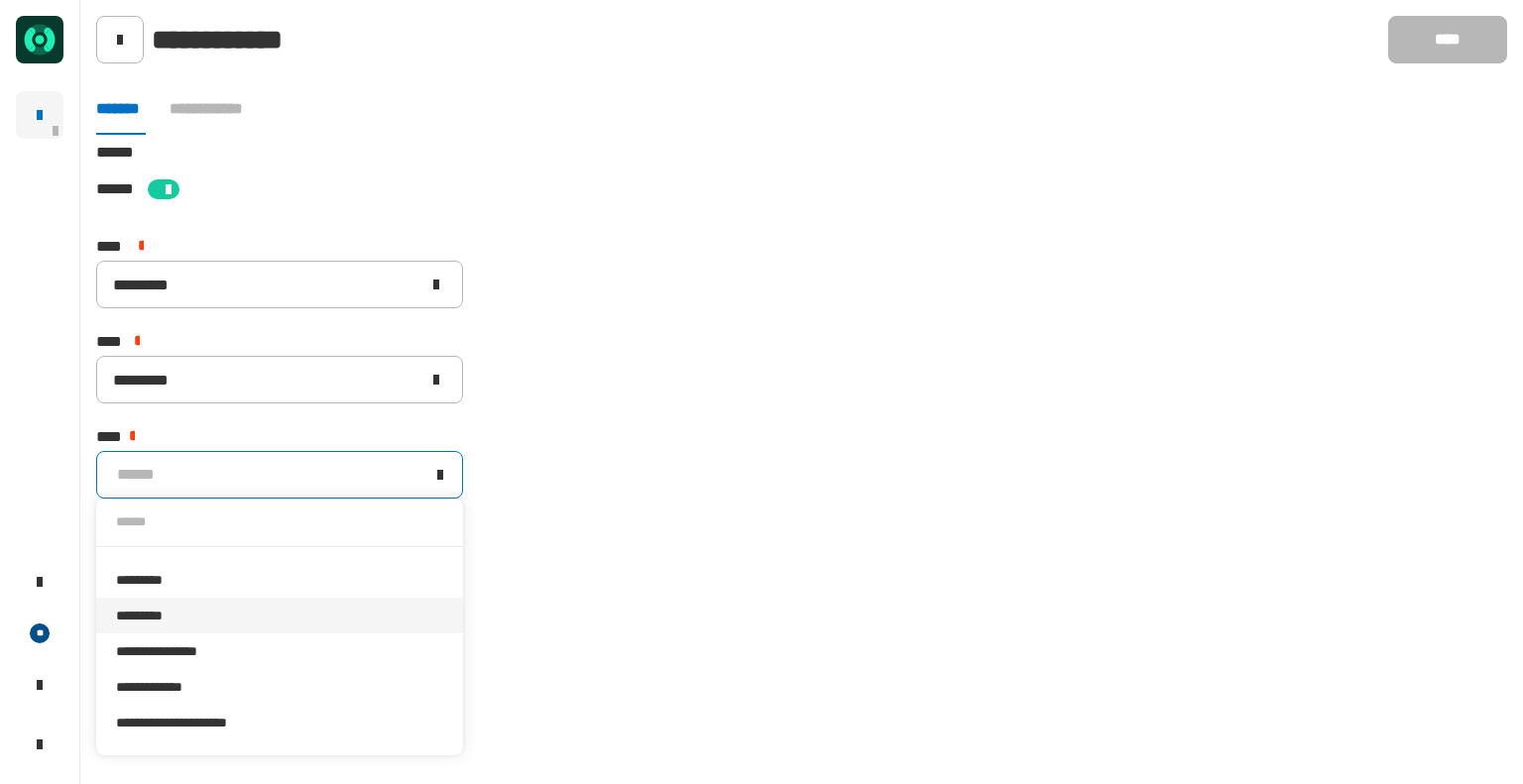 click on "*********" at bounding box center [280, 616] 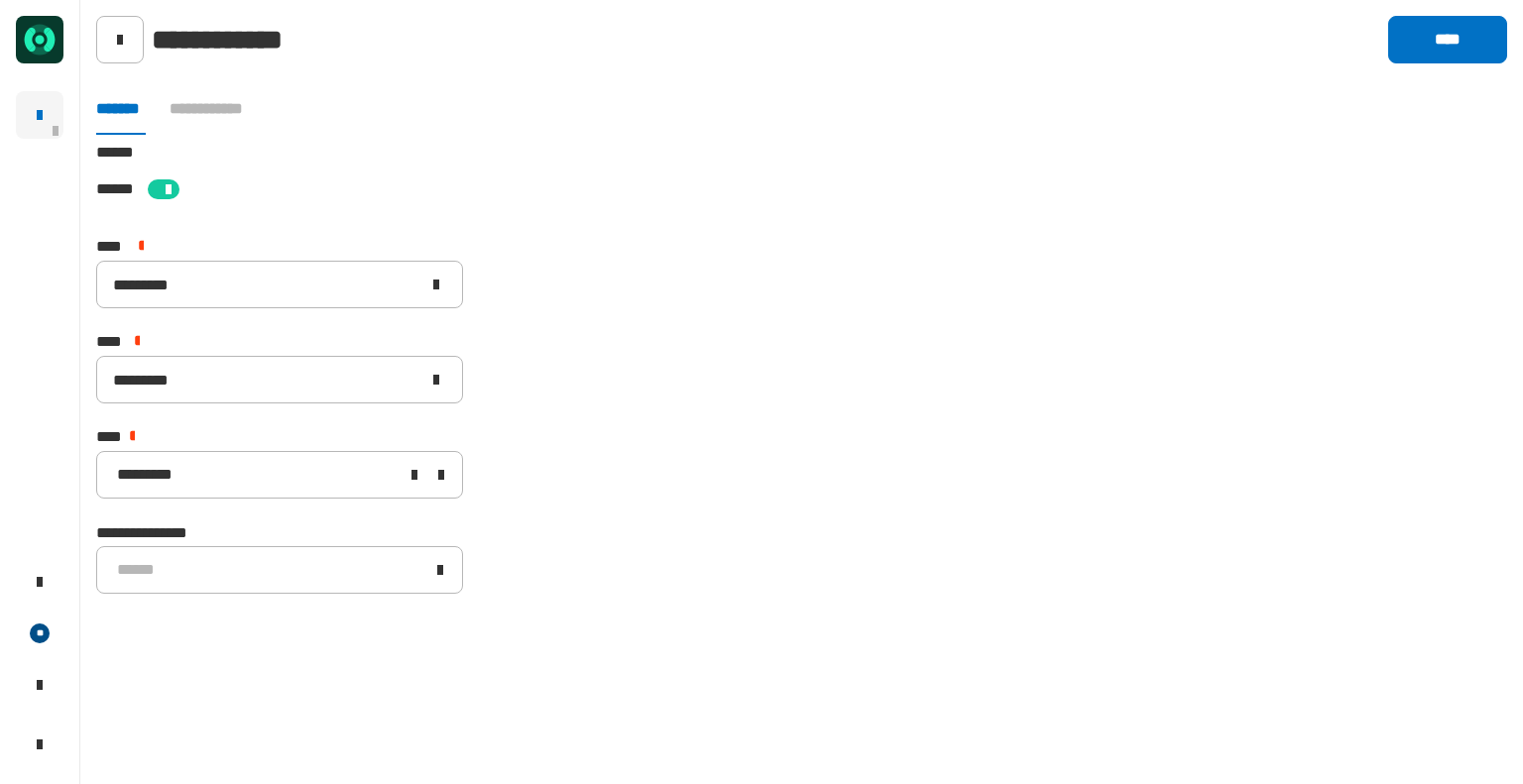 click on "[STREET] [CITY] [STATE] [ZIP] [COUNTRY] [NUMBER] [STREET] [NUMBER] [STREET] [NUMBER] [STREET] [CREDIT_CARD] [PHONE]" 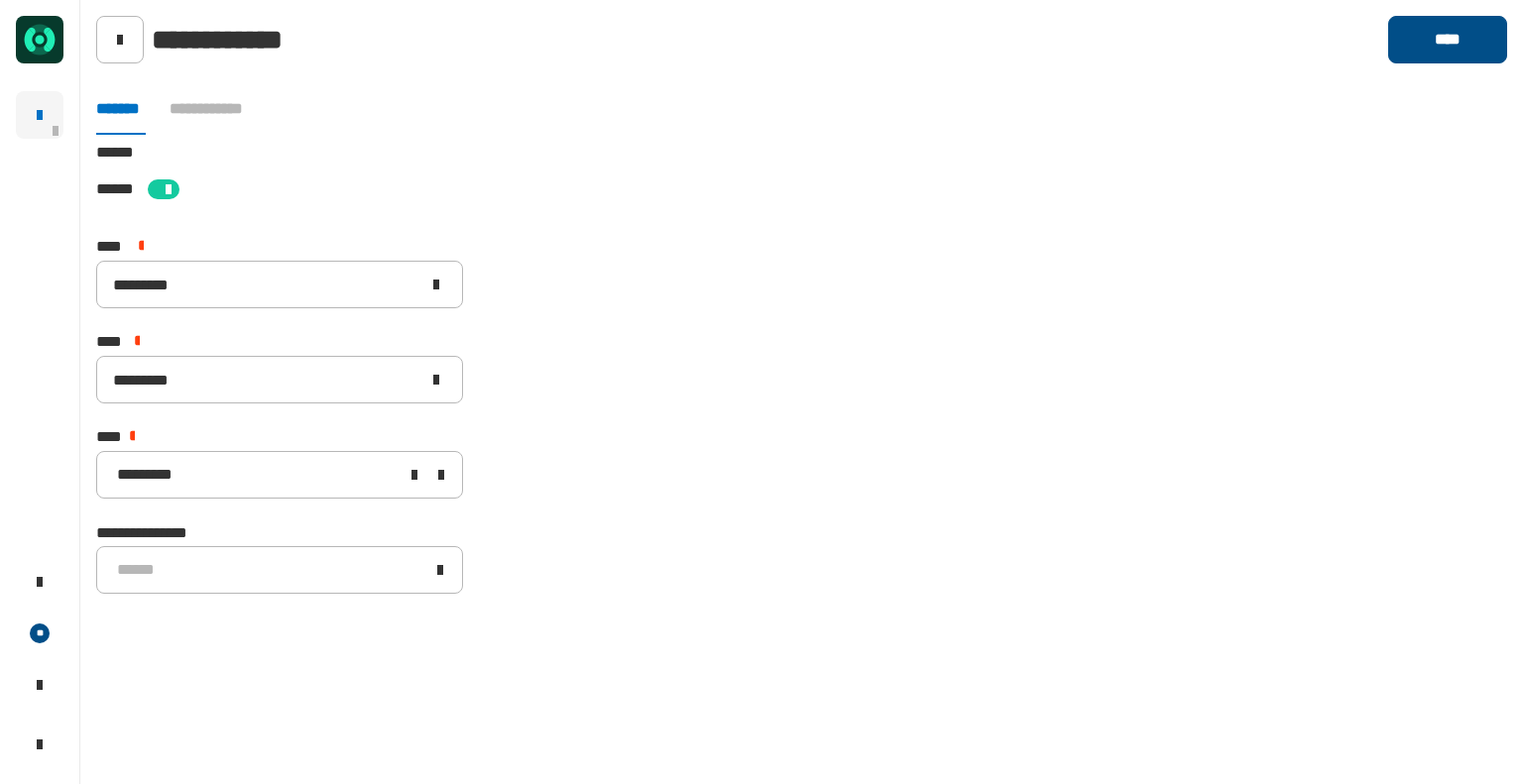 click on "****" 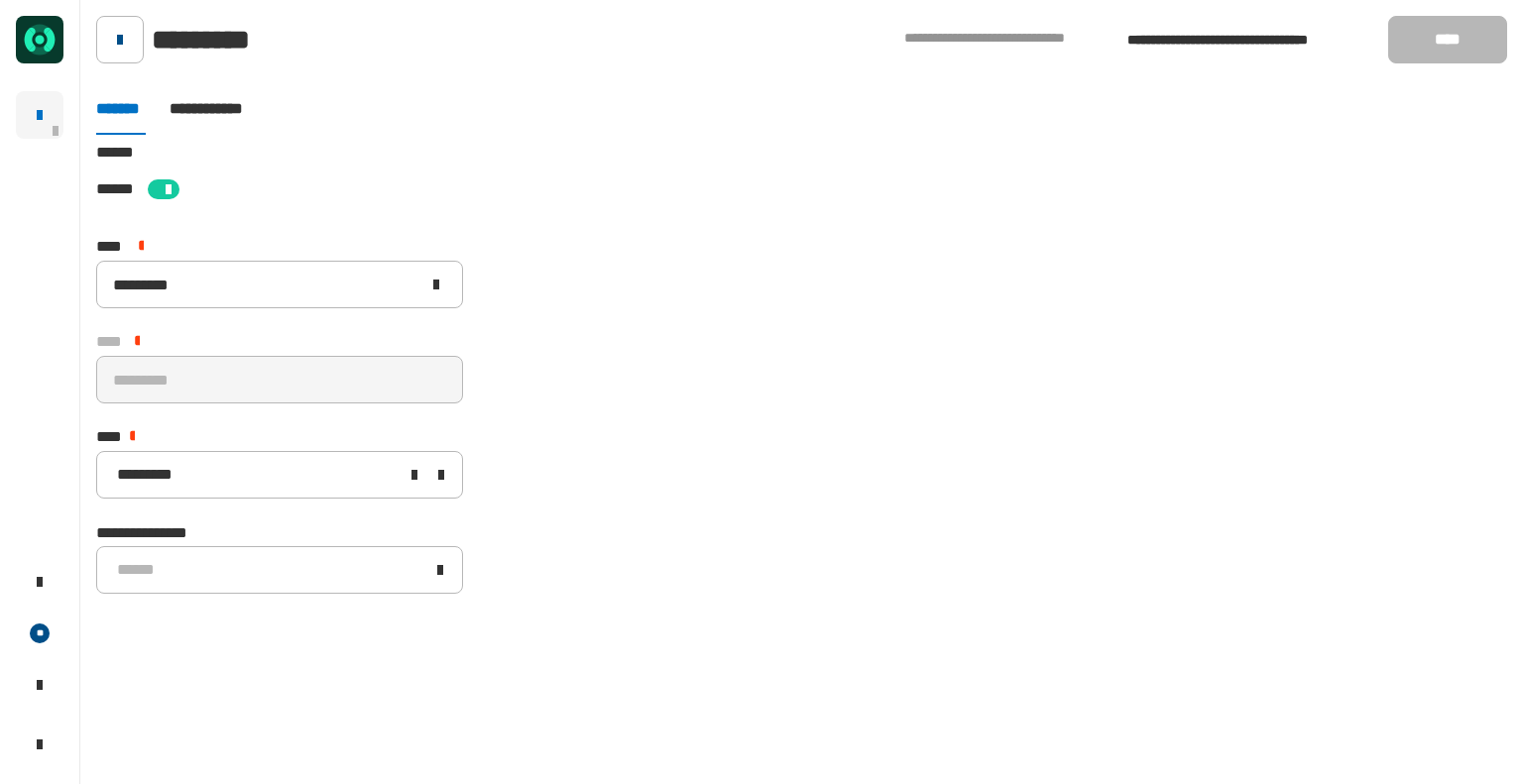 click 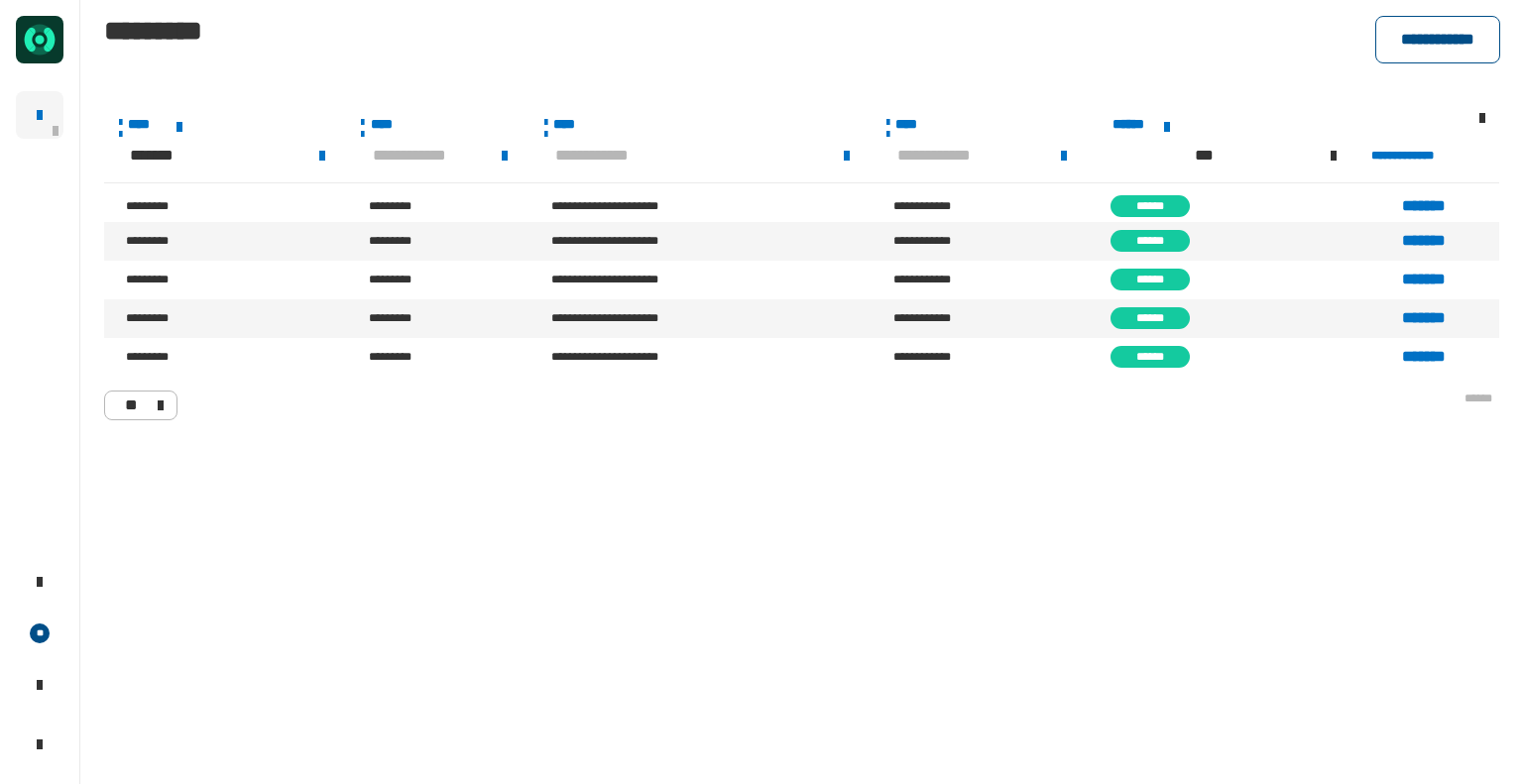 click on "**********" 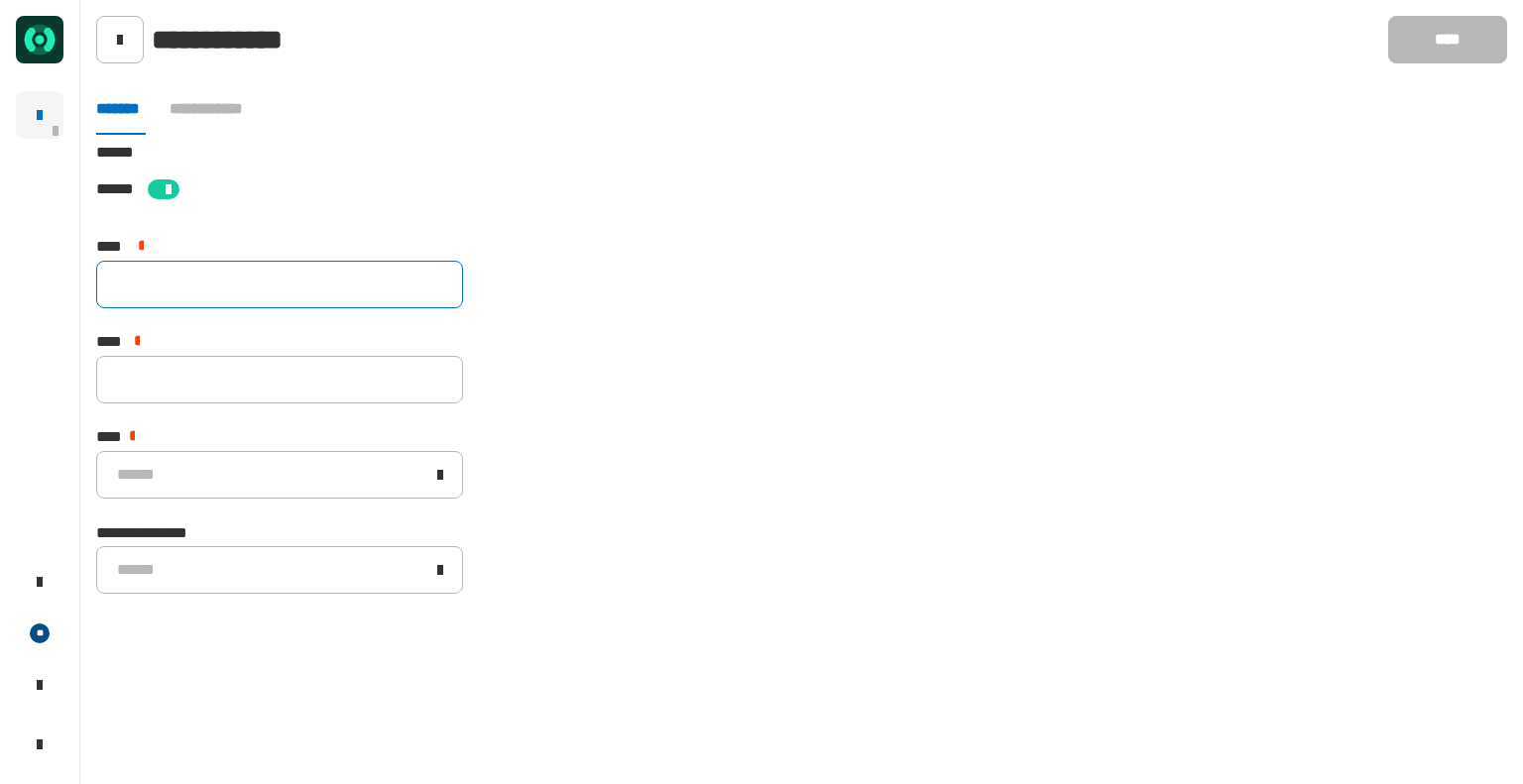 click 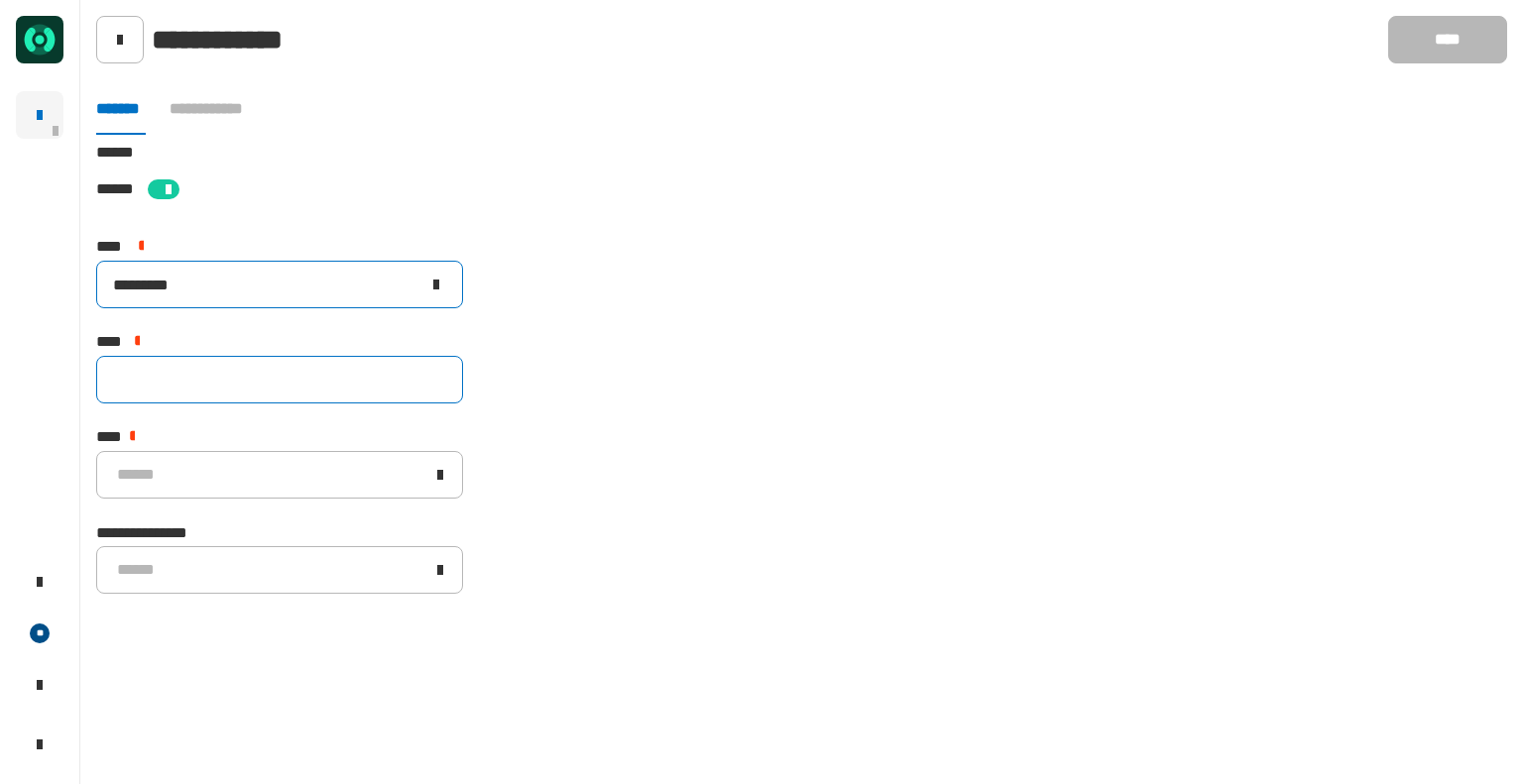 type on "*********" 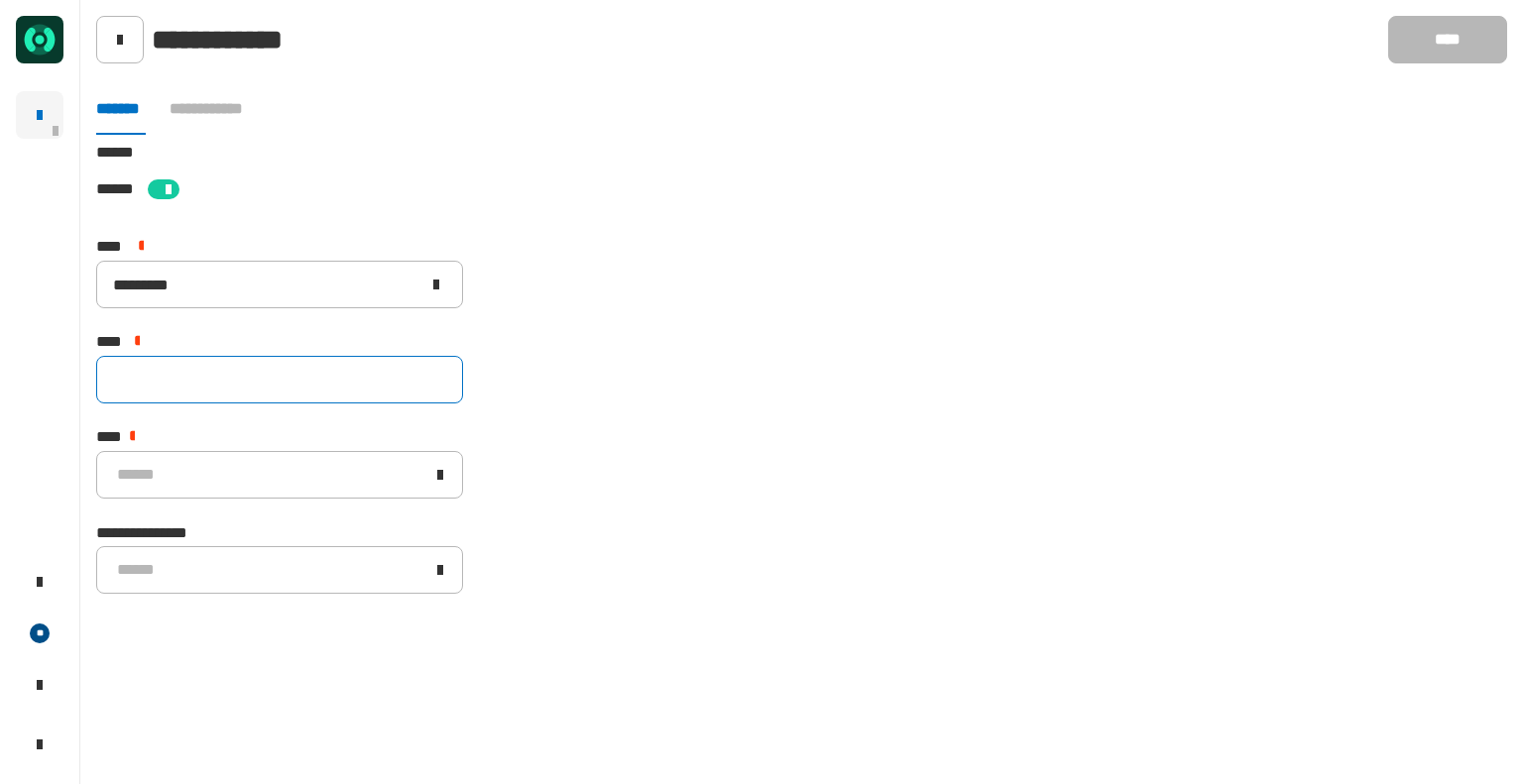 click 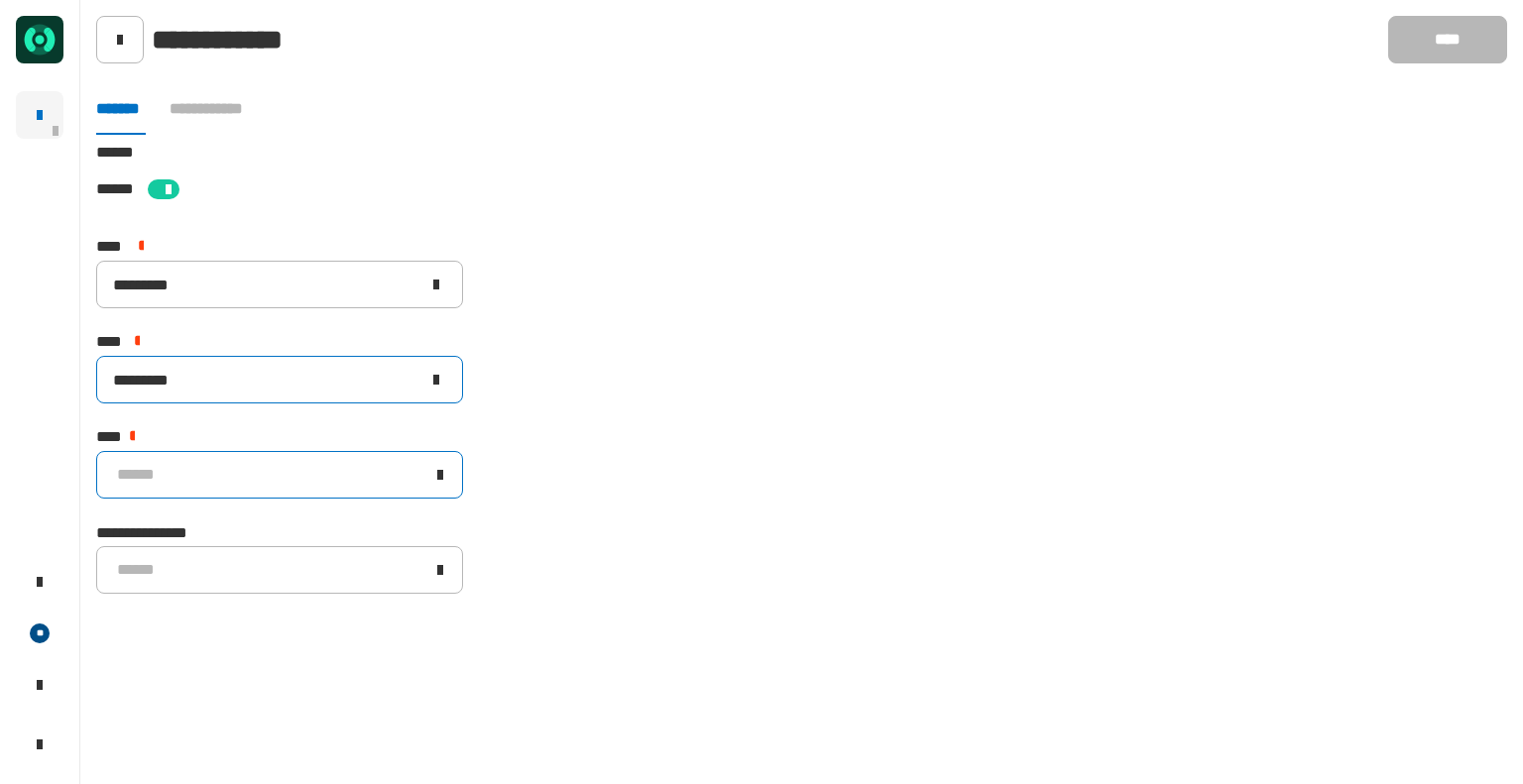 type on "*********" 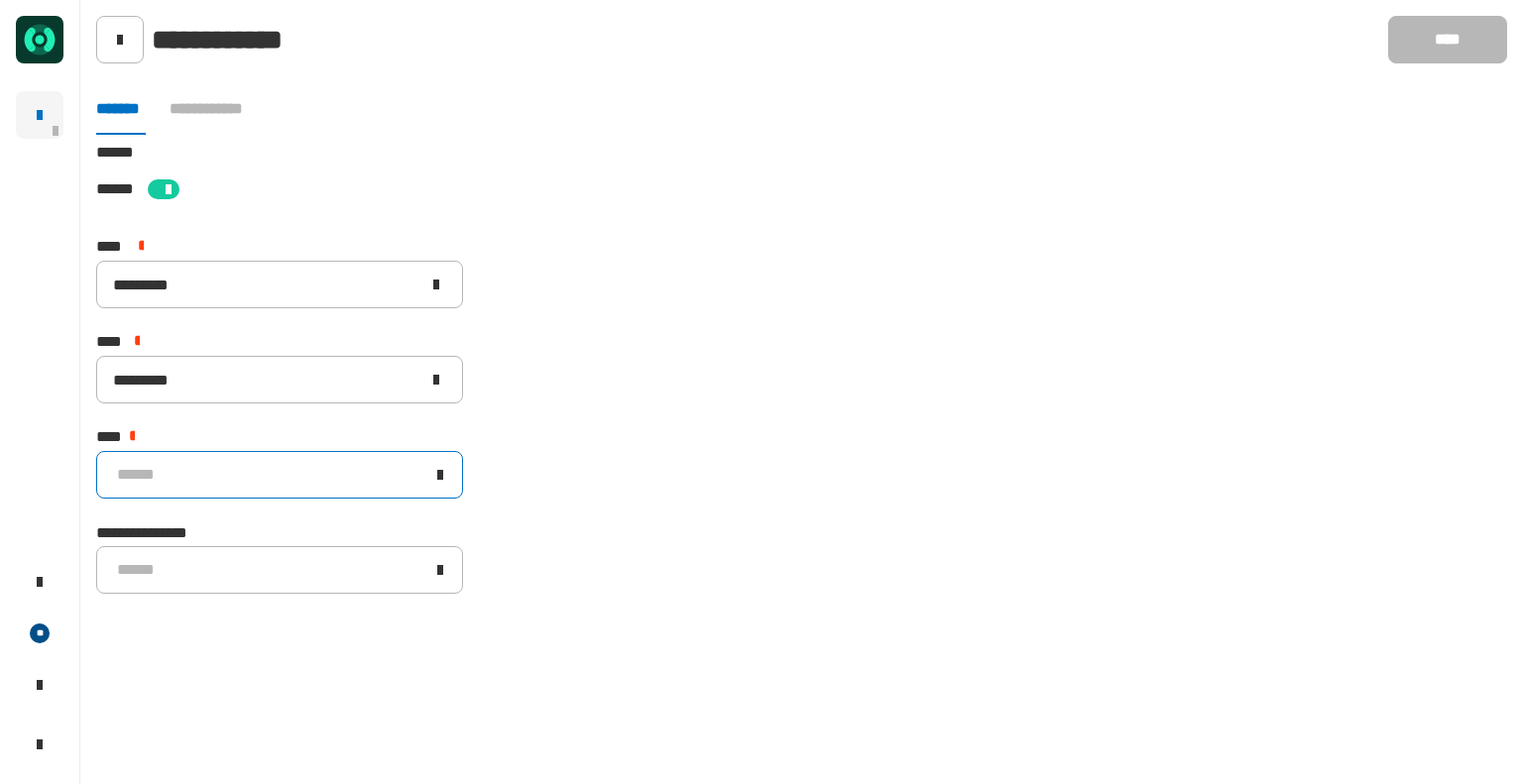 click on "******" 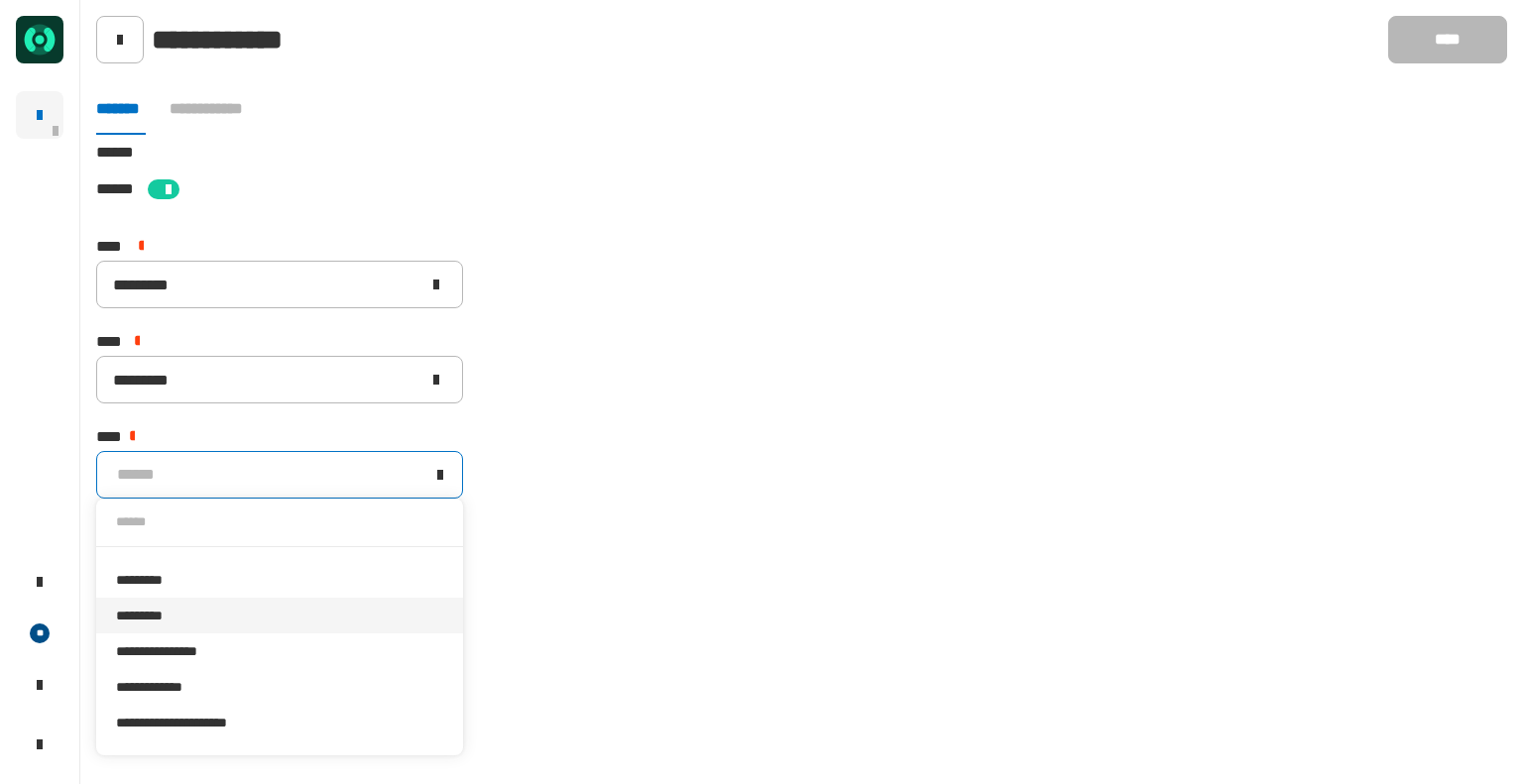 click on "*********" at bounding box center [280, 616] 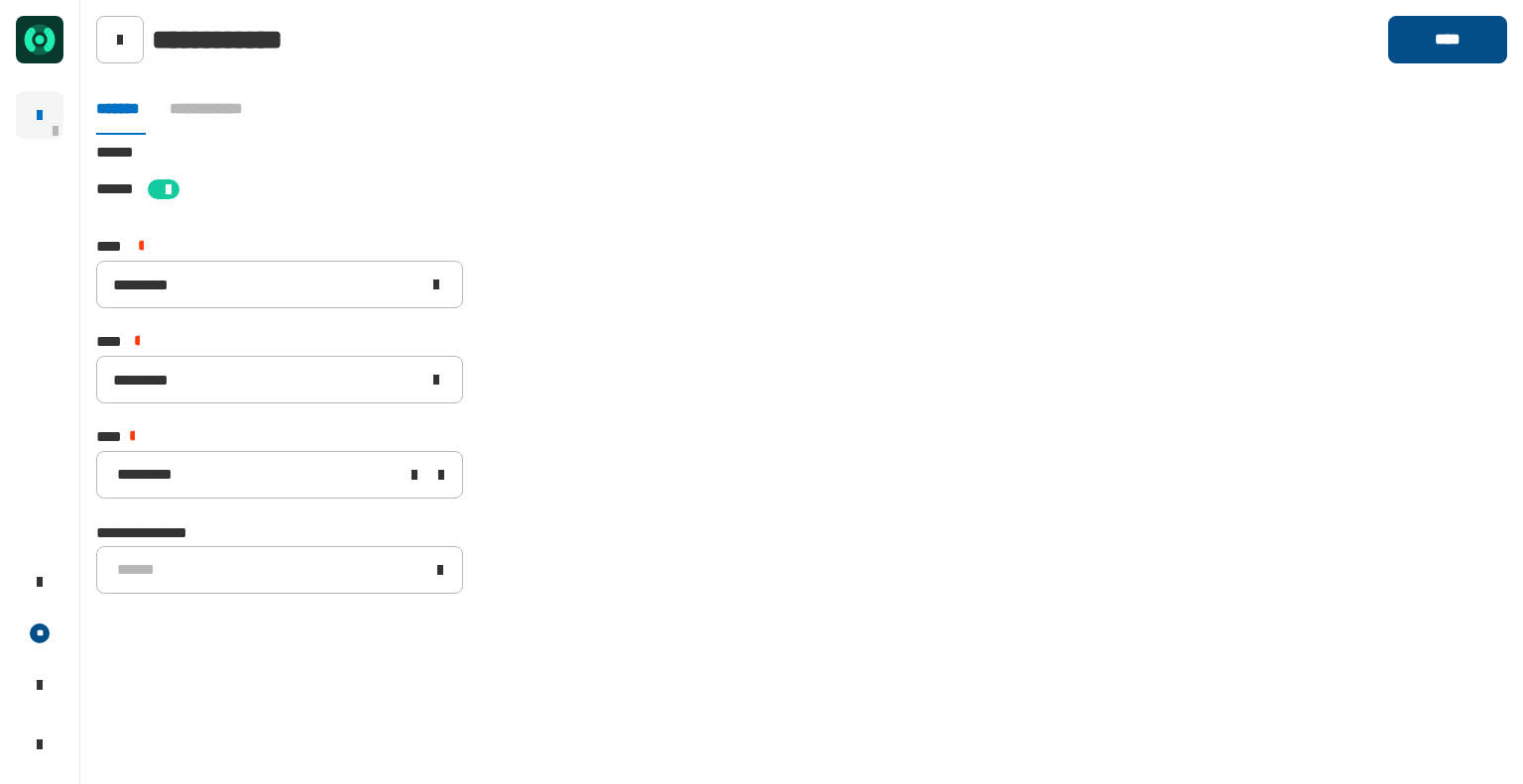 click on "****" 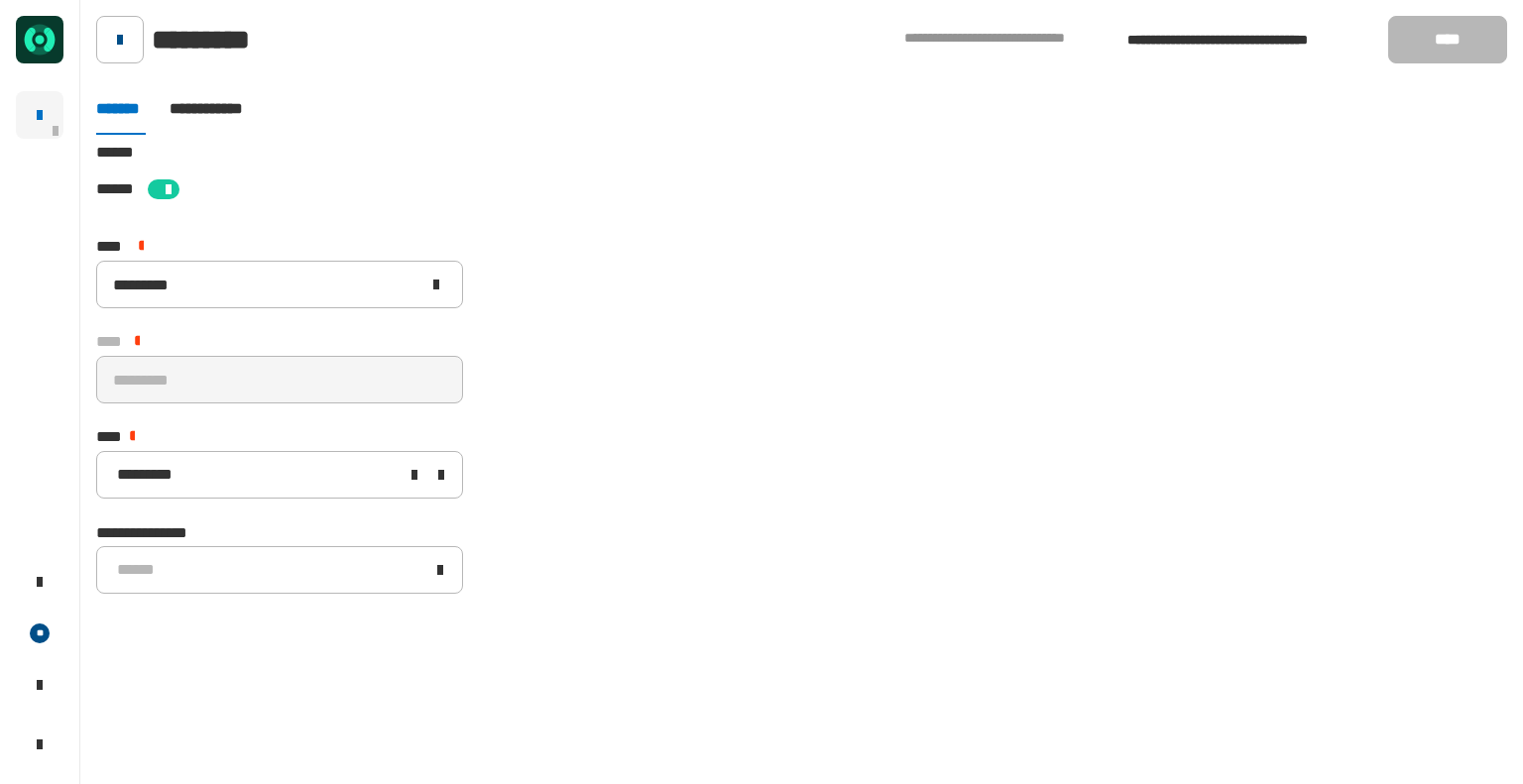 click 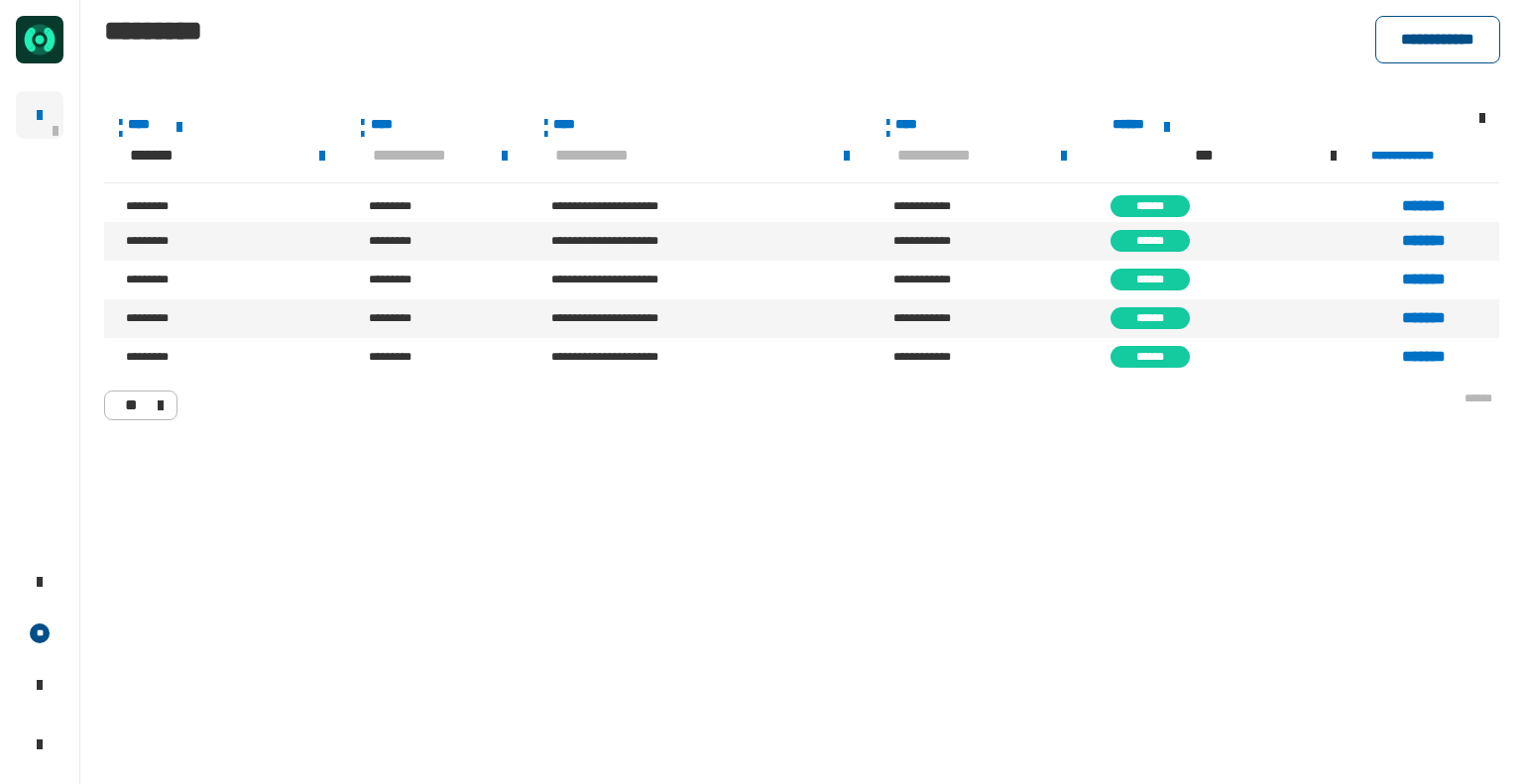 click on "**********" 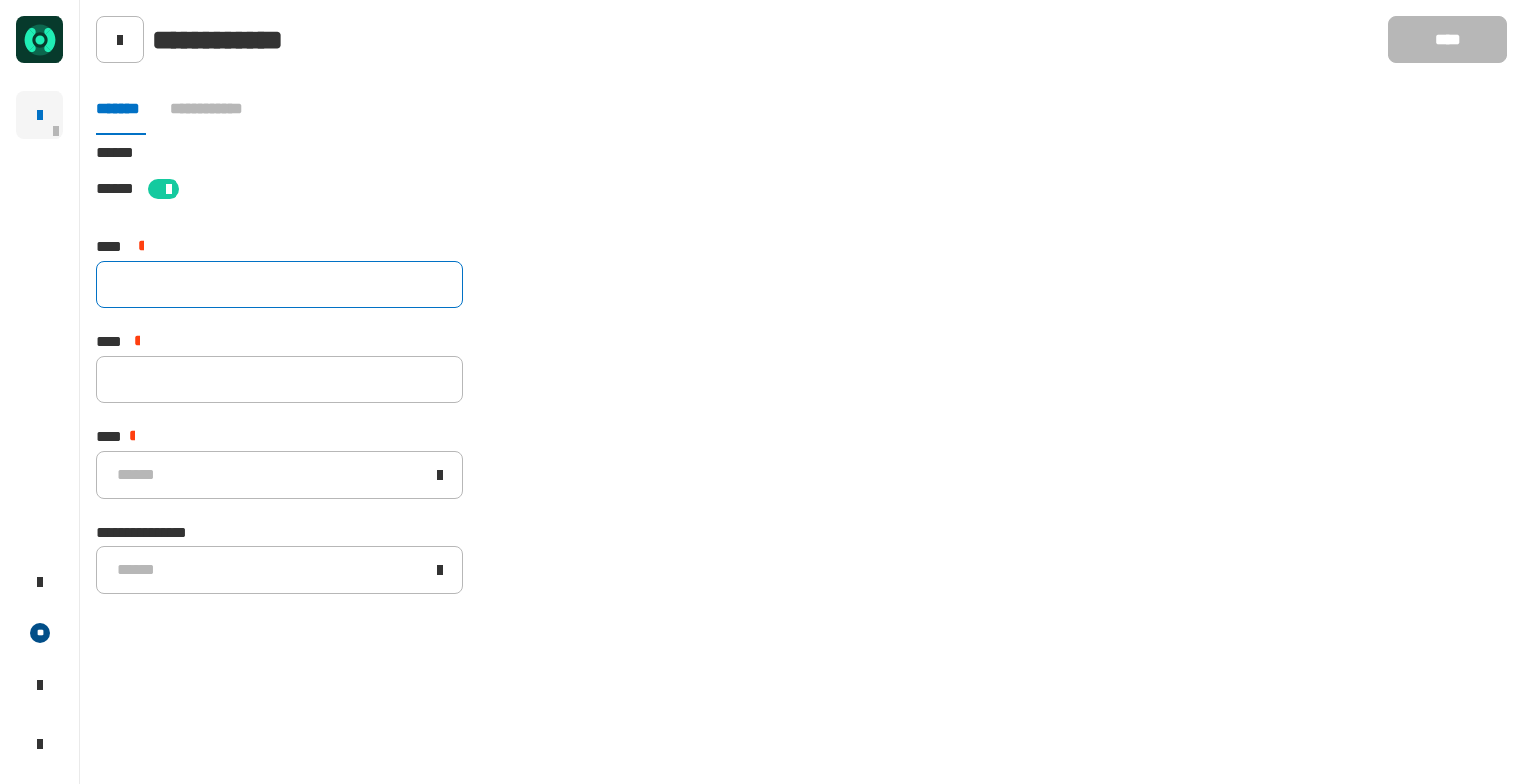 click 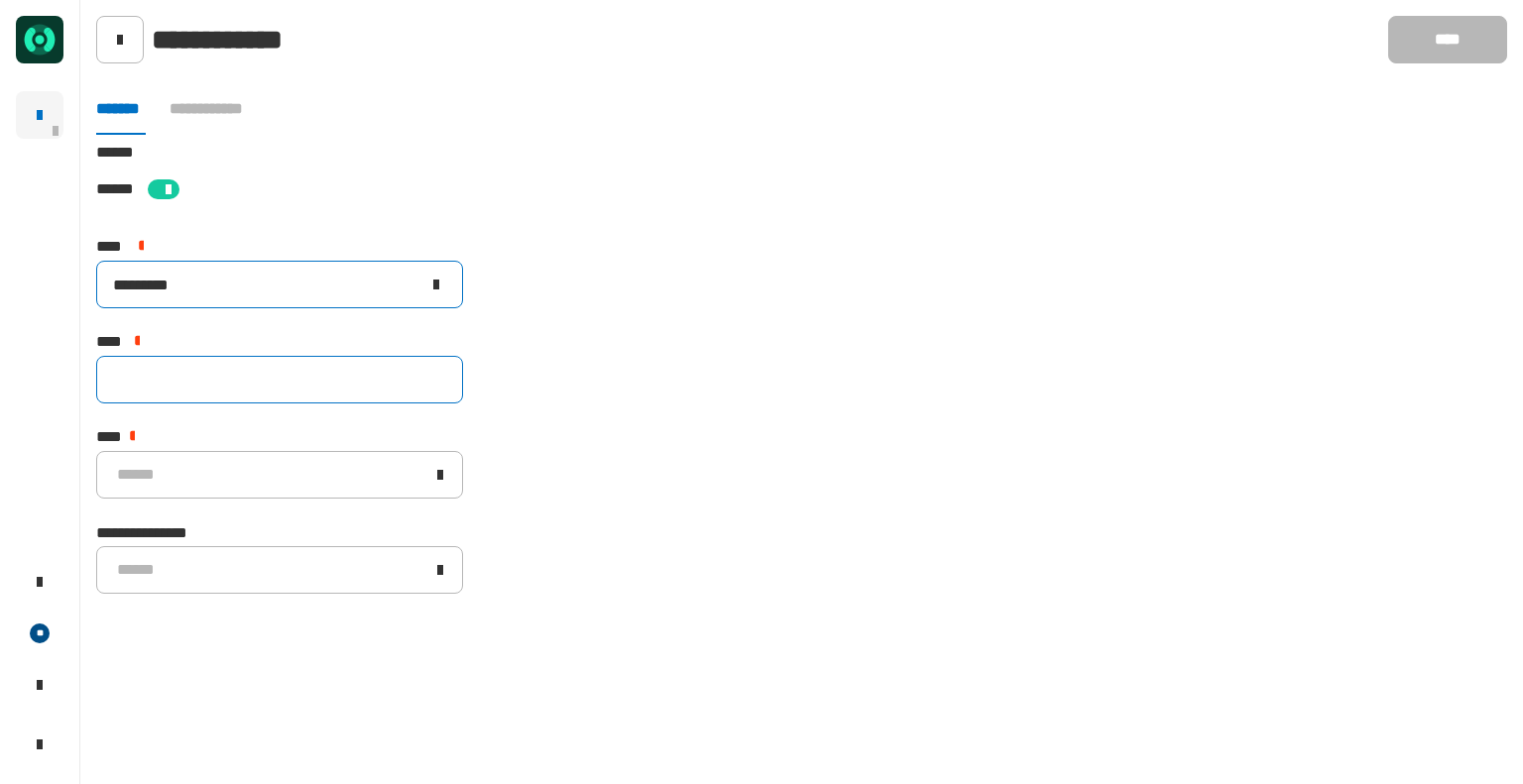 type on "*********" 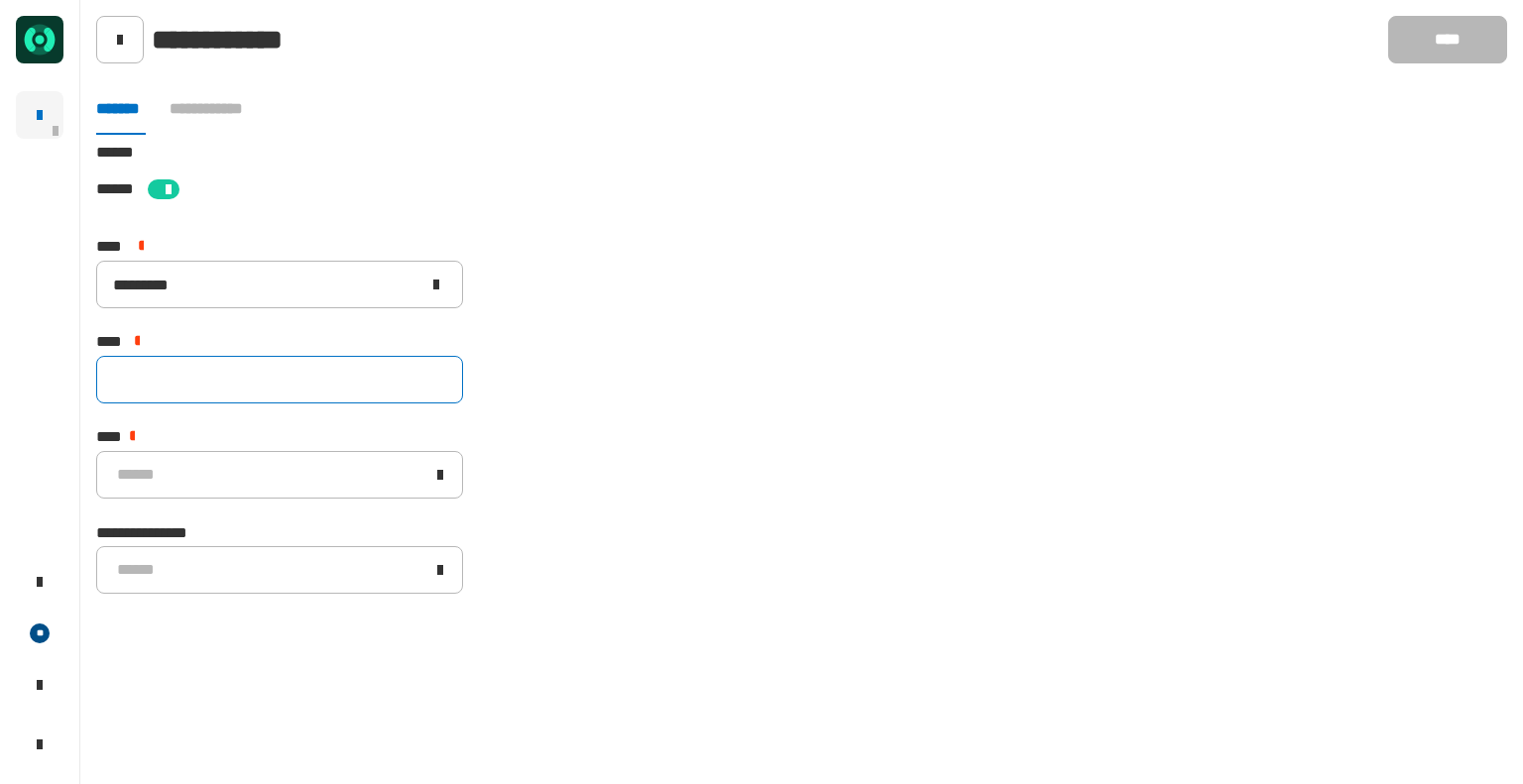 click 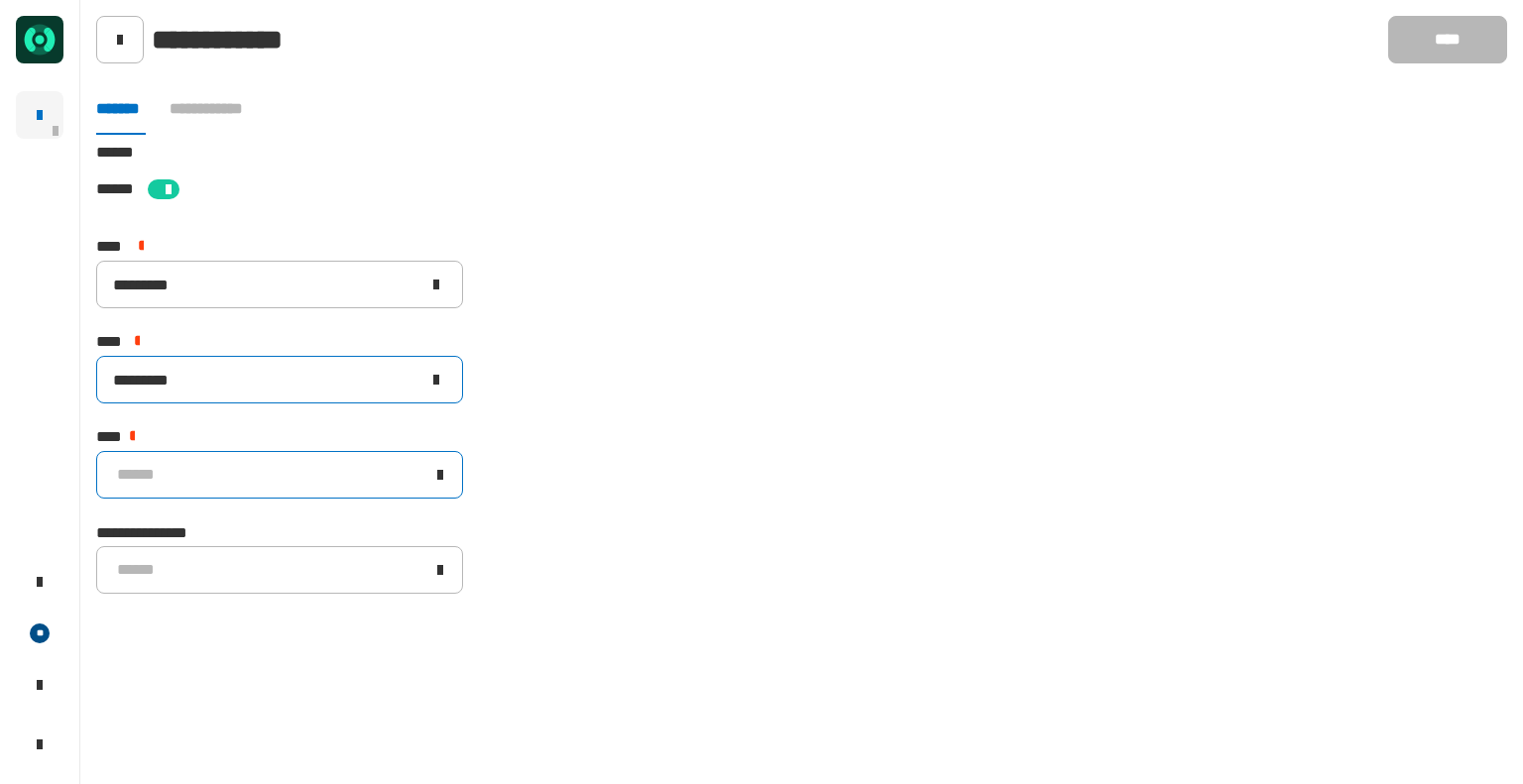 type on "*********" 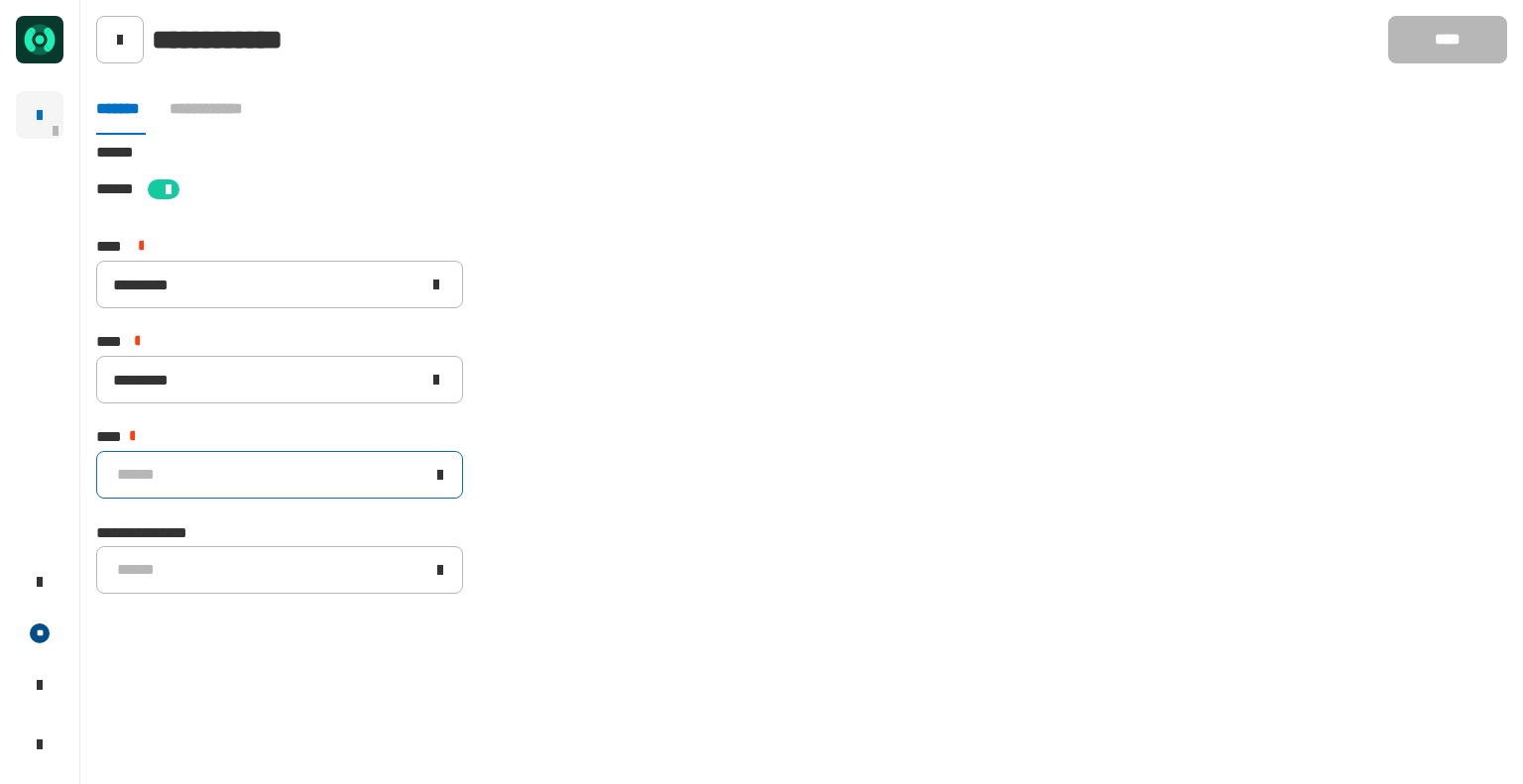 click on "******" 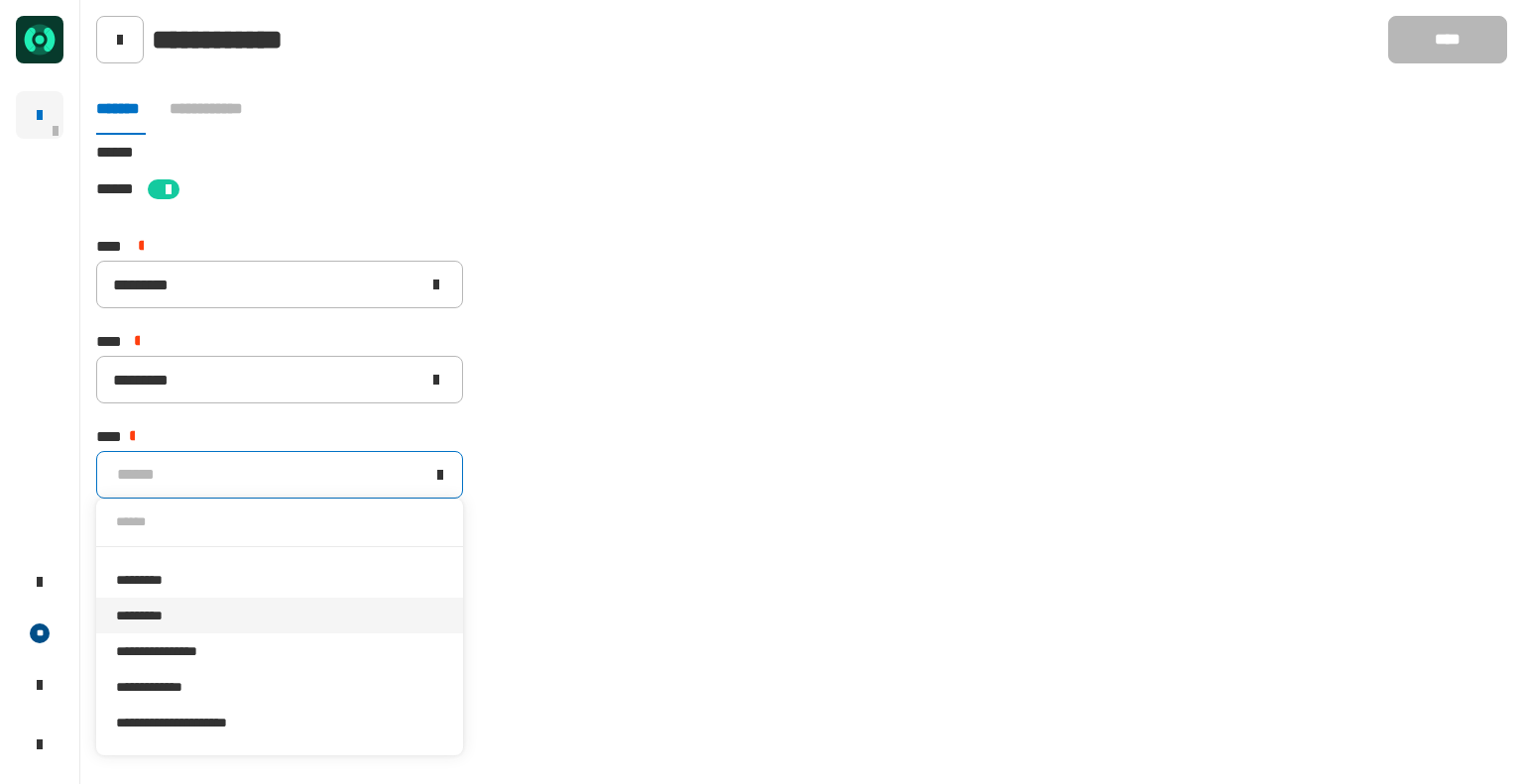 click on "*********" at bounding box center [280, 616] 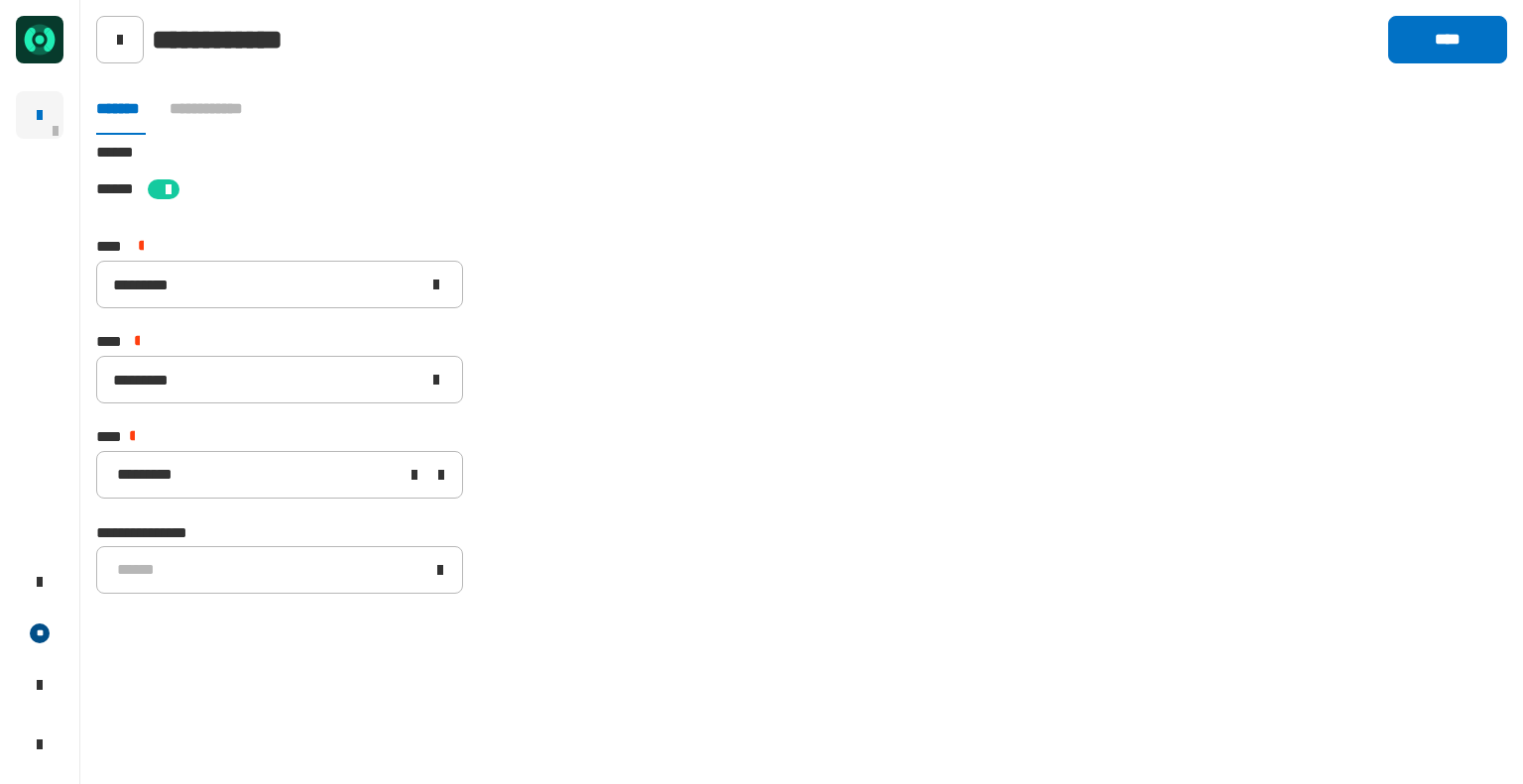 click on "[STREET] [CITY] [STATE] [ZIP] [COUNTRY] [NUMBER] [STREET] [NUMBER] [STREET] [NUMBER] [STREET] [CREDIT_CARD] [PHONE]" 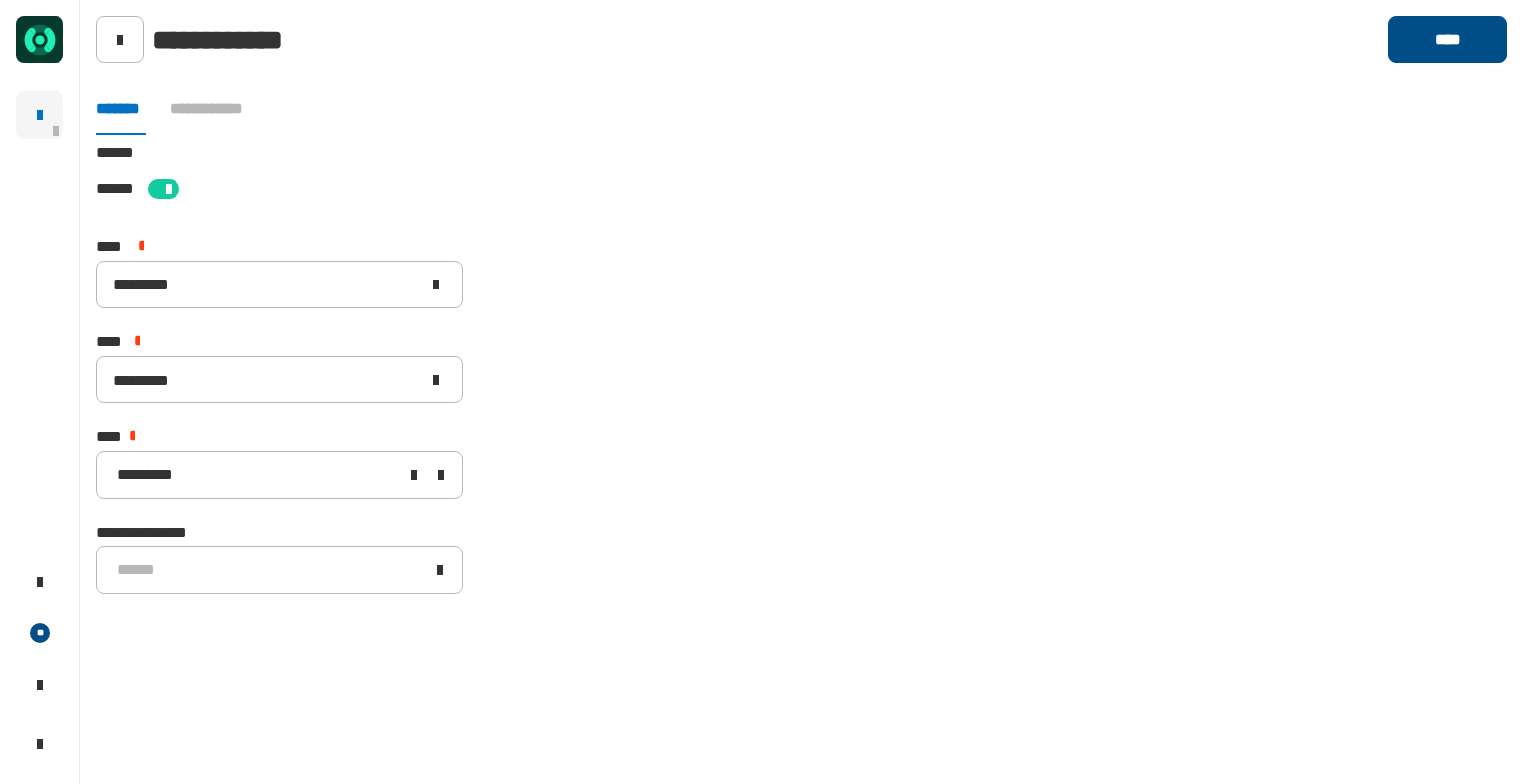 click on "****" 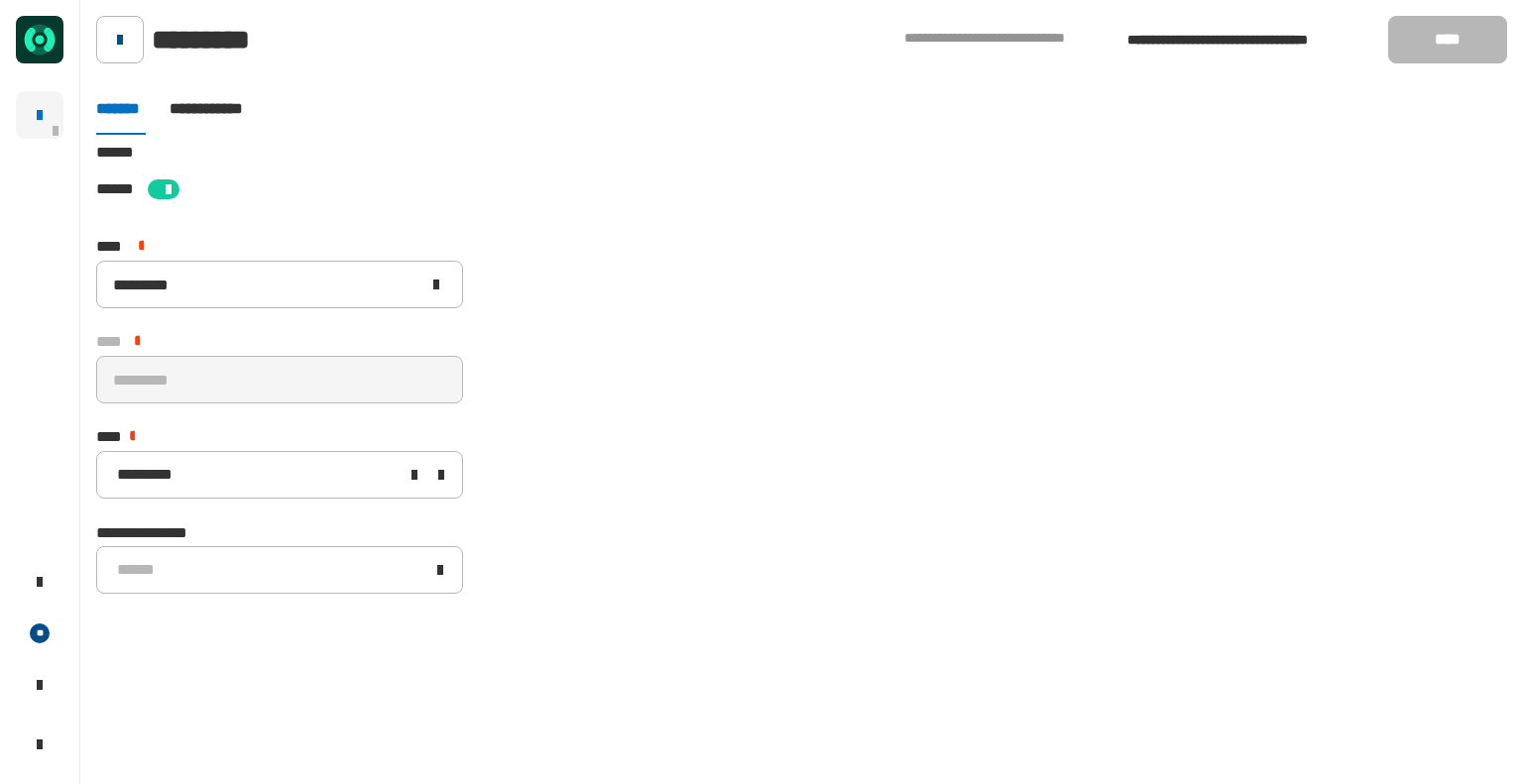 click 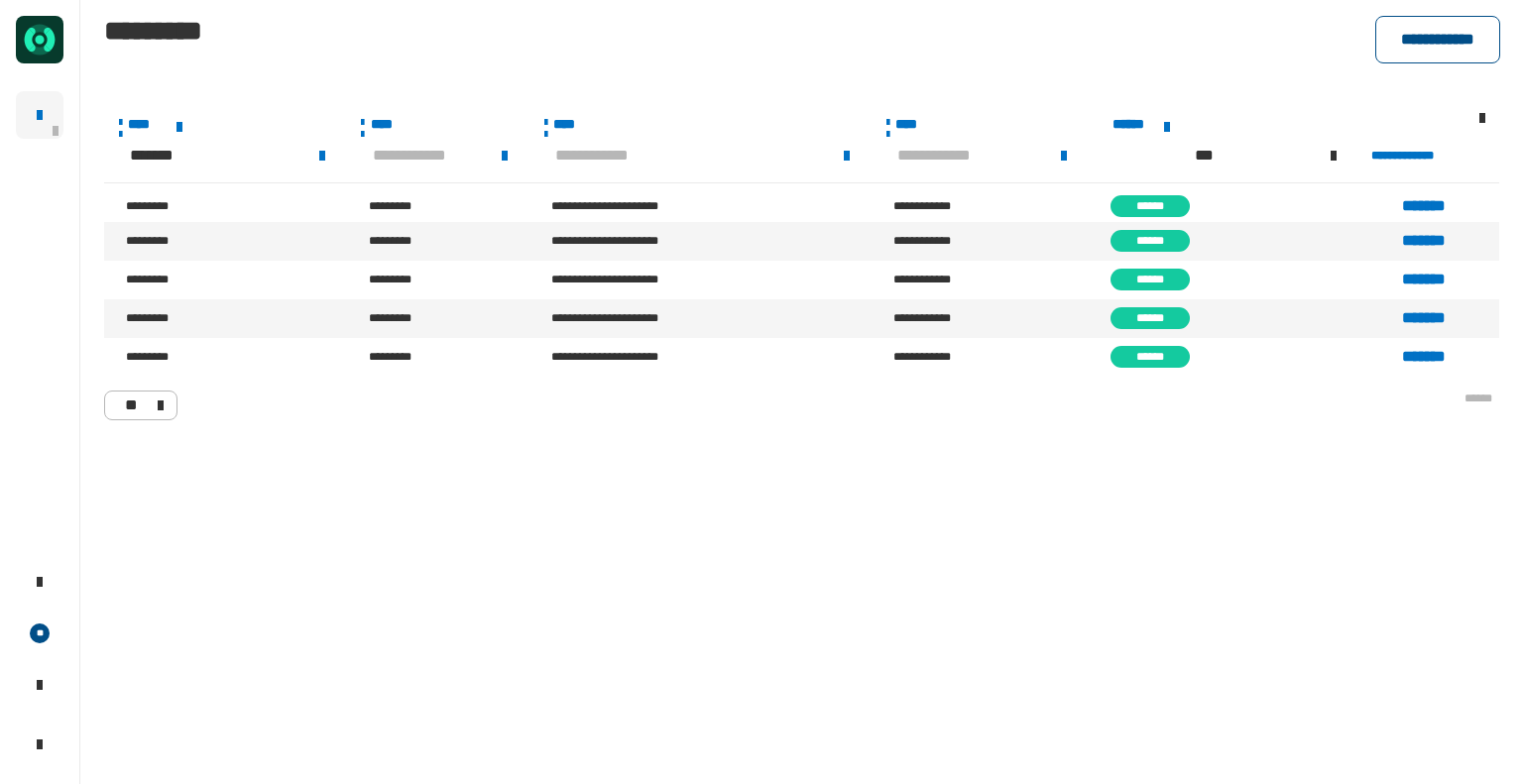 click on "**********" 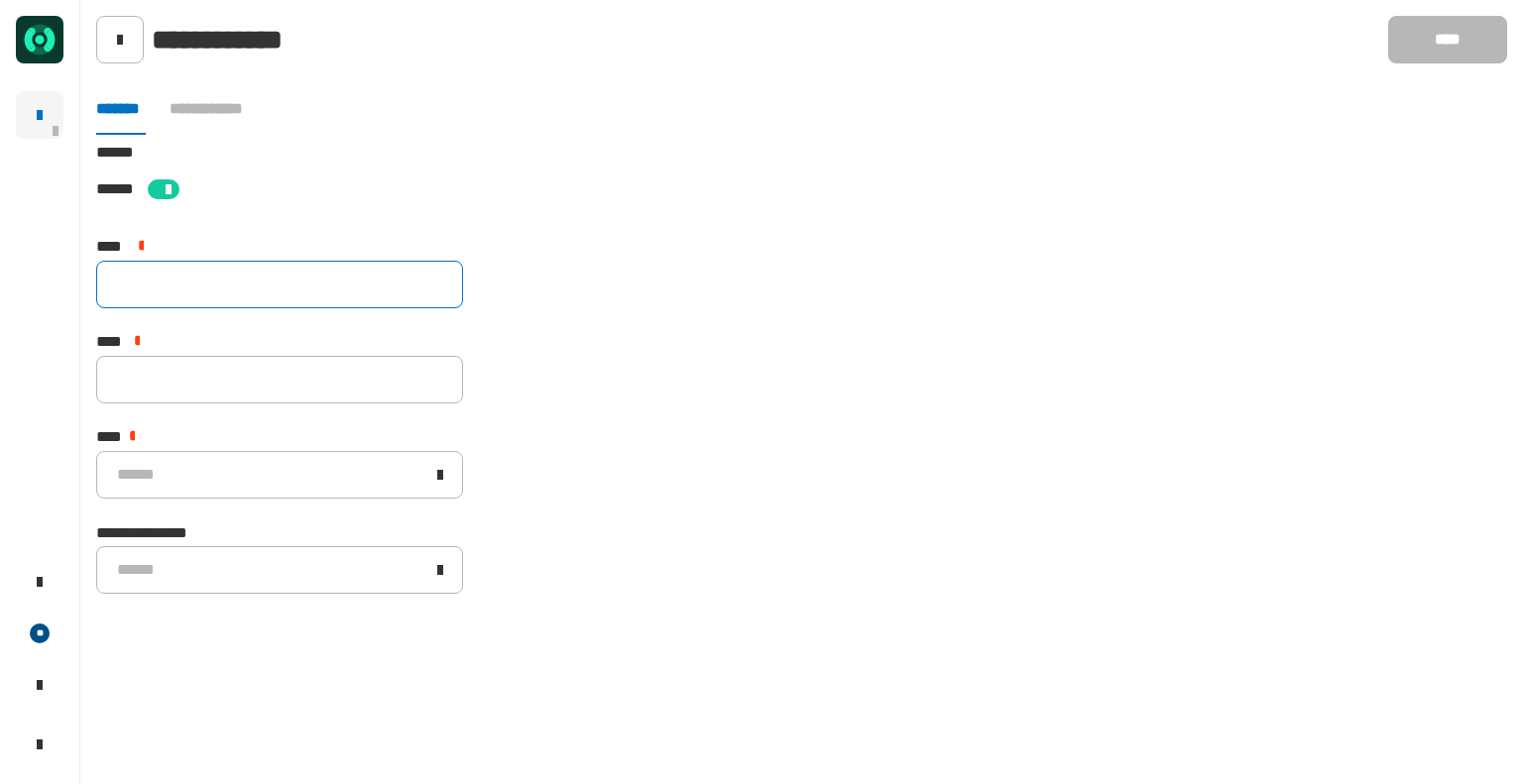 drag, startPoint x: 357, startPoint y: 253, endPoint x: 349, endPoint y: 261, distance: 11.313708 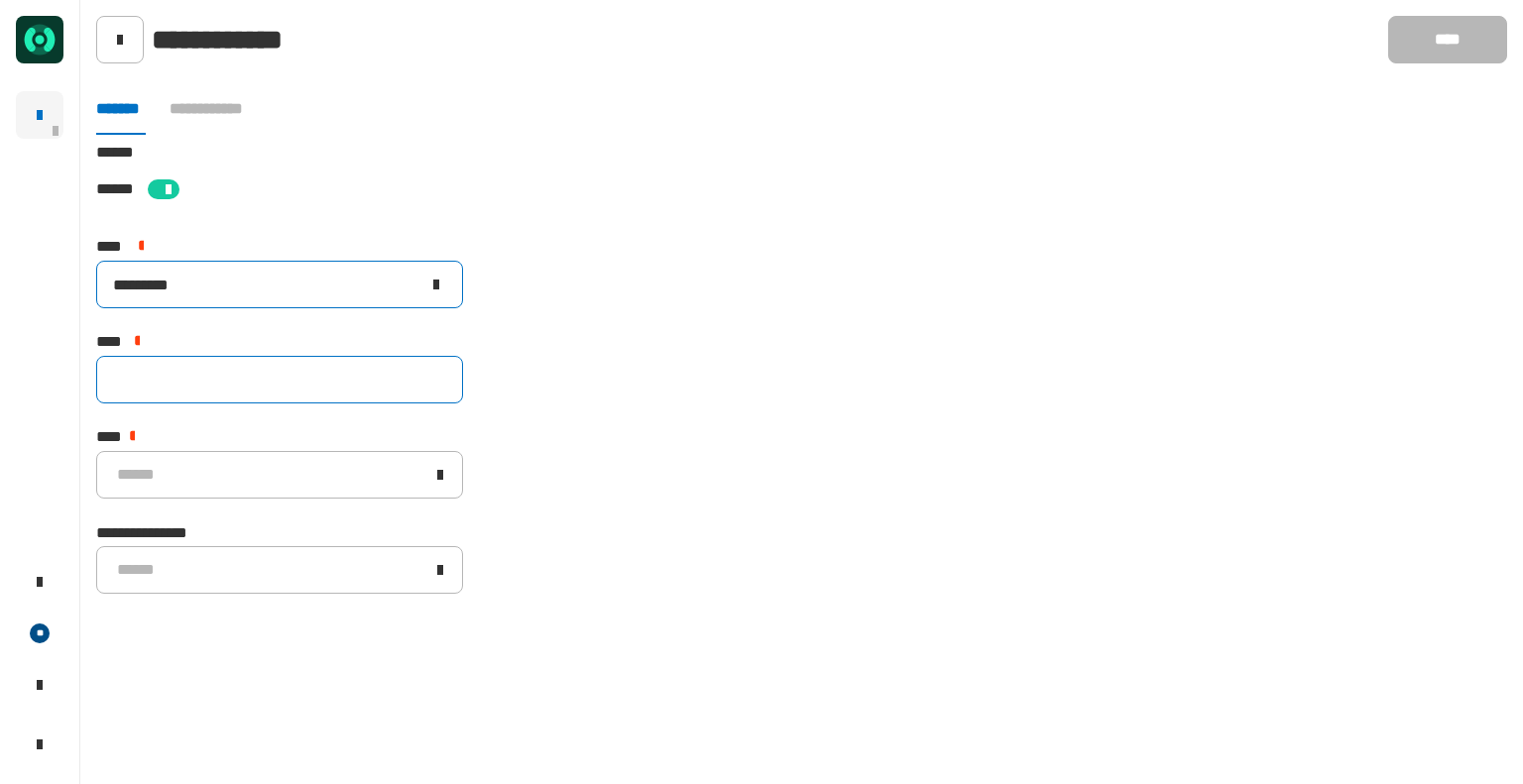 type on "*********" 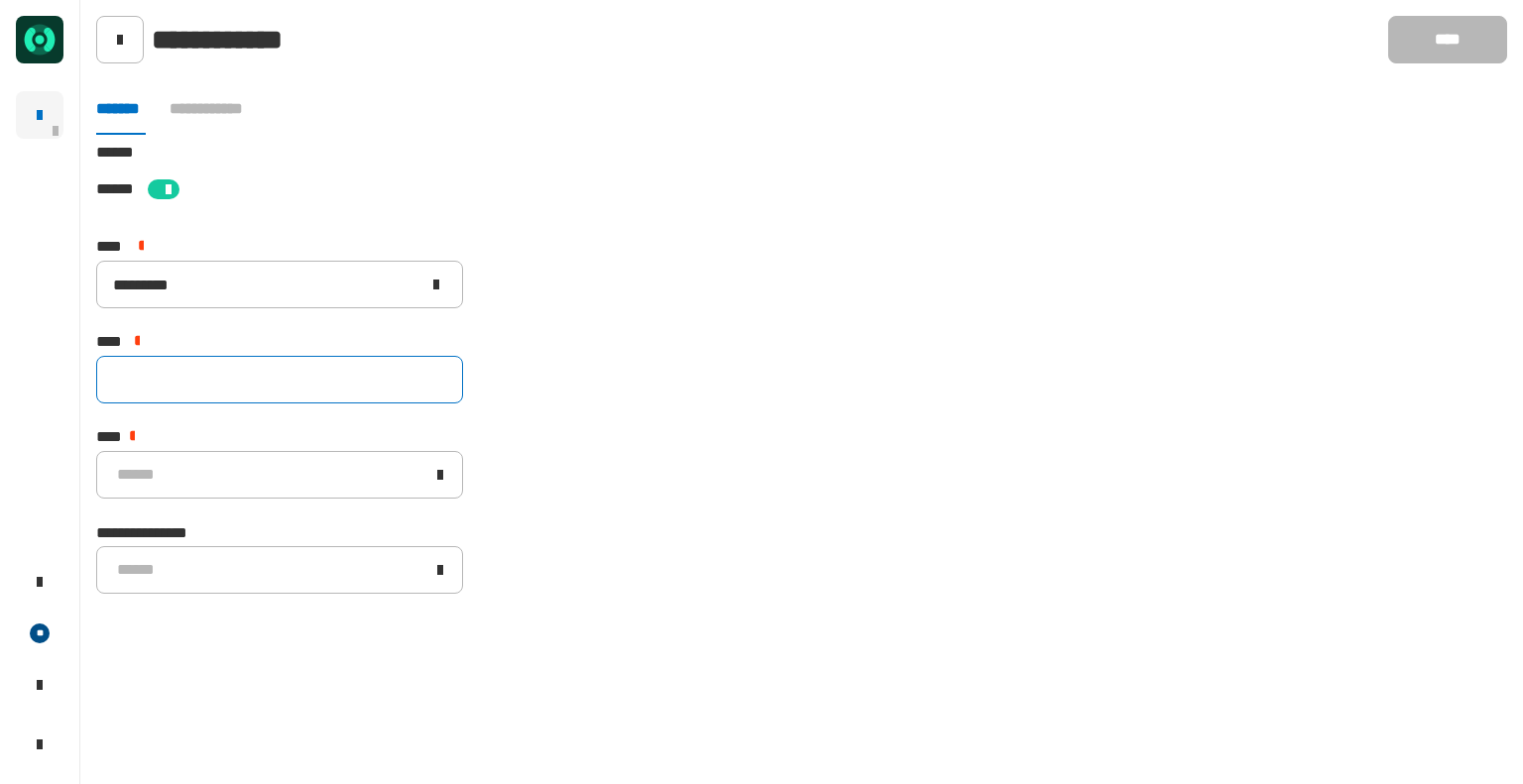 click 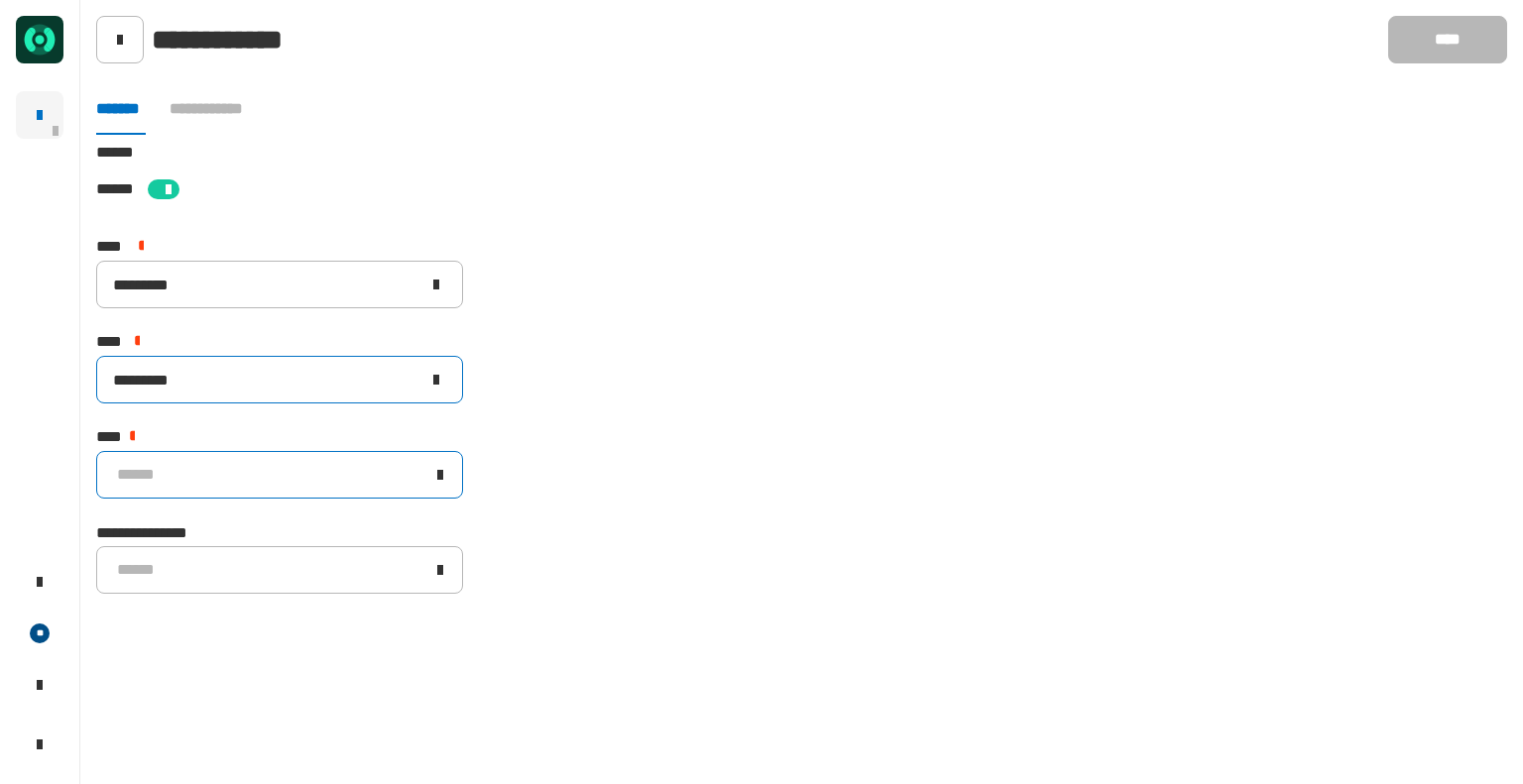 type on "*********" 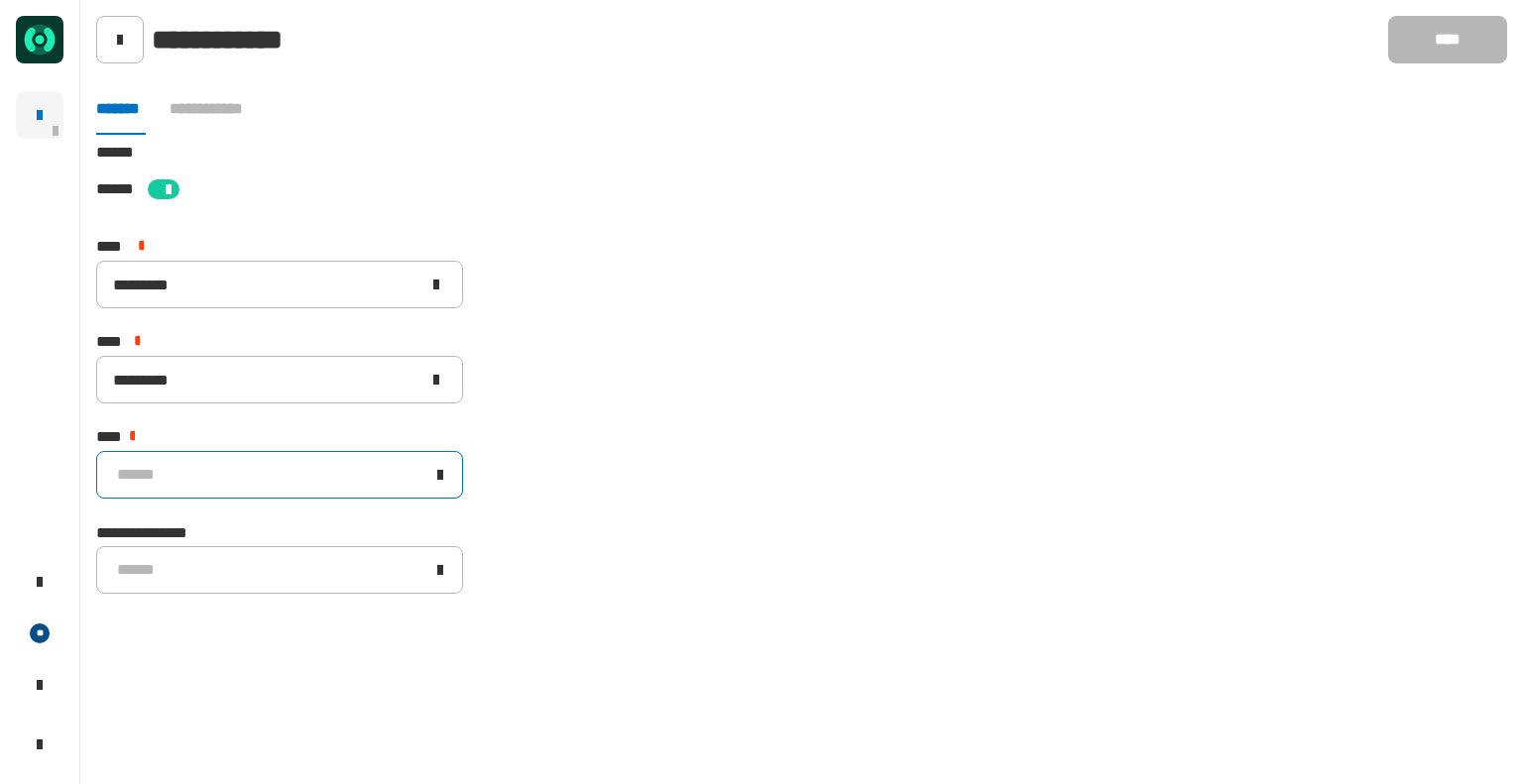 click on "******" 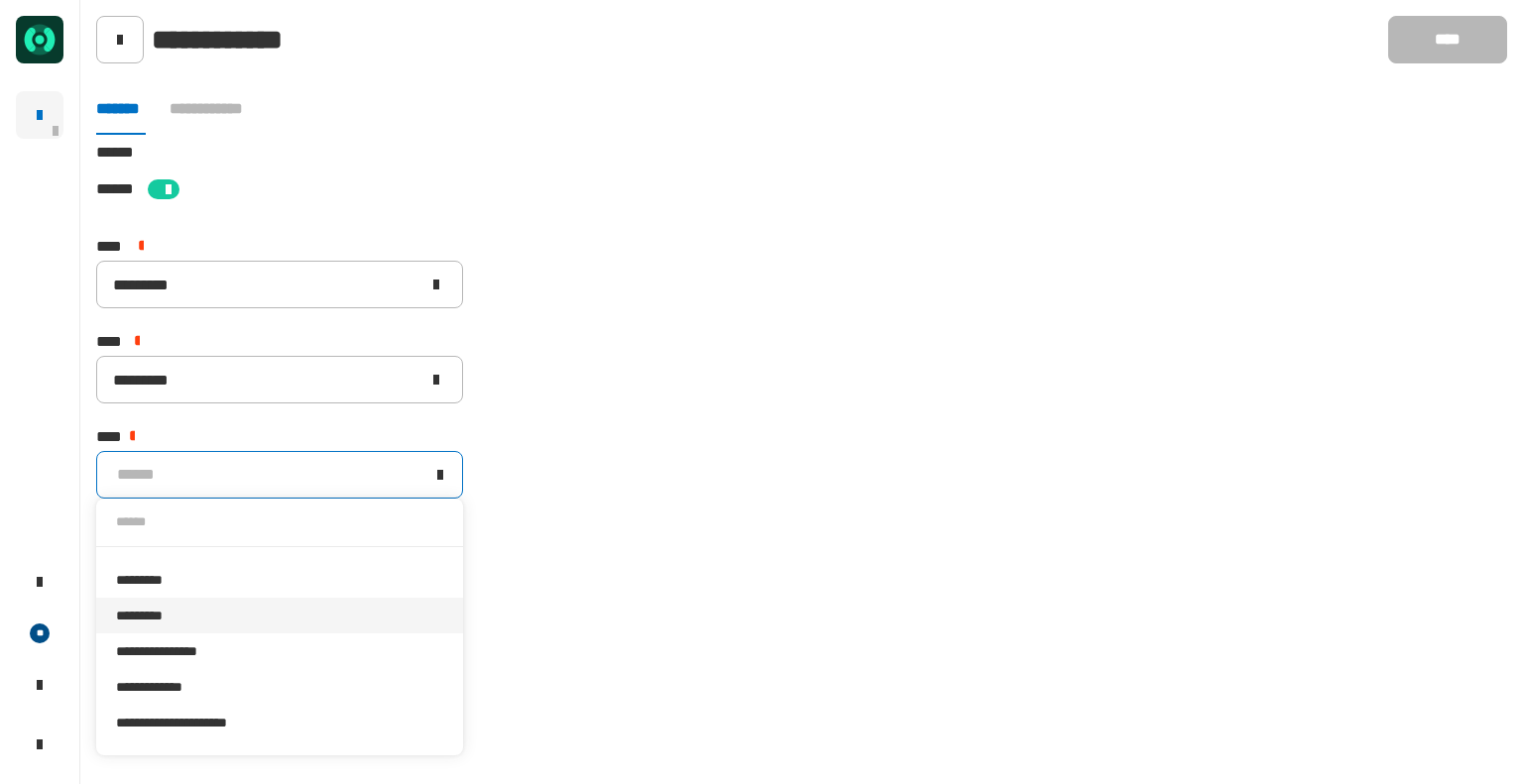 click on "*********" at bounding box center [280, 616] 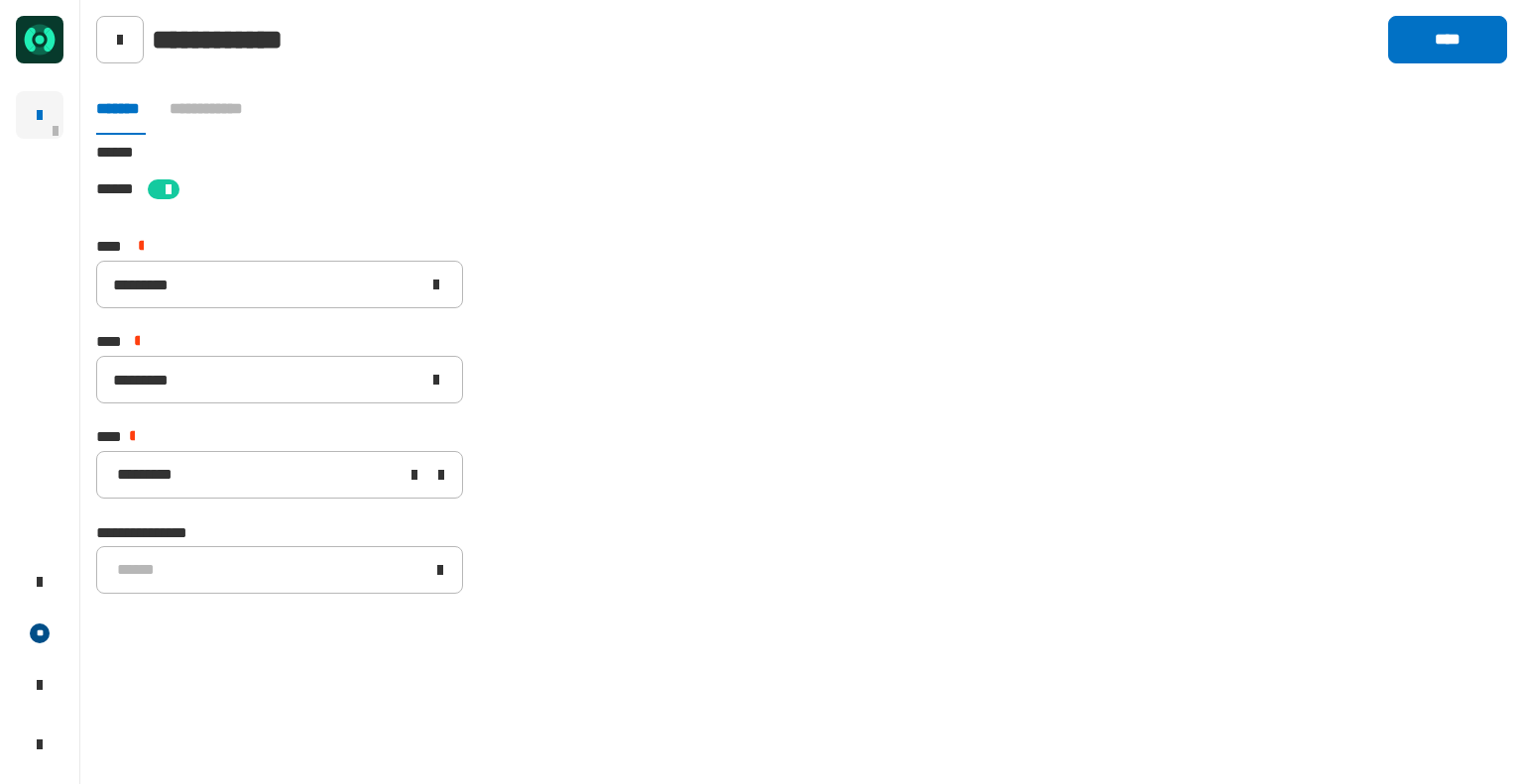 click on "[STREET] [CITY] [STATE] [ZIP] [COUNTRY] [NUMBER] [STREET] [NUMBER] [STREET] [NUMBER] [STREET] [CREDIT_CARD] [PHONE]" 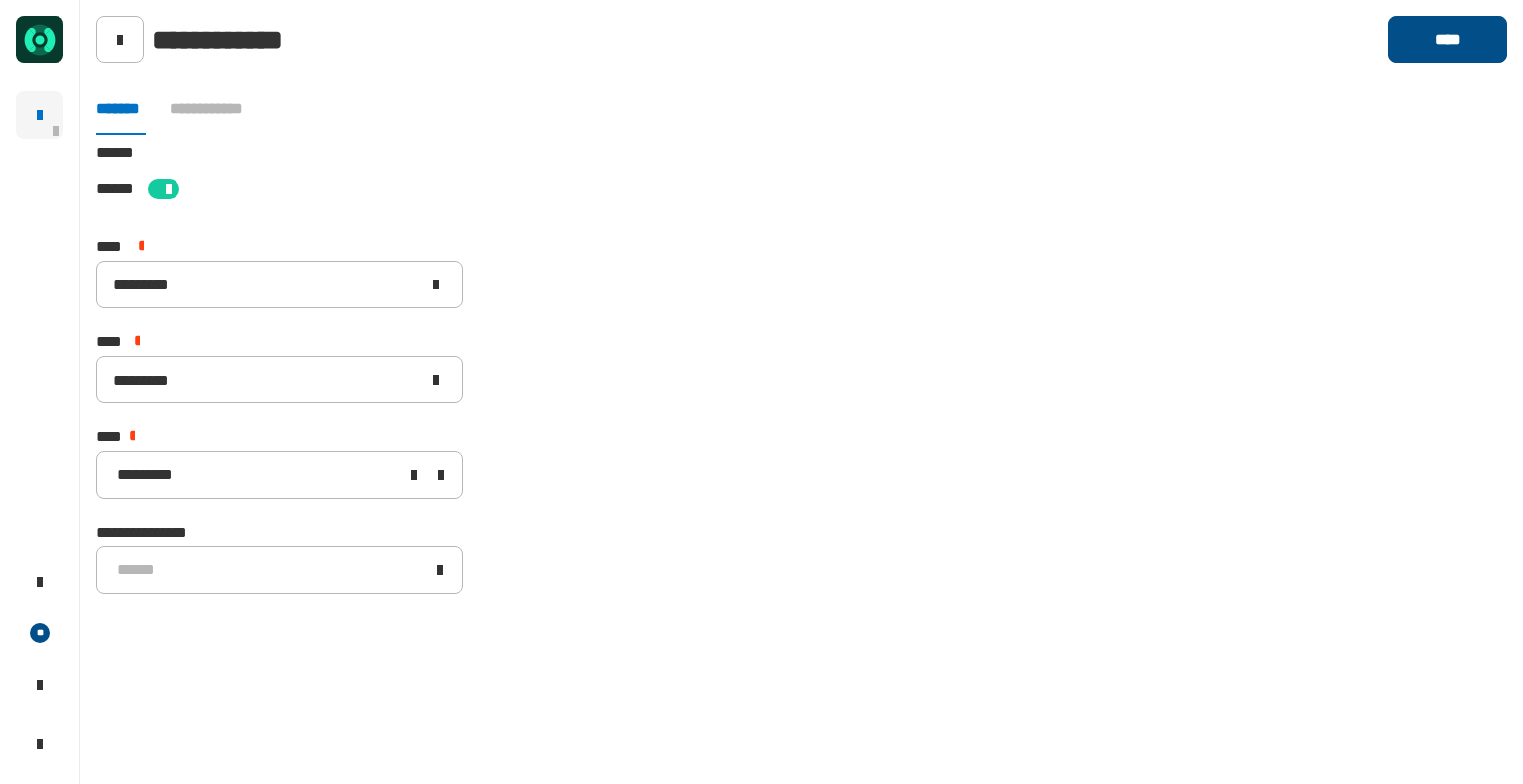 click on "****" 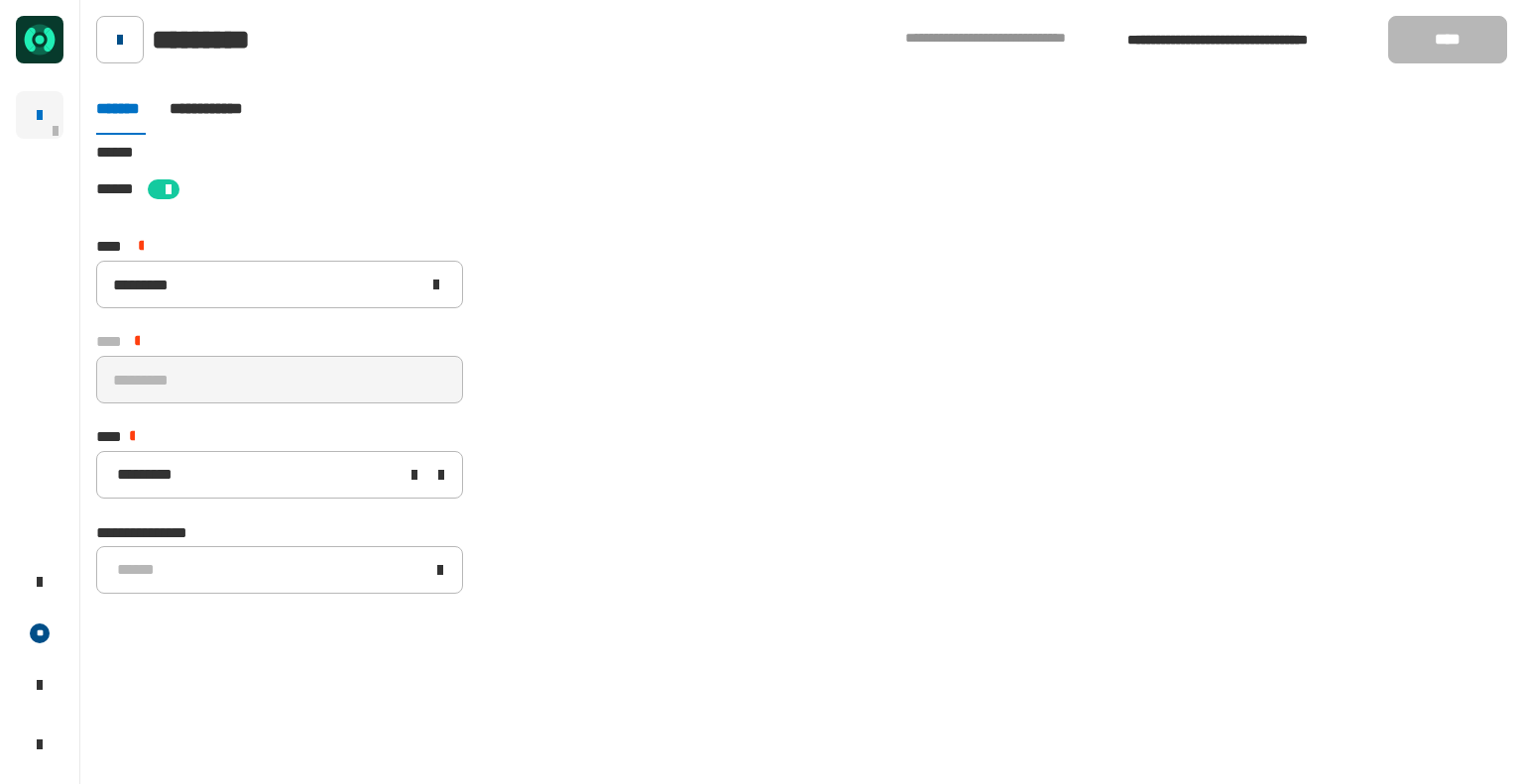 click 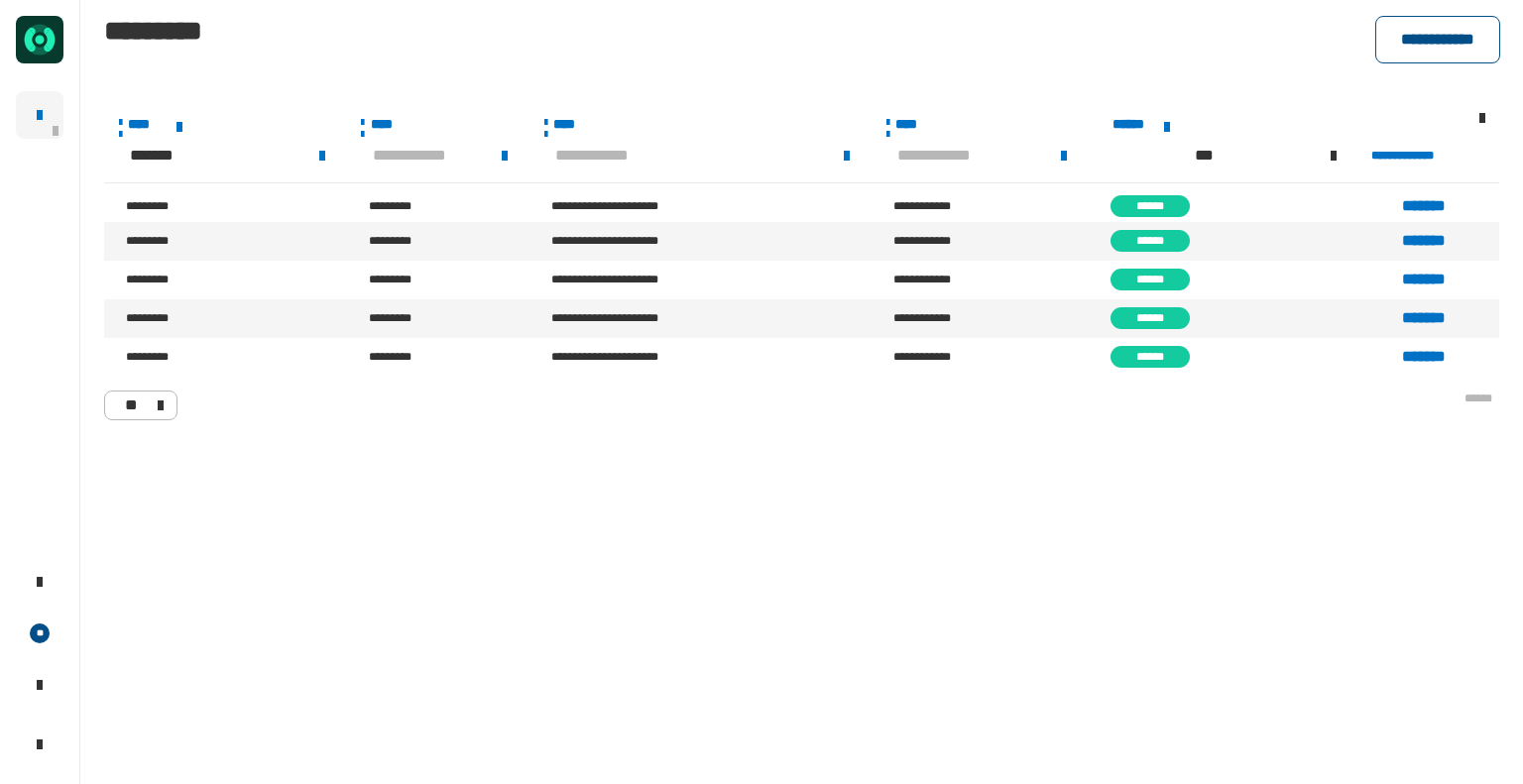 click on "**********" 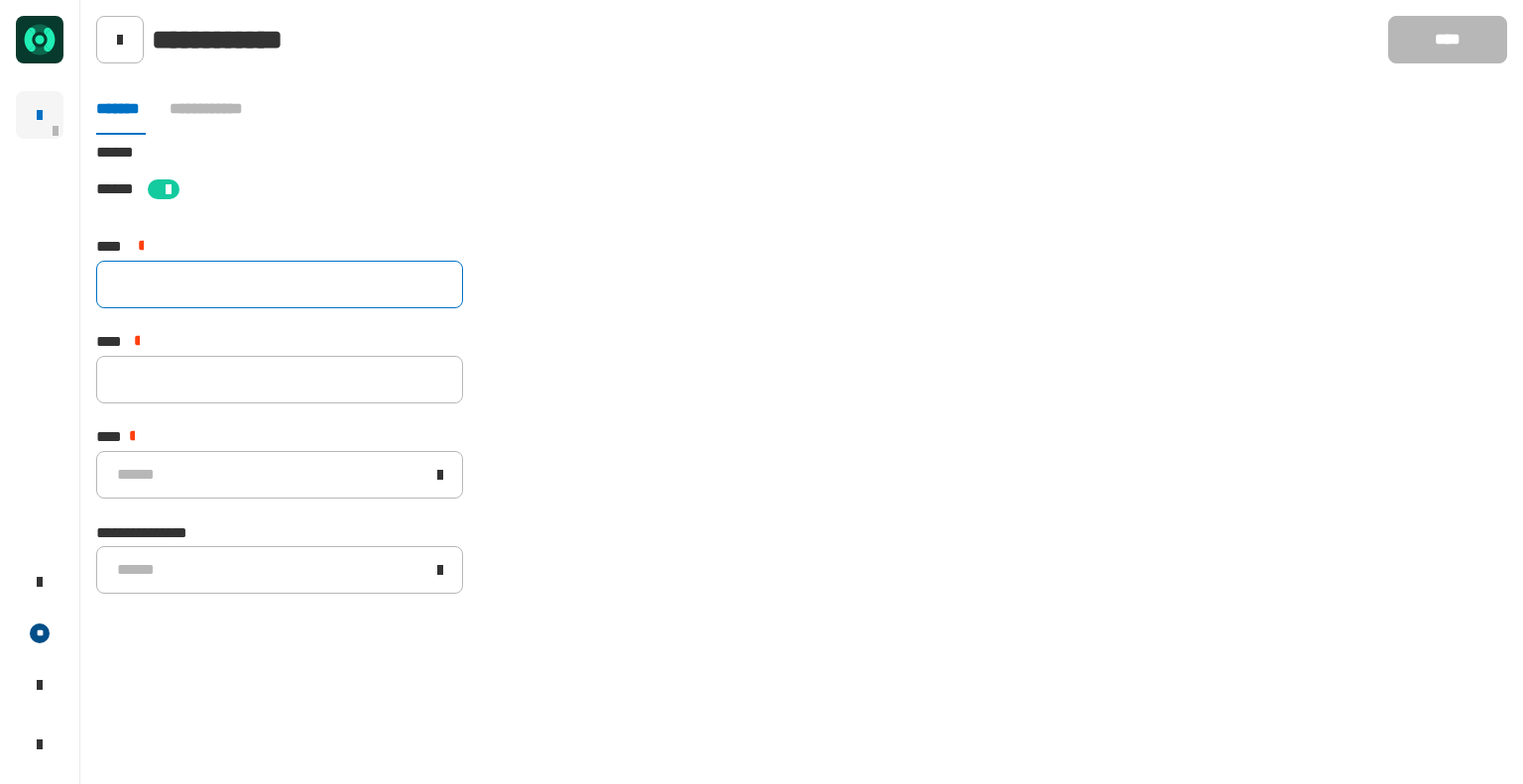 click 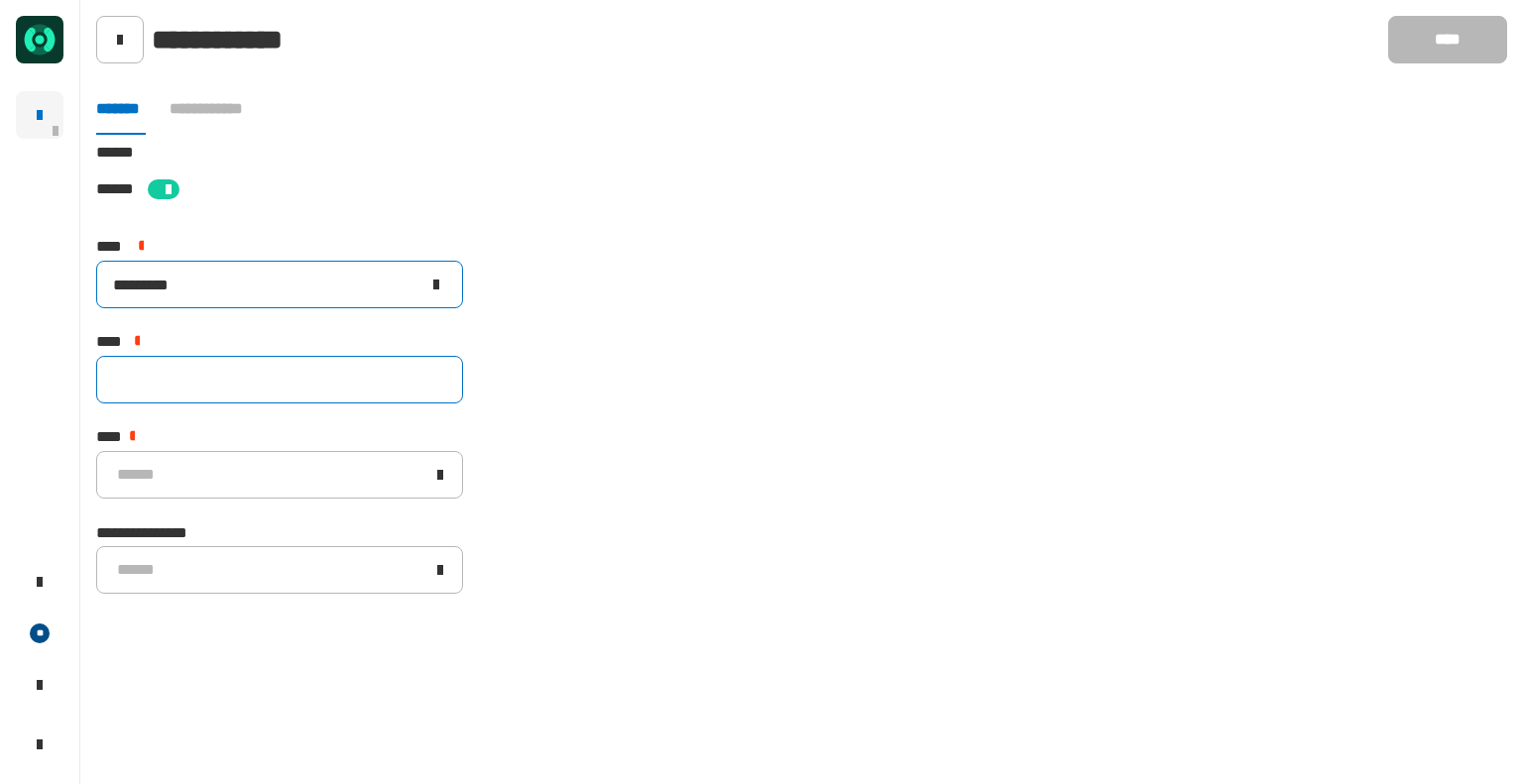 type on "*********" 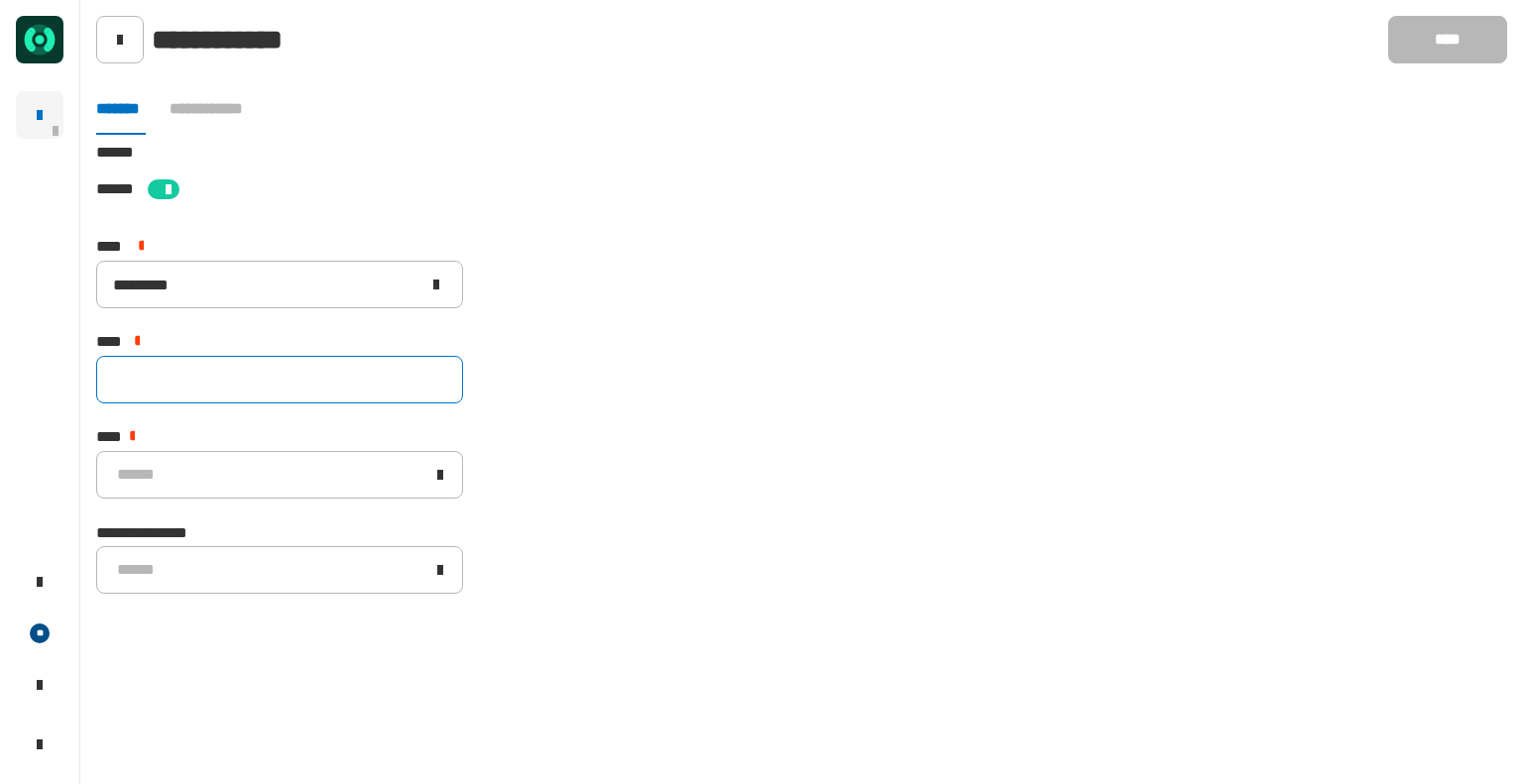 click 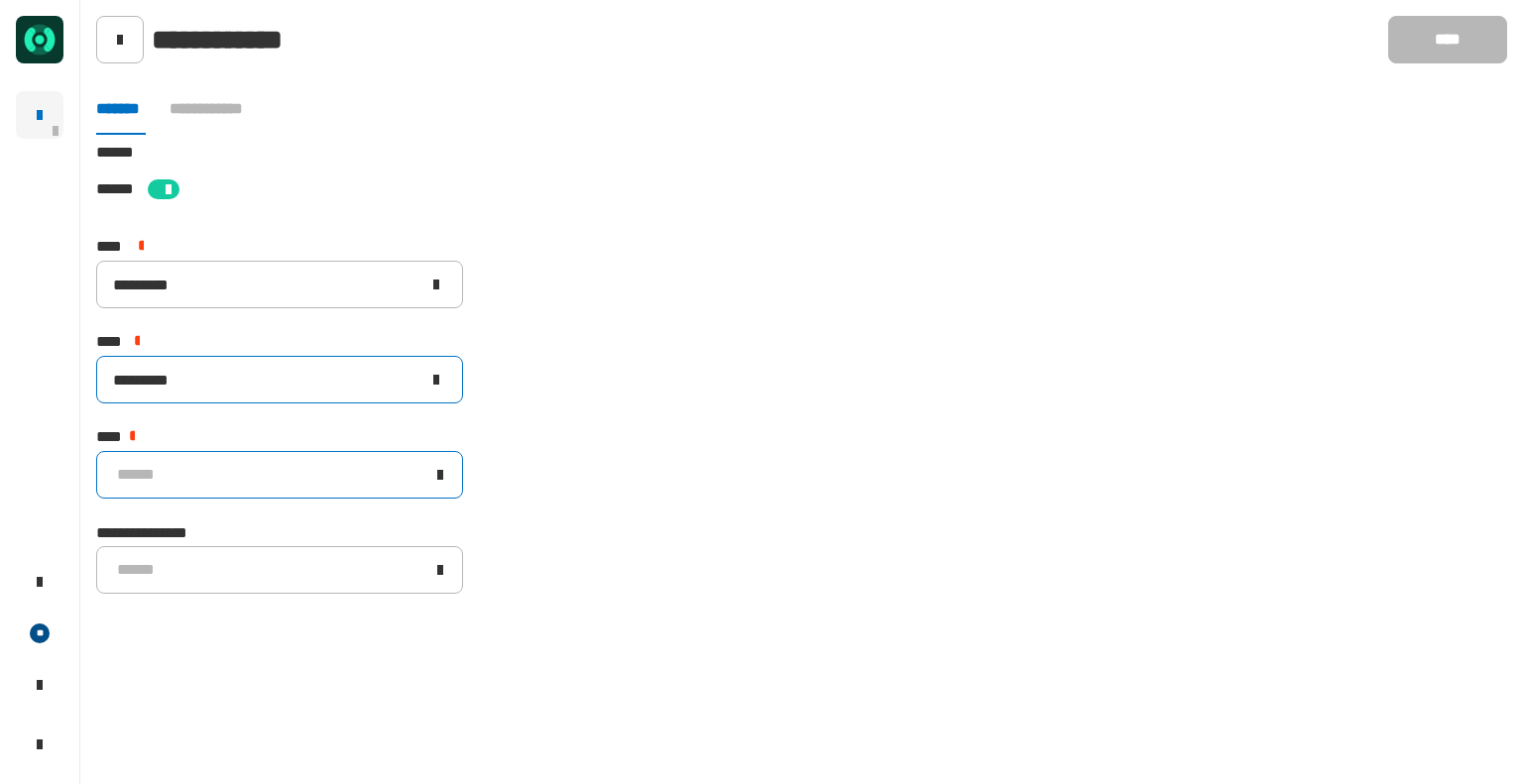 type on "*********" 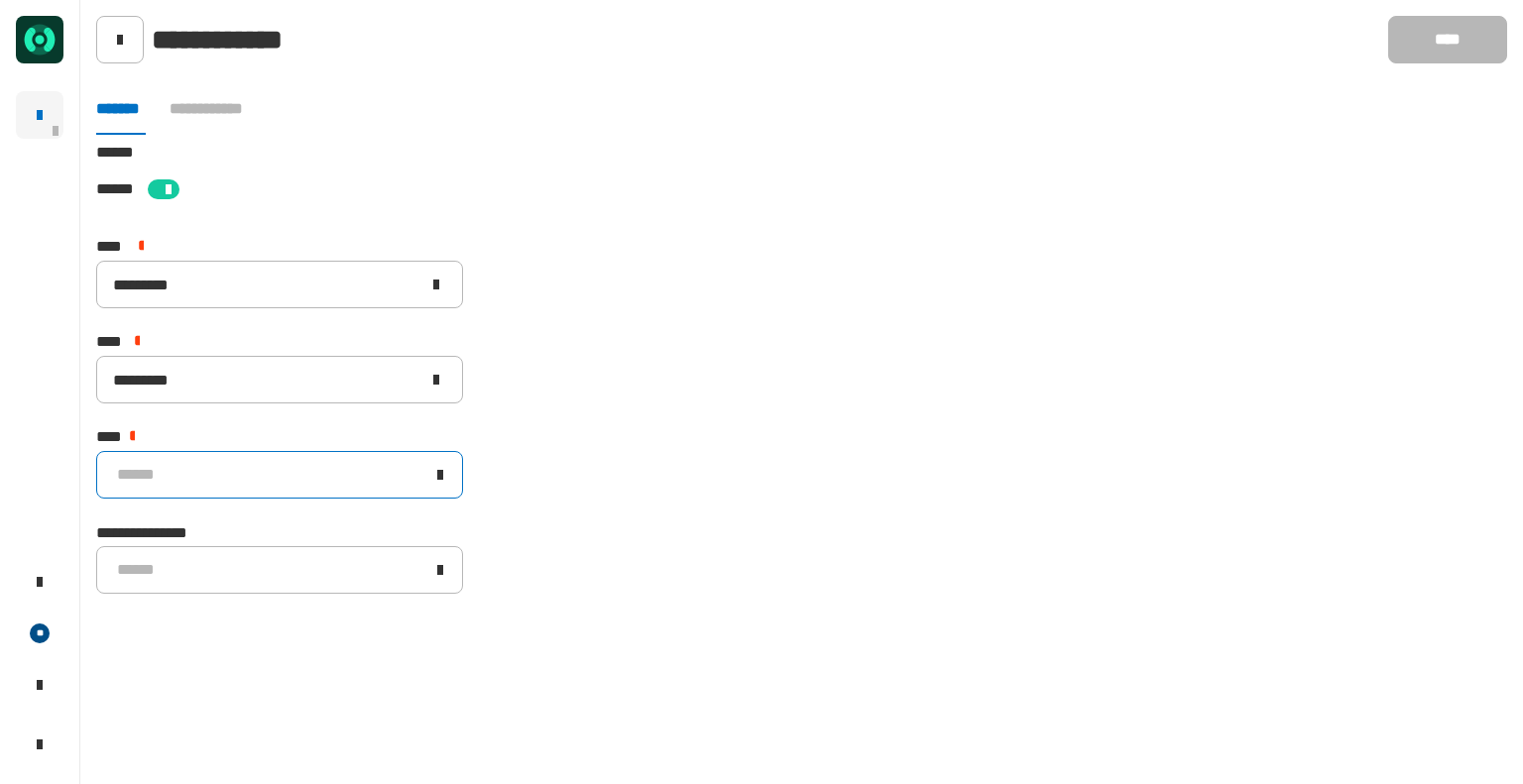 click on "******" 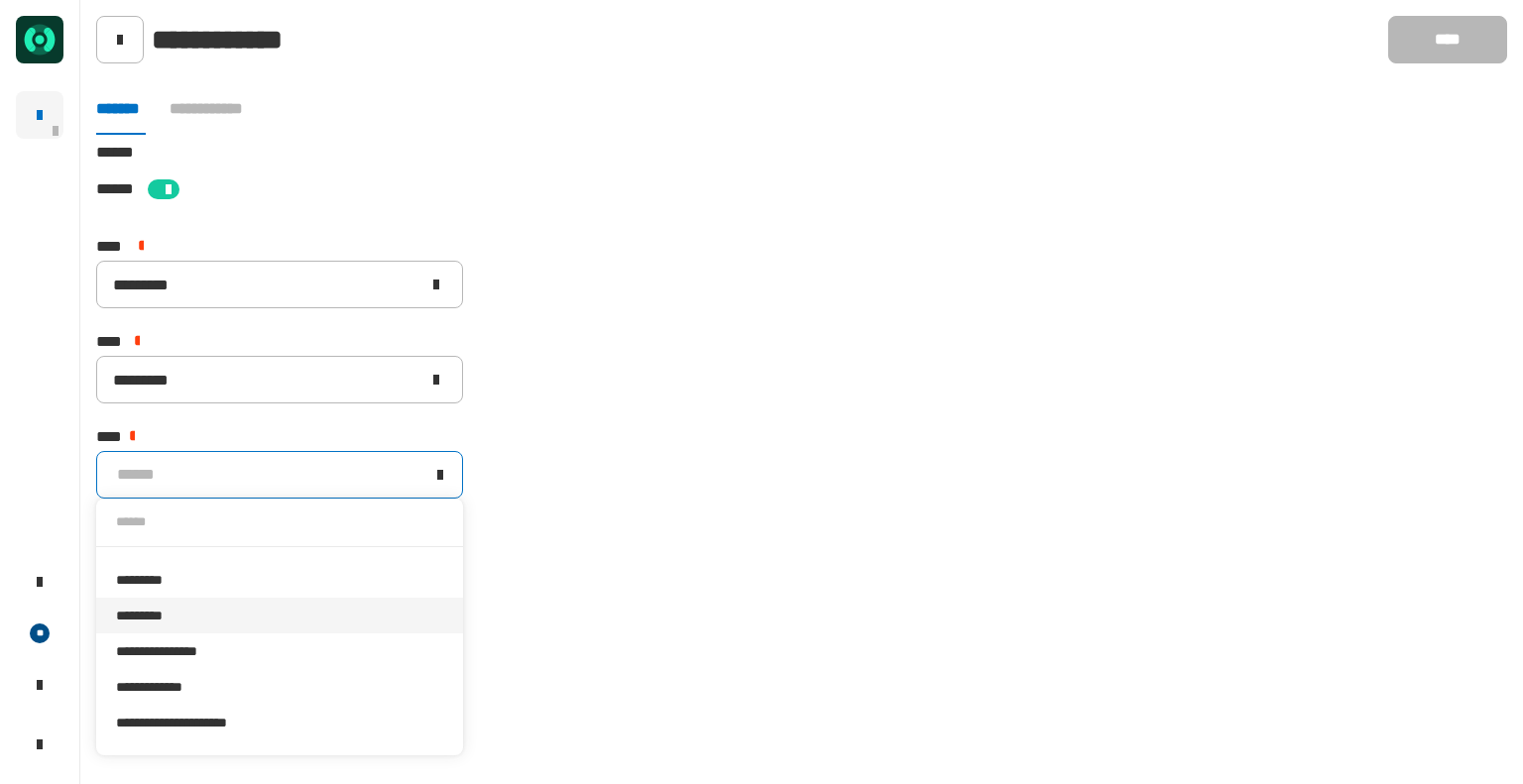 click on "*********" at bounding box center (280, 616) 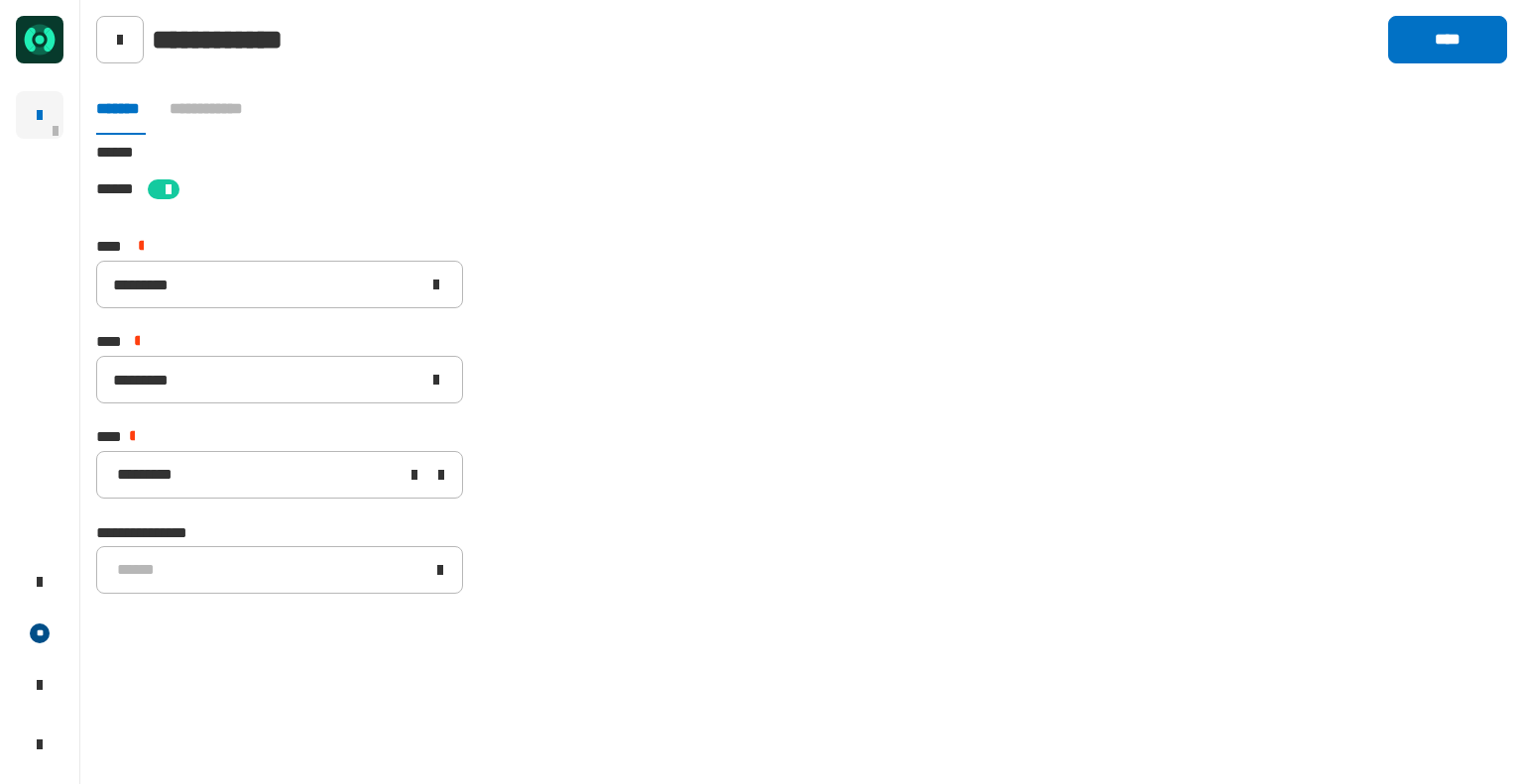 click on "[STREET] [CITY] [STATE] [ZIP] [COUNTRY] [NUMBER] [STREET] [NUMBER] [STREET] [NUMBER] [STREET] [CREDIT_CARD] [PHONE]" 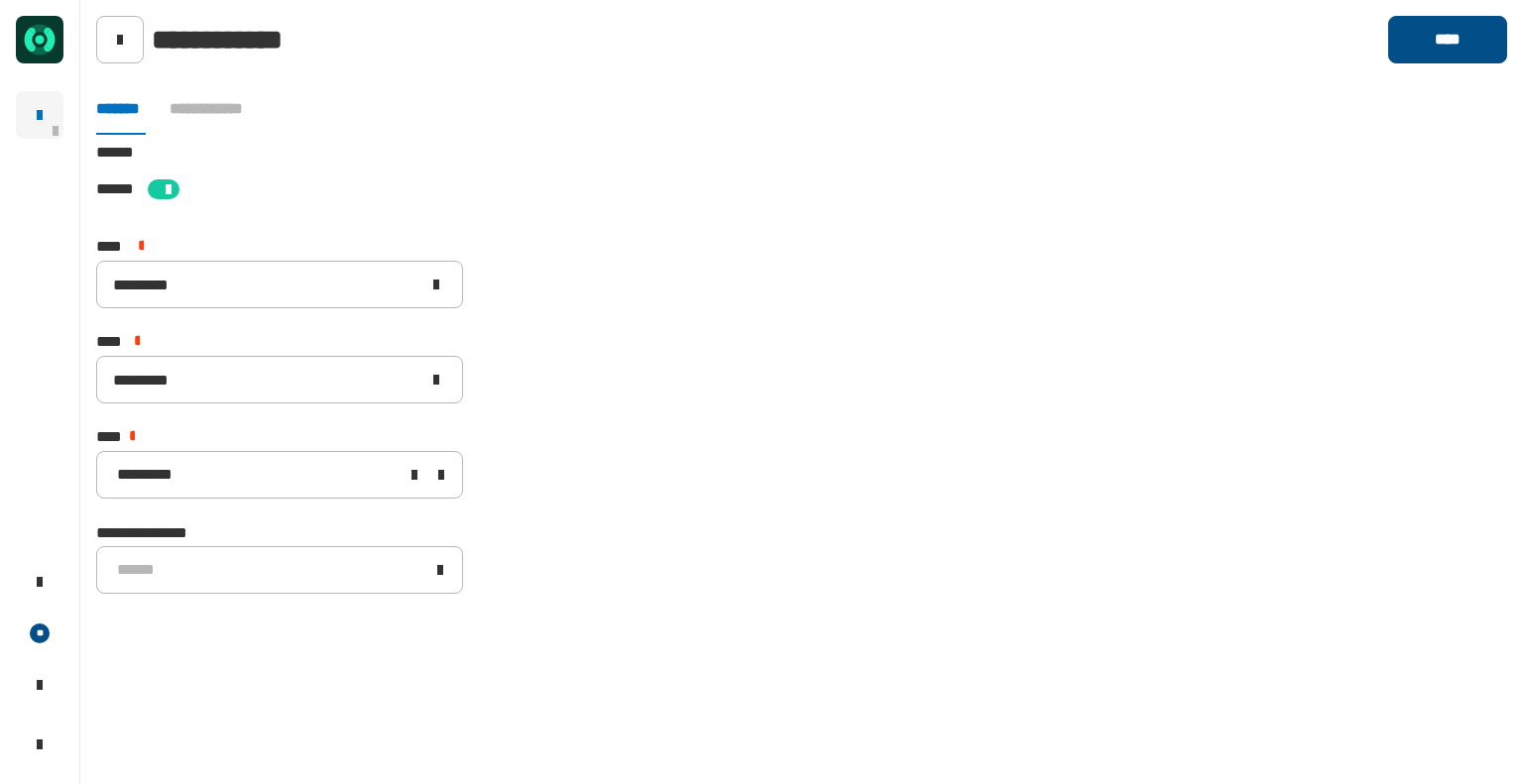 click on "****" 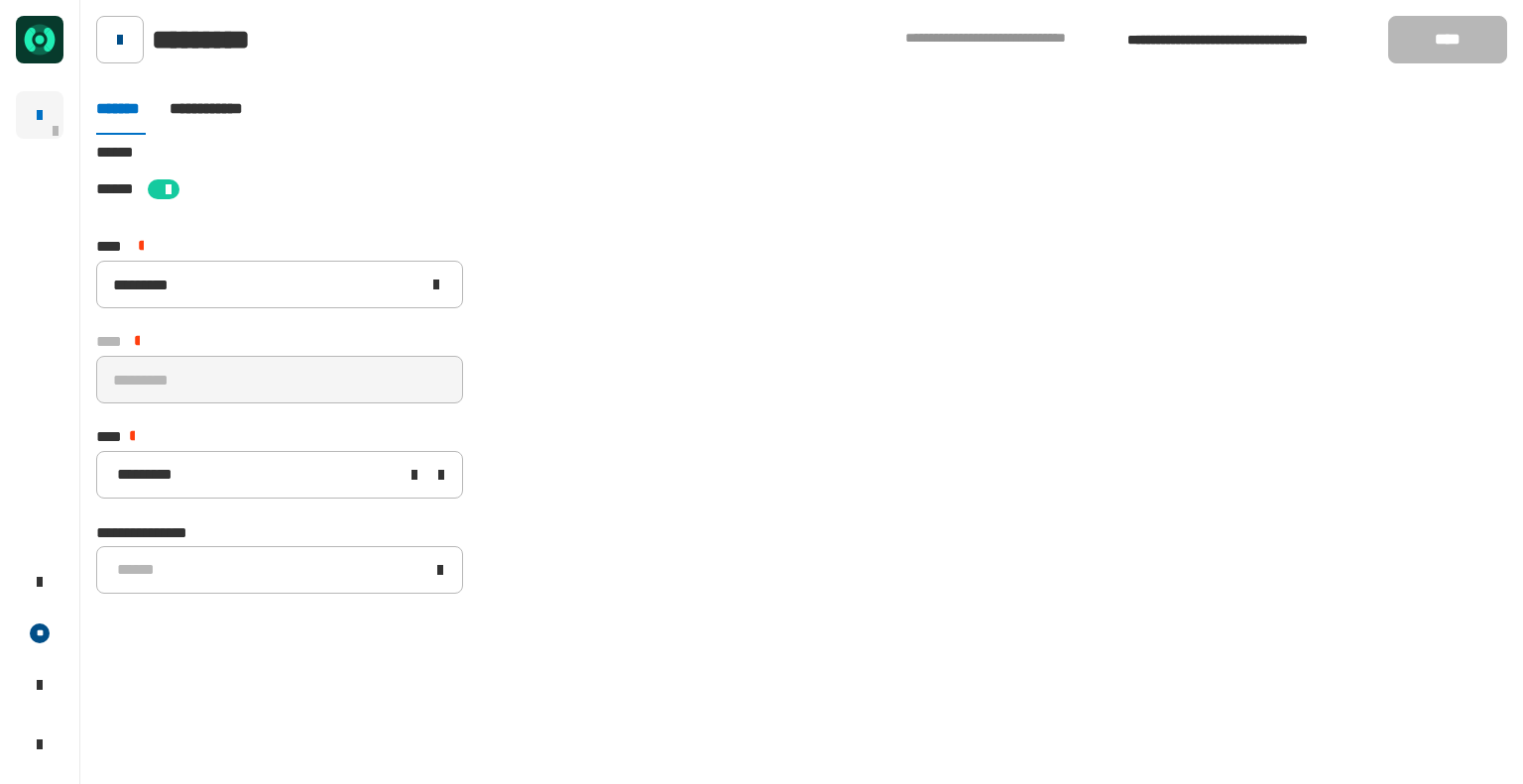 click 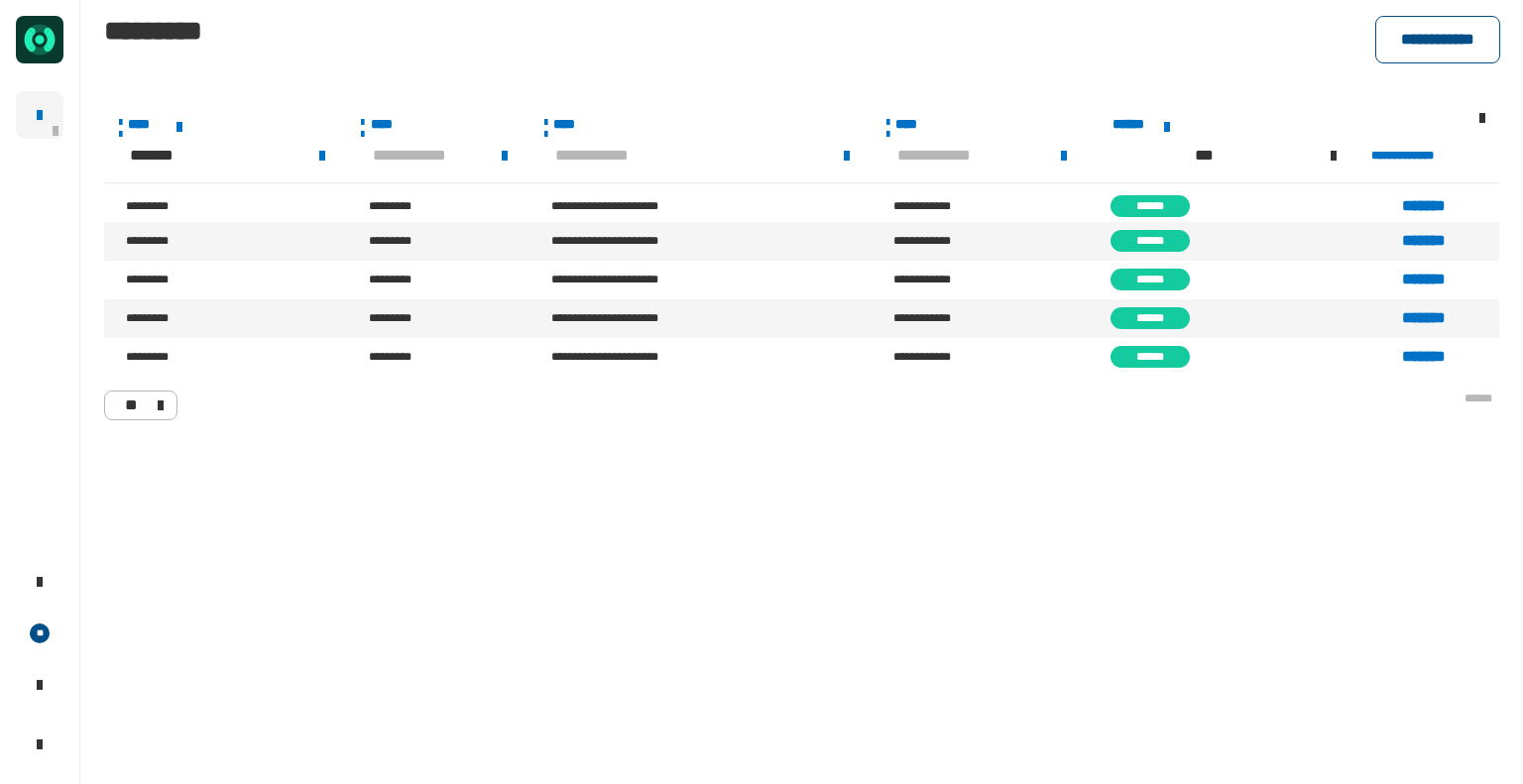 click on "**********" 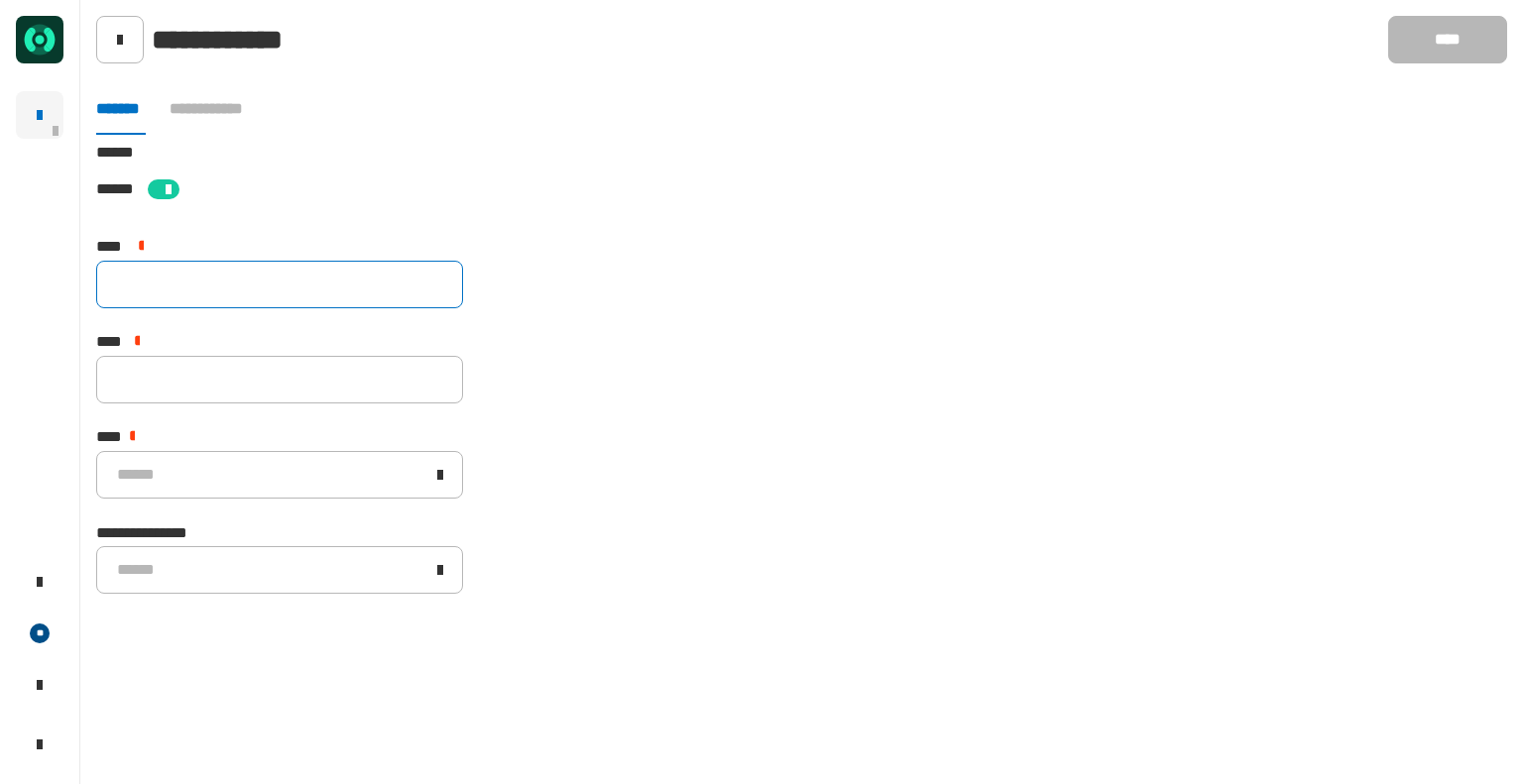 click 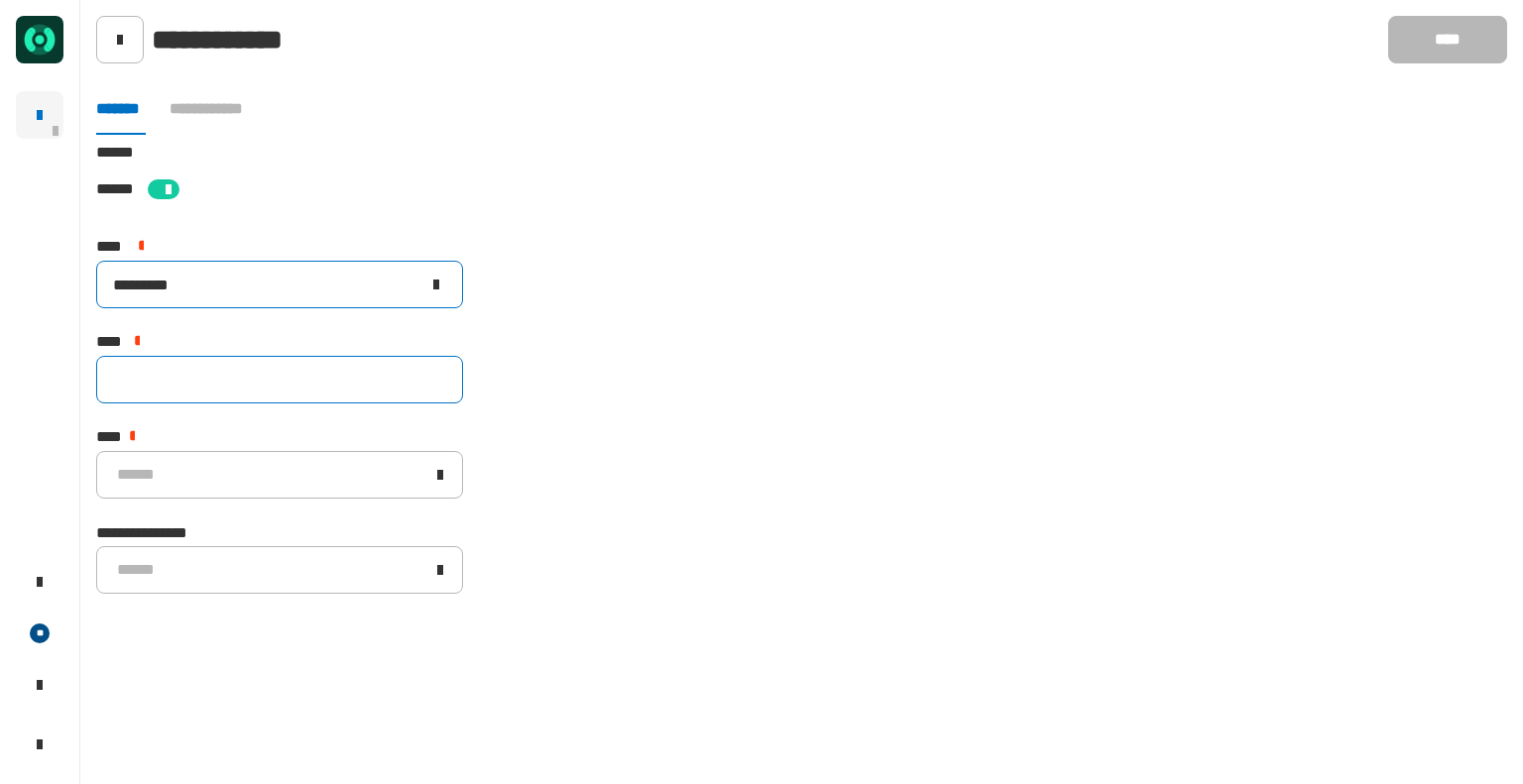 type on "*********" 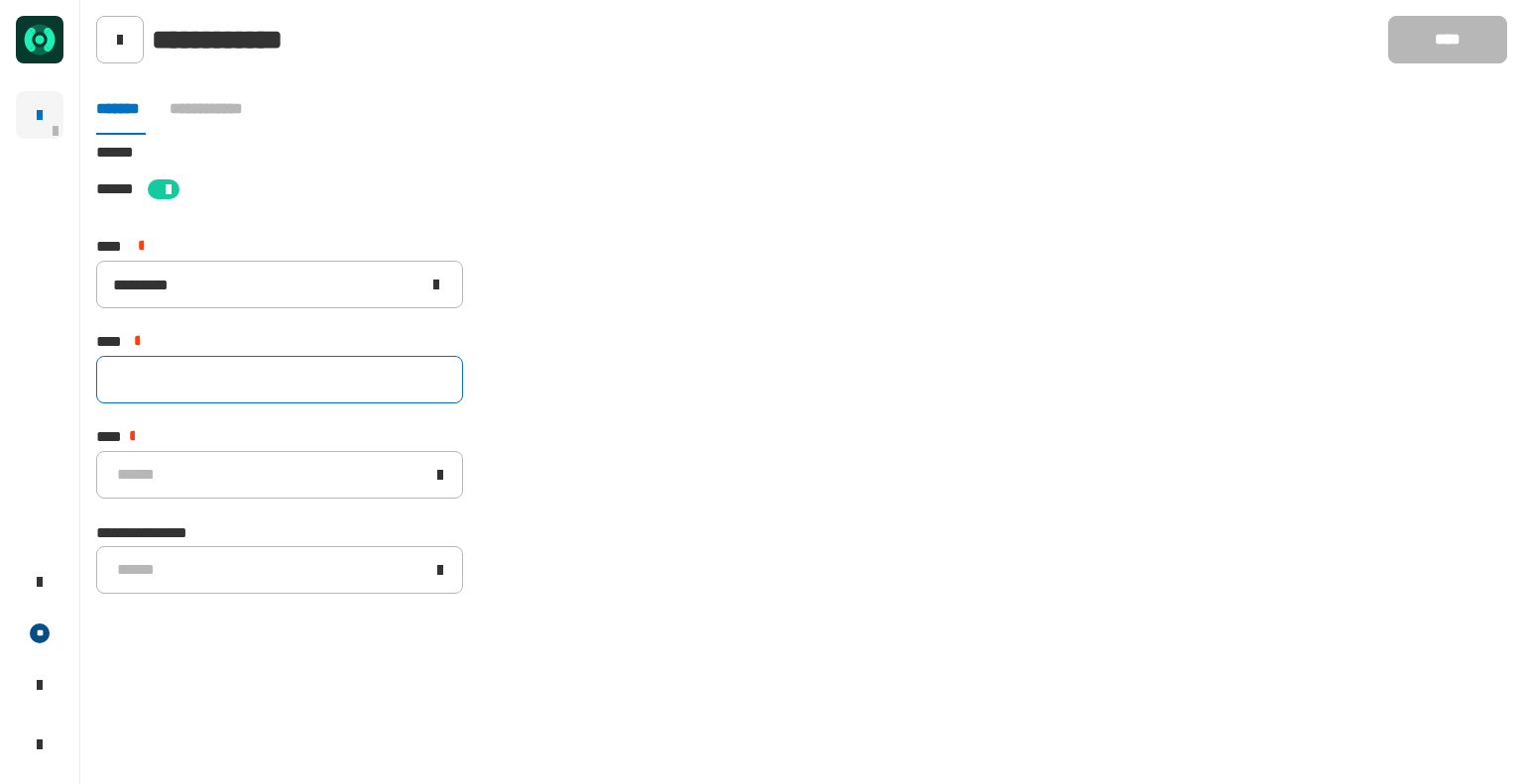 click 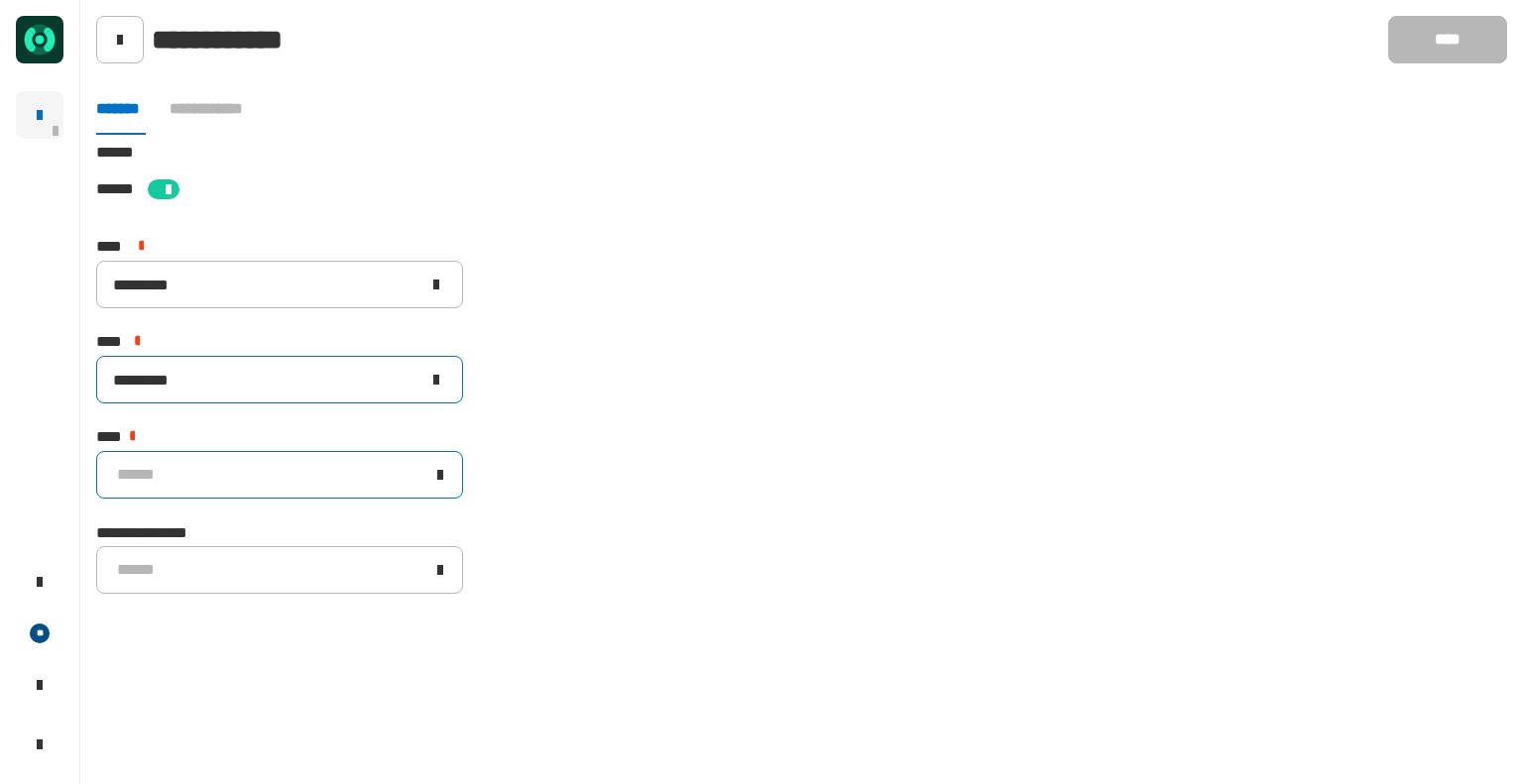 type on "*********" 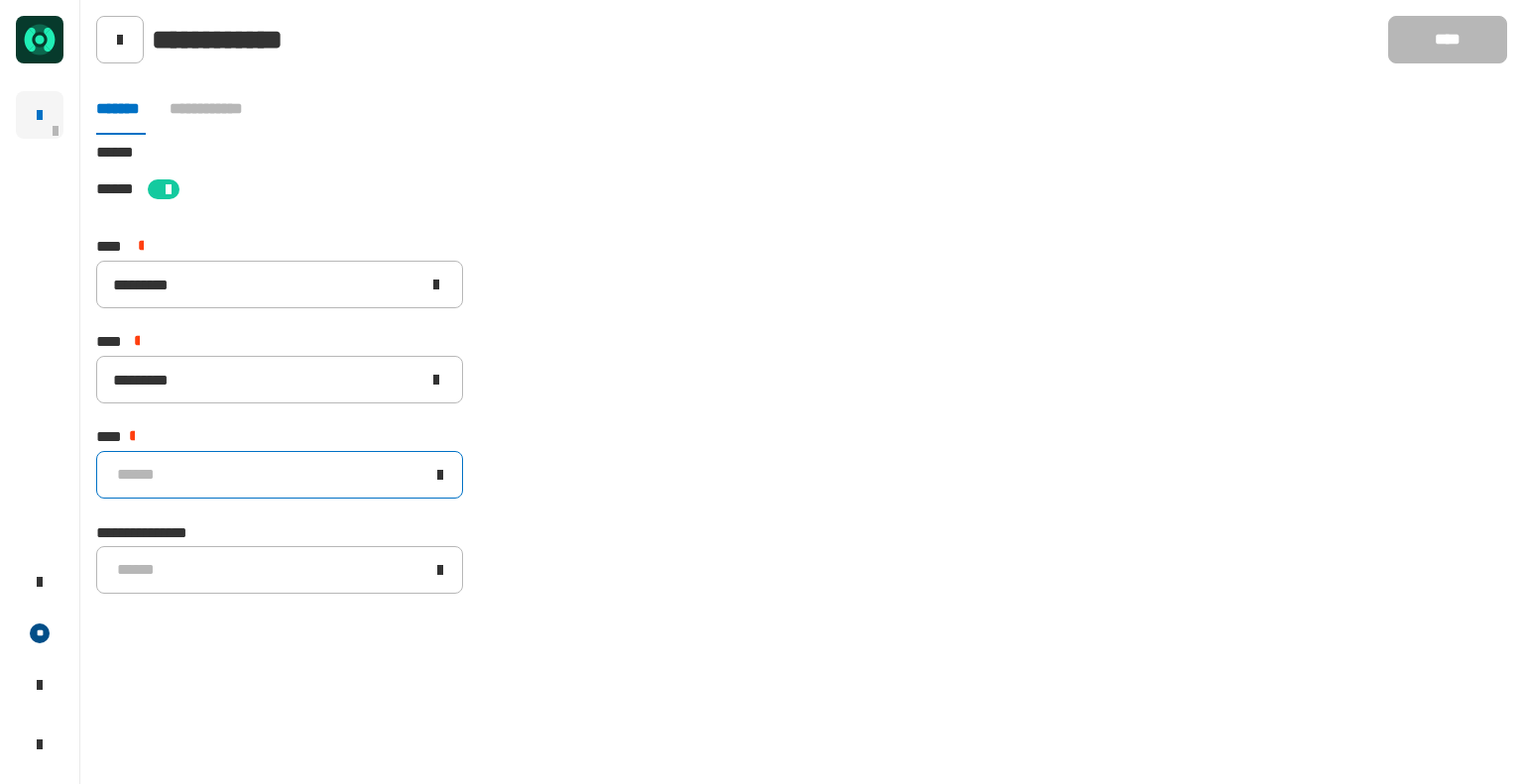 click on "******" 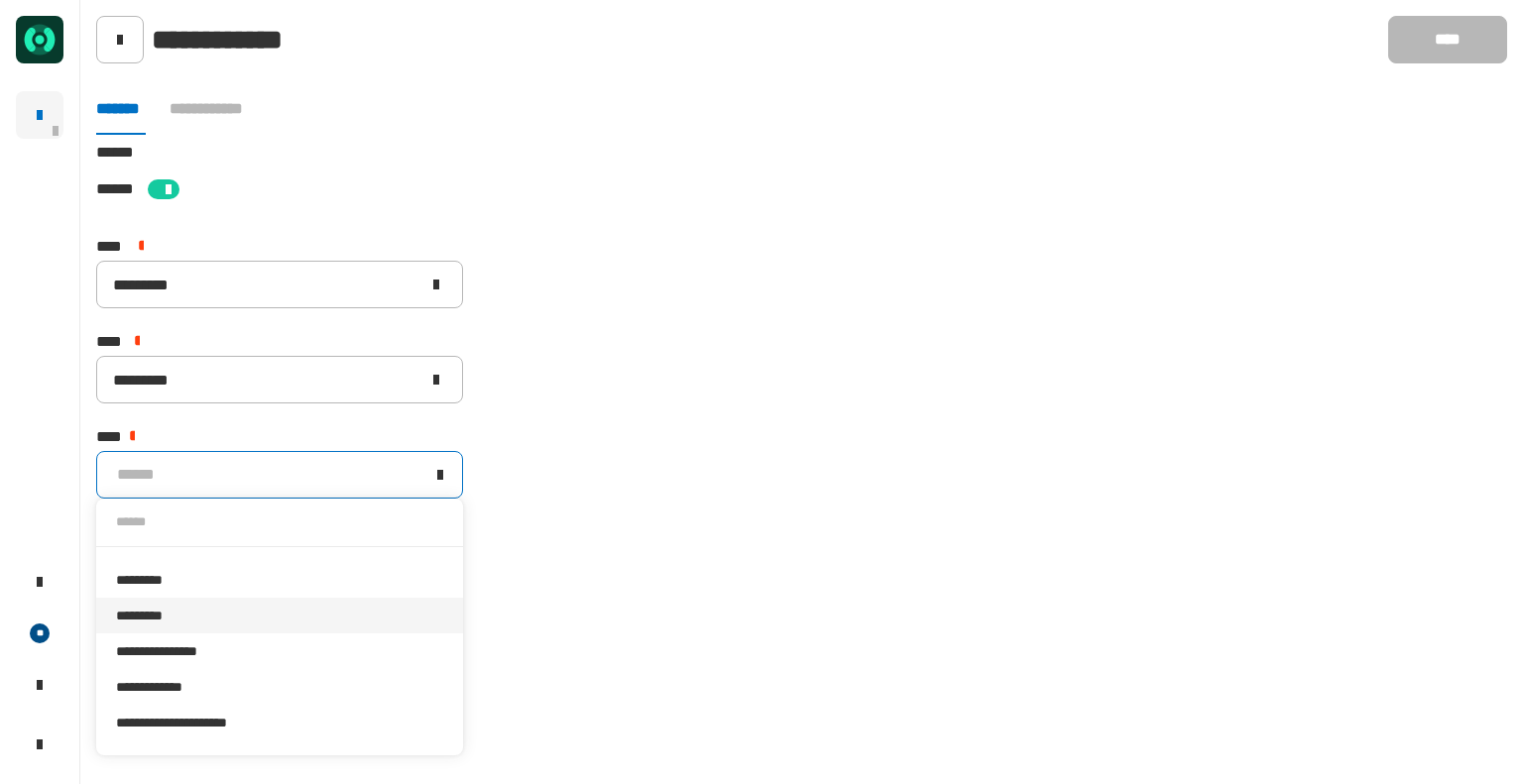 click on "*********" at bounding box center (280, 616) 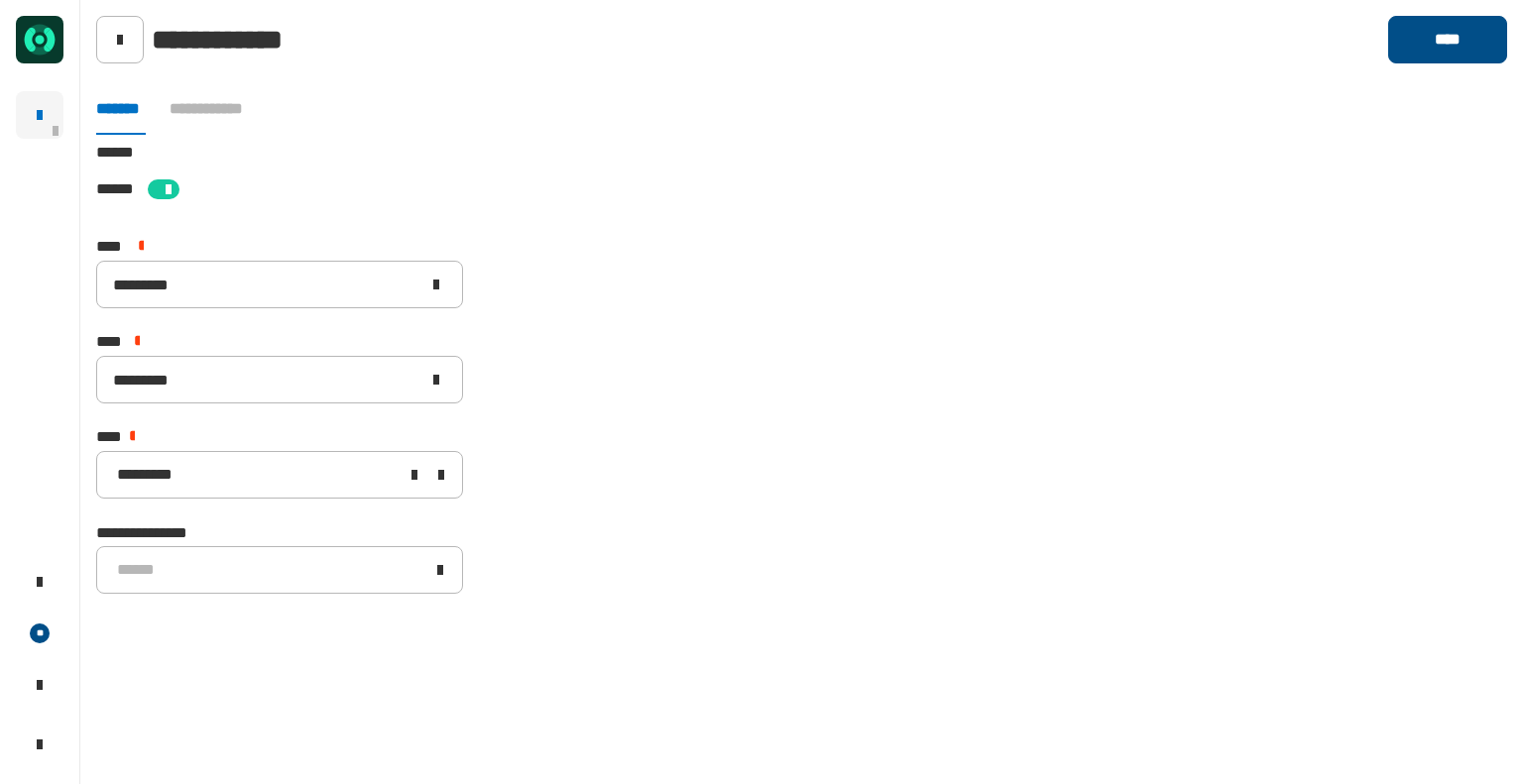 click on "****" 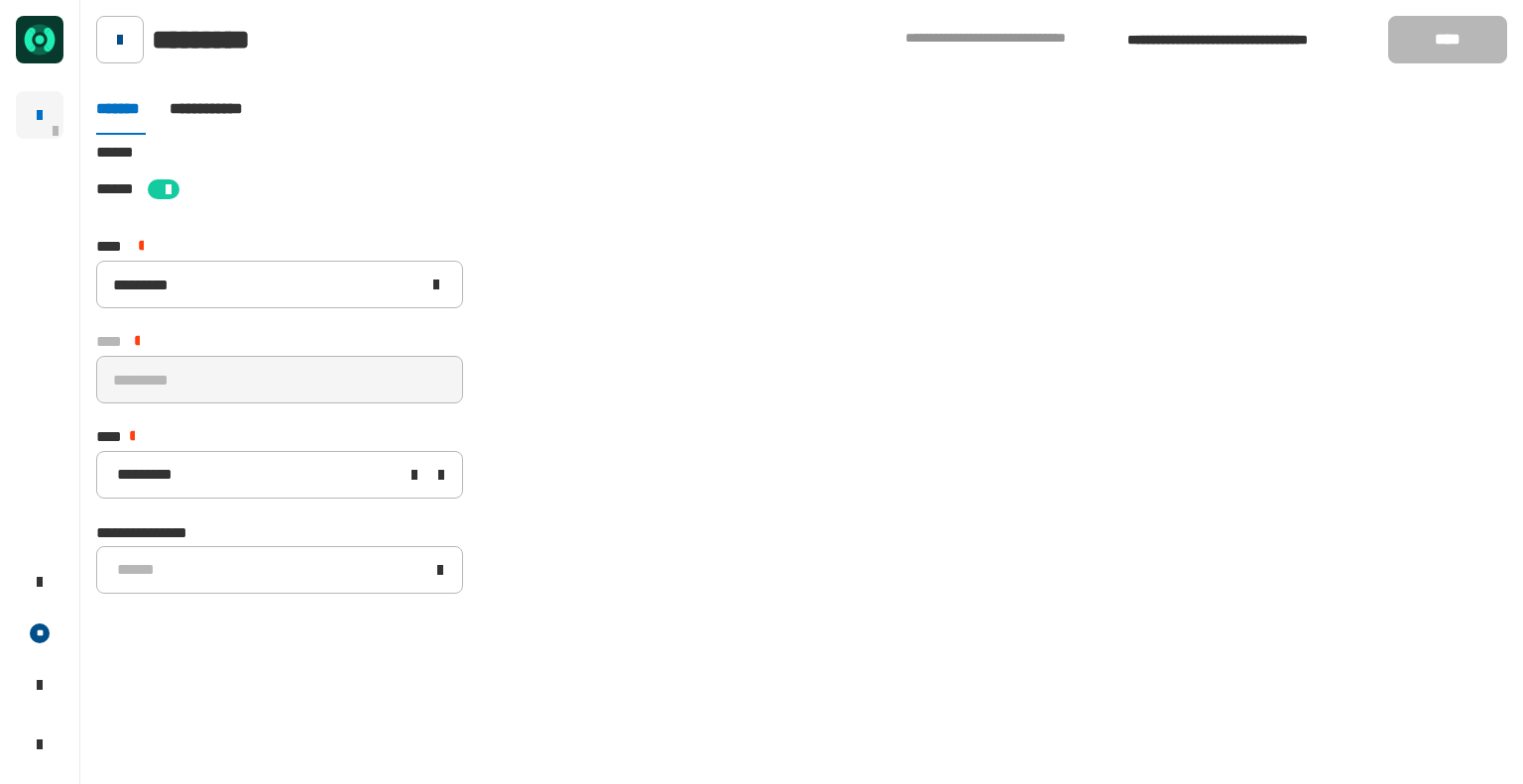 click 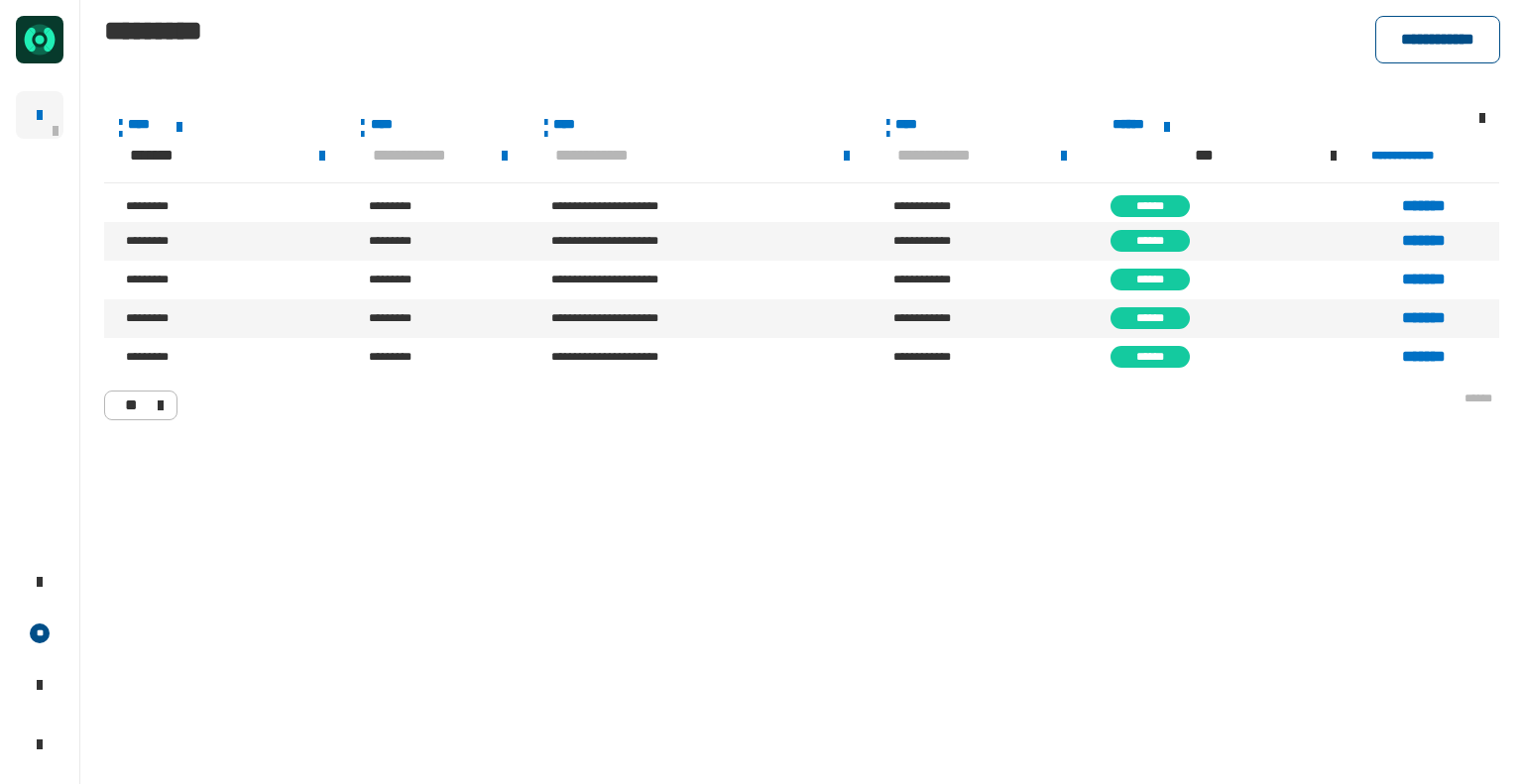click on "**********" 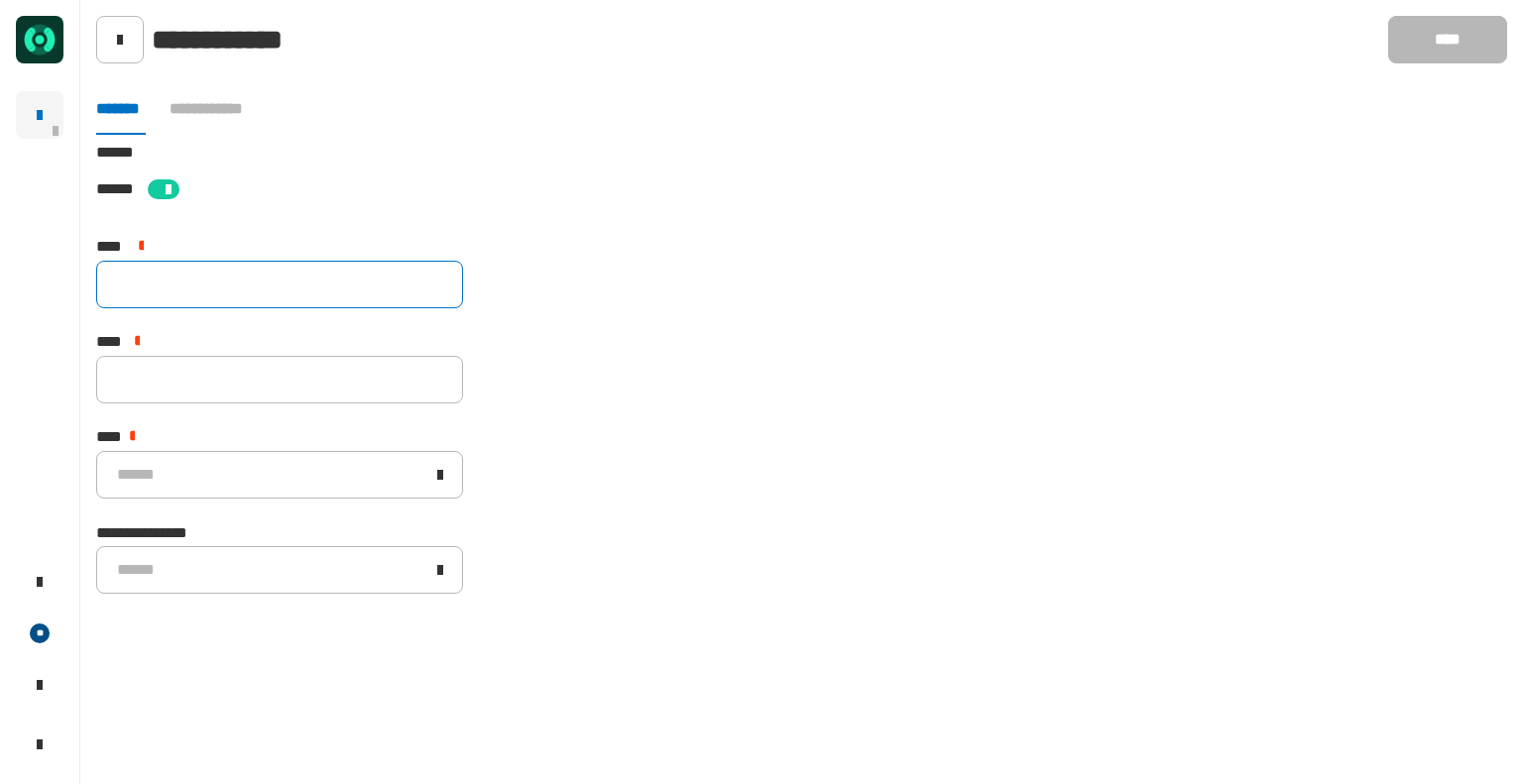 click 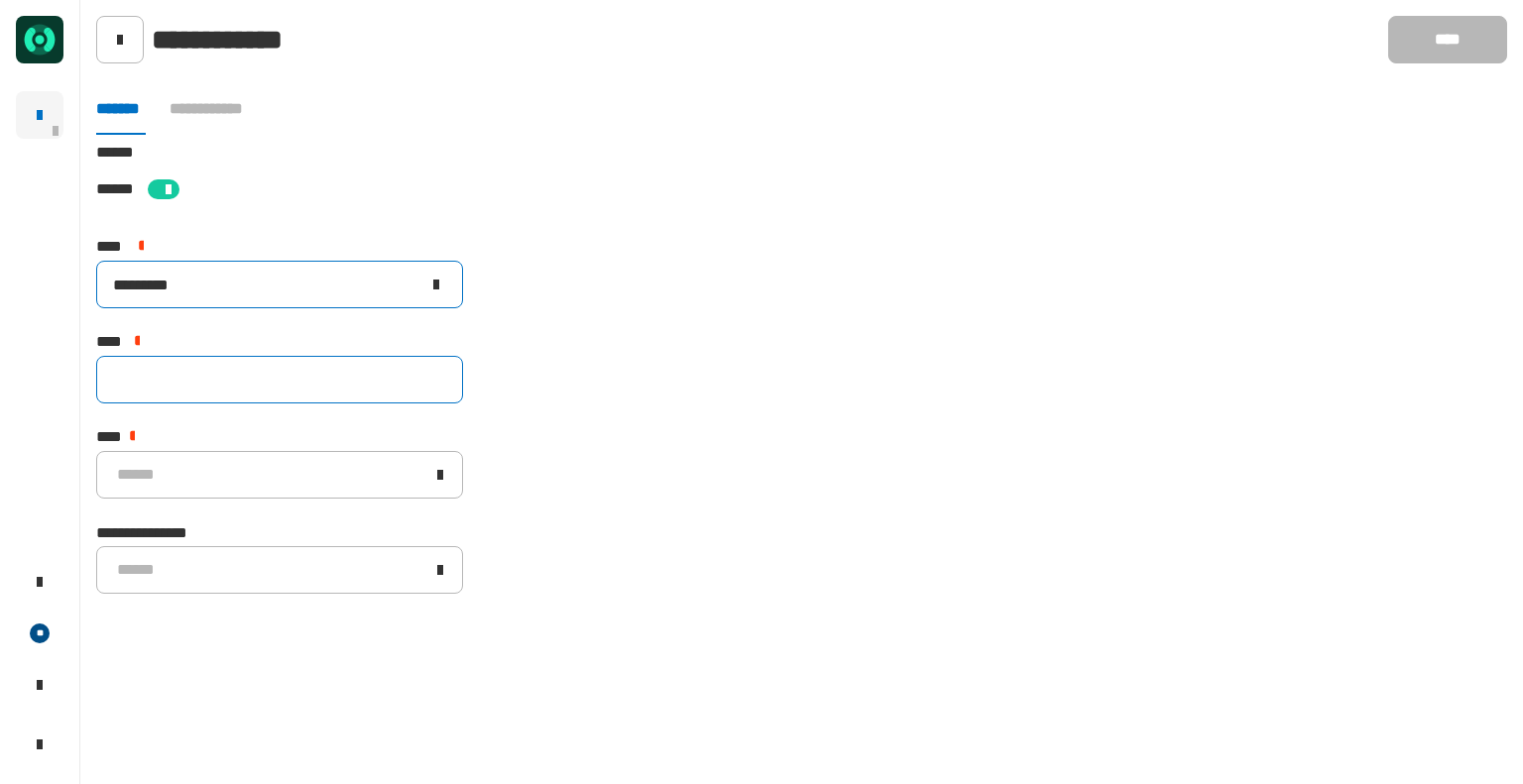 type on "*********" 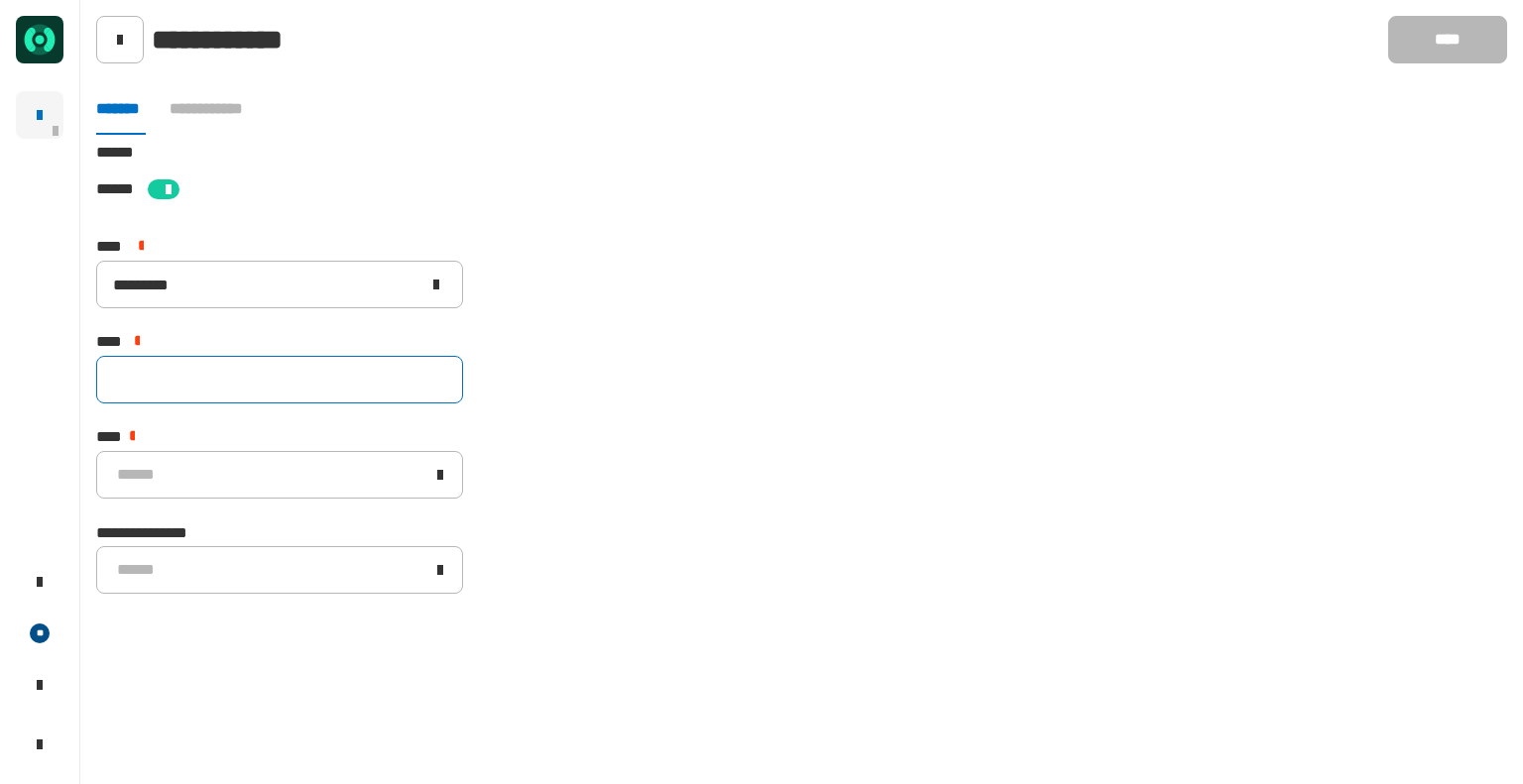 click 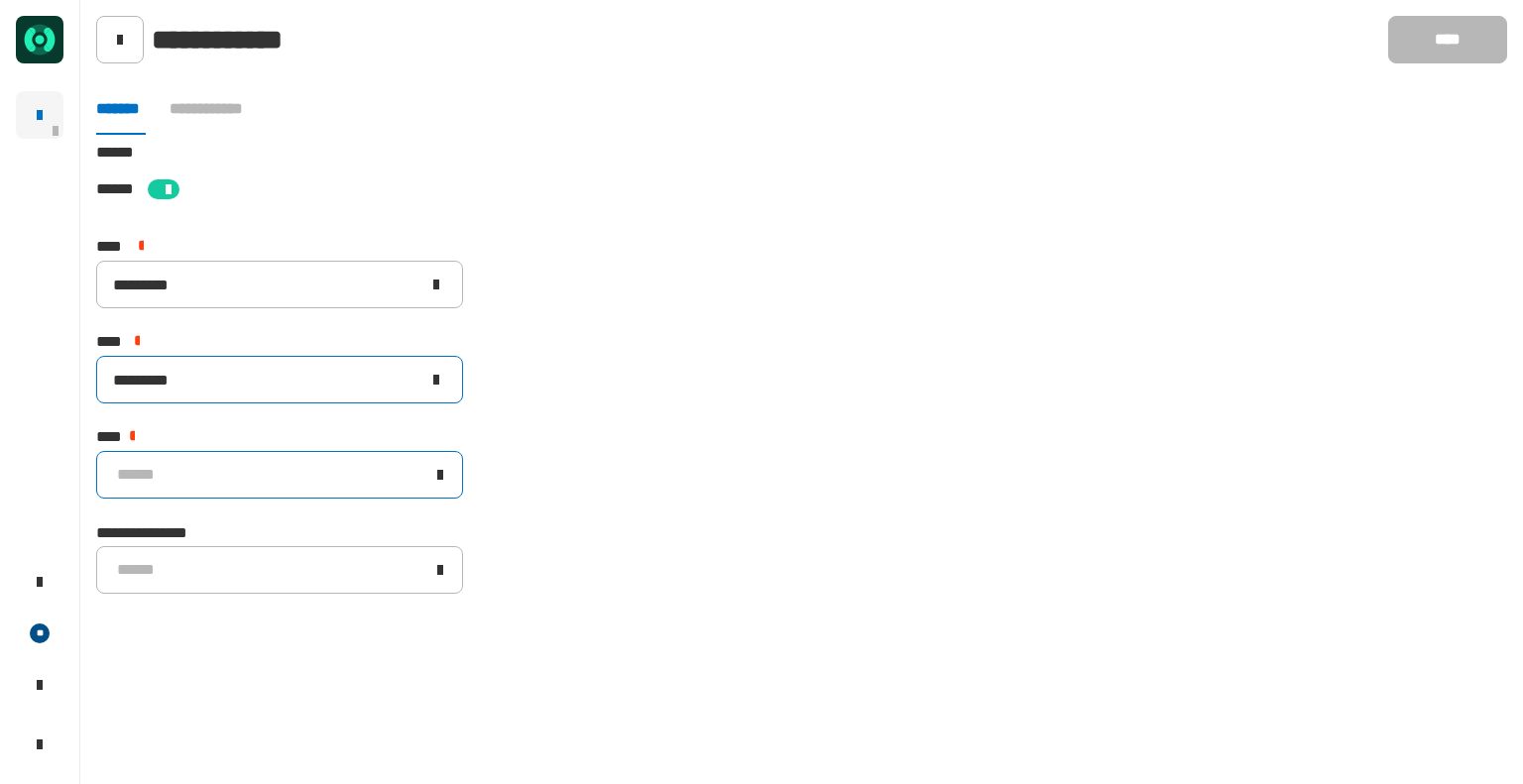 type on "*********" 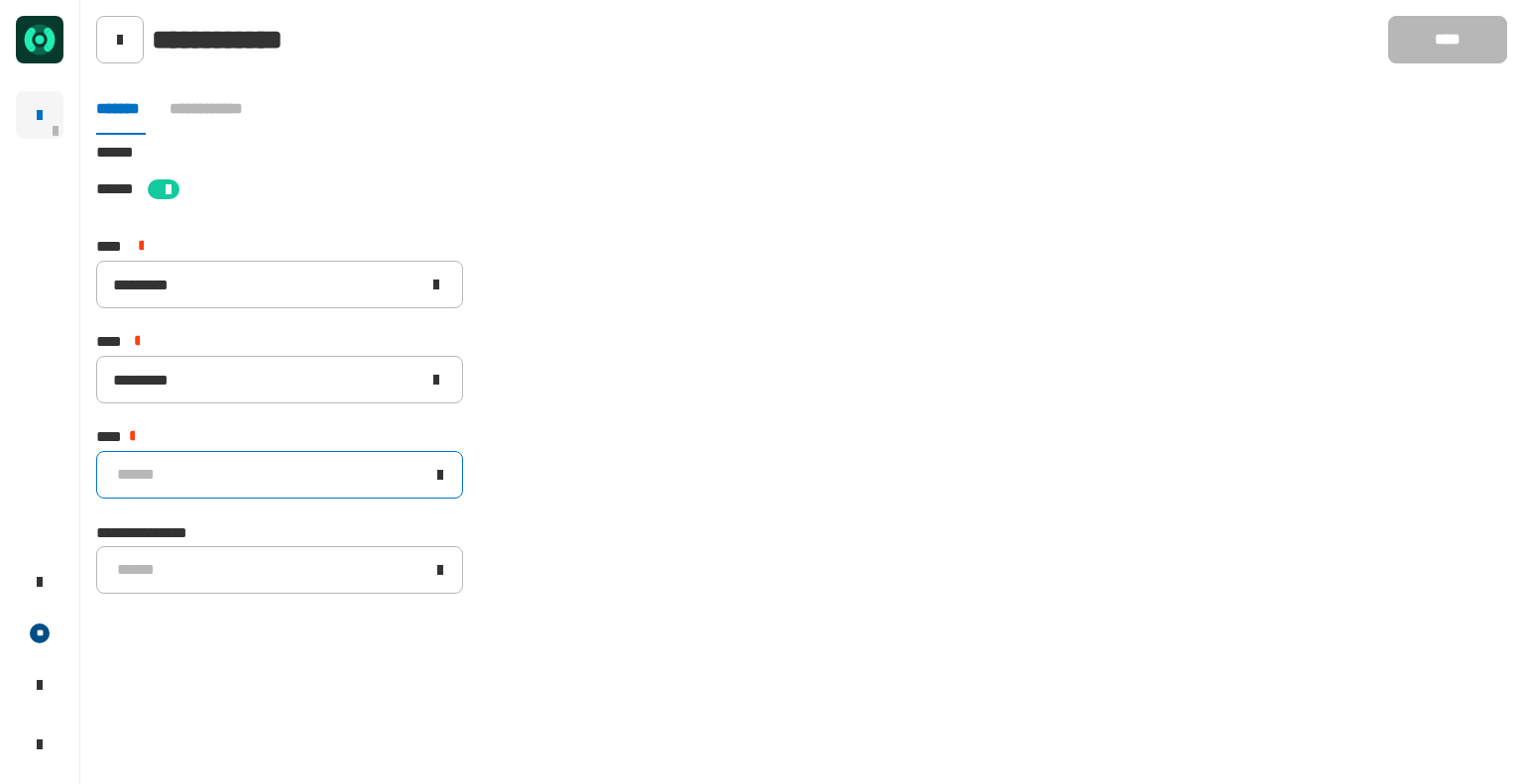 click on "******" 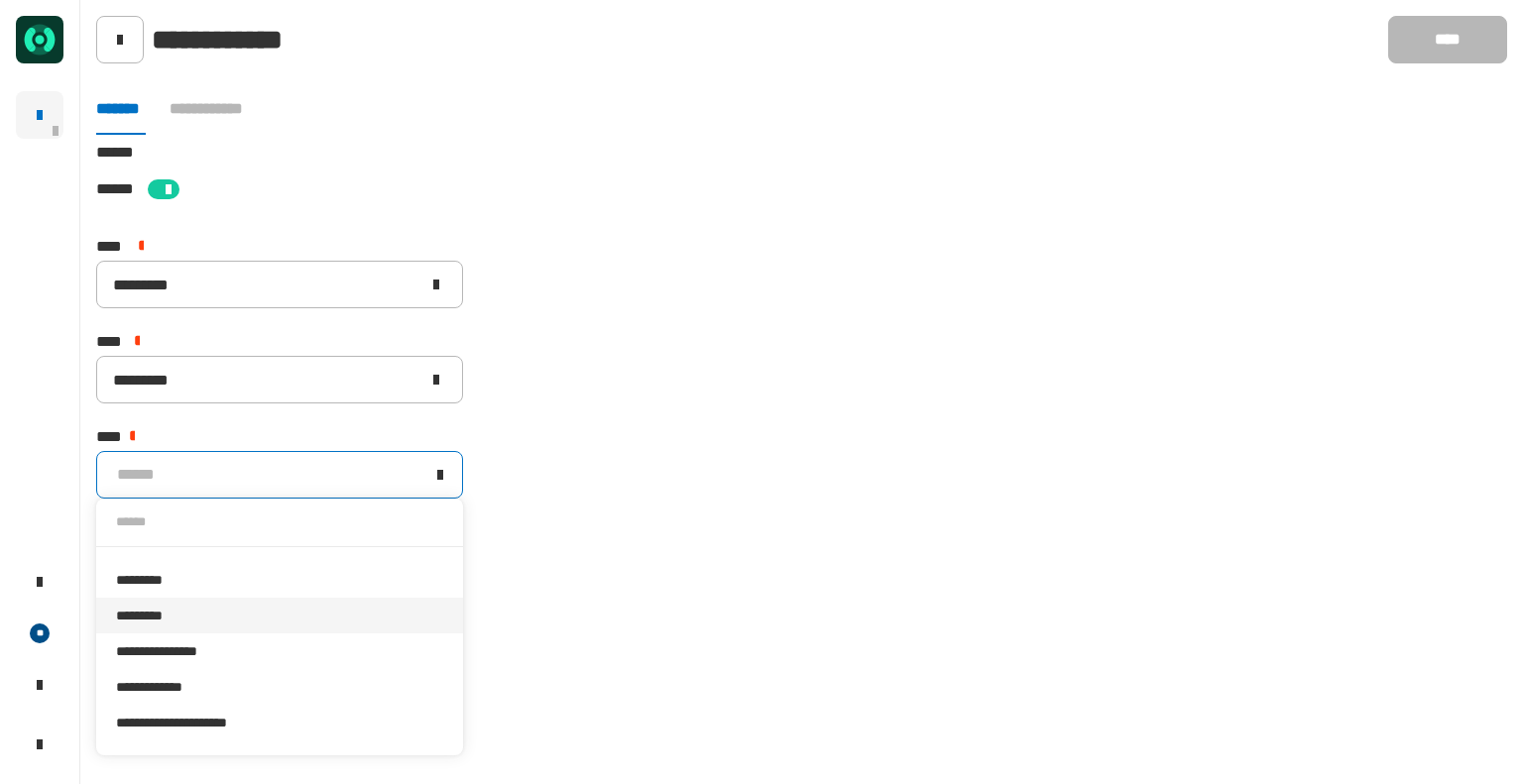click on "*********" at bounding box center [280, 616] 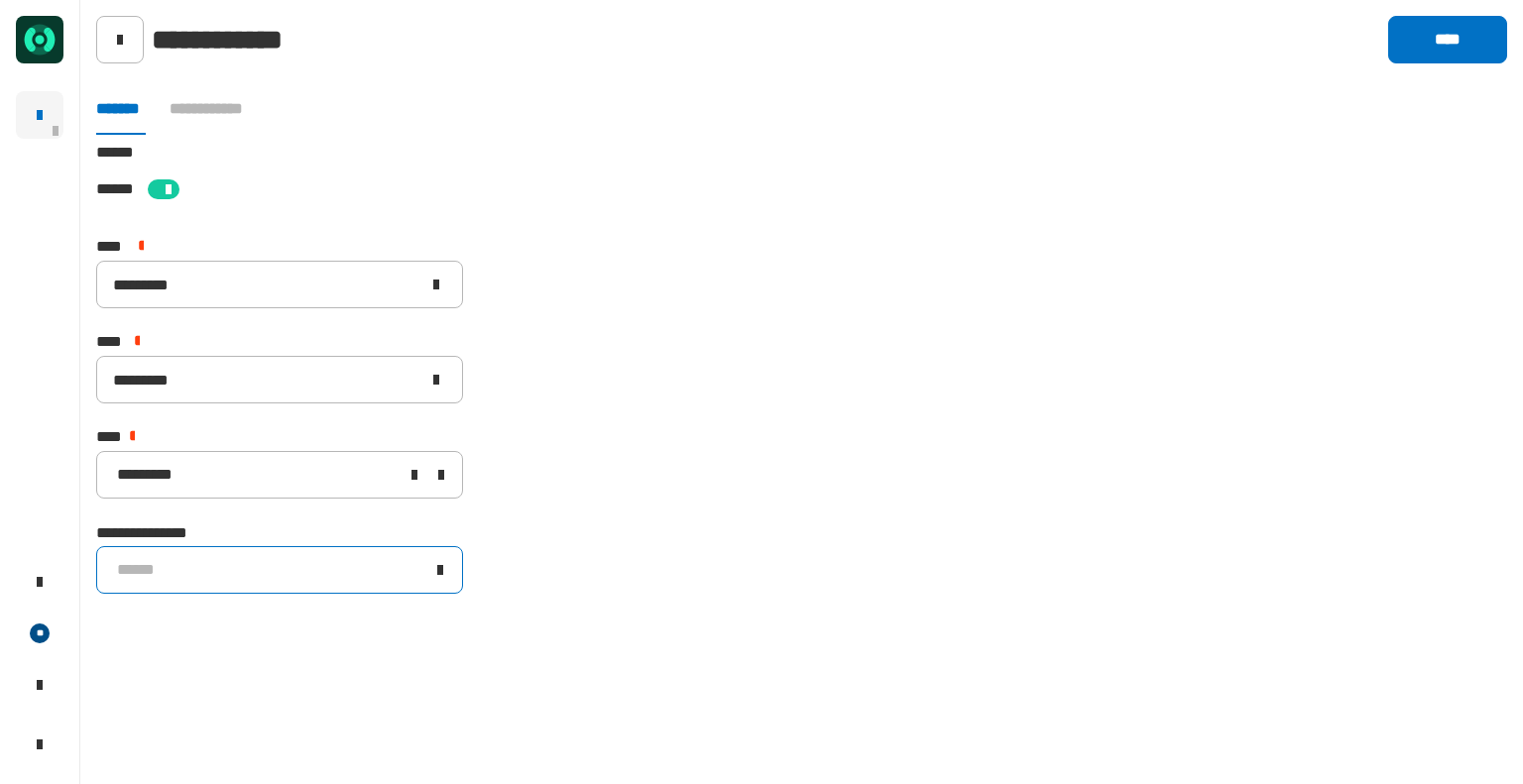 click on "******" 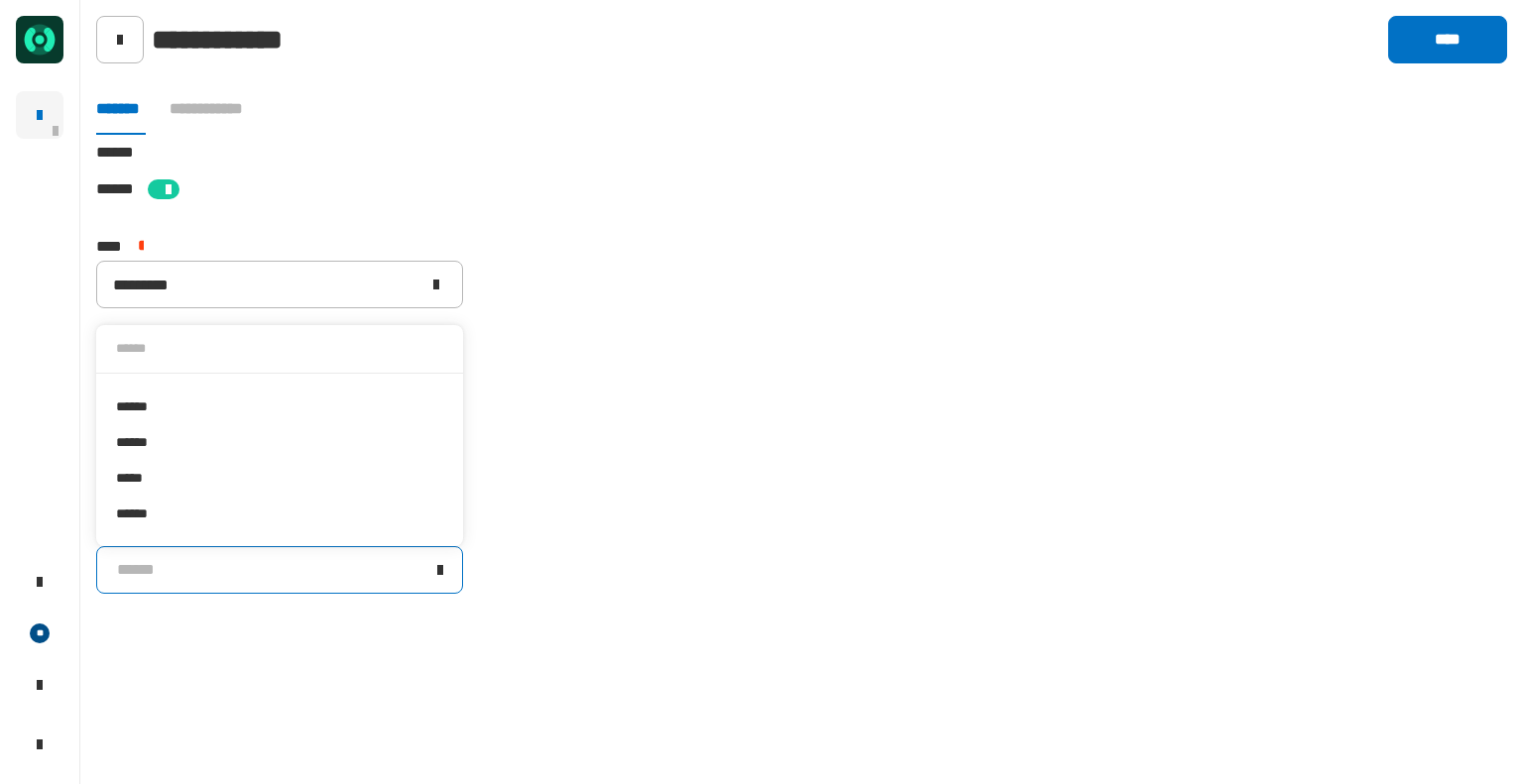 click on "[STREET] [CITY] [STATE] [ZIP] [COUNTRY] [NUMBER] [STREET] [NUMBER] [STREET] [NUMBER] [STREET] [CREDIT_CARD] [PHONE]" 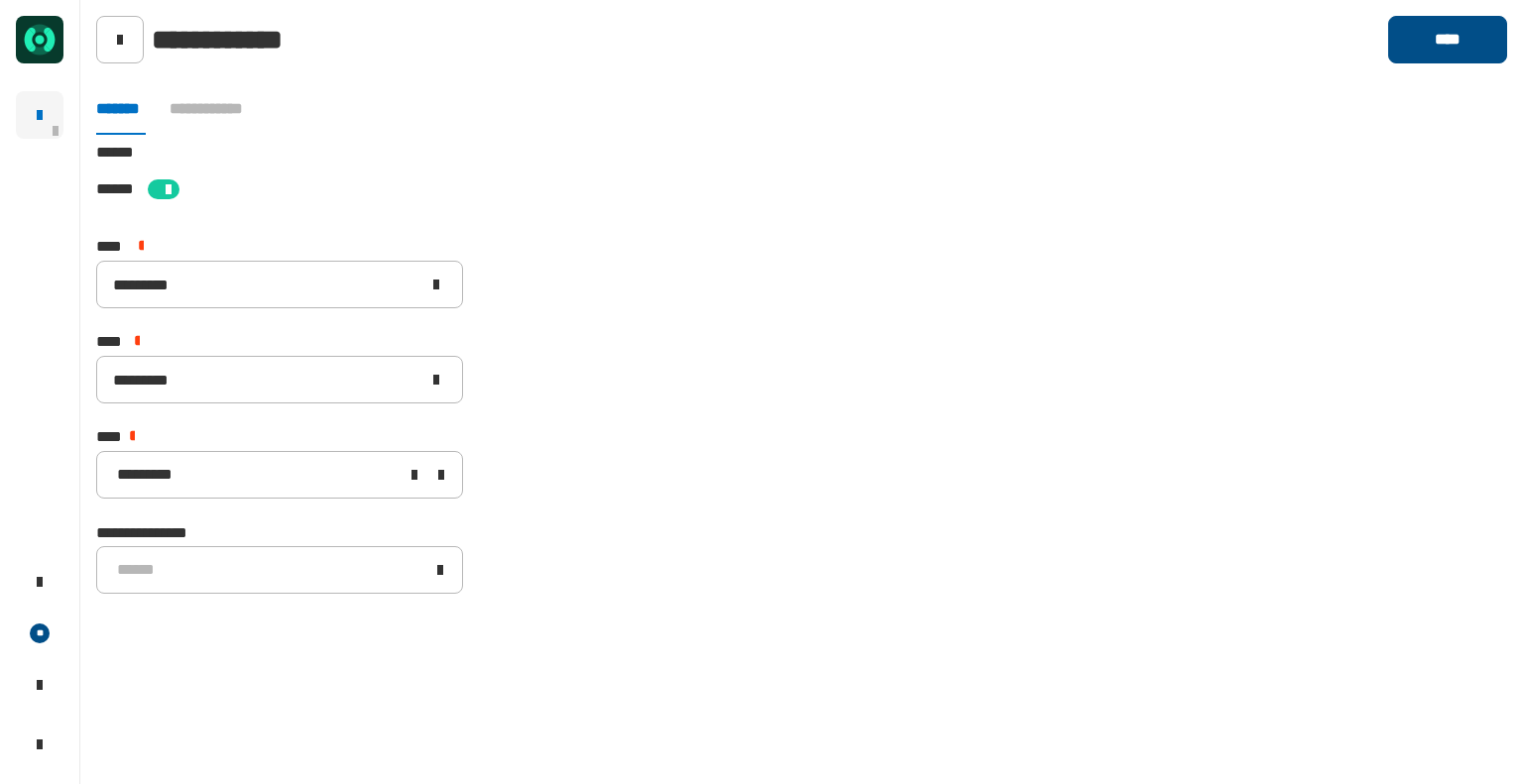 click on "****" 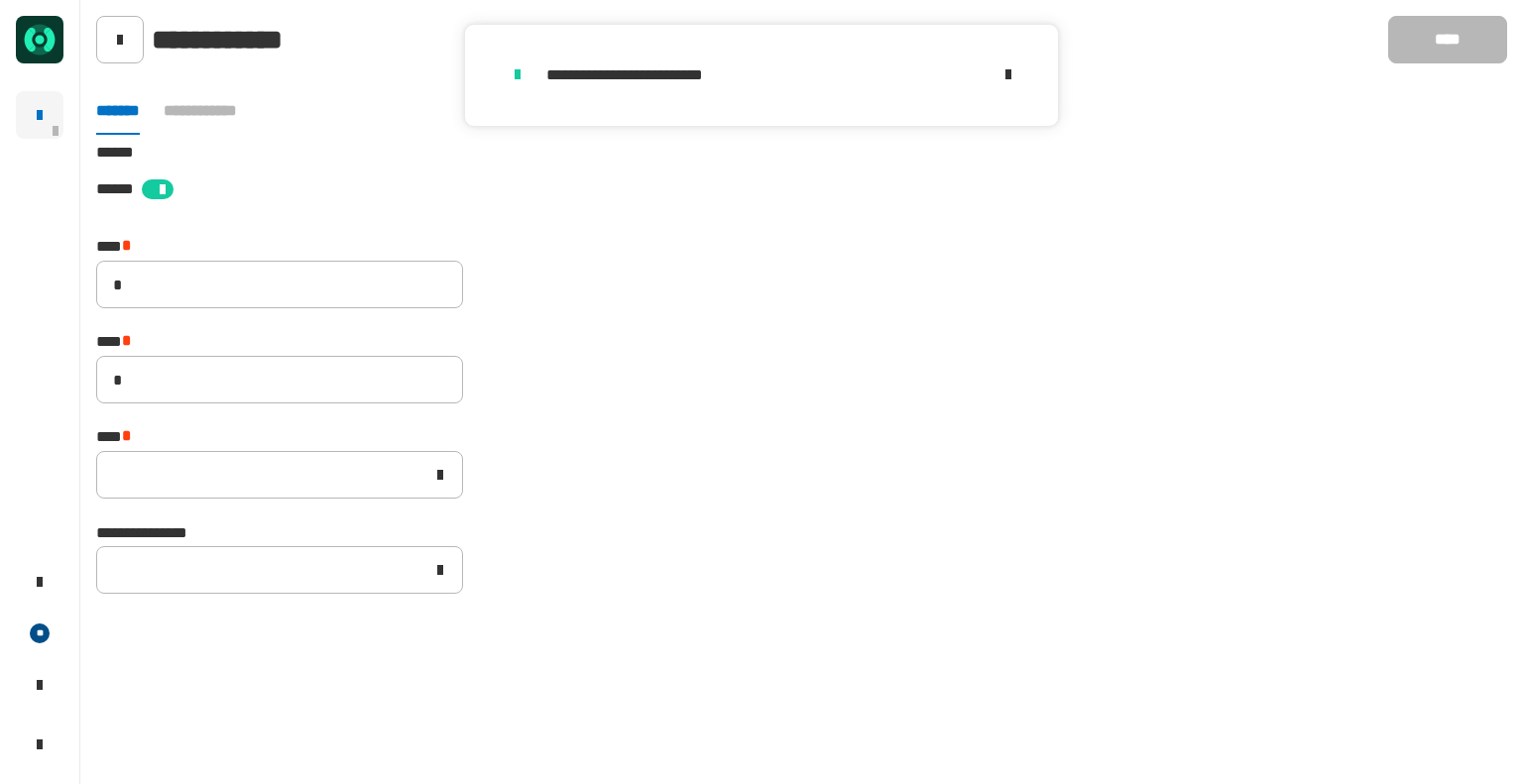 type 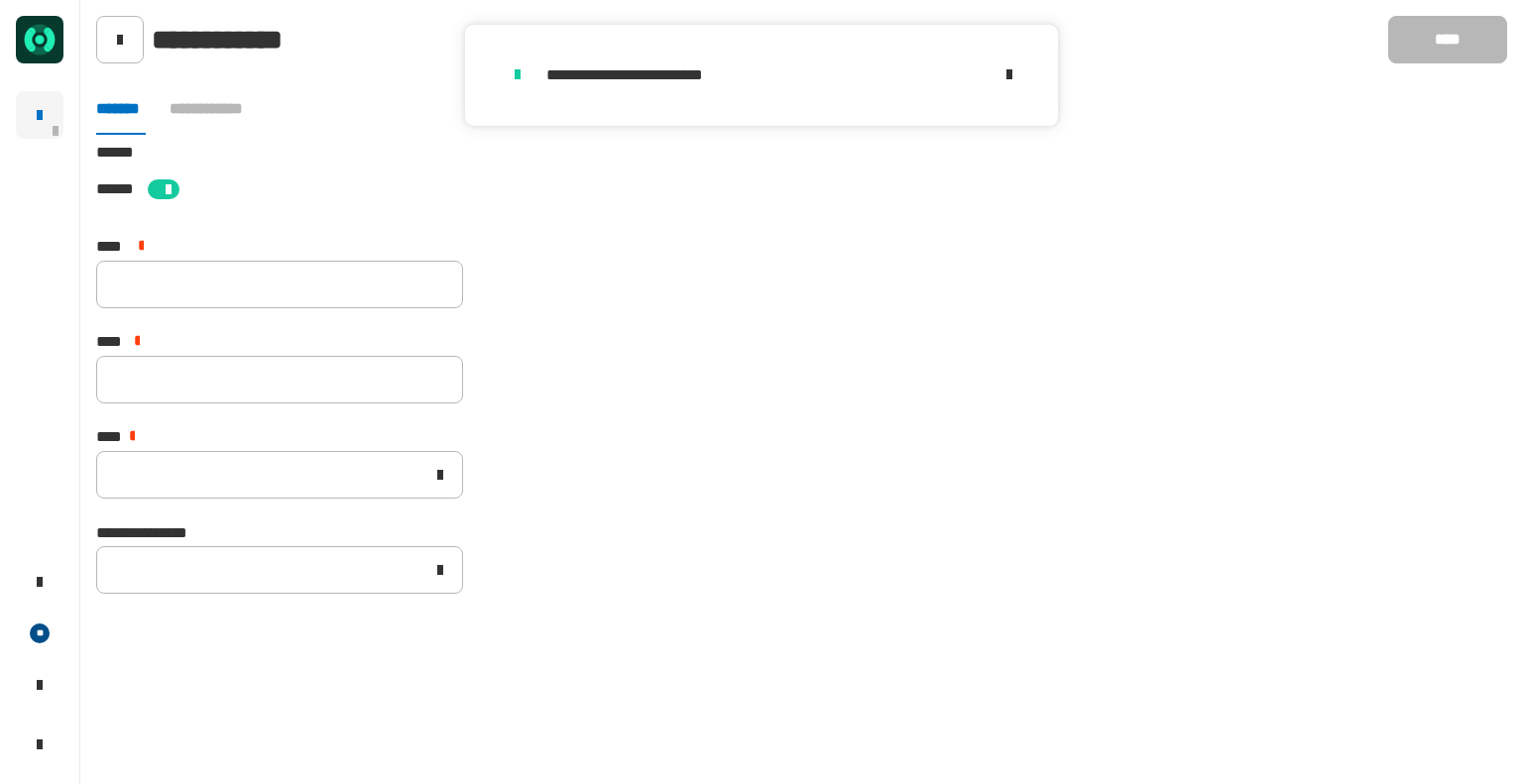 type 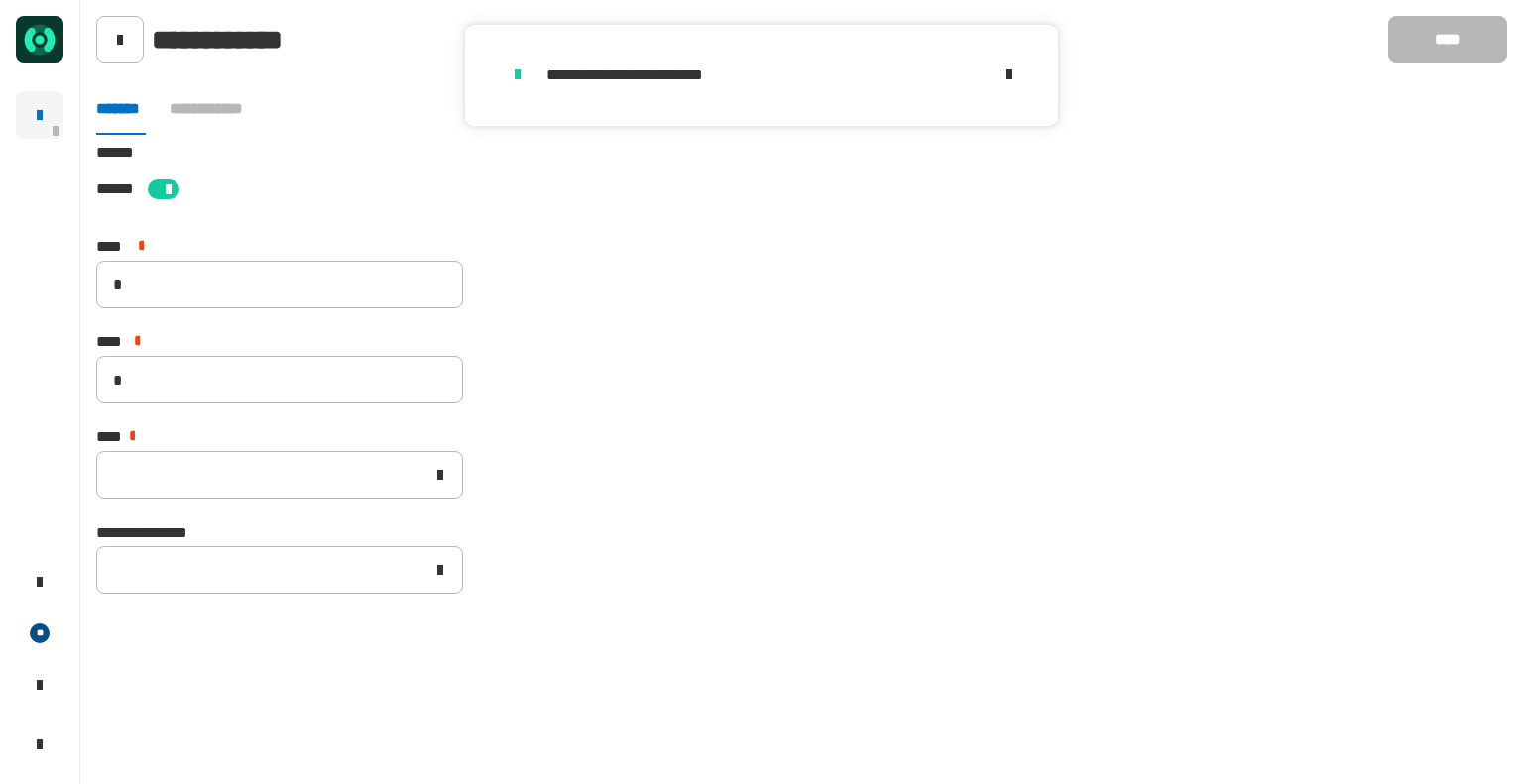 type on "*********" 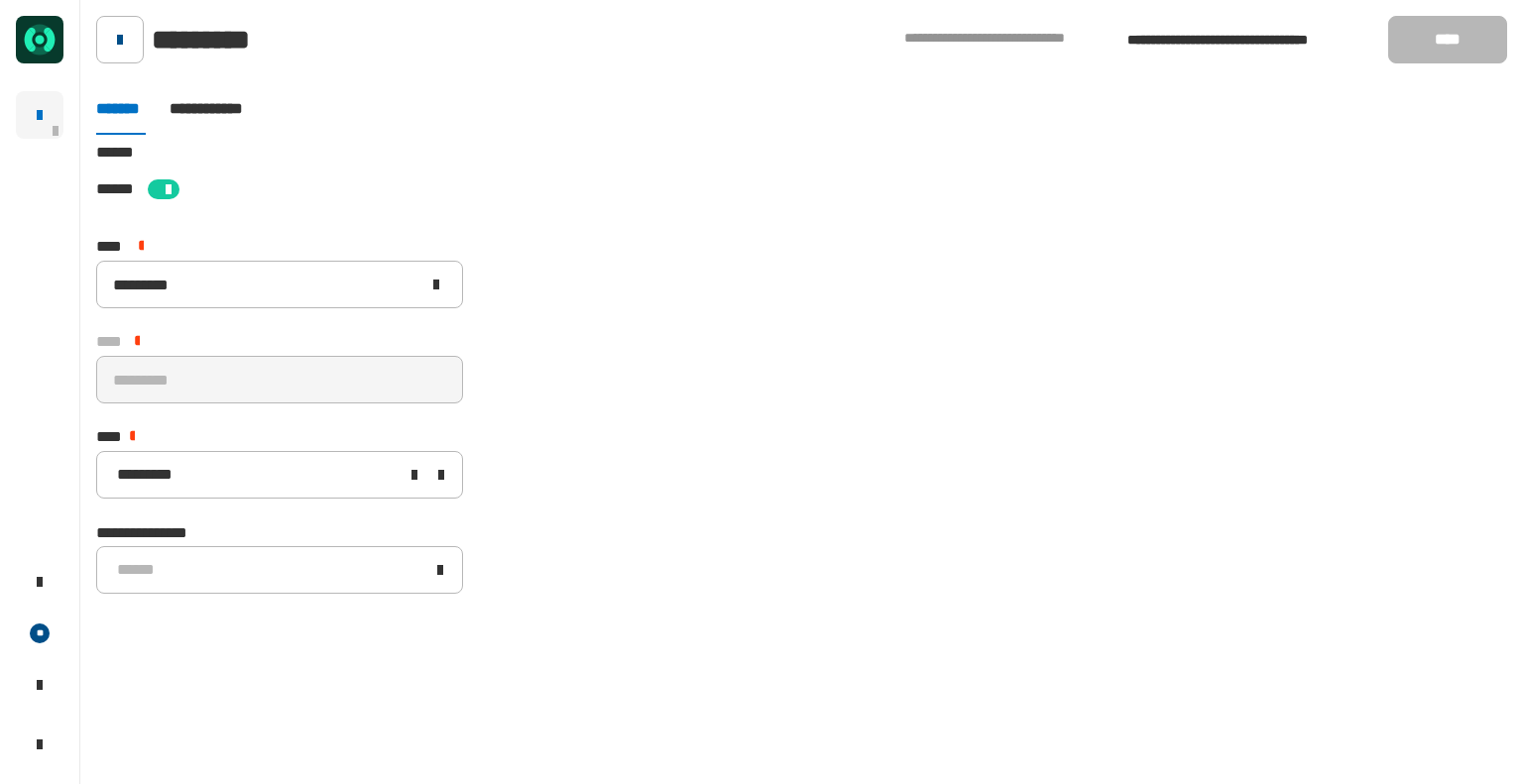 click 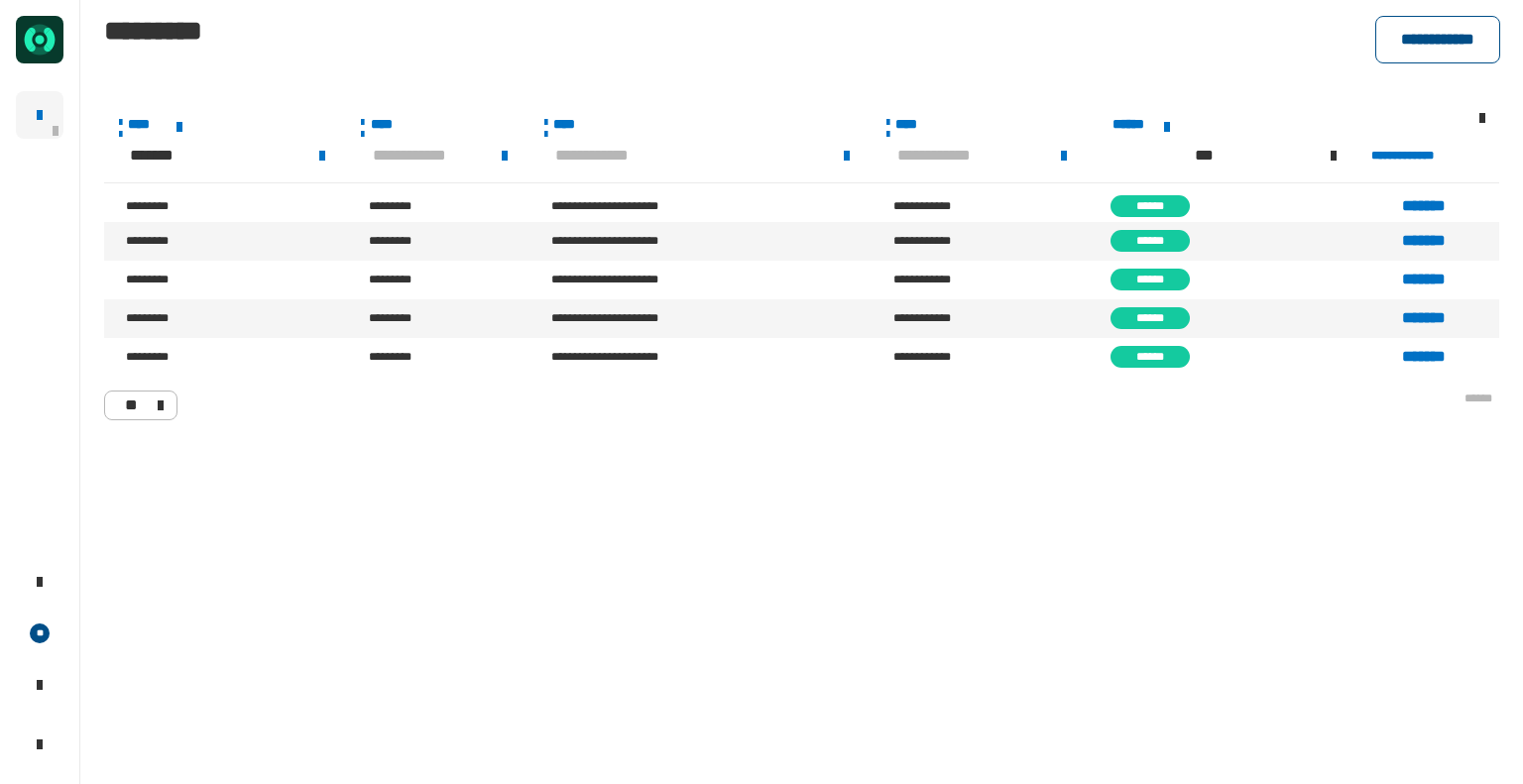 click on "**********" 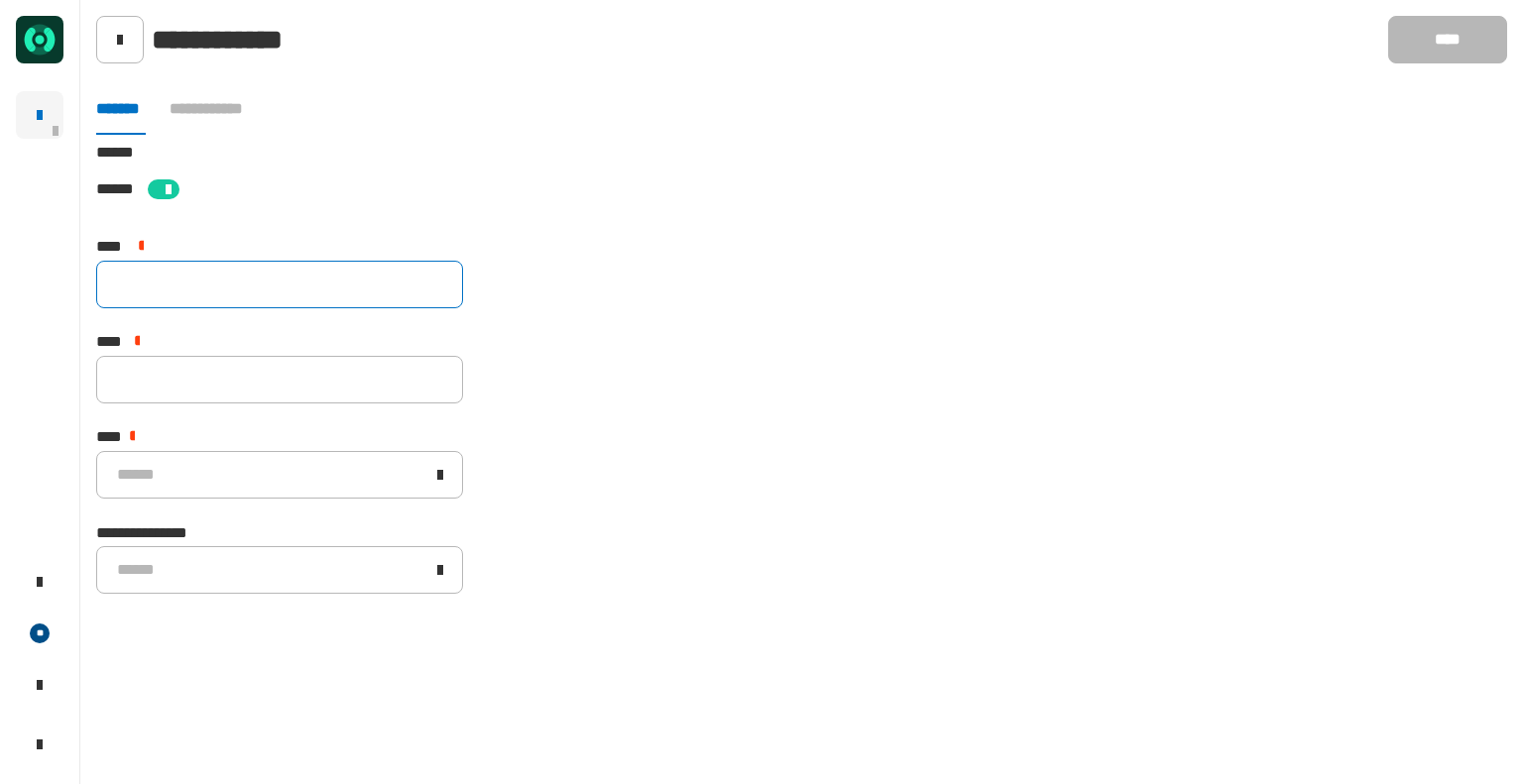 click 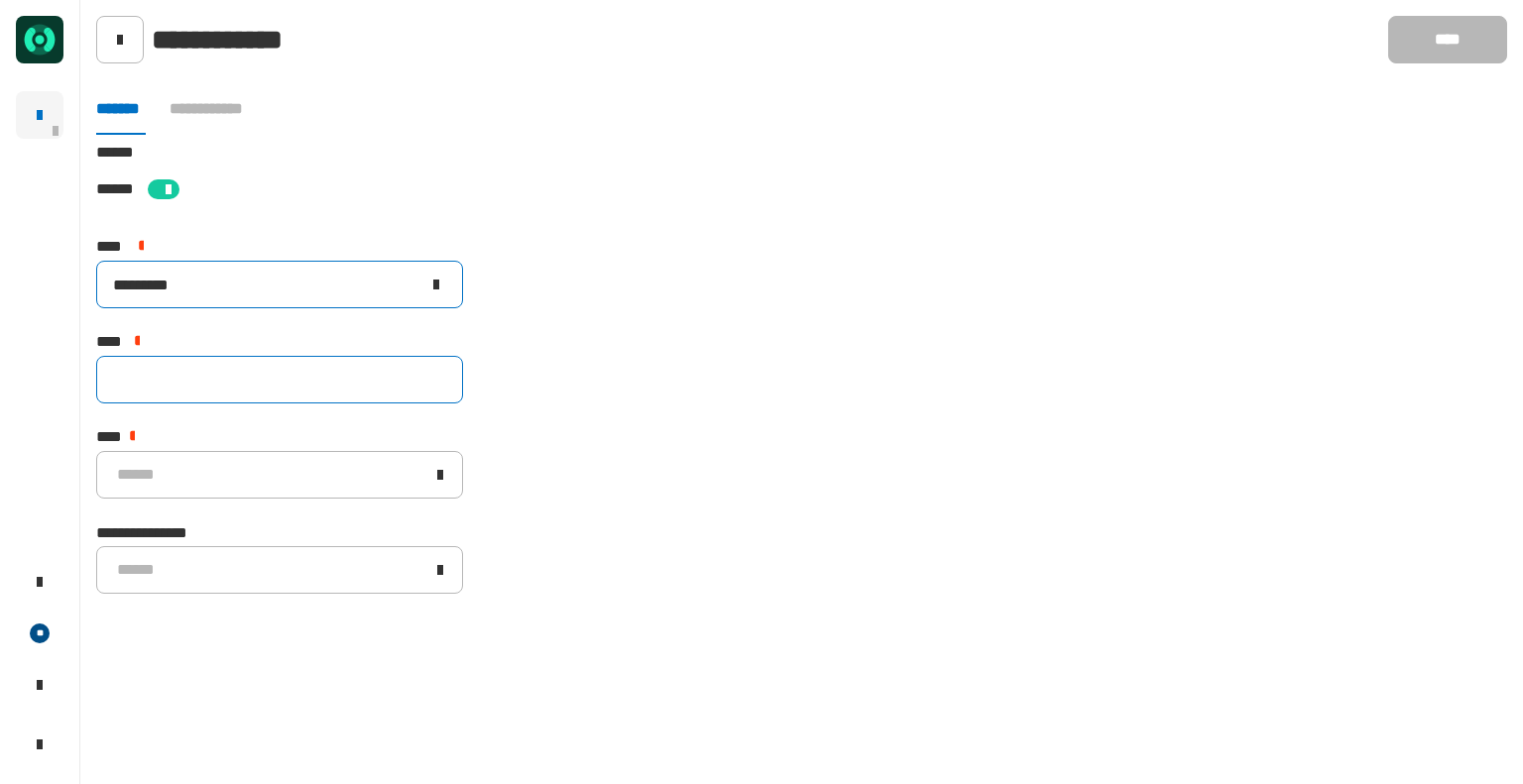type on "*********" 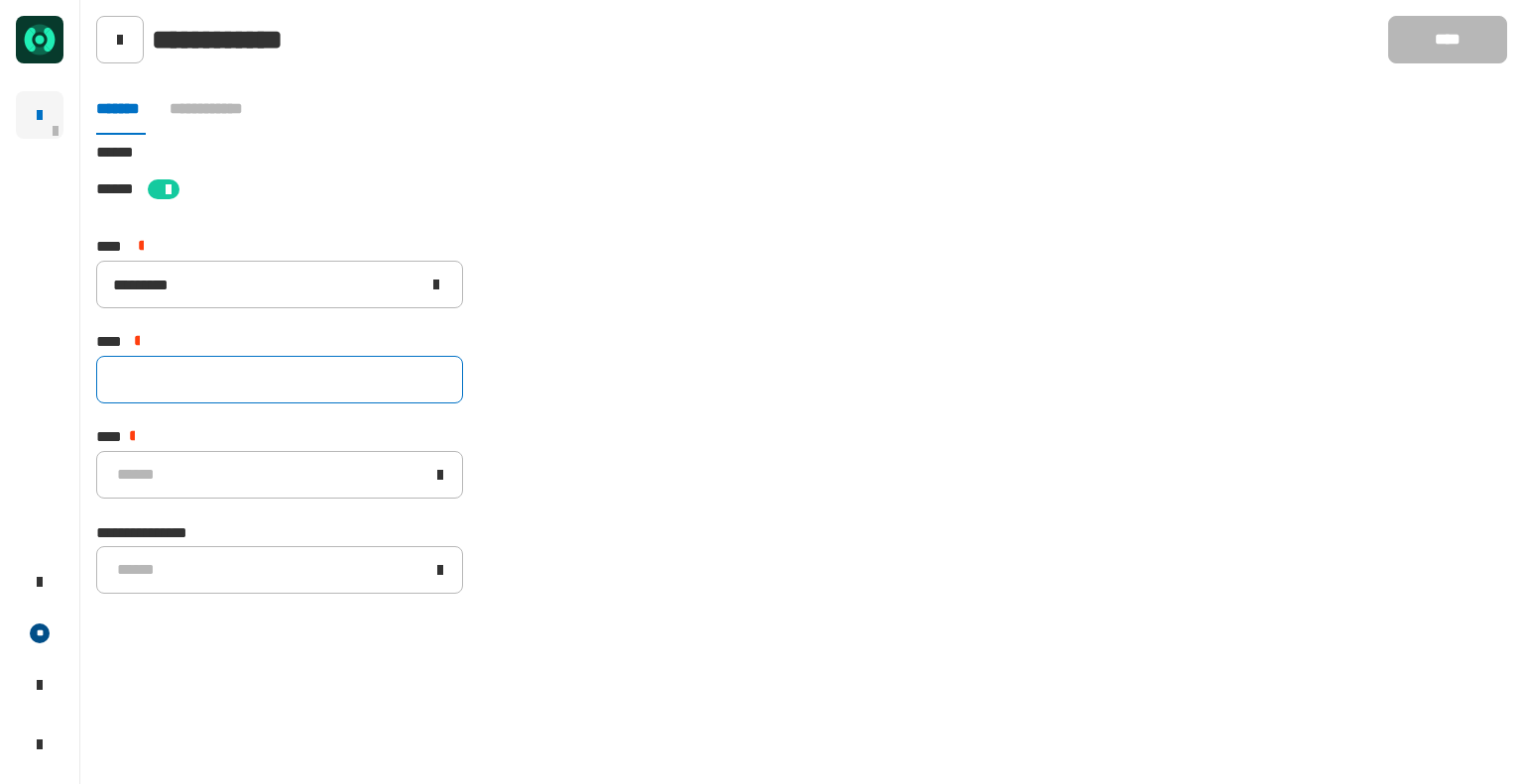 click 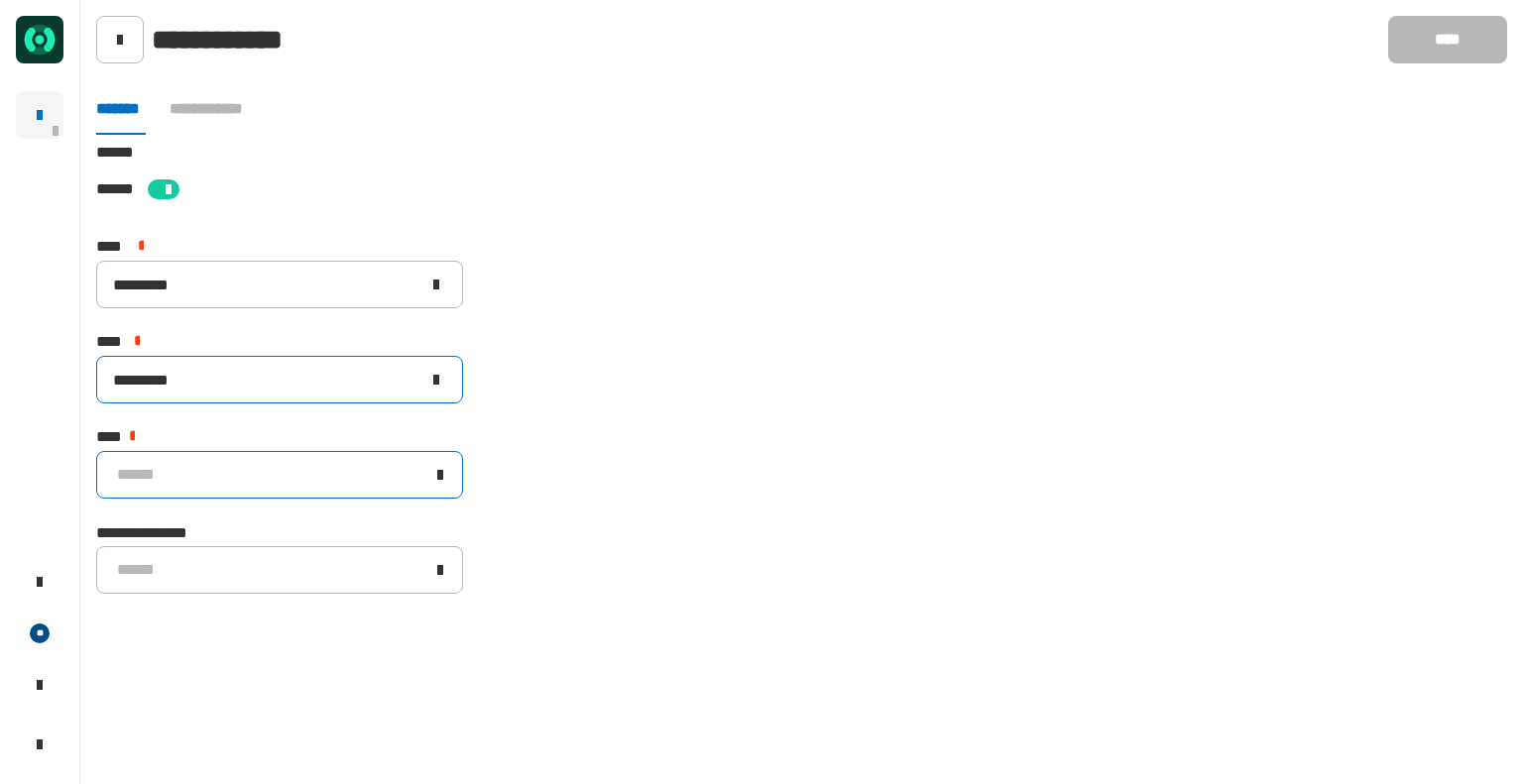 type on "*********" 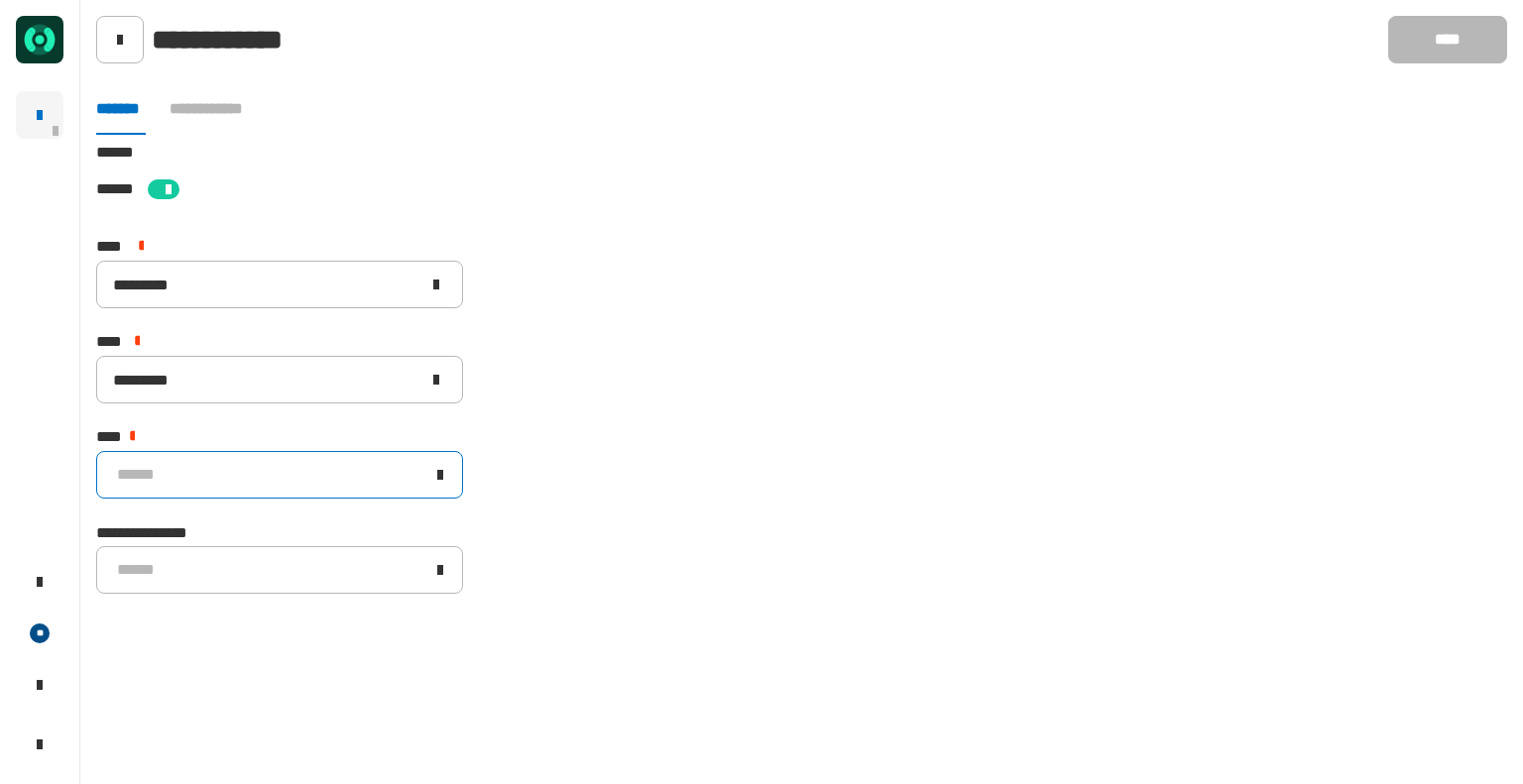 click on "******" 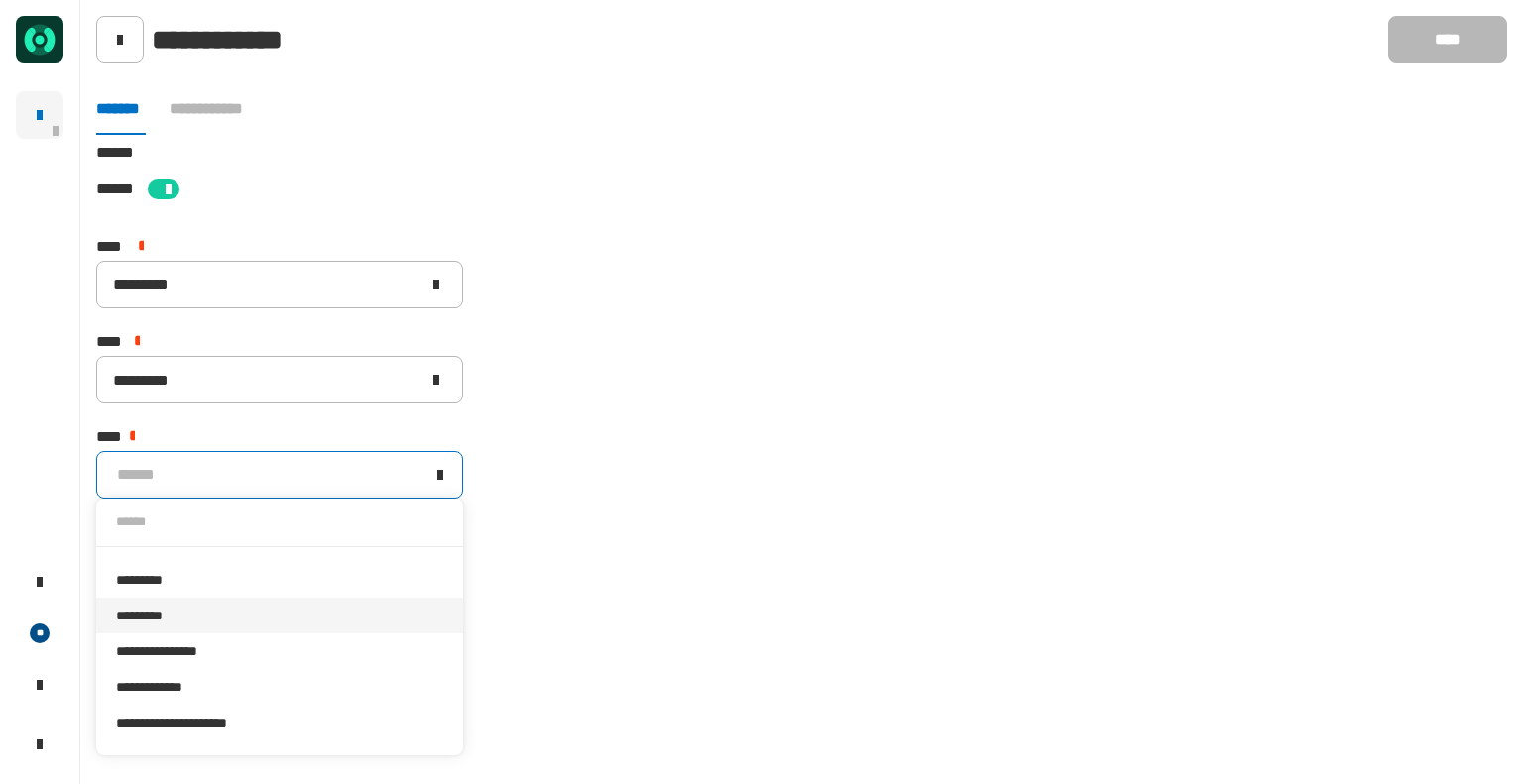 click on "*********" at bounding box center [280, 616] 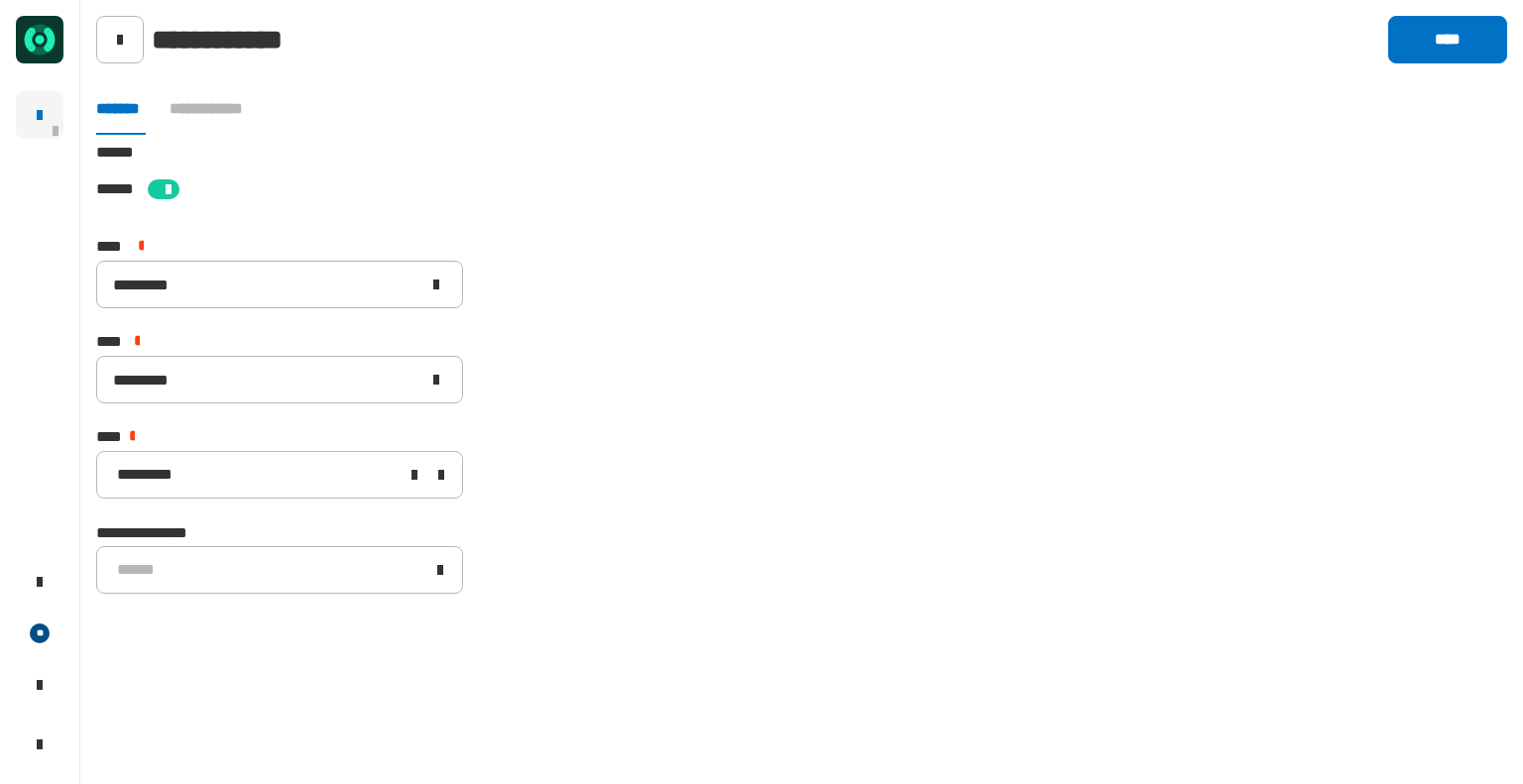click on "[STREET] [CITY] [STATE] [ZIP] [COUNTRY] [NUMBER] [STREET] [NUMBER] [STREET] [NUMBER] [STREET] [CREDIT_CARD] [PHONE]" 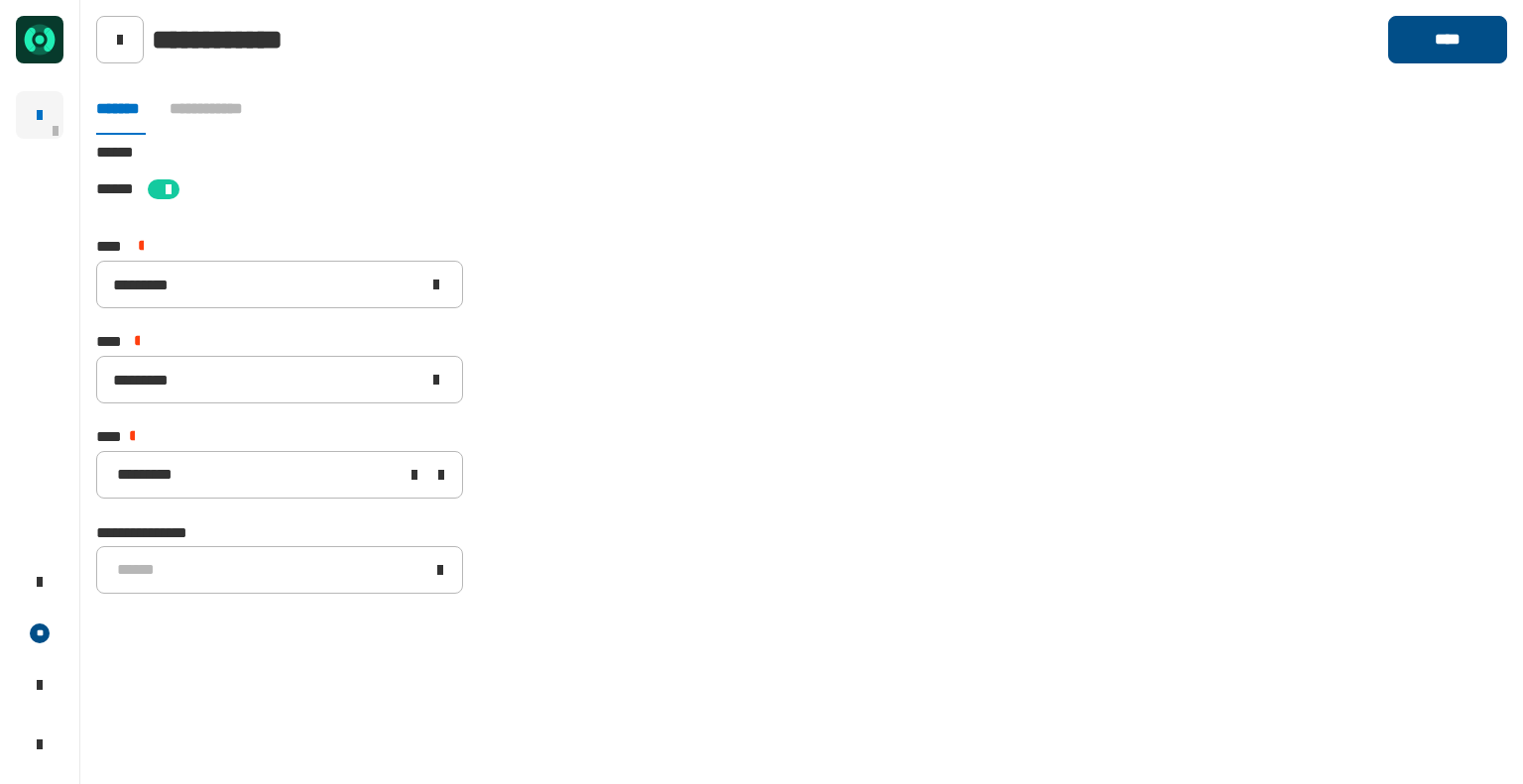 click on "****" 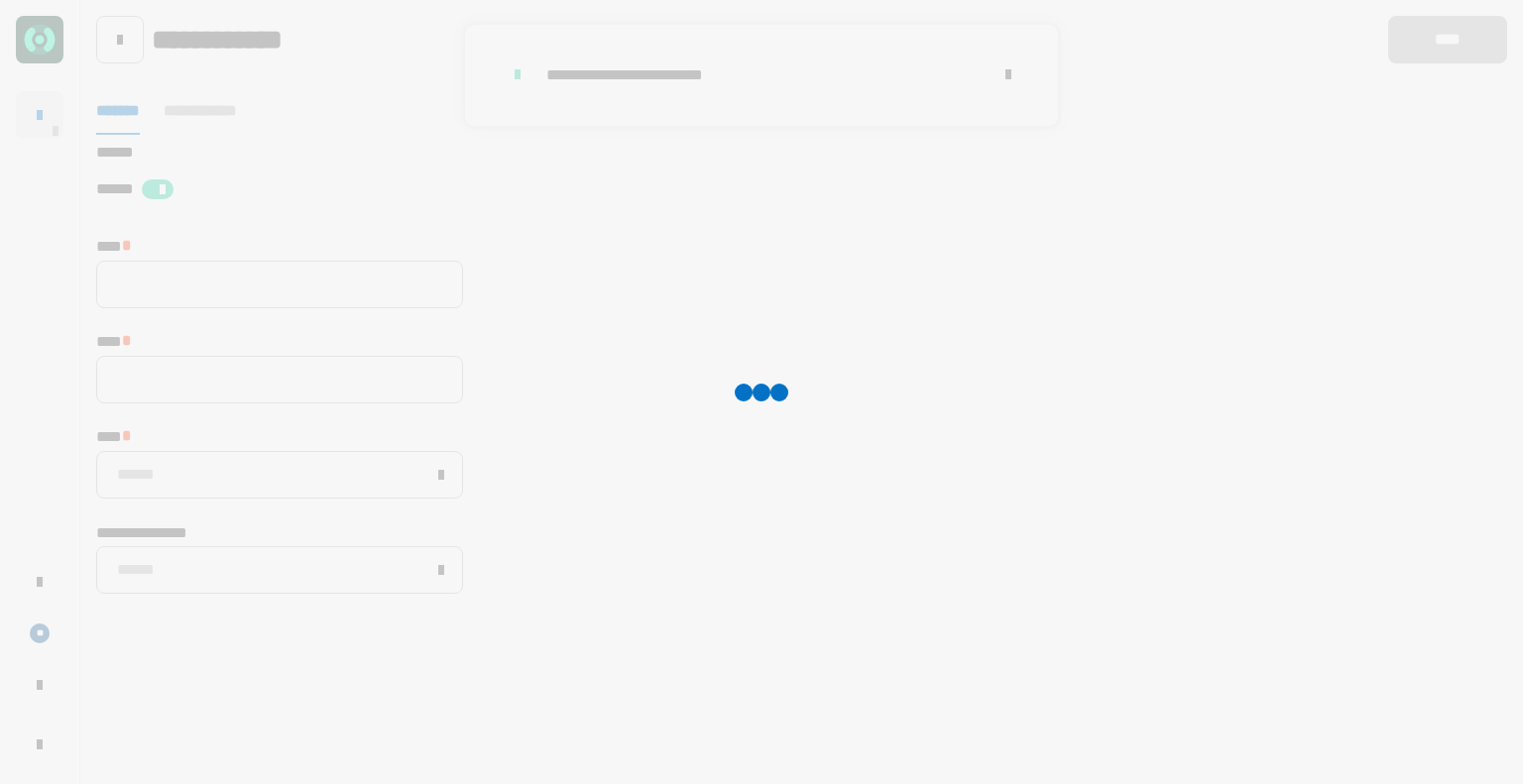 type 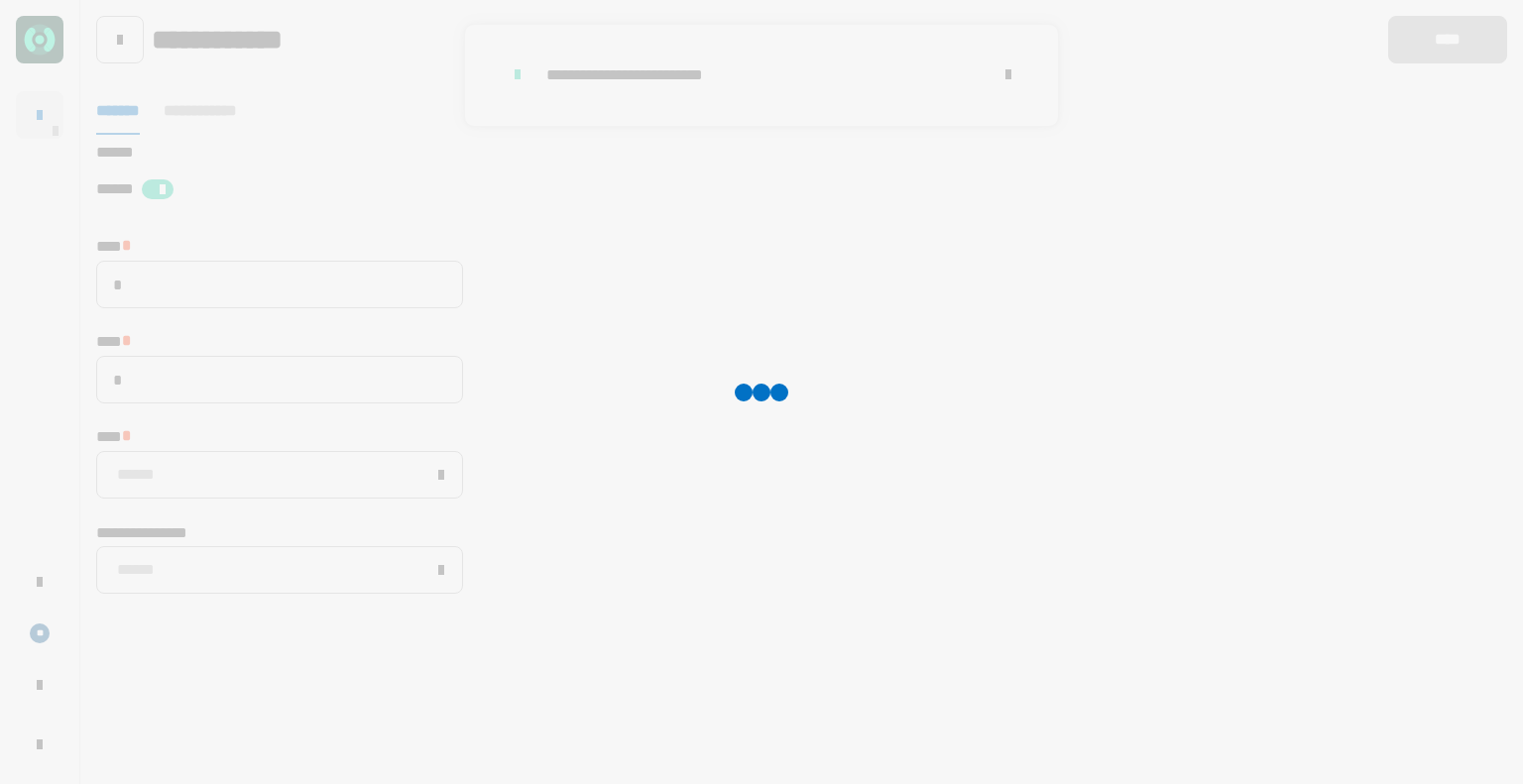 type on "*********" 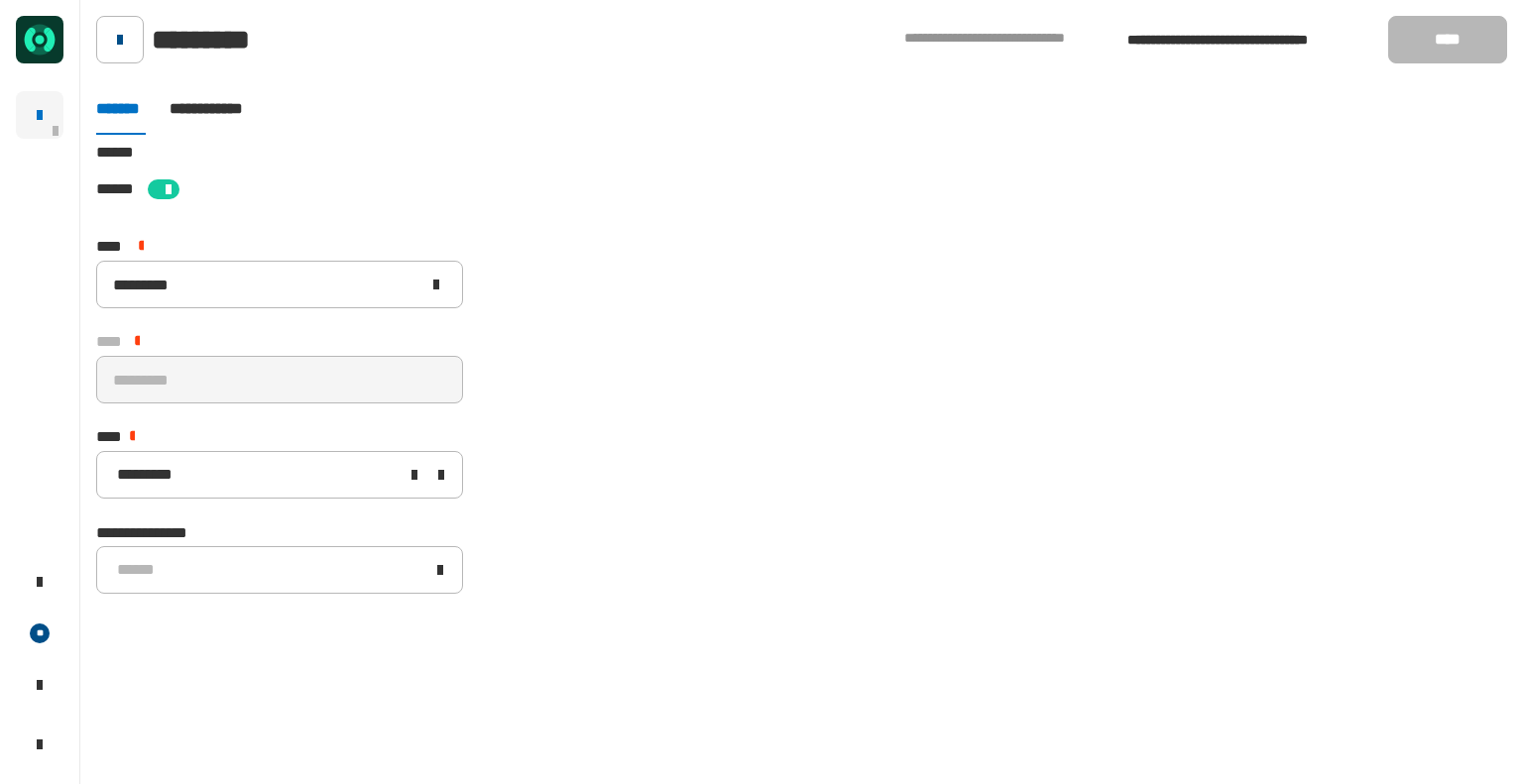 click 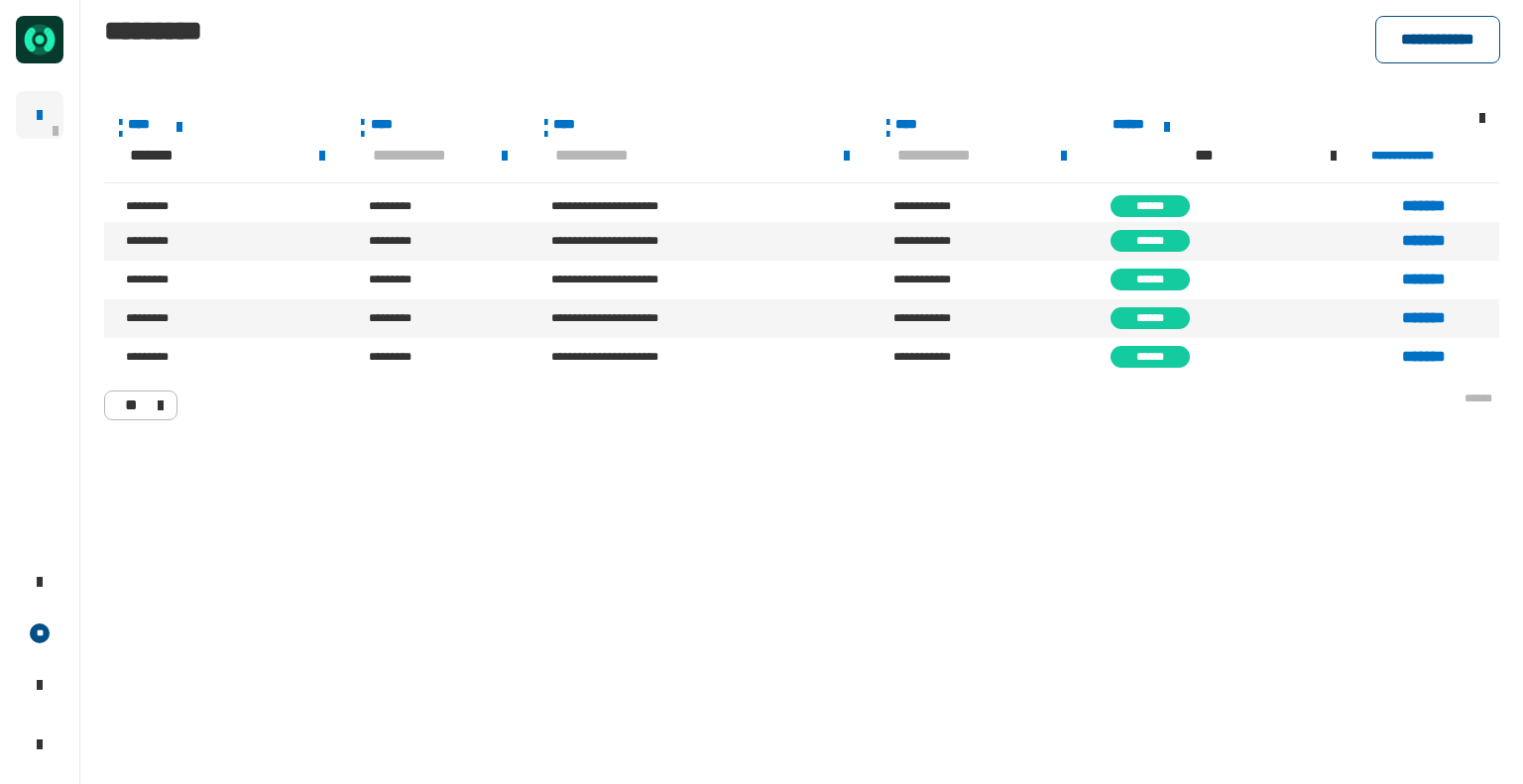 click on "**********" 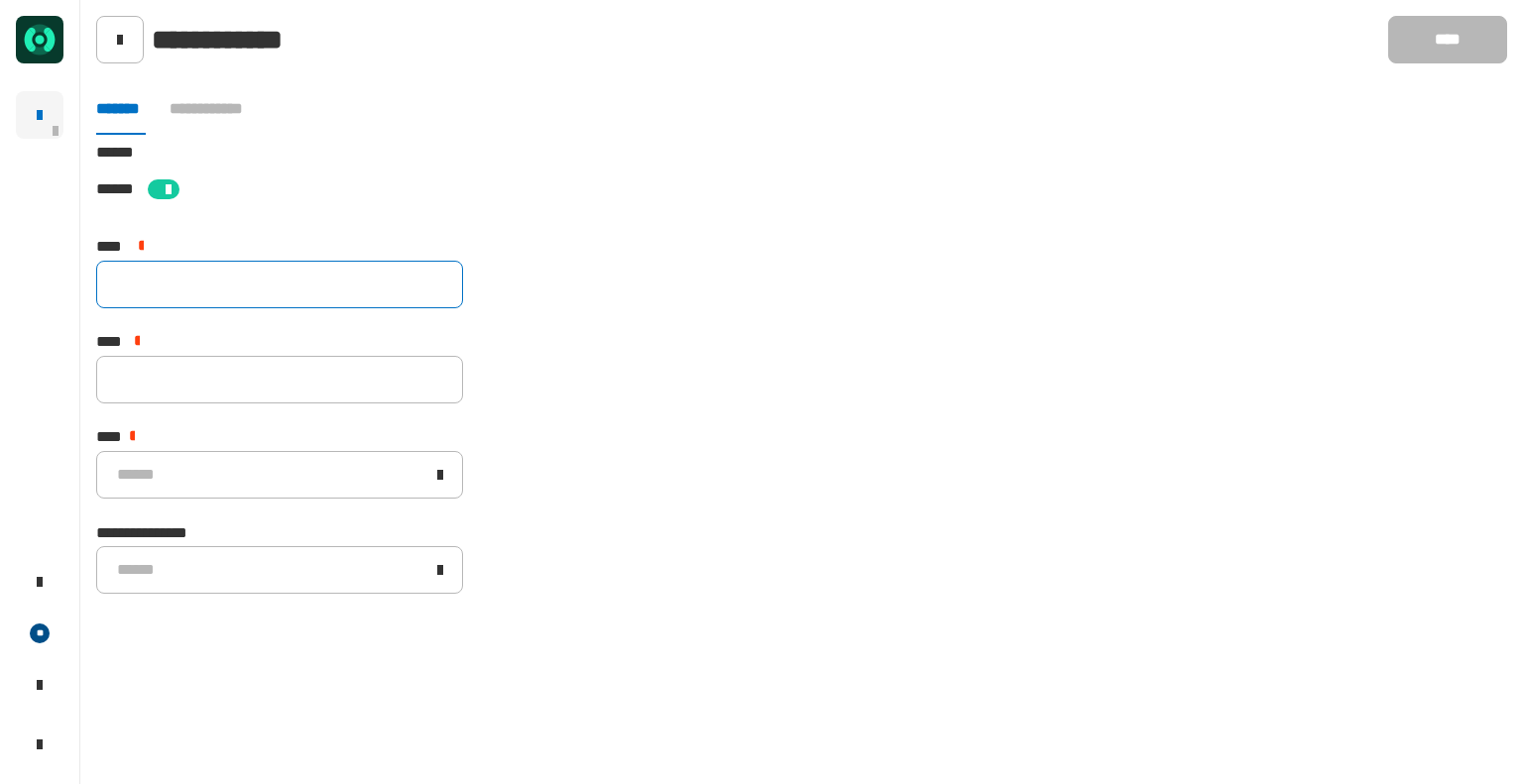 click 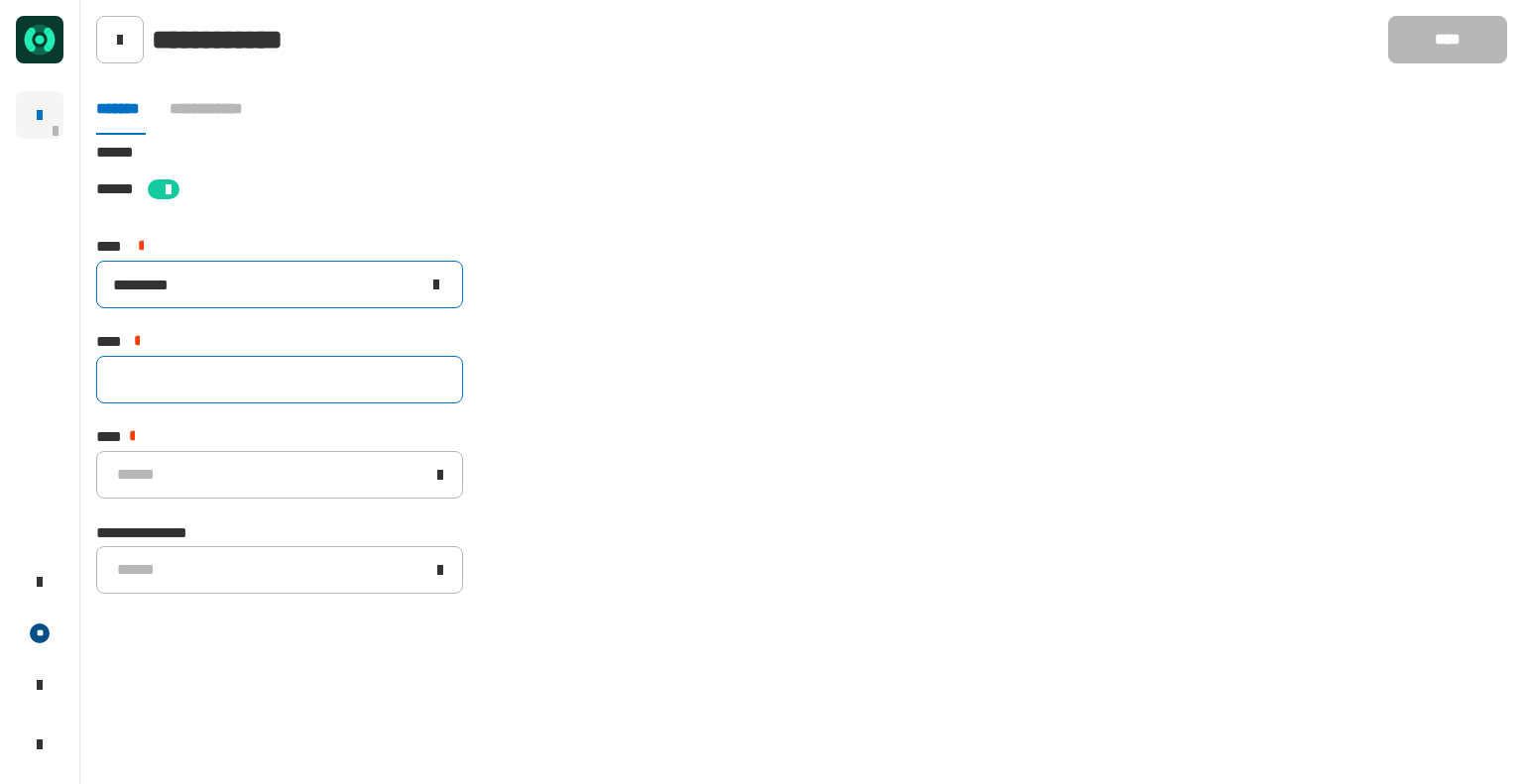 type on "*********" 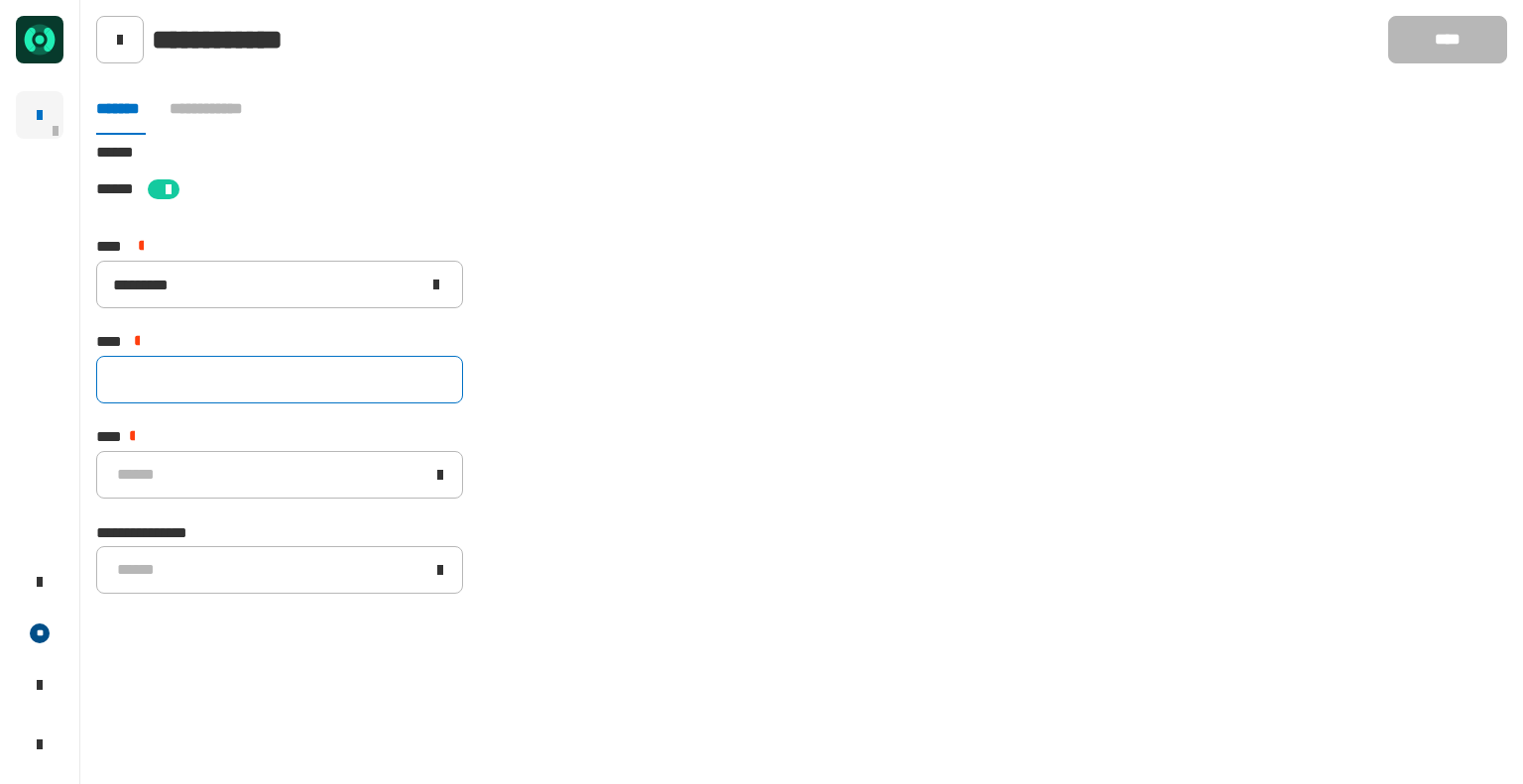 click 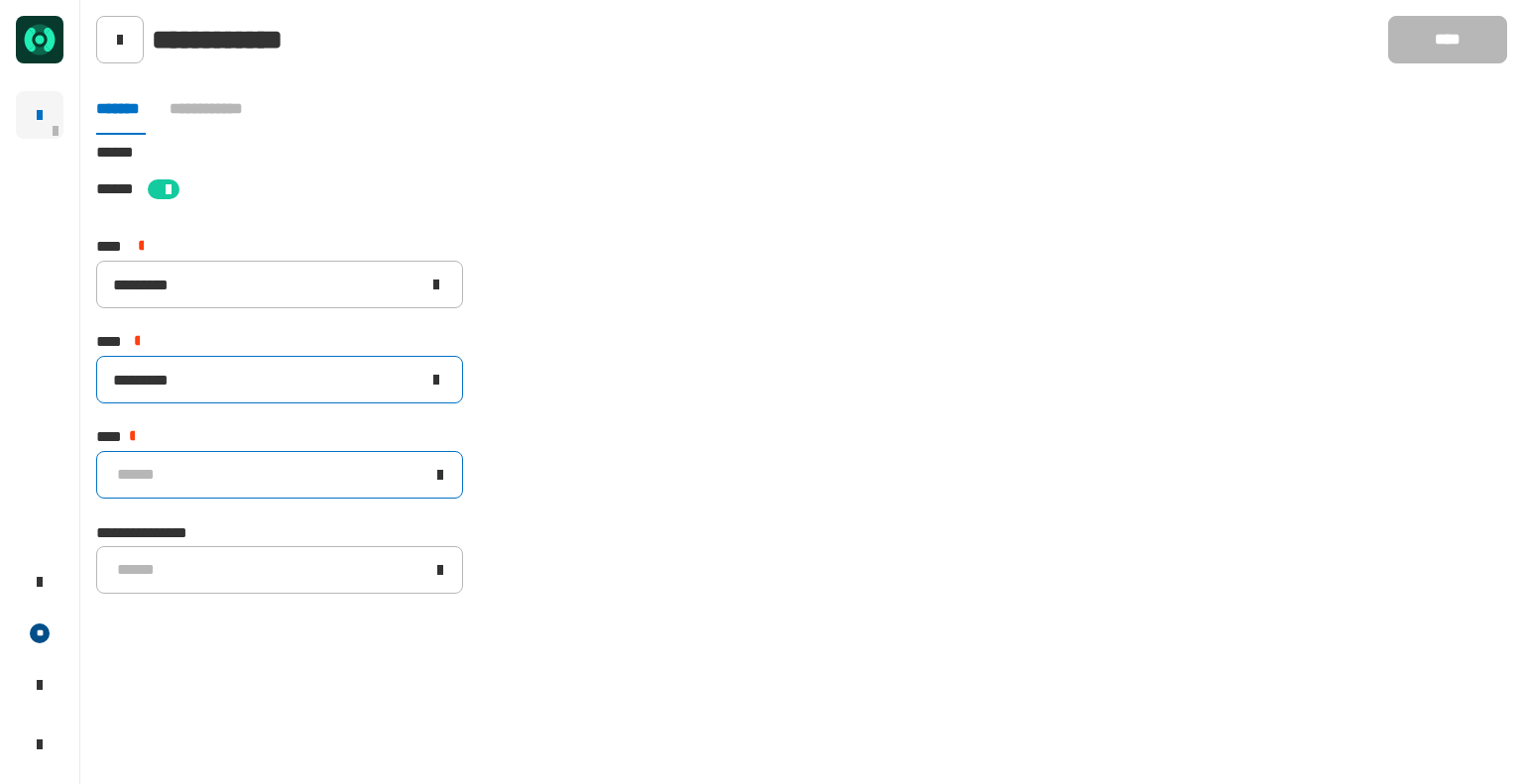 type on "*********" 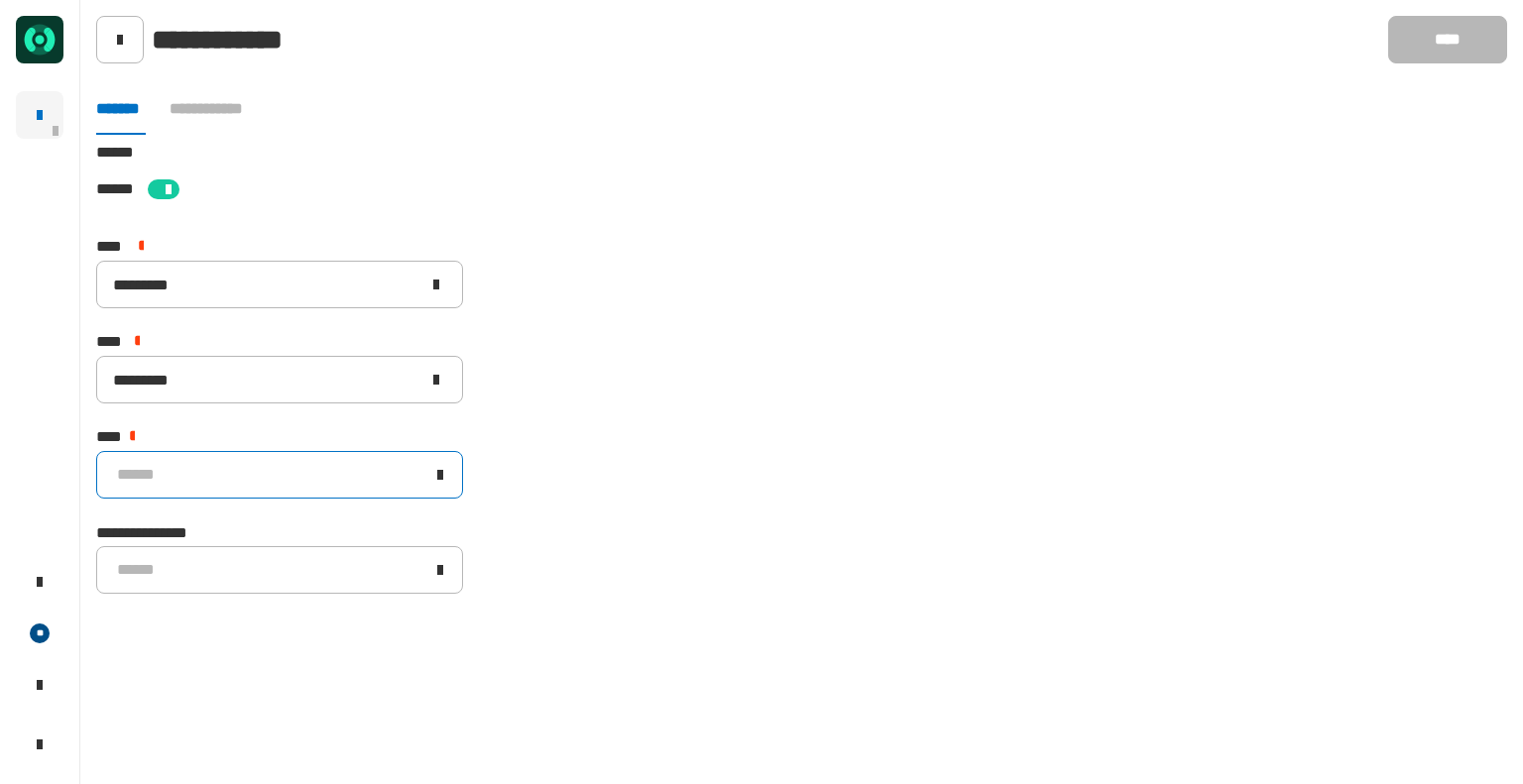 click on "******" 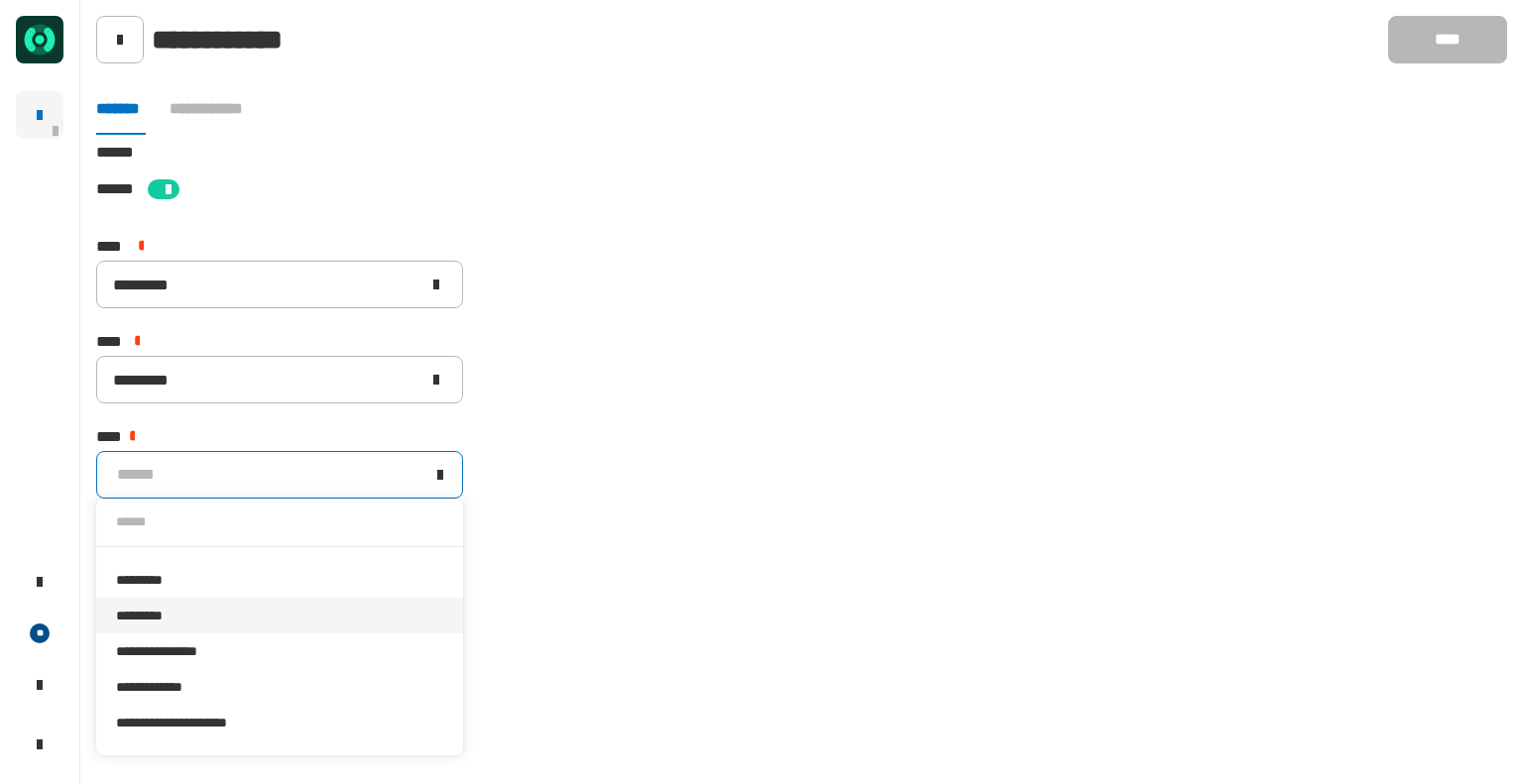 click on "*********" at bounding box center (280, 616) 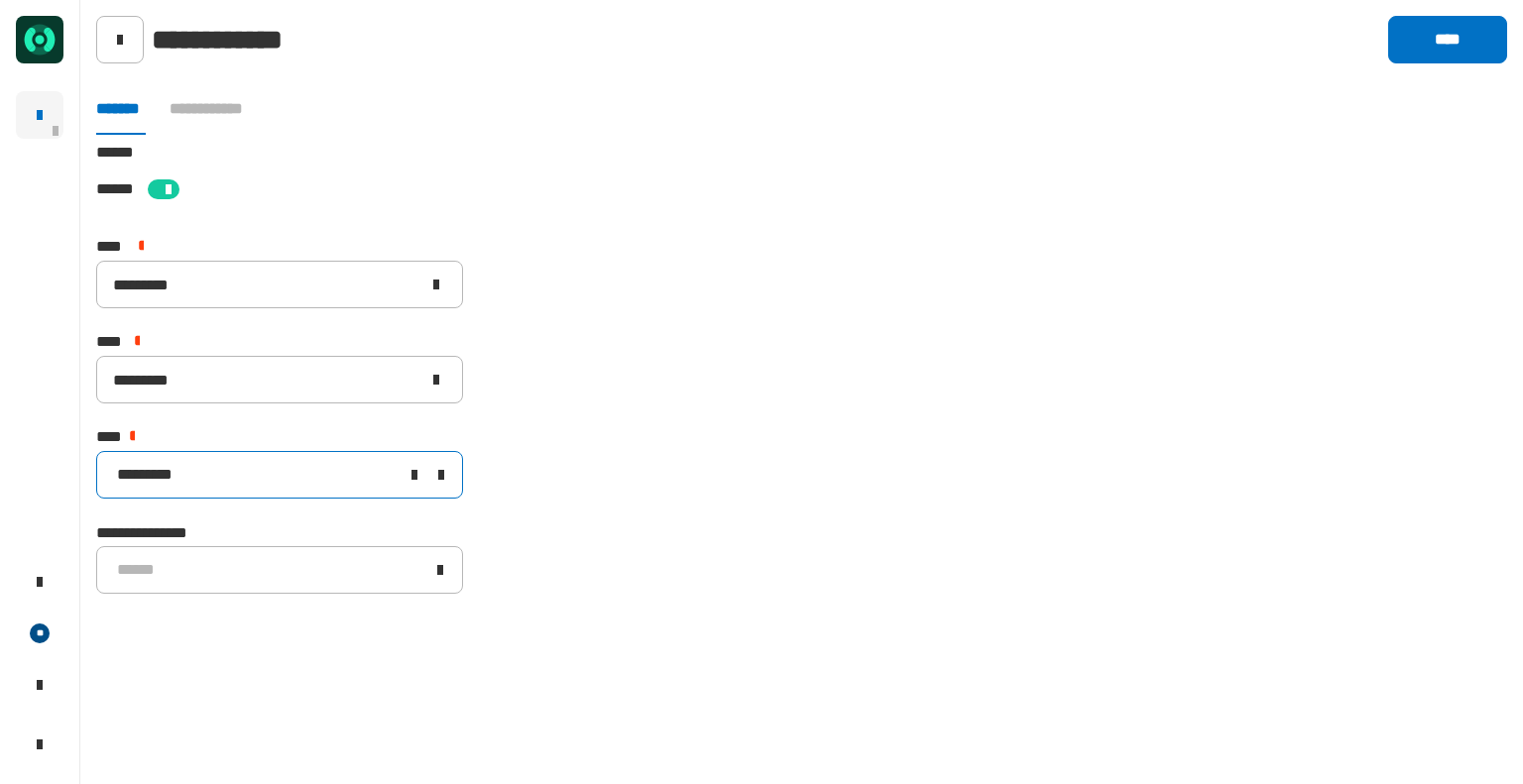 click on "*********" 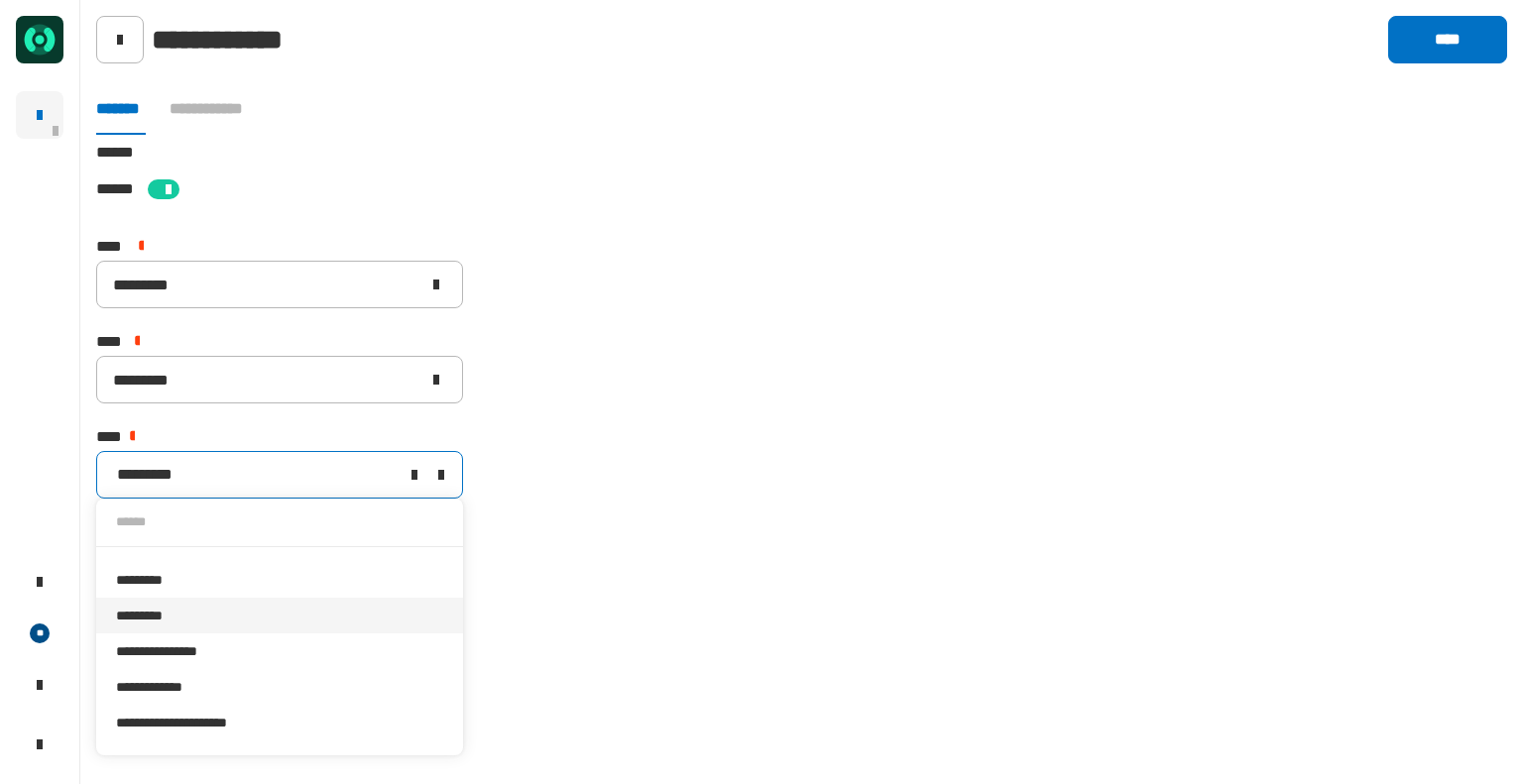 click on "*********" at bounding box center [280, 616] 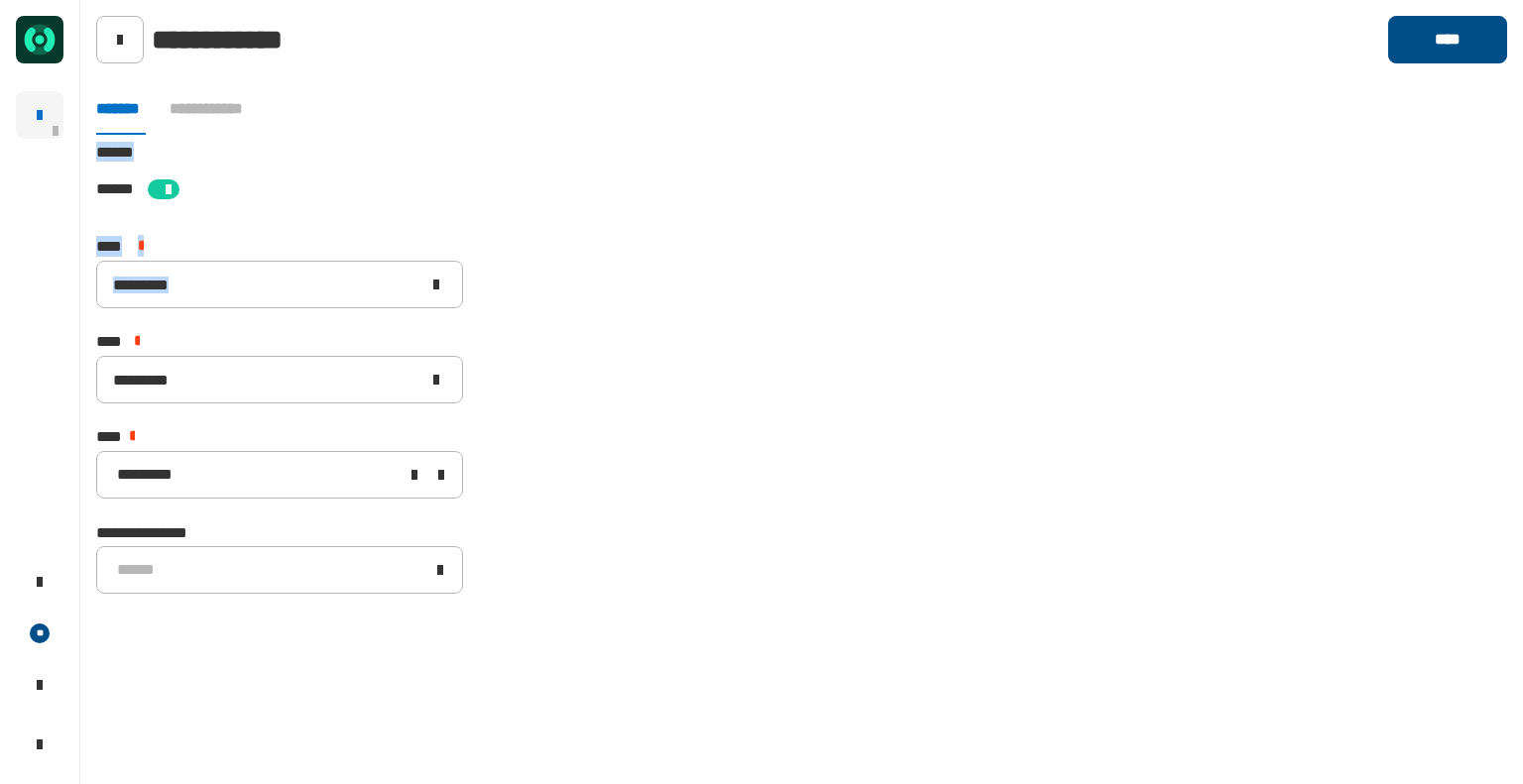 drag, startPoint x: 1194, startPoint y: 316, endPoint x: 1468, endPoint y: 55, distance: 378.4138 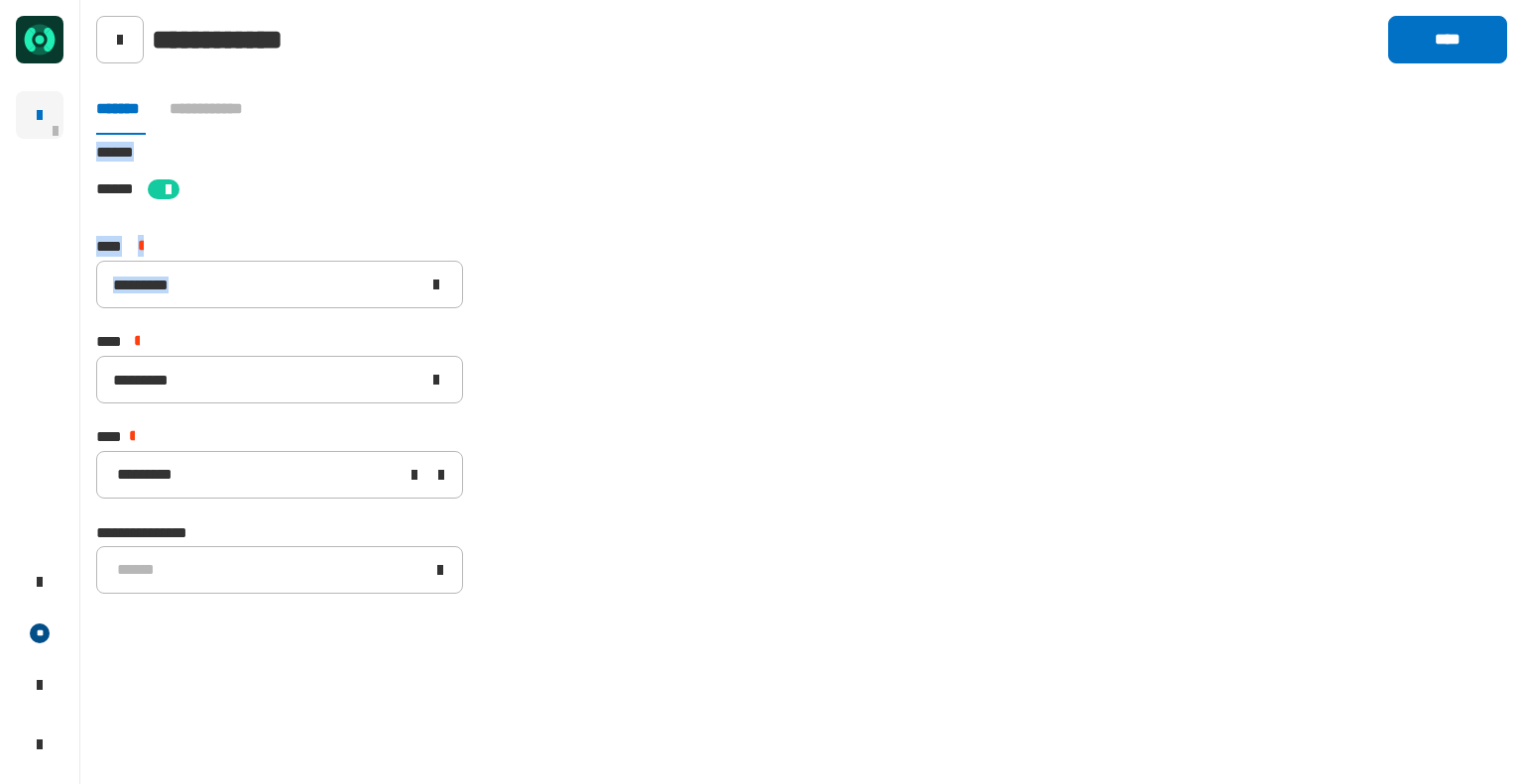click on "[STREET] [CITY] [STATE] [ZIP] [COUNTRY] [NUMBER] [STREET] [NUMBER] [STREET] [NUMBER] [STREET] [CREDIT_CARD] [PHONE]" 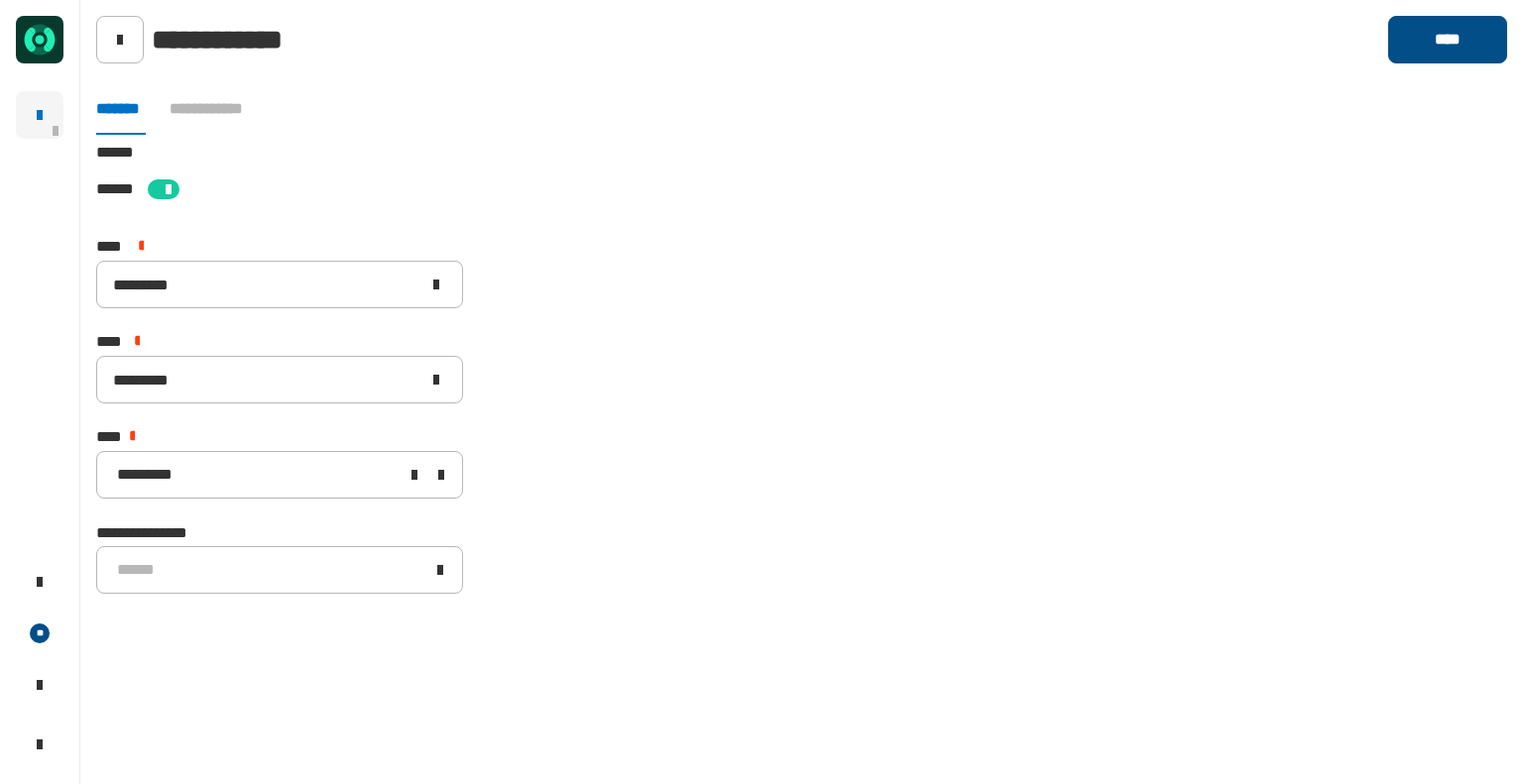 click on "****" 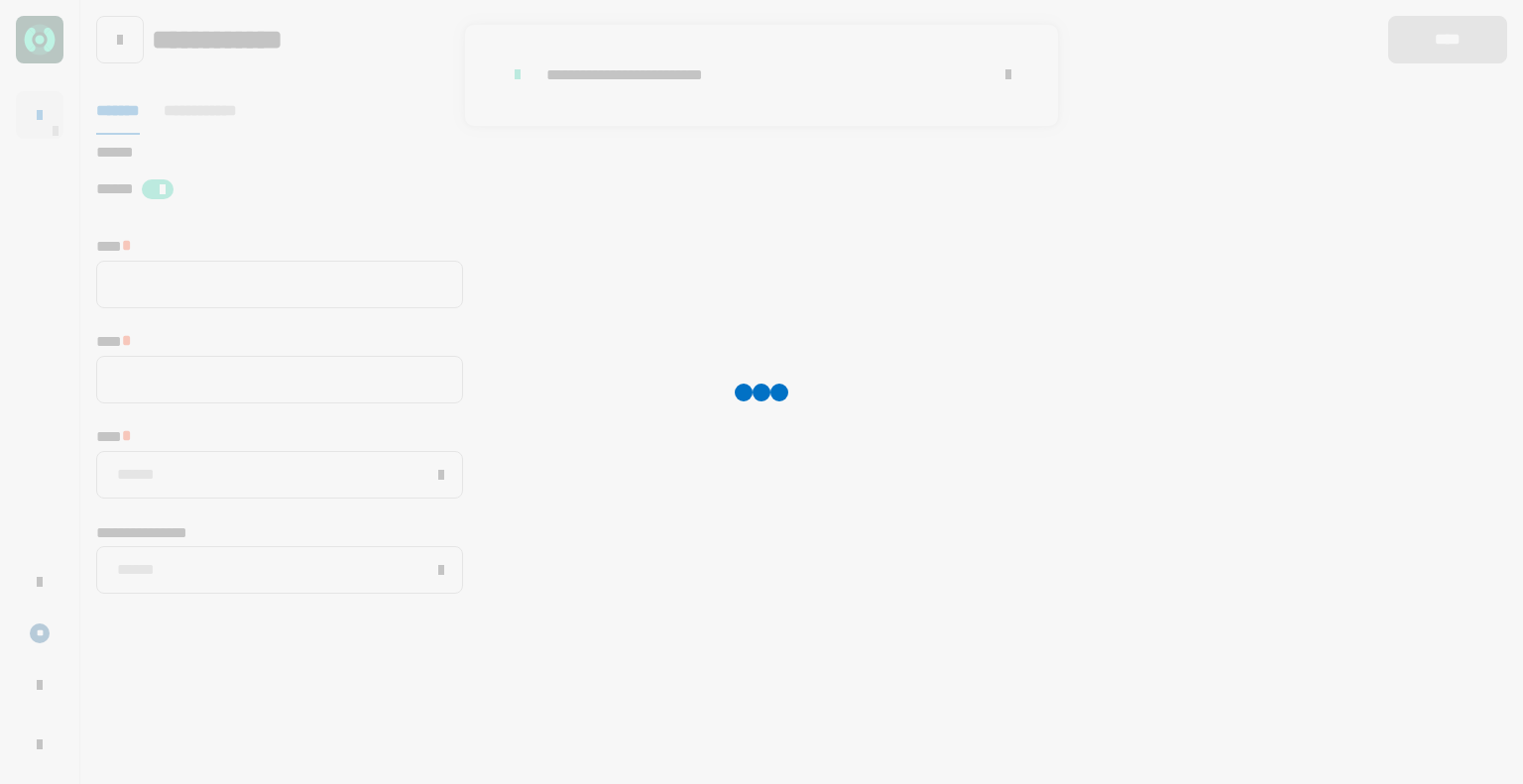 type 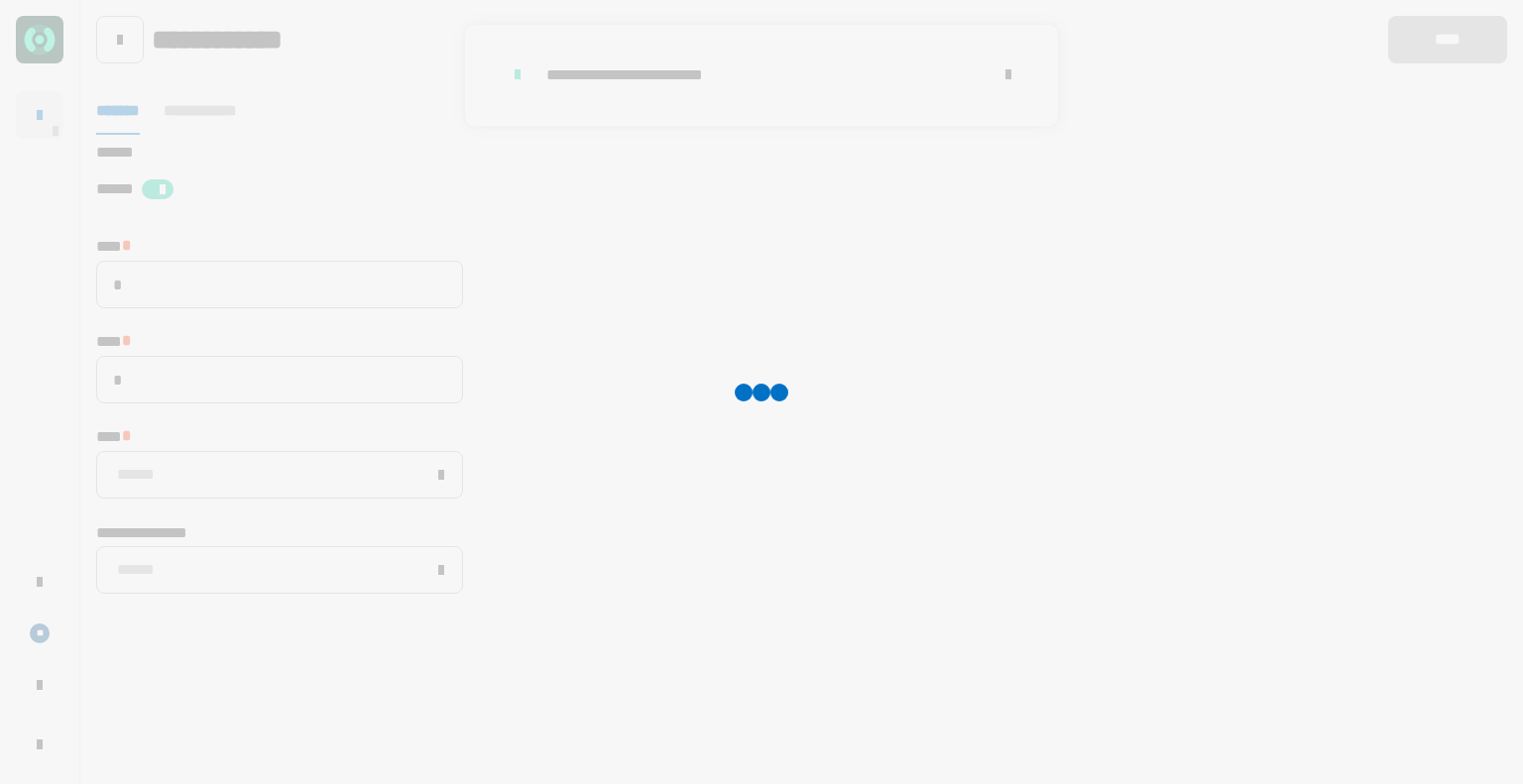 type on "*********" 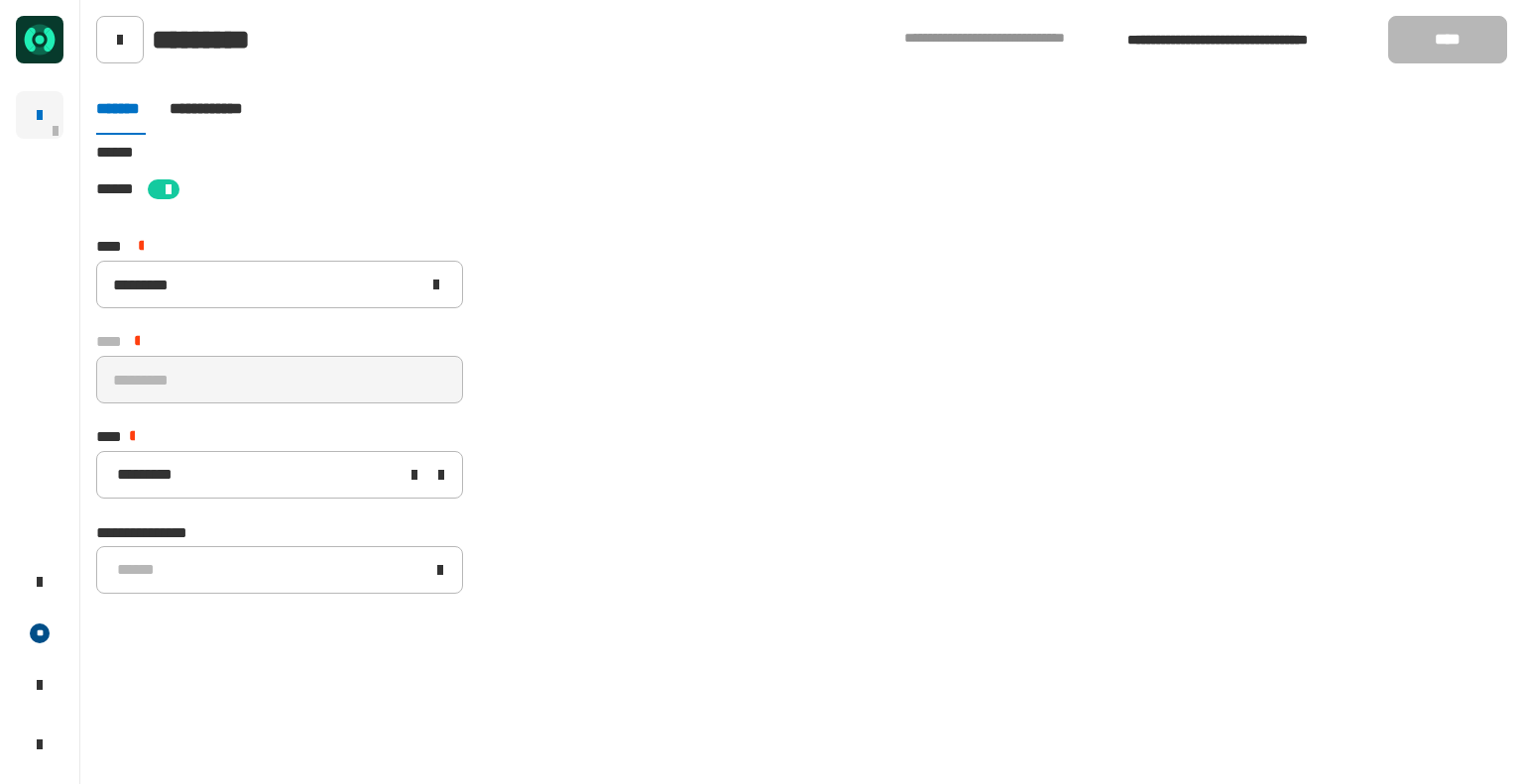 click on "[FIRST] [LAST] [LAST] [NUMBER] [STREET] [CITY] [STATE] [ZIP] [COUNTRY] [NUMBER] [STREET] [NUMBER] [STREET] [NUMBER] [STREET] [CREDIT_CARD] [PHONE] [EMAIL]" 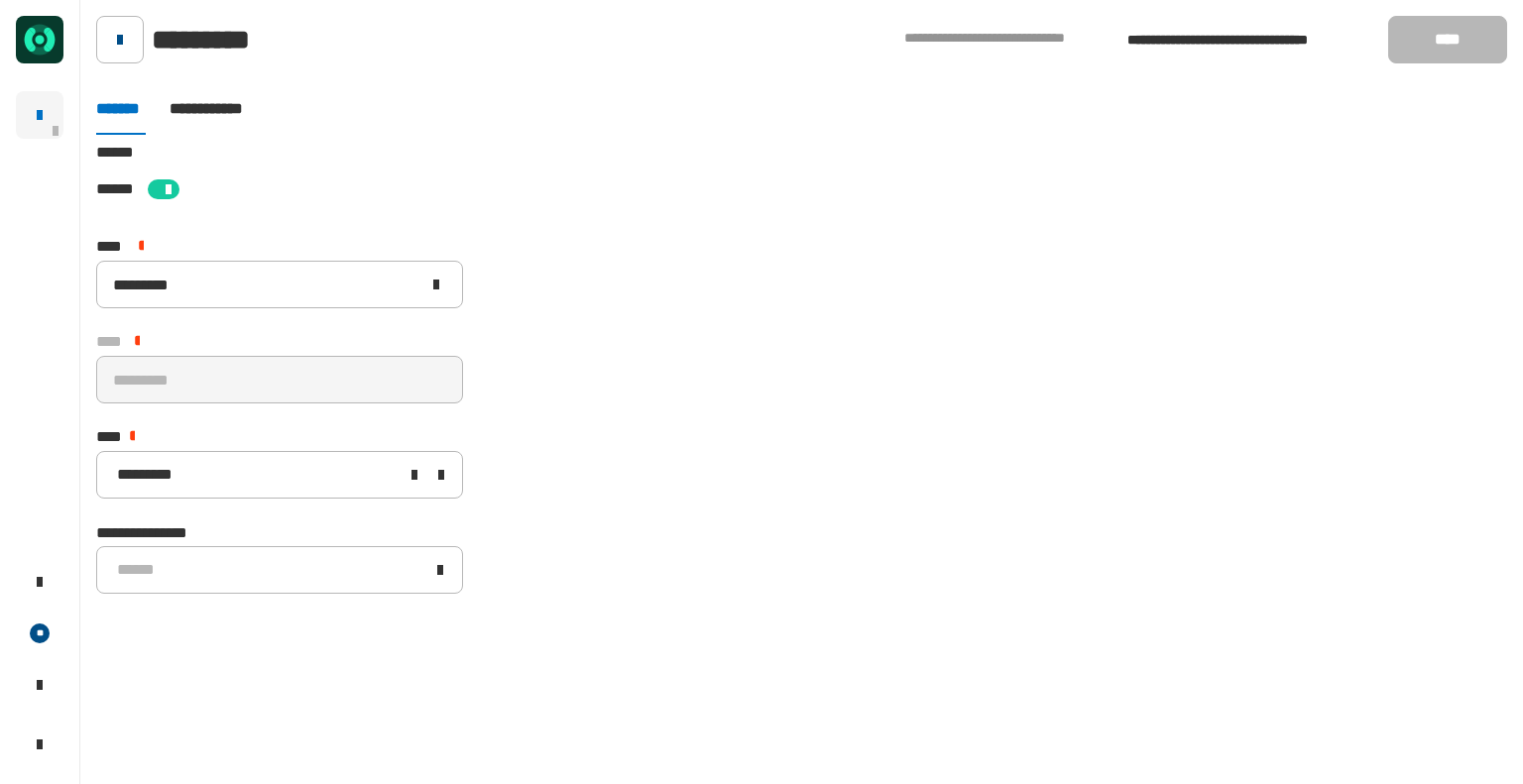 click 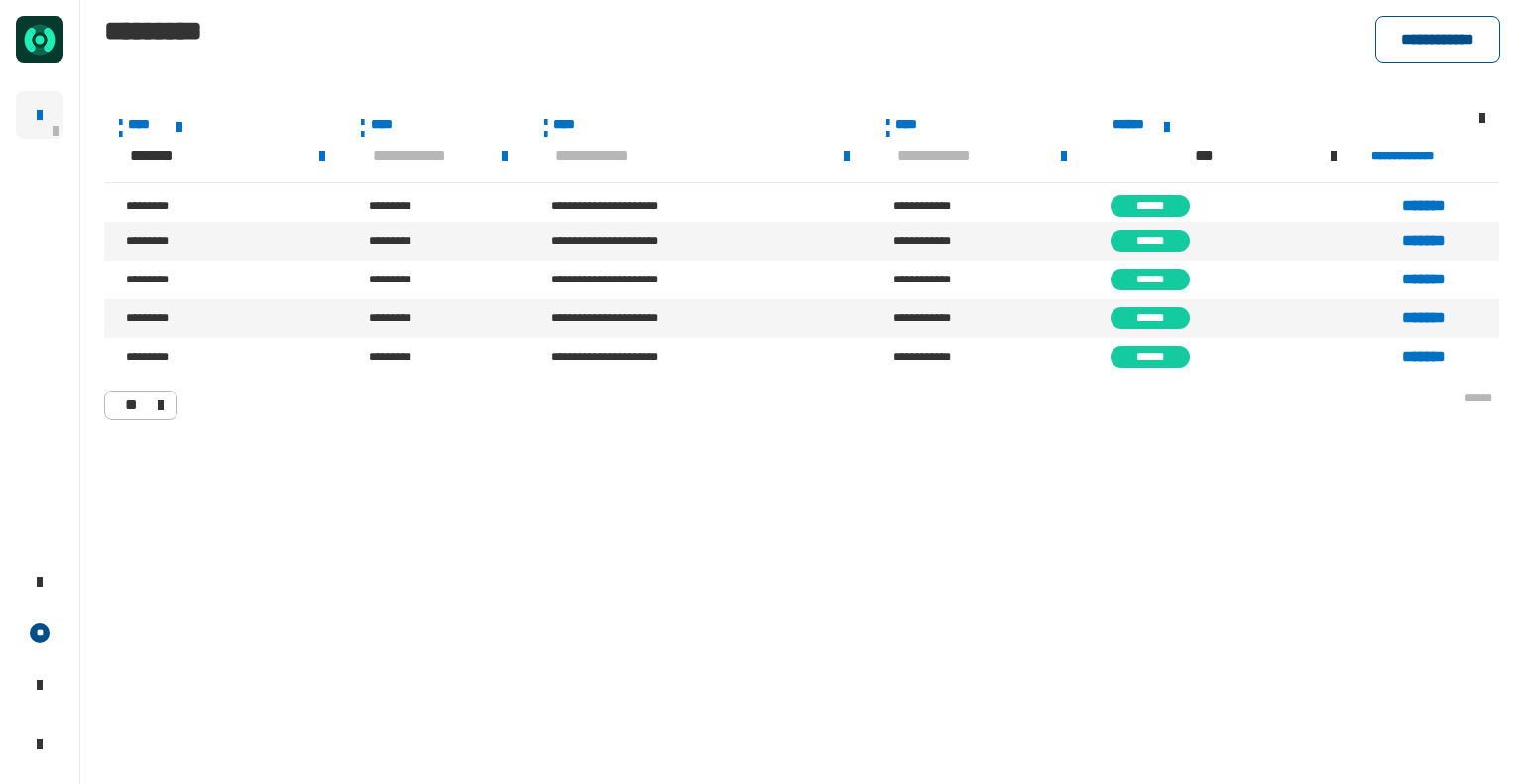 click on "**********" 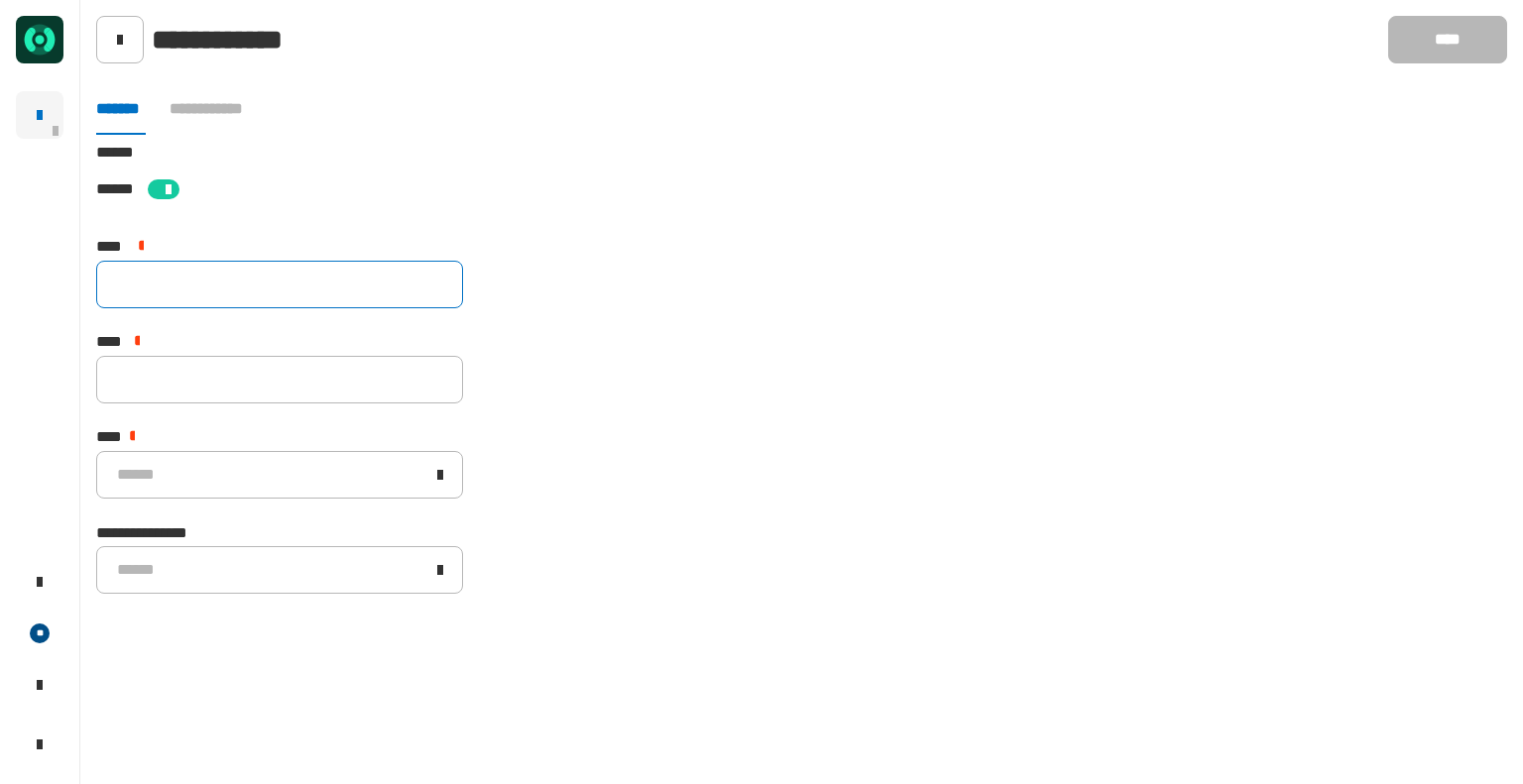 click 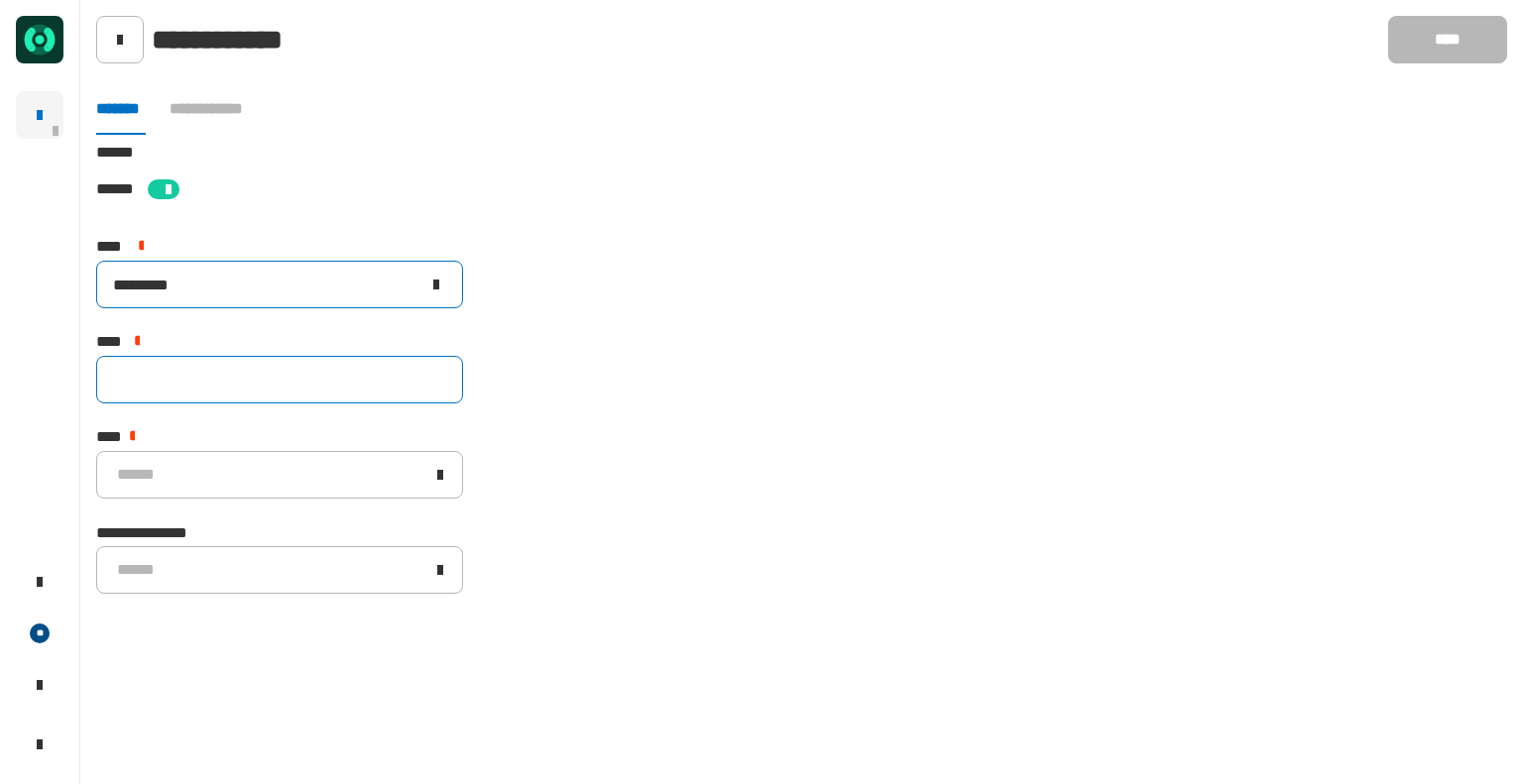 type on "*********" 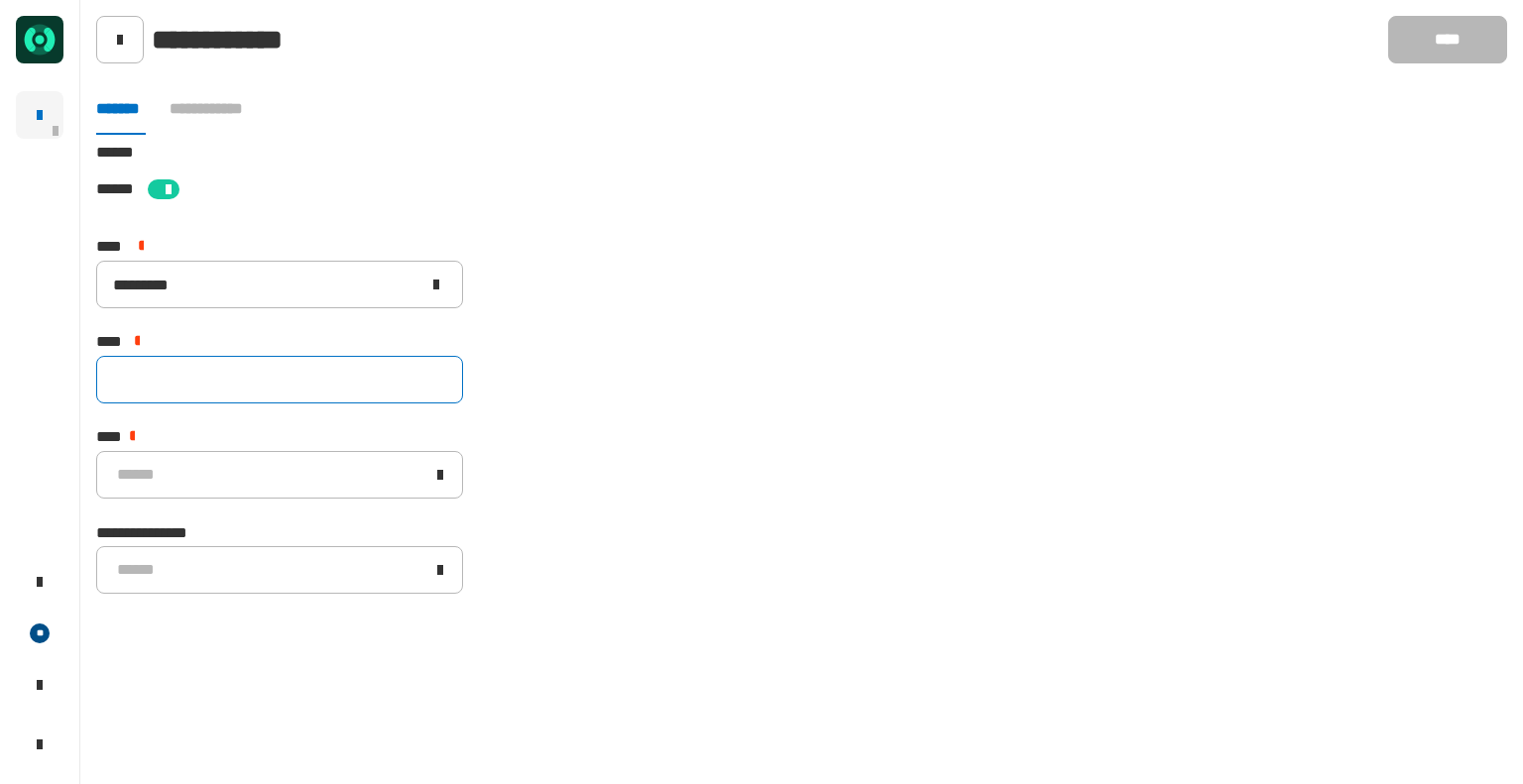 click 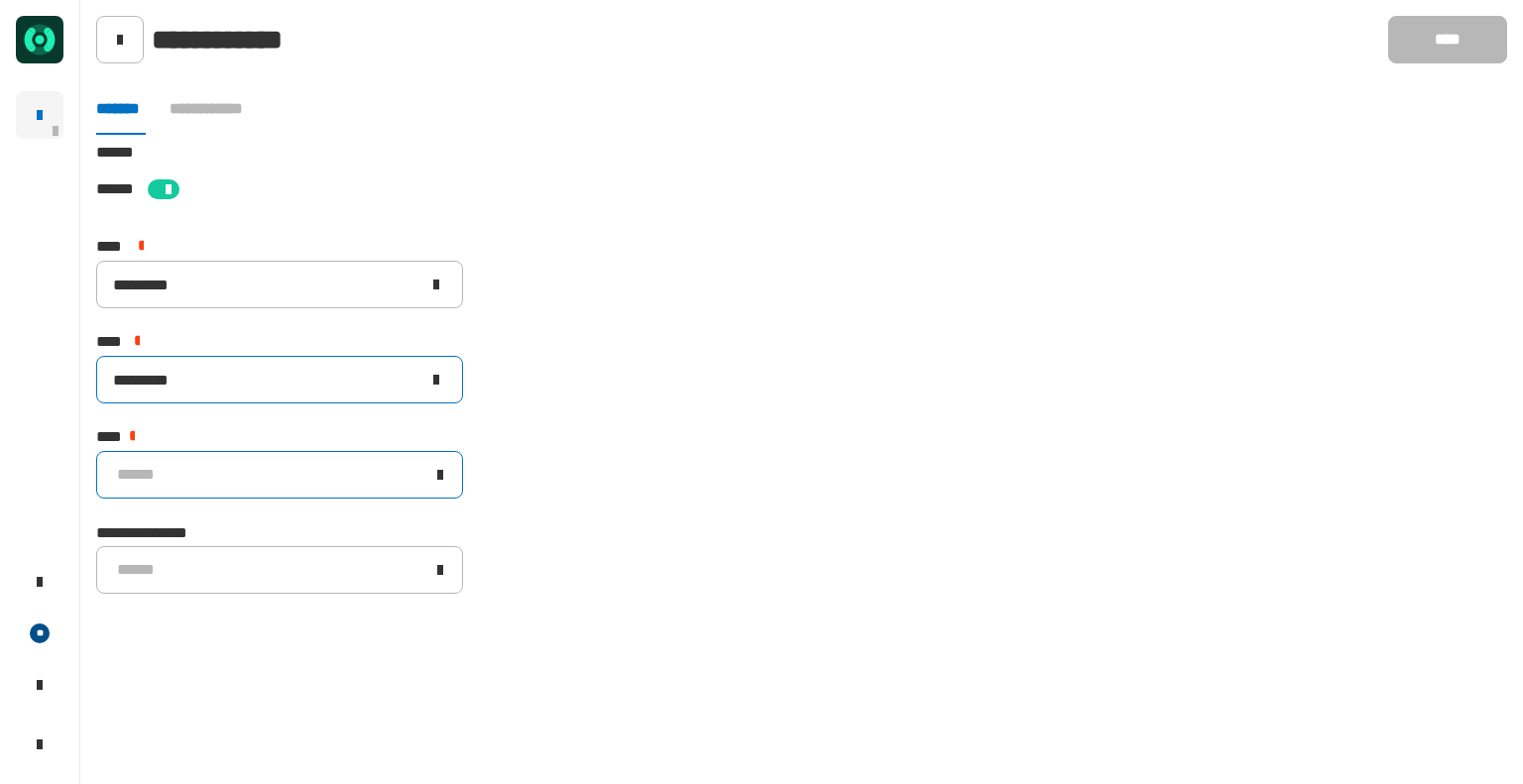 type on "*********" 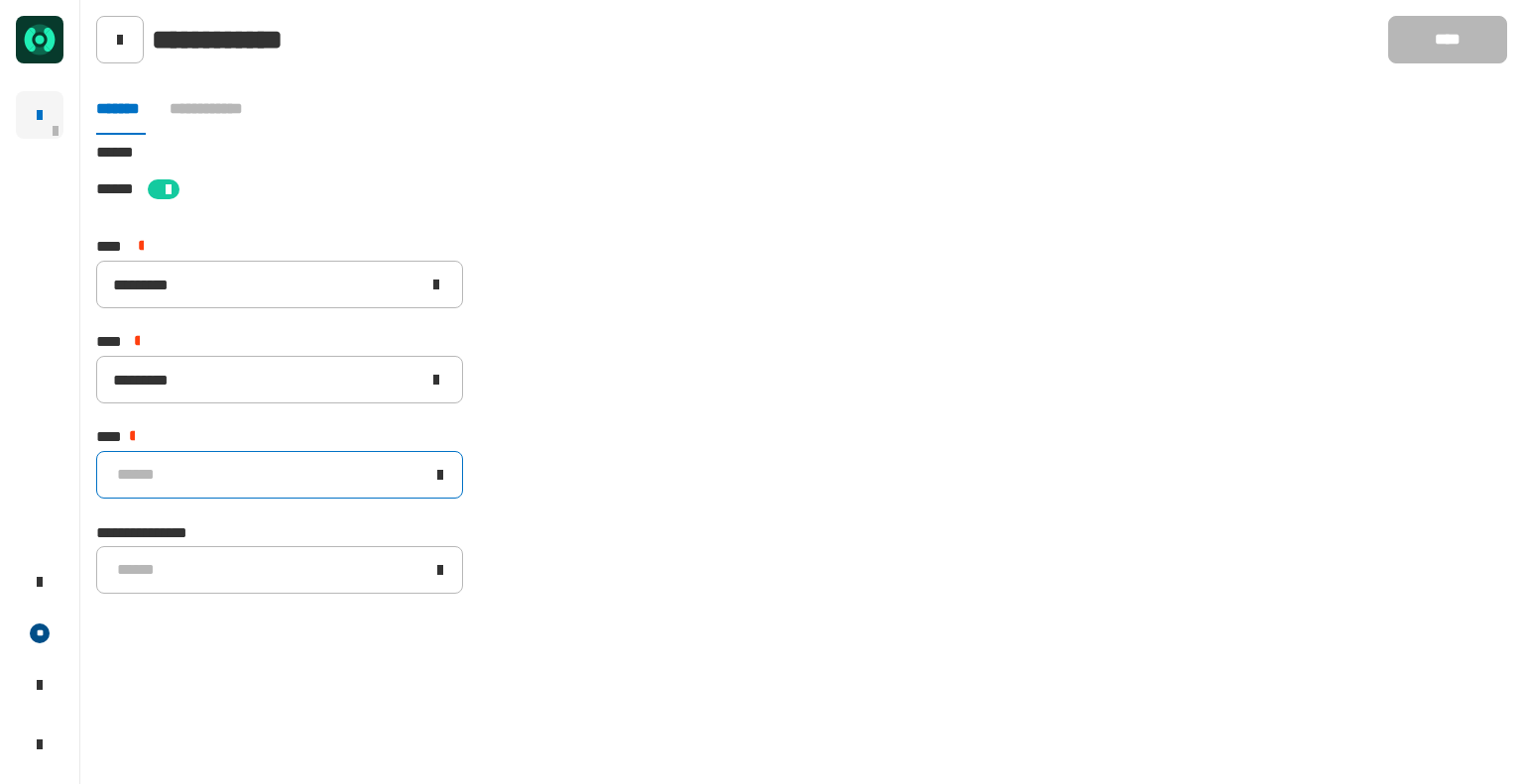 click on "******" 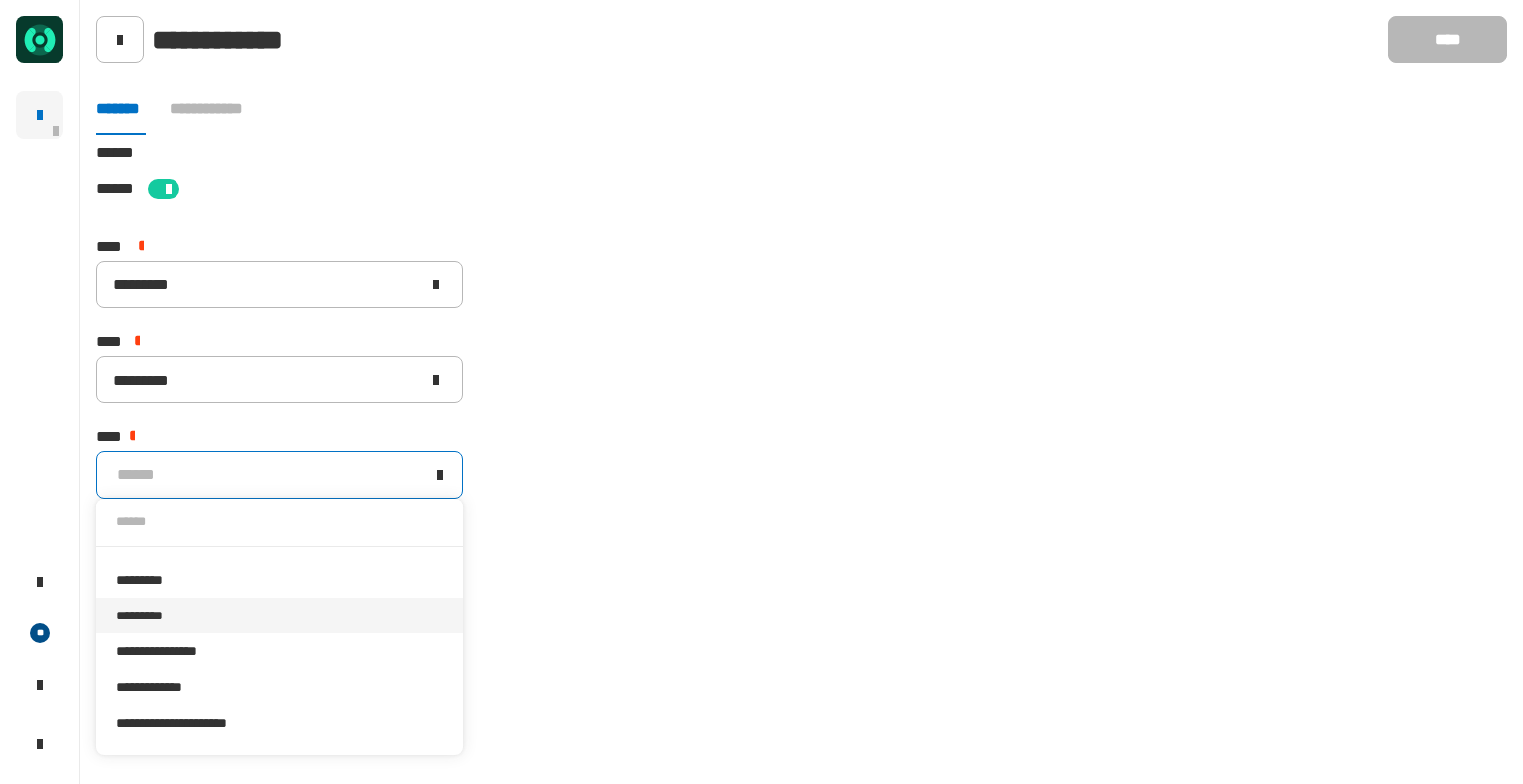 click on "*********" at bounding box center [280, 616] 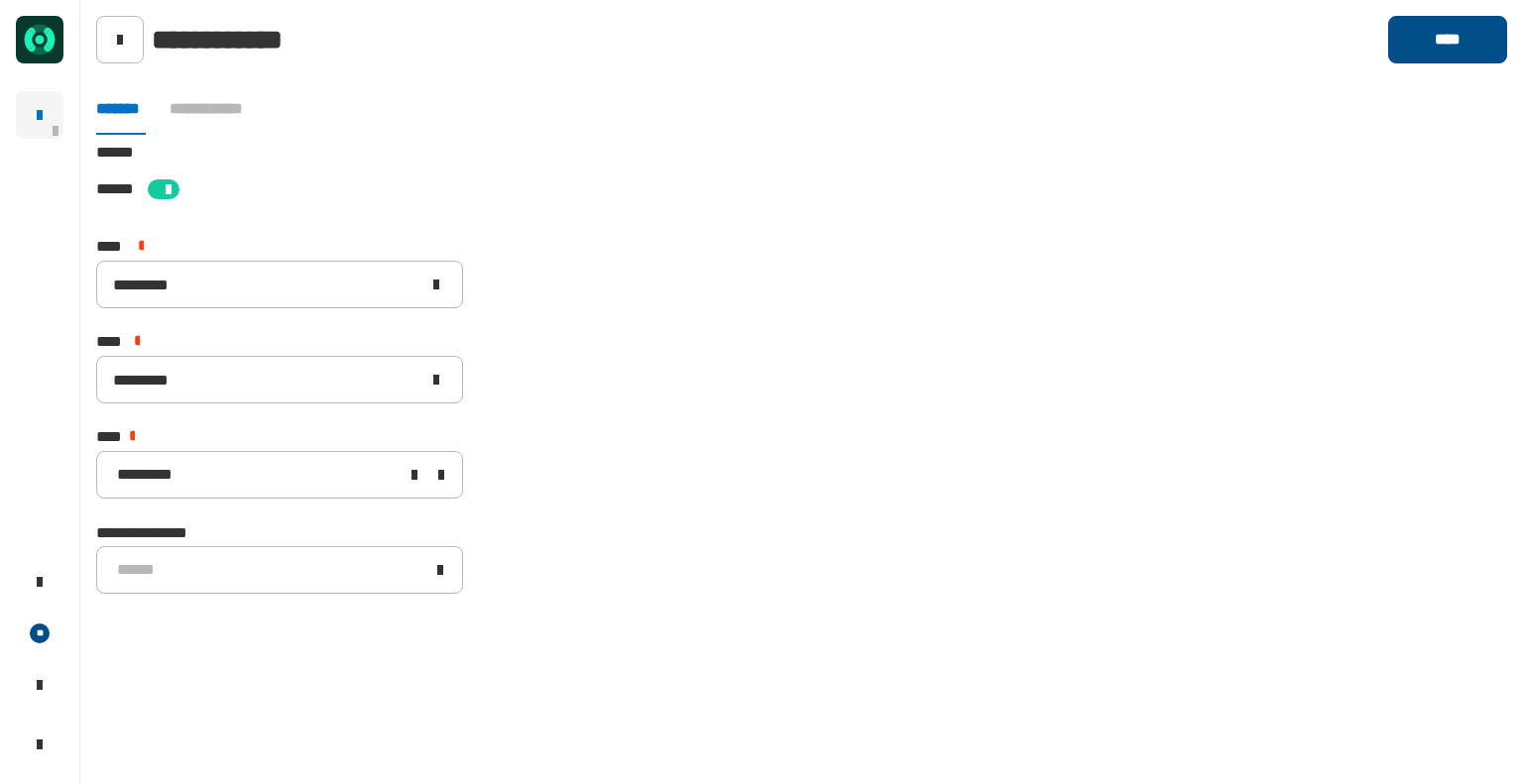 click on "****" 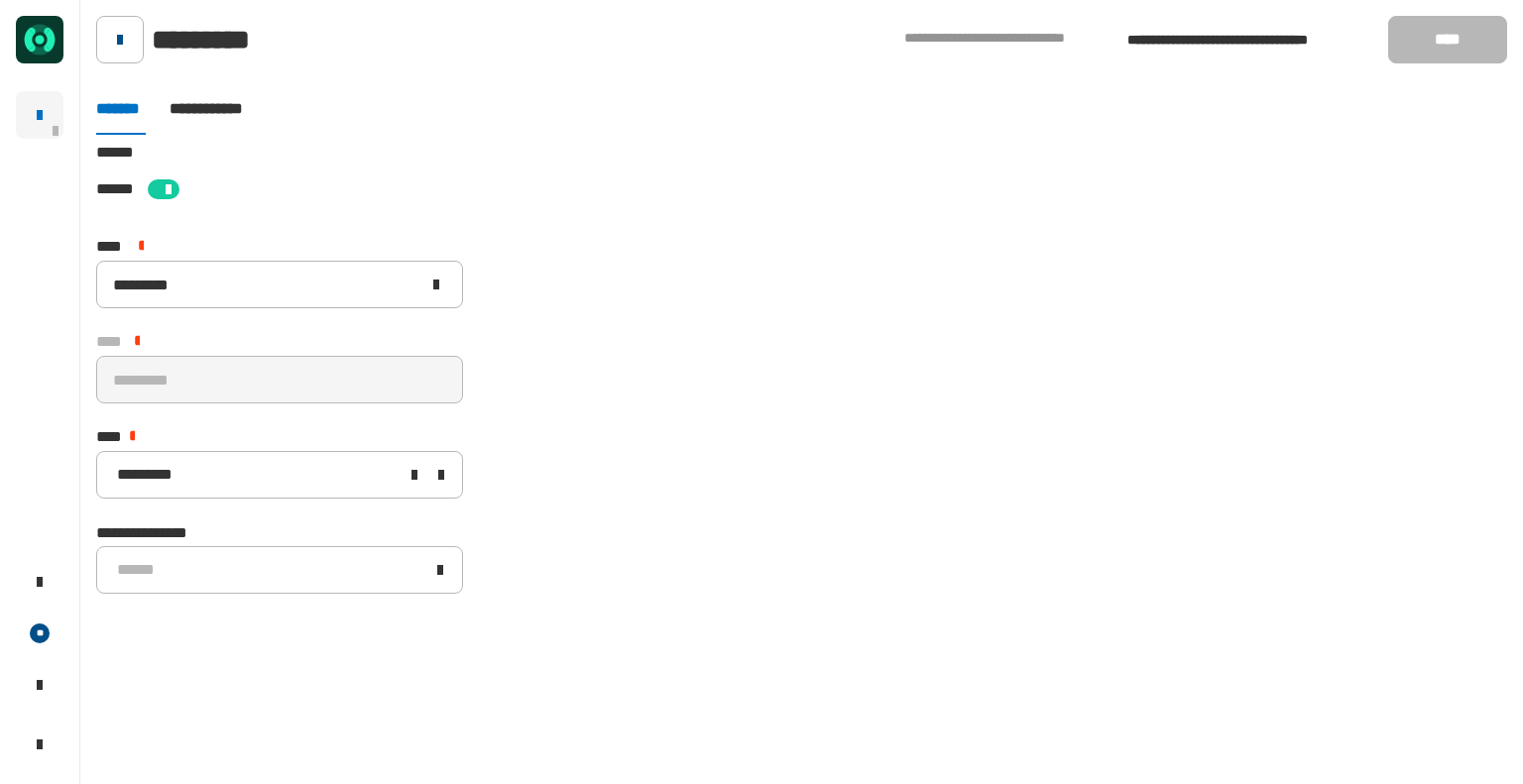 click 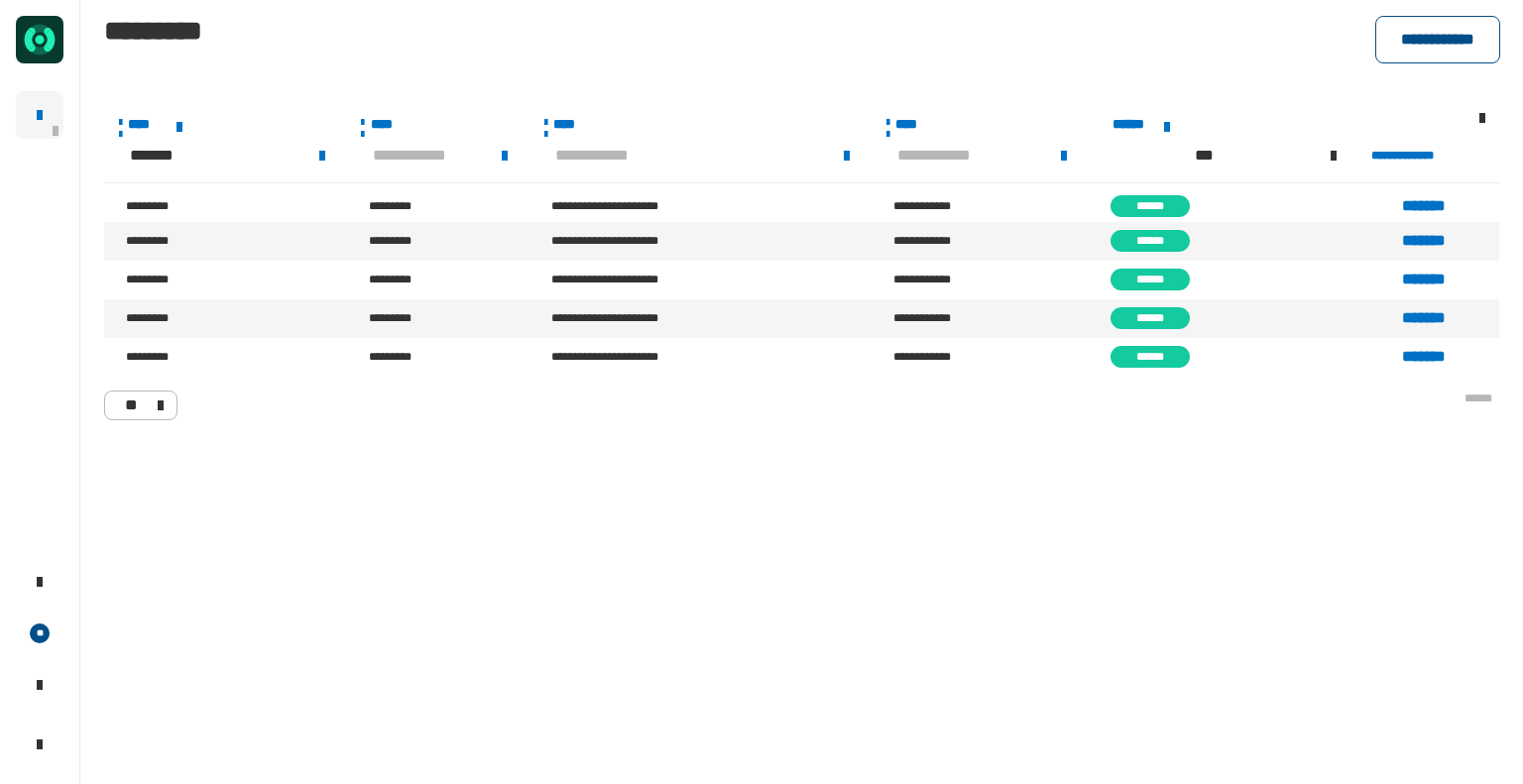 click on "**********" 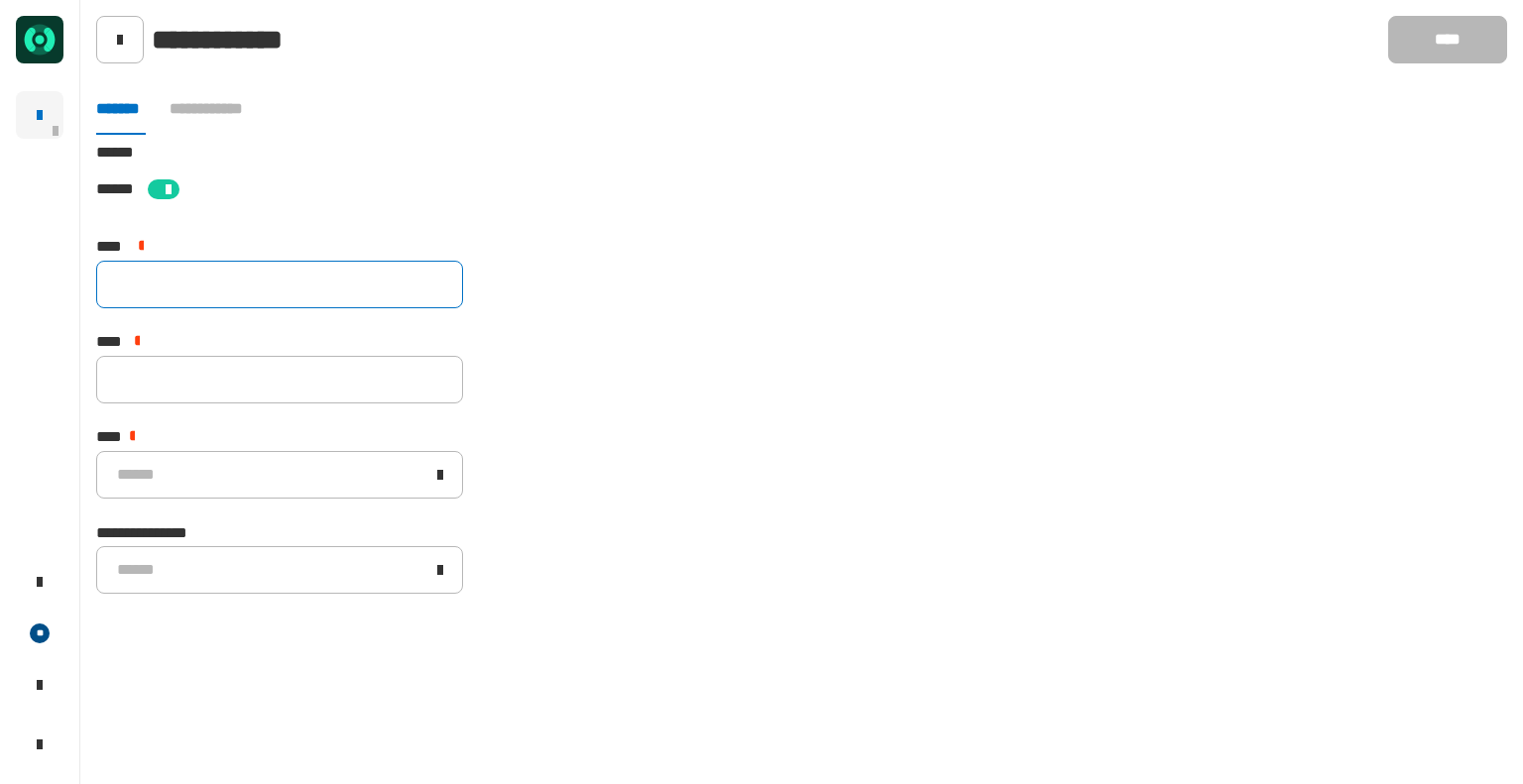 click 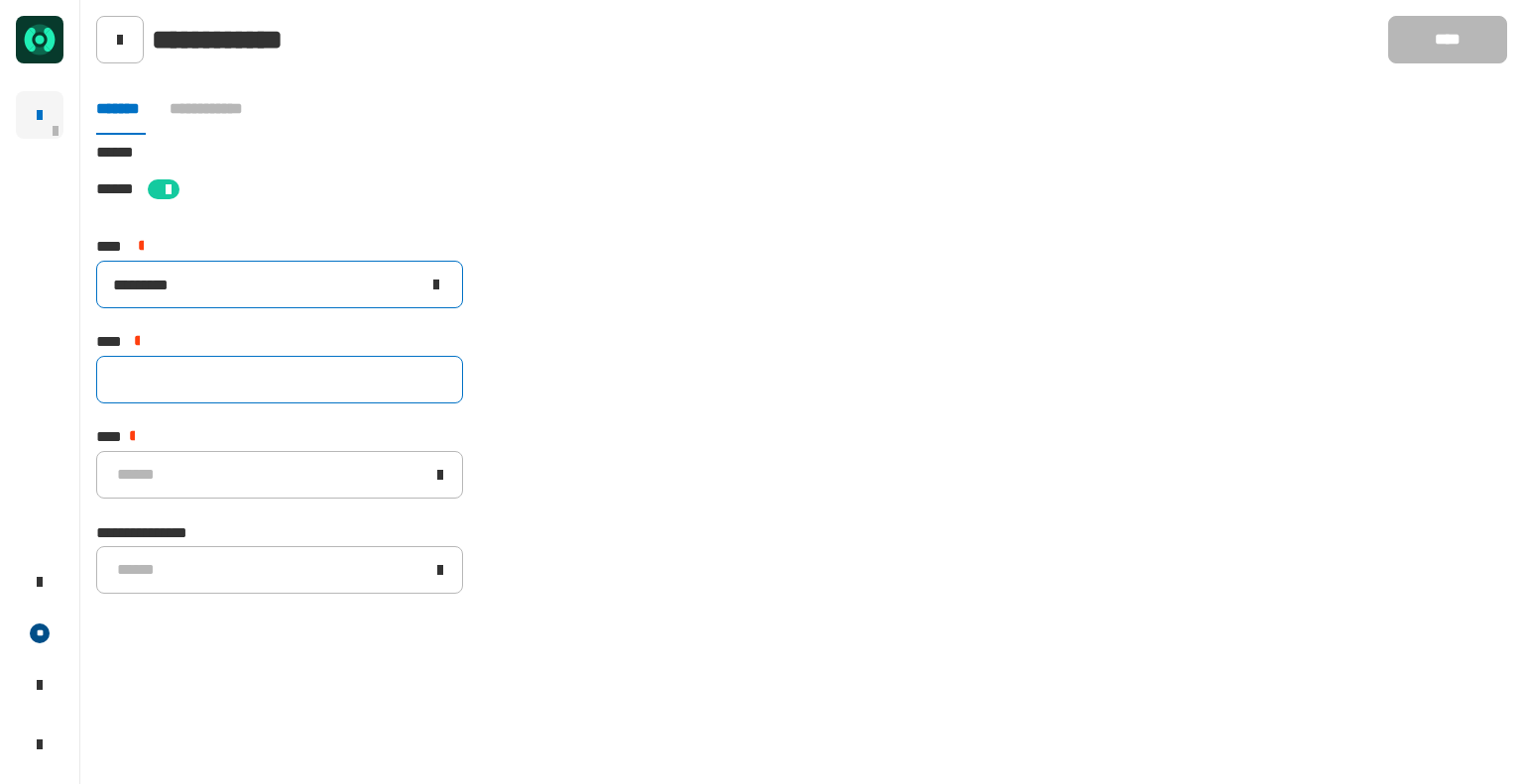 type on "*********" 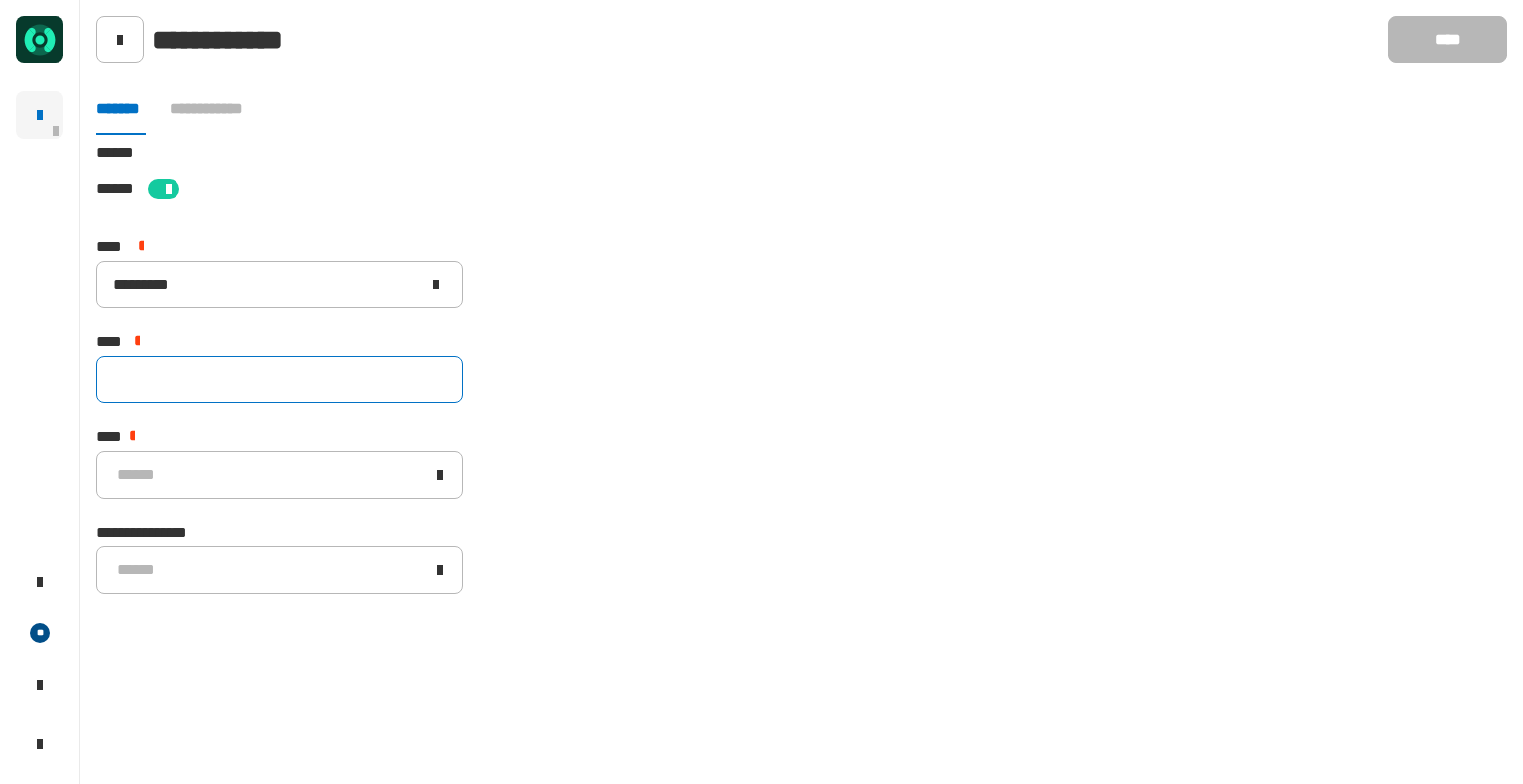 click 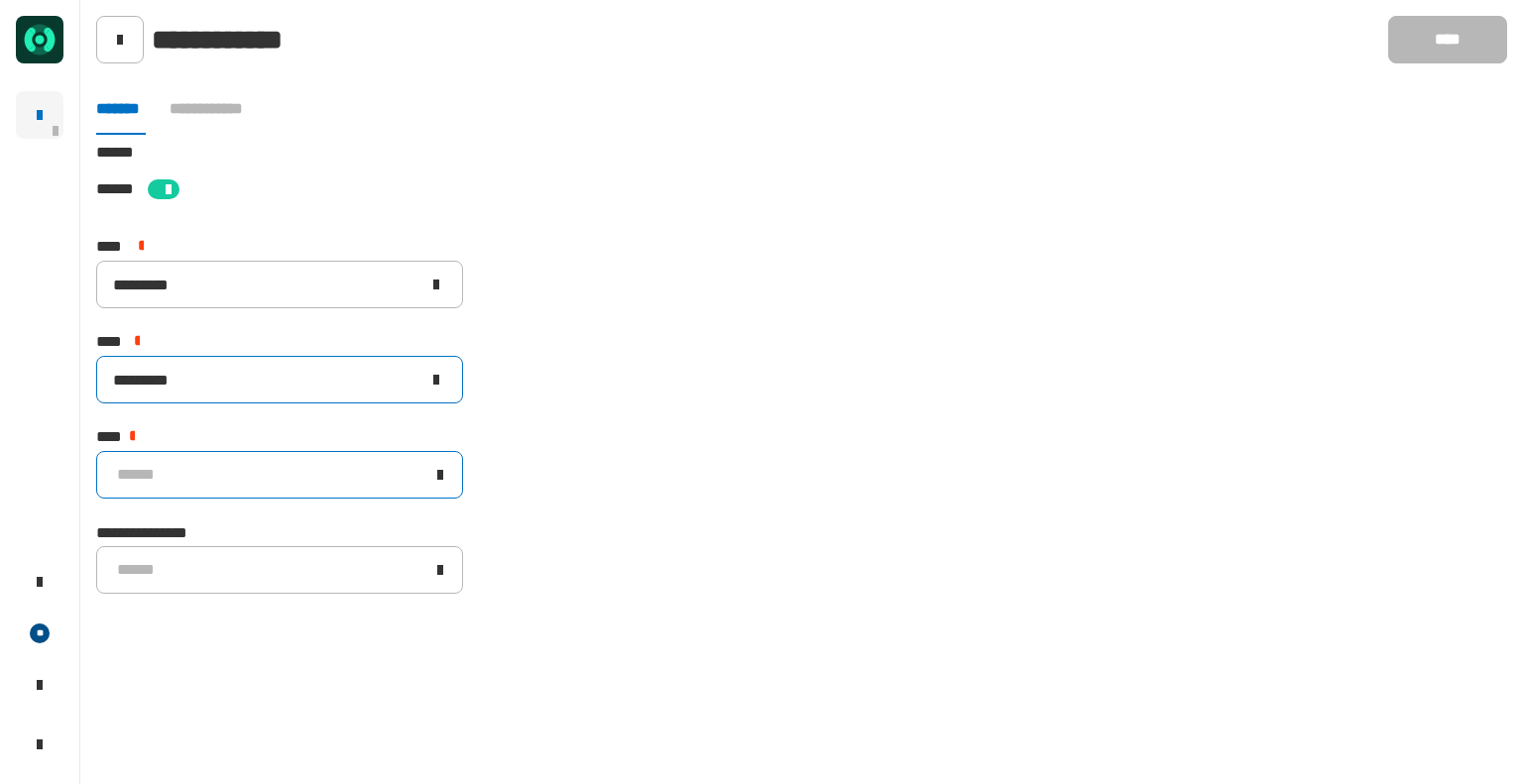type on "*********" 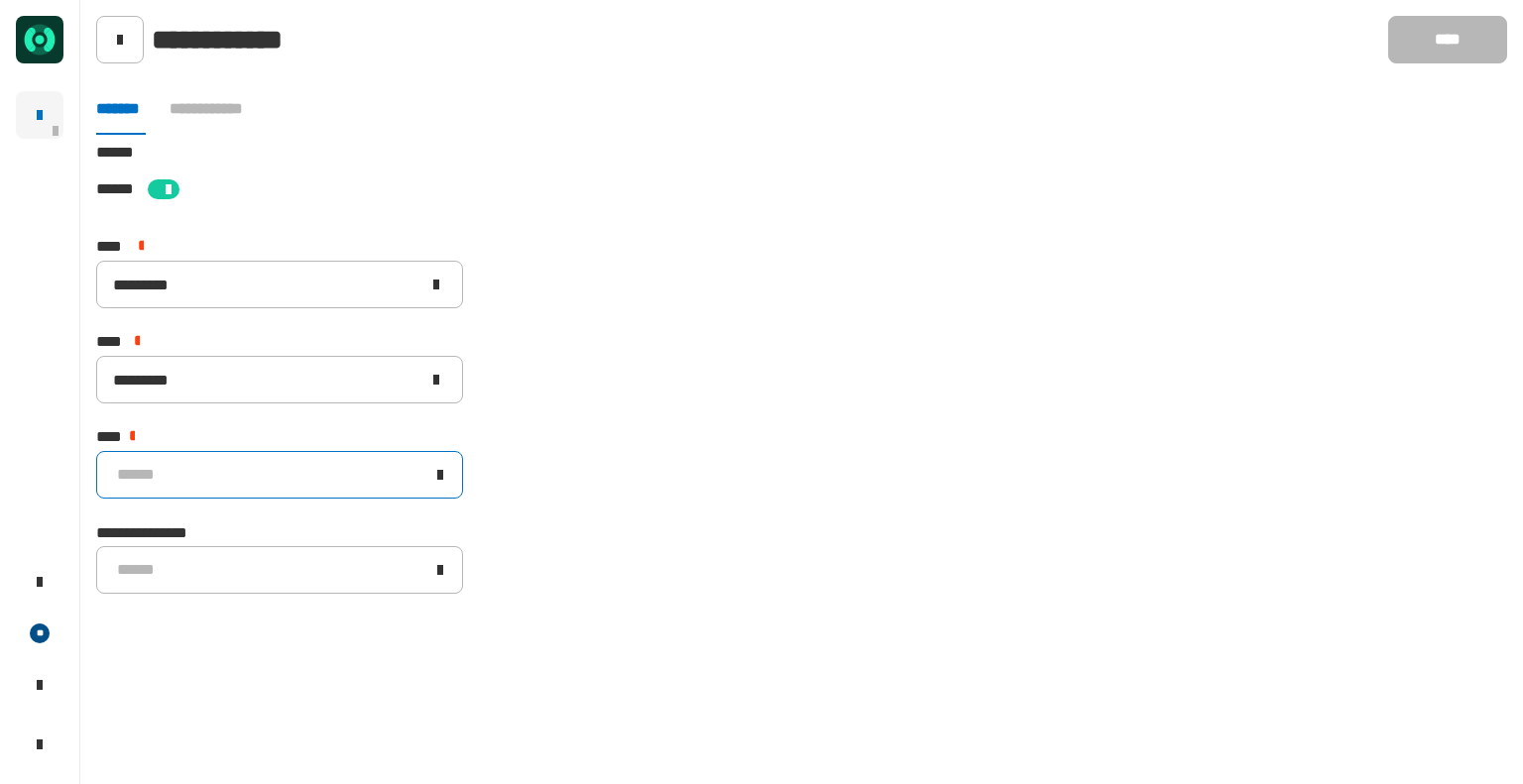 click on "******" 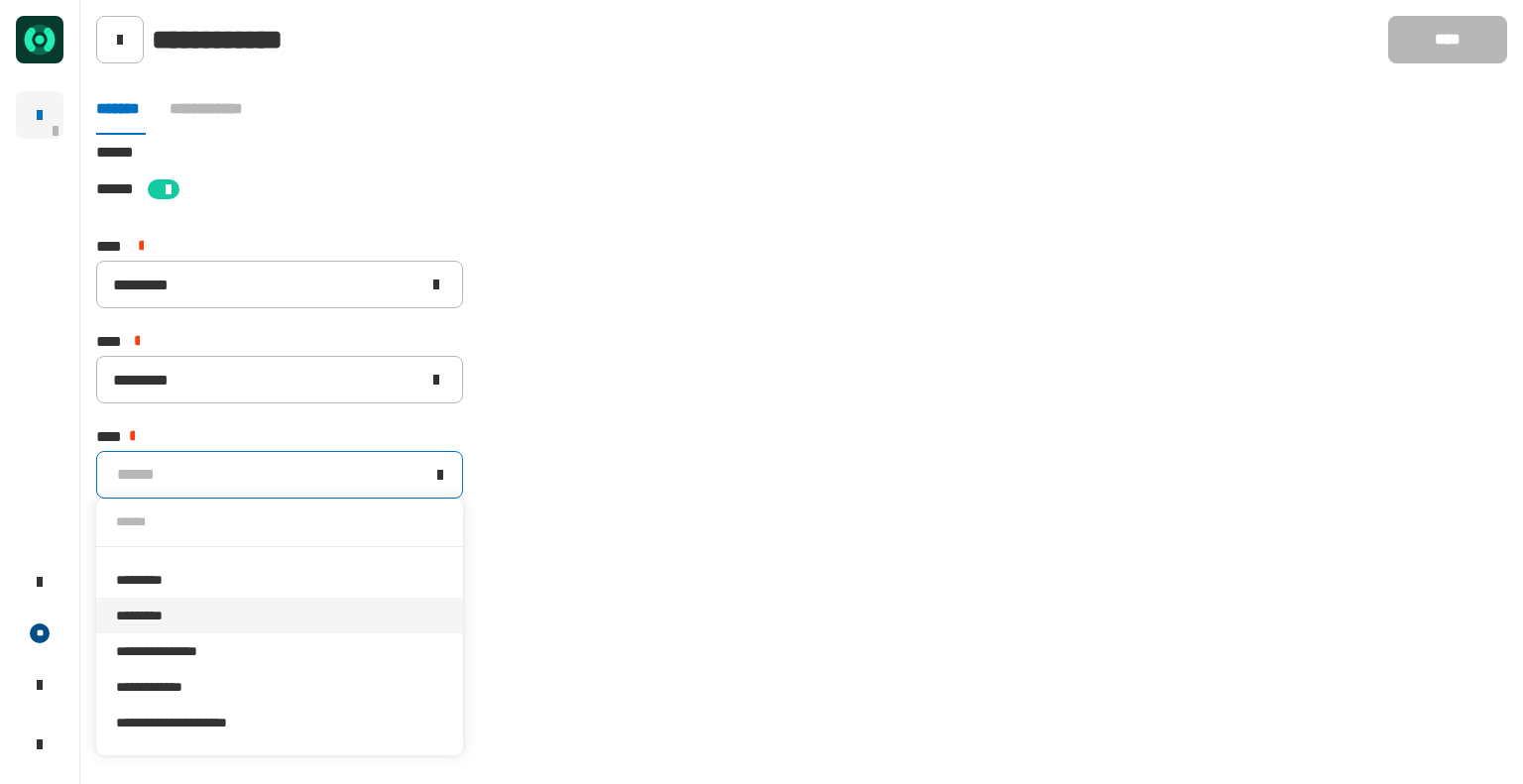 click on "*********" at bounding box center (280, 616) 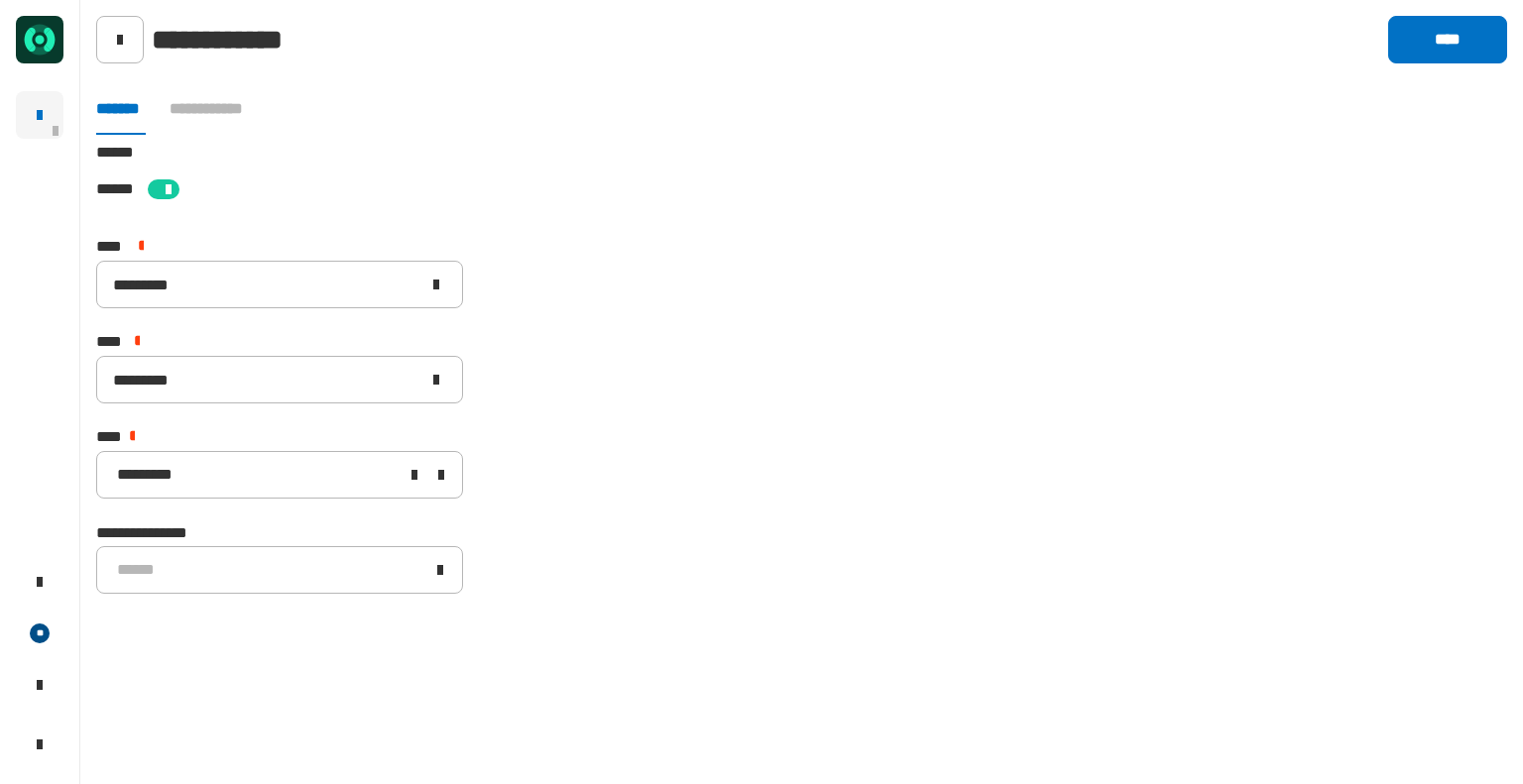 click on "[STREET] [CITY] [STATE] [ZIP] [COUNTRY] [NUMBER] [STREET] [NUMBER] [STREET] [NUMBER] [STREET] [CREDIT_CARD] [PHONE]" 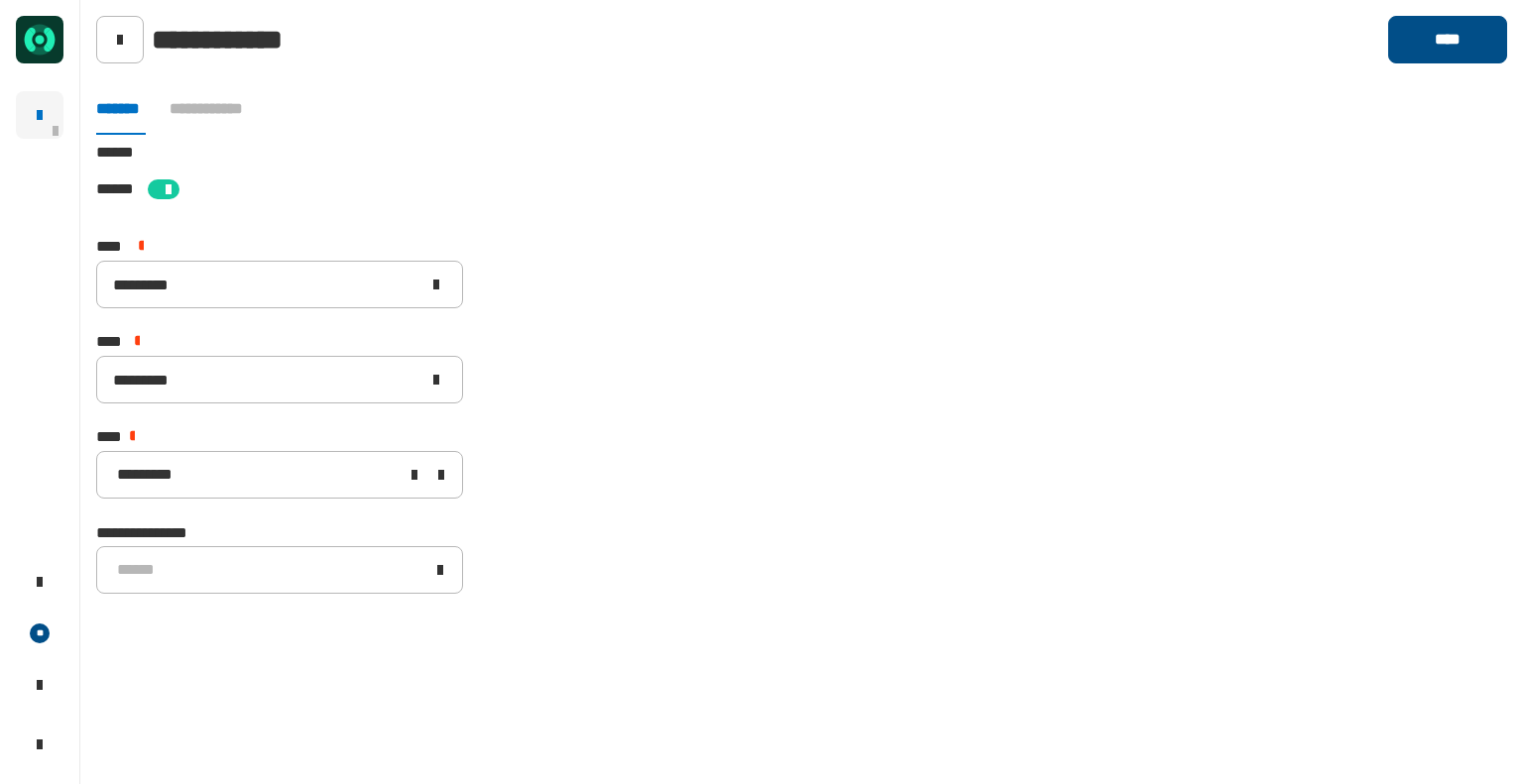 click on "****" 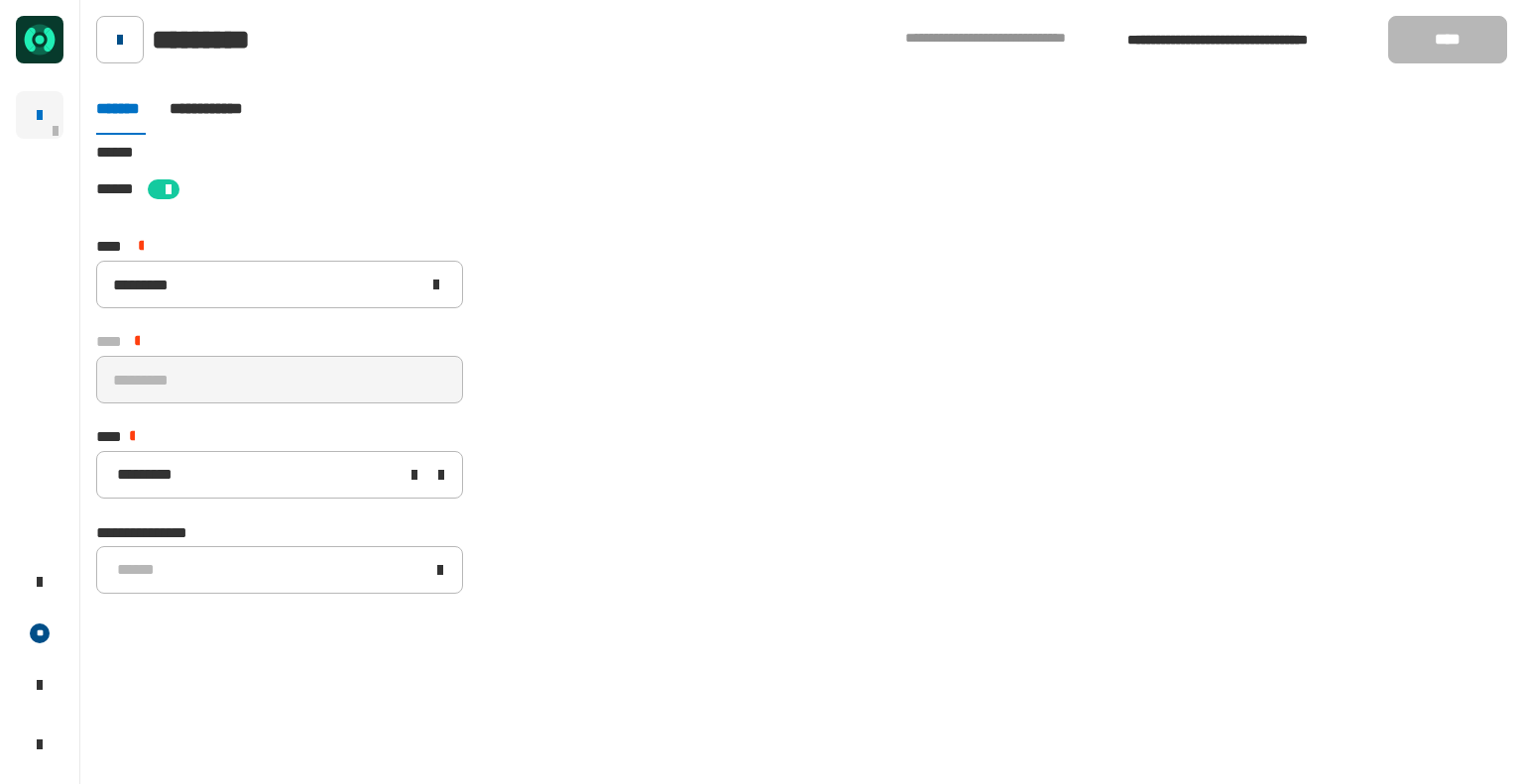 click 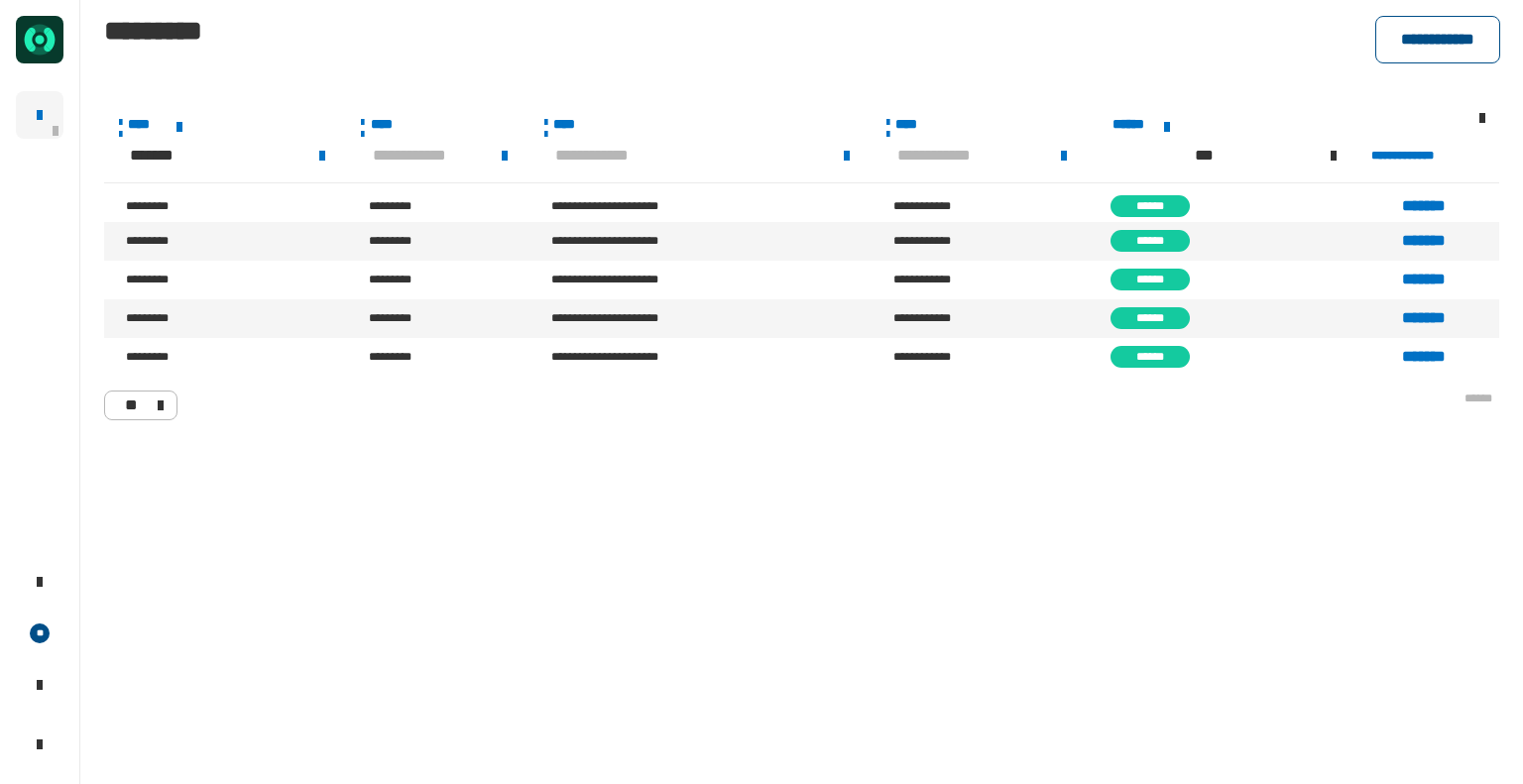 click on "**********" 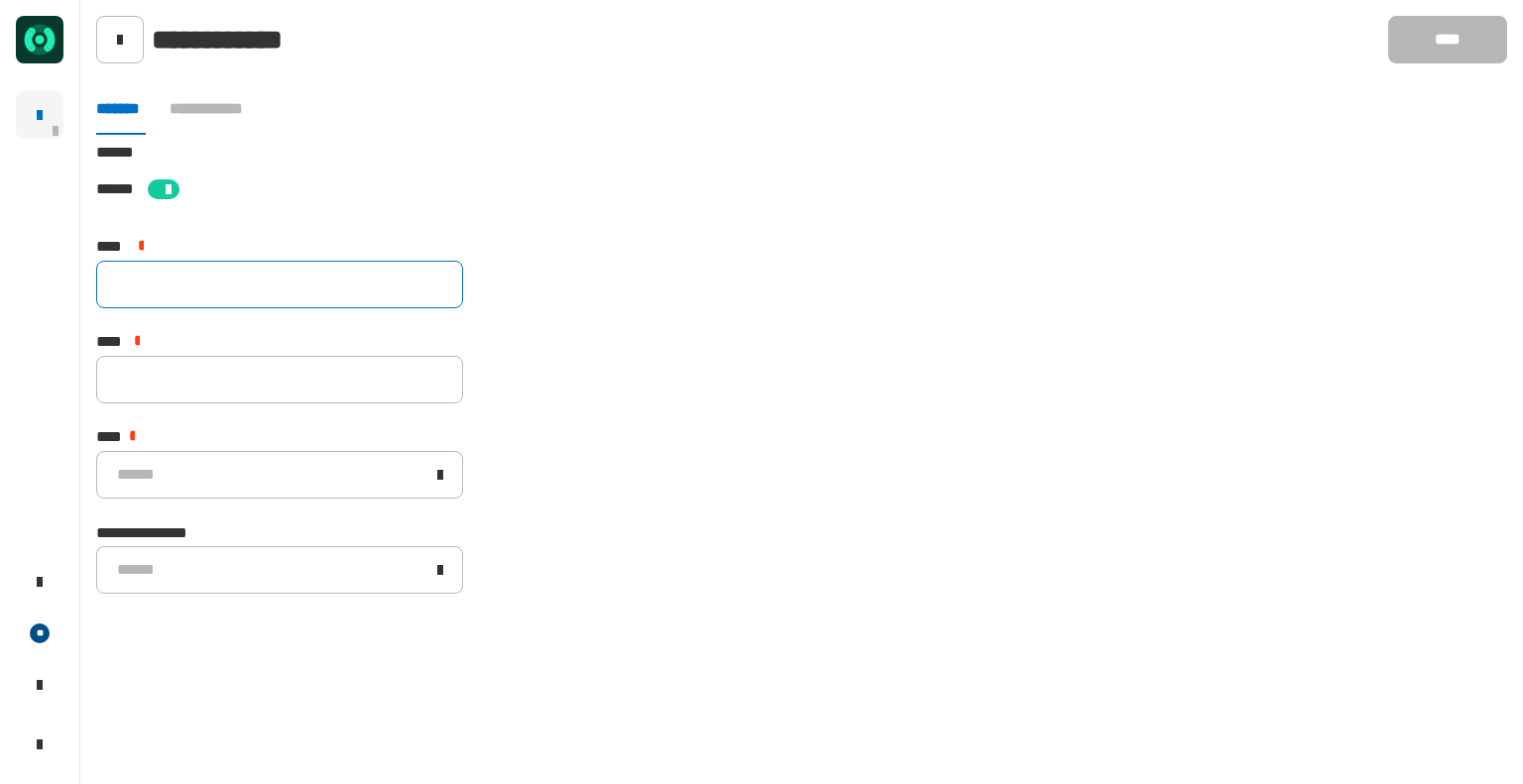 click 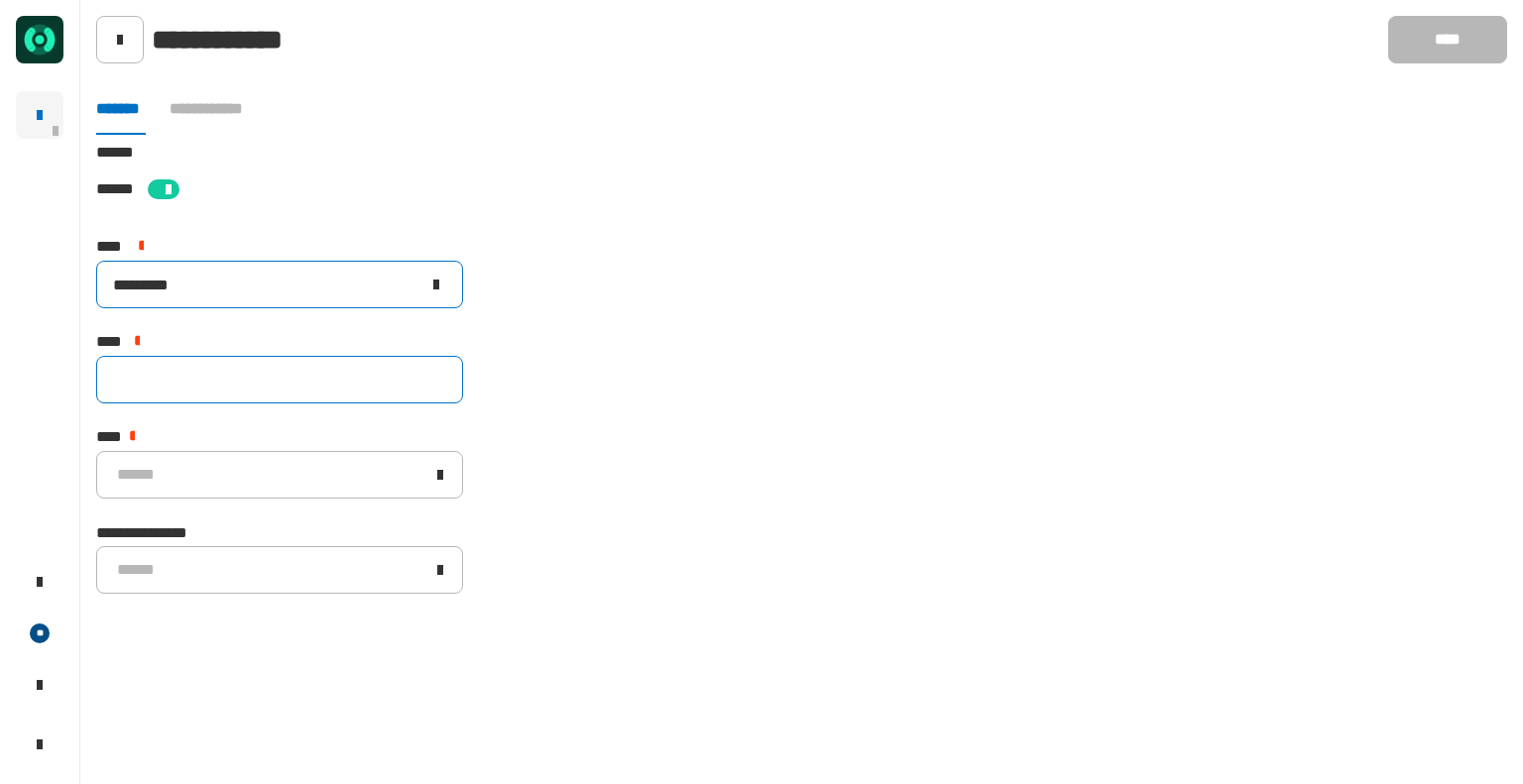 type on "*********" 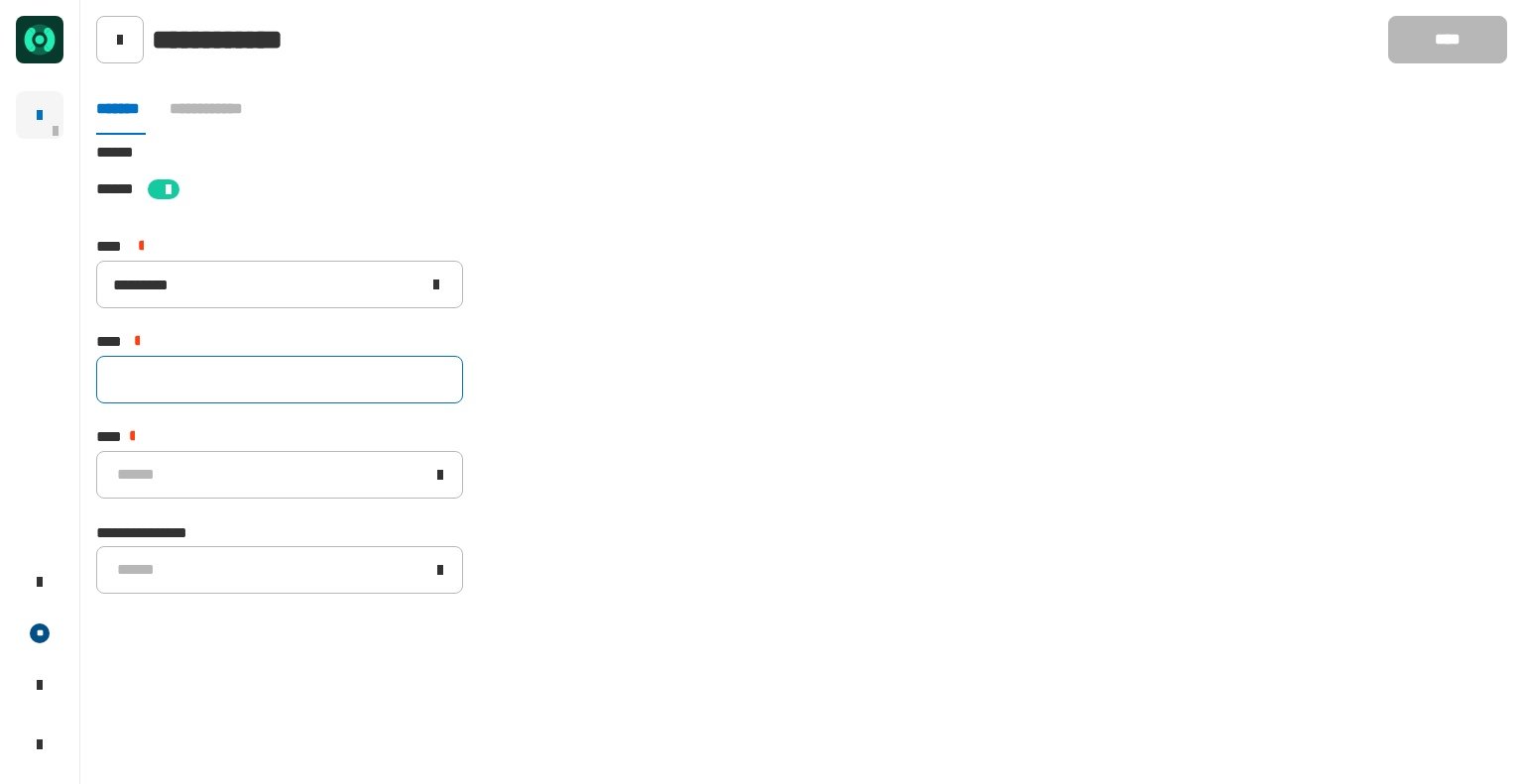 click 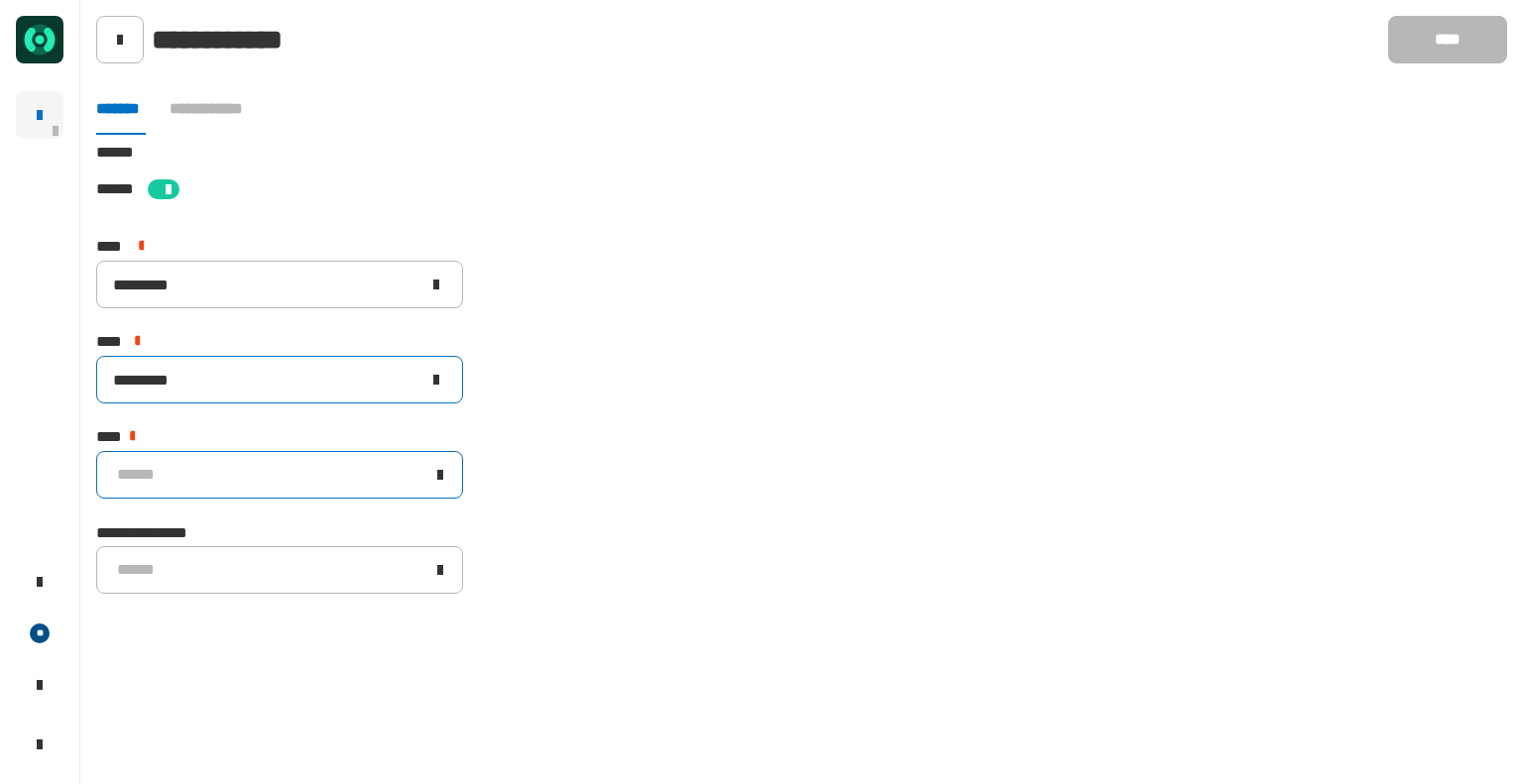 type on "*********" 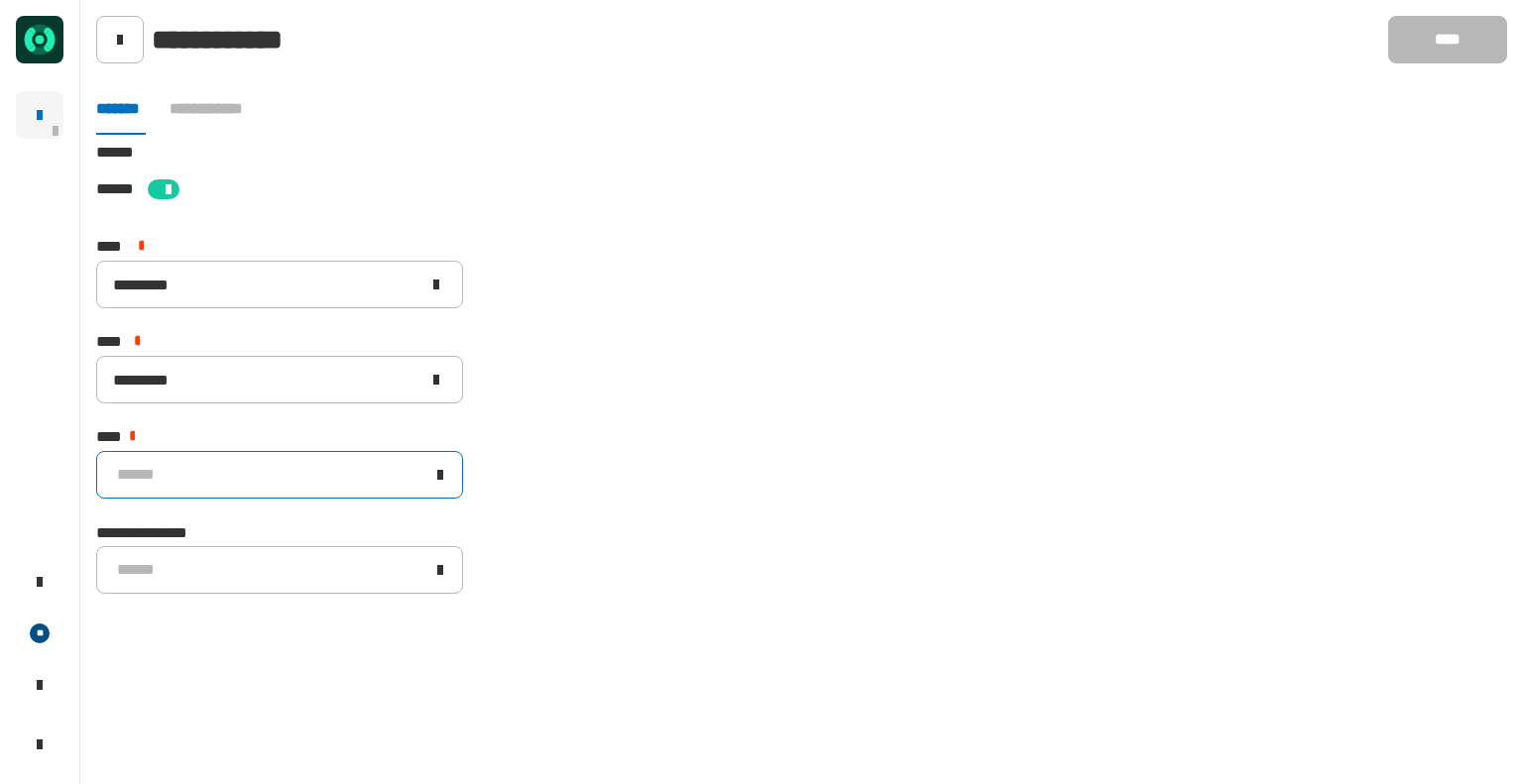click on "******" 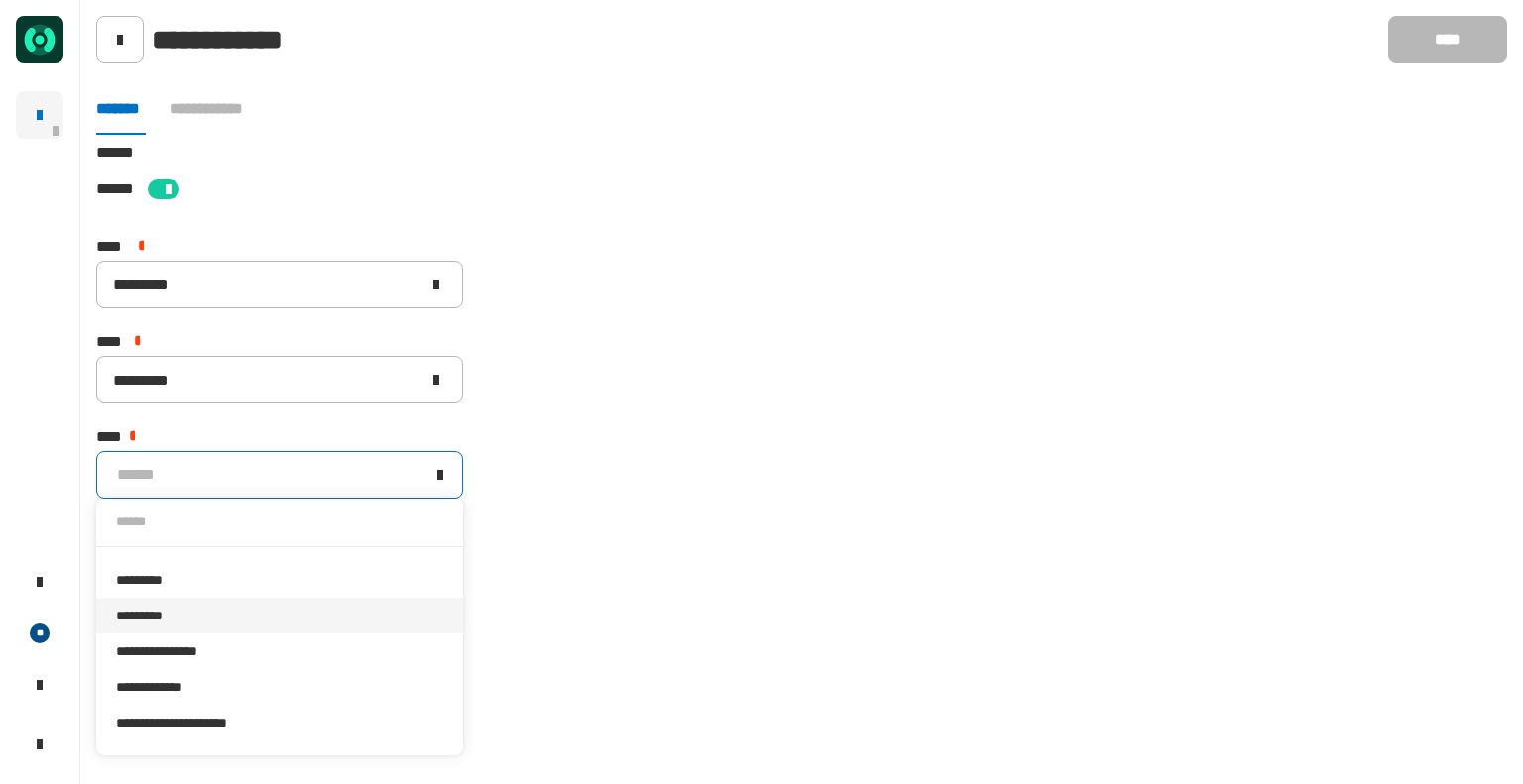 click on "*********" at bounding box center (280, 616) 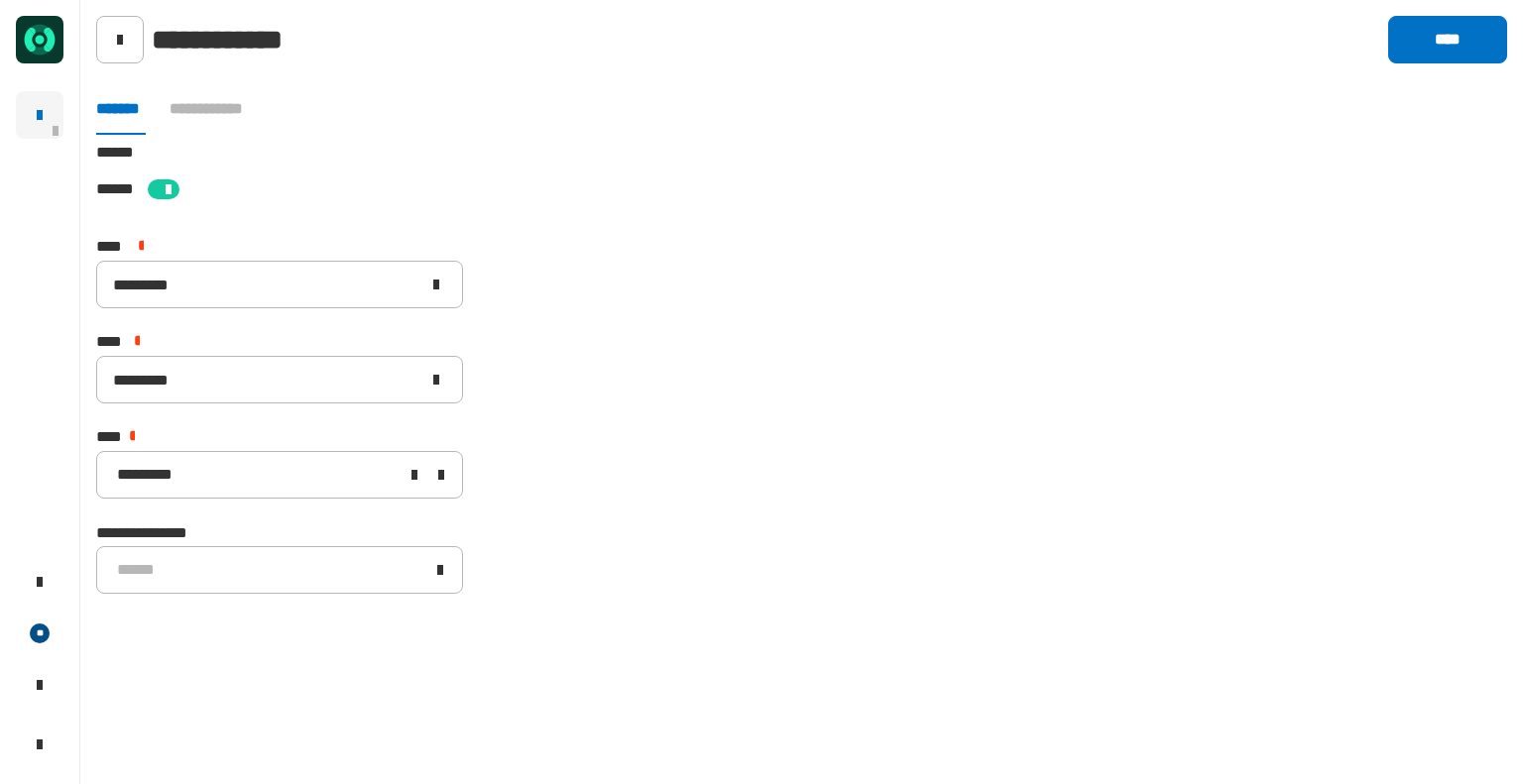 click on "[STREET] [CITY] [STATE] [ZIP] [COUNTRY] [NUMBER] [STREET] [NUMBER] [STREET] [NUMBER] [STREET] [CREDIT_CARD] [PHONE]" 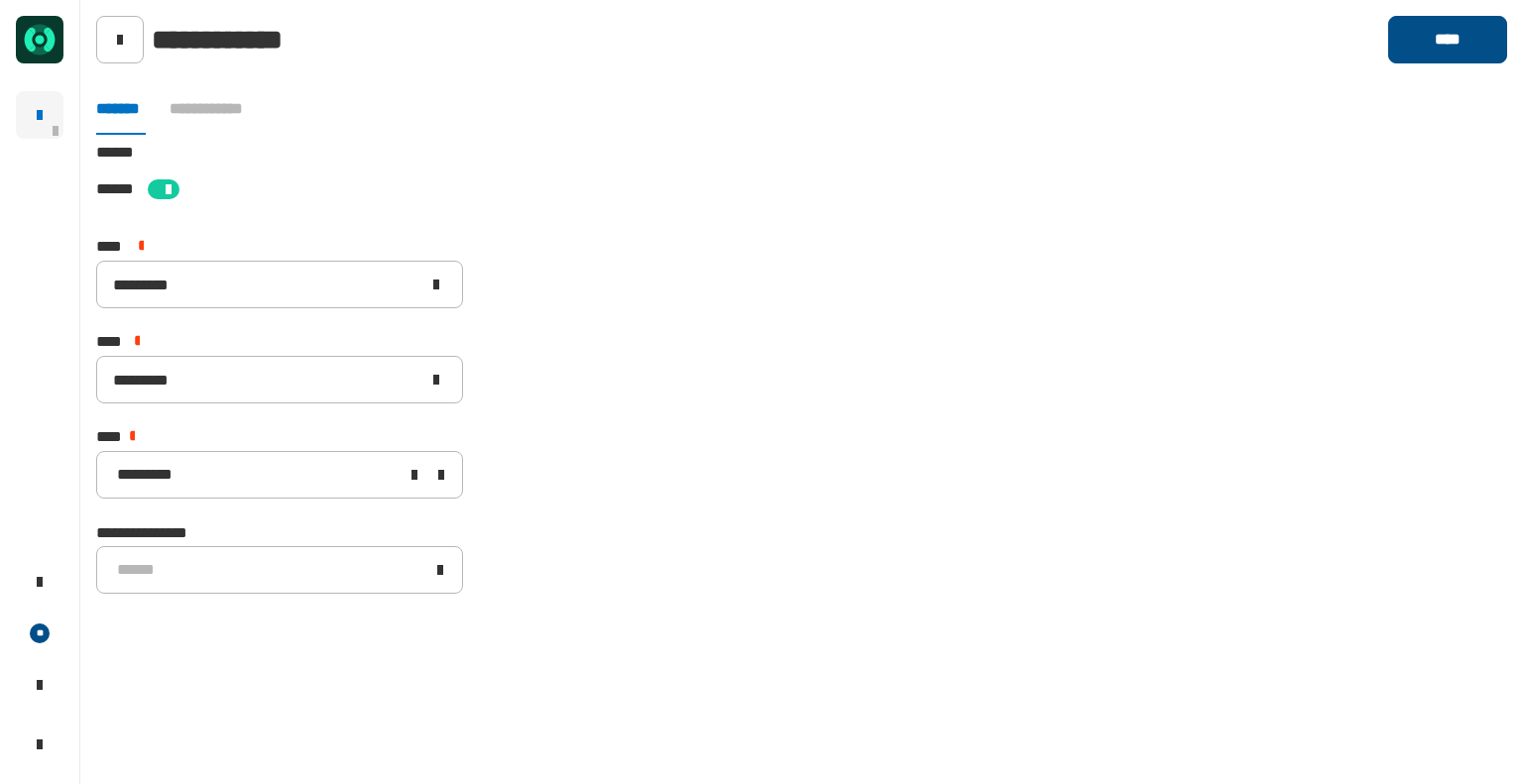 click on "****" 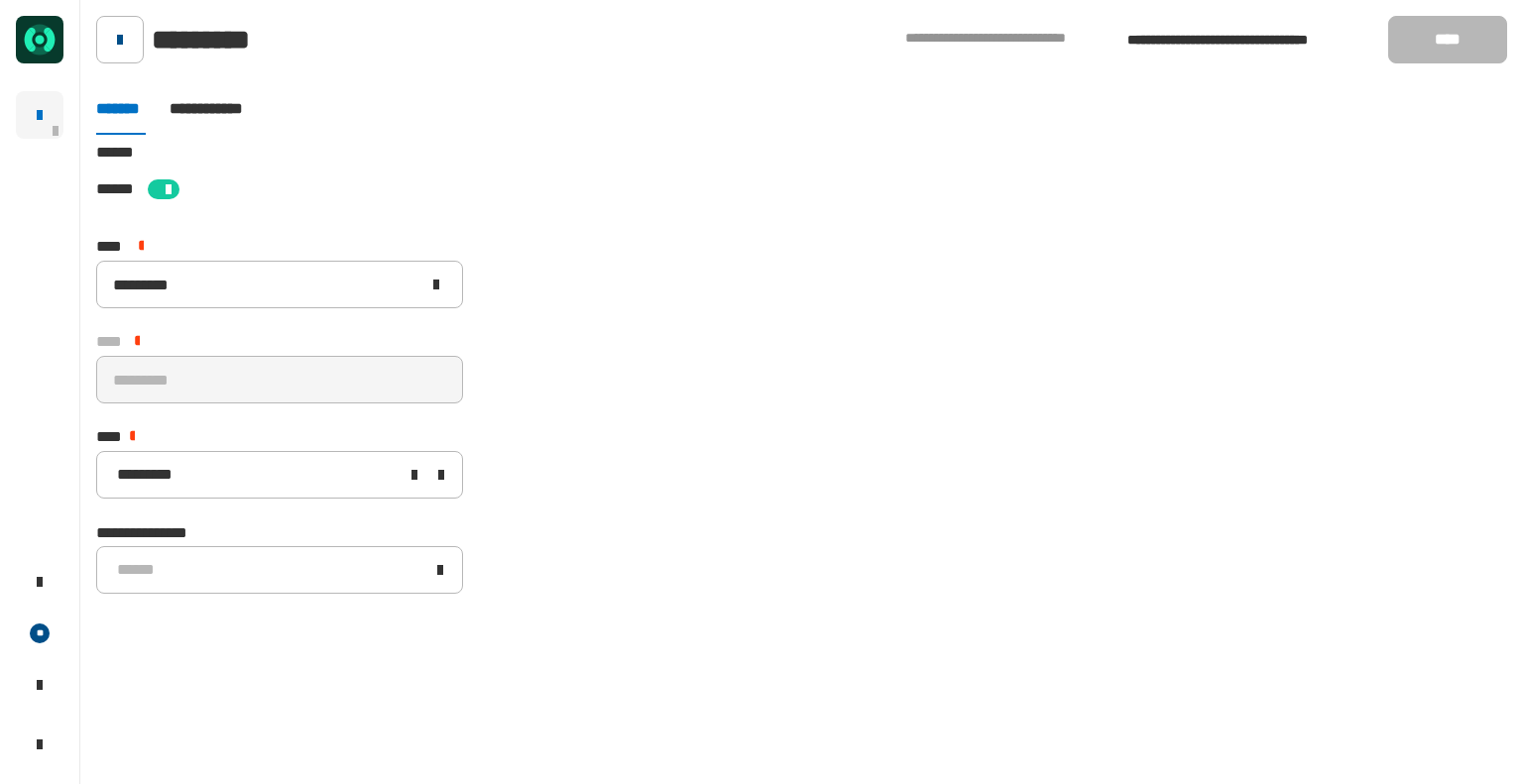 click 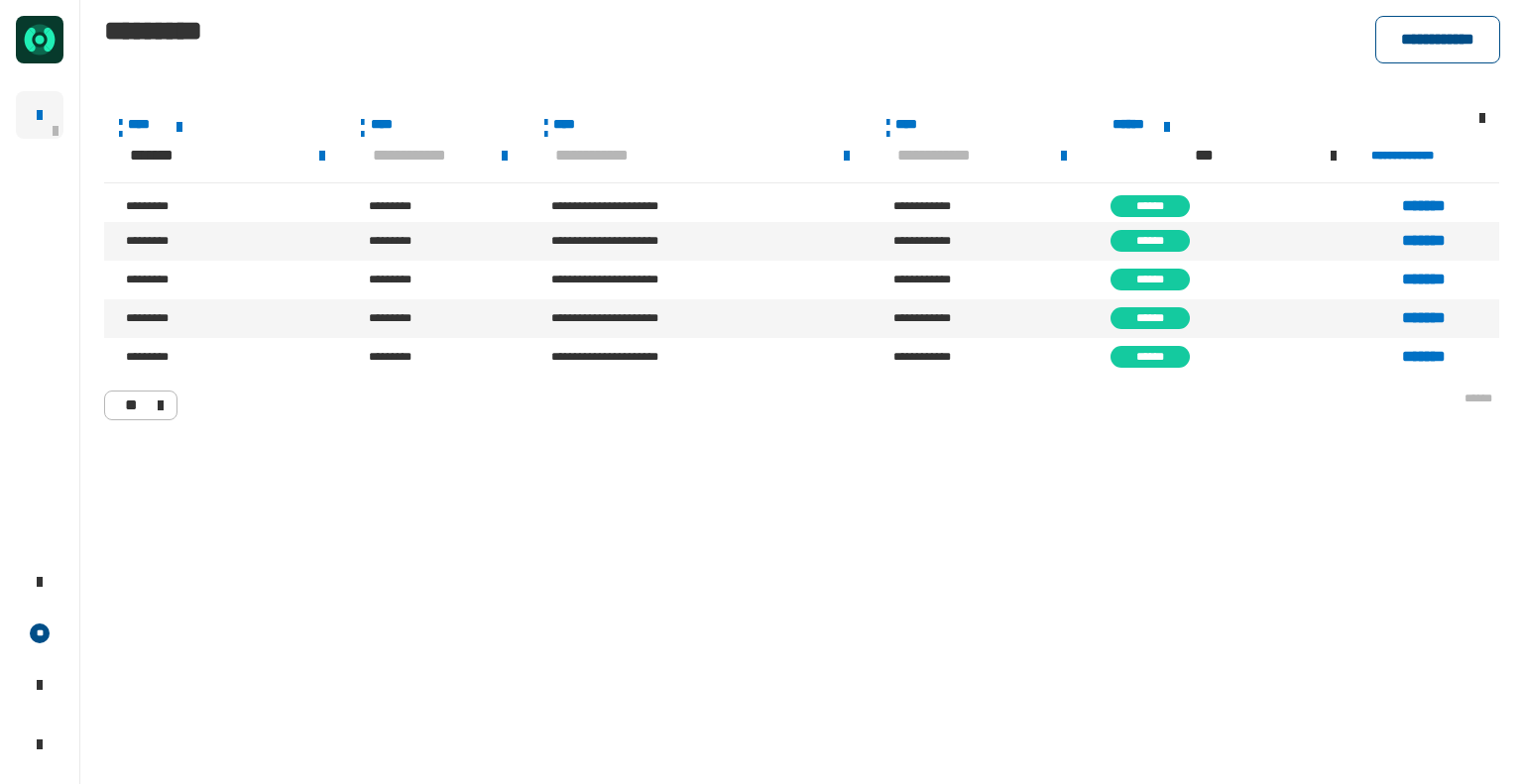 click on "**********" 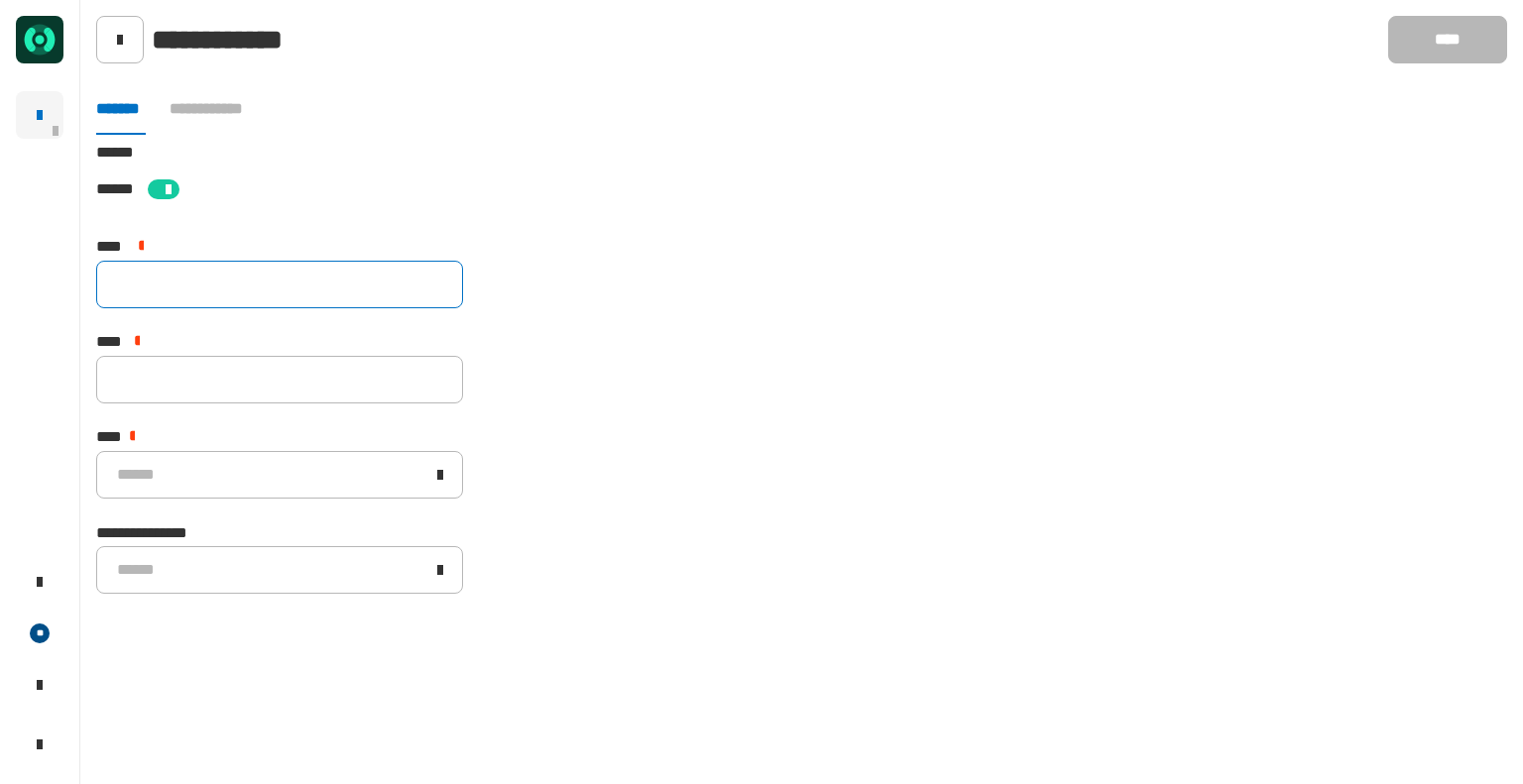 click 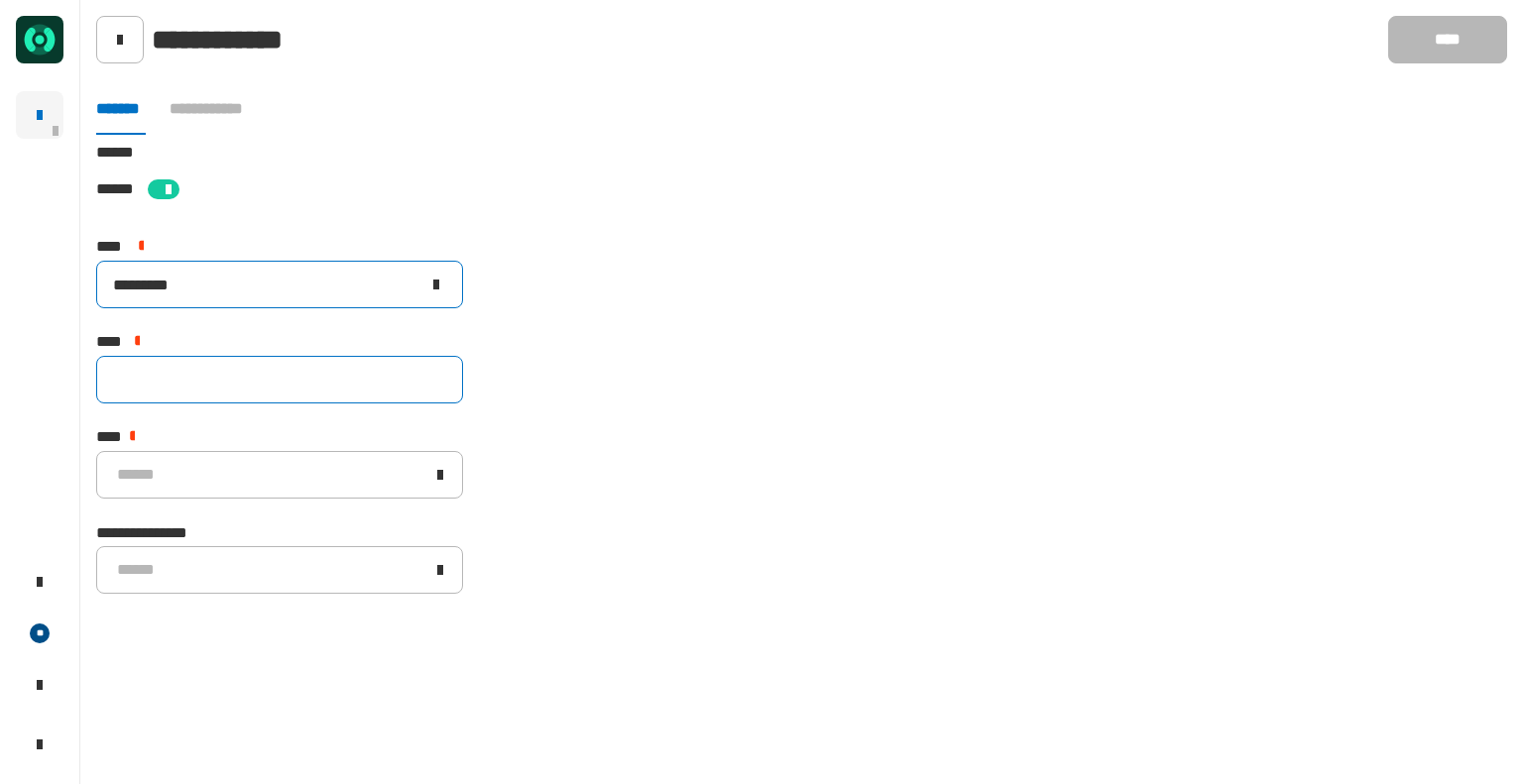 type on "*********" 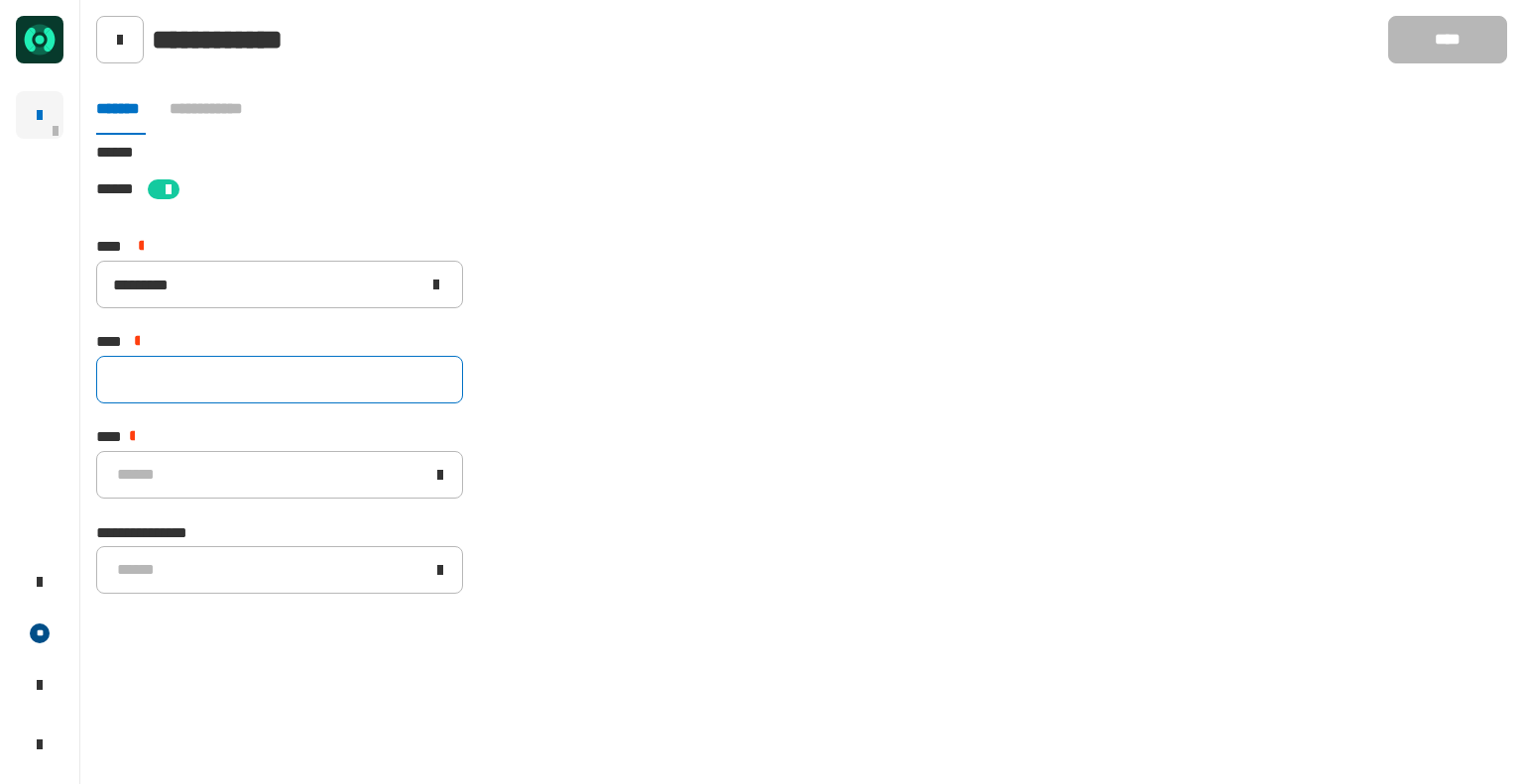 click 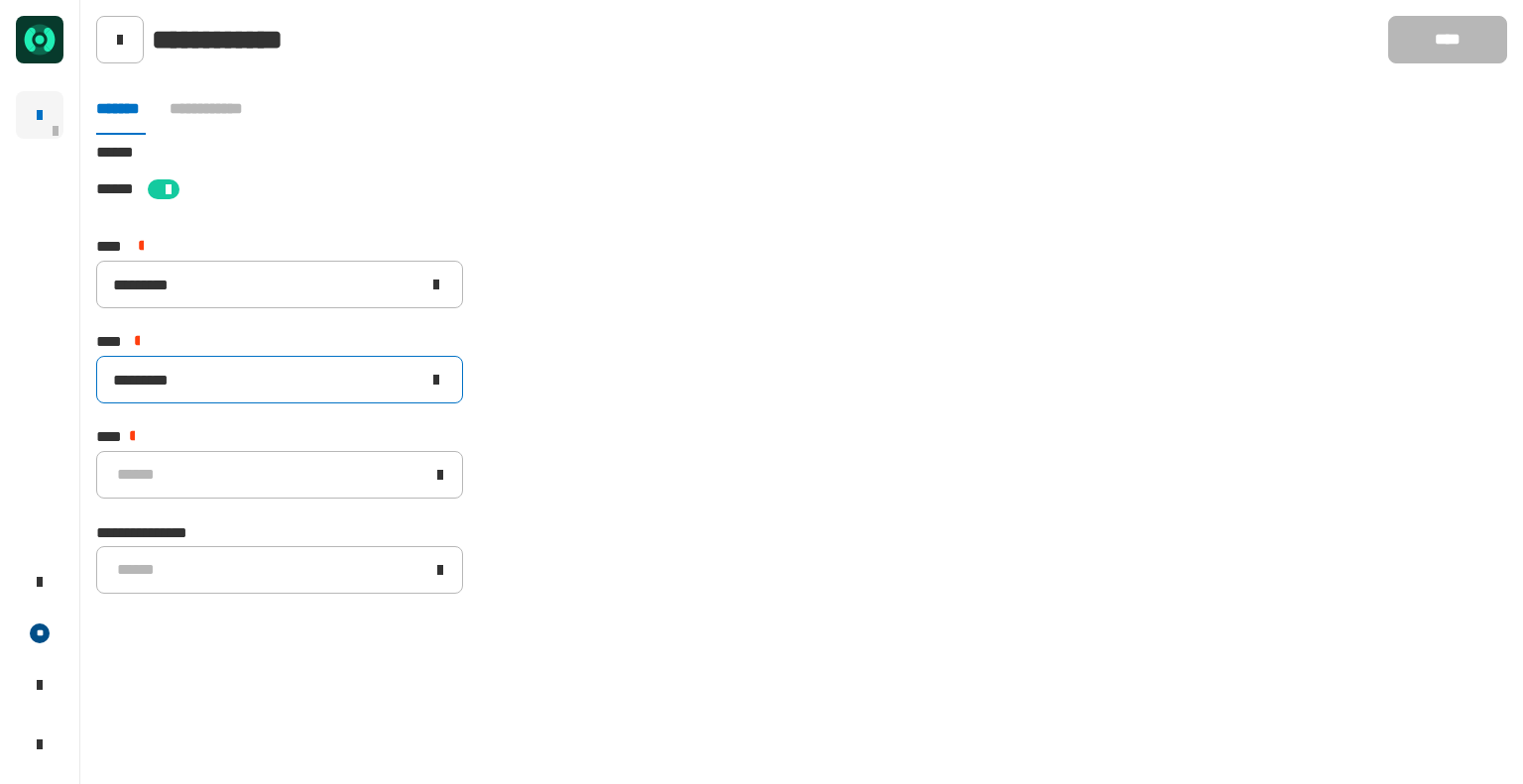 type on "*********" 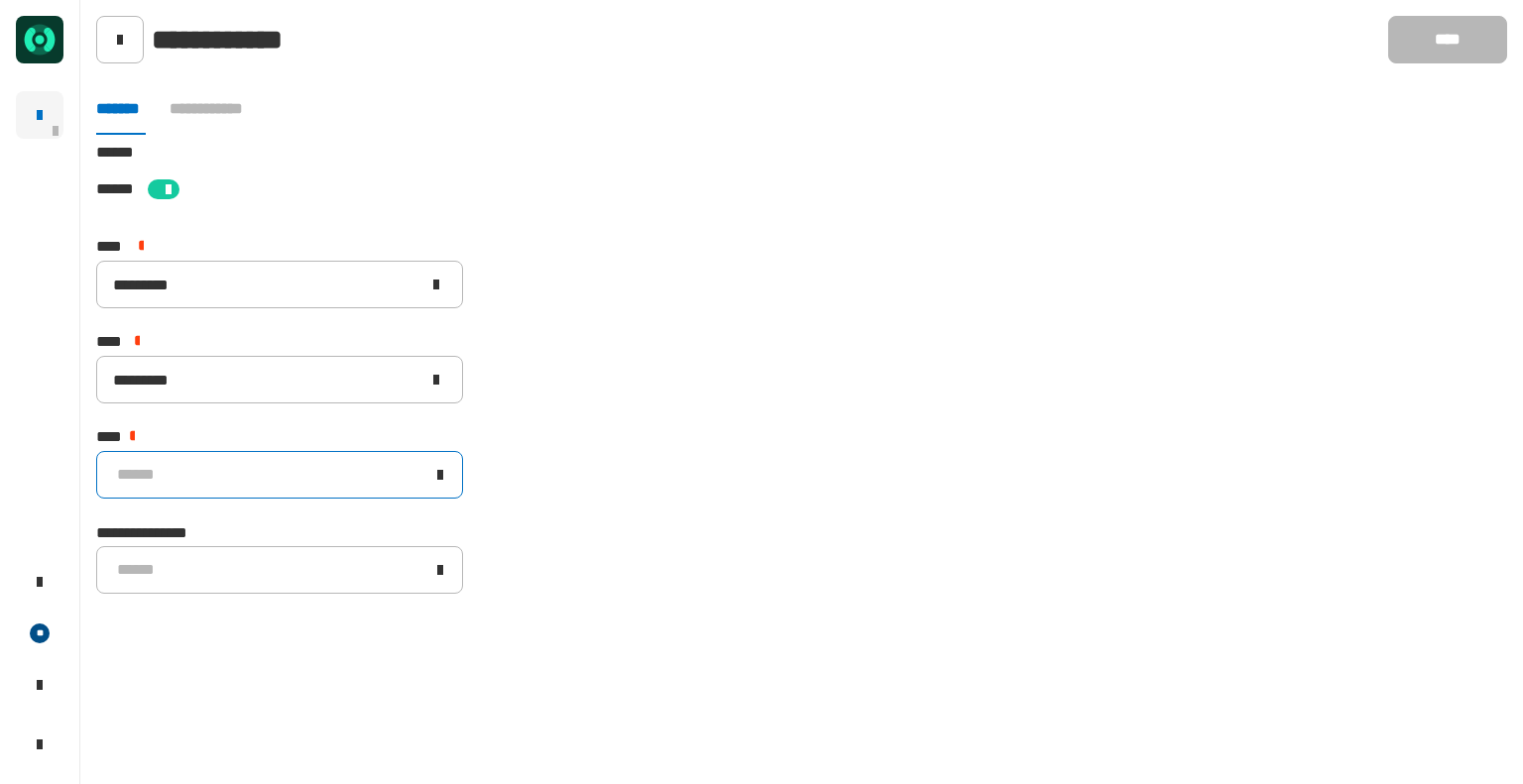 drag, startPoint x: 301, startPoint y: 504, endPoint x: 347, endPoint y: 479, distance: 52.35456 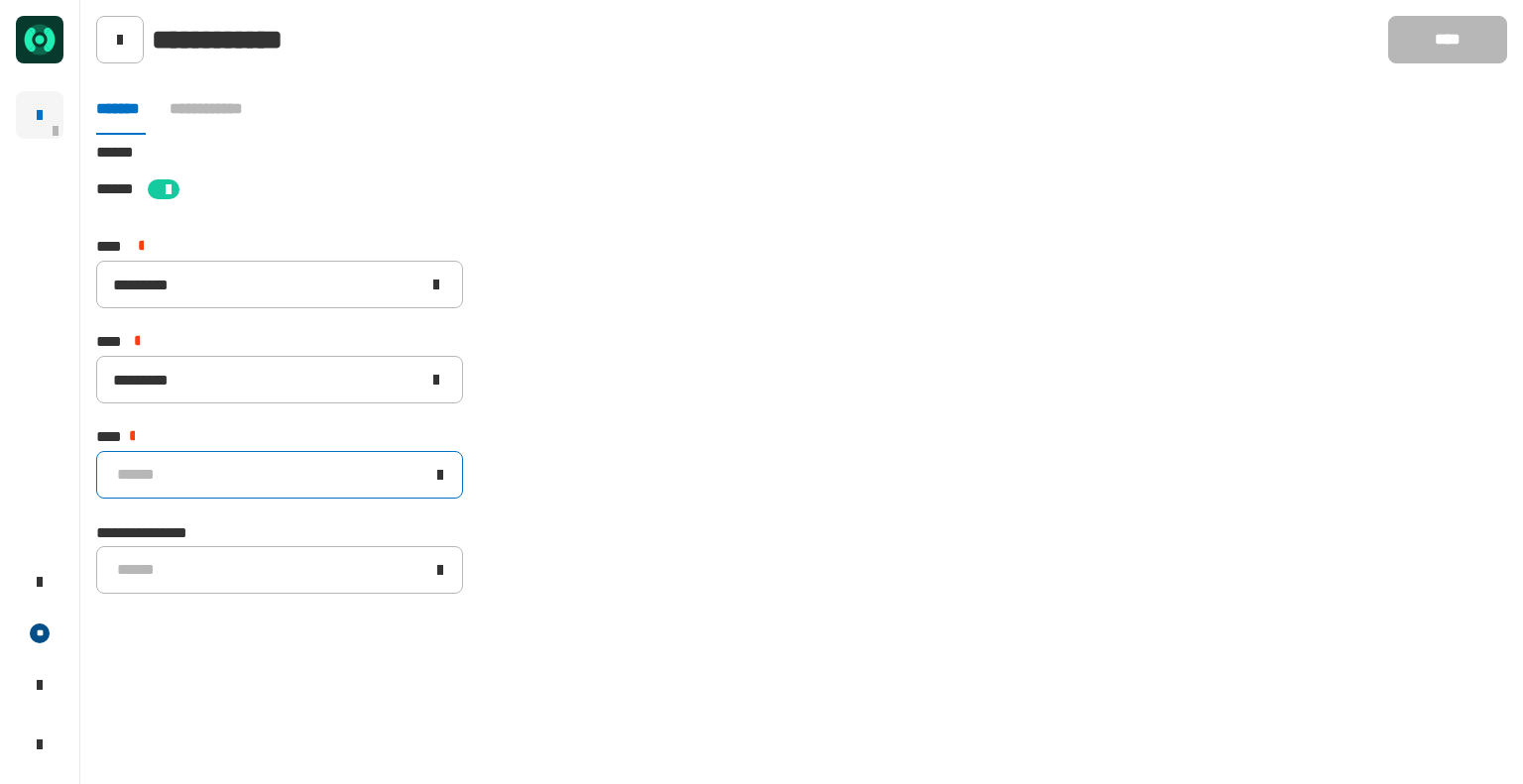 click on "[FIRST] [LAST]" 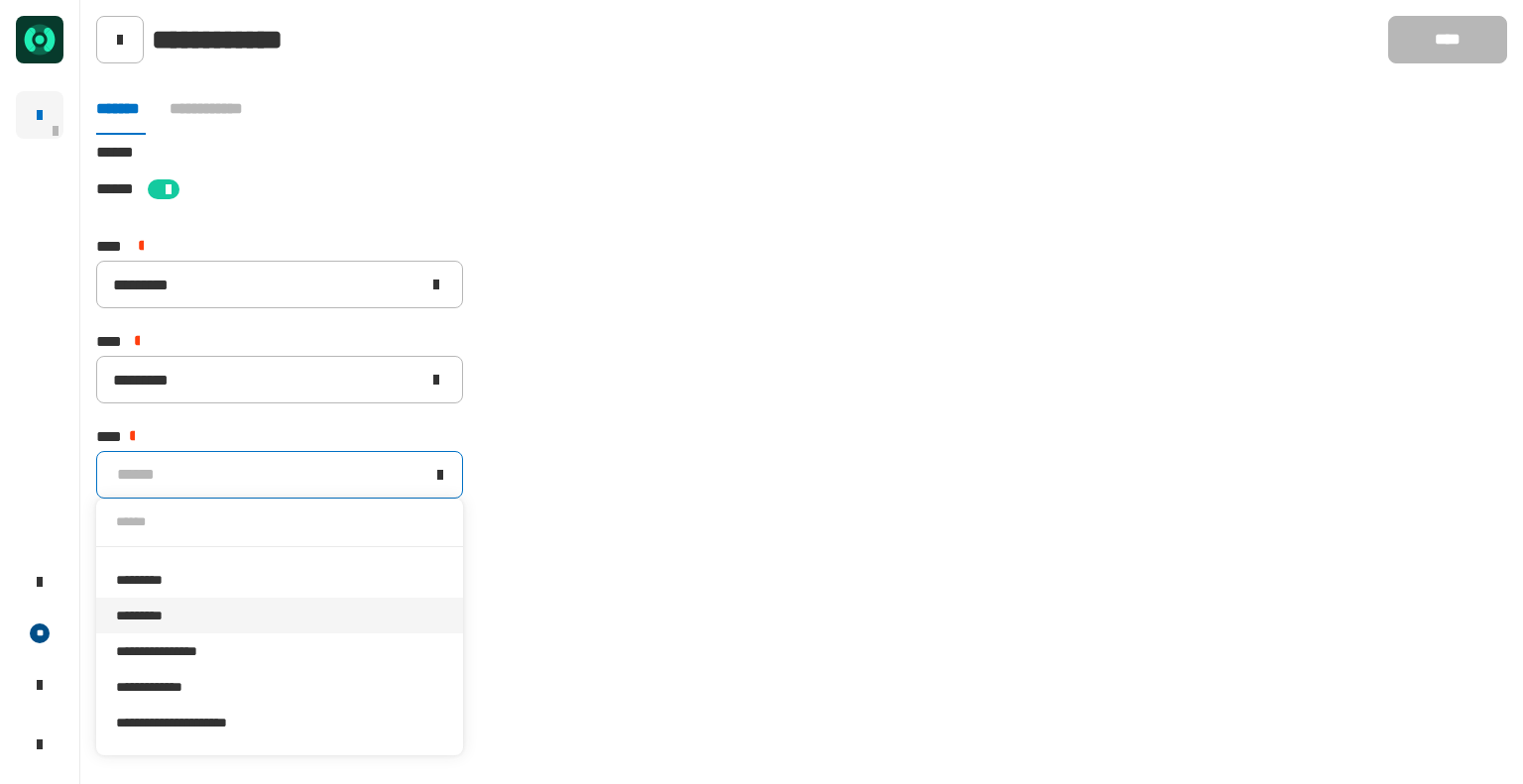 click on "*********" at bounding box center (280, 616) 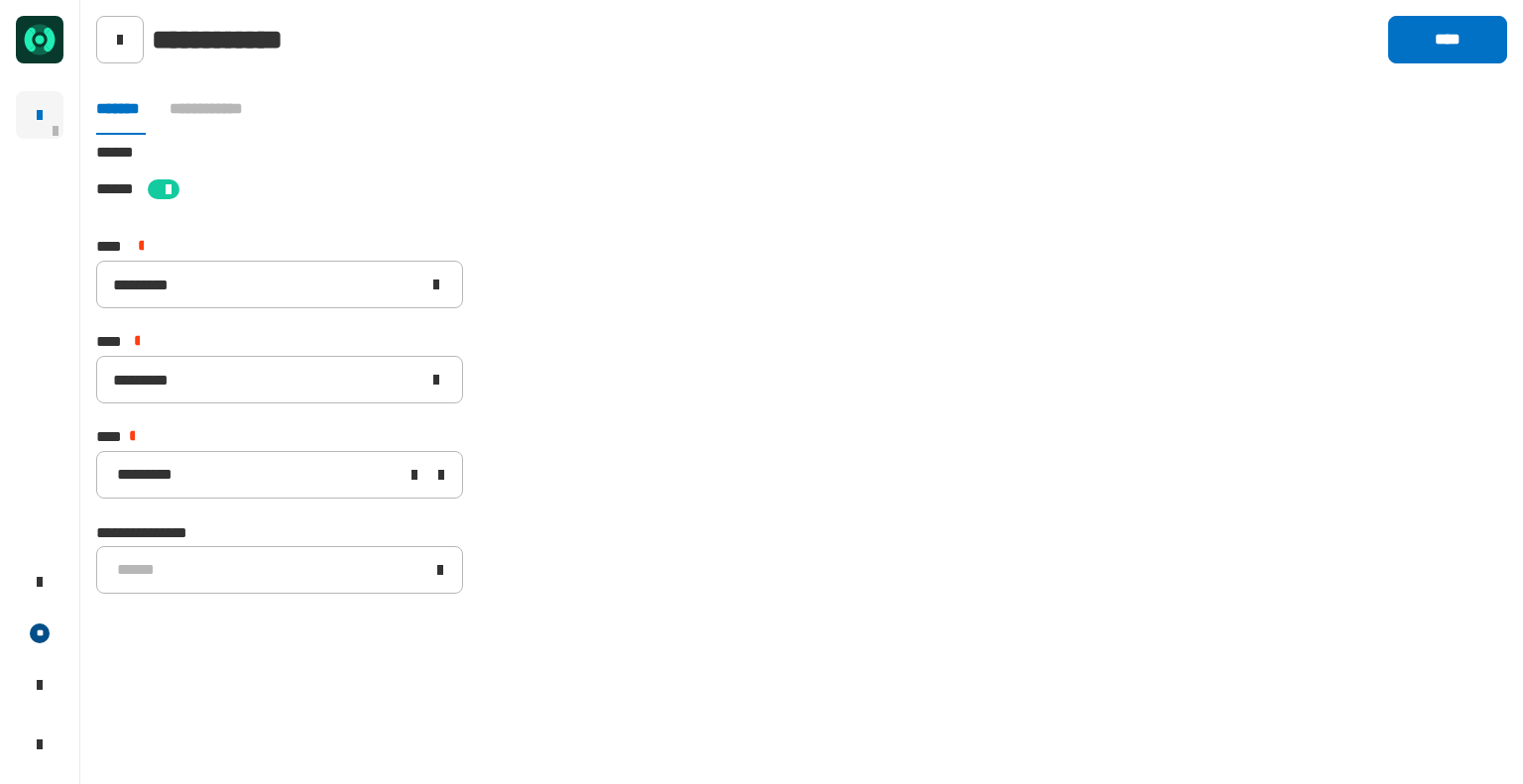 click on "[STREET] [CITY] [STATE] [ZIP] [COUNTRY] [NUMBER] [STREET] [NUMBER] [STREET] [NUMBER] [STREET] [CREDIT_CARD] [PHONE]" 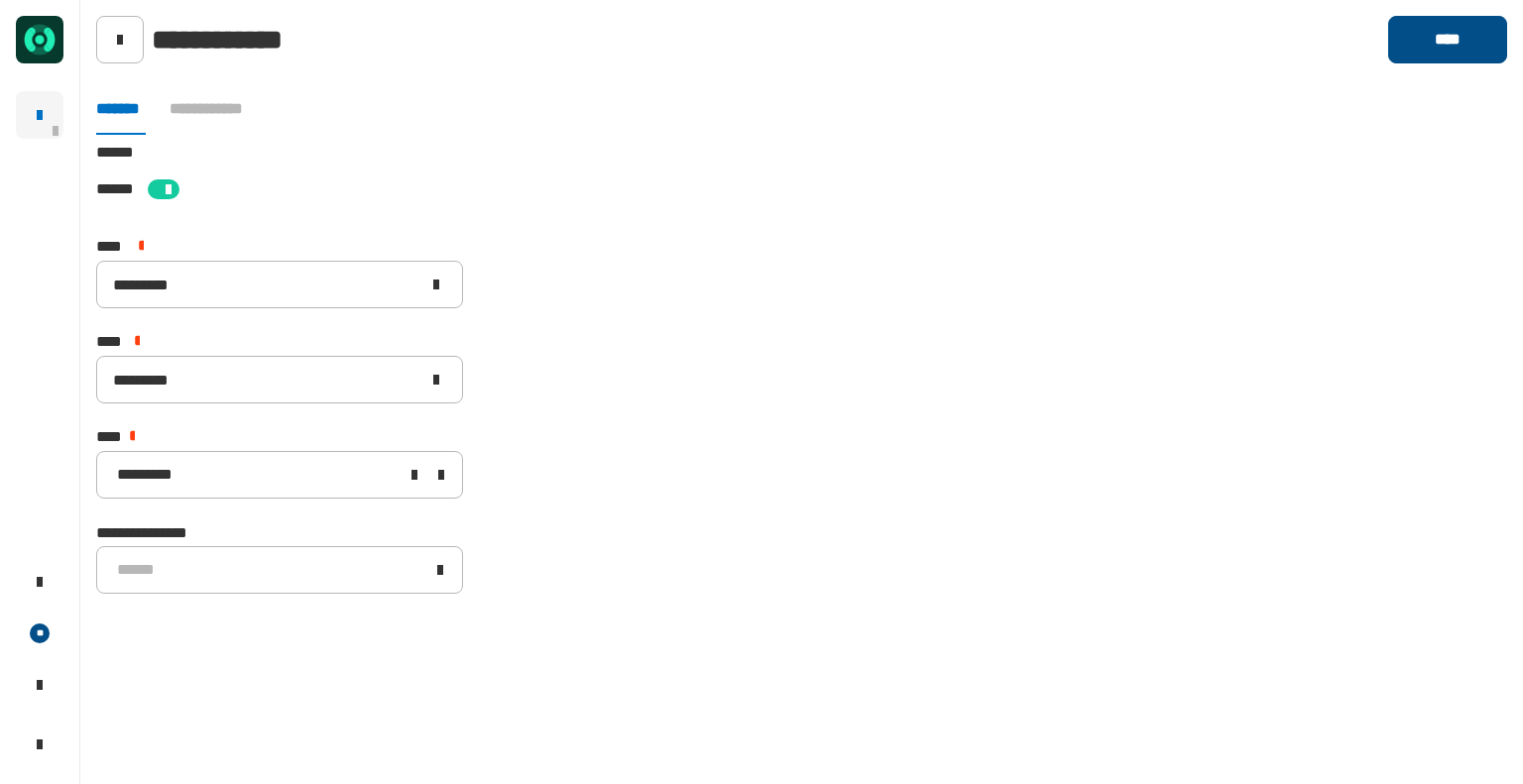 click on "****" 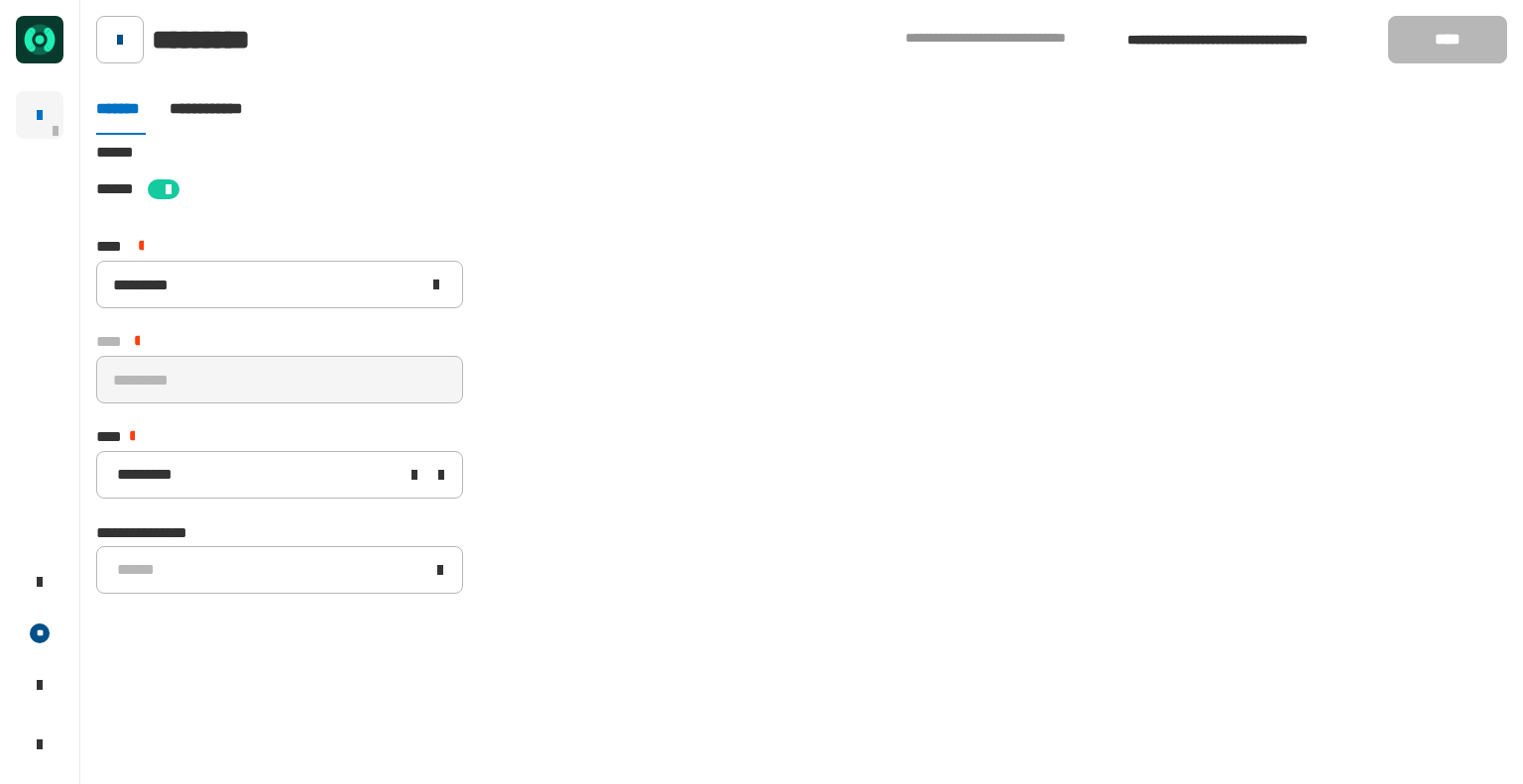 click 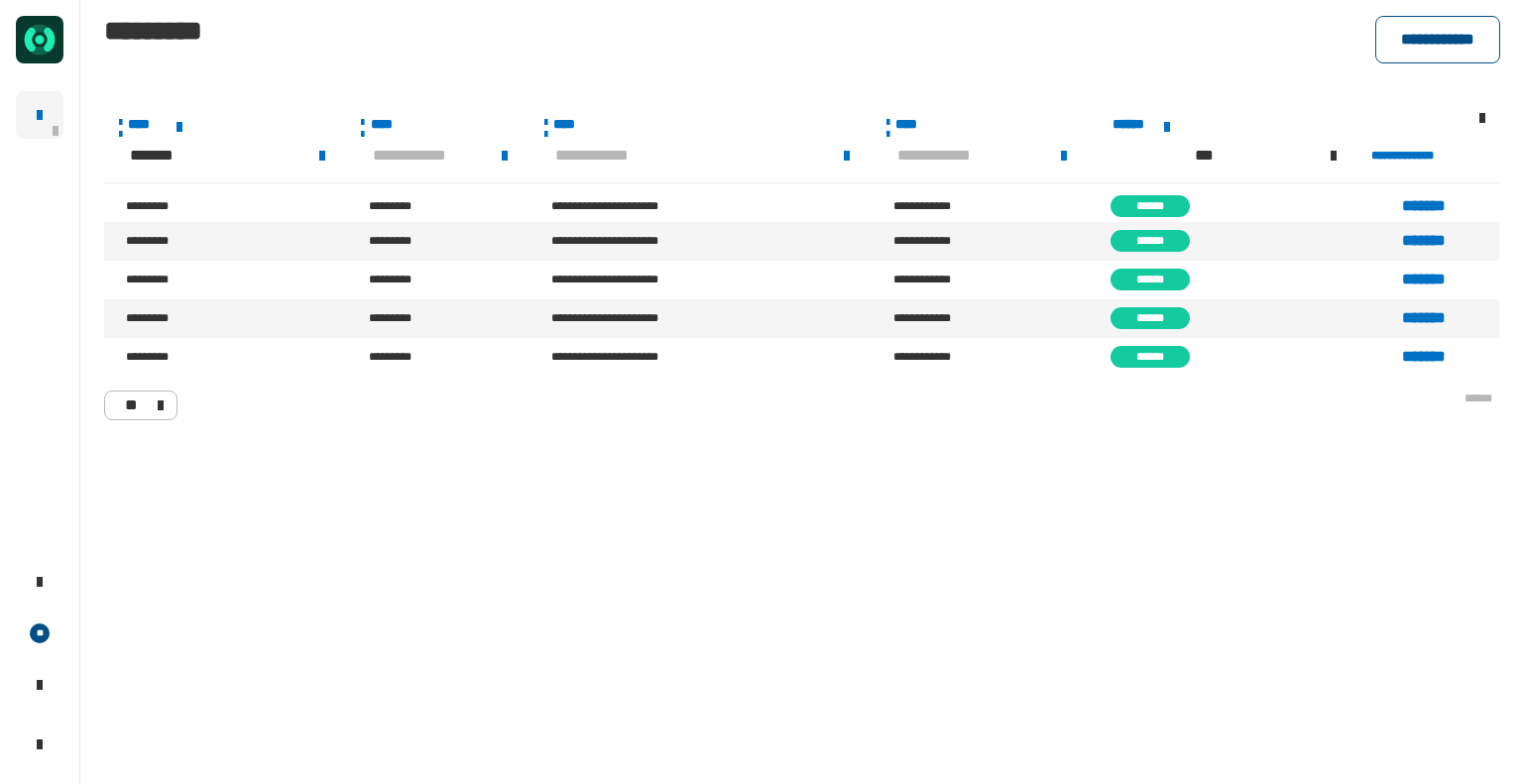 click on "**********" 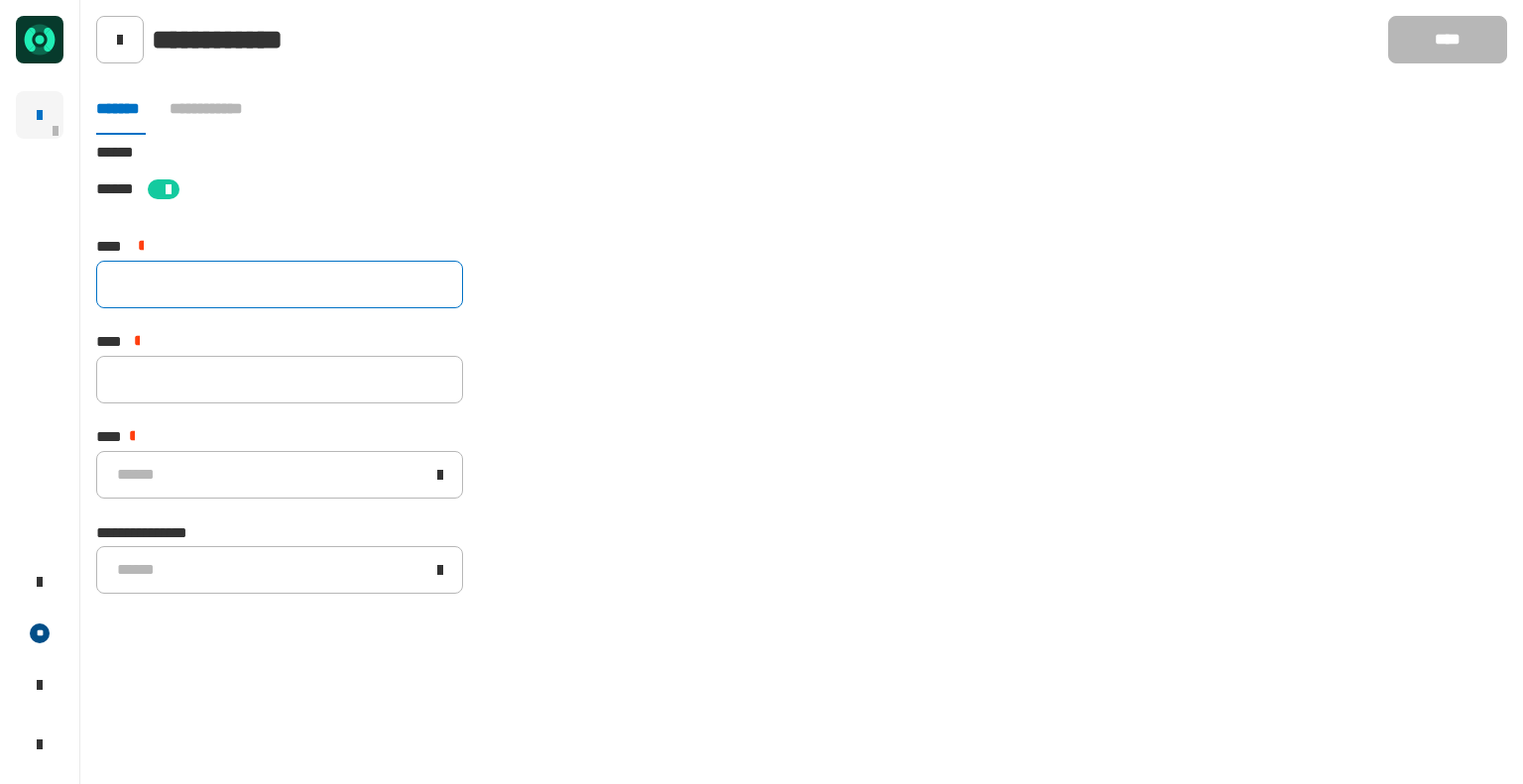 click 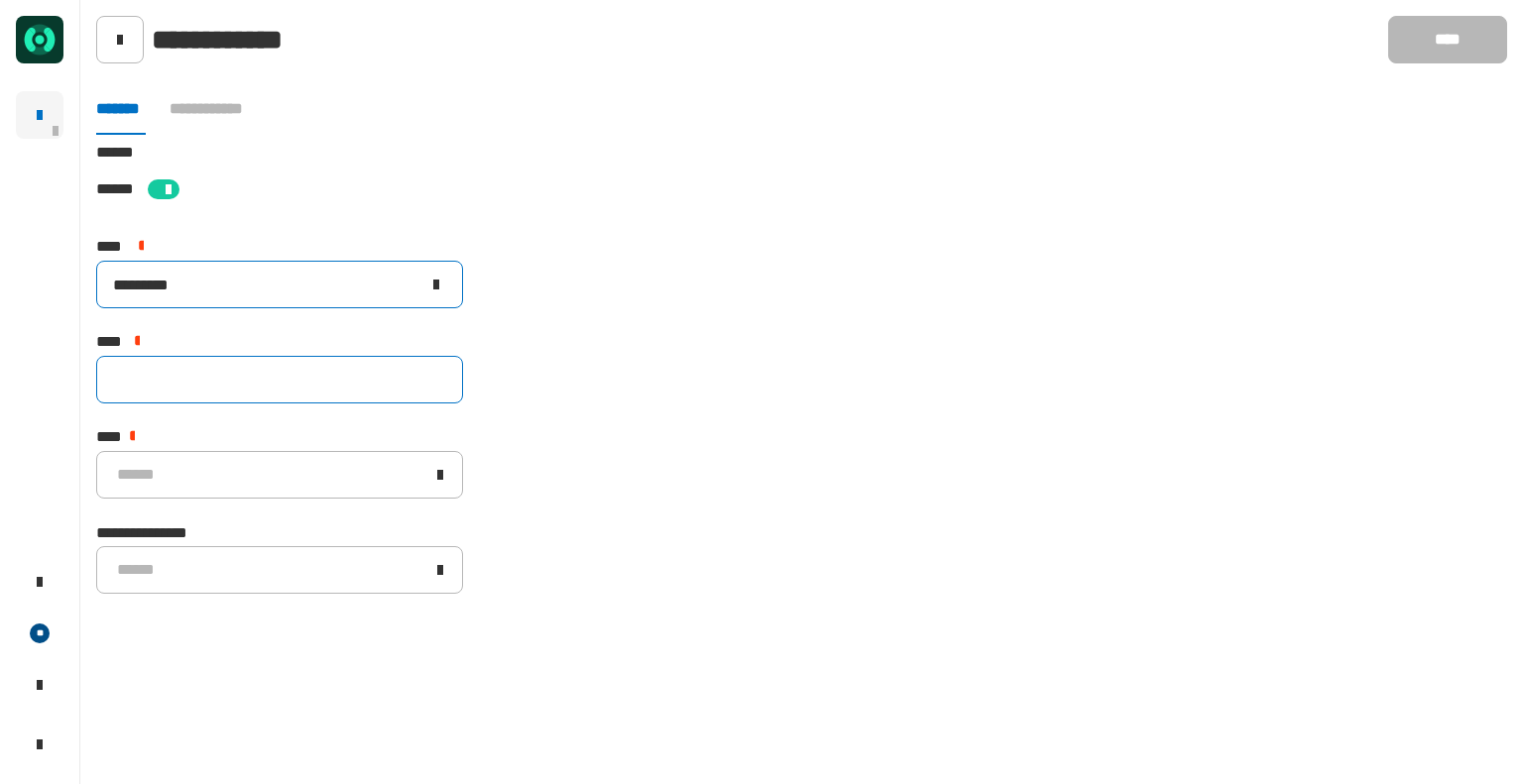 type on "*********" 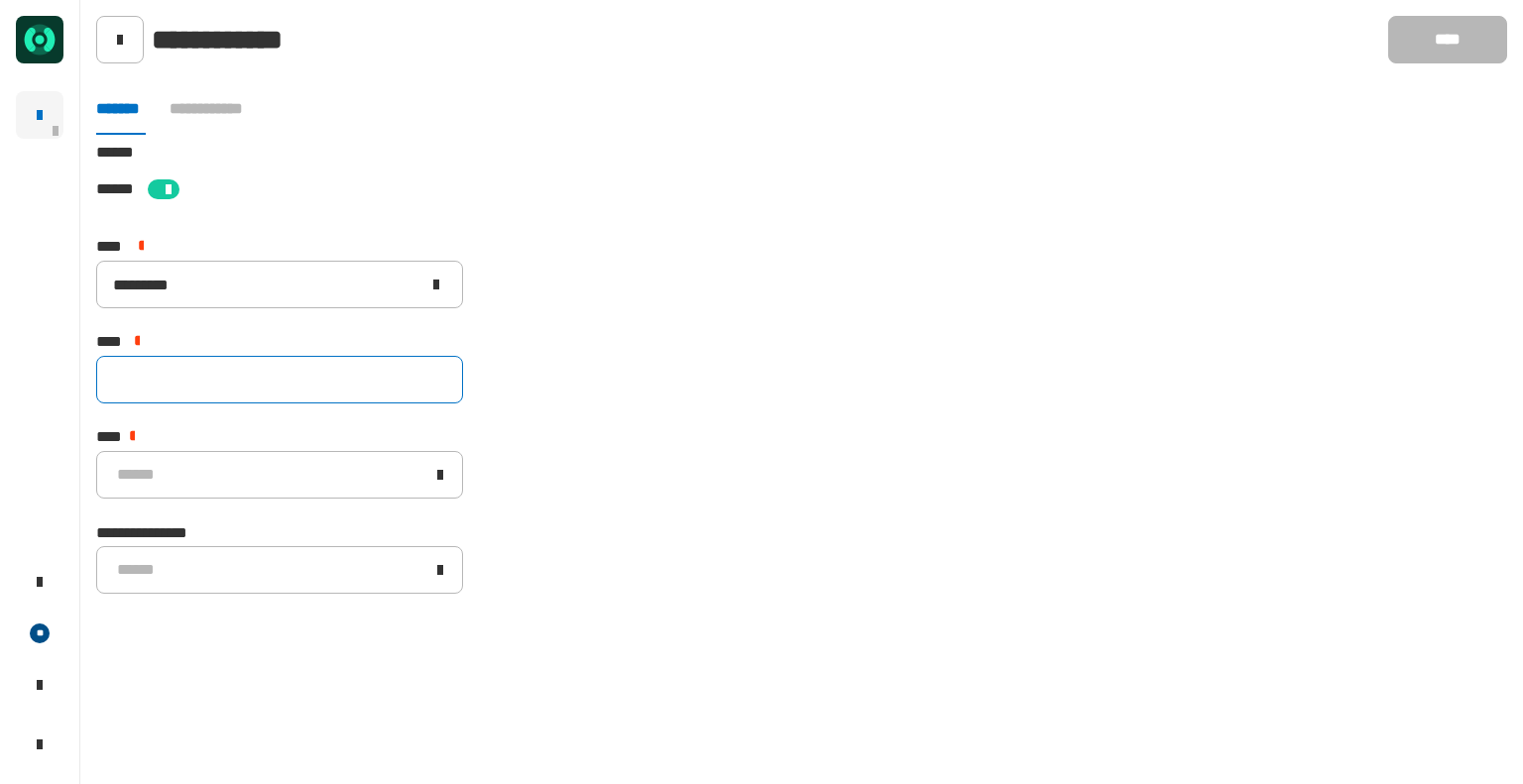 click 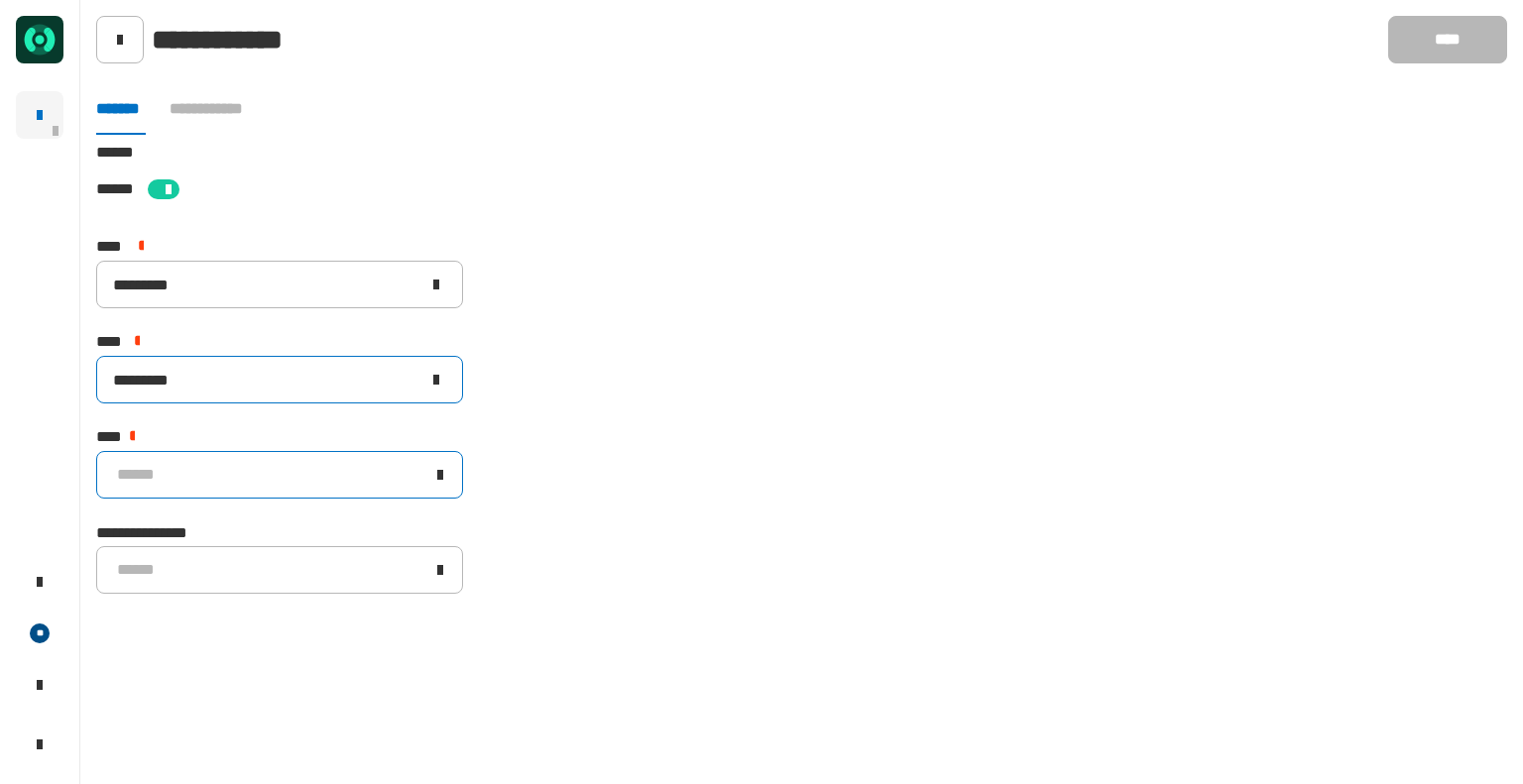 type on "*********" 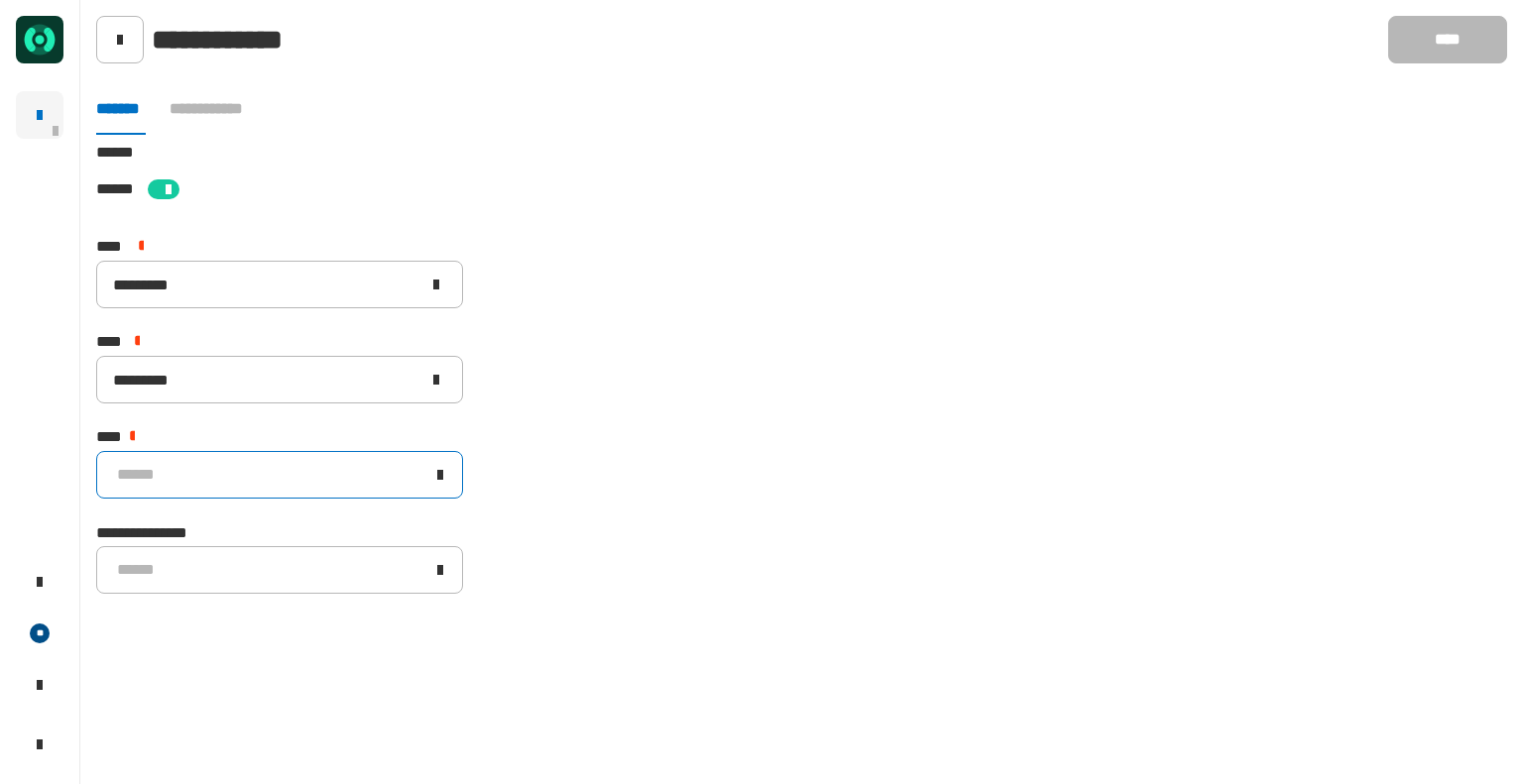 click 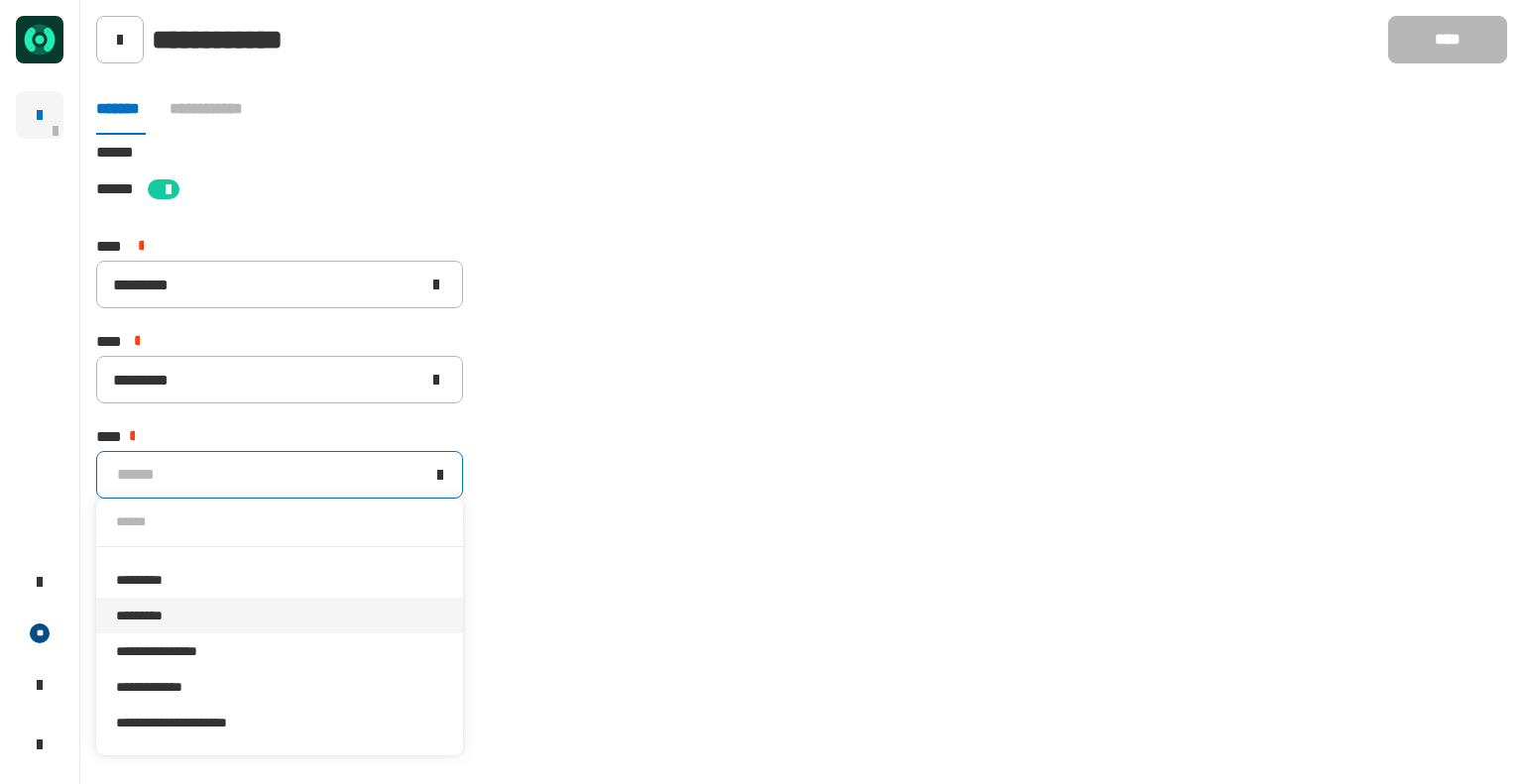 click on "*********" at bounding box center [280, 616] 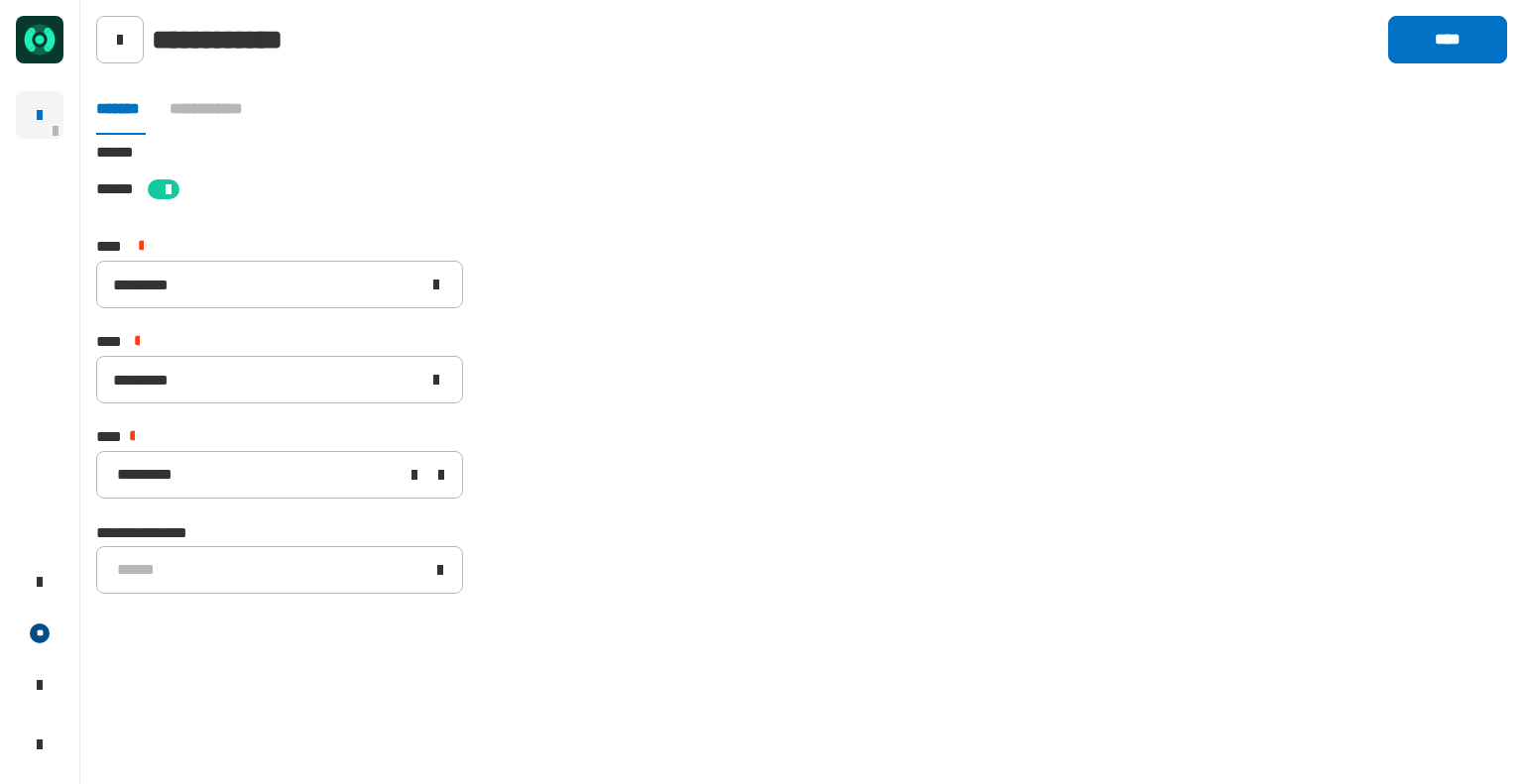 click on "[STREET] [CITY] [STATE] [ZIP] [COUNTRY] [NUMBER] [STREET] [NUMBER] [STREET] [NUMBER] [STREET] [CREDIT_CARD] [PHONE]" 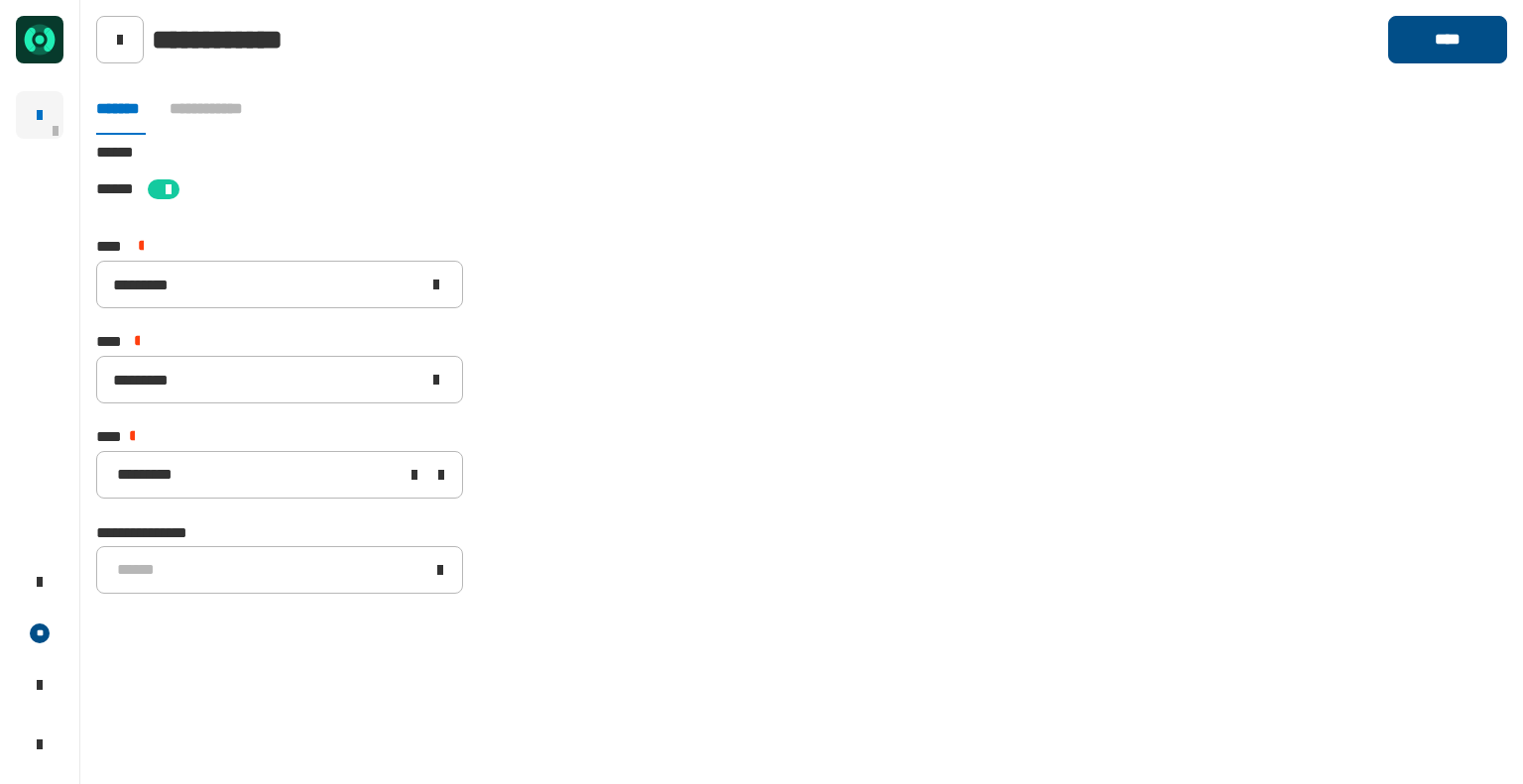 click on "****" 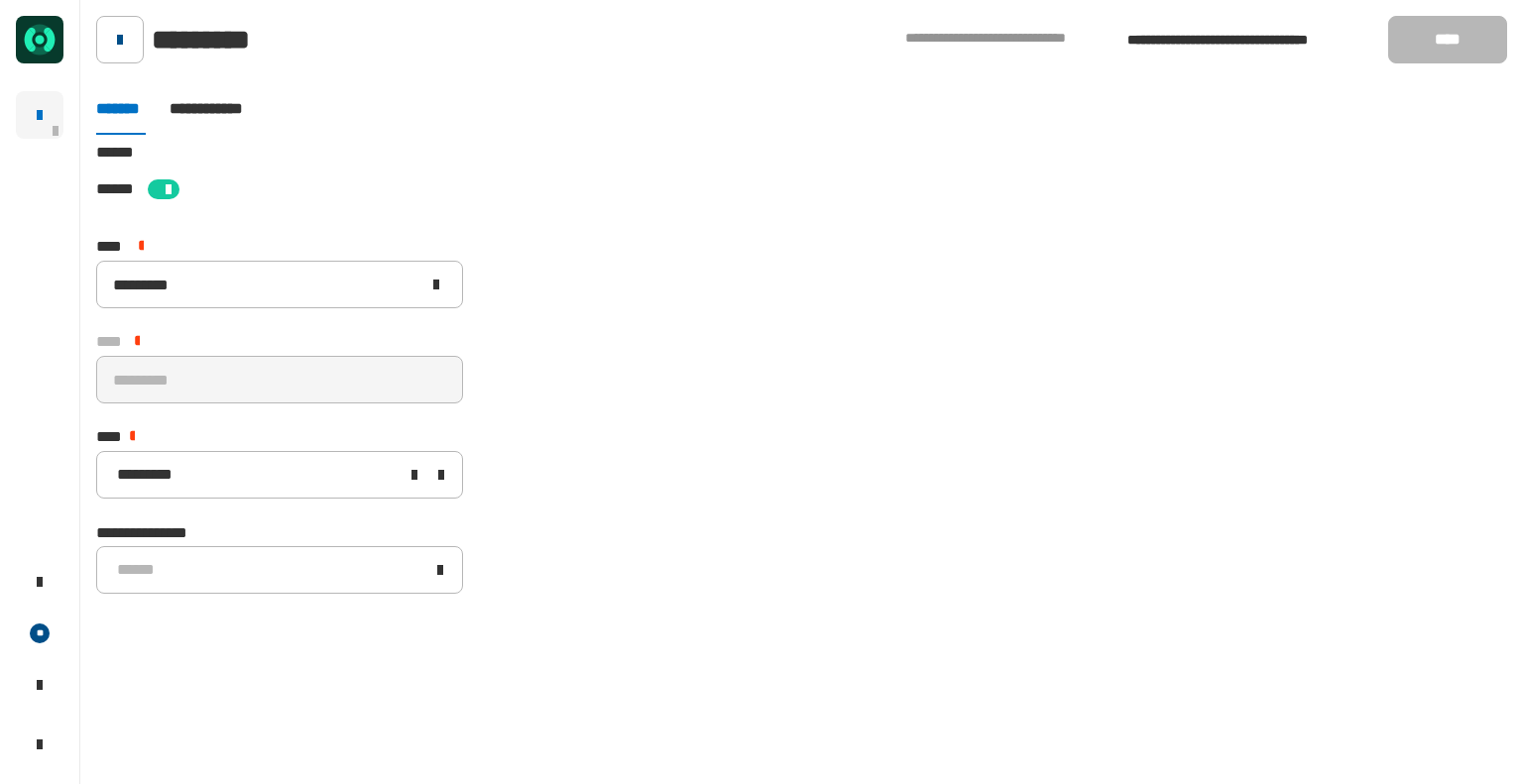 click 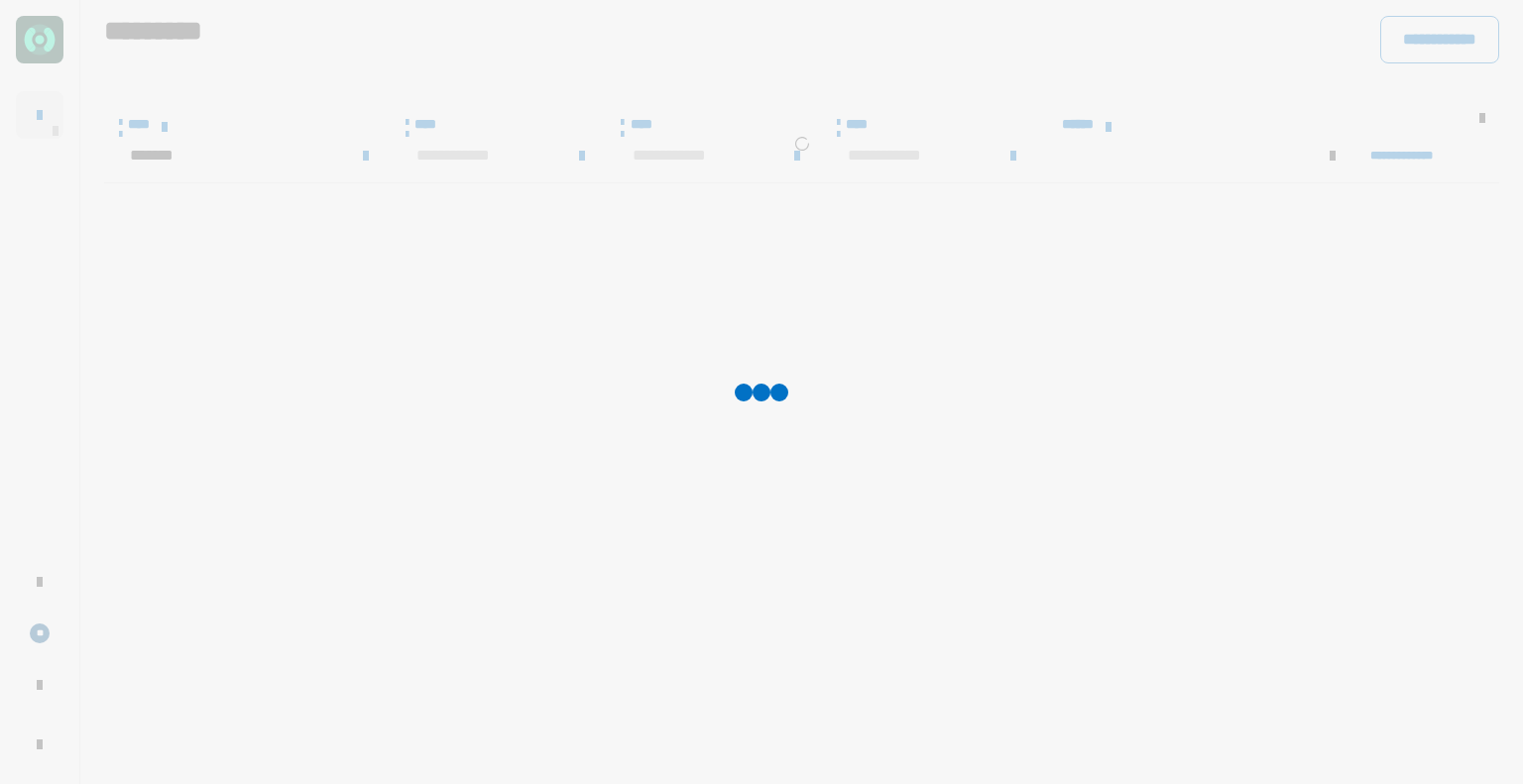 type on "*******" 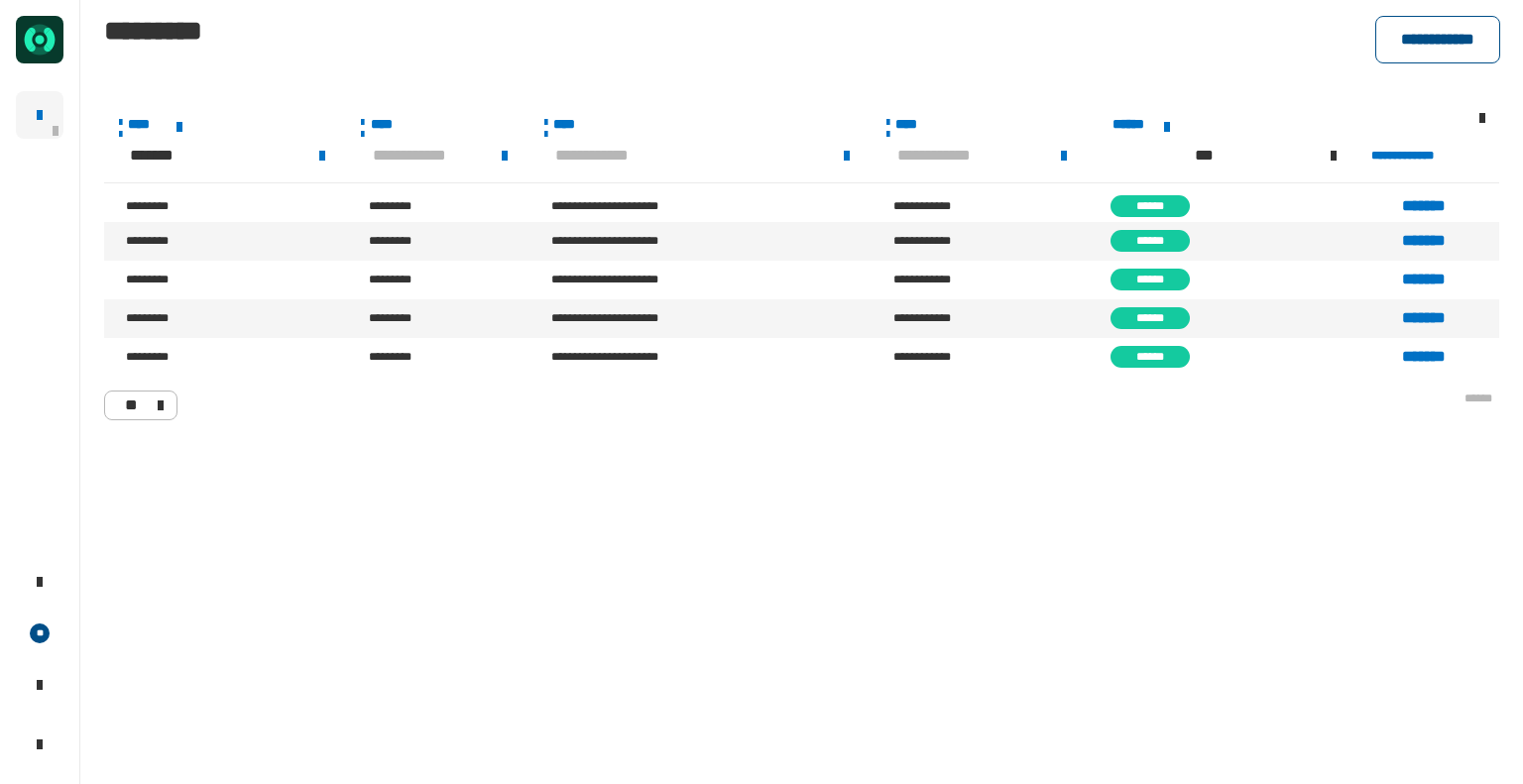 click on "**********" 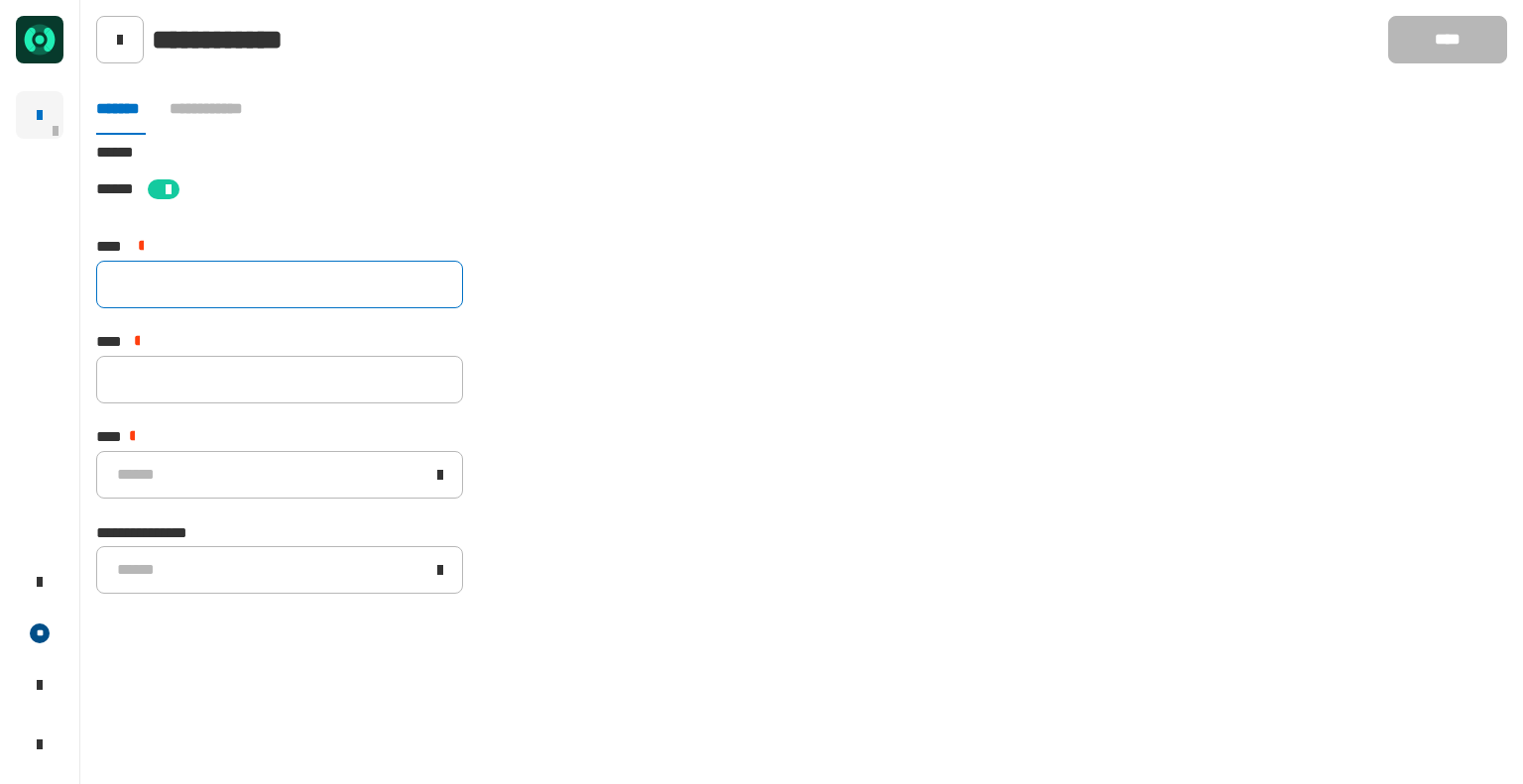 click 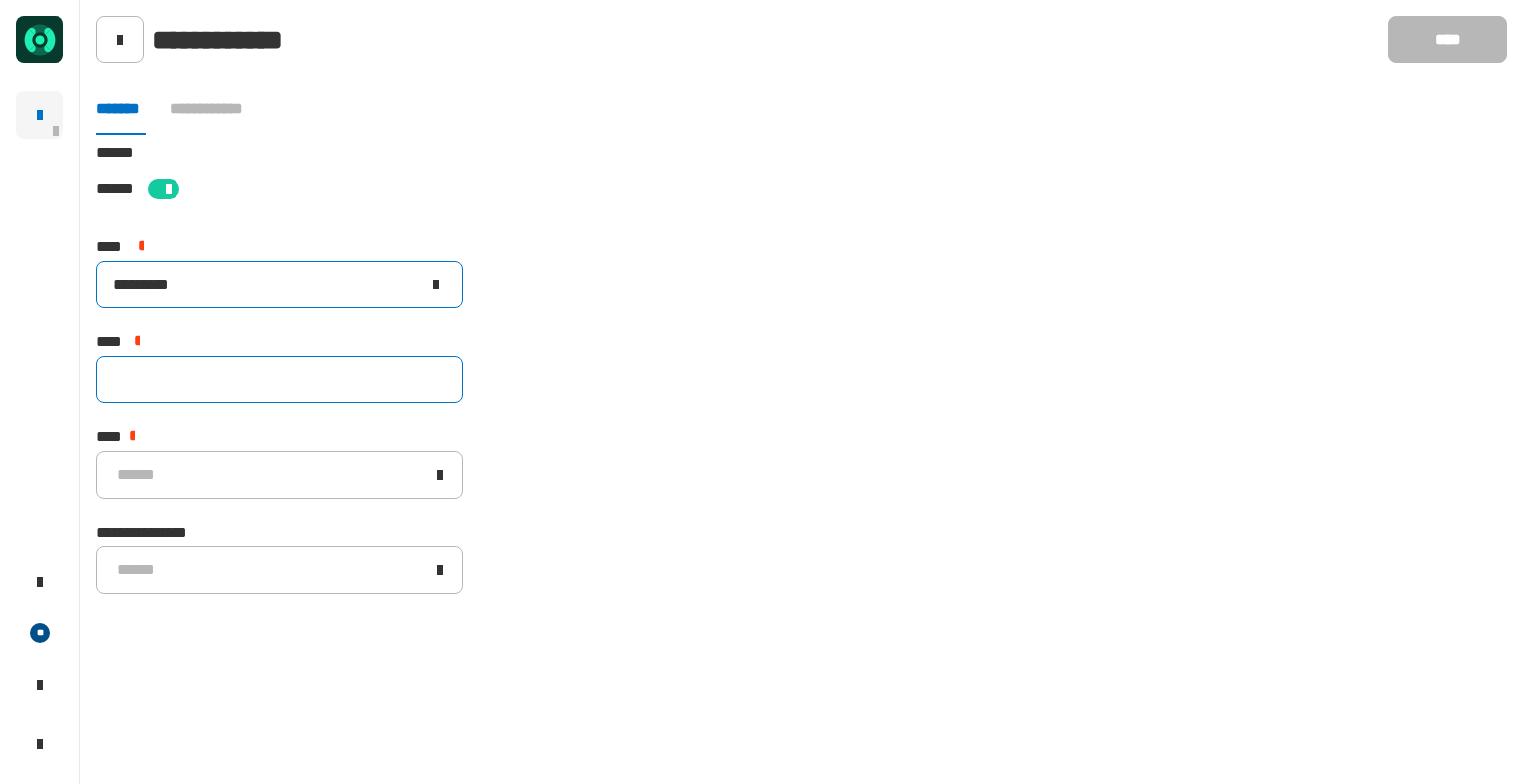 type on "*********" 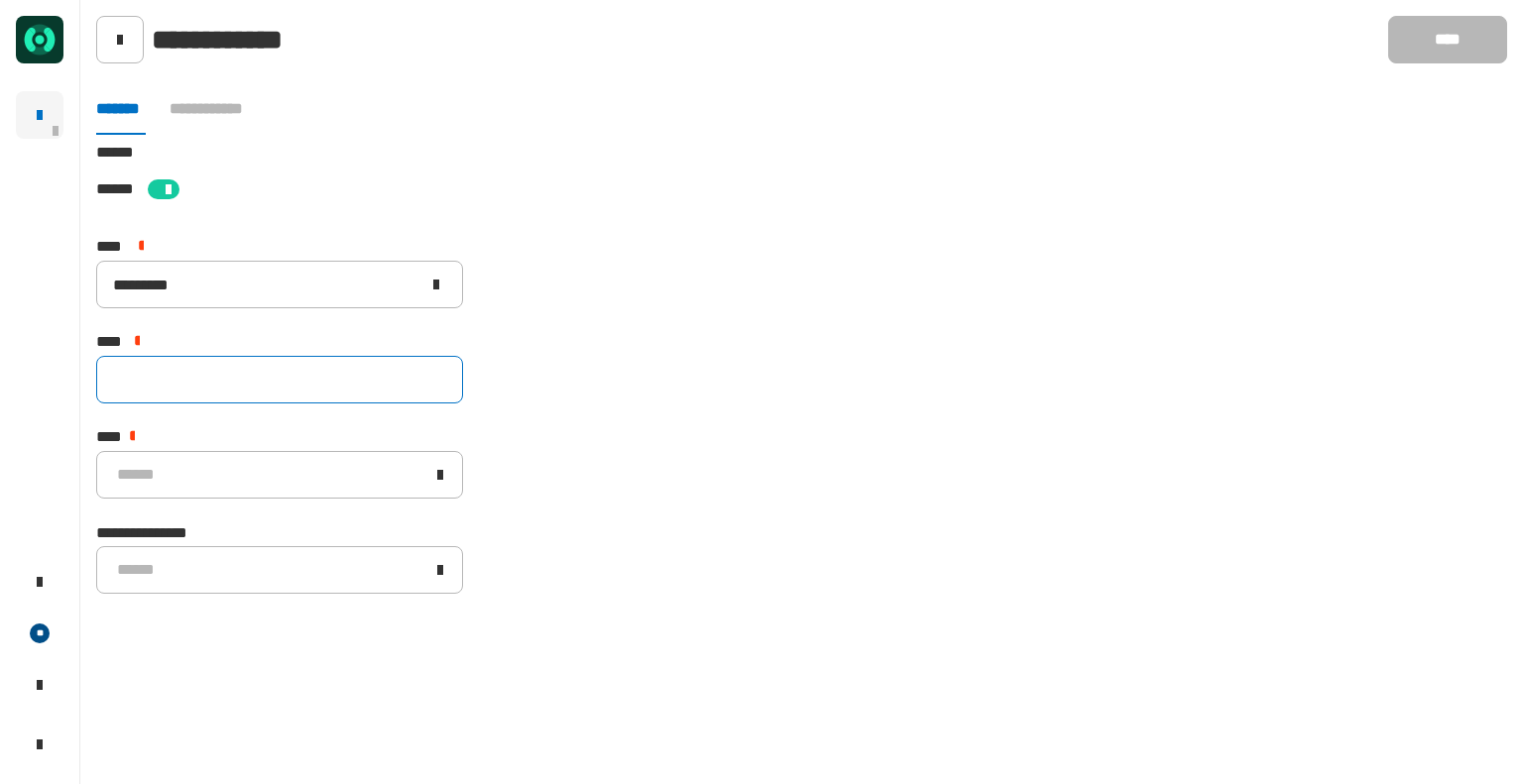 click 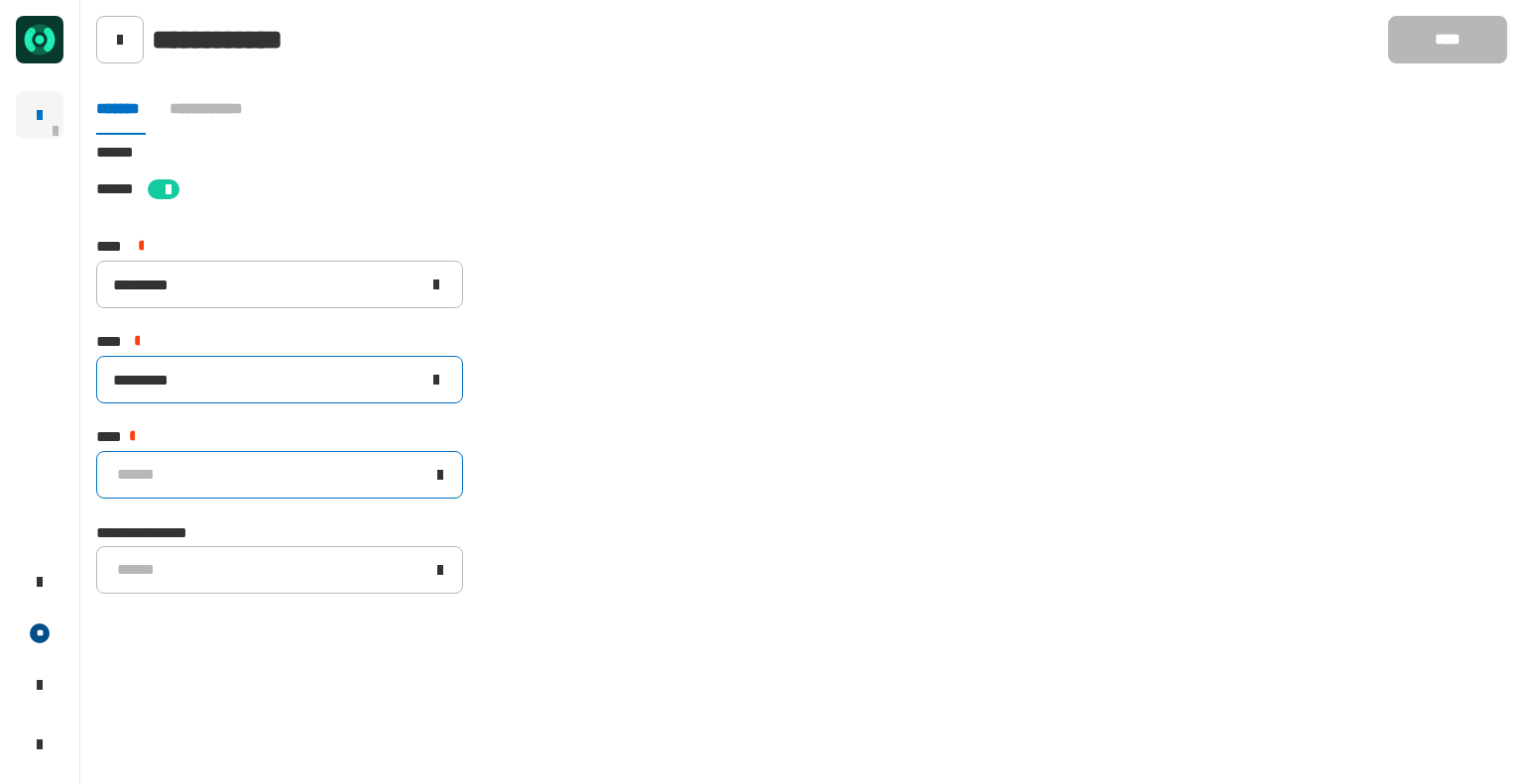 type on "*********" 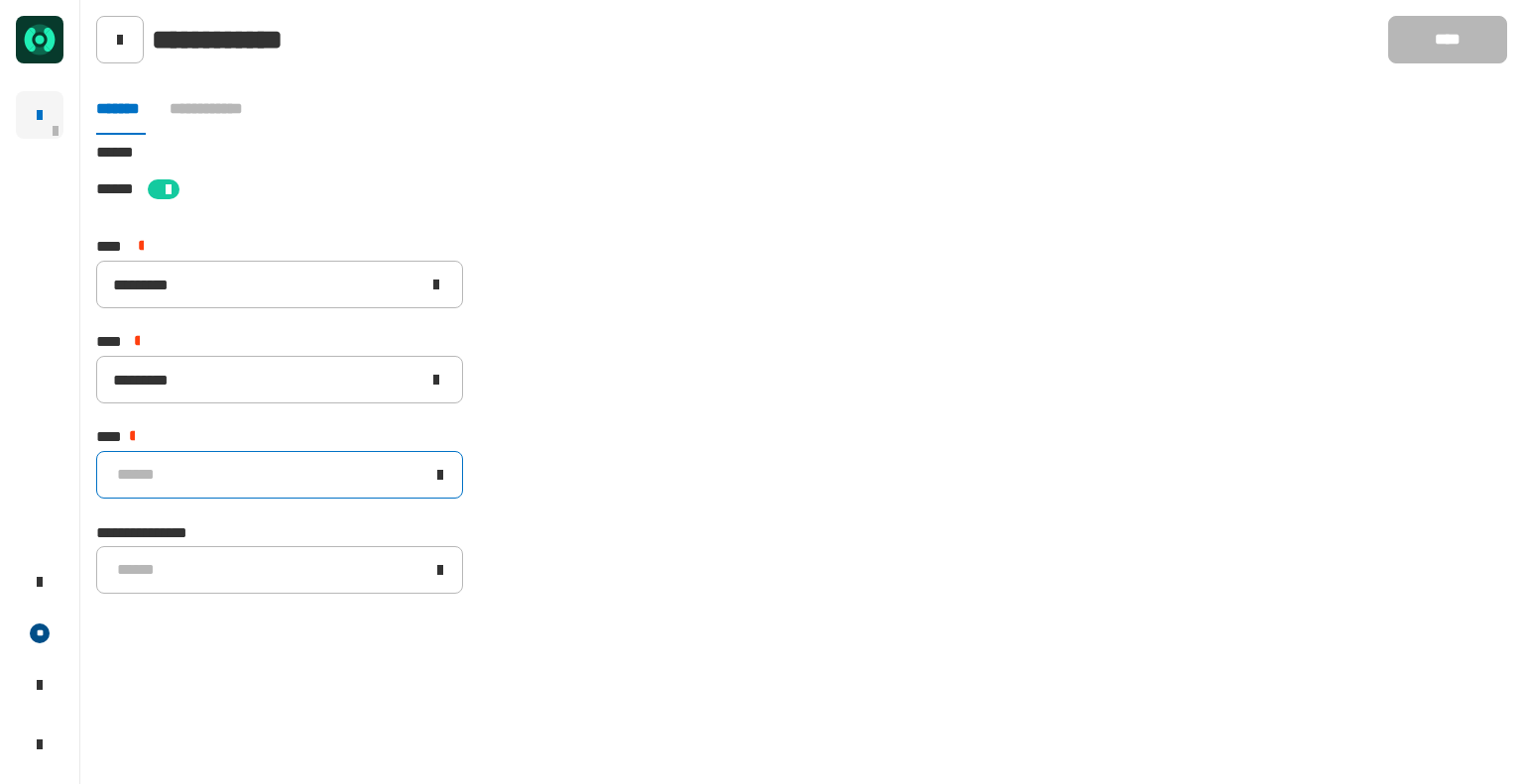 click on "******" 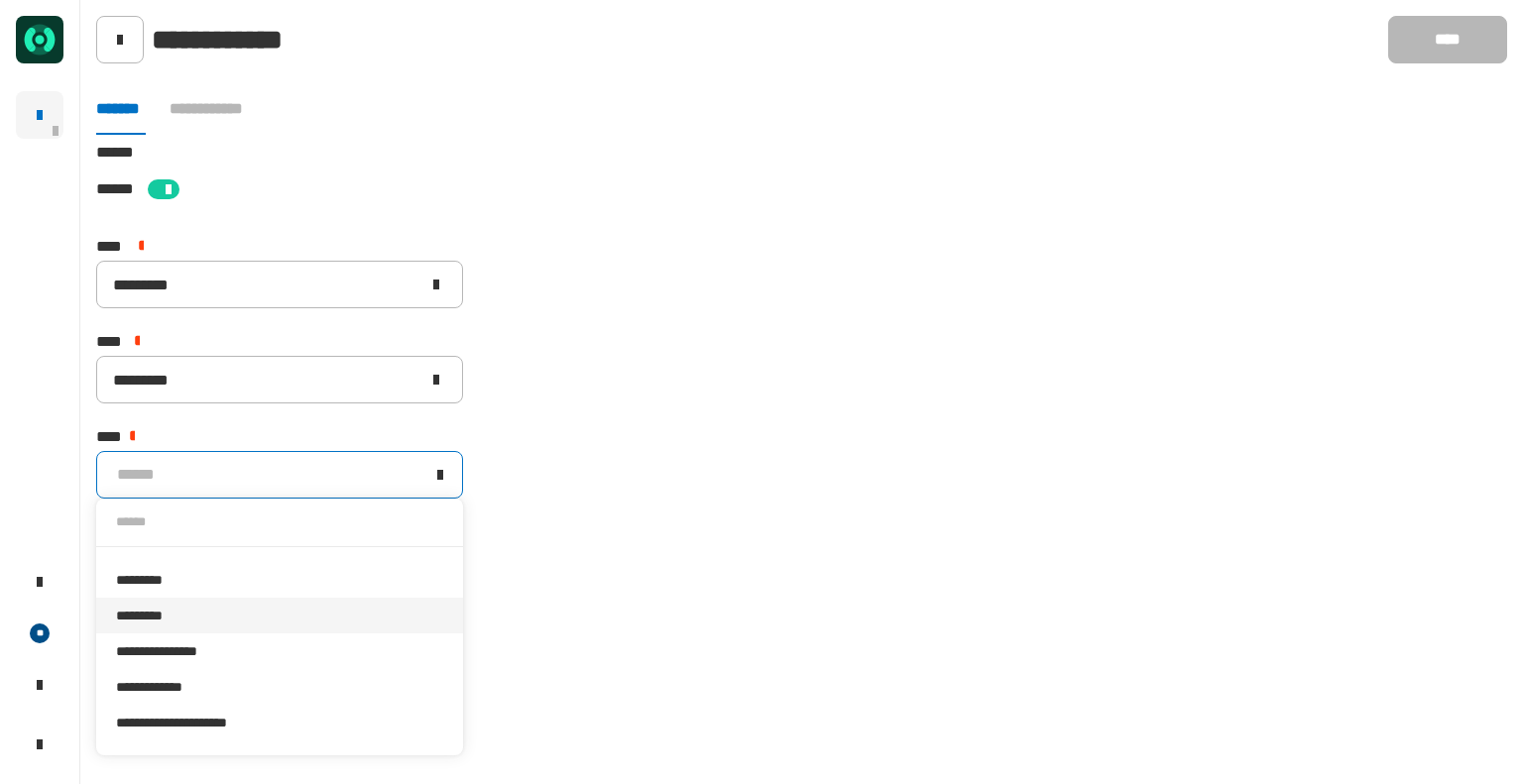 click on "*********" at bounding box center (280, 616) 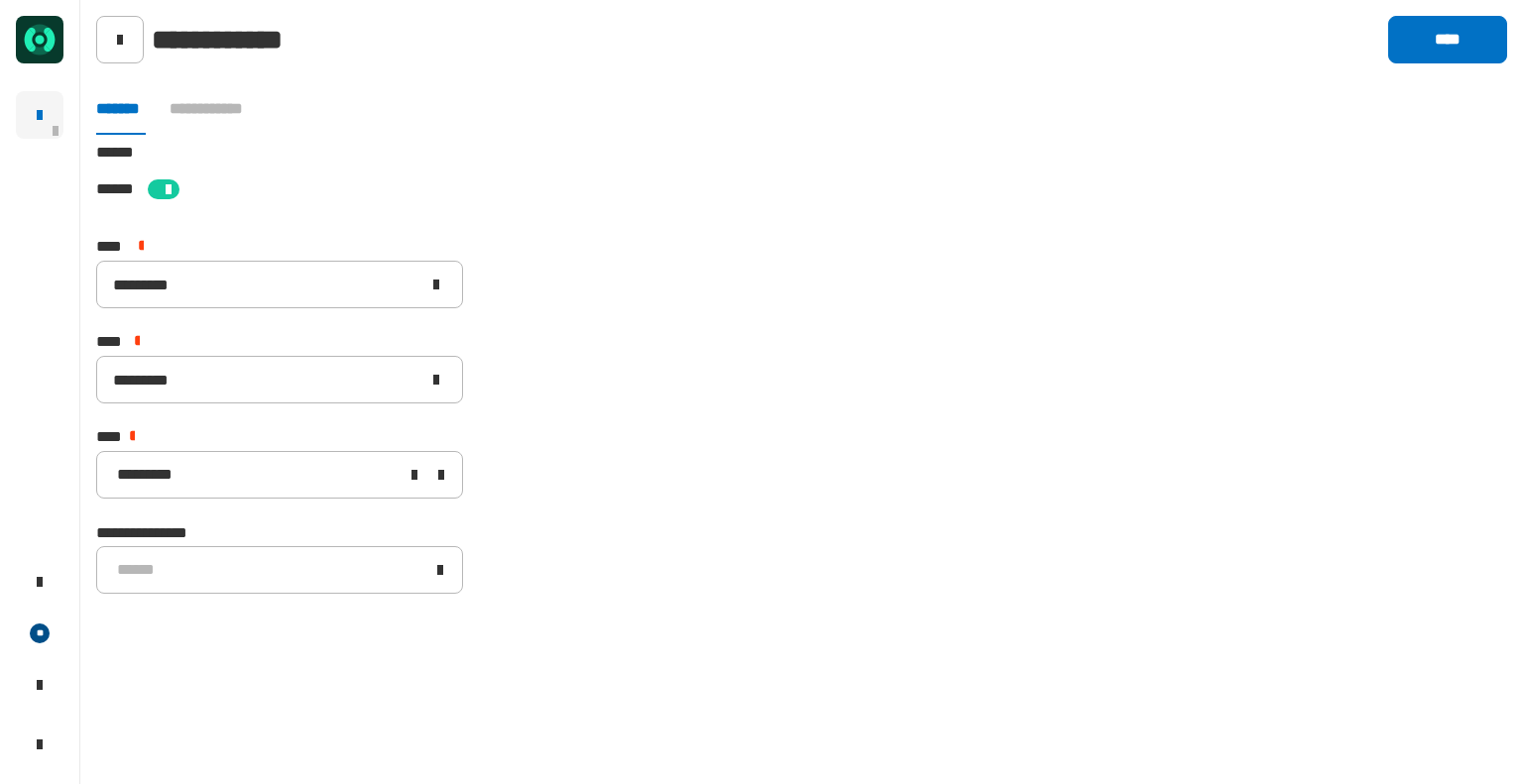 click on "[STREET] [CITY] [STATE] [ZIP] [COUNTRY] [NUMBER] [STREET] [NUMBER] [STREET] [NUMBER] [STREET] [CREDIT_CARD] [PHONE]" 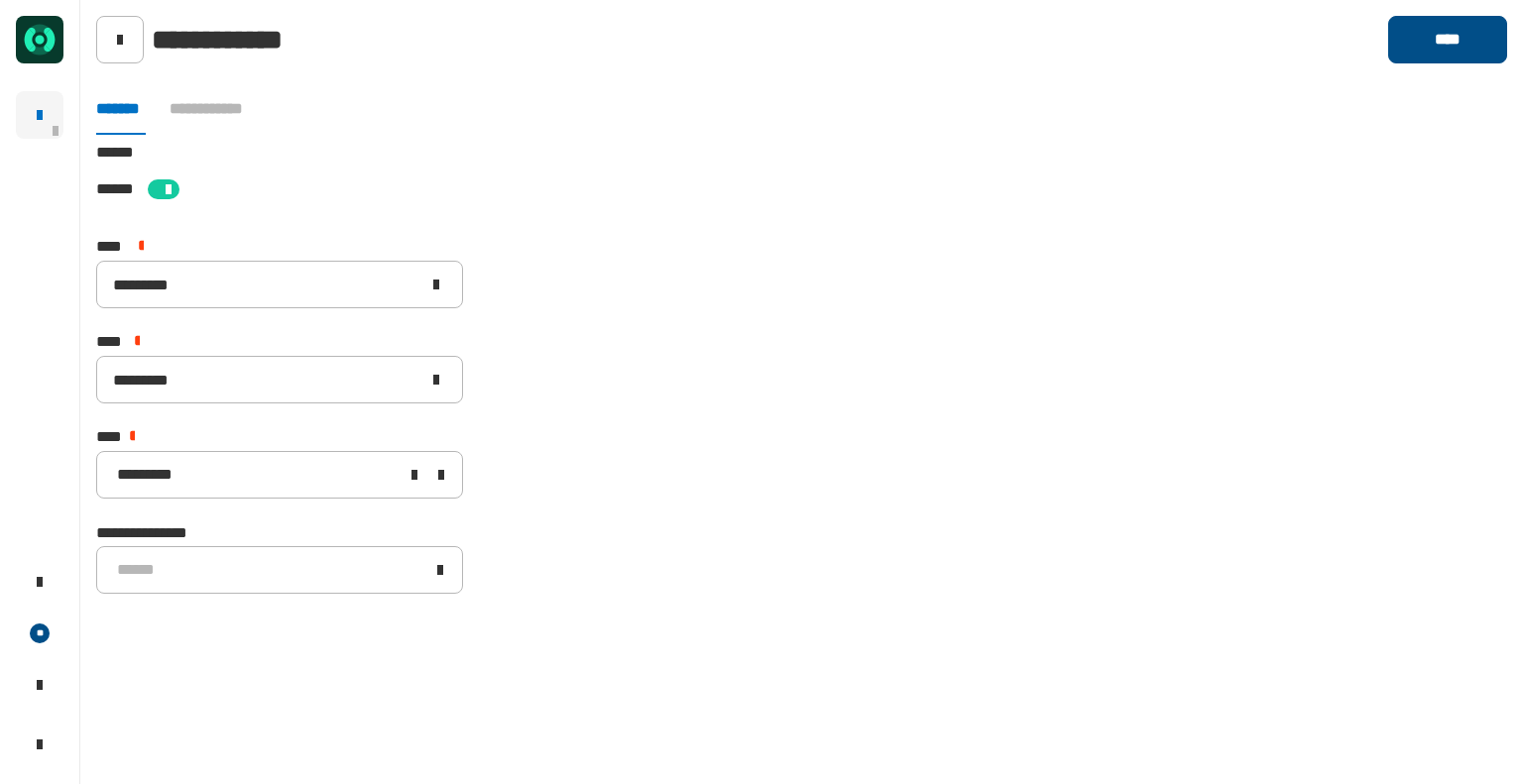 click on "****" 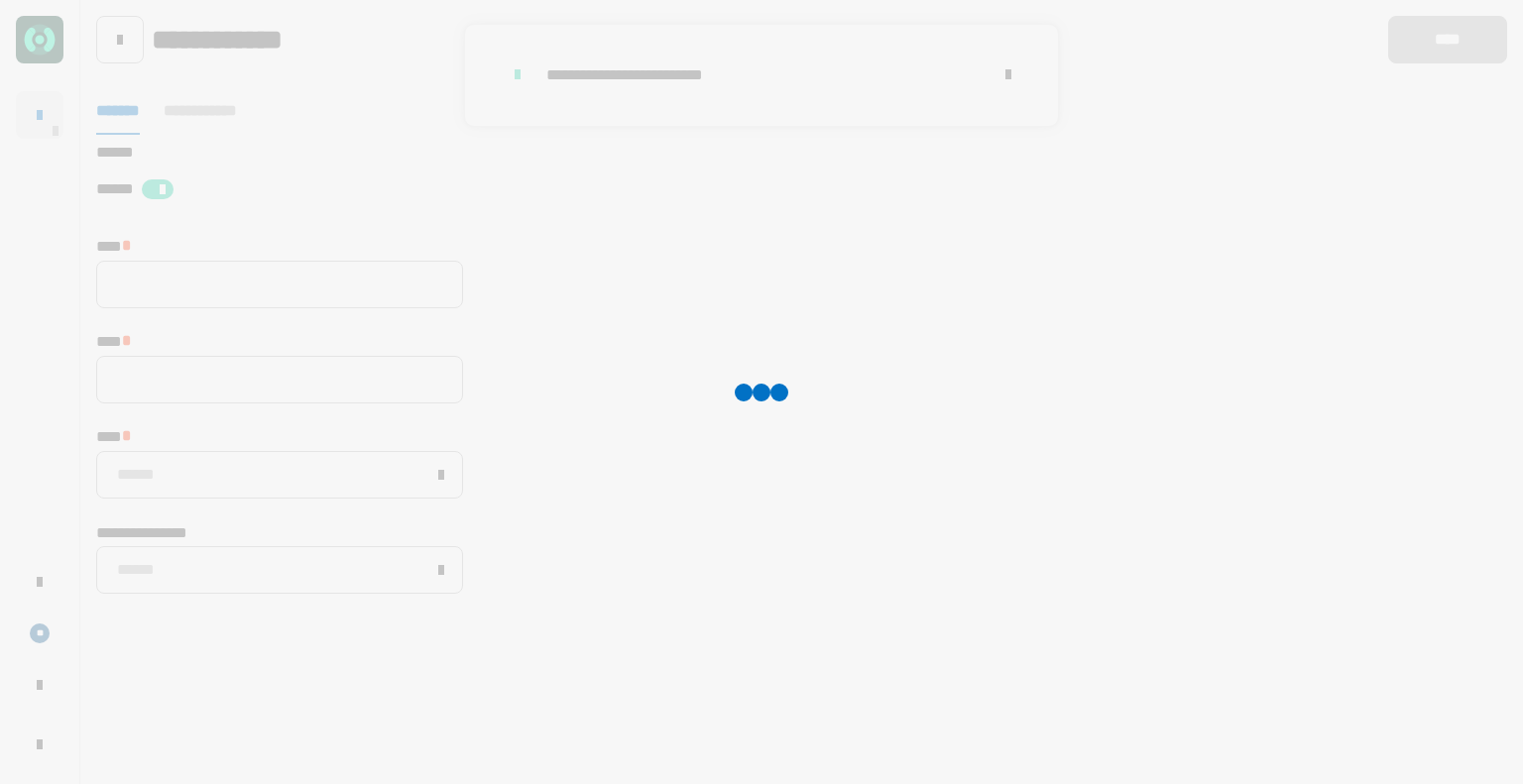 type 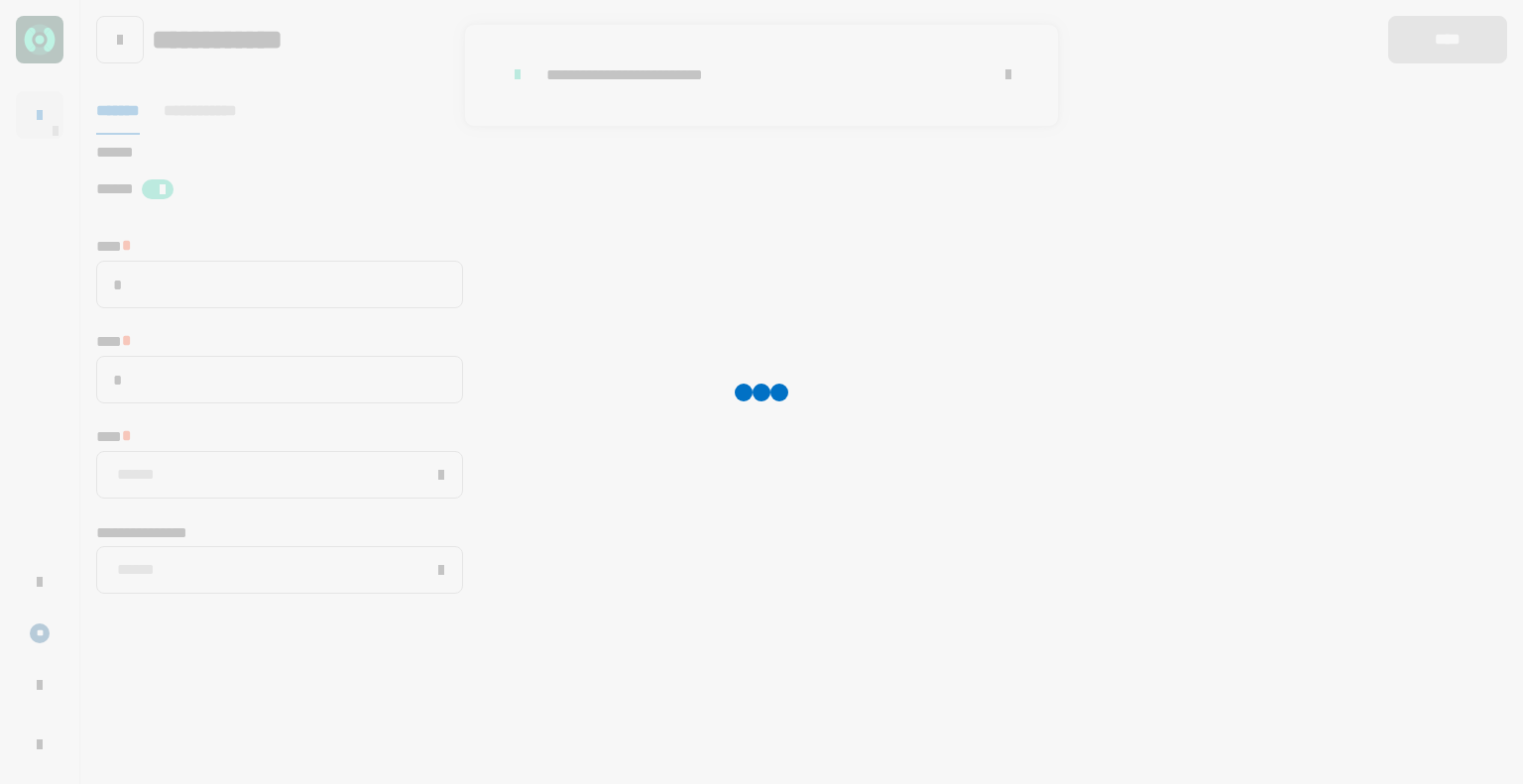 type on "*********" 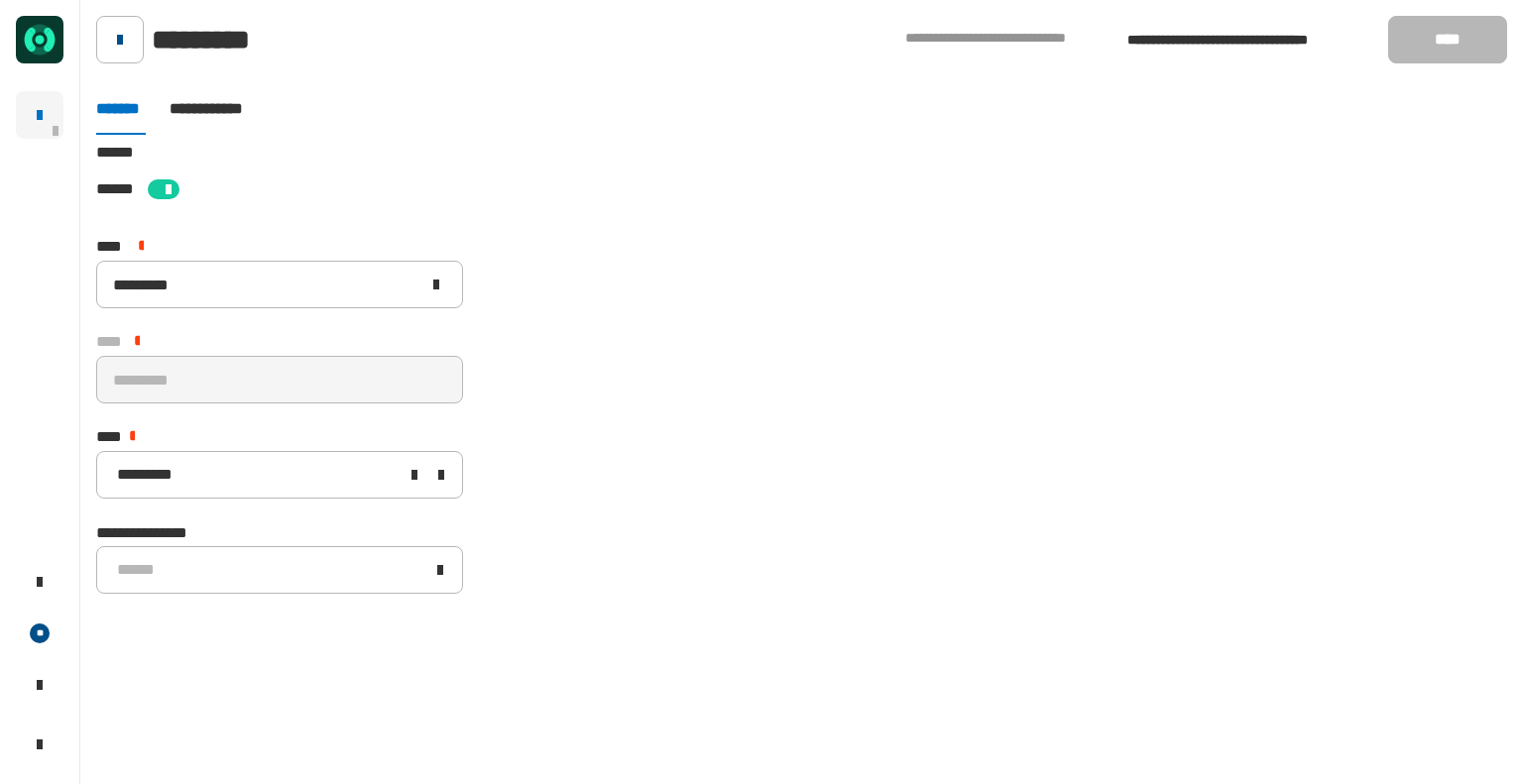 click 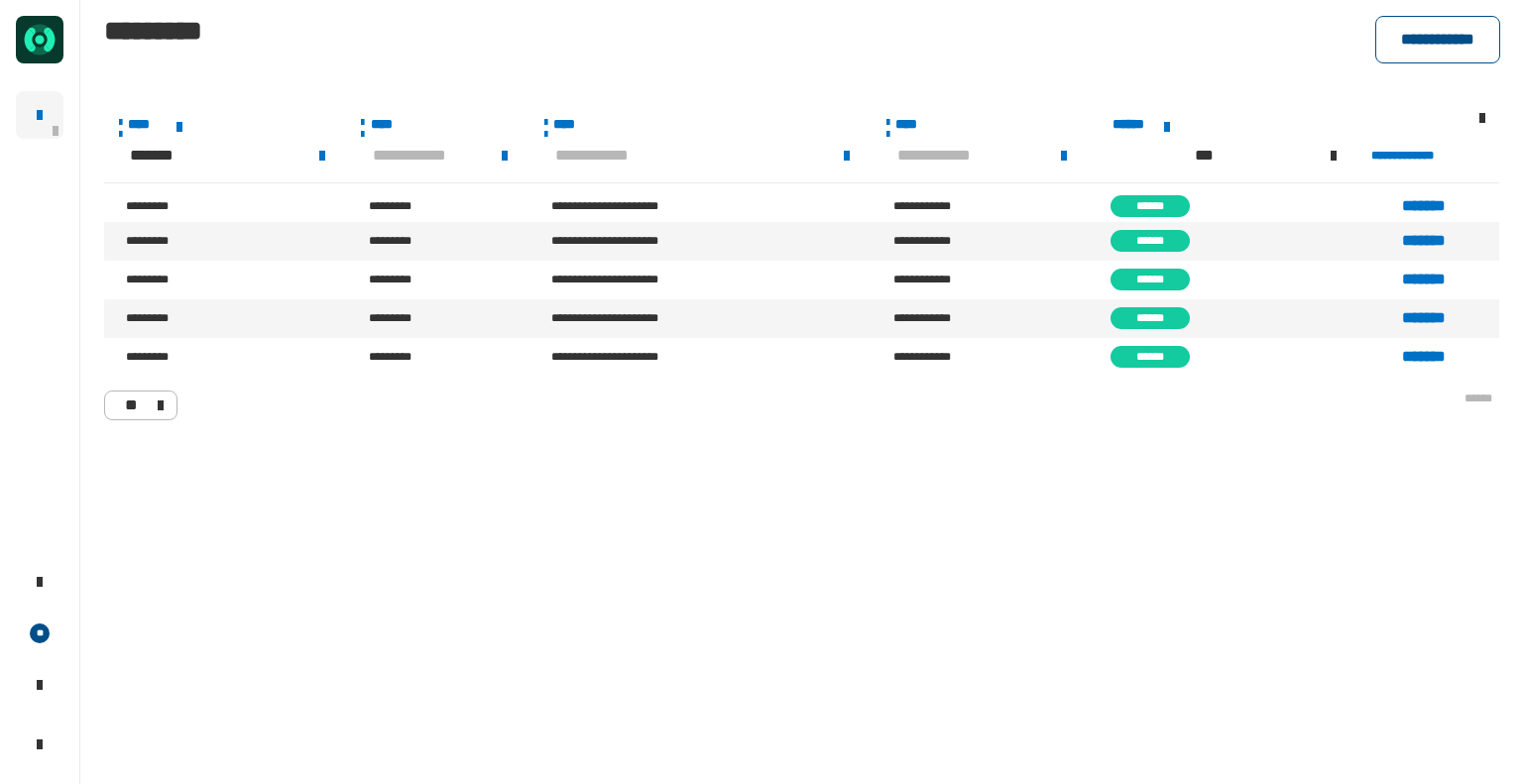 click on "**********" 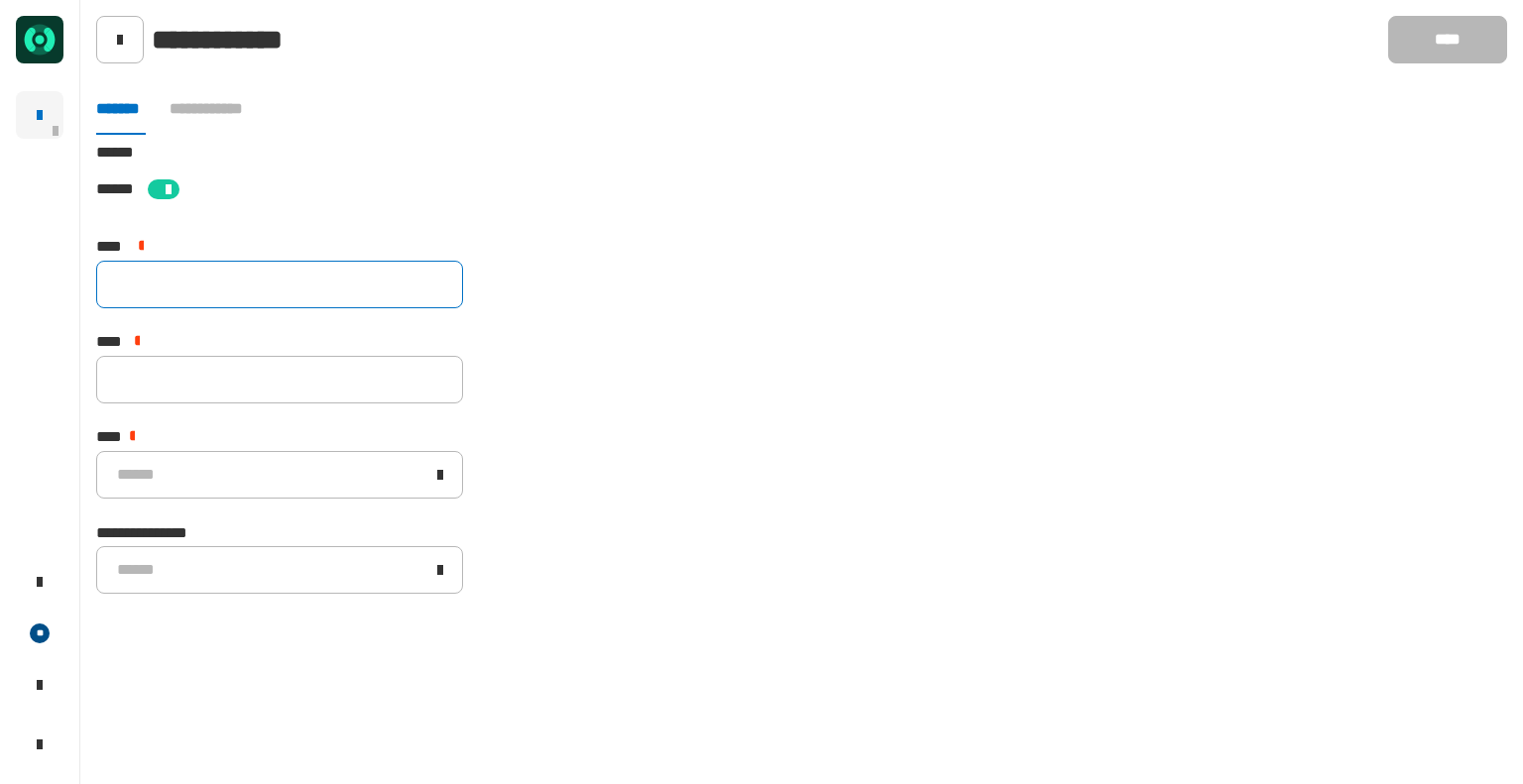 click 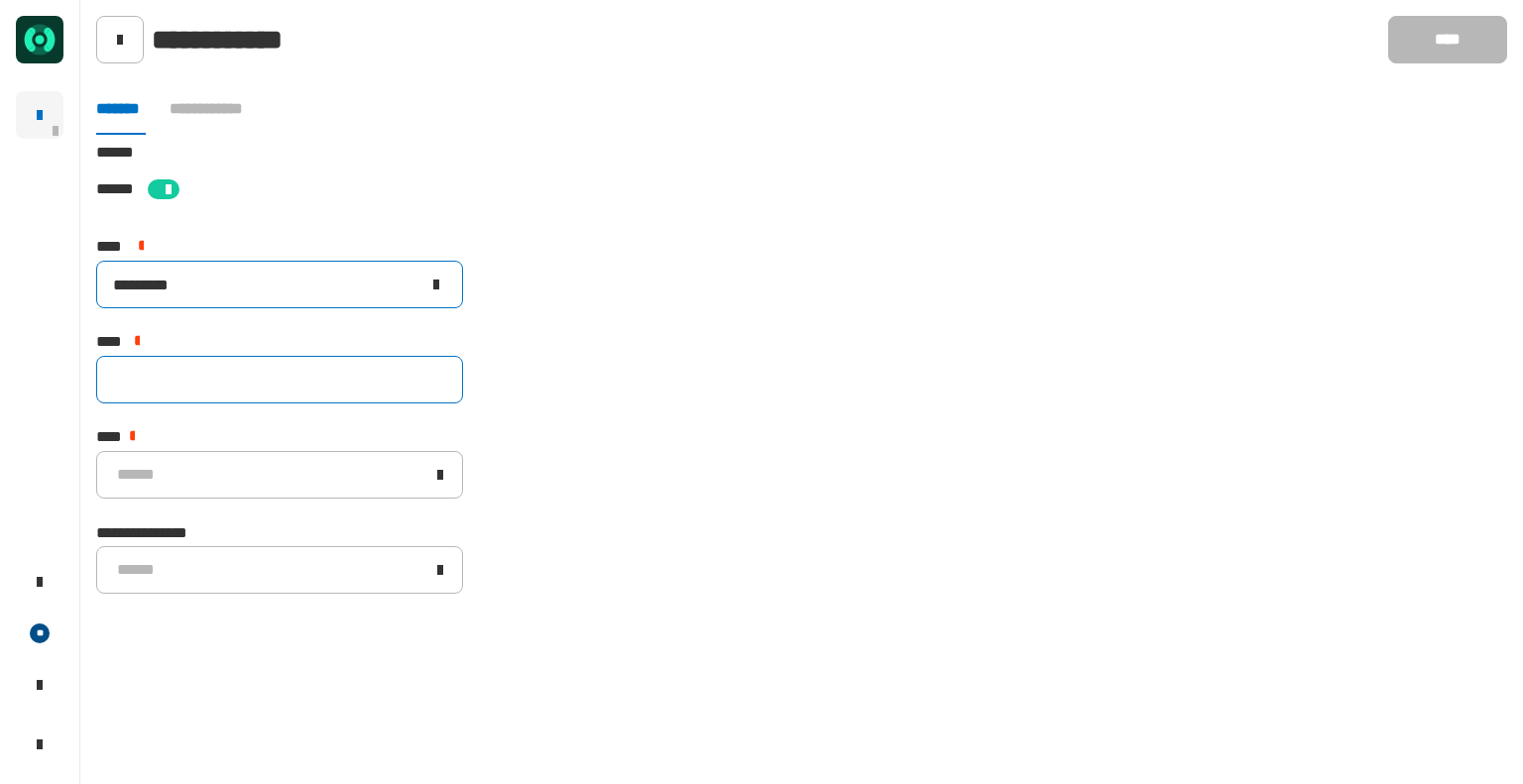 type on "*********" 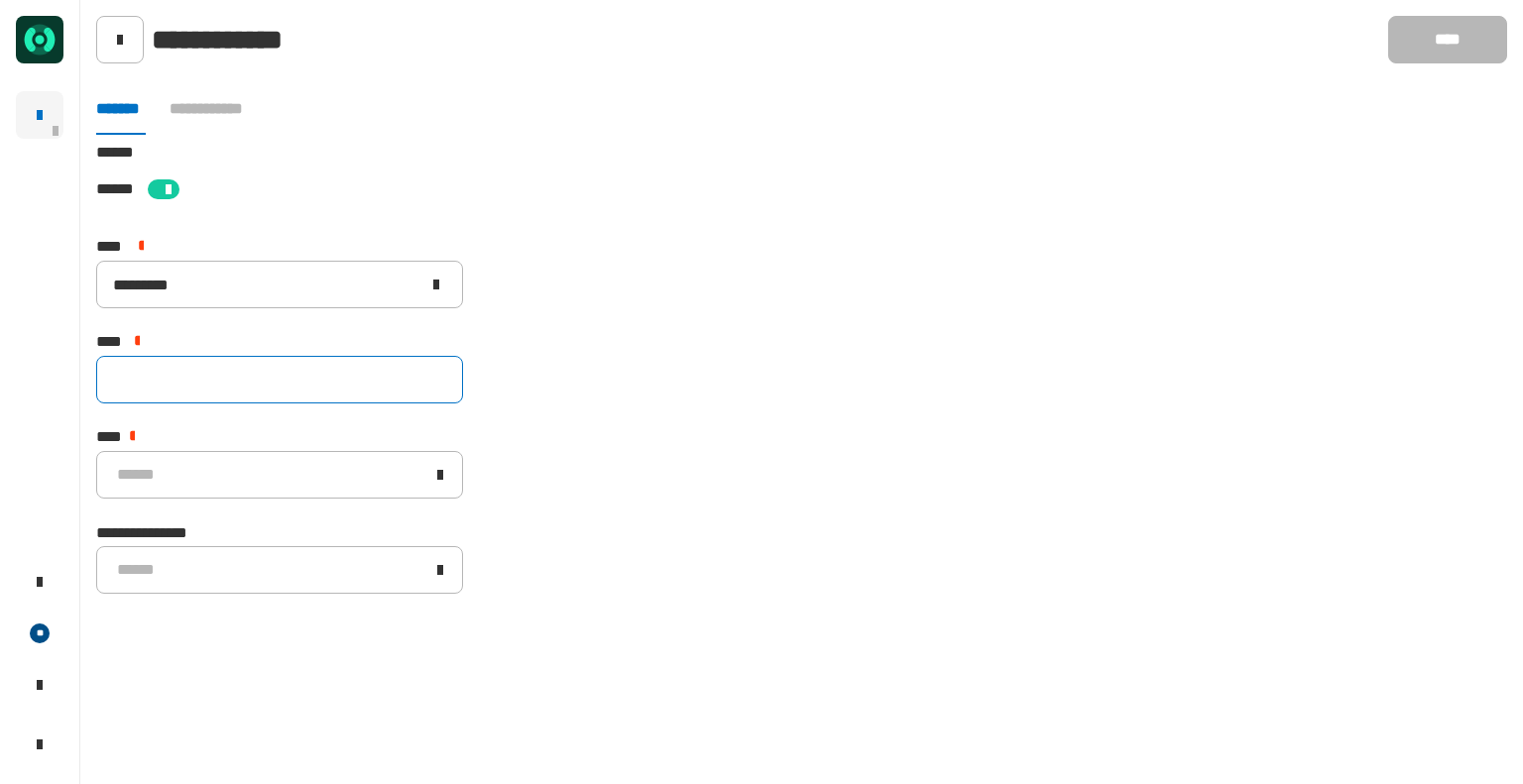 click 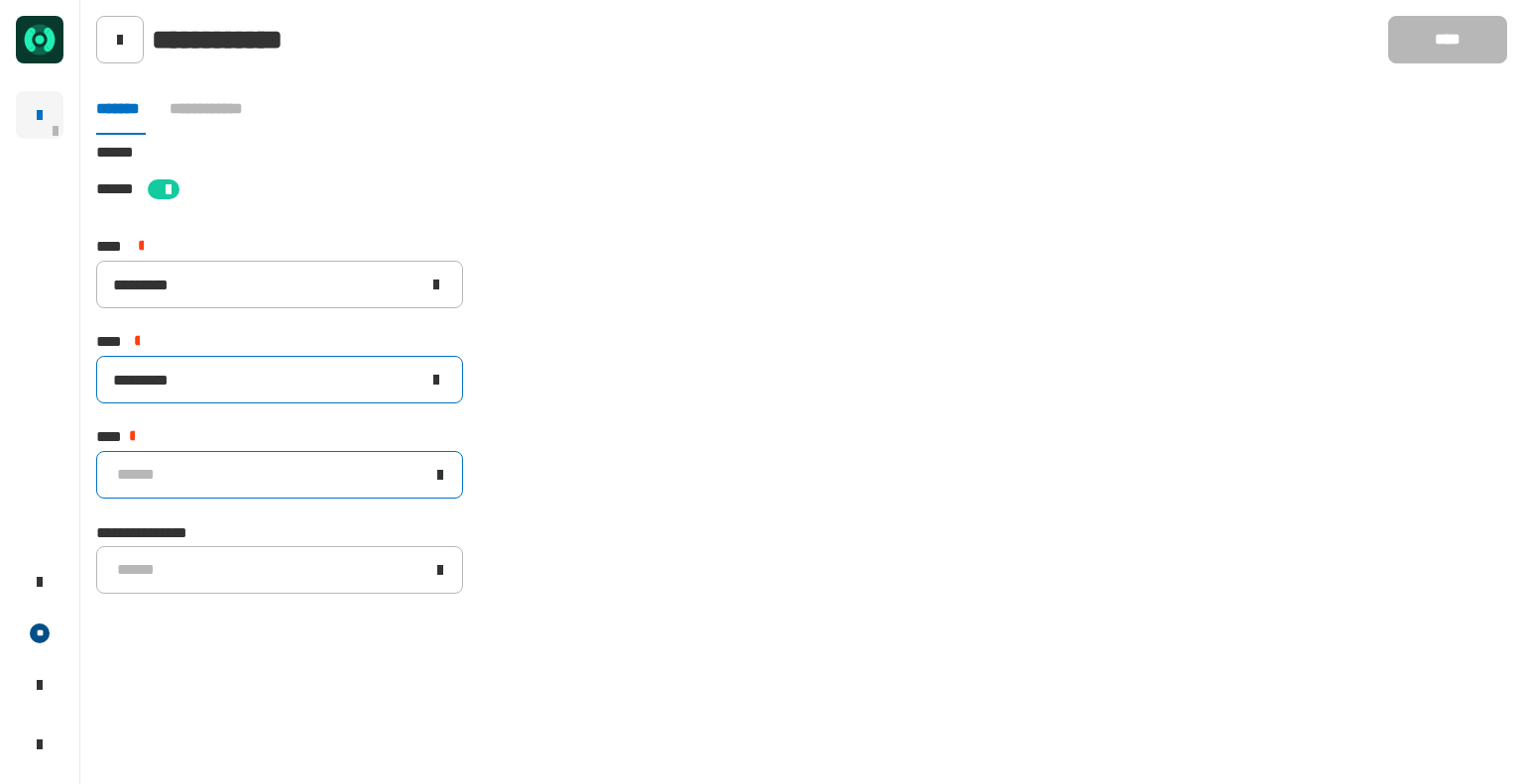 type on "*********" 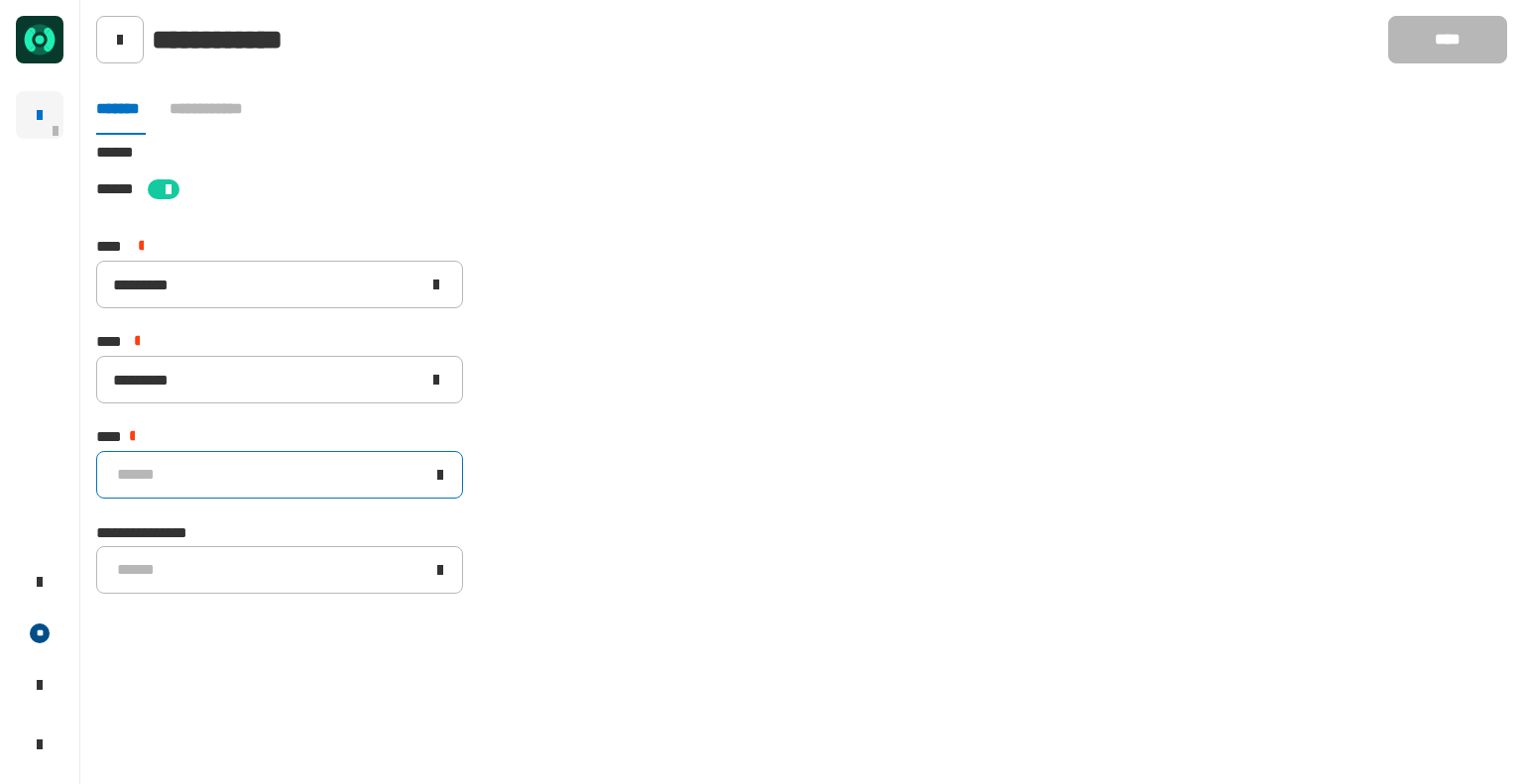 click on "******" 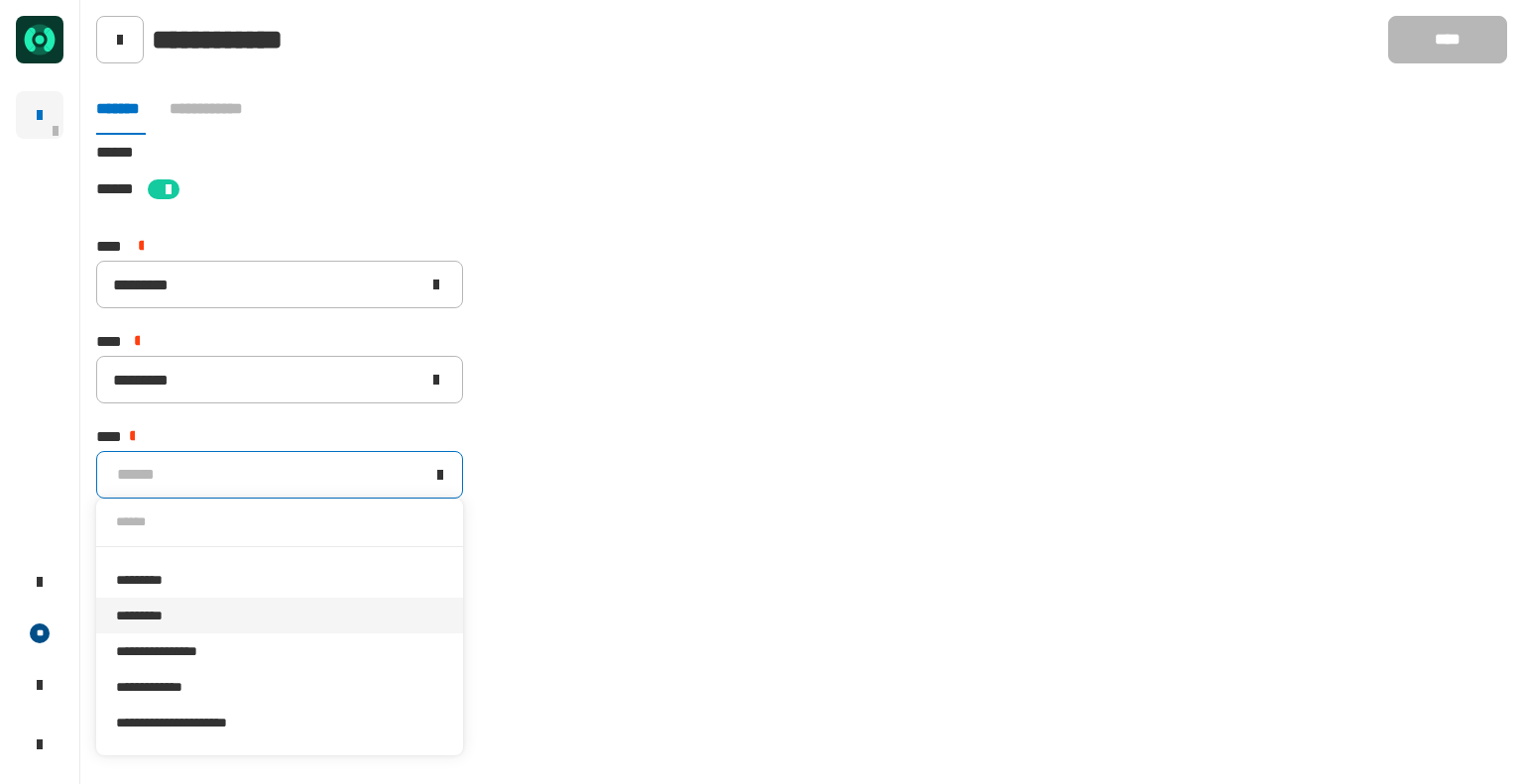 click on "*********" at bounding box center (280, 616) 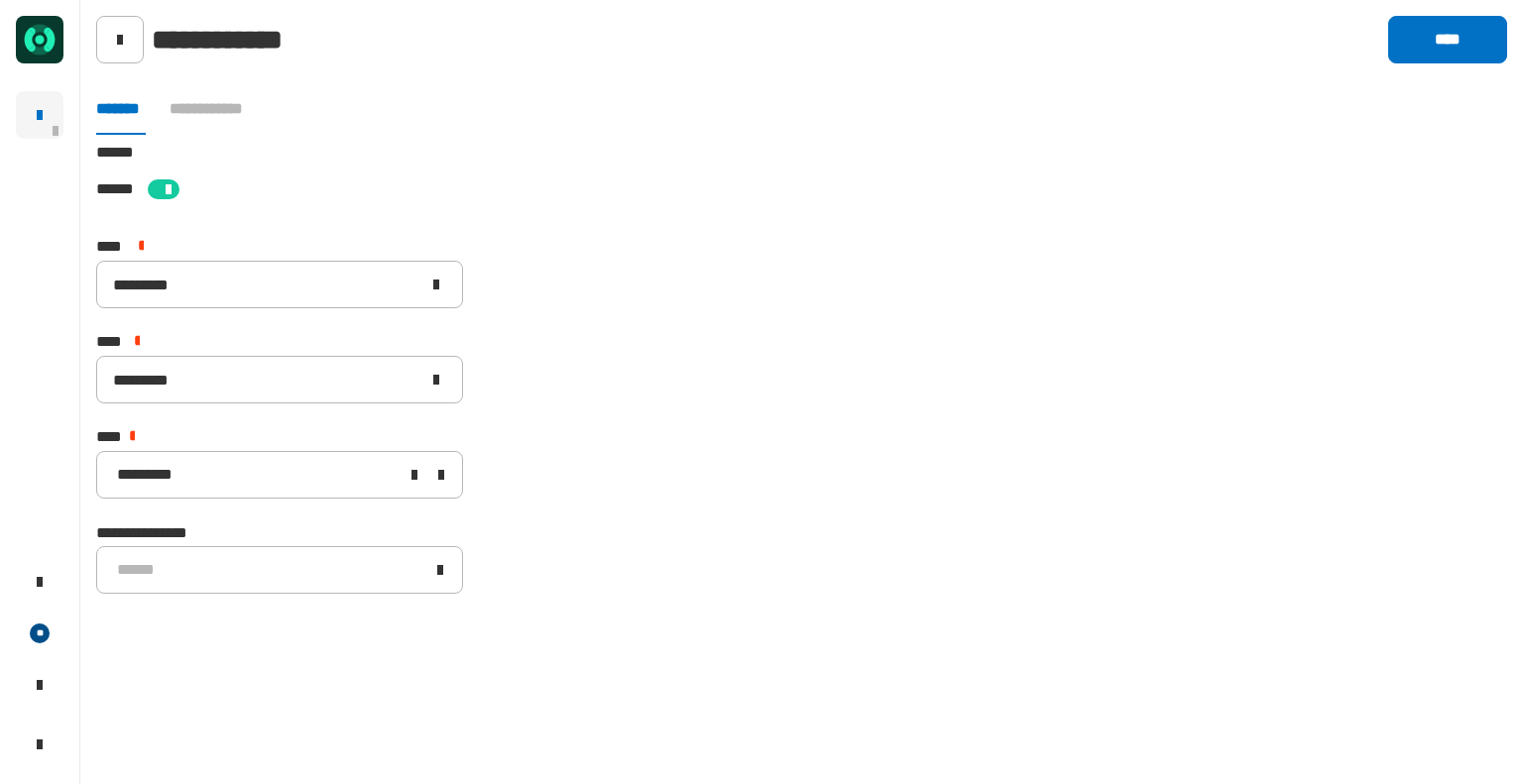click on "[STREET] [CITY] [STATE] [ZIP] [COUNTRY] [NUMBER] [STREET] [NUMBER] [STREET] [NUMBER] [STREET] [CREDIT_CARD] [PHONE]" 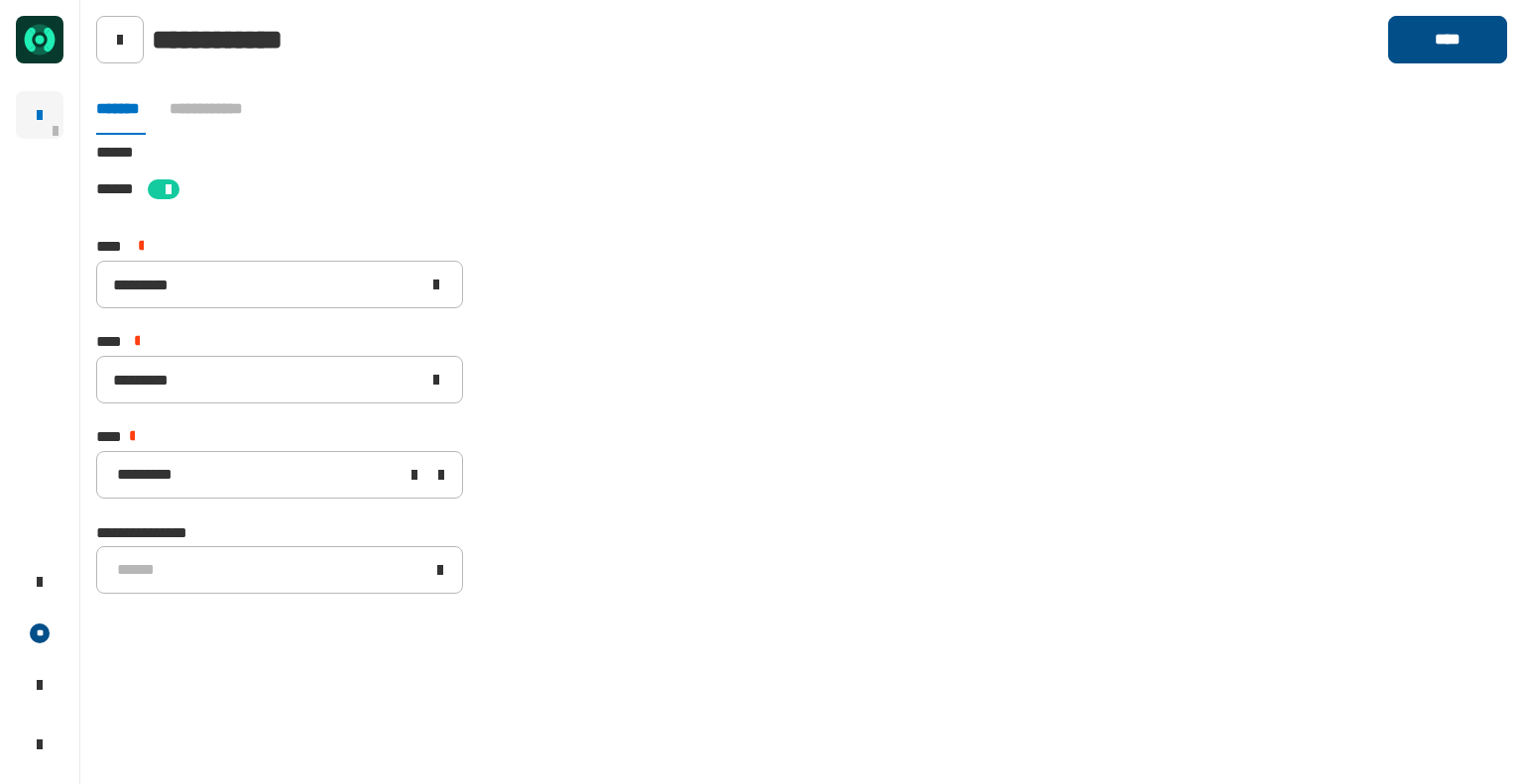 click on "****" 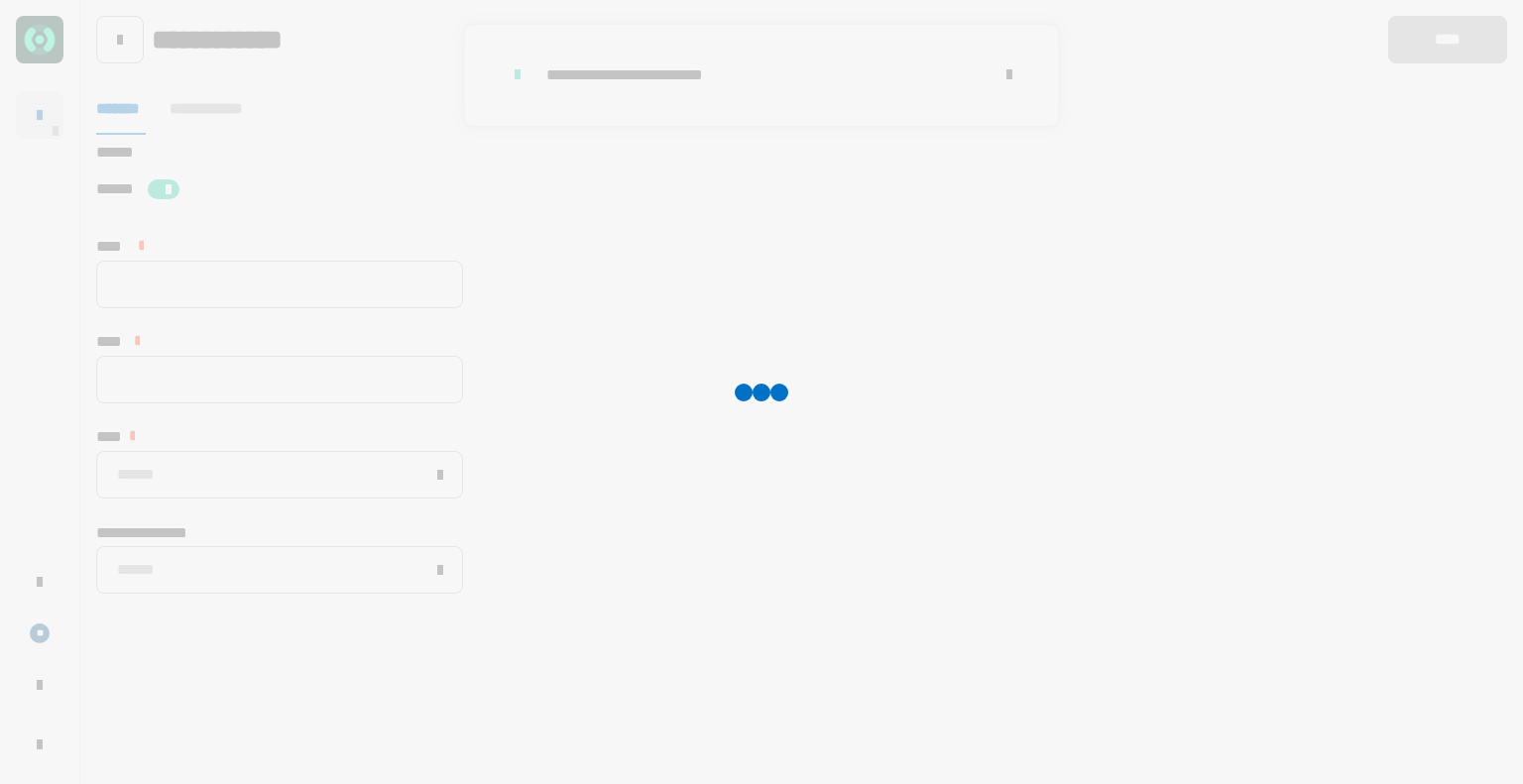 type 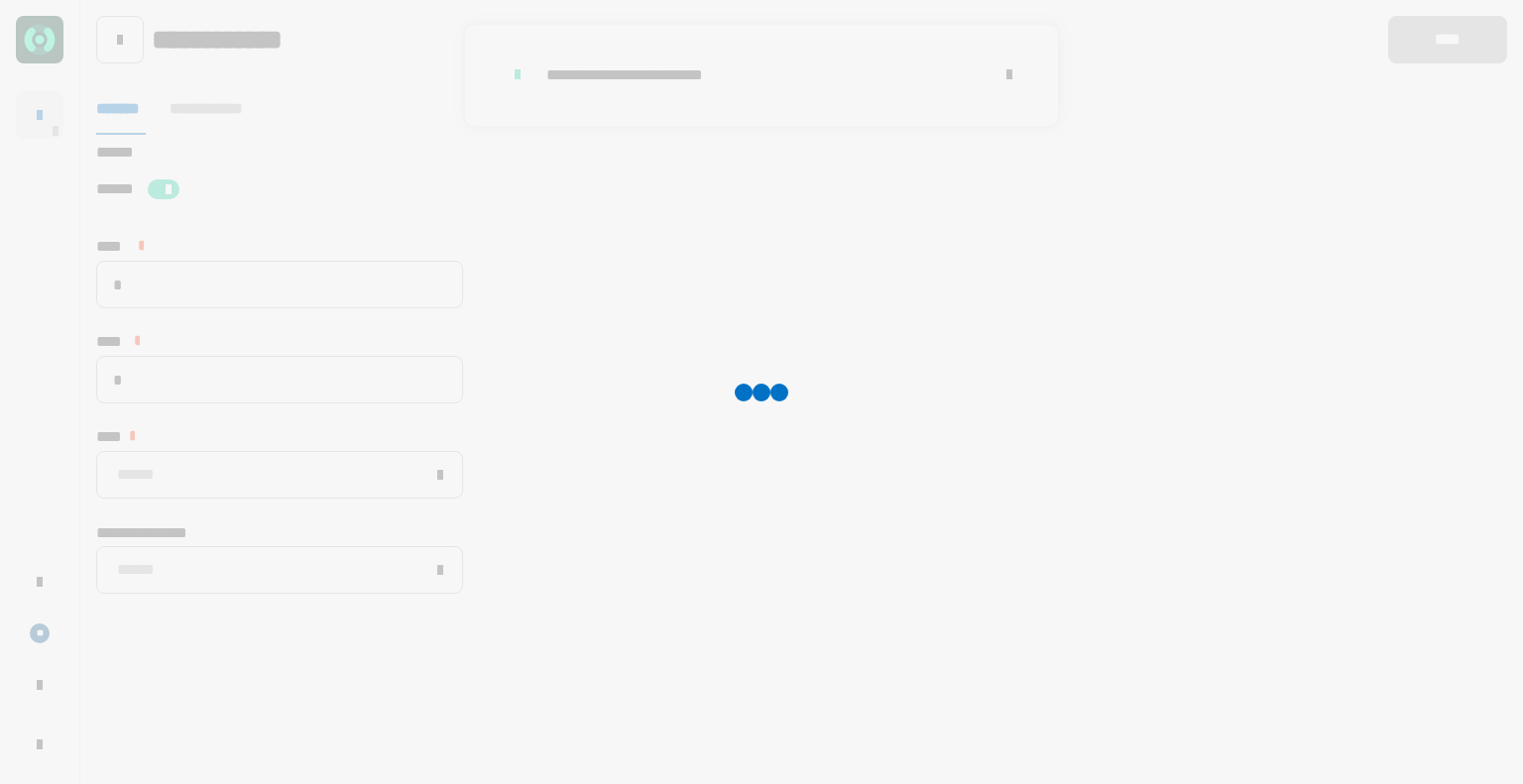 type on "*********" 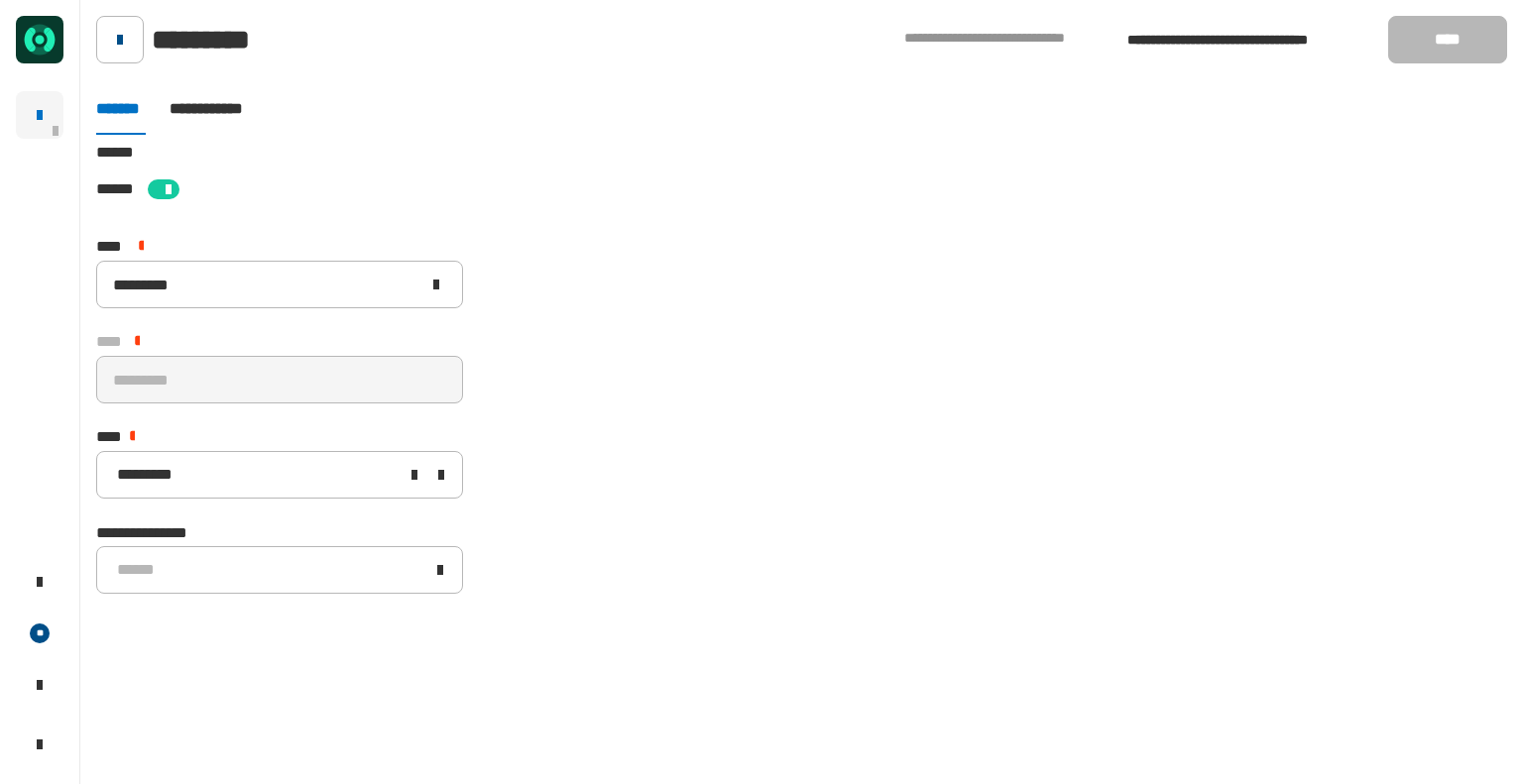 click 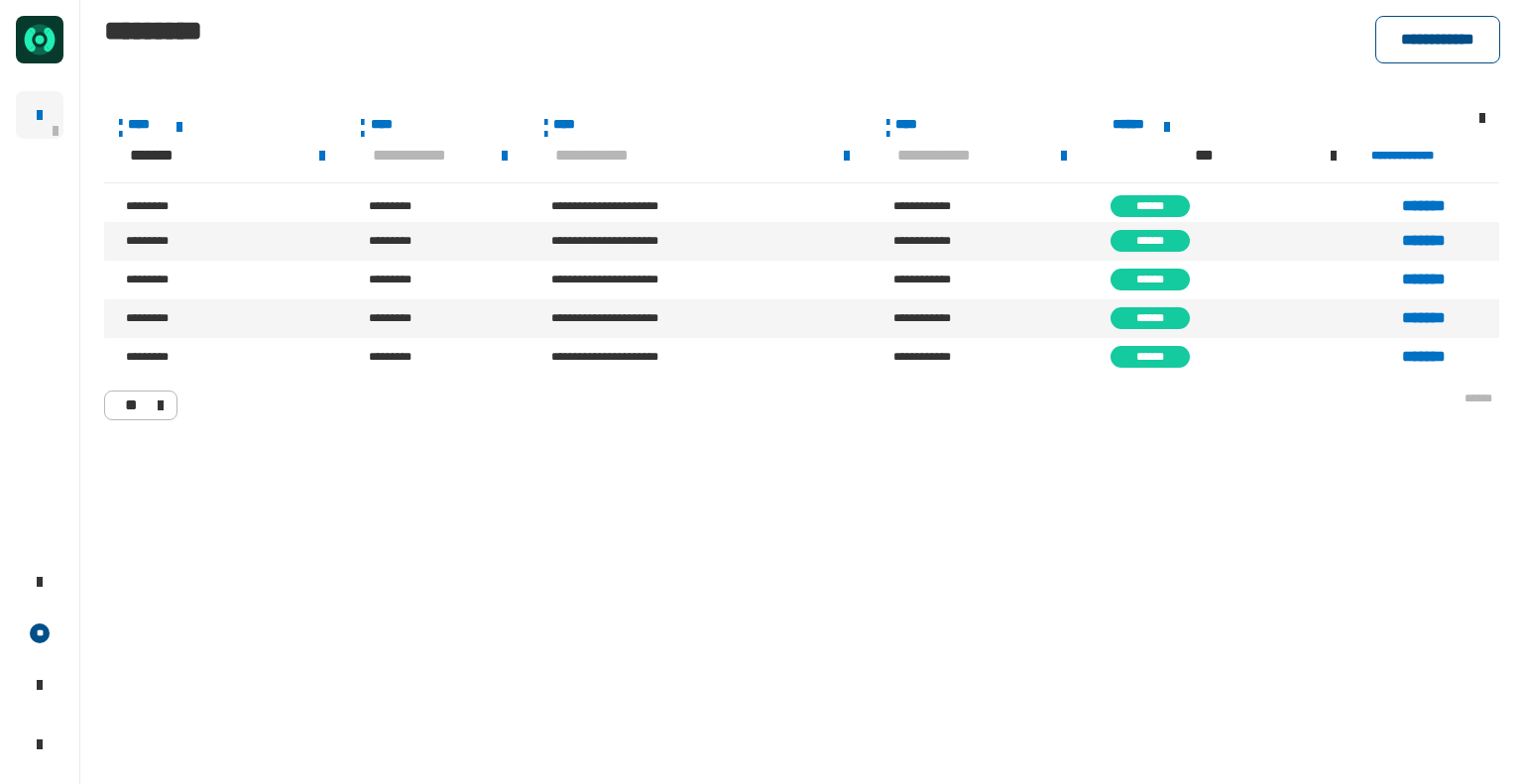 click on "**********" 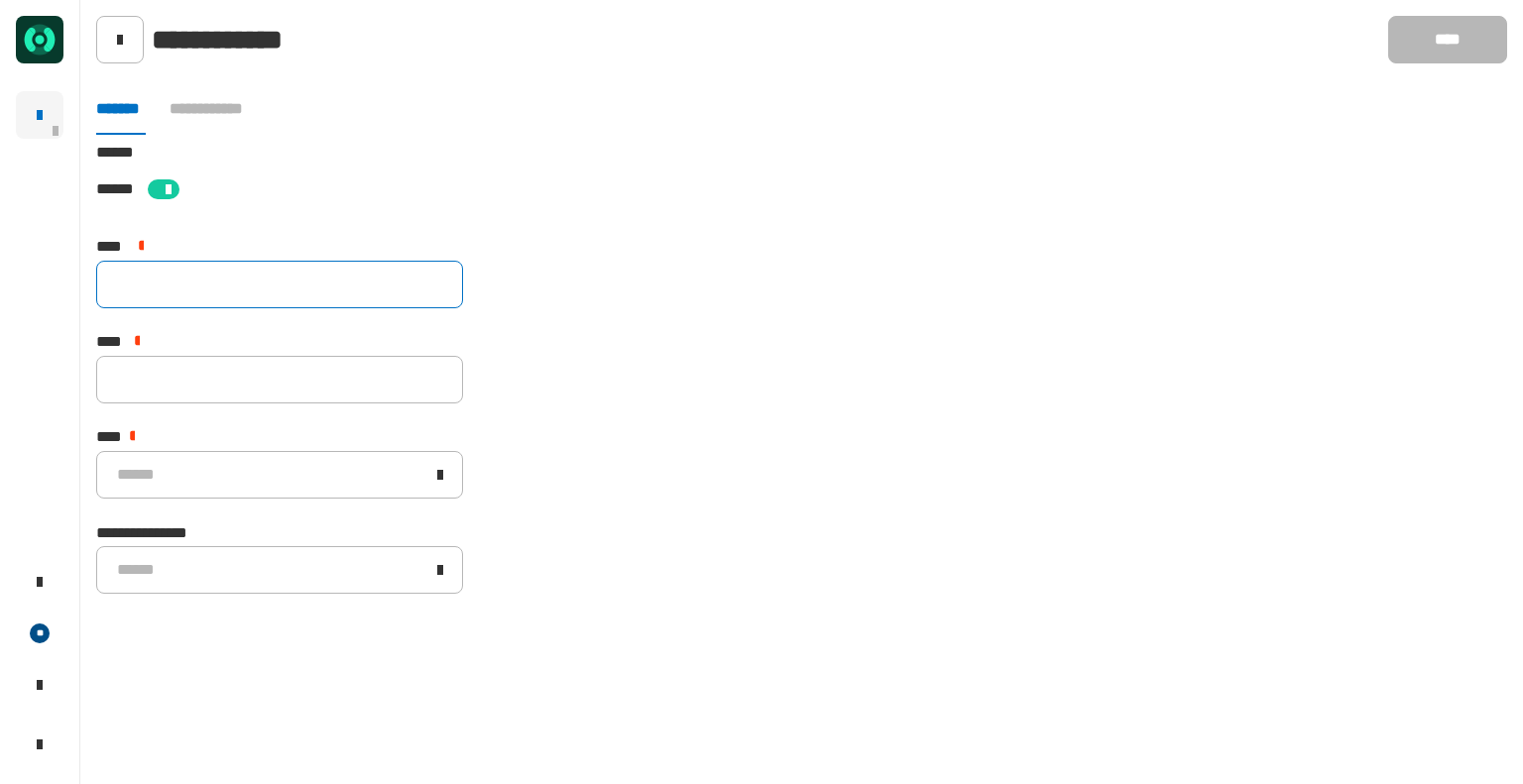 click 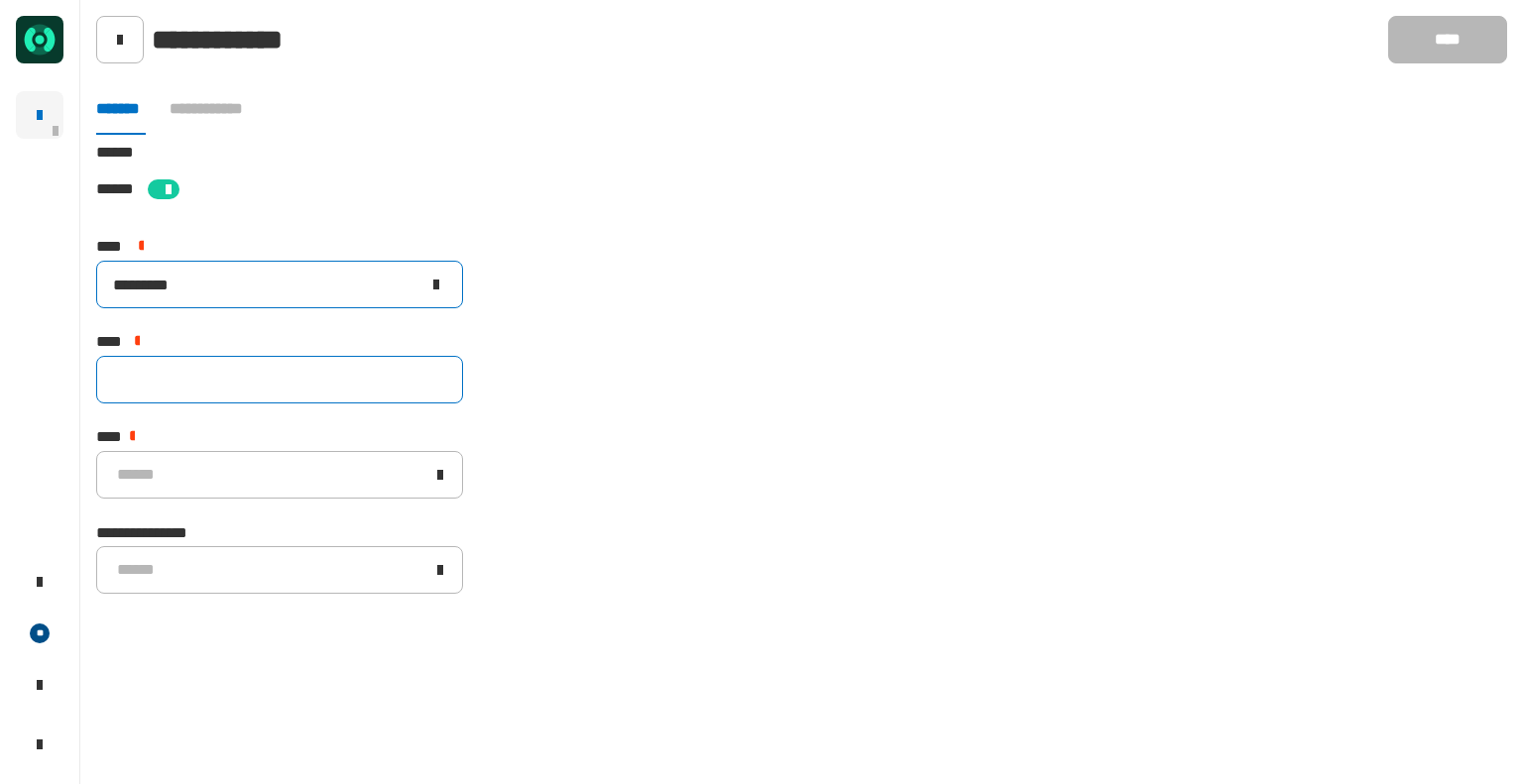 type on "*********" 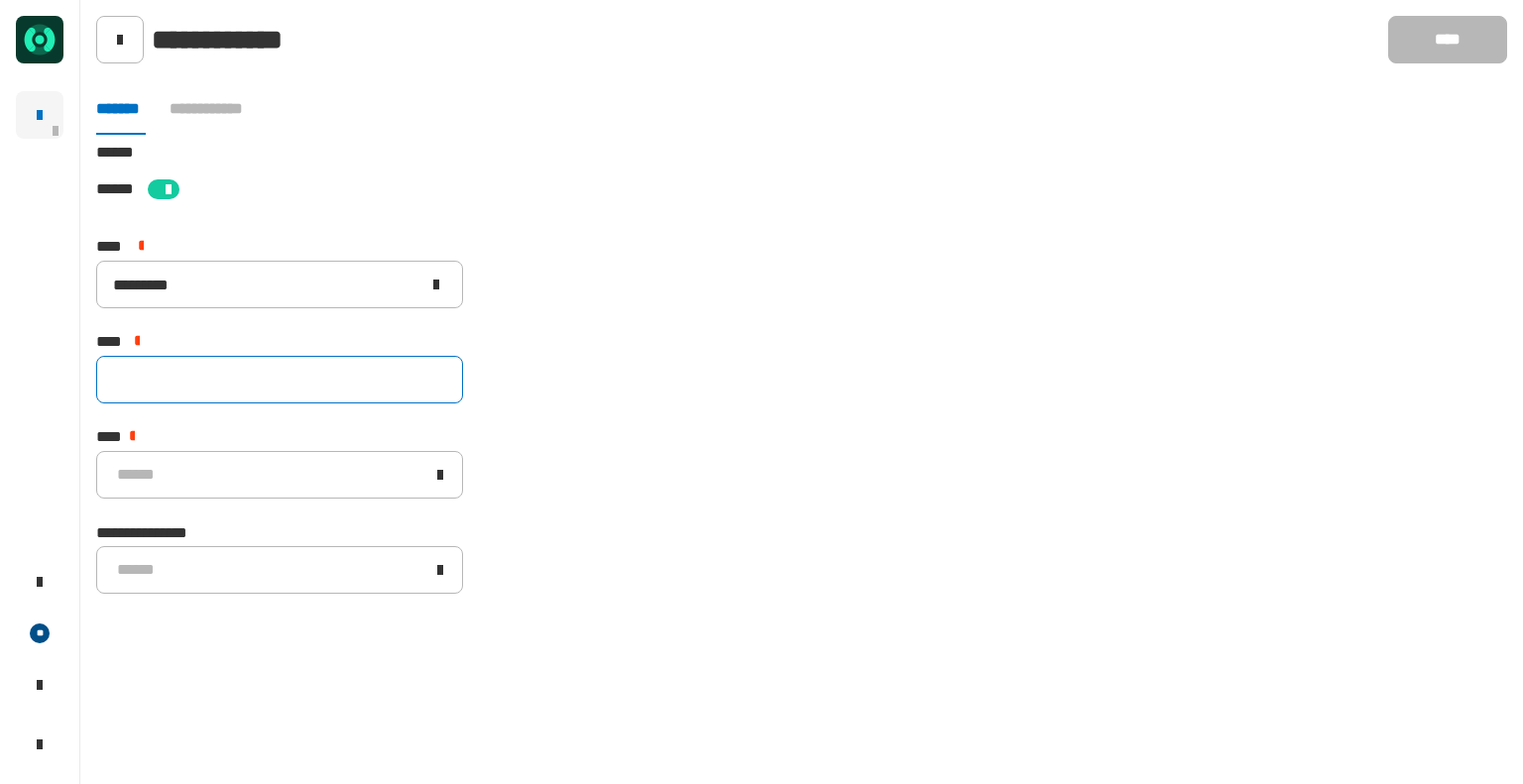 click 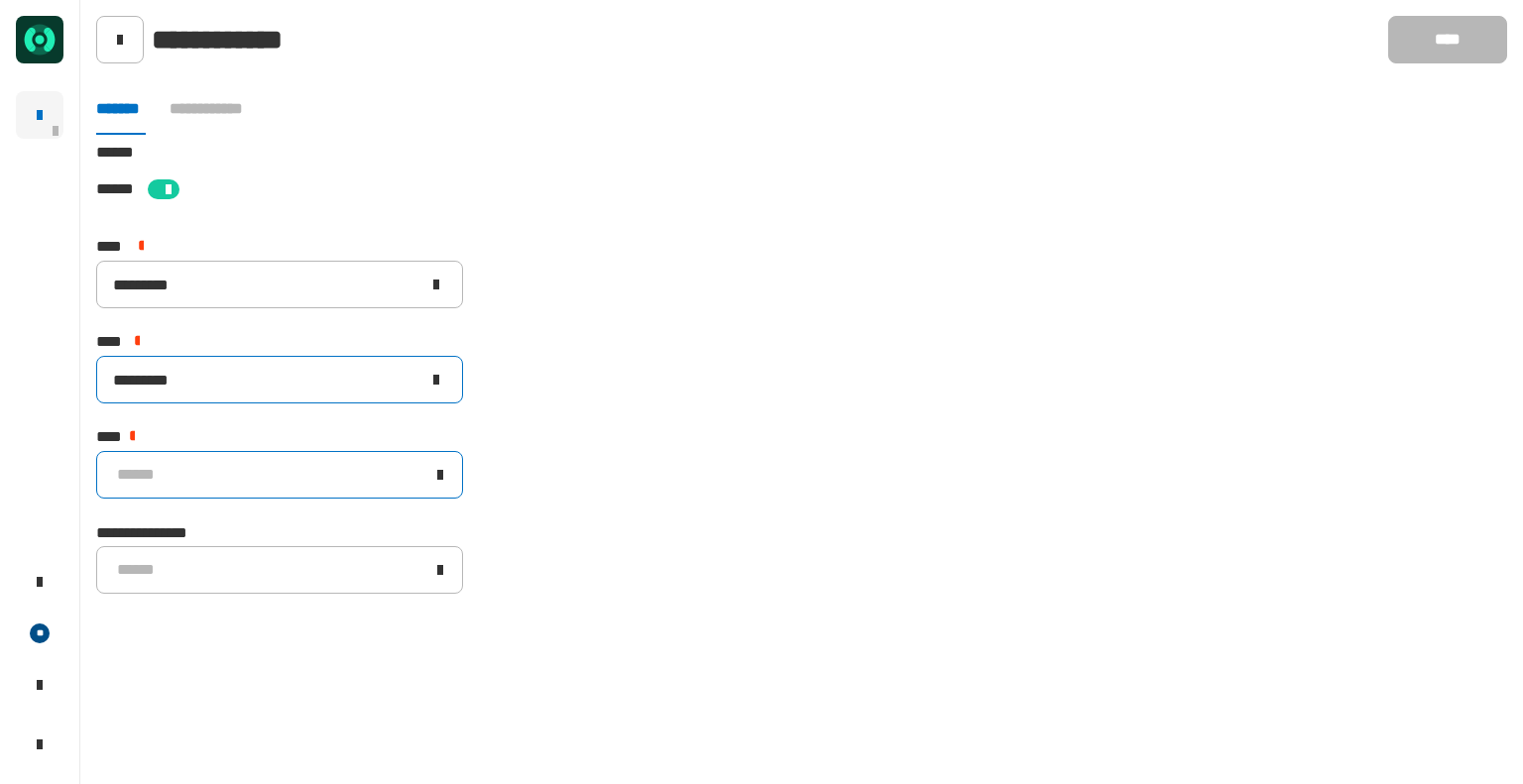 type on "*********" 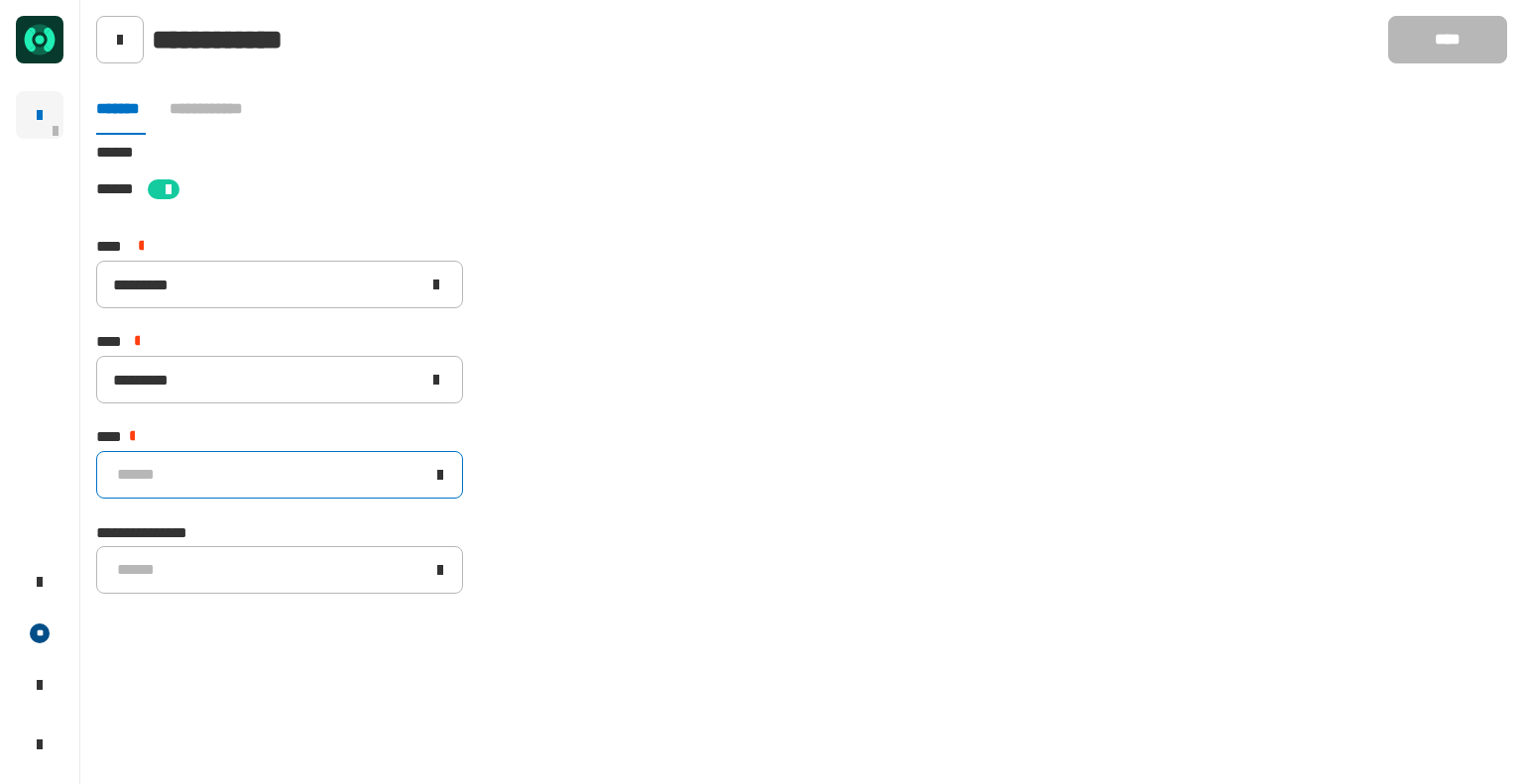 click on "******" 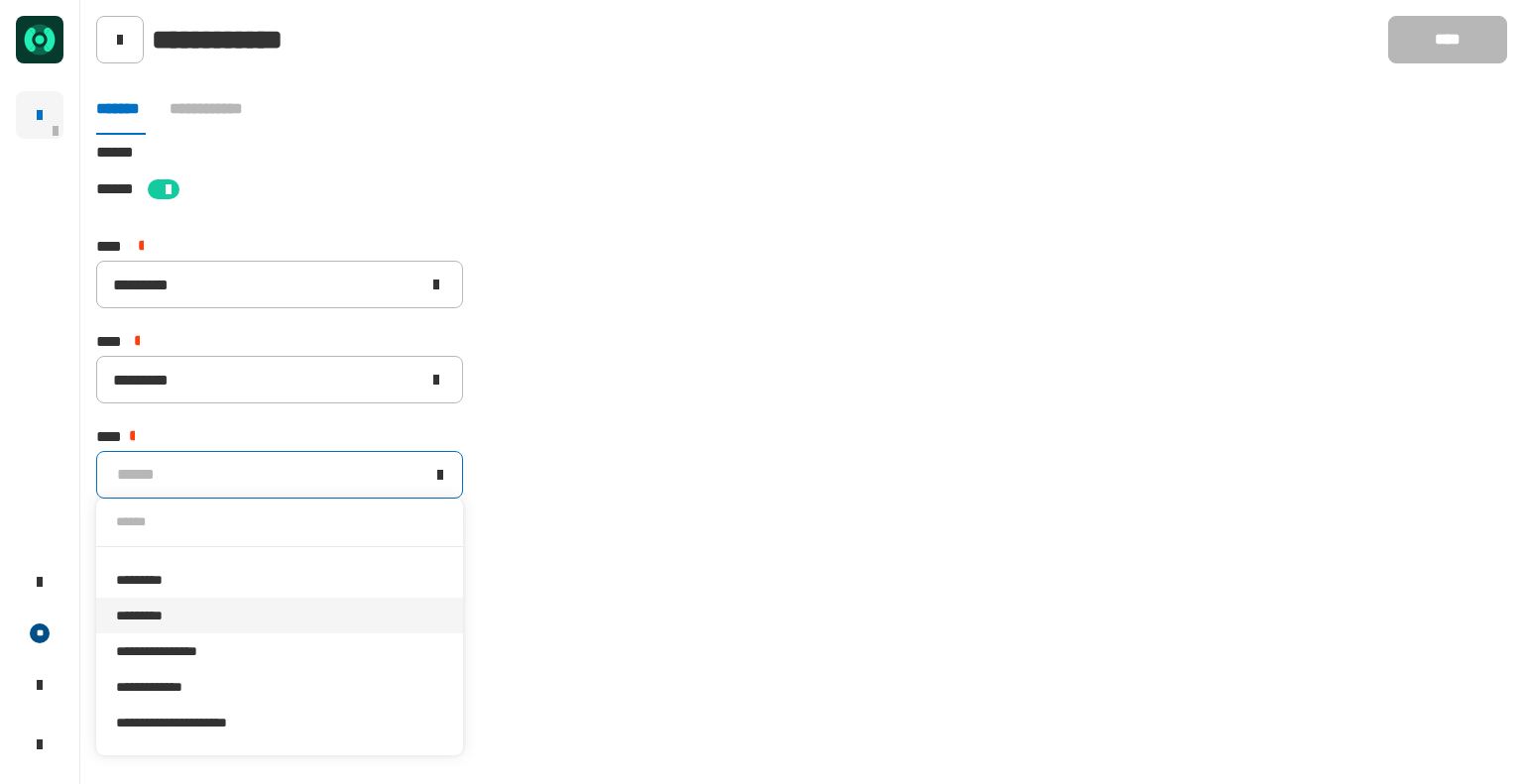 click on "*********" at bounding box center [280, 616] 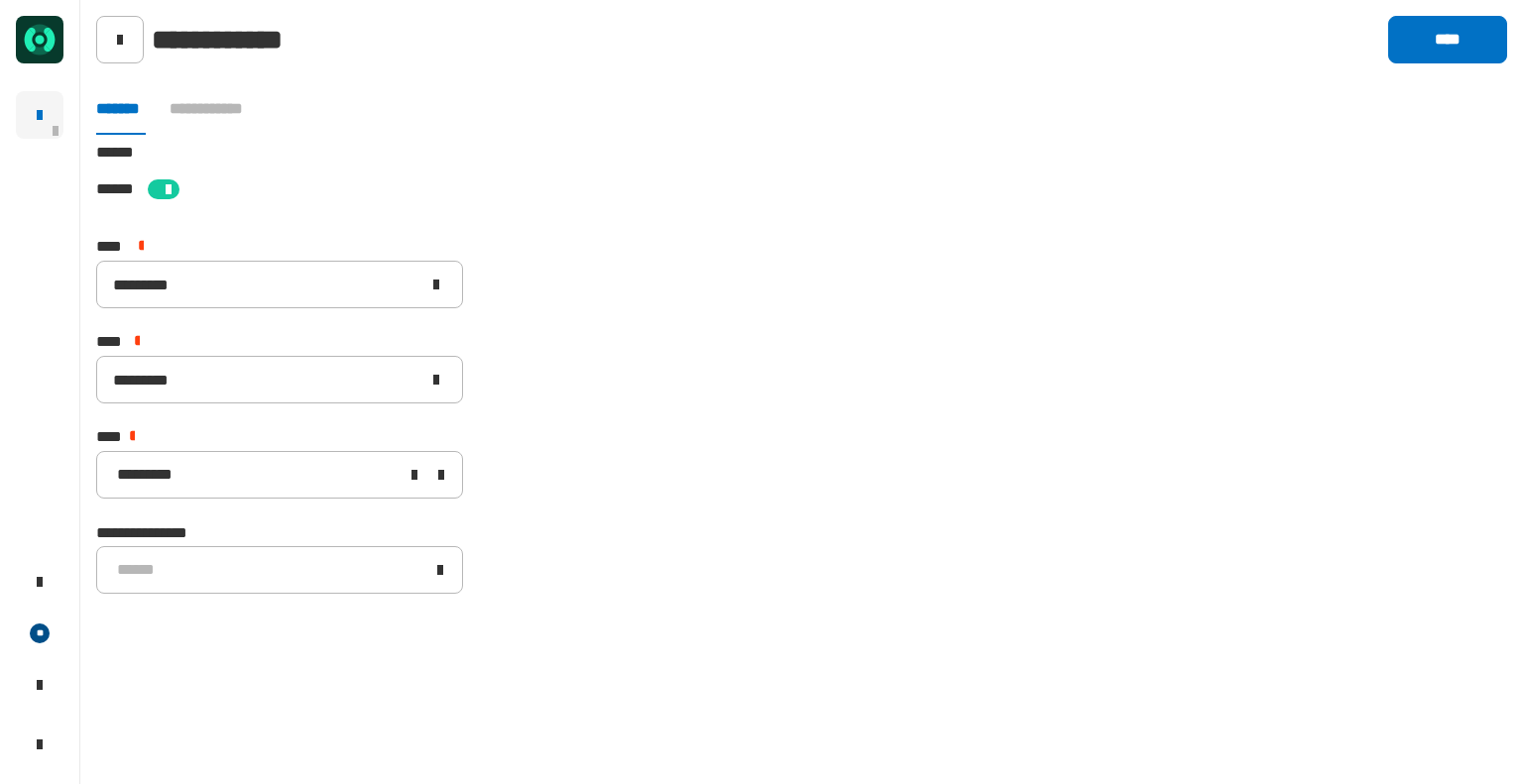 click on "[STREET] [CITY] [STATE] [ZIP] [COUNTRY] [NUMBER] [STREET] [NUMBER] [STREET] [NUMBER] [STREET] [CREDIT_CARD] [PHONE]" 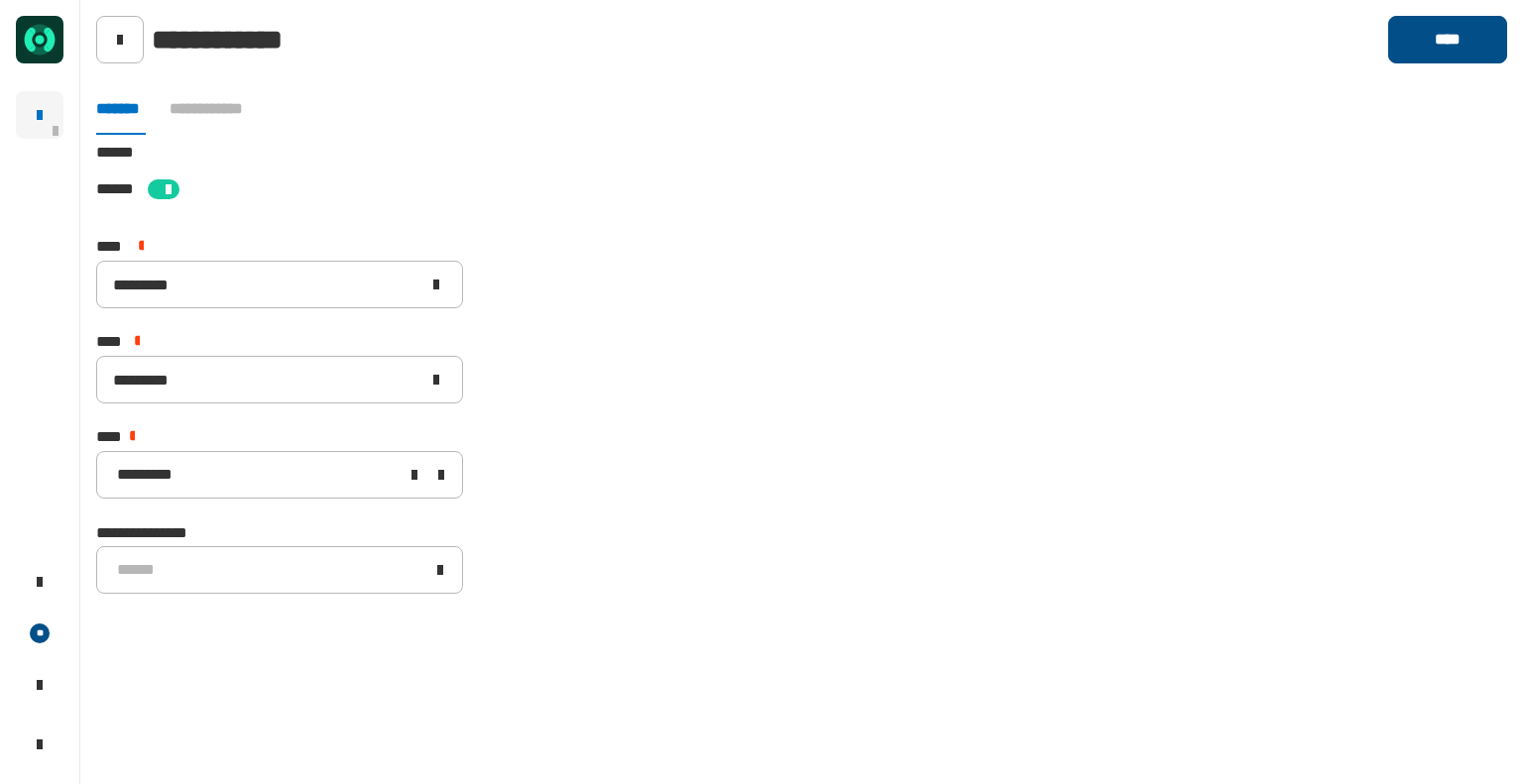 click on "****" 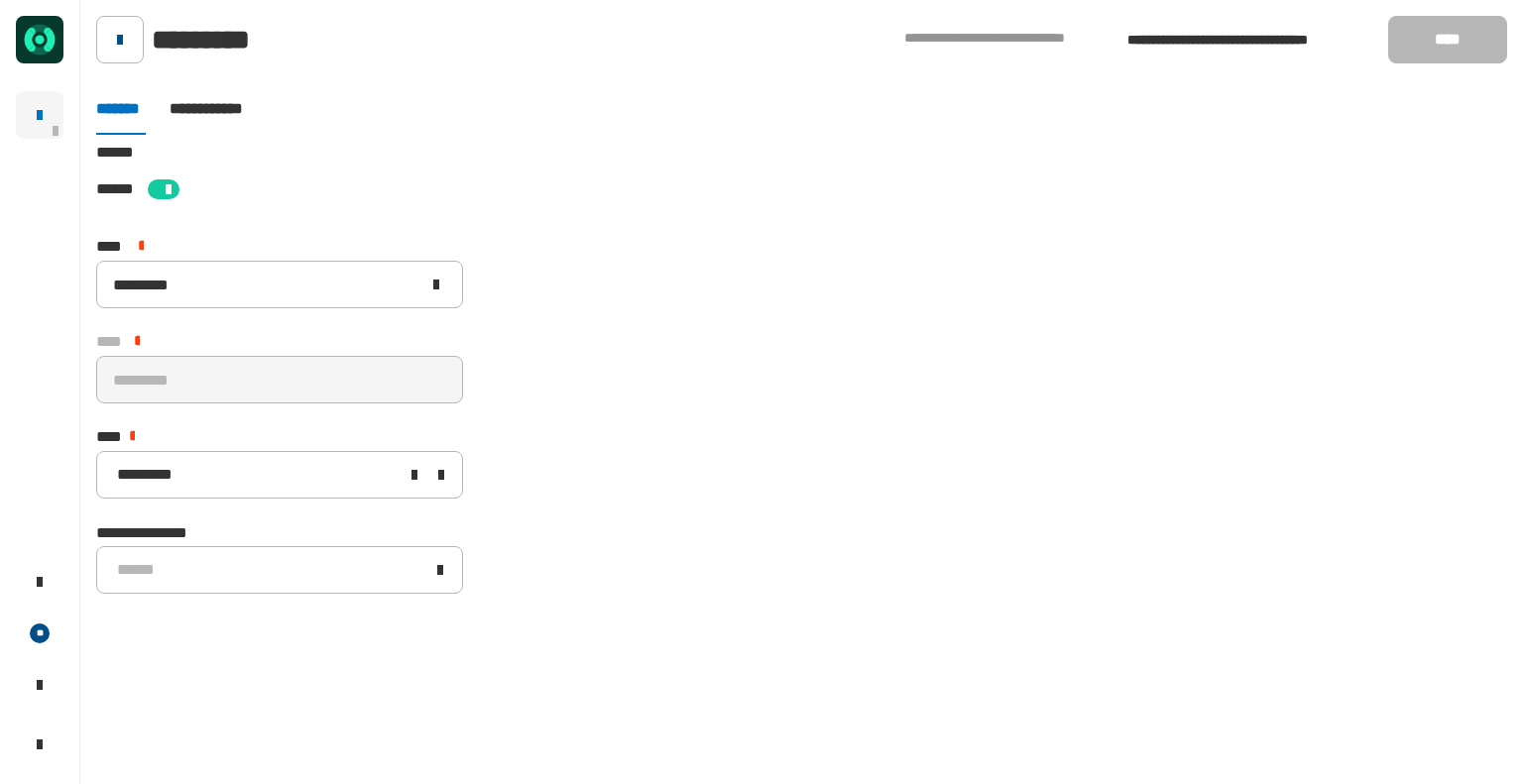 click 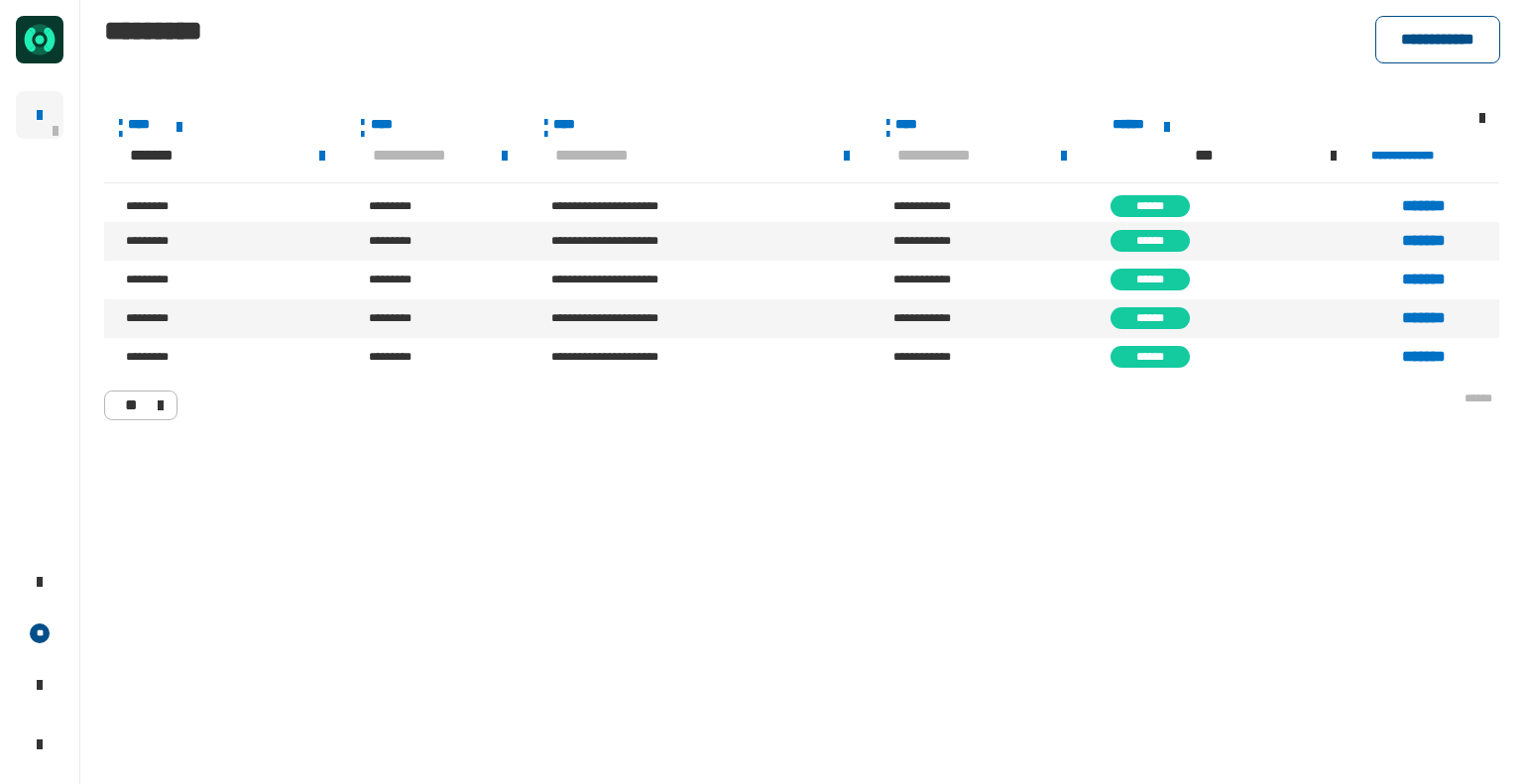 click on "**********" 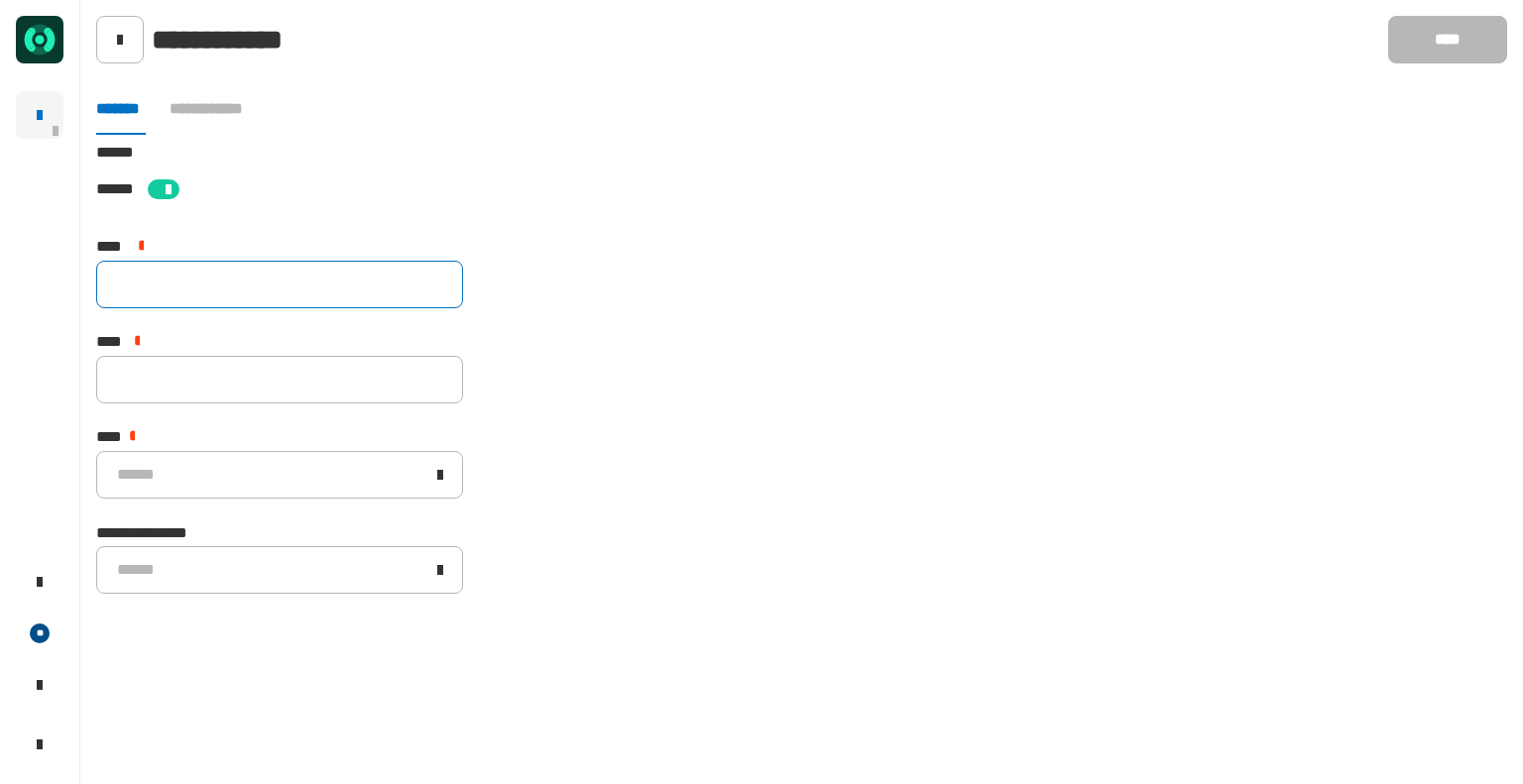 click 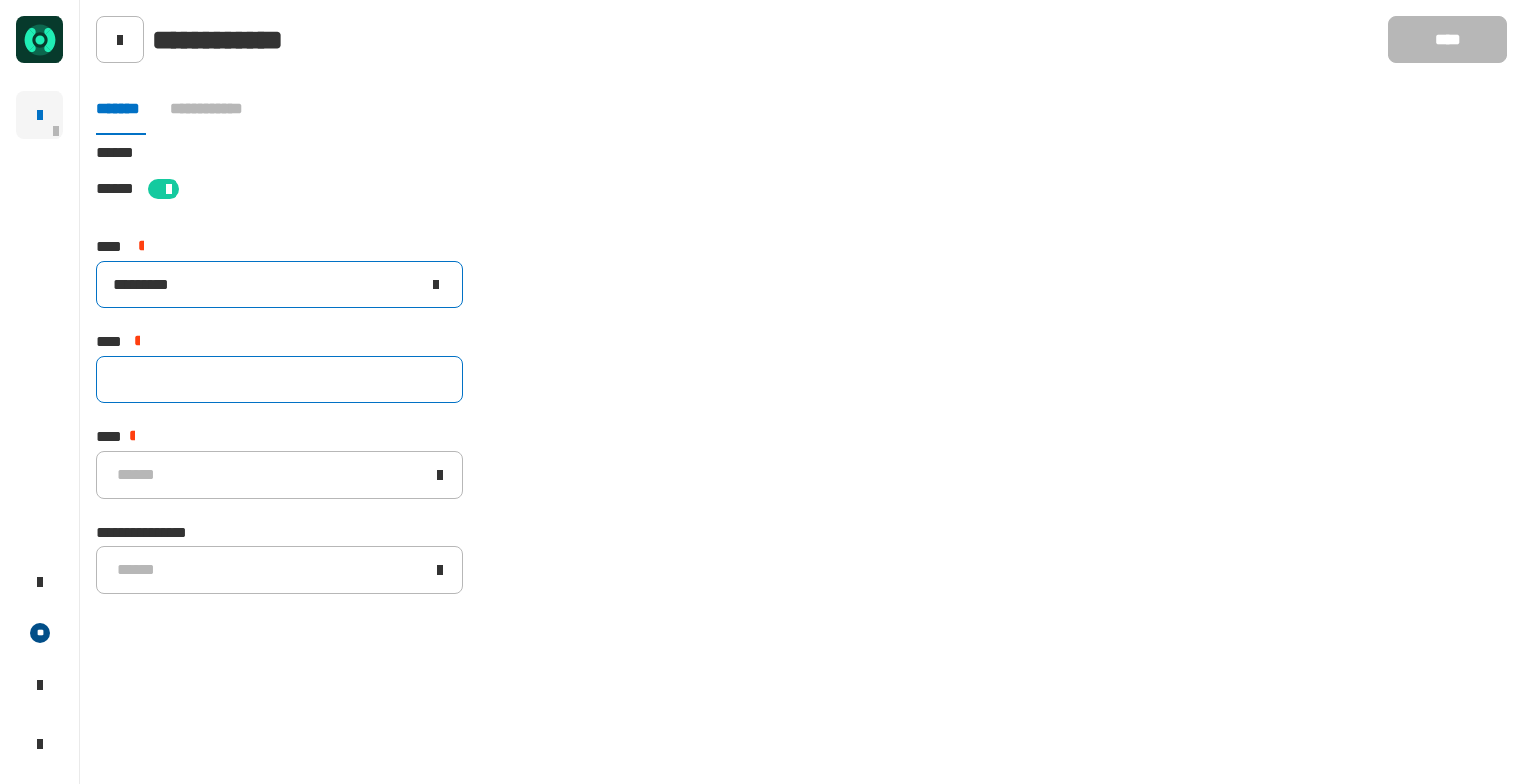 type on "*********" 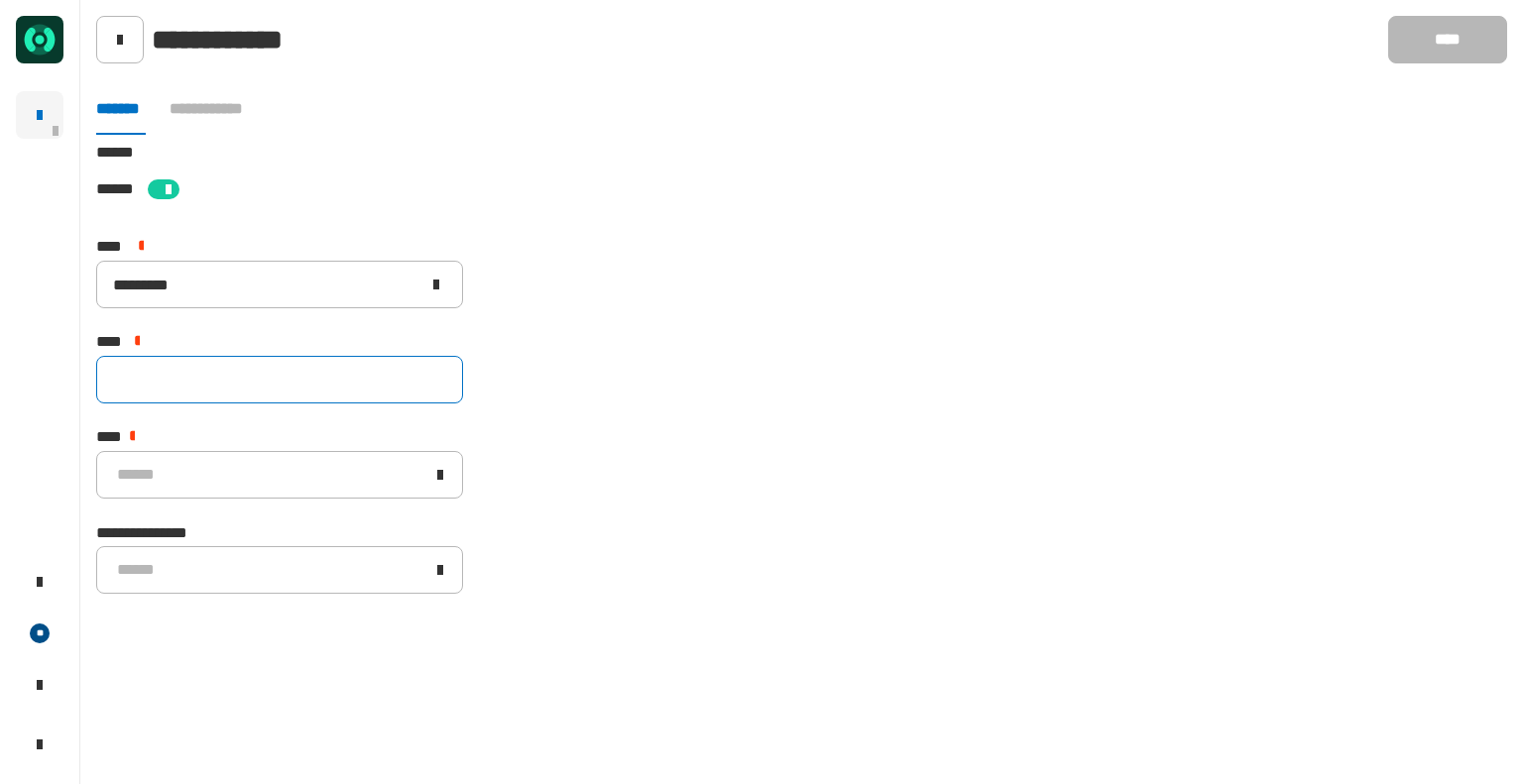 click 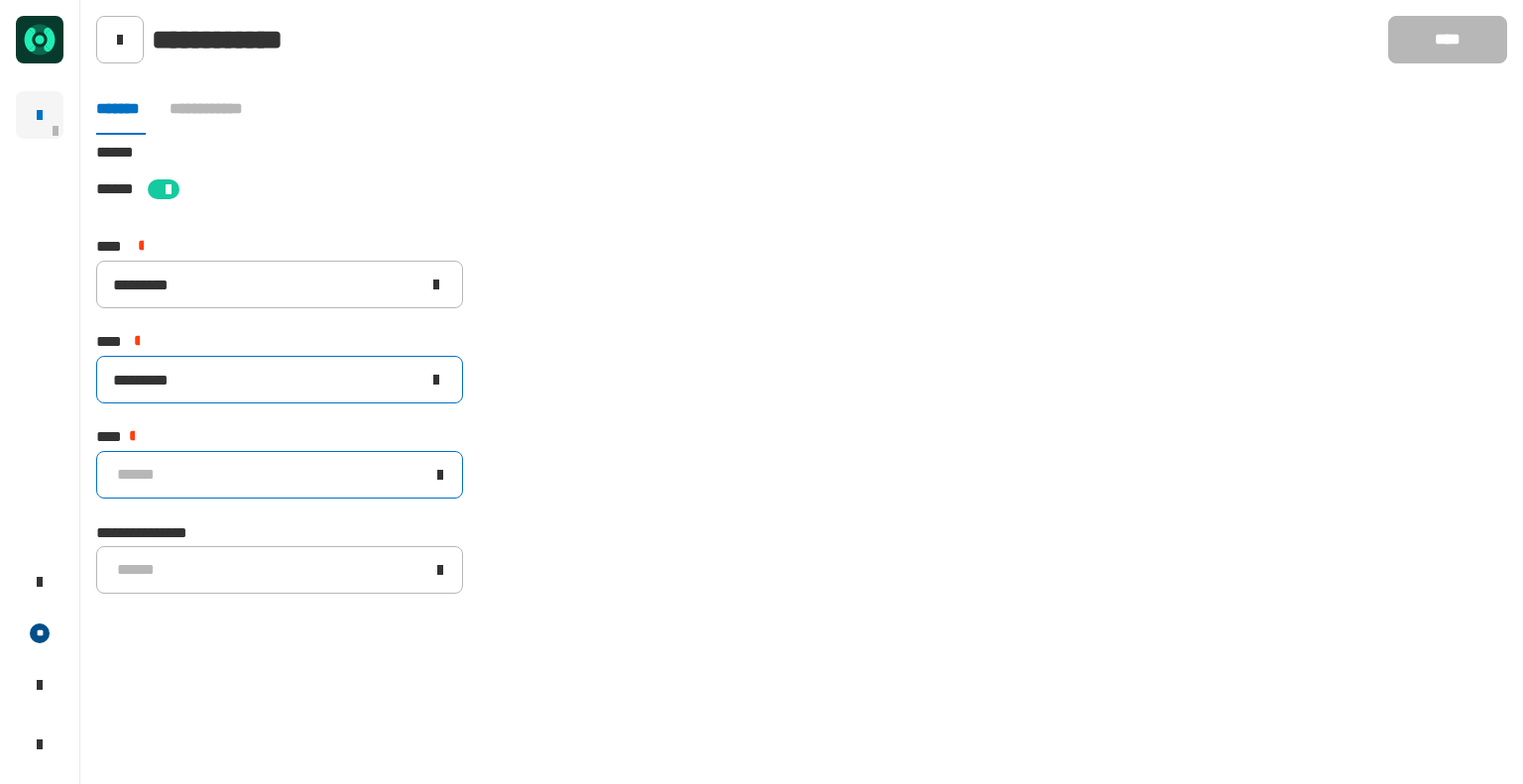 type on "*********" 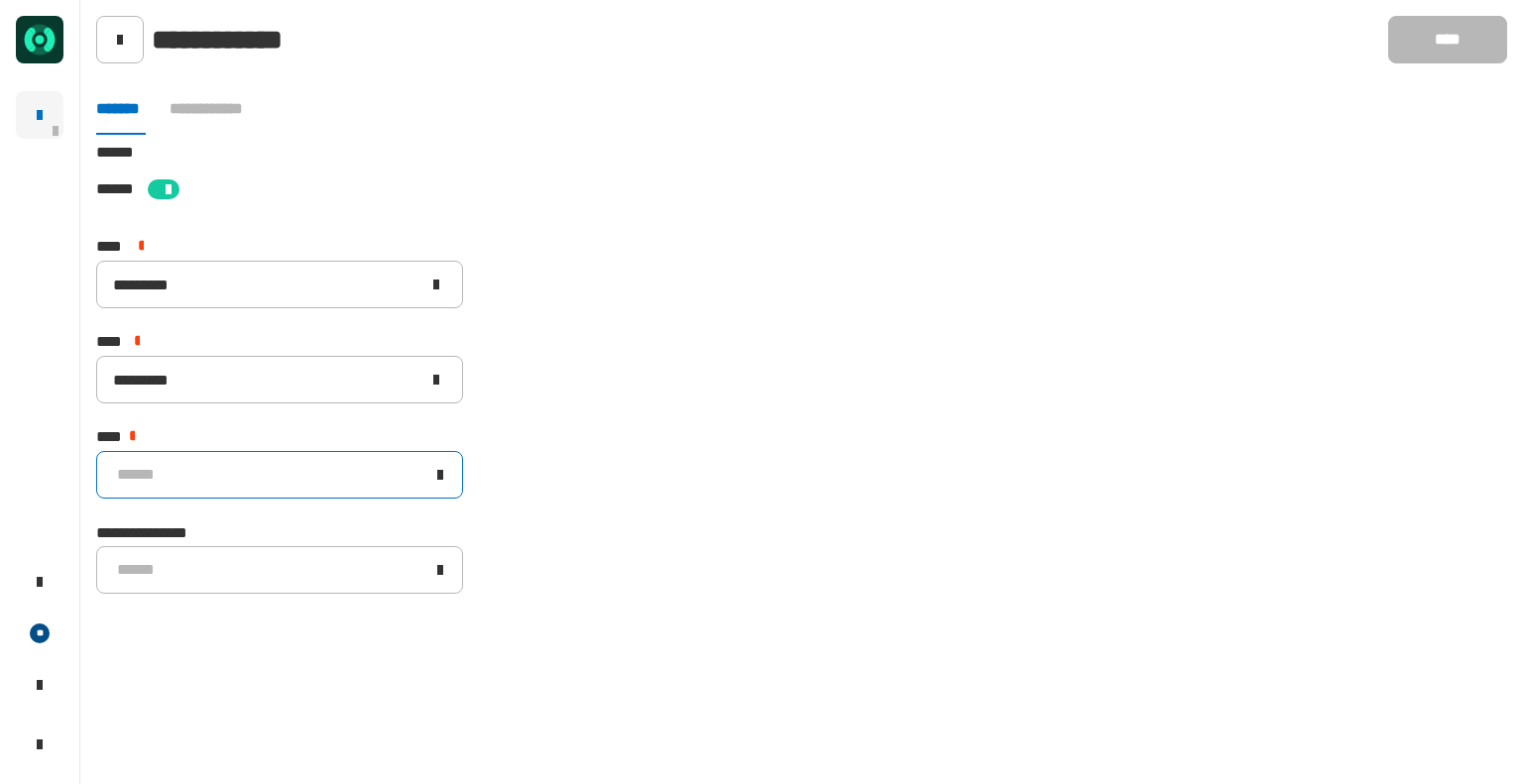 click on "******" 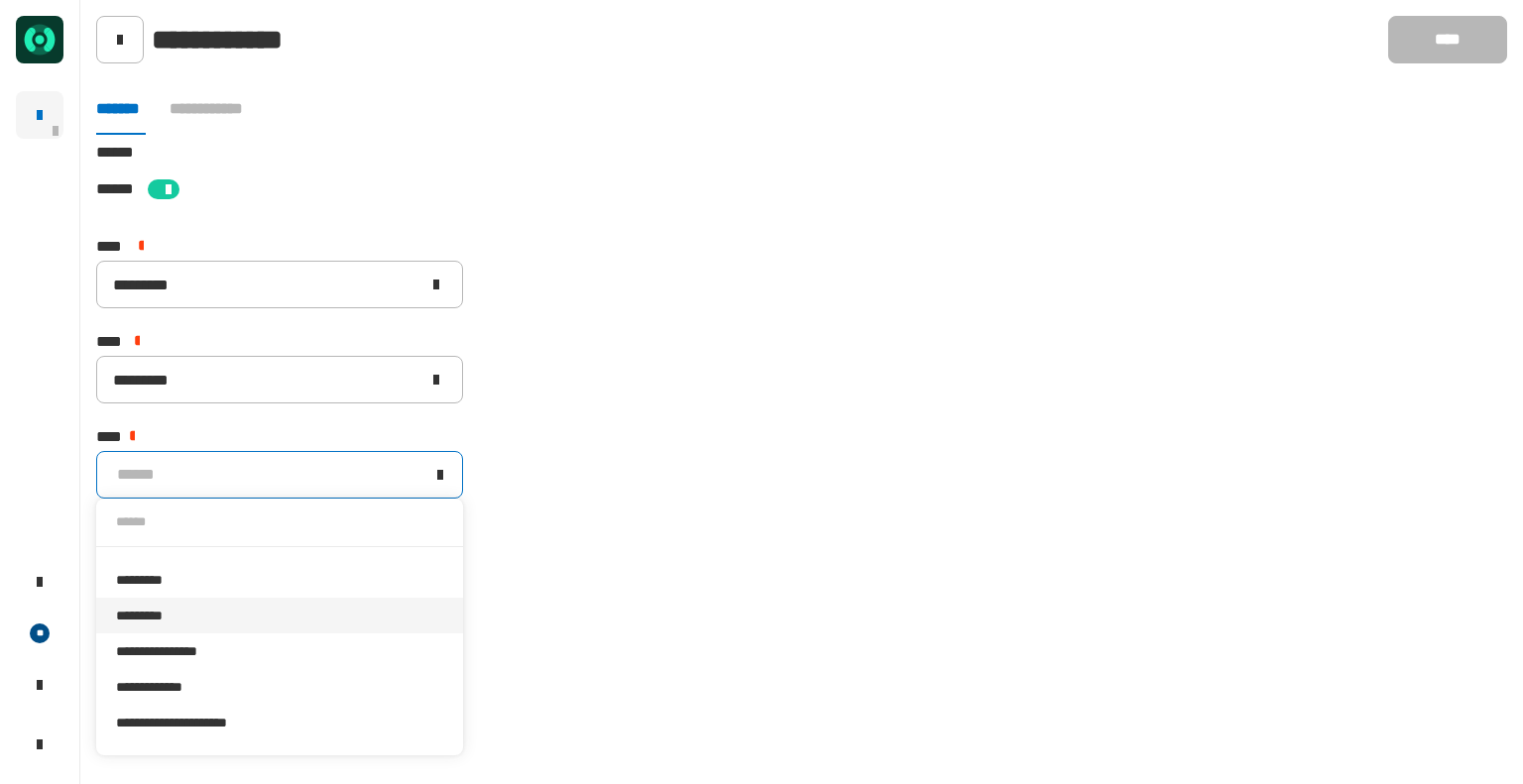 click on "*********" at bounding box center [280, 616] 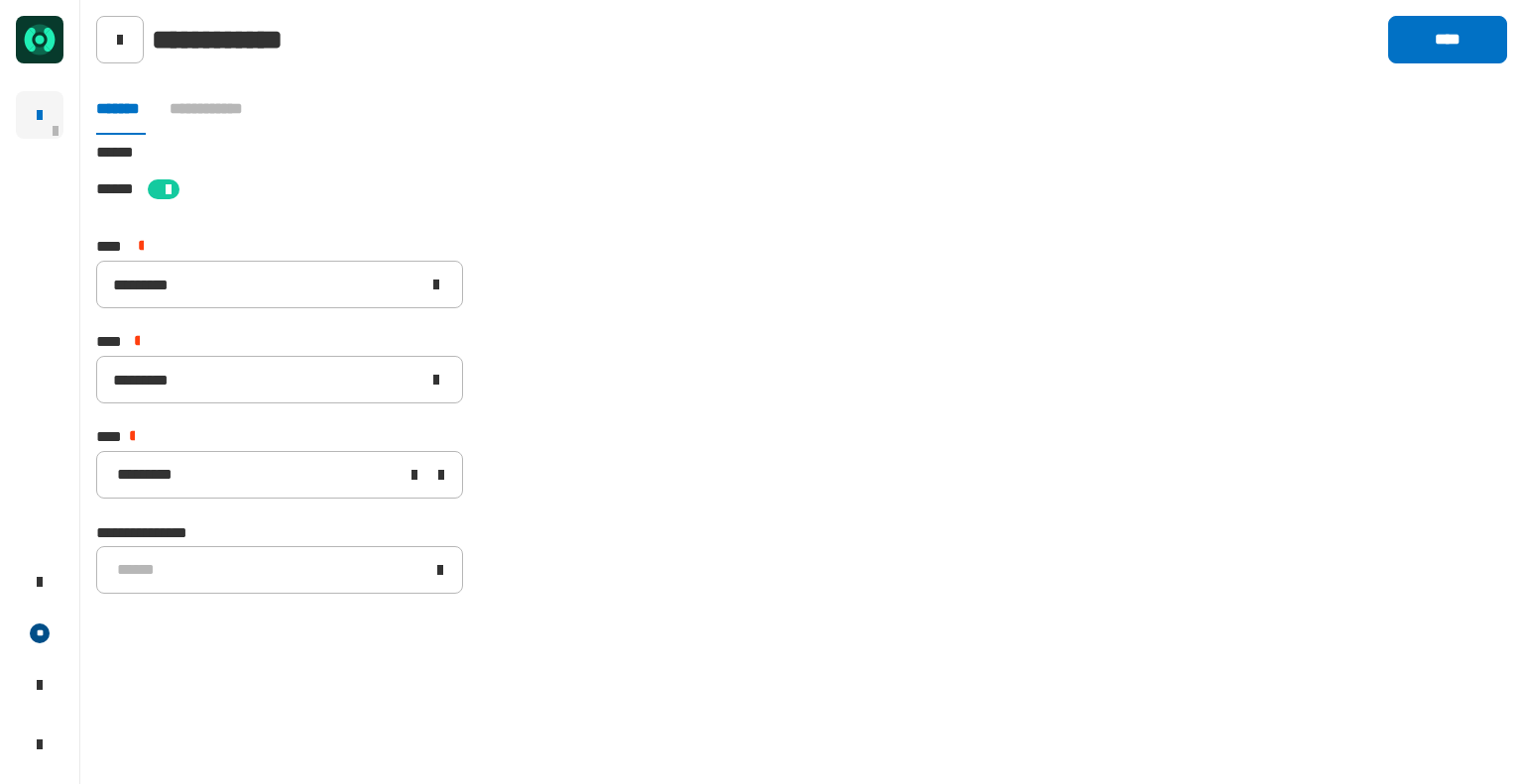click on "[STREET] [CITY] [STATE] [ZIP] [COUNTRY] [NUMBER] [STREET] [NUMBER] [STREET] [NUMBER] [STREET] [CREDIT_CARD] [PHONE]" 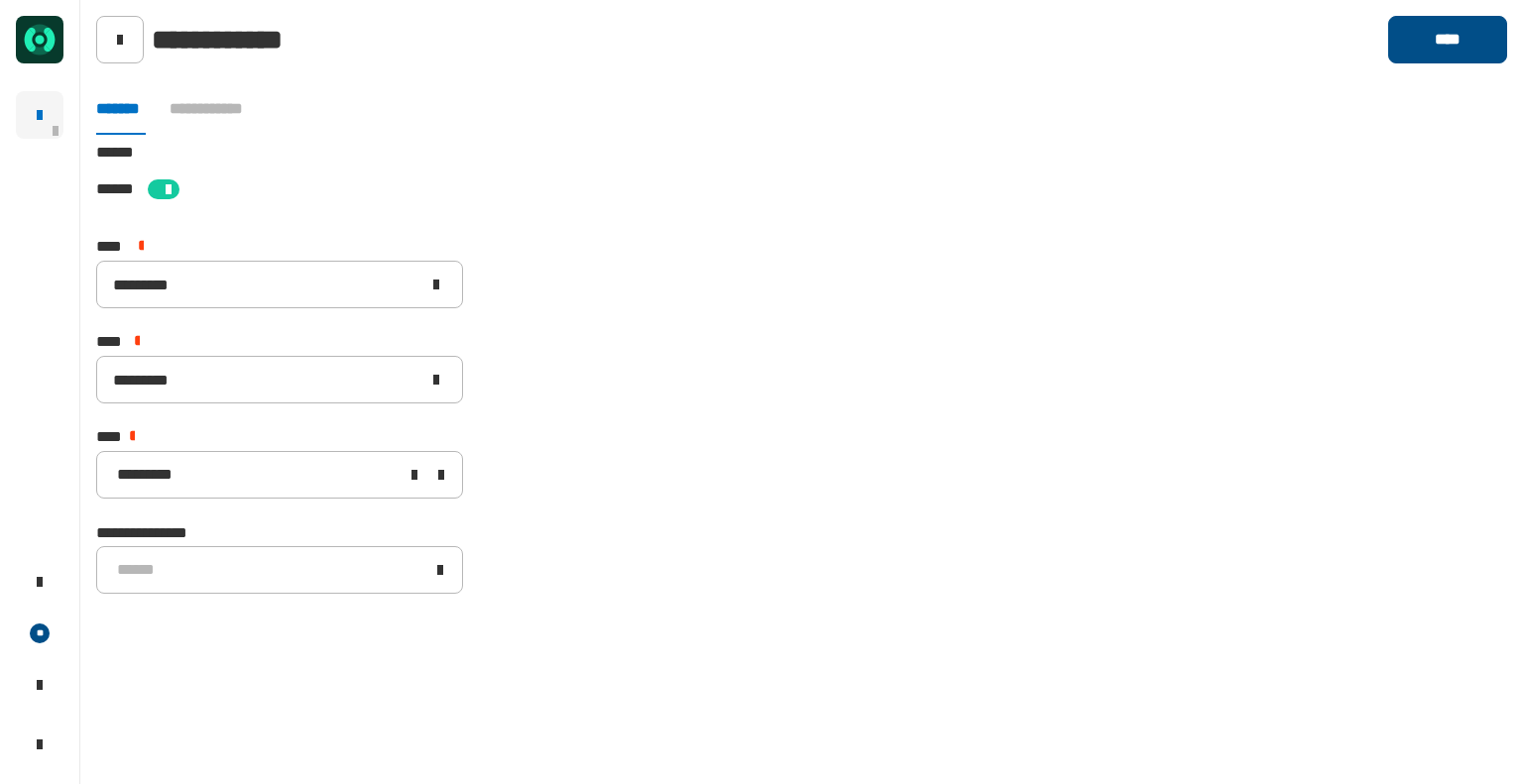 click on "****" 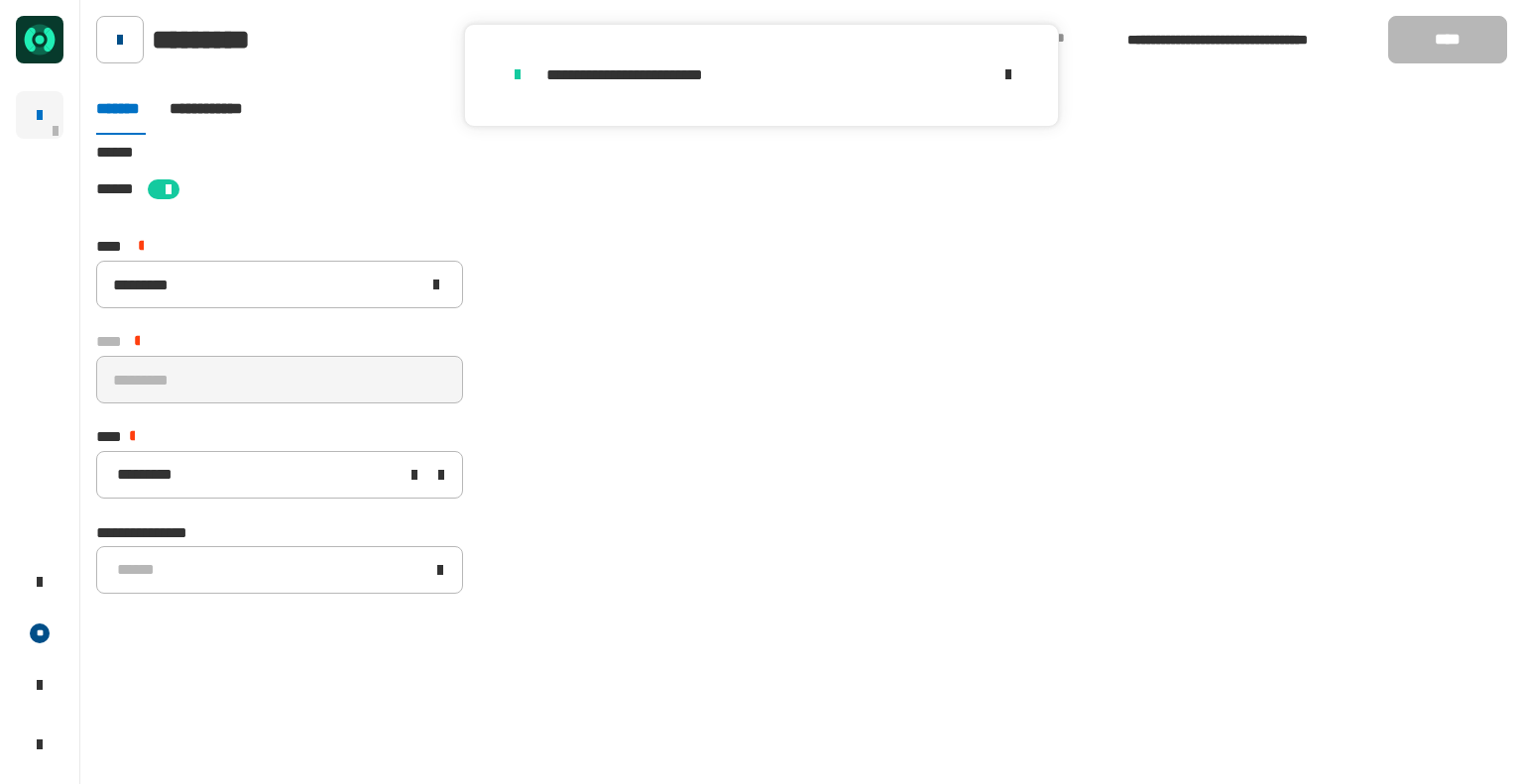 click 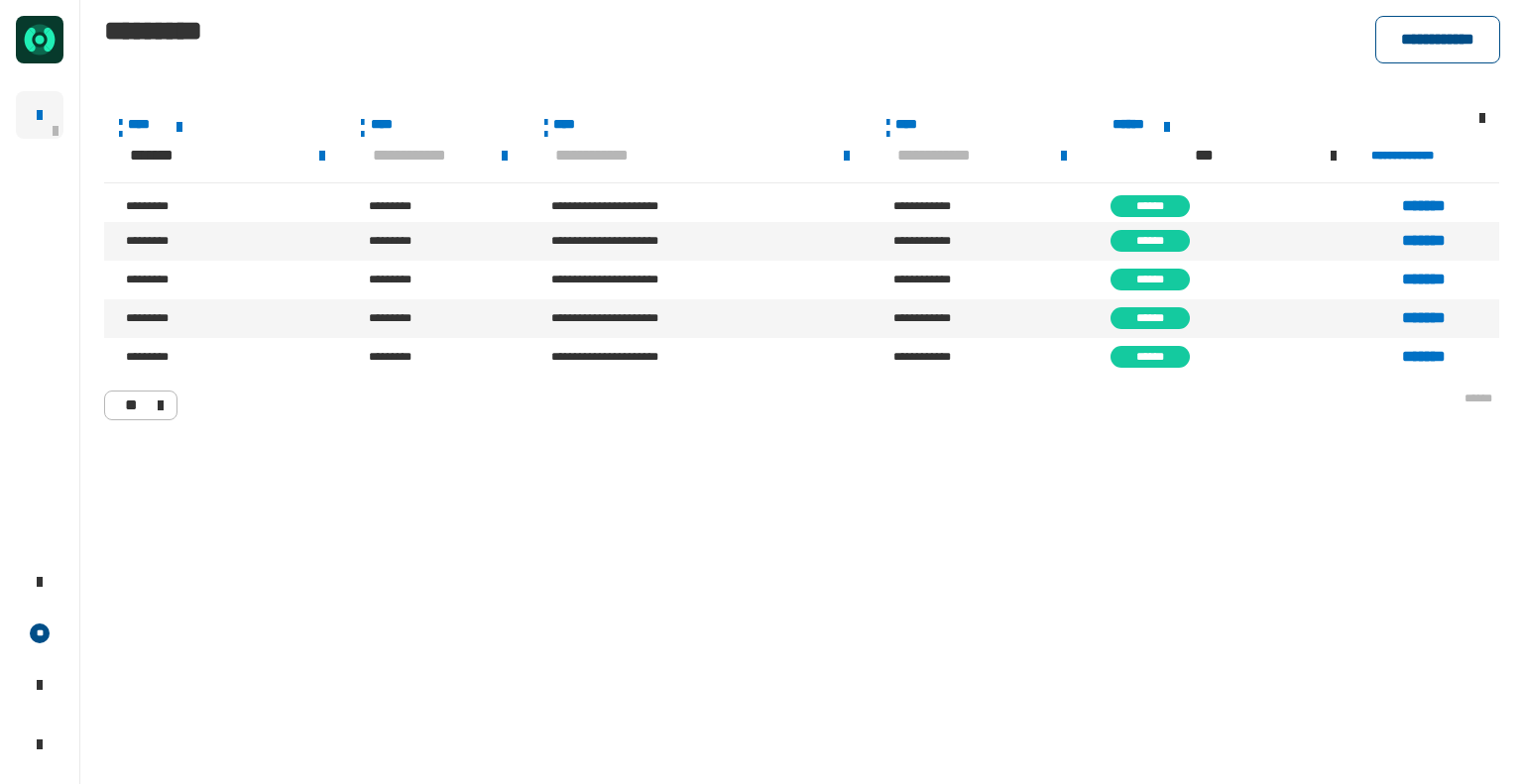 click on "**********" 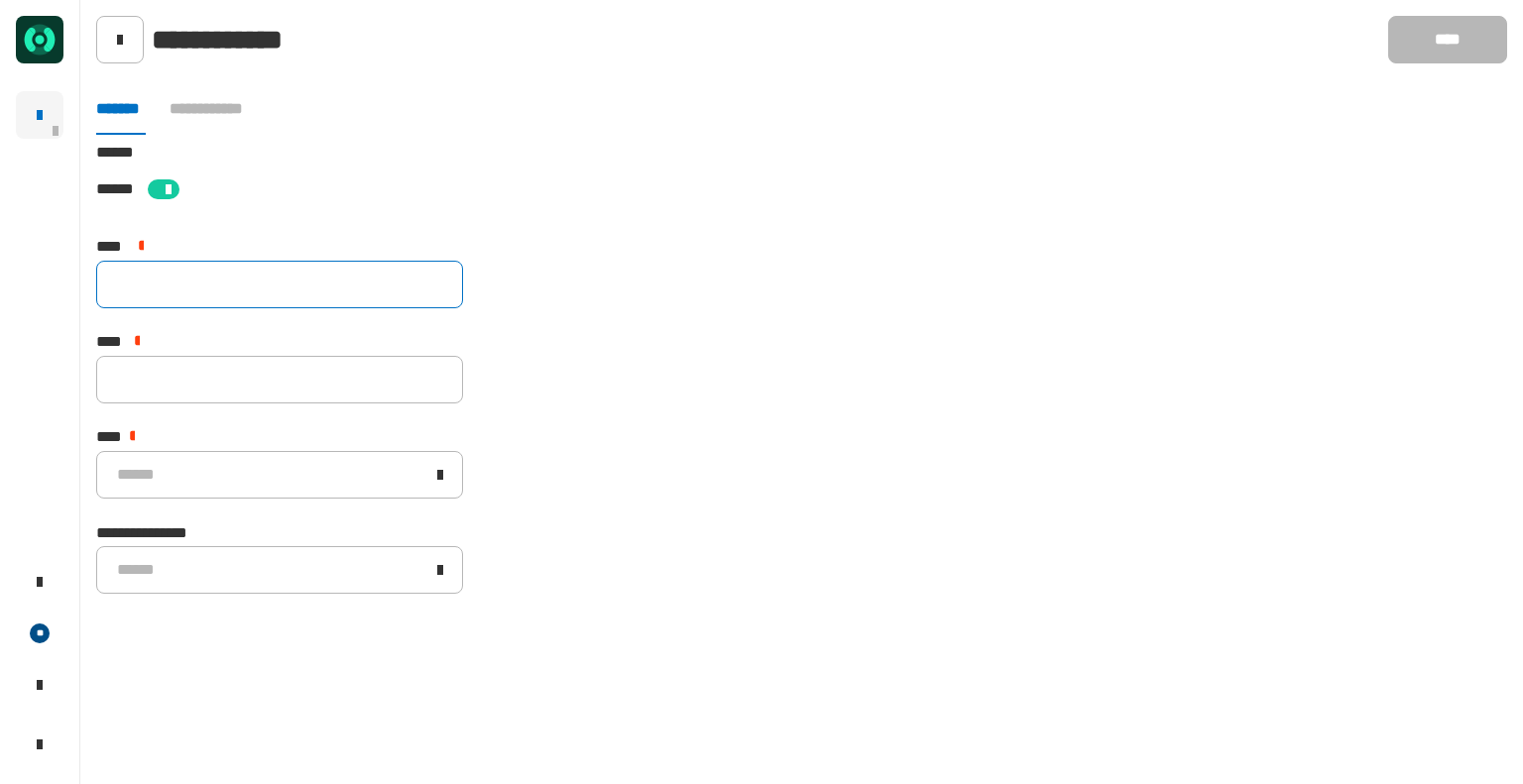 click 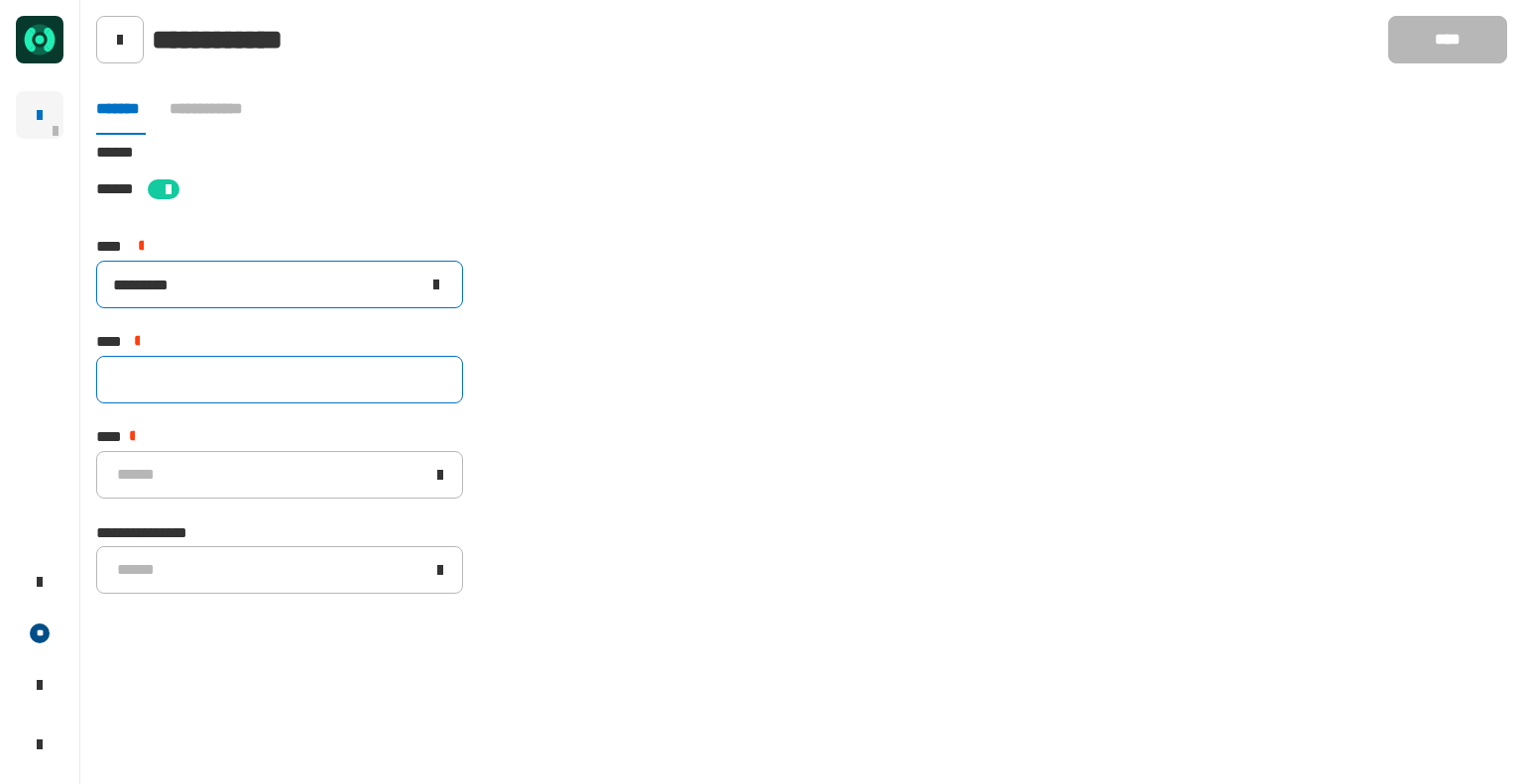 type on "*********" 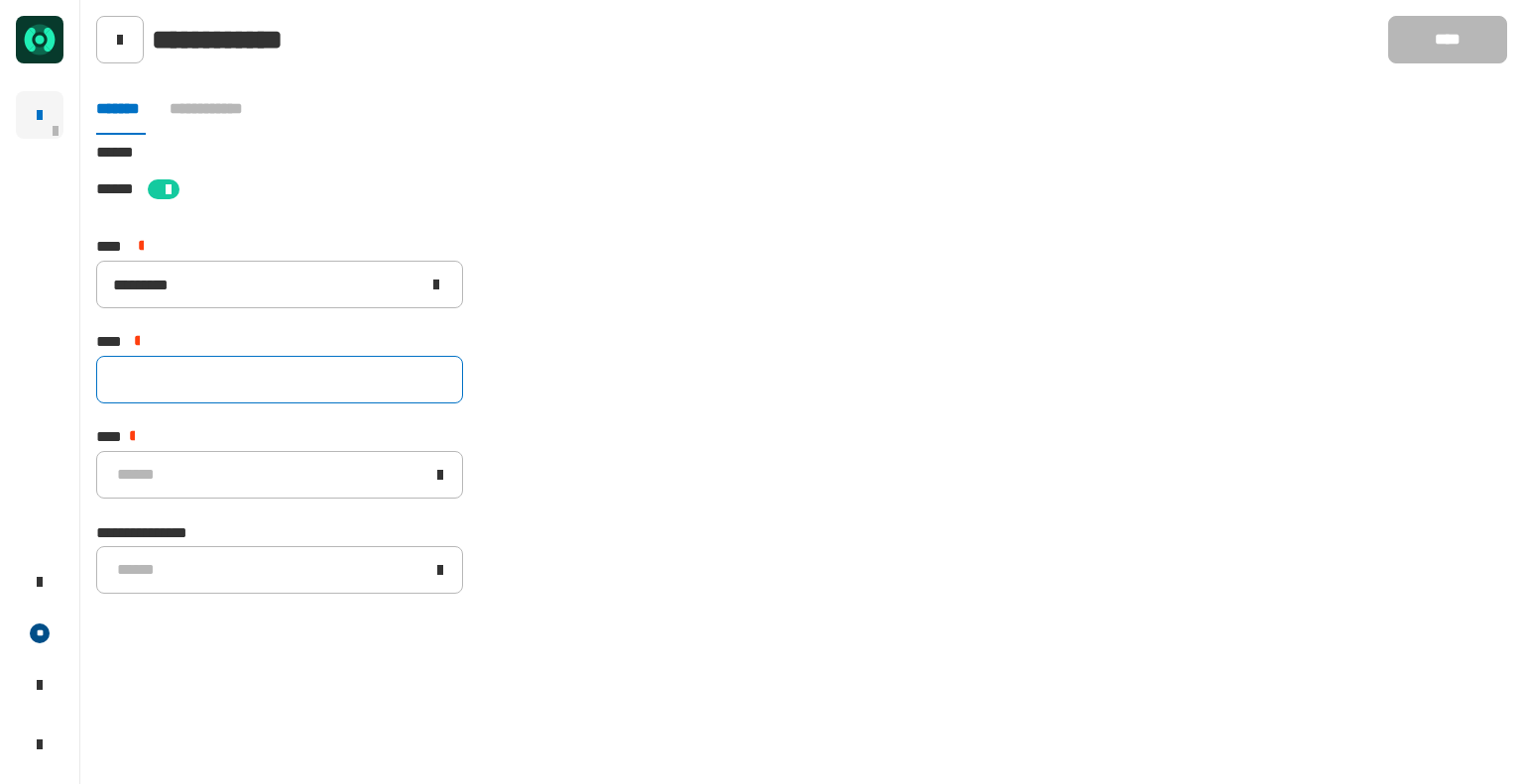 click 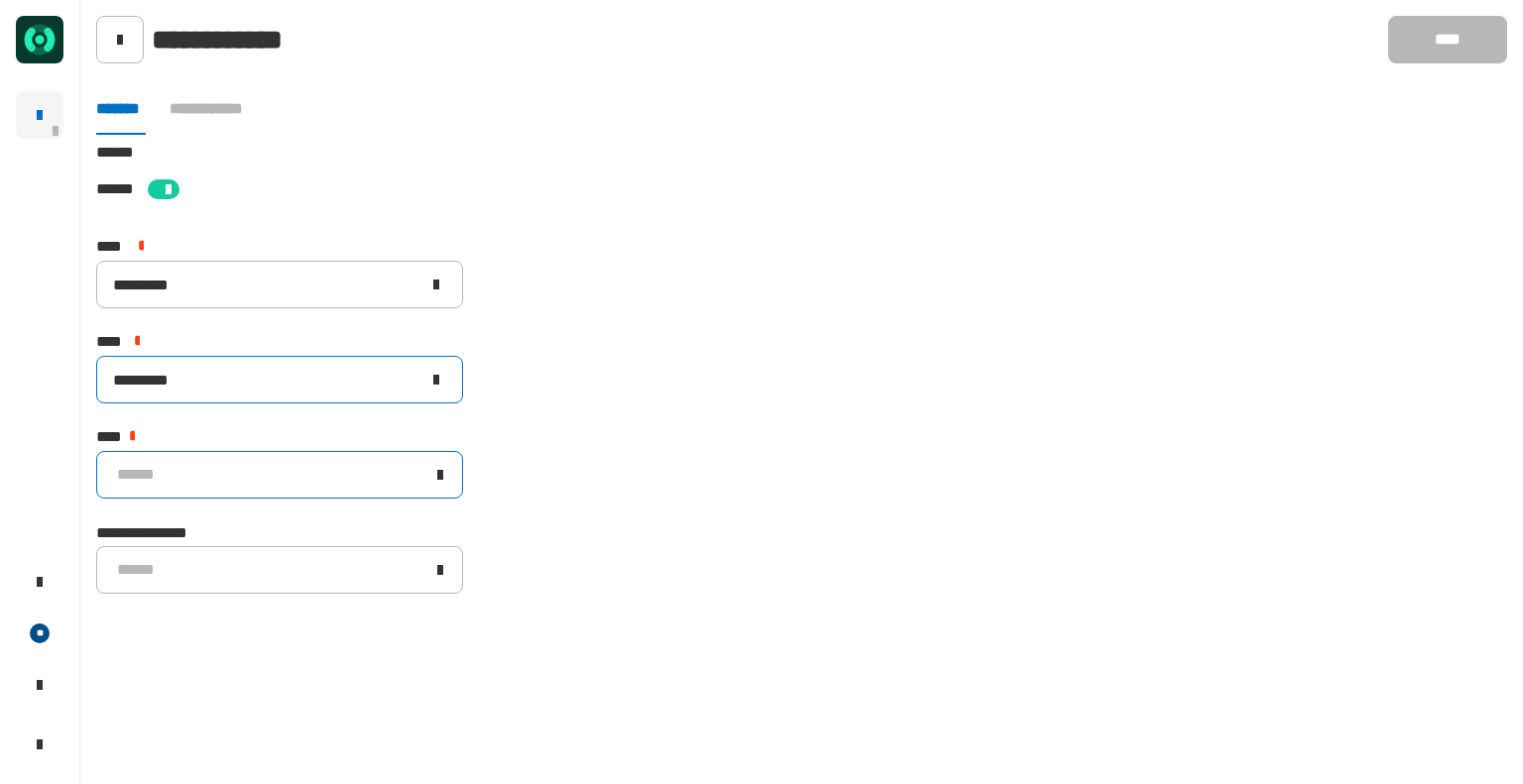 type on "*********" 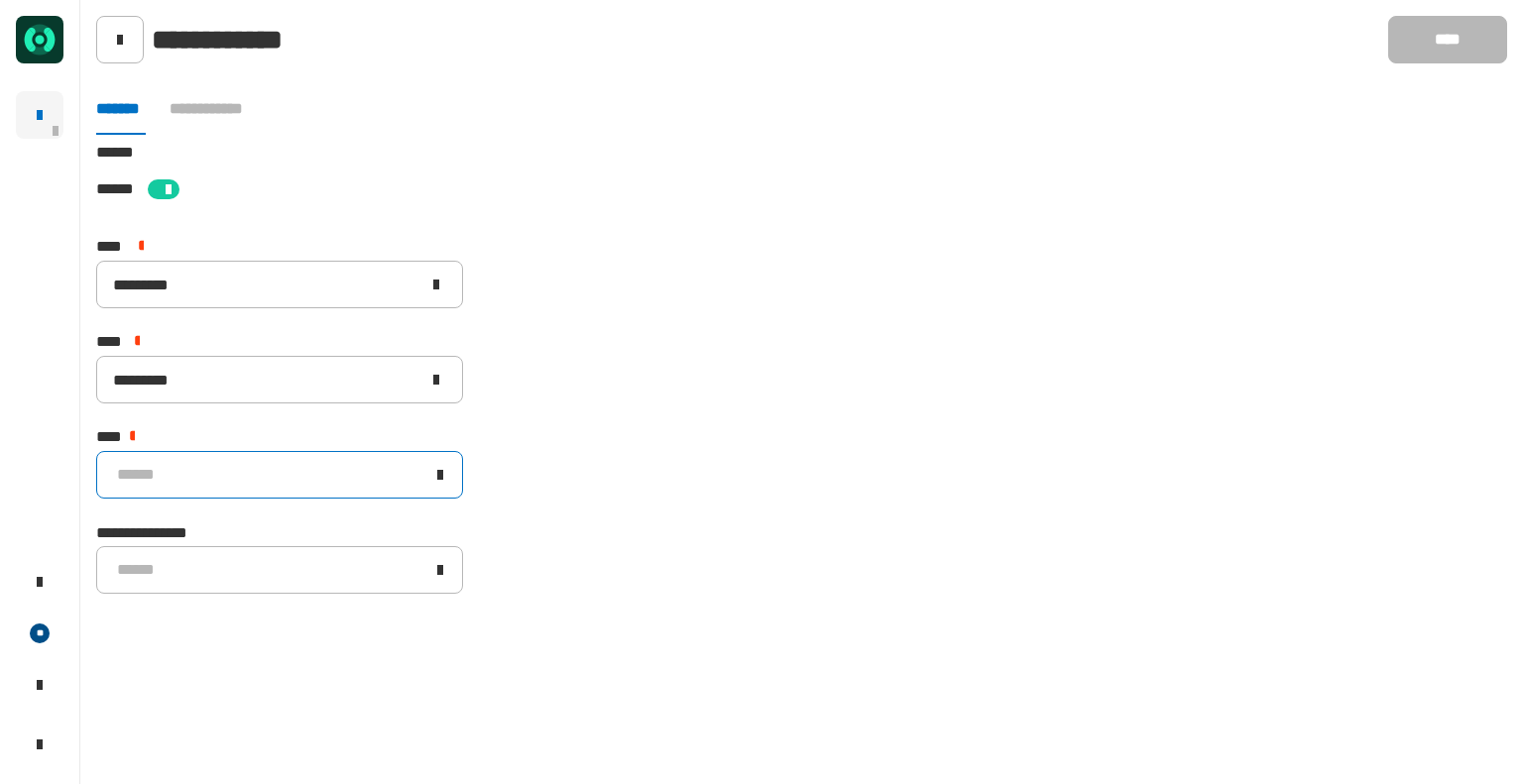 click on "******" 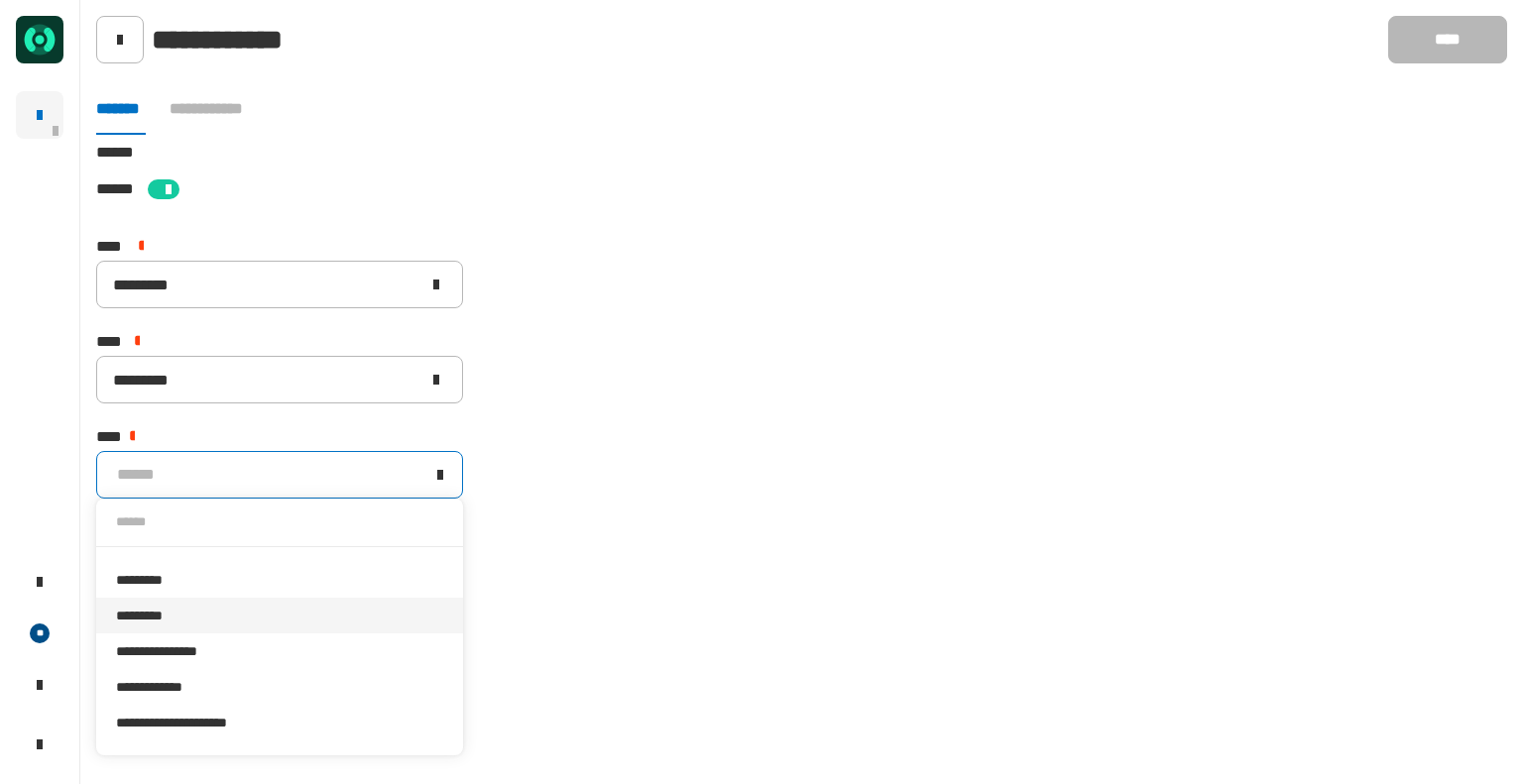 click on "*********" at bounding box center (280, 616) 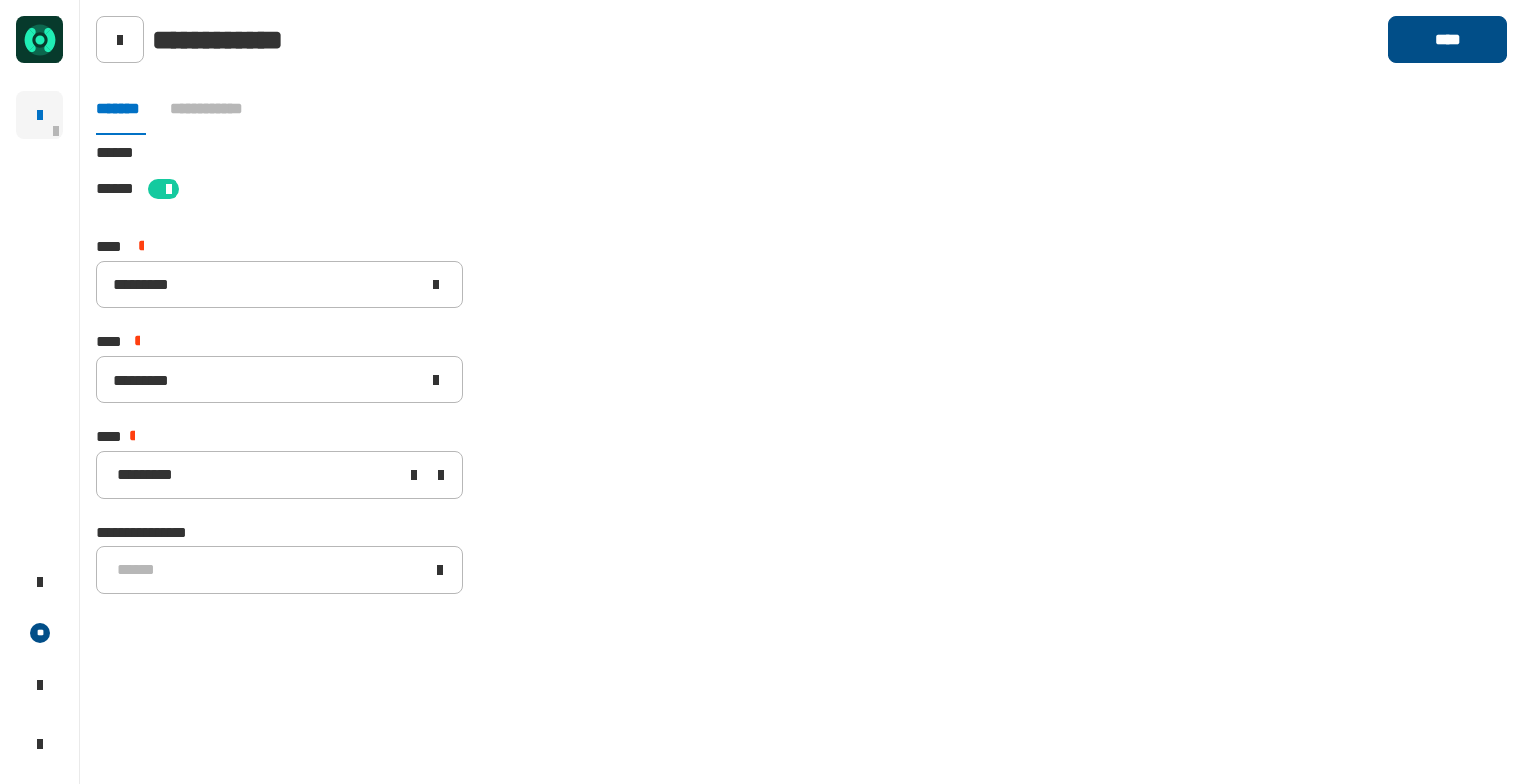 click on "****" 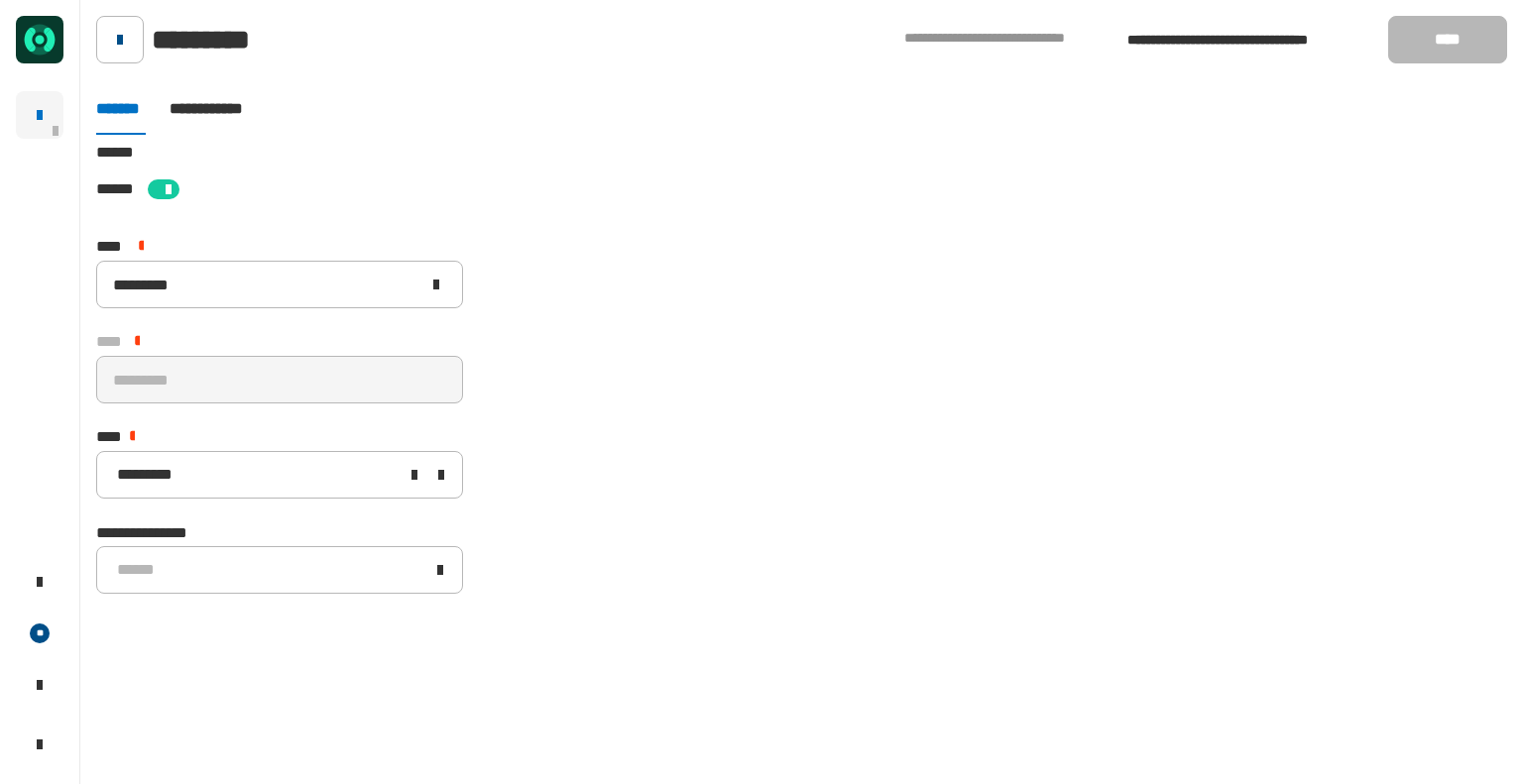 click 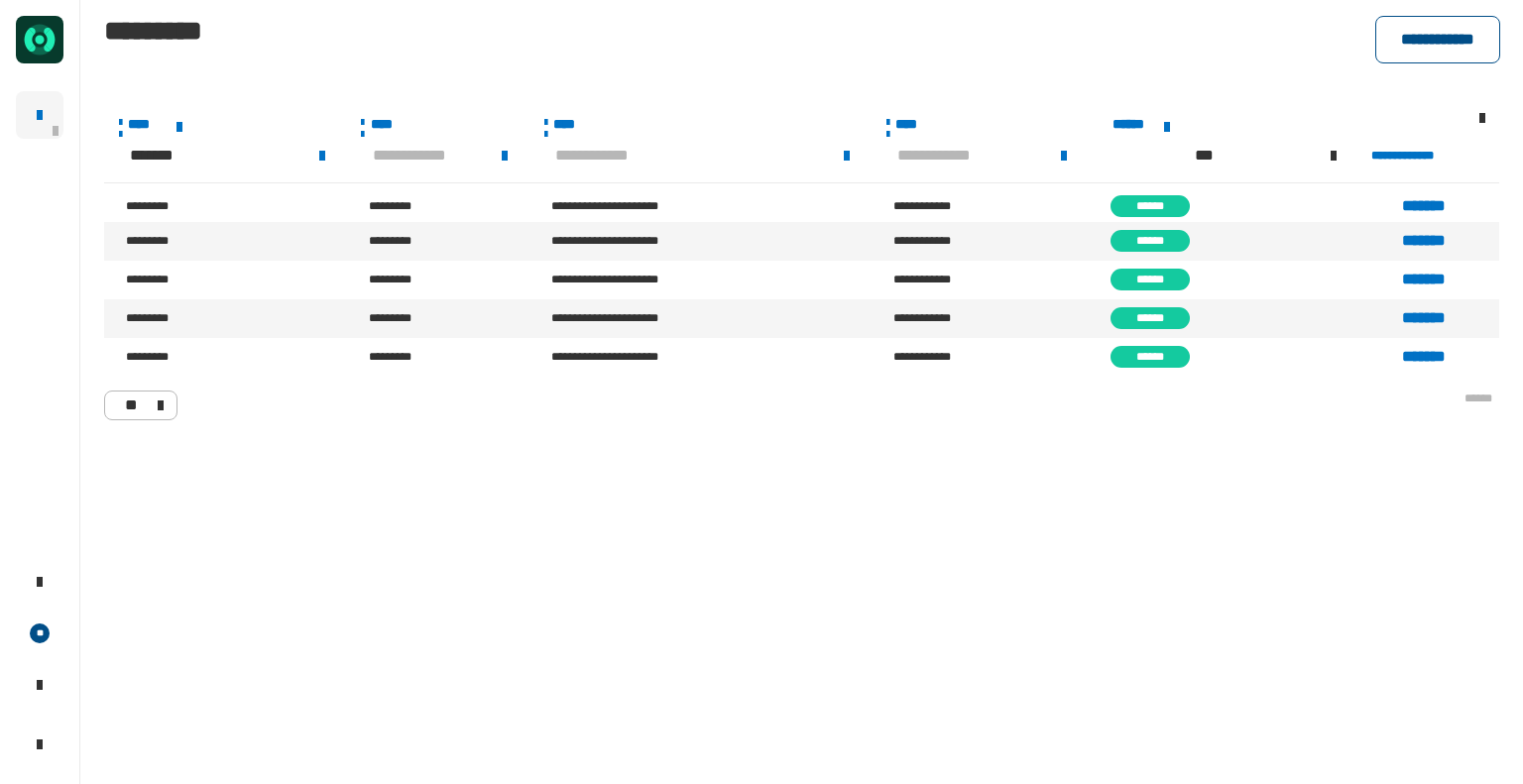 click on "**********" 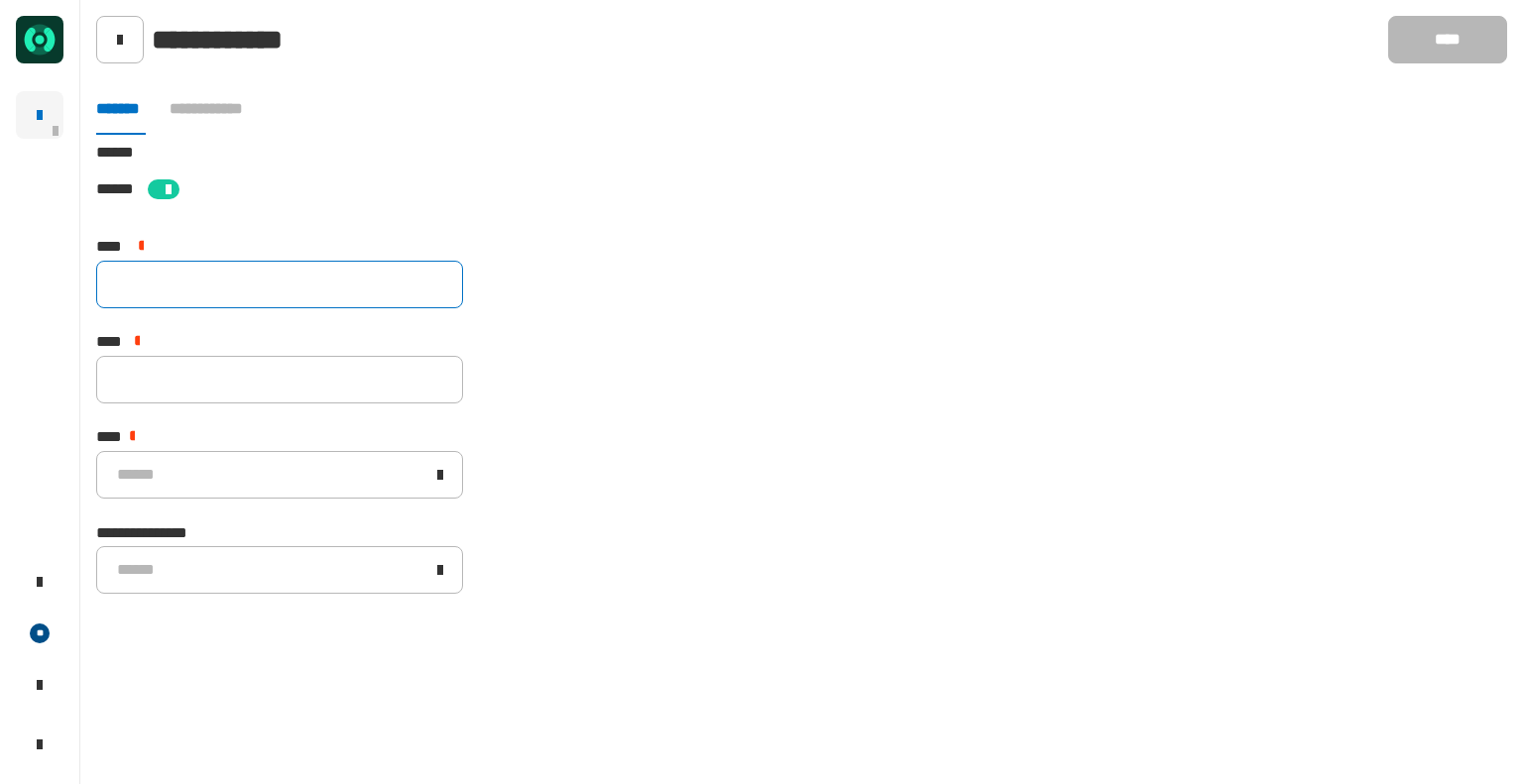 click 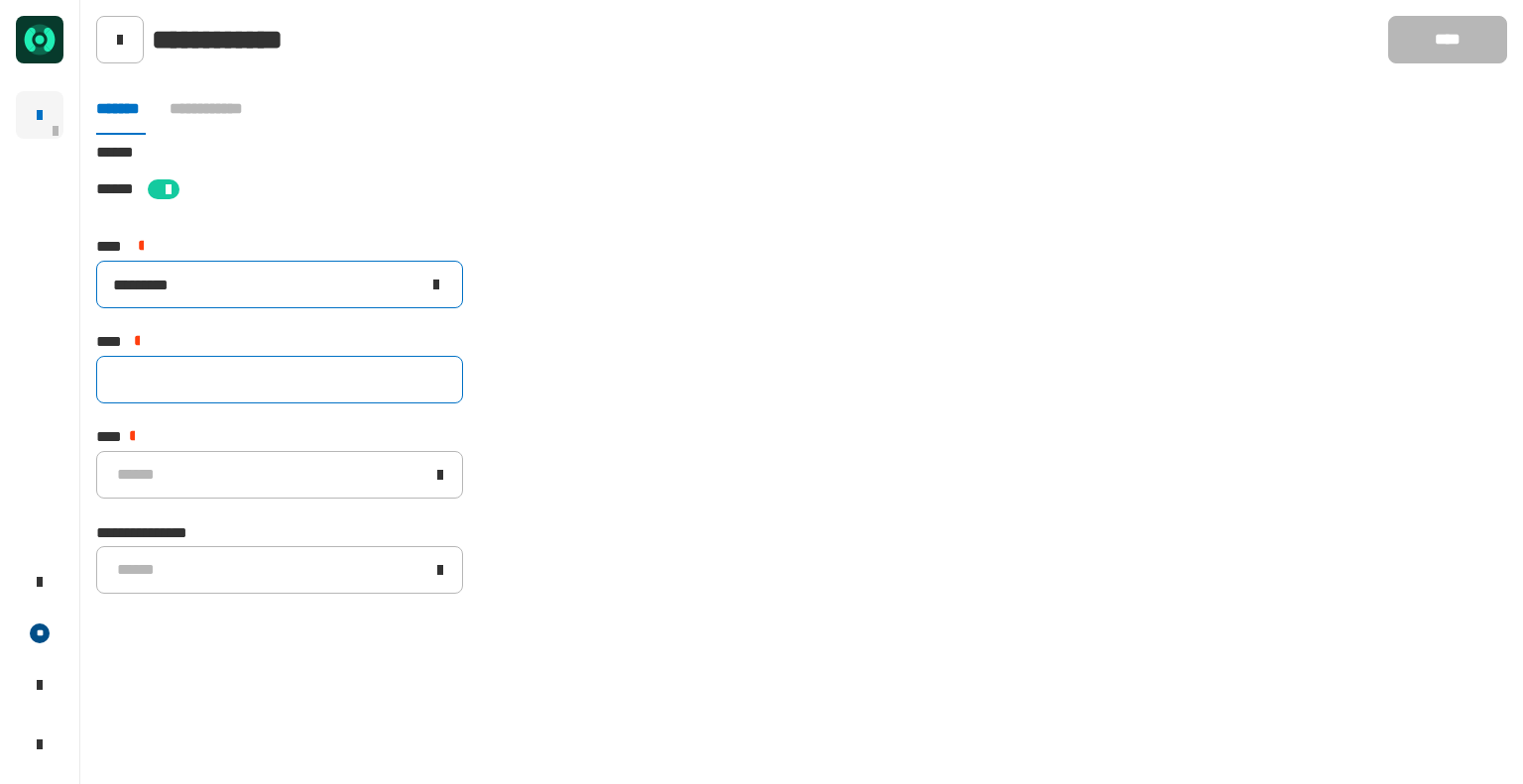 type on "*********" 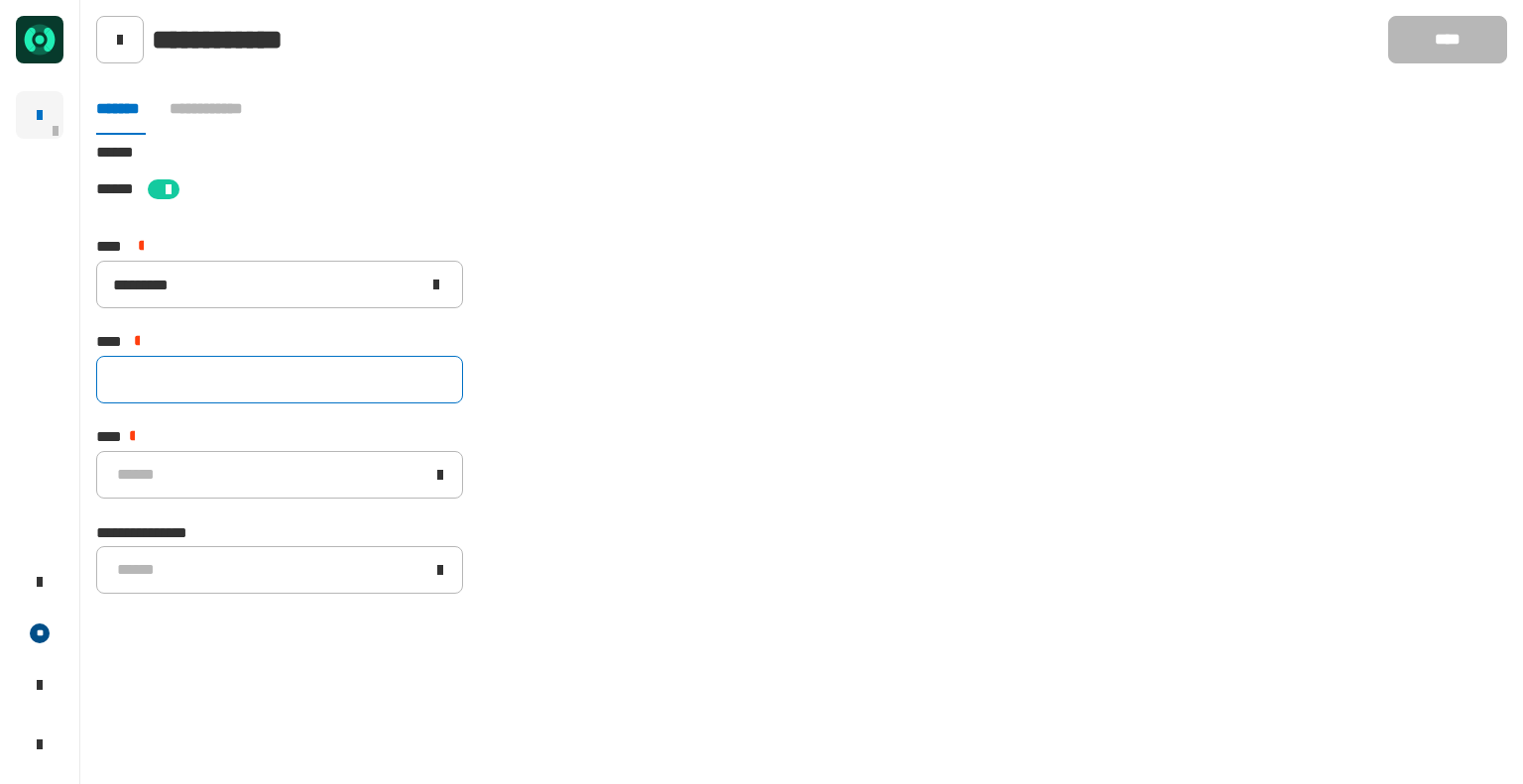 click 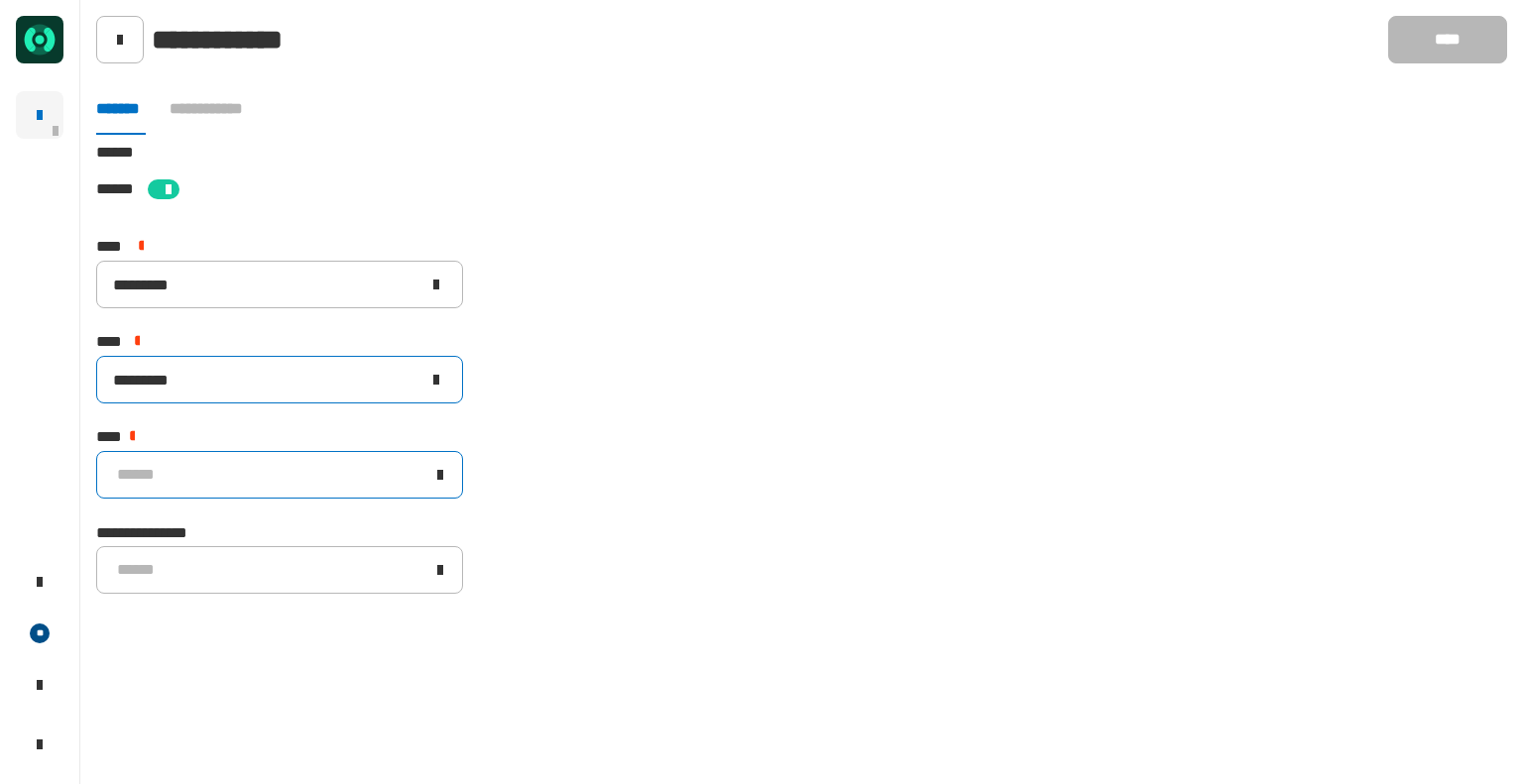 type on "*********" 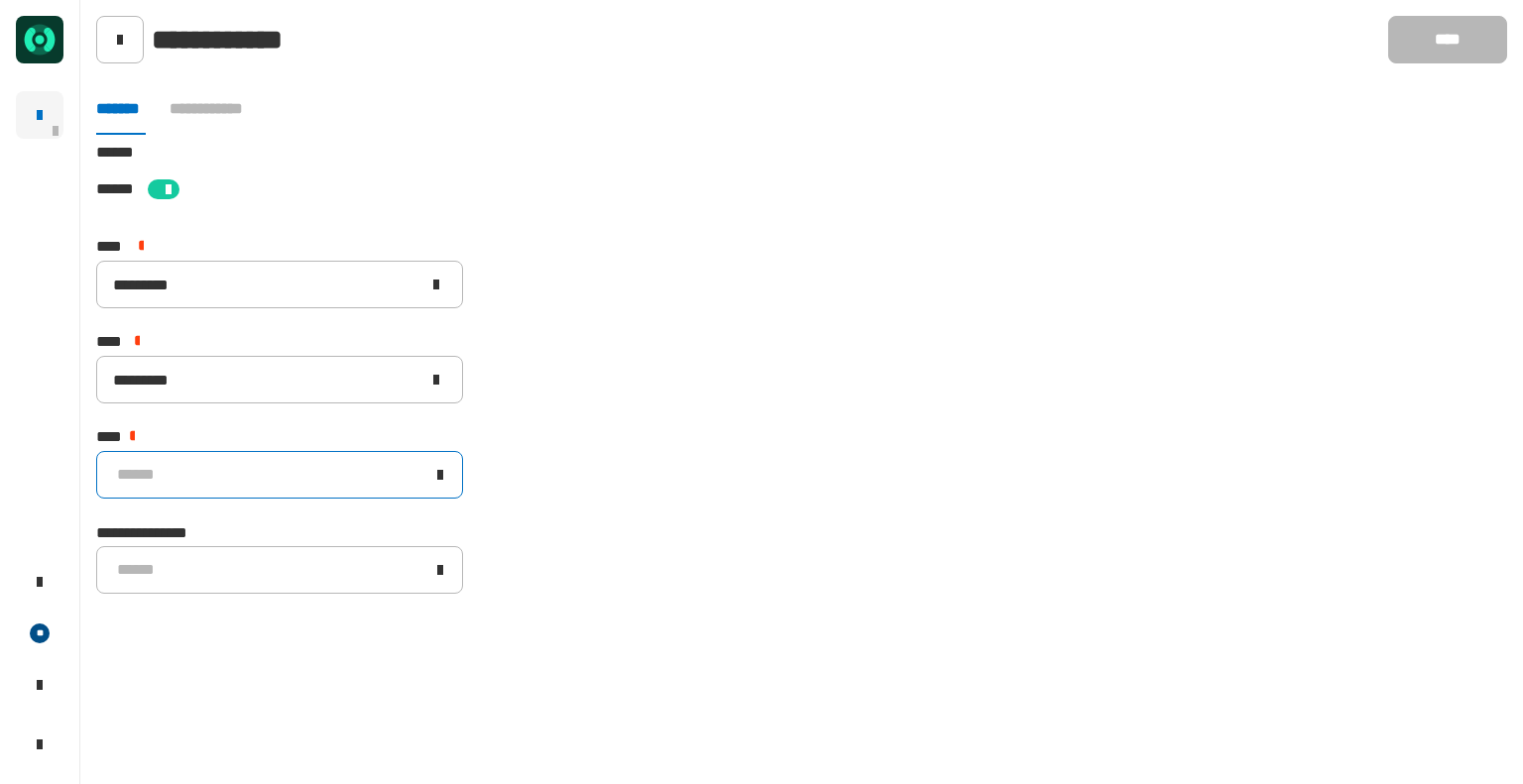 click on "******" 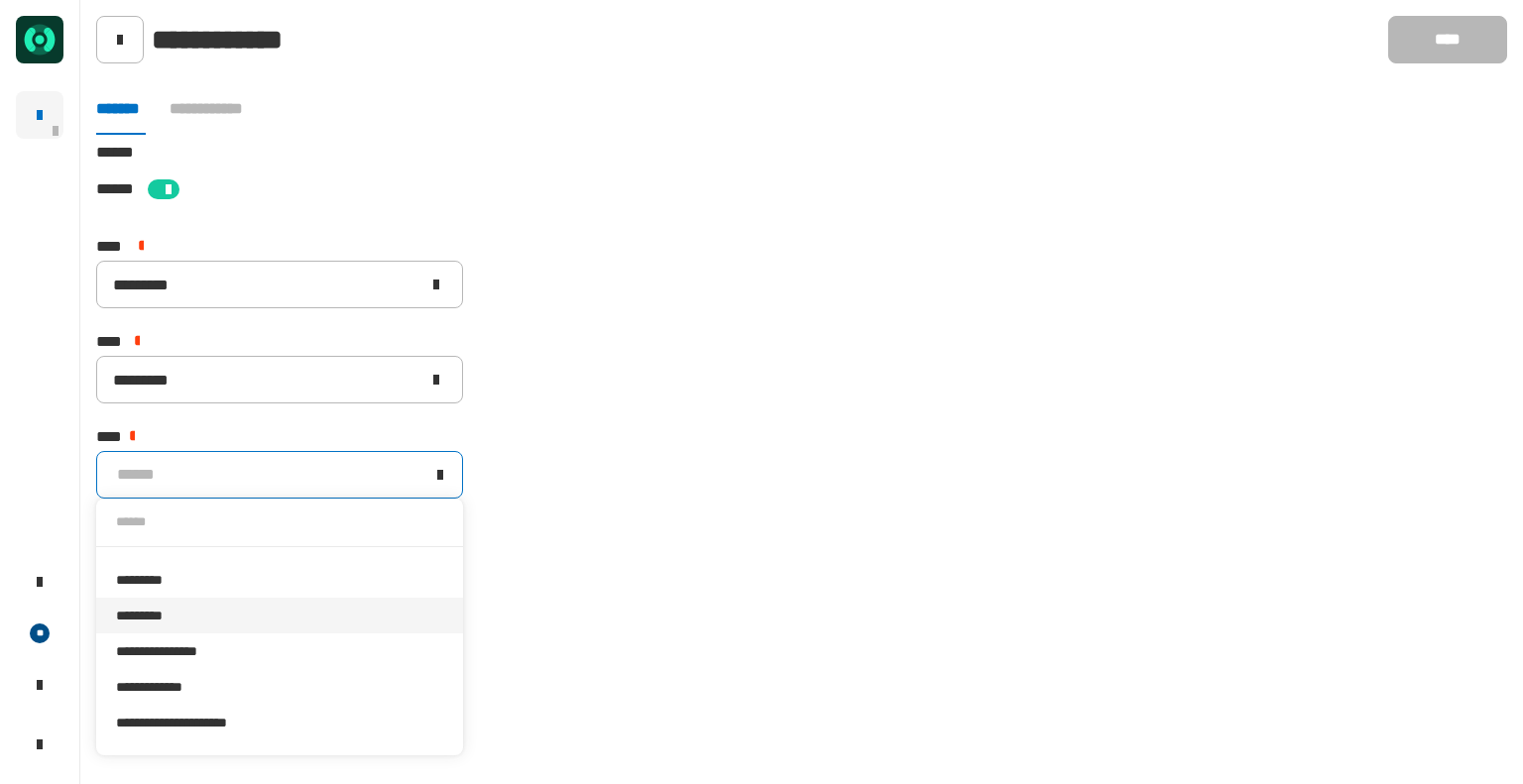 click on "*********" at bounding box center [280, 616] 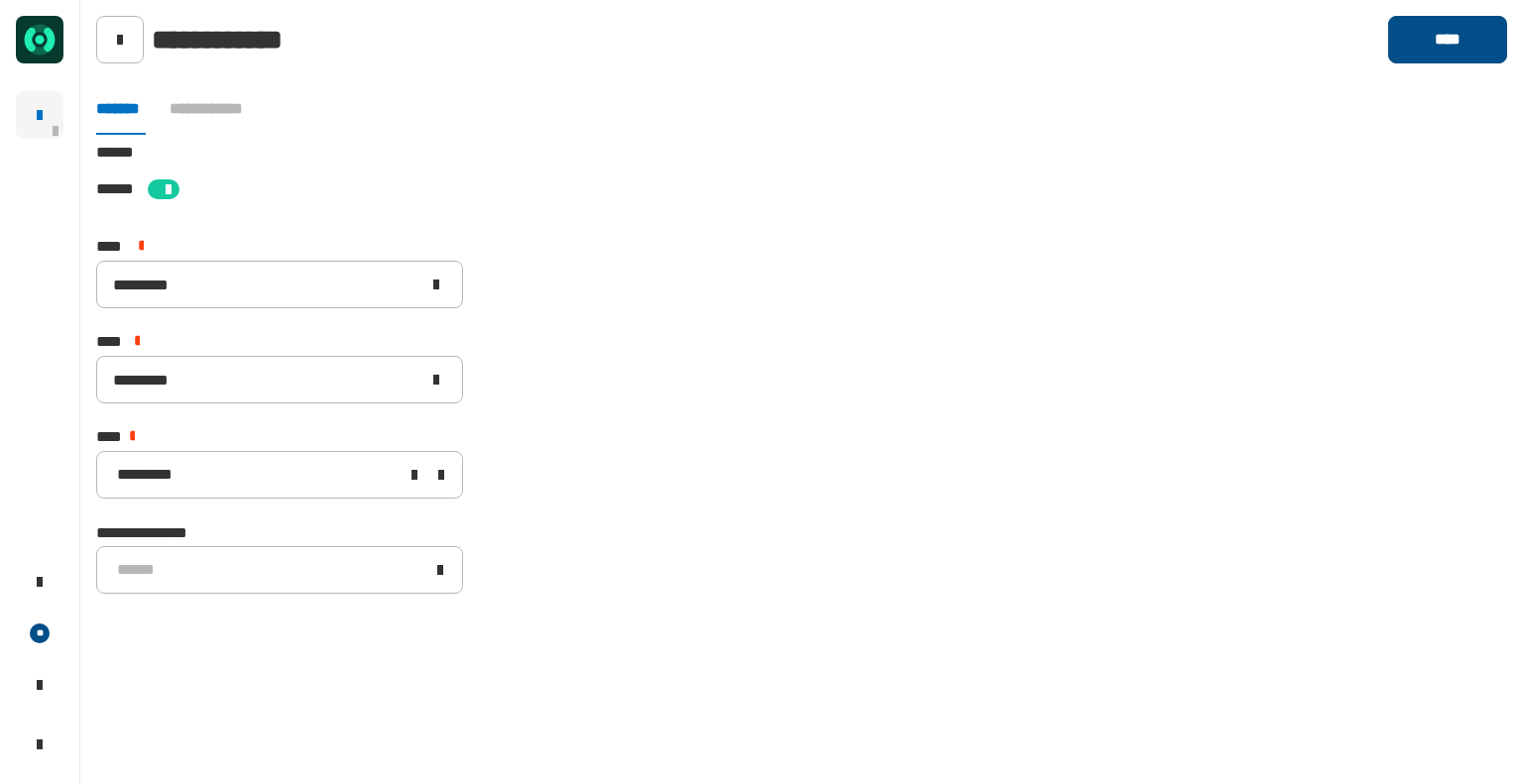 click on "****" 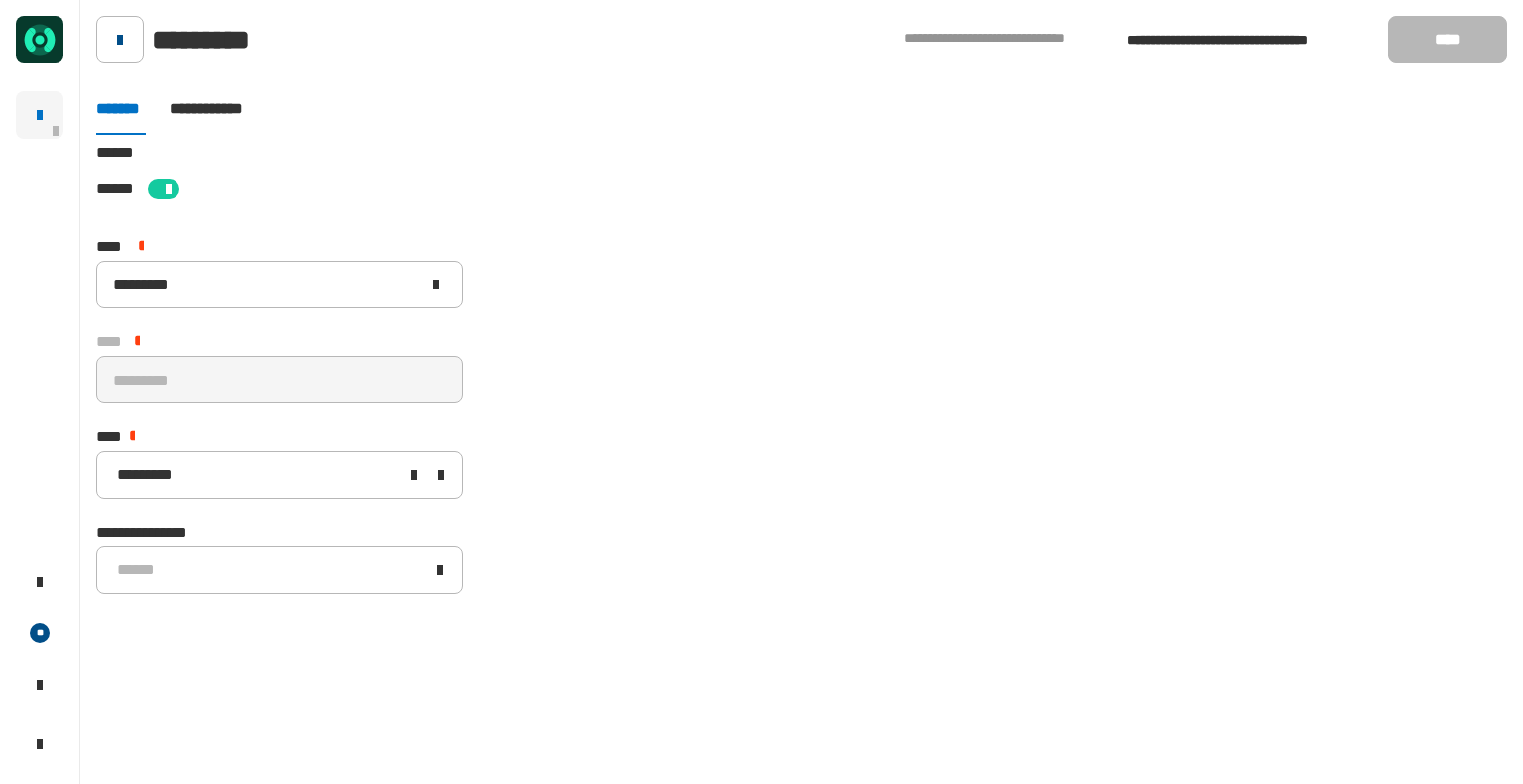 click 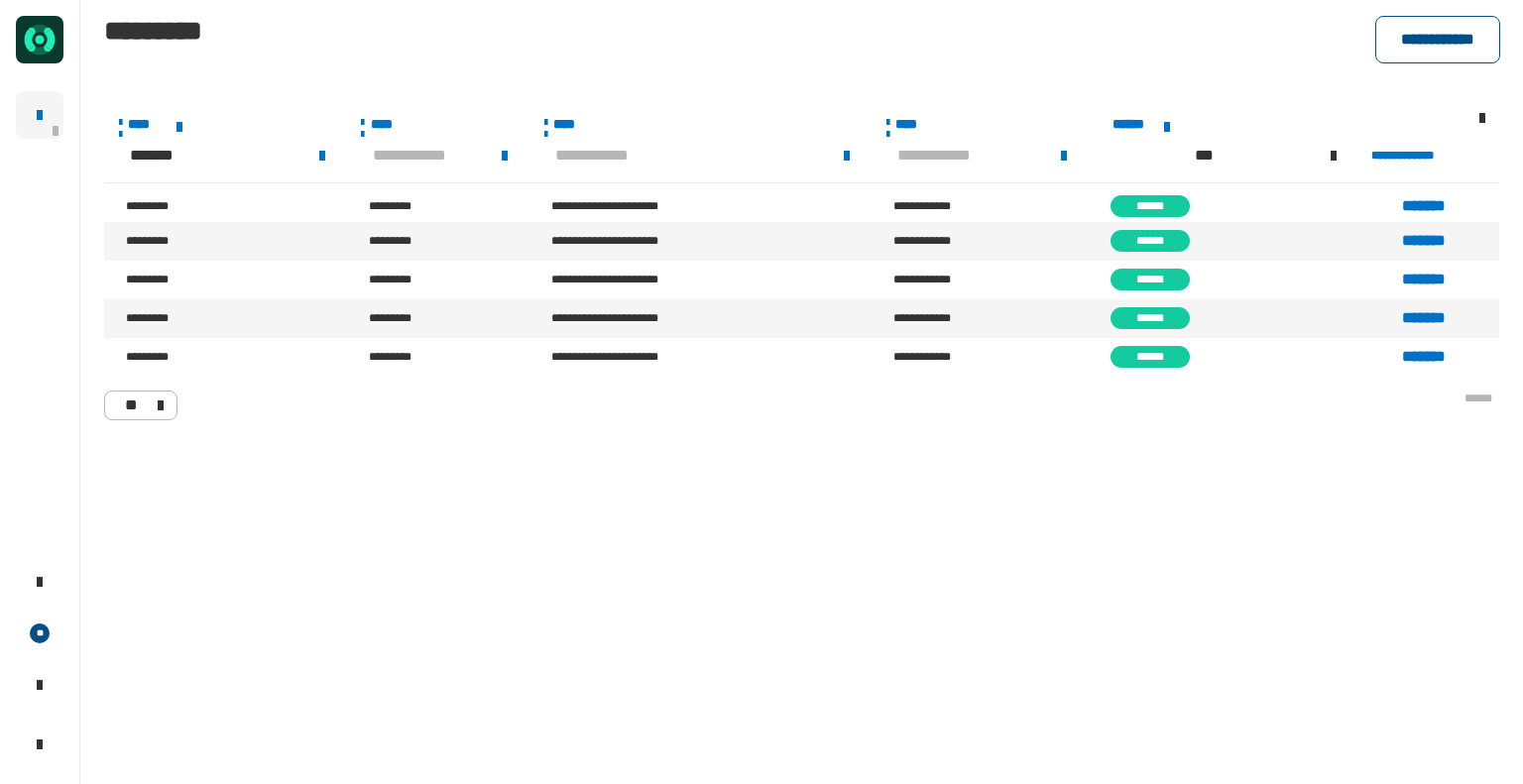 click on "**********" 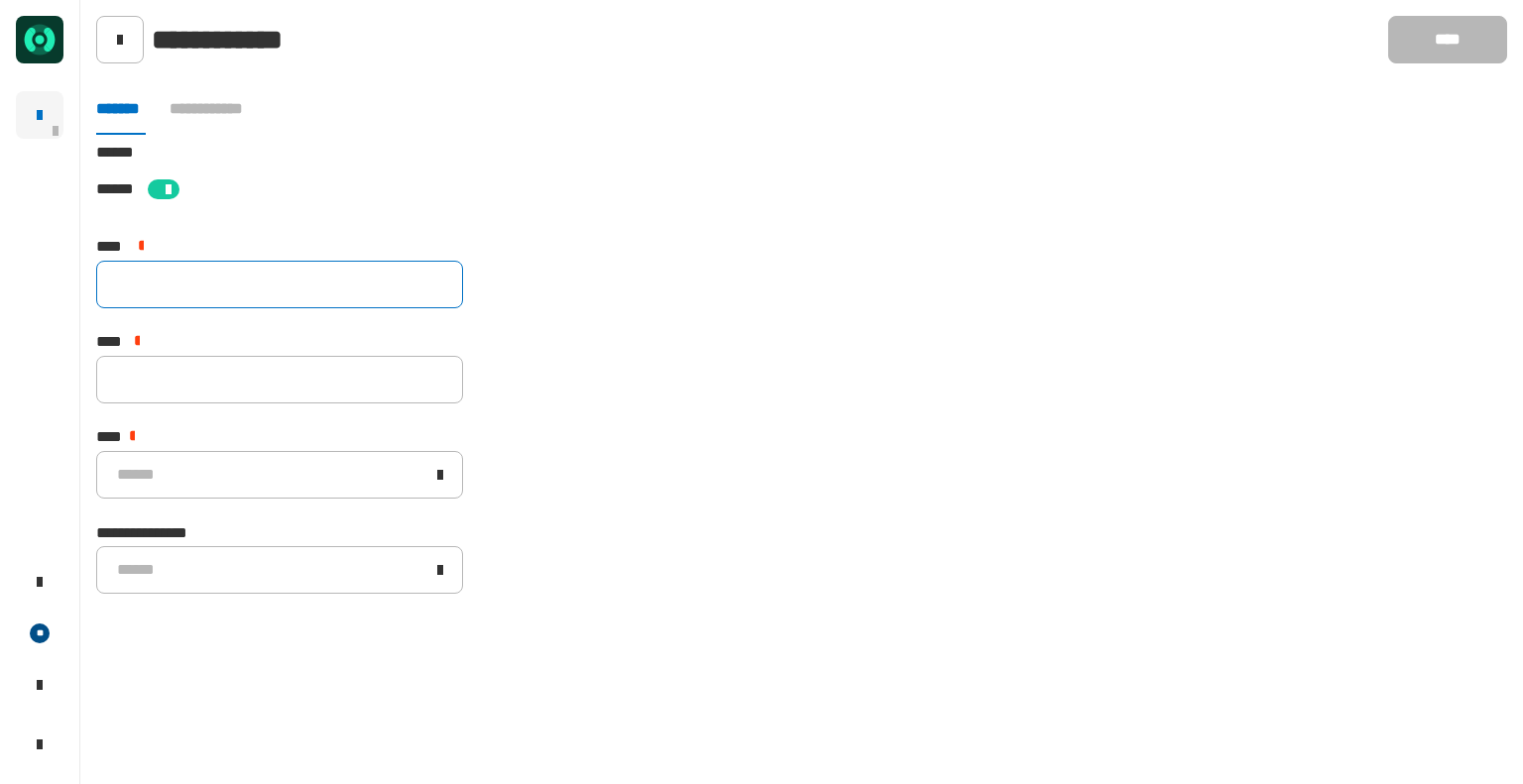 drag, startPoint x: 293, startPoint y: 257, endPoint x: 275, endPoint y: 279, distance: 28.425341 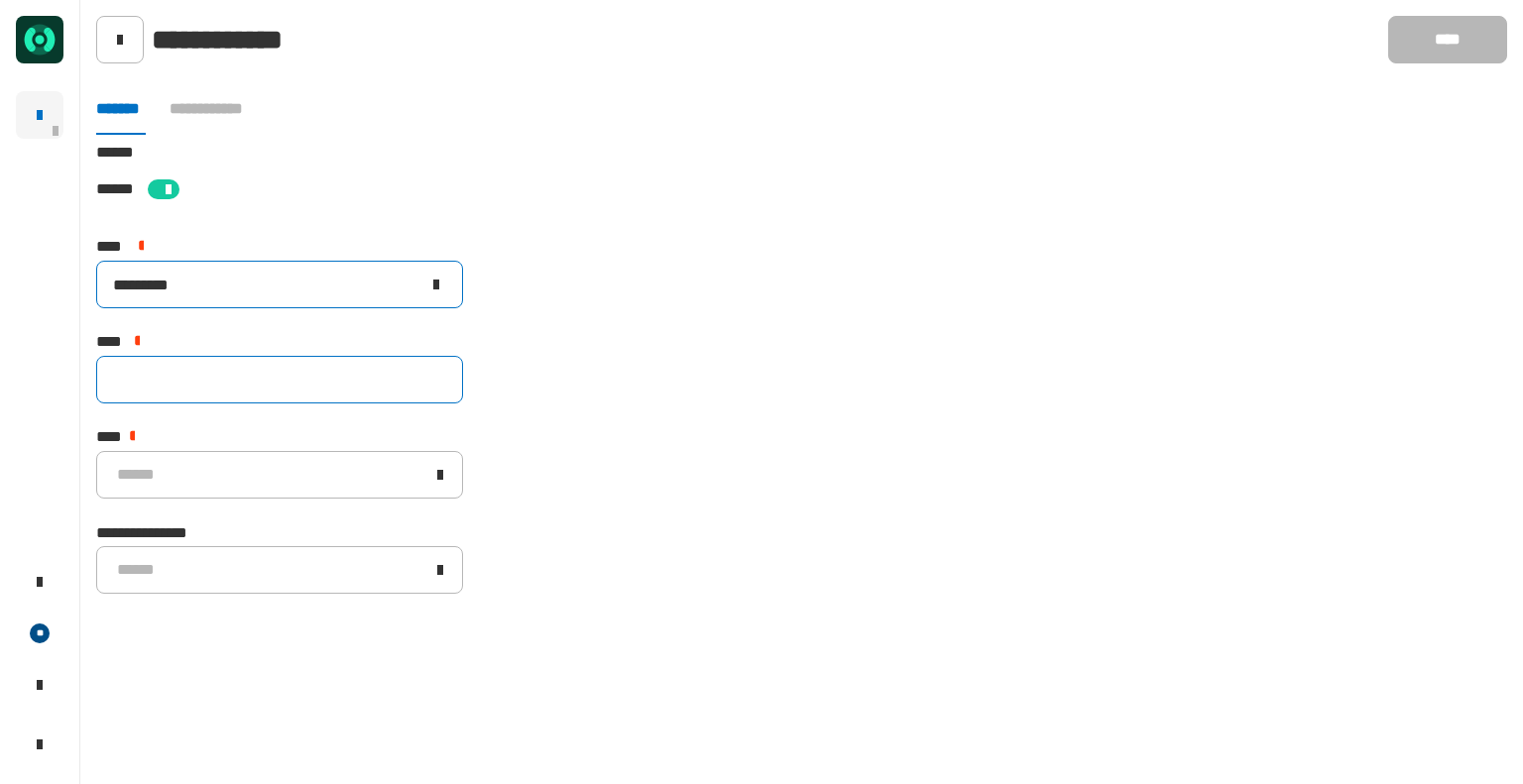 type on "*********" 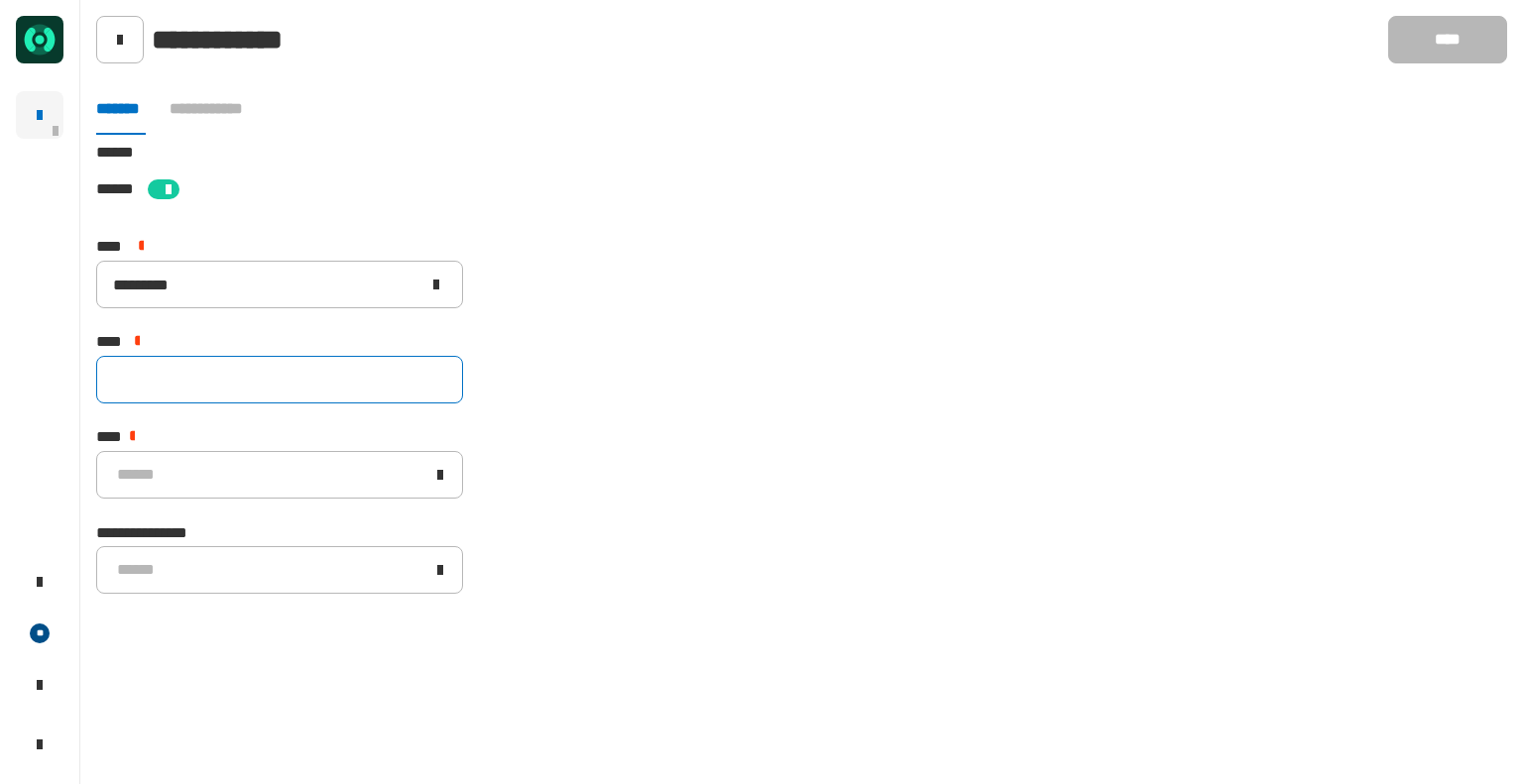 click 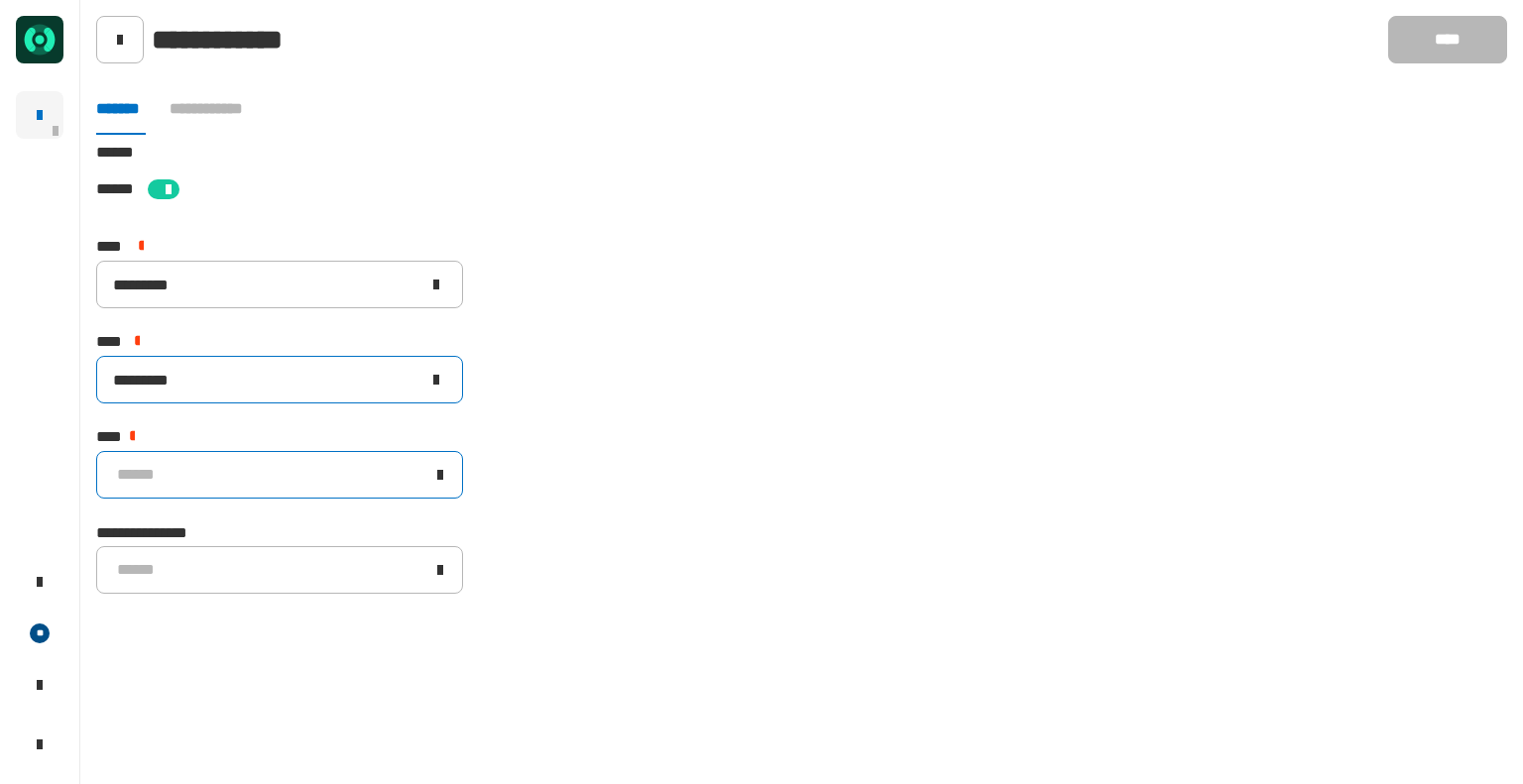 type on "*********" 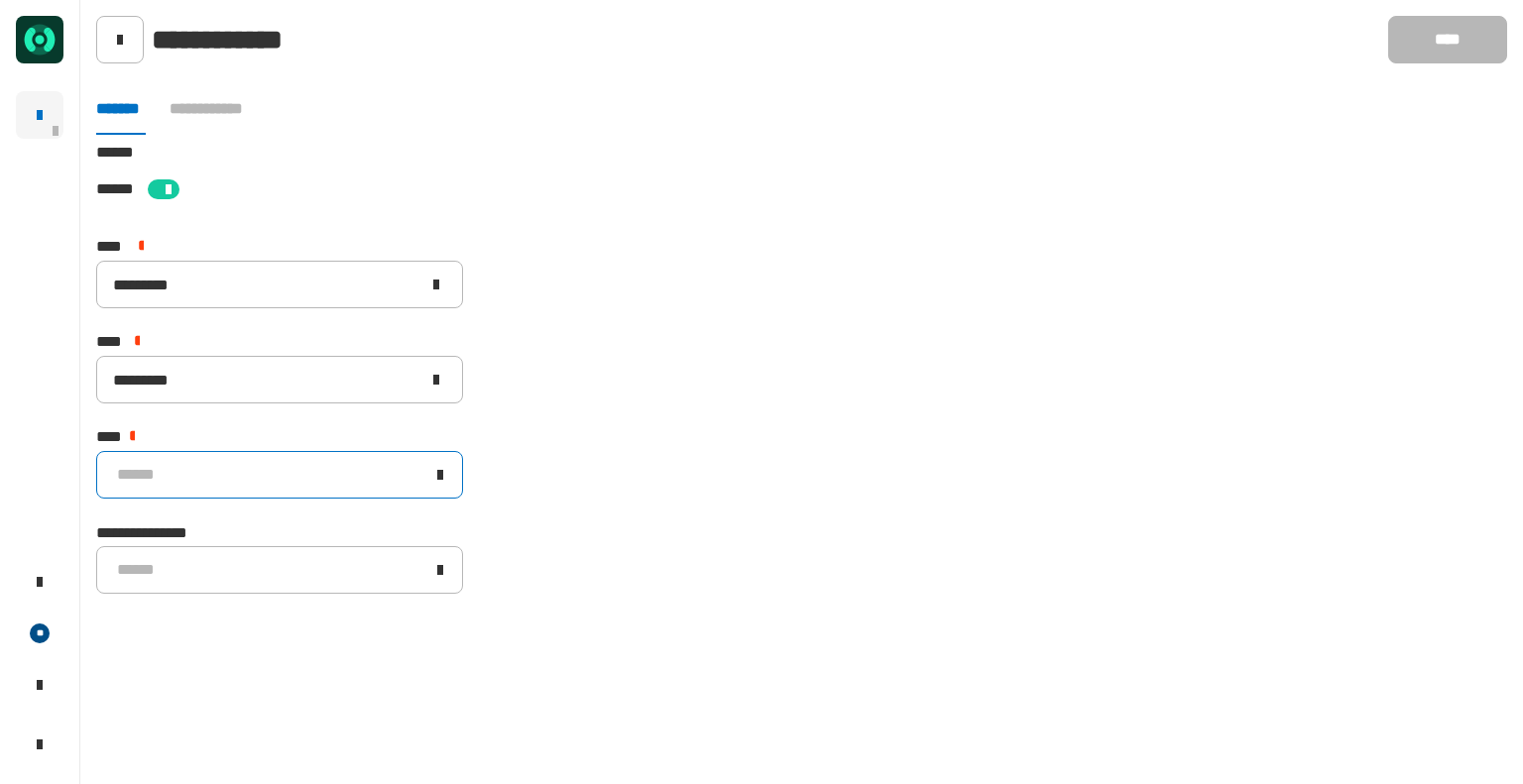 click on "******" 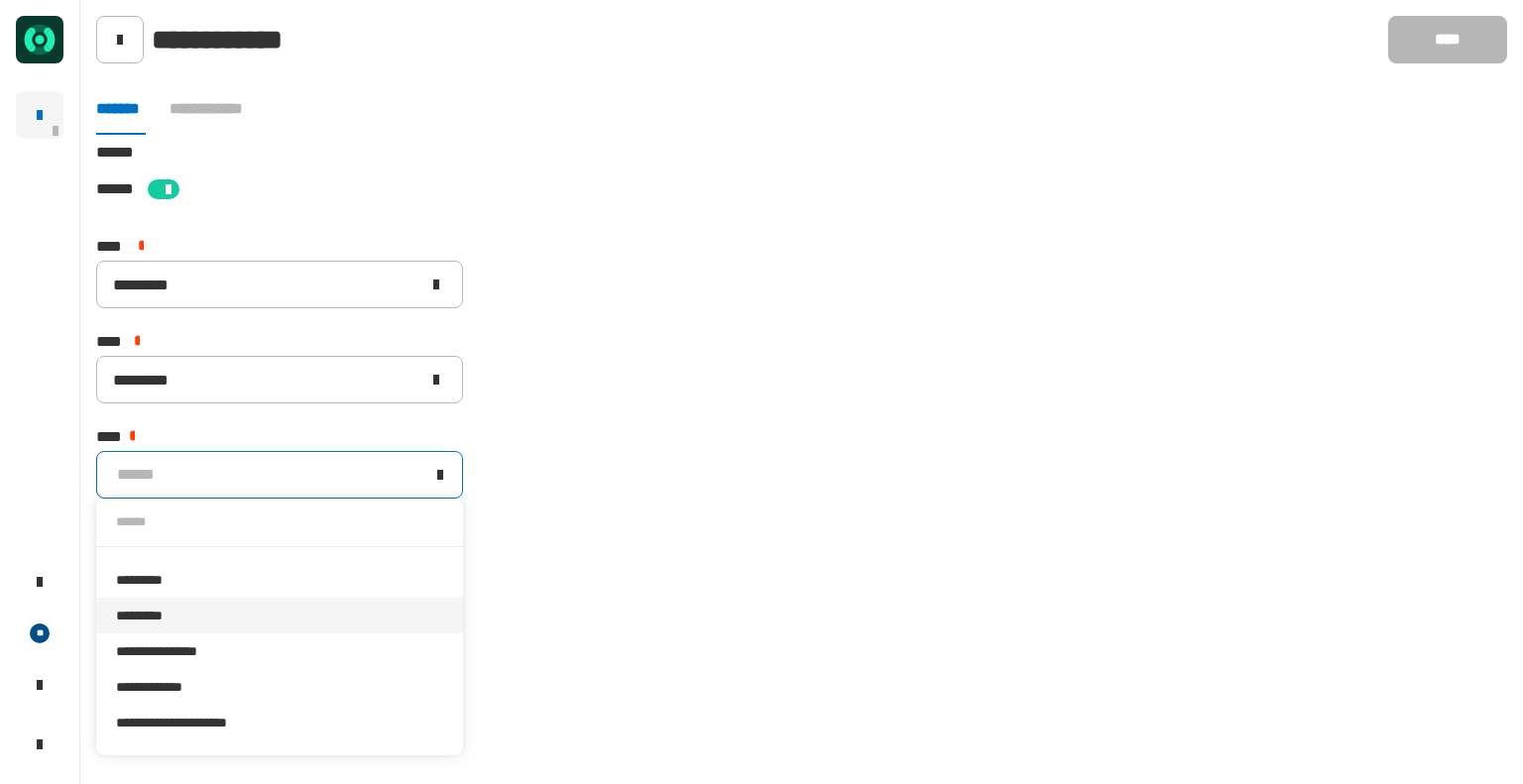 click on "*********" at bounding box center [280, 616] 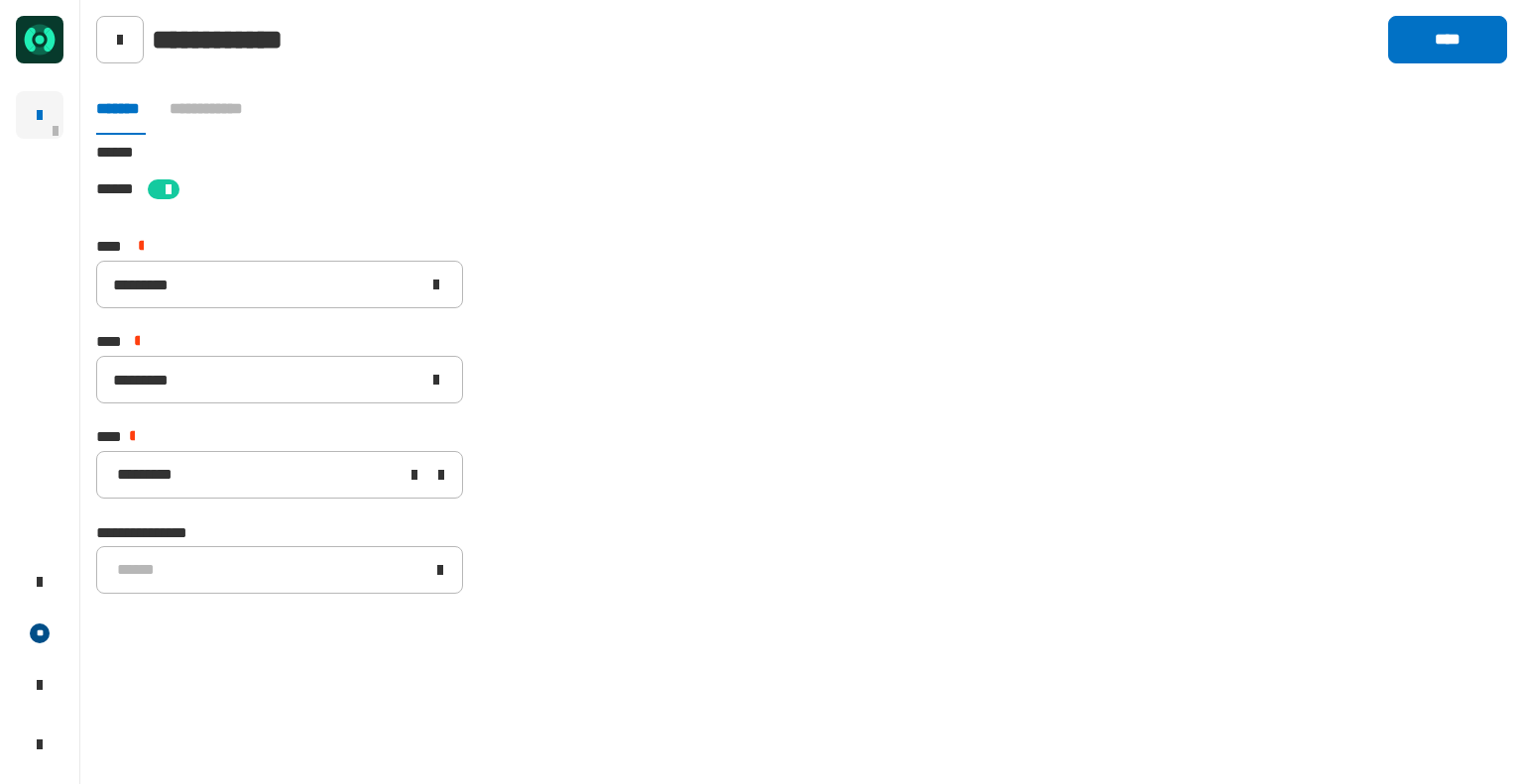 click on "[STREET] [CITY] [STATE] [ZIP] [COUNTRY] [NUMBER] [STREET] [NUMBER] [STREET] [NUMBER] [STREET] [CREDIT_CARD] [PHONE]" 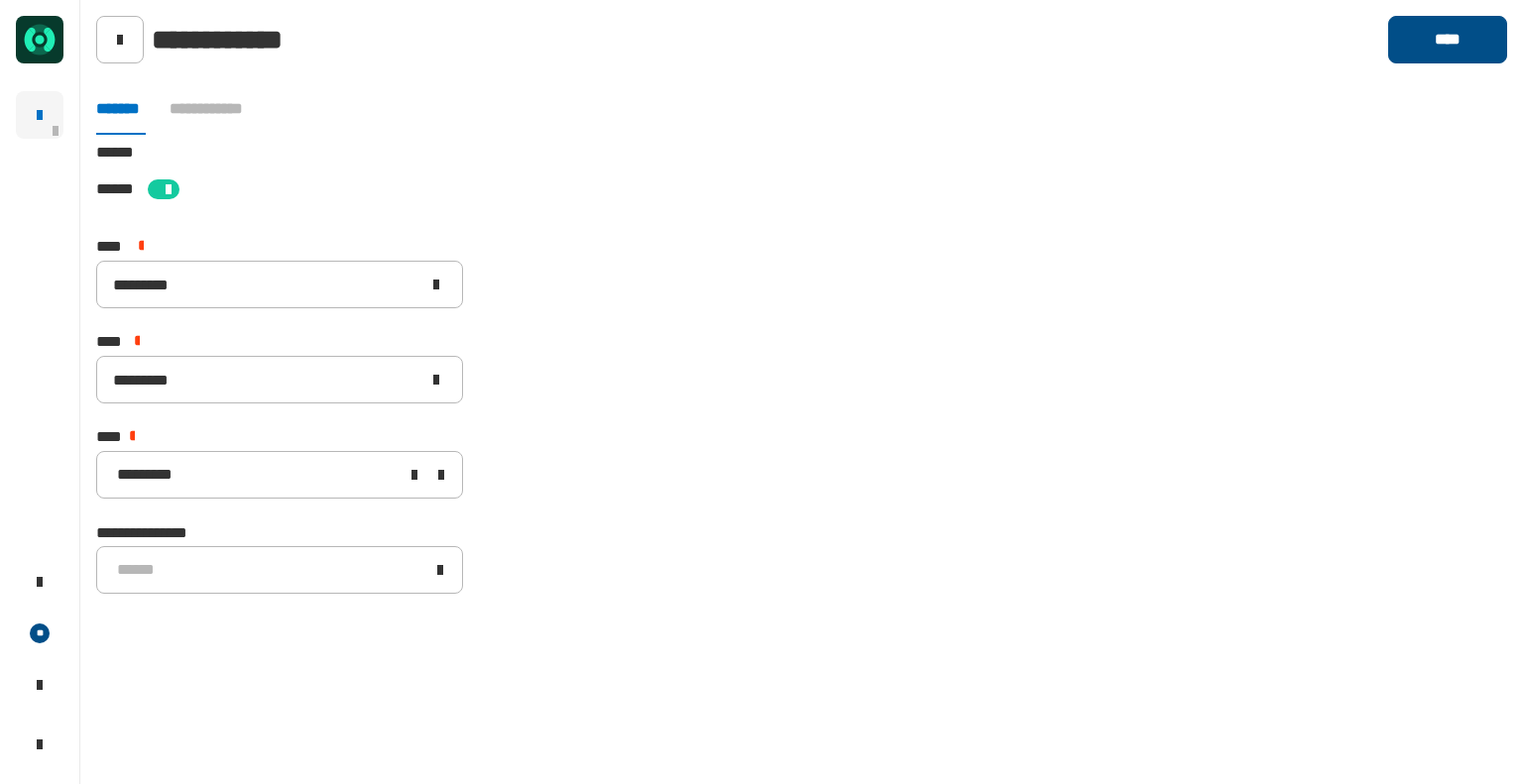 click on "****" 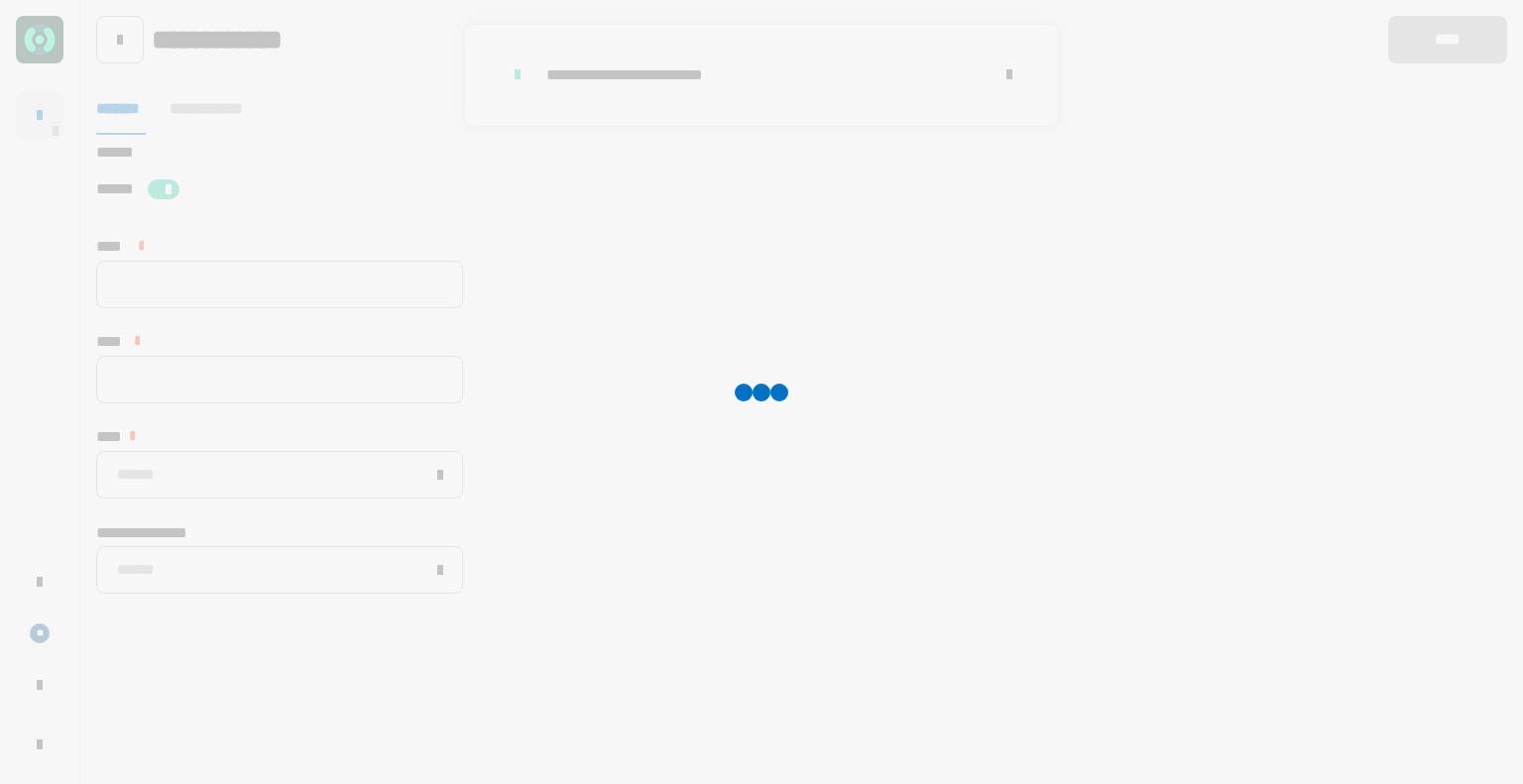 type 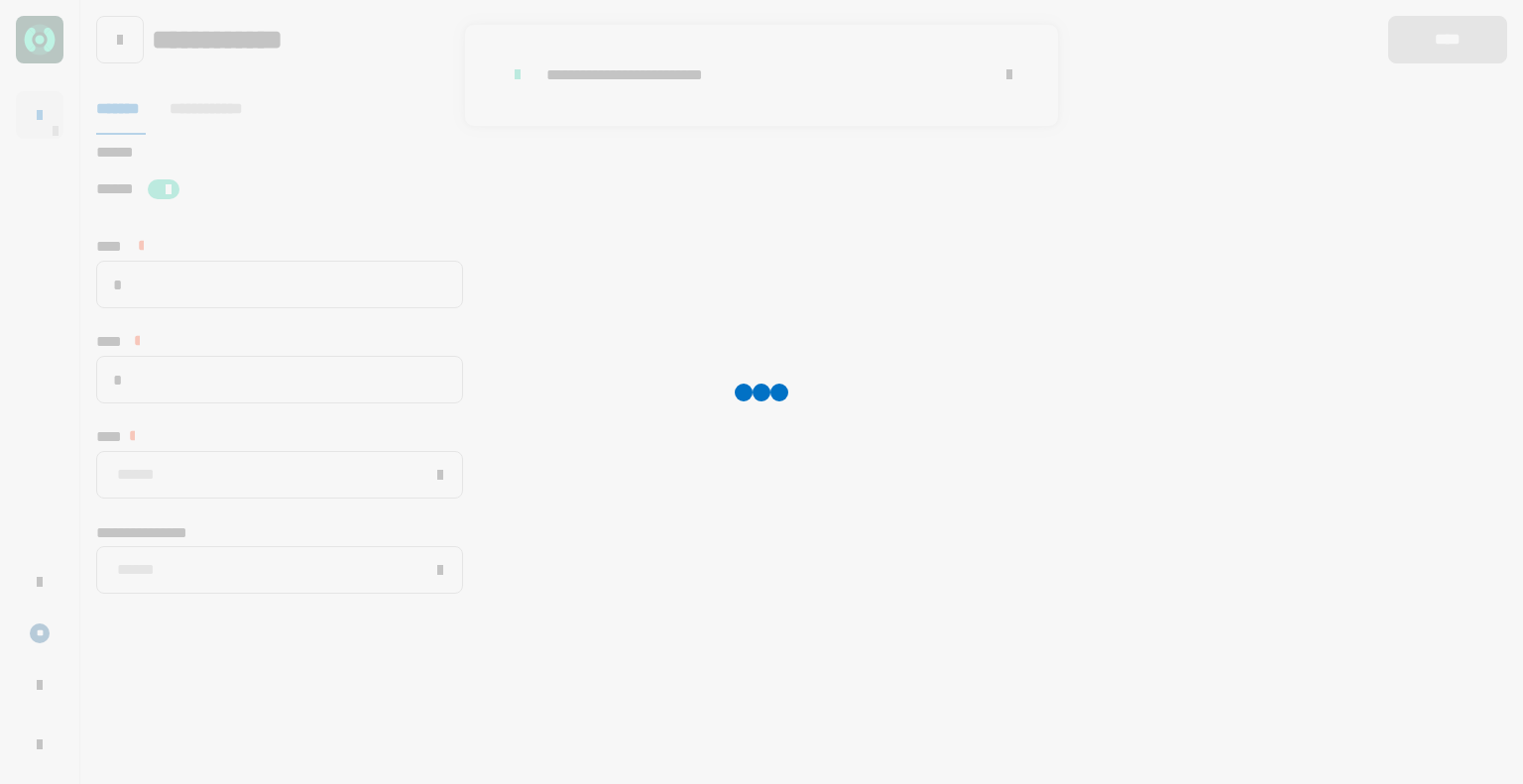 type on "*********" 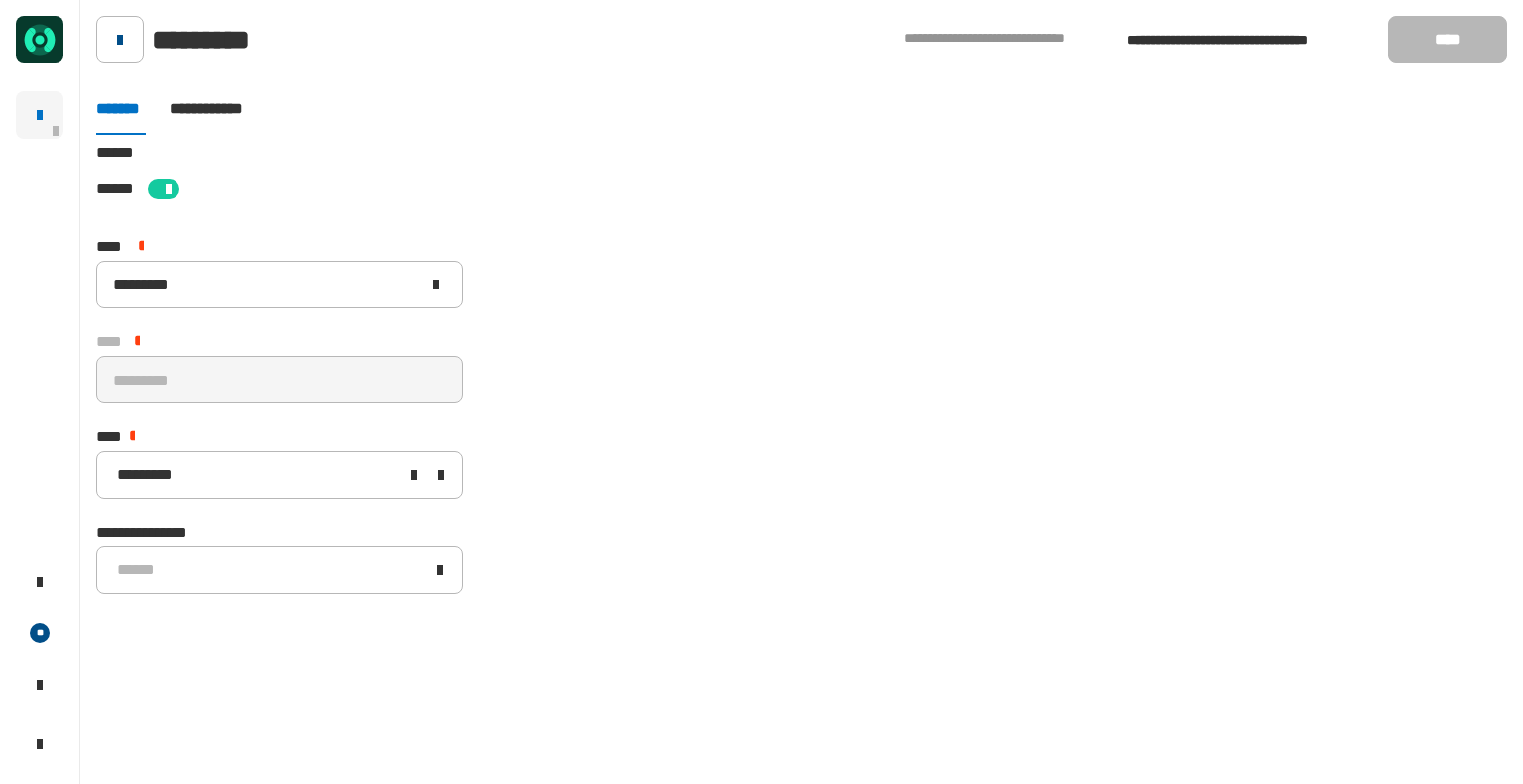 click 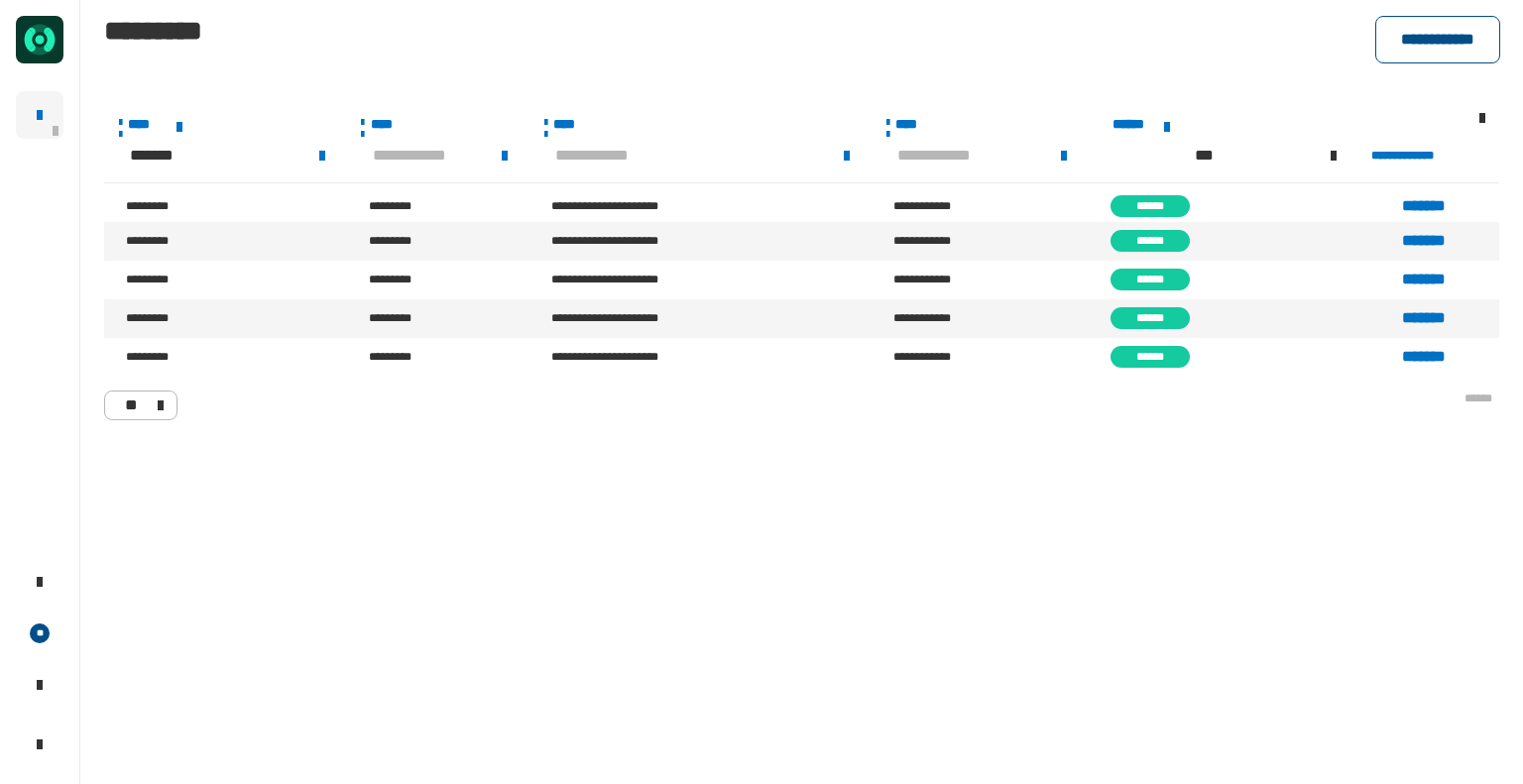 click on "**********" 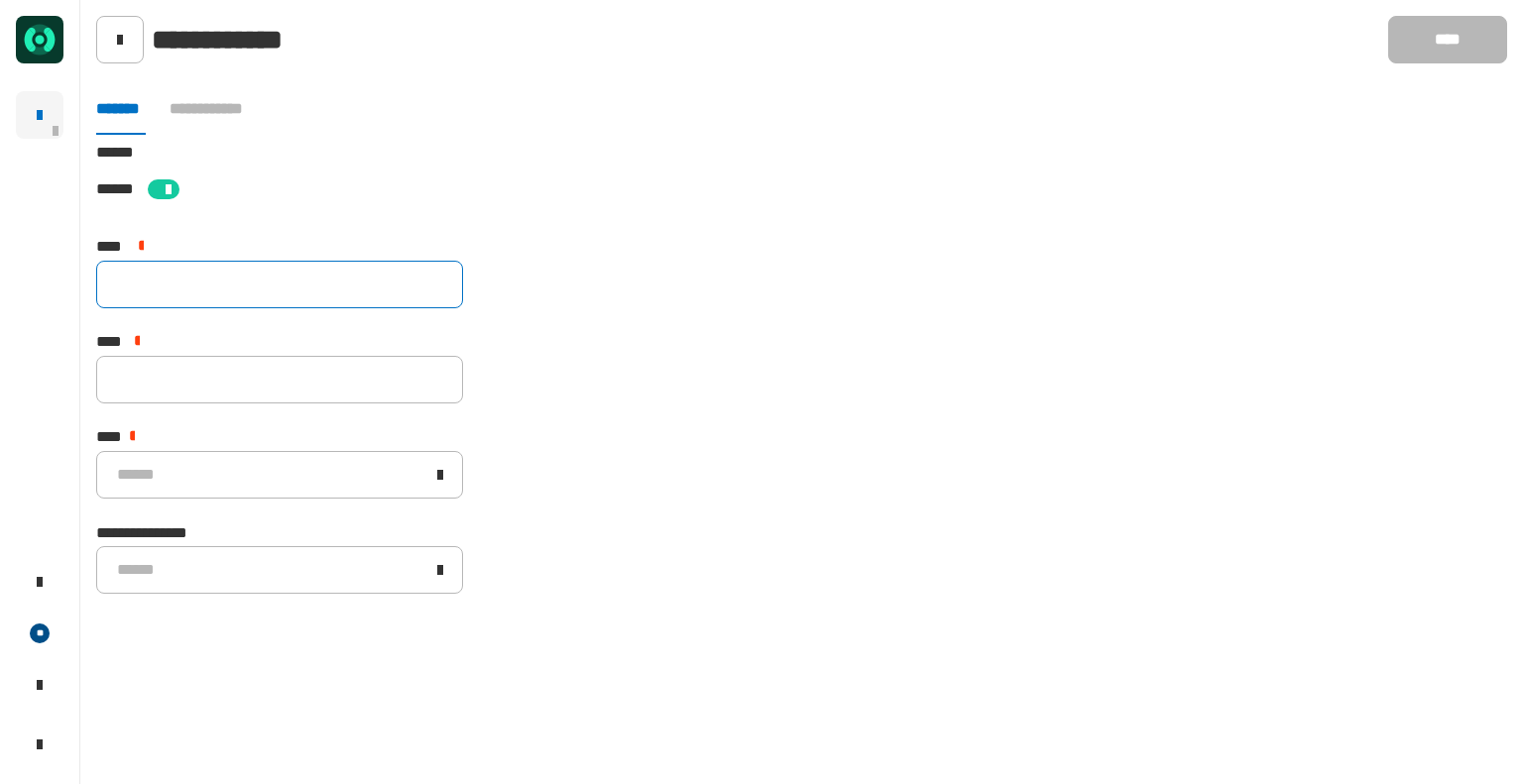 click 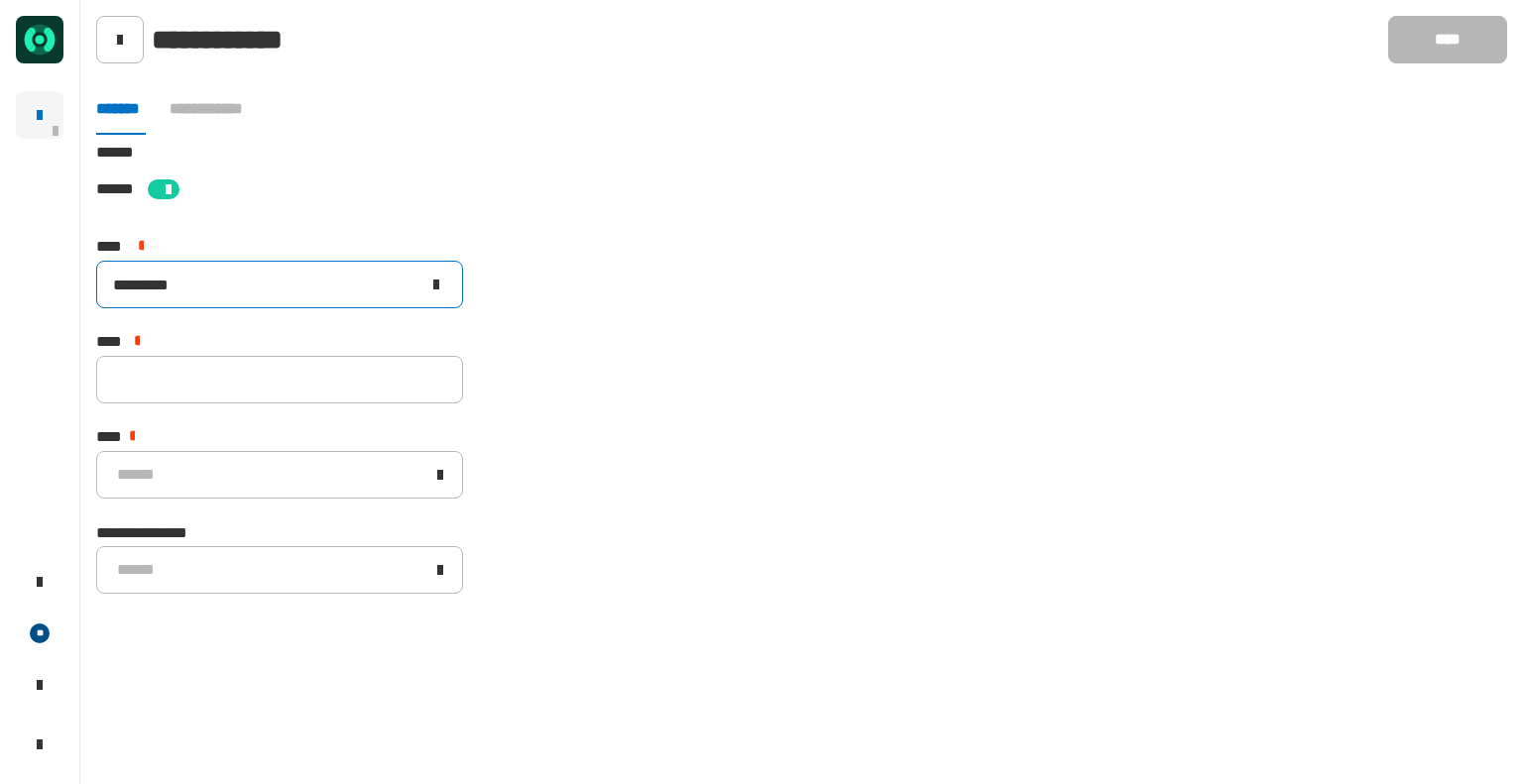 type on "*********" 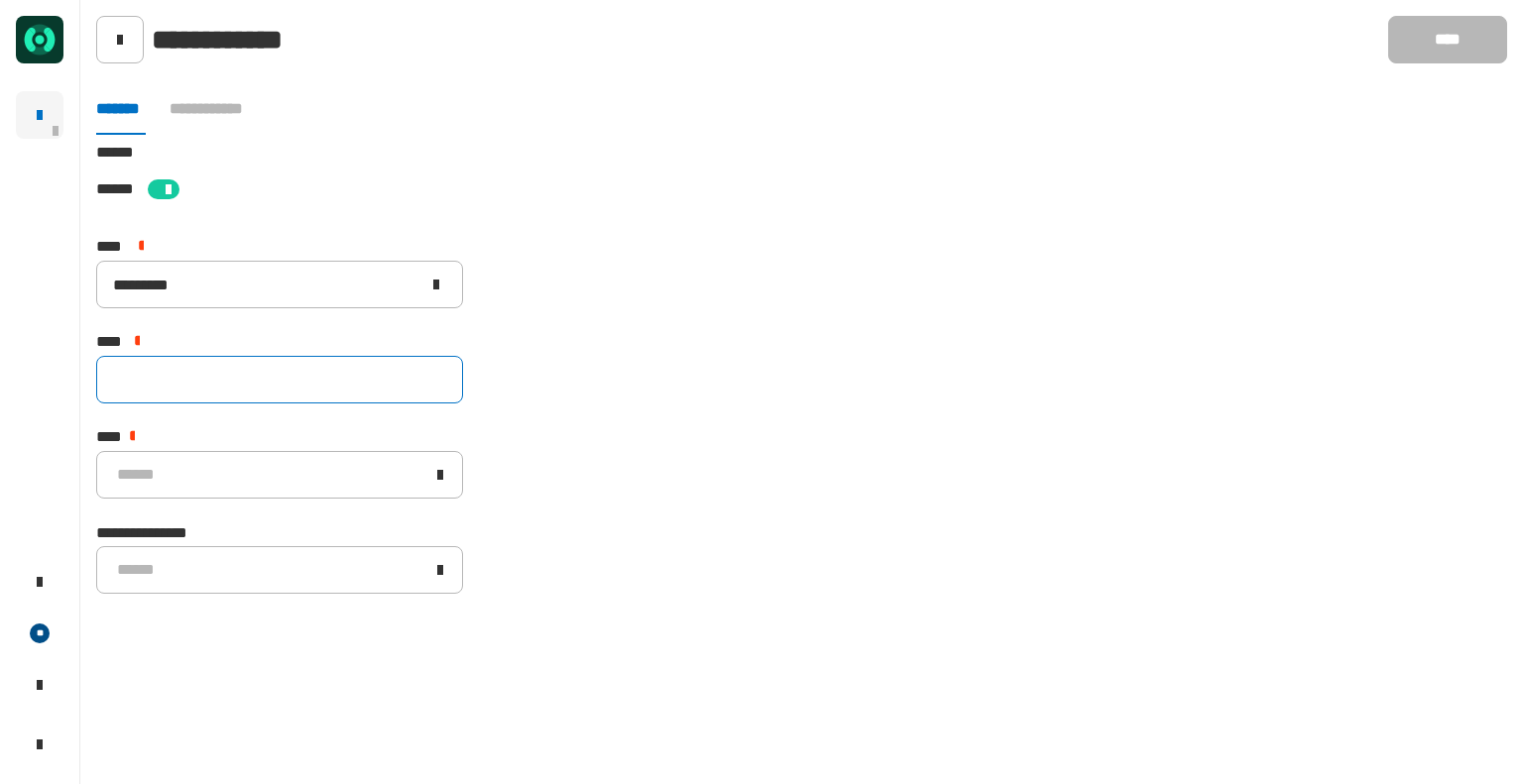drag, startPoint x: 266, startPoint y: 354, endPoint x: 265, endPoint y: 369, distance: 15.033296 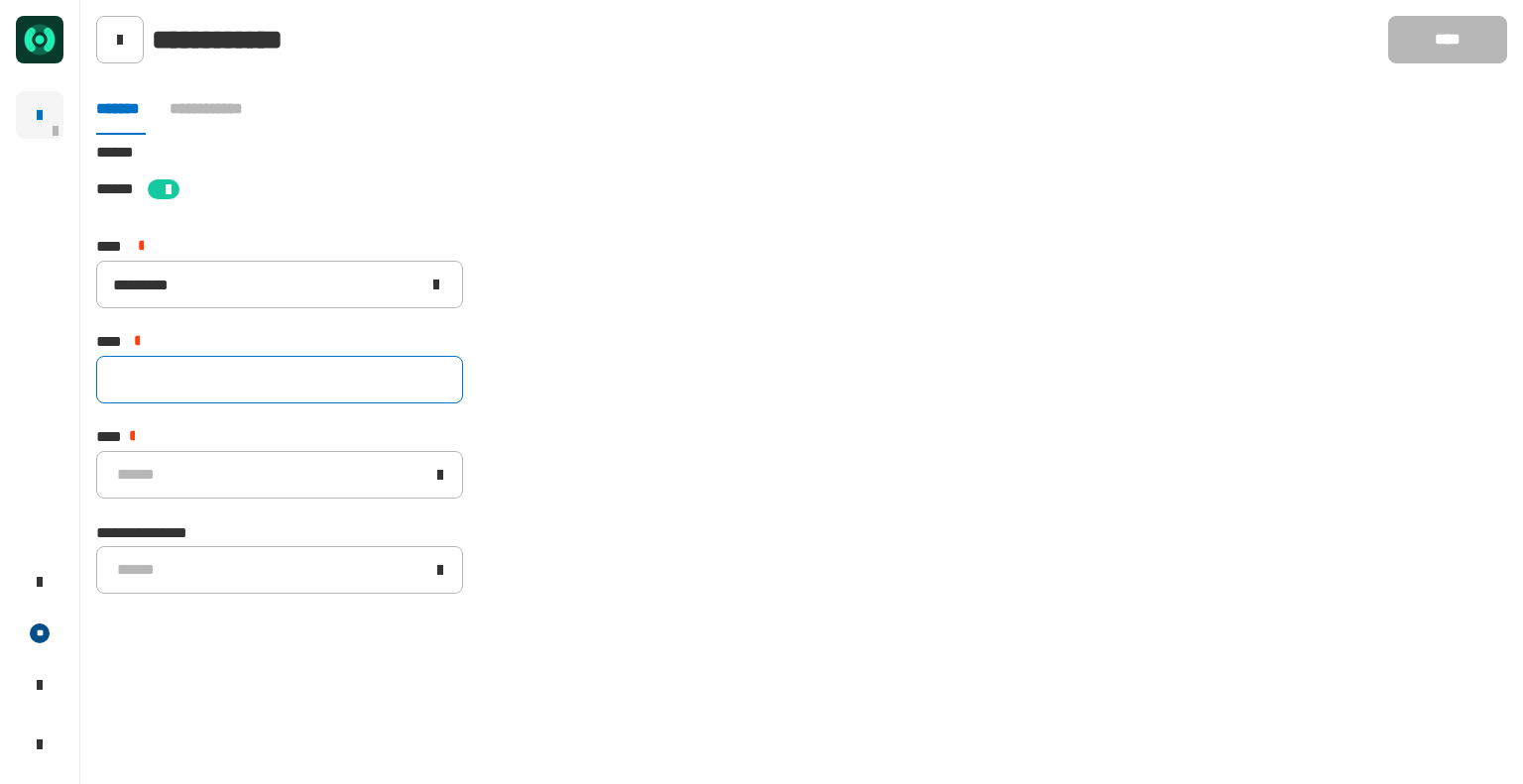 click on "**** *" 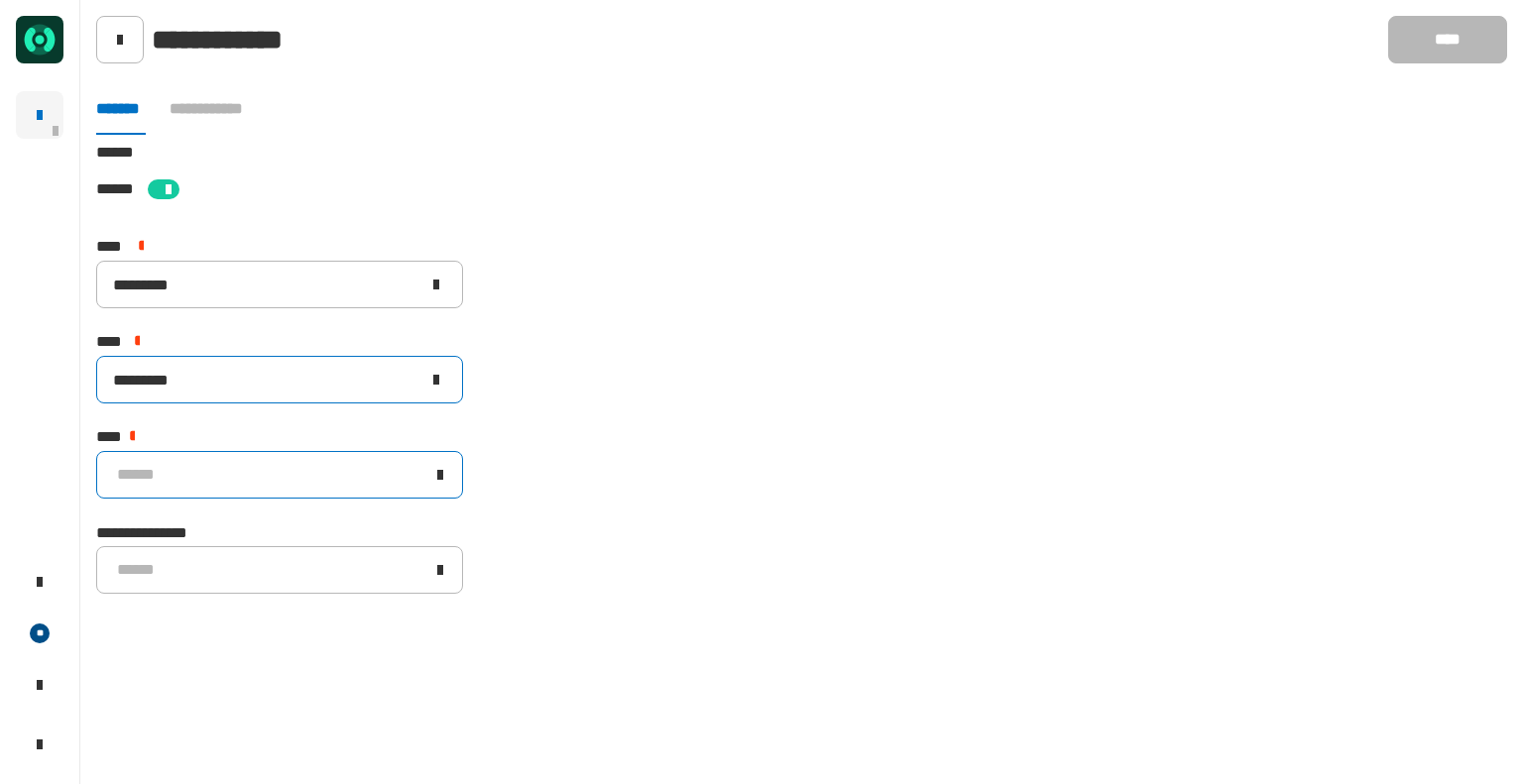 type 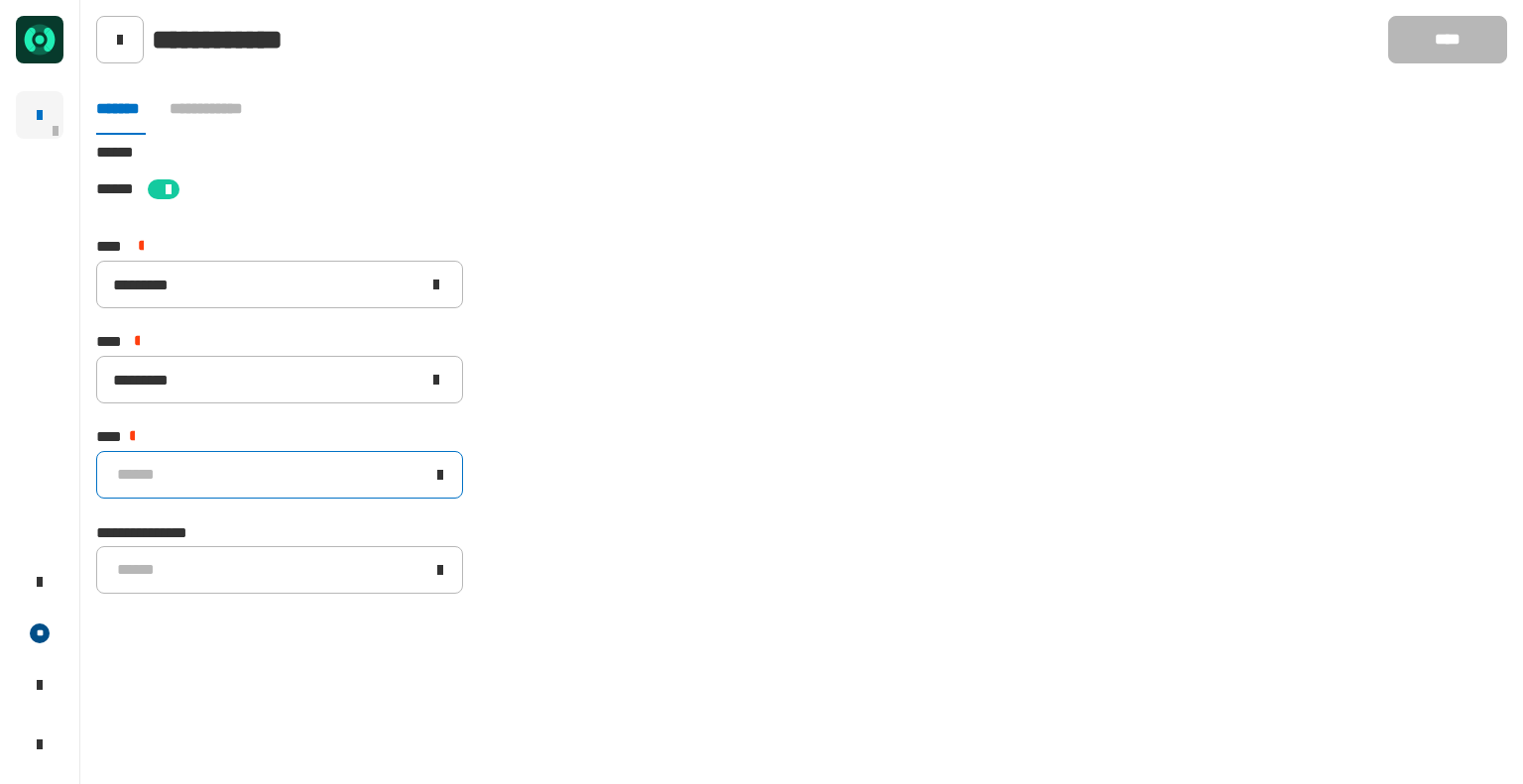 click on "******" 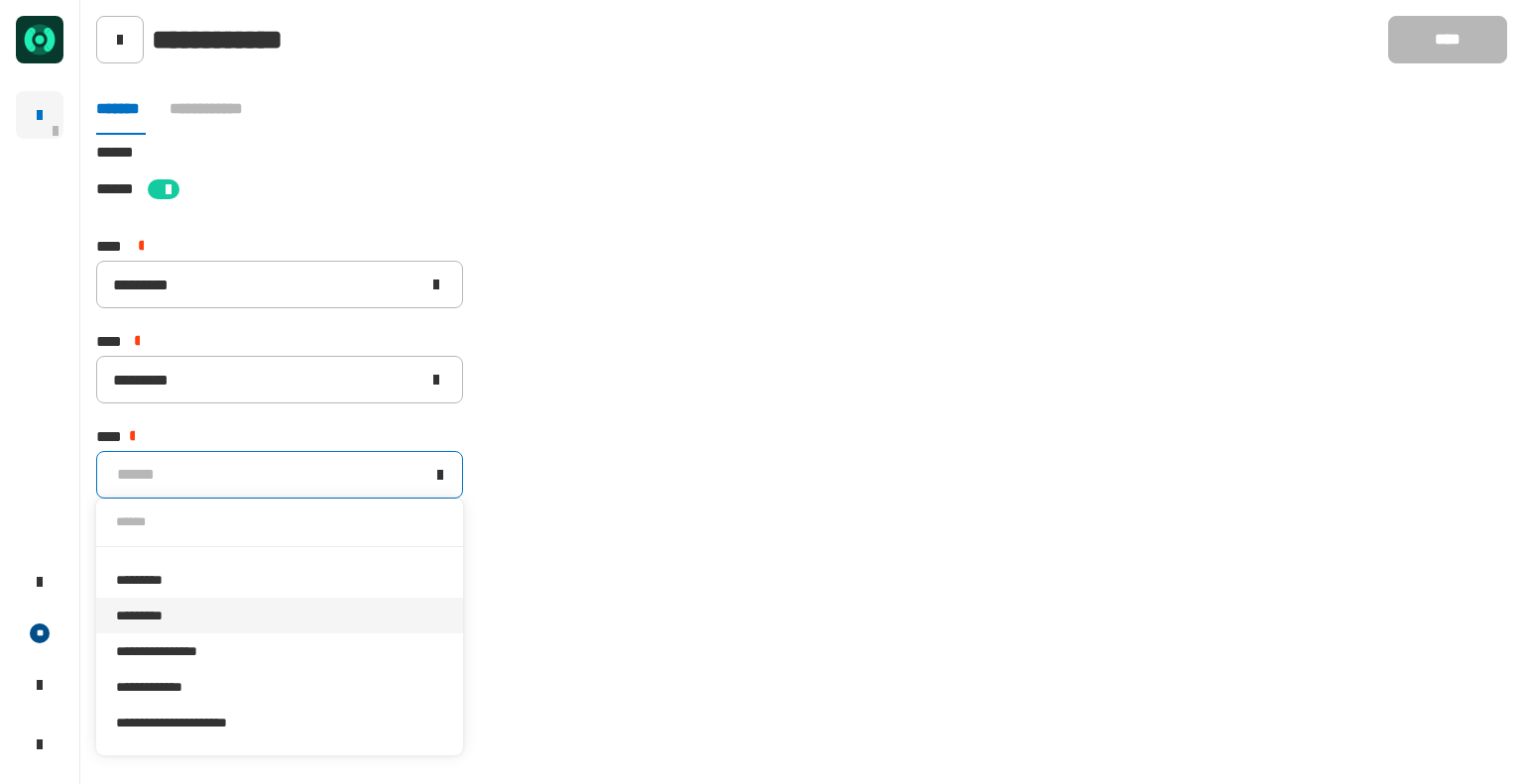 click on "*********" at bounding box center (280, 616) 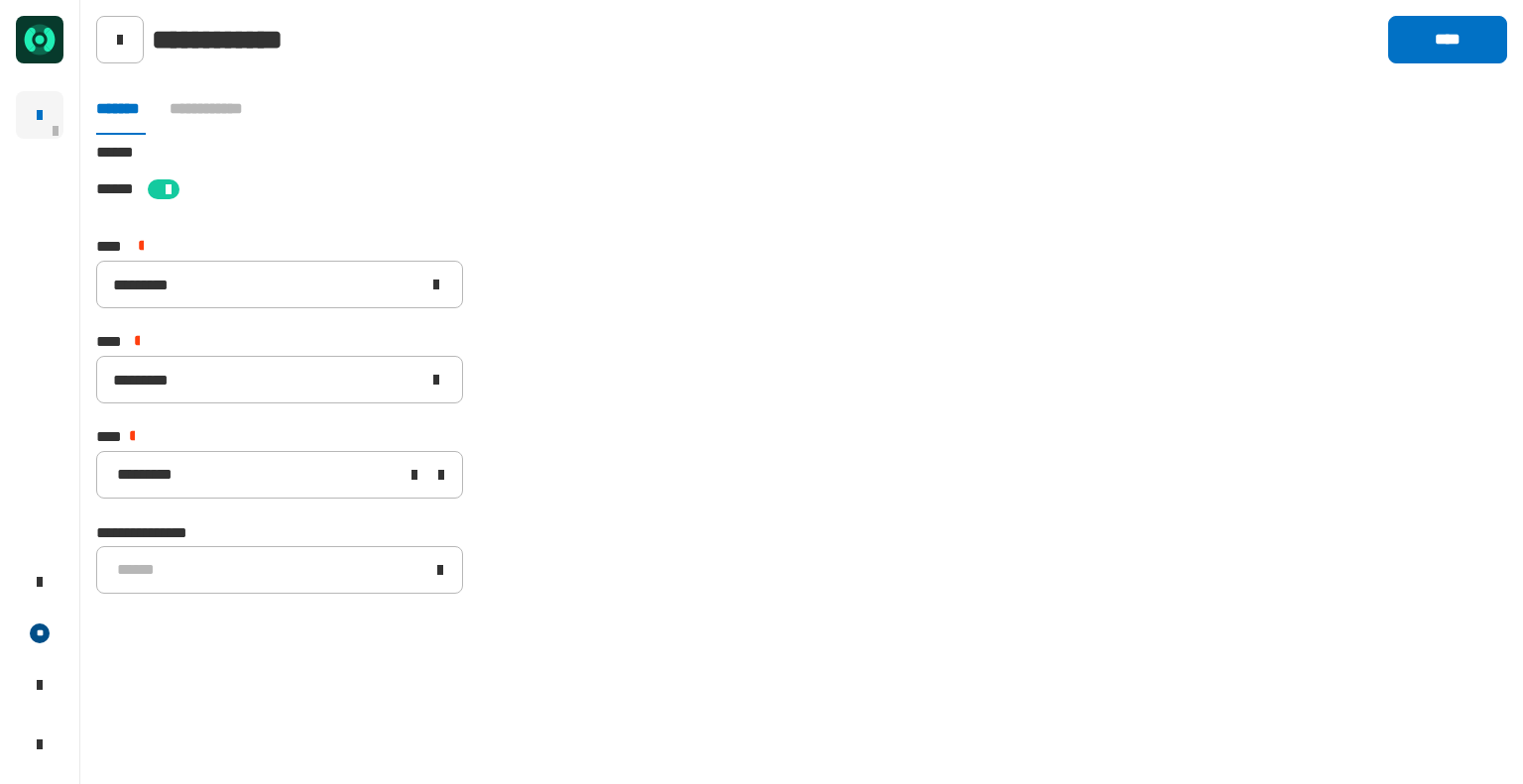 click on "[STREET] [CITY] [STATE] [ZIP] [COUNTRY] [NUMBER] [STREET] [NUMBER] [STREET] [NUMBER] [STREET] [CREDIT_CARD] [PHONE]" 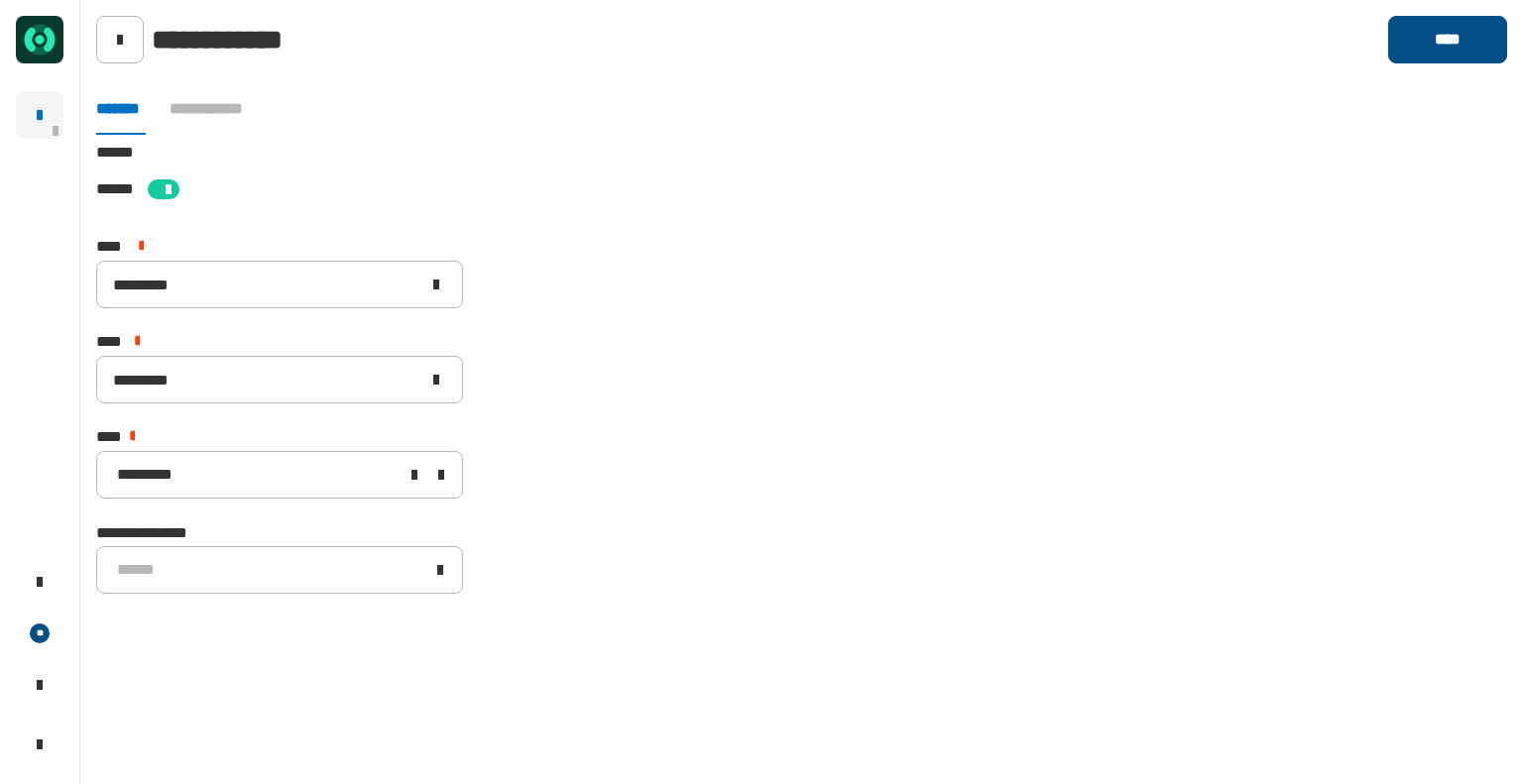 click on "****" 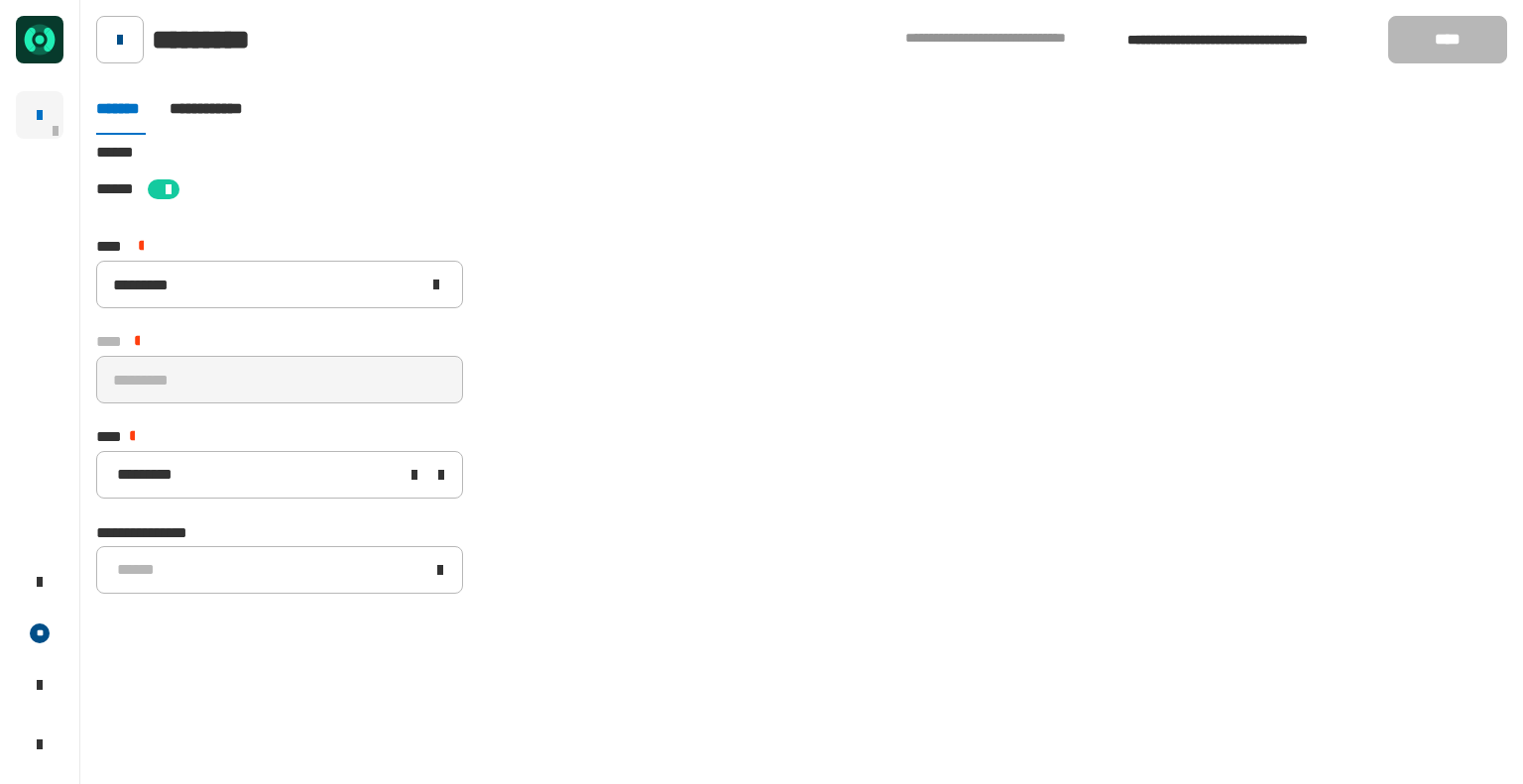 click 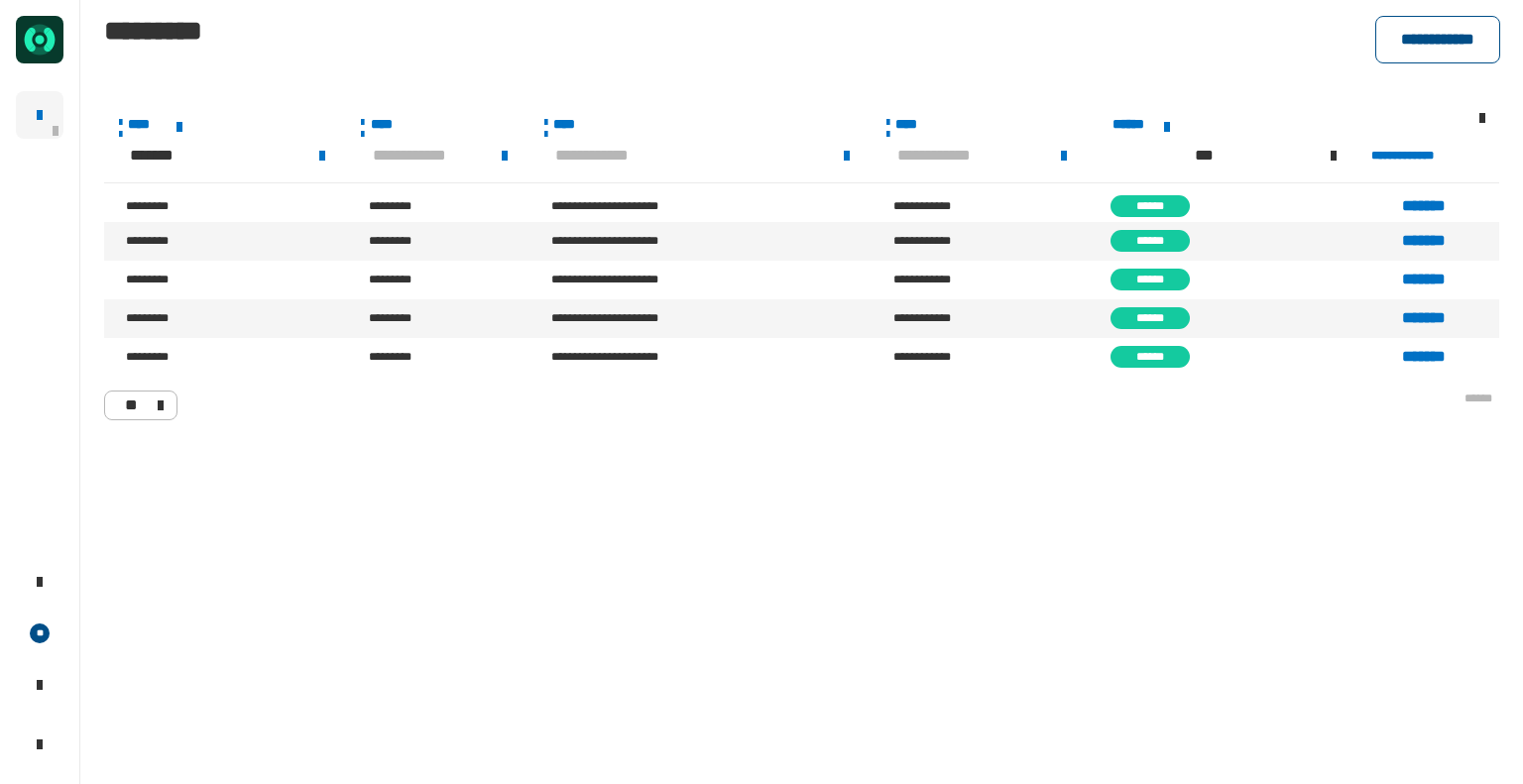click on "**********" 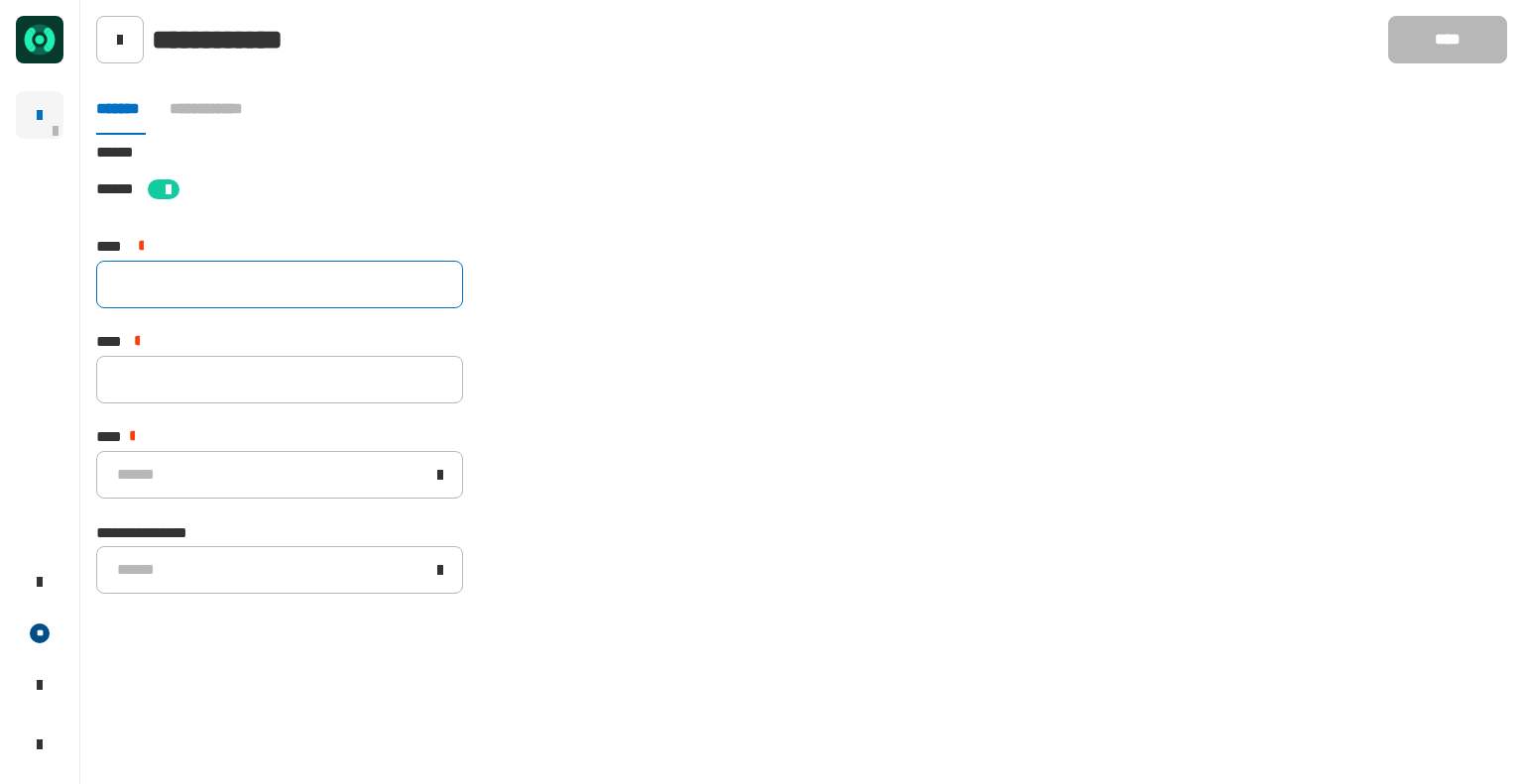 click 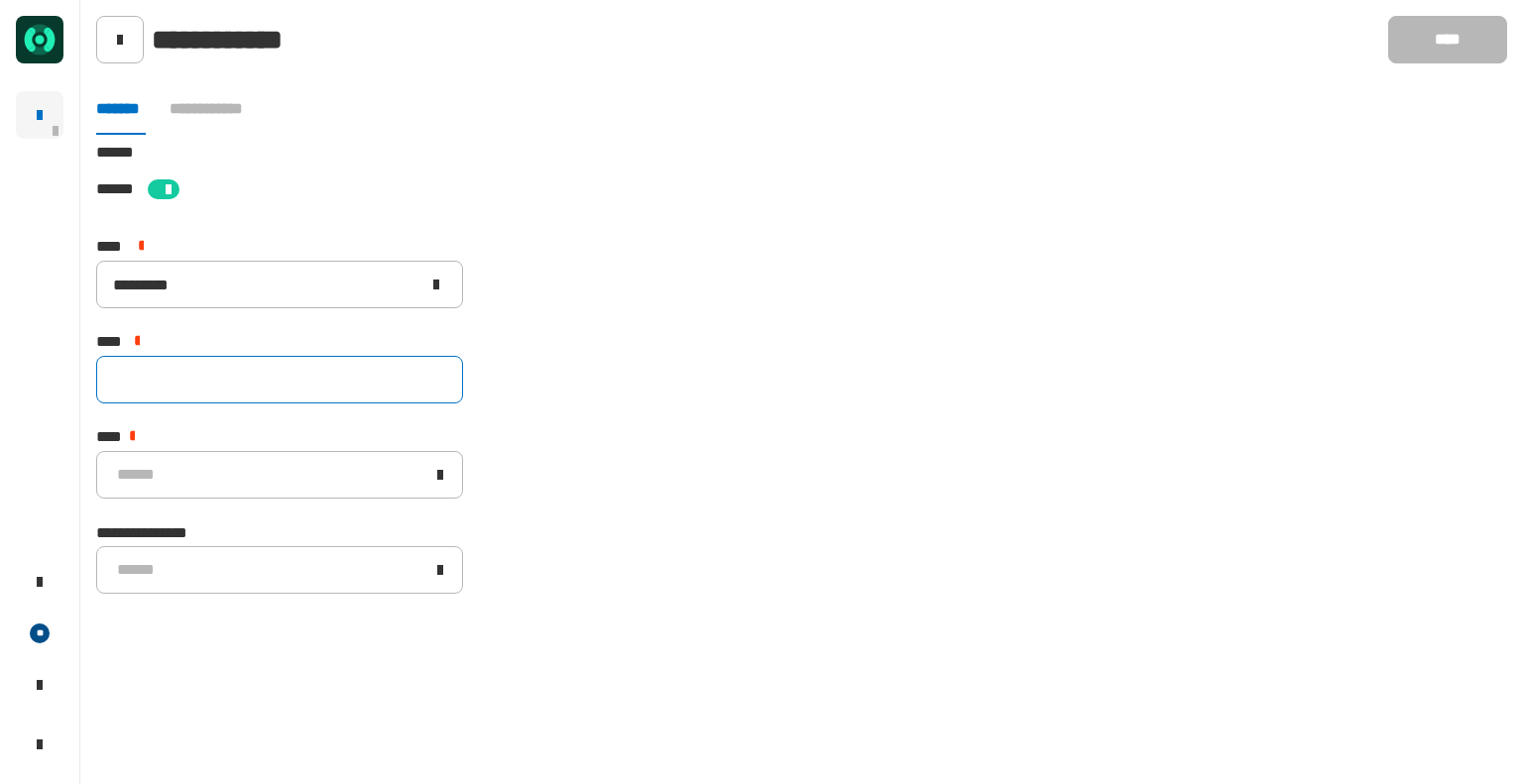 click 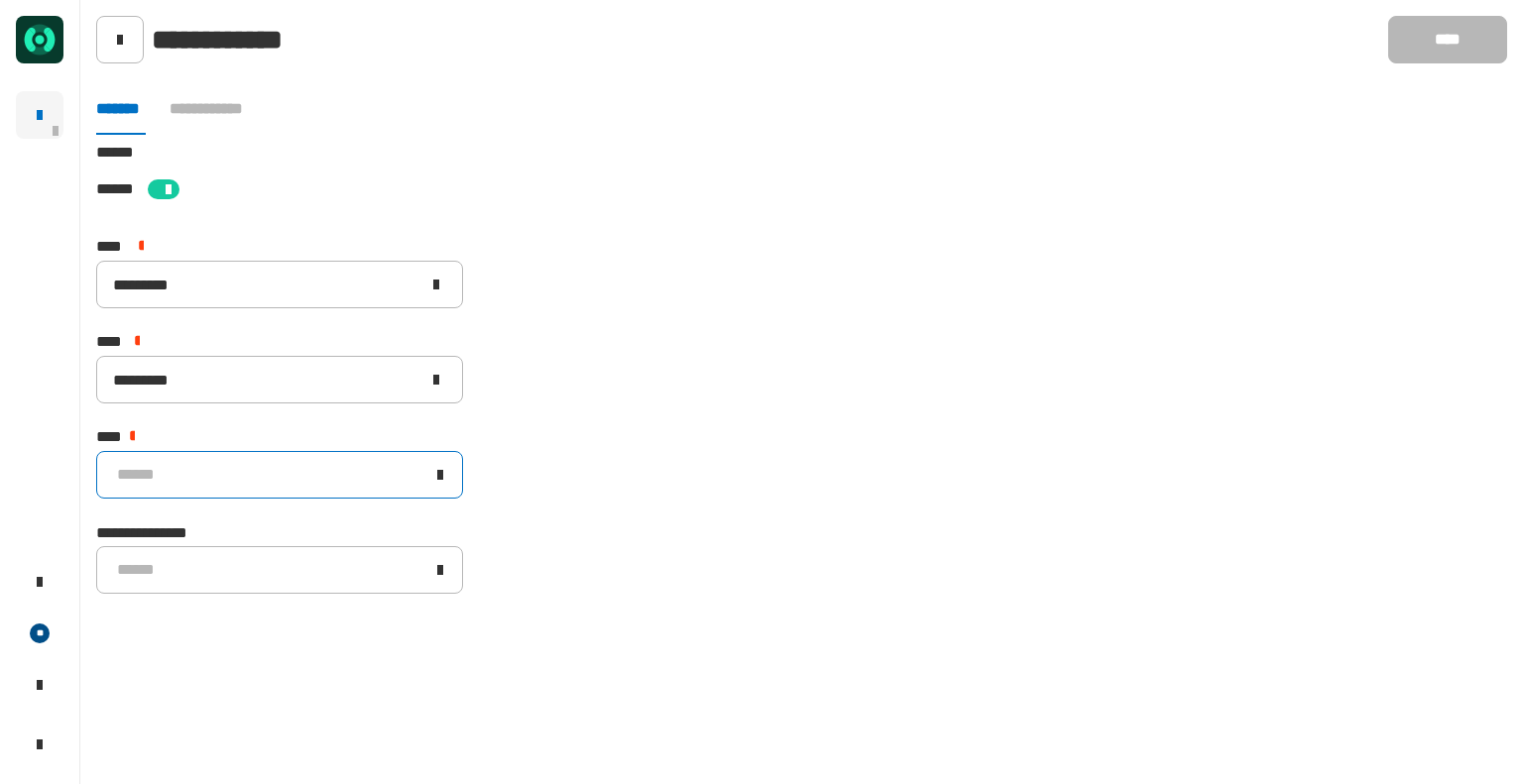click on "******" 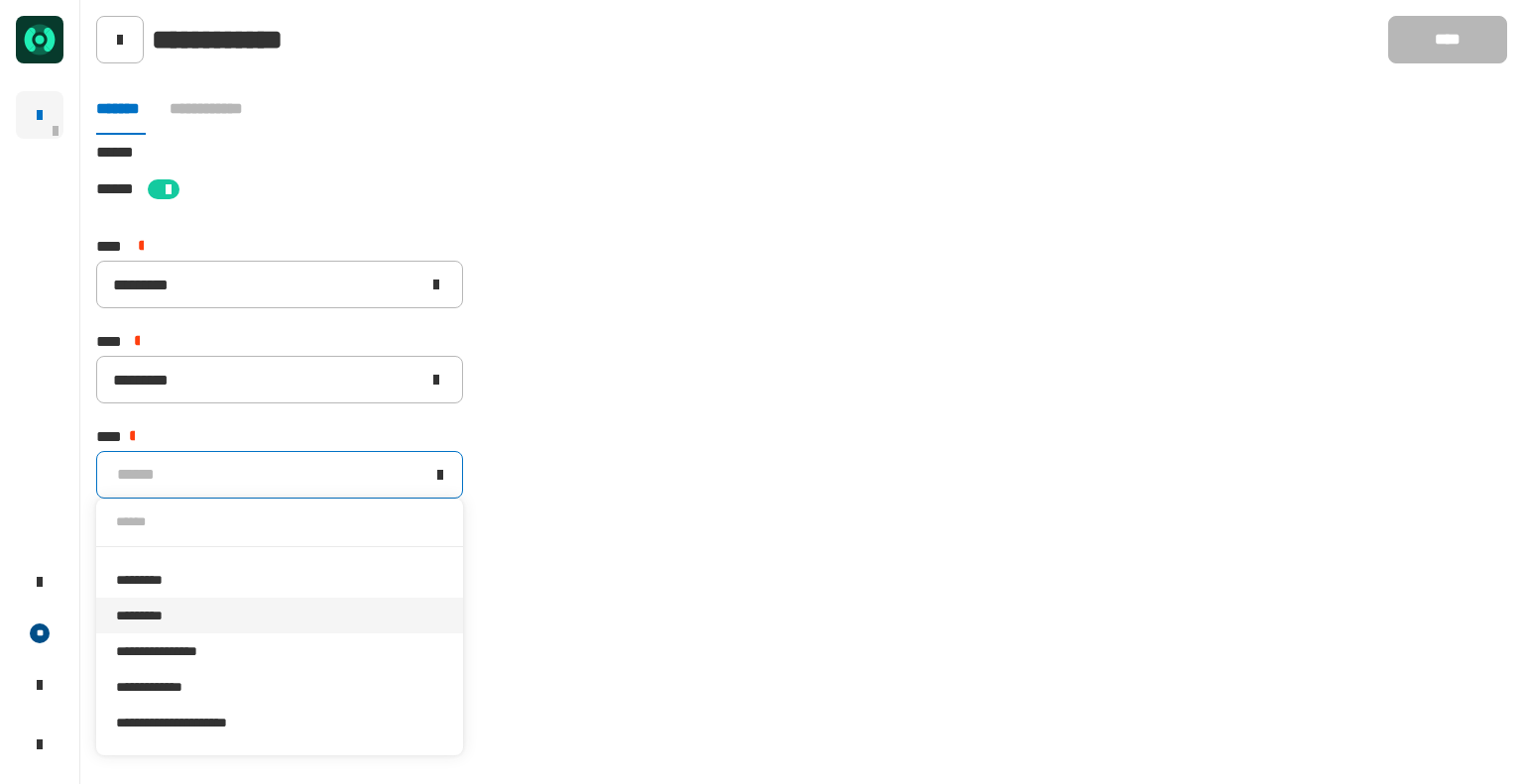 click on "*********" at bounding box center (280, 616) 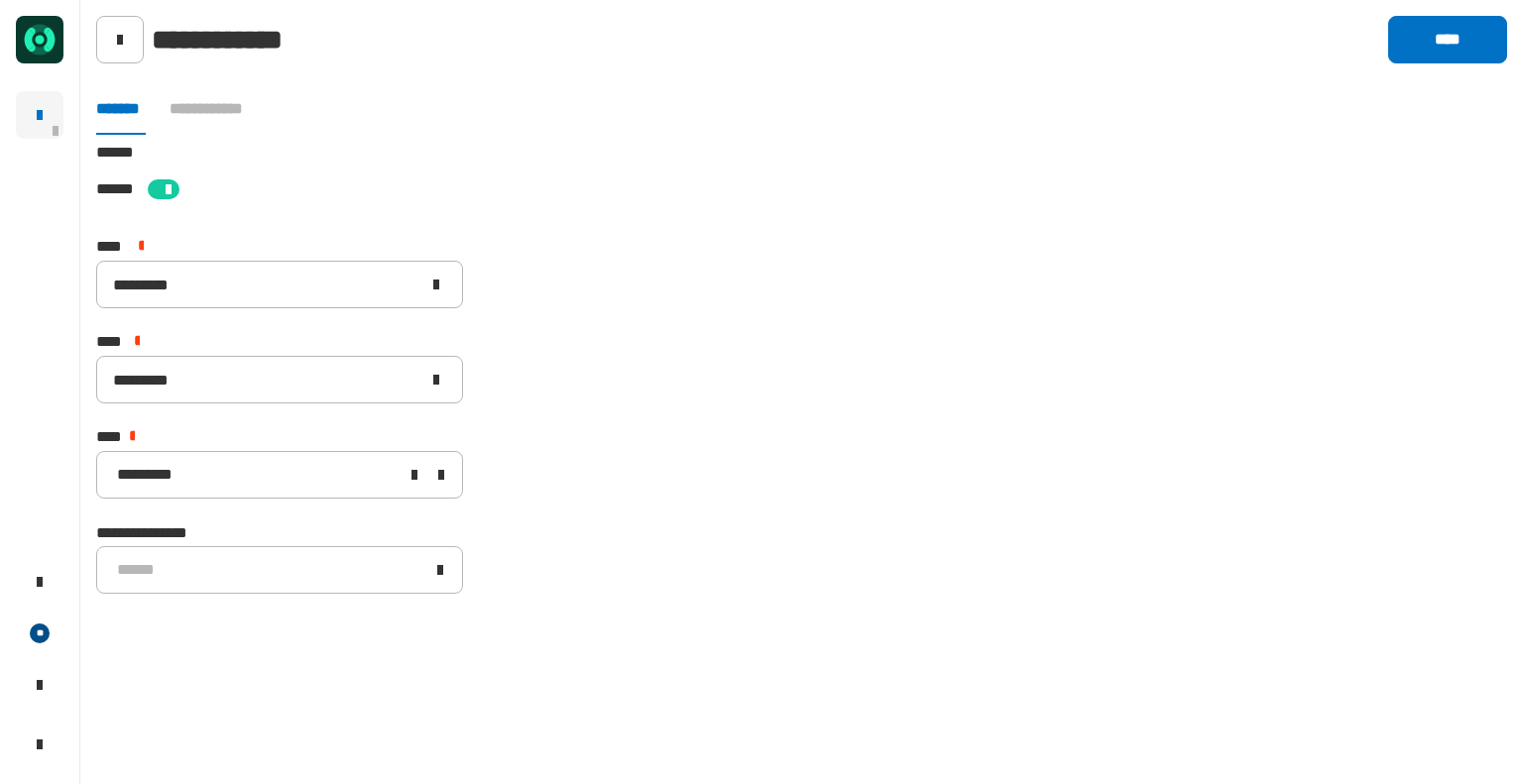 click on "[STREET] [CITY] [STATE] [ZIP] [COUNTRY] [NUMBER] [STREET] [NUMBER] [STREET] [NUMBER] [STREET] [CREDIT_CARD] [PHONE]" 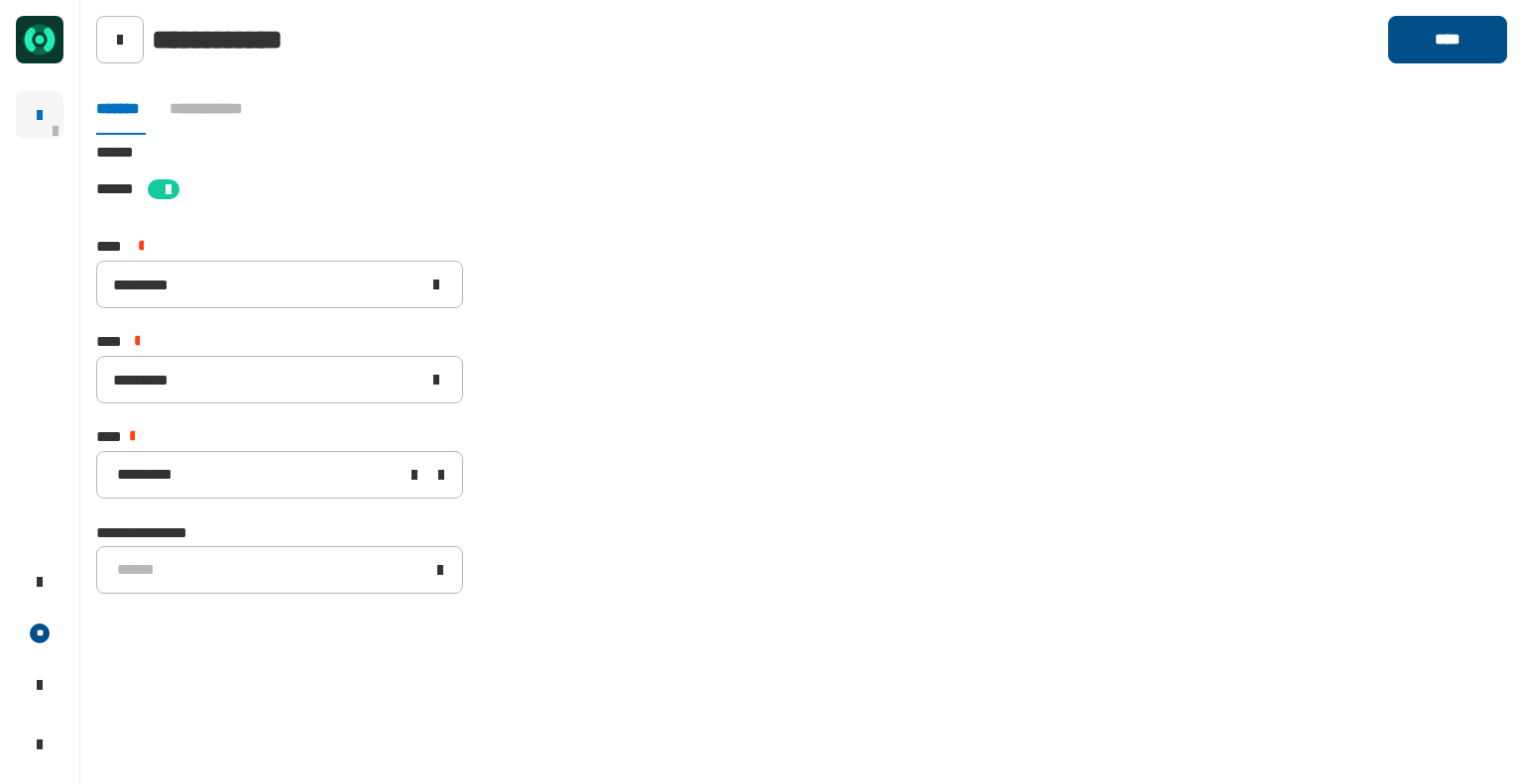 click on "****" 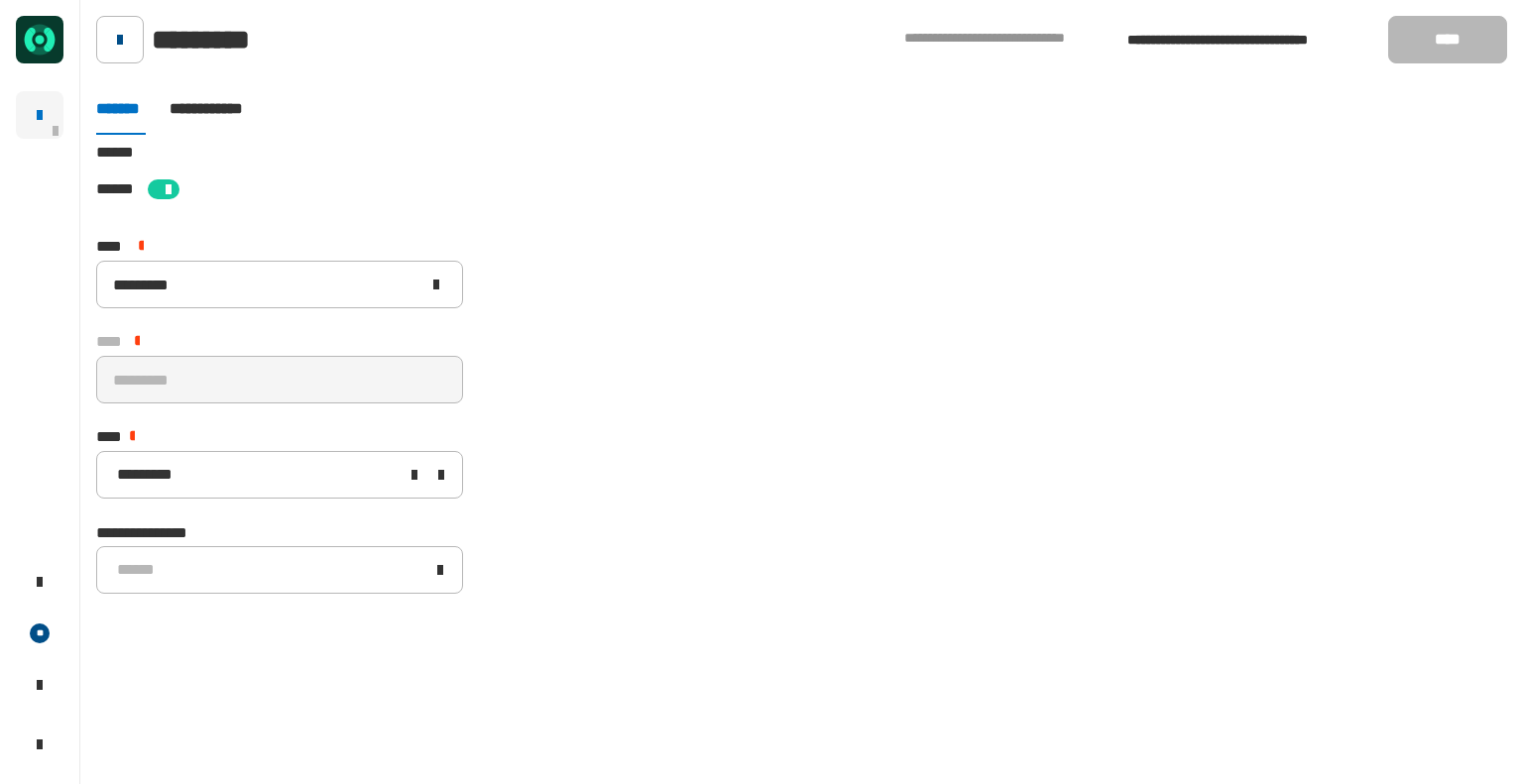 click 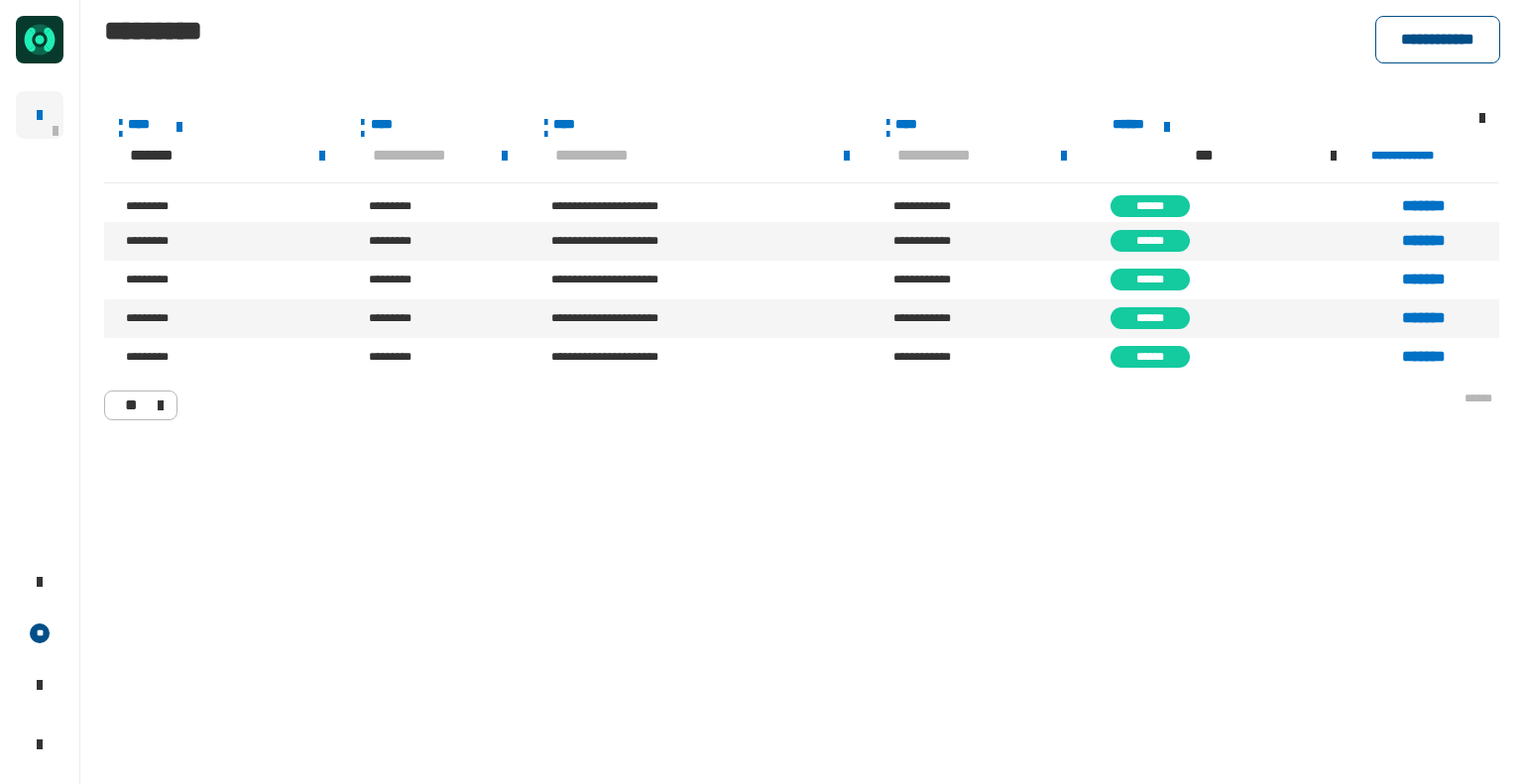 click on "**********" 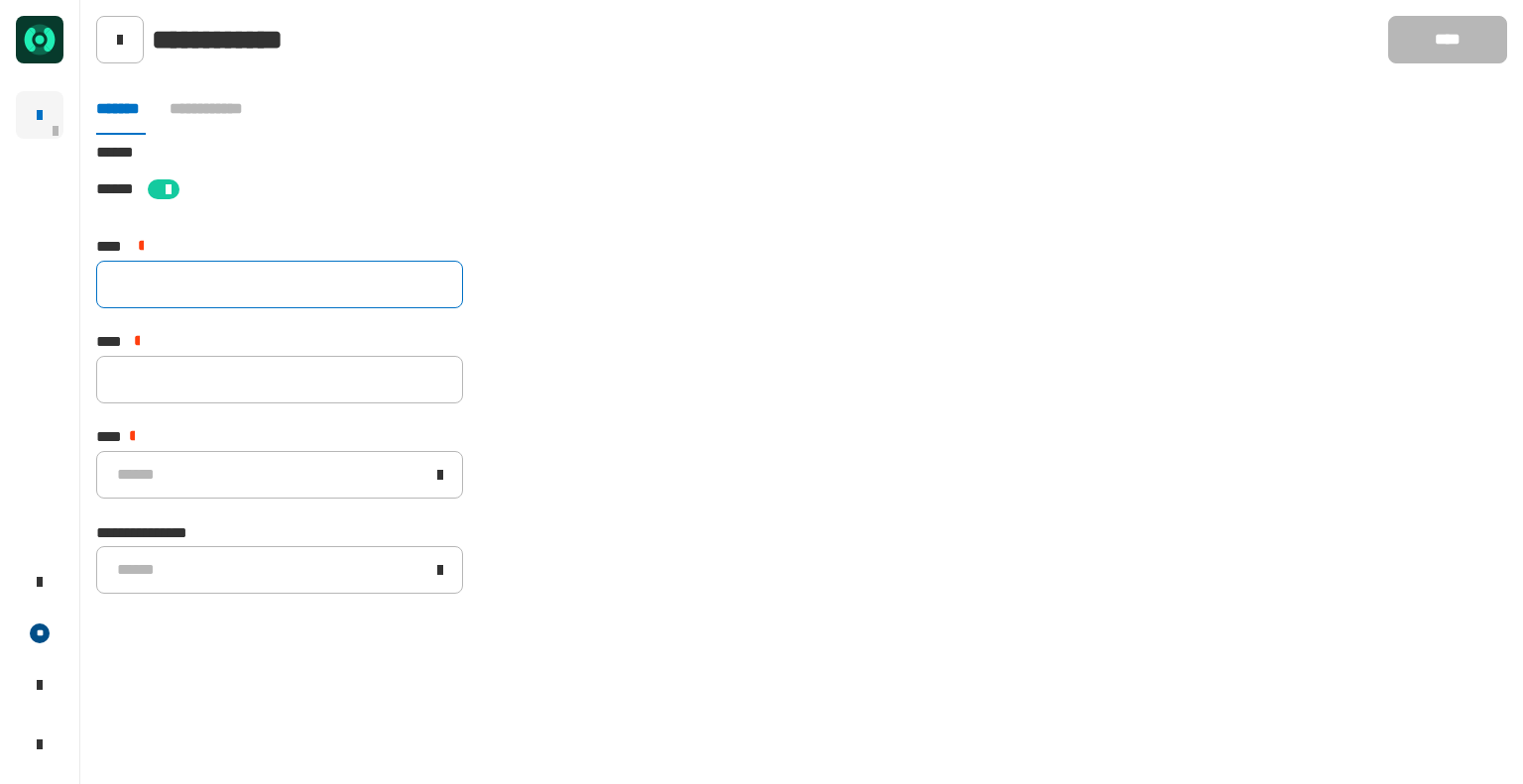 click 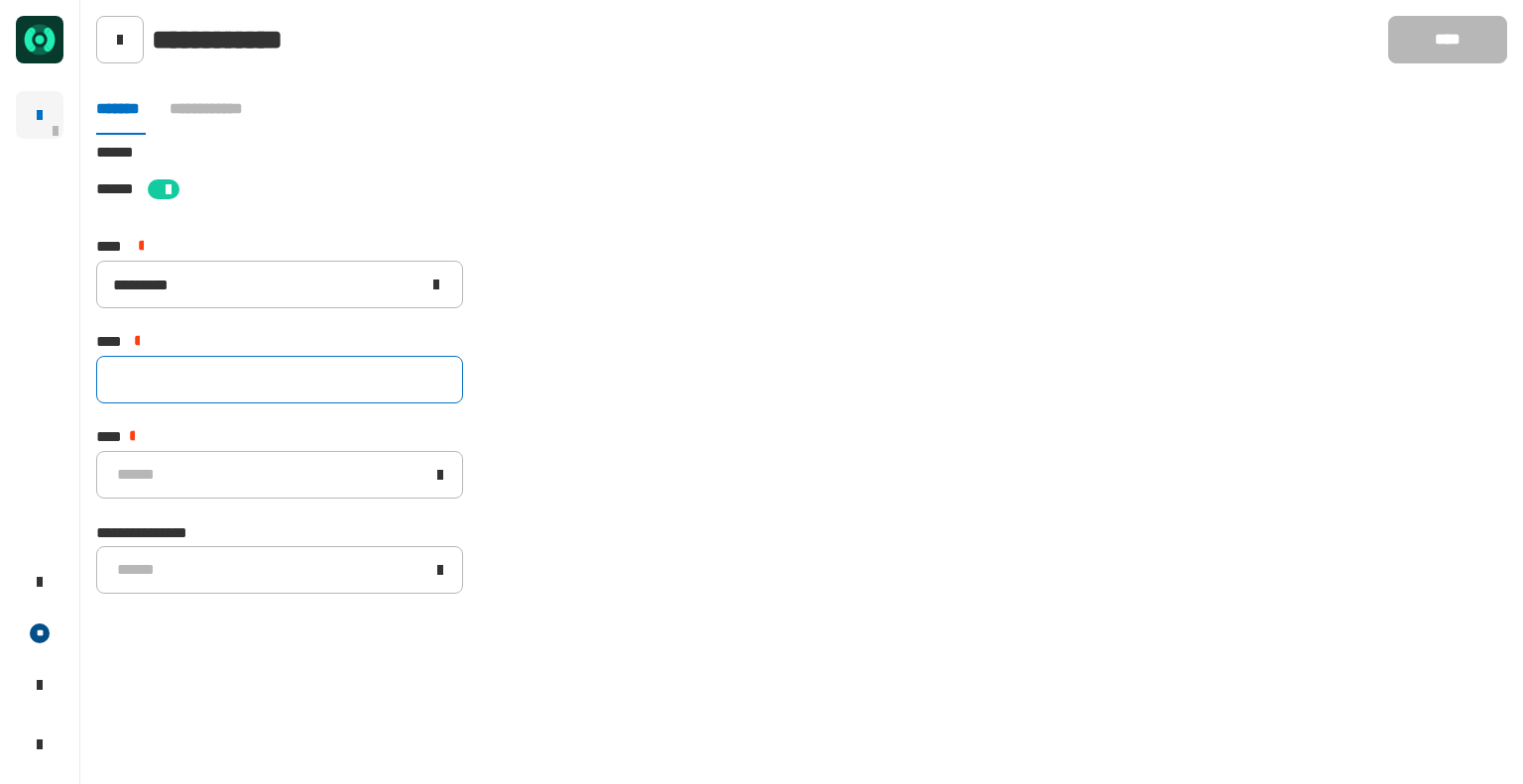 click 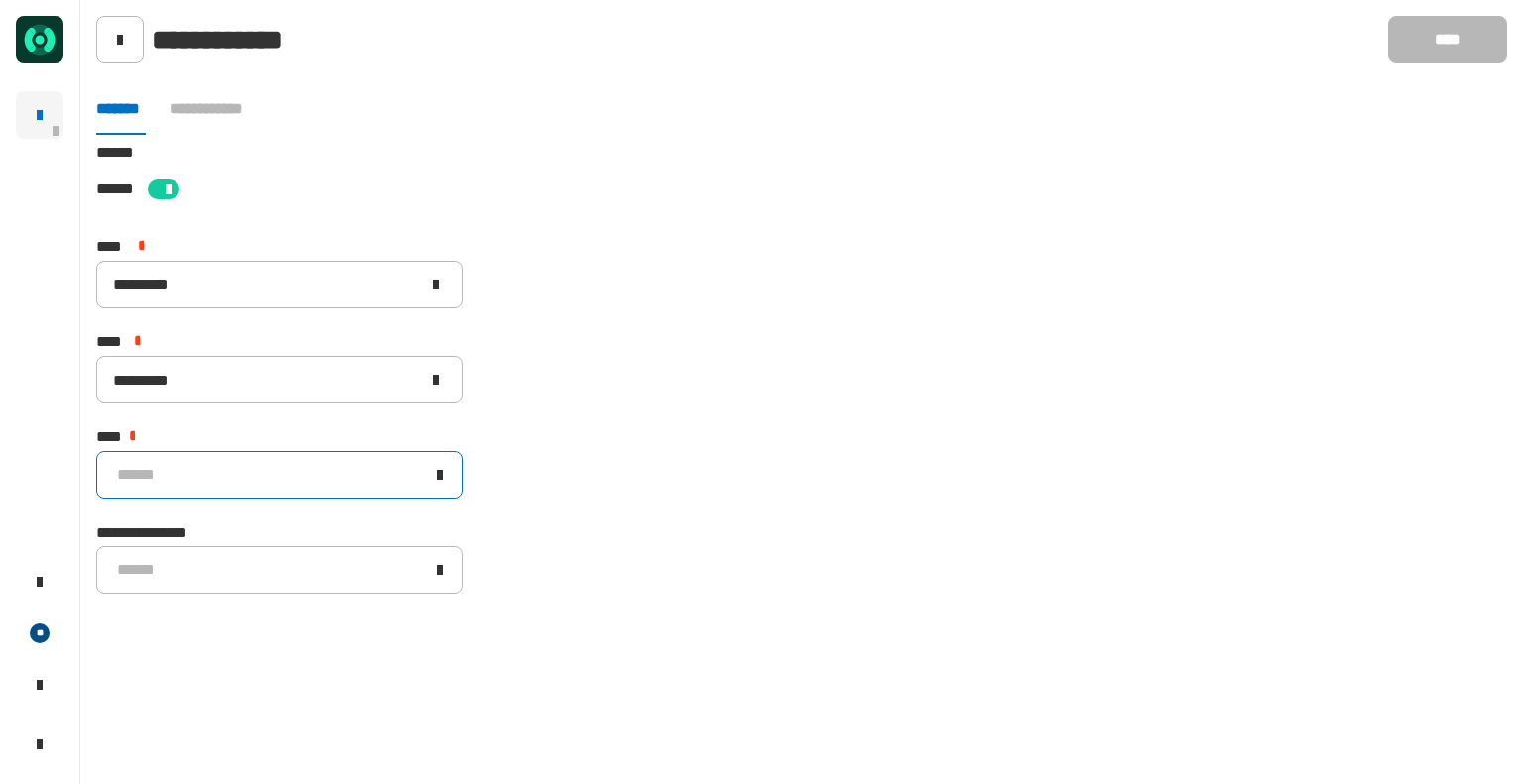 click on "******" 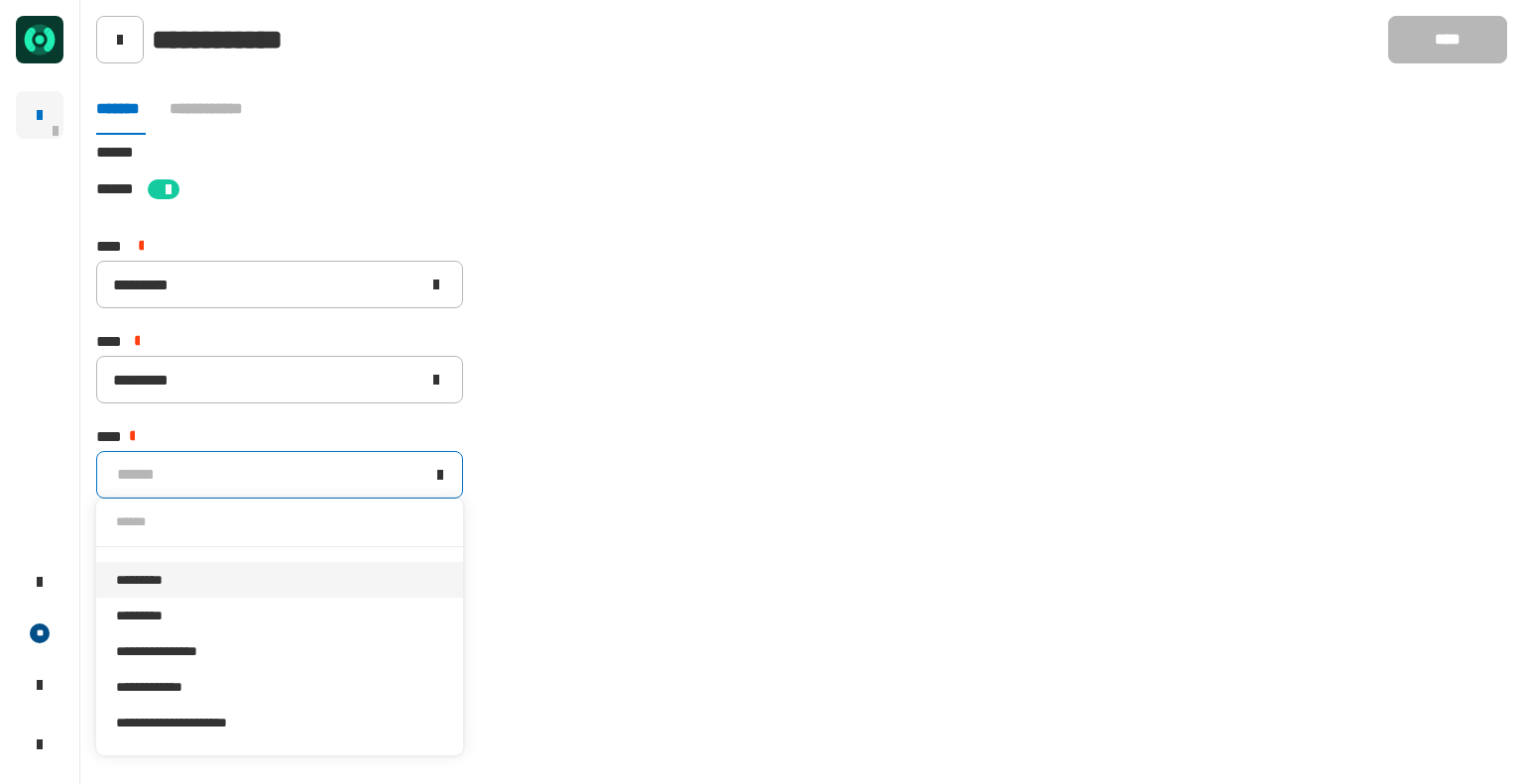 click on "*********" at bounding box center (280, 580) 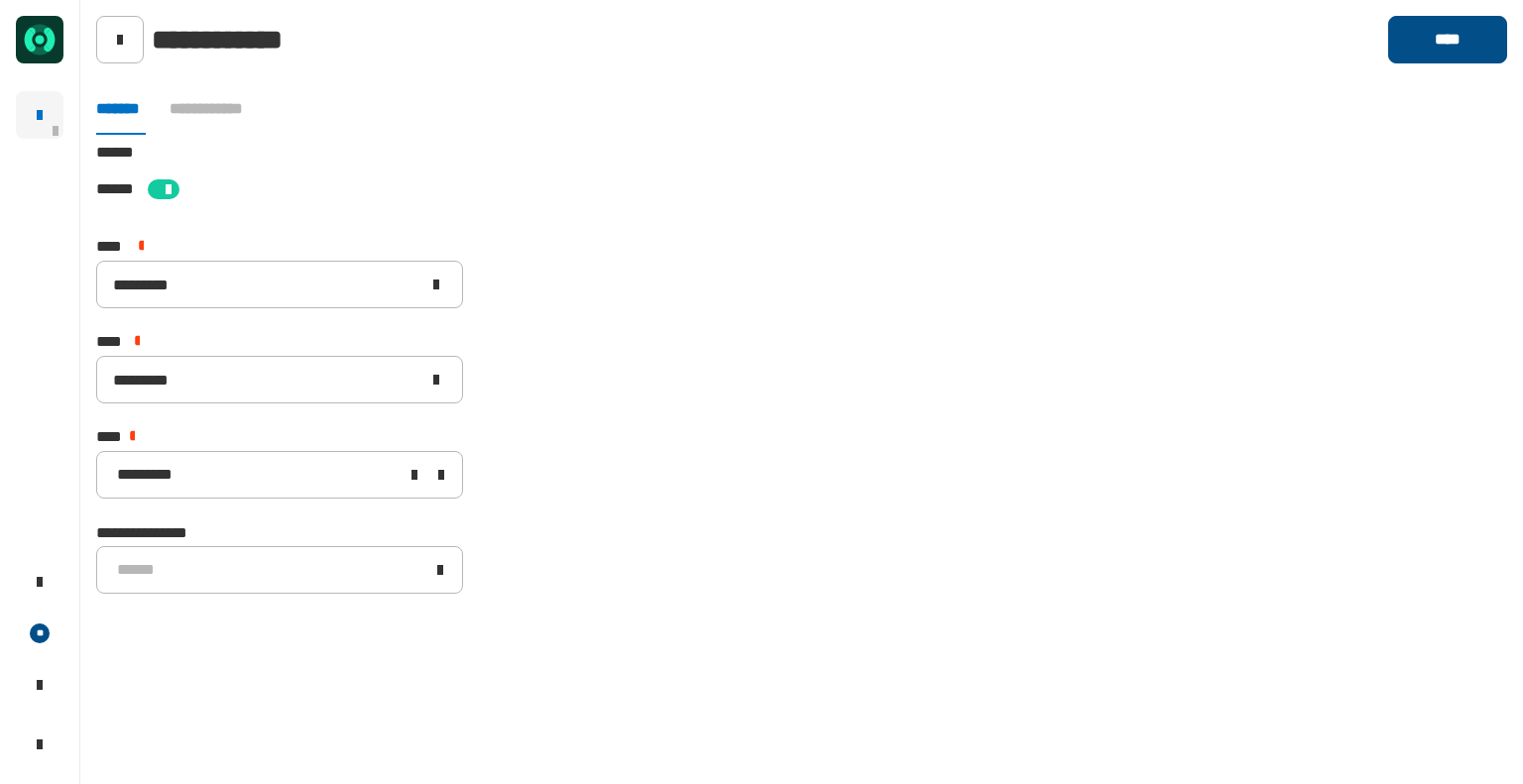 click on "****" 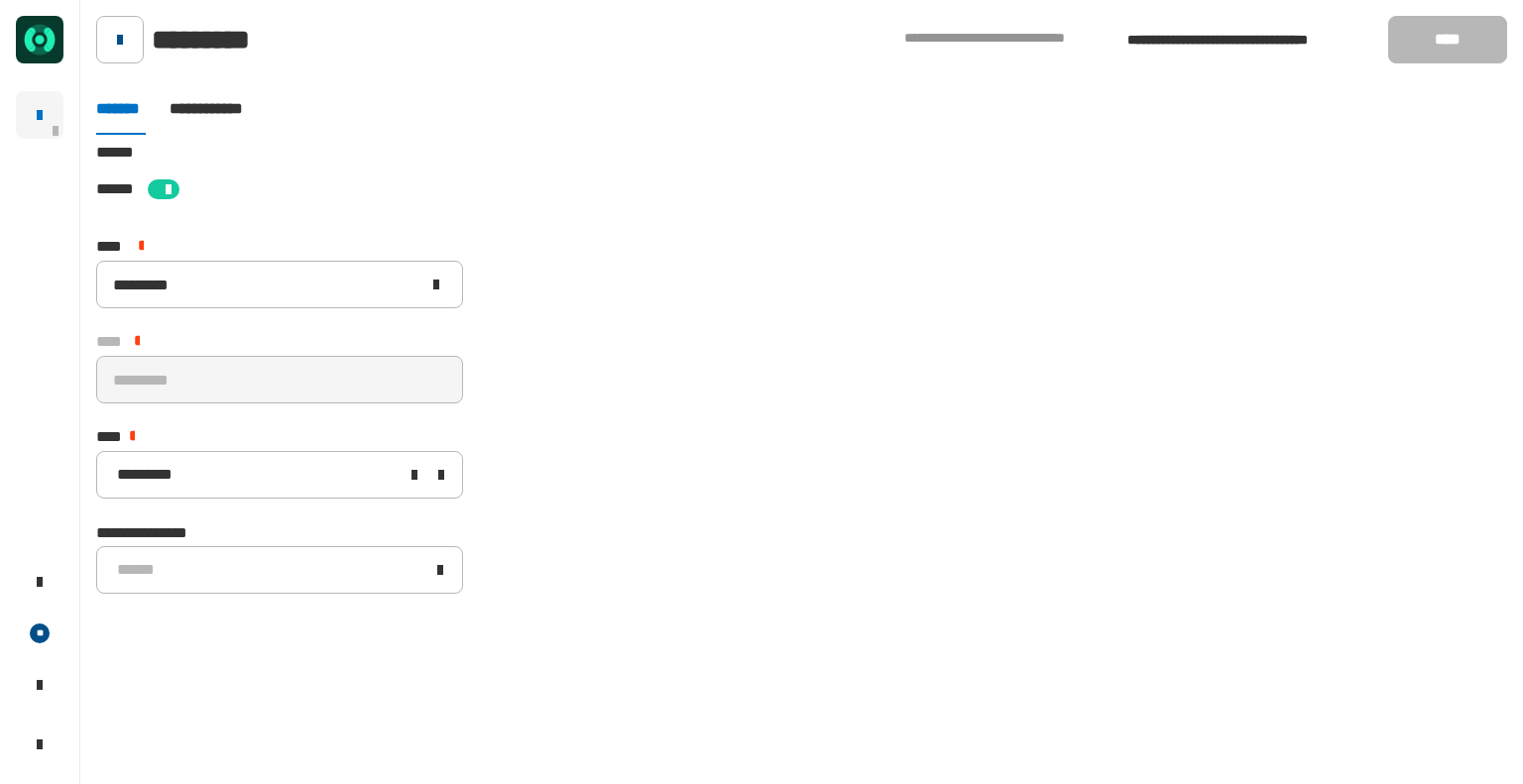 click 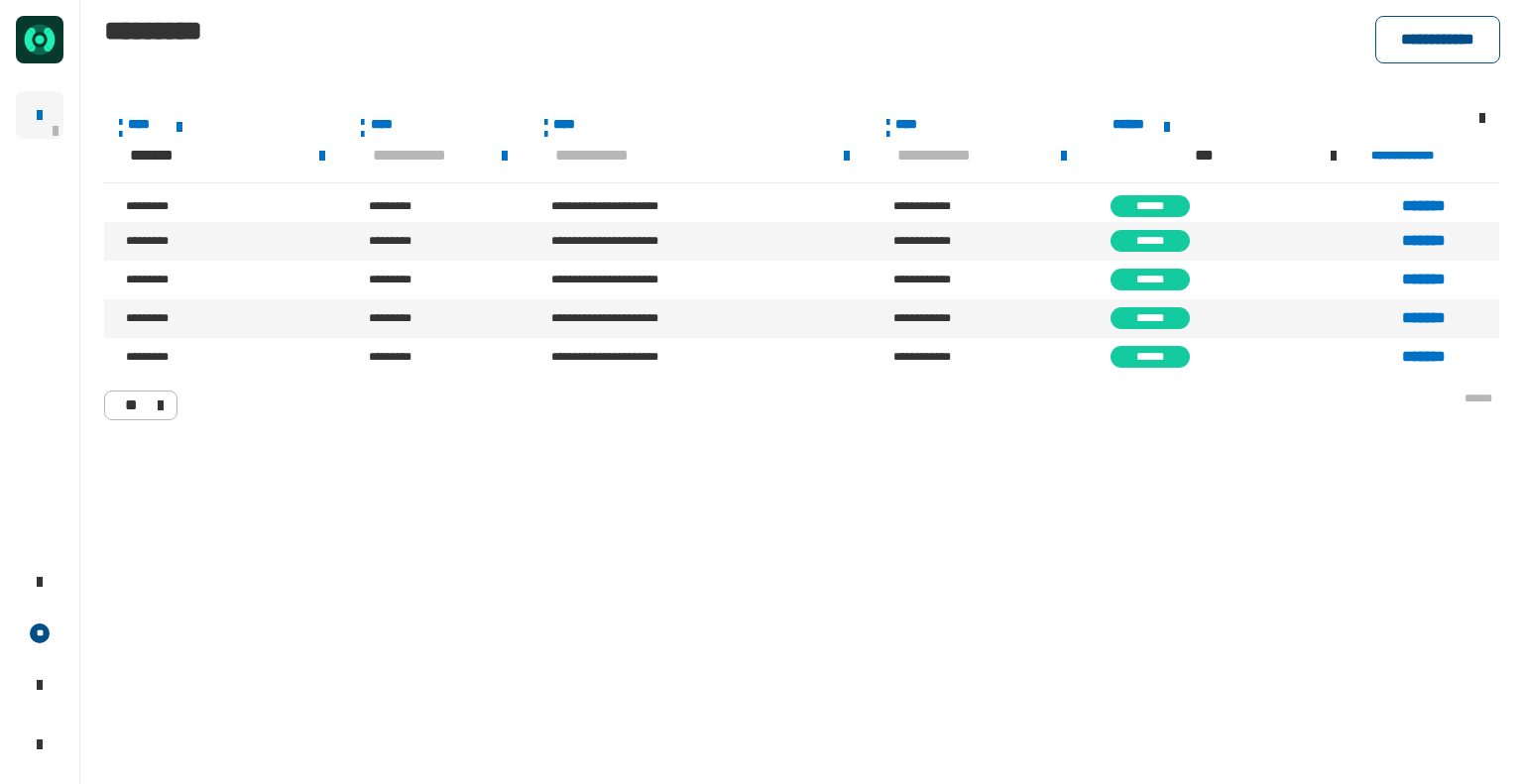 click on "**********" 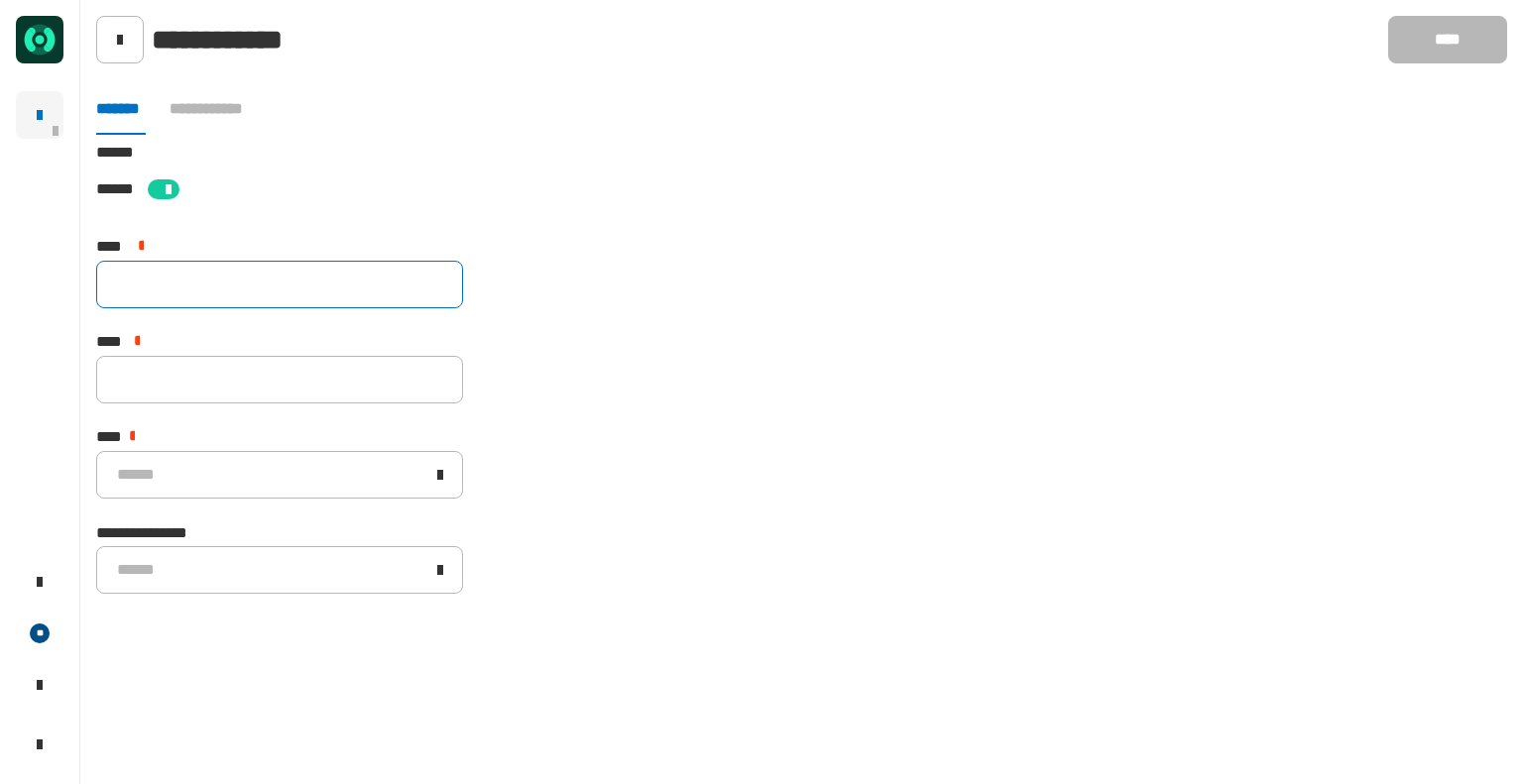 click 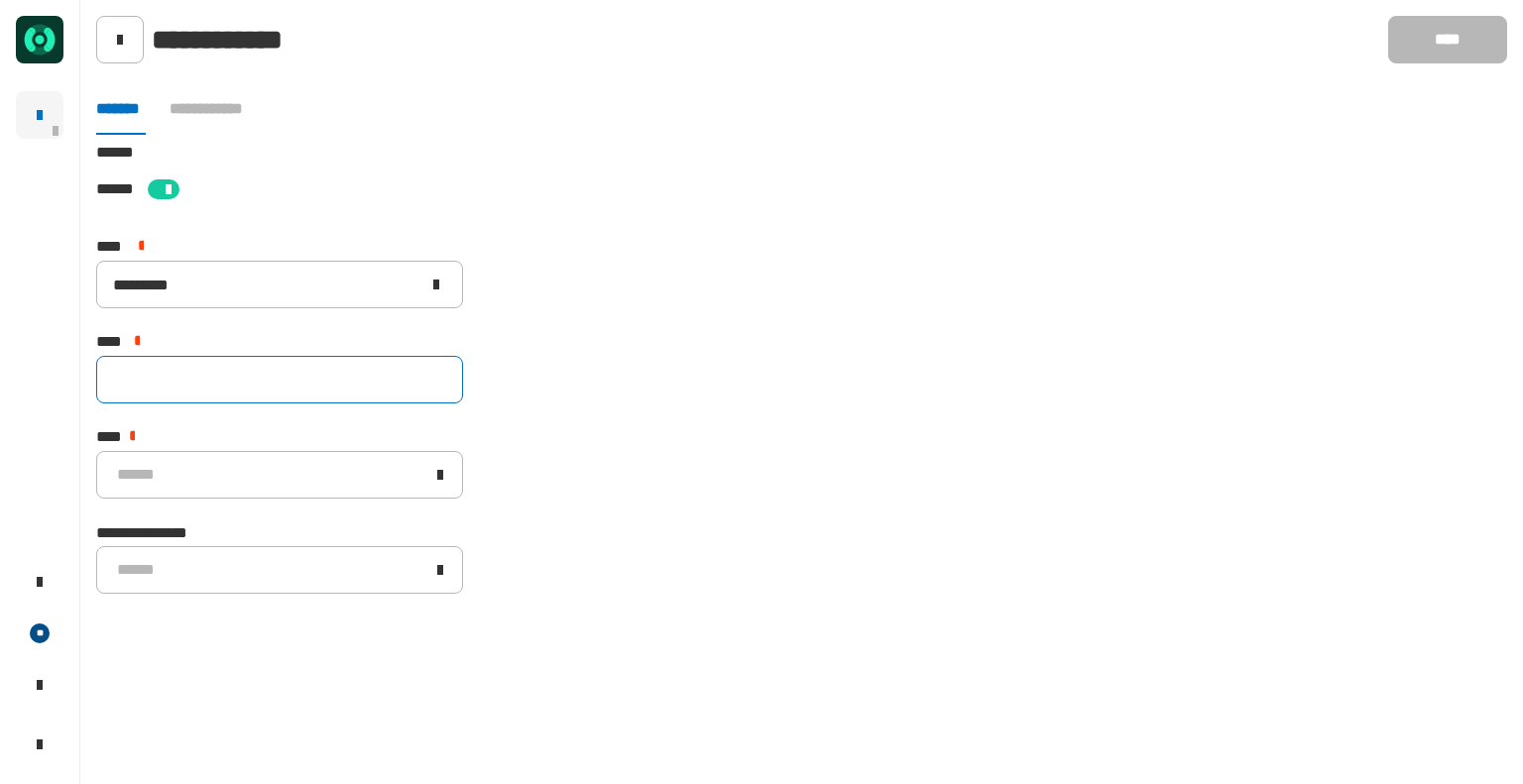 click 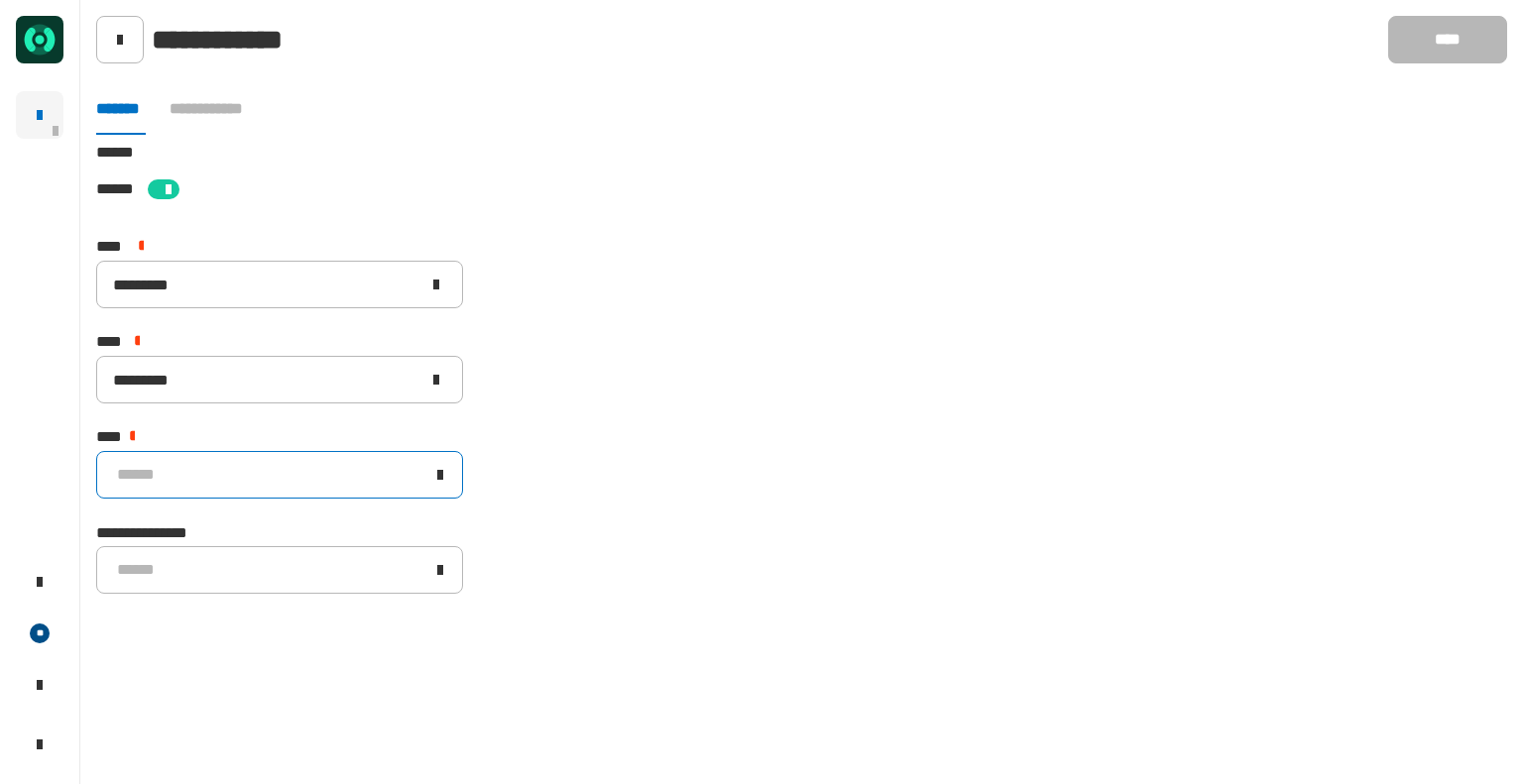 click on "******" 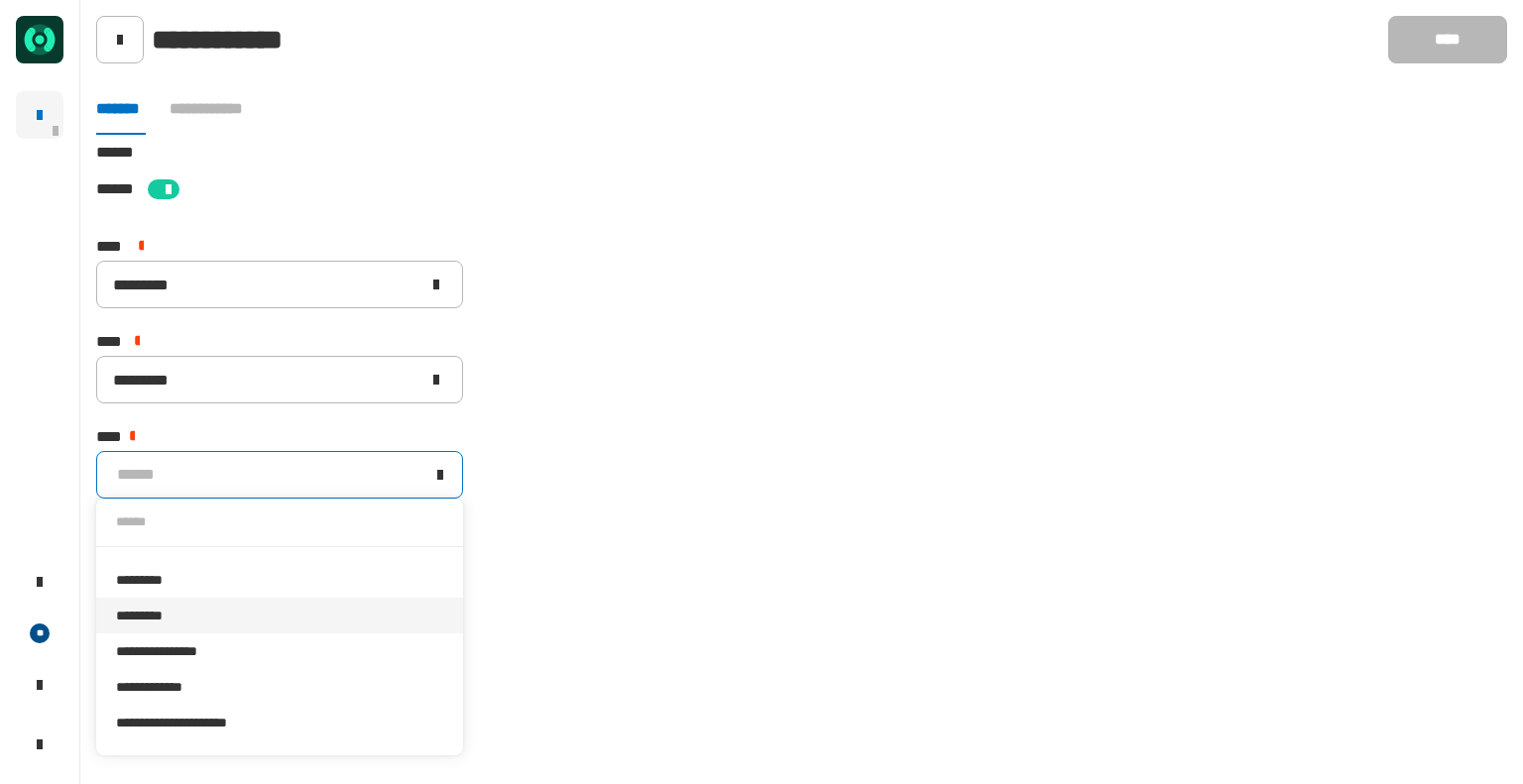 click on "*********" at bounding box center [280, 616] 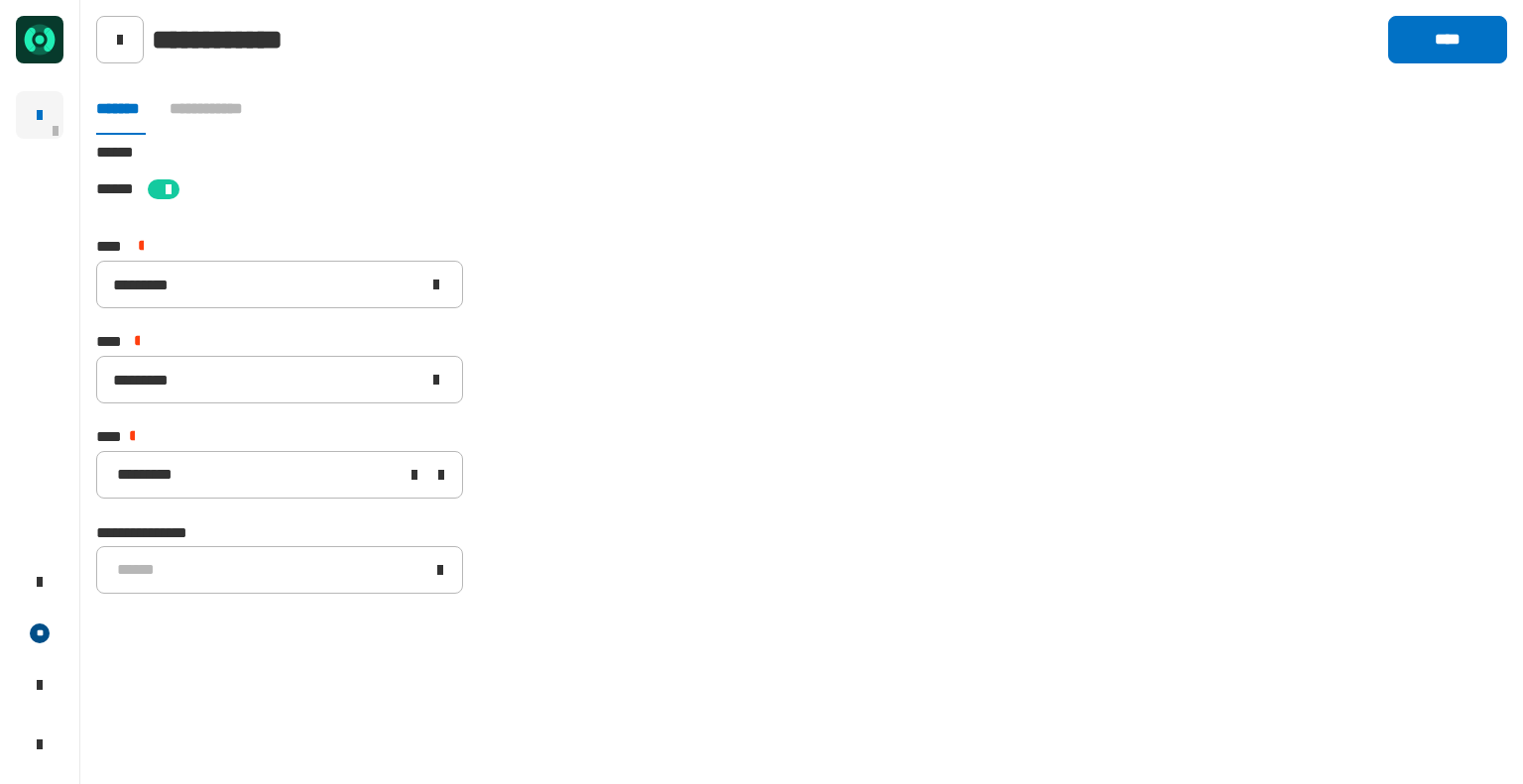 click on "[STREET] [CITY] [STATE] [ZIP] [COUNTRY] [NUMBER] [STREET] [NUMBER] [STREET] [NUMBER] [STREET] [CREDIT_CARD] [PHONE]" 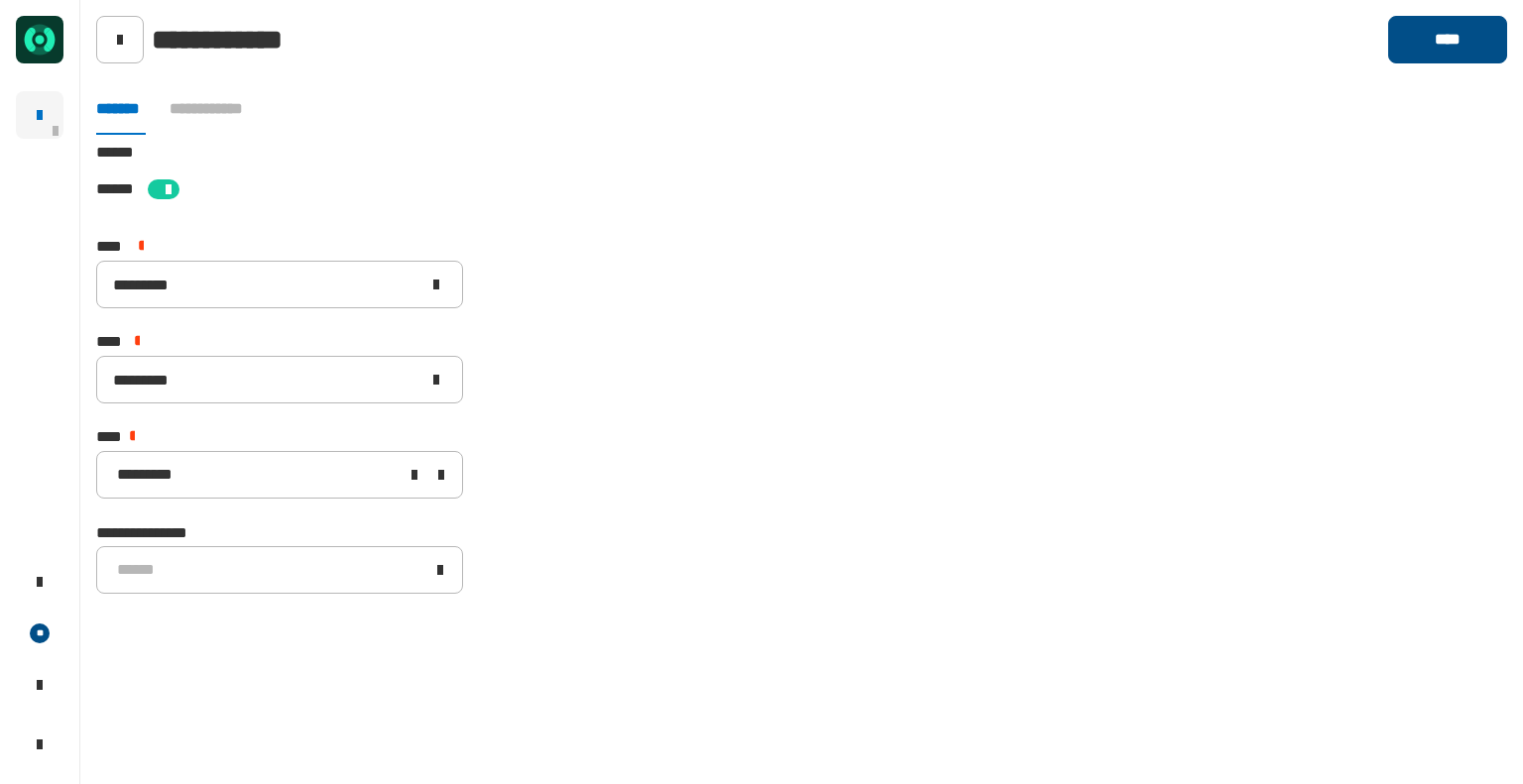 click on "****" 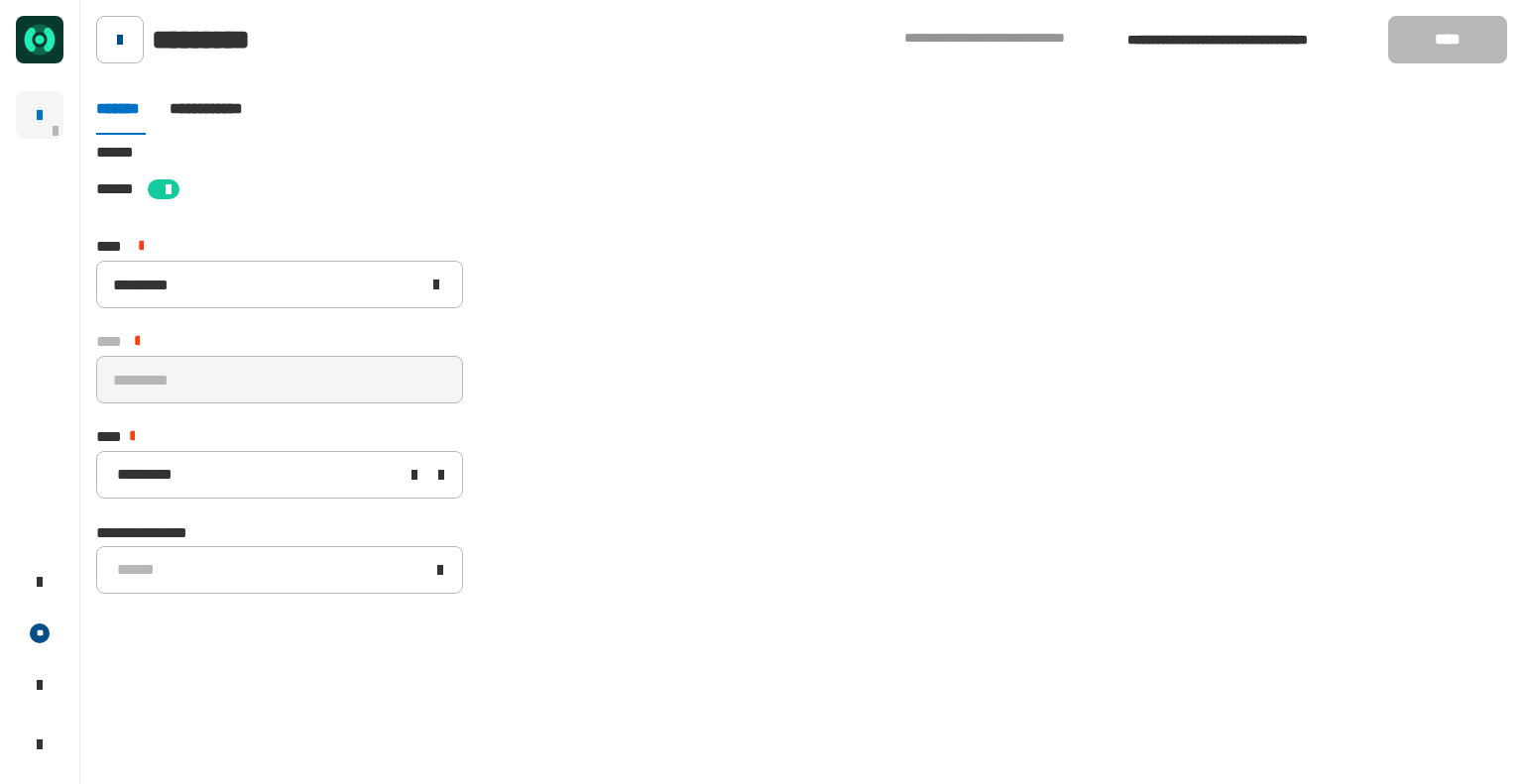 drag, startPoint x: 119, startPoint y: 64, endPoint x: 126, endPoint y: 31, distance: 33.734256 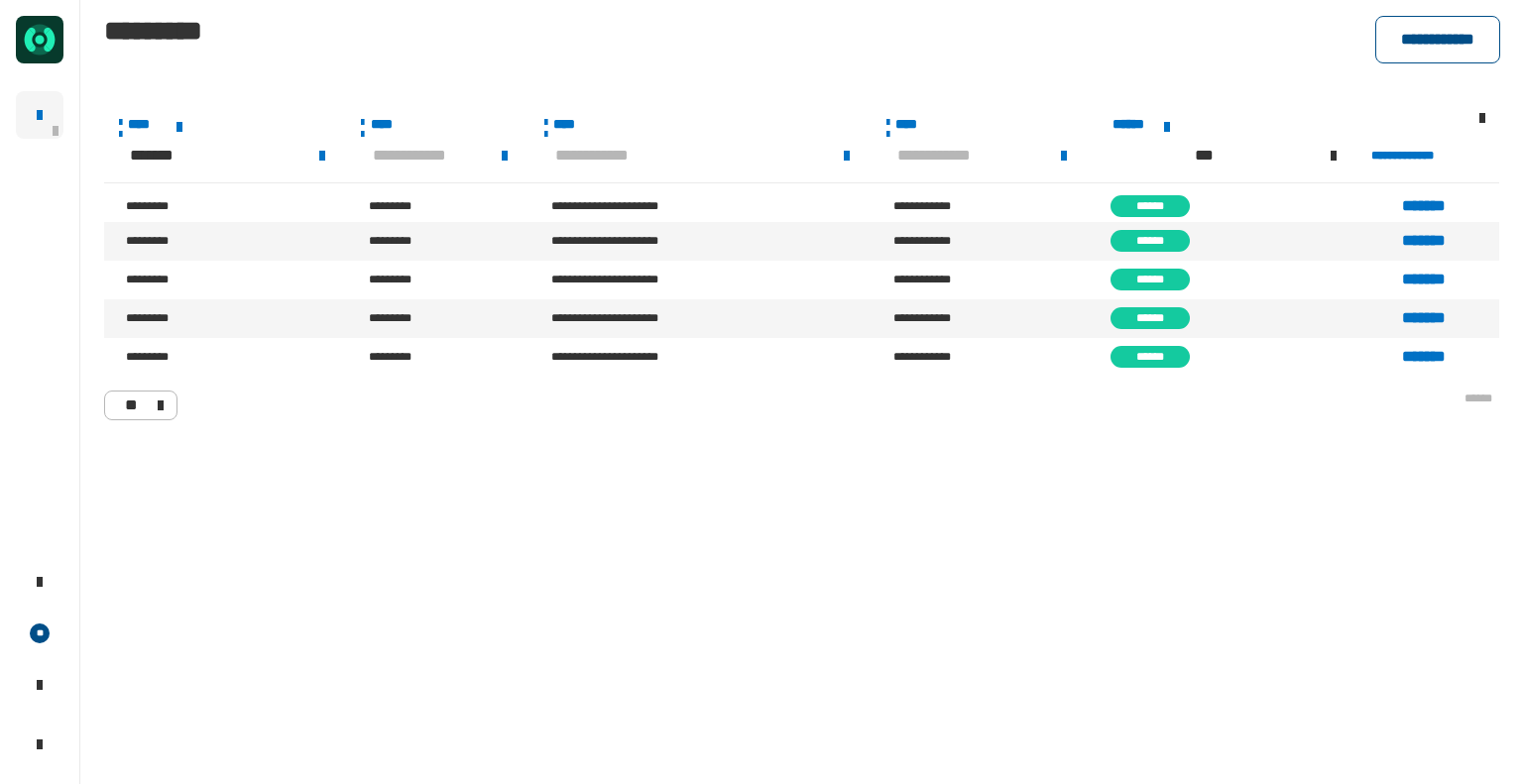 click on "**********" 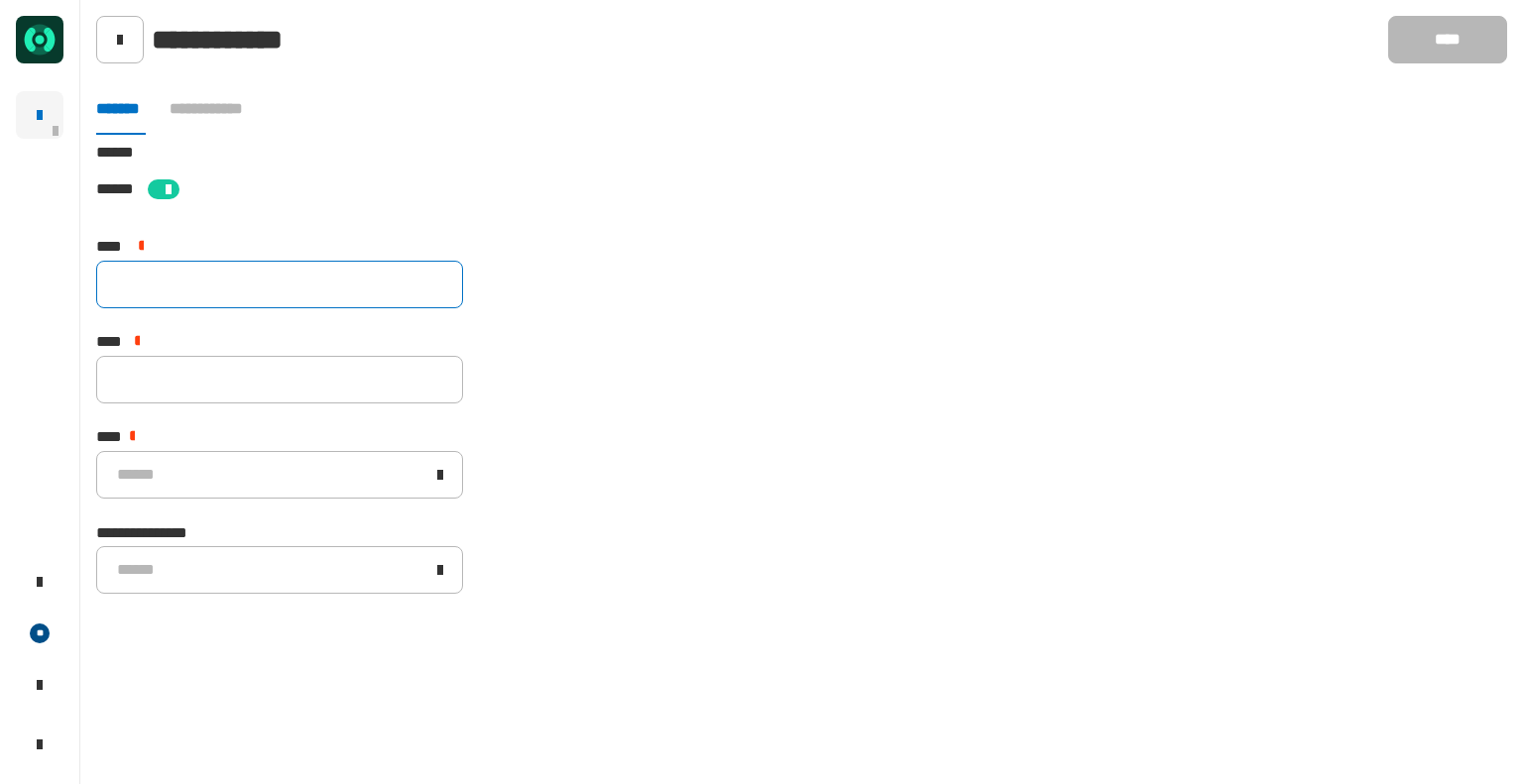 click 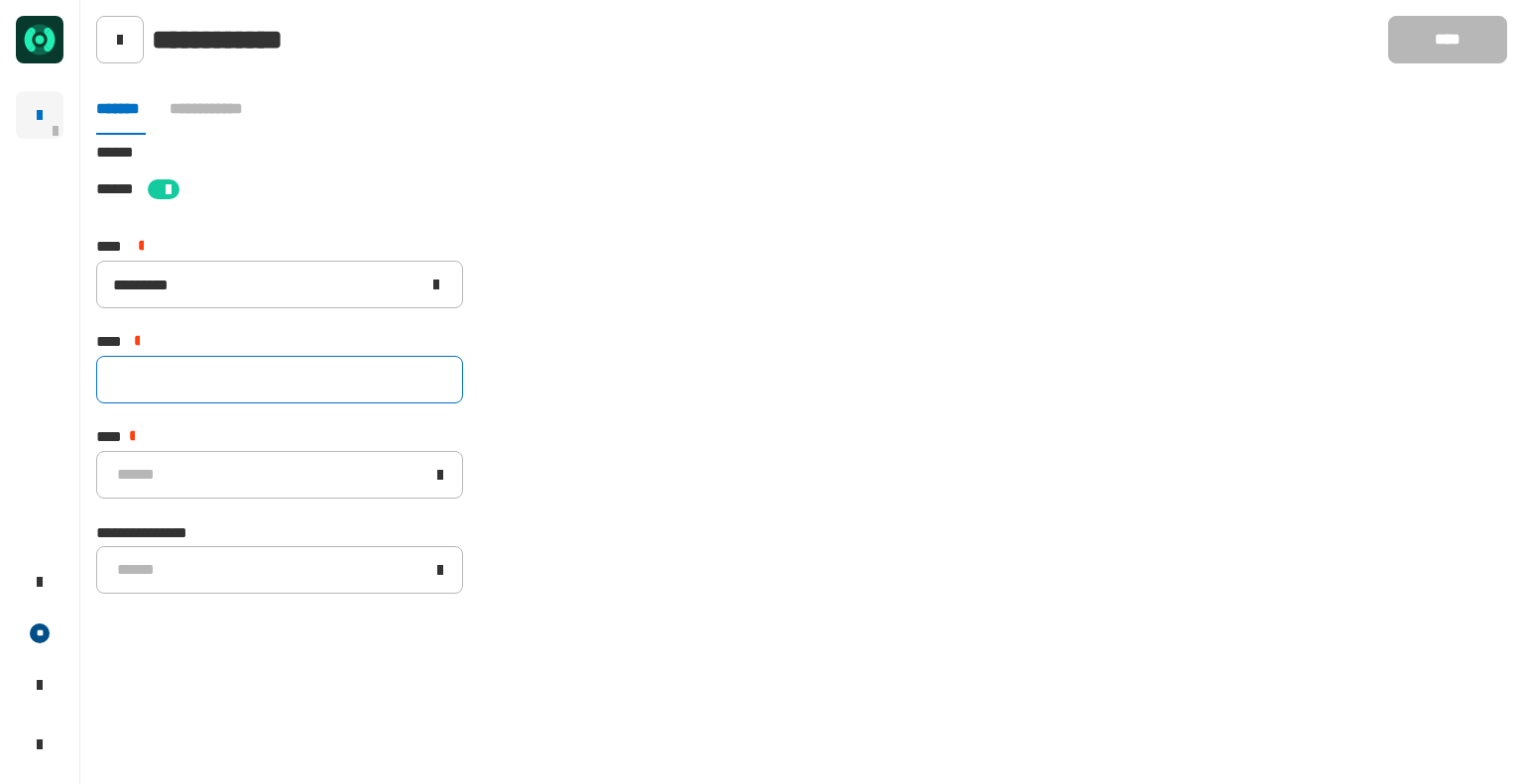 click 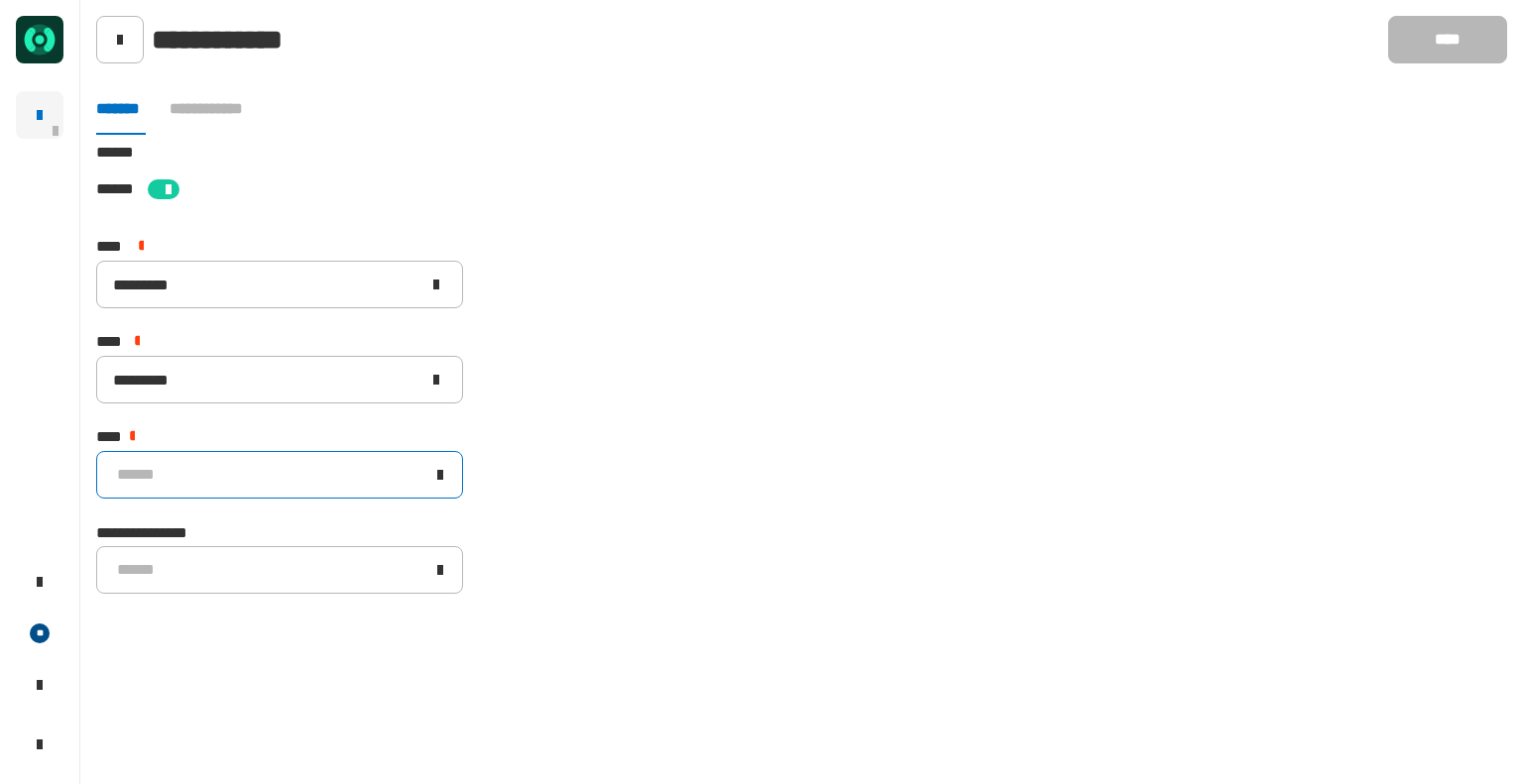 click on "******" 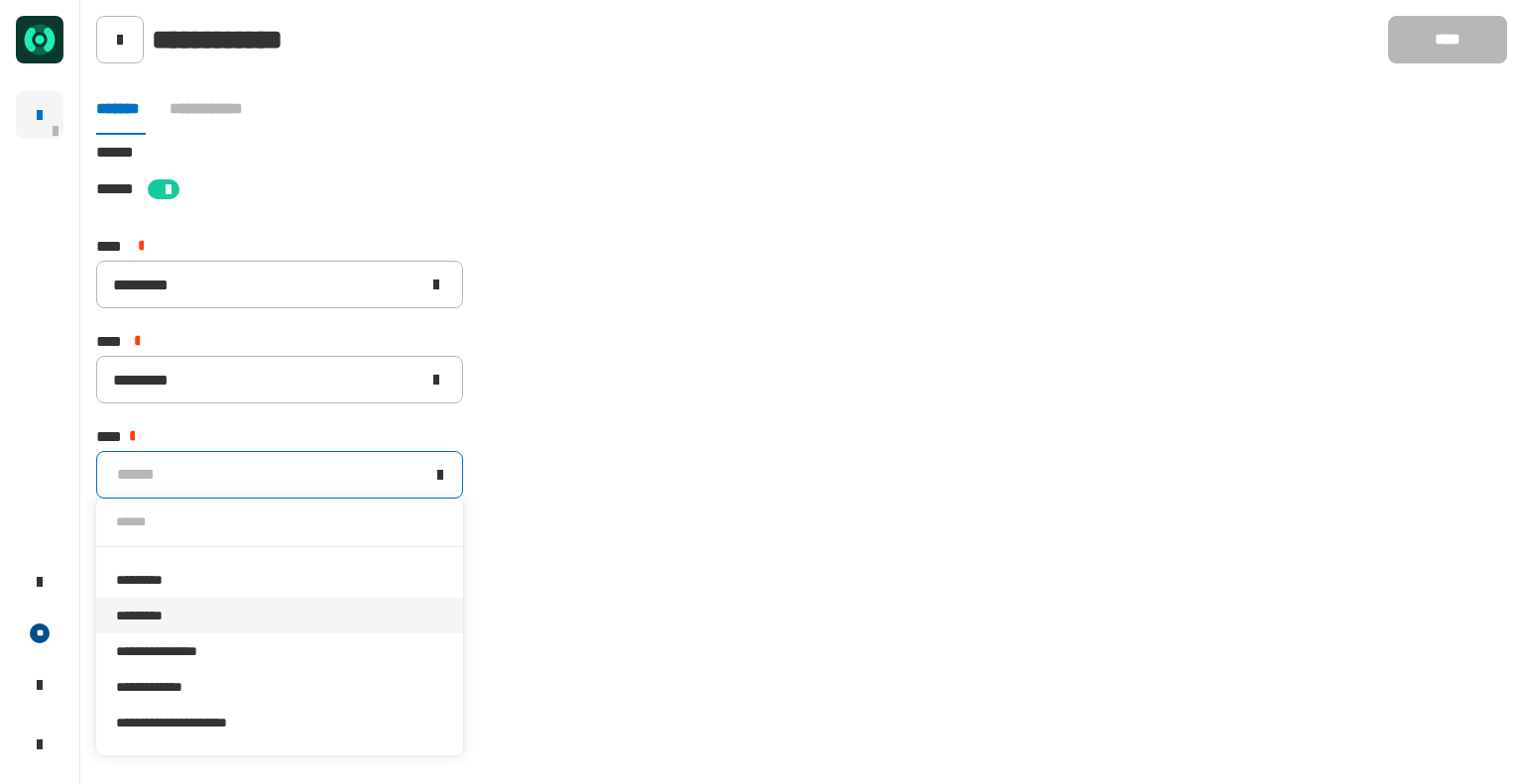 click on "*********" at bounding box center (280, 616) 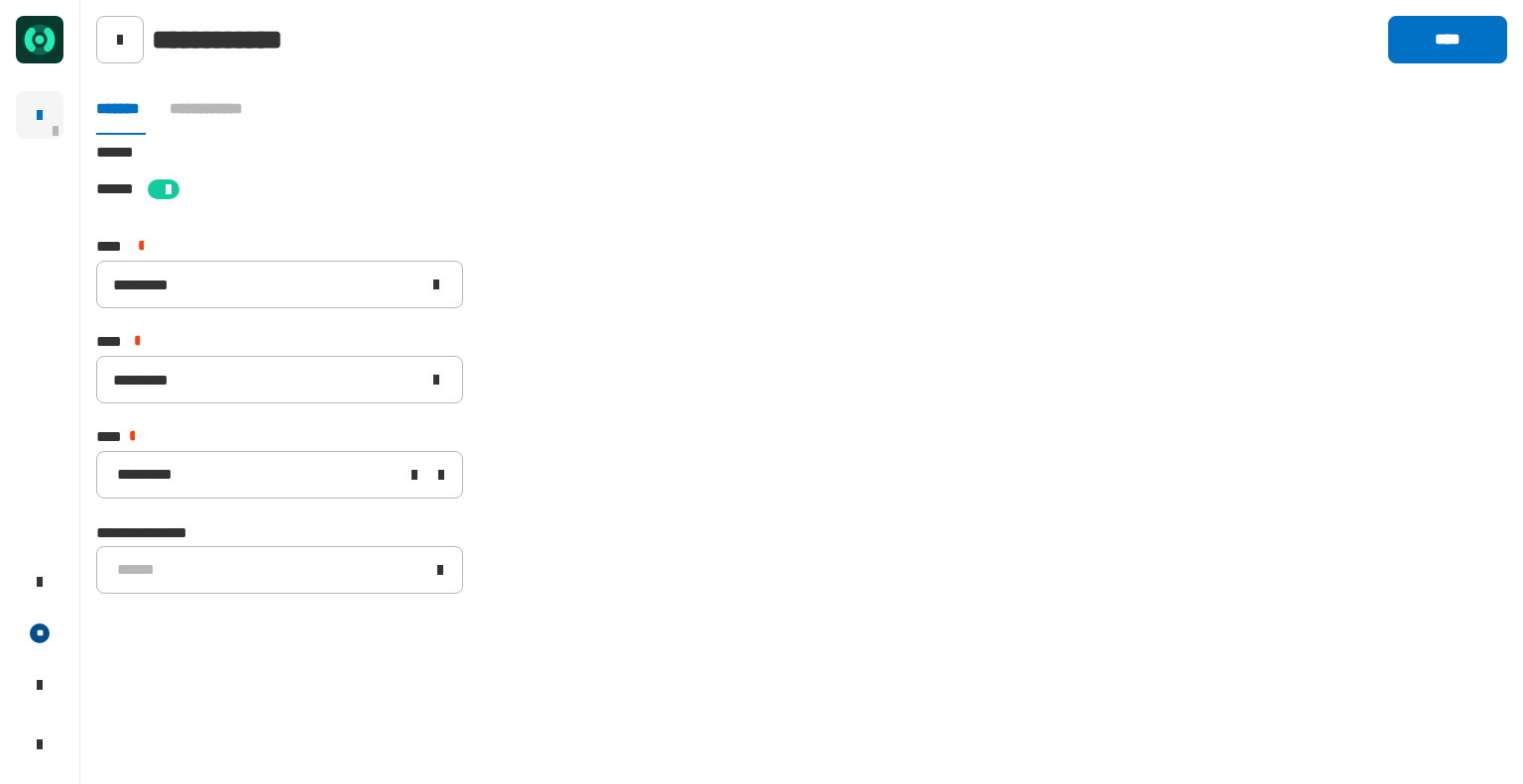 click on "[STREET] [CITY] [STATE] [ZIP] [COUNTRY] [NUMBER] [STREET] [NUMBER] [STREET] [NUMBER] [STREET] [CREDIT_CARD] [PHONE]" 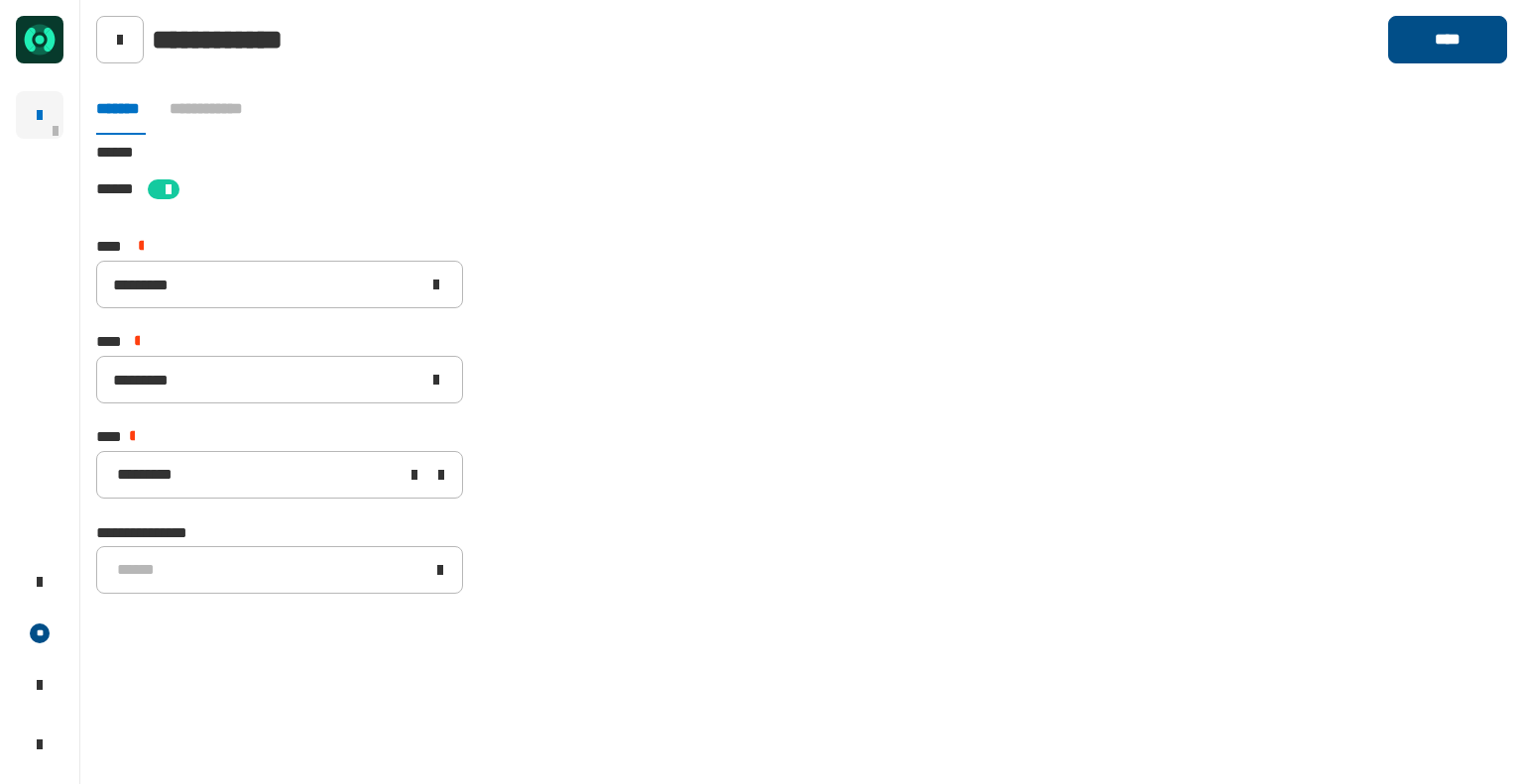 click on "****" 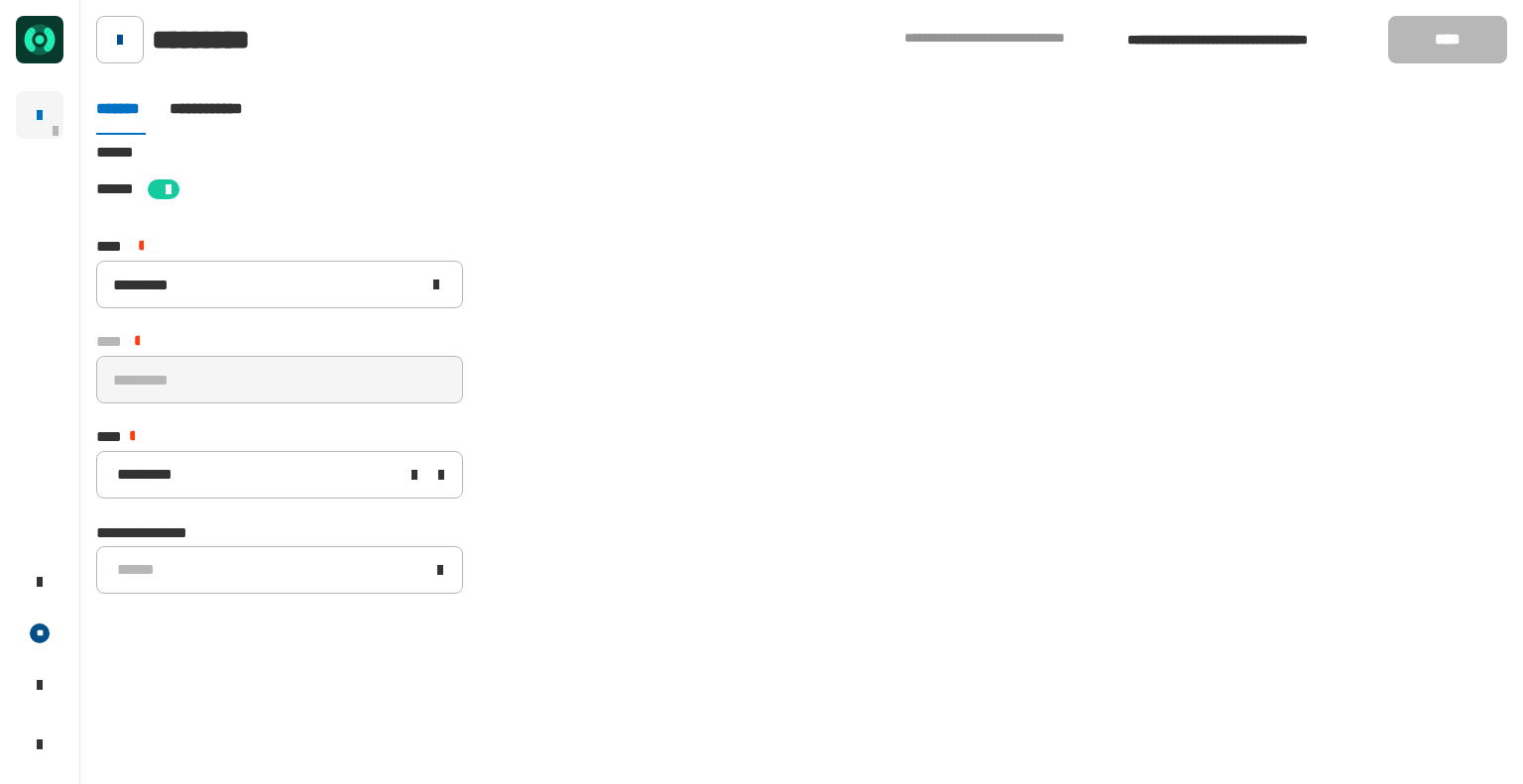 click 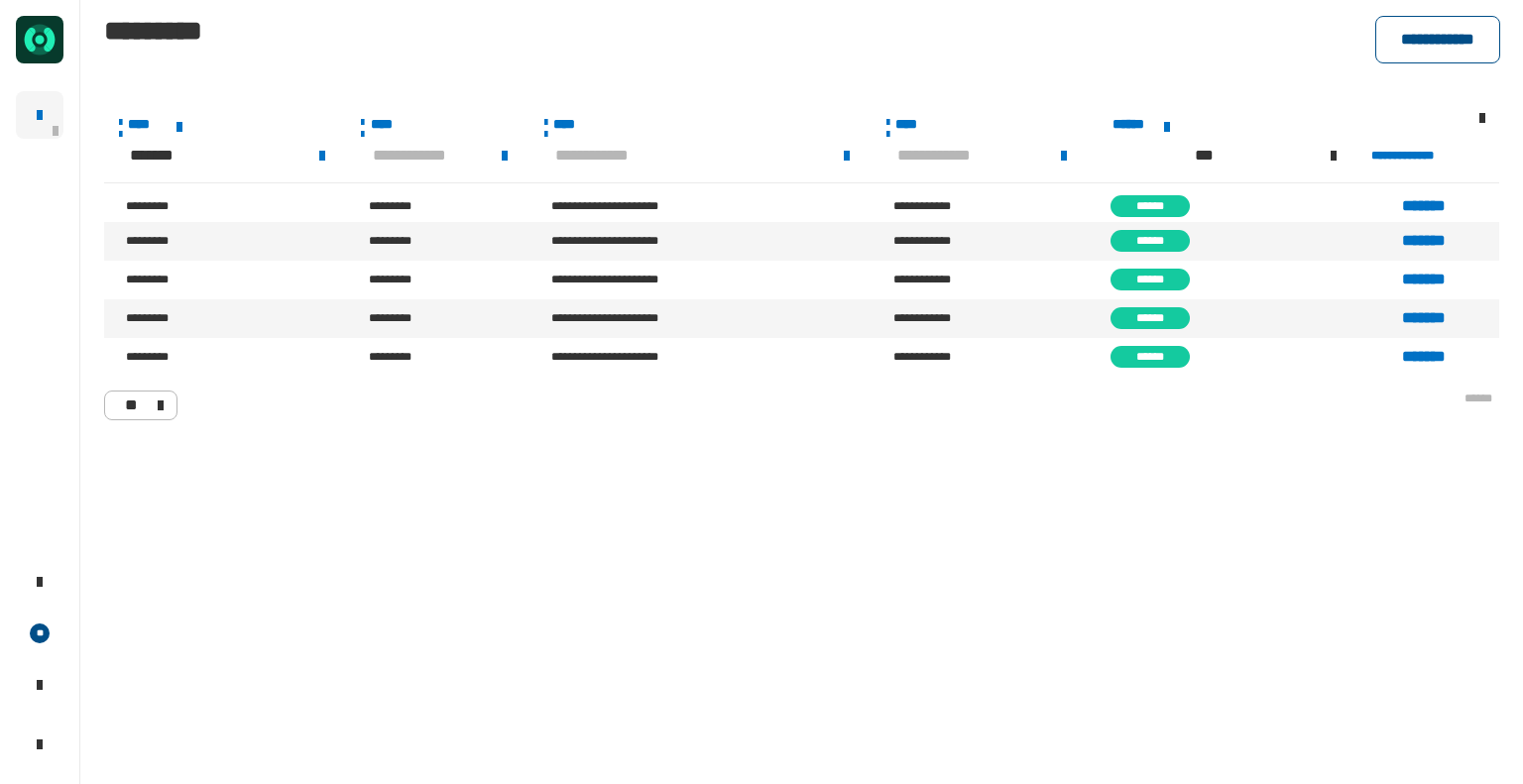 click on "**********" 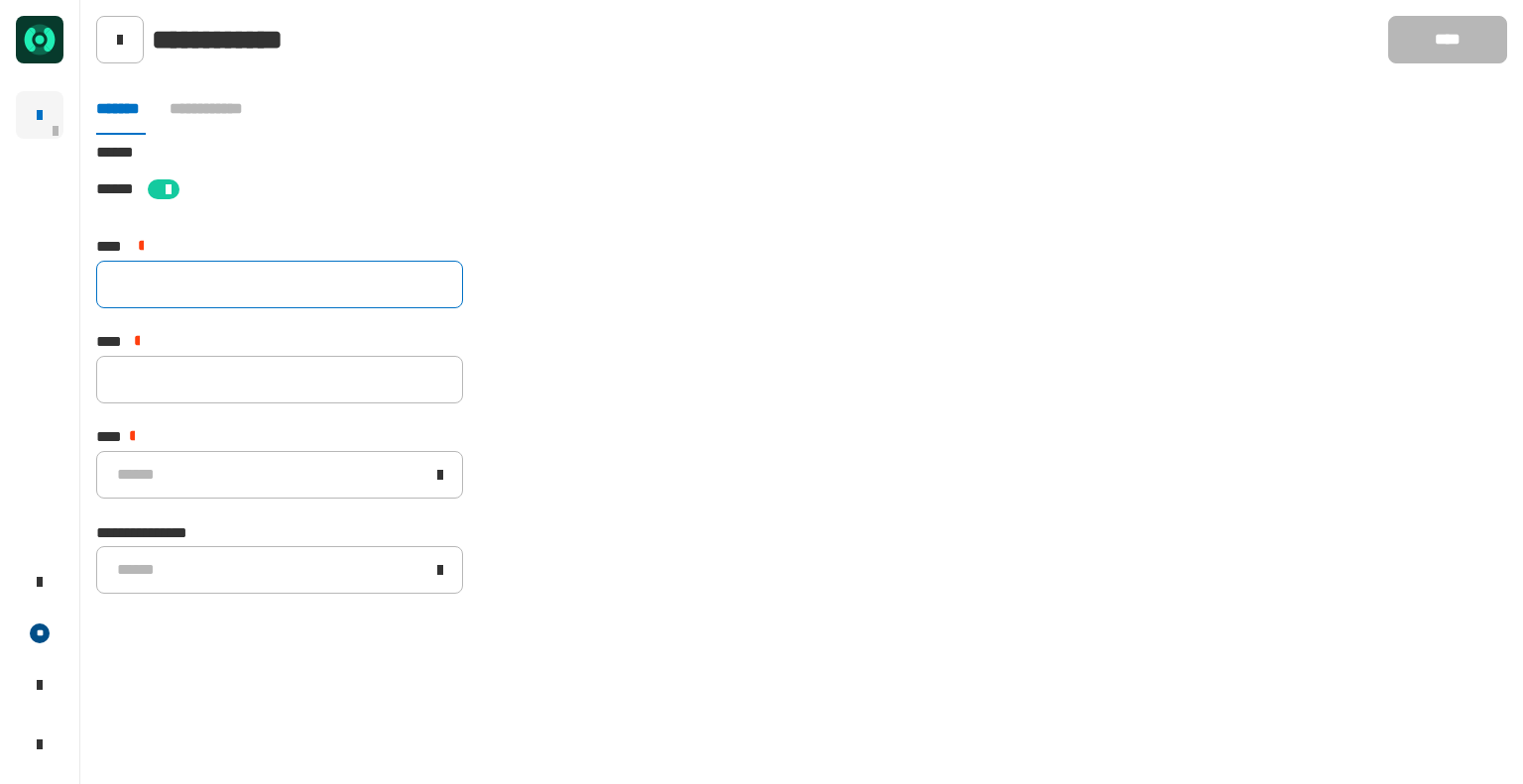 click 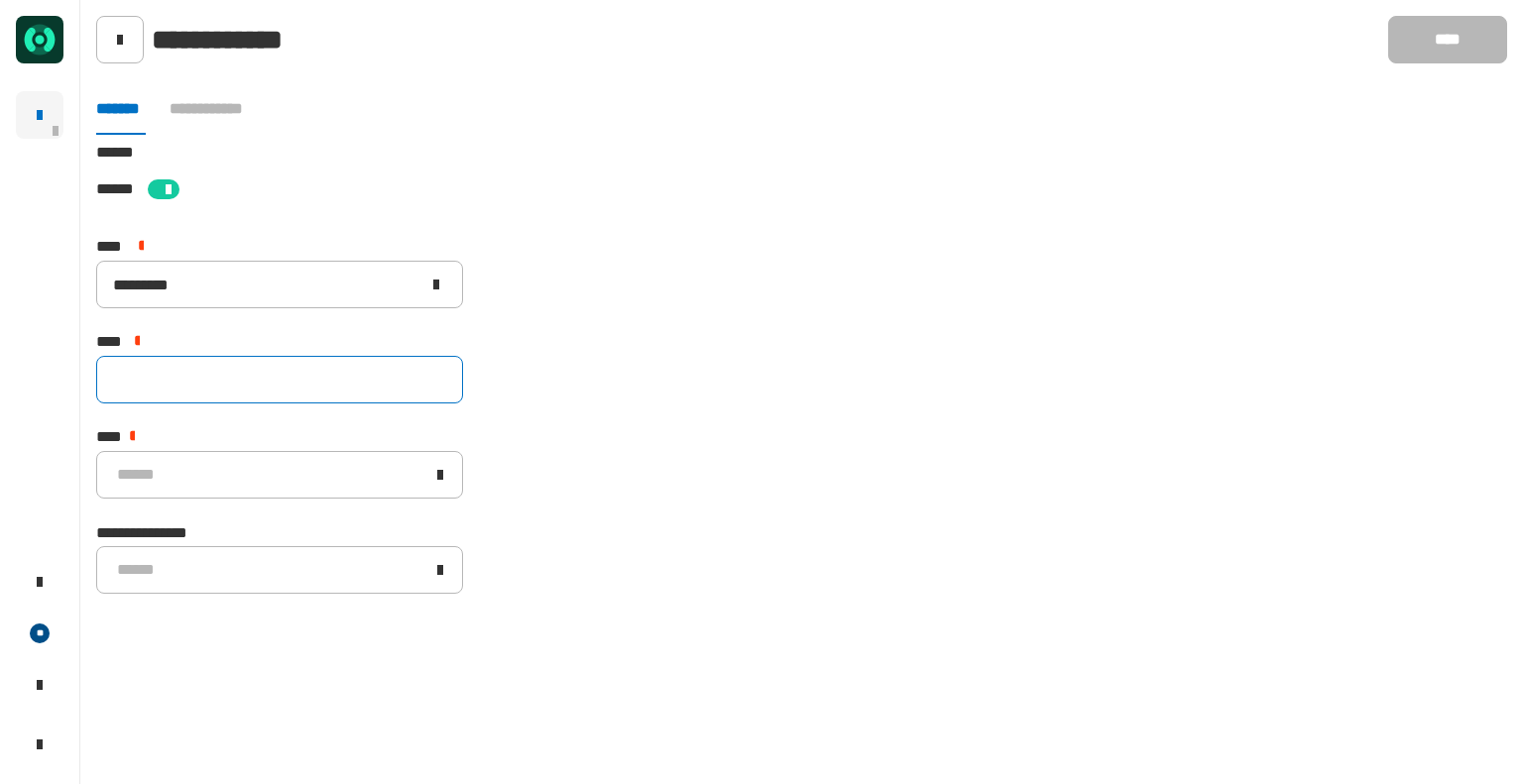 click 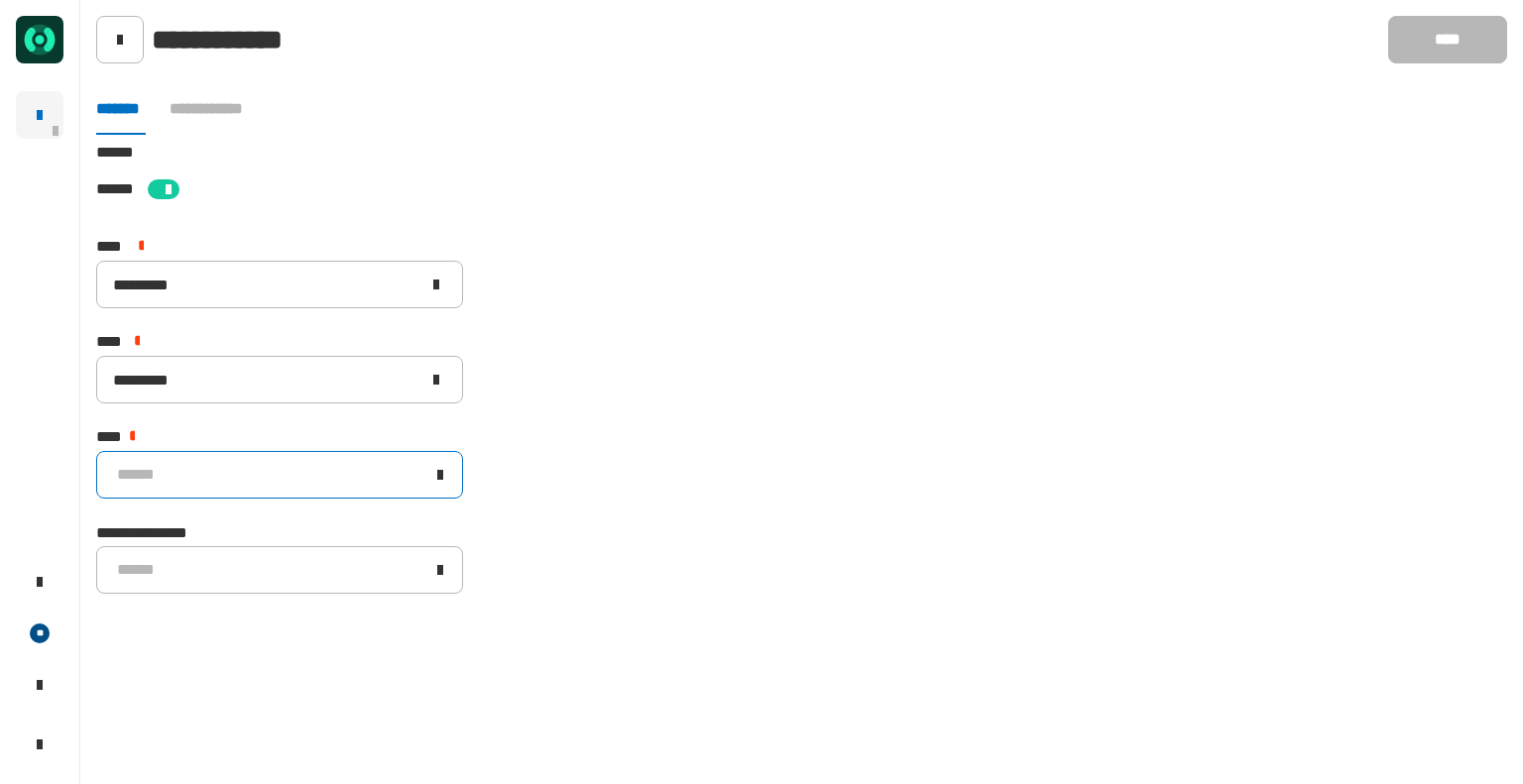 click on "******" 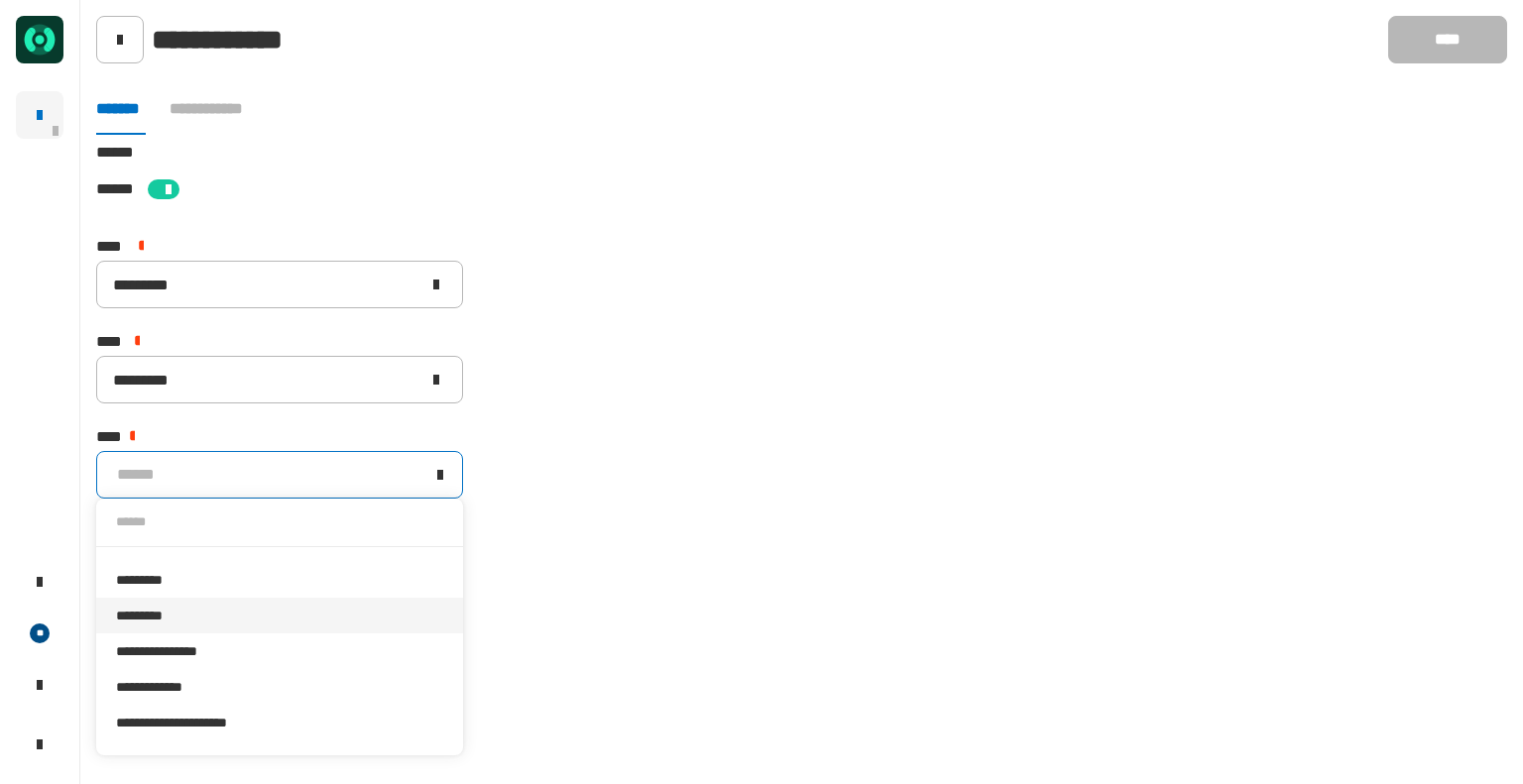 click on "*********" at bounding box center (280, 616) 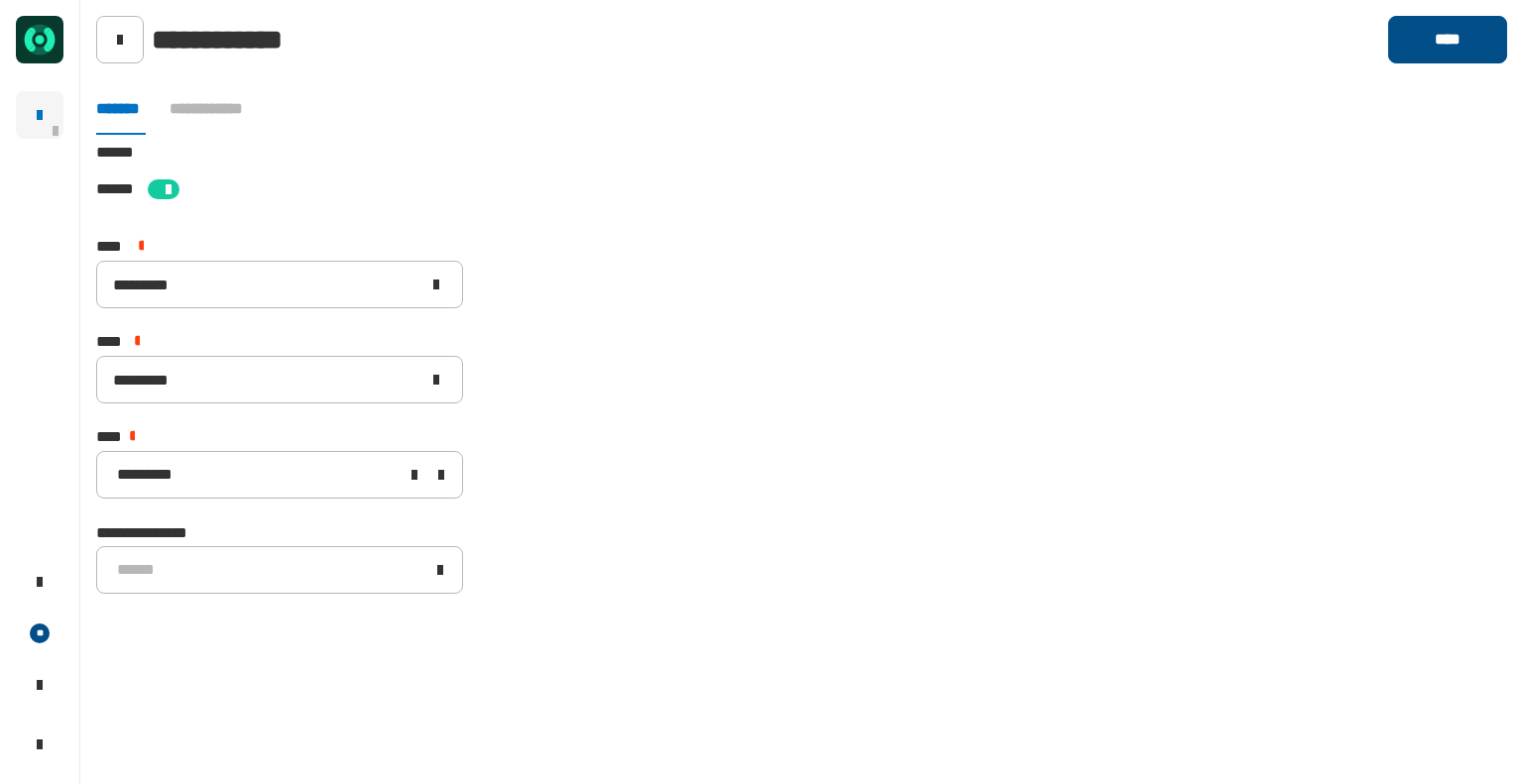 click on "****" 